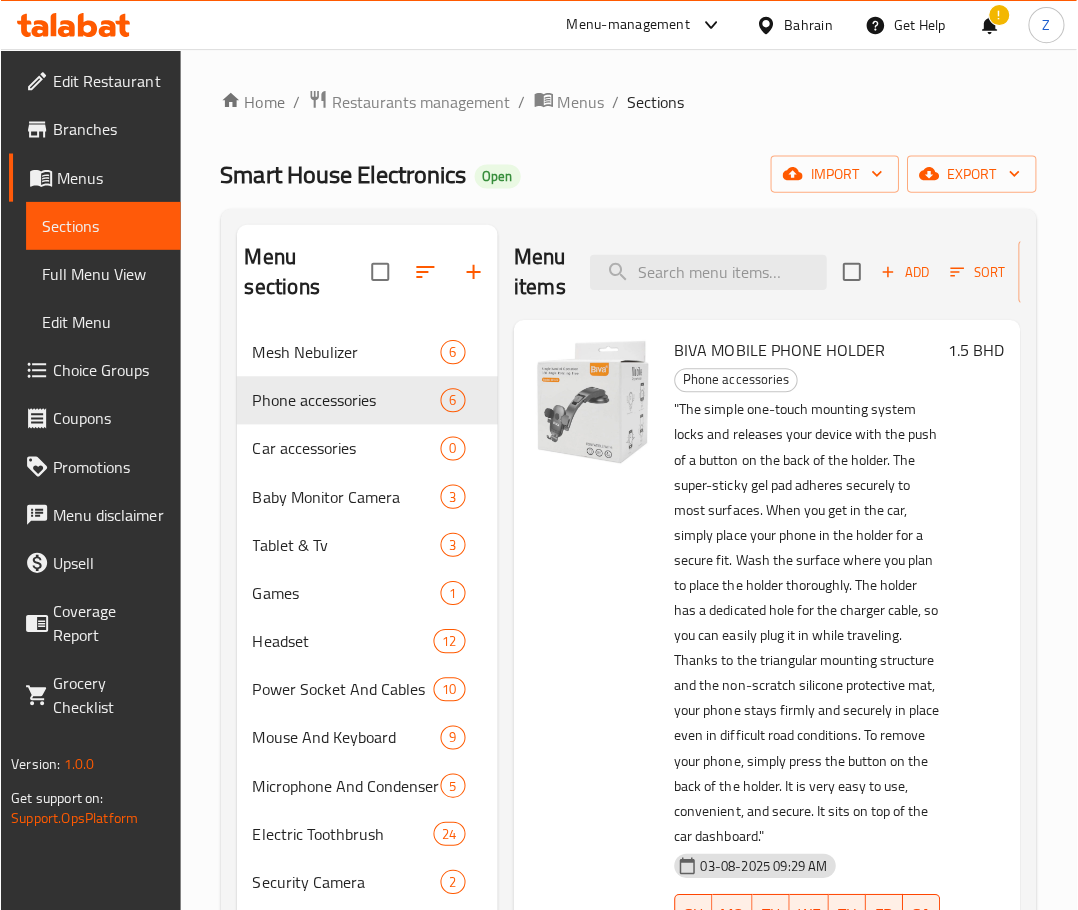 scroll, scrollTop: 0, scrollLeft: 0, axis: both 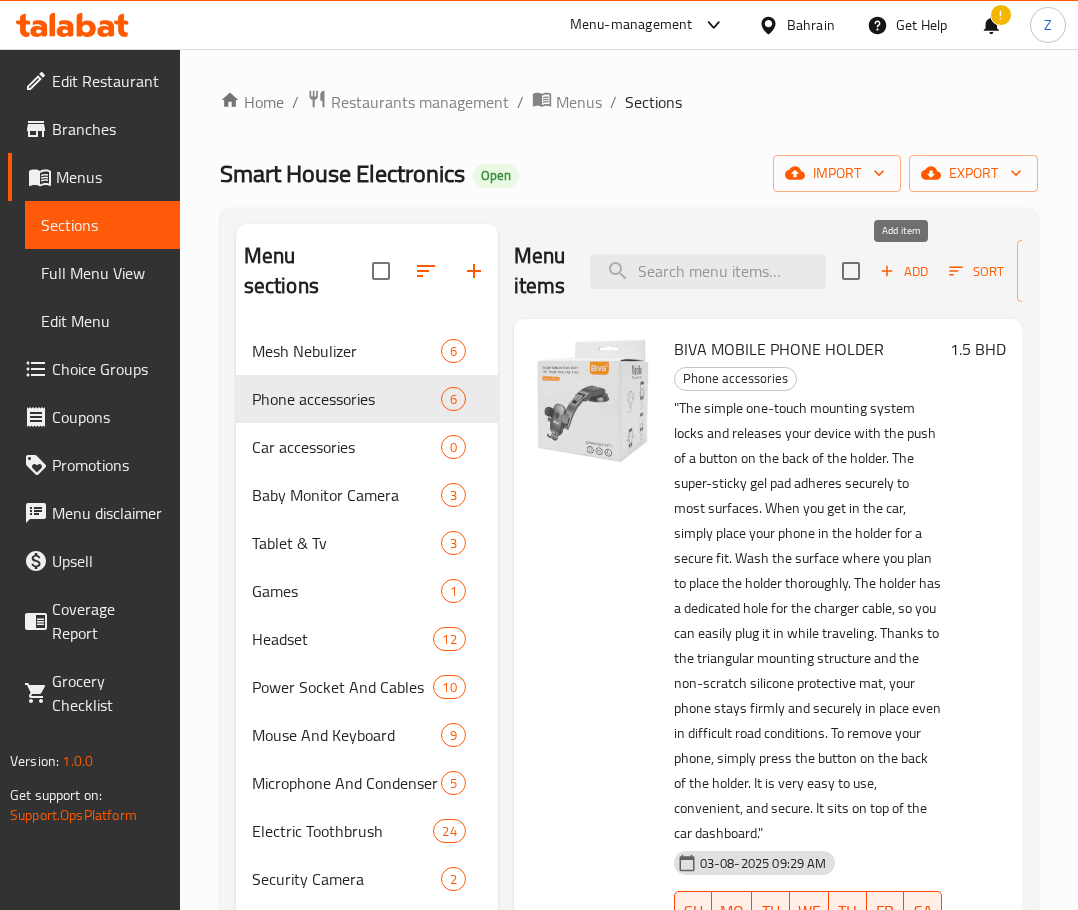 click 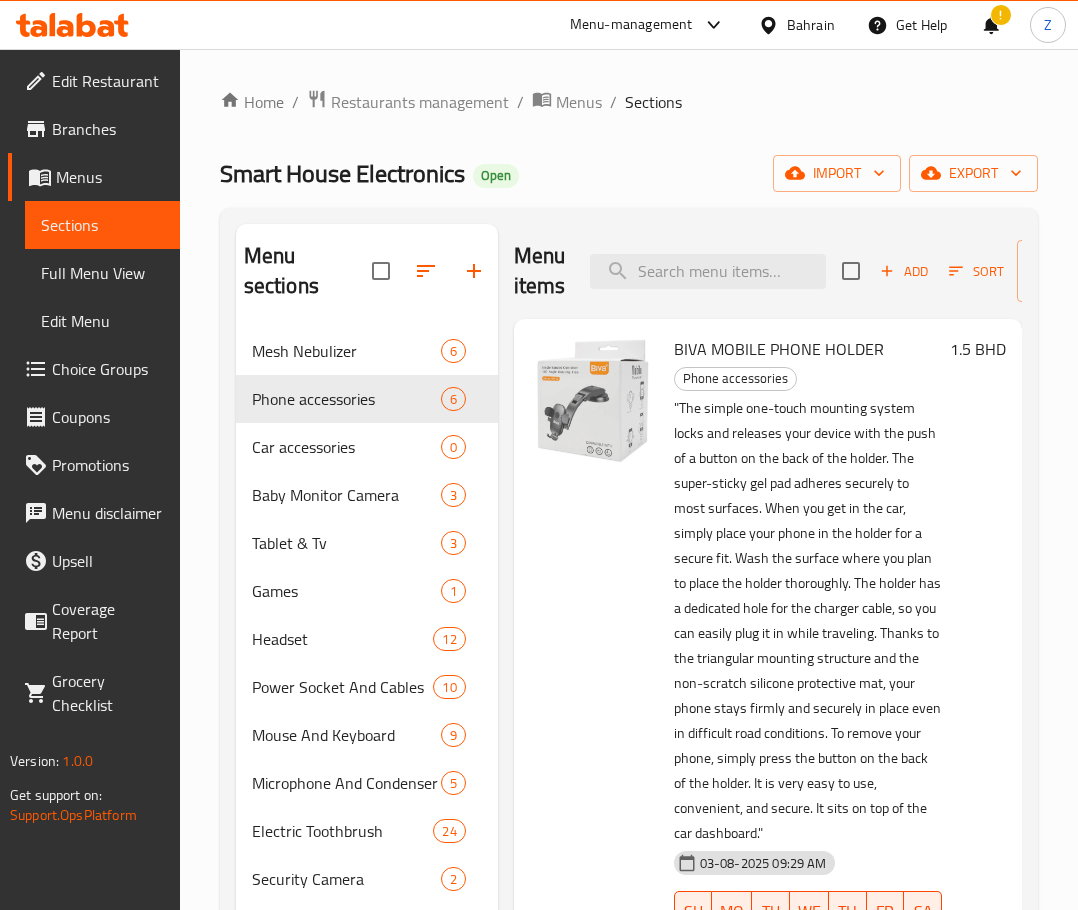 scroll, scrollTop: 0, scrollLeft: 0, axis: both 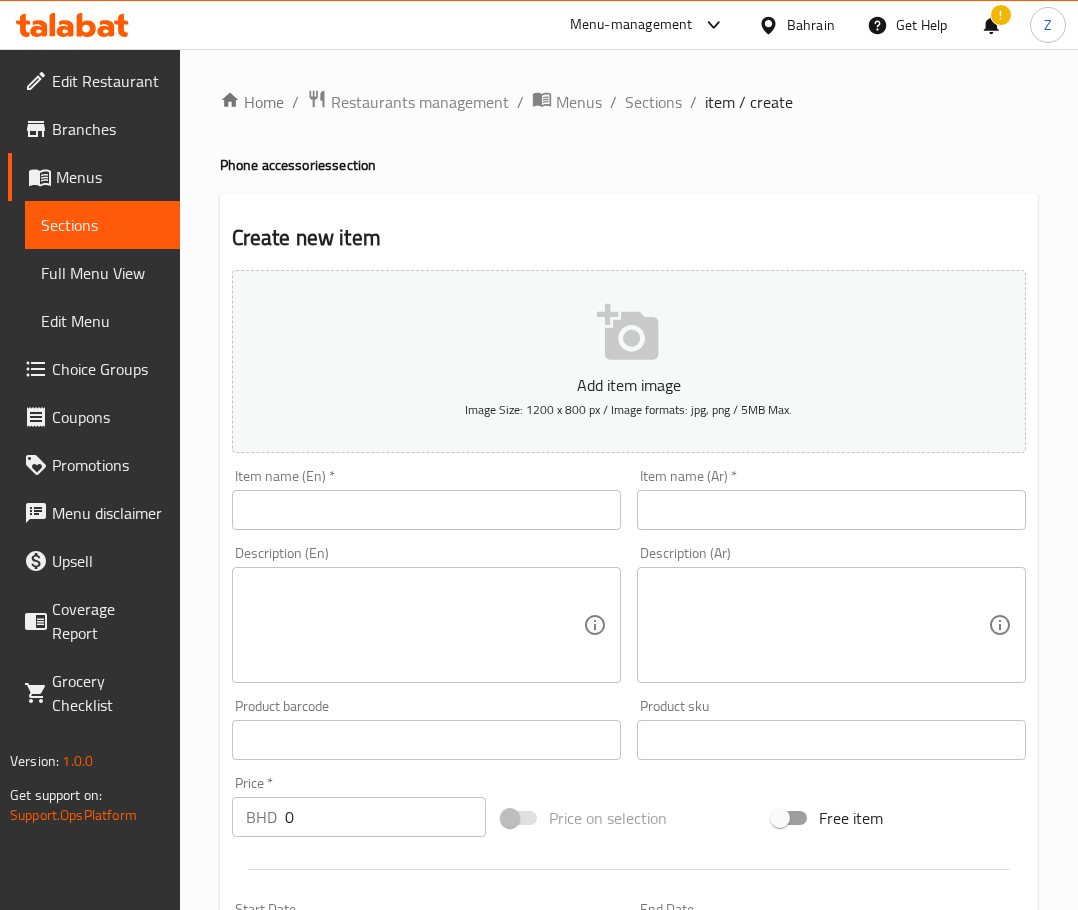 click at bounding box center [426, 510] 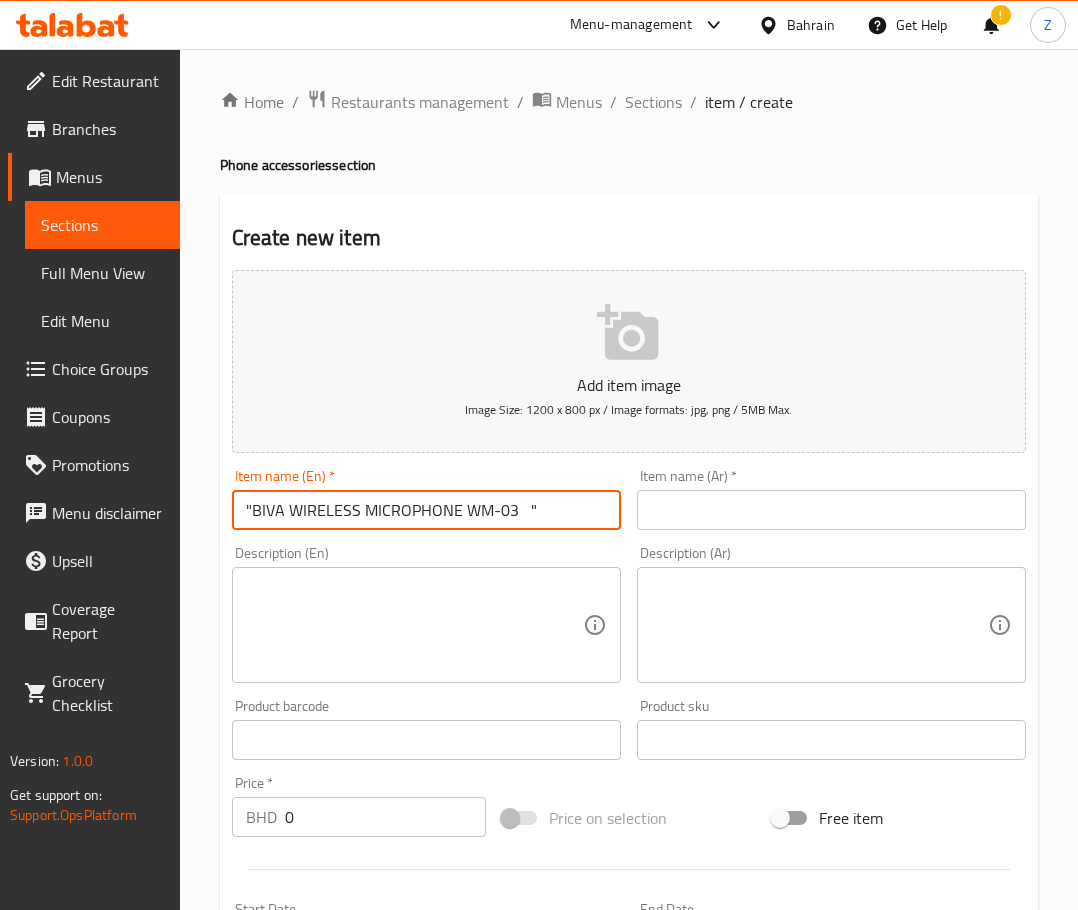 click at bounding box center (414, 625) 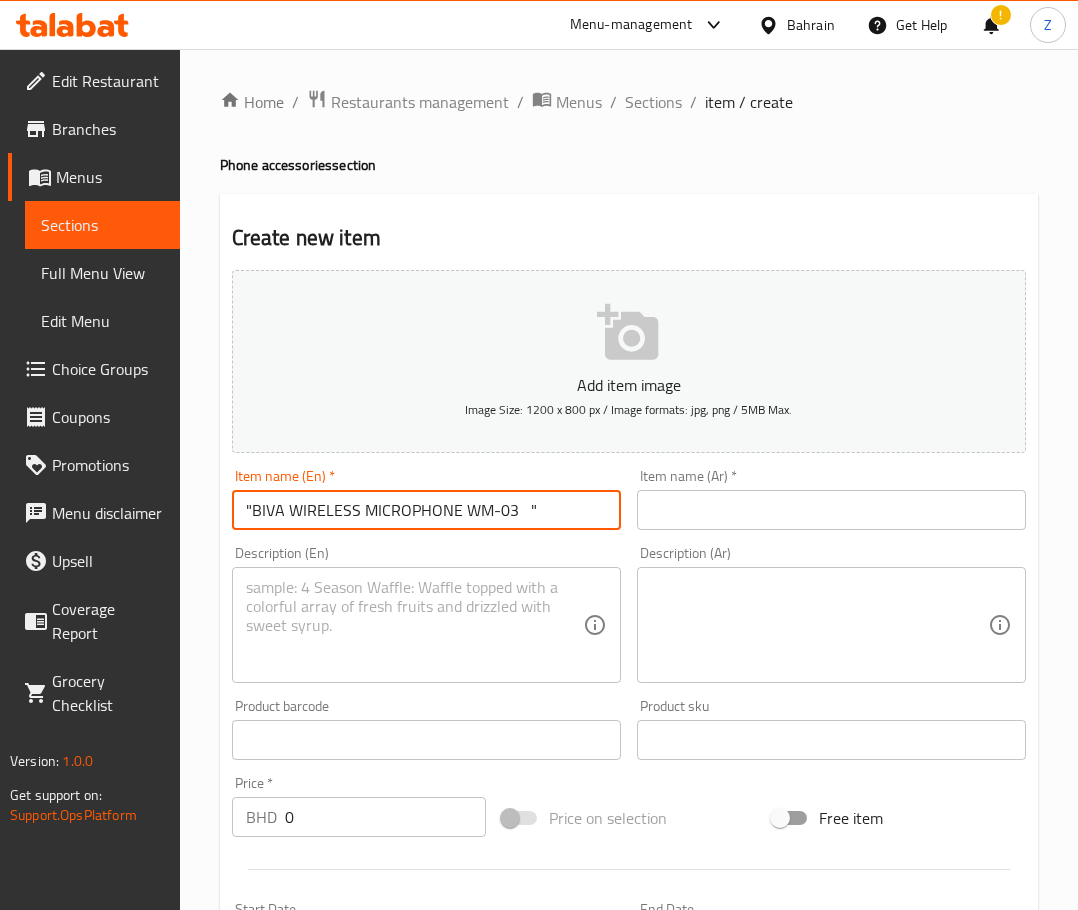 drag, startPoint x: 250, startPoint y: 508, endPoint x: 235, endPoint y: 502, distance: 16.155495 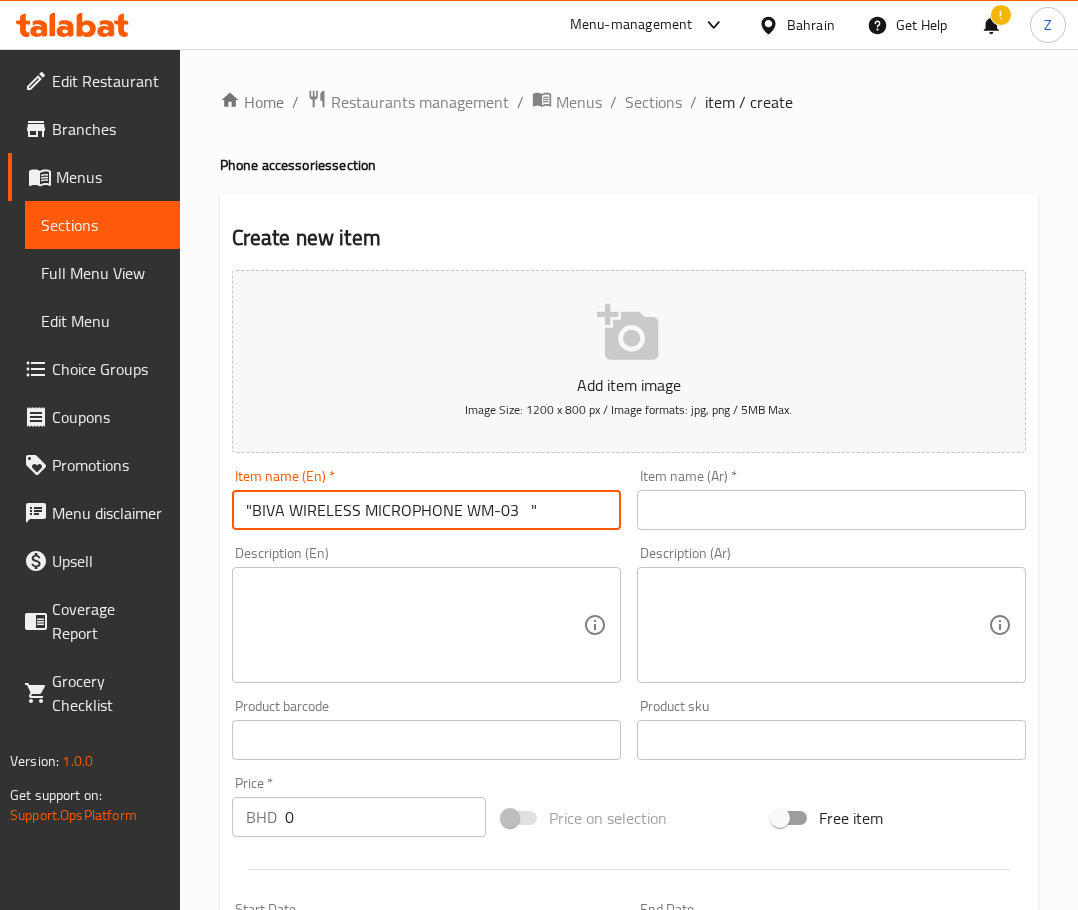 click on ""BIVA WIRELESS MICROPHONE WM-03   "" at bounding box center (426, 510) 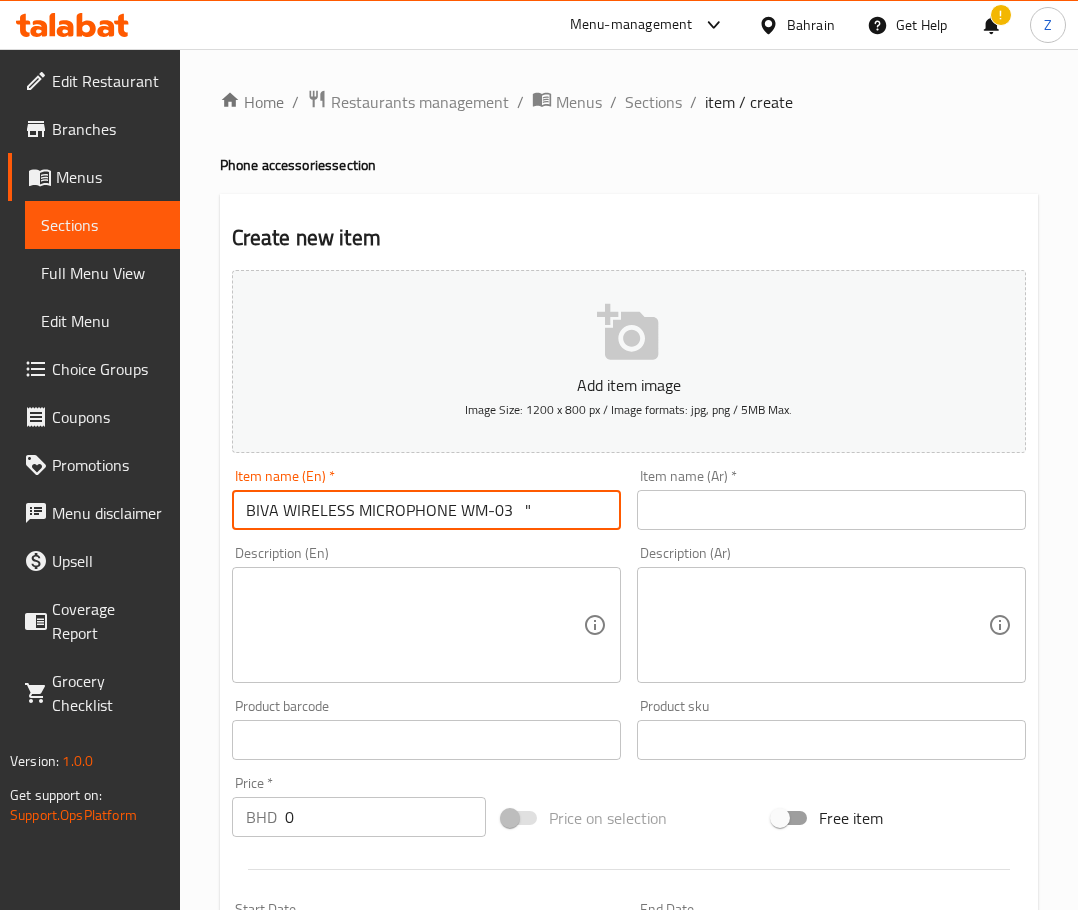 drag, startPoint x: 533, startPoint y: 510, endPoint x: 510, endPoint y: 508, distance: 23.086792 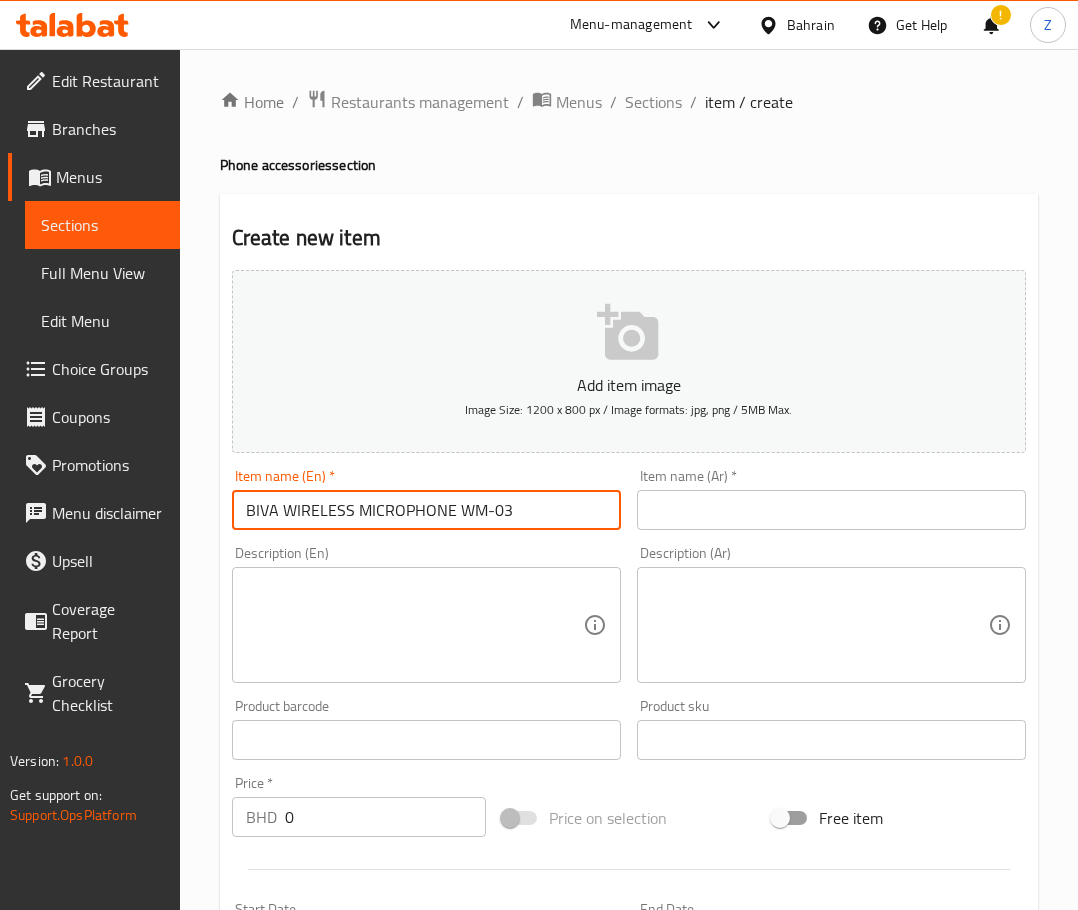 type on "BIVA WIRELESS MICROPHONE WM-03" 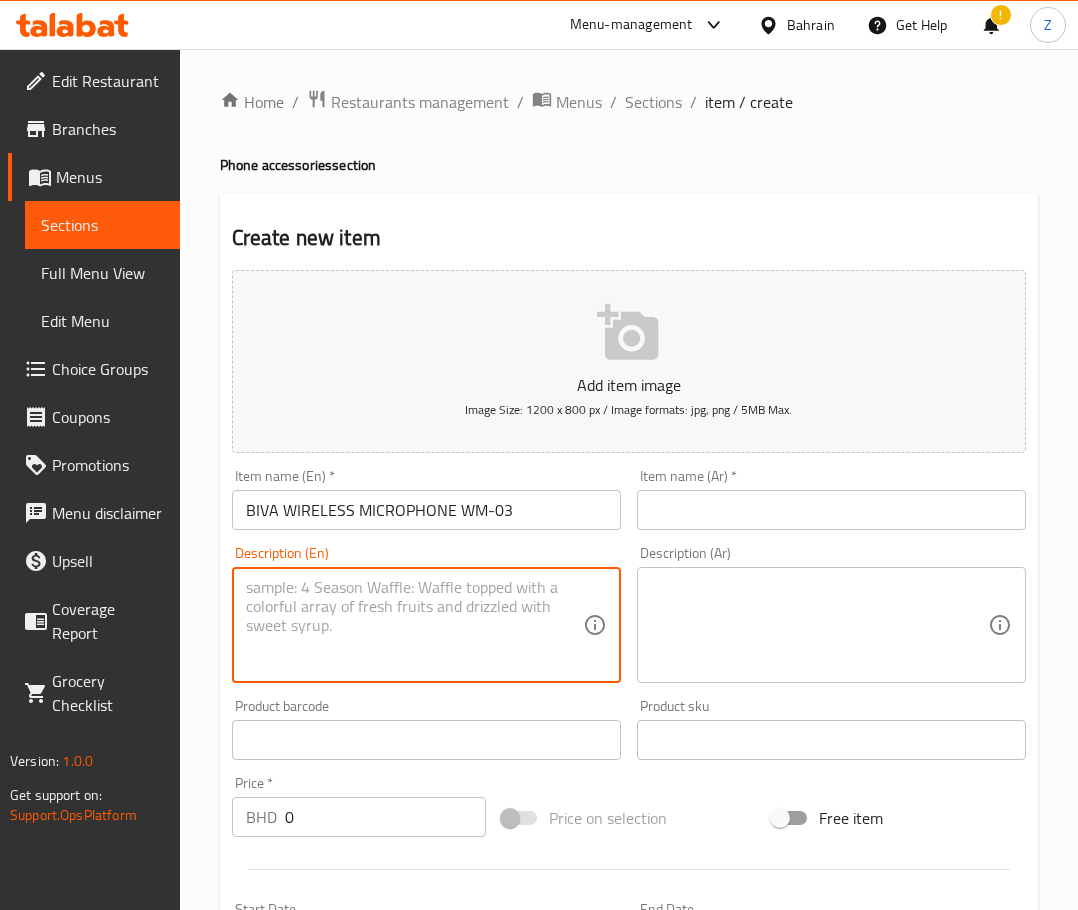 click at bounding box center (414, 625) 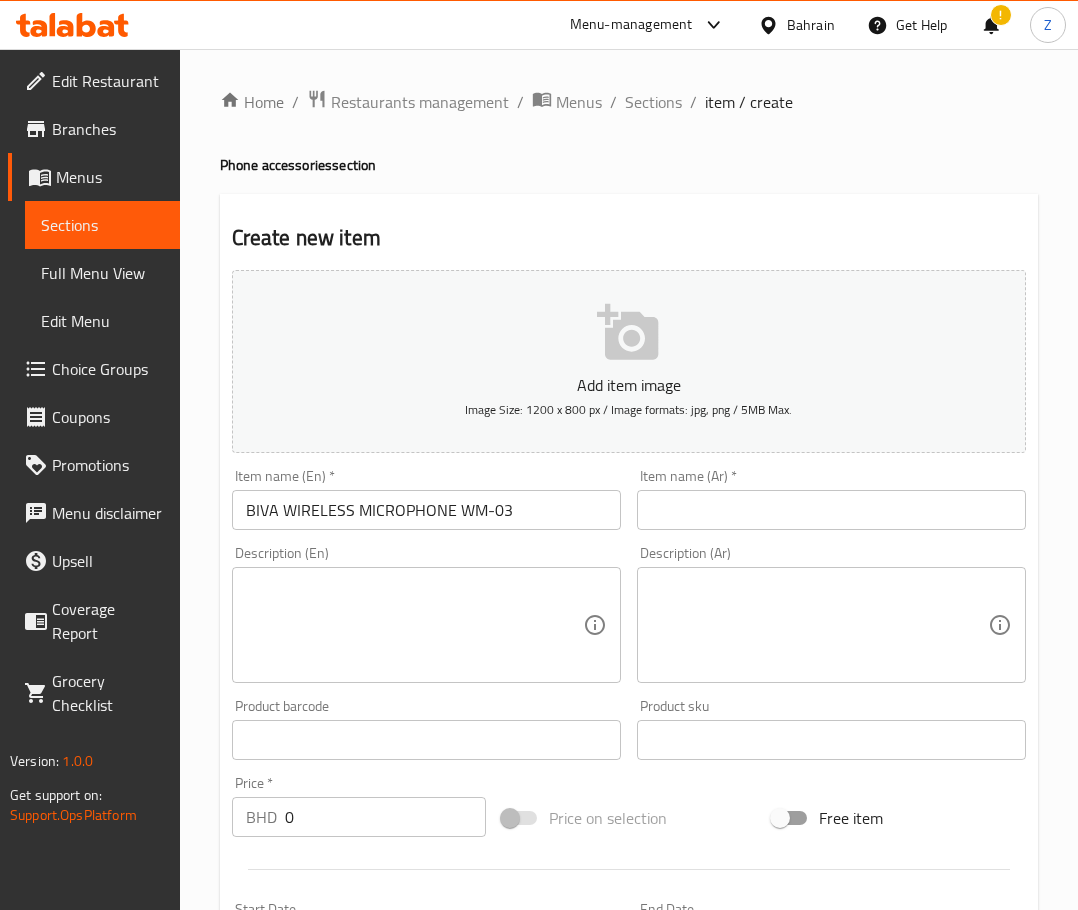 click at bounding box center [414, 625] 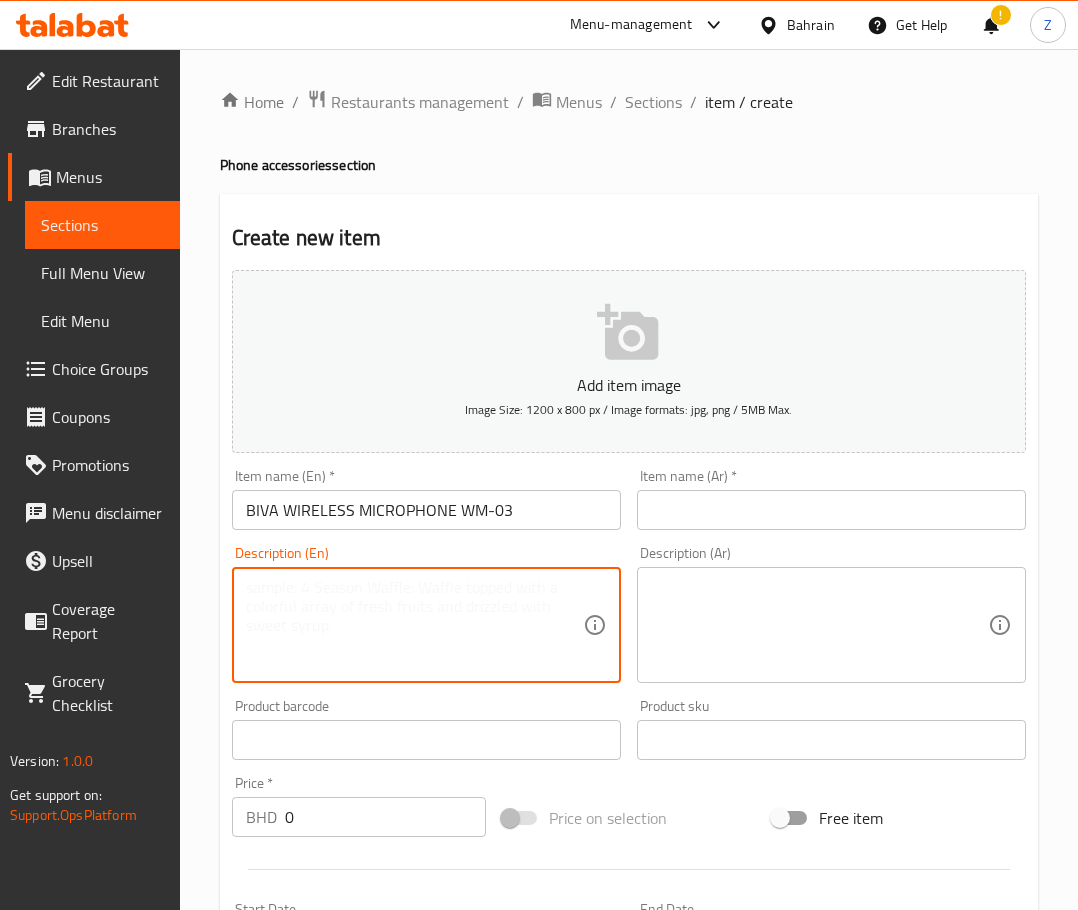 paste on "WIRELESS MICROPHONE LIGHTNING & TYPE-C" 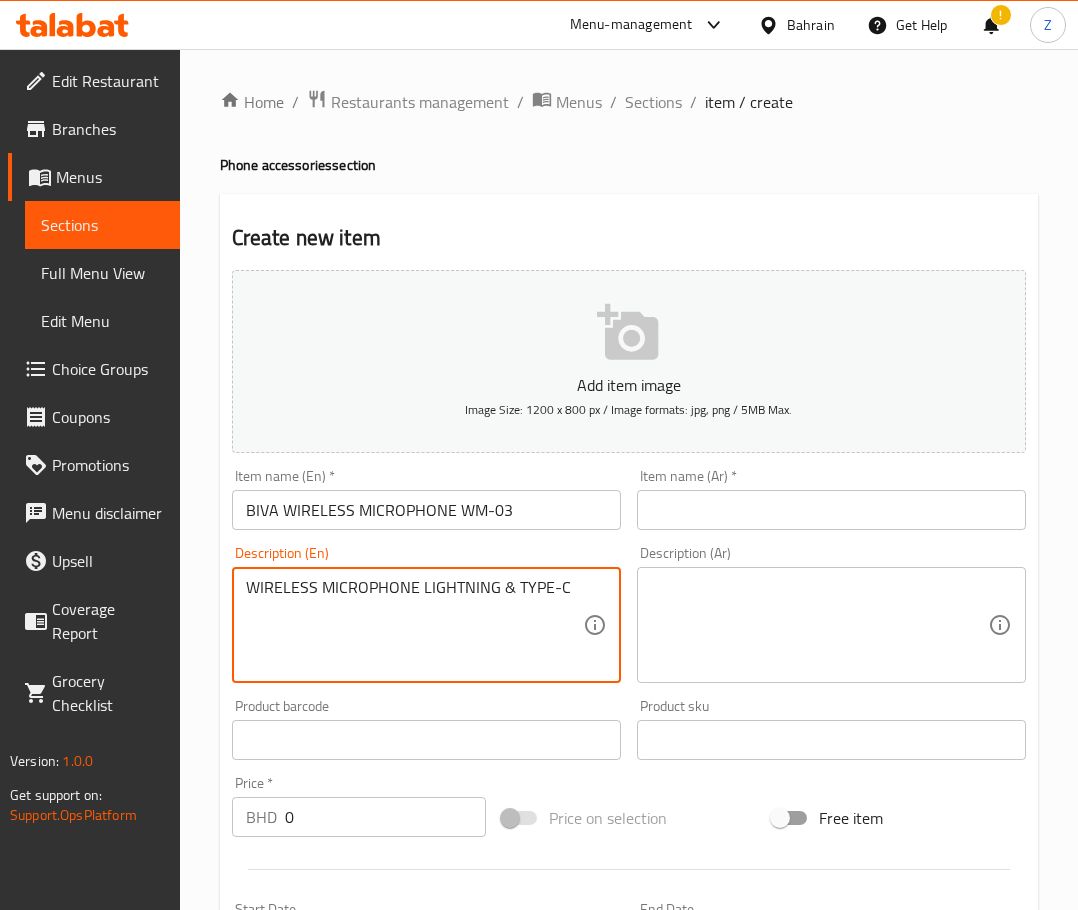 type on "WIRELESS MICROPHONE LIGHTNING & TYPE-C" 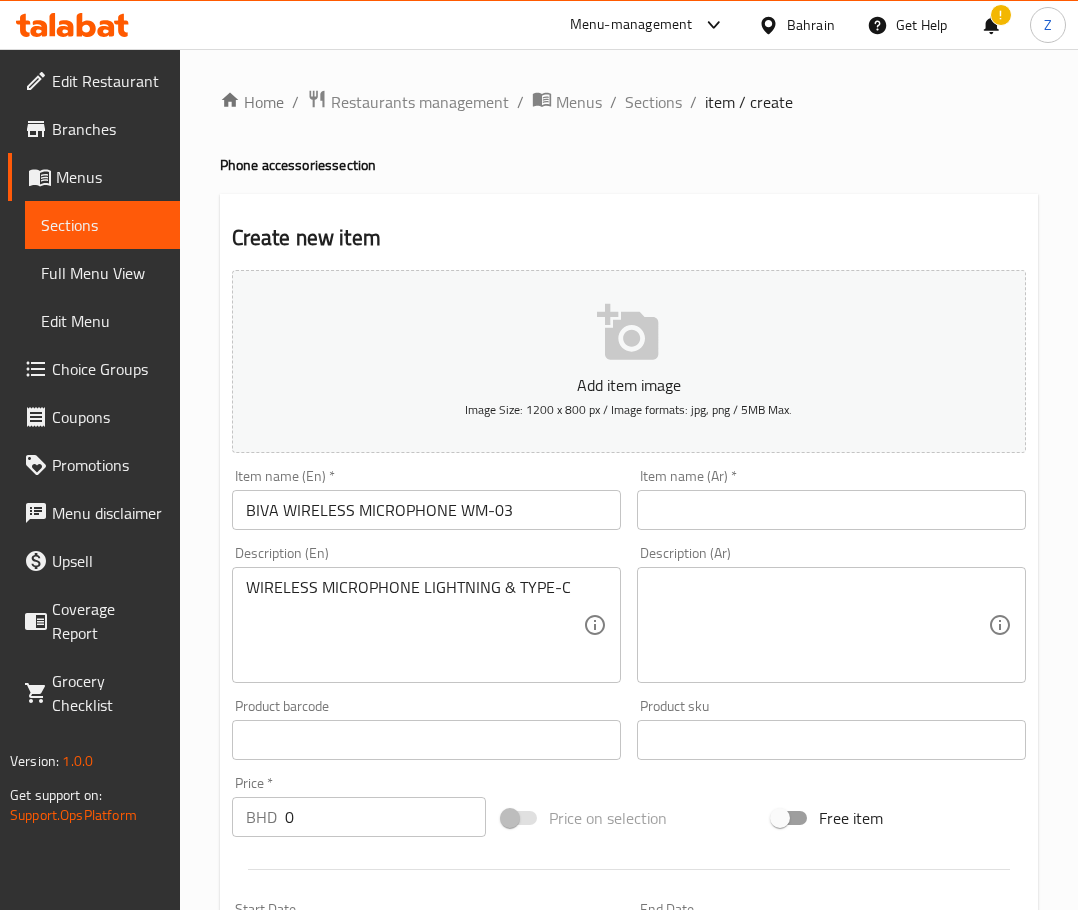 click at bounding box center [819, 625] 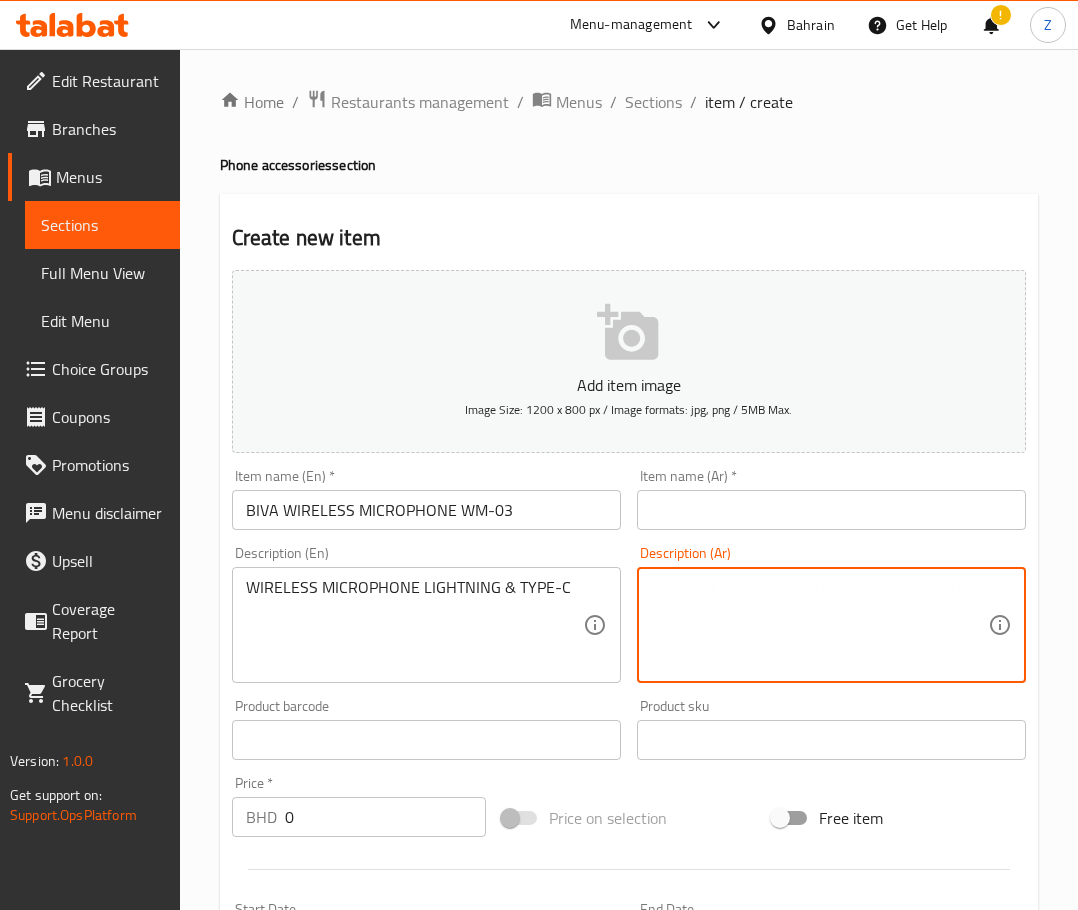 paste on "ميكروفون لاسلكي بمنفذ لايتنينغ وType-C" 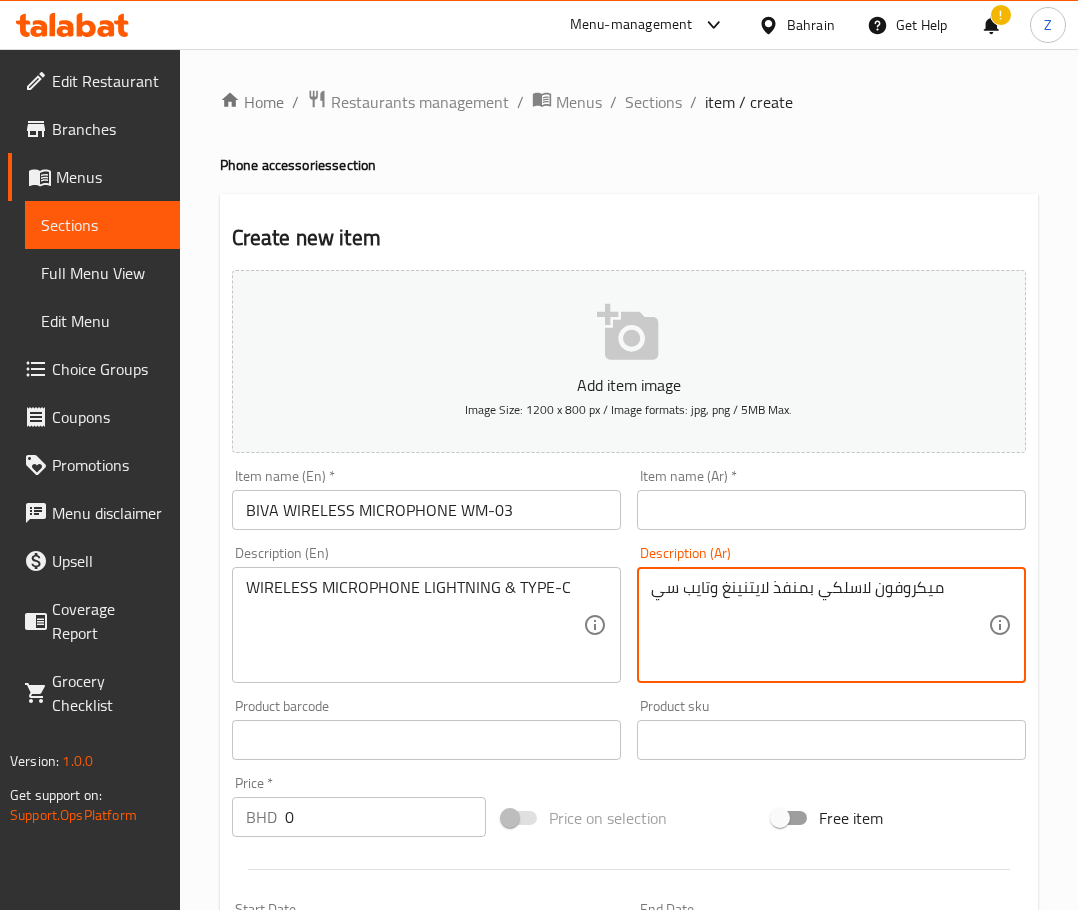 type on "ميكروفون لاسلكي بمنفذ لايتنينغ وتايب سي" 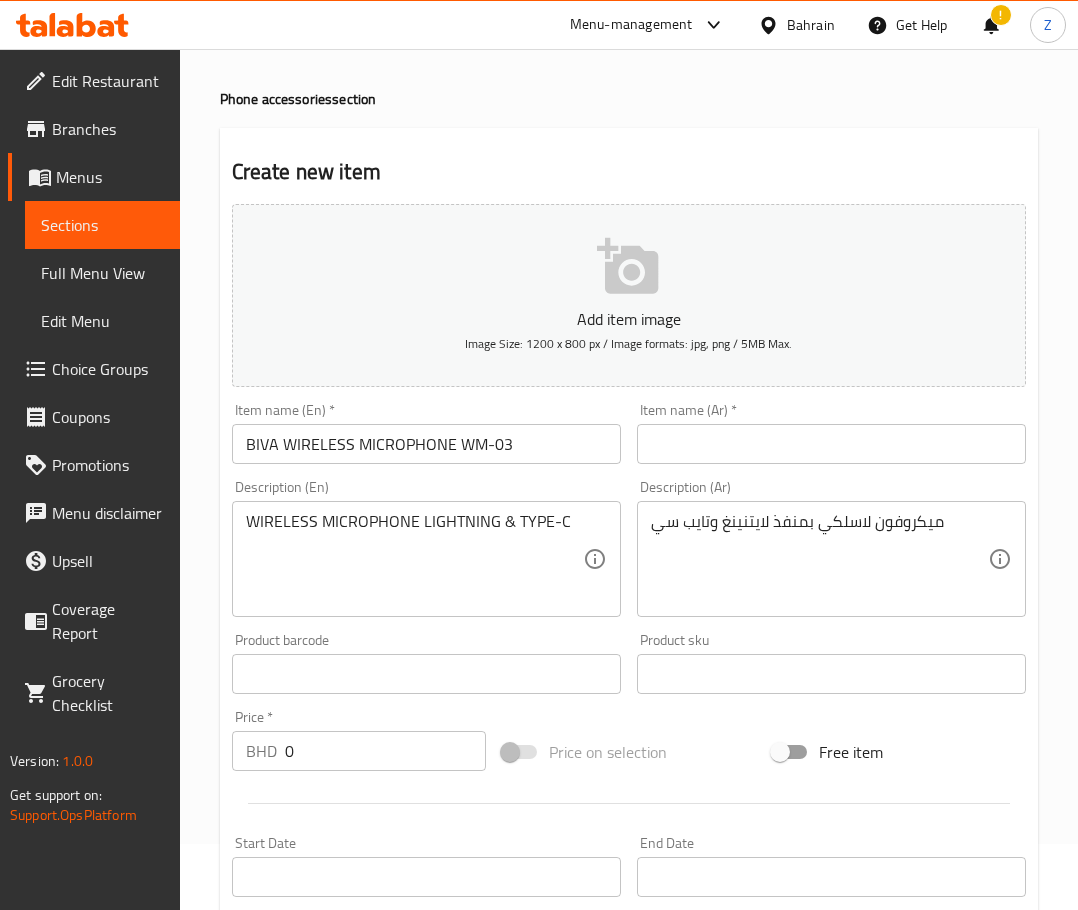 scroll, scrollTop: 100, scrollLeft: 0, axis: vertical 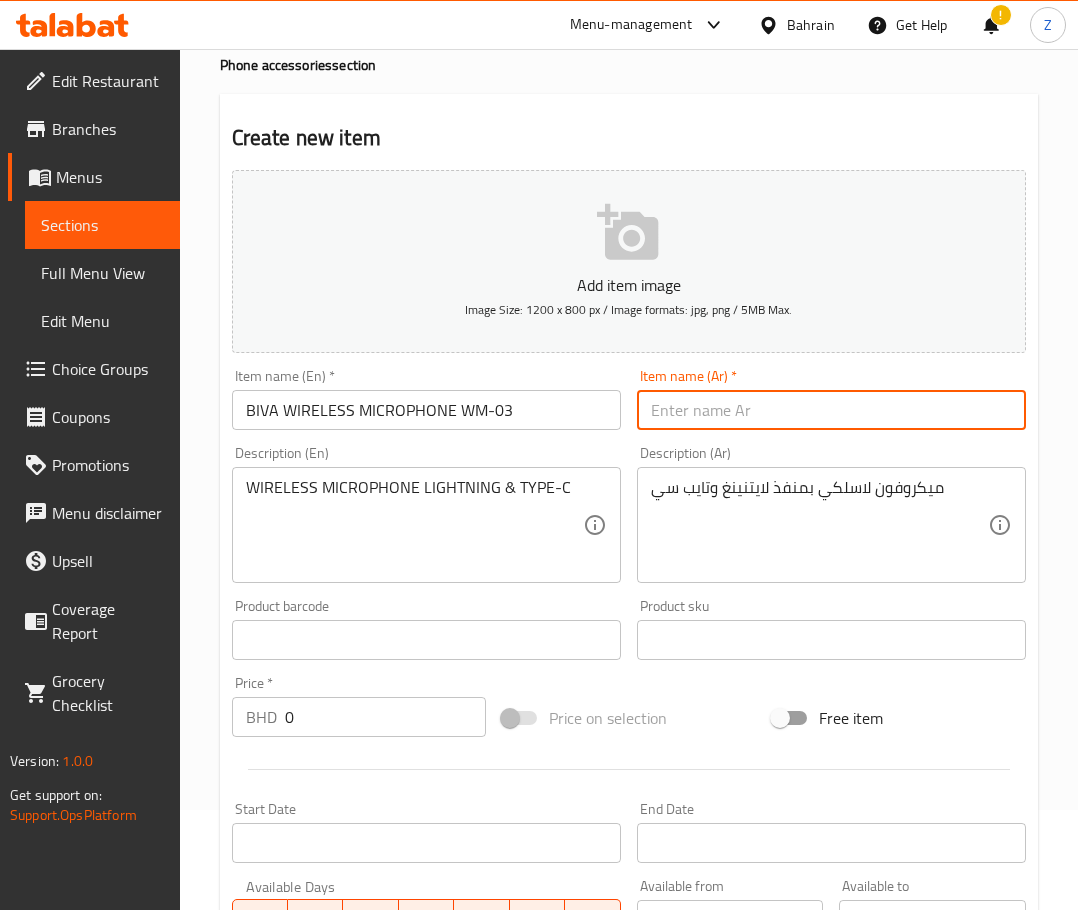 click at bounding box center (831, 410) 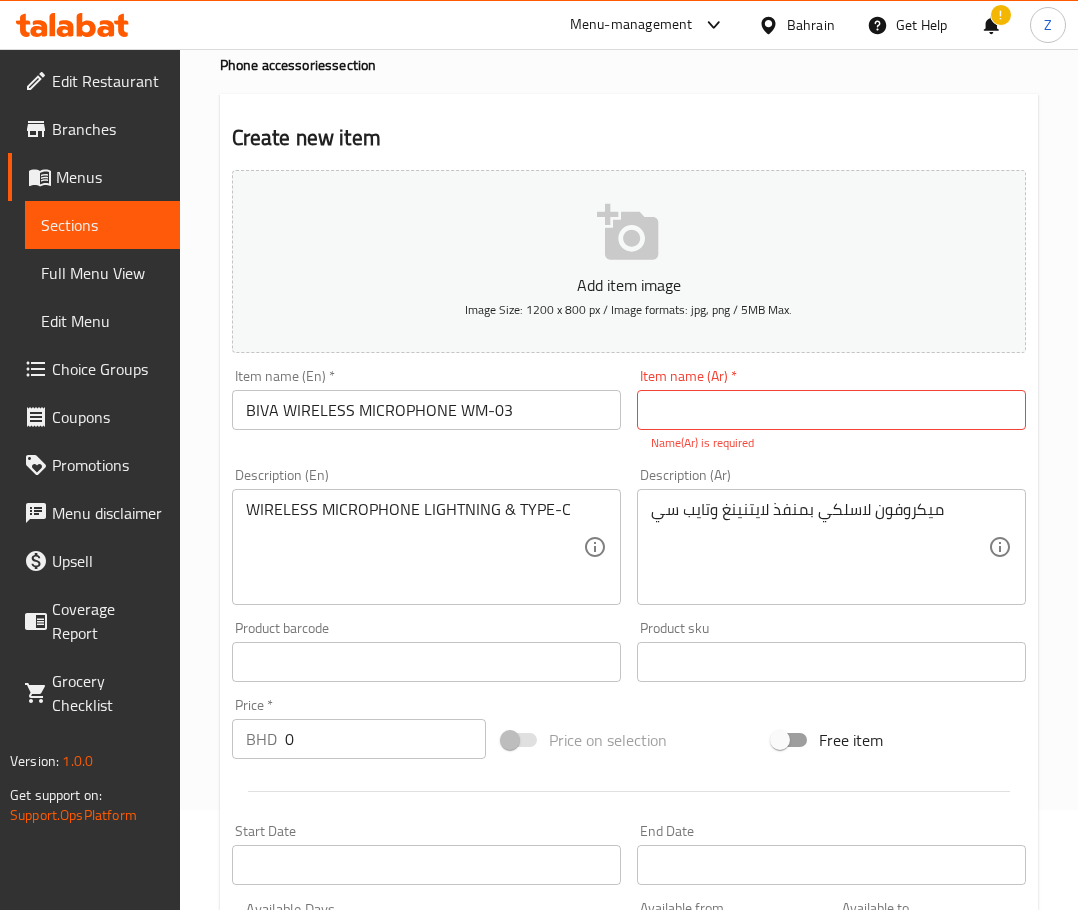 drag, startPoint x: 0, startPoint y: 567, endPoint x: 659, endPoint y: 396, distance: 680.8245 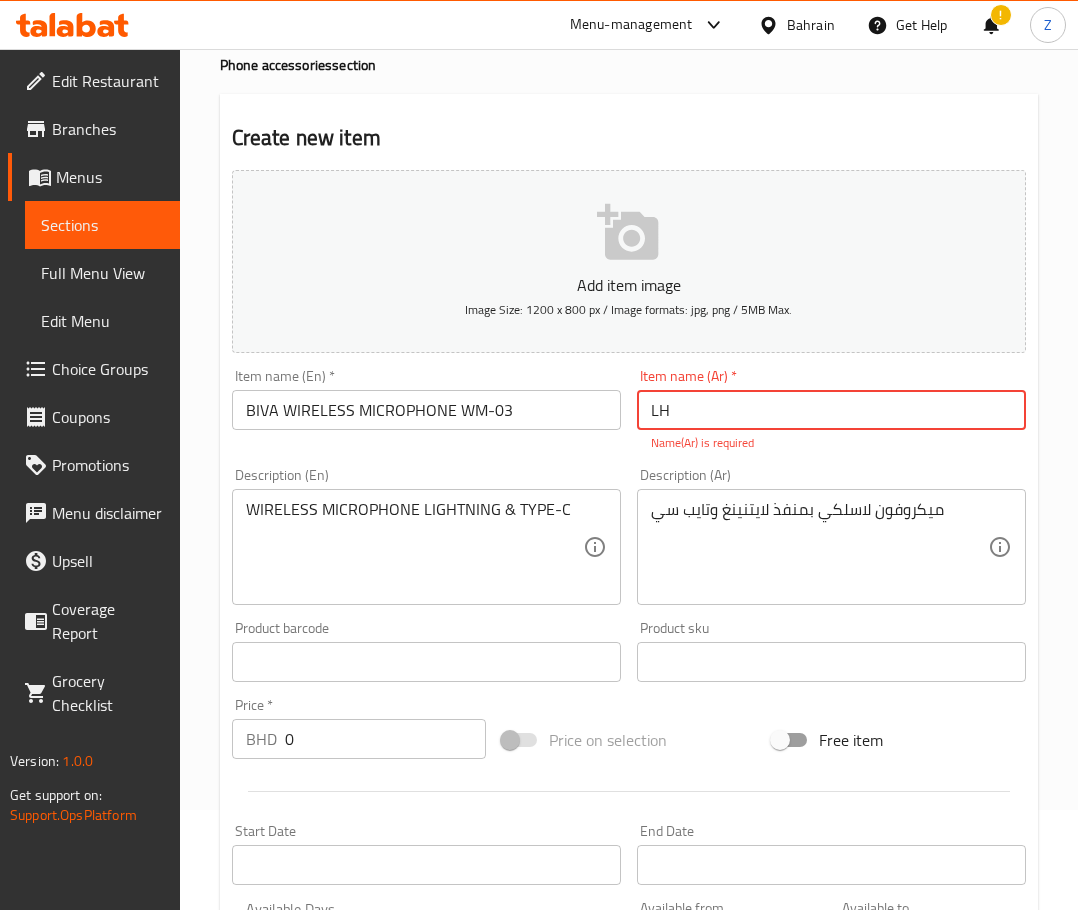 type on "L" 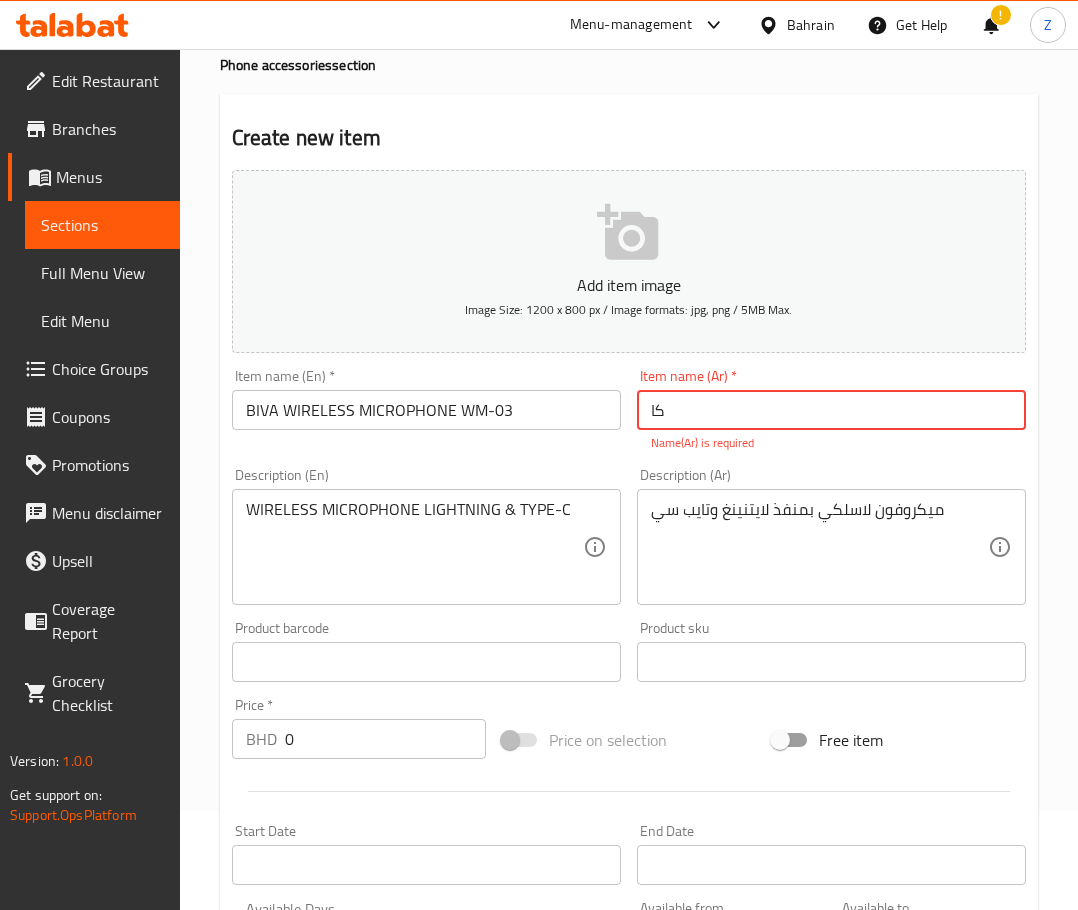 type on "ك" 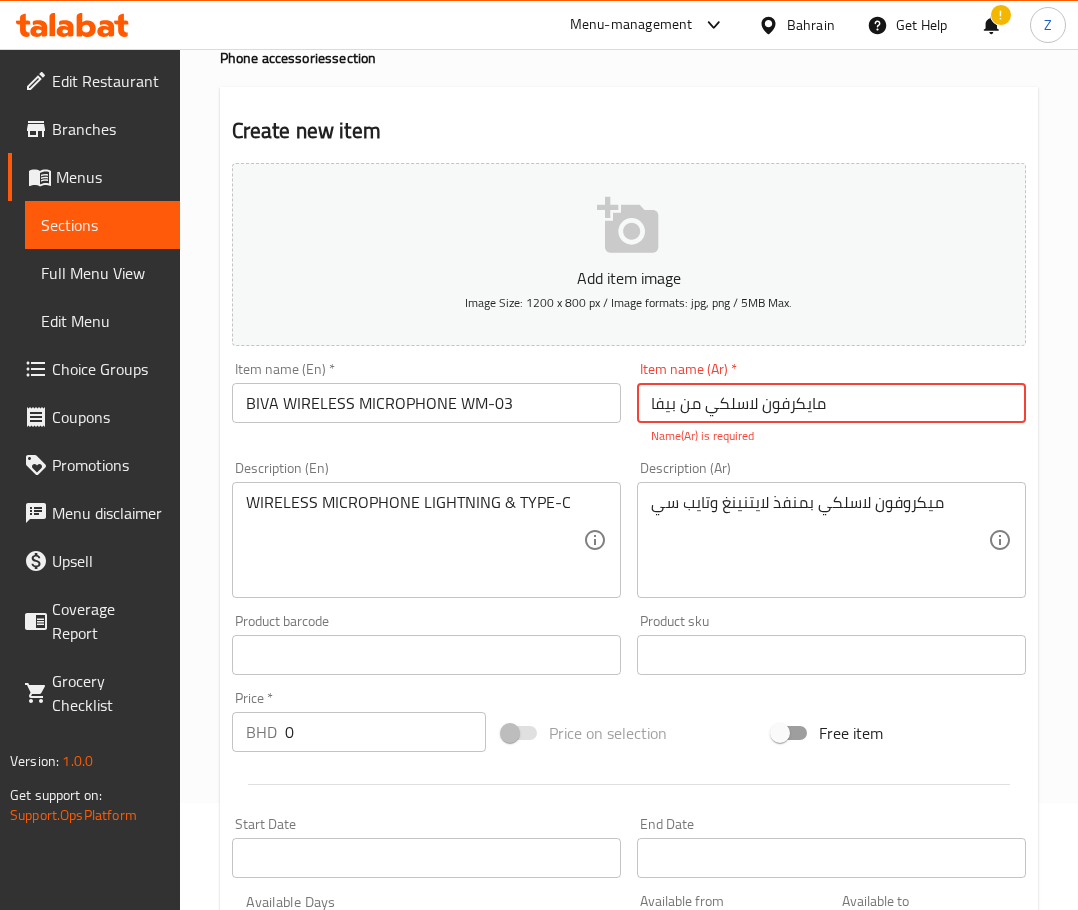 scroll, scrollTop: 300, scrollLeft: 0, axis: vertical 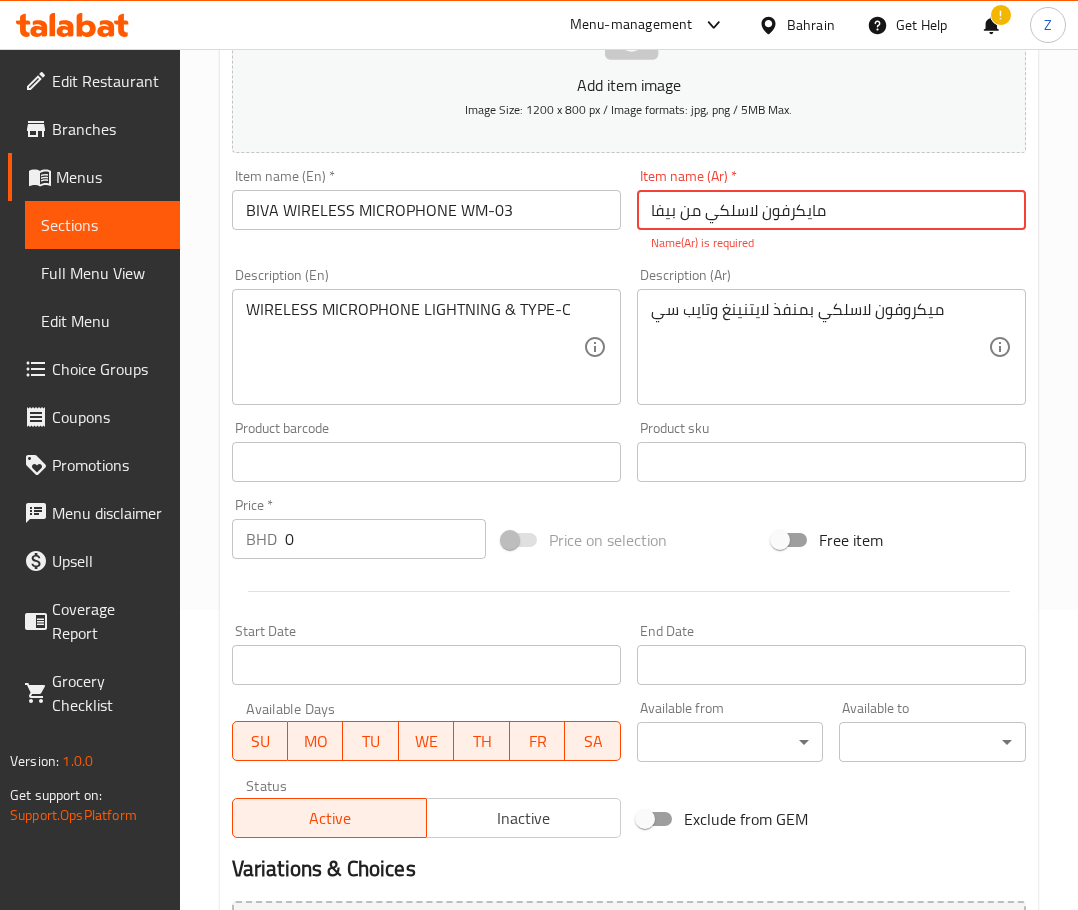 type on "مايكرفون لاسلكي من بيفا" 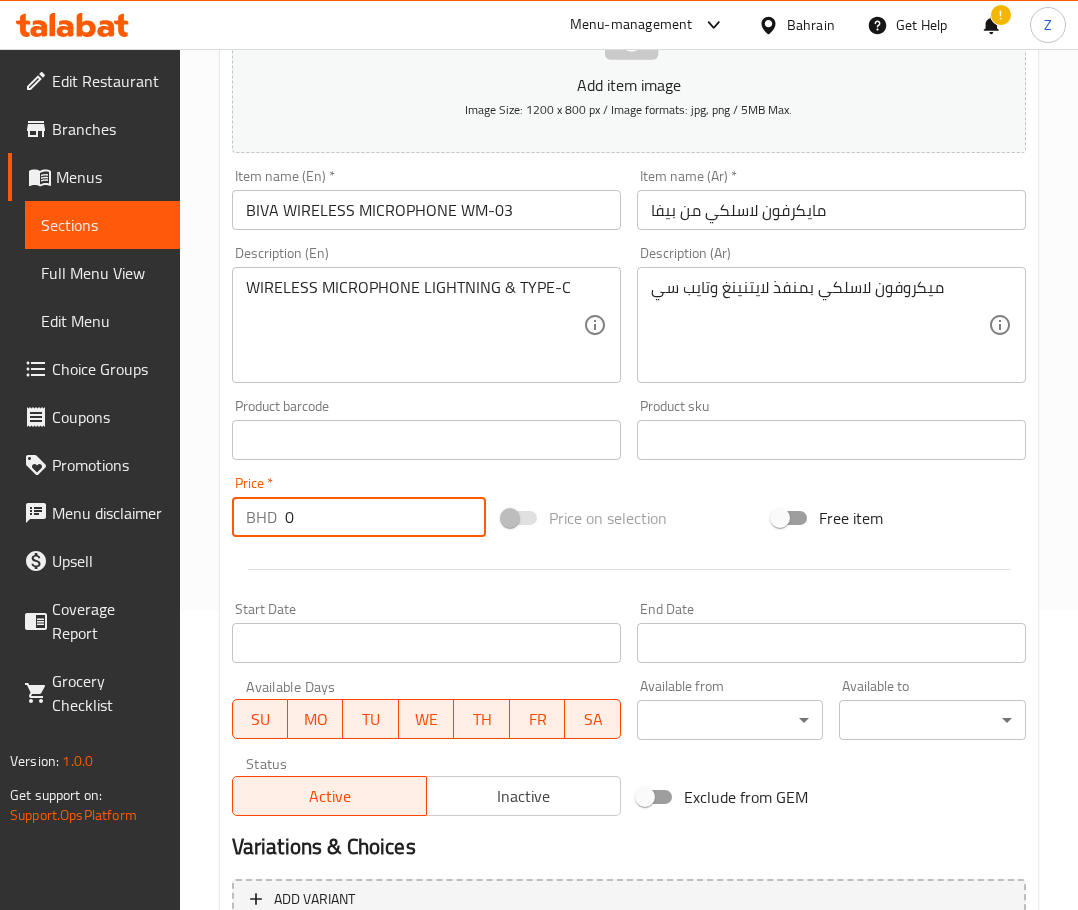 drag, startPoint x: 321, startPoint y: 520, endPoint x: 223, endPoint y: 497, distance: 100.6628 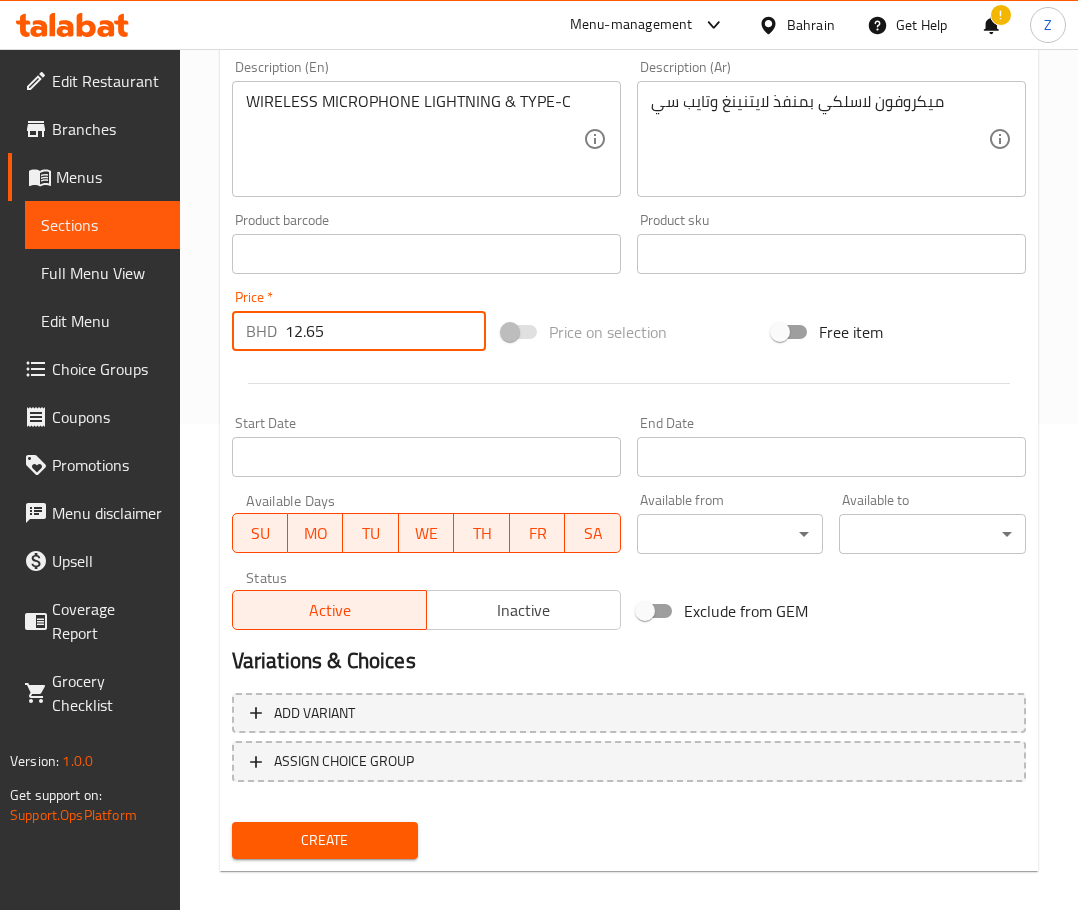 scroll, scrollTop: 503, scrollLeft: 0, axis: vertical 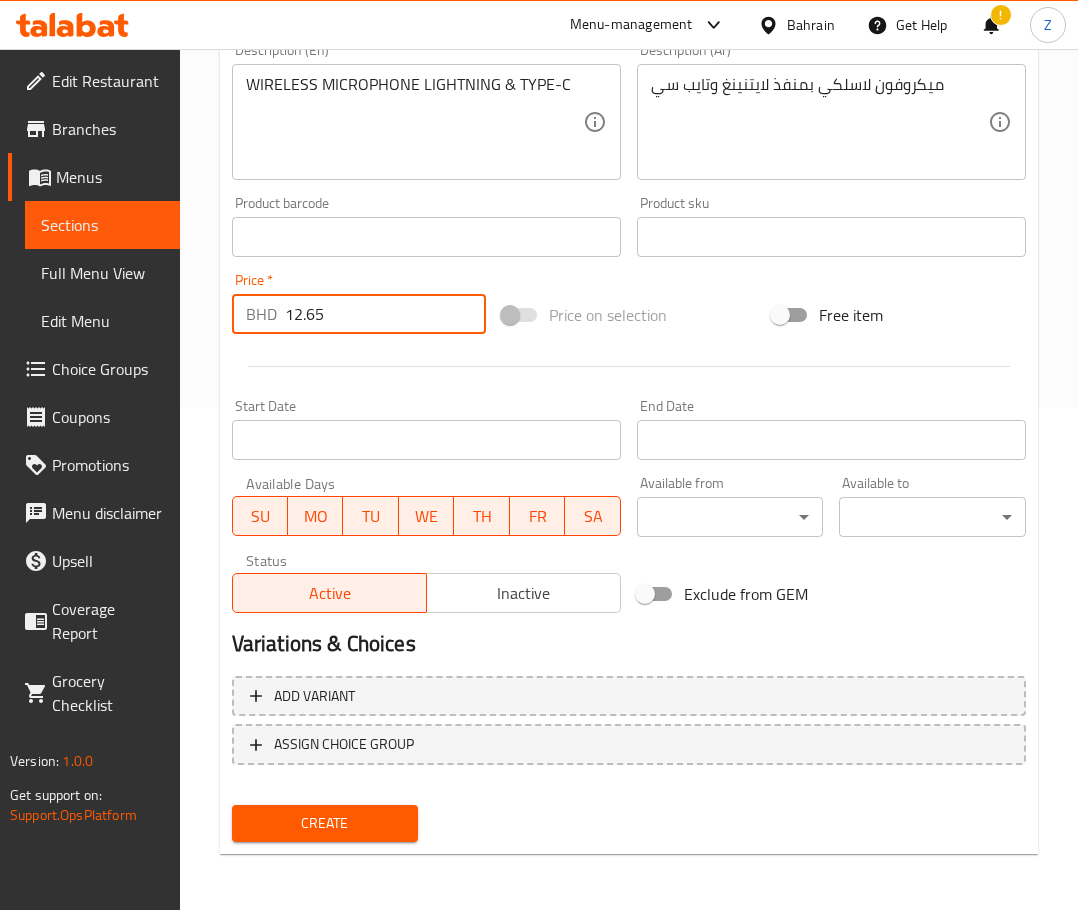 type on "12.65" 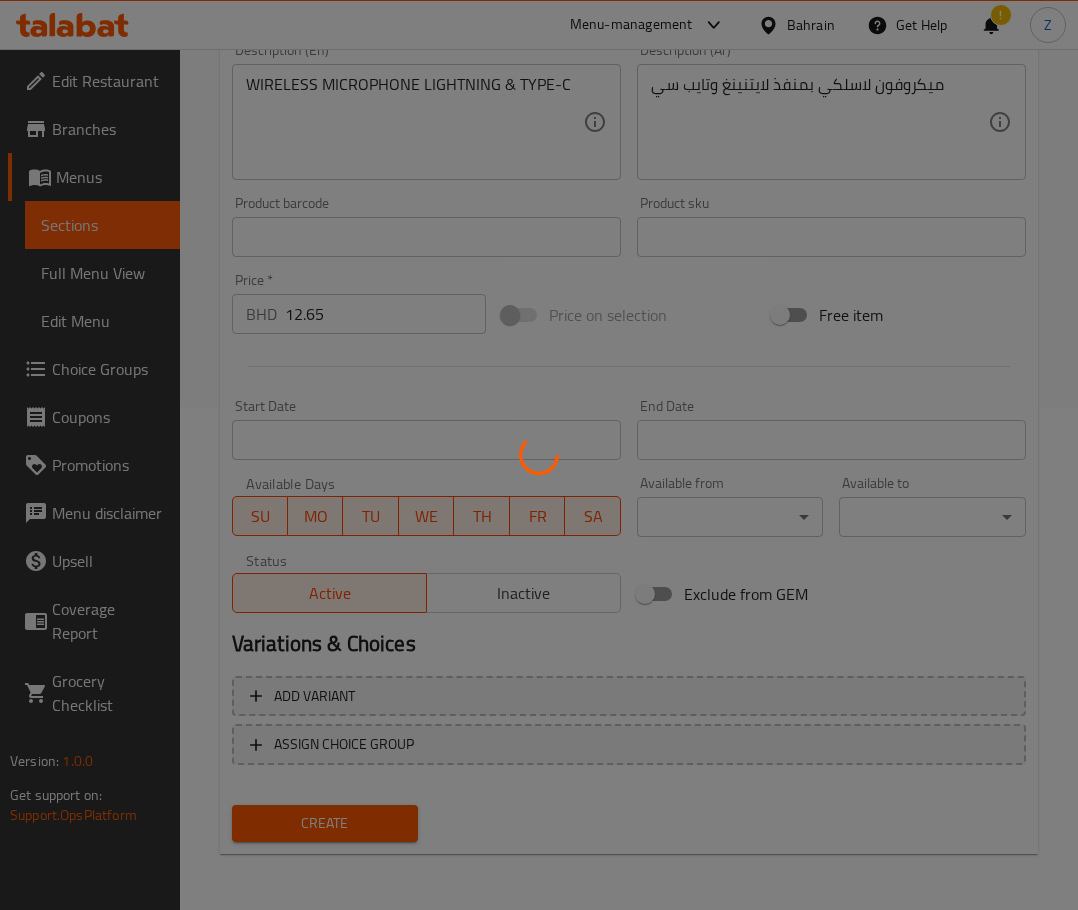 type 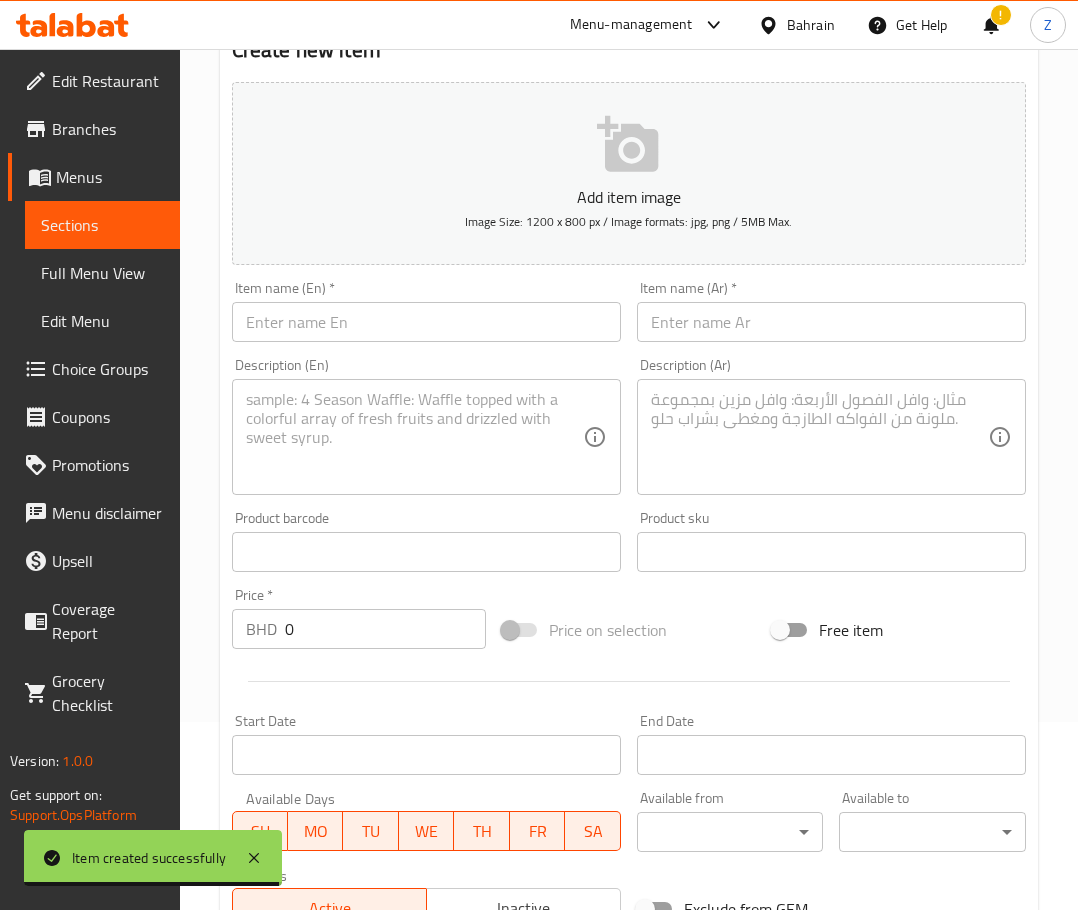 scroll, scrollTop: 103, scrollLeft: 0, axis: vertical 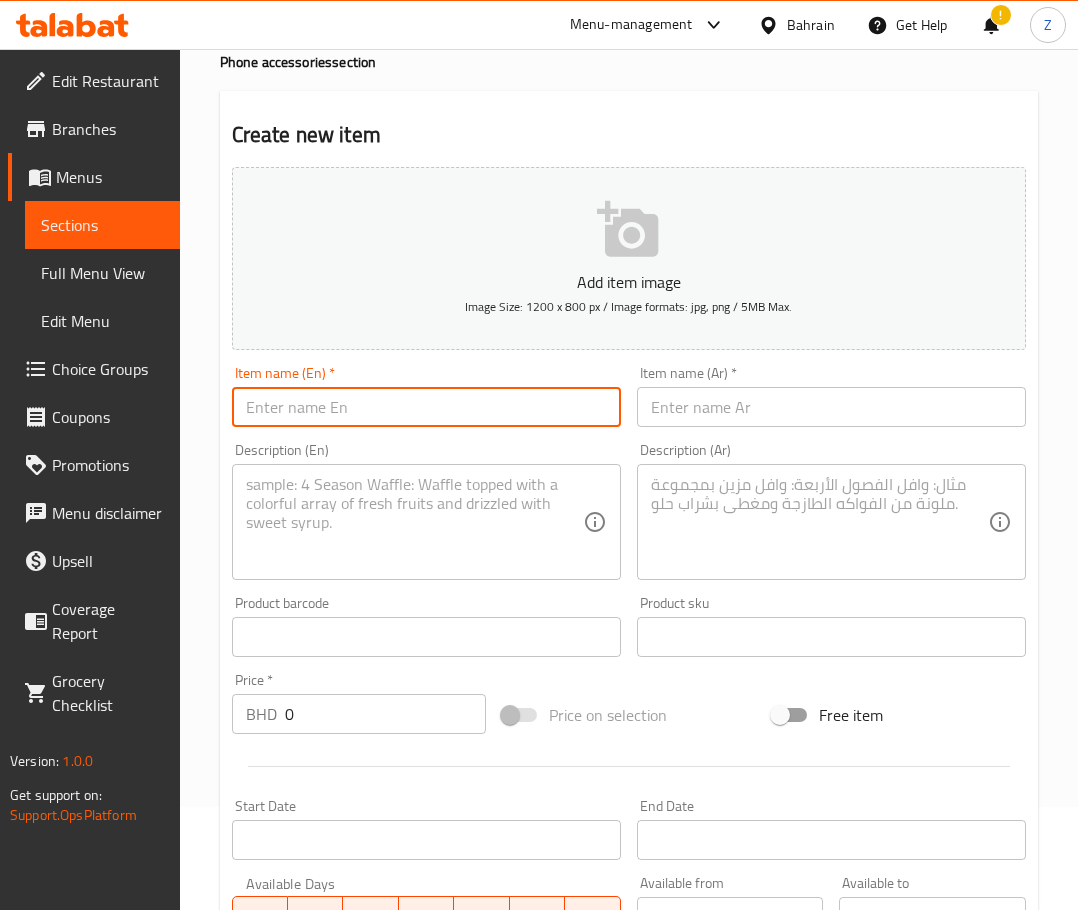 click at bounding box center (426, 407) 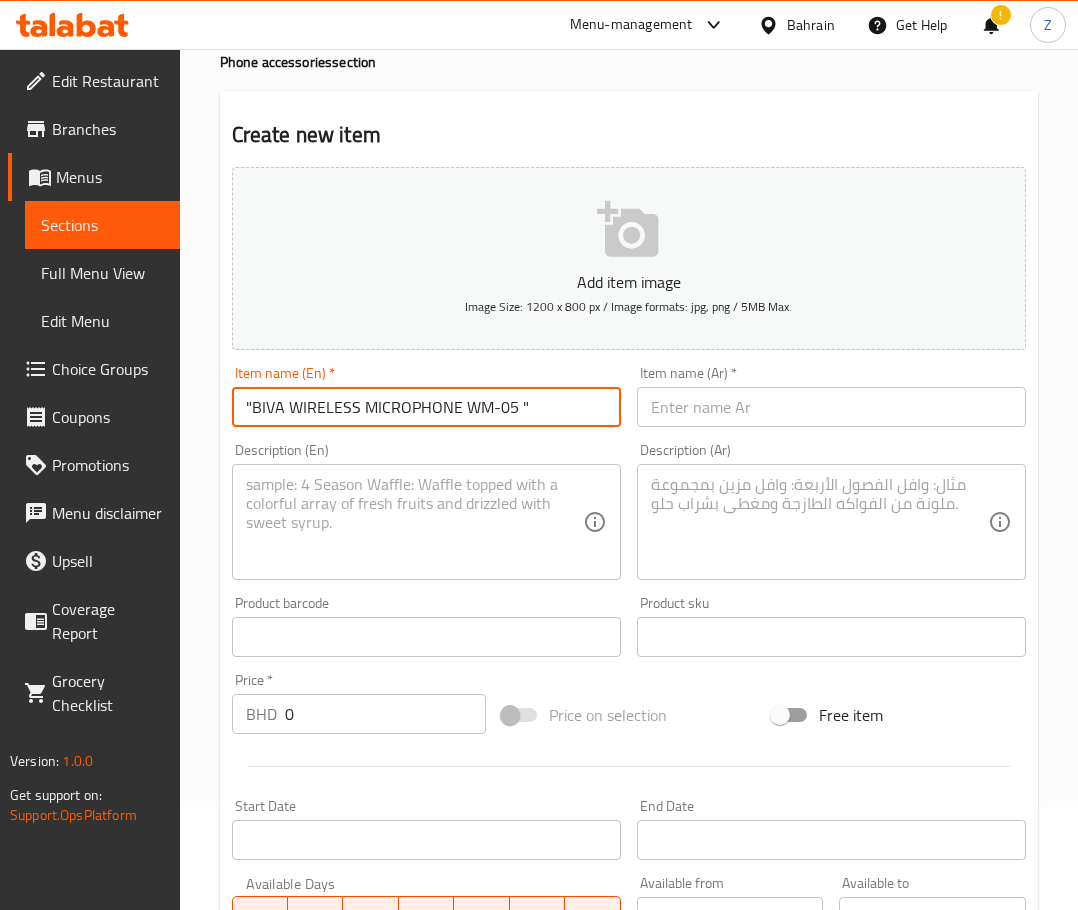 drag, startPoint x: 561, startPoint y: 406, endPoint x: 514, endPoint y: 399, distance: 47.518417 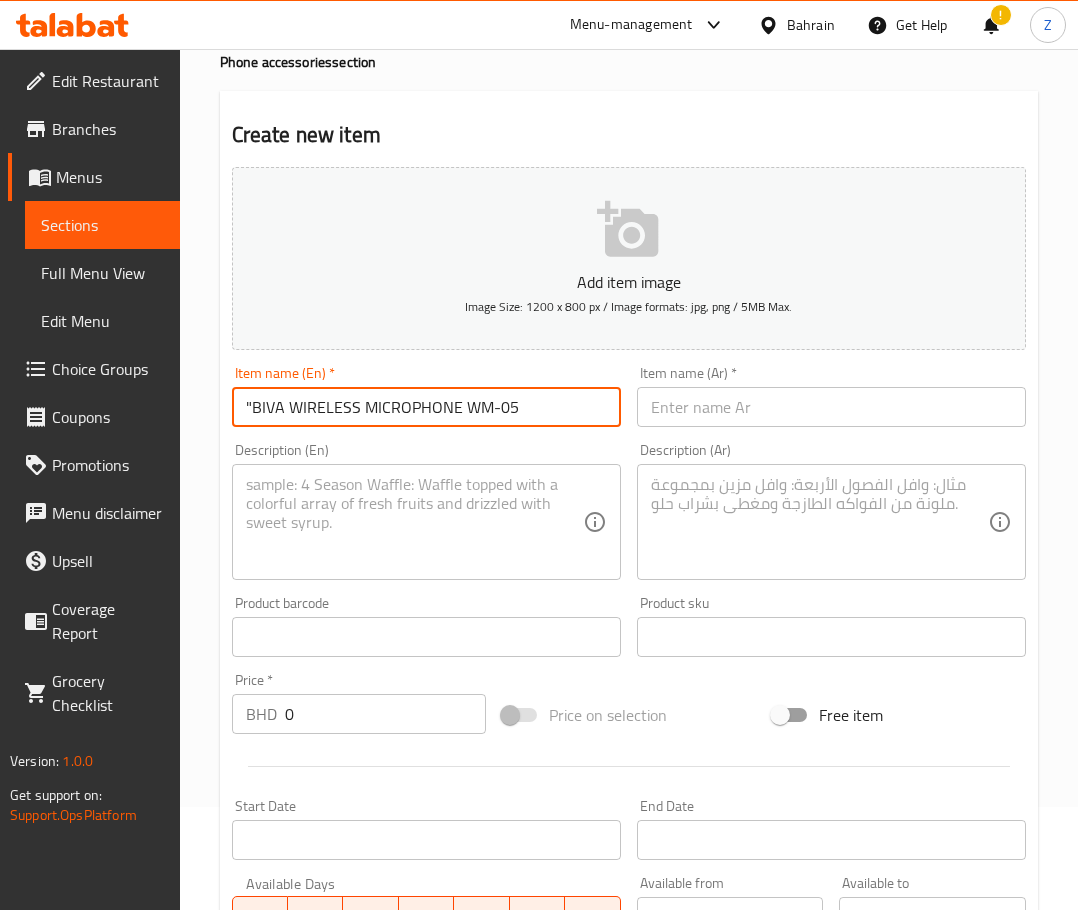 drag, startPoint x: 253, startPoint y: 403, endPoint x: -57, endPoint y: 358, distance: 313.2491 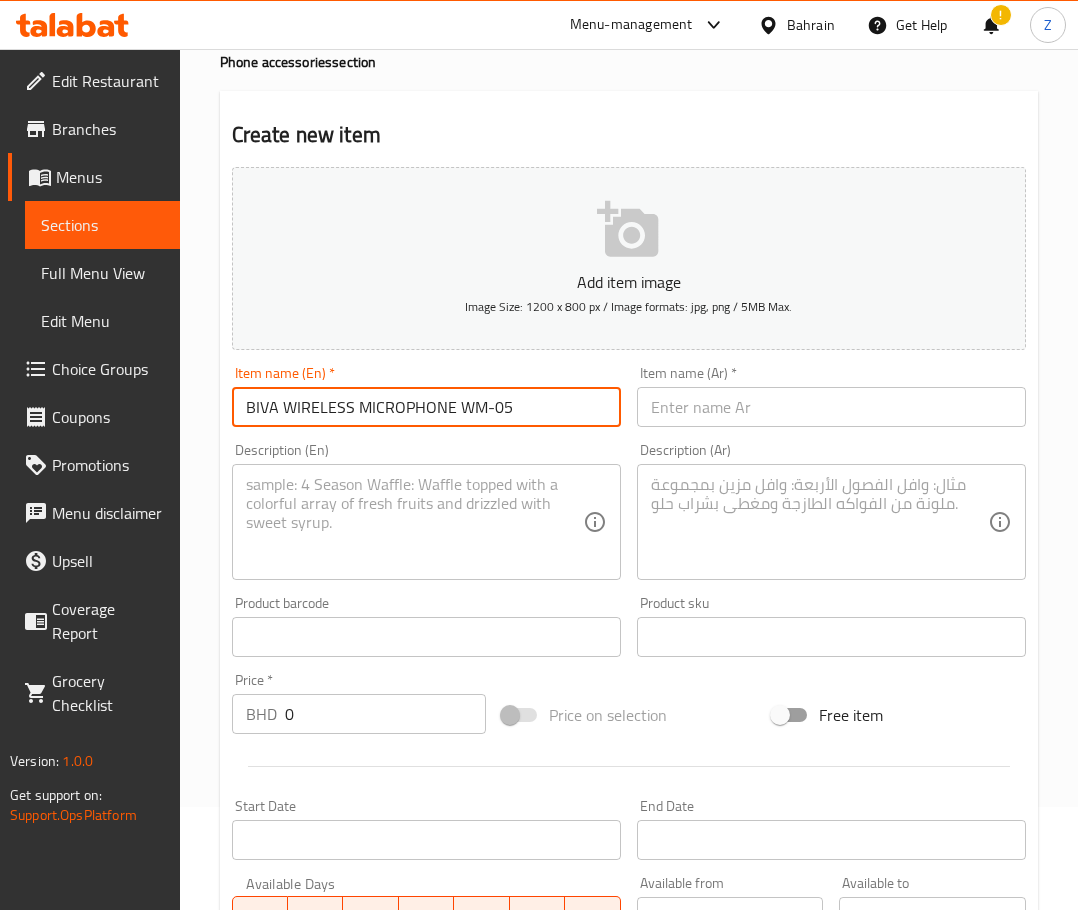 type on "BIVA WIRELESS MICROPHONE WM-05" 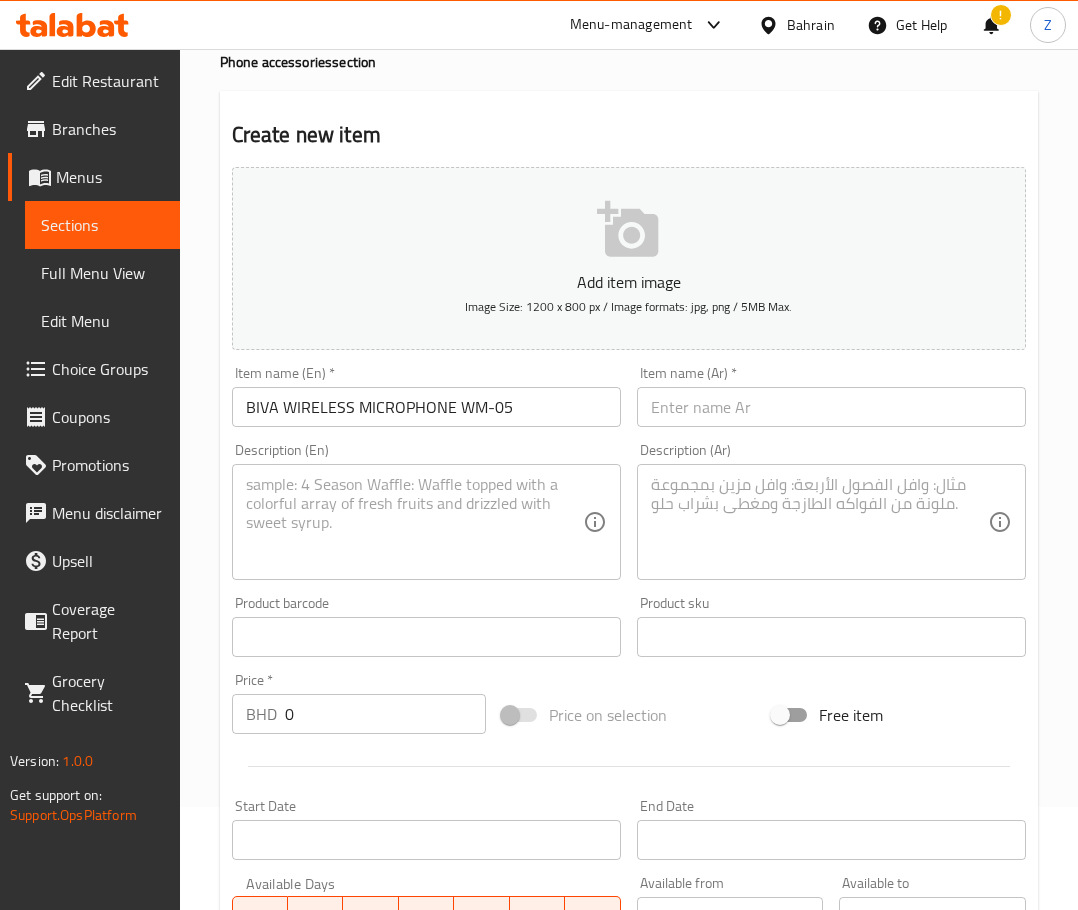 click at bounding box center [414, 522] 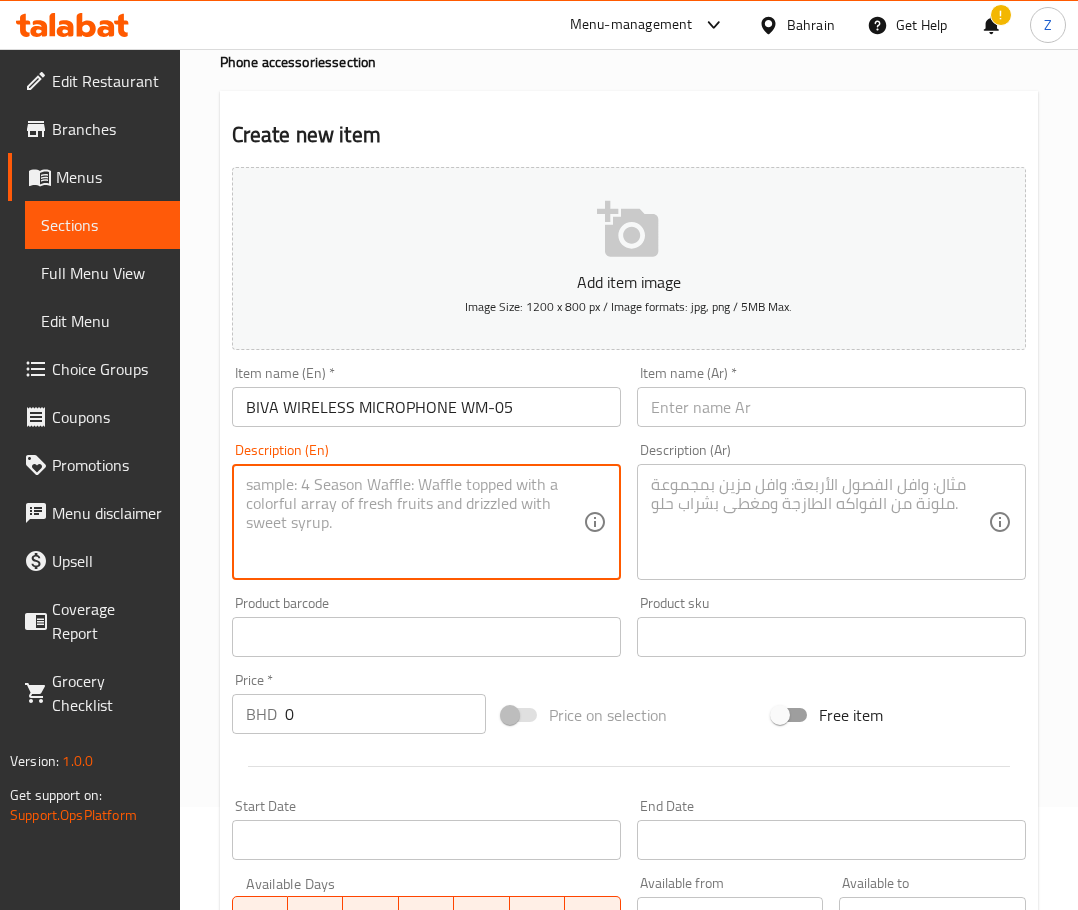 paste on "WIRELESS MICROPHONE LIGHTNING" 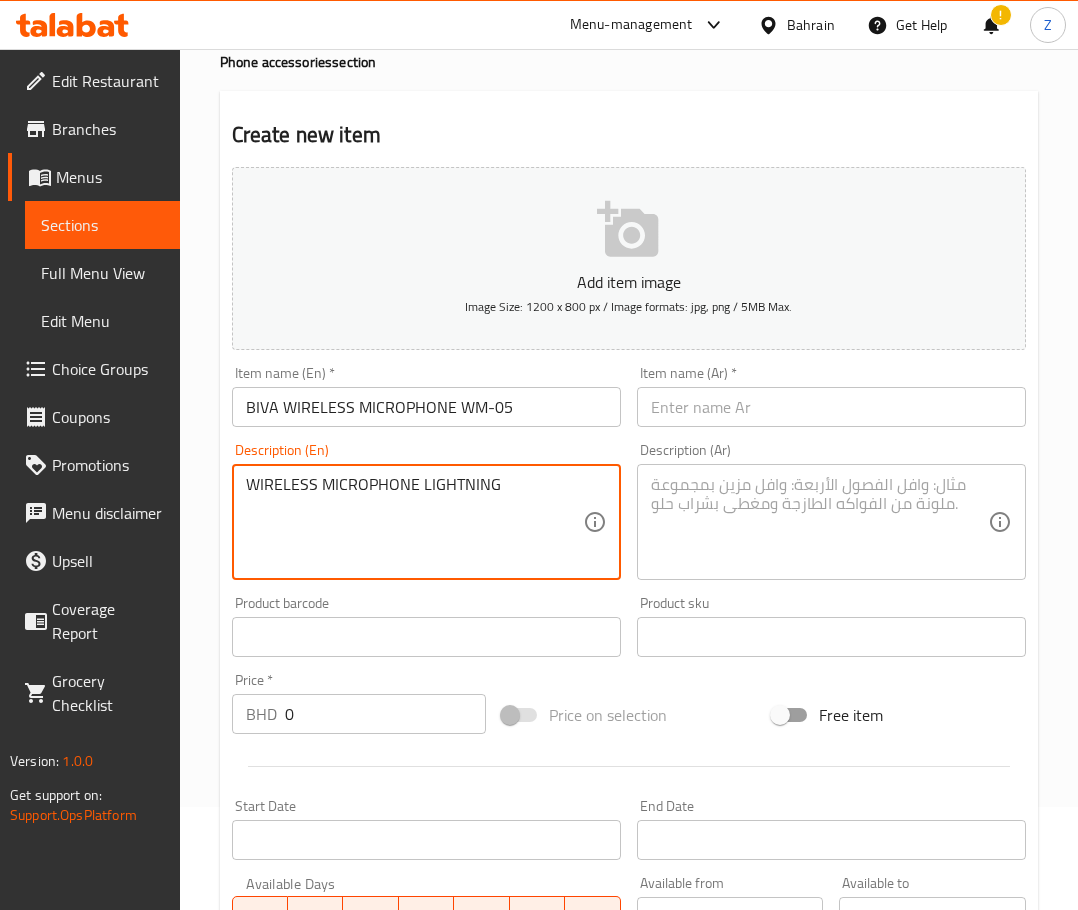 type on "WIRELESS MICROPHONE LIGHTNING" 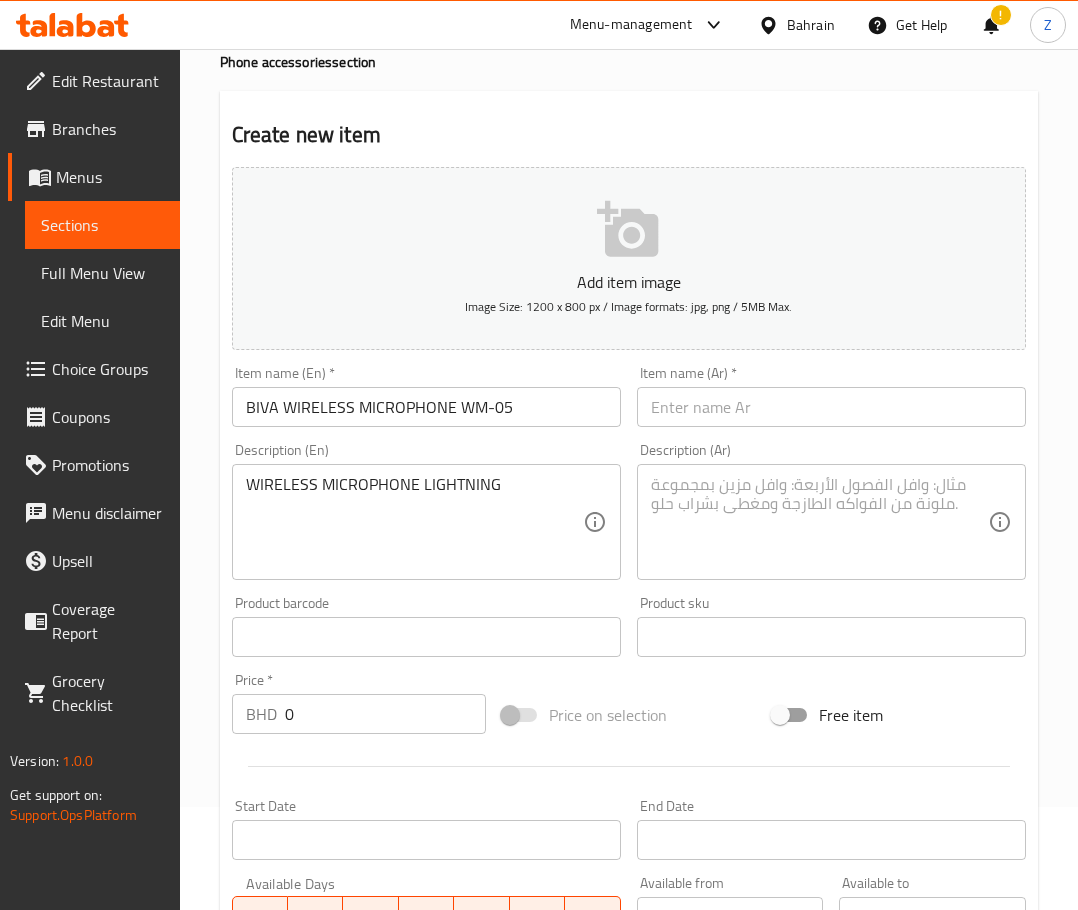 drag, startPoint x: 416, startPoint y: 708, endPoint x: 119, endPoint y: 661, distance: 300.69586 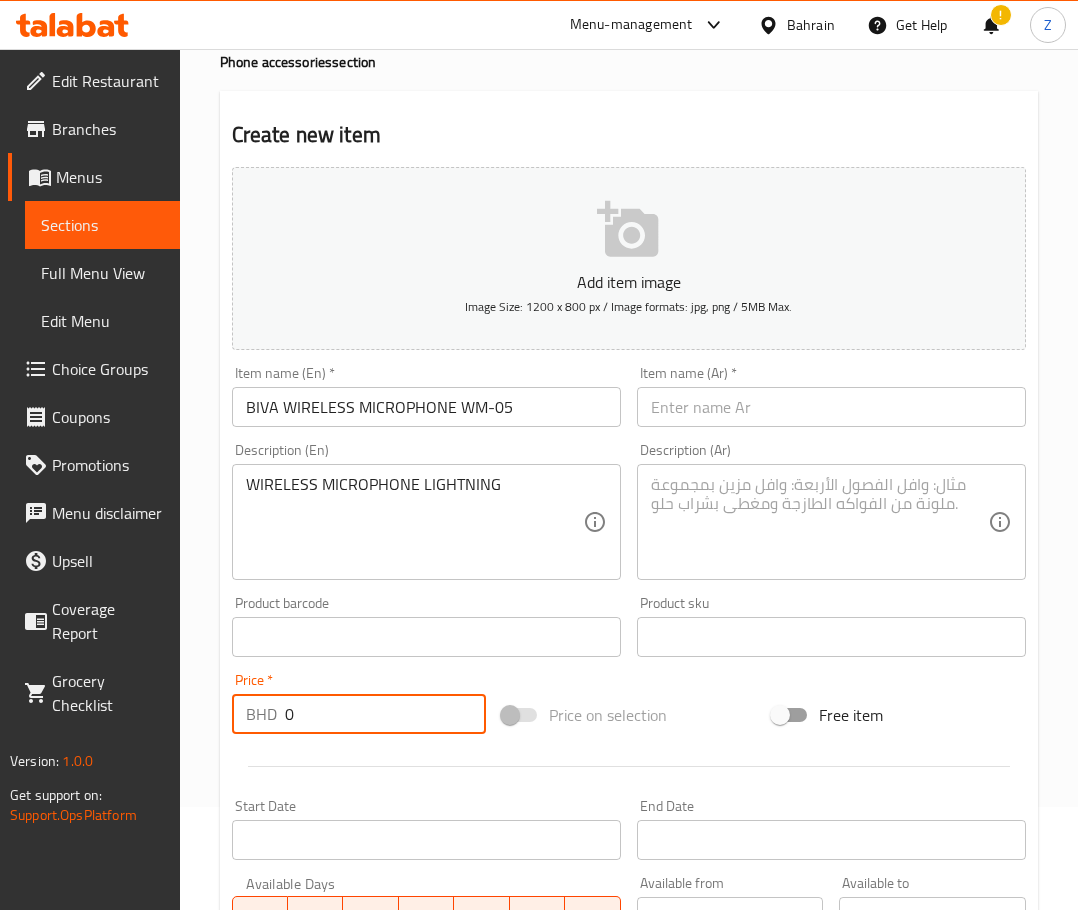 paste on "10.35" 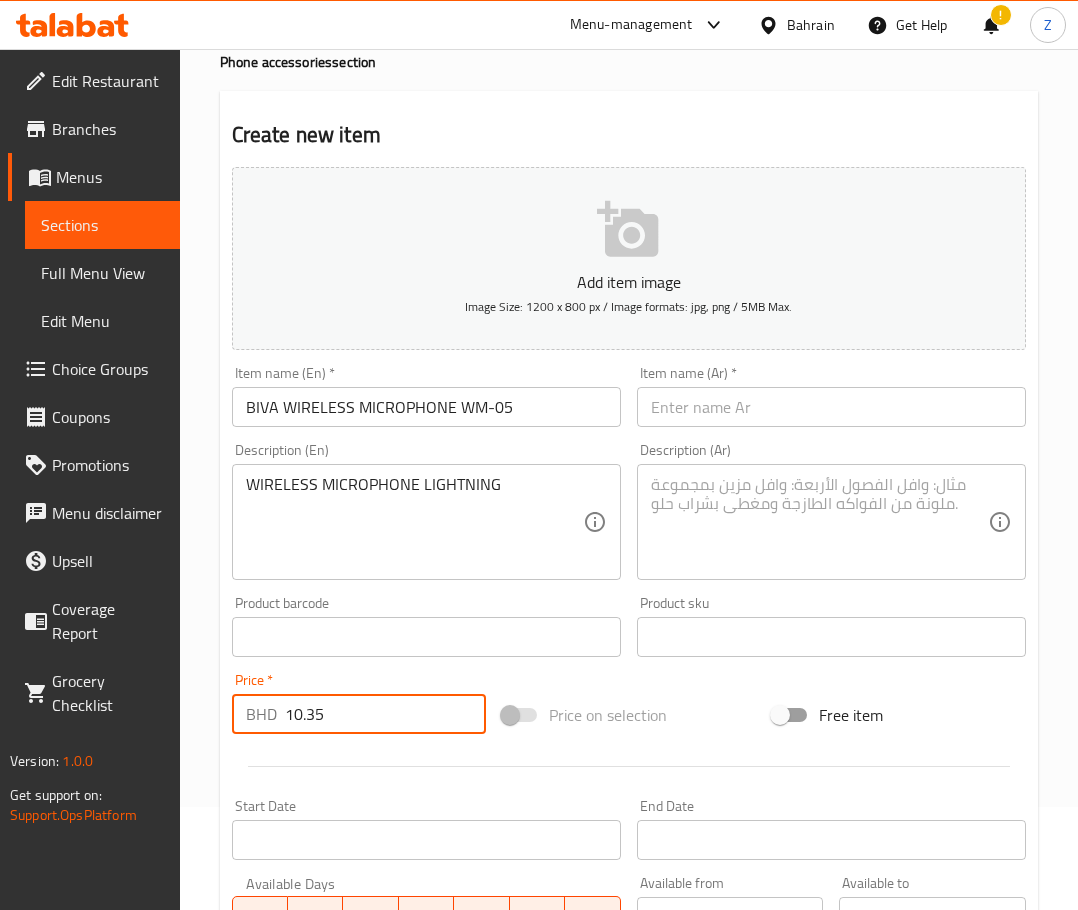 type on "10.35" 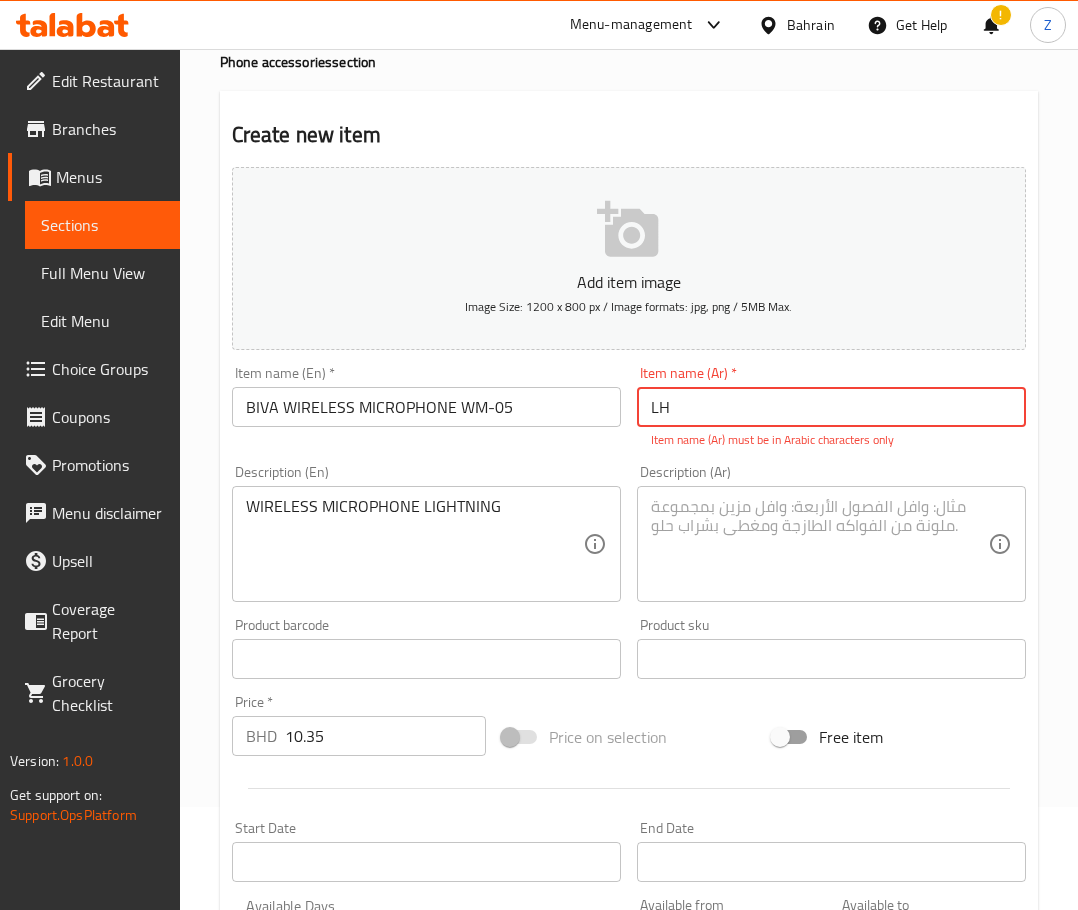 type on "L" 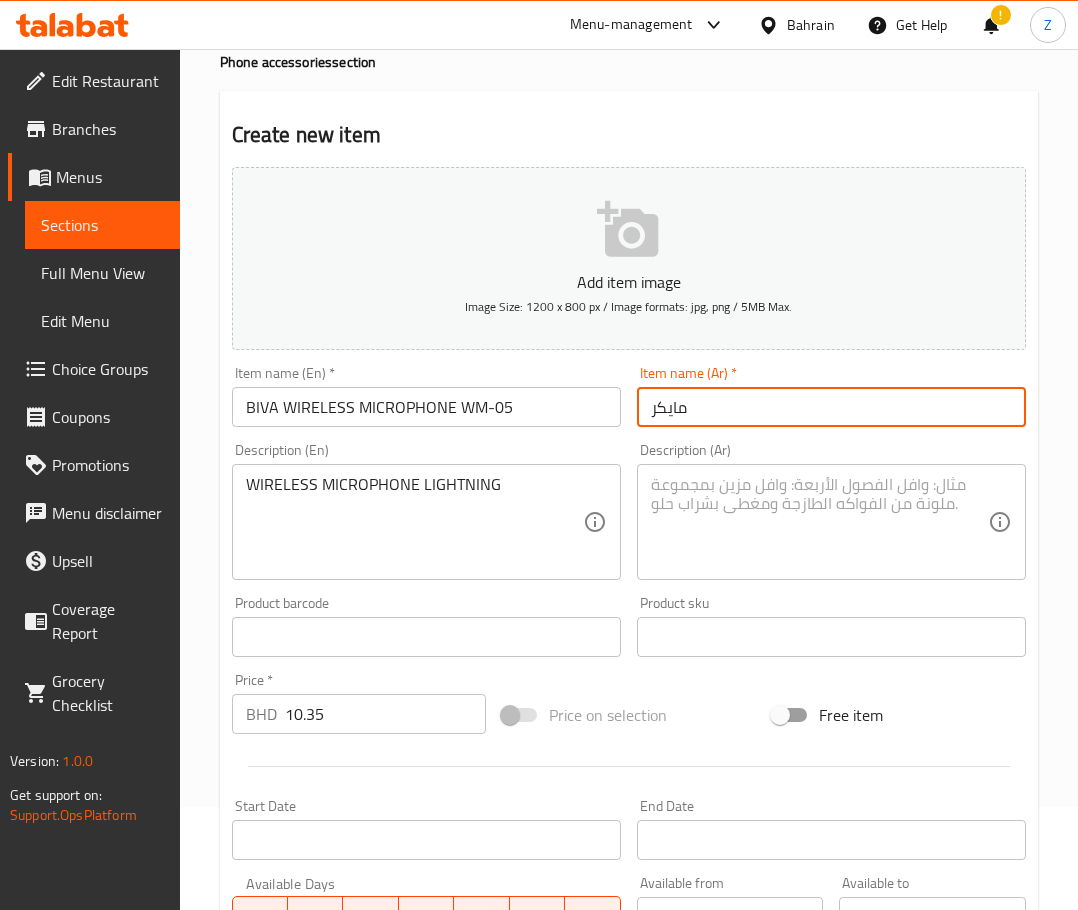 type on "مايكرفون لاسلكي من بيفا" 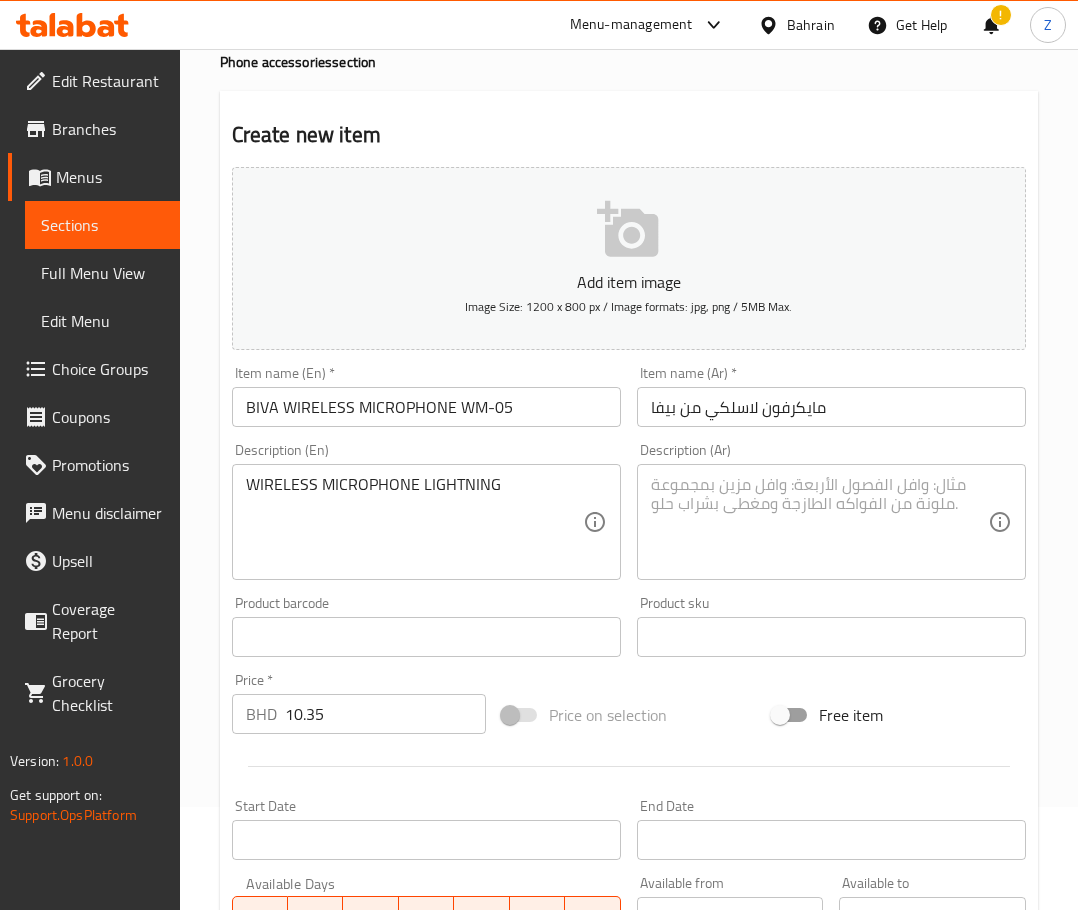 click at bounding box center (819, 522) 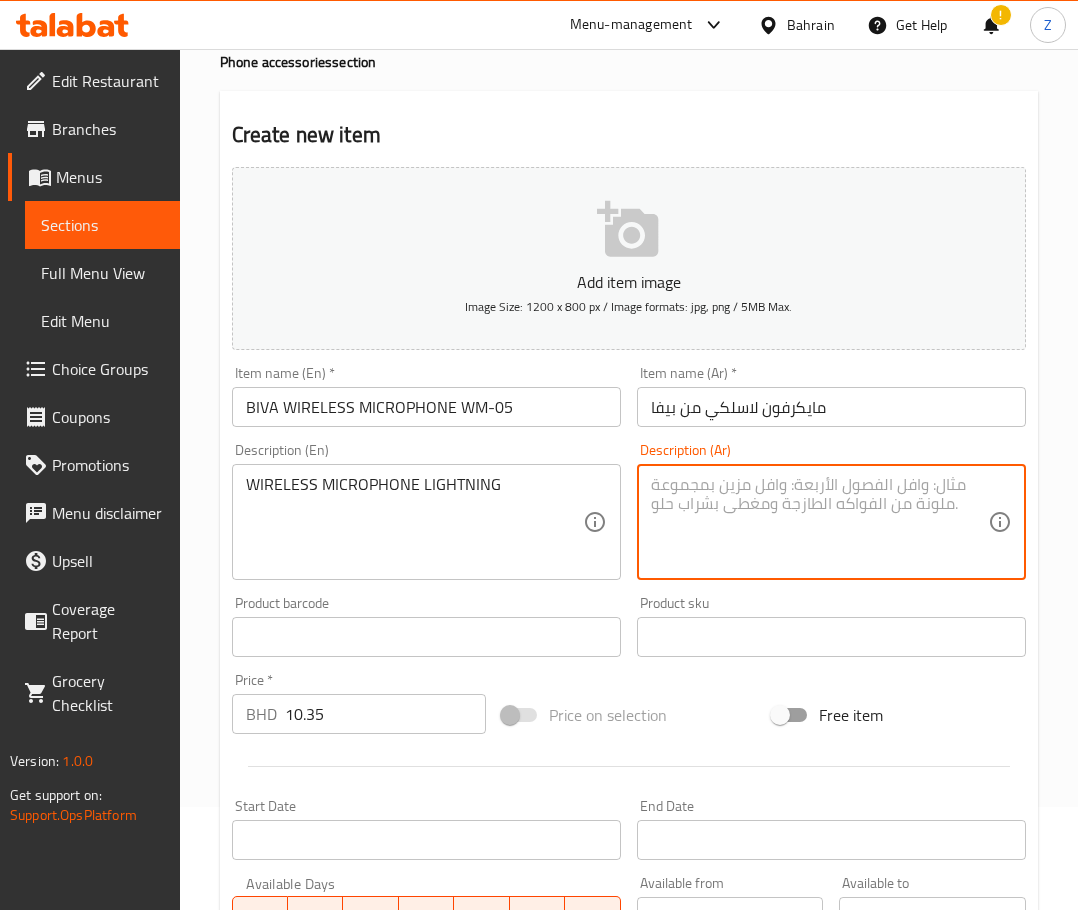 paste on "ميكروفون لاسلكي بمنفذ لايتنينغ" 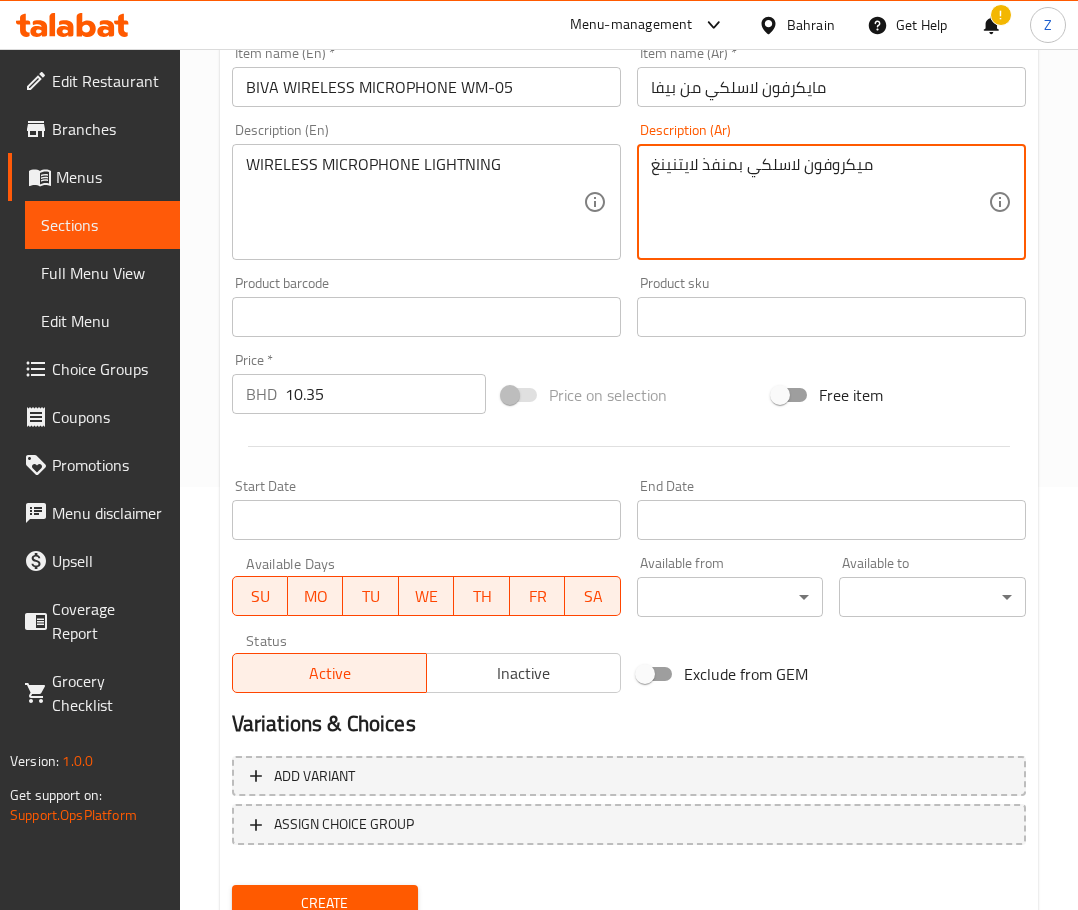 scroll, scrollTop: 503, scrollLeft: 0, axis: vertical 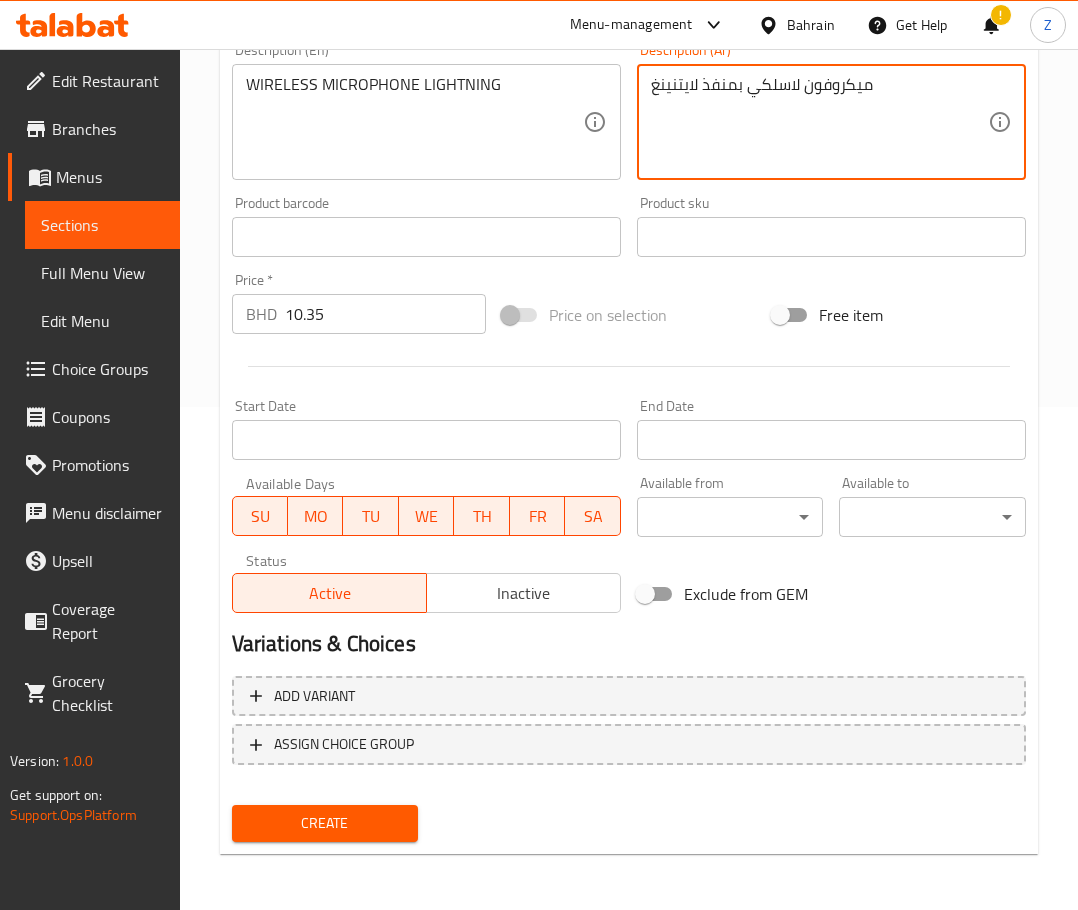 type on "ميكروفون لاسلكي بمنفذ لايتنينغ" 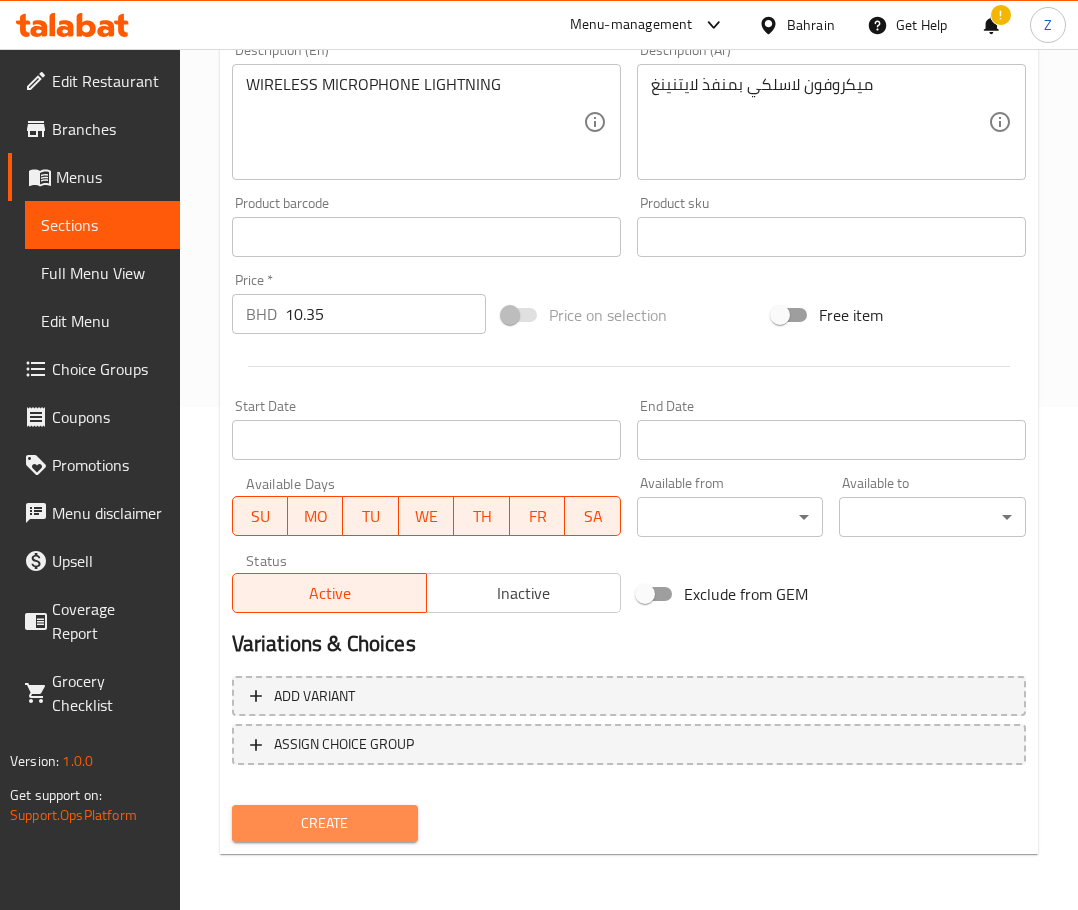 click on "Create" at bounding box center (325, 823) 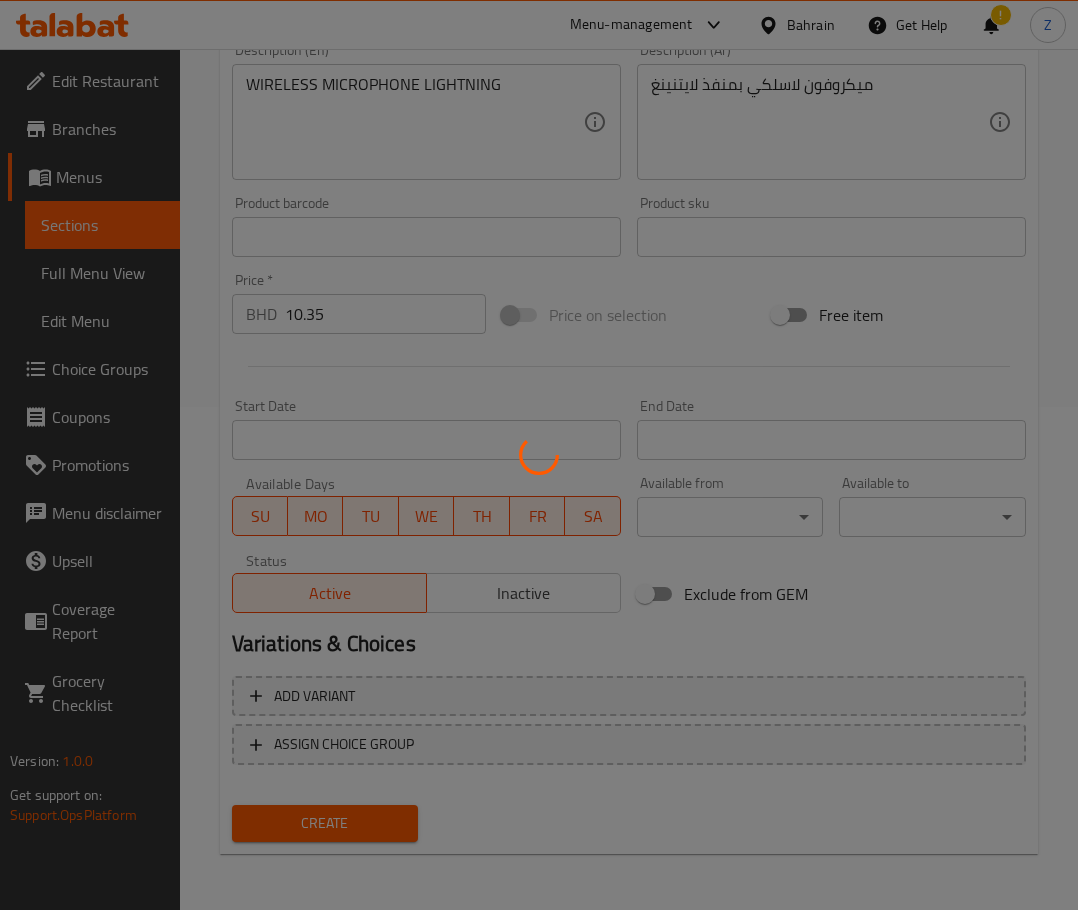 type 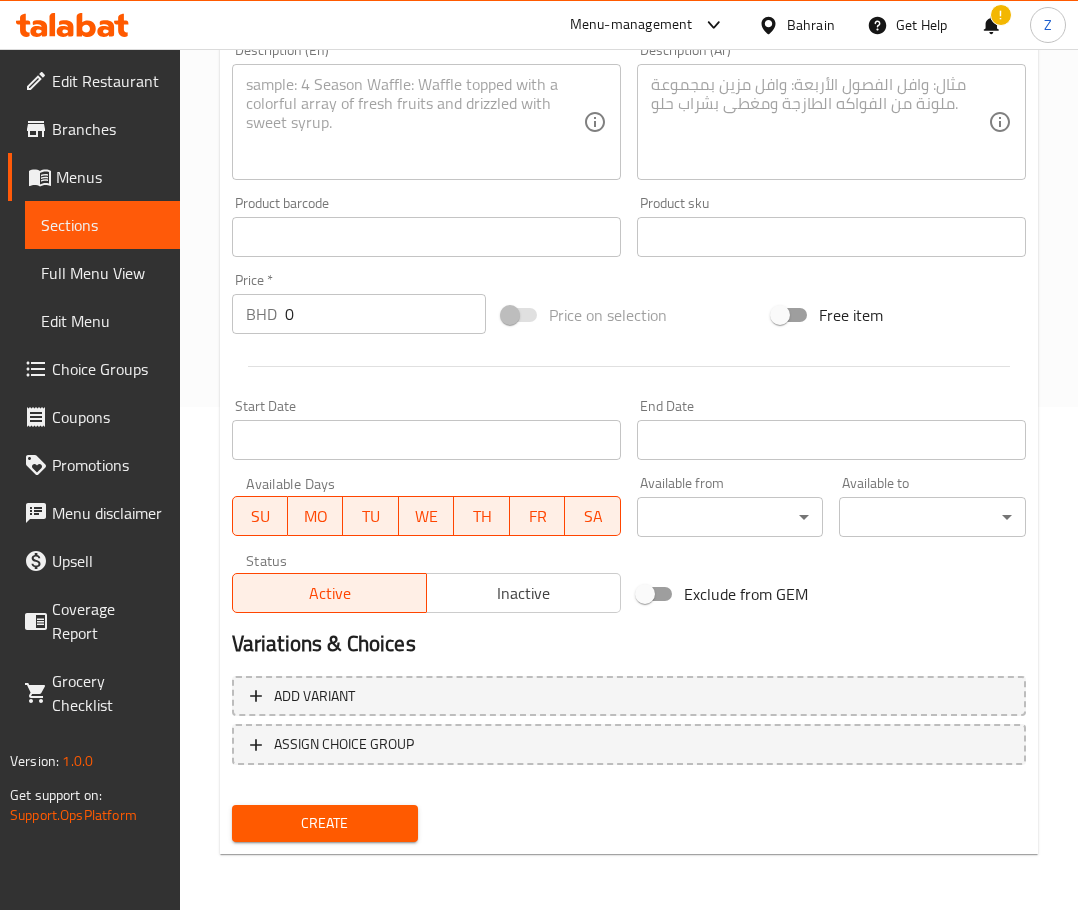 click at bounding box center [414, 122] 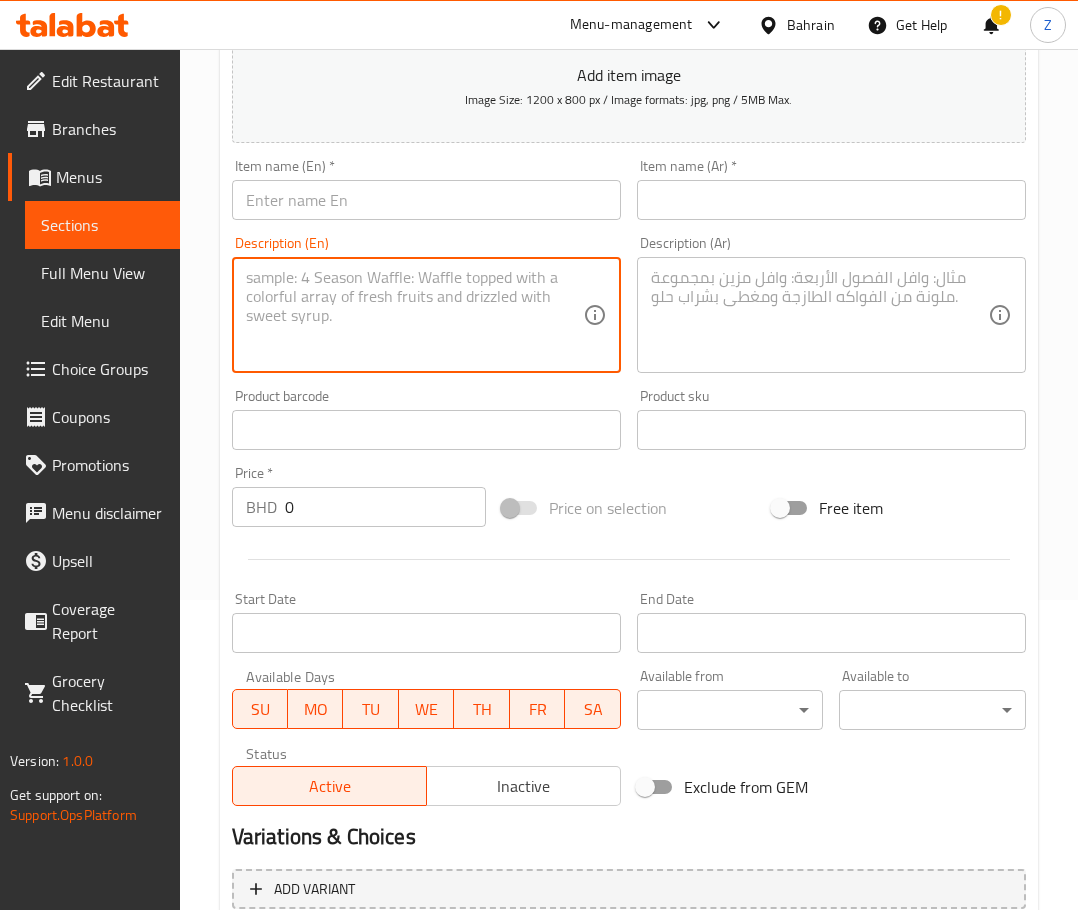 scroll, scrollTop: 303, scrollLeft: 0, axis: vertical 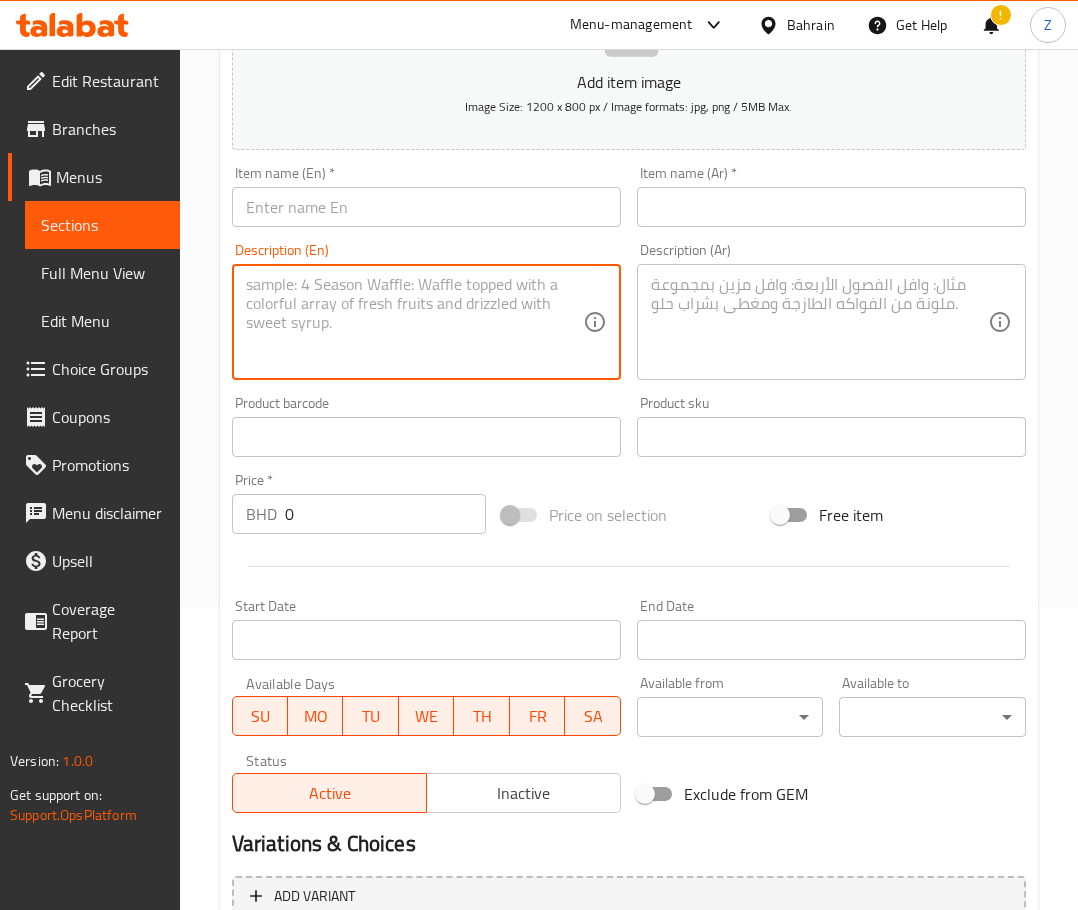 click at bounding box center (426, 207) 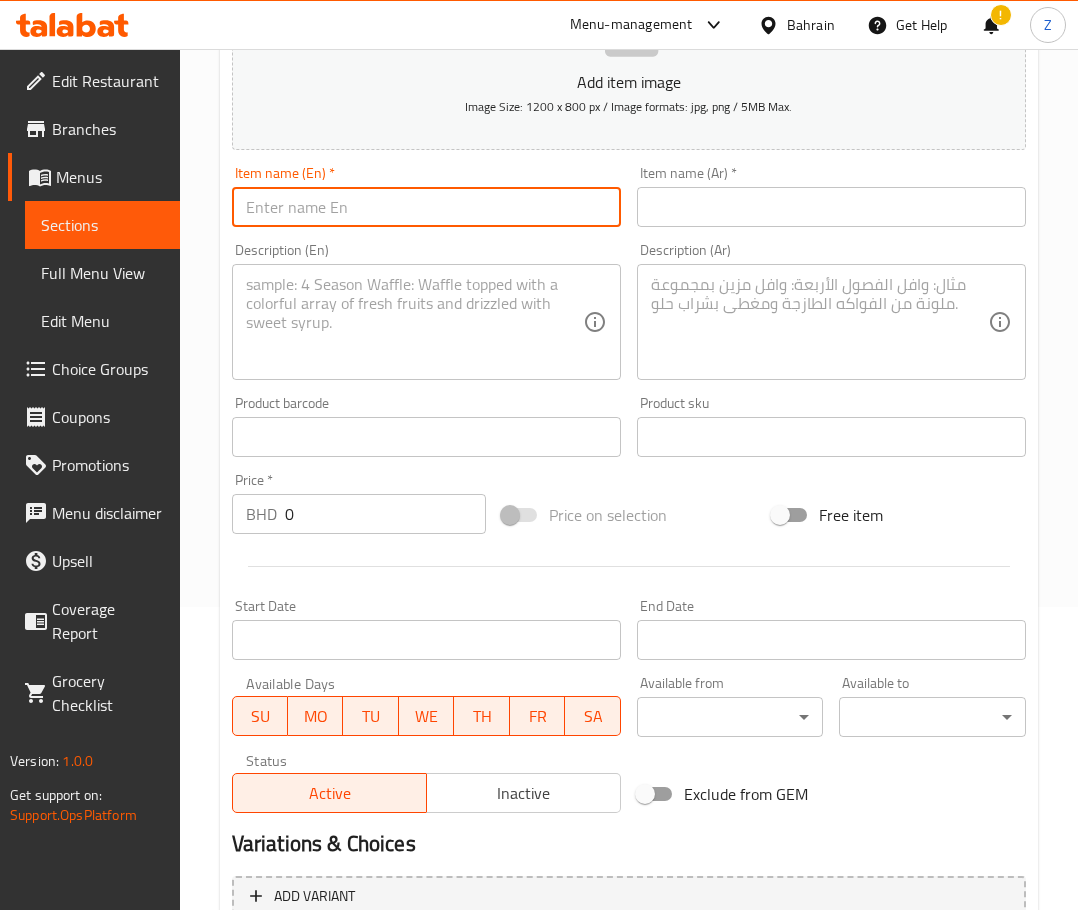 paste on ""BIVA WIRELESS MICROPHONE WM-04  "" 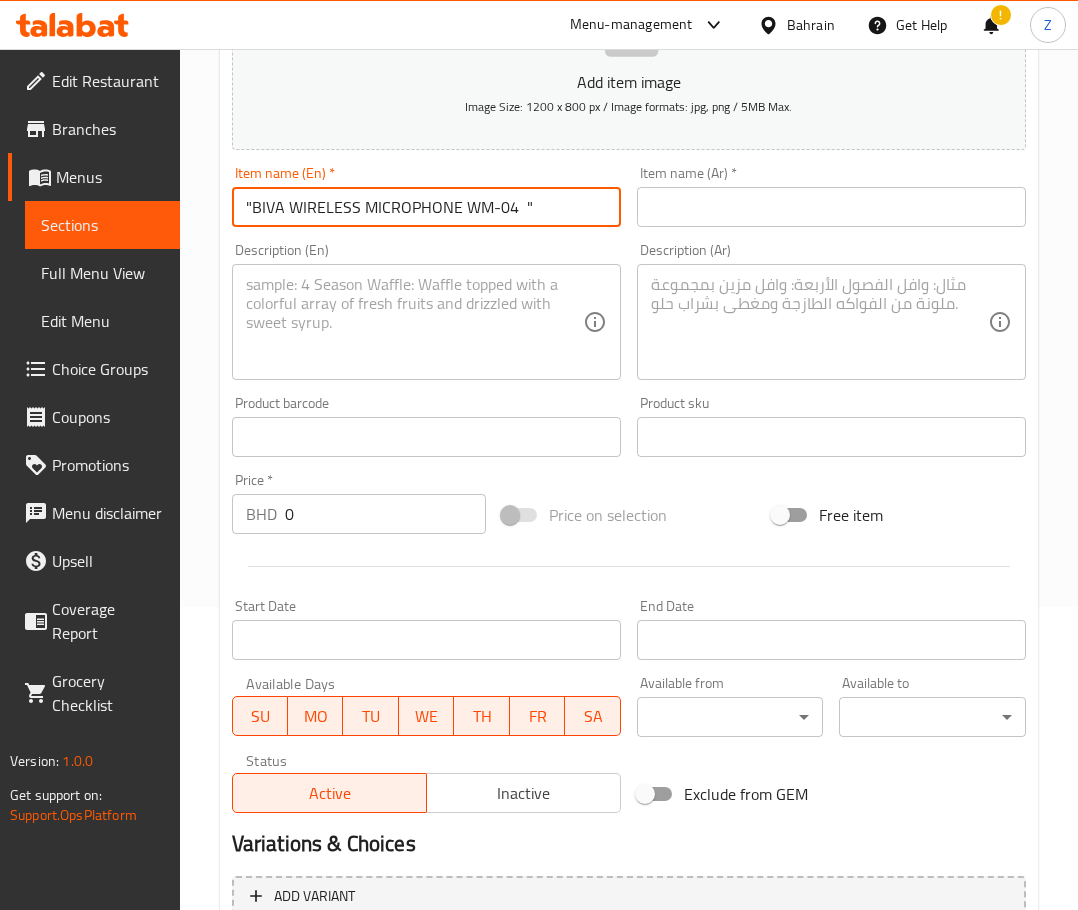 drag, startPoint x: 533, startPoint y: 209, endPoint x: 511, endPoint y: 204, distance: 22.561028 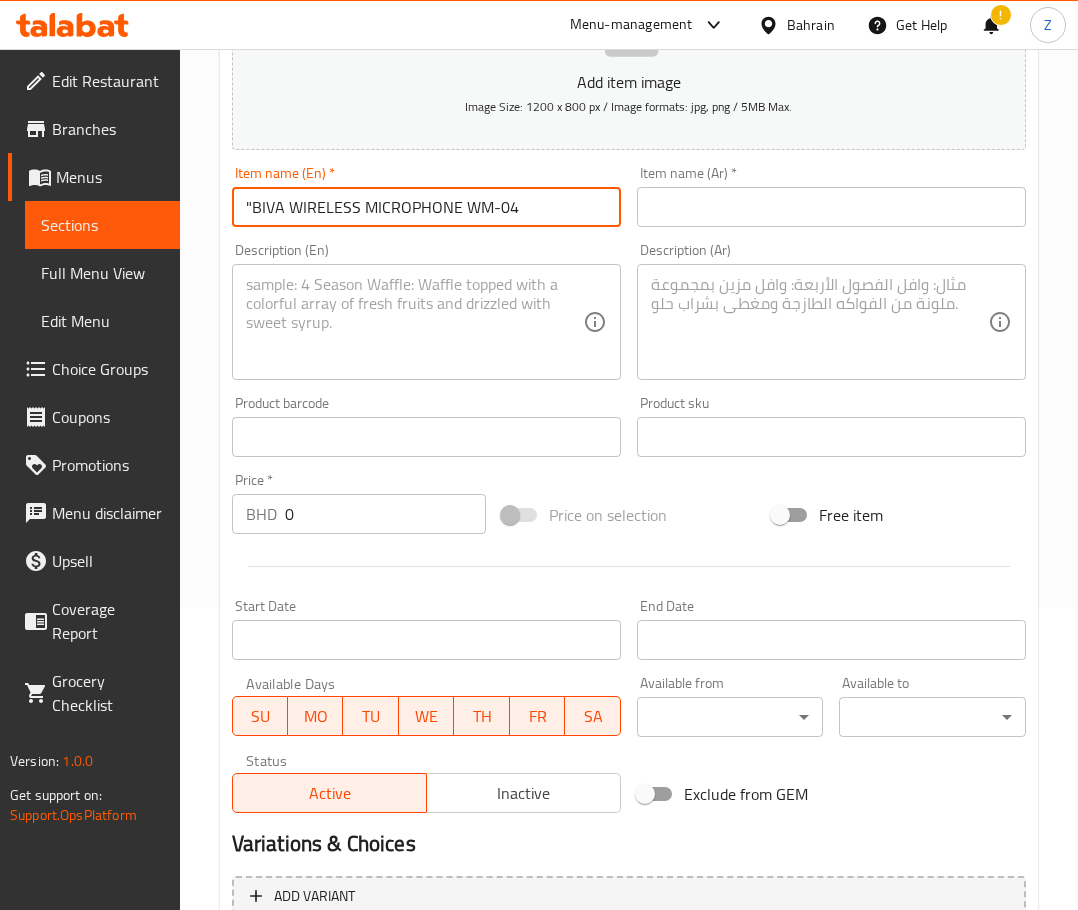 drag, startPoint x: 252, startPoint y: 198, endPoint x: 163, endPoint y: 188, distance: 89.560036 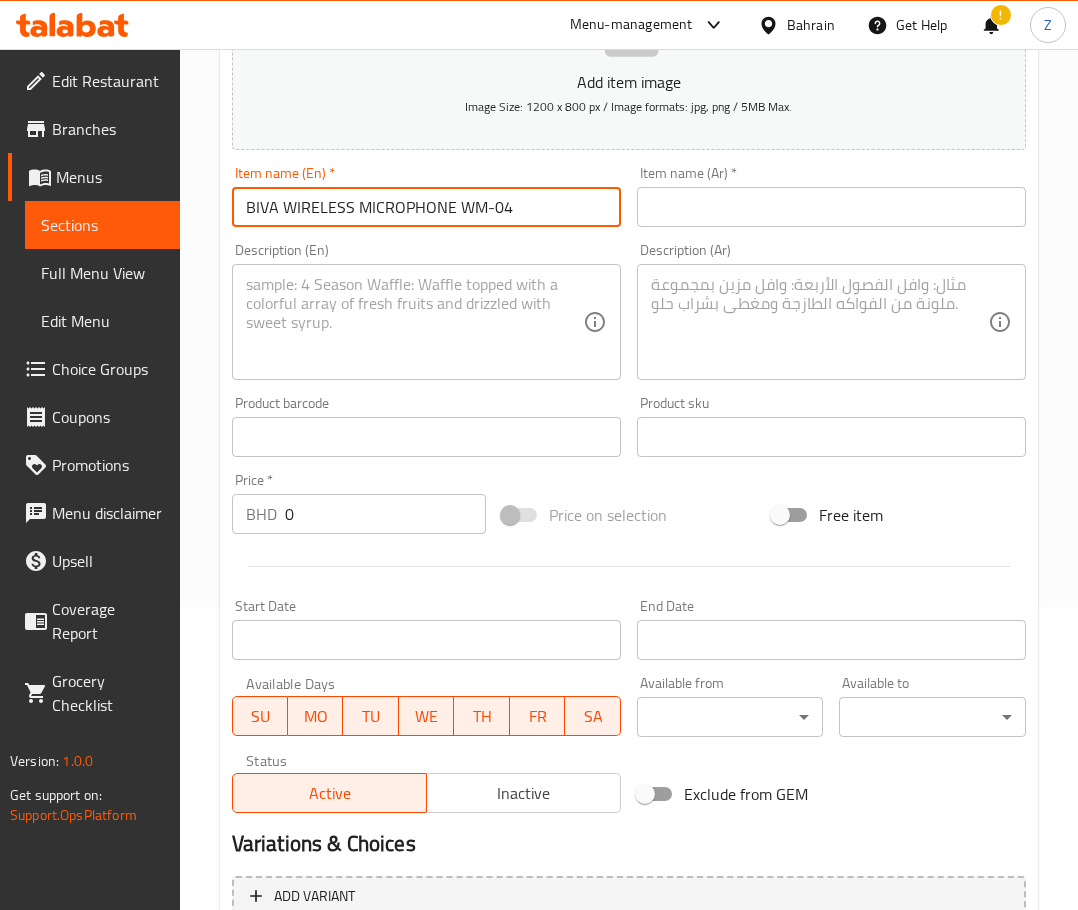 type on "BIVA WIRELESS MICROPHONE WM-04" 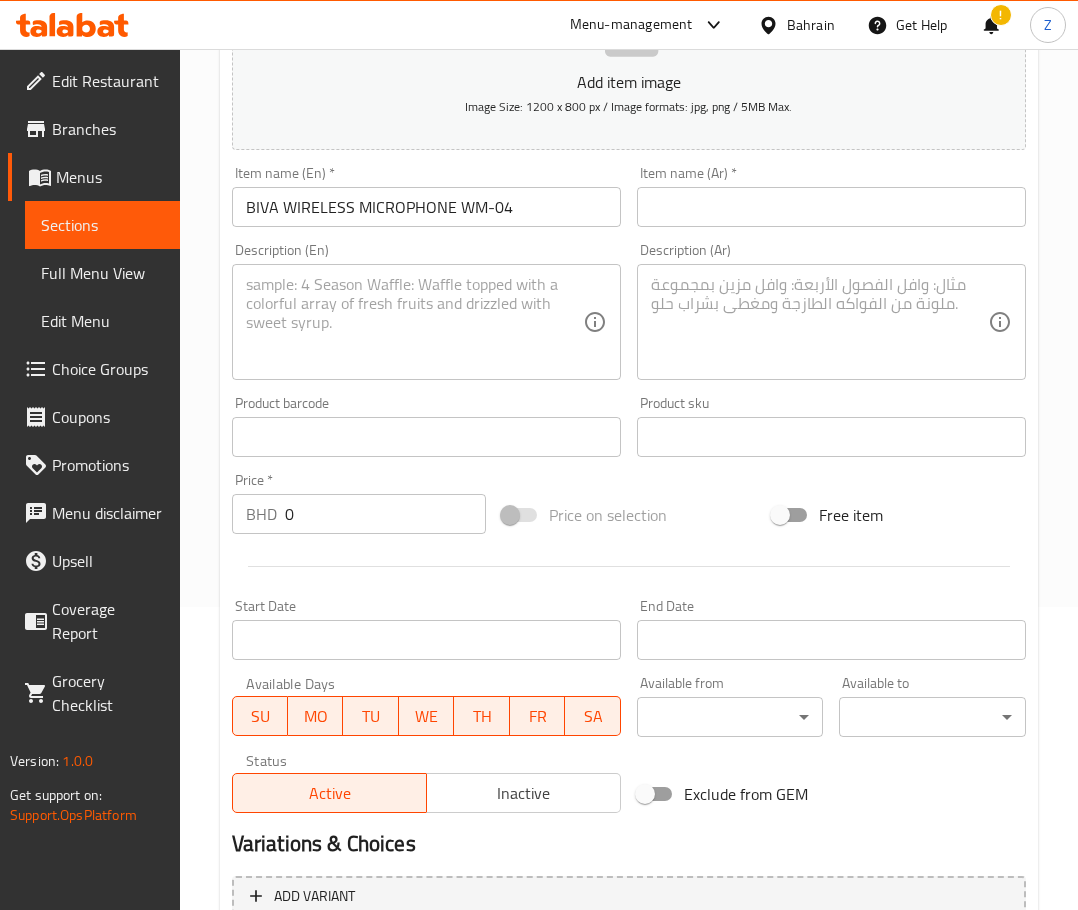 drag, startPoint x: 322, startPoint y: 510, endPoint x: 83, endPoint y: 505, distance: 239.05229 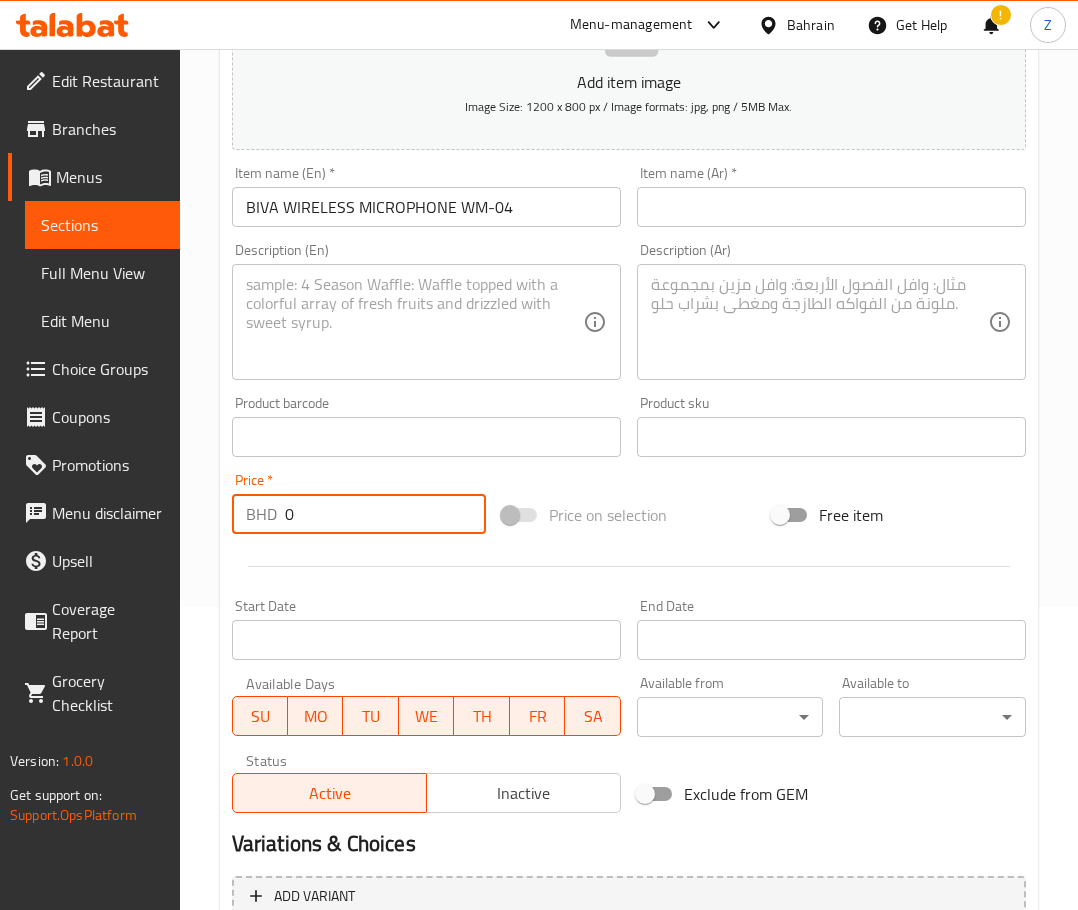 paste on "10.35" 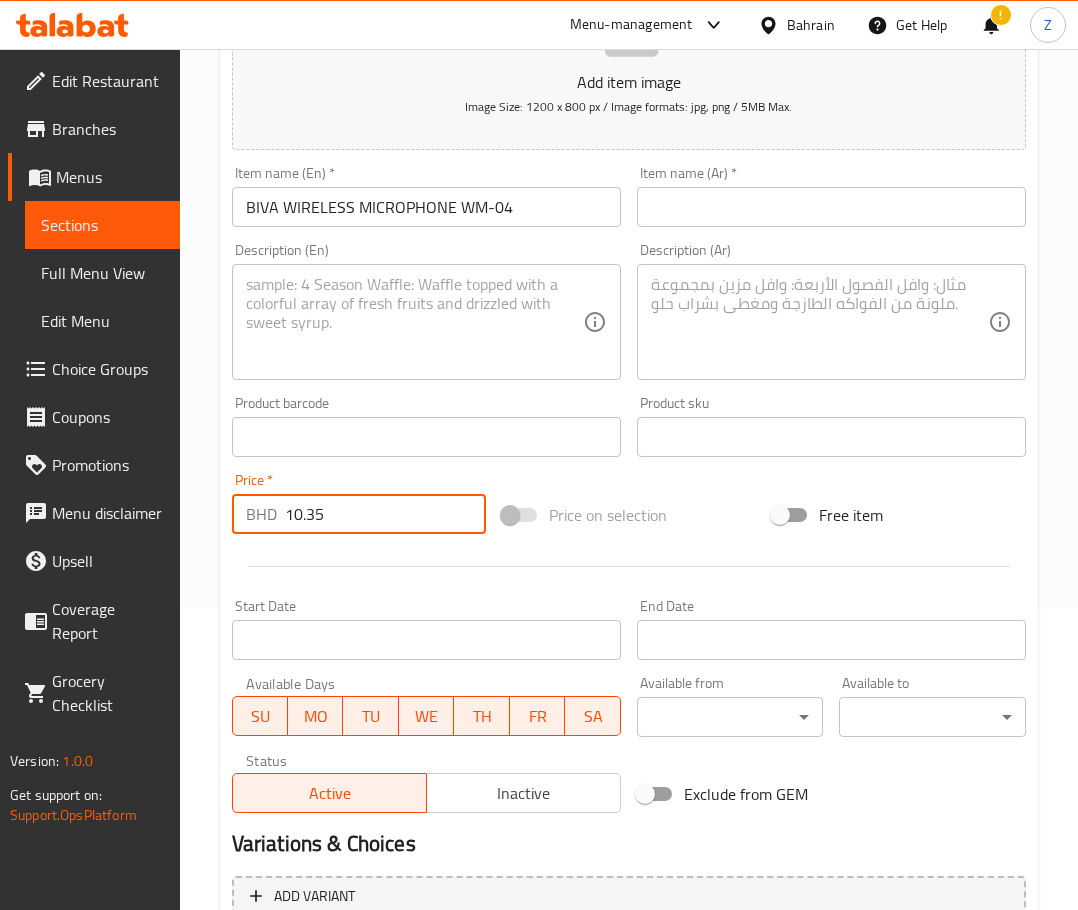 type on "10.35" 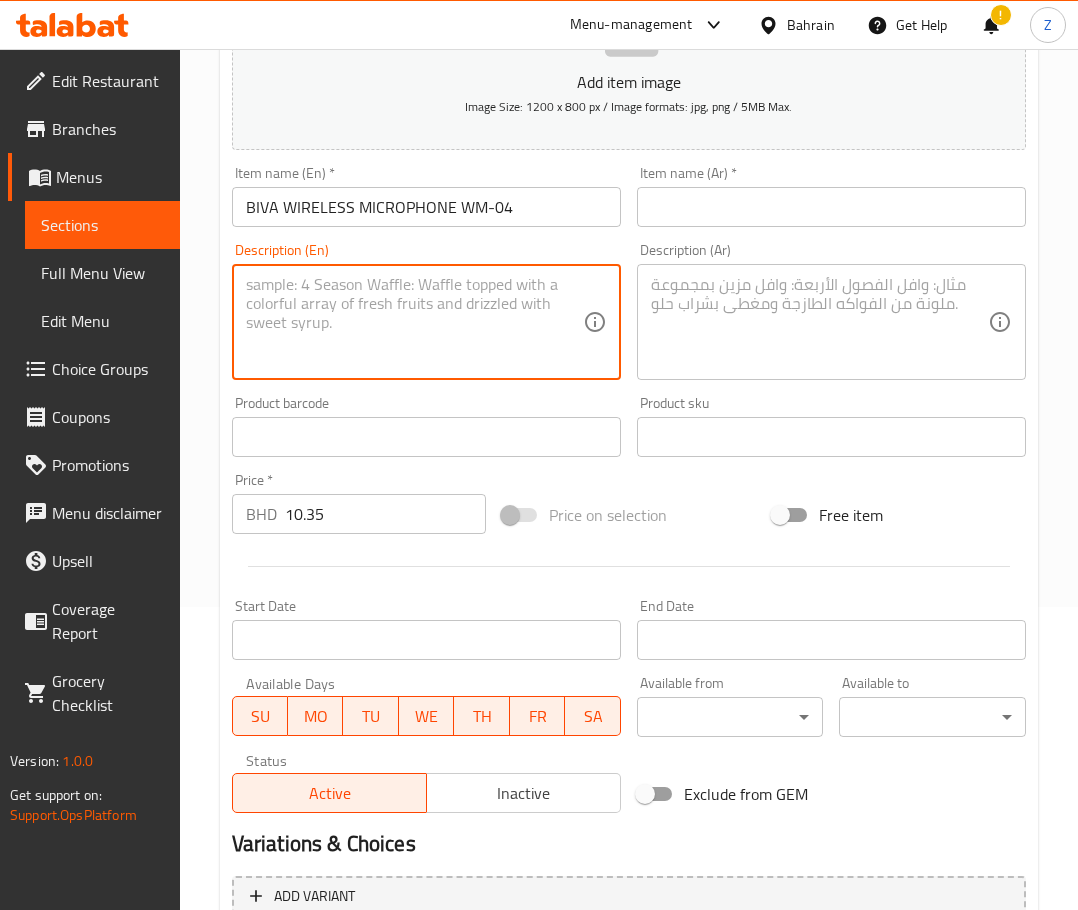 click at bounding box center (414, 322) 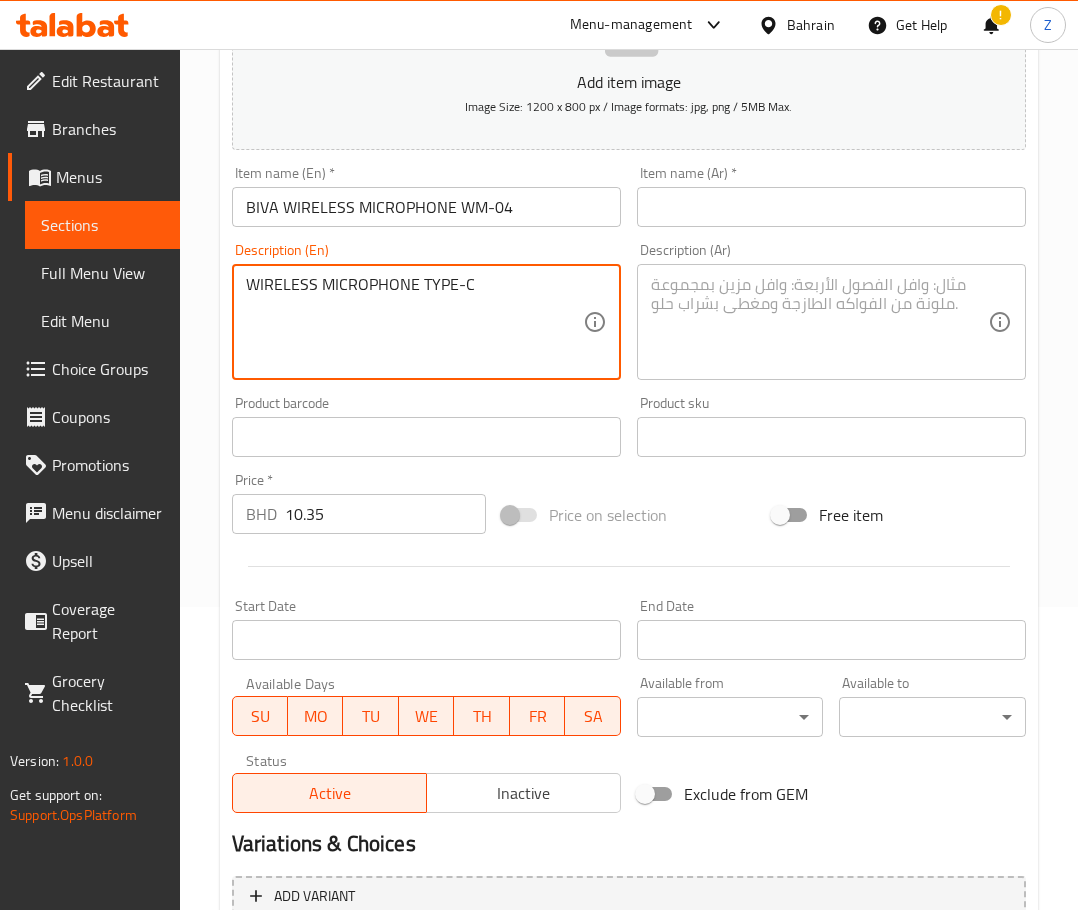 type on "WIRELESS MICROPHONE TYPE-C" 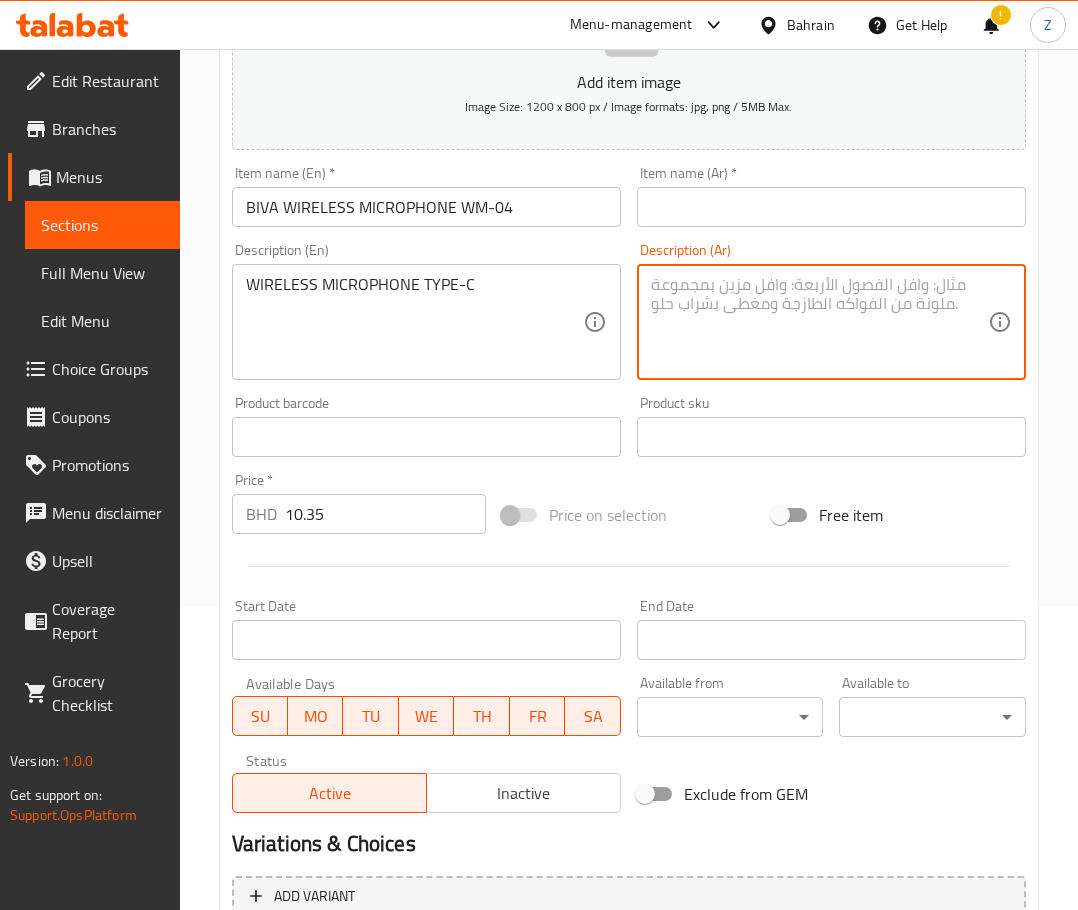 click at bounding box center [819, 322] 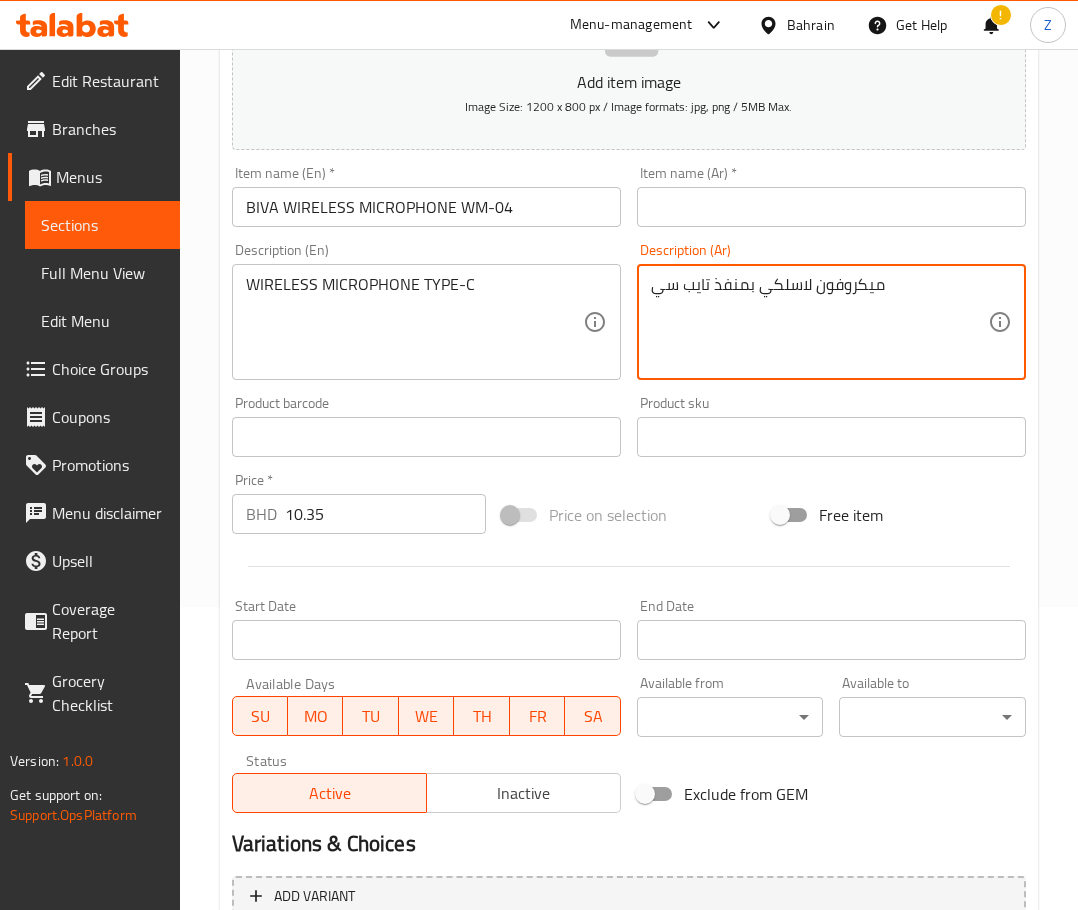 type on "ميكروفون لاسلكي بمنفذ تايب سي" 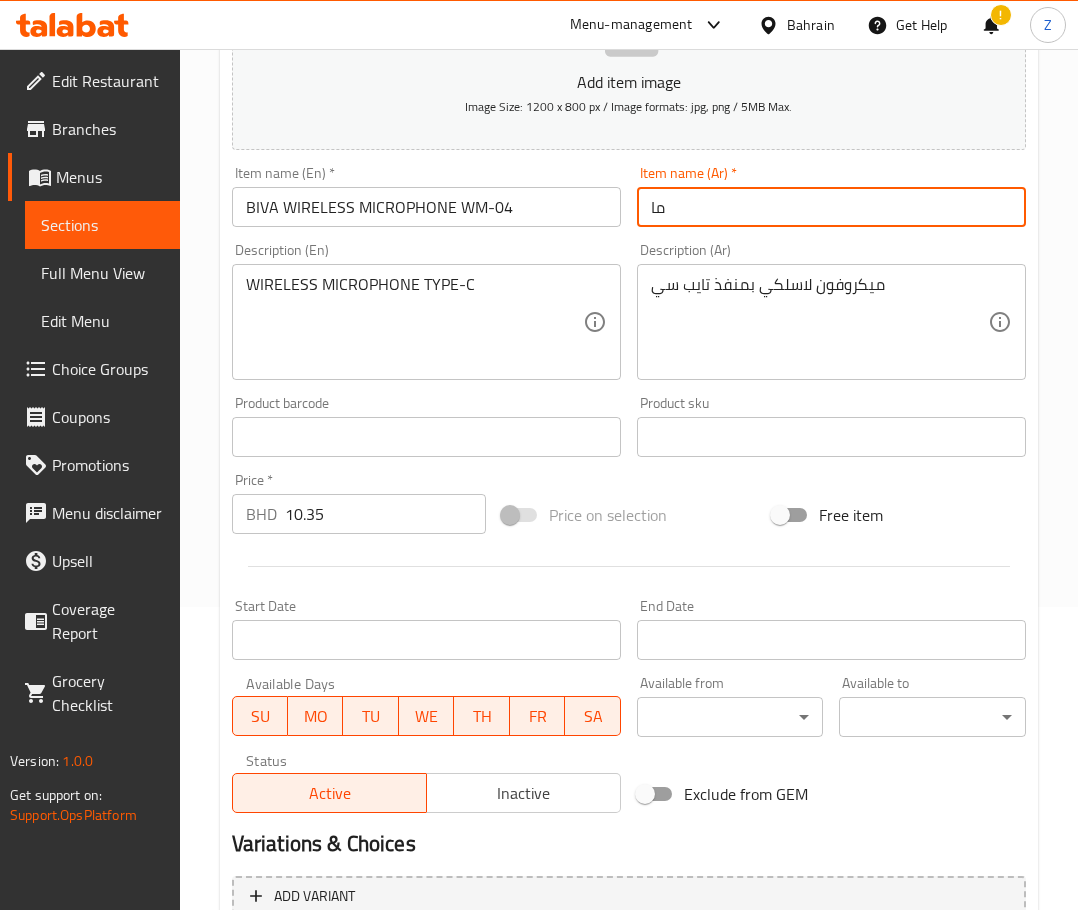 type on "مايكرفون لاسلكي من بيفا" 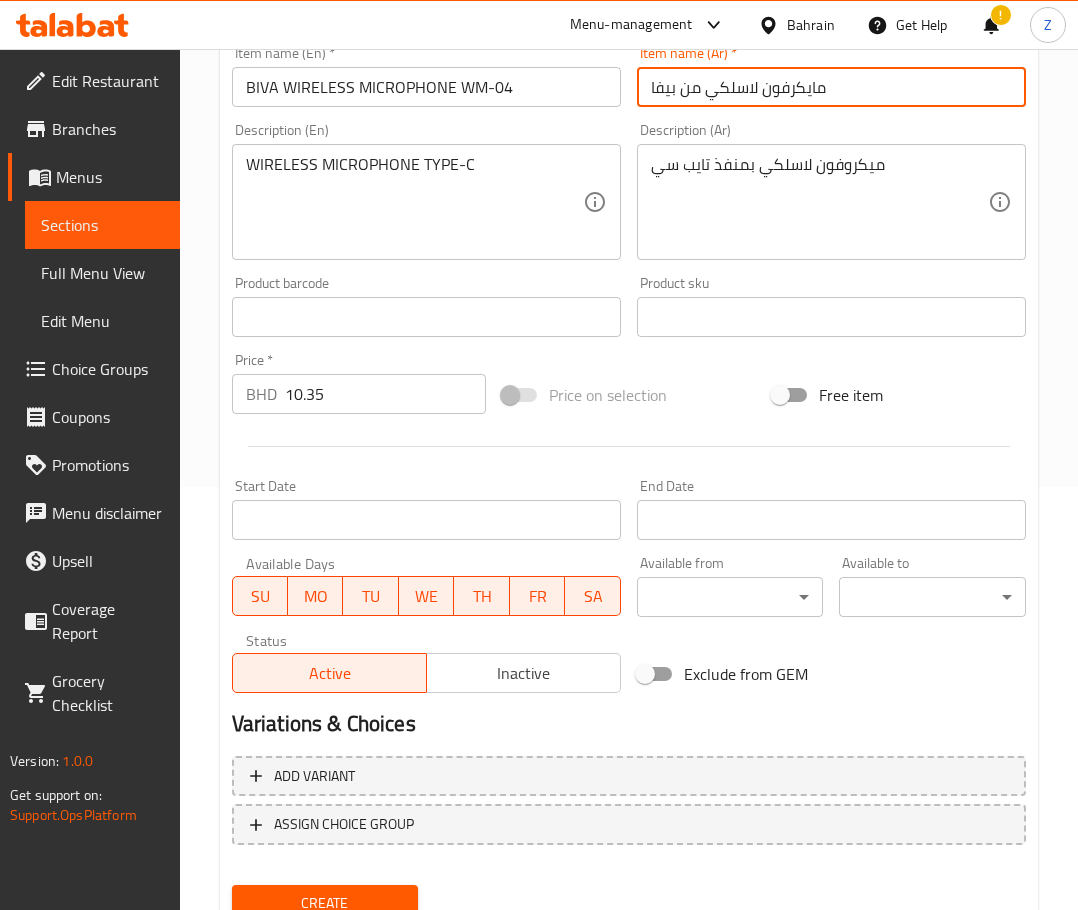 scroll, scrollTop: 503, scrollLeft: 0, axis: vertical 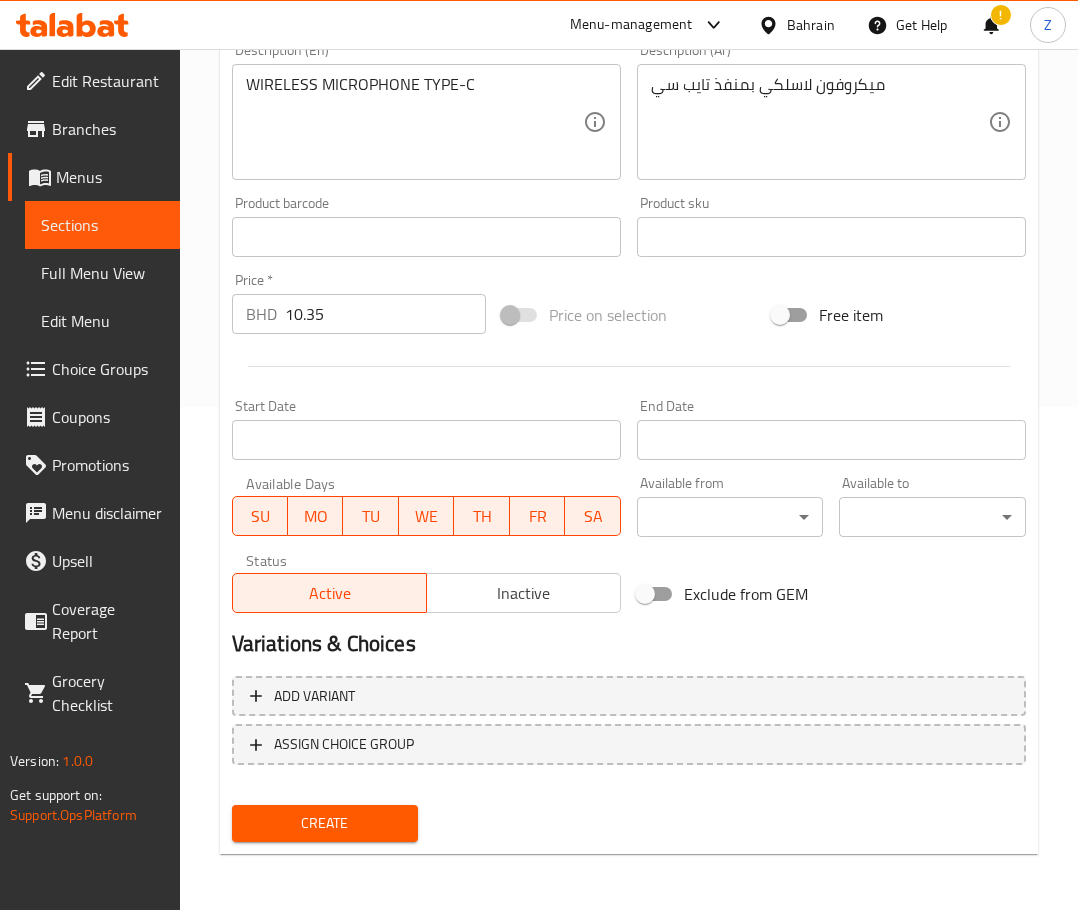 click on "Create" at bounding box center [325, 823] 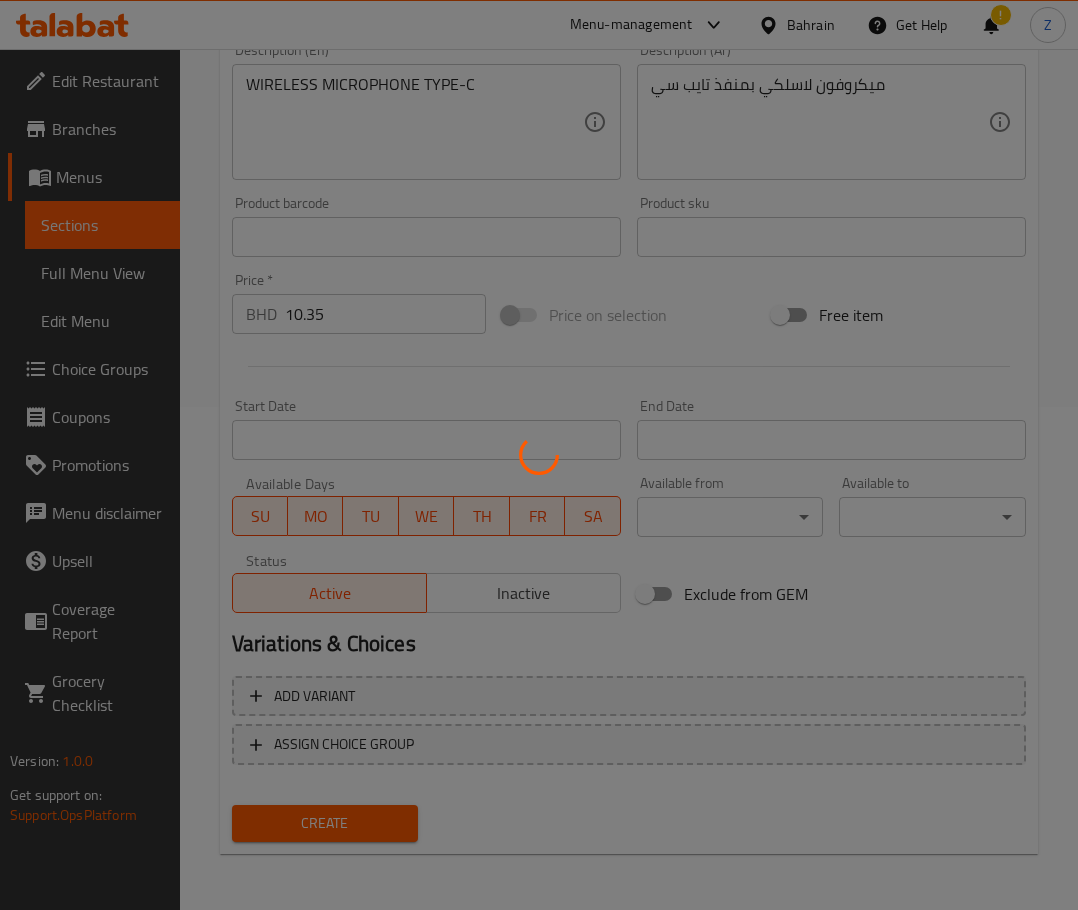 type 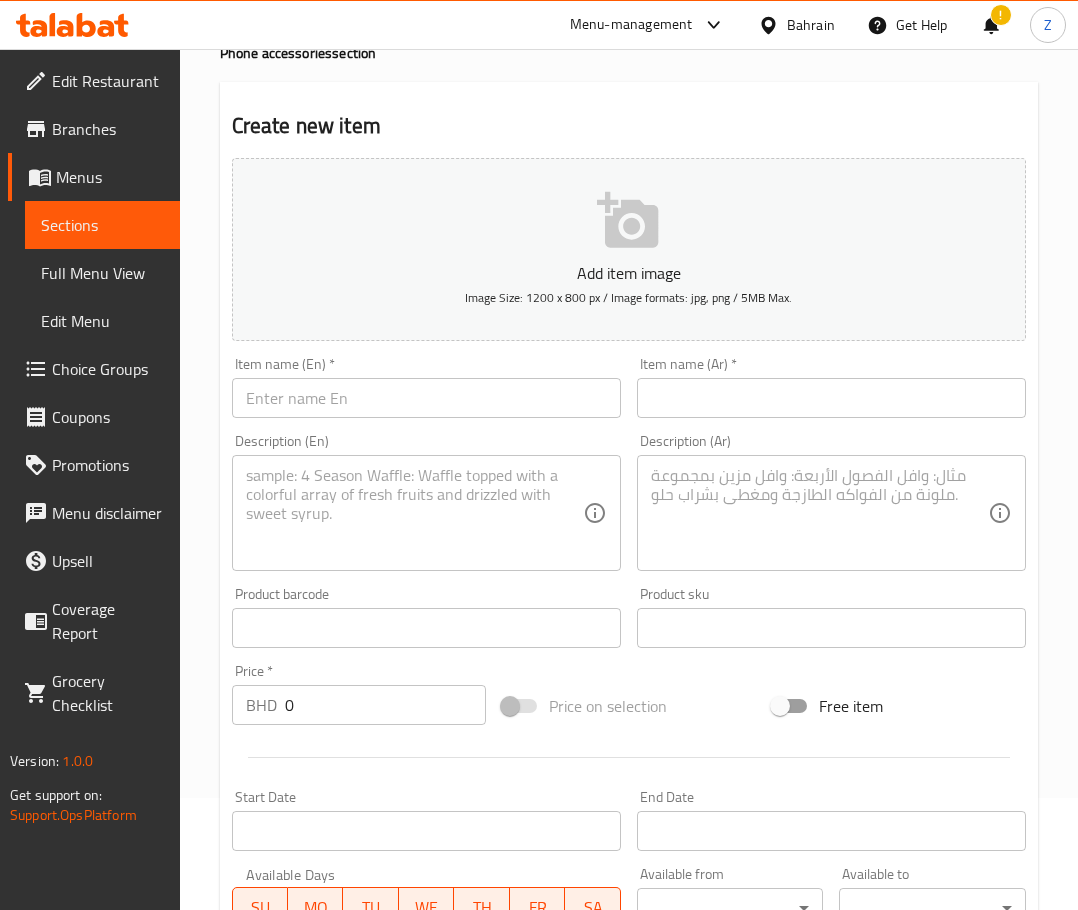 scroll, scrollTop: 103, scrollLeft: 0, axis: vertical 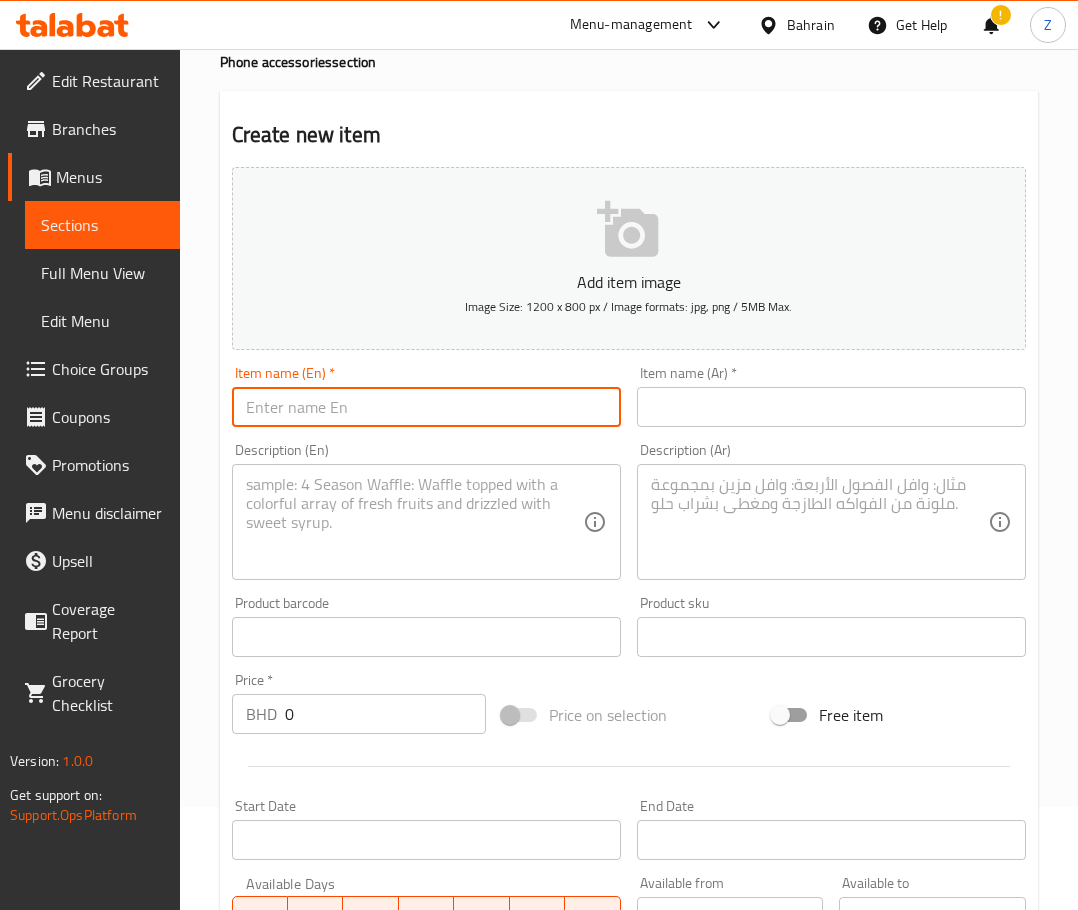 click at bounding box center (426, 407) 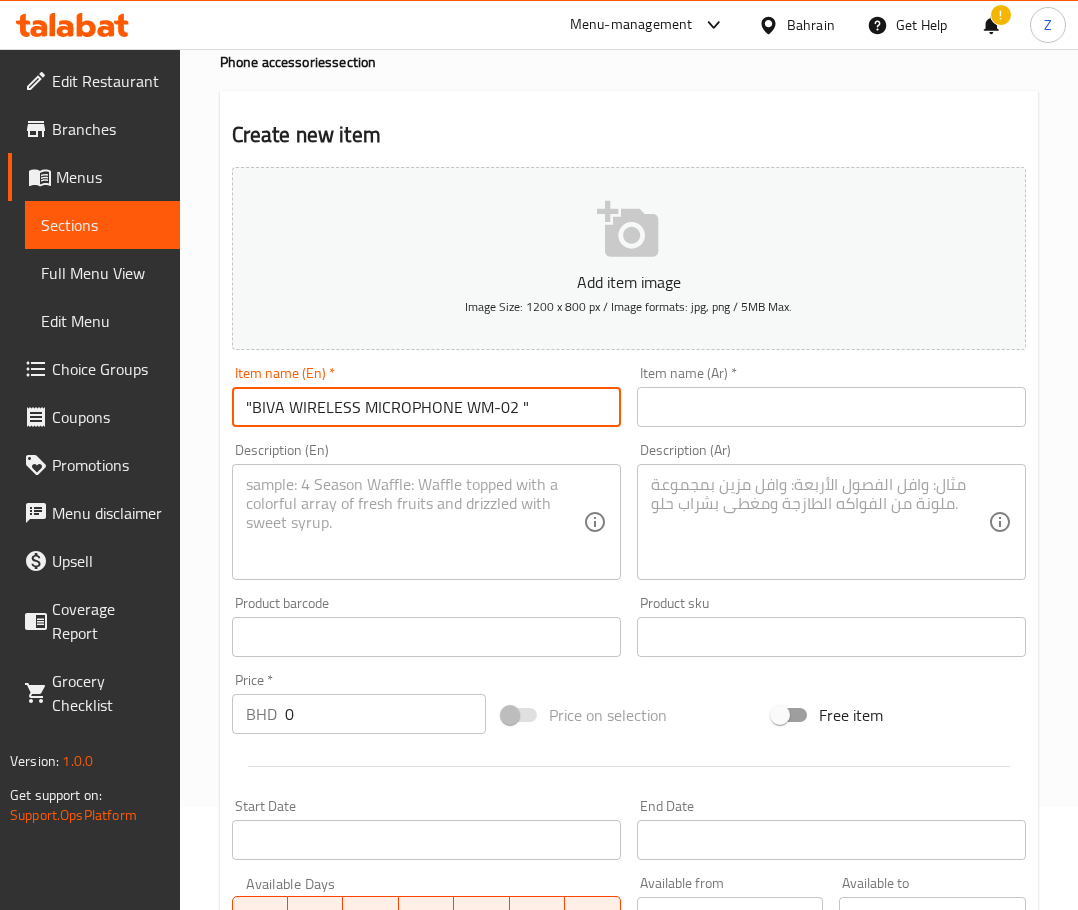 drag, startPoint x: 525, startPoint y: 406, endPoint x: 512, endPoint y: 398, distance: 15.264338 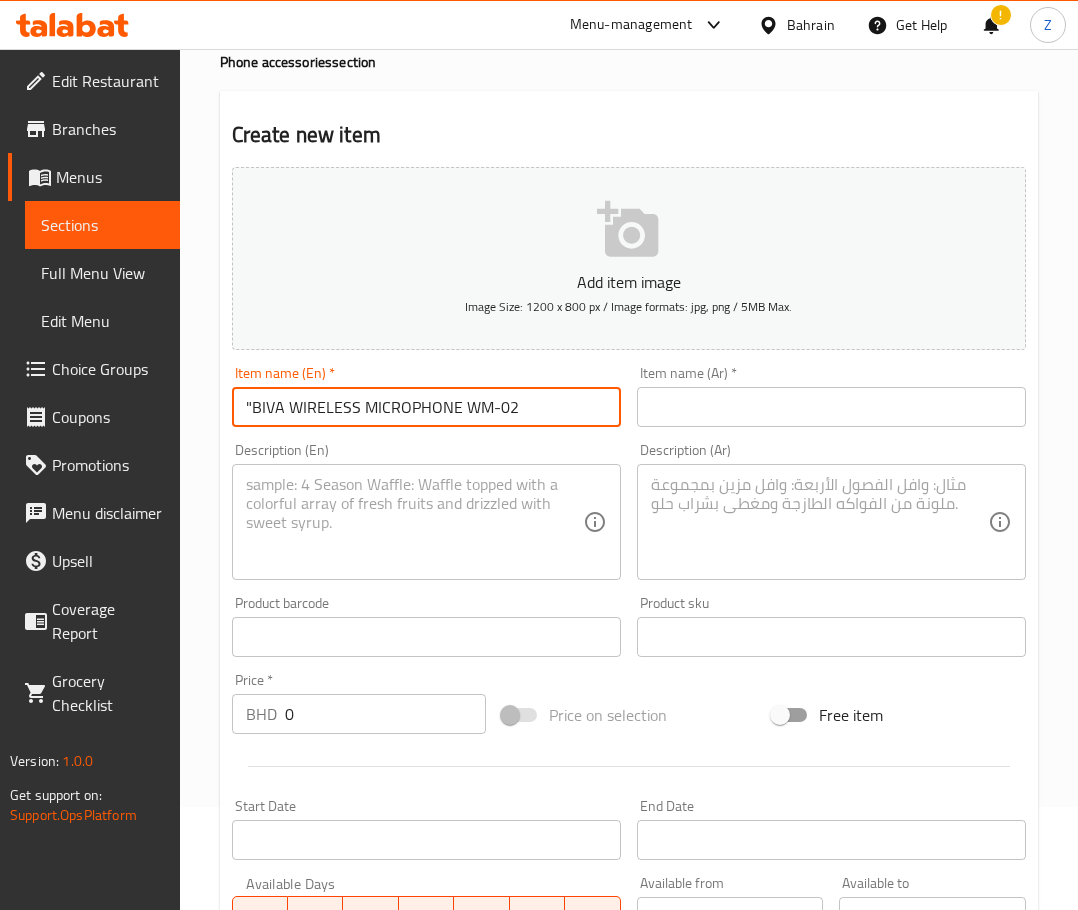 drag, startPoint x: 251, startPoint y: 405, endPoint x: 128, endPoint y: 384, distance: 124.77981 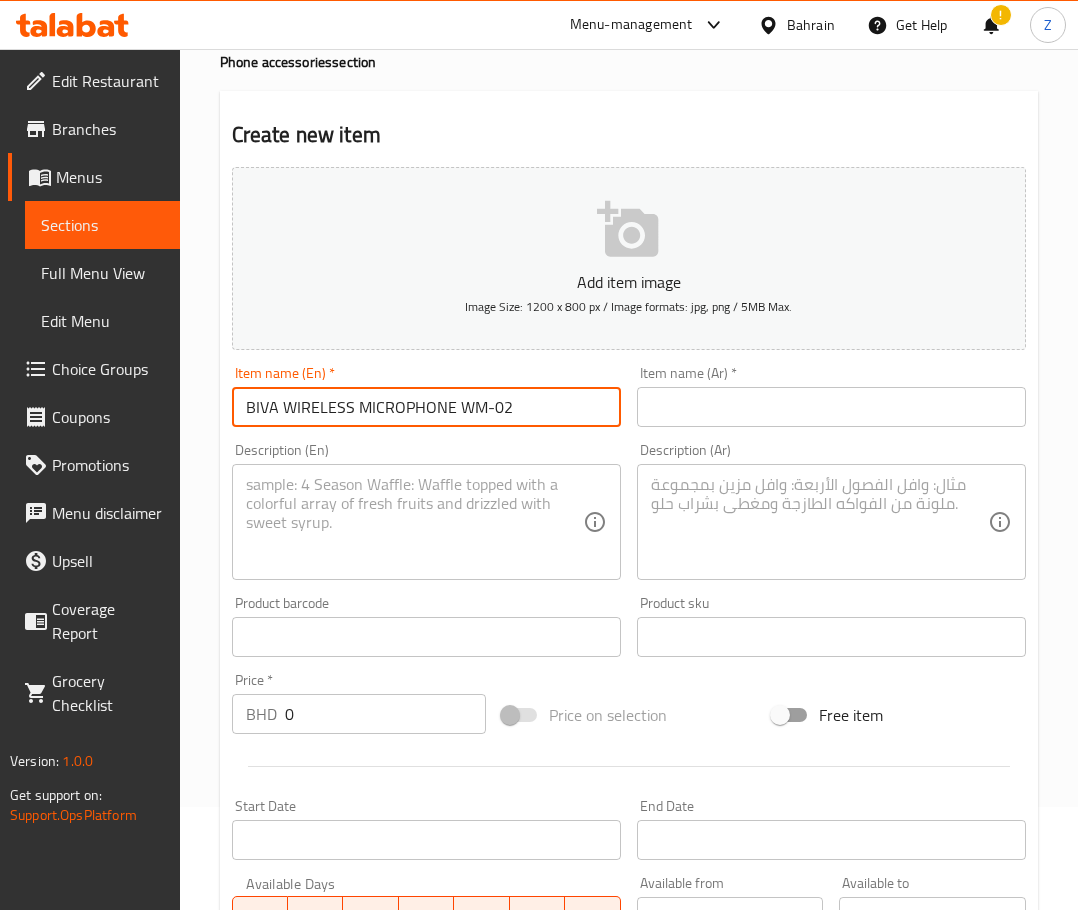 type on "BIVA WIRELESS MICROPHONE WM-02" 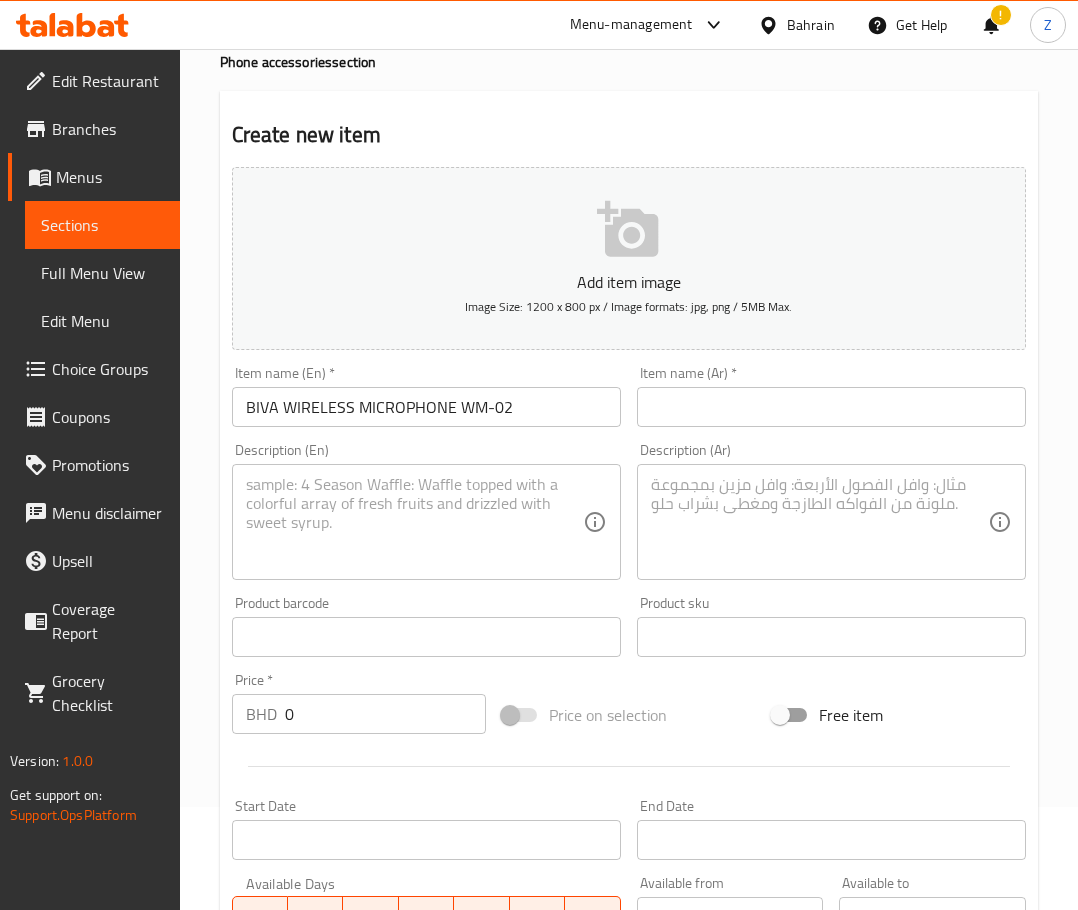 click at bounding box center (414, 522) 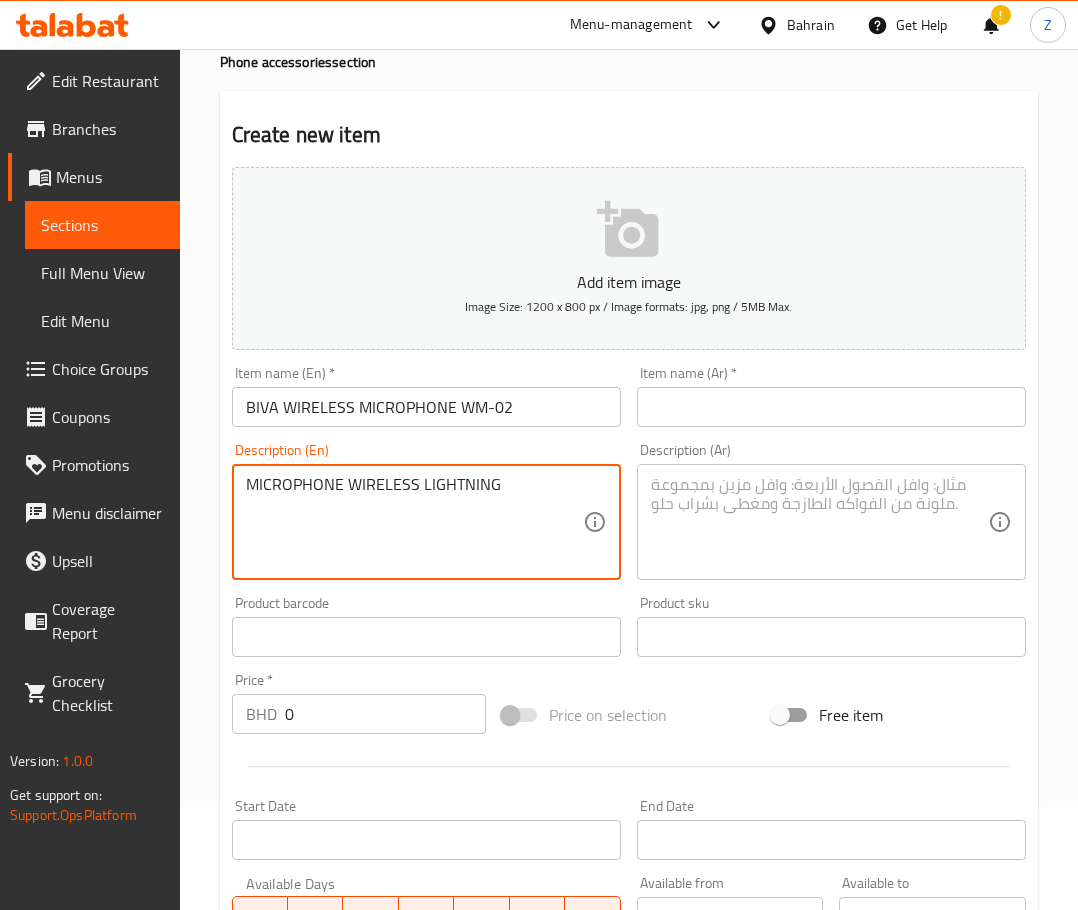 type on "MICROPHONE WIRELESS LIGHTNING" 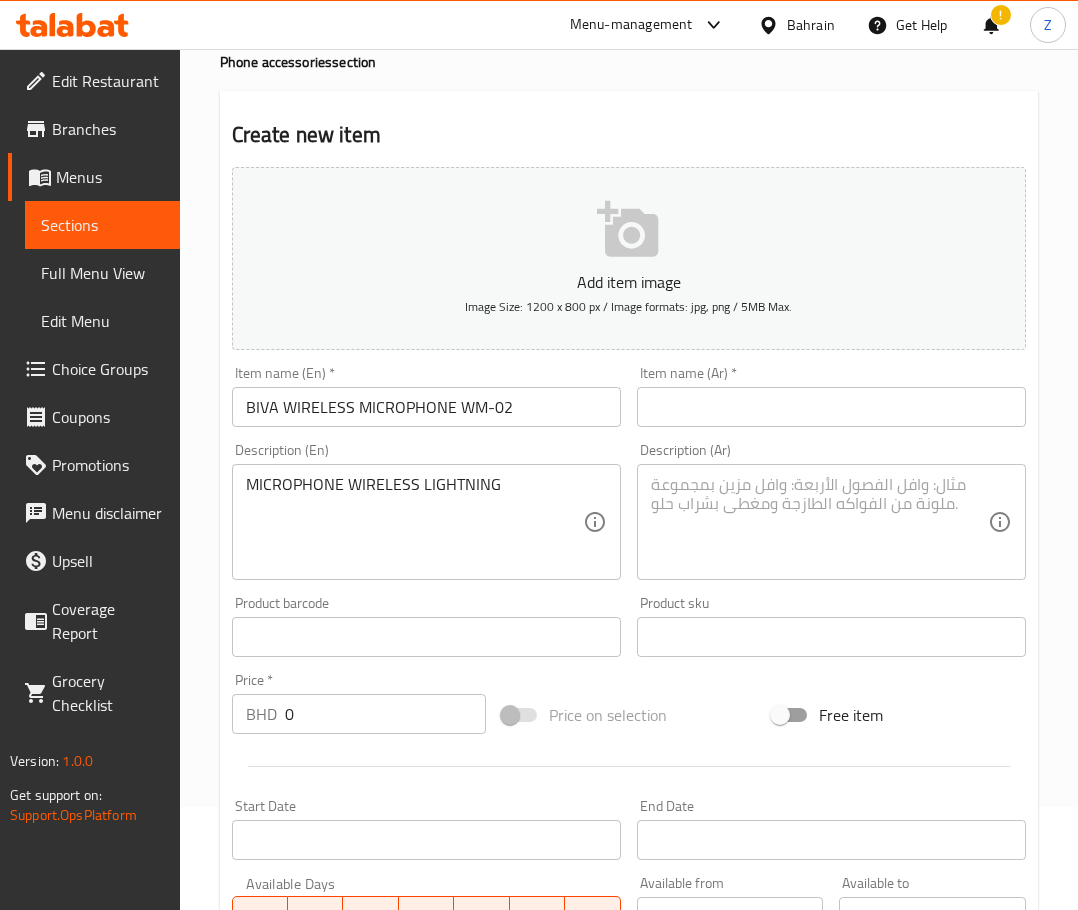 drag, startPoint x: 378, startPoint y: 707, endPoint x: -94, endPoint y: 662, distance: 474.1403 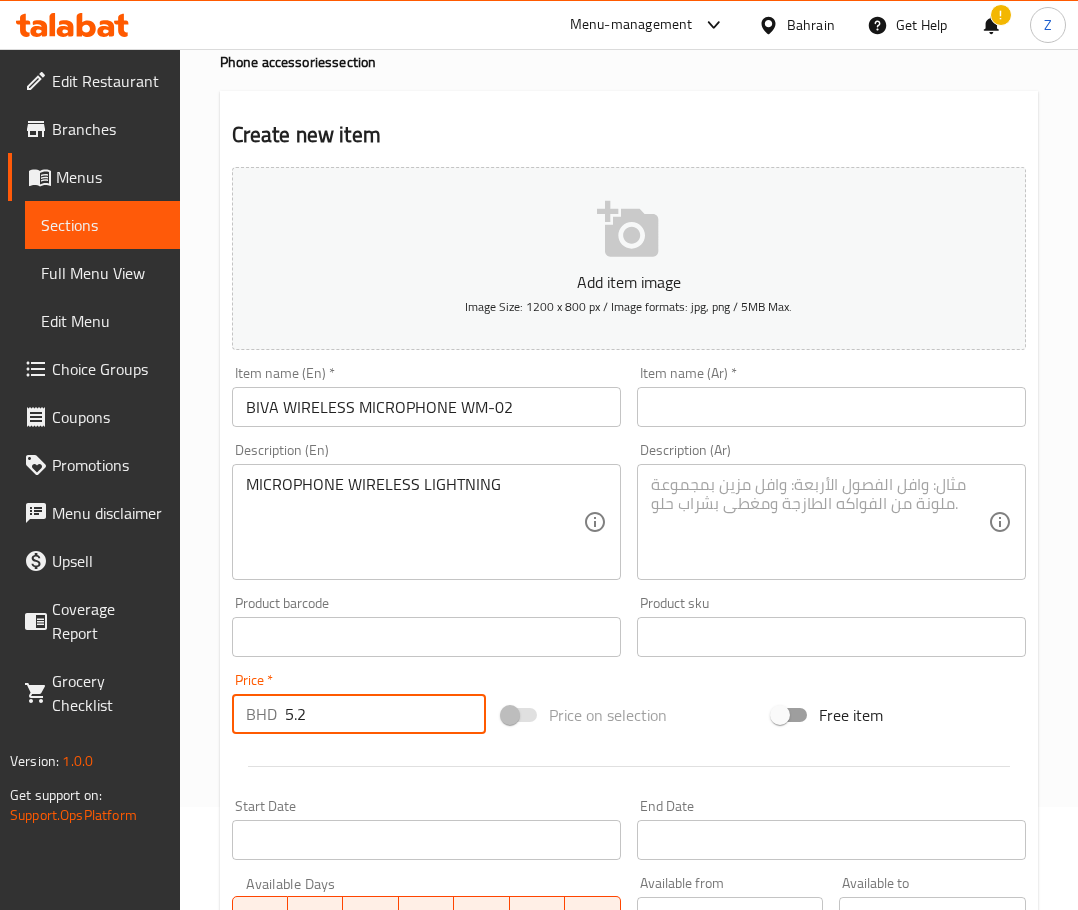 type on "5.2" 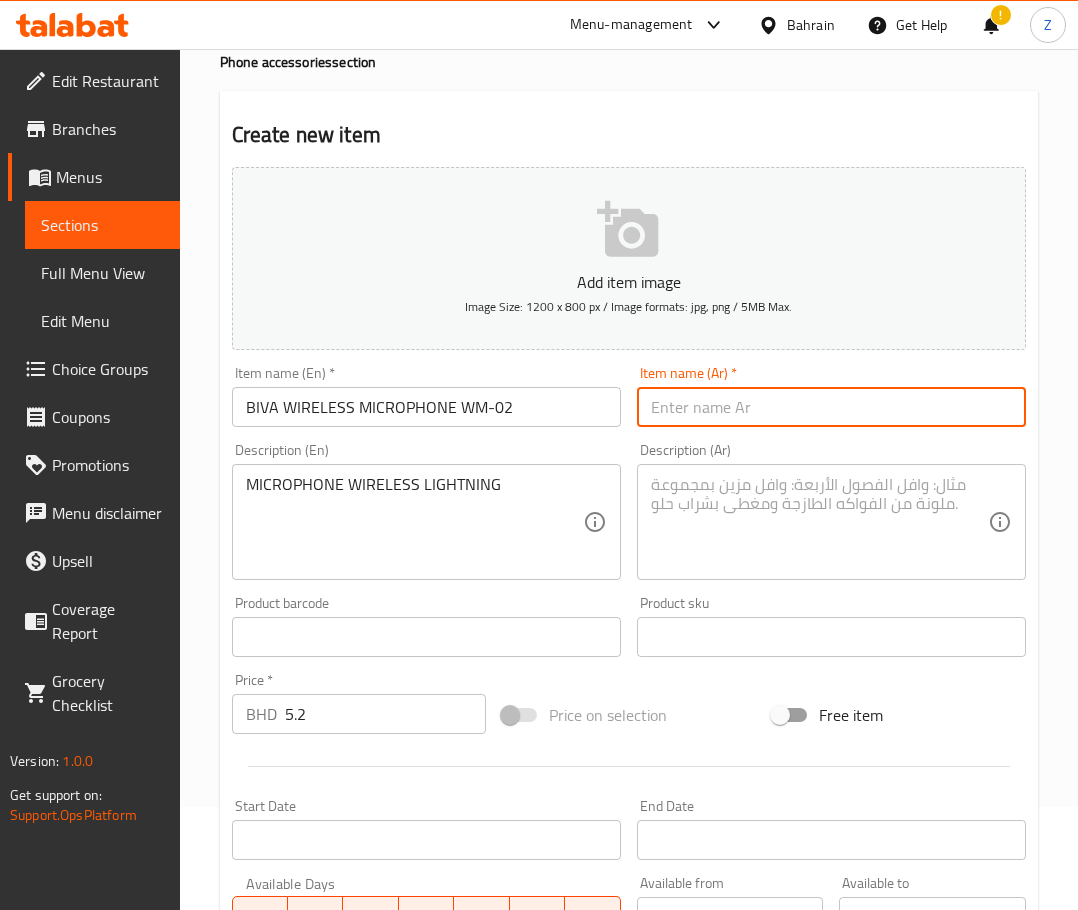 click at bounding box center (831, 407) 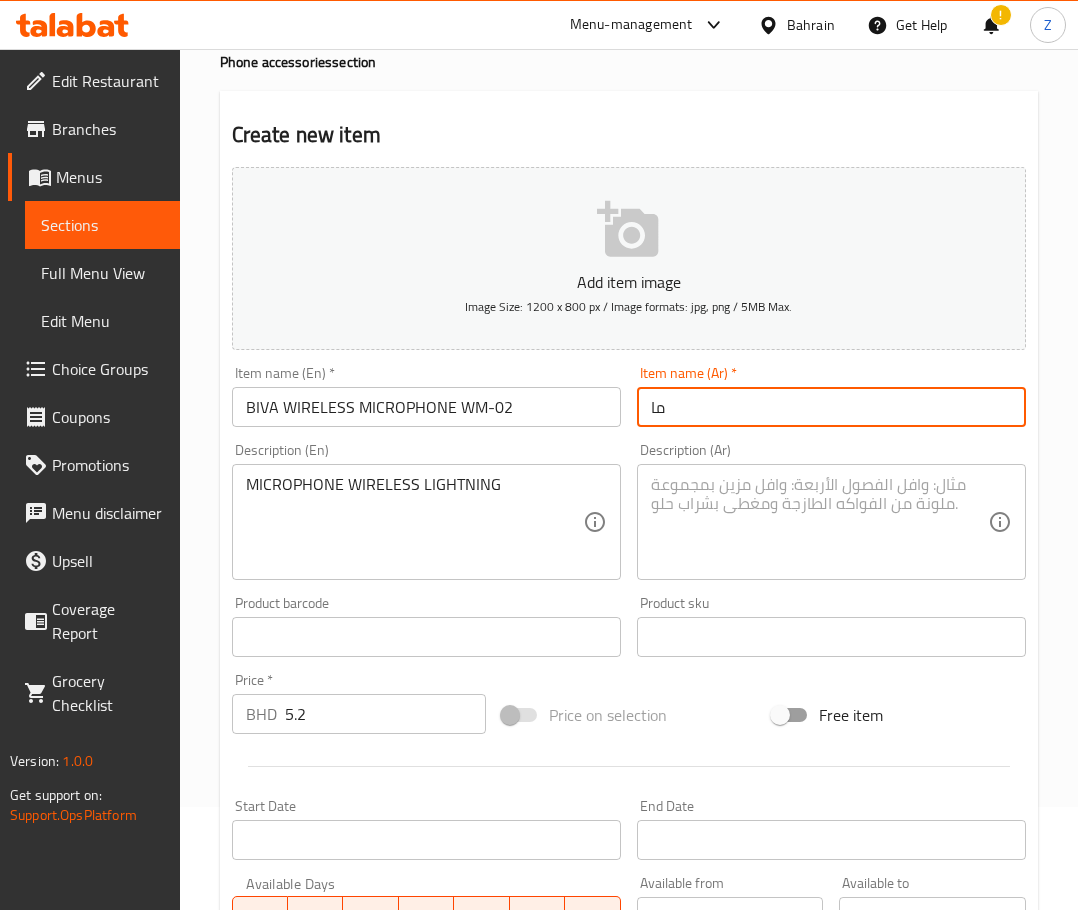 type on "مايكرفون لاسلكي من بيفا" 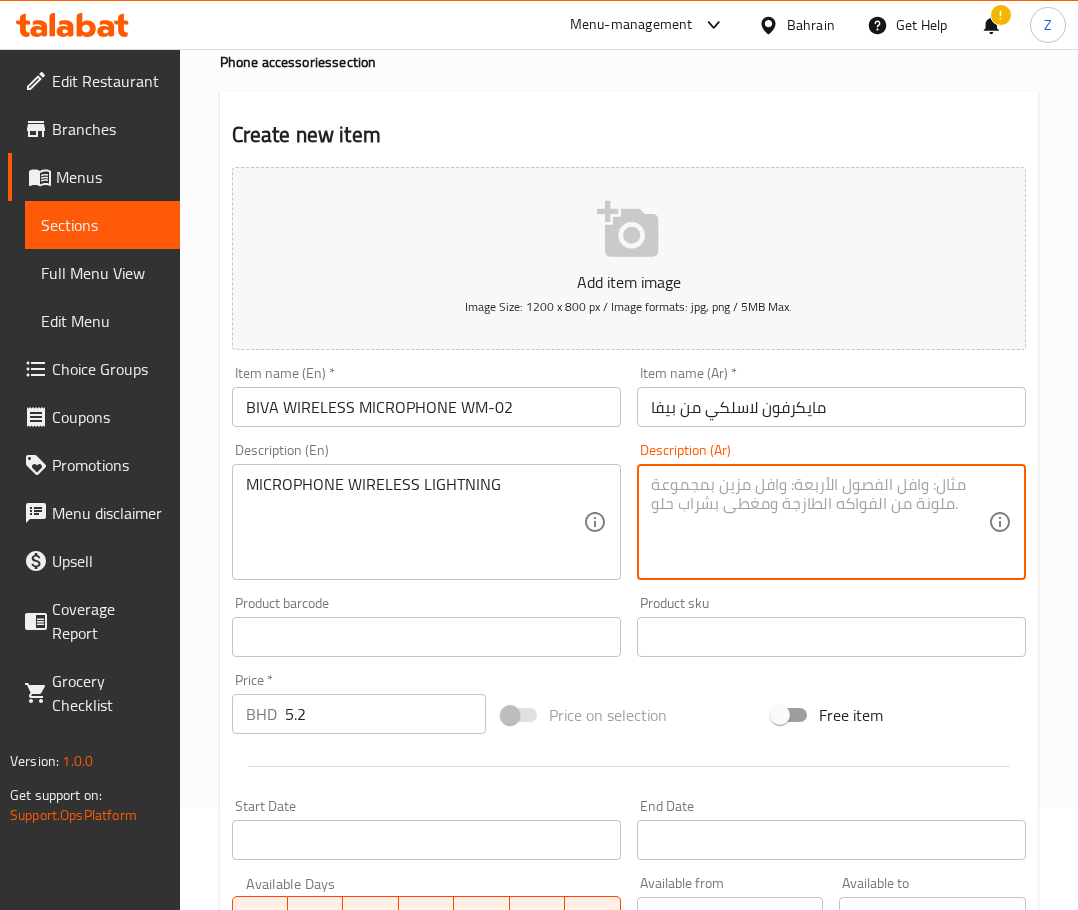 click at bounding box center [819, 522] 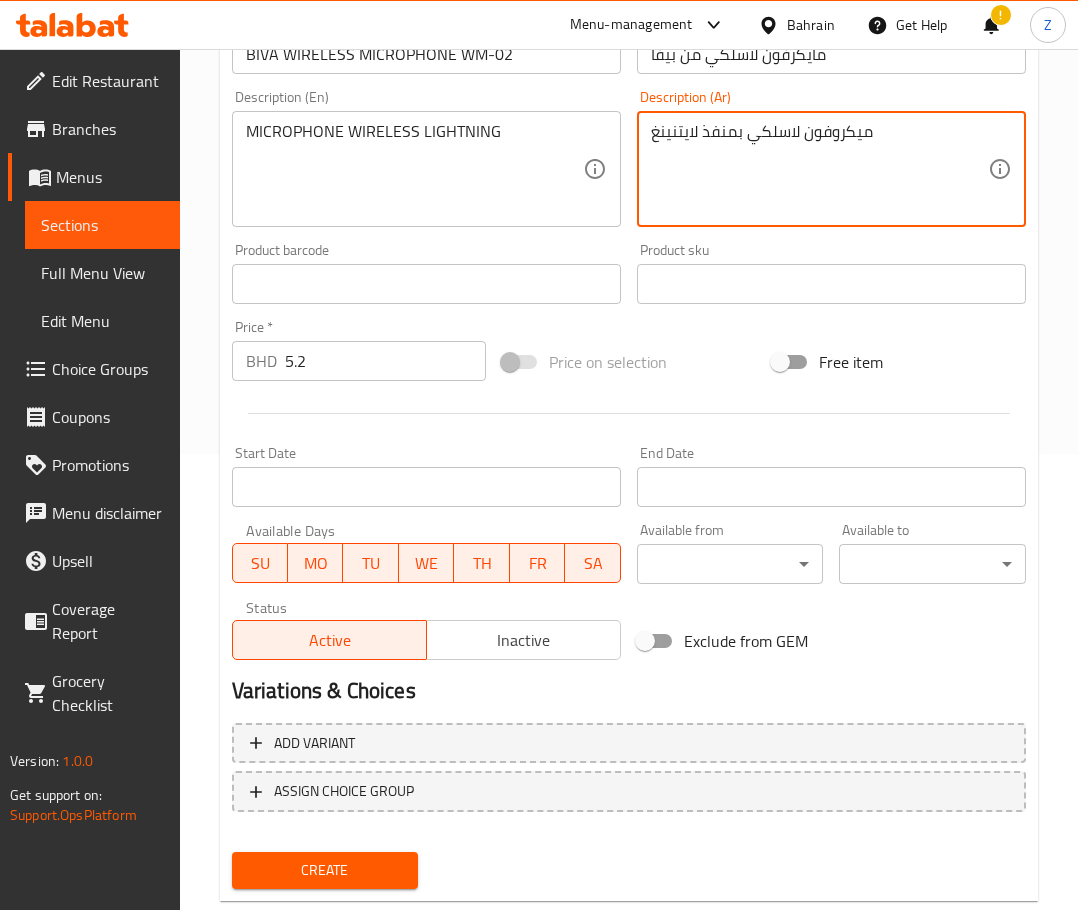 scroll, scrollTop: 503, scrollLeft: 0, axis: vertical 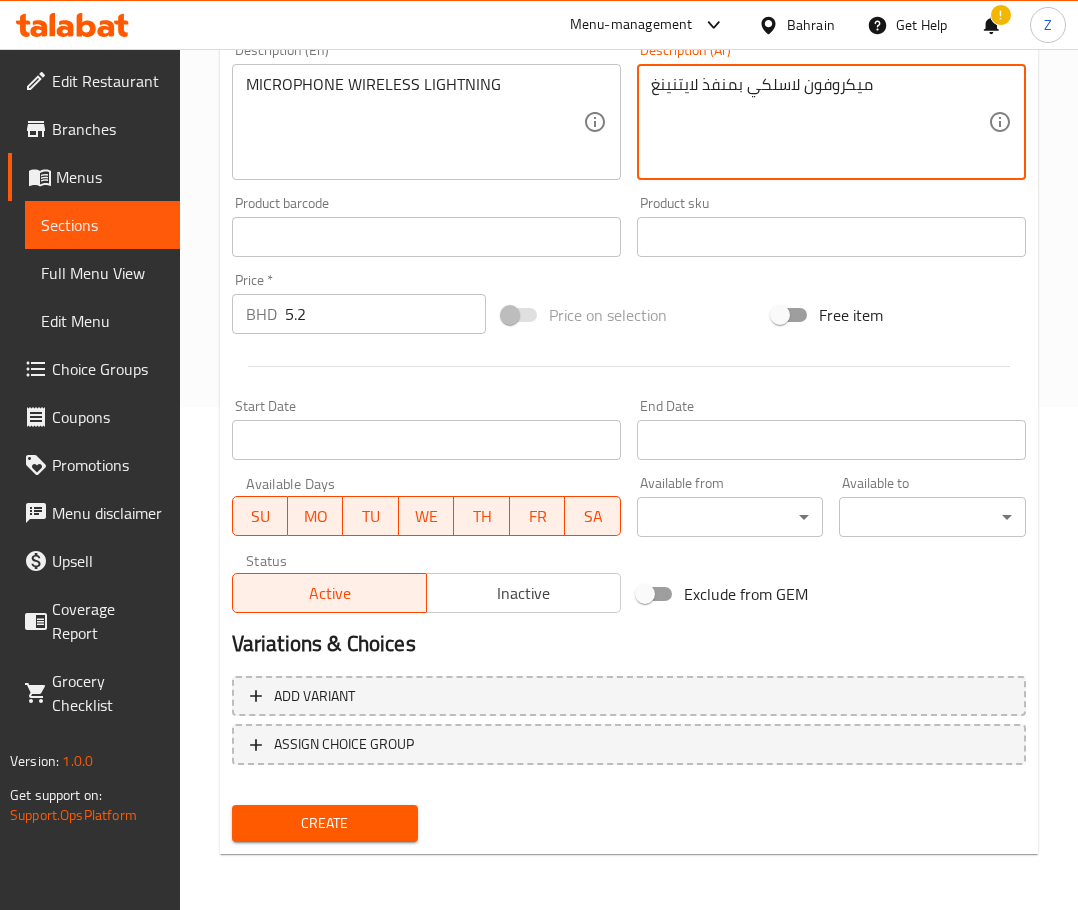 type on "ميكروفون لاسلكي بمنفذ لايتنينغ" 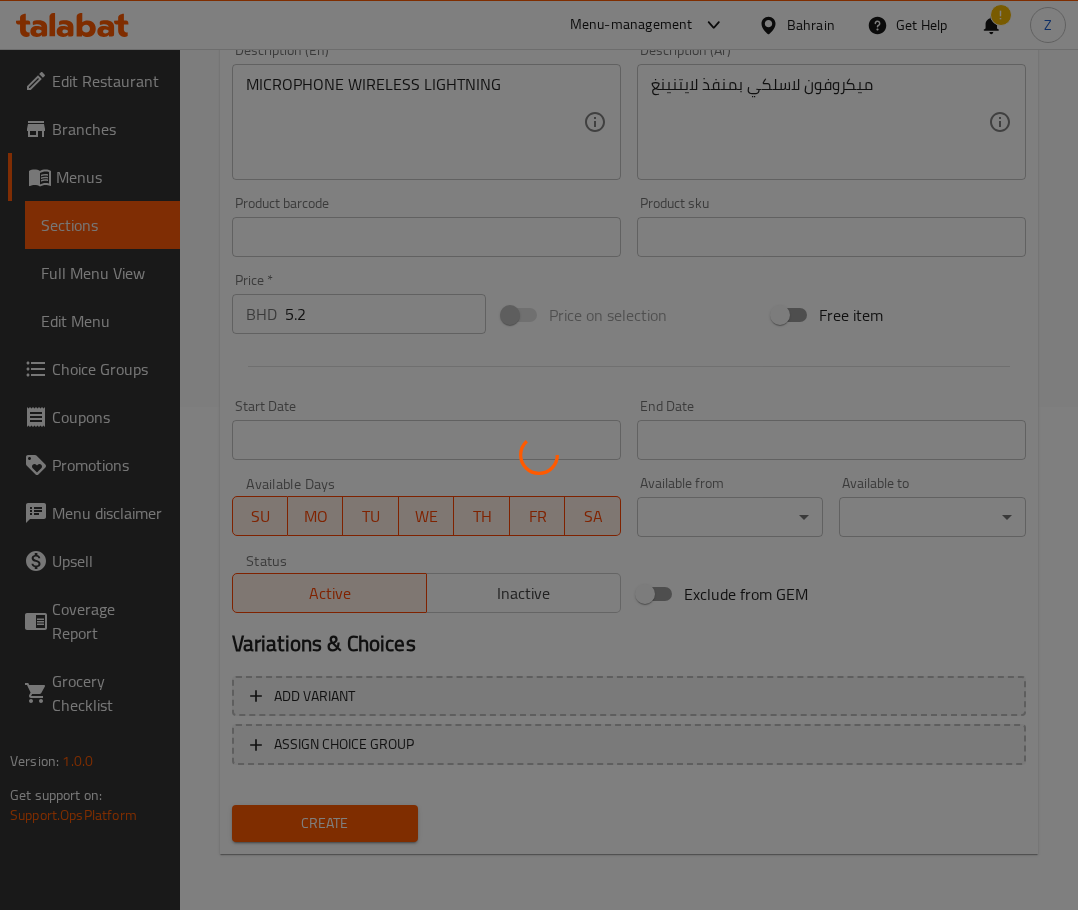 type 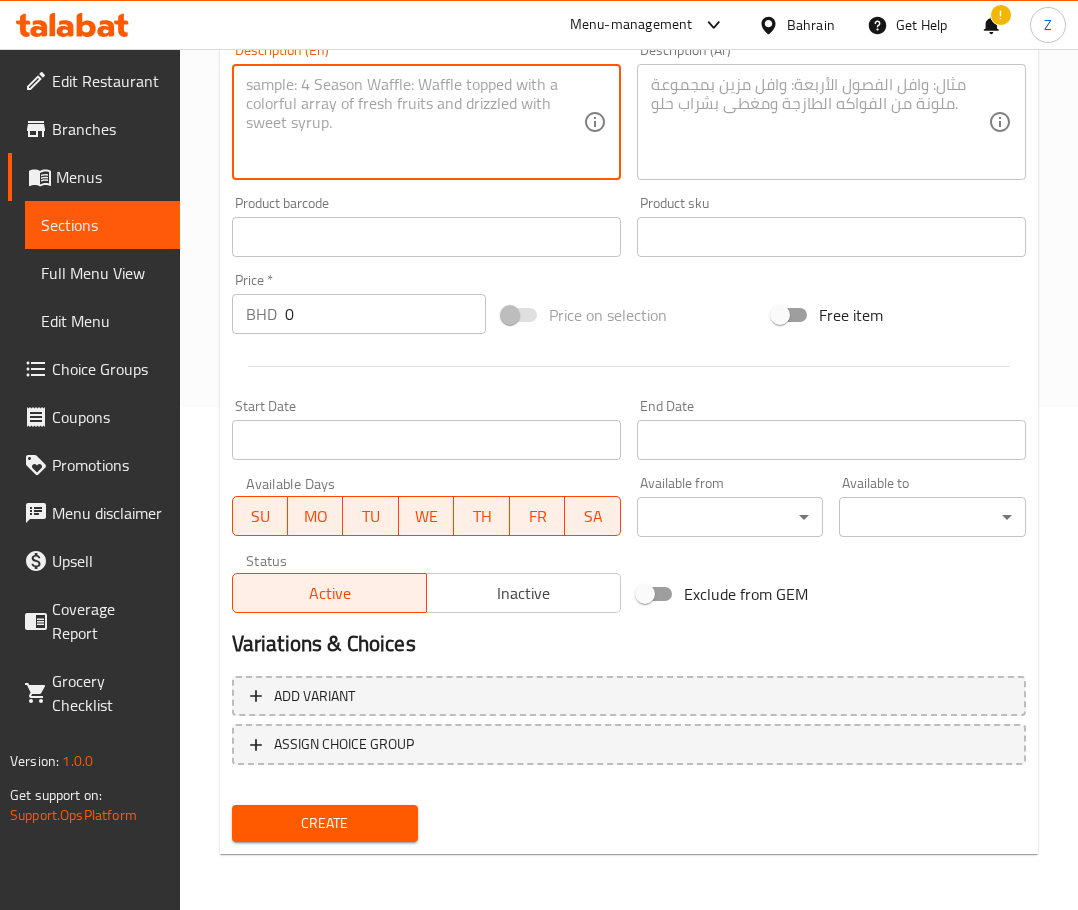click at bounding box center [414, 122] 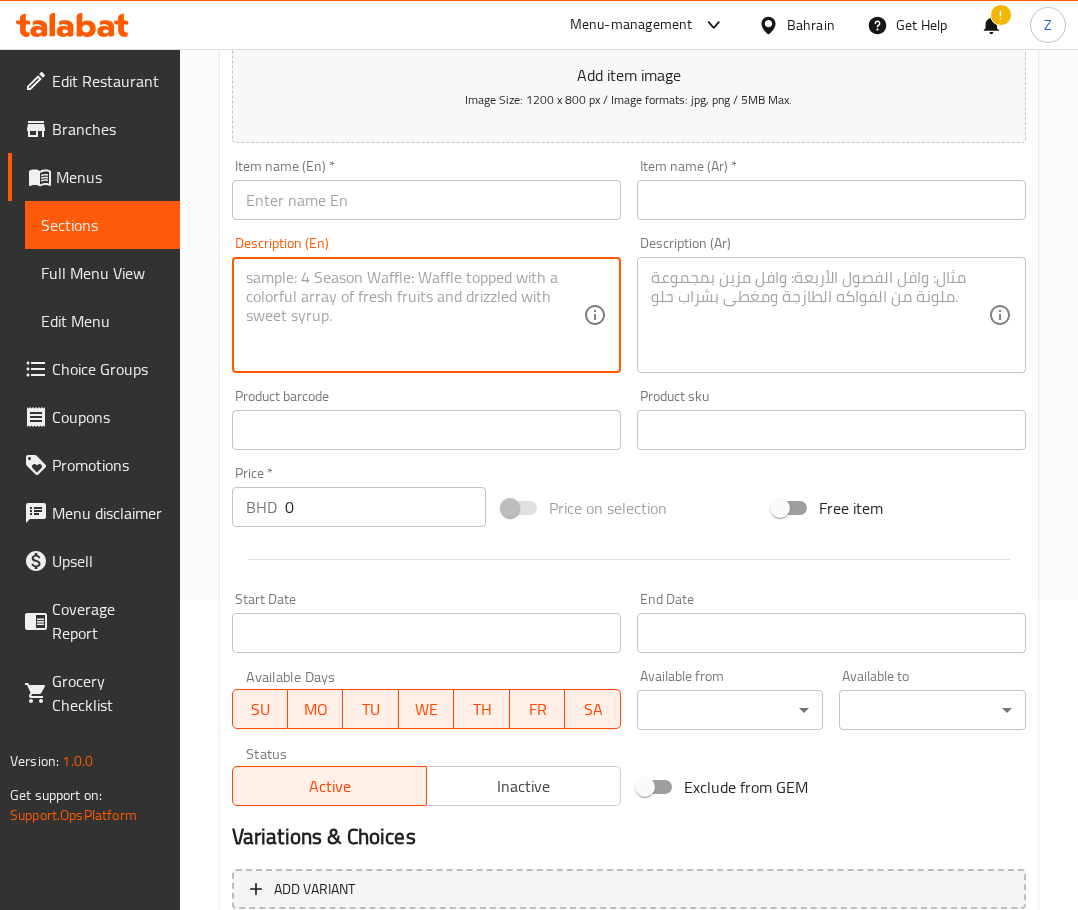 scroll, scrollTop: 303, scrollLeft: 0, axis: vertical 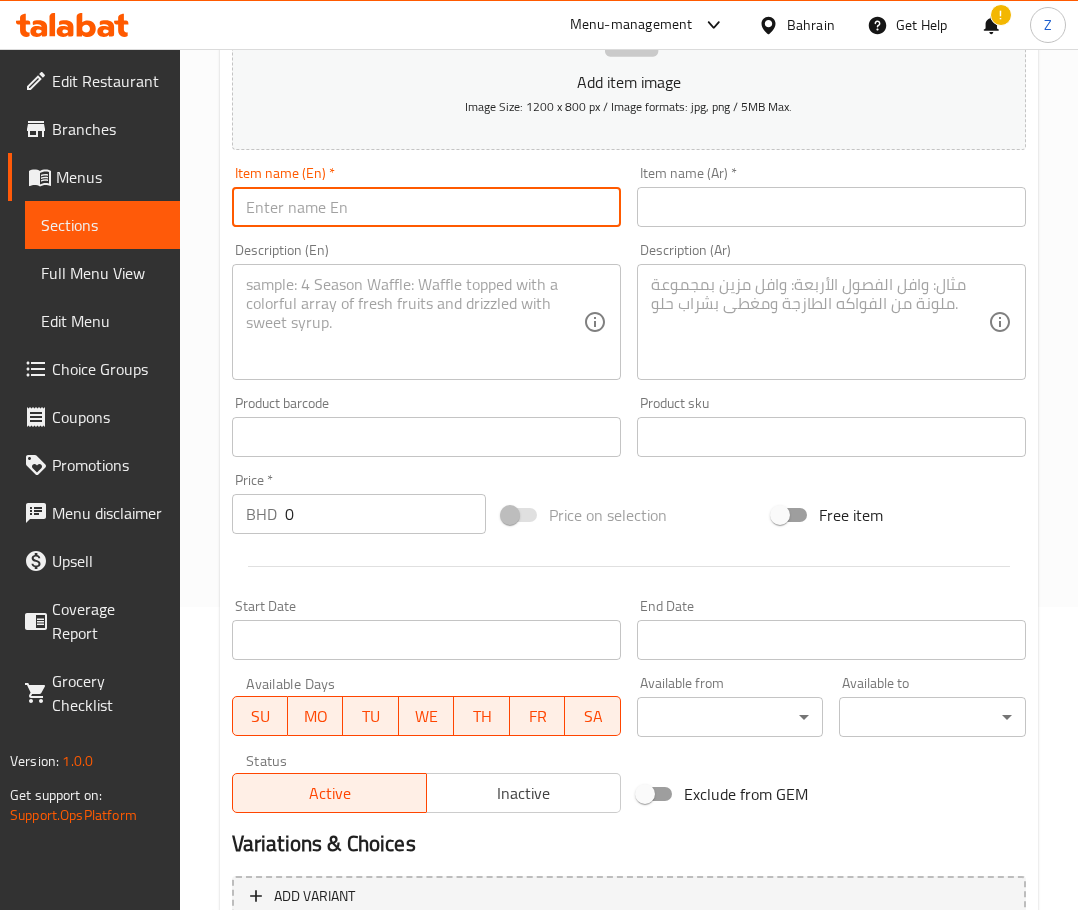 click at bounding box center [426, 207] 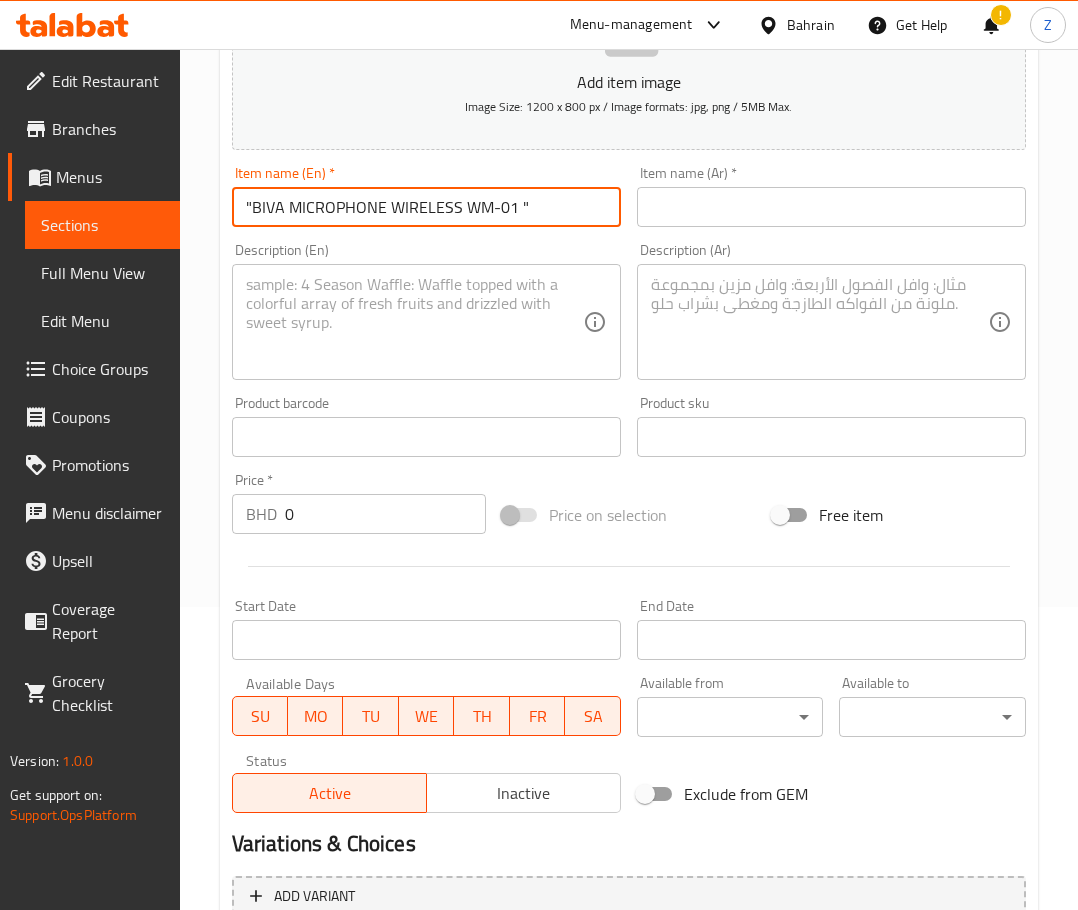 drag, startPoint x: 527, startPoint y: 200, endPoint x: 515, endPoint y: 198, distance: 12.165525 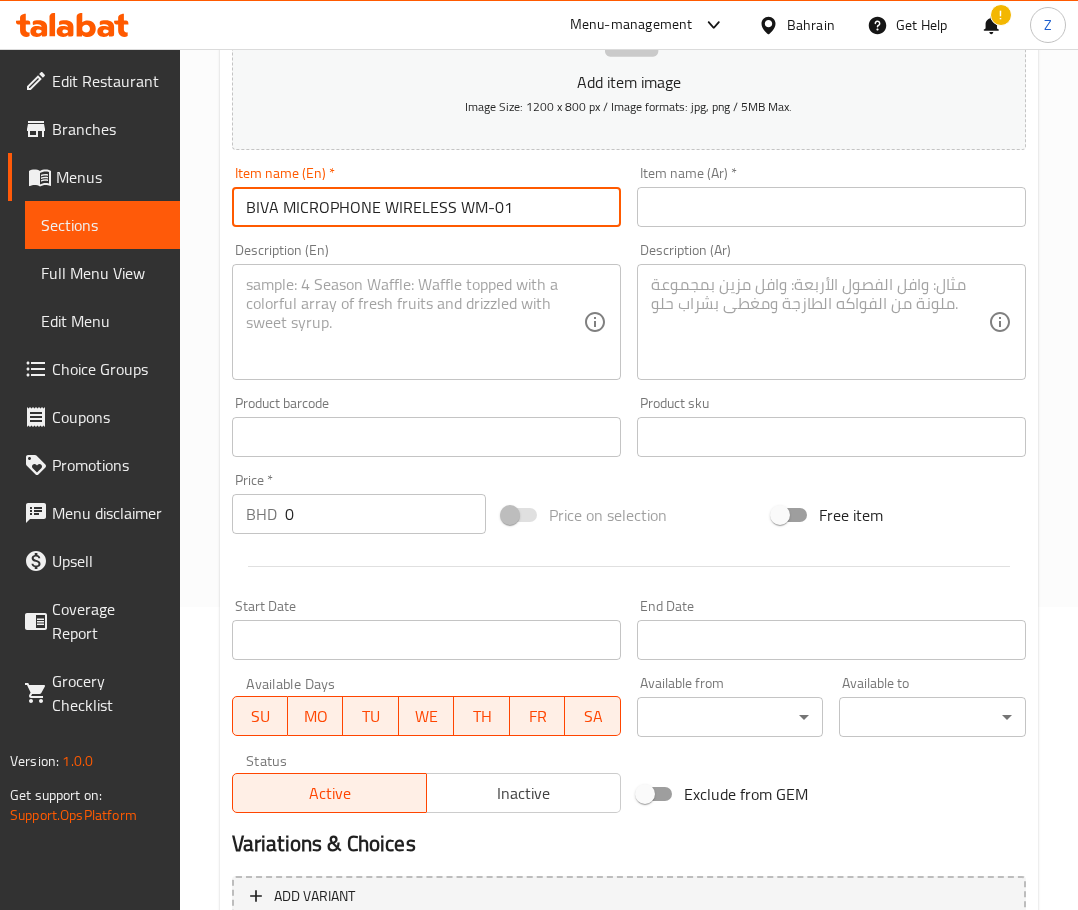 drag, startPoint x: 253, startPoint y: 202, endPoint x: 159, endPoint y: 188, distance: 95.036835 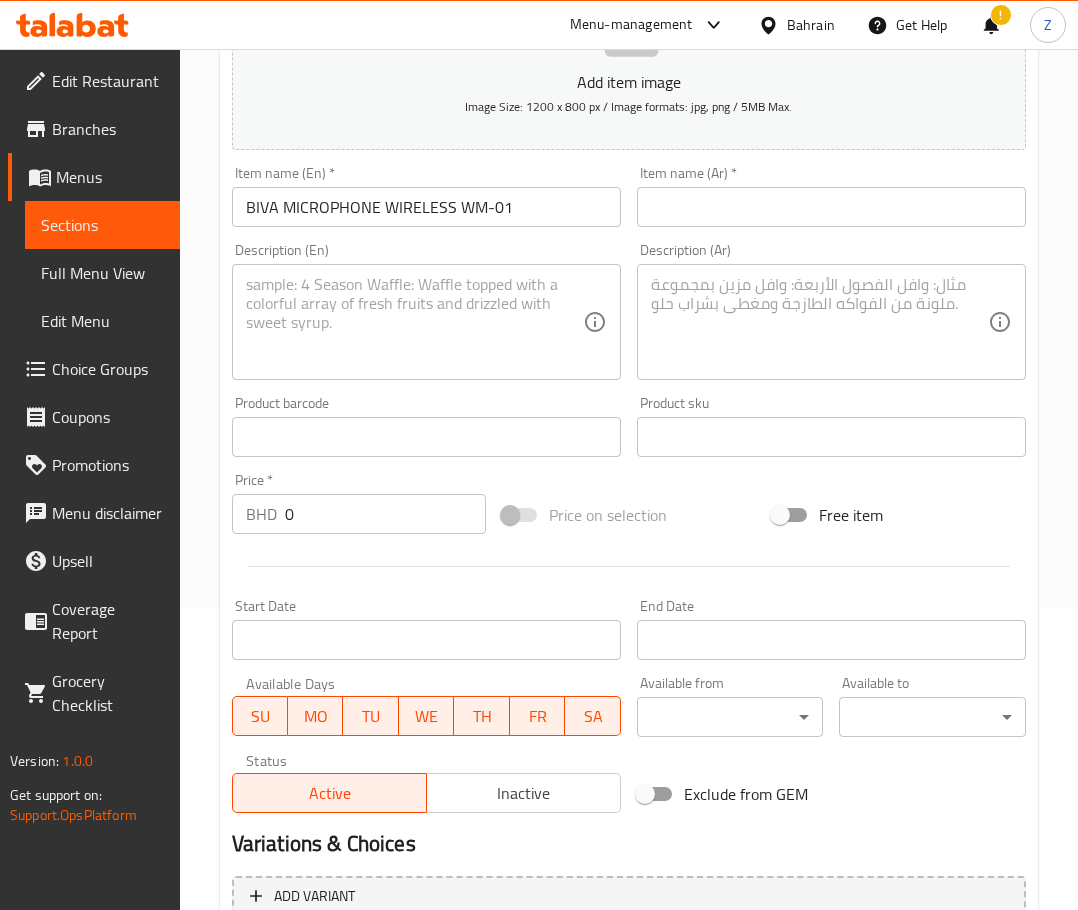 click at bounding box center [831, 207] 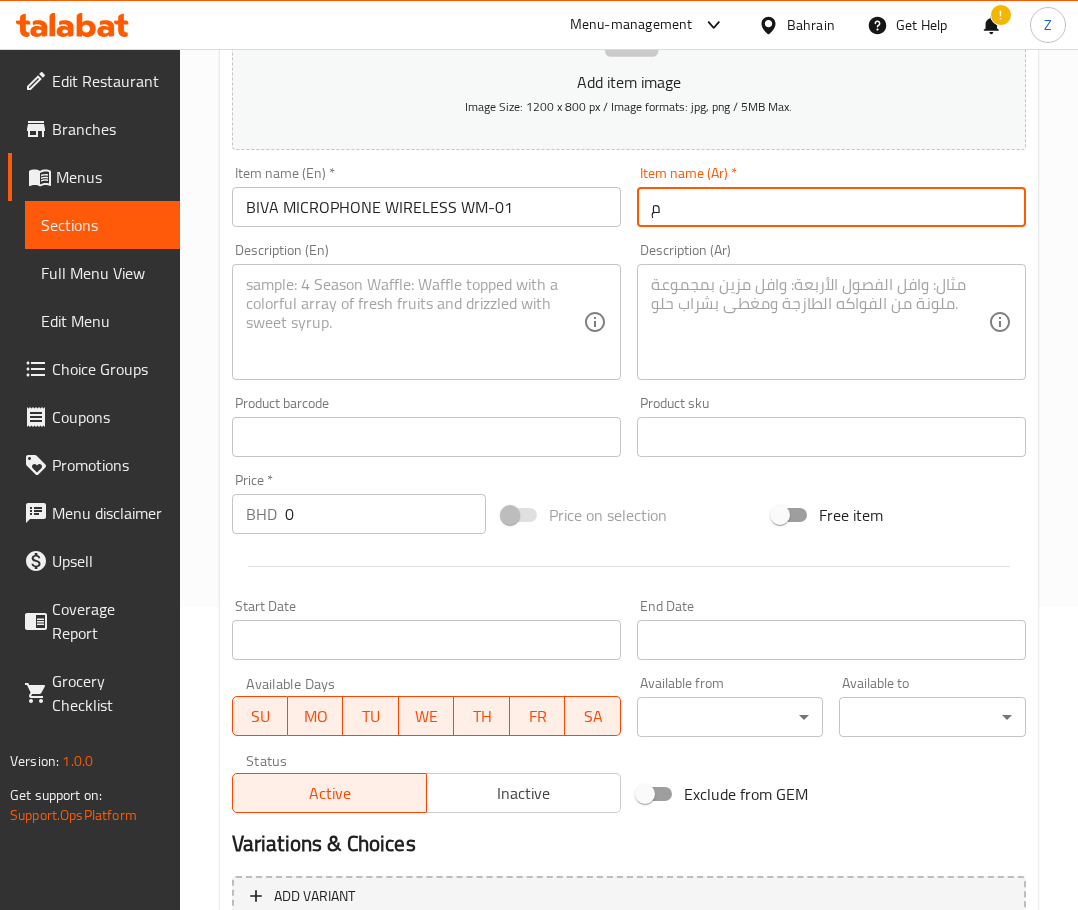 type on "مايكرفون لاسلكي من بيفا" 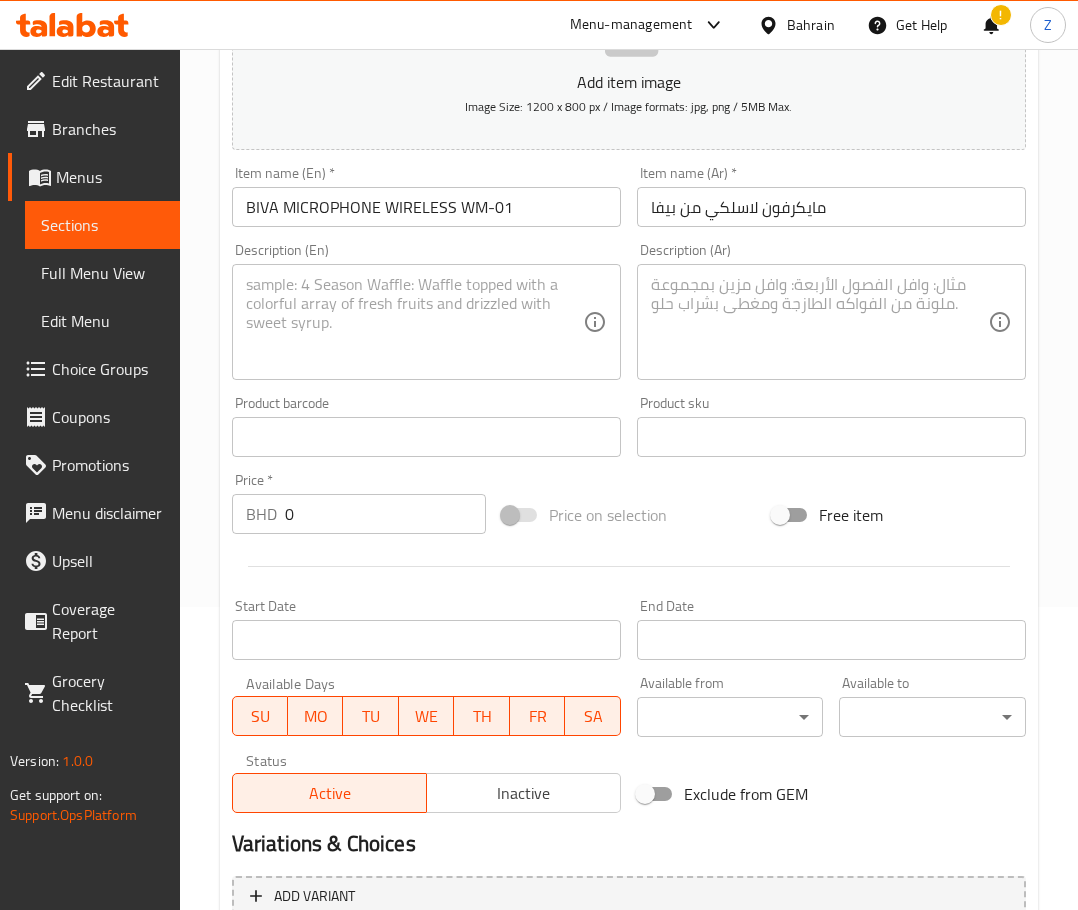 click at bounding box center [414, 322] 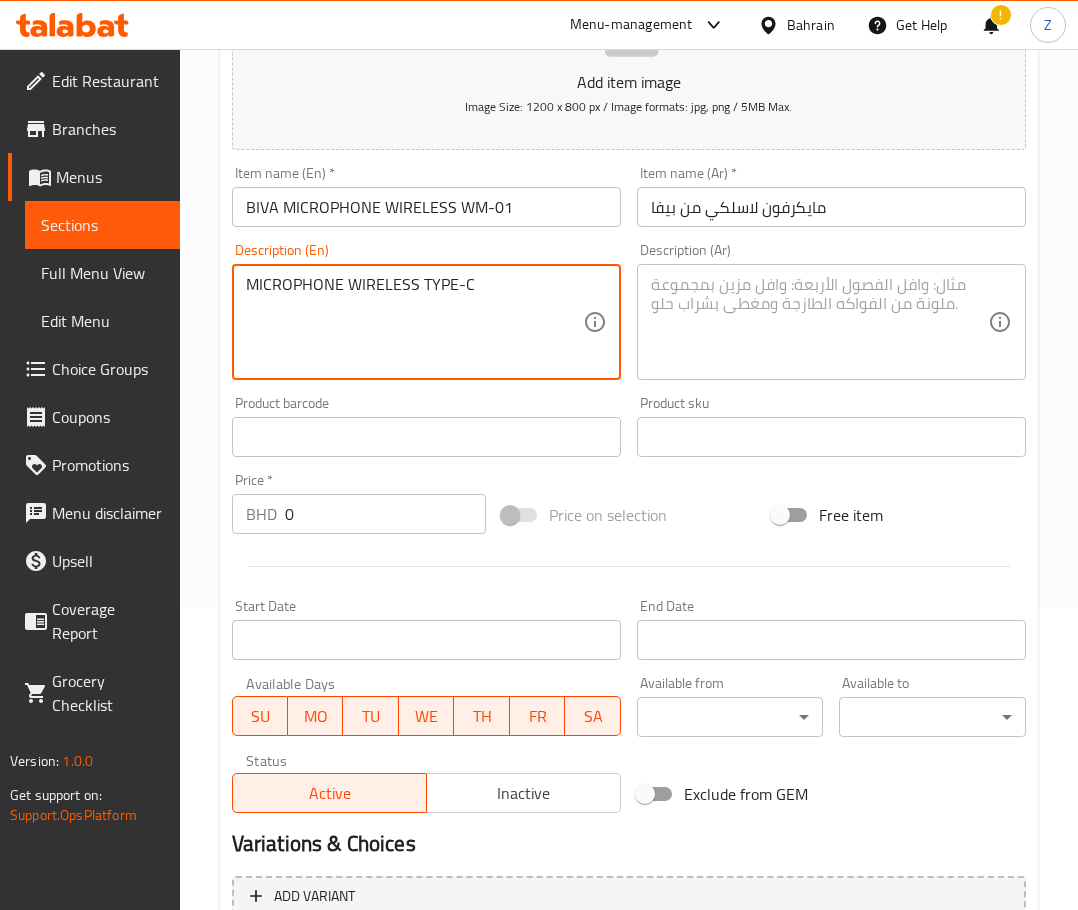 type on "MICROPHONE WIRELESS TYPE-C" 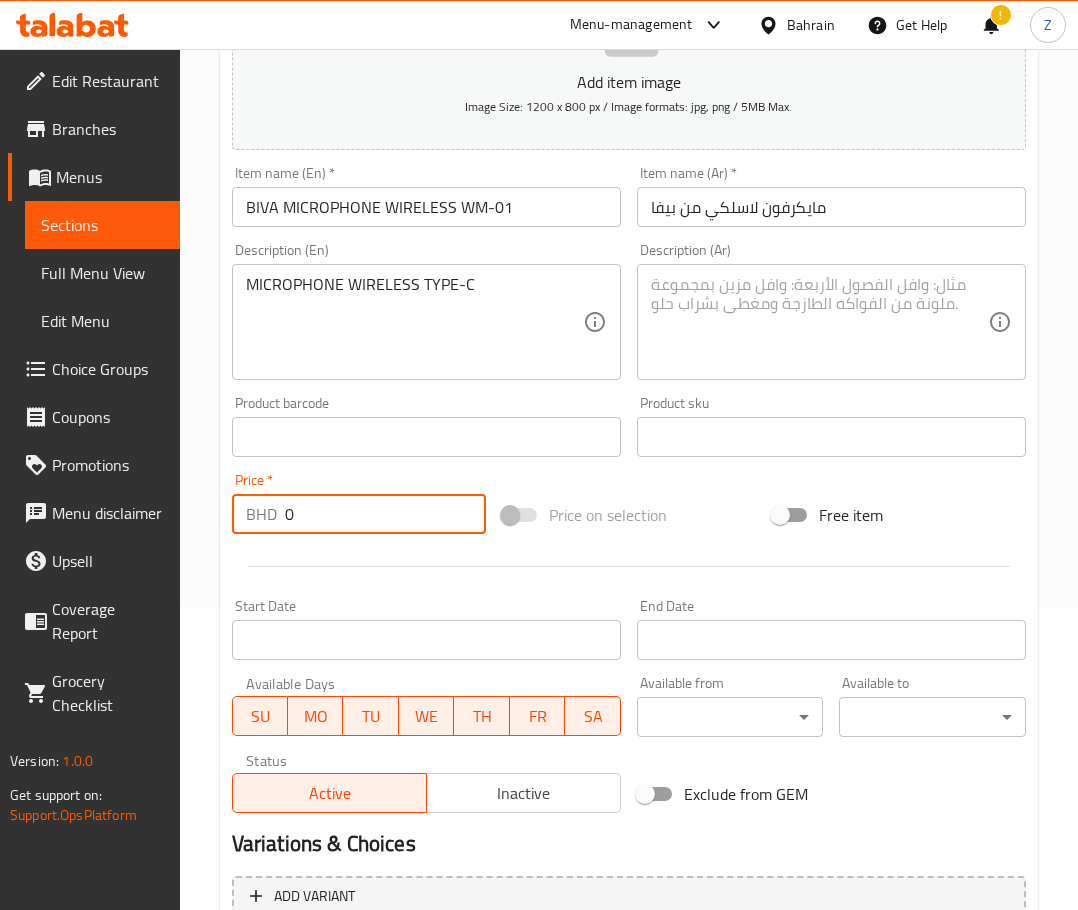 drag, startPoint x: 339, startPoint y: 514, endPoint x: 48, endPoint y: 493, distance: 291.75674 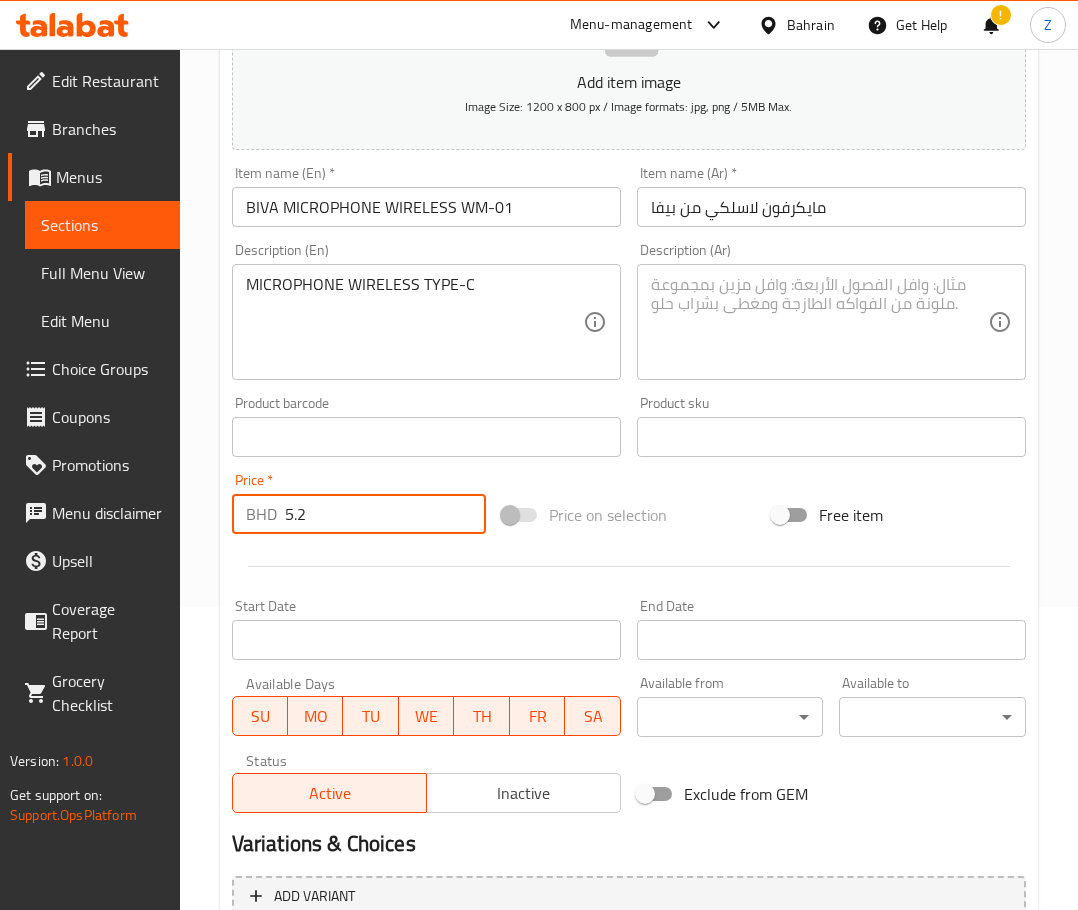 type on "5.2" 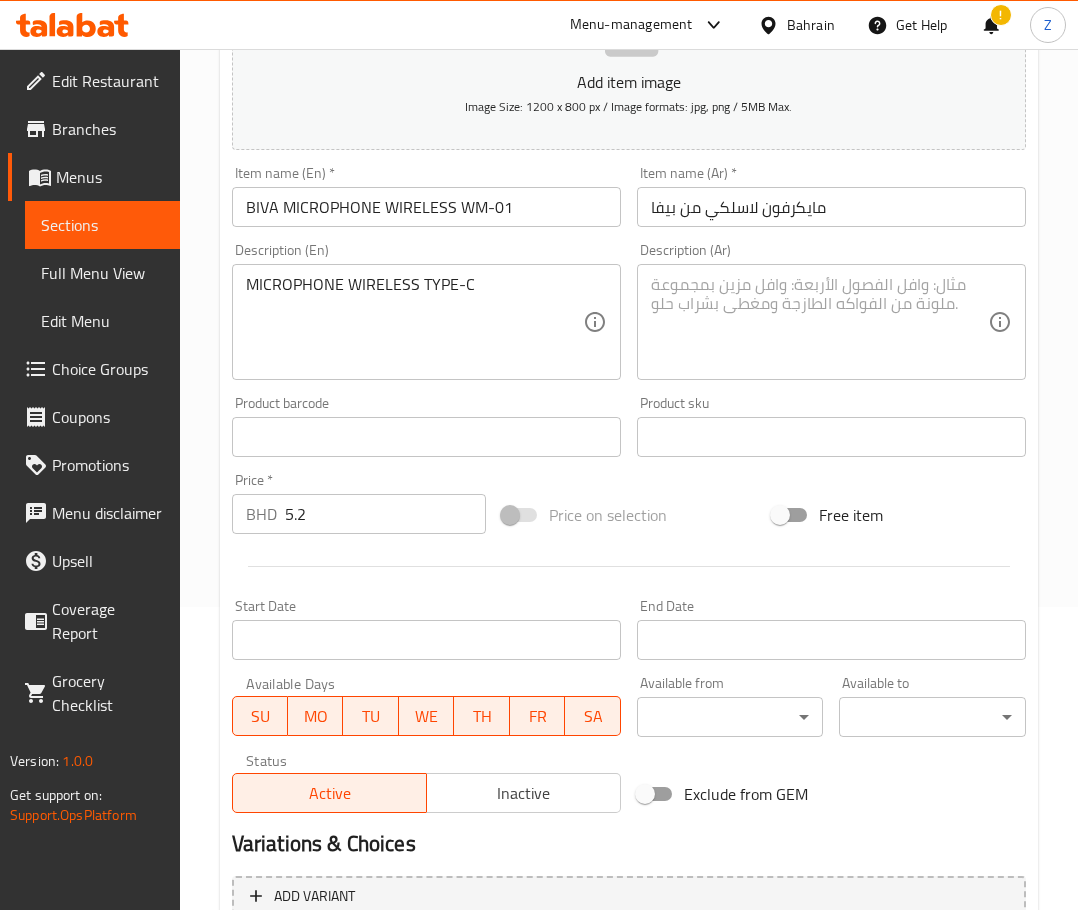 click at bounding box center (819, 322) 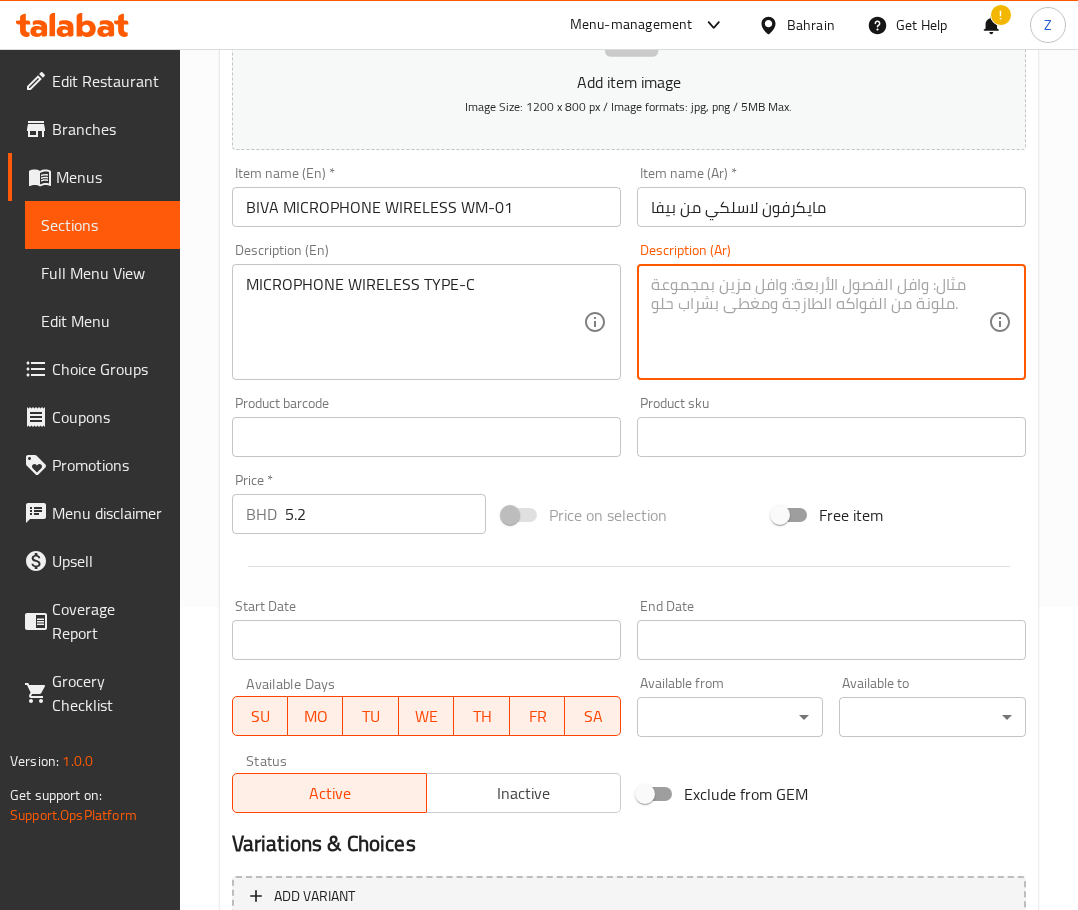 paste on "ميكروفون لاسلكي بمنفذ" 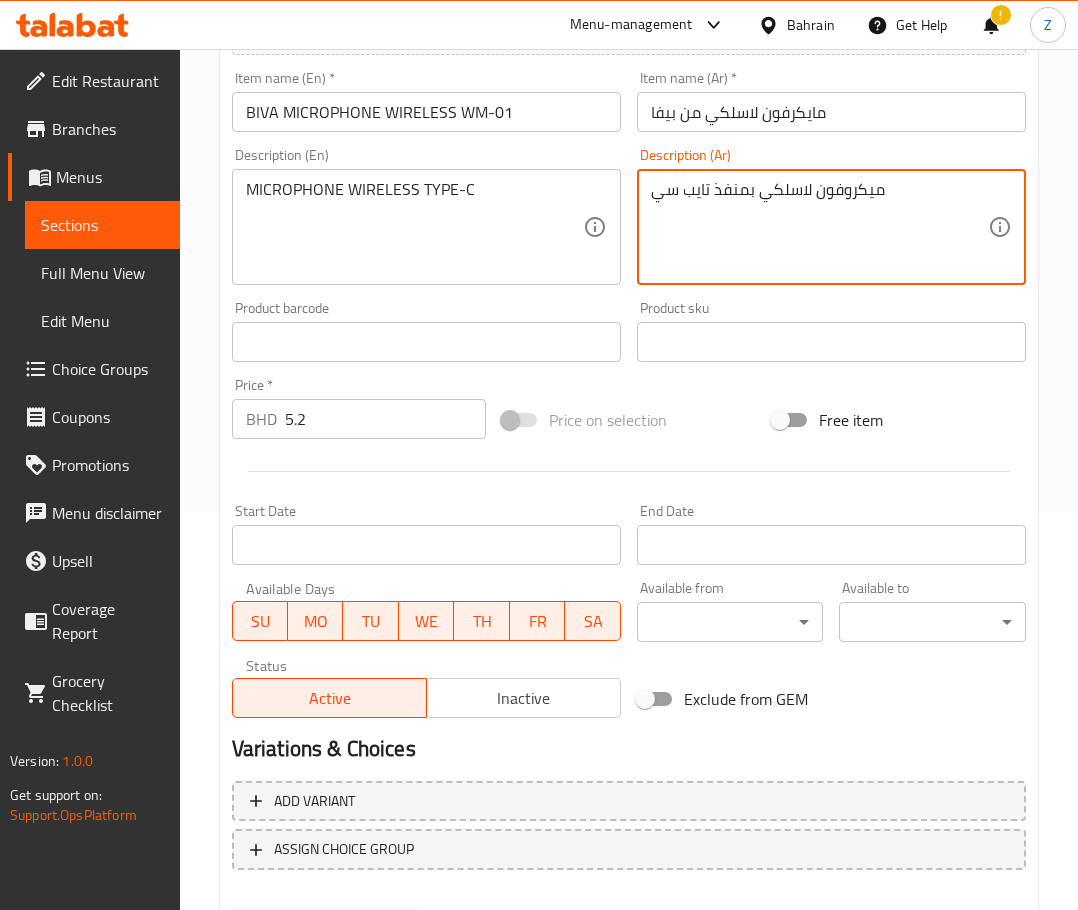 scroll, scrollTop: 503, scrollLeft: 0, axis: vertical 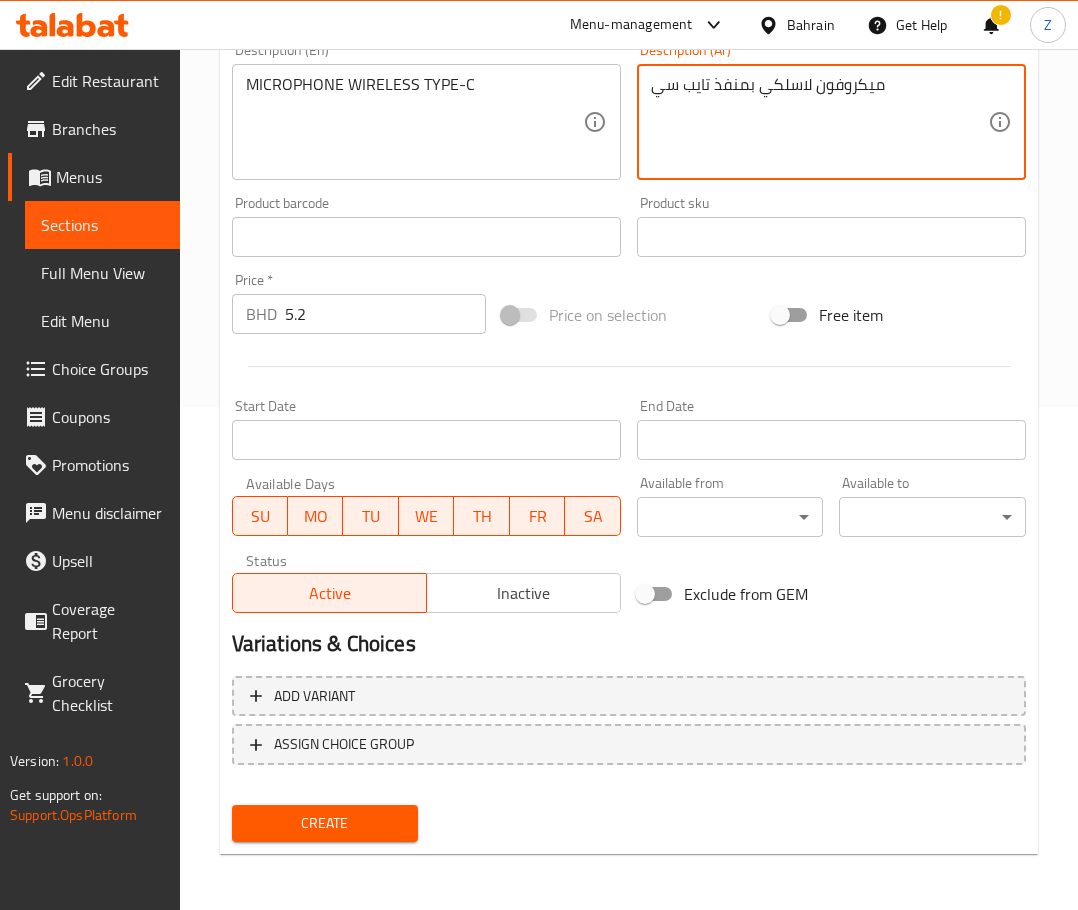 type on "ميكروفون لاسلكي بمنفذ تايب سي" 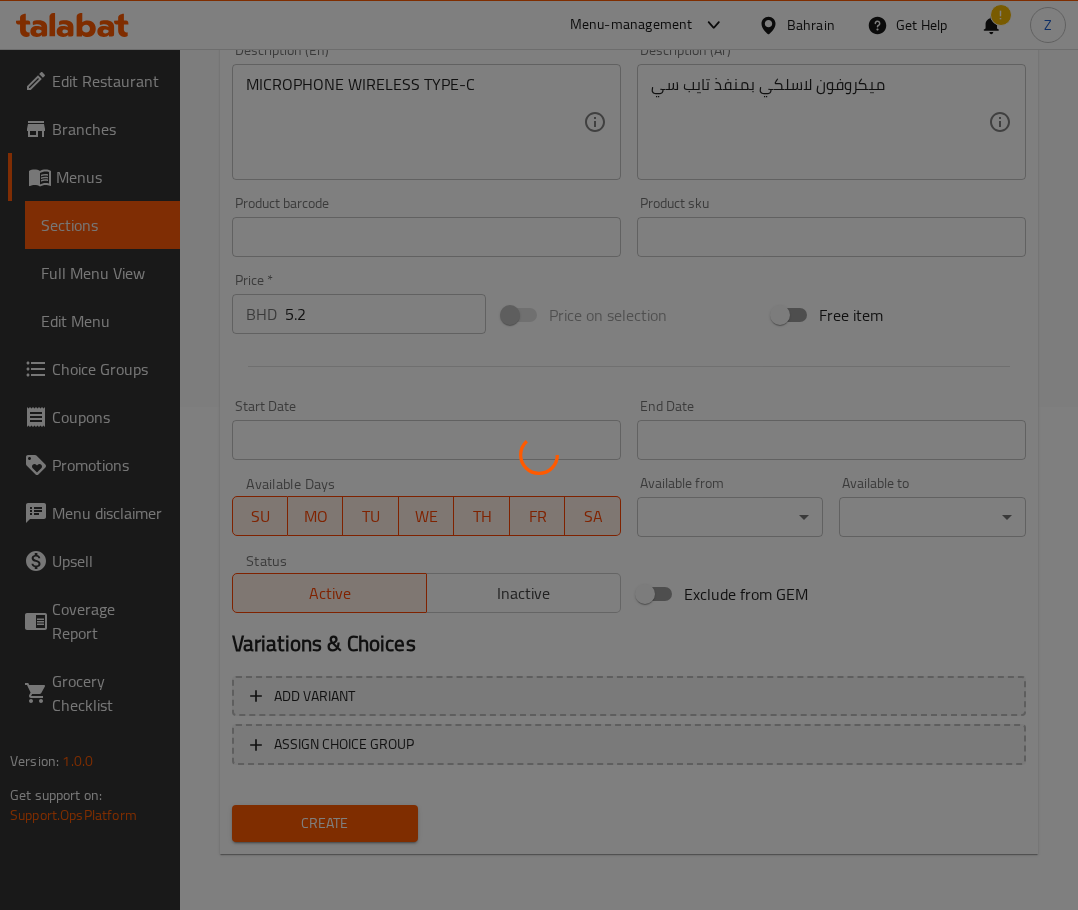 type 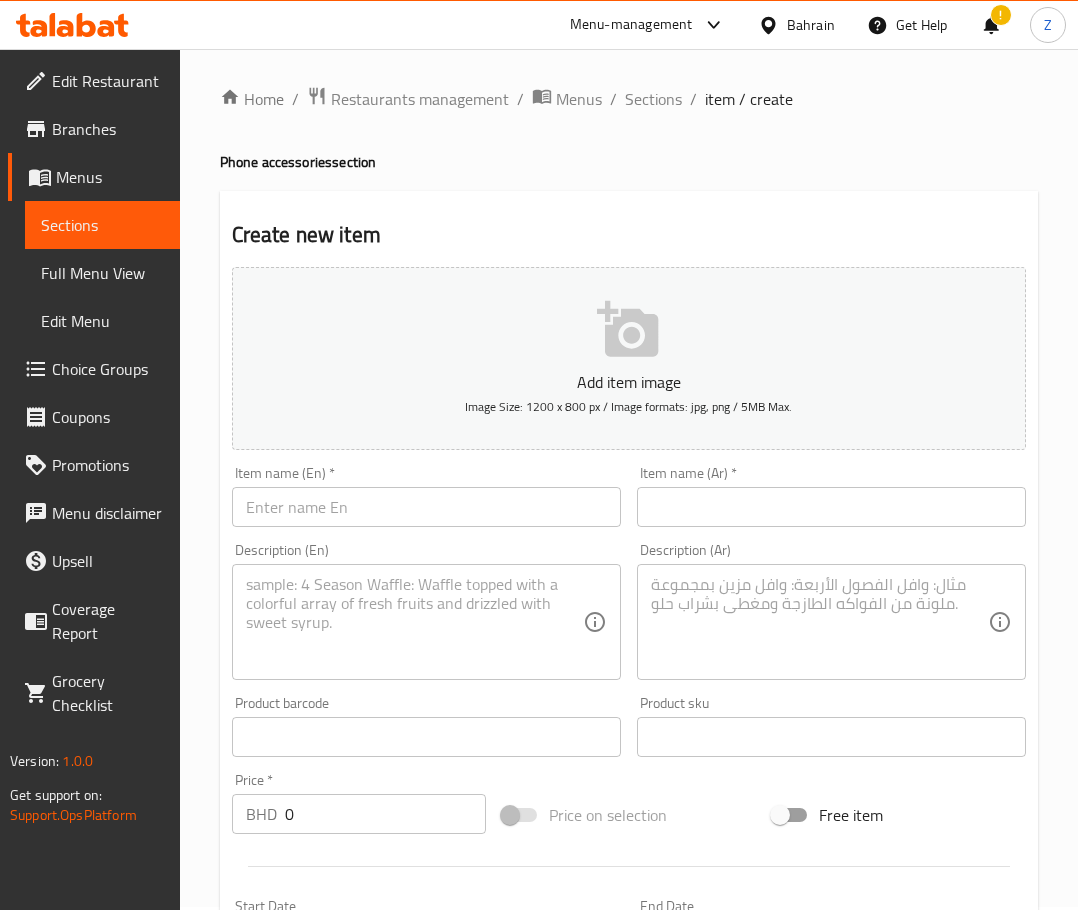 scroll, scrollTop: 0, scrollLeft: 0, axis: both 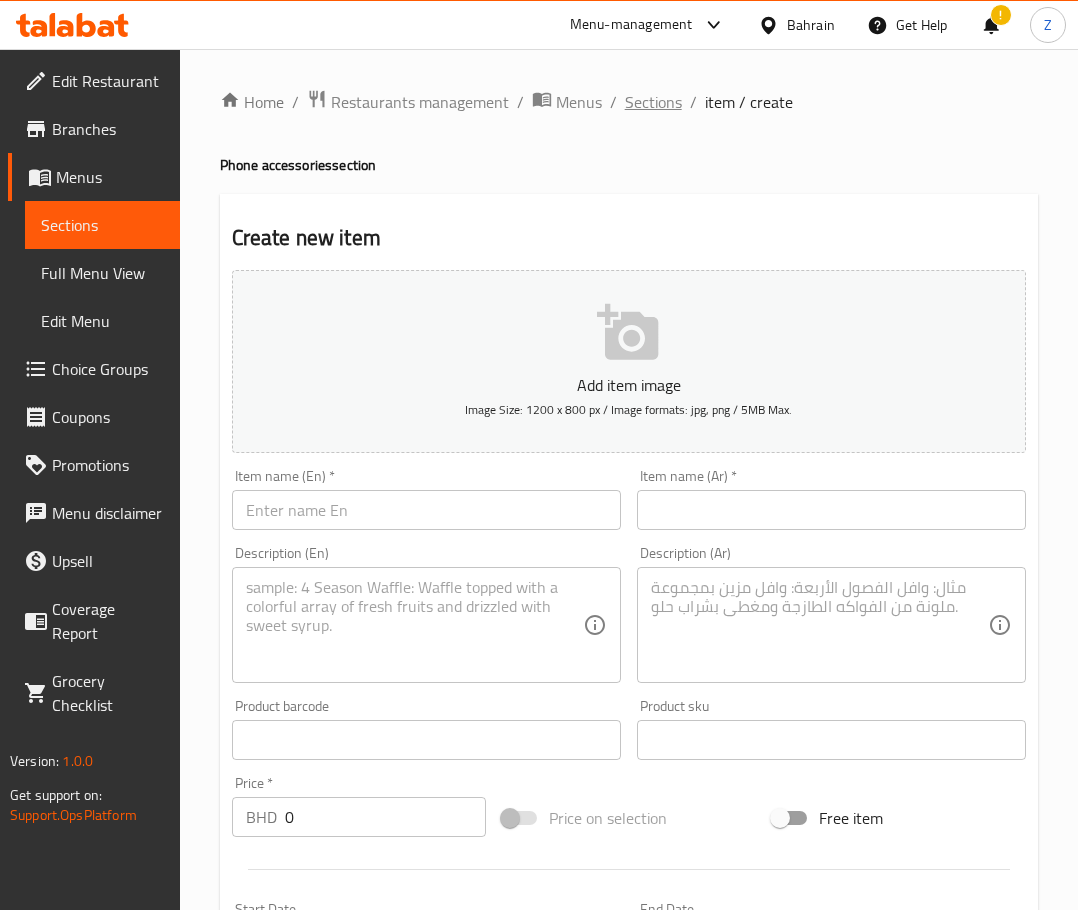 click on "Sections" at bounding box center (653, 102) 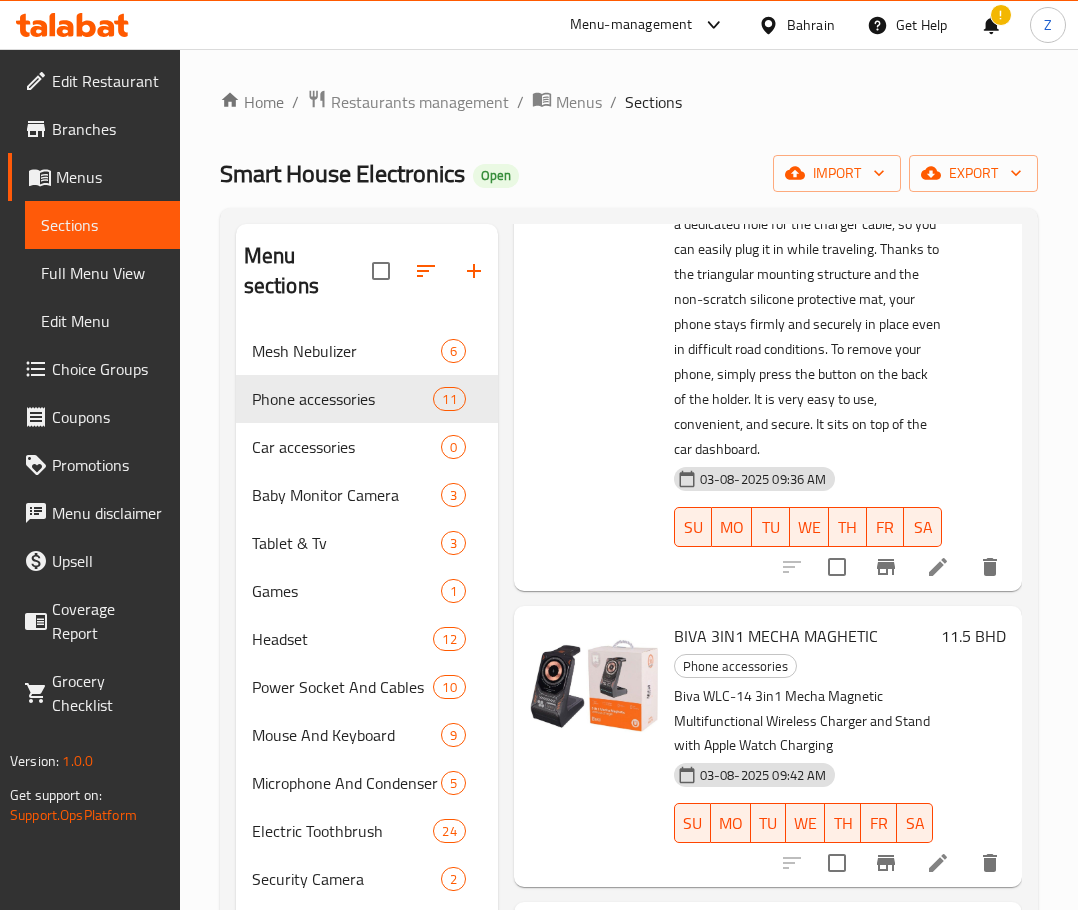 scroll, scrollTop: 2000, scrollLeft: 0, axis: vertical 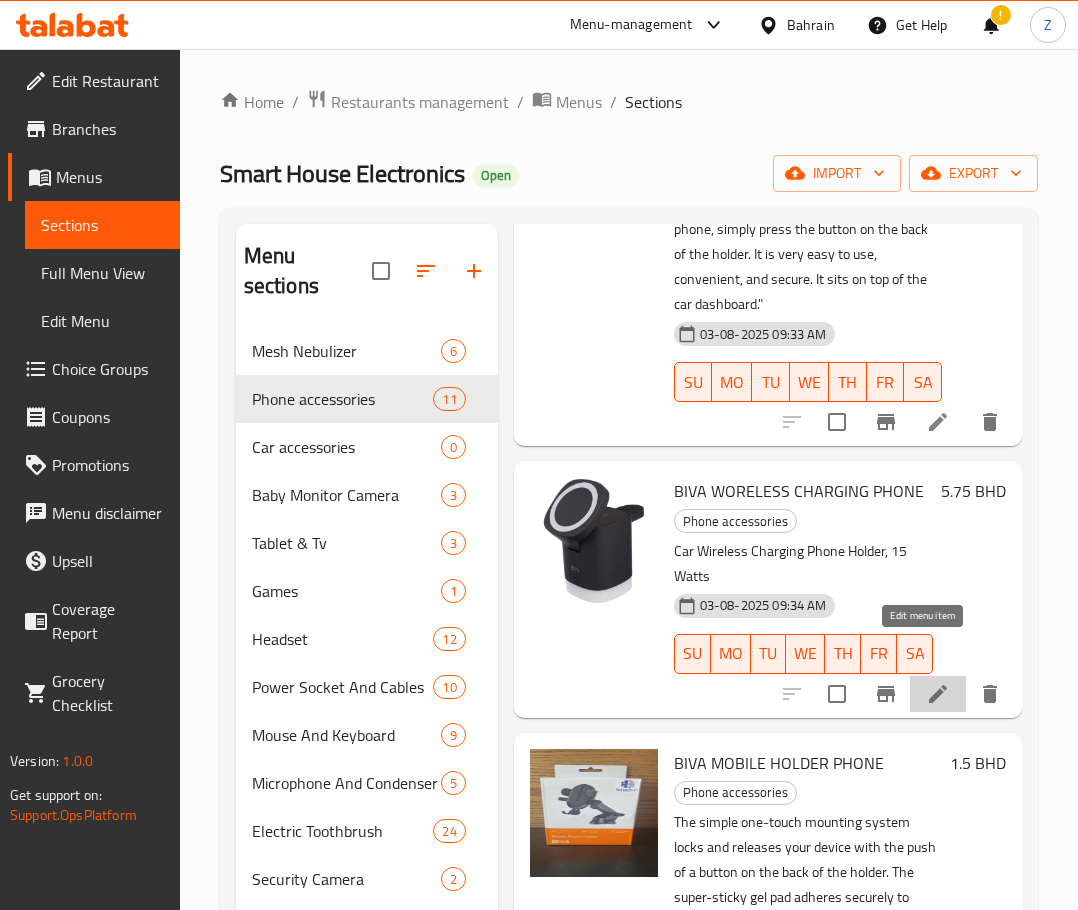 click 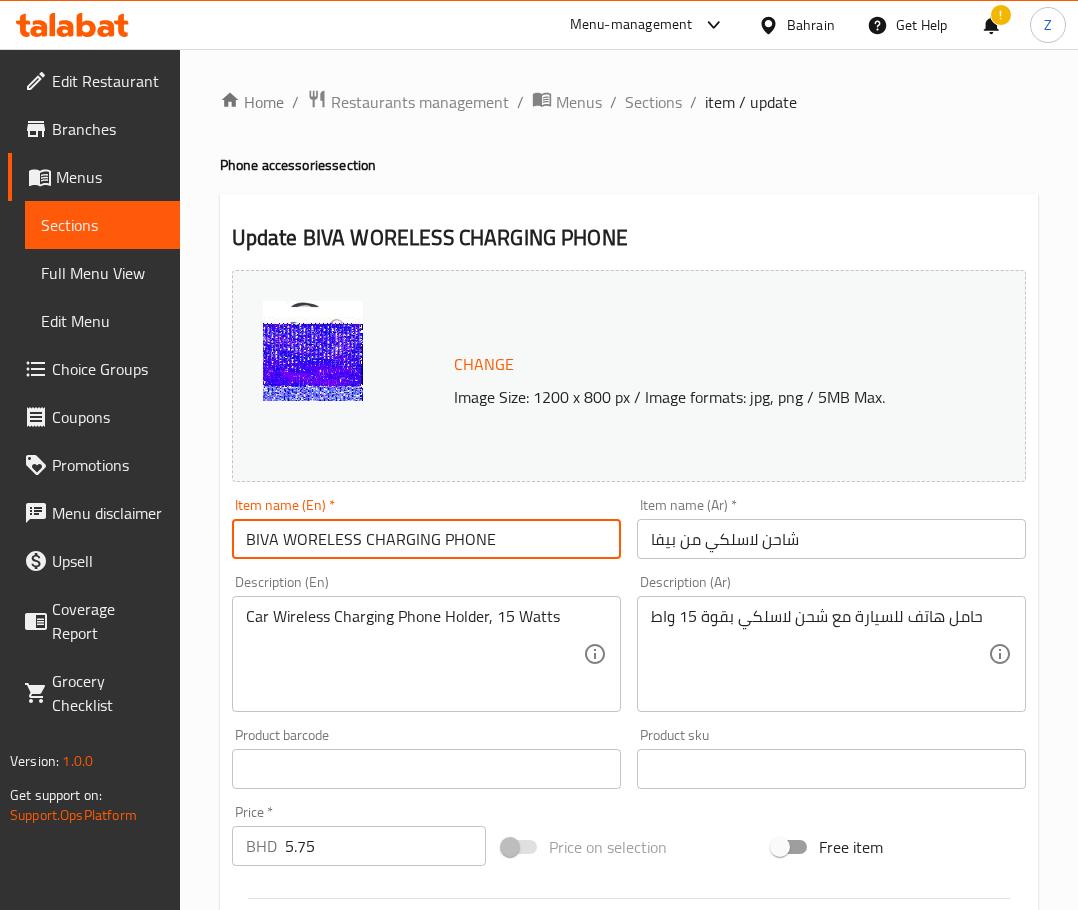 click on "BIVA WORELESS CHARGING PHONE" at bounding box center [426, 539] 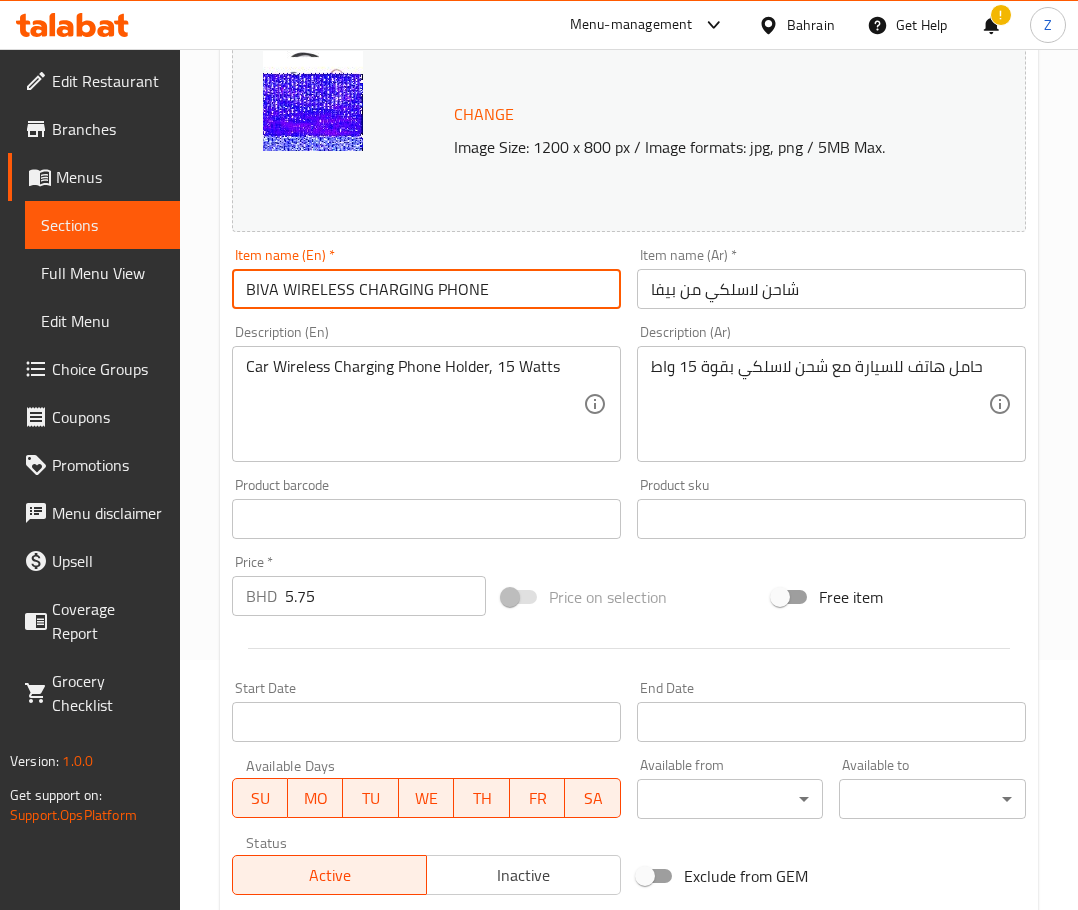 scroll, scrollTop: 300, scrollLeft: 0, axis: vertical 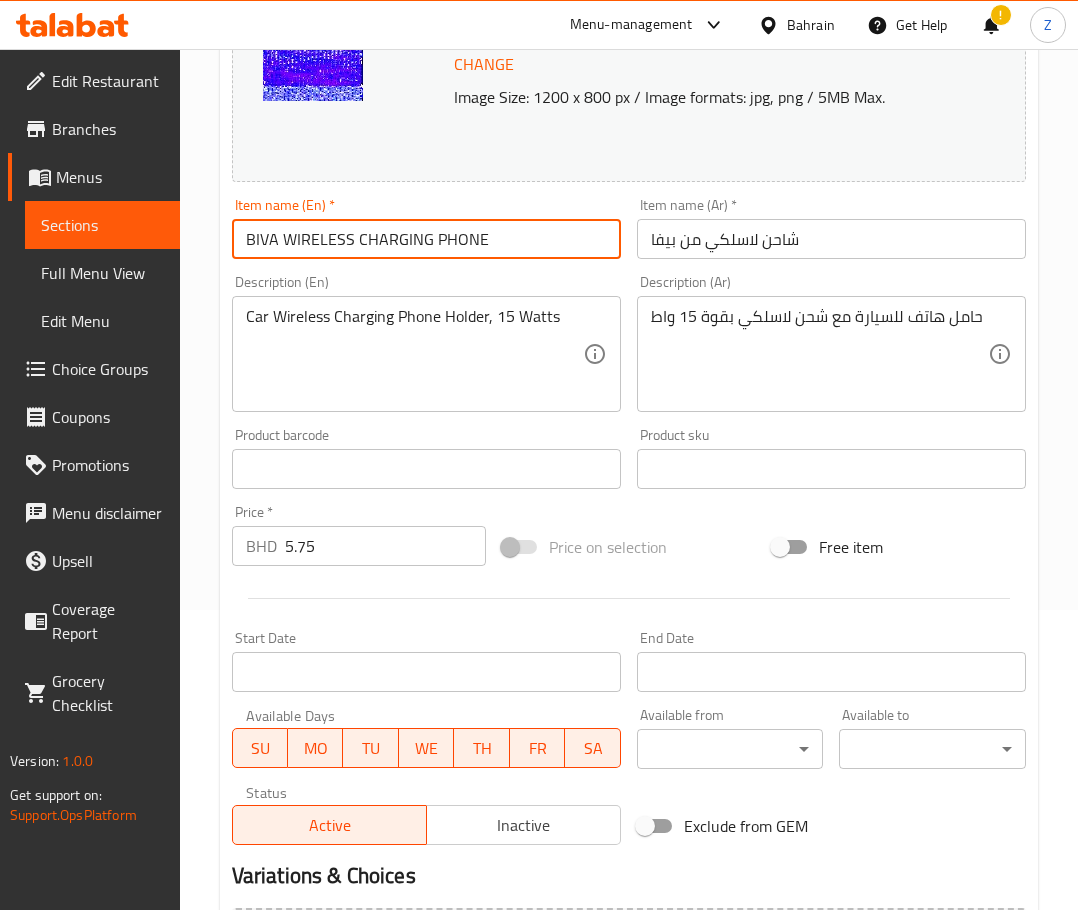 type on "BIVA WIRELESS CHARGING PHONE" 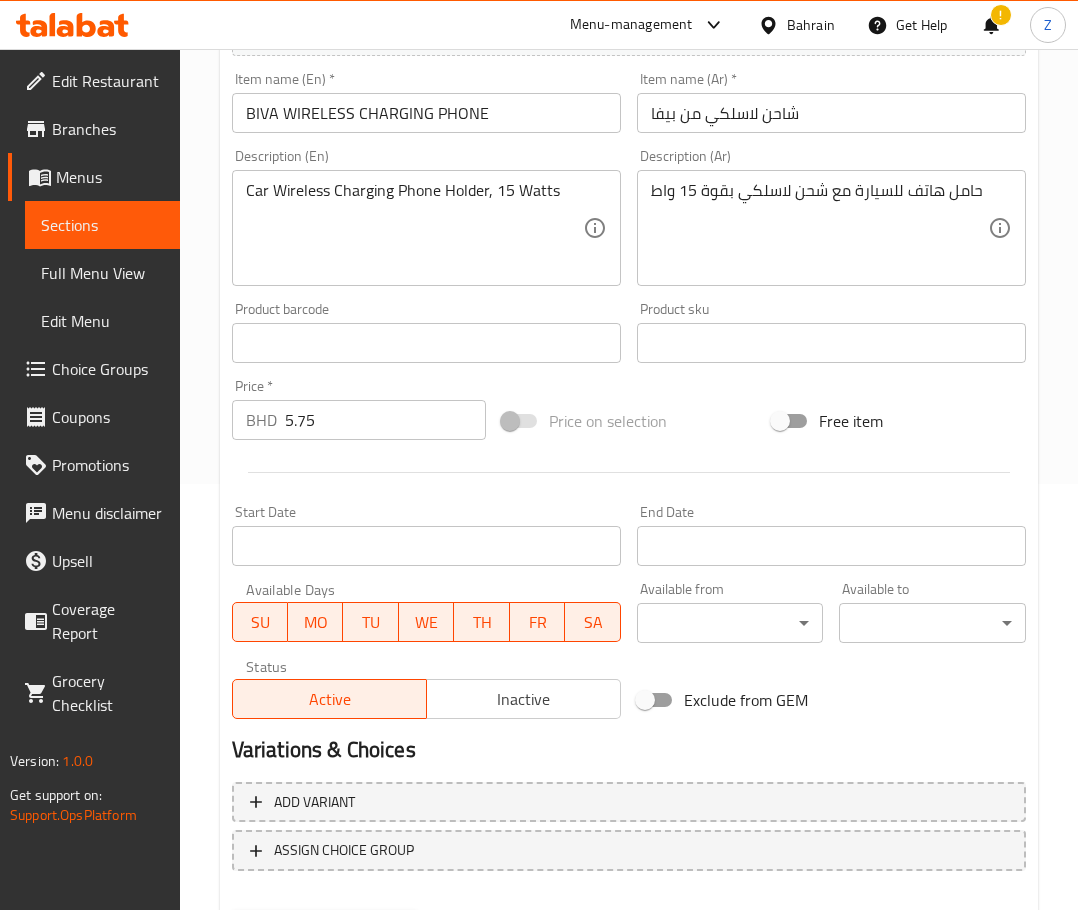 scroll, scrollTop: 532, scrollLeft: 0, axis: vertical 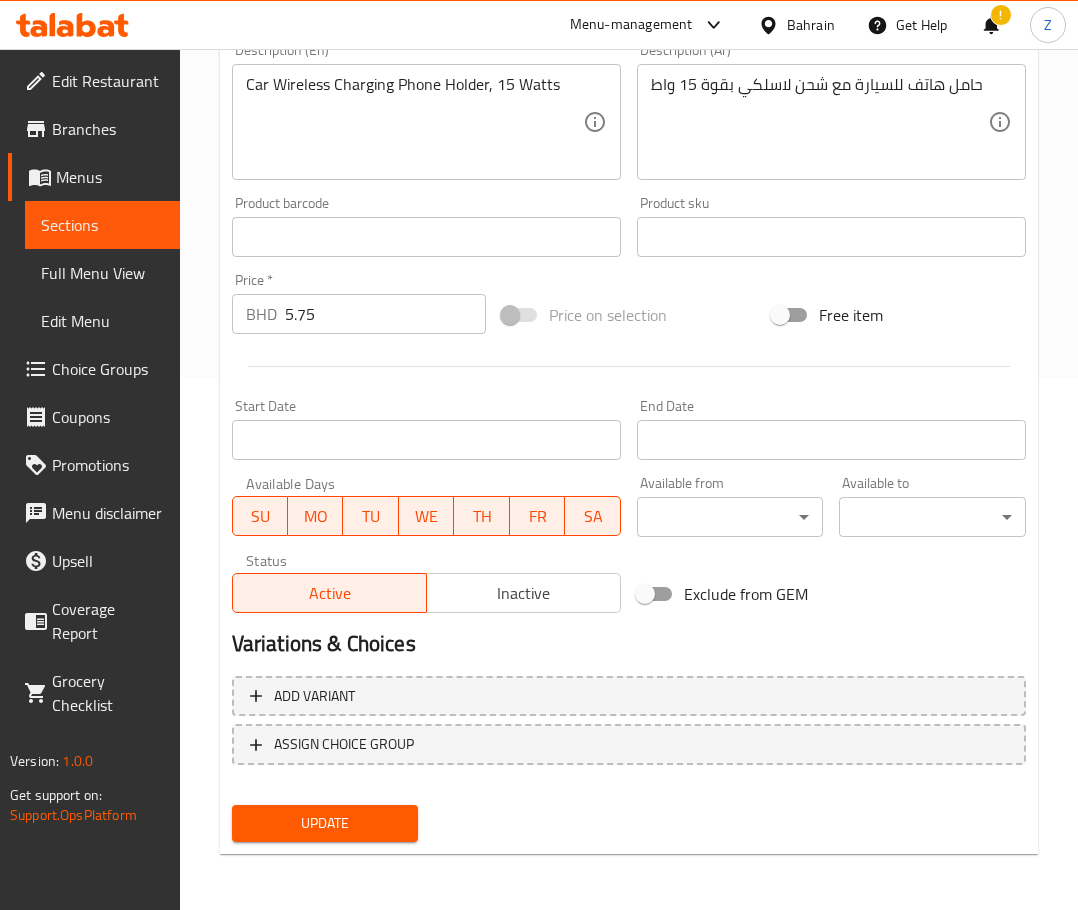 click on "Update" at bounding box center [325, 823] 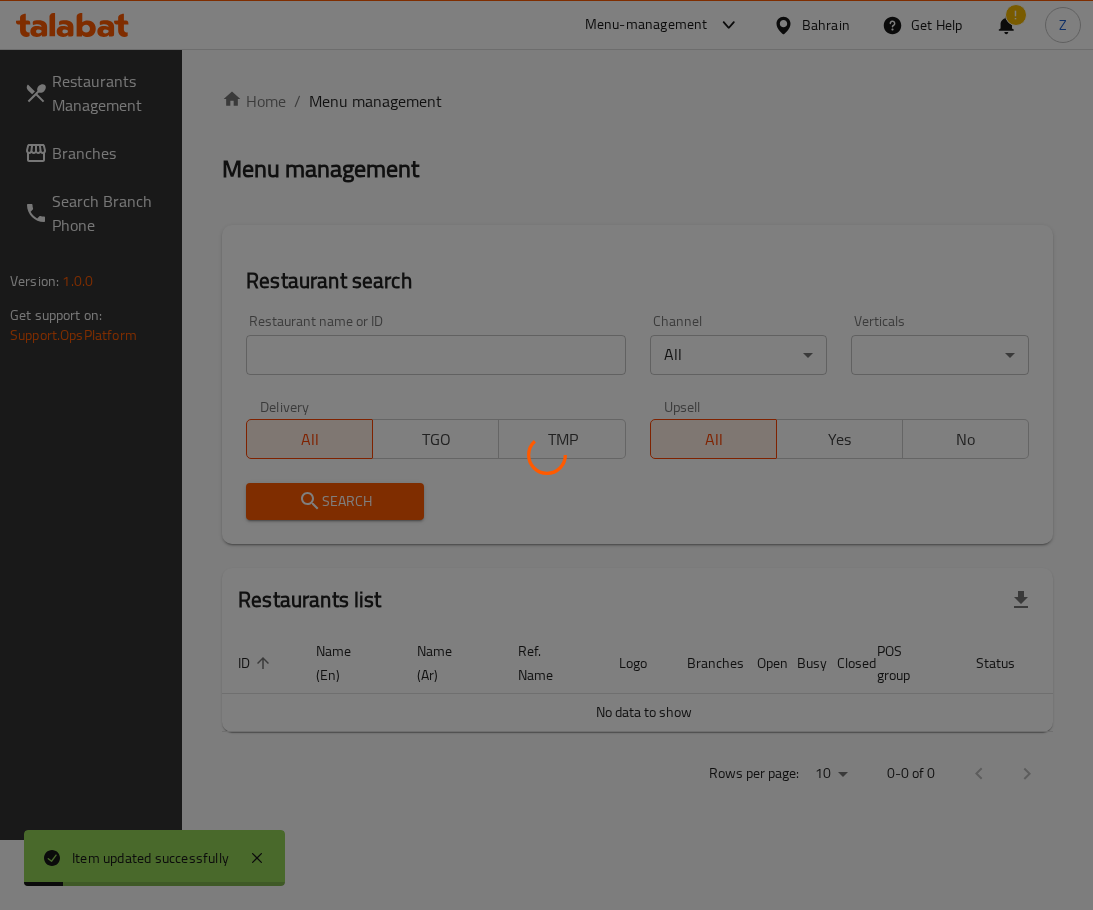 scroll, scrollTop: 0, scrollLeft: 0, axis: both 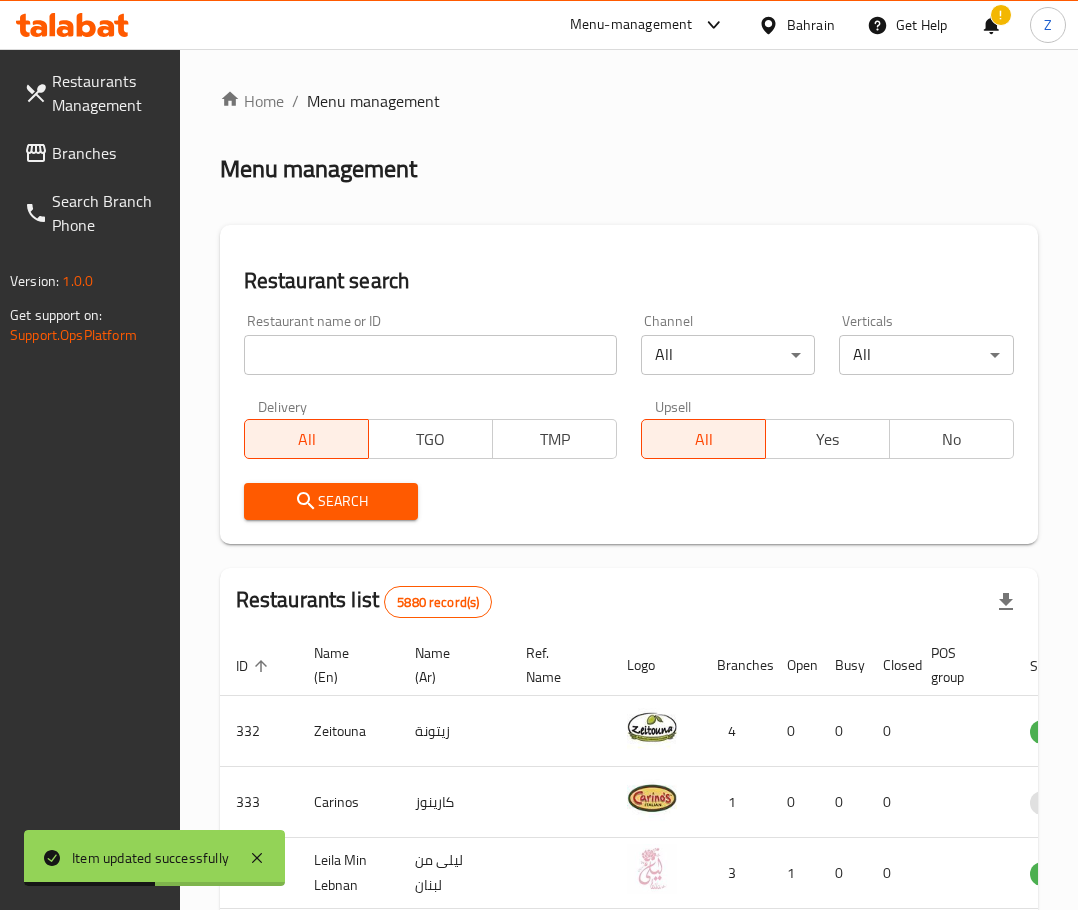 click at bounding box center (430, 355) 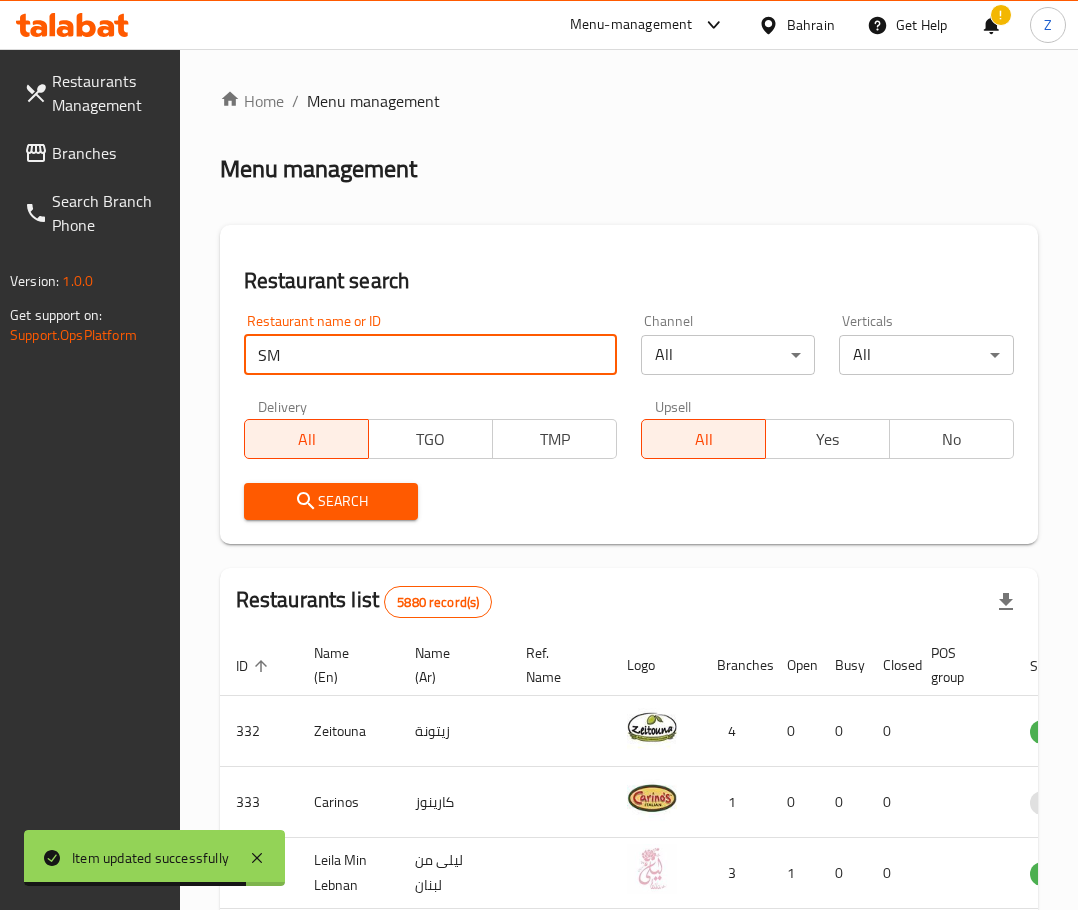 type on "Smart House" 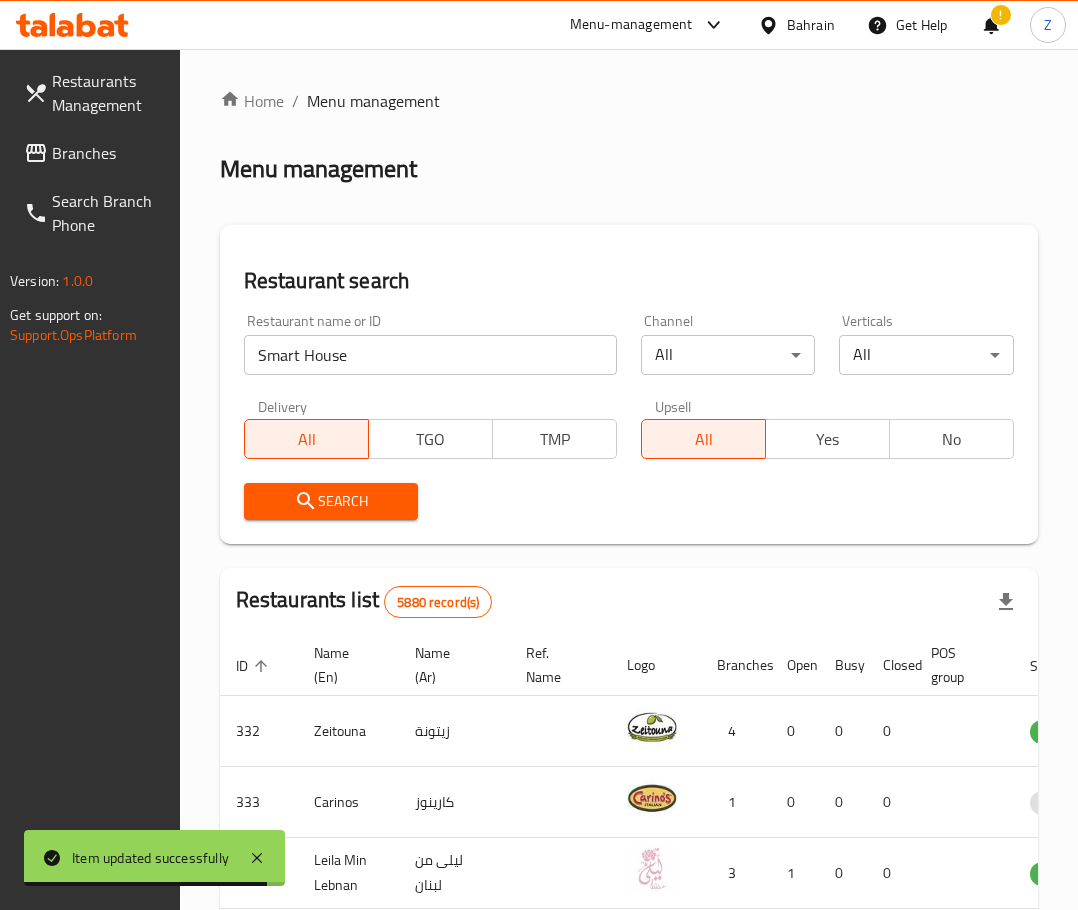 click 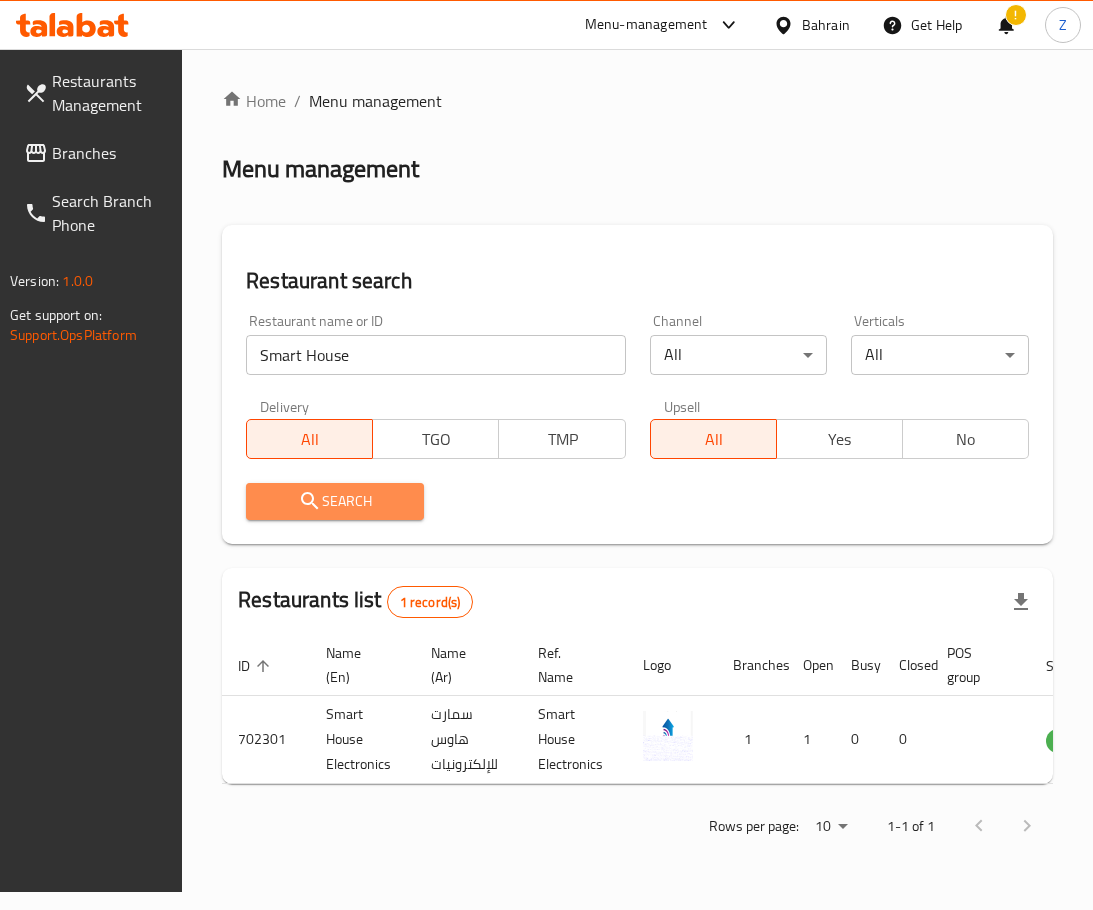 click 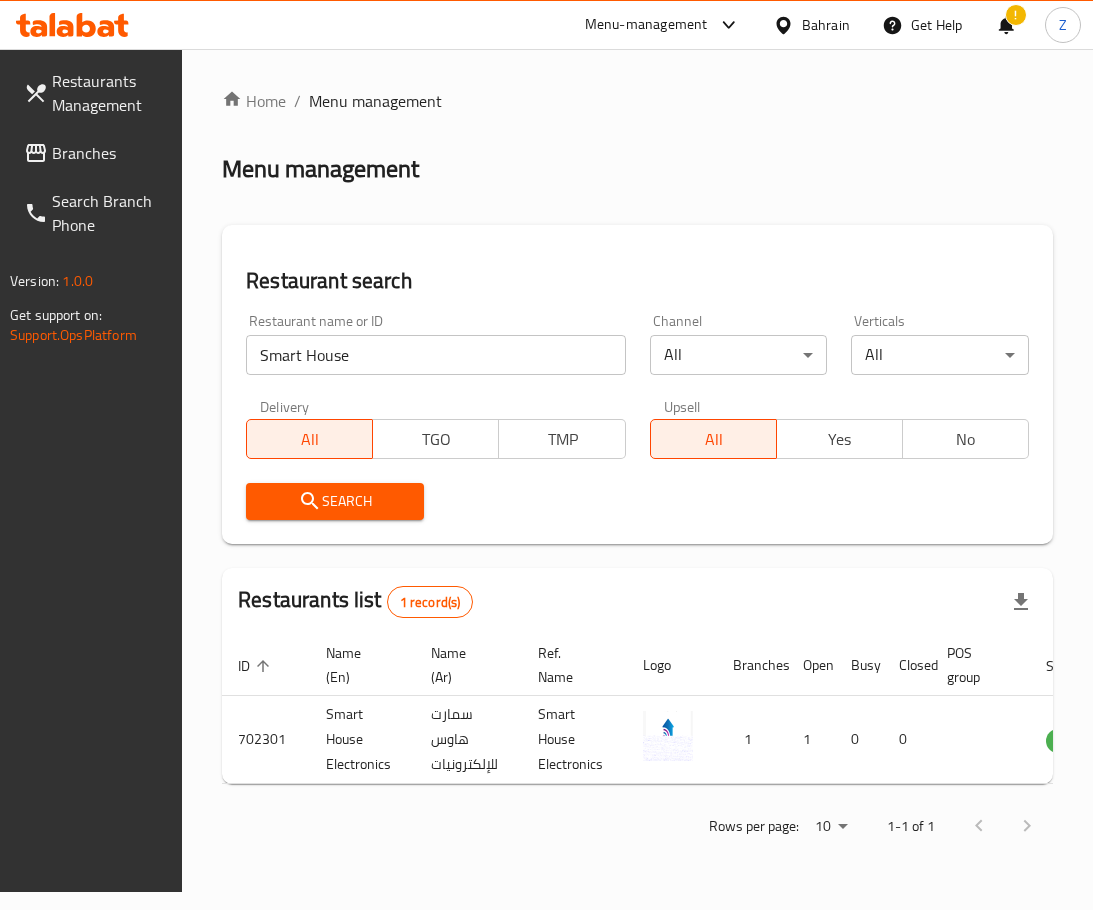 scroll, scrollTop: 0, scrollLeft: 149, axis: horizontal 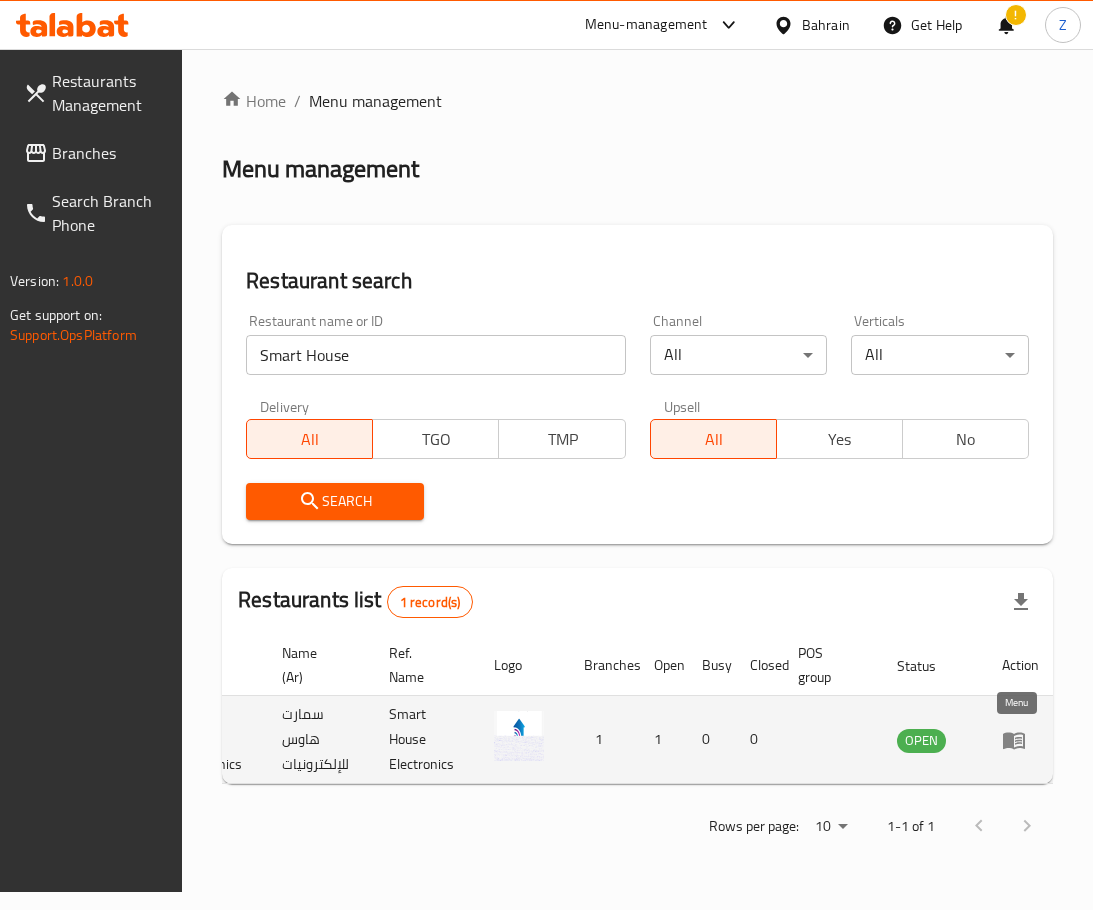 click at bounding box center (1020, 740) 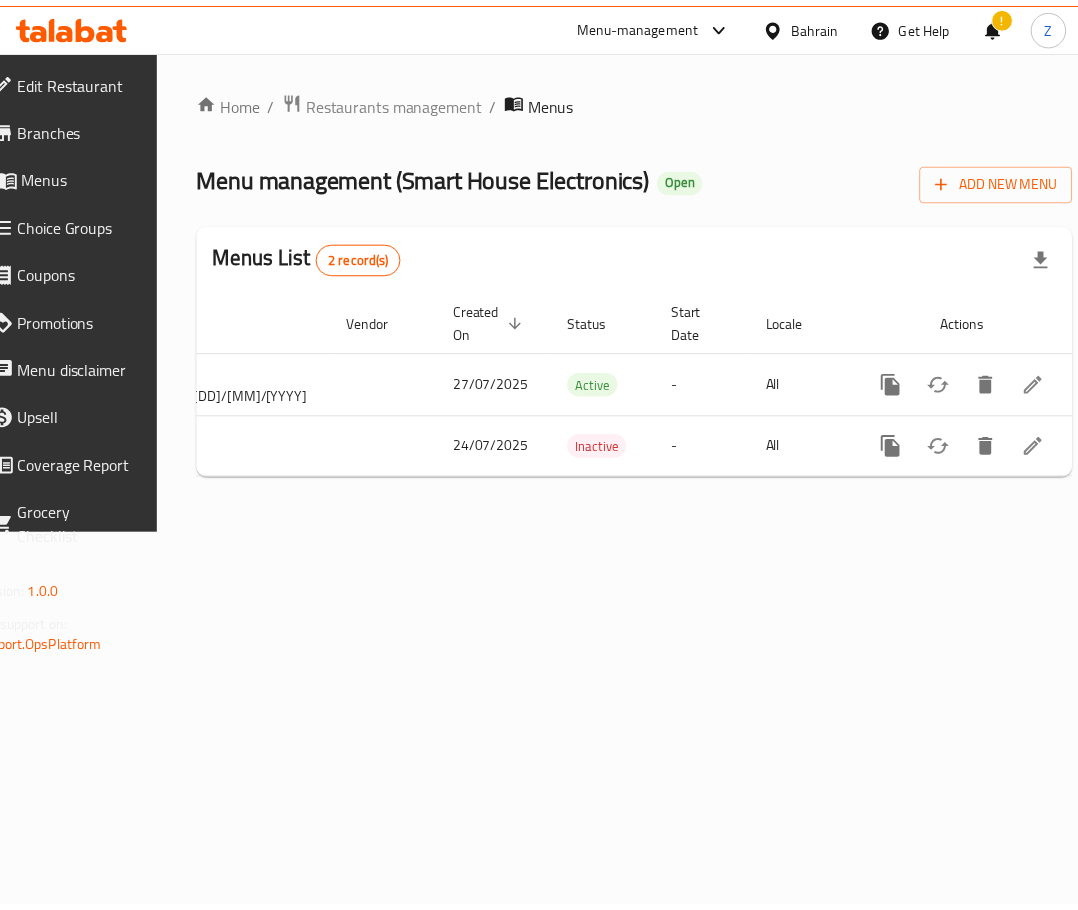 scroll, scrollTop: 0, scrollLeft: 206, axis: horizontal 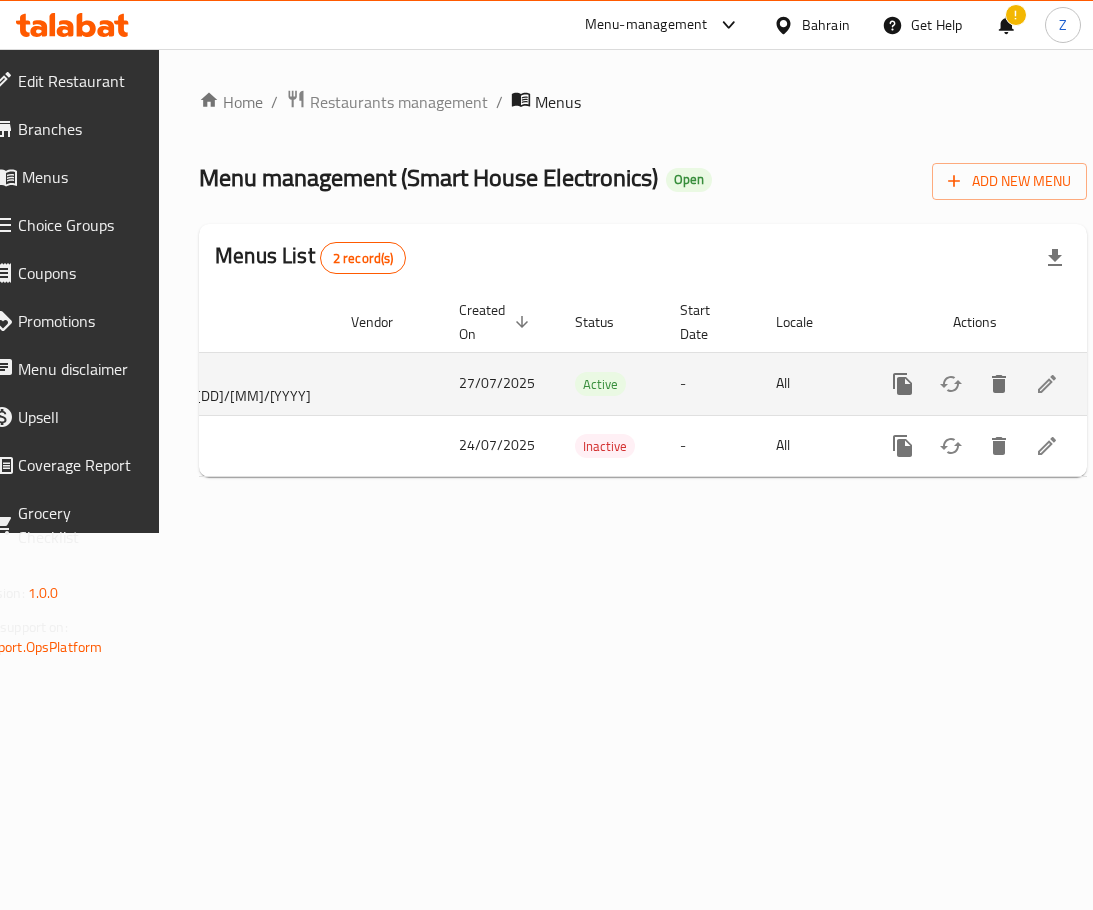 click at bounding box center [1047, 384] 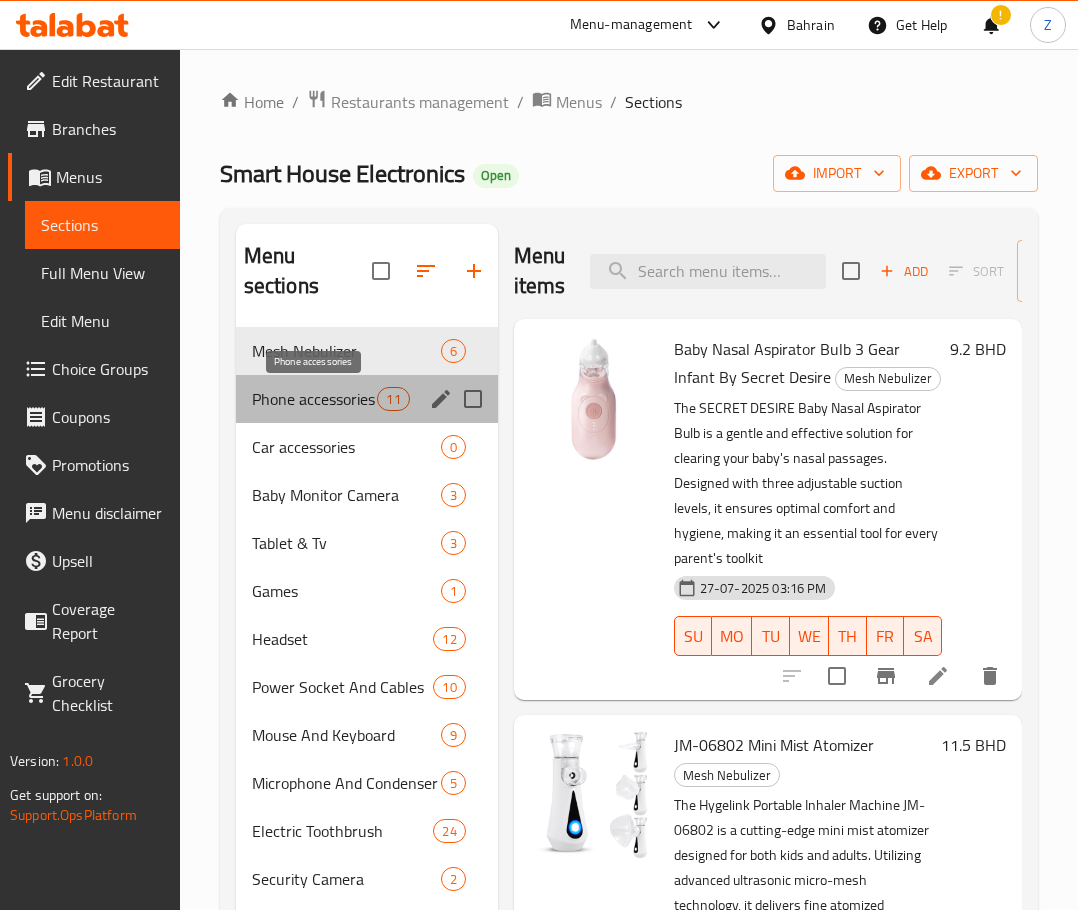 click on "Phone accessories" at bounding box center (315, 399) 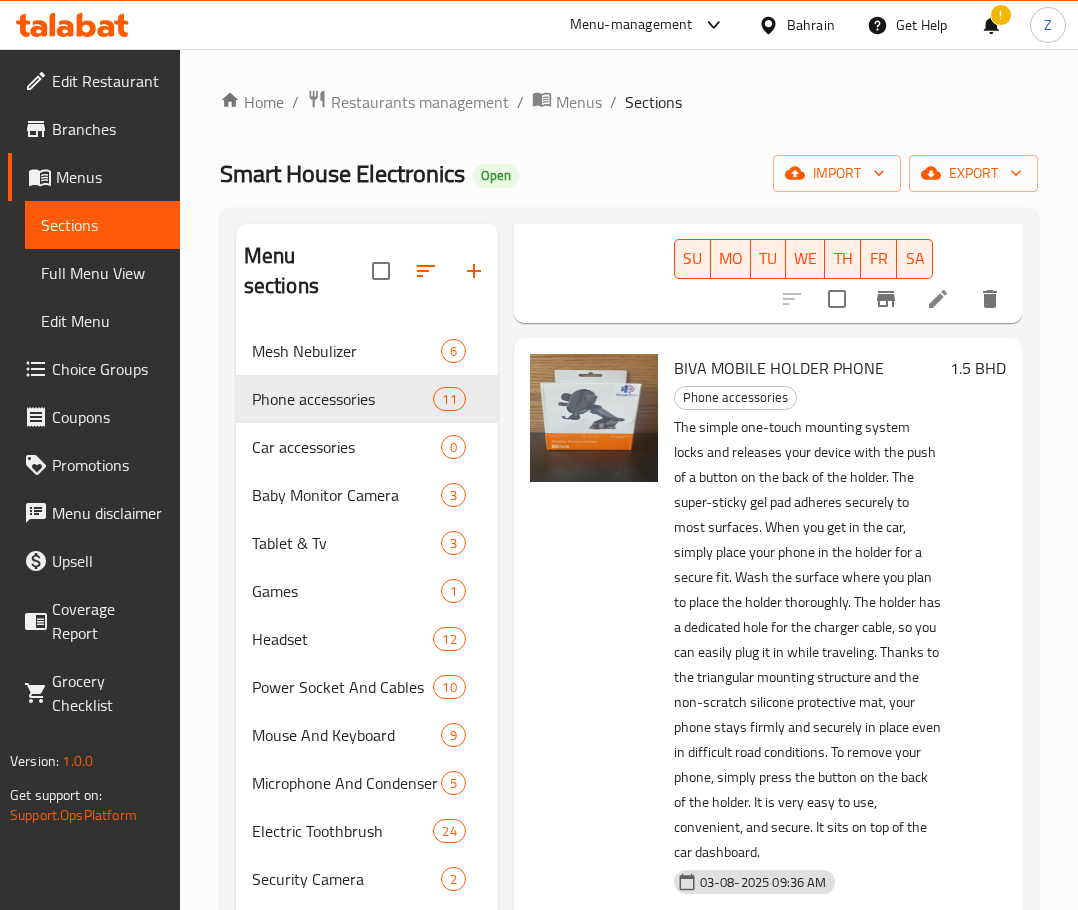 scroll, scrollTop: 1600, scrollLeft: 0, axis: vertical 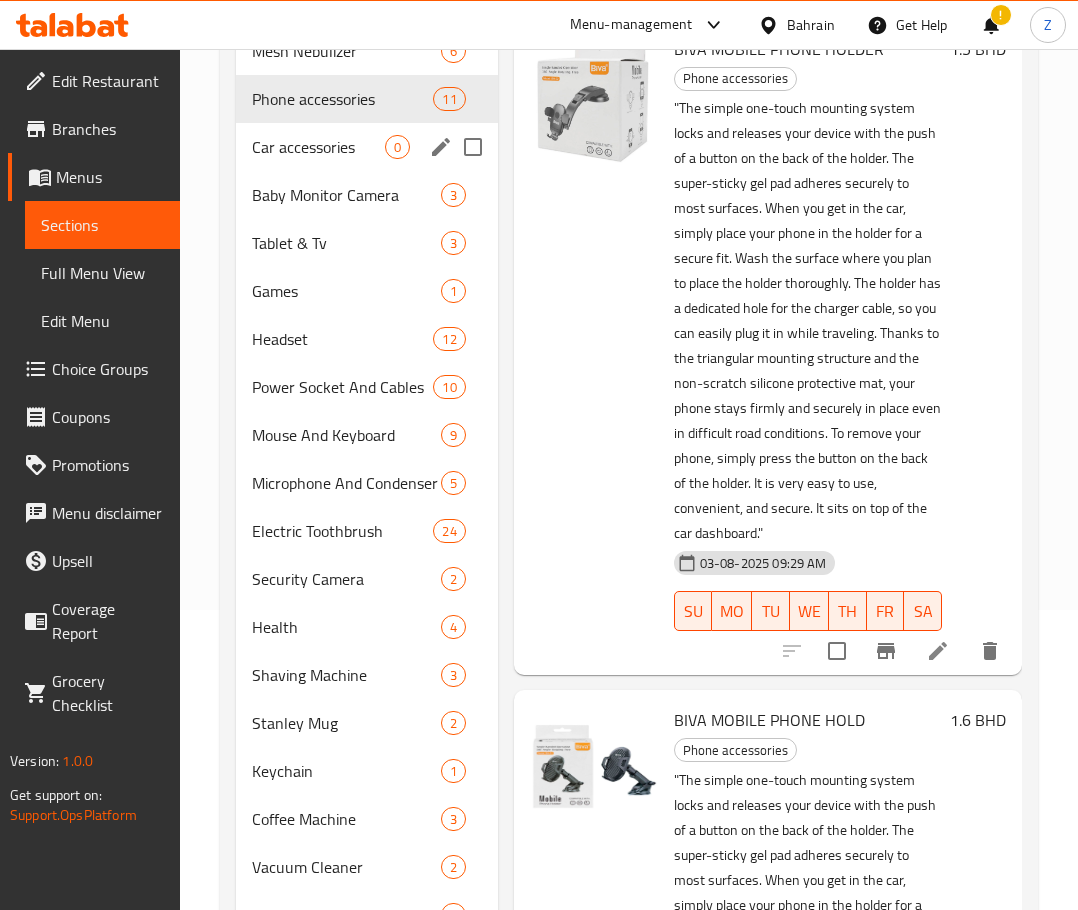 click on "Car accessories 0" at bounding box center (367, 147) 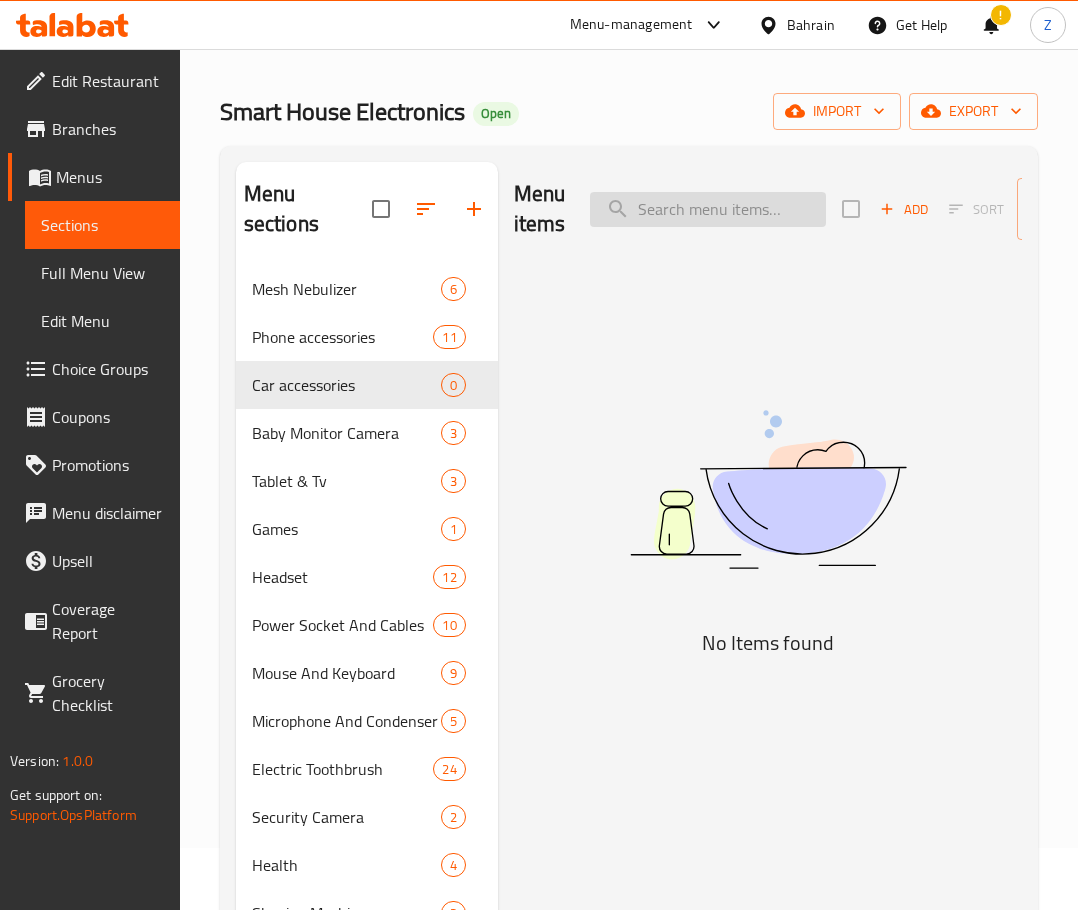 scroll, scrollTop: 0, scrollLeft: 0, axis: both 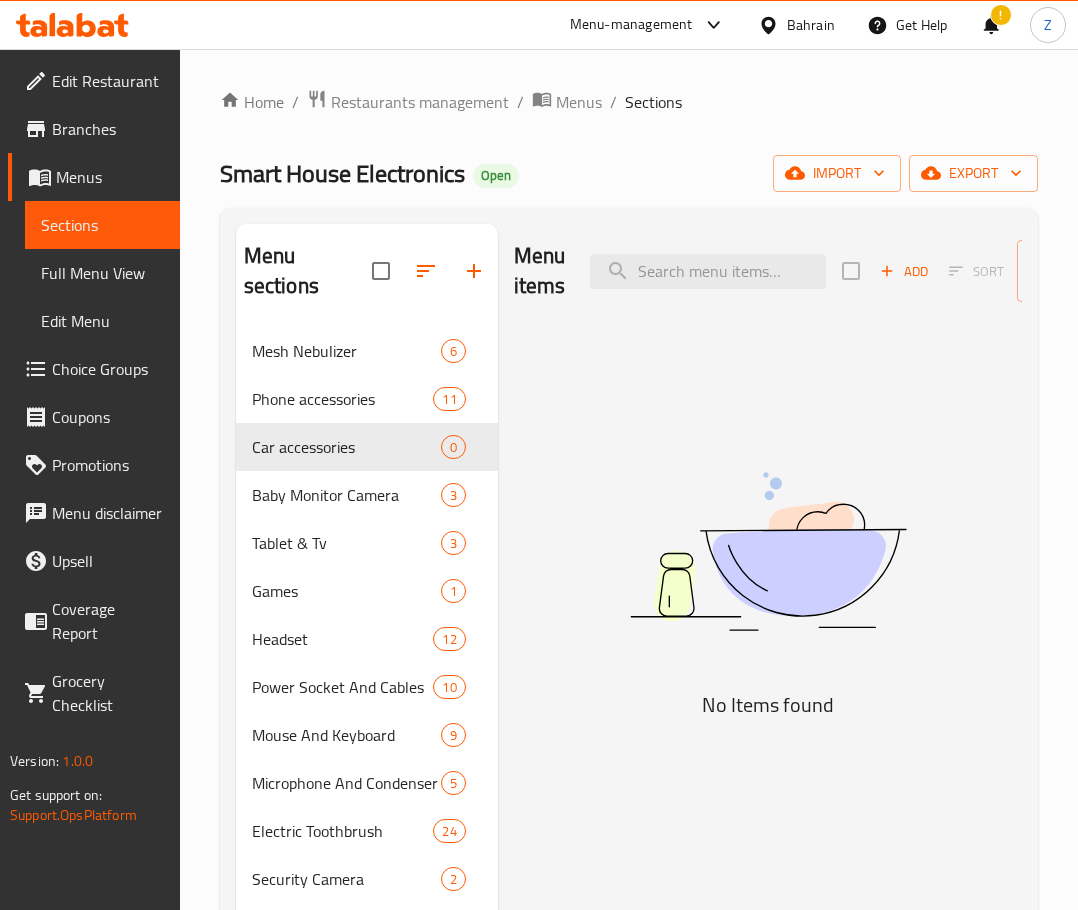 click on "Add" at bounding box center (904, 271) 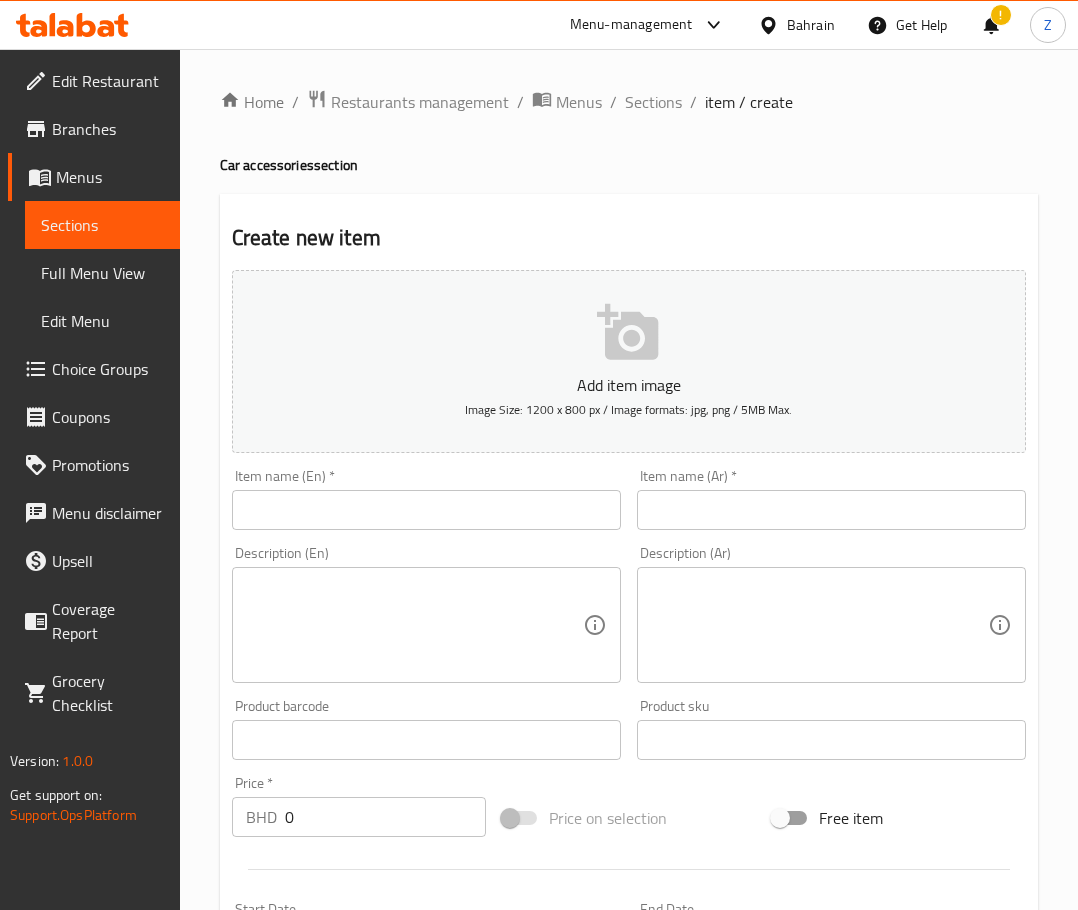 click on "Item name (En)   * Item name (En)  *" at bounding box center [426, 499] 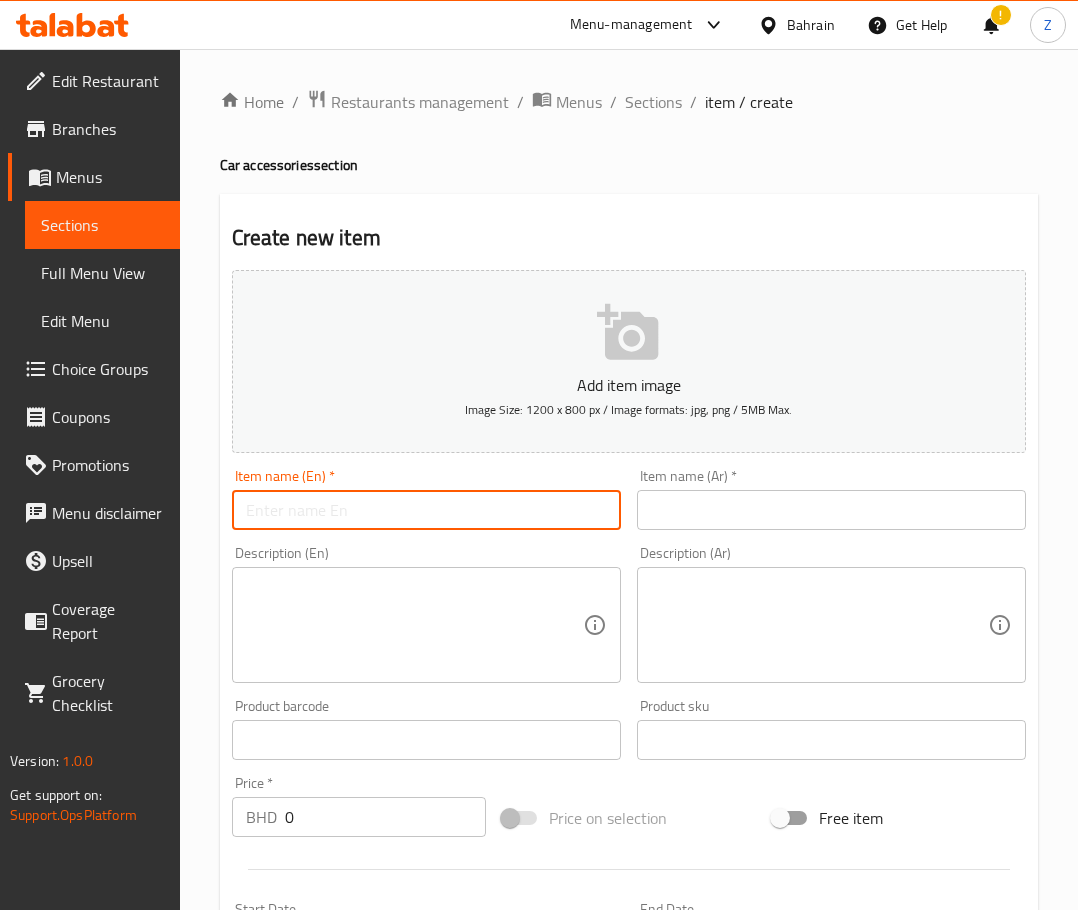 paste on "BIVA CAR WIRELESS ADAPTER" 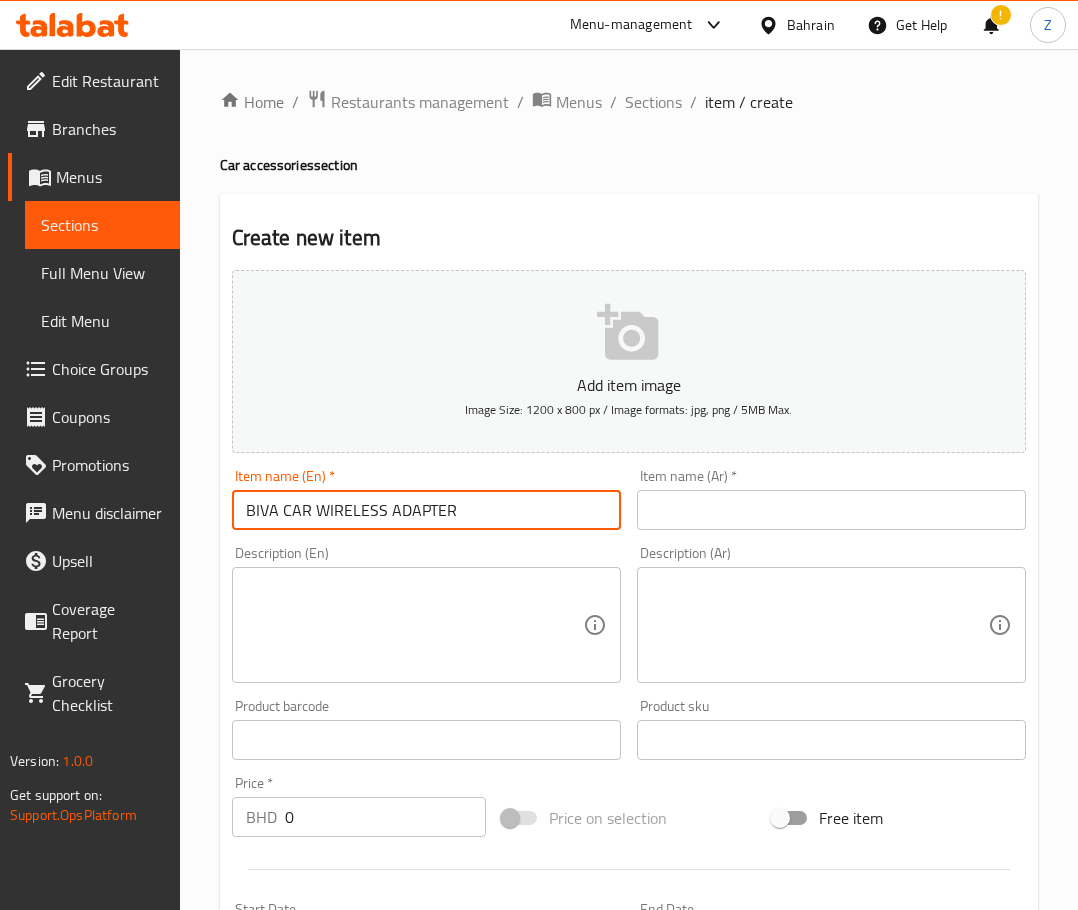 type on "BIVA CAR WIRELESS ADAPTER" 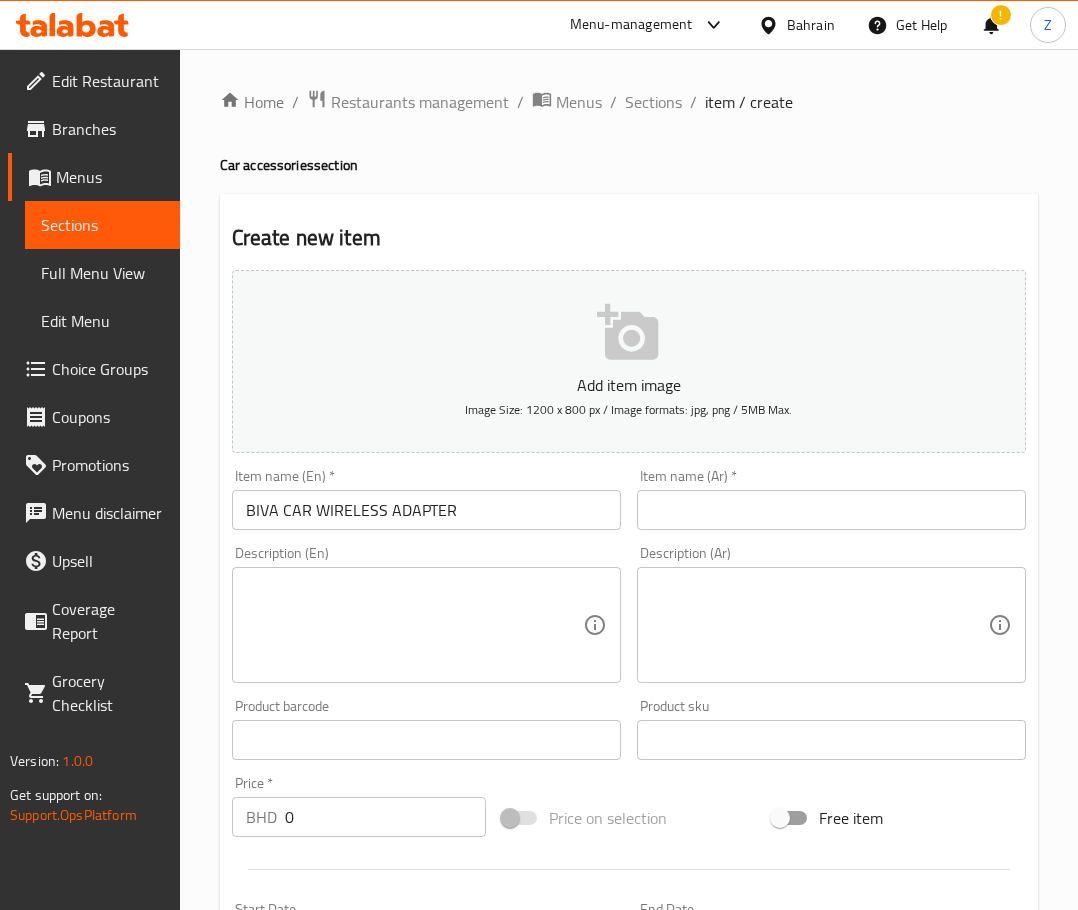 click at bounding box center [414, 625] 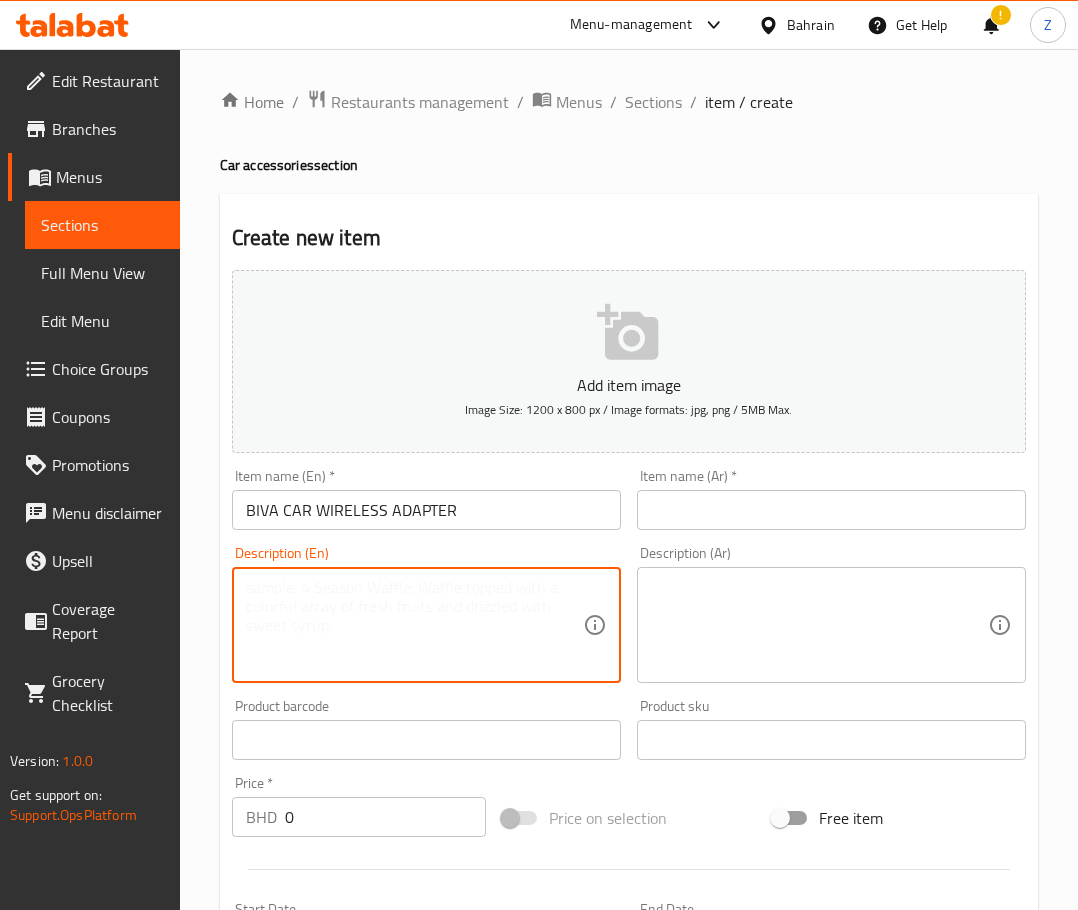paste on "WIRELESS CARPLAY ANDRIOD AUTO ADAPTER" 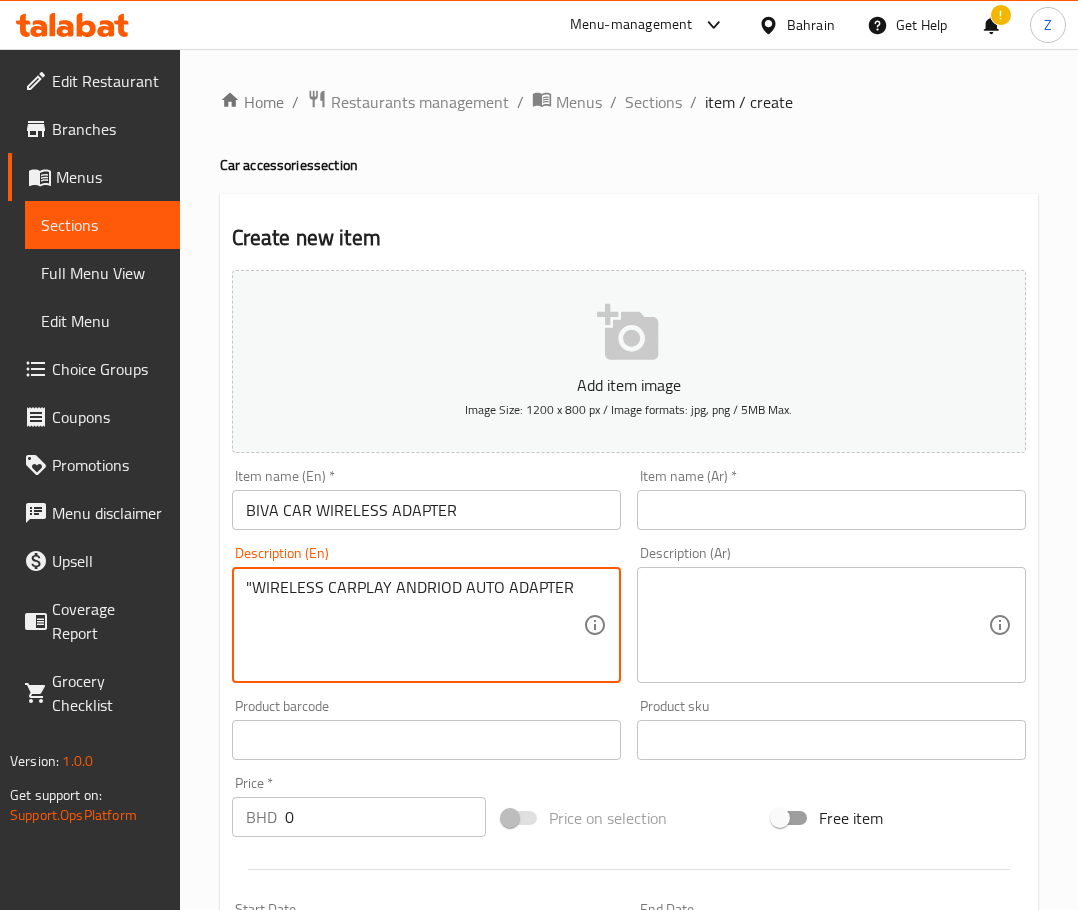 click on ""WIRELESS CARPLAY ANDRIOD AUTO ADAPTER" at bounding box center (414, 625) 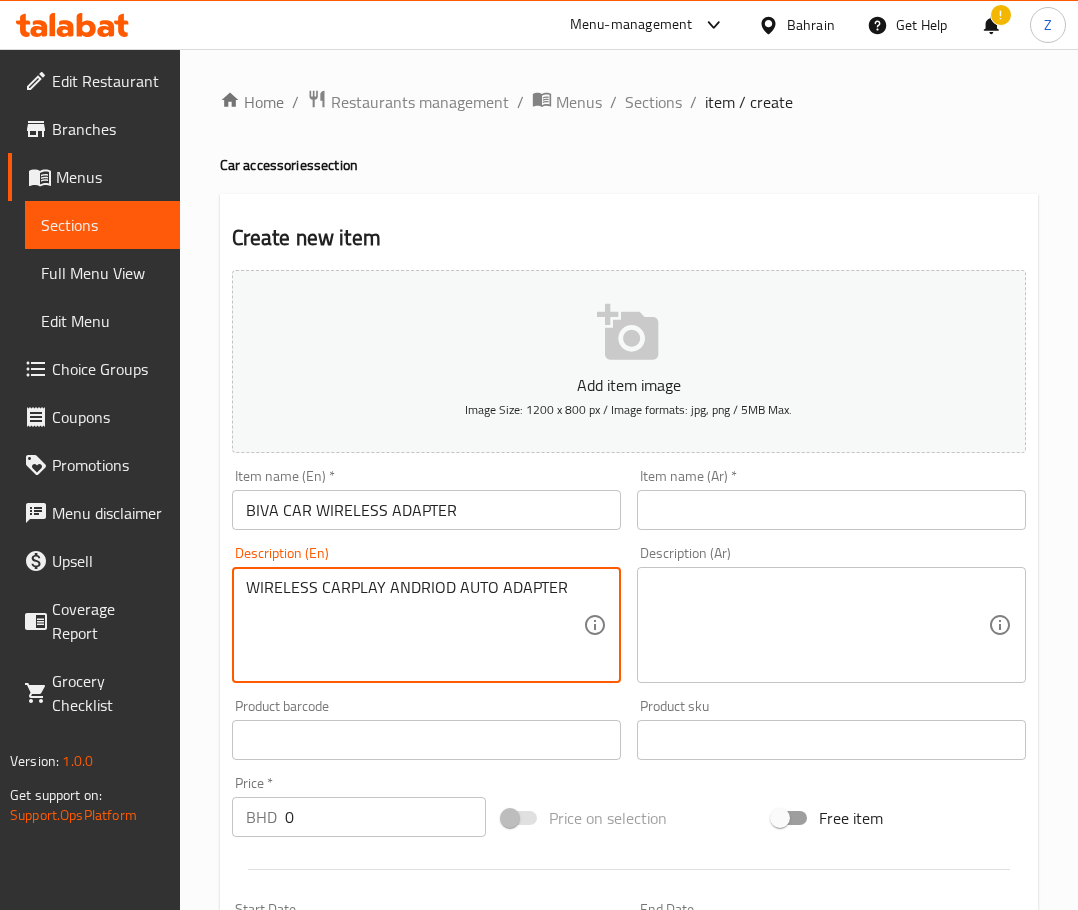 type on "WIRELESS CARPLAY ANDRIOD AUTO ADAPTER" 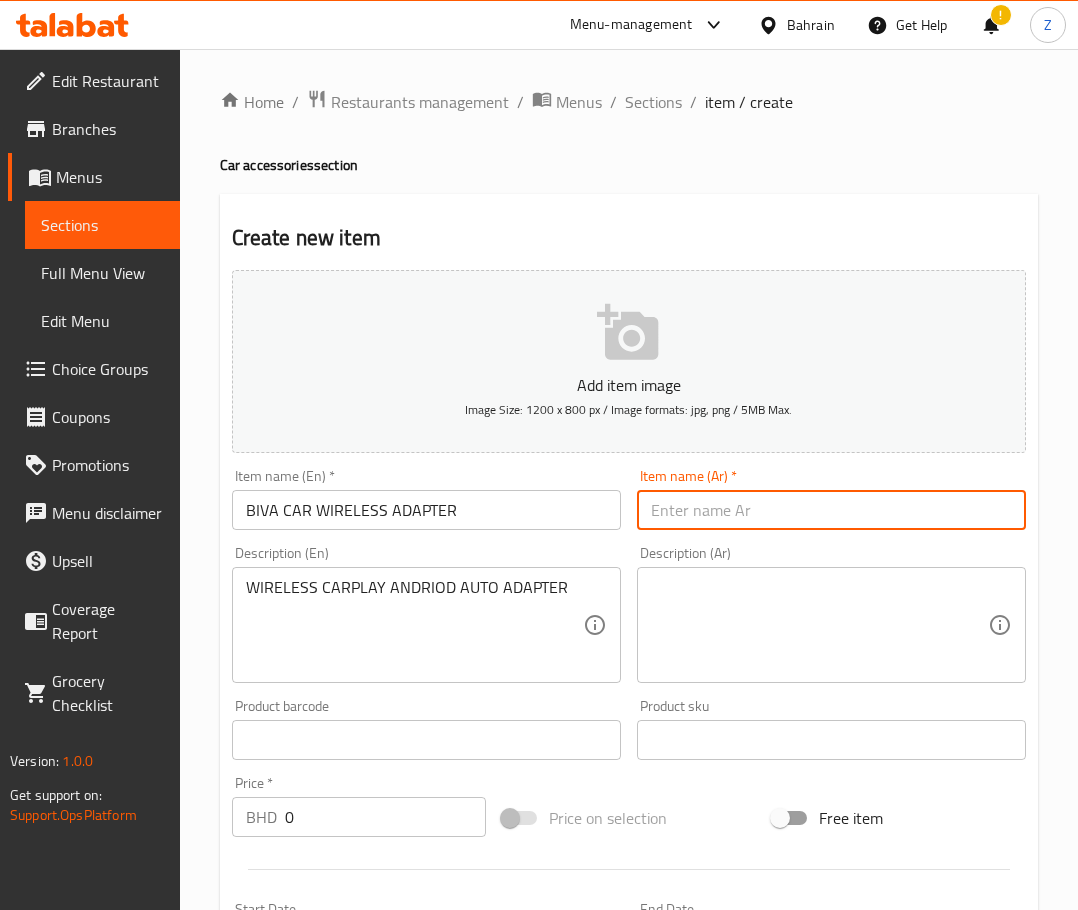 click at bounding box center [831, 510] 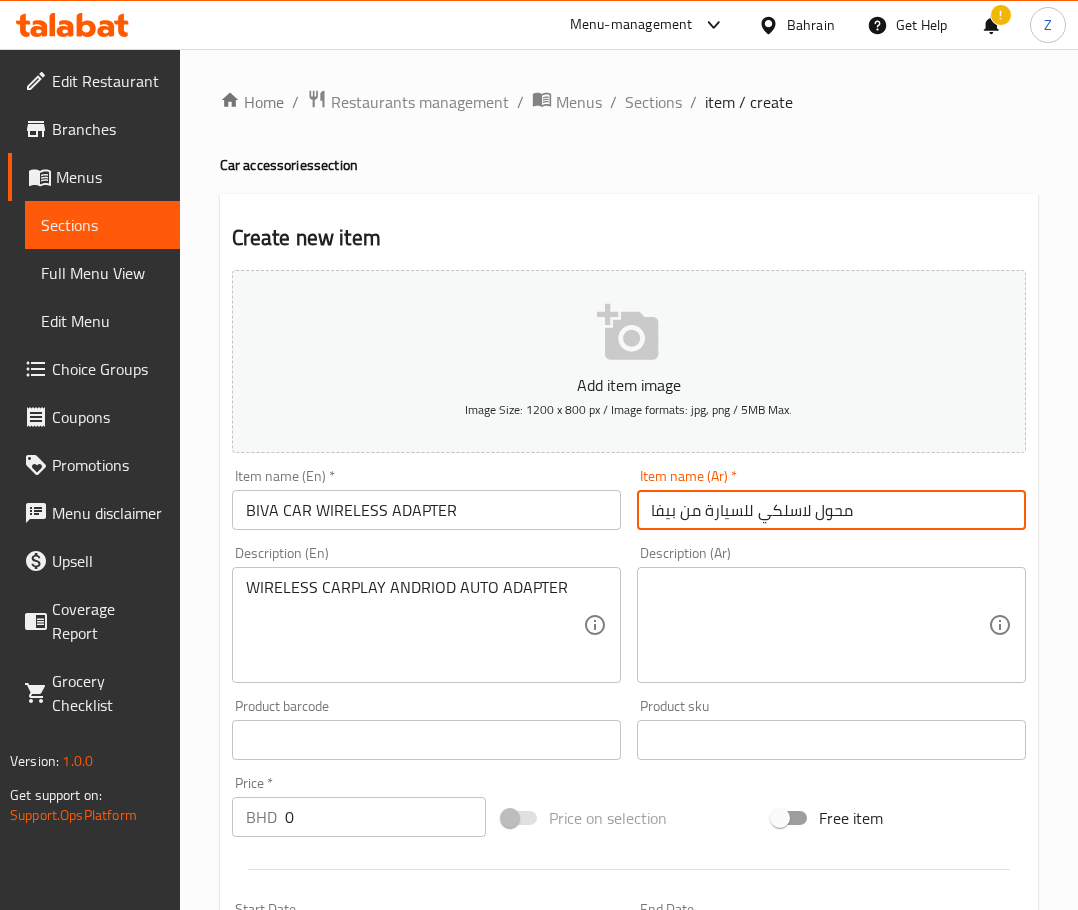 type on "محول لاسلكي للسيارة من بيفا" 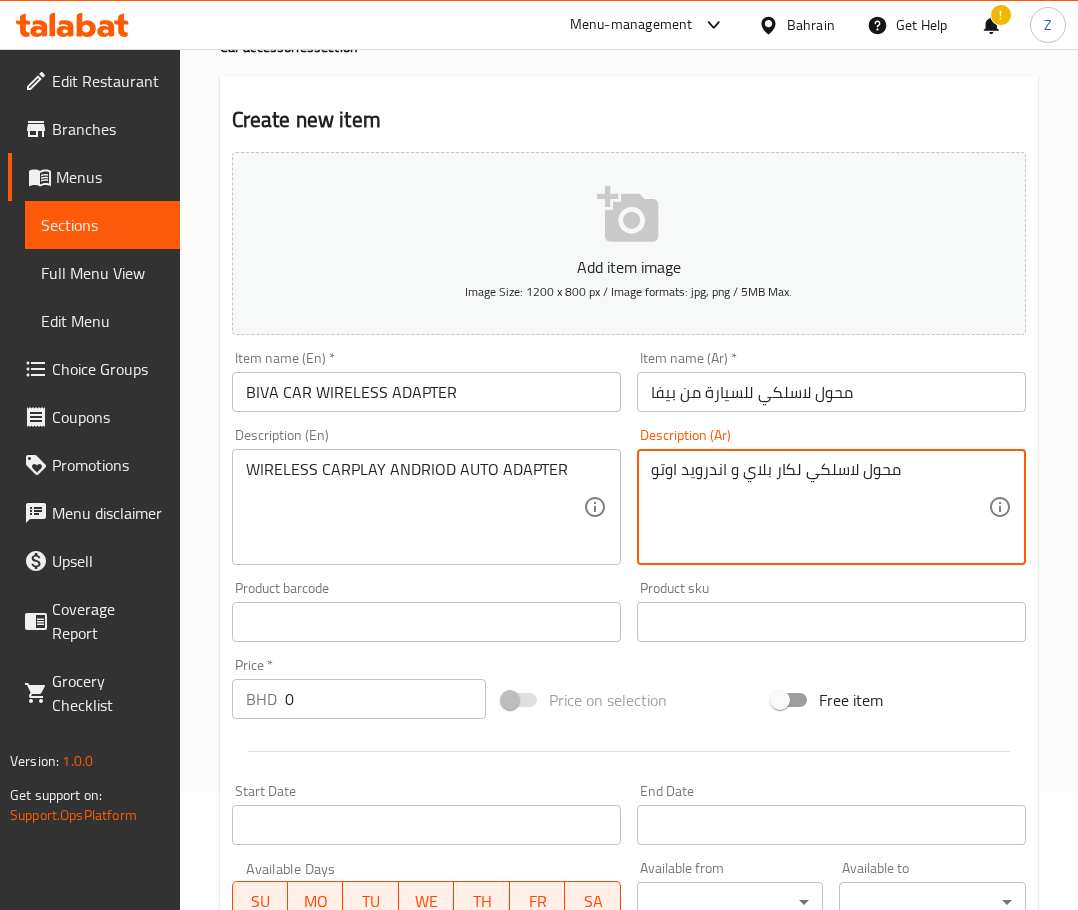 scroll, scrollTop: 300, scrollLeft: 0, axis: vertical 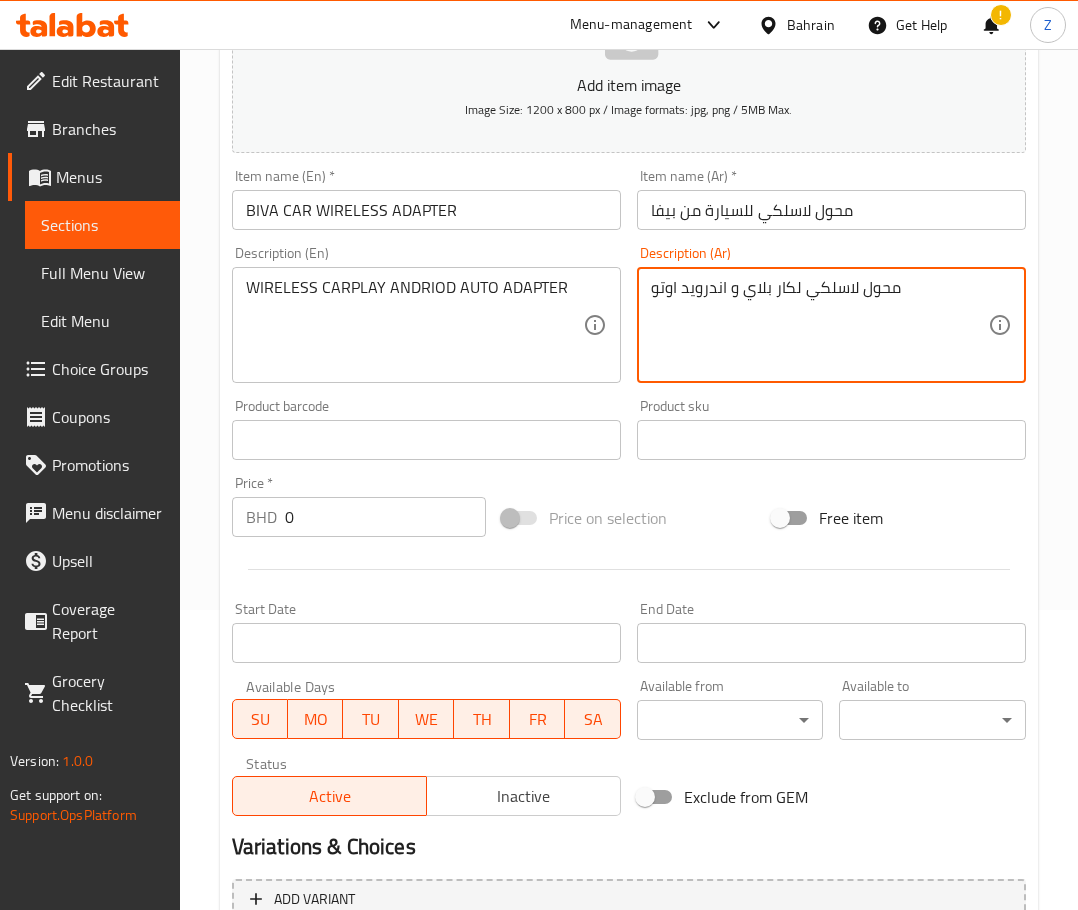 type on "محول لاسلكي لكار بلاي و اندرويد اوتو" 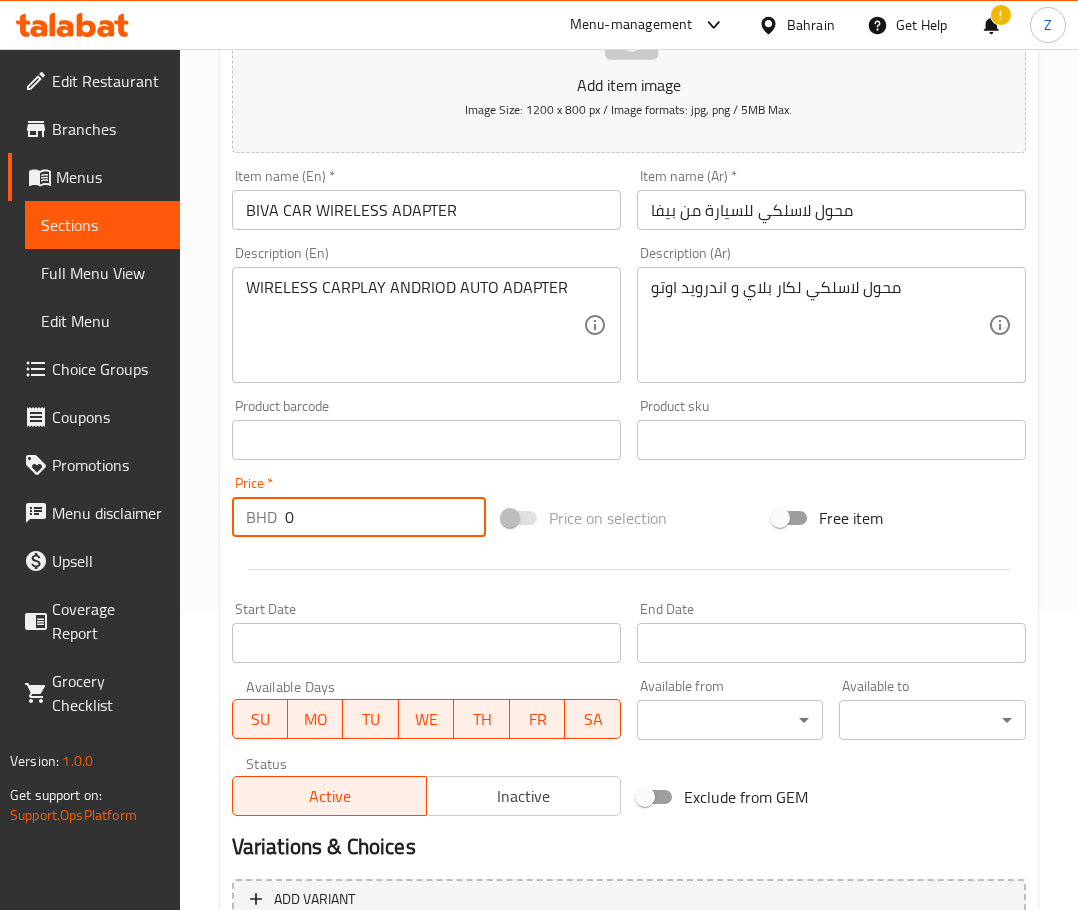 drag, startPoint x: 370, startPoint y: 526, endPoint x: 264, endPoint y: 490, distance: 111.94642 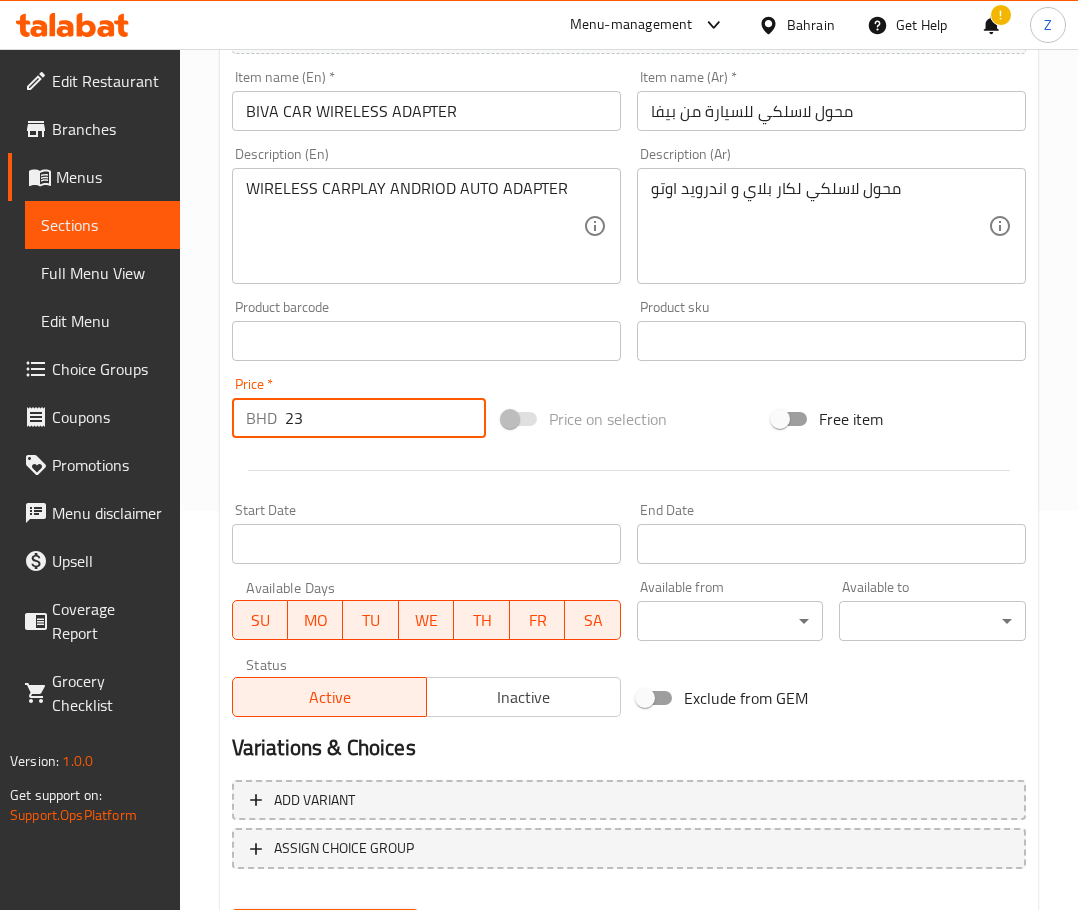scroll, scrollTop: 503, scrollLeft: 0, axis: vertical 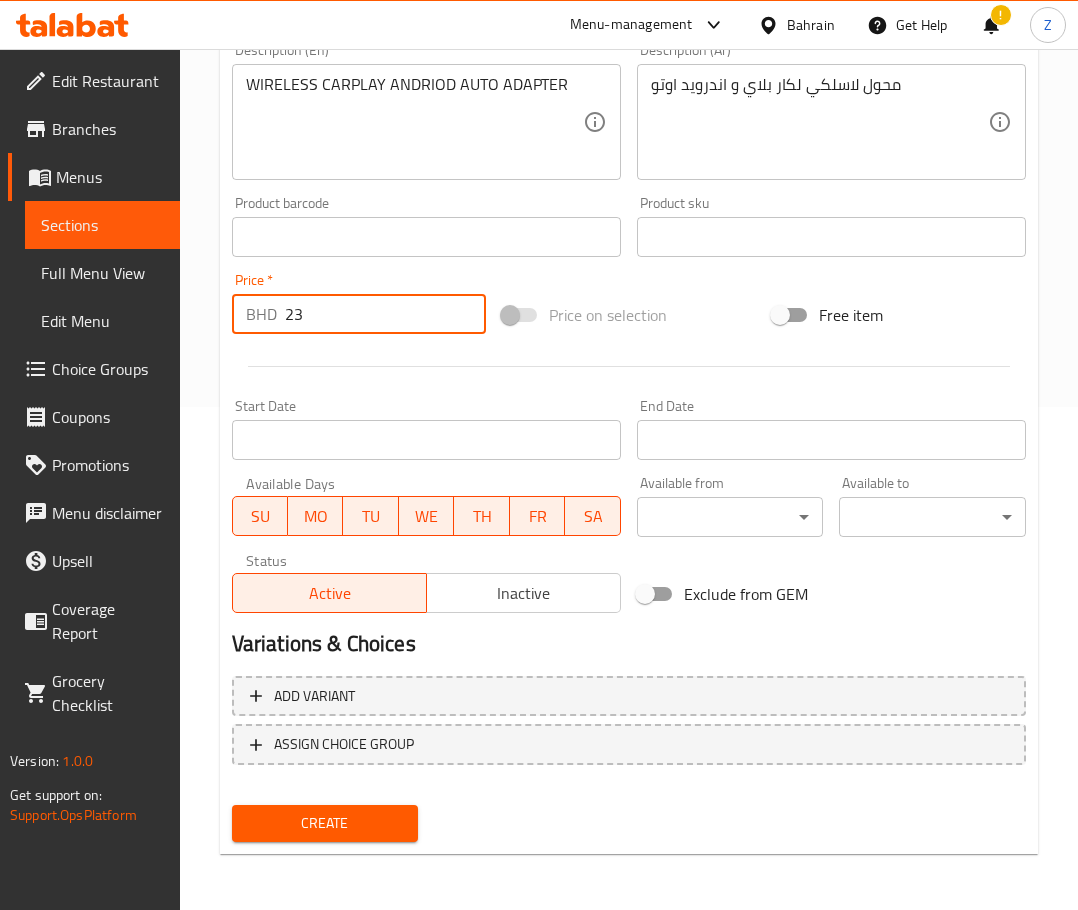 type on "23" 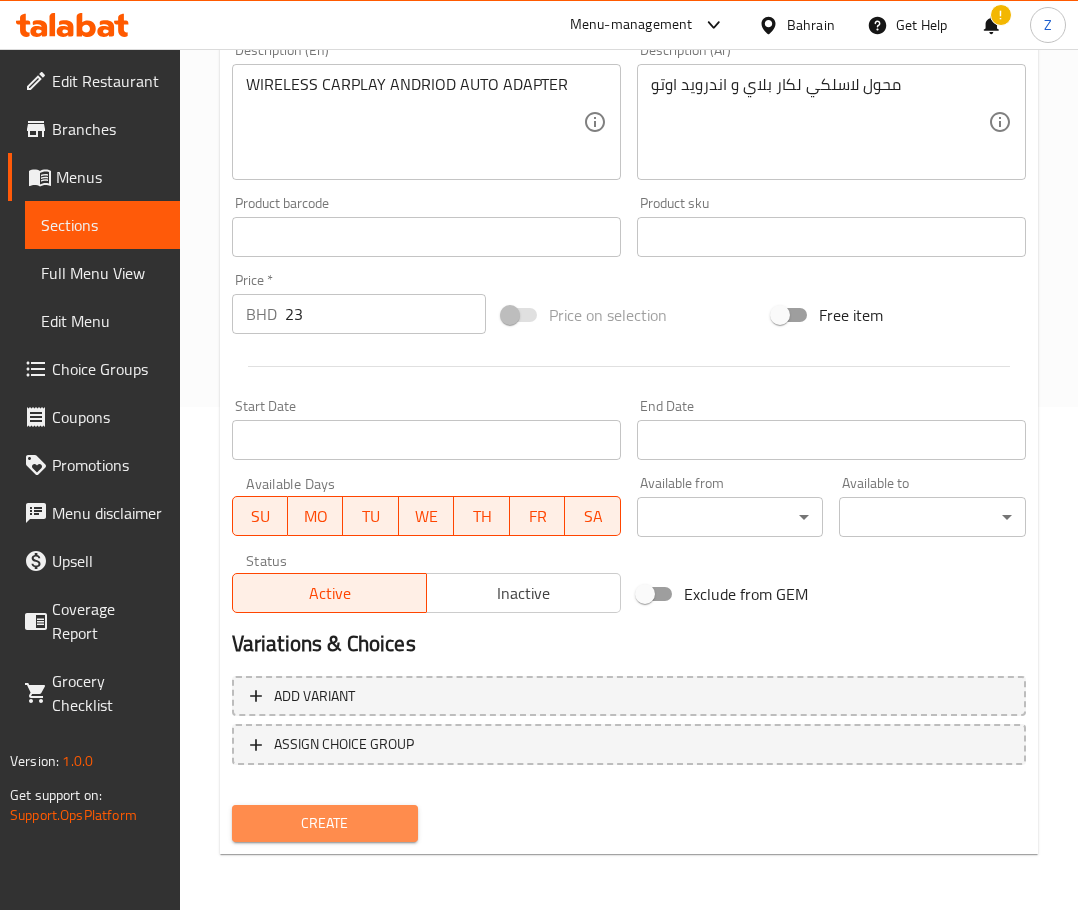 click on "Create" at bounding box center (325, 823) 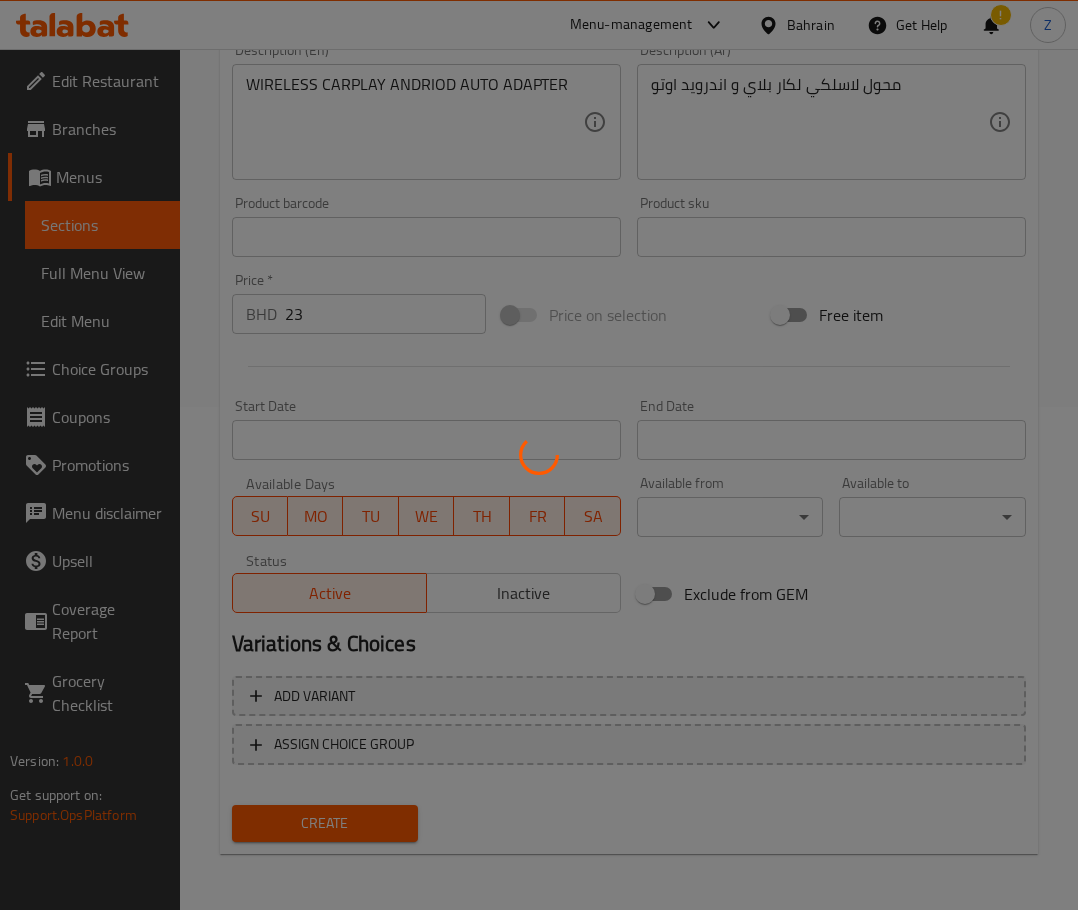 type 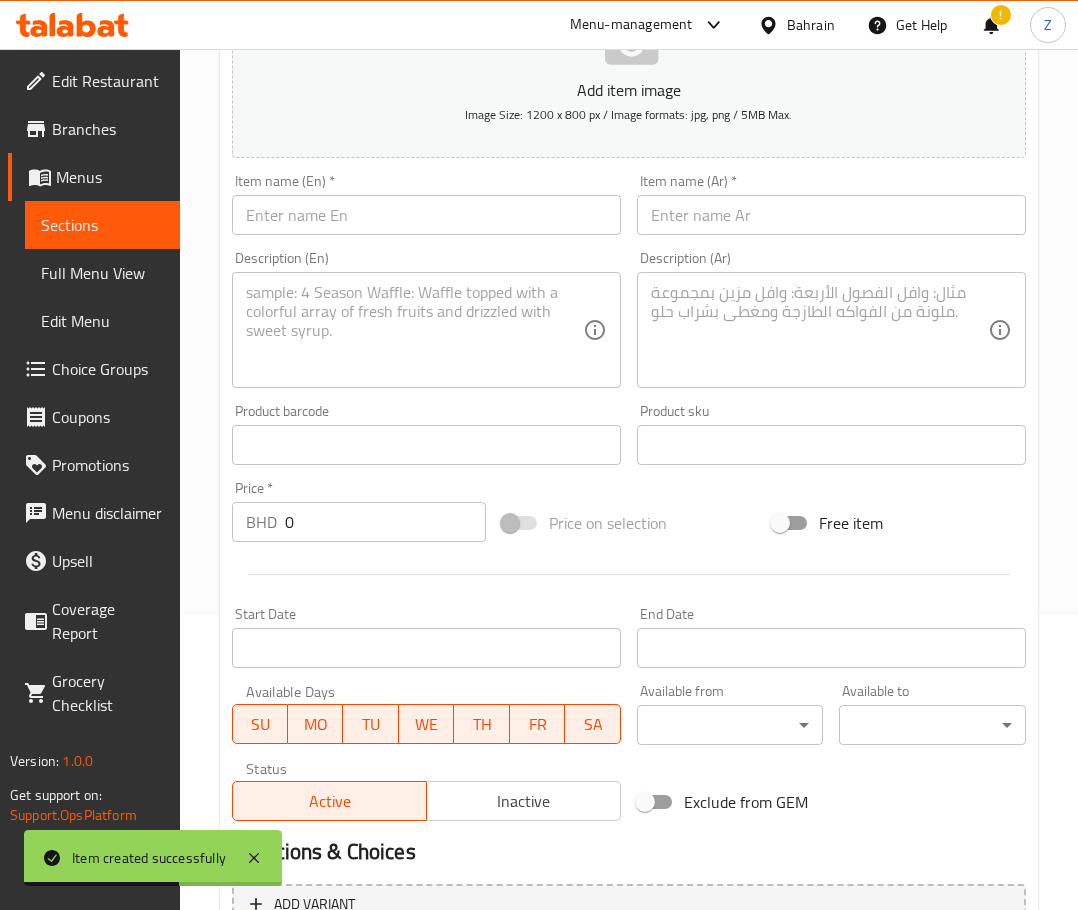 scroll, scrollTop: 300, scrollLeft: 0, axis: vertical 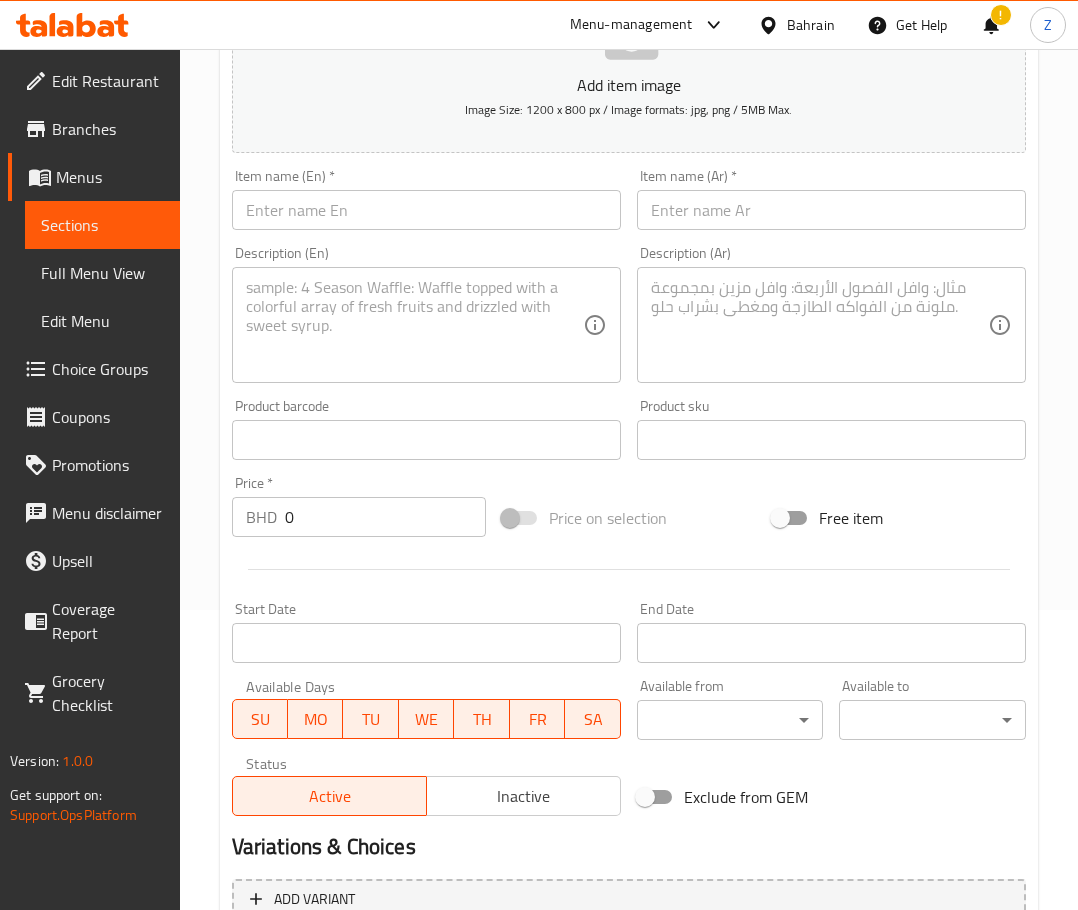 click at bounding box center [426, 210] 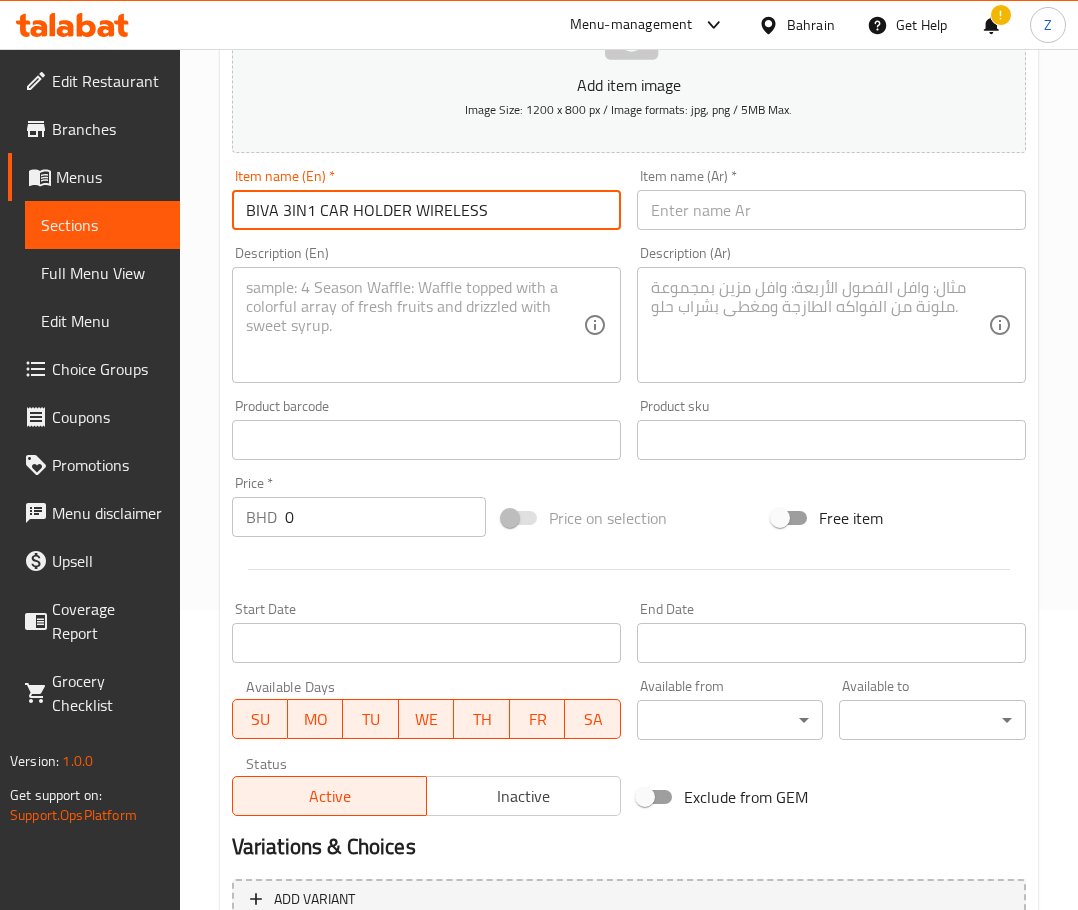 type on "BIVA 3IN1 CAR HOLDER WIRELESS" 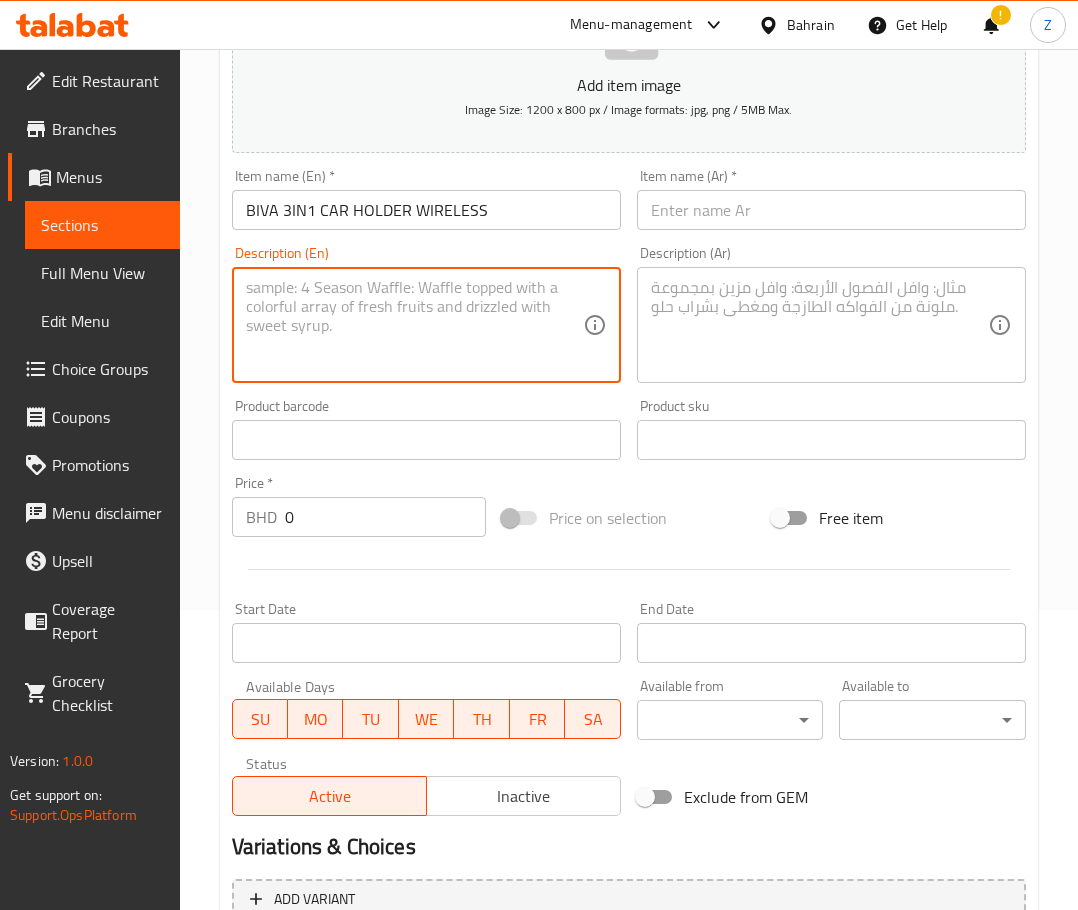 click at bounding box center (414, 325) 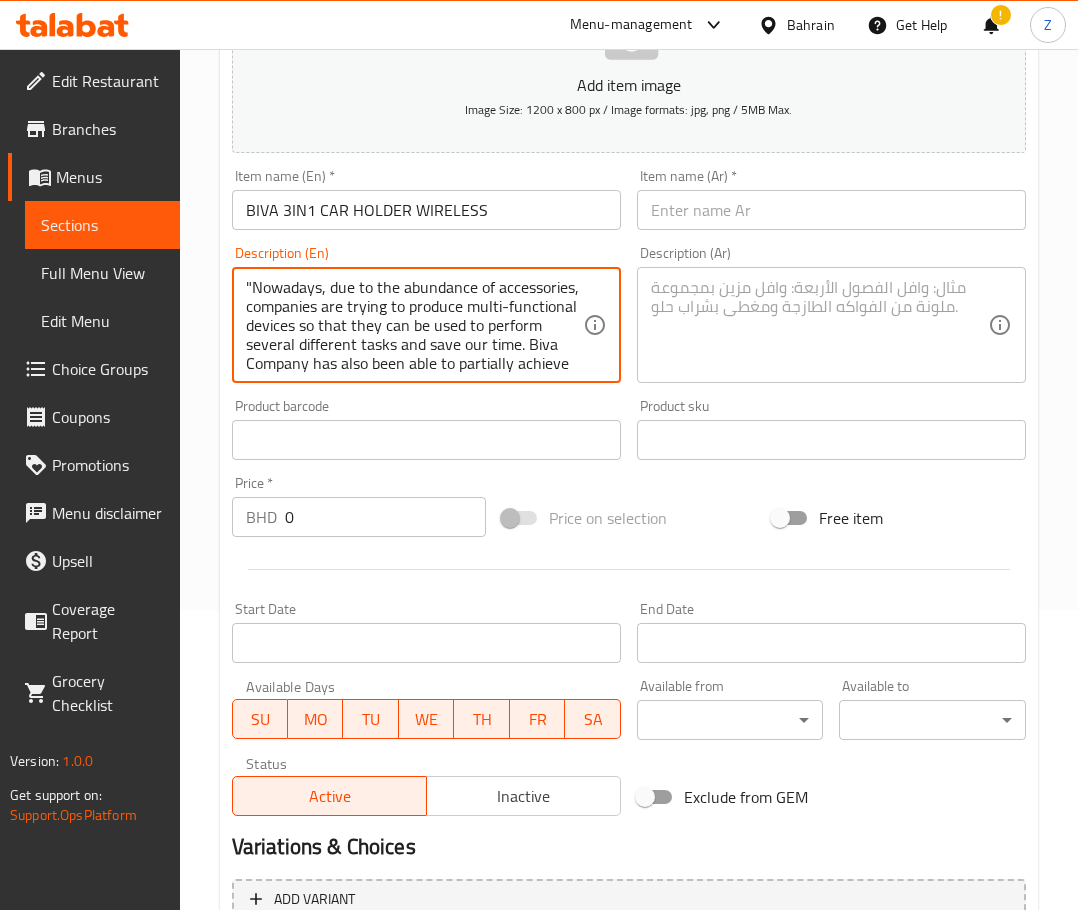 scroll, scrollTop: 138, scrollLeft: 0, axis: vertical 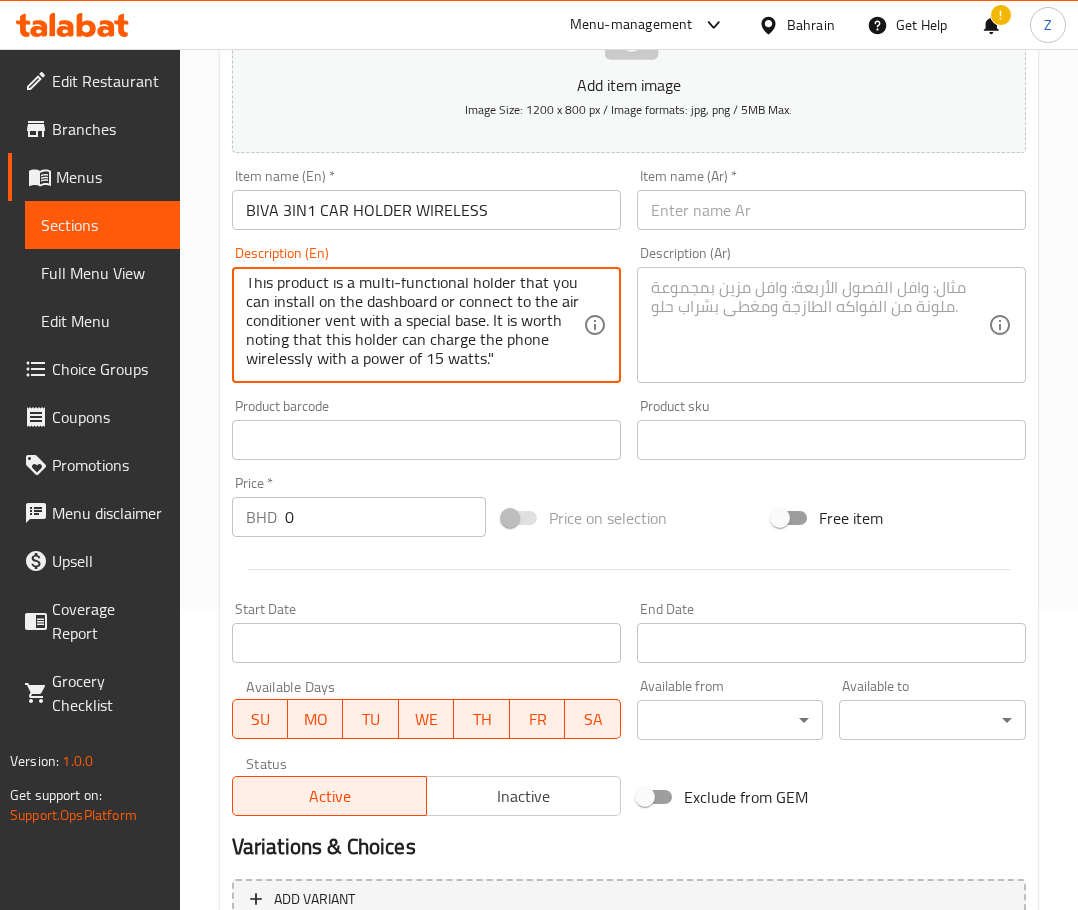type on ""Nowadays, due to the abundance of accessories, companies are trying to produce multi-functional devices so that they can be used to perform several different tasks and save our time. Biva Company has also been able to partially achieve this goal by producing the Biva BH-21 wireless holder and charger.
This product is a multi-functional holder that you can install on the dashboard or connect to the air conditioner vent with a special base. It is worth noting that this holder can charge the phone wirelessly with a power of 15 watts."" 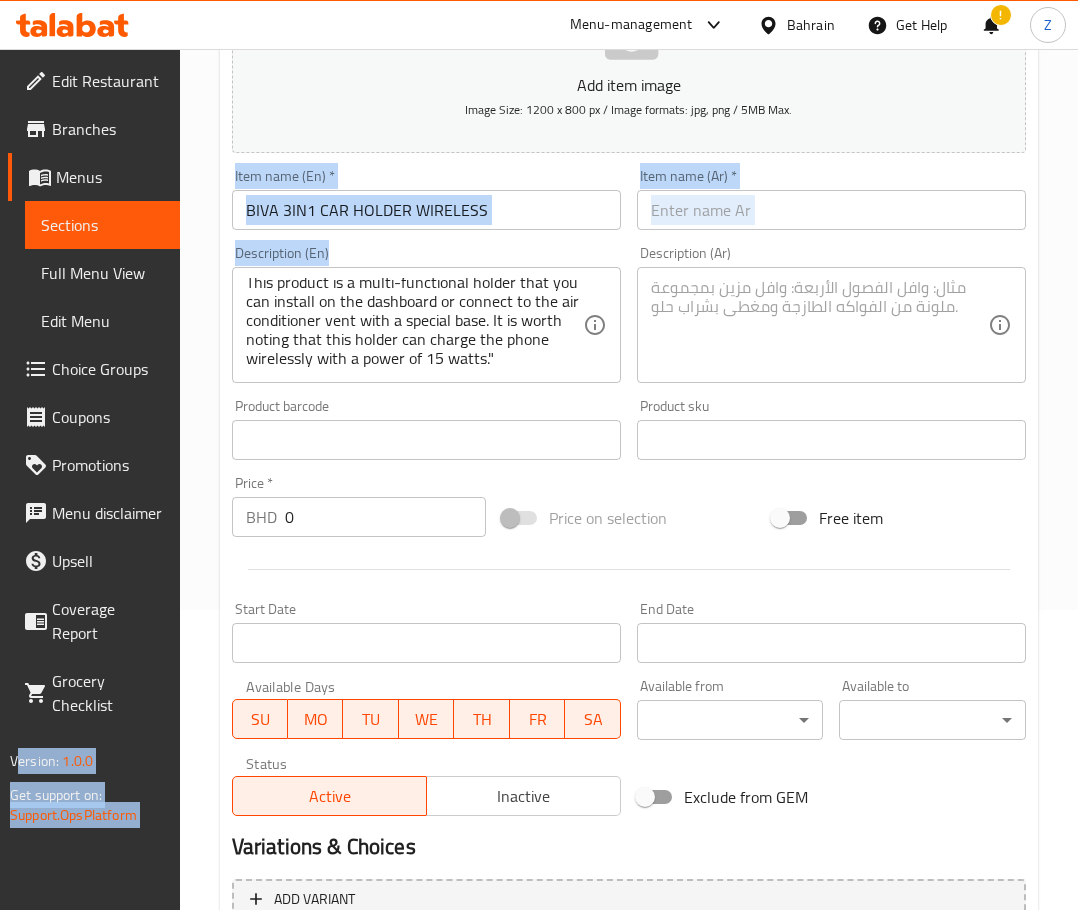 drag, startPoint x: -143, startPoint y: 629, endPoint x: -341, endPoint y: 691, distance: 207.48012 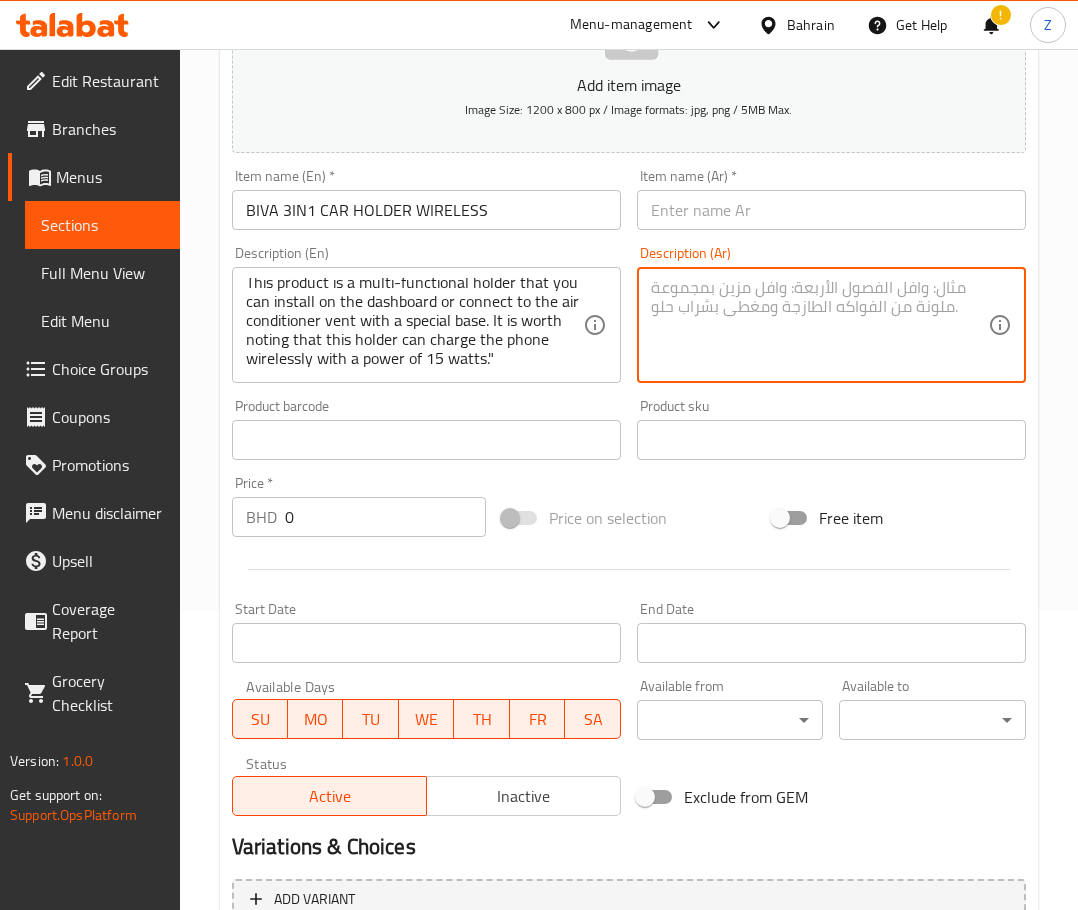 click at bounding box center [819, 325] 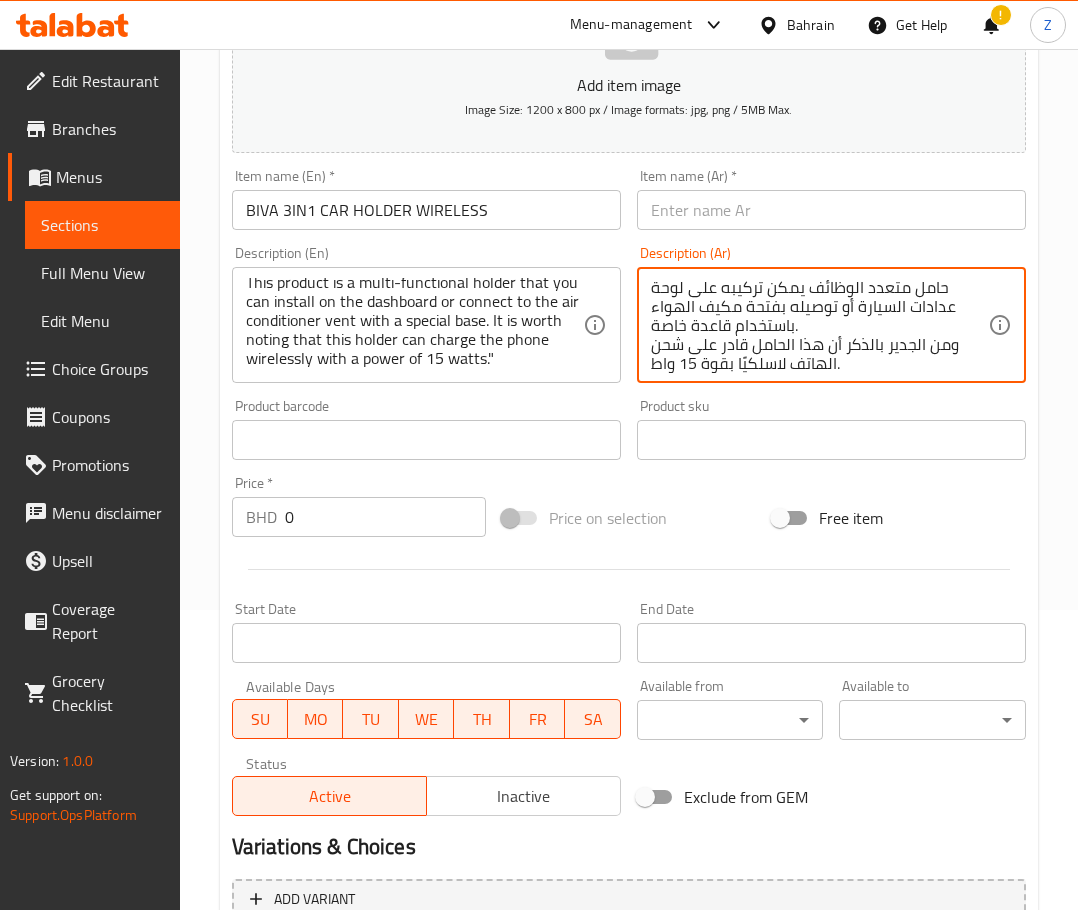scroll, scrollTop: 5, scrollLeft: 0, axis: vertical 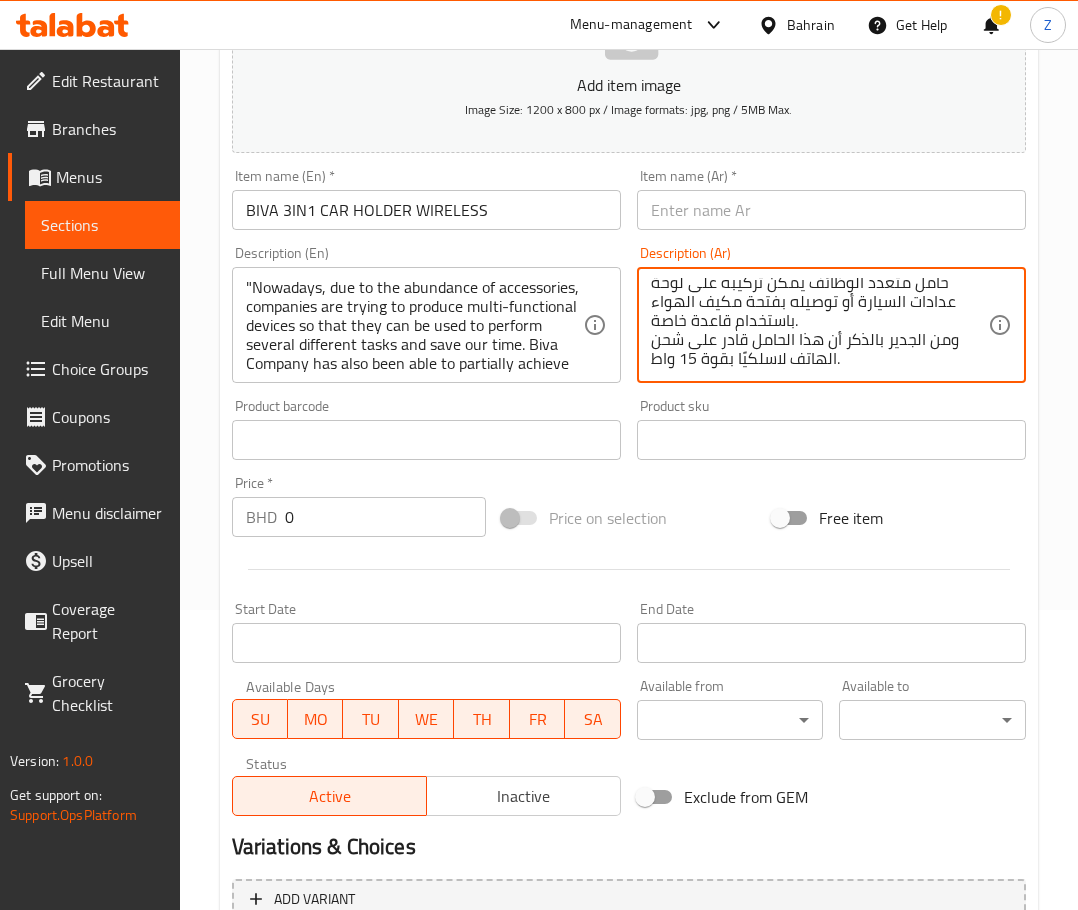 type on "حامل متعدد الوظائف يمكن تركيبه على لوحة عدادات السيارة أو توصيله بفتحة مكيف الهواء باستخدام قاعدة خاصة.
ومن الجدير بالذكر أن هذا الحامل قادر على شحن الهاتف لاسلكيًا بقوة 15 واط." 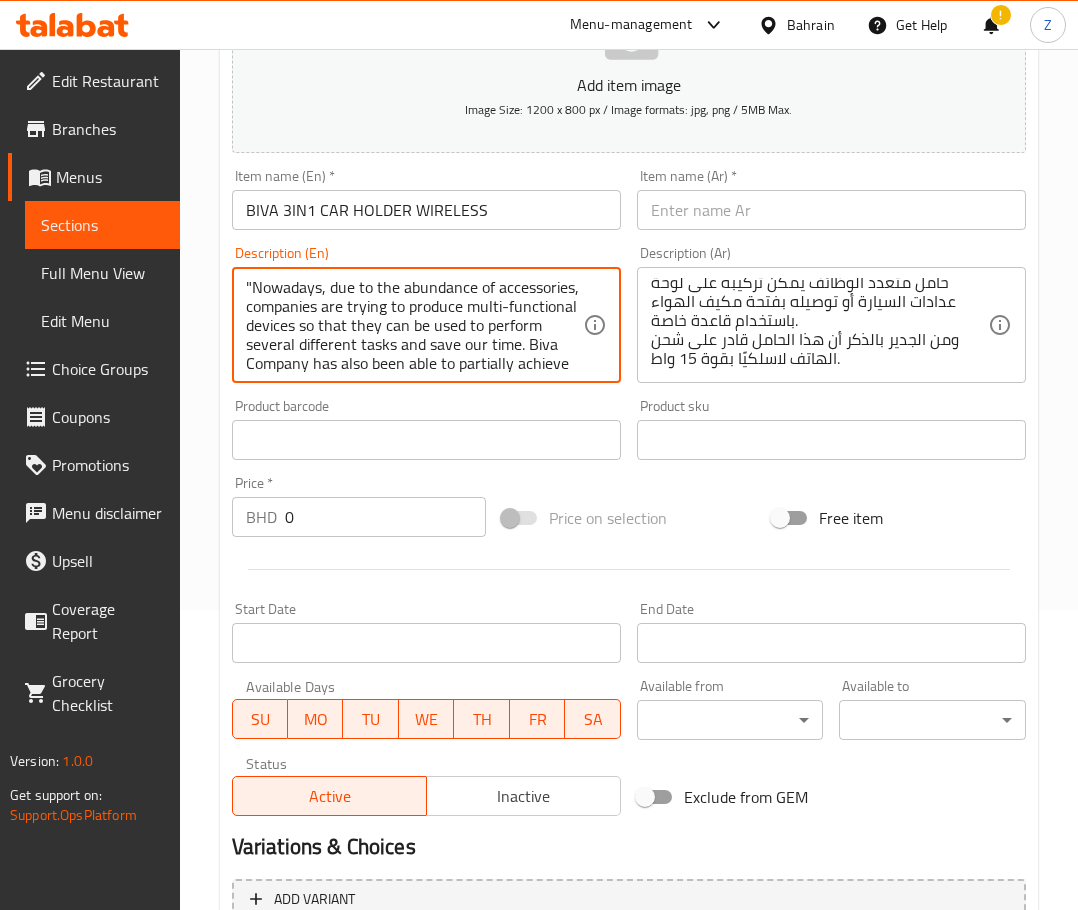 drag, startPoint x: 343, startPoint y: 360, endPoint x: 138, endPoint y: 190, distance: 266.31747 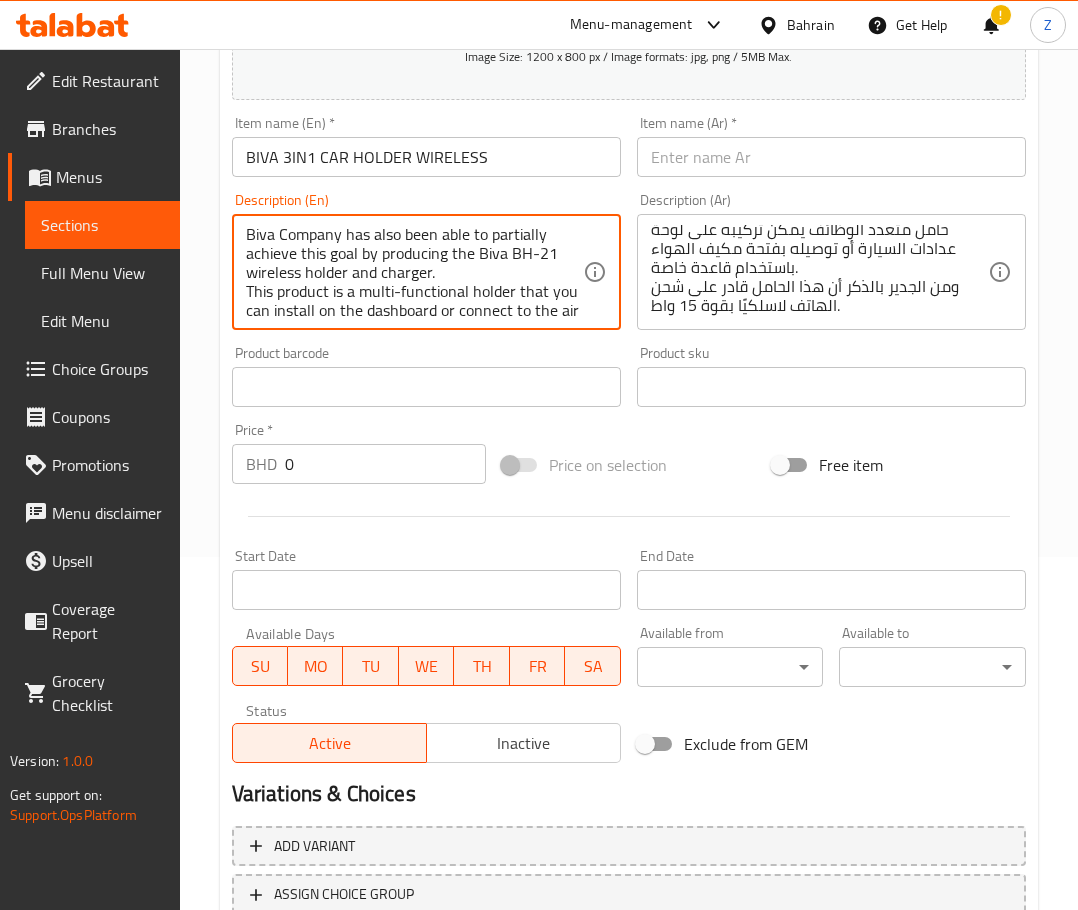 scroll, scrollTop: 400, scrollLeft: 0, axis: vertical 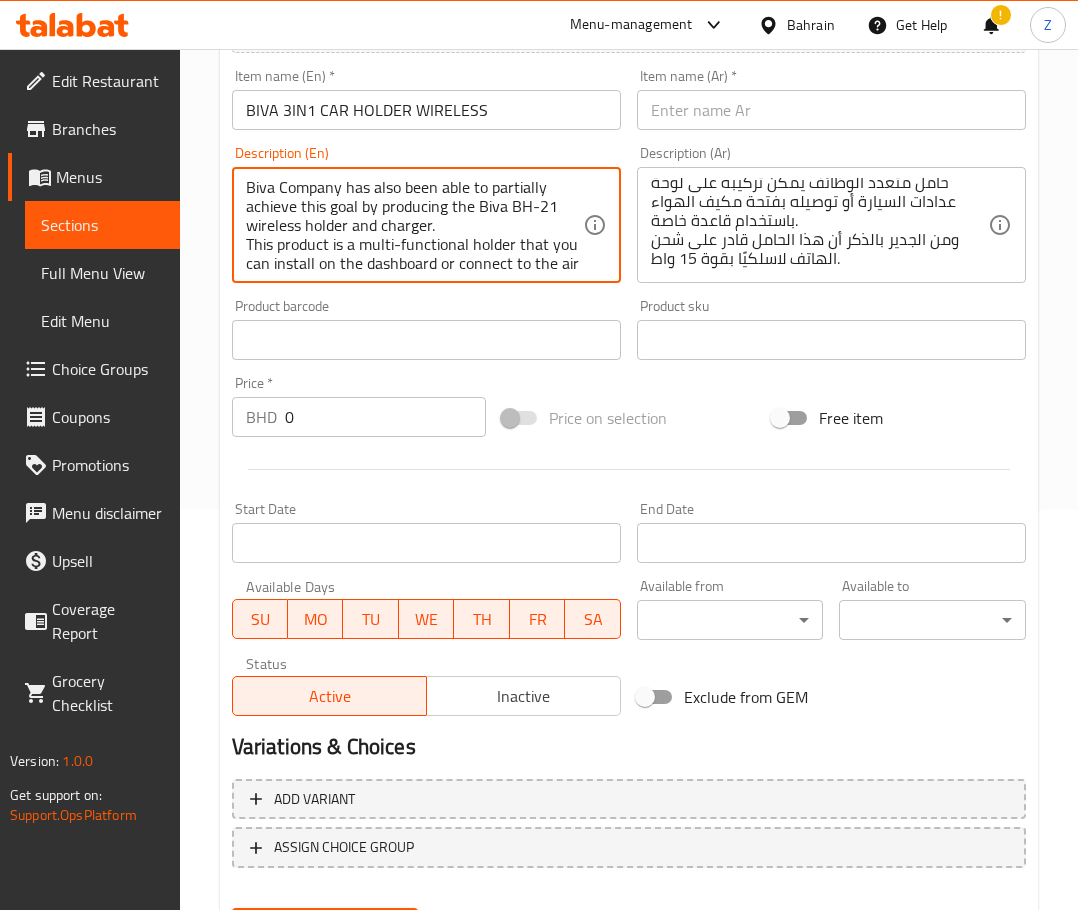 type on "Biva Company has also been able to partially achieve this goal by producing the Biva BH-21 wireless holder and charger.
This product is a multi-functional holder that you can install on the dashboard or connect to the air conditioner vent with a special base. It is worth noting that this holder can charge the phone wirelessly with a power of 15 watts."" 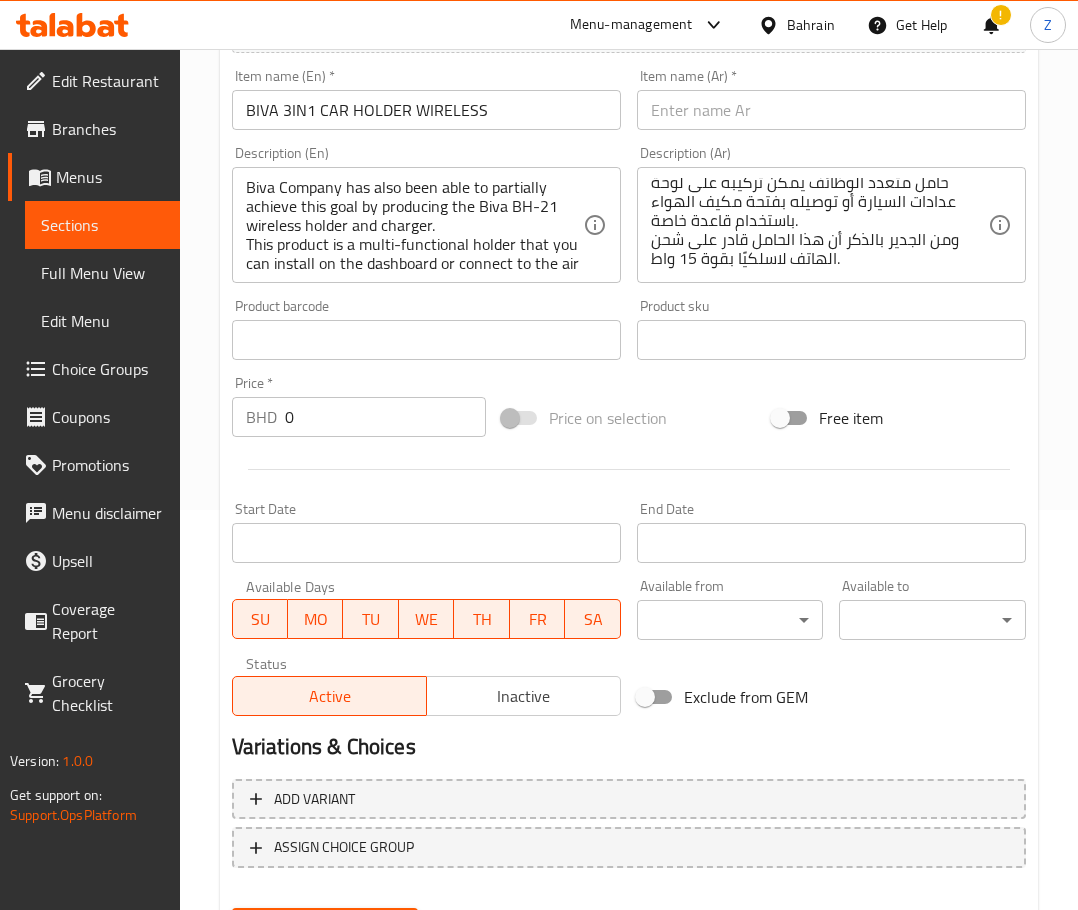 drag, startPoint x: 261, startPoint y: 417, endPoint x: 119, endPoint y: 415, distance: 142.01408 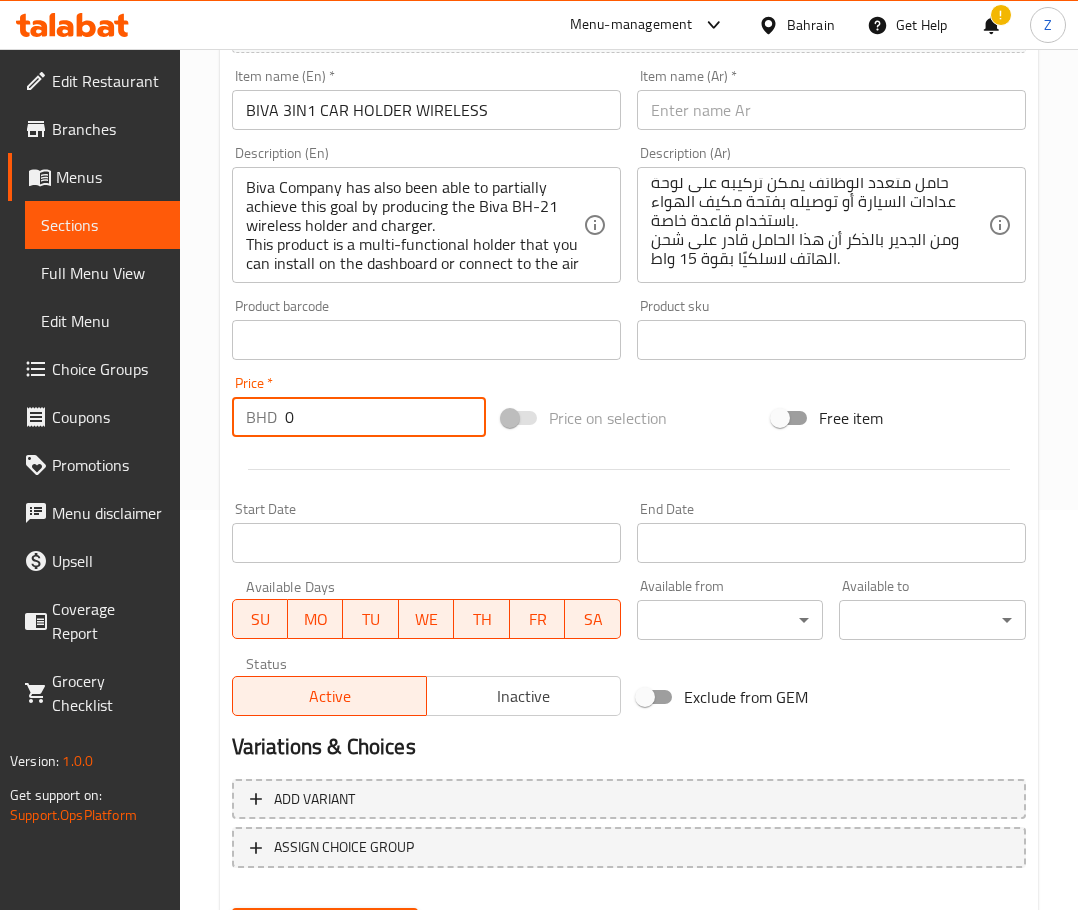 paste on "5.75" 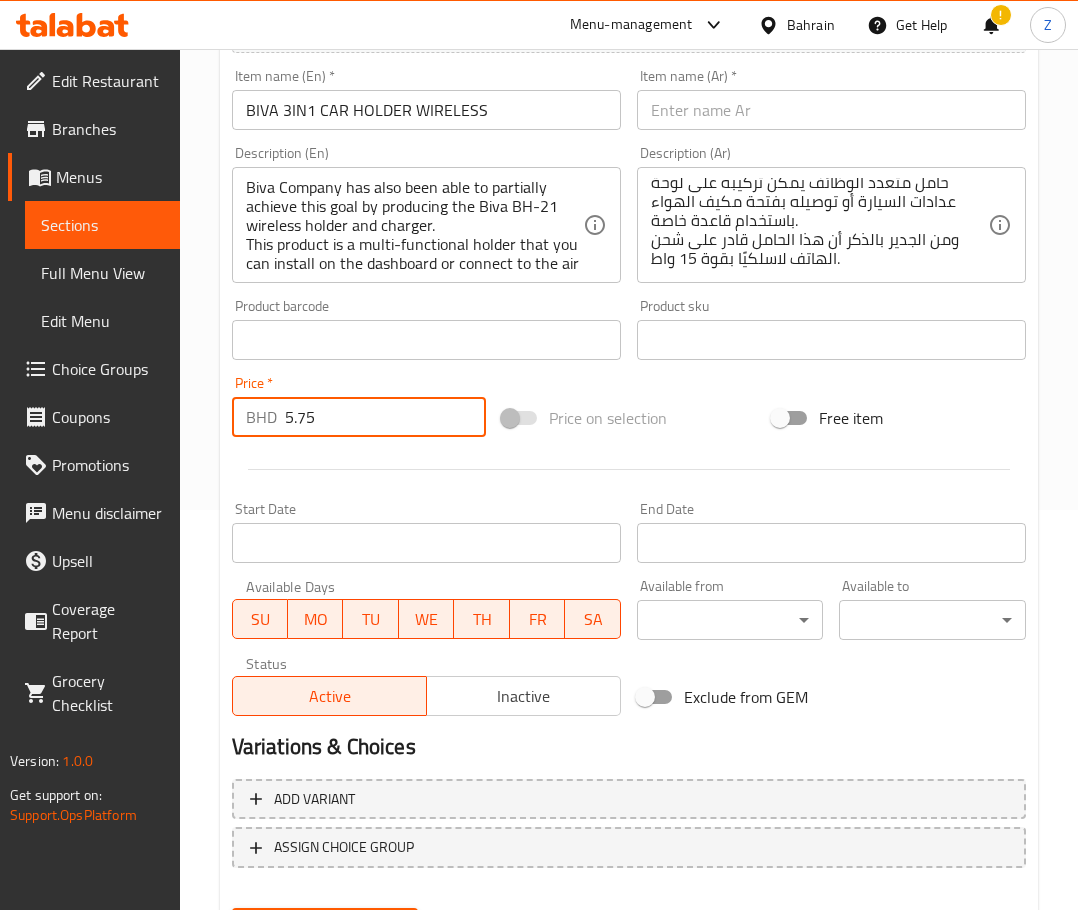 type on "5.75" 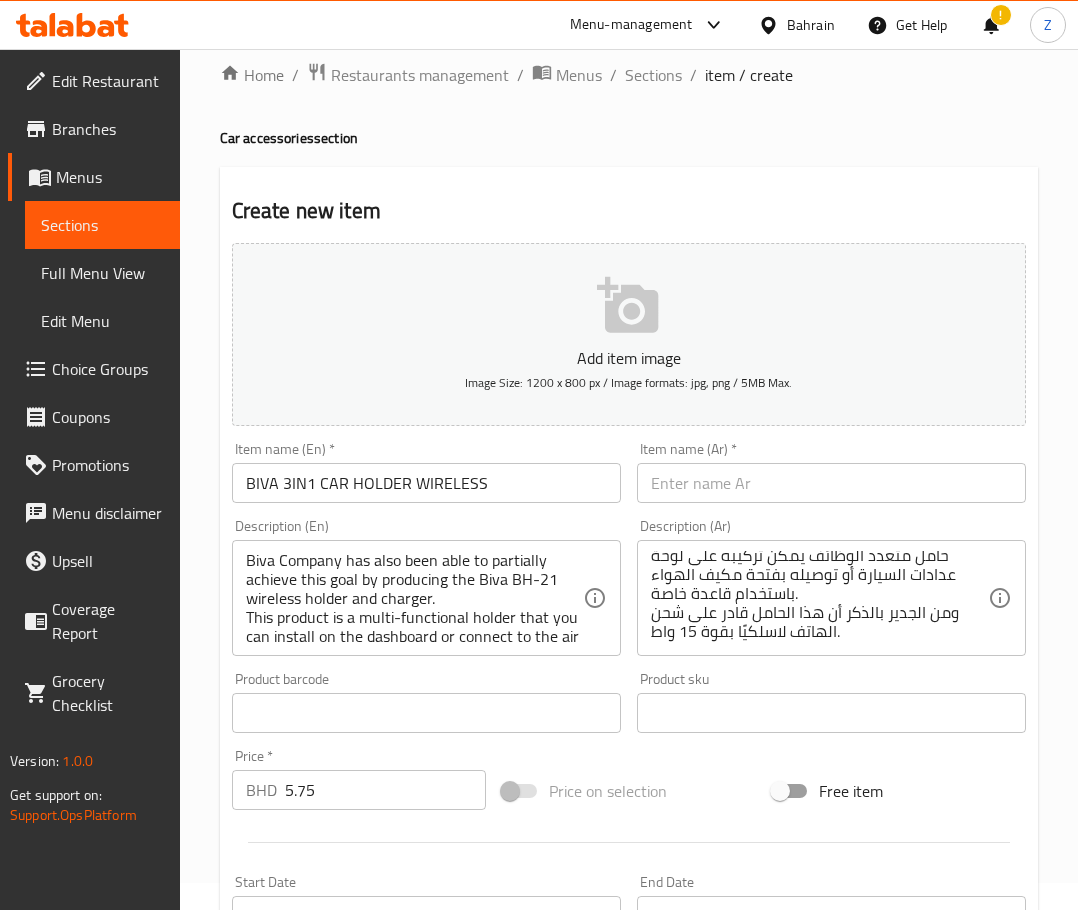 scroll, scrollTop: 0, scrollLeft: 0, axis: both 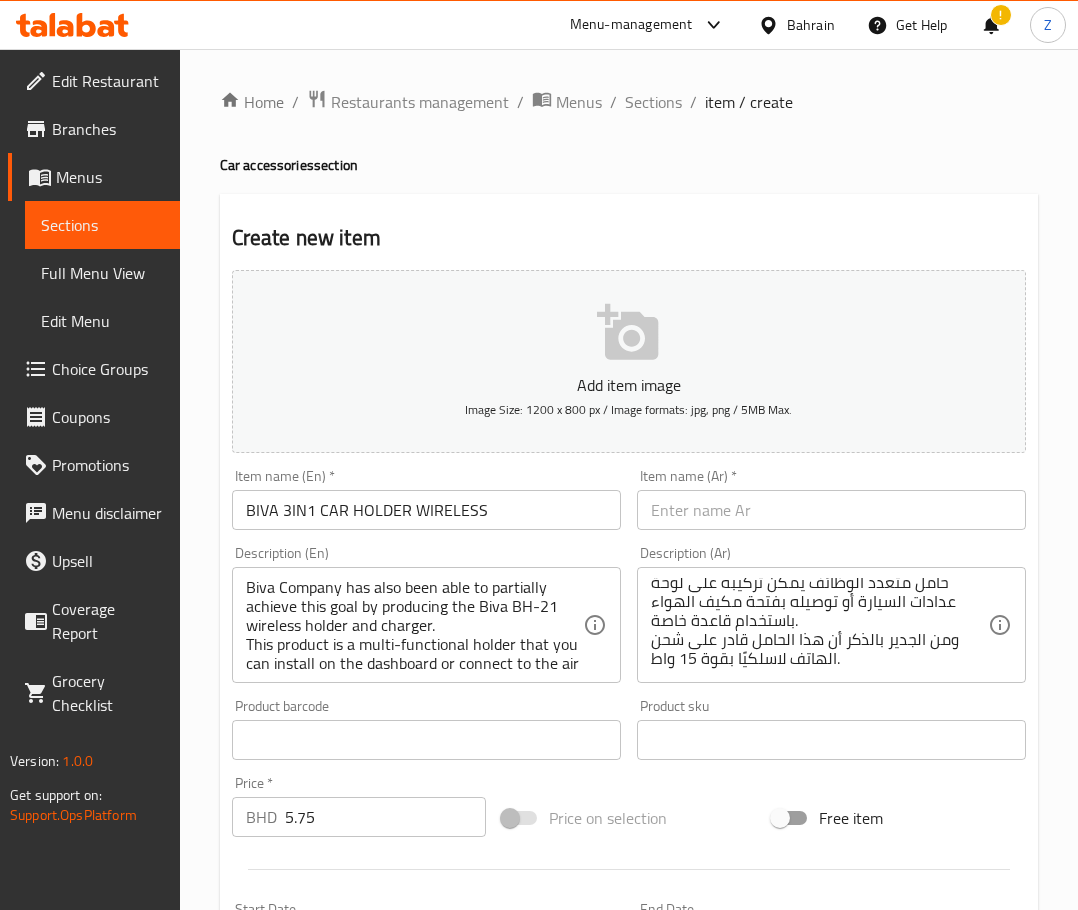 click at bounding box center (831, 510) 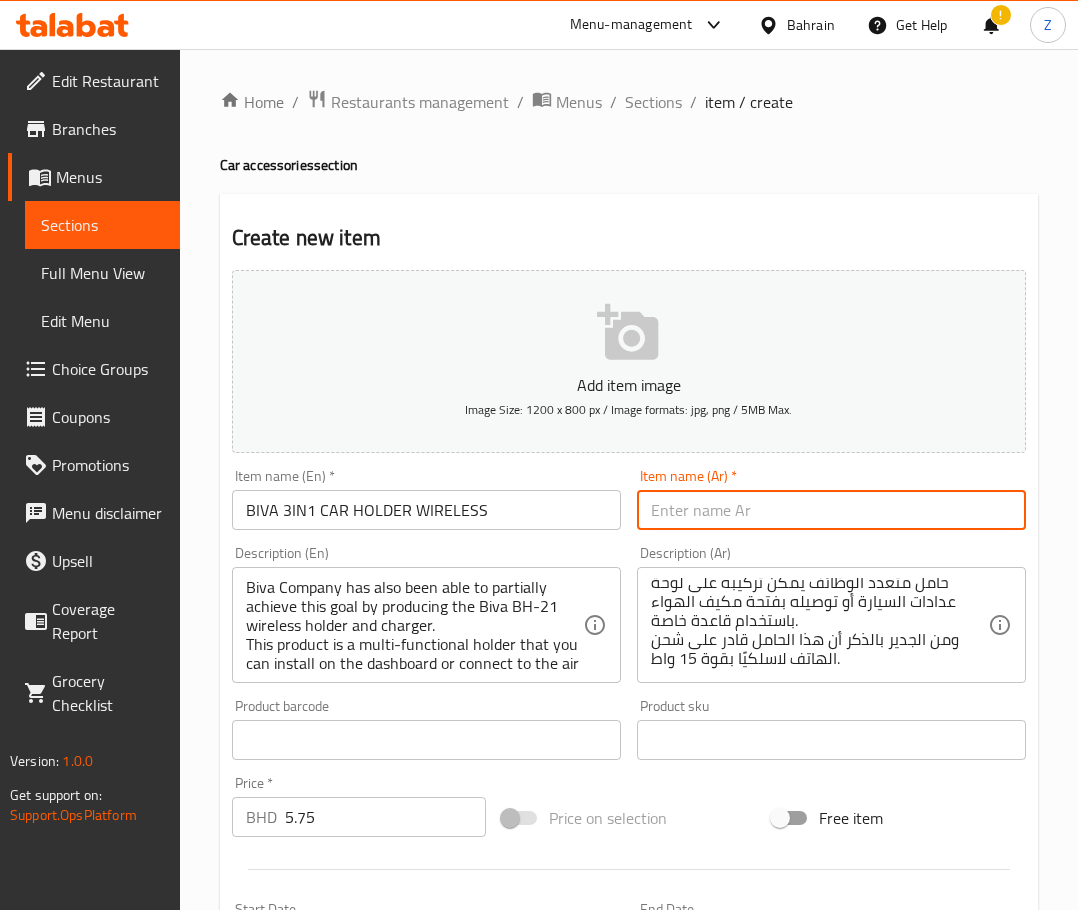 drag, startPoint x: 768, startPoint y: 501, endPoint x: 771, endPoint y: 369, distance: 132.03409 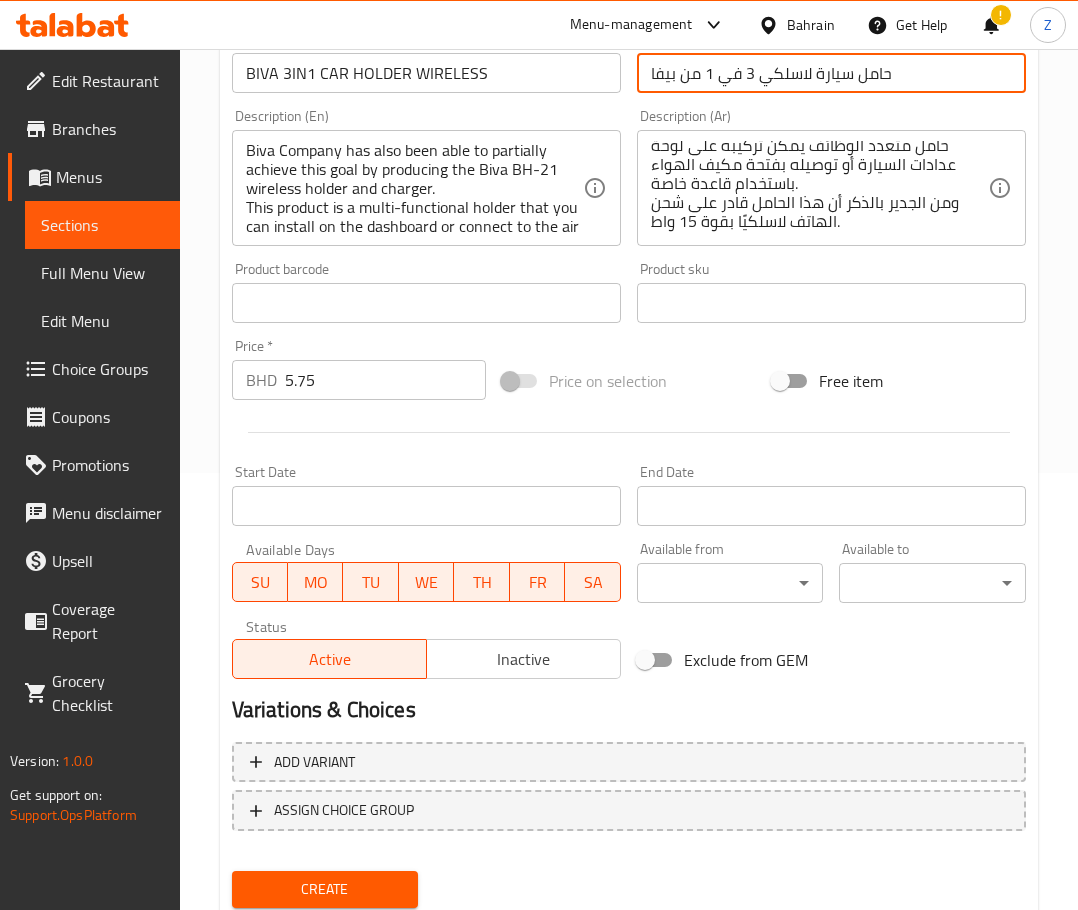 scroll, scrollTop: 500, scrollLeft: 0, axis: vertical 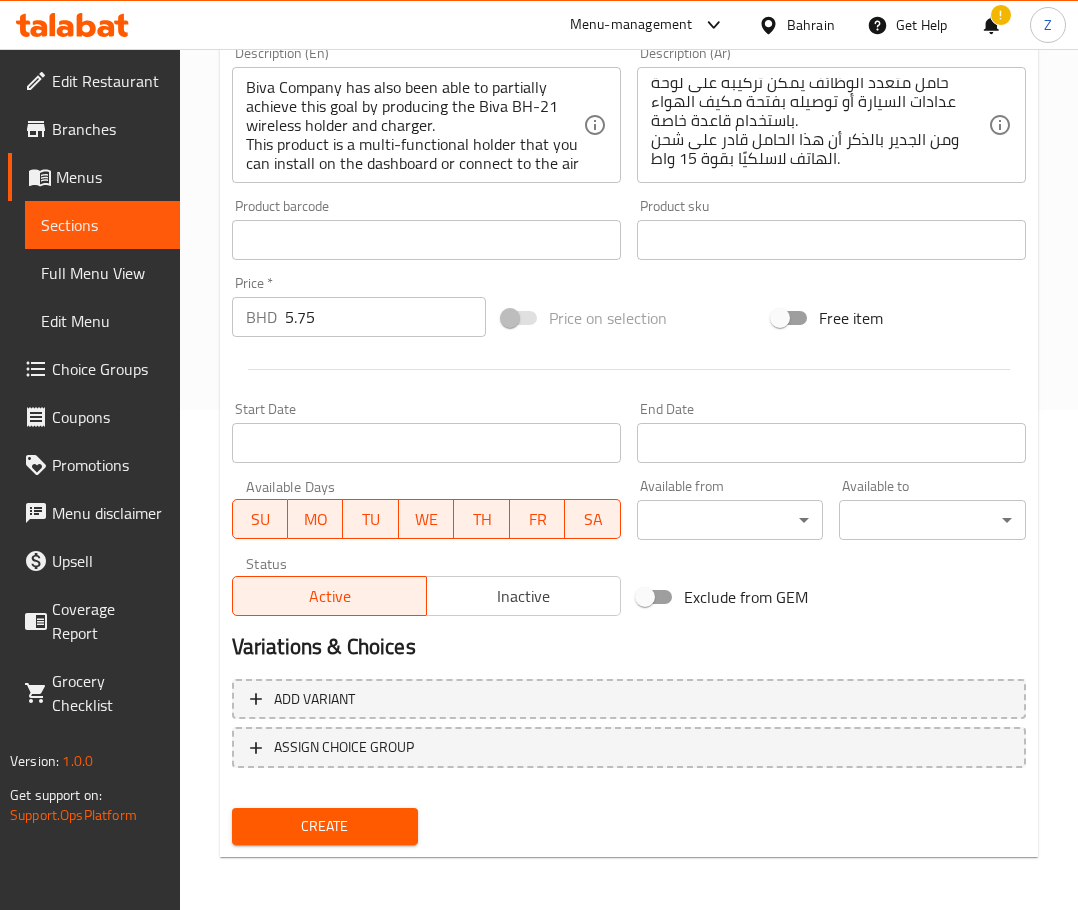 type on "حامل سيارة لاسلكي 3 في 1 من بيفا" 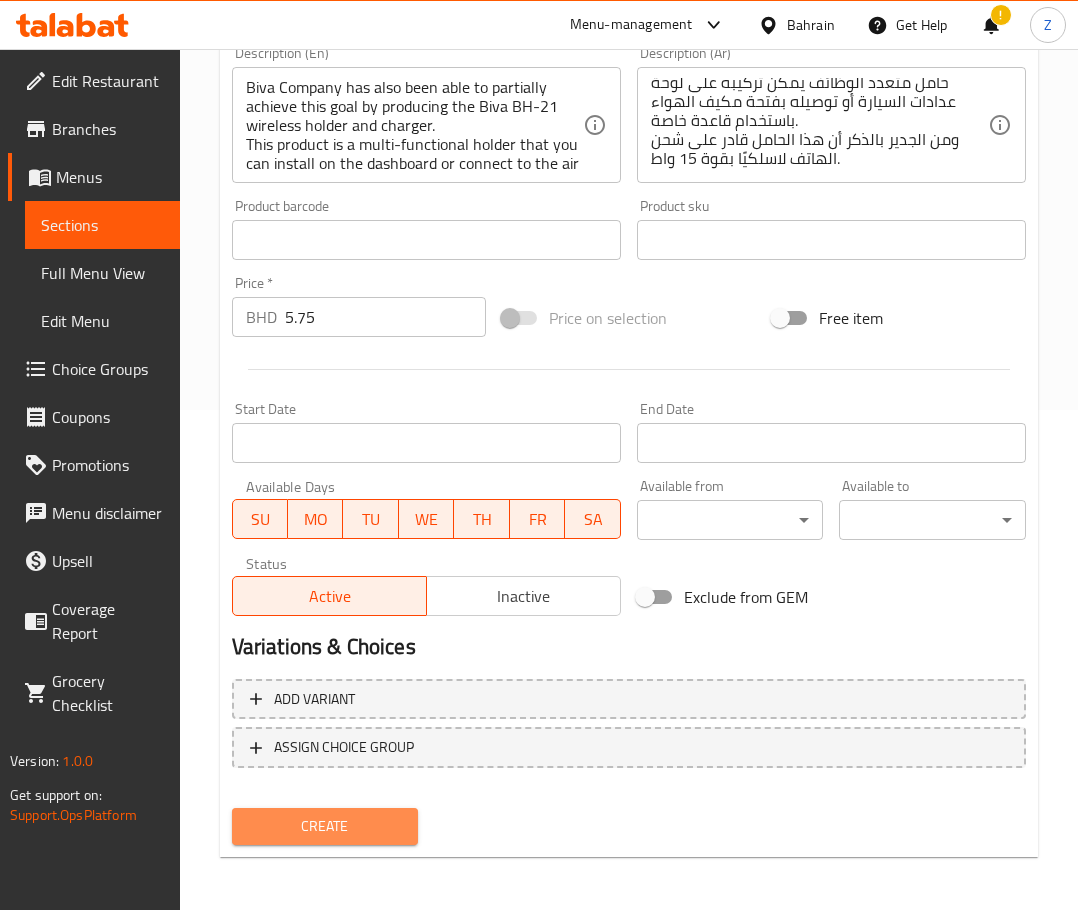 click on "Create" at bounding box center (325, 826) 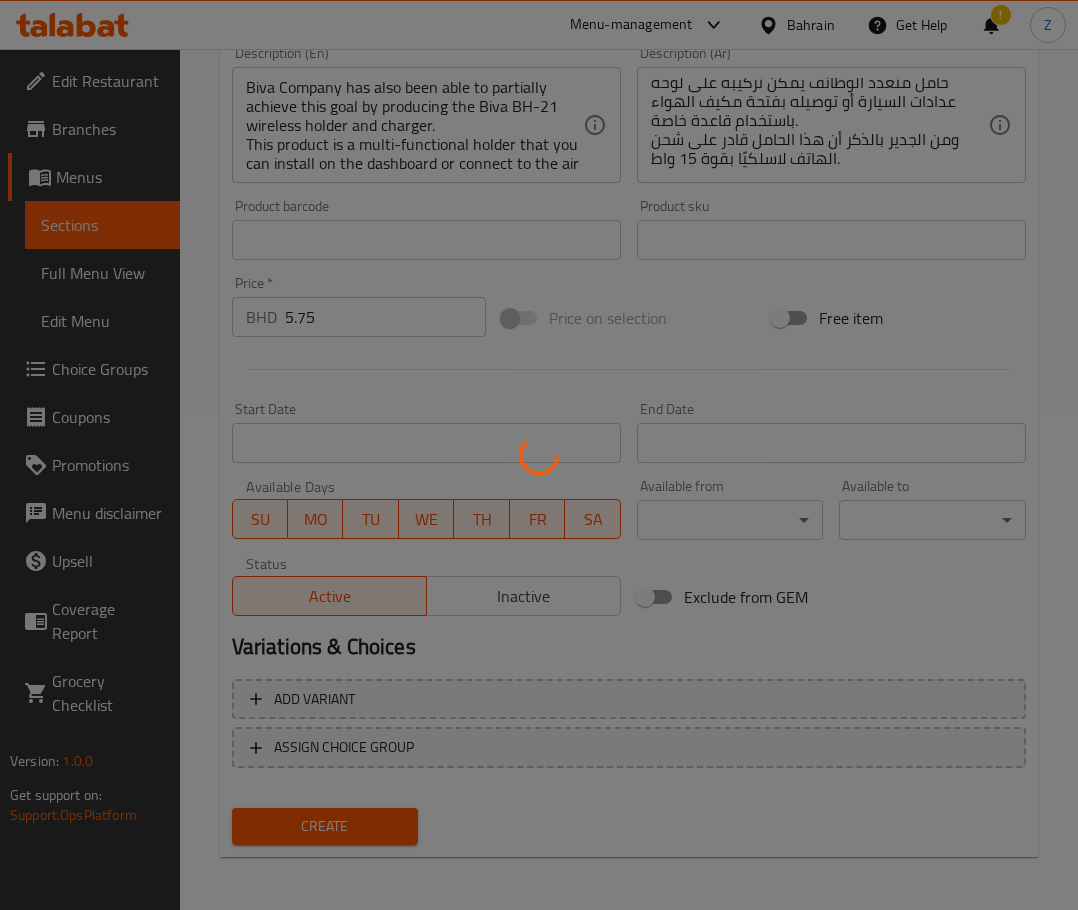 type 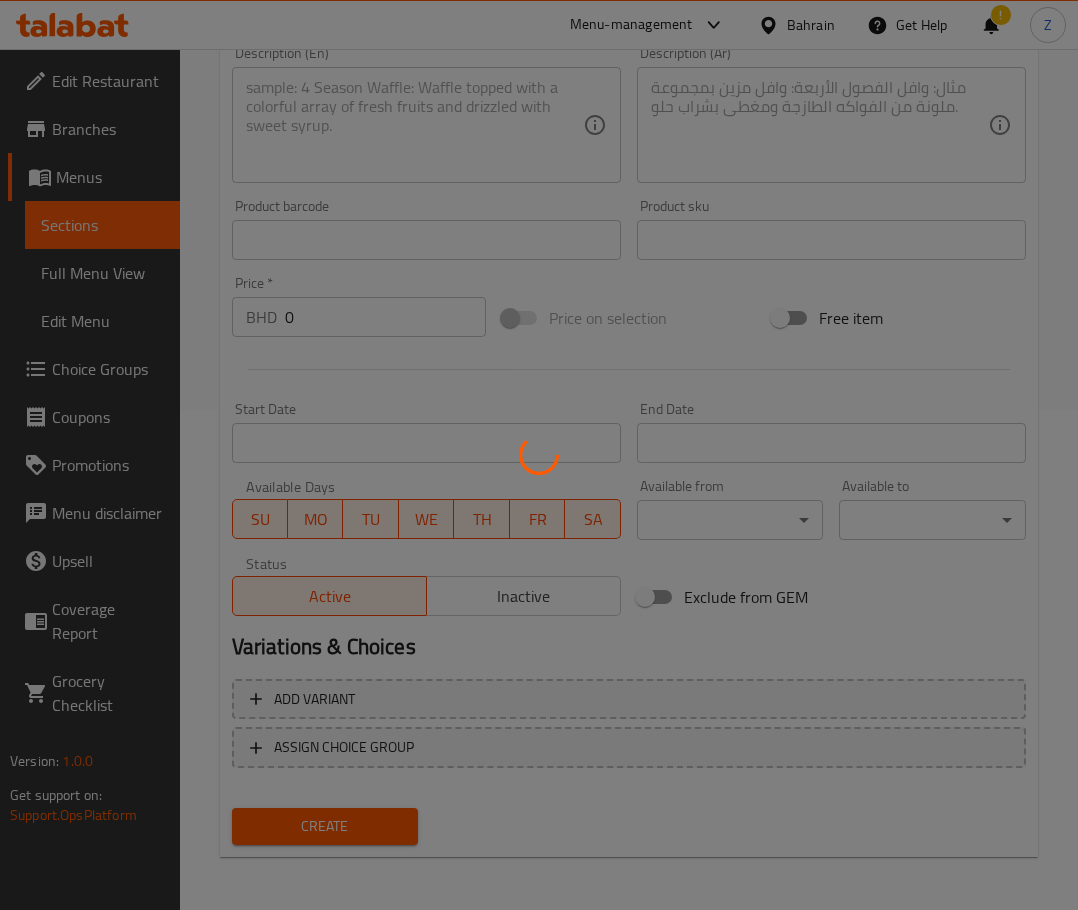 scroll, scrollTop: 0, scrollLeft: 0, axis: both 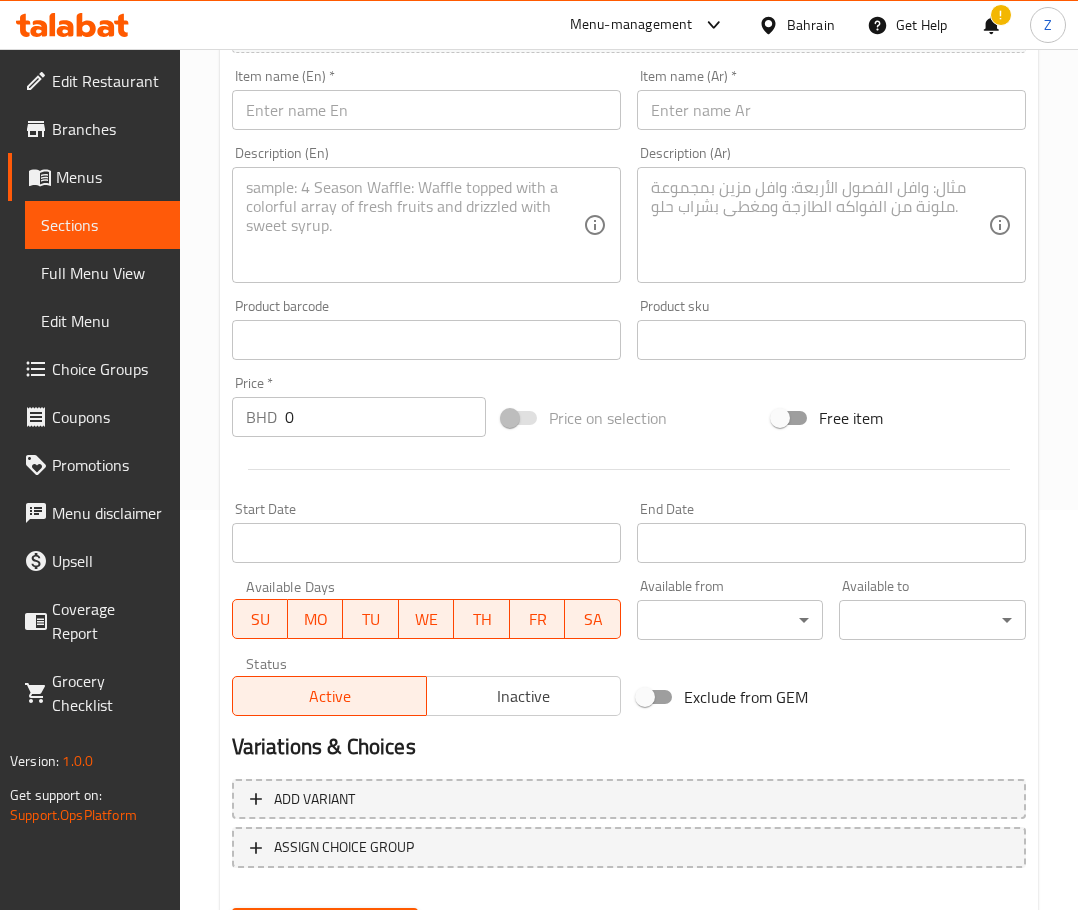 click at bounding box center (426, 110) 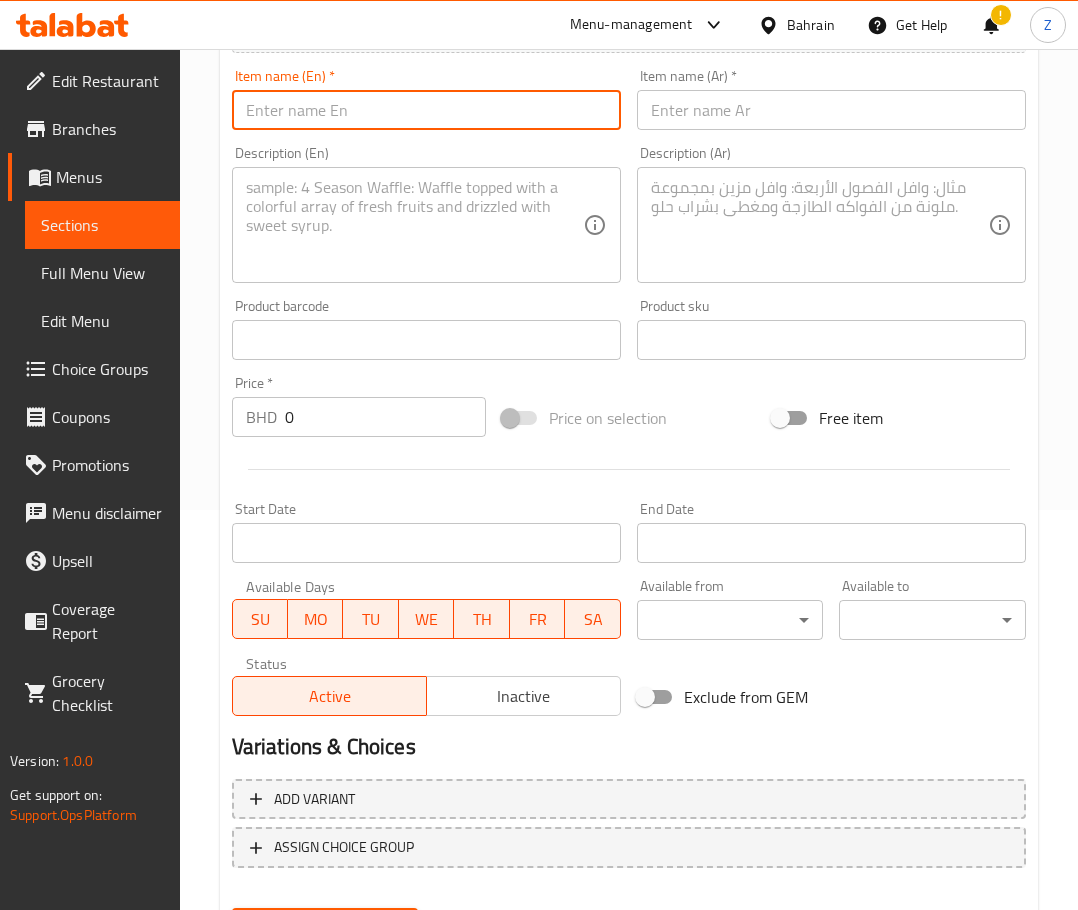 paste on "BIVA 2IN1 CAR WIRELESS CHARGER" 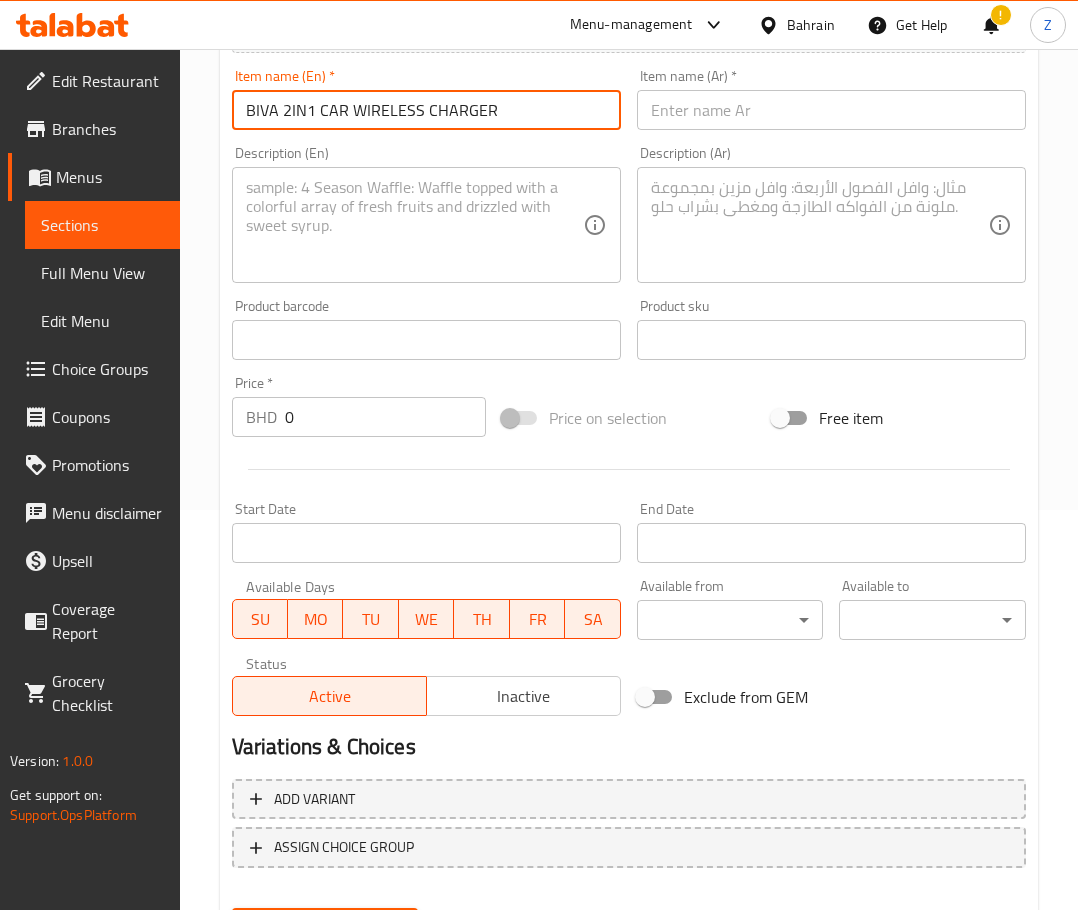 type on "BIVA 2IN1 CAR WIRELESS CHARGER" 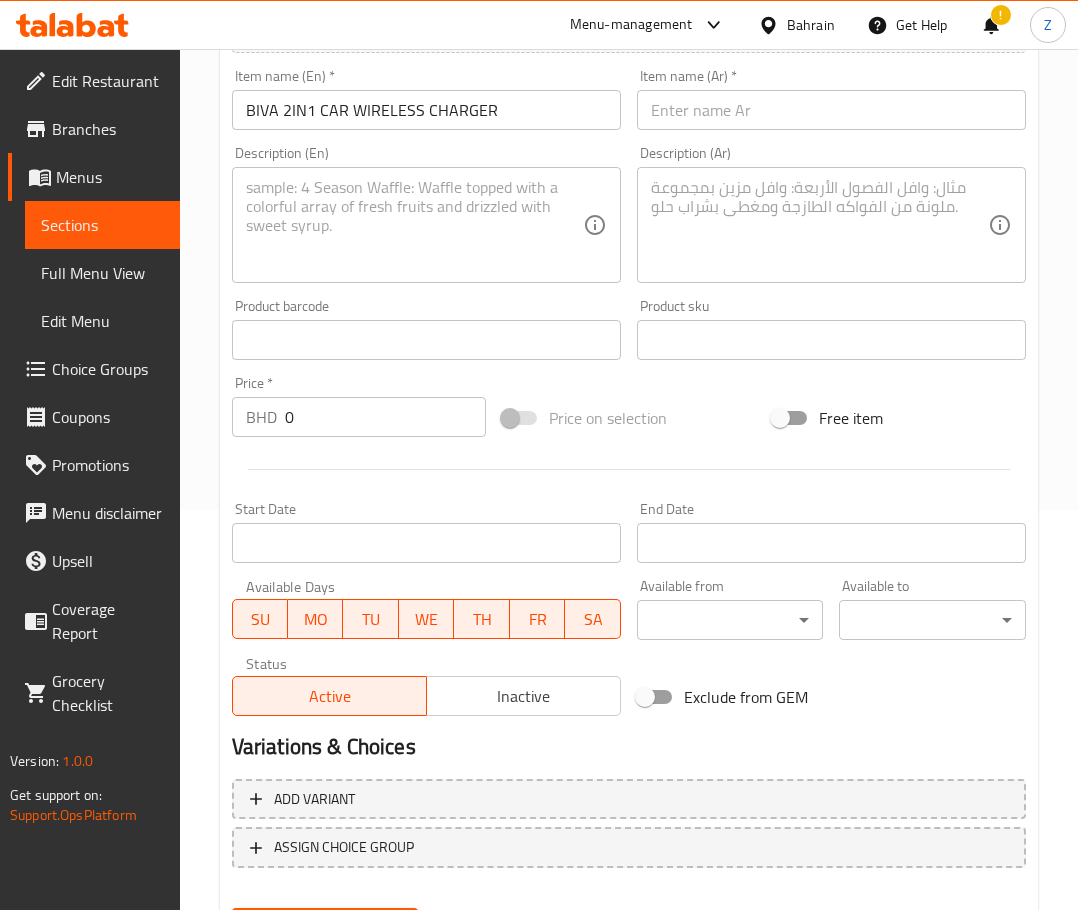 click at bounding box center [414, 225] 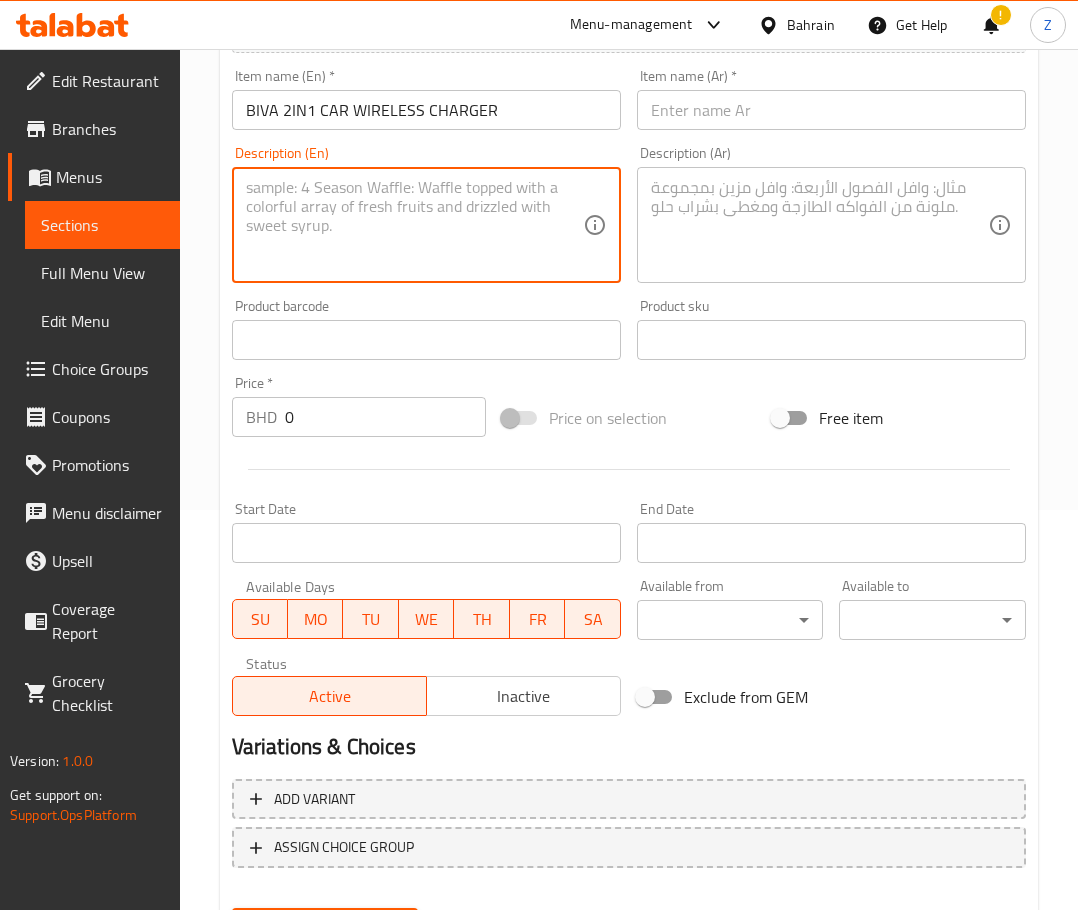 paste on ""Parameters
Input: 9V/3A
Wireless Charging Output: 15W
Wireless Charging Distance: ≤8mm
Wireless Charging Efficiency: ≥80%
Retractable Cable Output: 10W
Cable Length: 1m"" 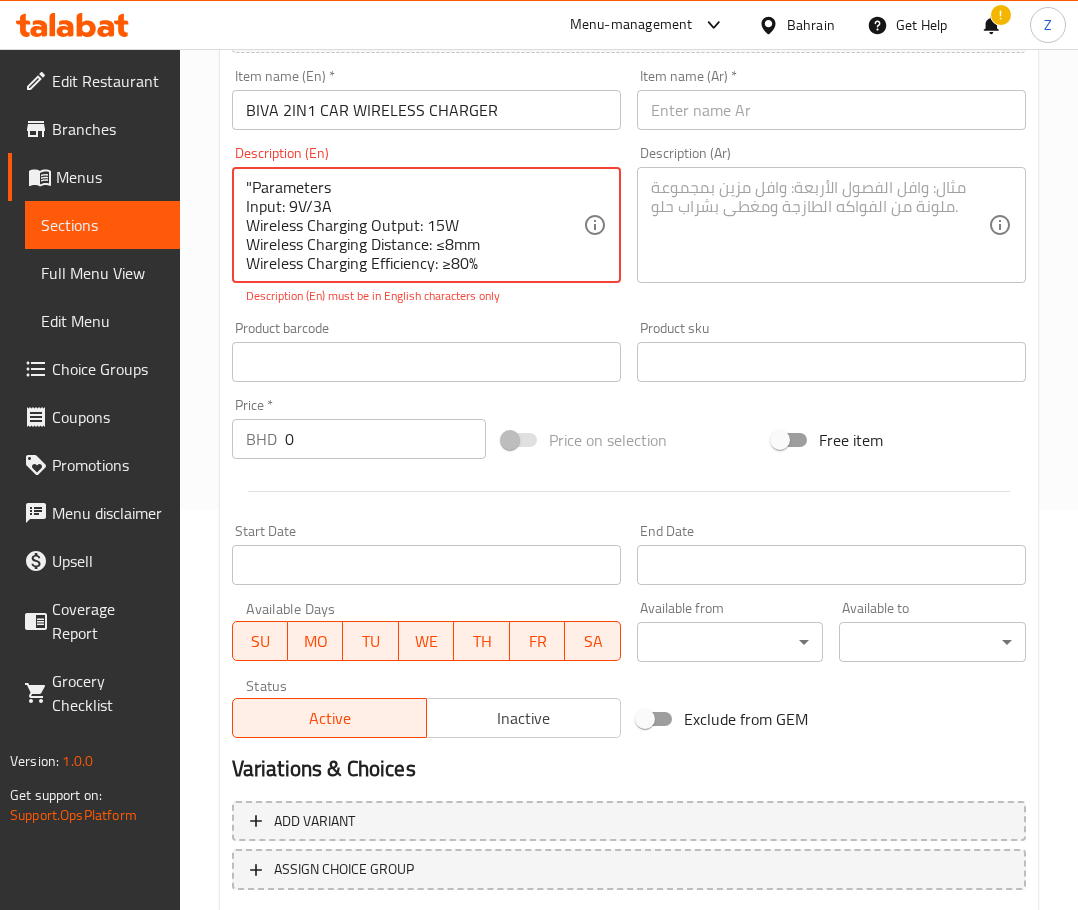 scroll, scrollTop: 43, scrollLeft: 0, axis: vertical 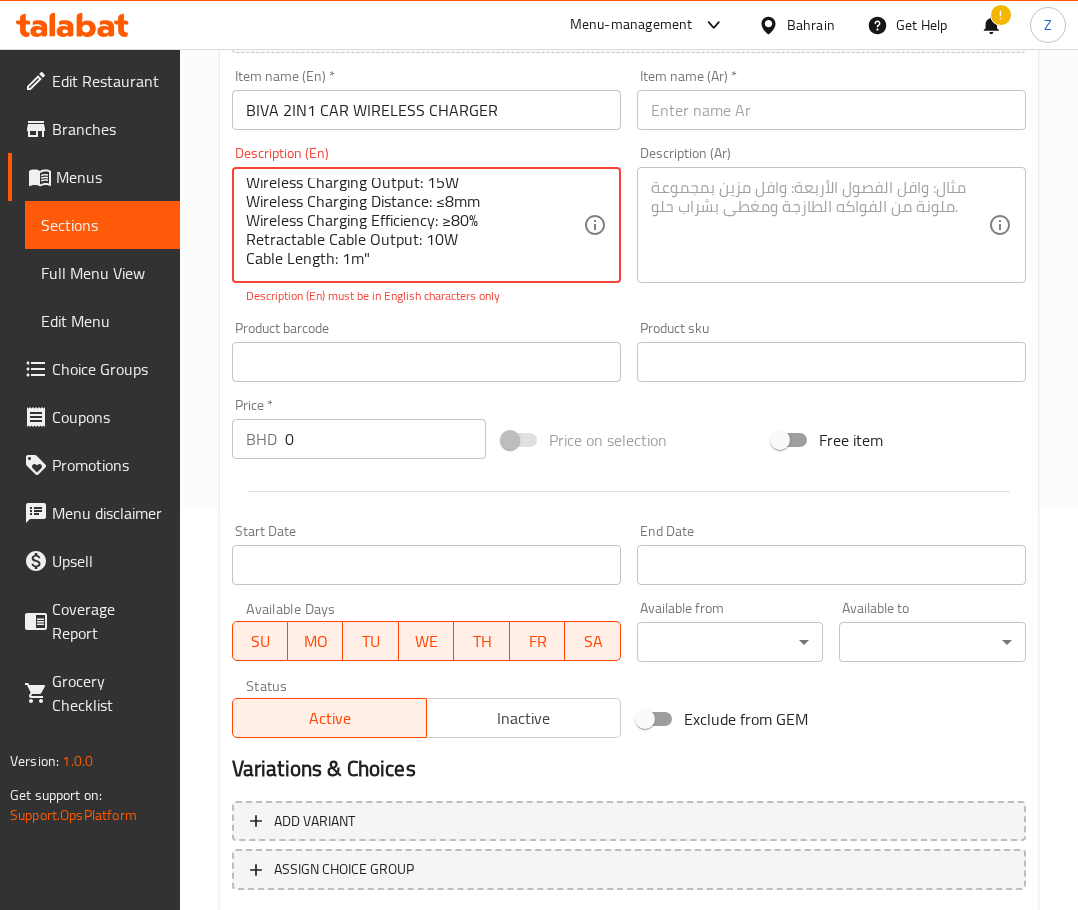type on ""Parameters
Input: 9V/3A
Wireless Charging Output: 15W
Wireless Charging Distance: ≤8mm
Wireless Charging Efficiency: ≥80%
Retractable Cable Output: 10W
Cable Length: 1m"" 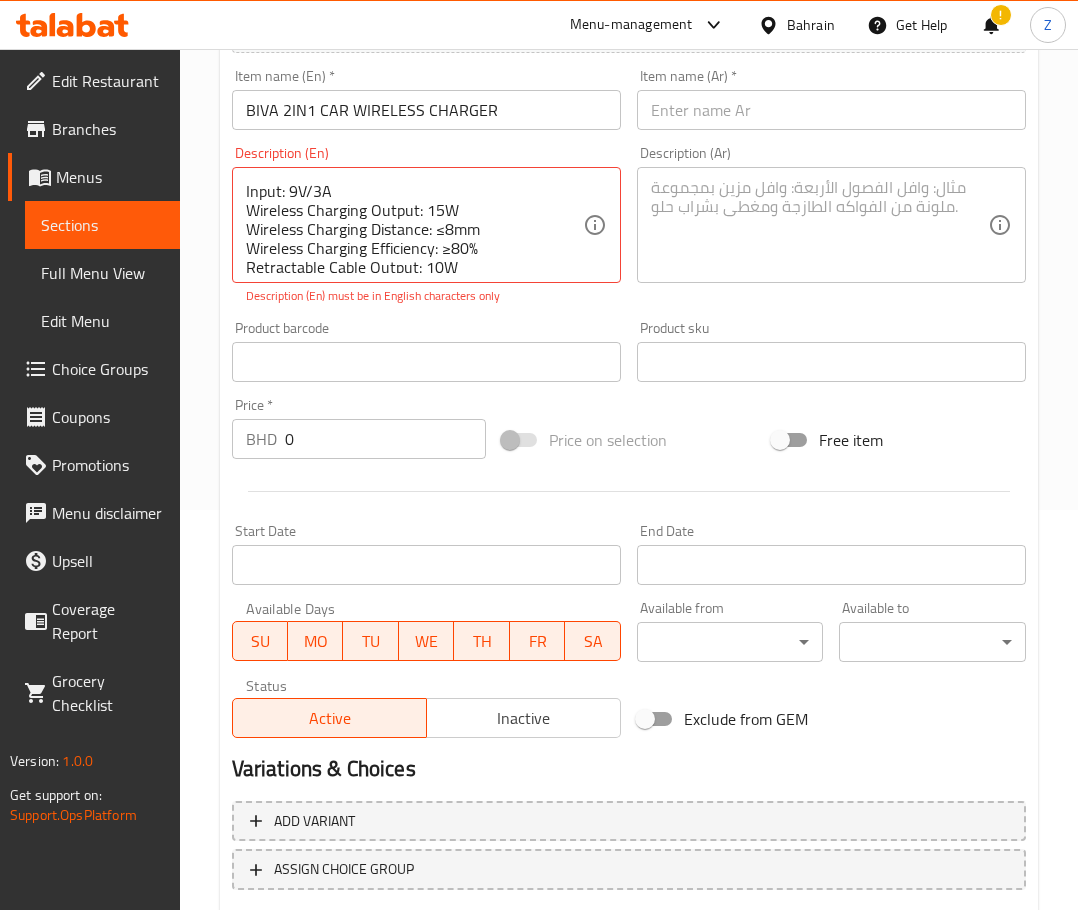 scroll, scrollTop: 0, scrollLeft: 0, axis: both 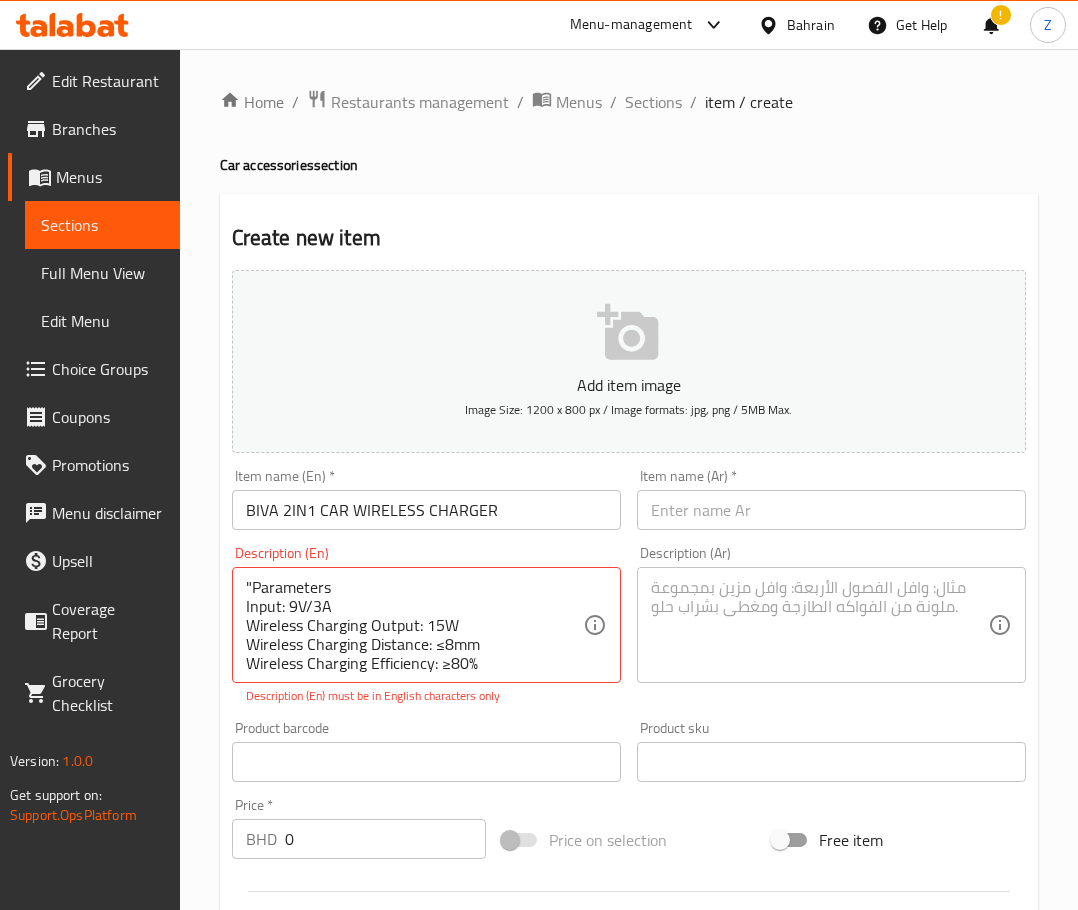 click at bounding box center [819, 625] 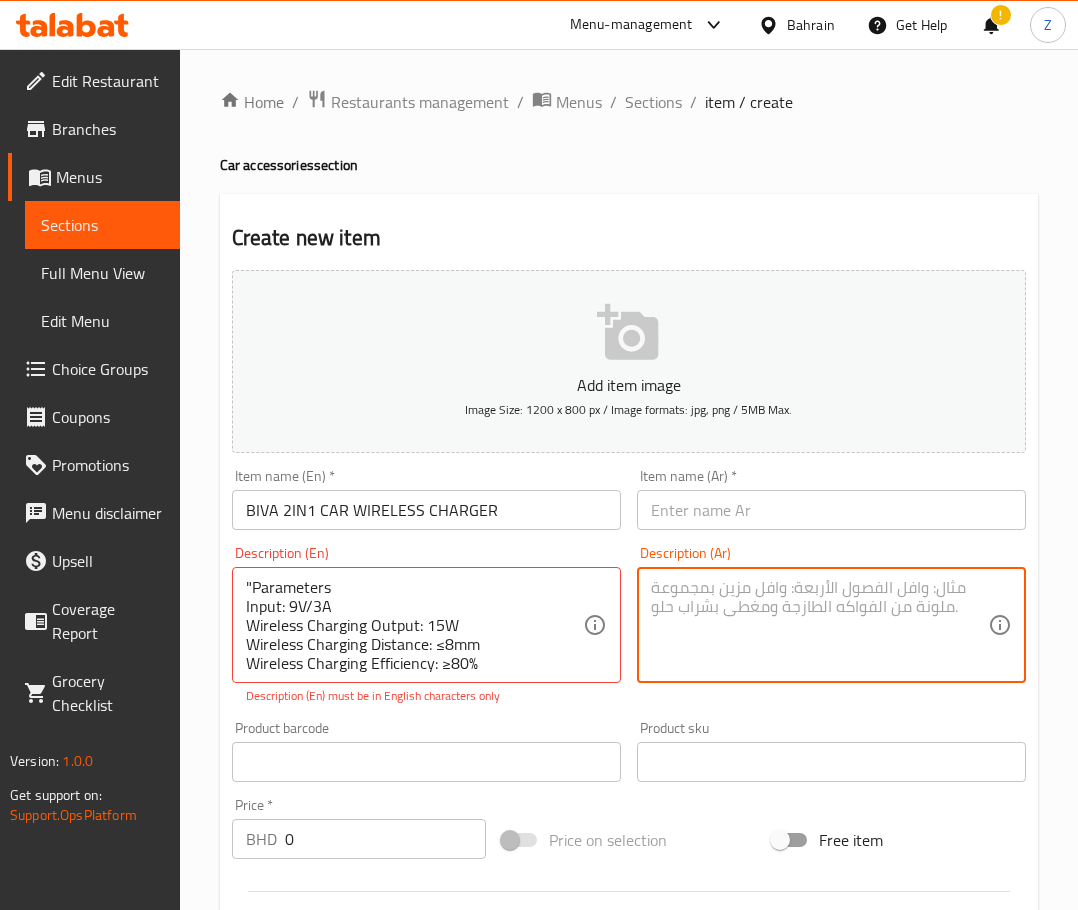 paste on "المدخل: 9 فولت / 3 أمبير
خرج الشحن اللاسلكي: 15 واط
مسافة الشحن اللاسلكي: ≤8 ملم
كفاءة الشحن اللاسلكي: ≥80%
خرج كابل الشحن القابل للسحب: 10 واط
طول الكابل: 1 متر" 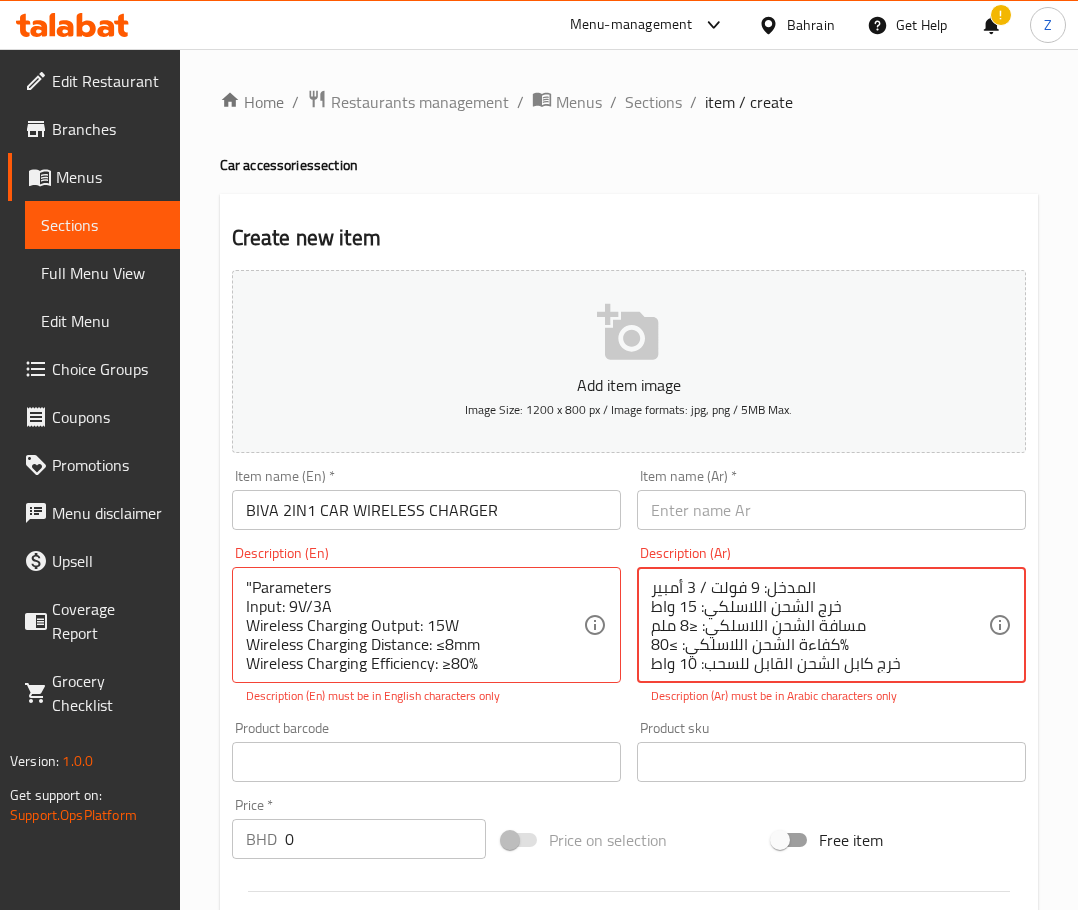 scroll, scrollTop: 43, scrollLeft: 0, axis: vertical 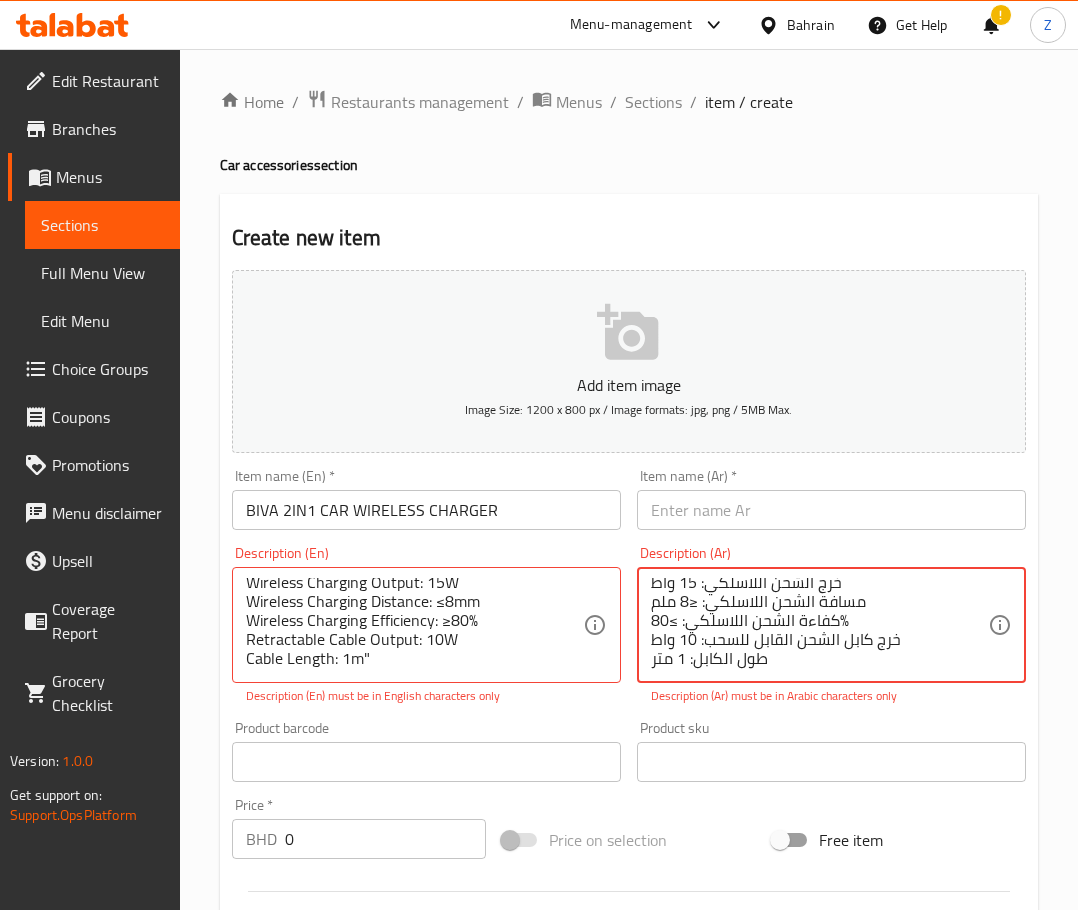 type on "المدخل: 9 فولت / 3 أمبير
خرج الشحن اللاسلكي: 15 واط
مسافة الشحن اللاسلكي: ≤8 ملم
كفاءة الشحن اللاسلكي: ≥80%
خرج كابل الشحن القابل للسحب: 10 واط
طول الكابل: 1 متر" 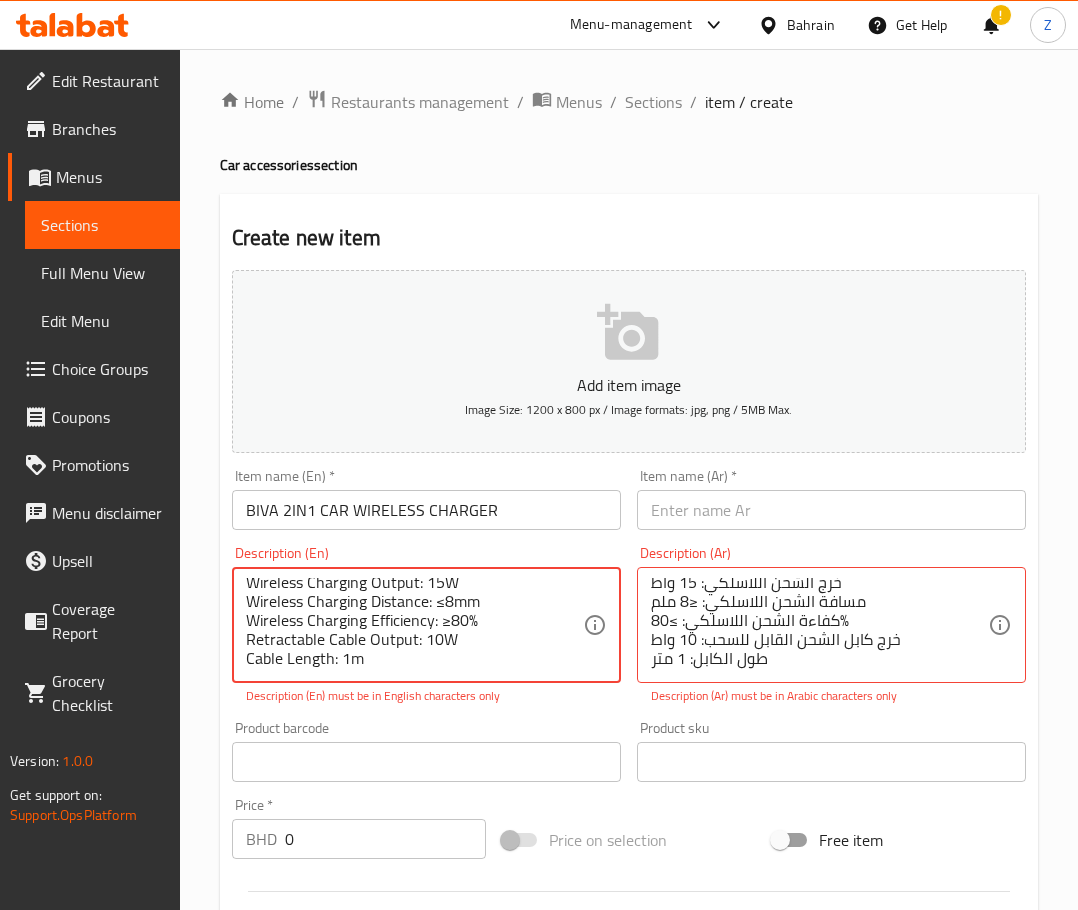 scroll, scrollTop: 0, scrollLeft: 0, axis: both 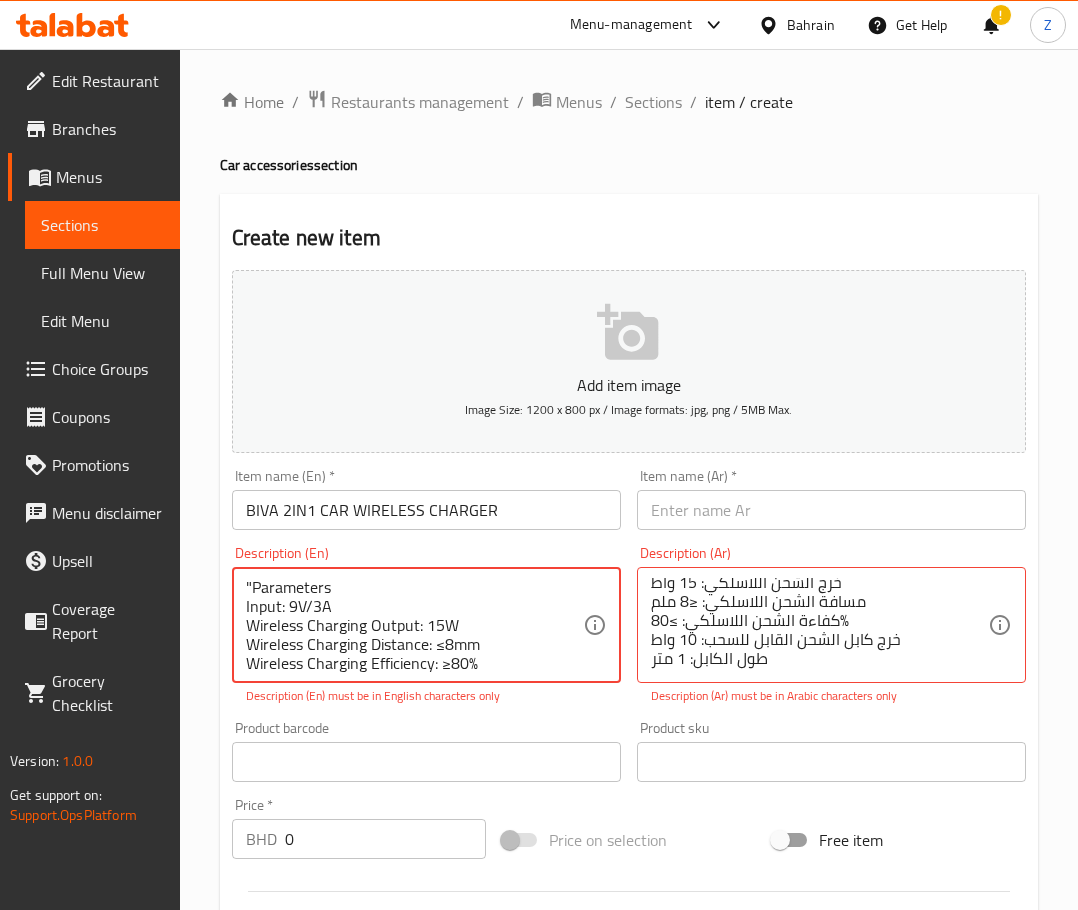 drag, startPoint x: 252, startPoint y: 585, endPoint x: 1, endPoint y: 543, distance: 254.48969 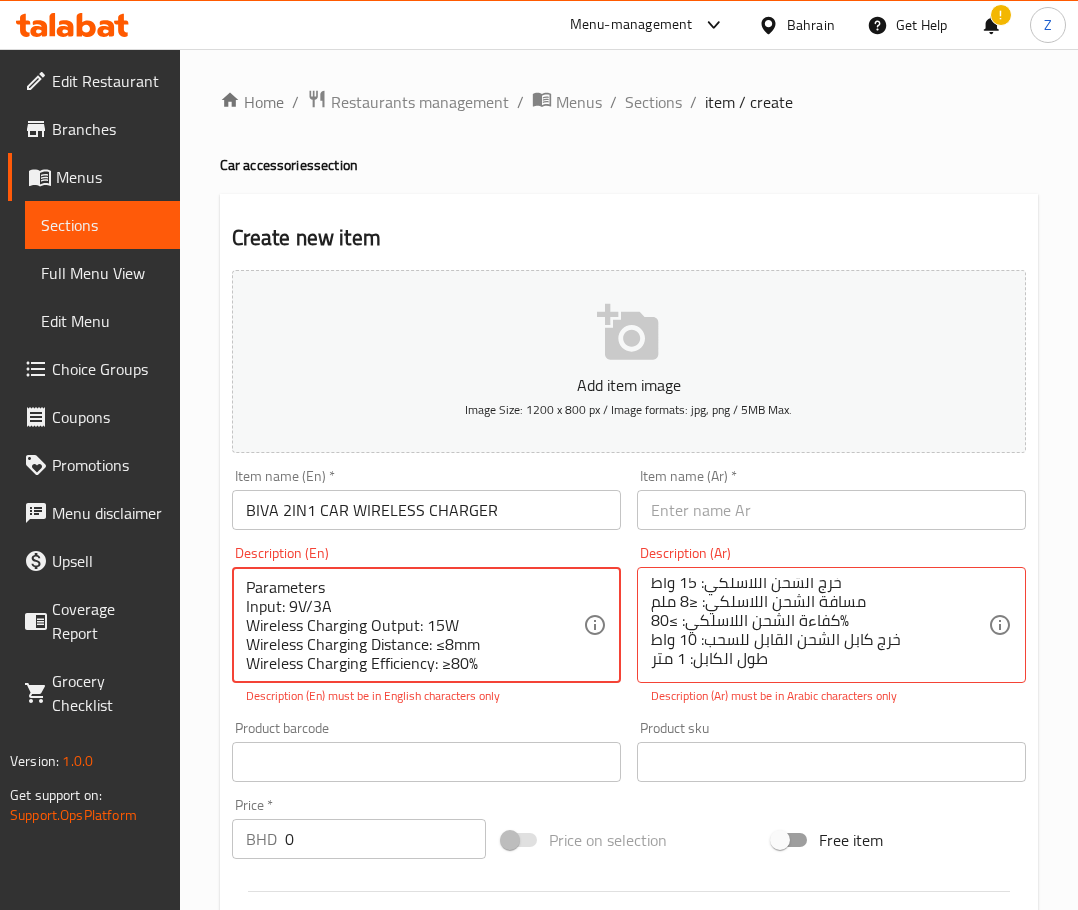 click on "Parameters
Input: 9V/3A
Wireless Charging Output: 15W
Wireless Charging Distance: ≤8mm
Wireless Charging Efficiency: ≥80%
Retractable Cable Output: 10W
Cable Length: 1m" at bounding box center (414, 625) 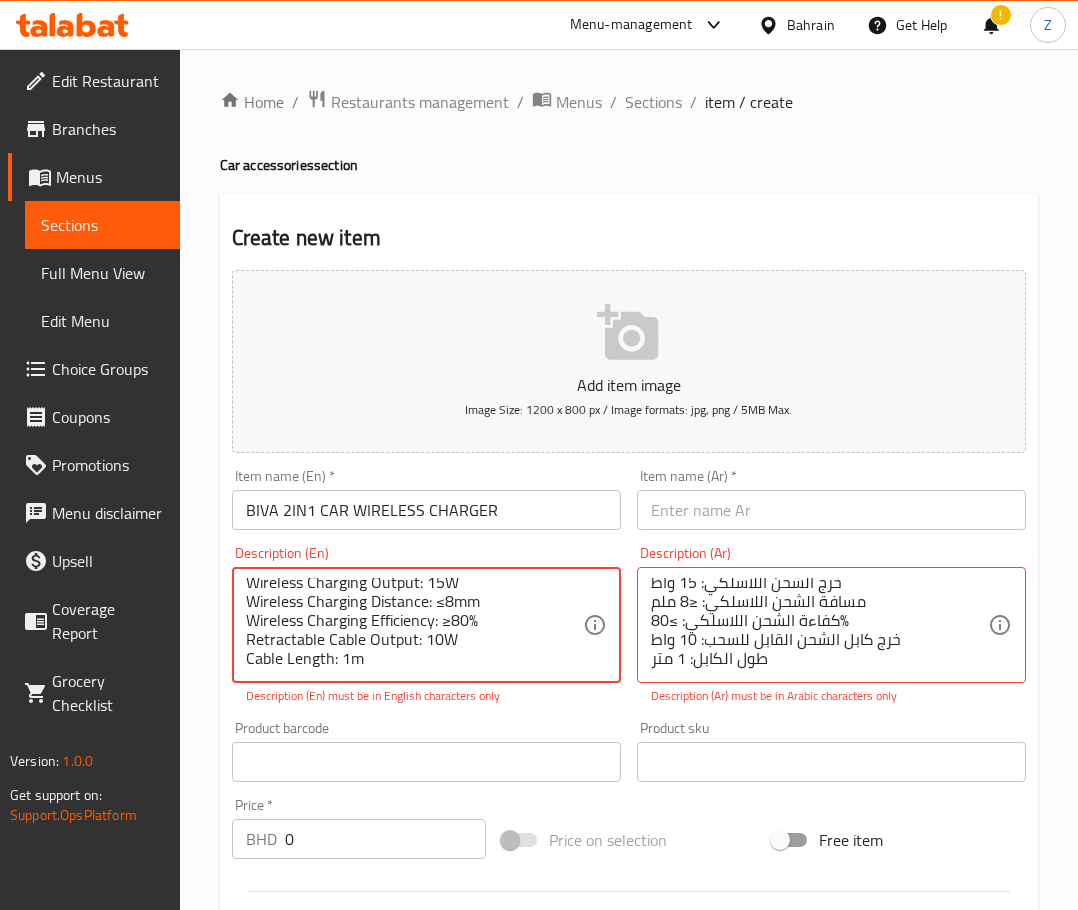 click on "Parameters
Input: 9V/3A
Wireless Charging Output: 15W
Wireless Charging Distance: ≤8mm
Wireless Charging Efficiency: ≥80%
Retractable Cable Output: 10W
Cable Length: 1m" at bounding box center (414, 625) 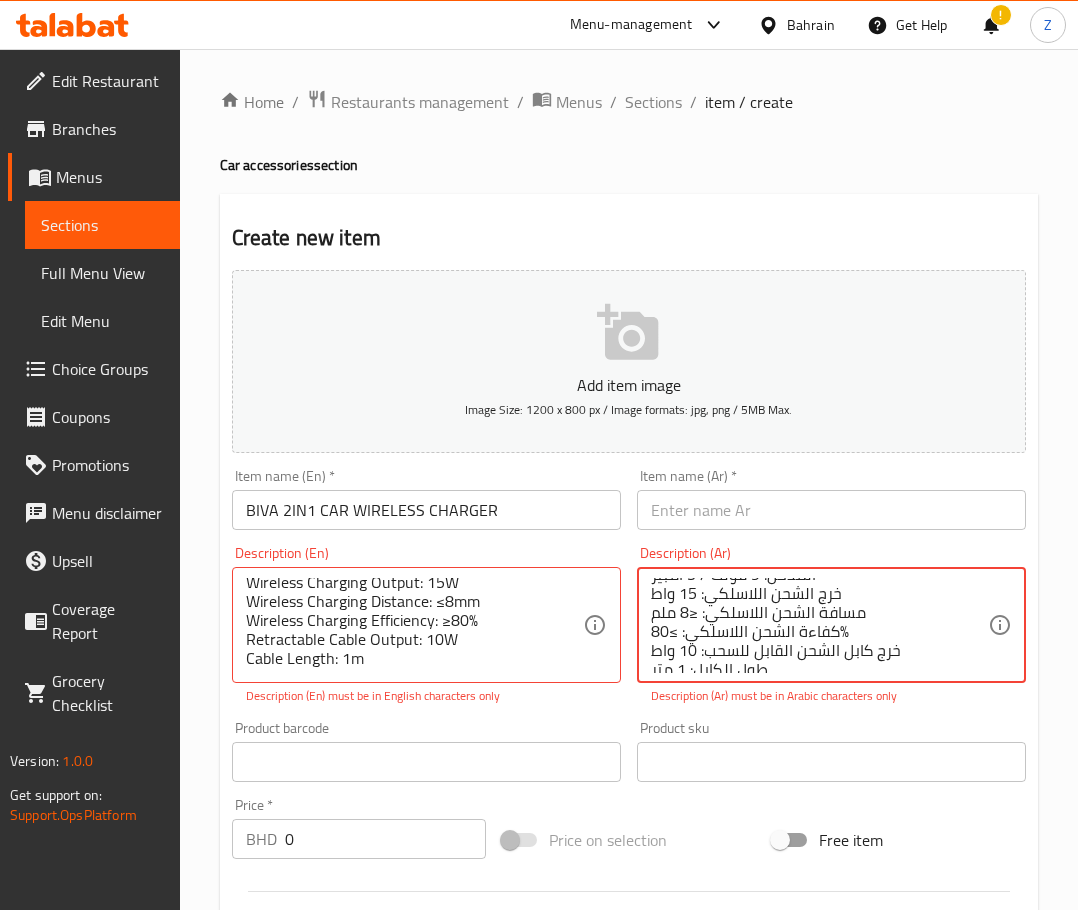 scroll, scrollTop: 0, scrollLeft: 0, axis: both 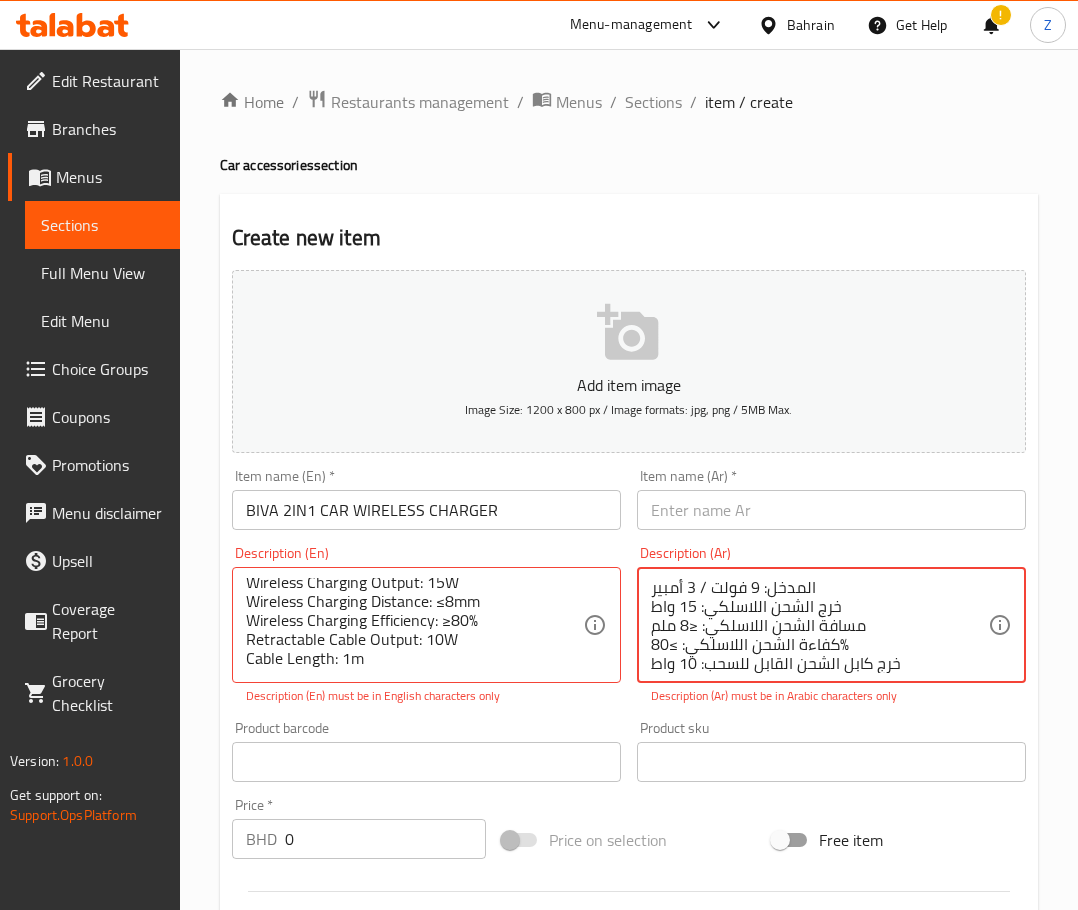 drag, startPoint x: 699, startPoint y: 645, endPoint x: 678, endPoint y: 633, distance: 24.186773 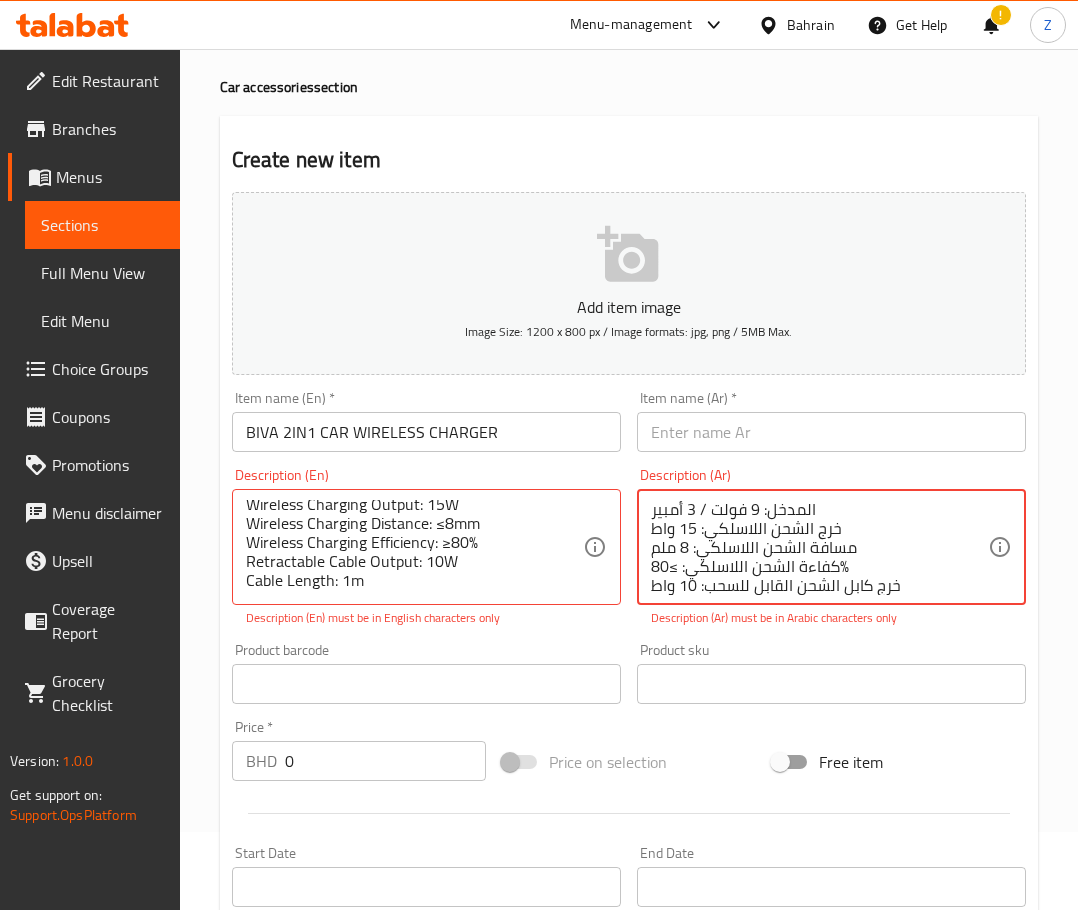 scroll, scrollTop: 100, scrollLeft: 0, axis: vertical 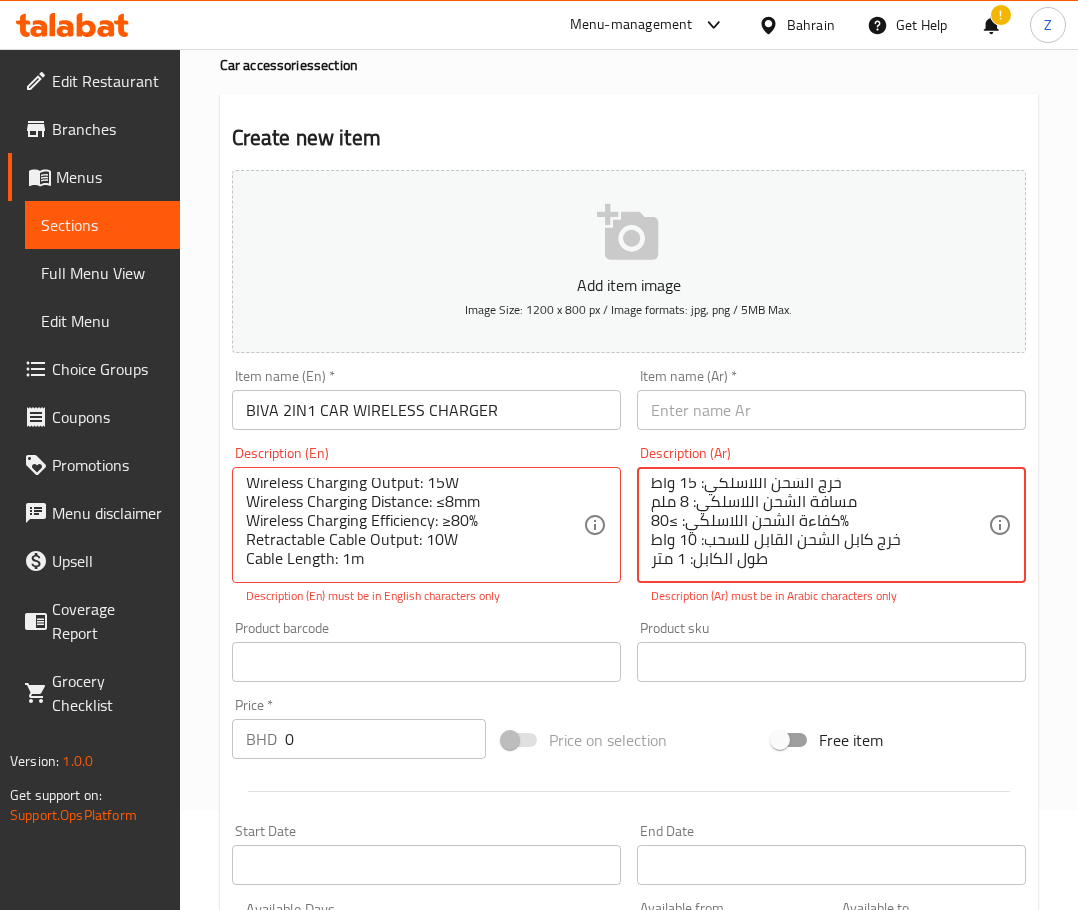 click on "المدخل: 9 فولت / 3 أمبير
خرج الشحن اللاسلكي: 15 واط
مسافة الشحن اللاسلكي: 8 ملم
كفاءة الشحن اللاسلكي: ≥80%
خرج كابل الشحن القابل للسحب: 10 واط
طول الكابل: 1 متر" at bounding box center [819, 525] 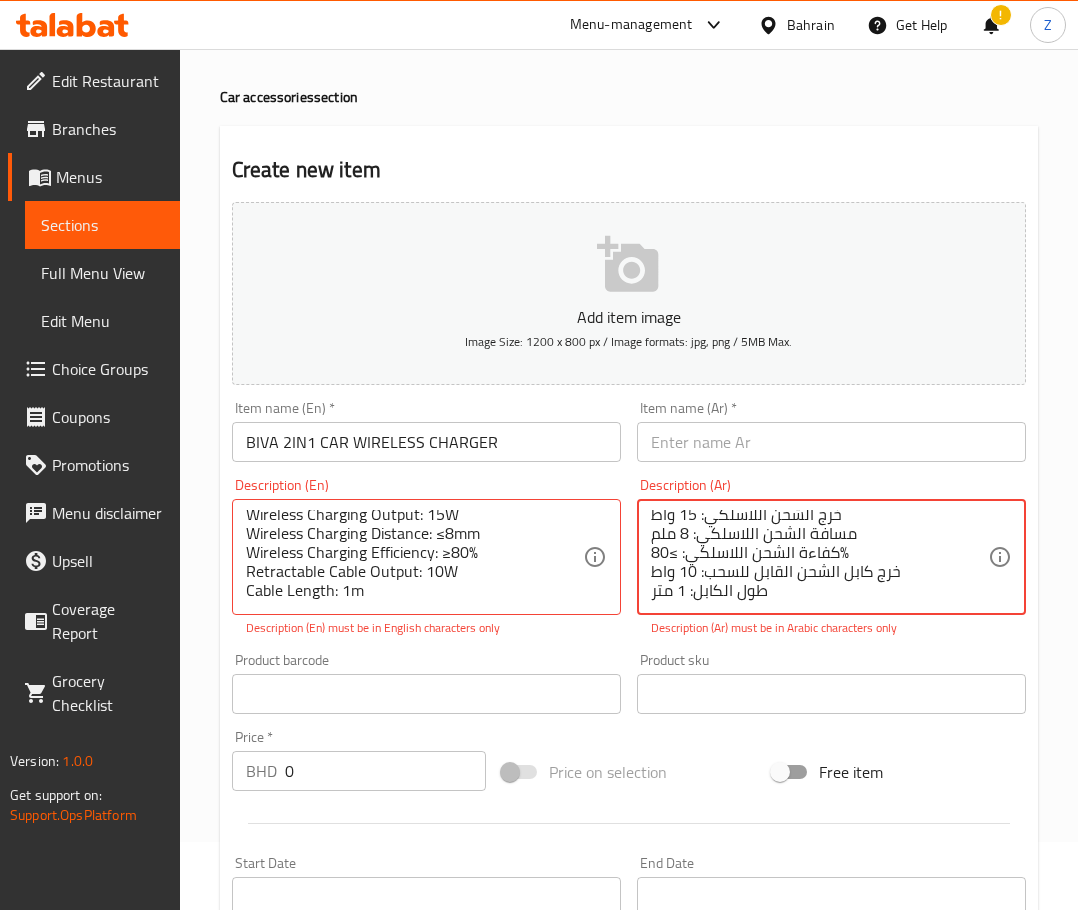 scroll, scrollTop: 25, scrollLeft: 0, axis: vertical 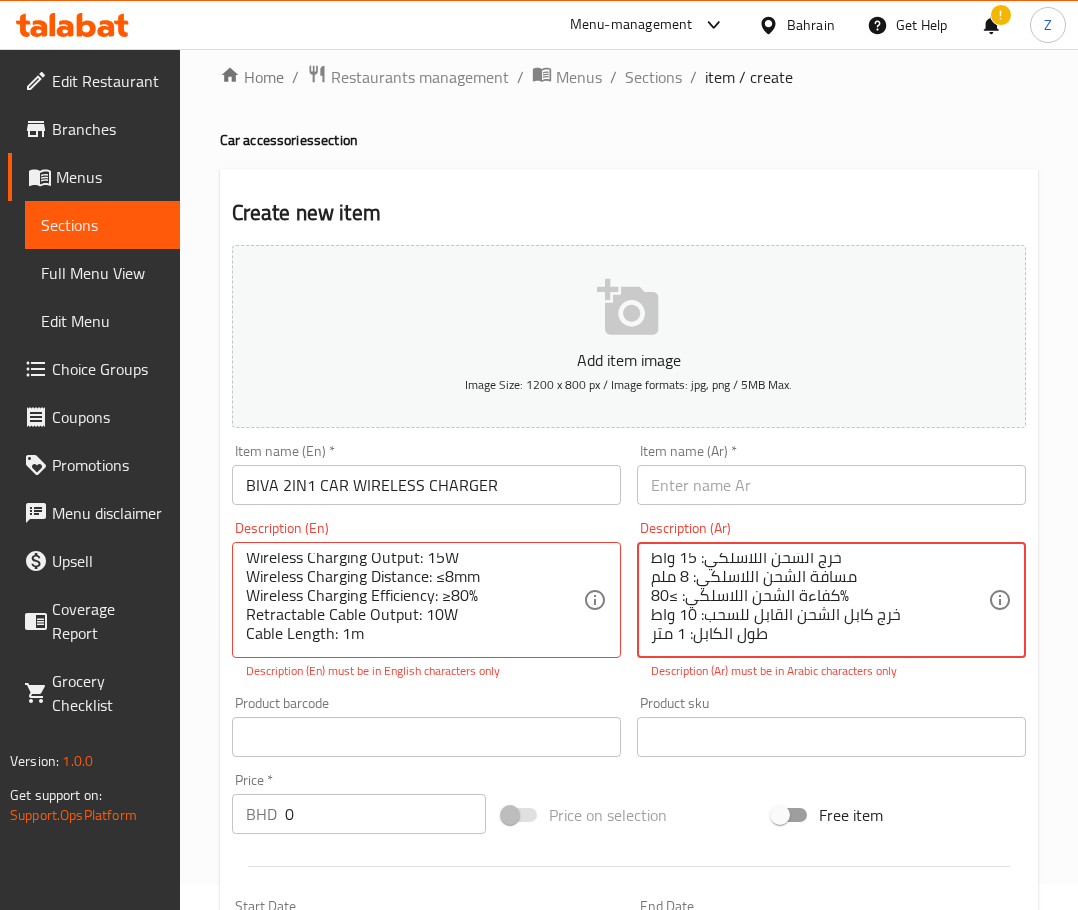type on "المدخل: 9 فولت / 3 أمبير
خرج الشحن اللاسلكي: 15 واط
مسافة الشحن اللاسلكي: 8 ملم
كفاءة الشحن اللاسلكي: ≥80%
خرج كابل الشحن القابل للسحب: 10 واط
طول الكابل: 1 متر" 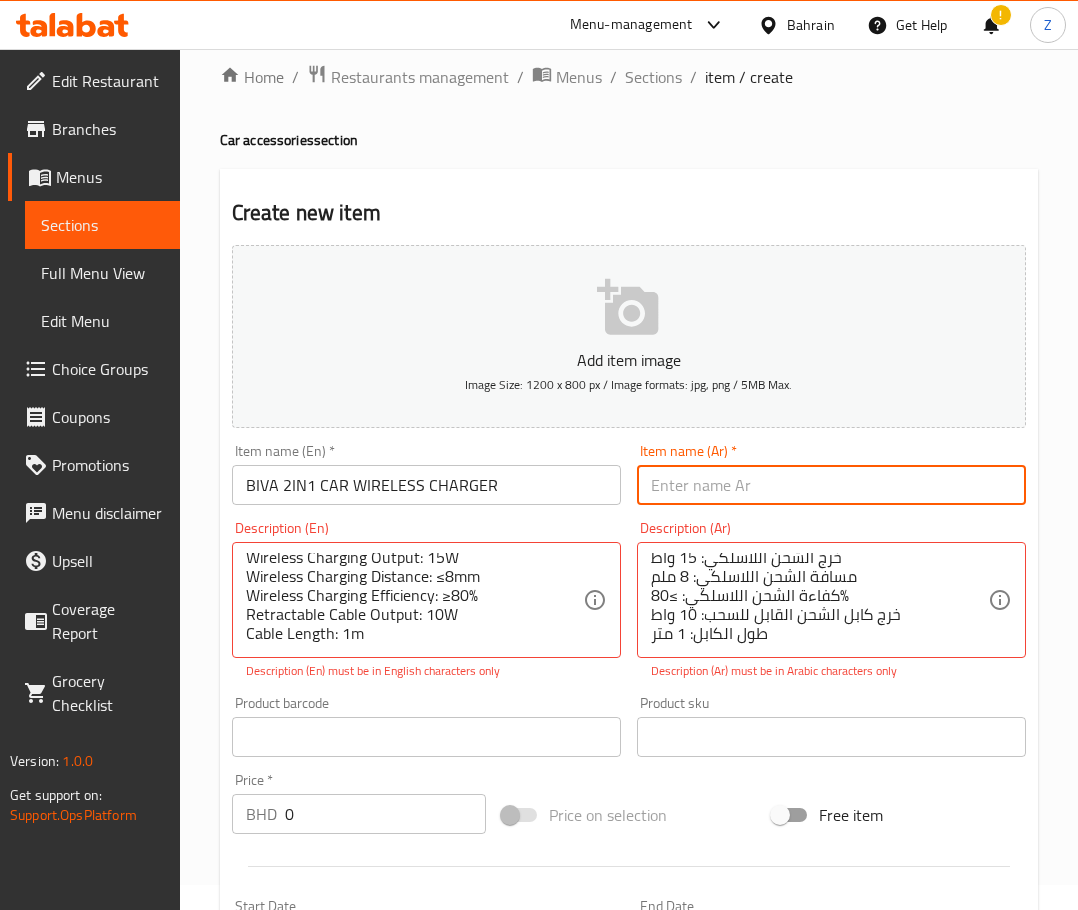 click at bounding box center (831, 485) 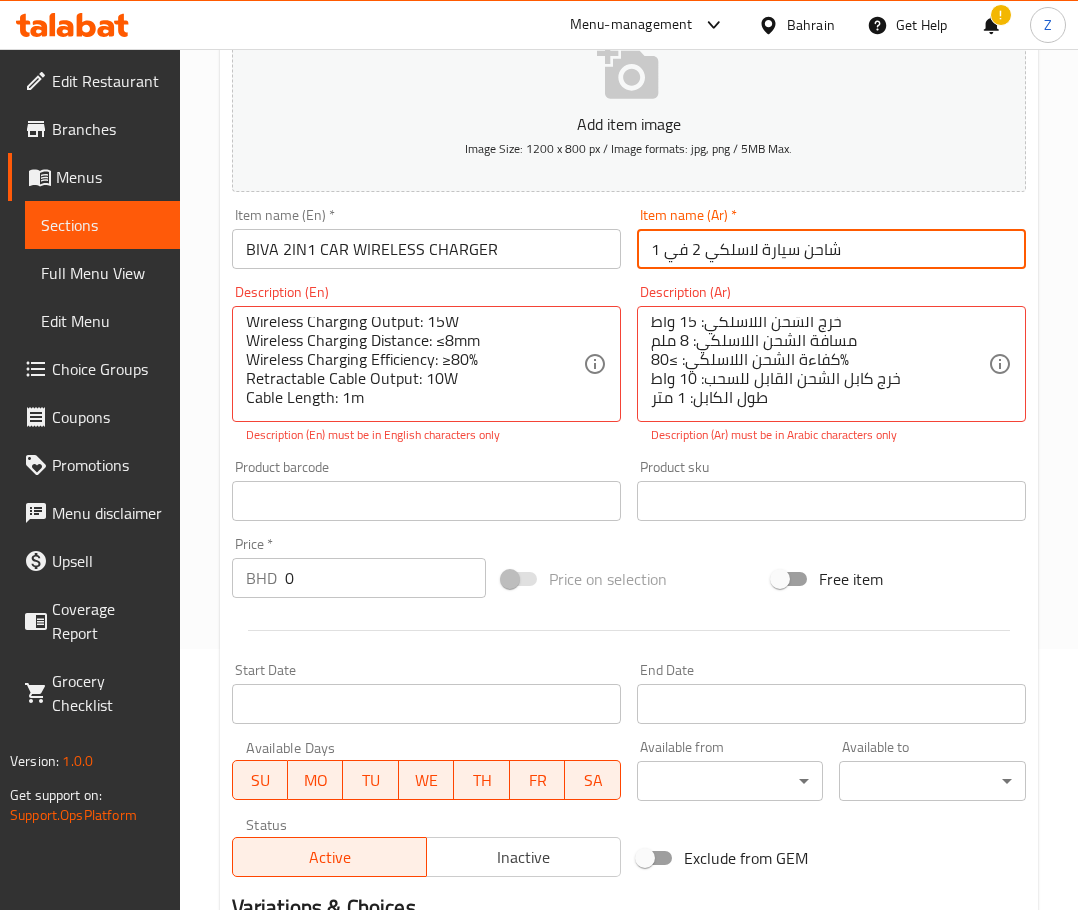 scroll, scrollTop: 225, scrollLeft: 0, axis: vertical 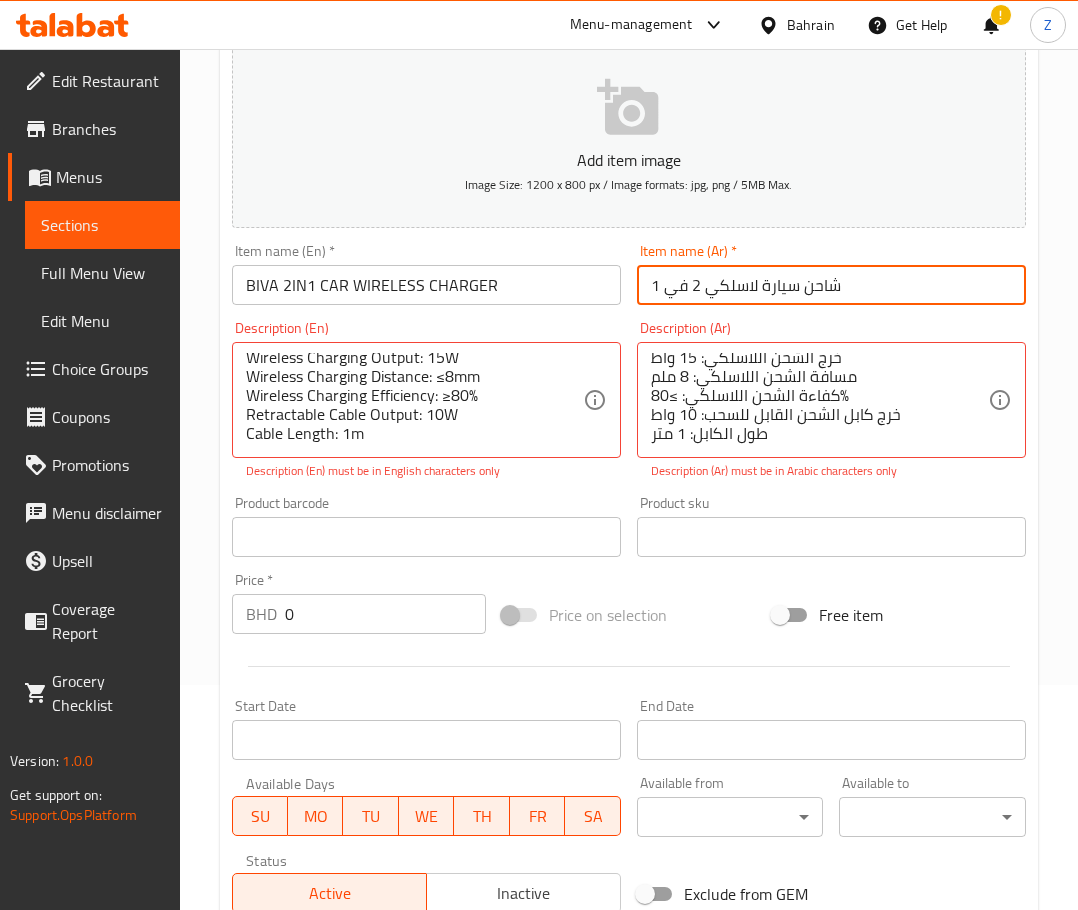 type on "شاحن سيارة لاسلكي 2 في 1" 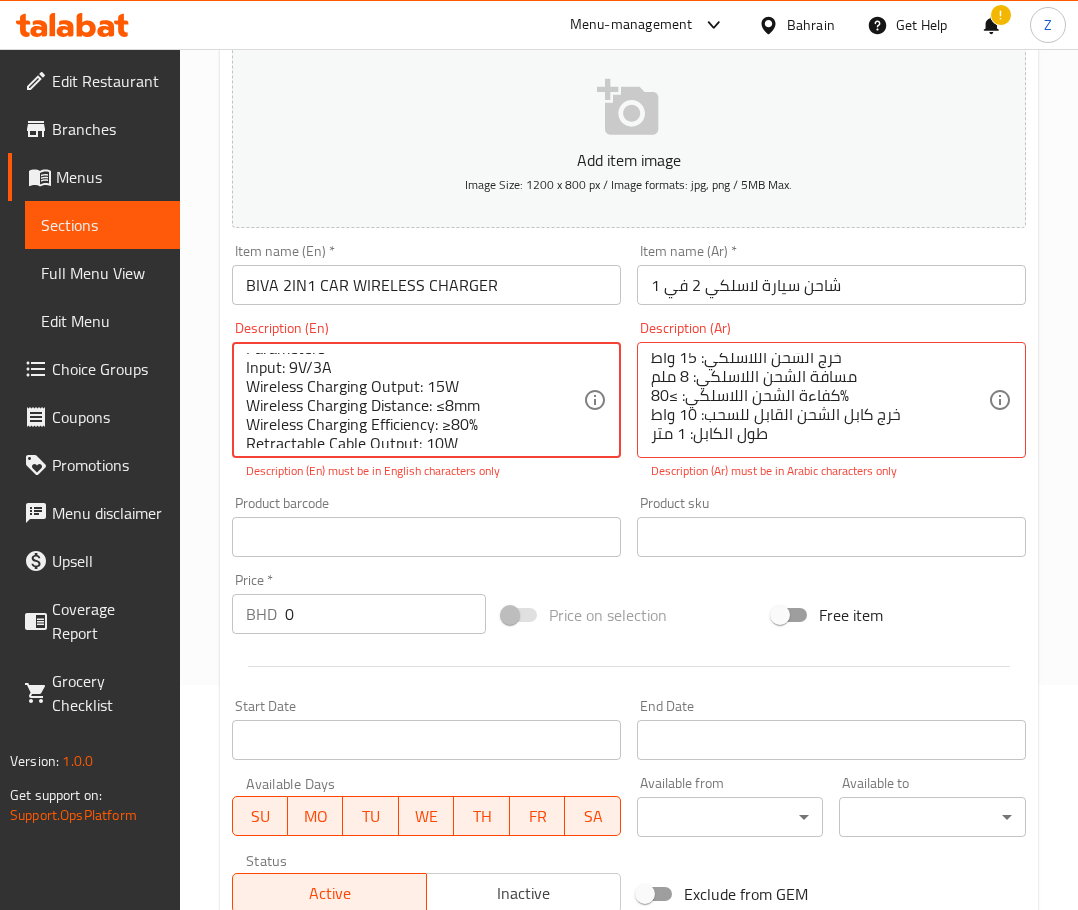 scroll, scrollTop: 0, scrollLeft: 0, axis: both 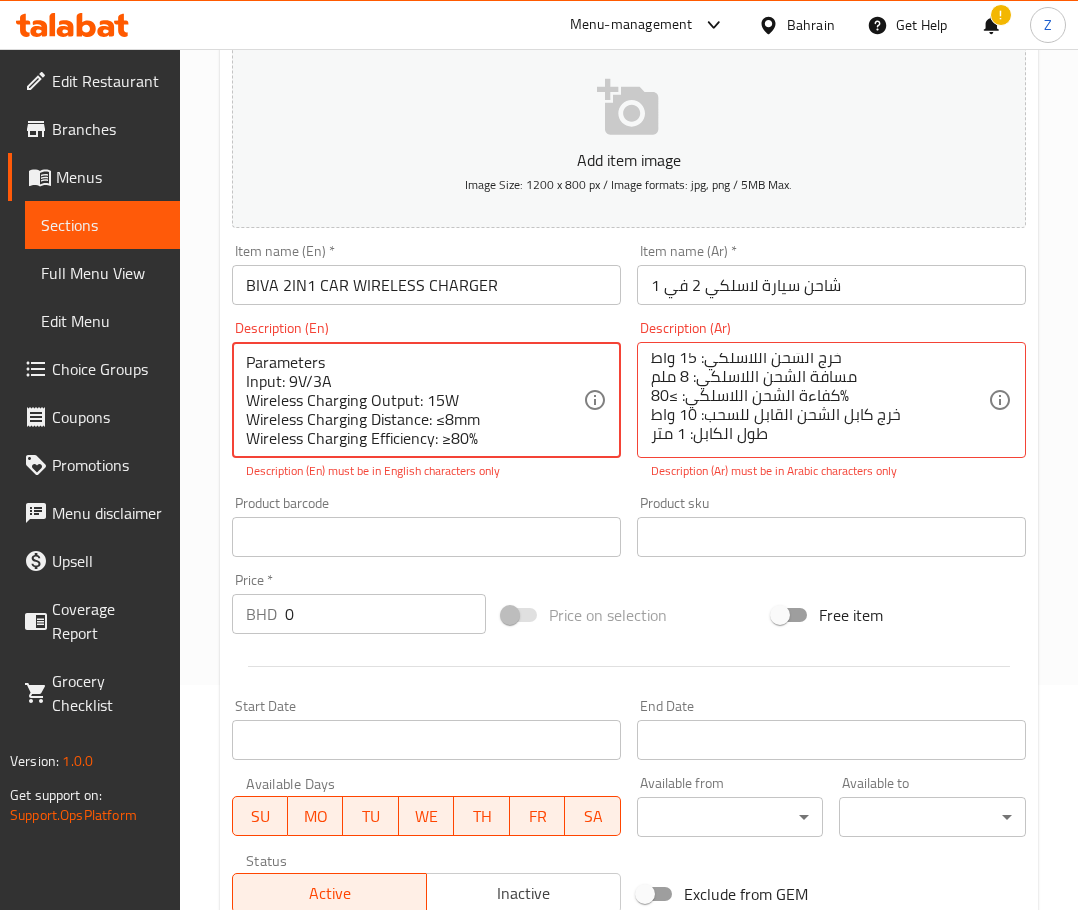 click on "Parameters
Input: 9V/3A
Wireless Charging Output: 15W
Wireless Charging Distance: ≤8mm
Wireless Charging Efficiency: ≥80%
Retractable Cable Output: 10W
Cable Length: 1m" at bounding box center [414, 400] 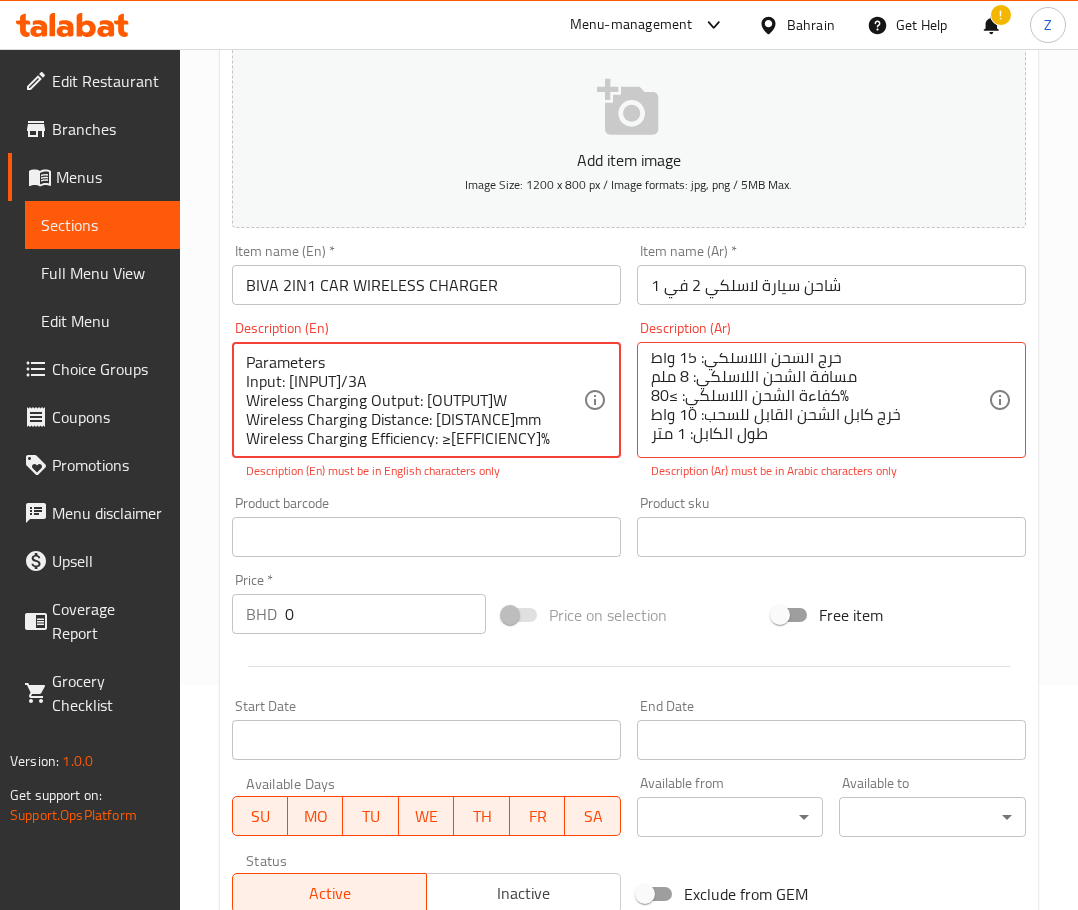 scroll, scrollTop: 43, scrollLeft: 0, axis: vertical 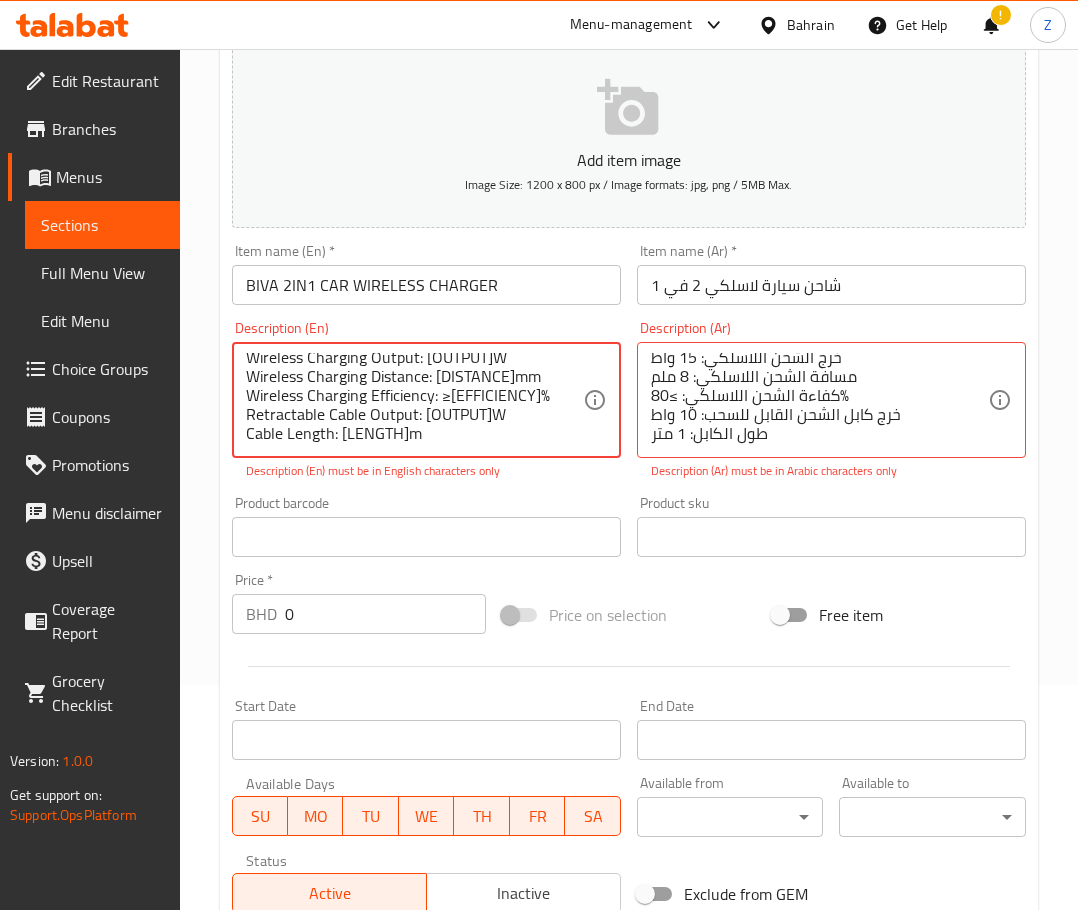 drag, startPoint x: 450, startPoint y: 435, endPoint x: 444, endPoint y: 388, distance: 47.38143 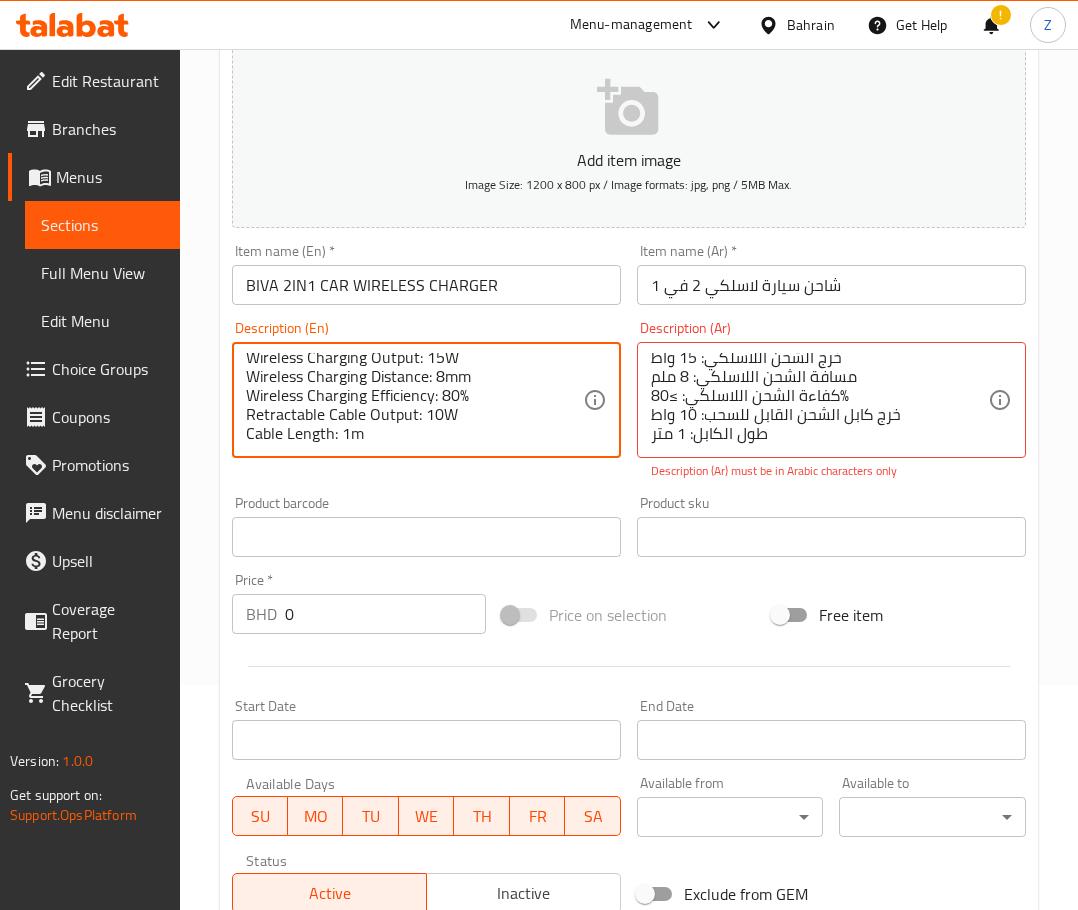 click on "Parameters
Input: 9V/3A
Wireless Charging Output: 15W
Wireless Charging Distance: 8mm
Wireless Charging Efficiency: 80%
Retractable Cable Output: 10W
Cable Length: 1m" at bounding box center [414, 400] 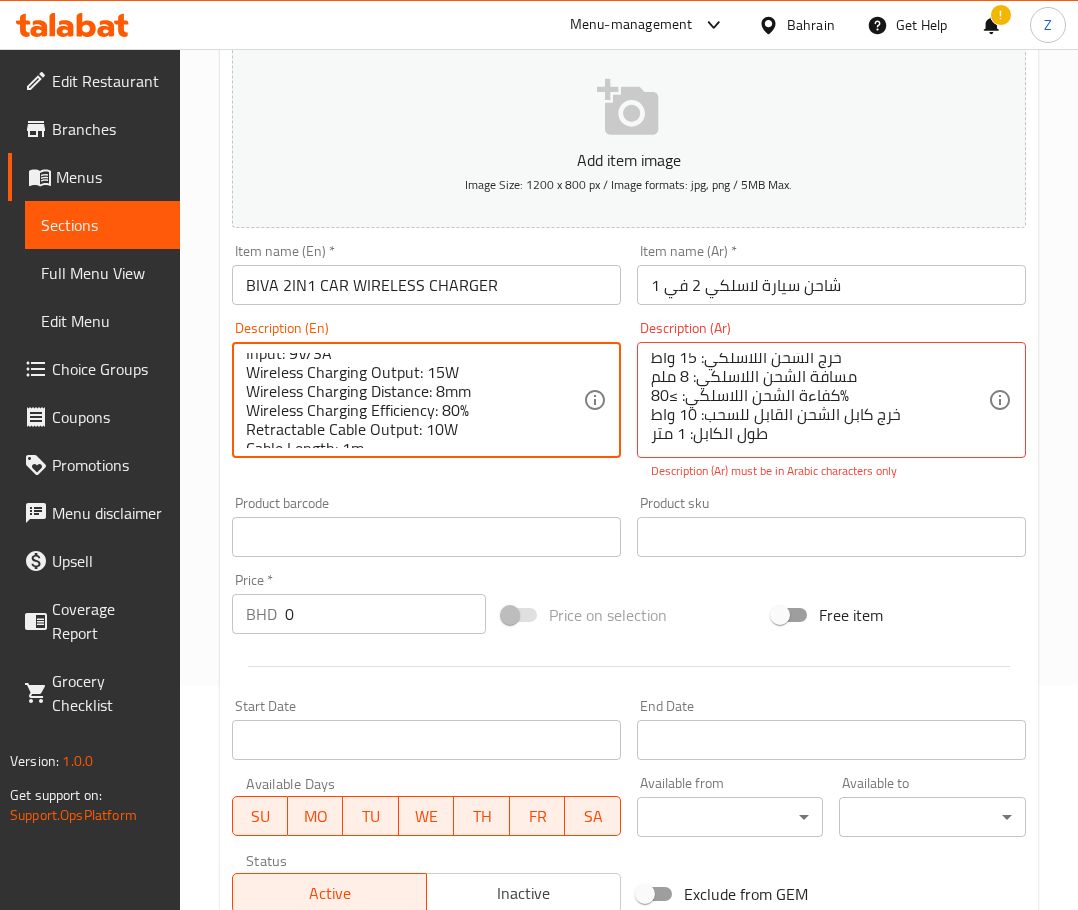 scroll, scrollTop: 0, scrollLeft: 0, axis: both 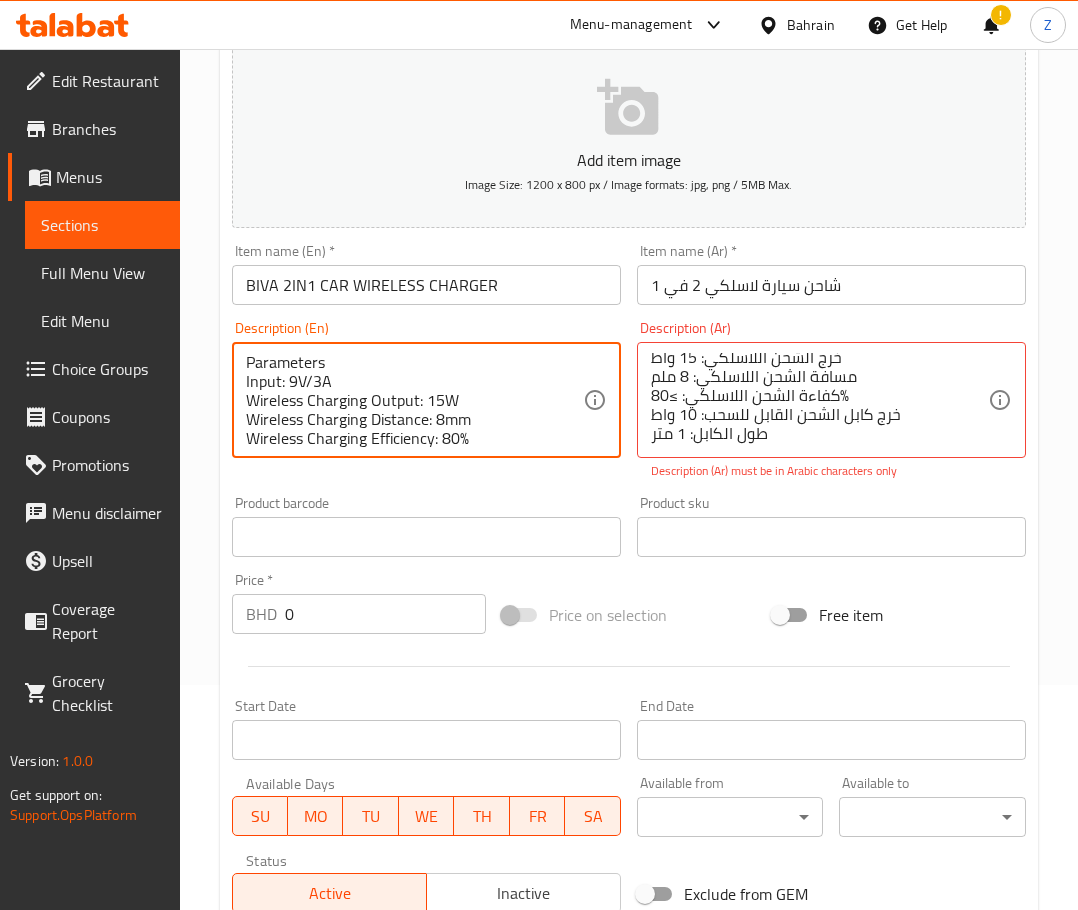 click on "Parameters
Input: 9V/3A
Wireless Charging Output: 15W
Wireless Charging Distance: 8mm
Wireless Charging Efficiency: 80%
Retractable Cable Output: 10W
Cable Length: 1m" at bounding box center [414, 400] 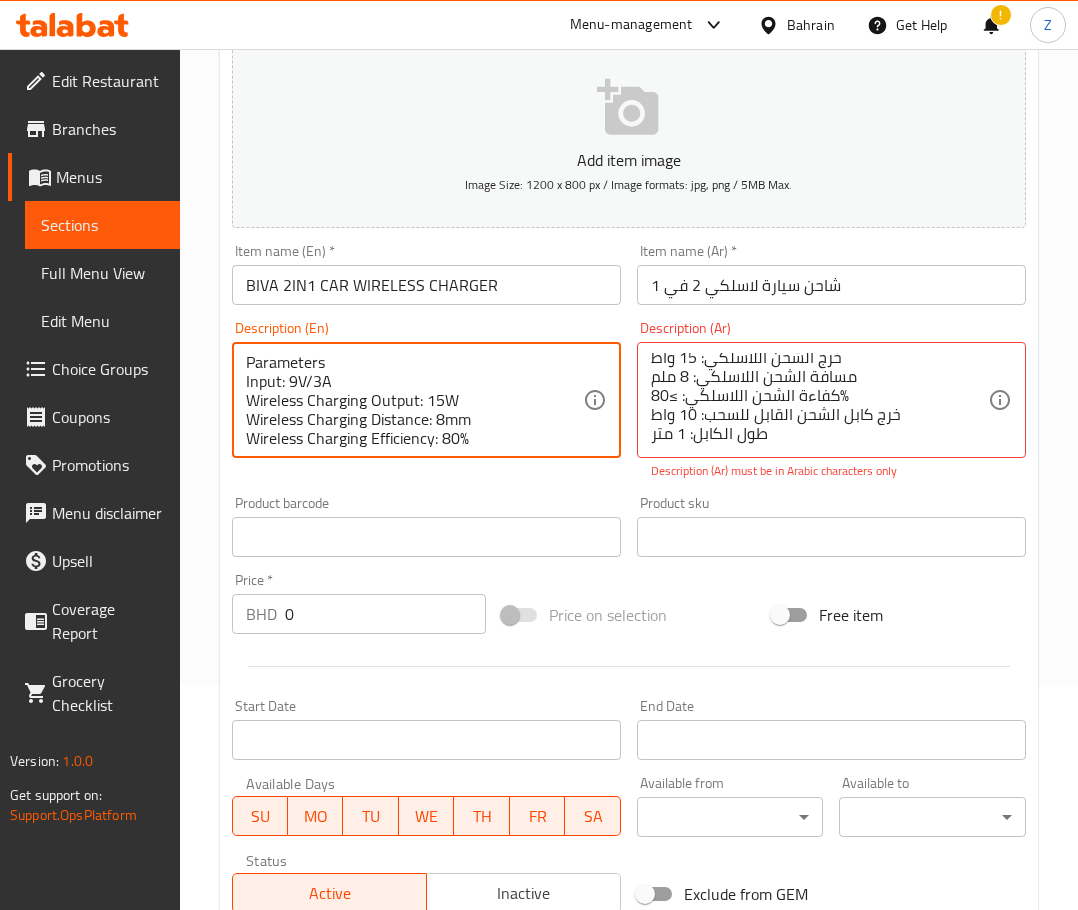 click on "Parameters
Input: 9V/3A
Wireless Charging Output: 15W
Wireless Charging Distance: 8mm
Wireless Charging Efficiency: 80%
Retractable Cable Output: 10W
Cable Length: 1m" at bounding box center [414, 400] 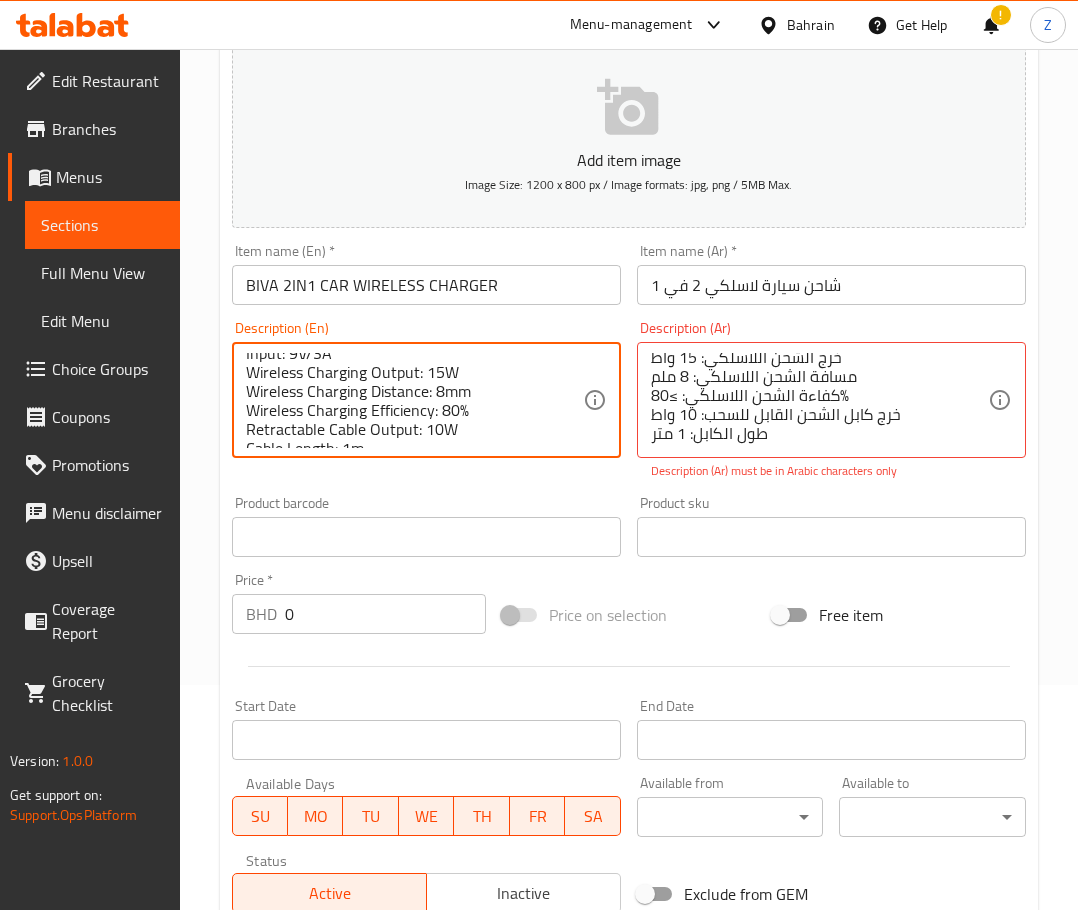 scroll, scrollTop: 43, scrollLeft: 0, axis: vertical 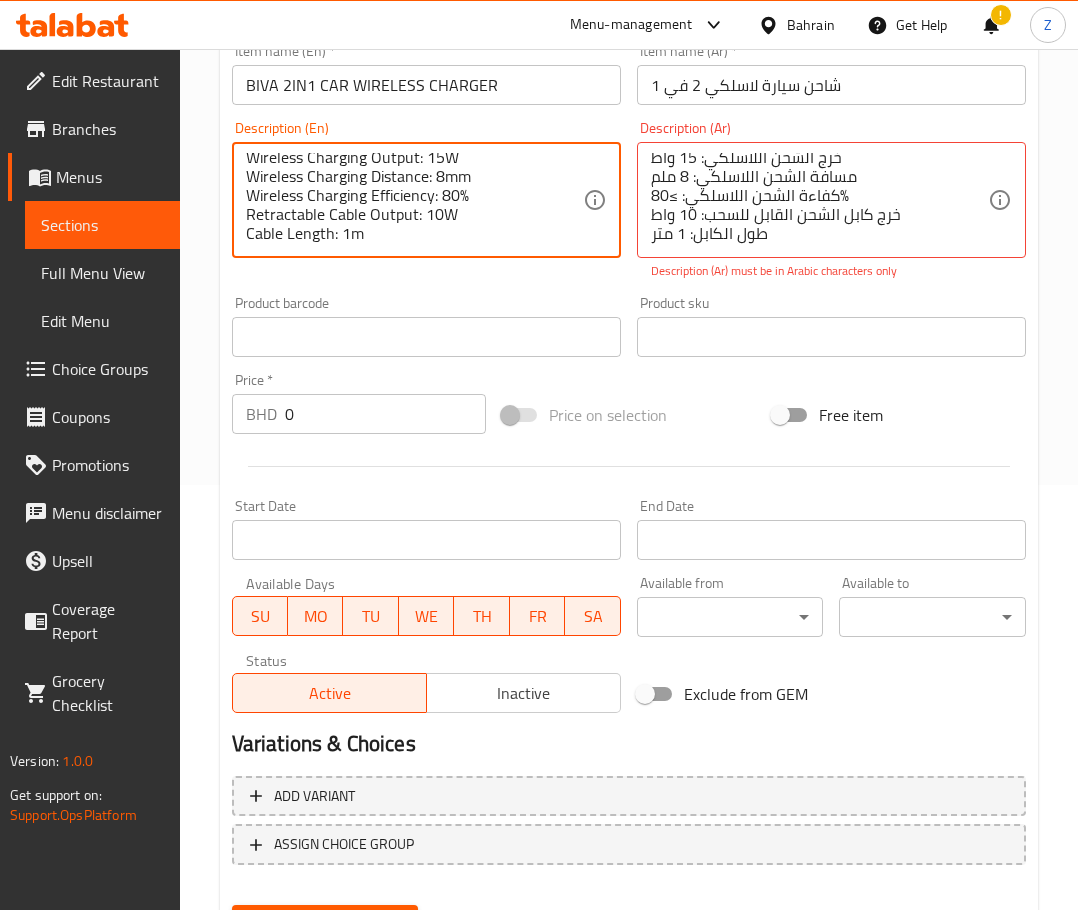 type on "Parameters
Input: 9V/3A
Wireless Charging Output: 15W
Wireless Charging Distance: 8mm
Wireless Charging Efficiency: 80%
Retractable Cable Output: 10W
Cable Length: 1m" 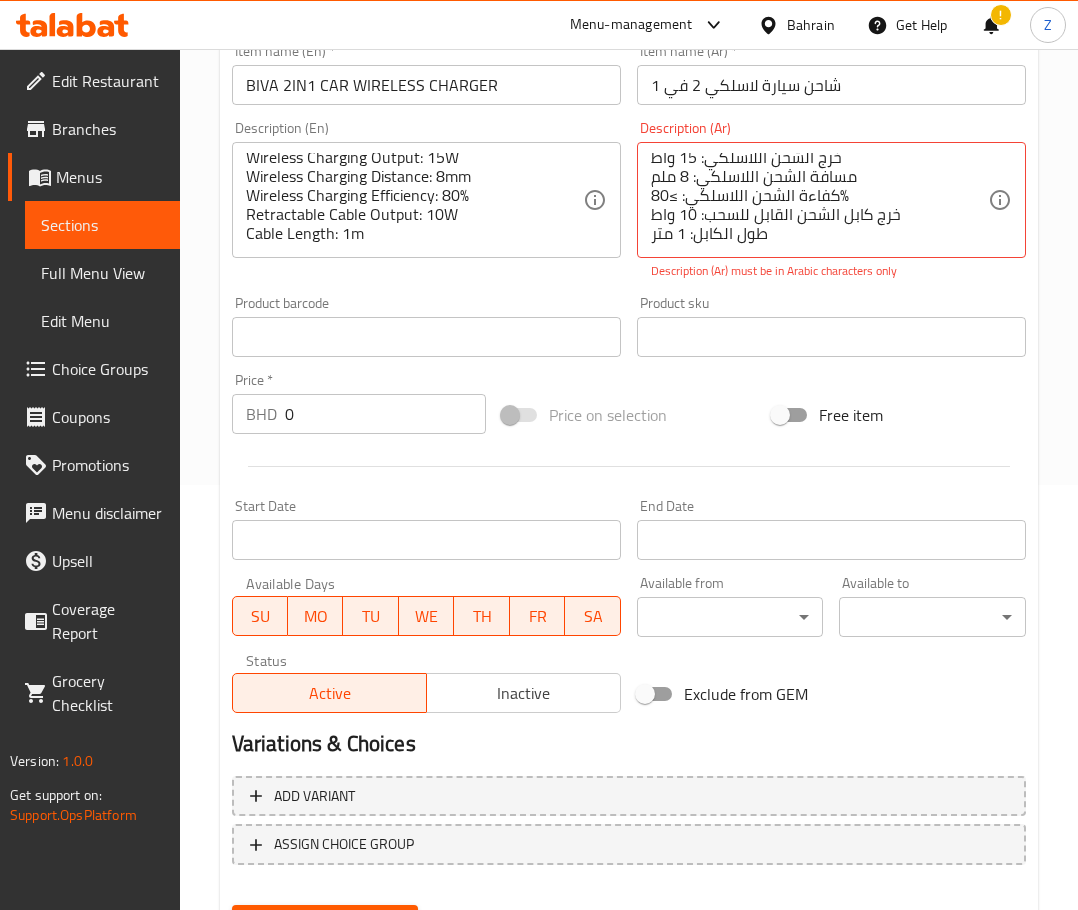 click on "Product sku Product sku" at bounding box center [831, 326] 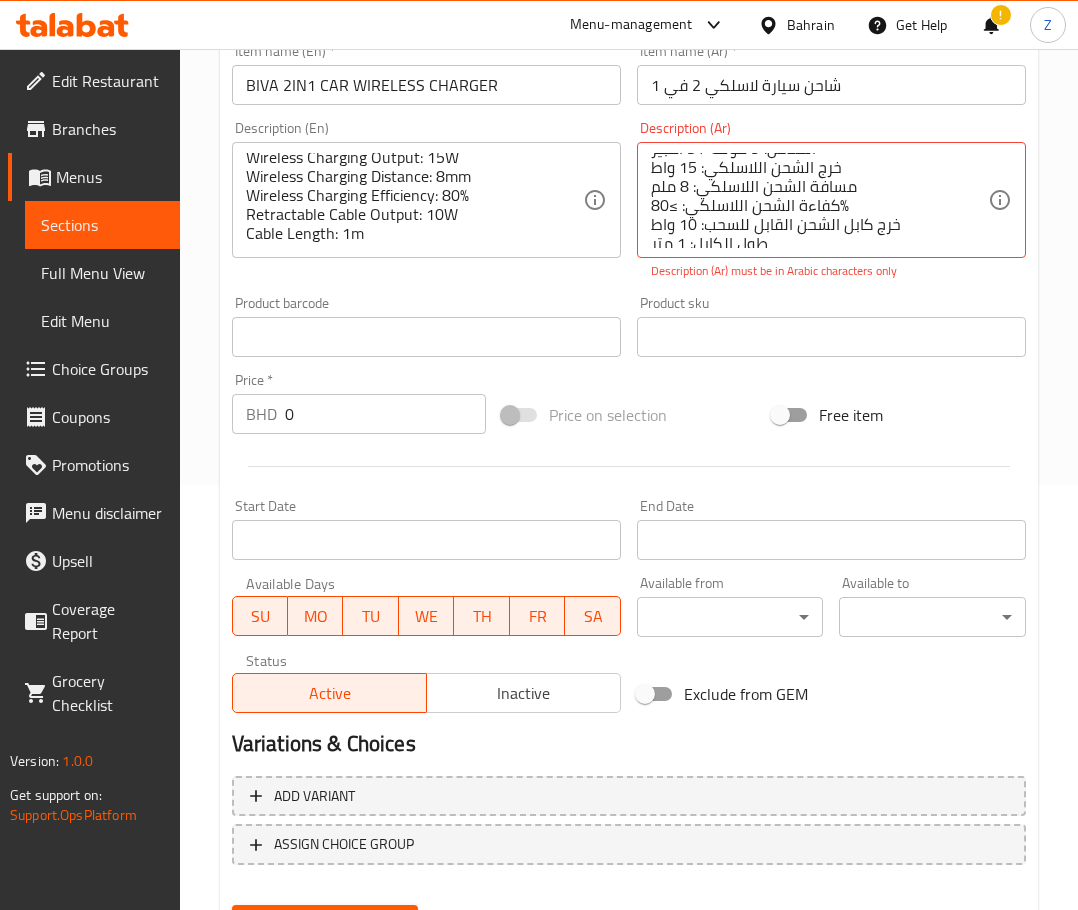 scroll, scrollTop: 0, scrollLeft: 0, axis: both 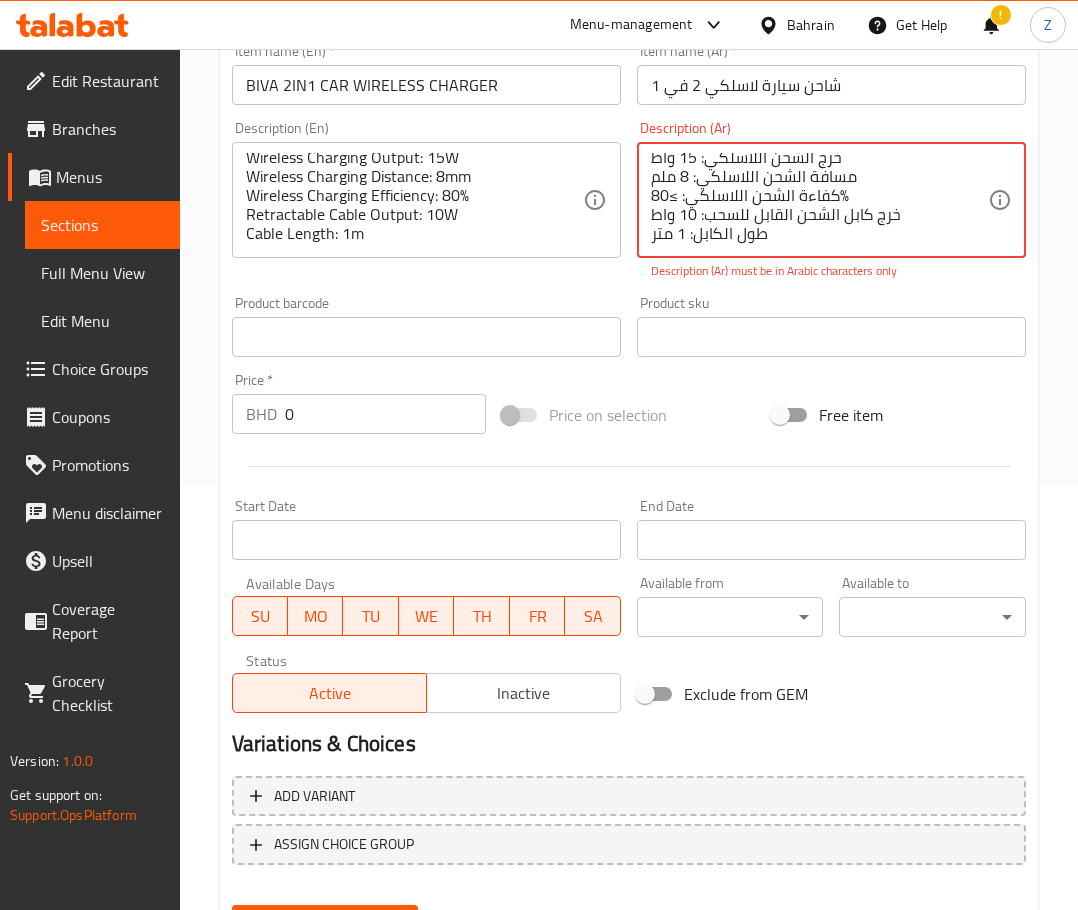 drag, startPoint x: 668, startPoint y: 230, endPoint x: 675, endPoint y: 238, distance: 10.630146 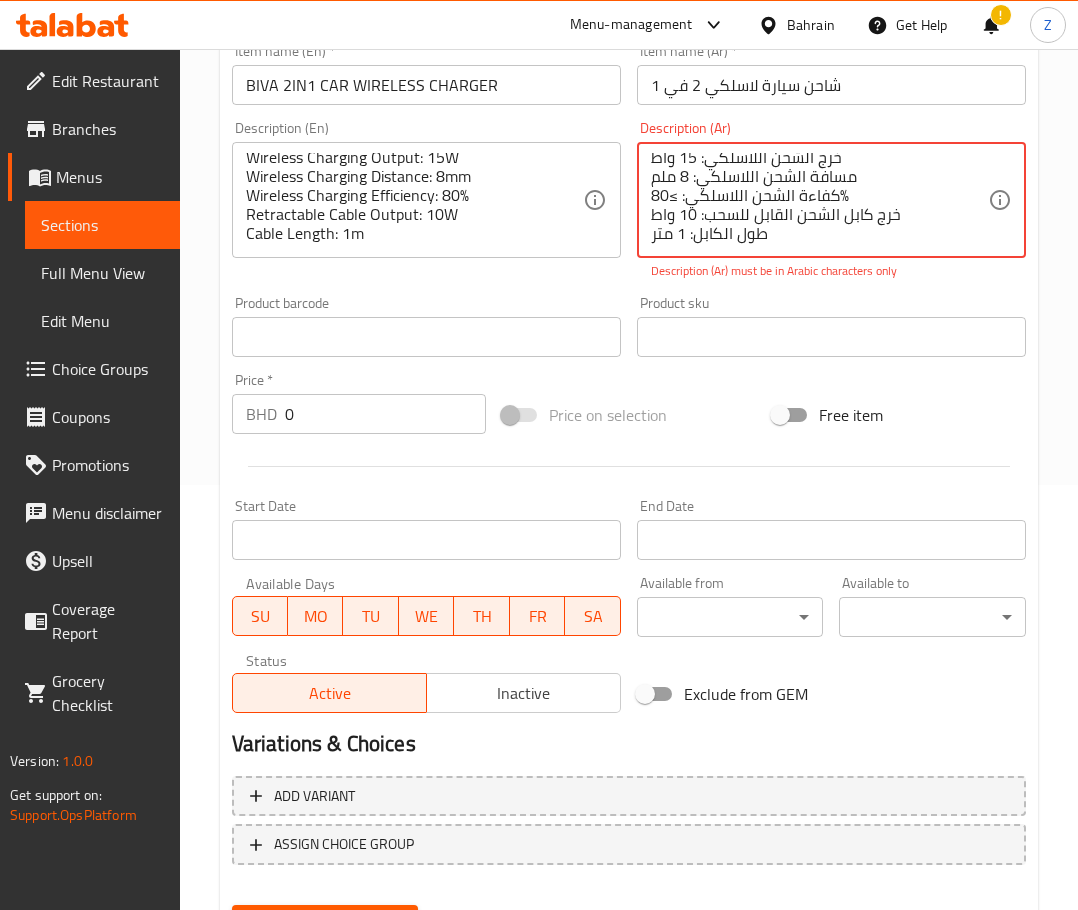 drag, startPoint x: 678, startPoint y: 191, endPoint x: 979, endPoint y: 189, distance: 301.00665 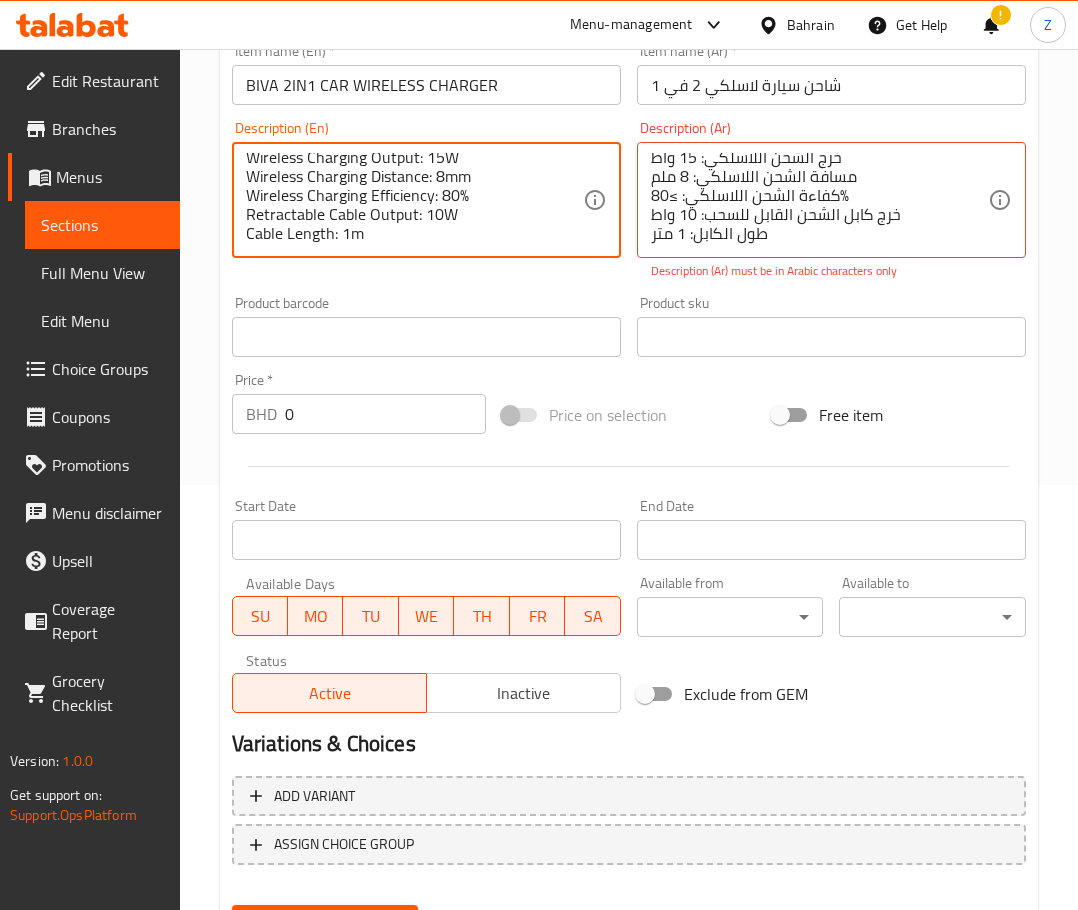 scroll, scrollTop: 0, scrollLeft: 0, axis: both 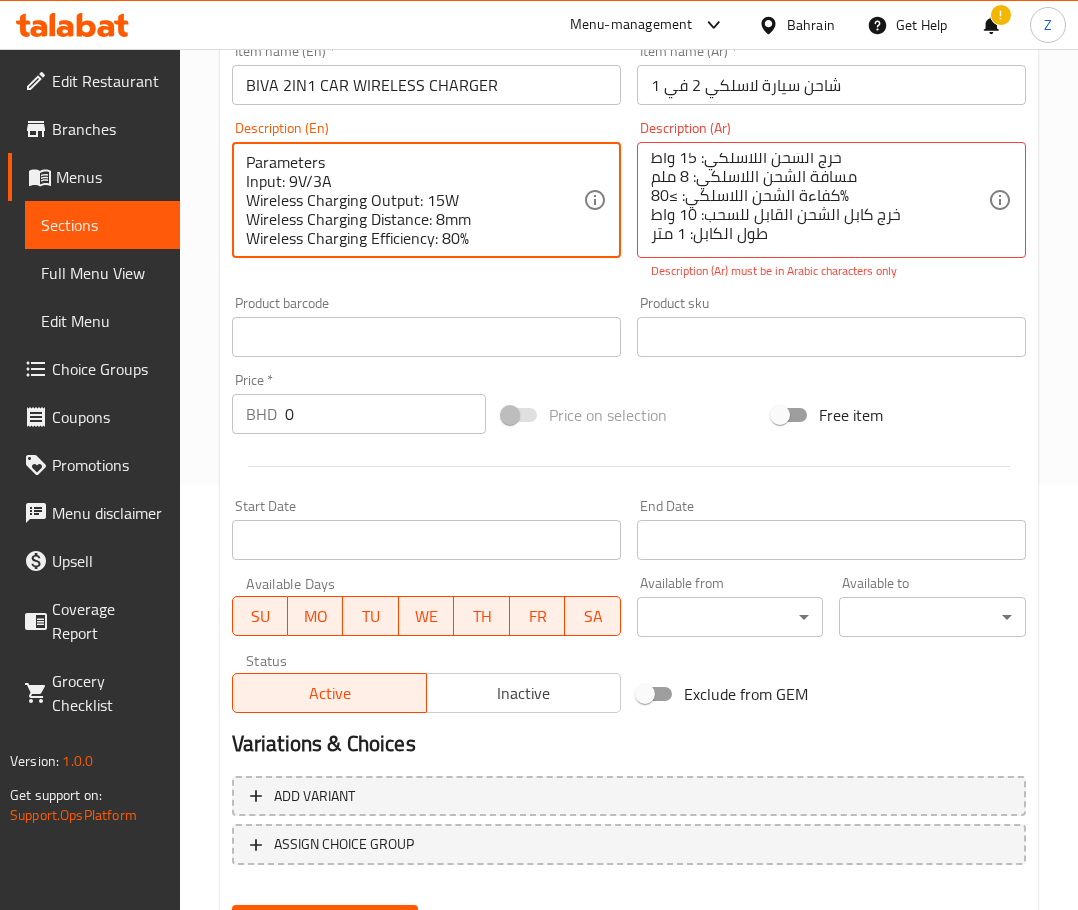 drag, startPoint x: 424, startPoint y: 234, endPoint x: 206, endPoint y: 106, distance: 252.80032 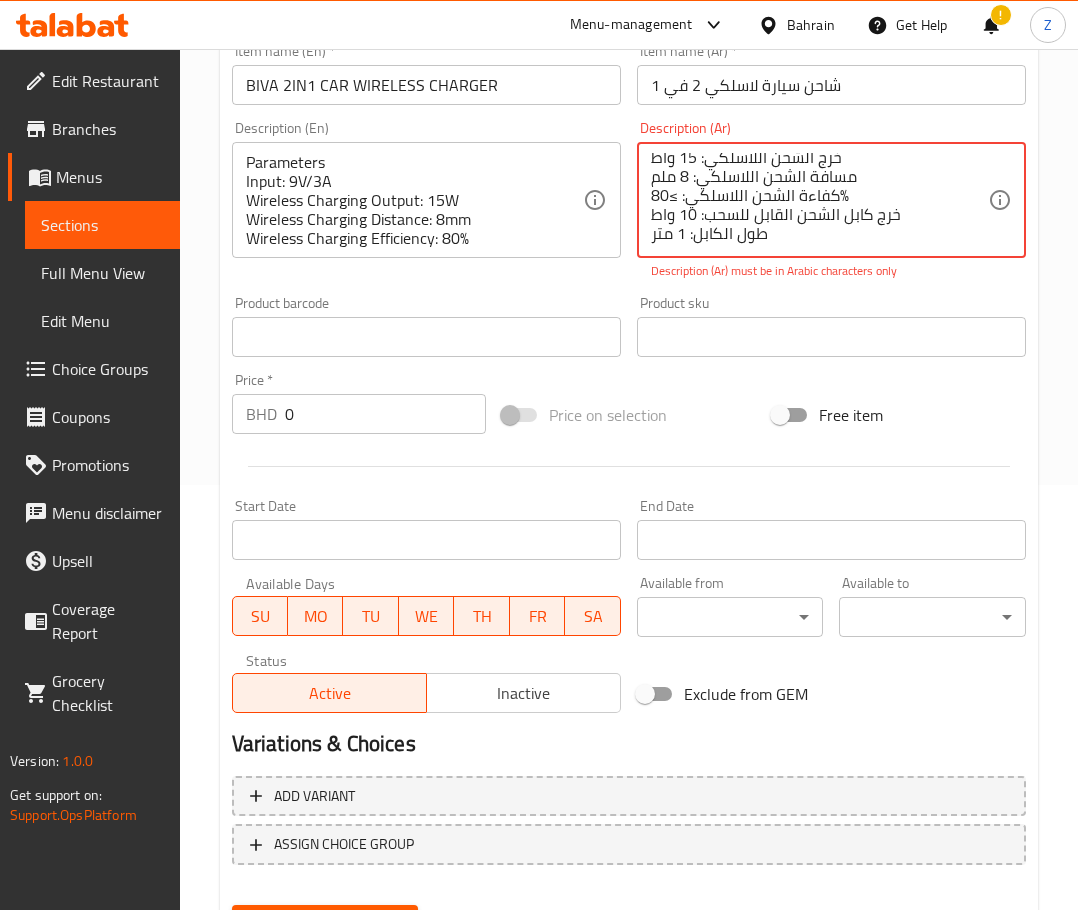 scroll, scrollTop: 0, scrollLeft: 0, axis: both 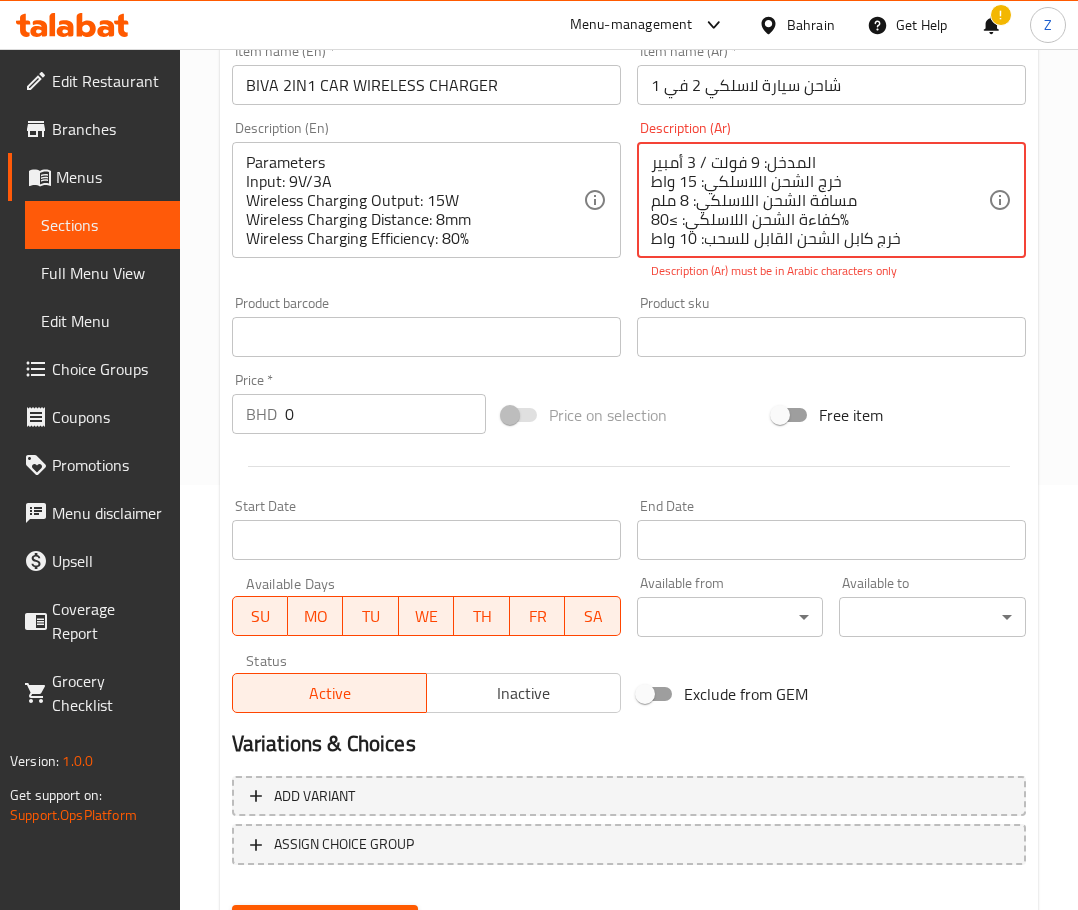 drag, startPoint x: 834, startPoint y: 242, endPoint x: 1005, endPoint y: 49, distance: 257.85654 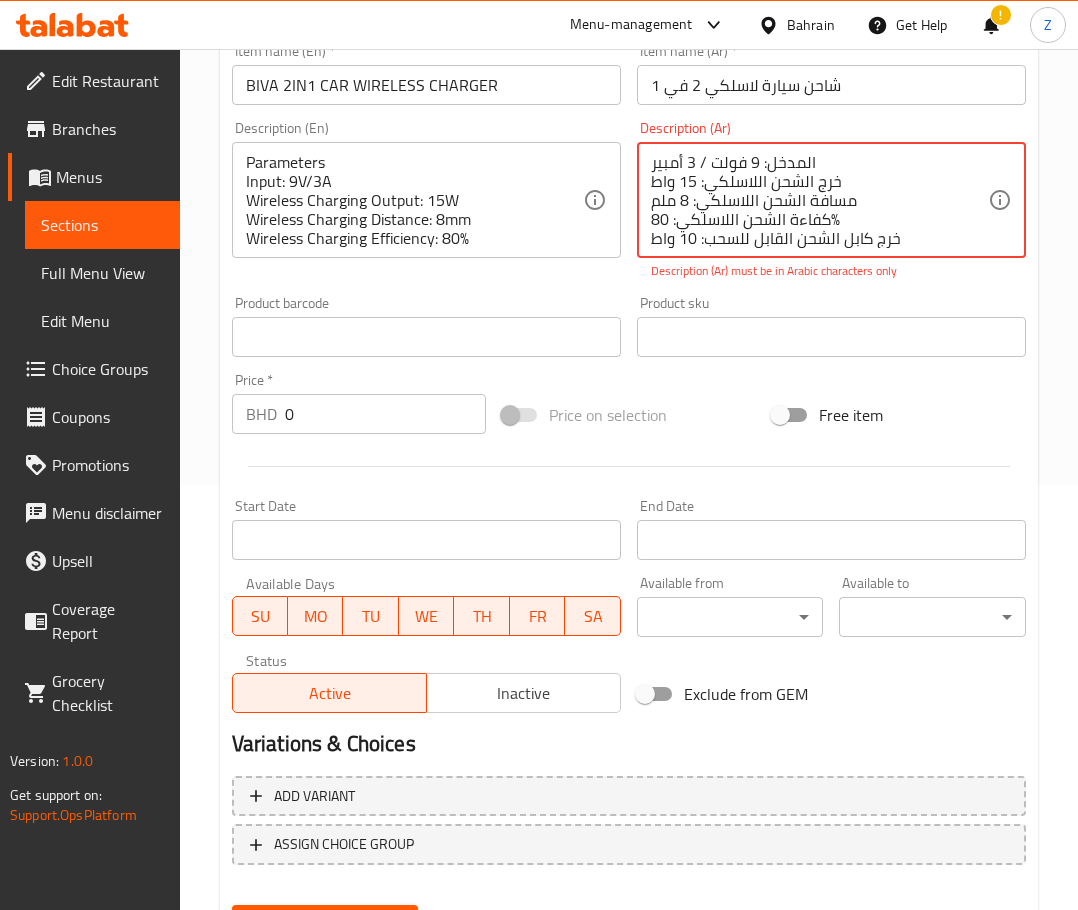 scroll, scrollTop: 43, scrollLeft: 0, axis: vertical 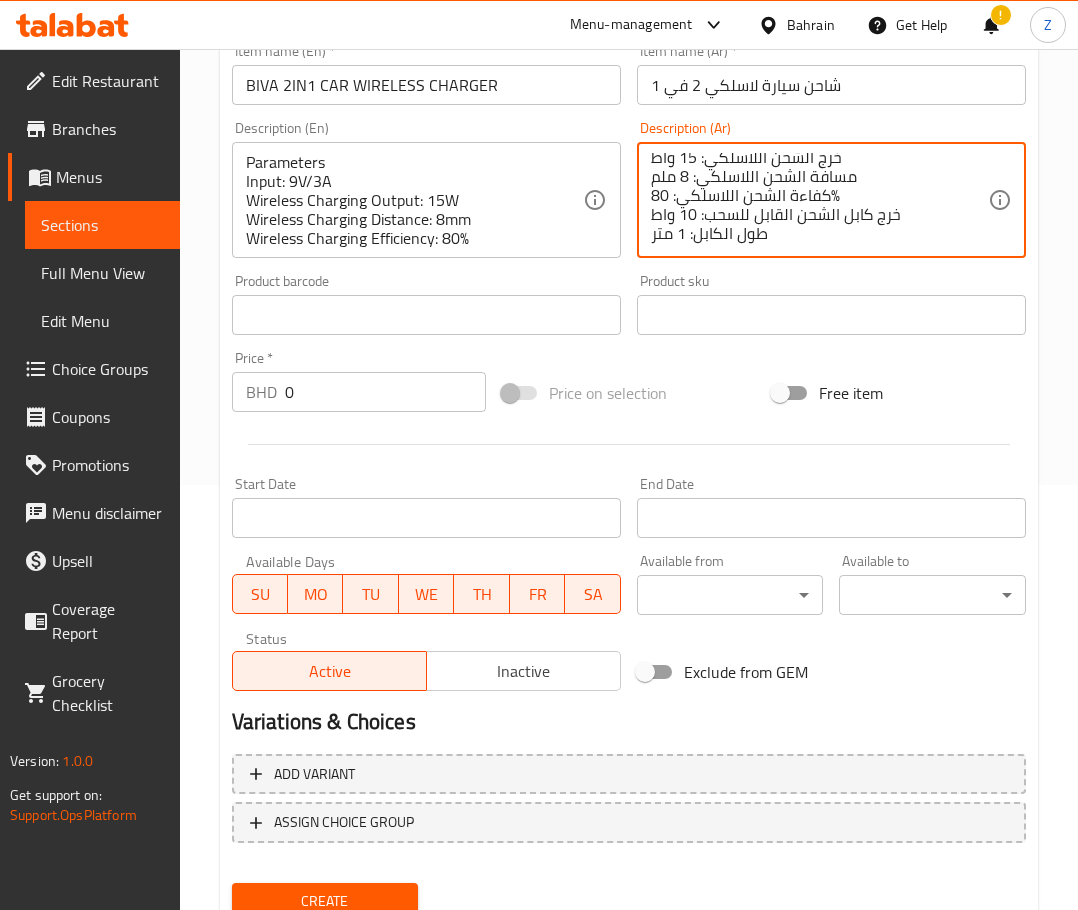 click on "المدخل: 9 فولت / 3 أمبير
خرج الشحن اللاسلكي: 15 واط
مسافة الشحن اللاسلكي: 8 ملم
كفاءة الشحن اللاسلكي: 80%
خرج كابل الشحن القابل للسحب: 10 واط
طول الكابل: 1 متر" at bounding box center (819, 200) 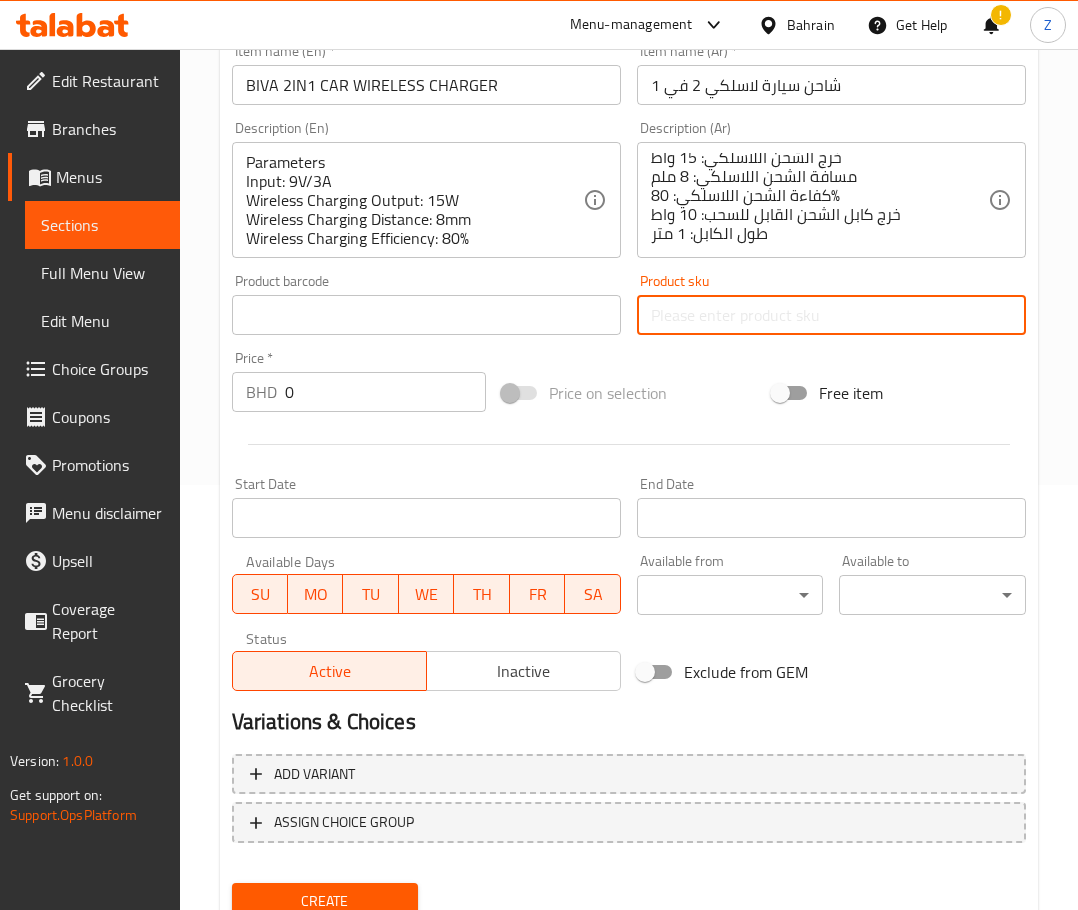 click at bounding box center (831, 315) 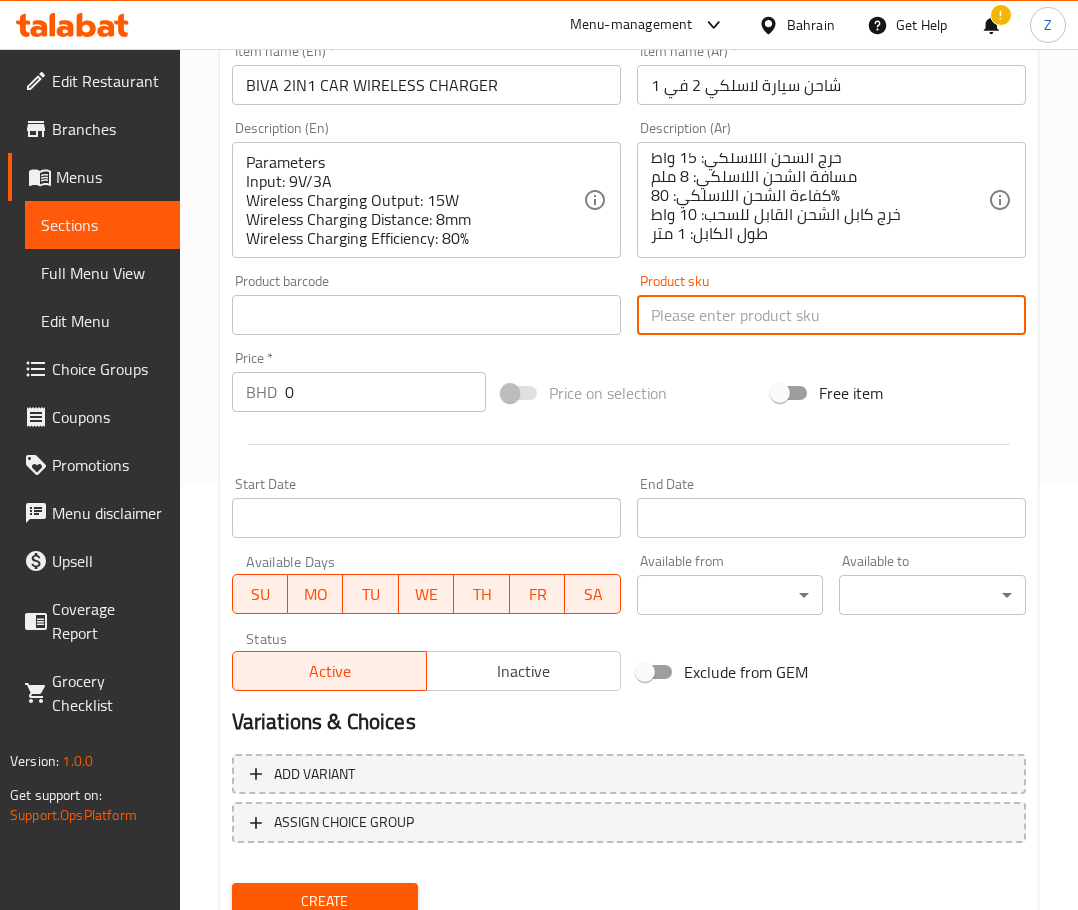 click on "Product sku Product sku" at bounding box center [831, 304] 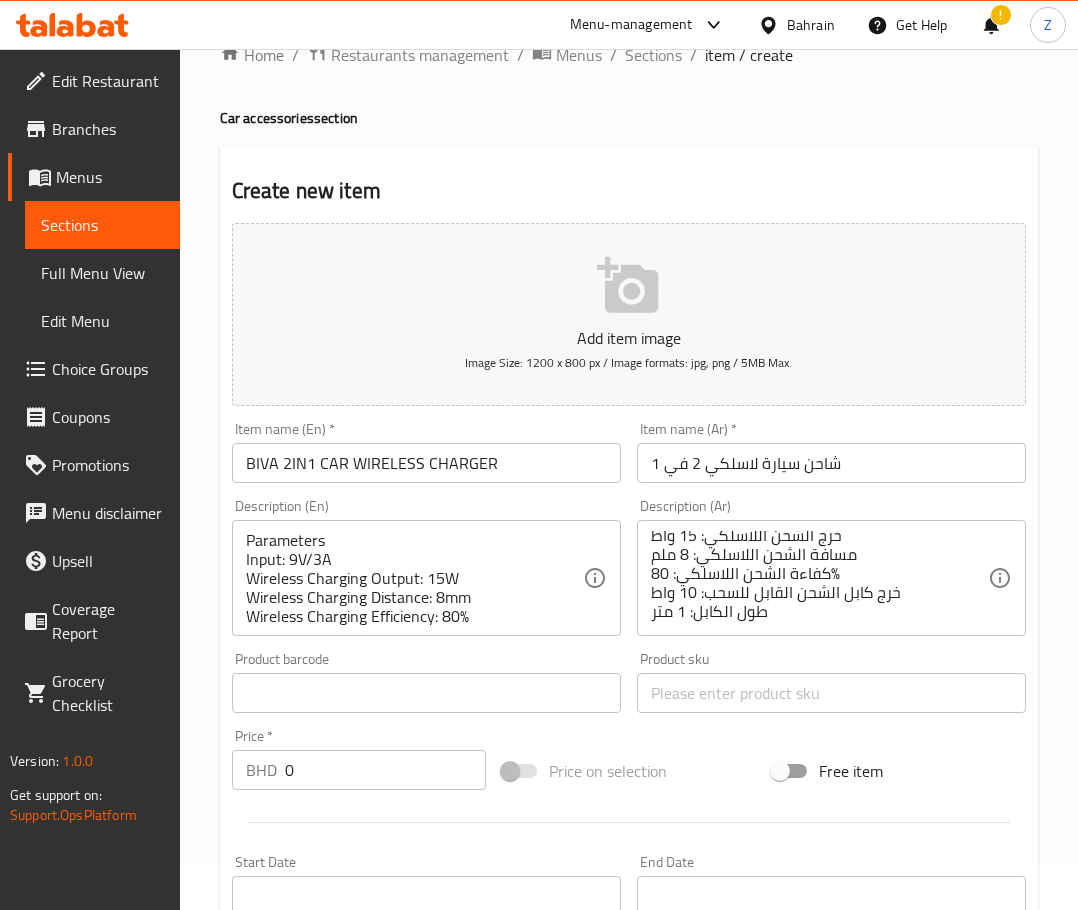 scroll, scrollTop: 25, scrollLeft: 0, axis: vertical 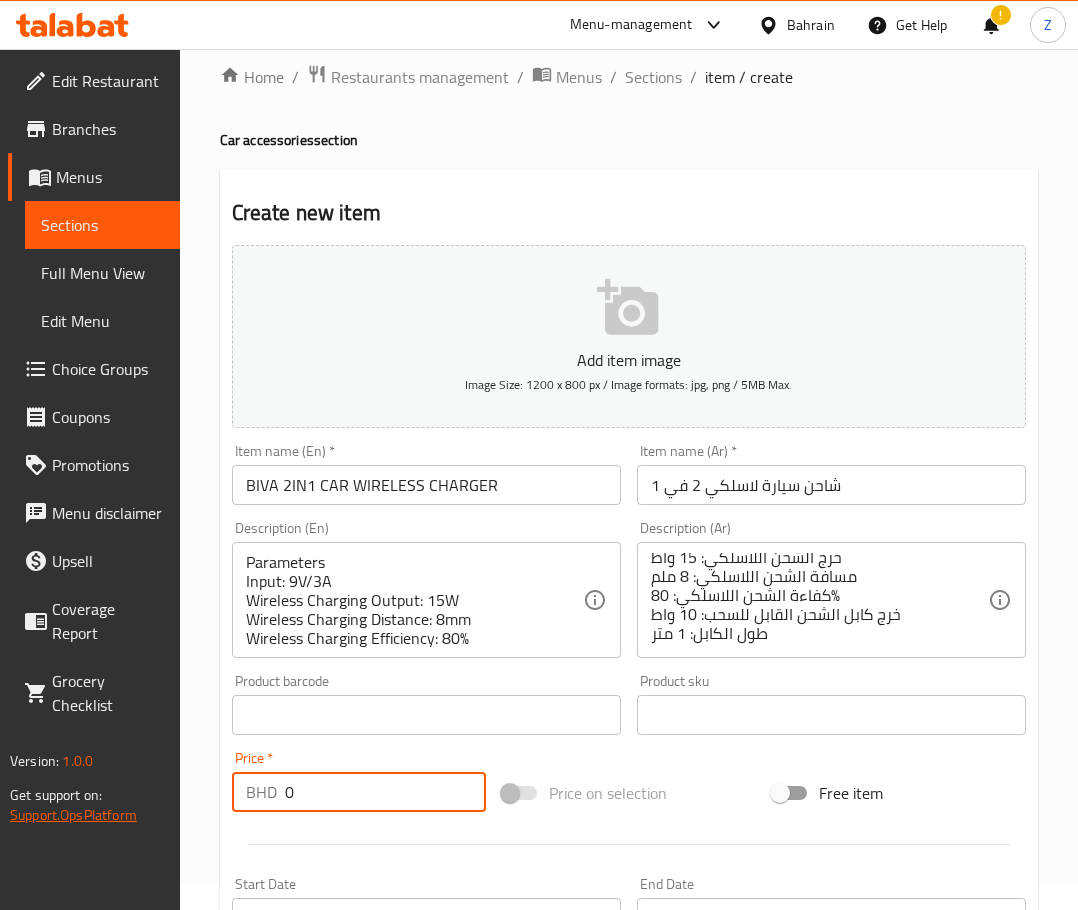 drag, startPoint x: 318, startPoint y: 798, endPoint x: 55, endPoint y: 791, distance: 263.09314 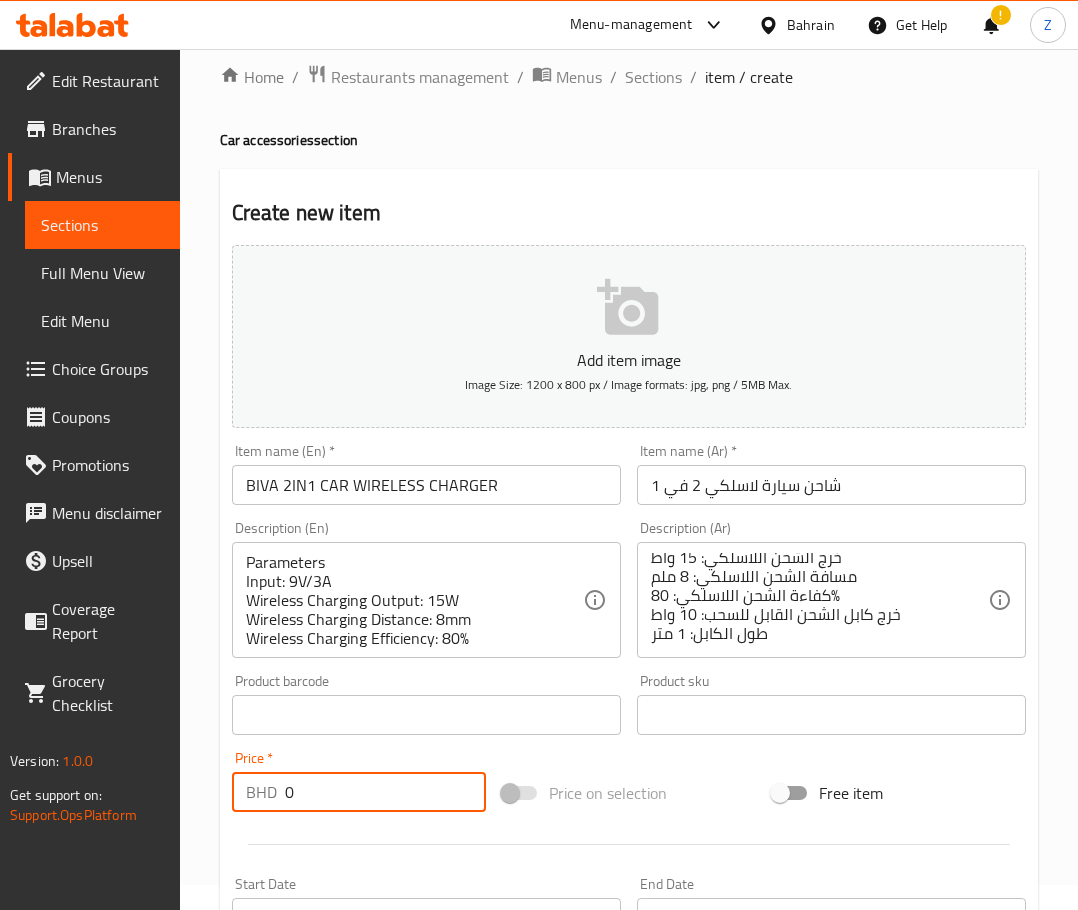 paste on "8" 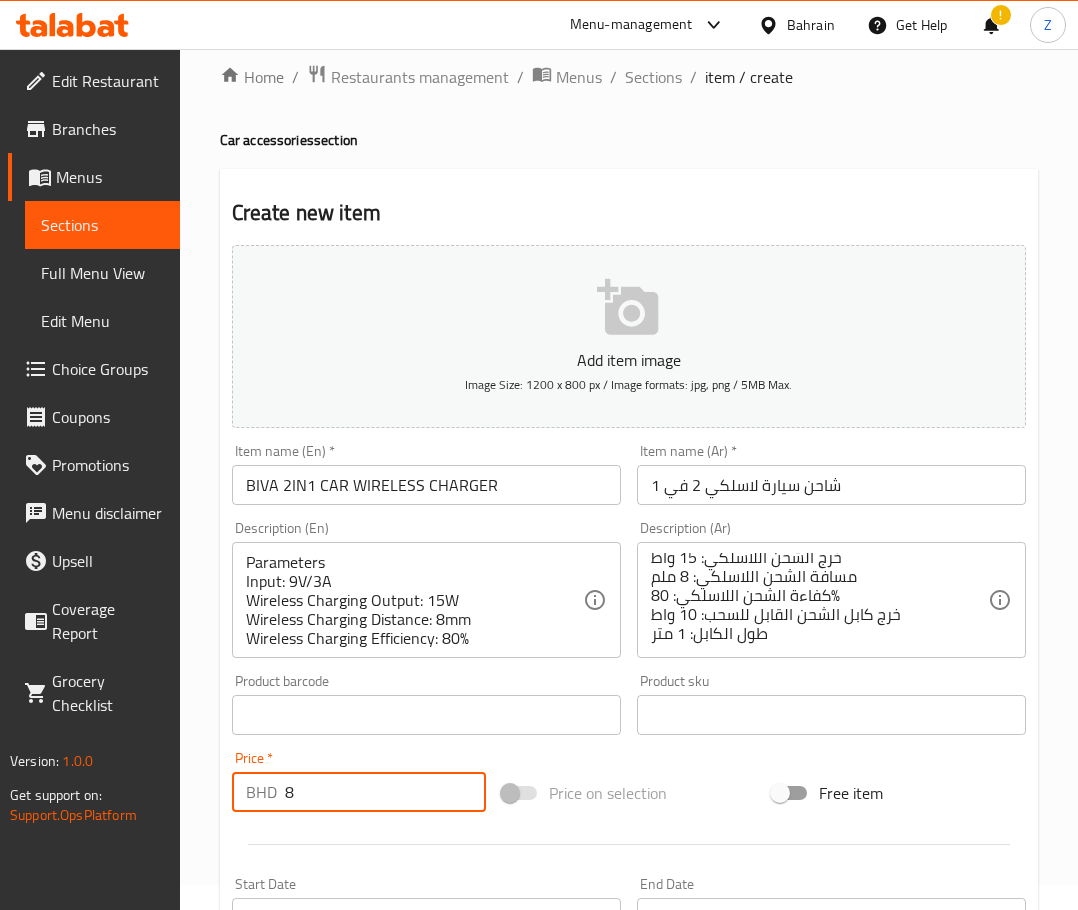 type on "8" 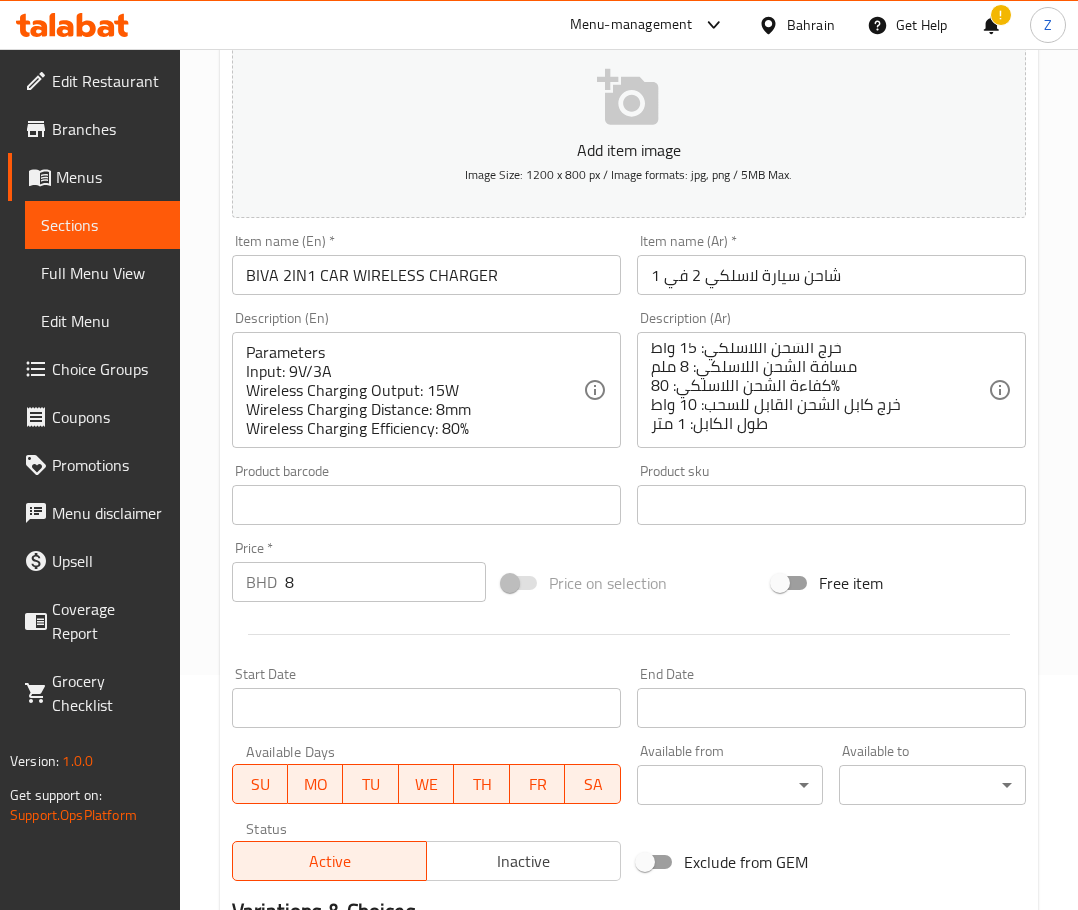 scroll, scrollTop: 503, scrollLeft: 0, axis: vertical 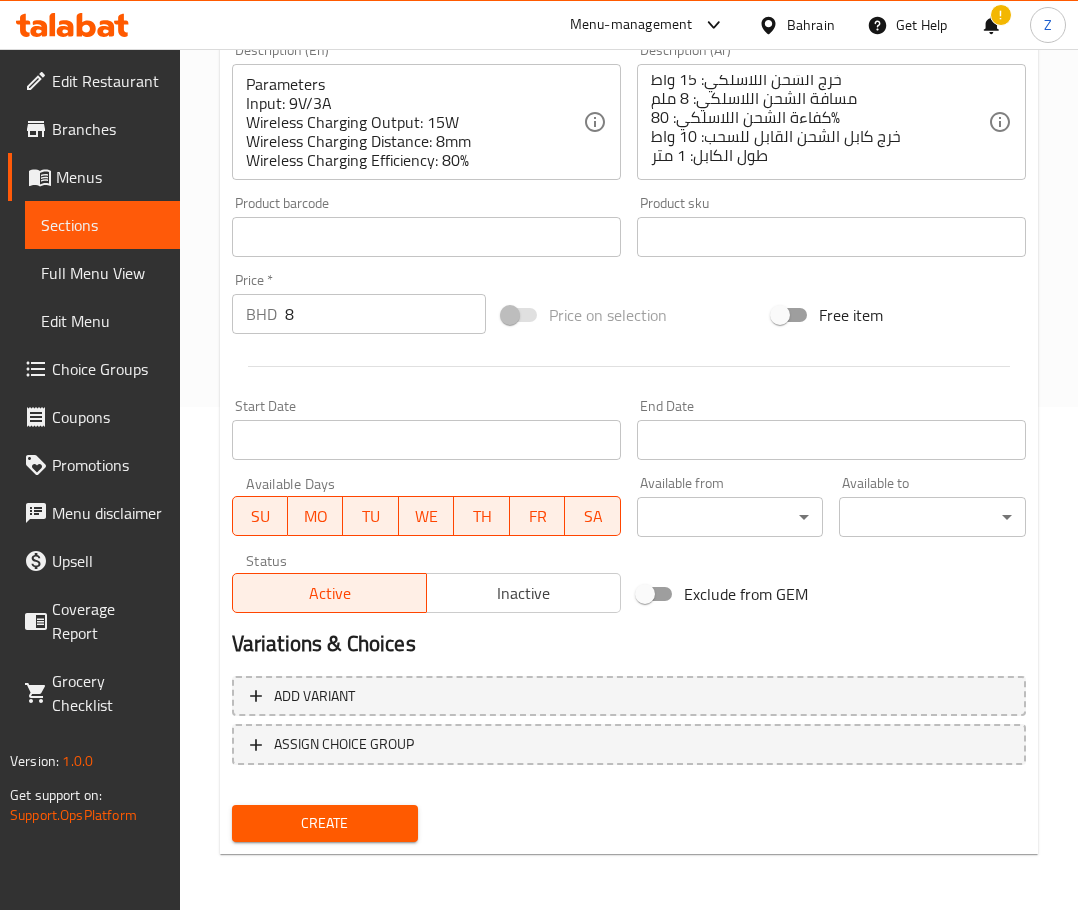 click on "Create" at bounding box center (325, 823) 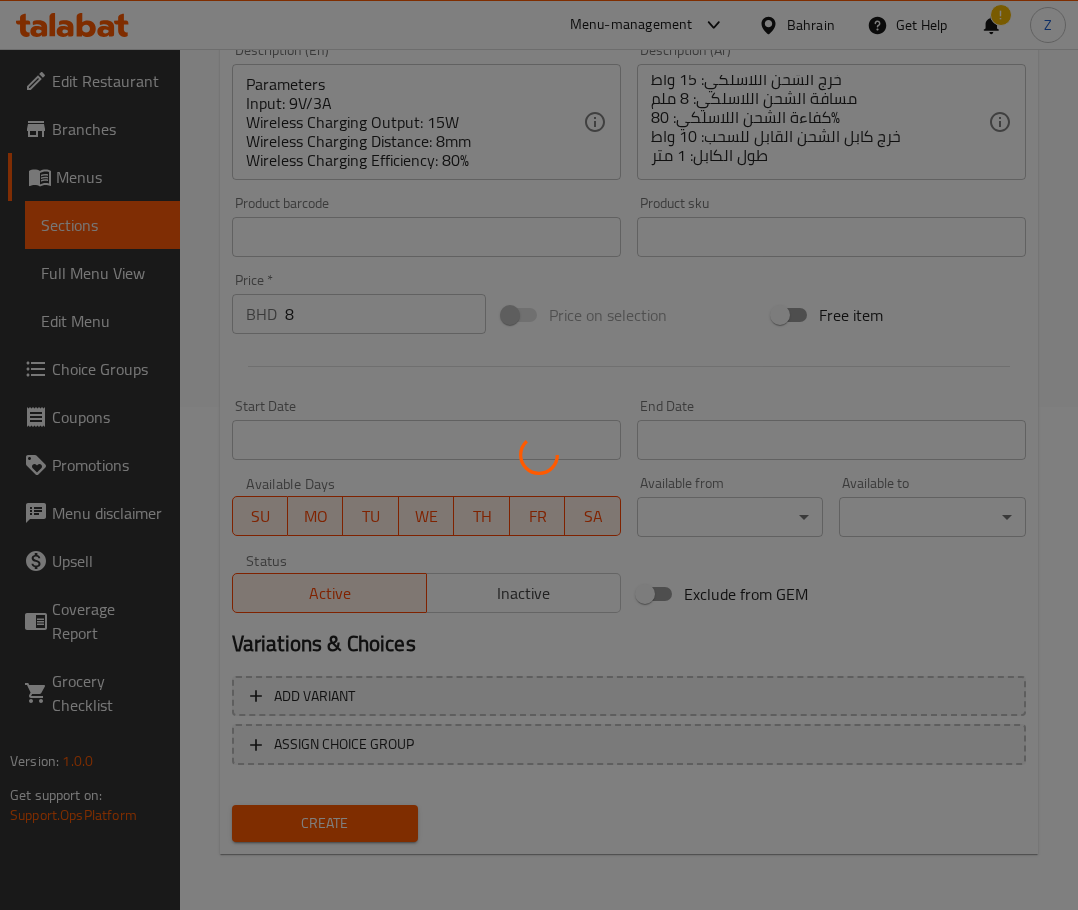 type 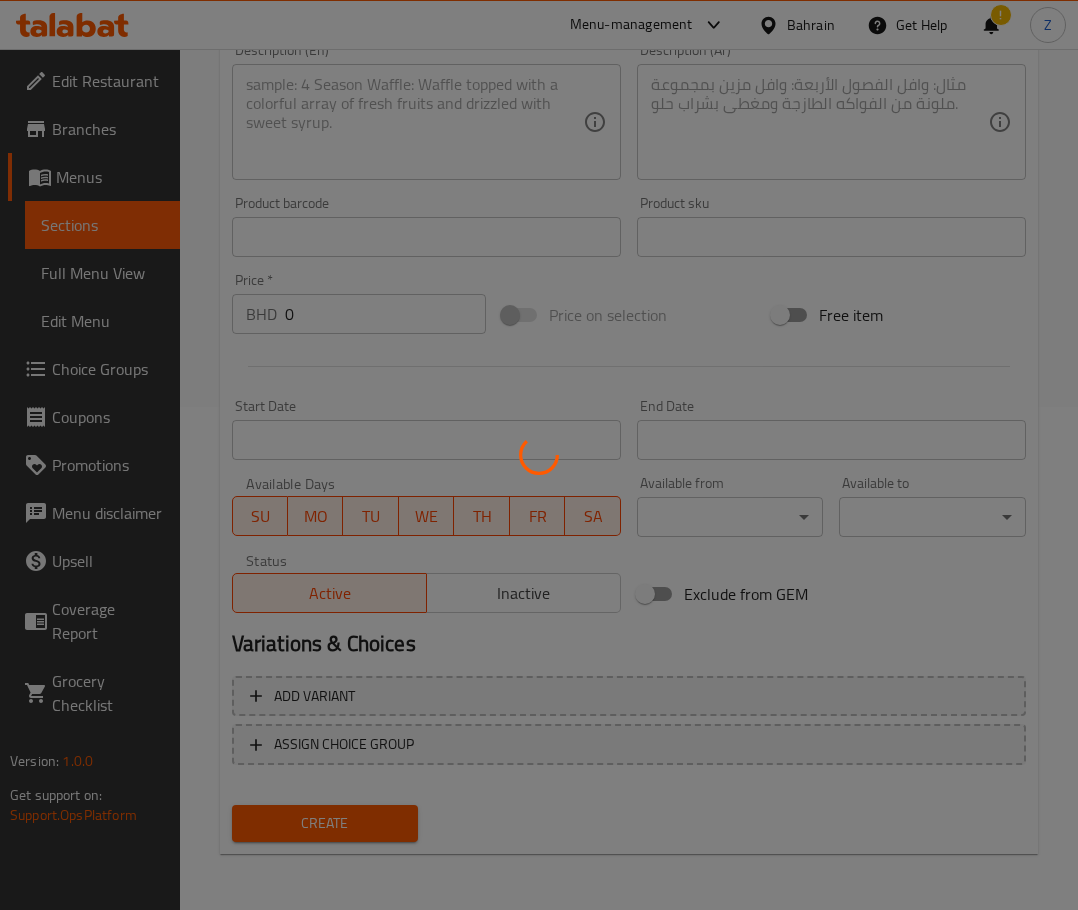 scroll, scrollTop: 0, scrollLeft: 0, axis: both 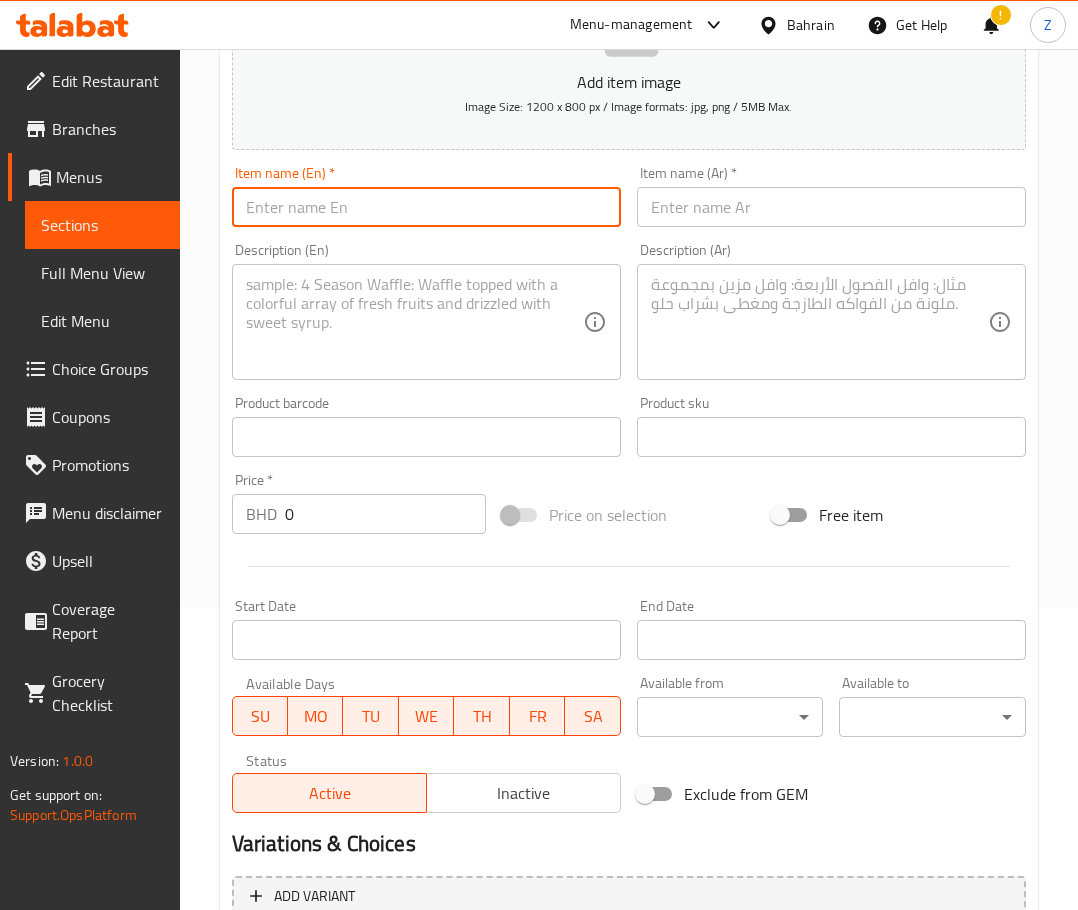 click at bounding box center [426, 207] 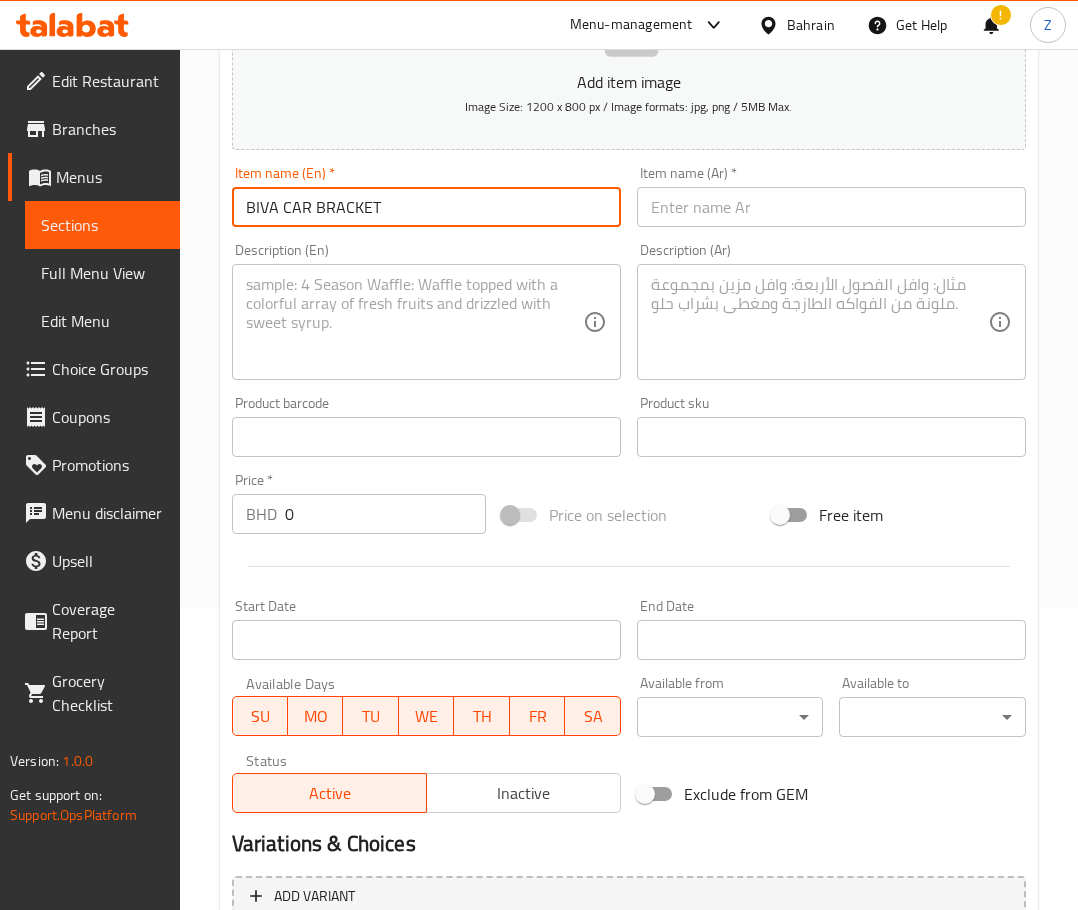 type on "BIVA CAR BRACKET" 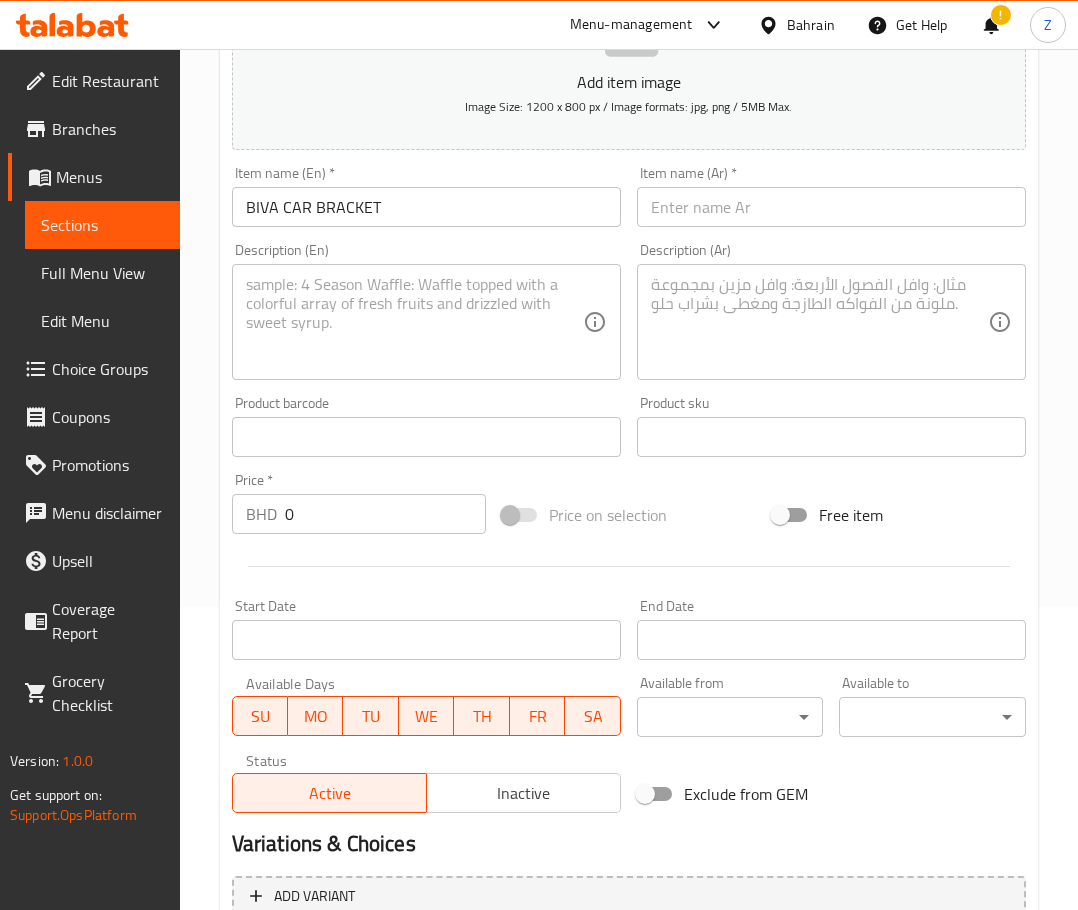 click on "Description (En) Description (En)" at bounding box center [426, 311] 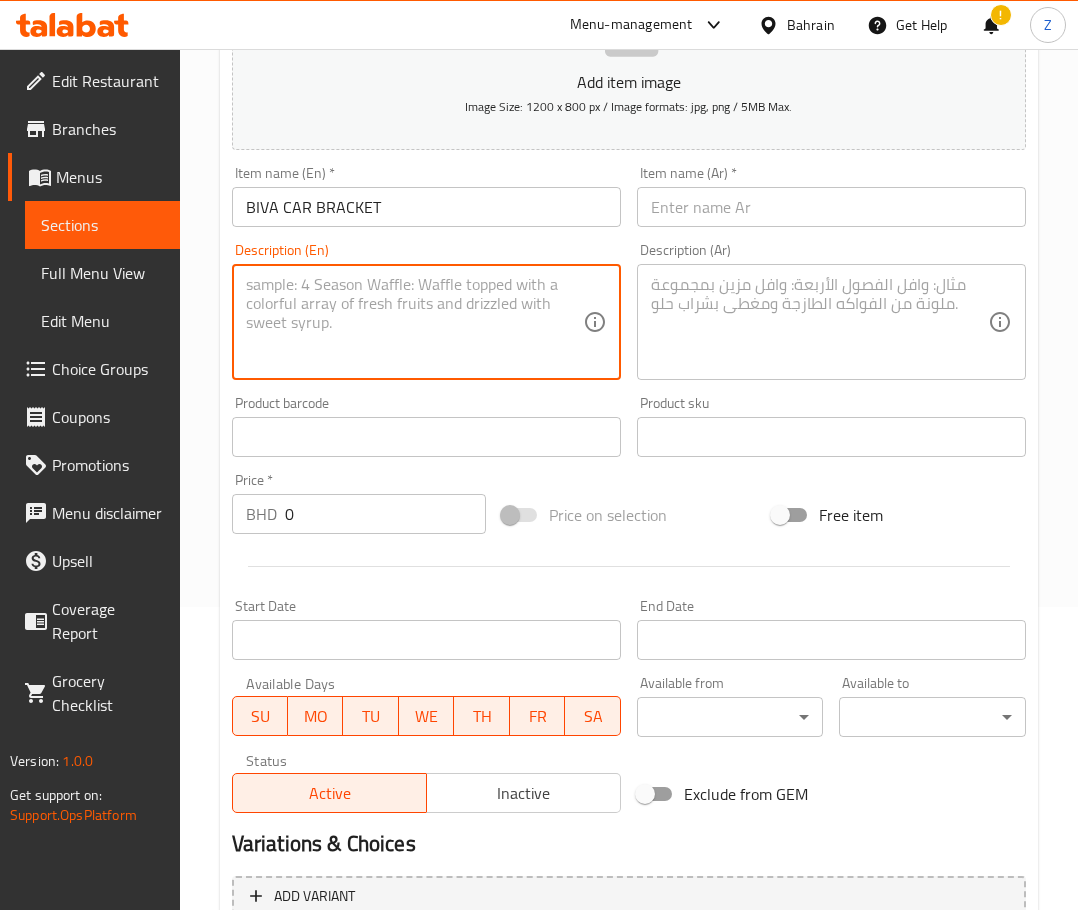 paste on "Magnetic holders are very popular with drivers and car users because of the small space they take up and the good features they provide. The Biva BH-06 holder is made of zinc alloy and has good resistance to impact and damage. This holder is suitable for use on the dashboard." 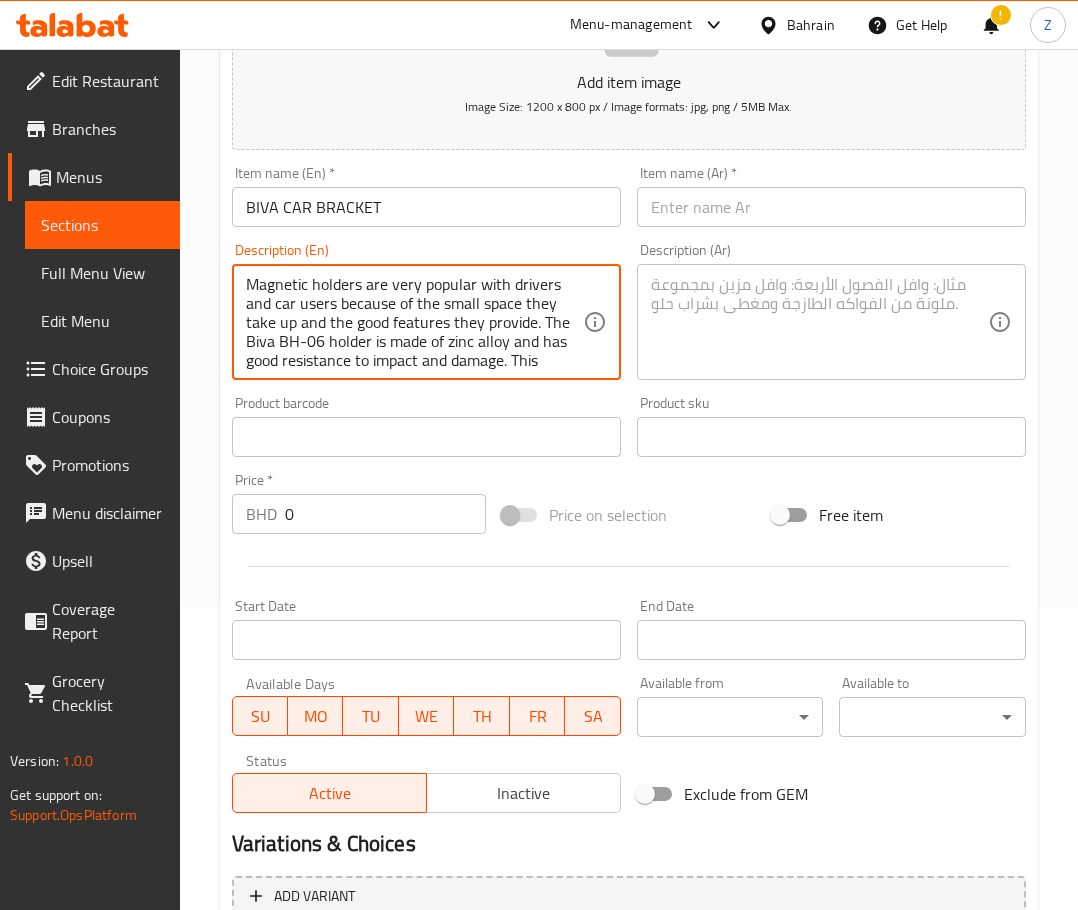 scroll, scrollTop: 24, scrollLeft: 0, axis: vertical 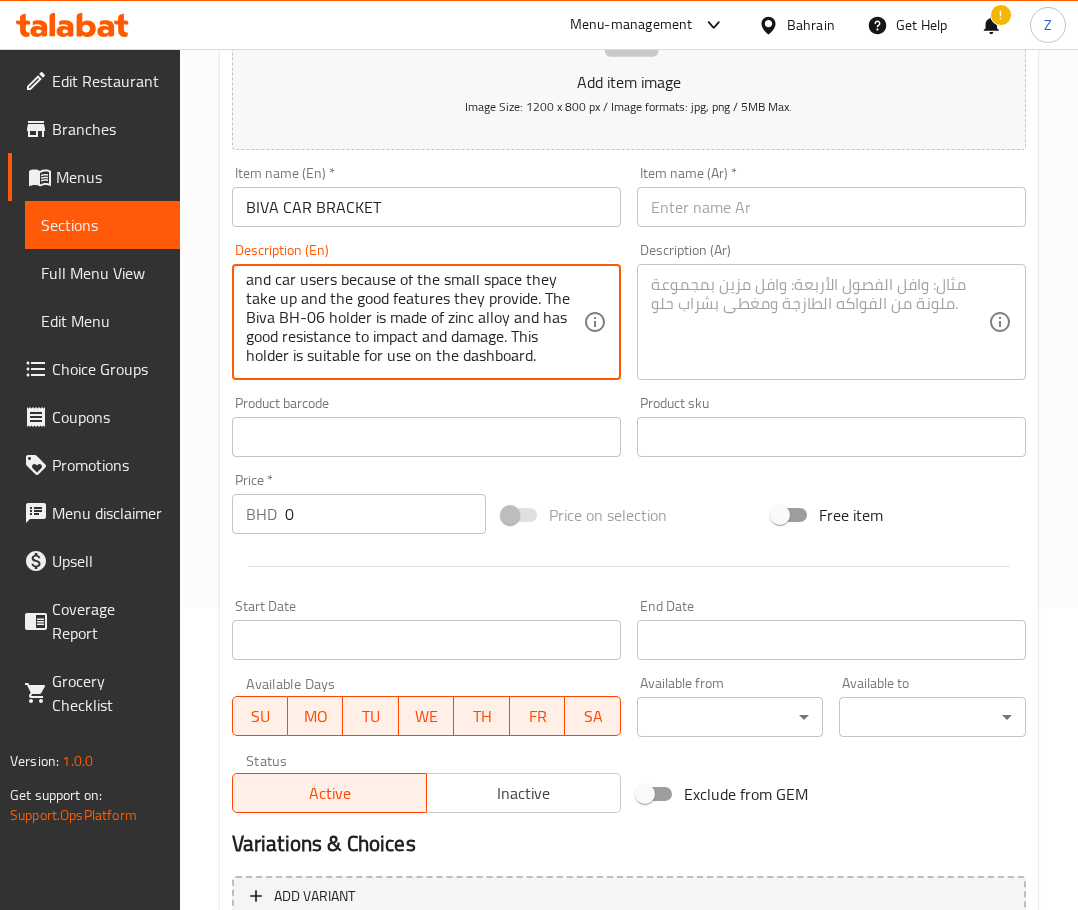 type on "Magnetic holders are very popular with drivers and car users because of the small space they take up and the good features they provide. The Biva BH-06 holder is made of zinc alloy and has good resistance to impact and damage. This holder is suitable for use on the dashboard." 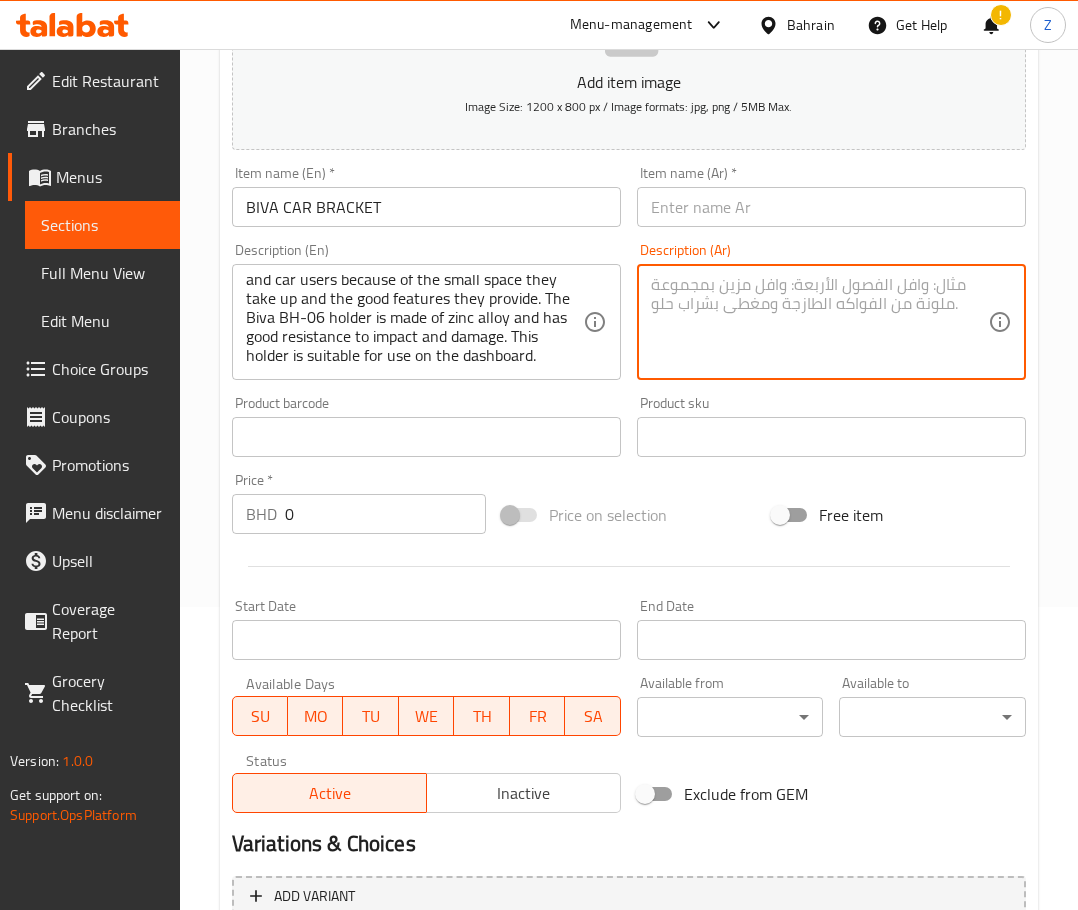 click at bounding box center [819, 322] 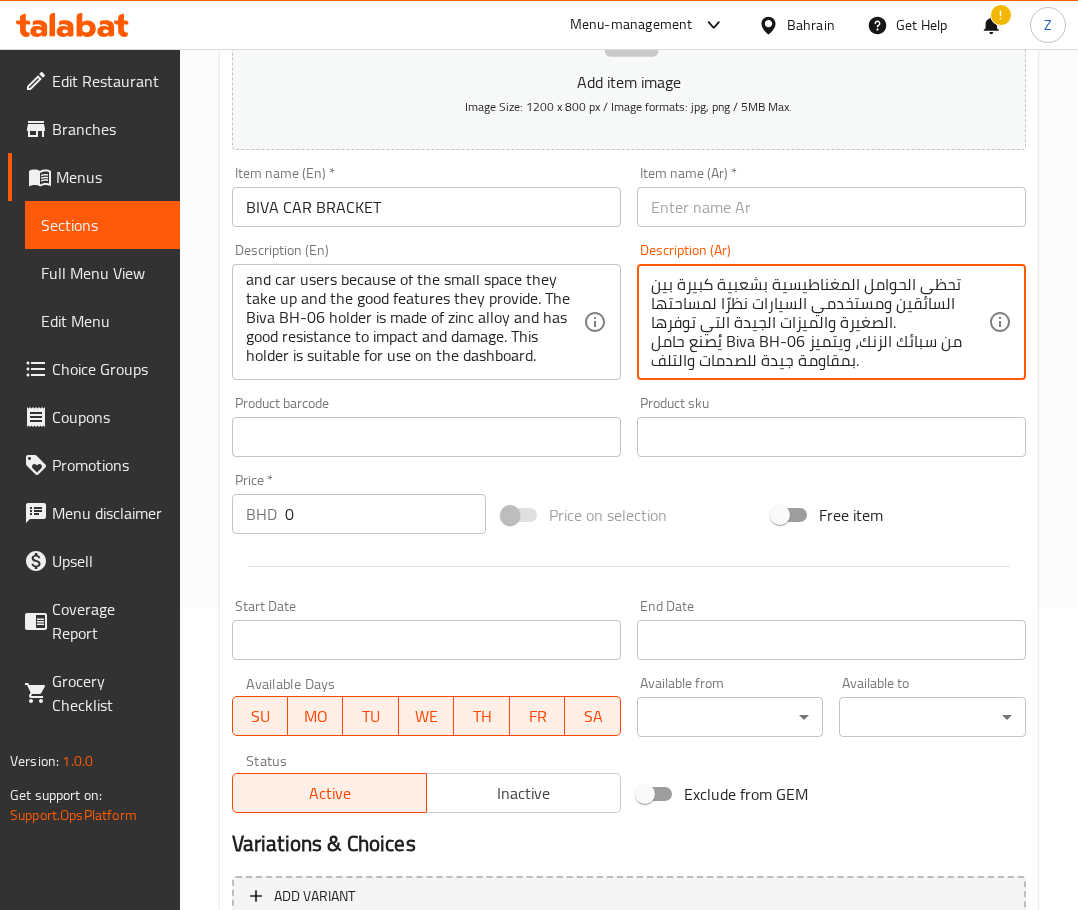 scroll, scrollTop: 247, scrollLeft: 0, axis: vertical 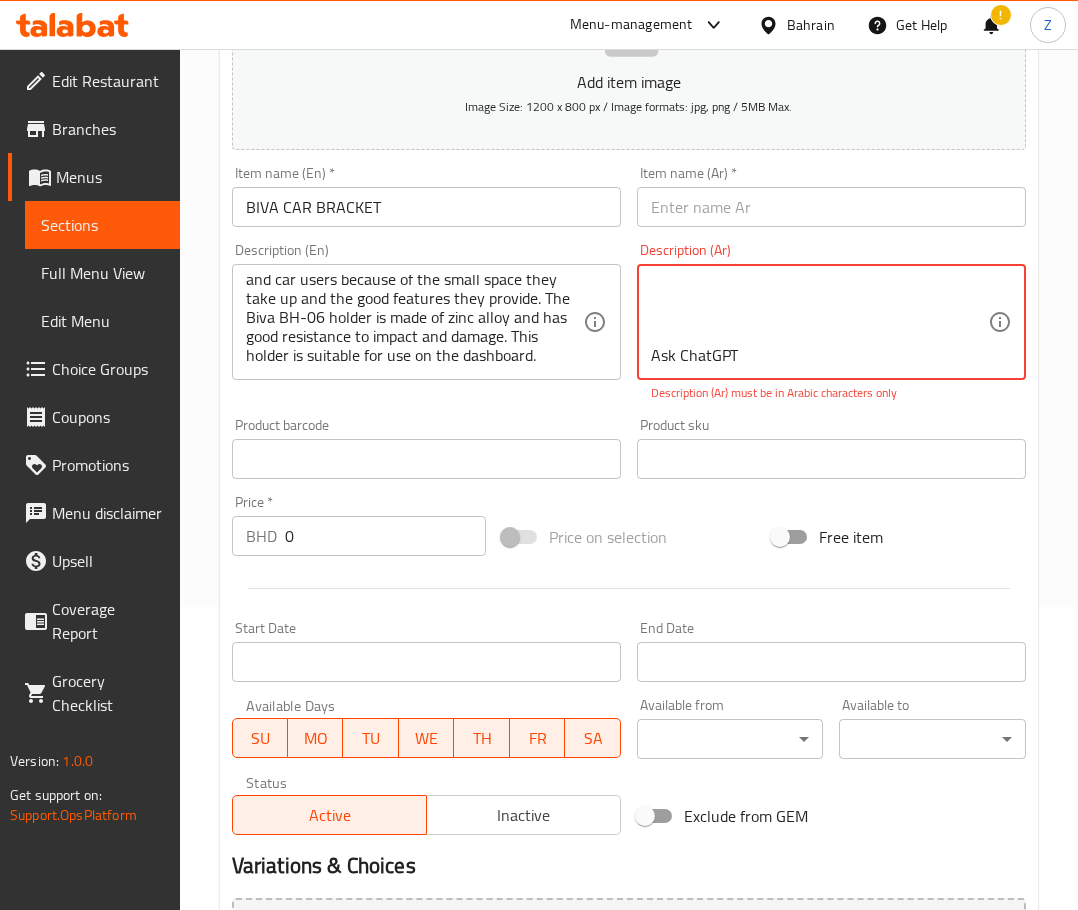 drag, startPoint x: 710, startPoint y: 365, endPoint x: 801, endPoint y: 304, distance: 109.55364 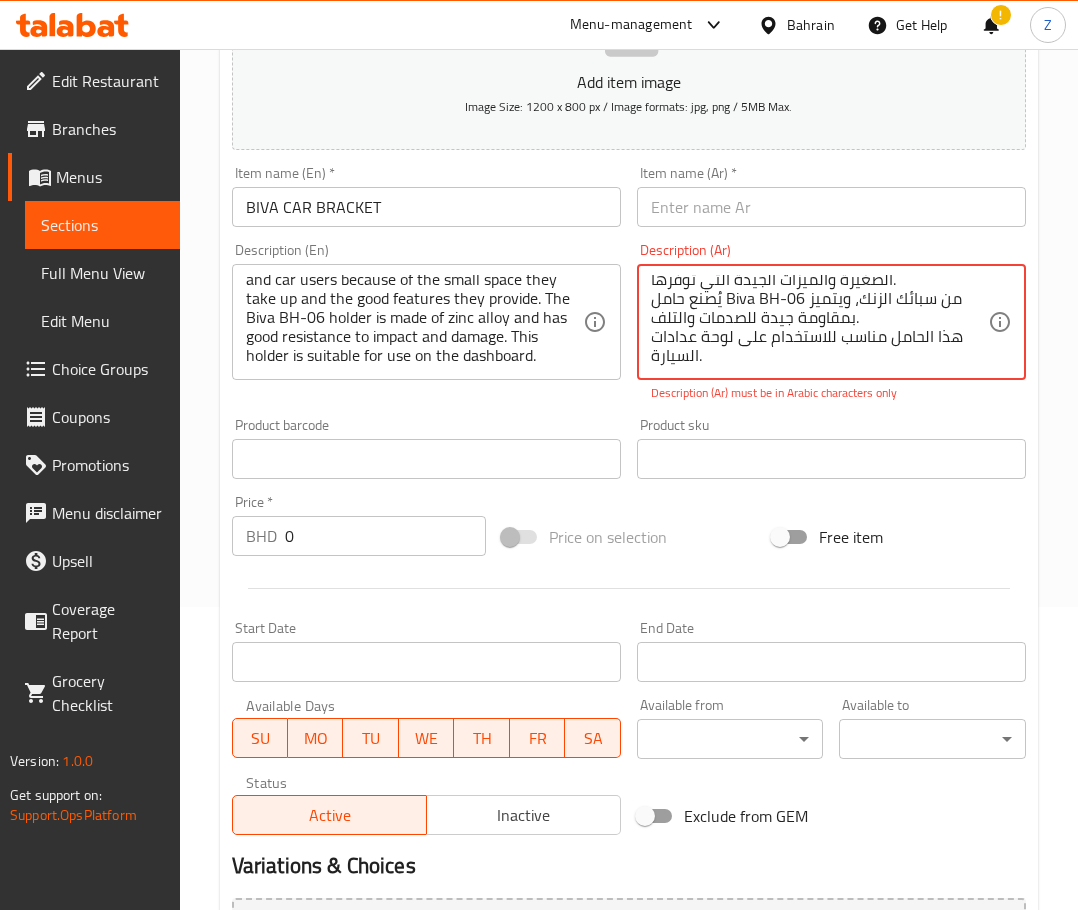scroll, scrollTop: 62, scrollLeft: 0, axis: vertical 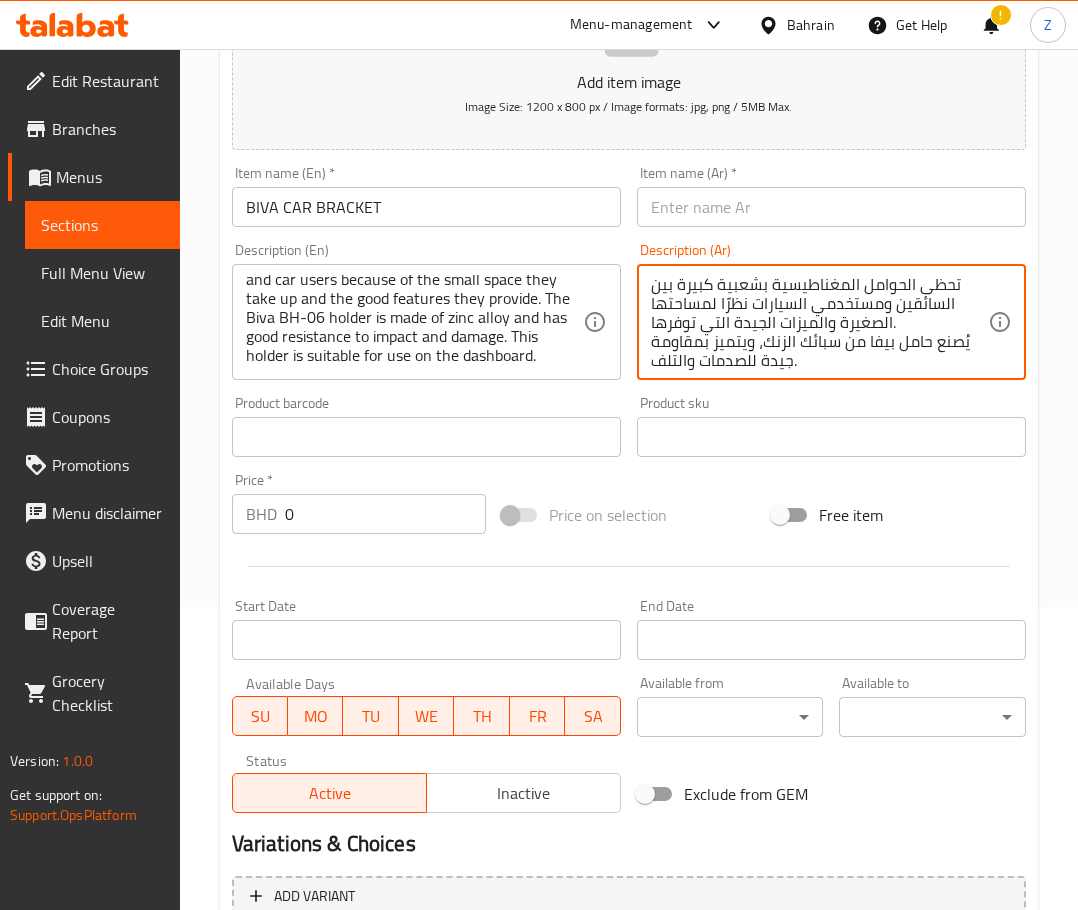 drag, startPoint x: 958, startPoint y: 303, endPoint x: 1035, endPoint y: 195, distance: 132.63861 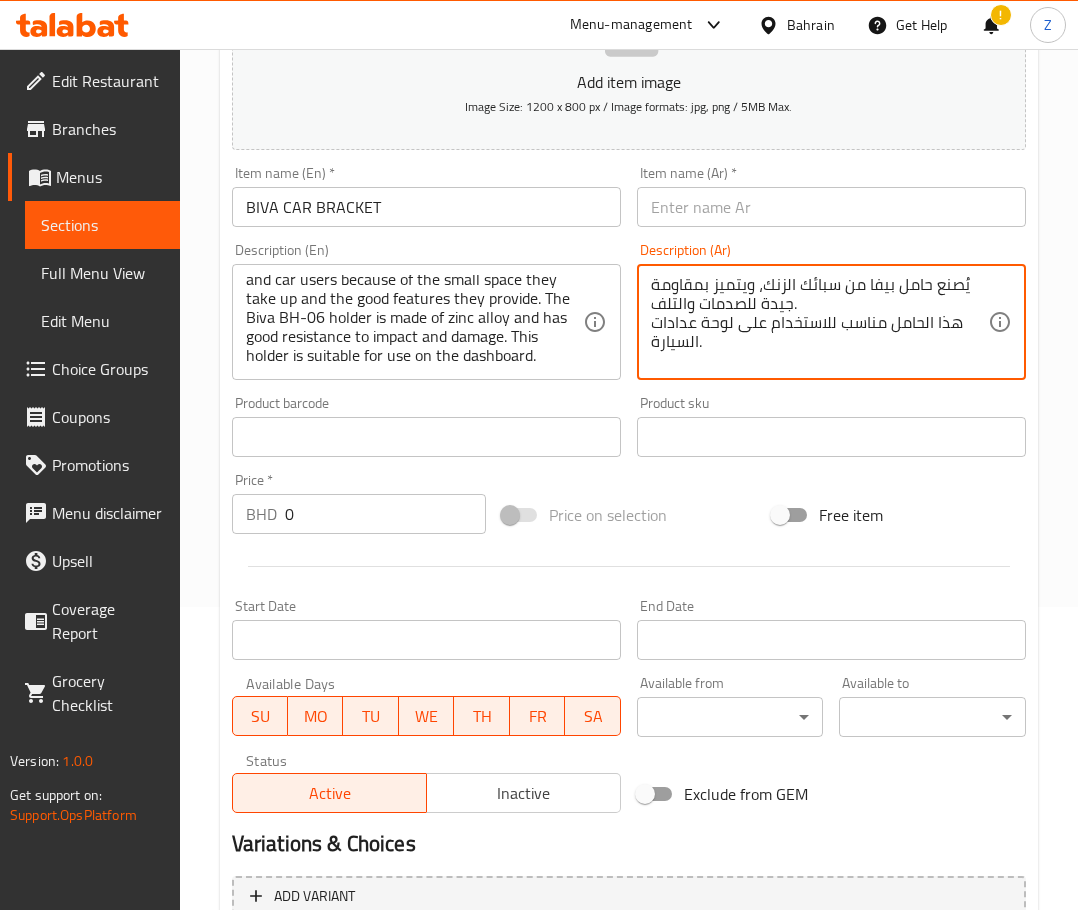 click on "يُصنع حامل بيفا من سبائك الزنك، ويتميز بمقاومة جيدة للصدمات والتلف.
هذا الحامل مناسب للاستخدام على لوحة عدادات السيارة." at bounding box center (819, 322) 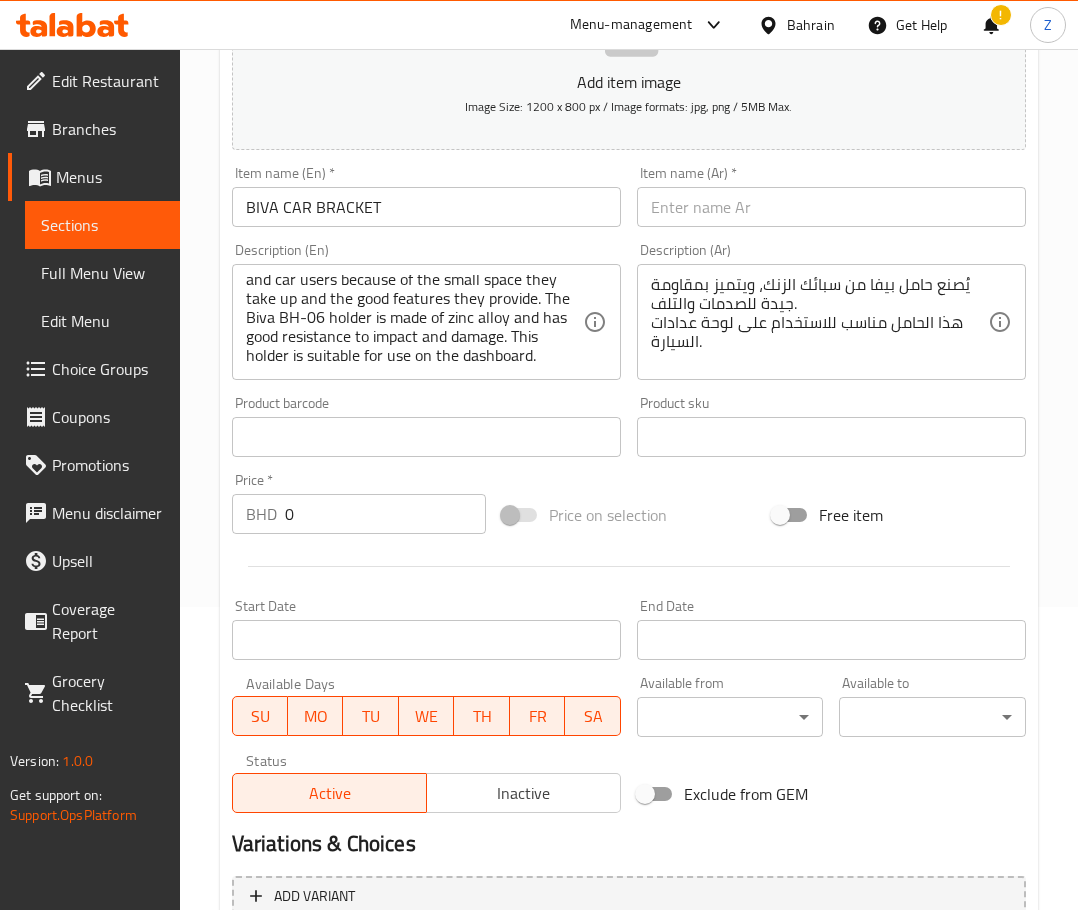 click on "Price on selection" at bounding box center [629, 515] 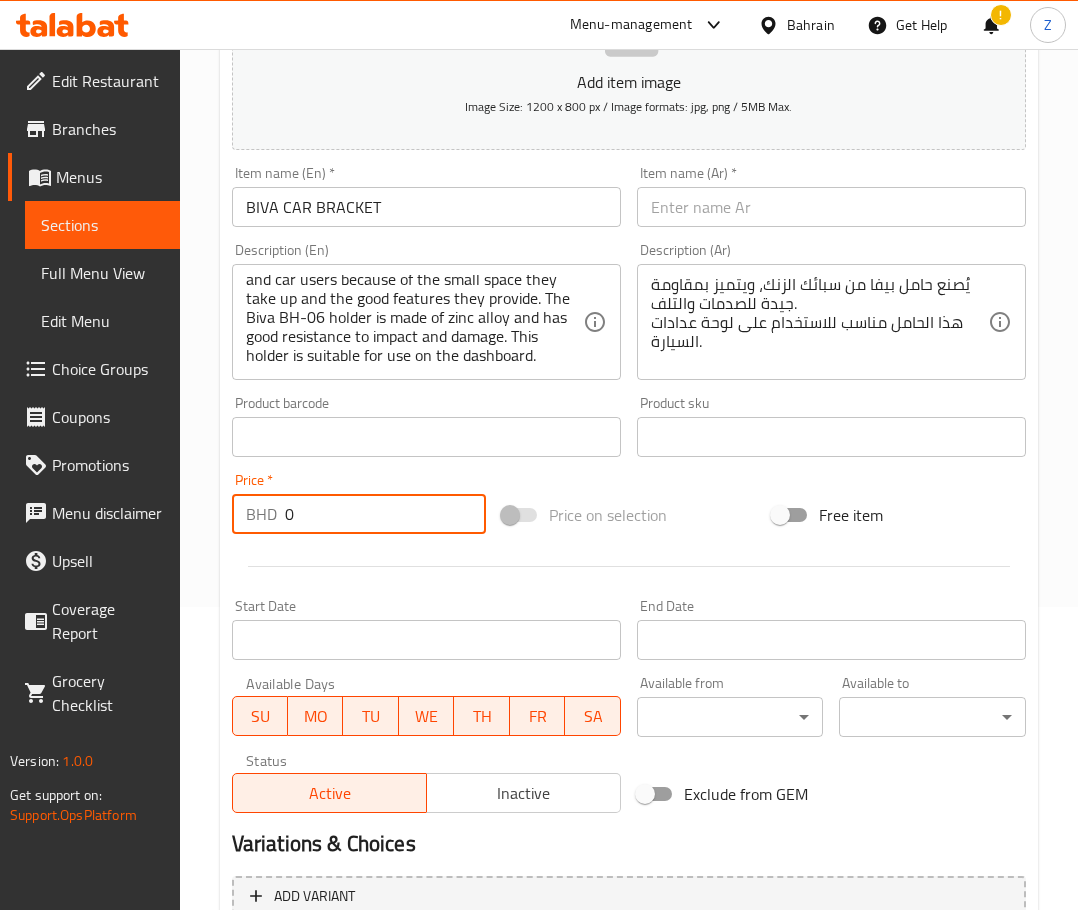 drag, startPoint x: 349, startPoint y: 516, endPoint x: 148, endPoint y: 489, distance: 202.80533 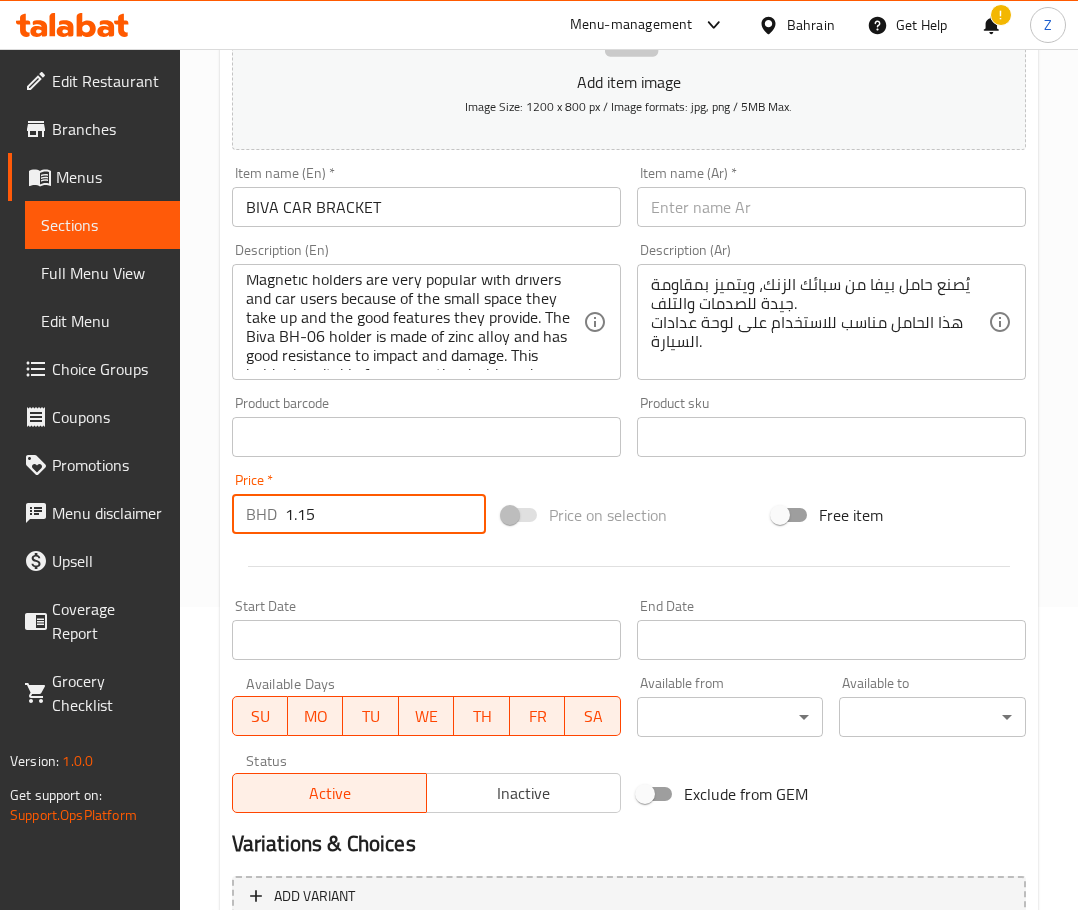 scroll, scrollTop: 0, scrollLeft: 0, axis: both 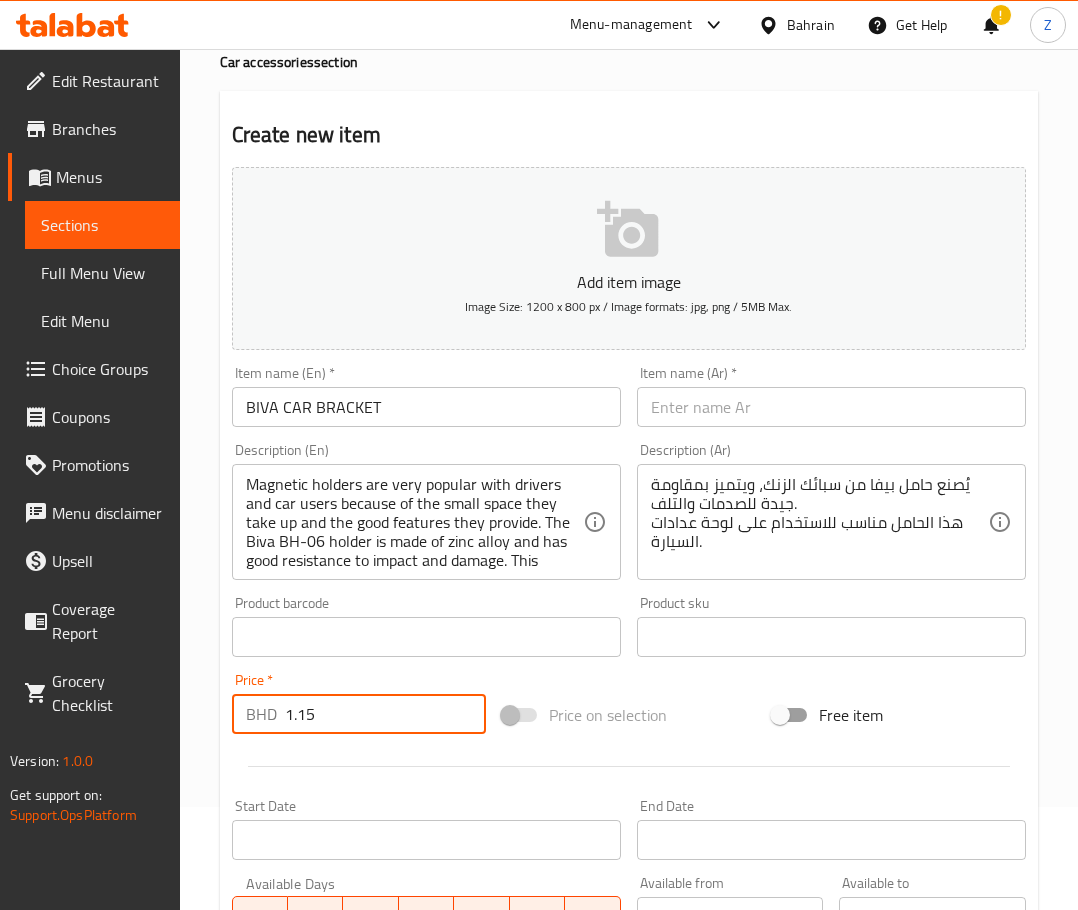 type on "1.15" 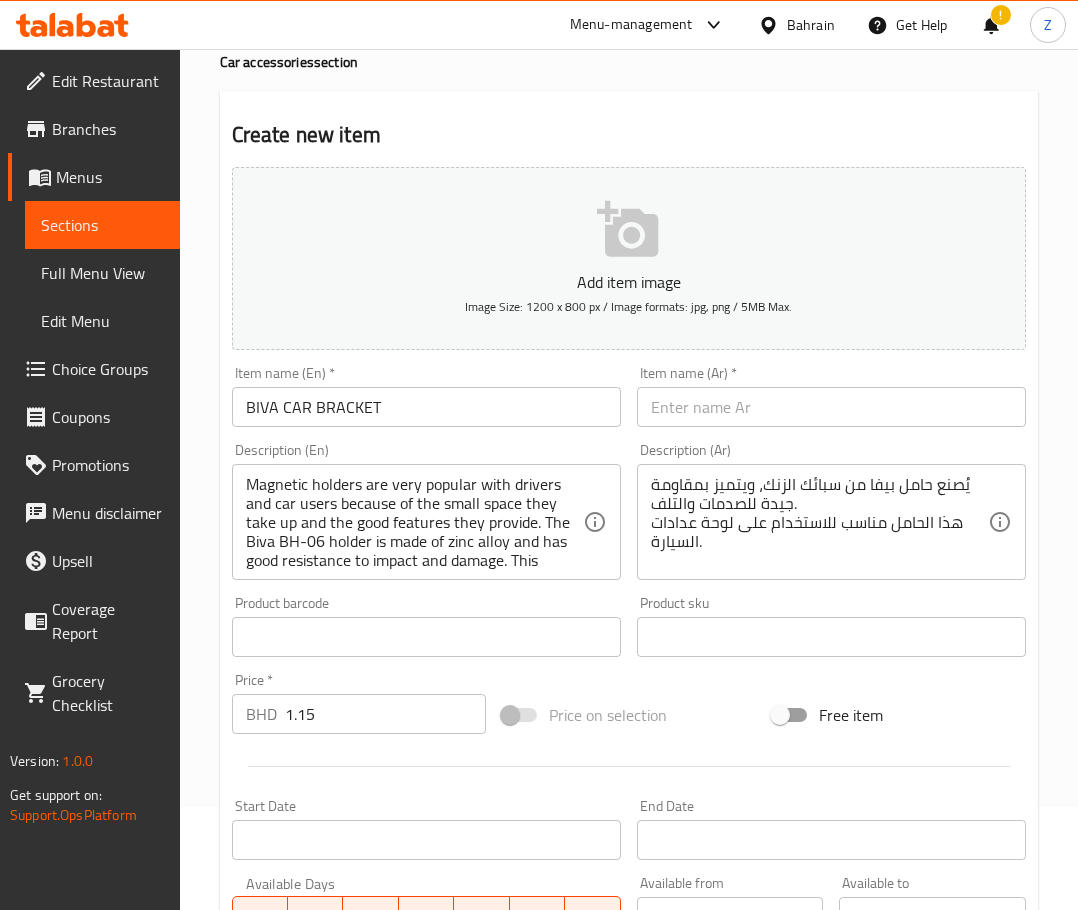 click at bounding box center (831, 407) 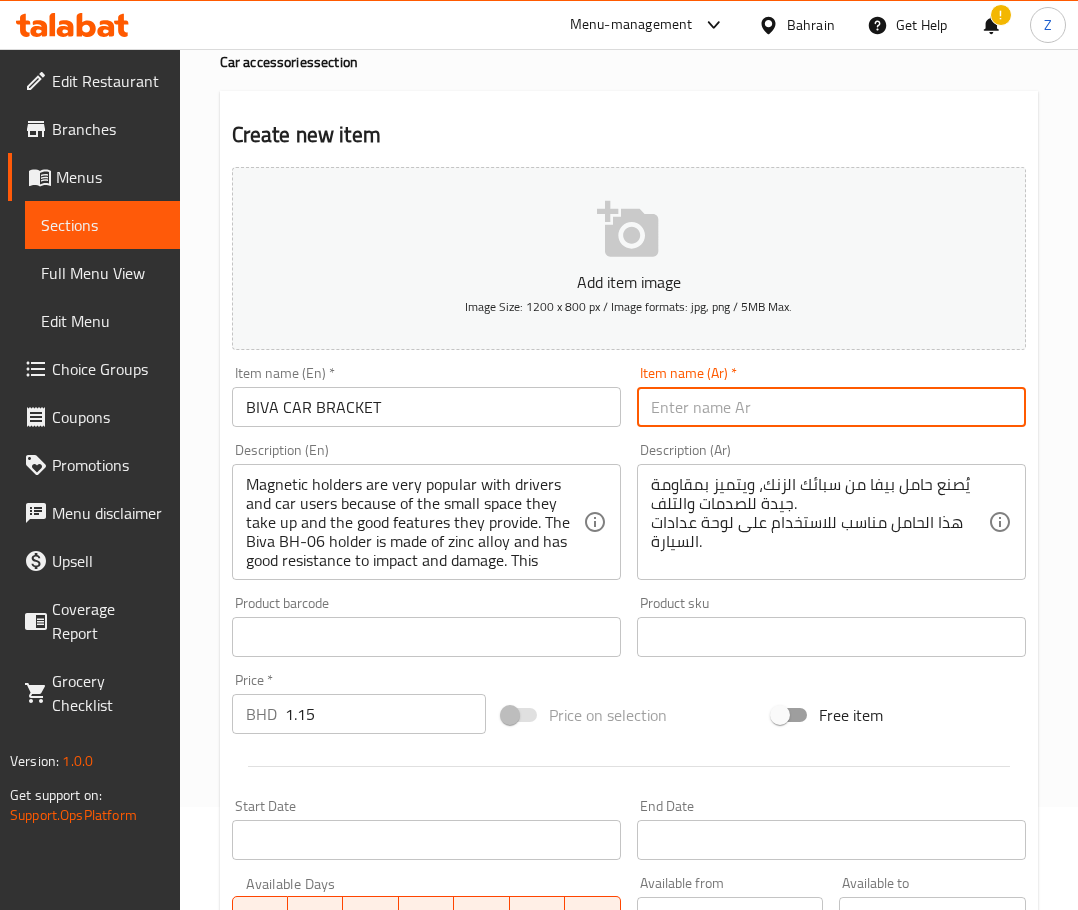 paste on "قاعدة تثبيت للسيارة" 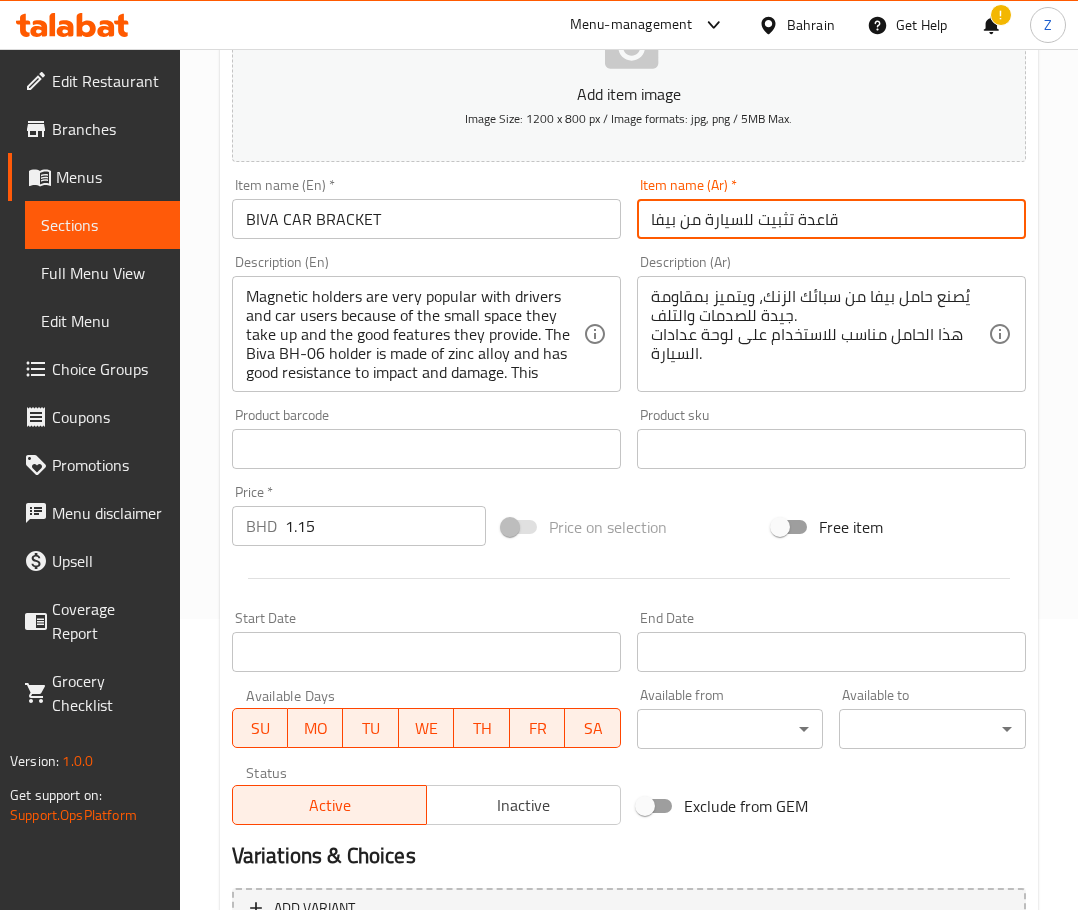 scroll, scrollTop: 503, scrollLeft: 0, axis: vertical 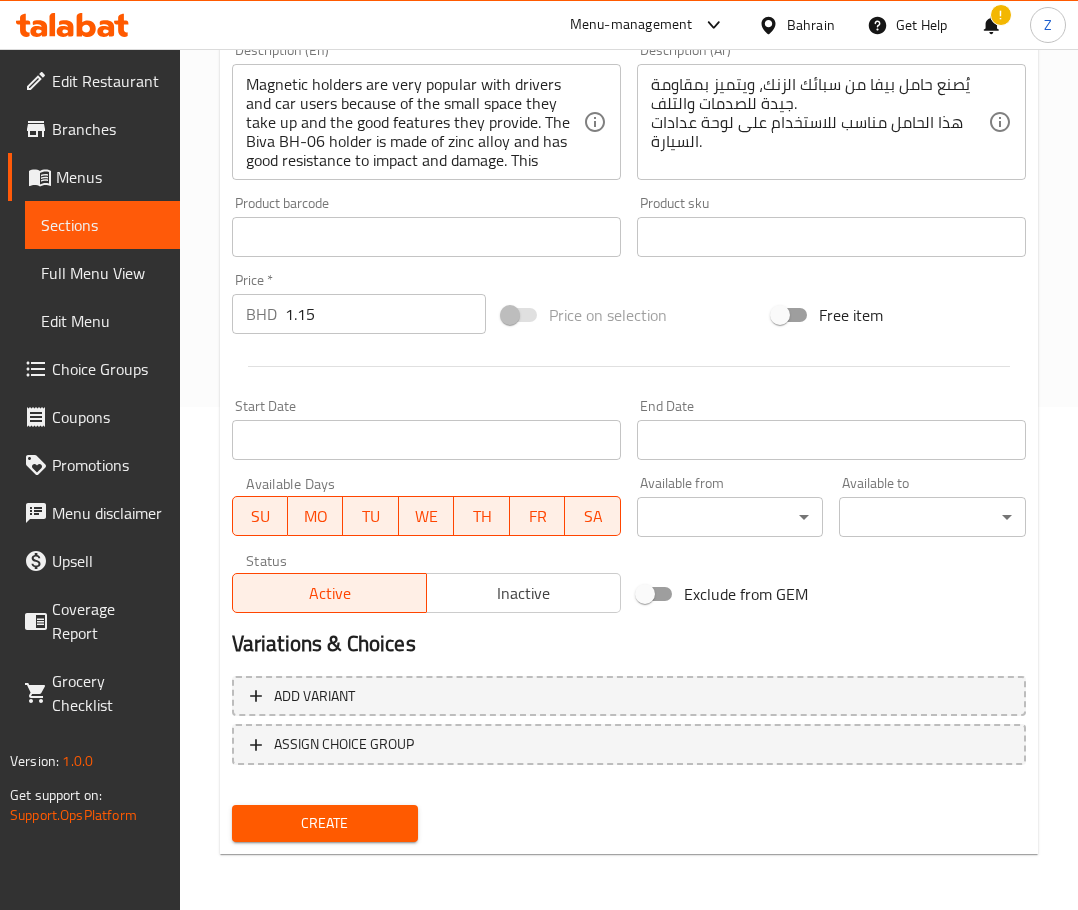 type on "قاعدة تثبيت للسيارة من بيفا" 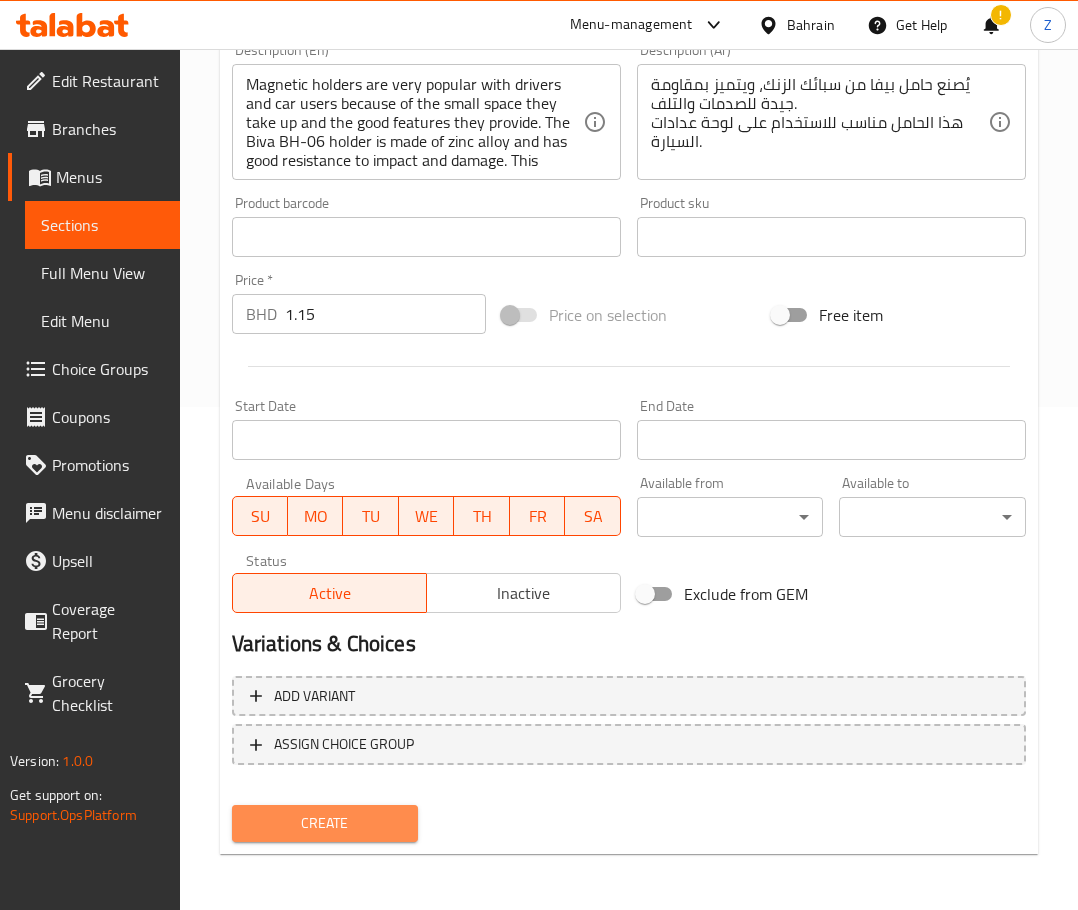 click on "Create" at bounding box center [325, 823] 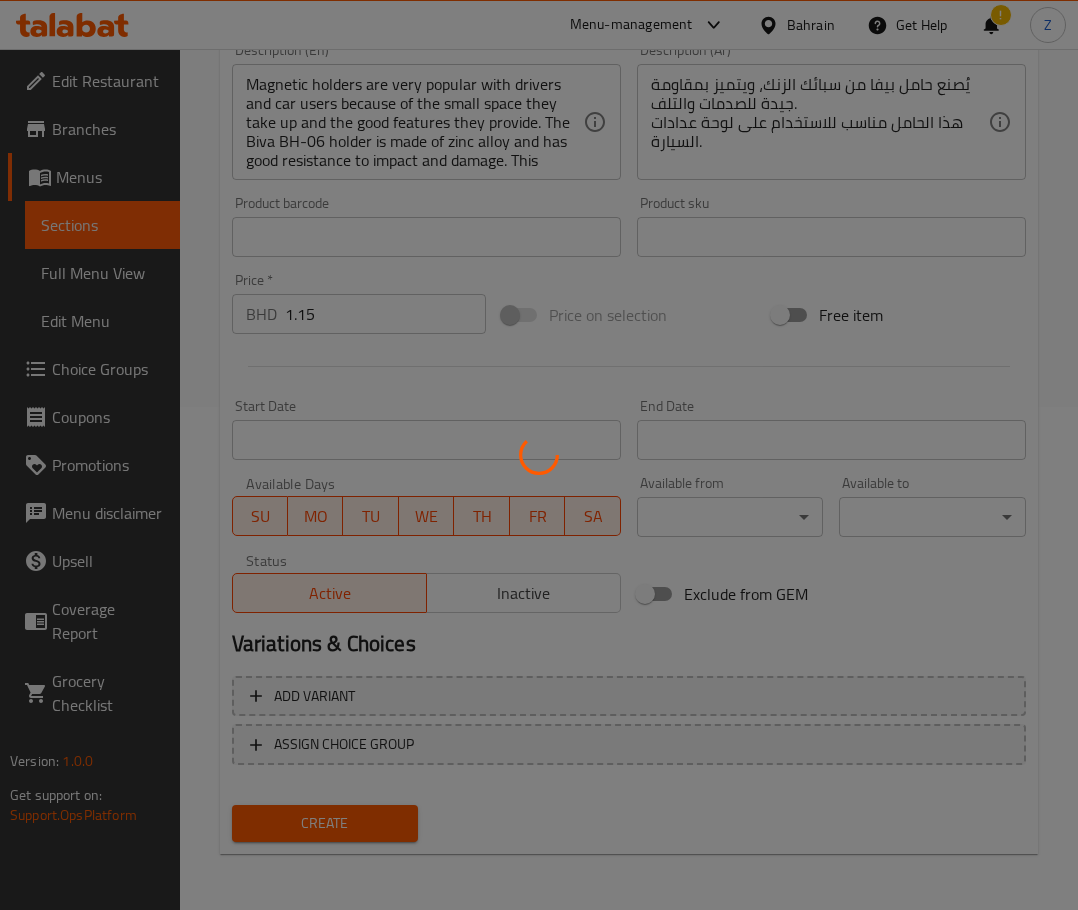 type 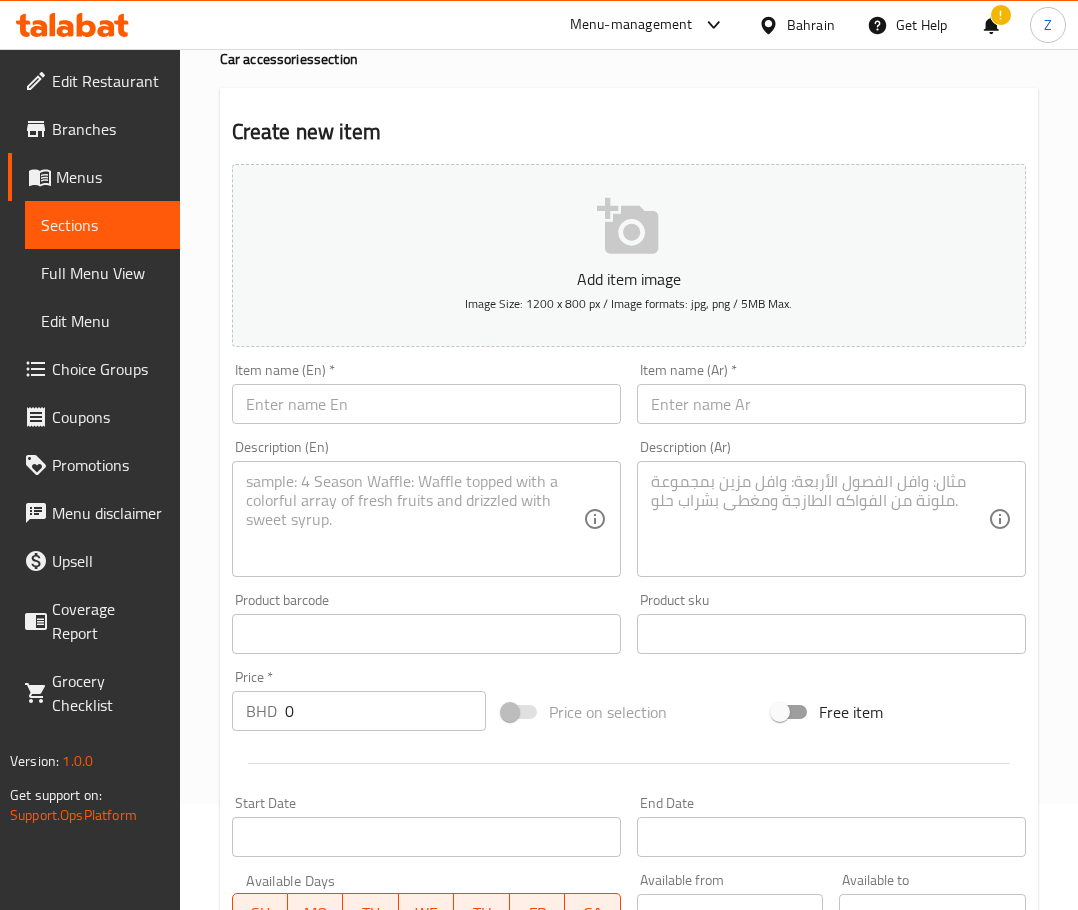 scroll, scrollTop: 103, scrollLeft: 0, axis: vertical 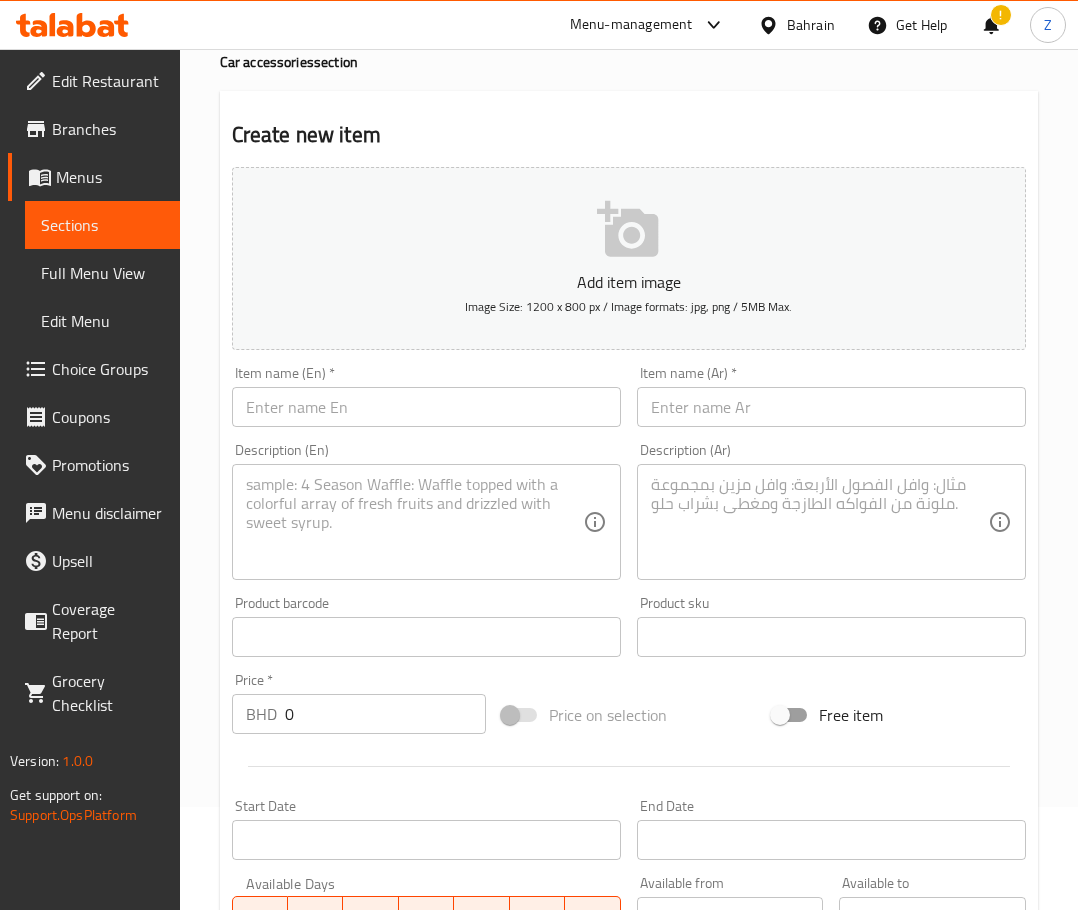 click at bounding box center (426, 407) 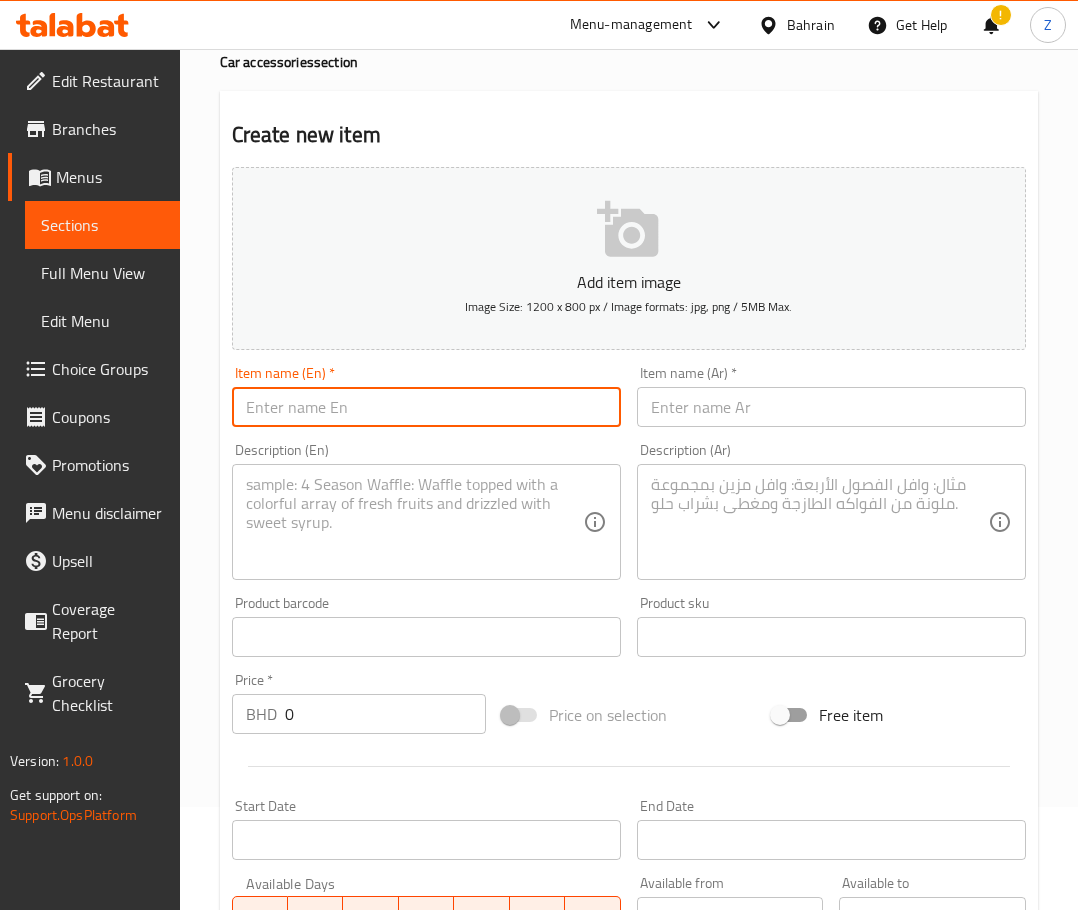 paste on ""BIVA 2-PORTS CAR CHARGER "" 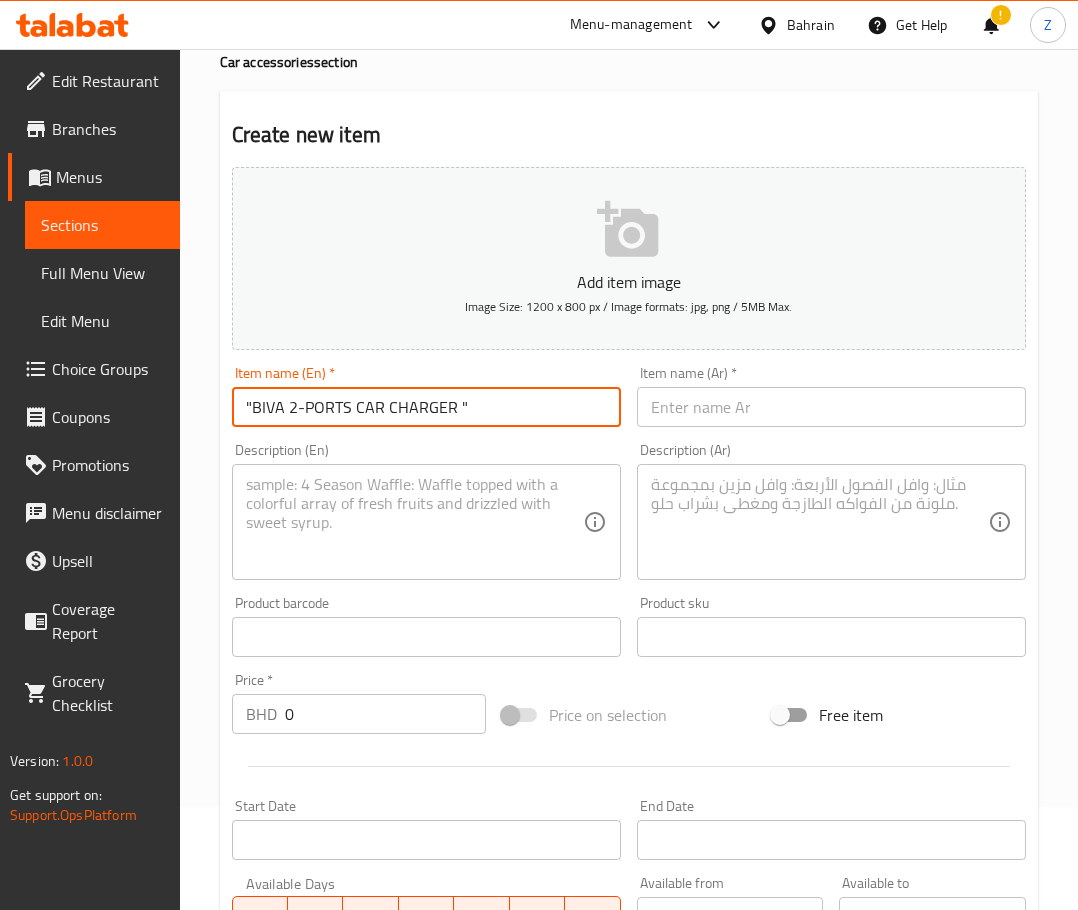 drag, startPoint x: 463, startPoint y: 398, endPoint x: 453, endPoint y: 395, distance: 10.440307 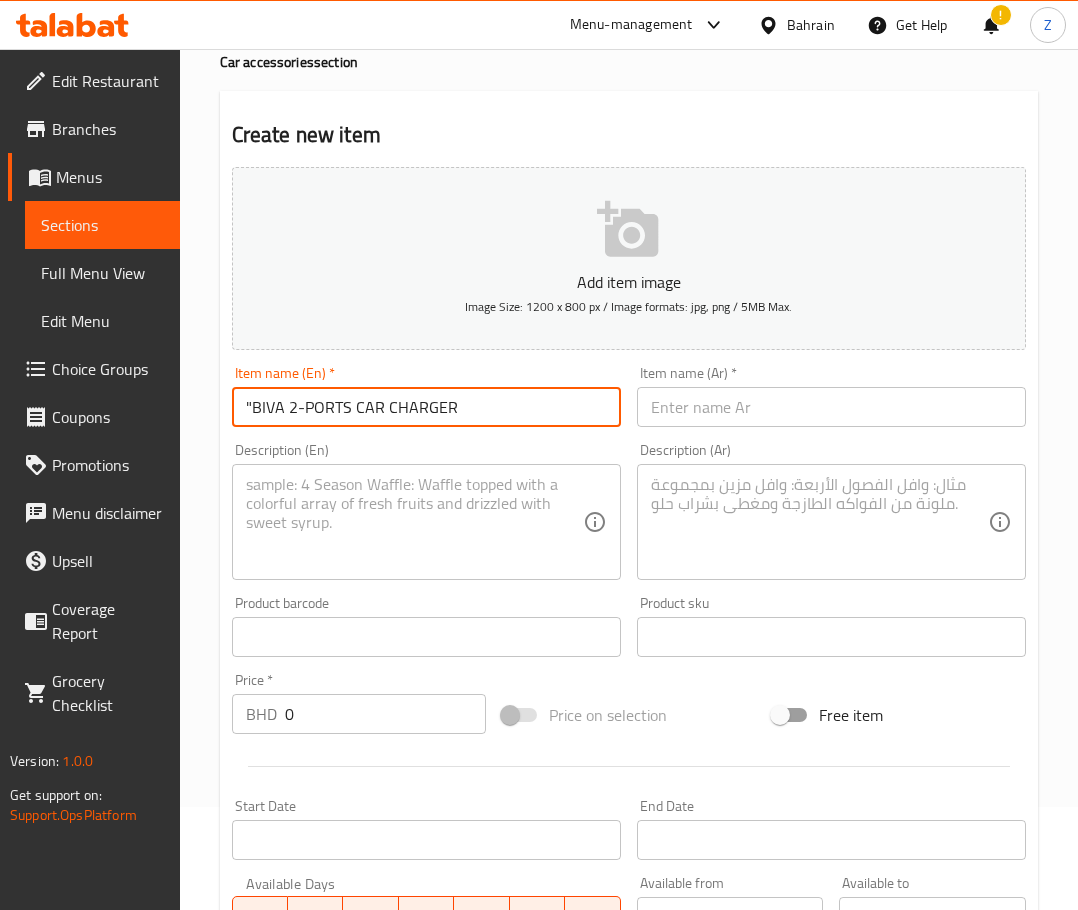 drag, startPoint x: 251, startPoint y: 404, endPoint x: 191, endPoint y: 394, distance: 60.827625 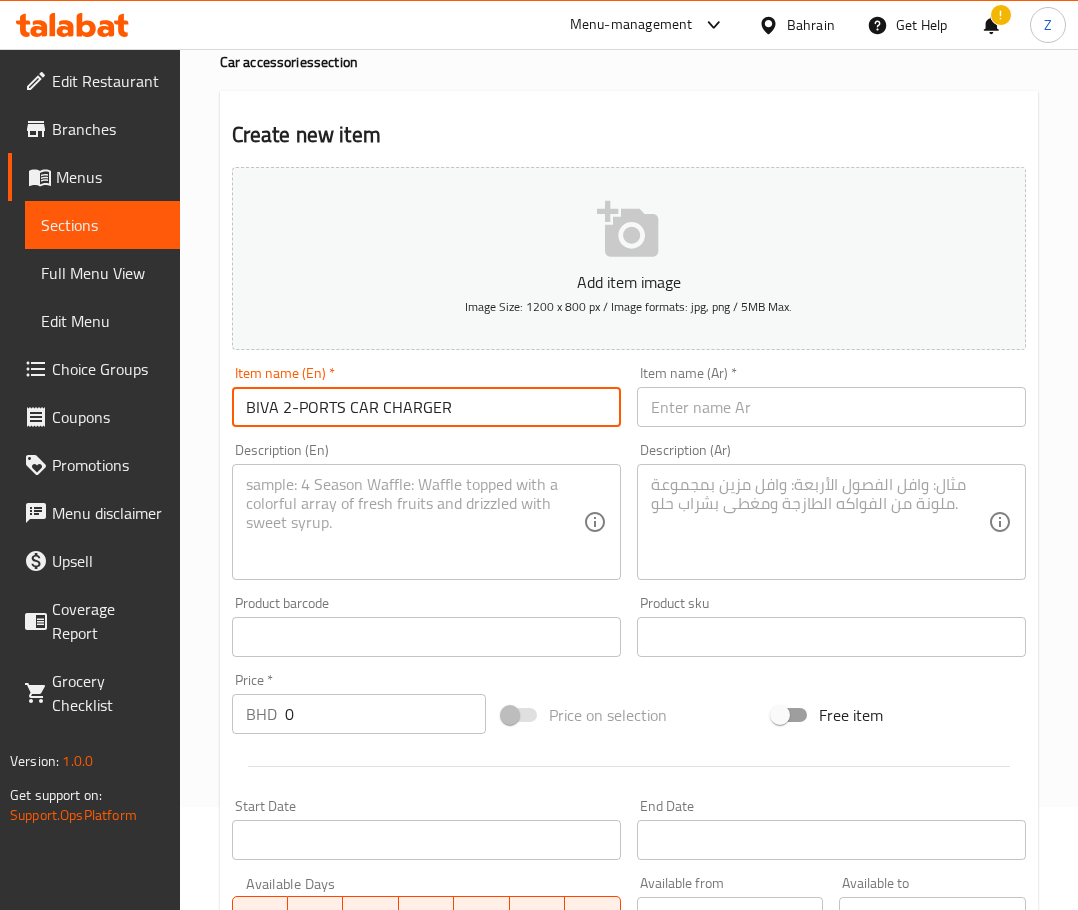type on "BIVA 2-PORTS CAR CHARGER" 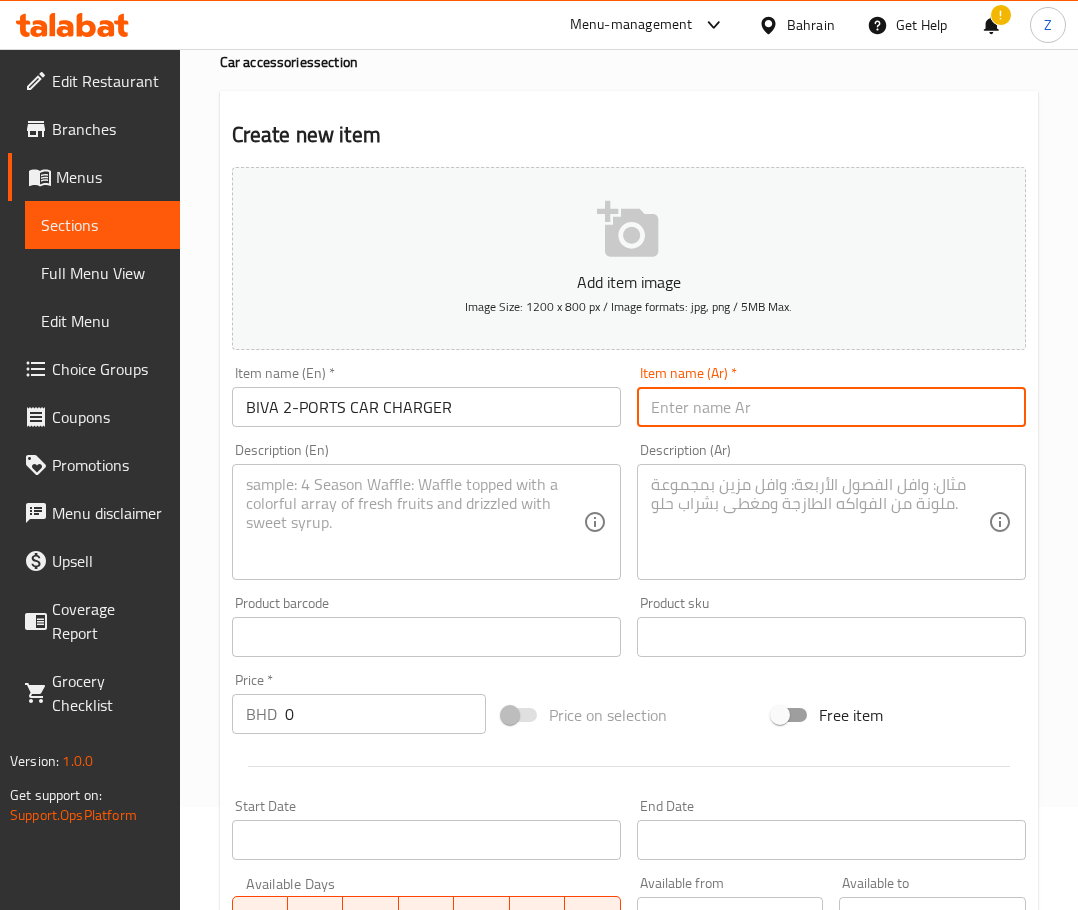 click at bounding box center (831, 407) 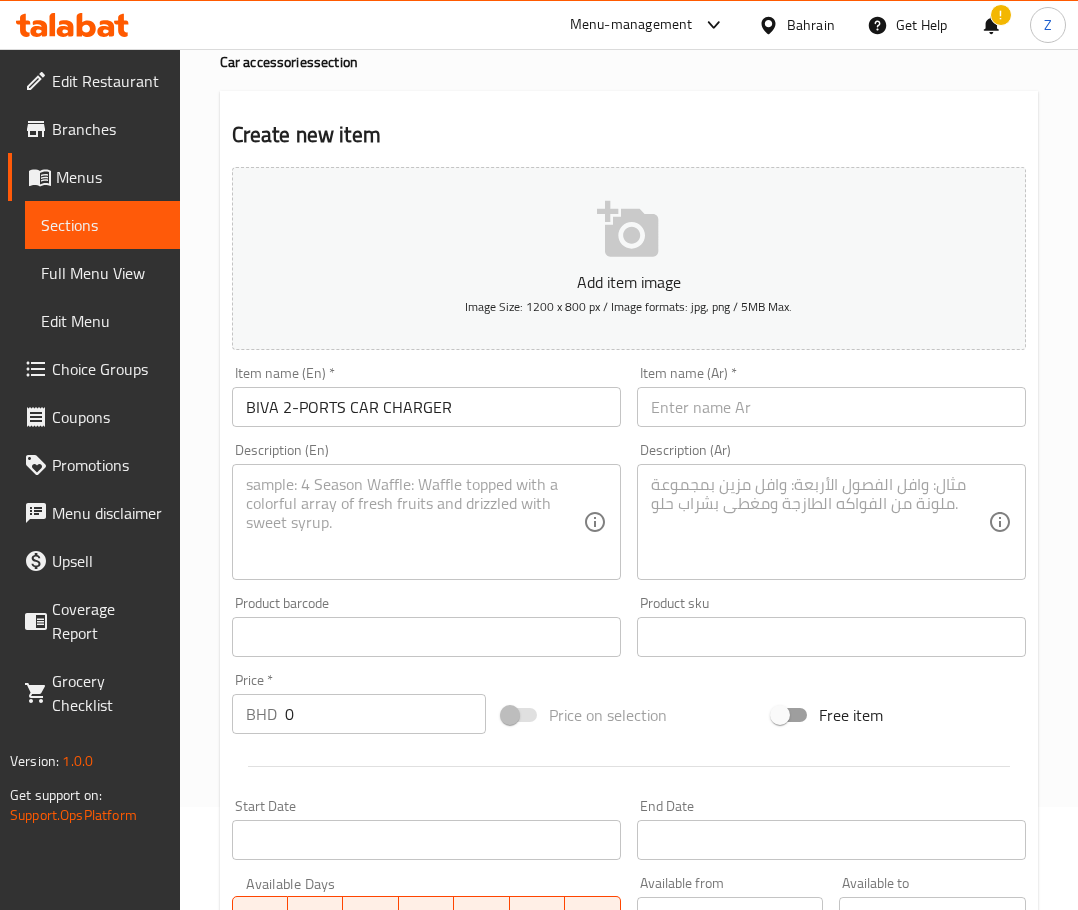 click on "Description (En)" at bounding box center [426, 522] 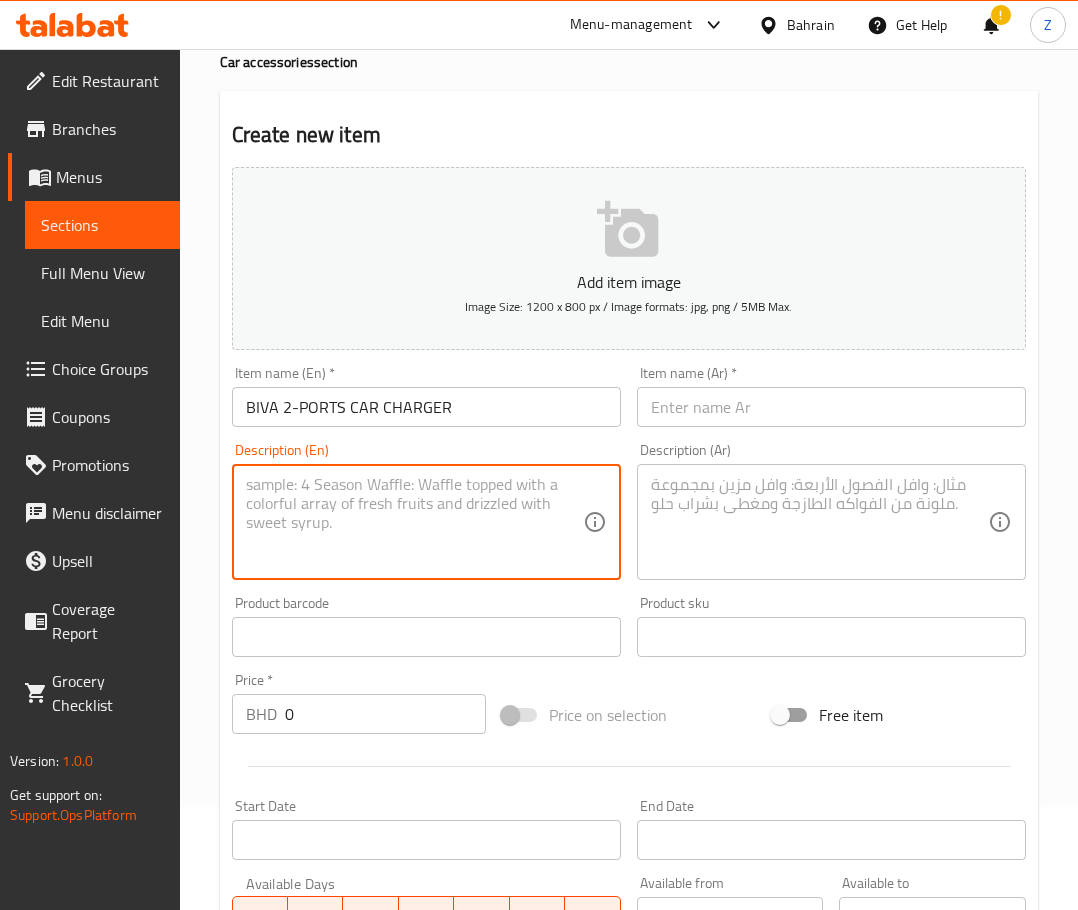 paste on "Running out of battery is one of the problems of road trips, which is usually solved with a car cigarette lighter charger. For this reason, buying a charger that has the right ports is absolutely necessary and essential. The Biva CC-21 cigarette lighter charger has 2 ports, one is a USB port and the other is a Type C port." 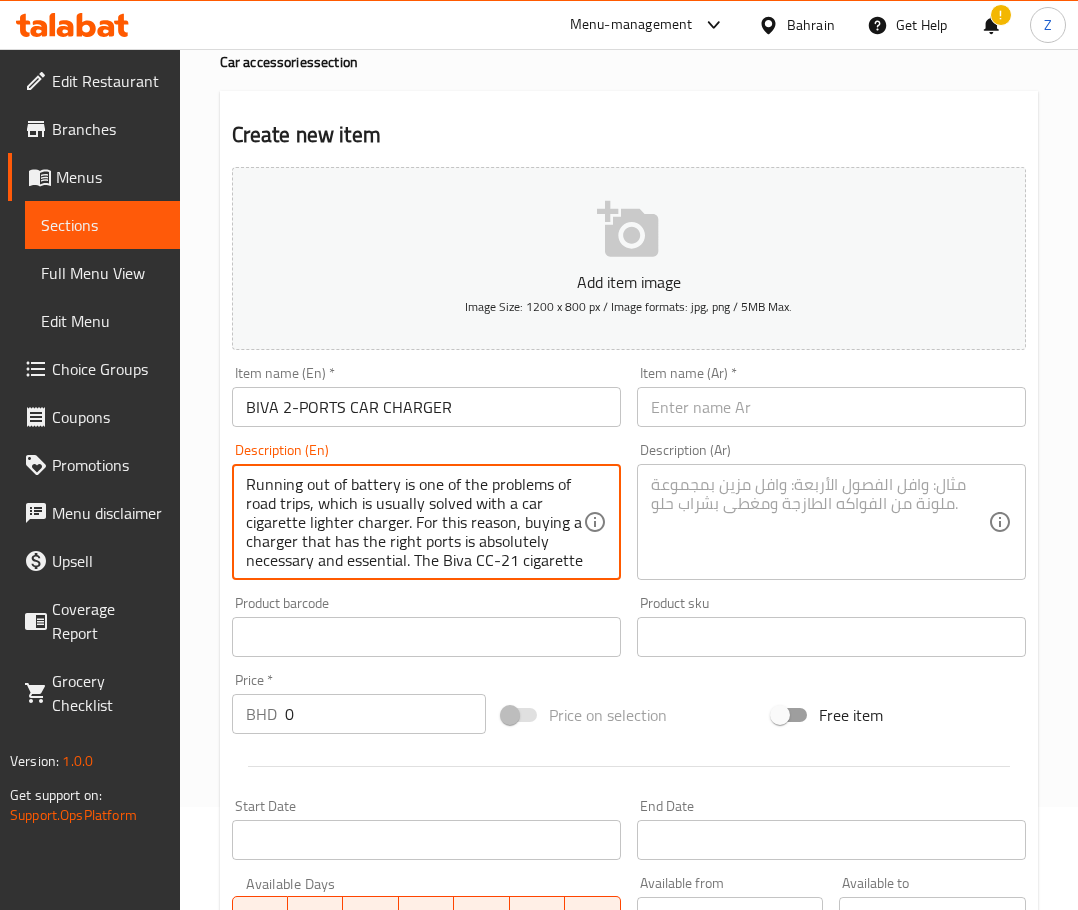 scroll, scrollTop: 43, scrollLeft: 0, axis: vertical 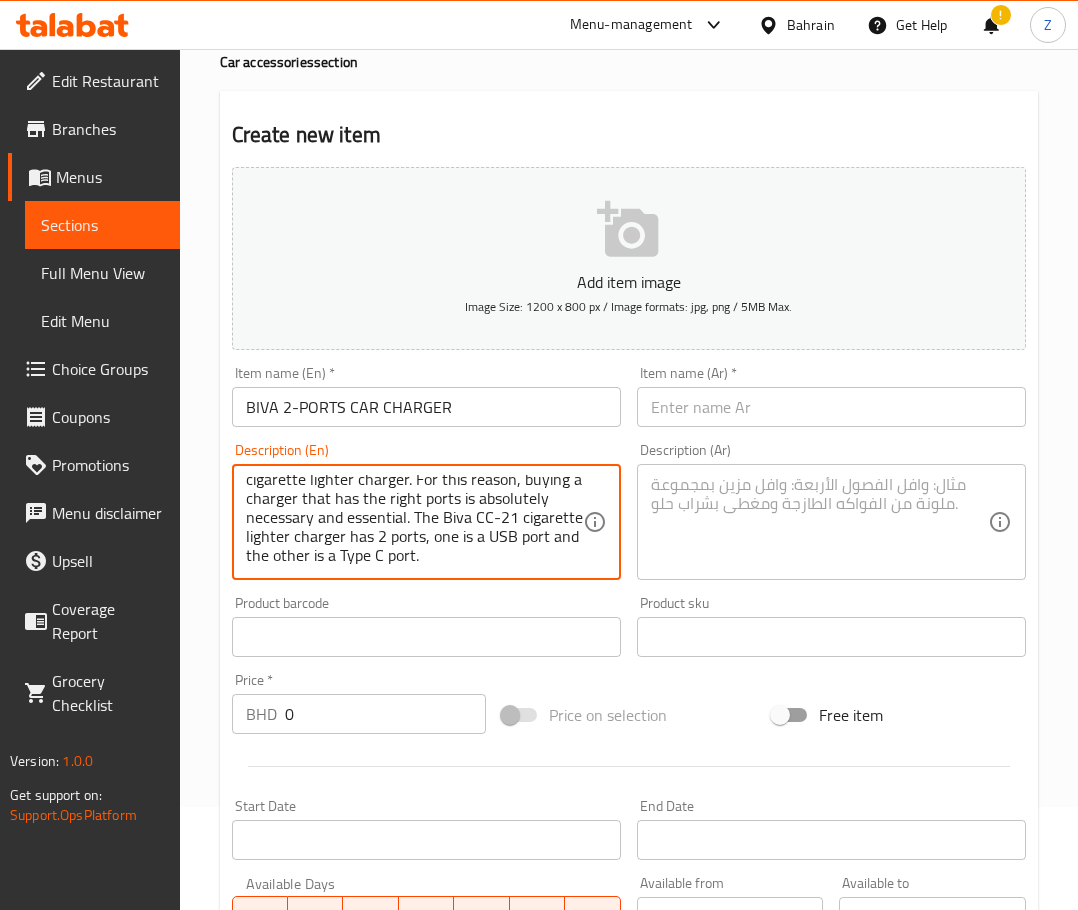 type on "Running out of battery is one of the problems of road trips, which is usually solved with a car cigarette lighter charger. For this reason, buying a charger that has the right ports is absolutely necessary and essential. The Biva CC-21 cigarette lighter charger has 2 ports, one is a USB port and the other is a Type C port." 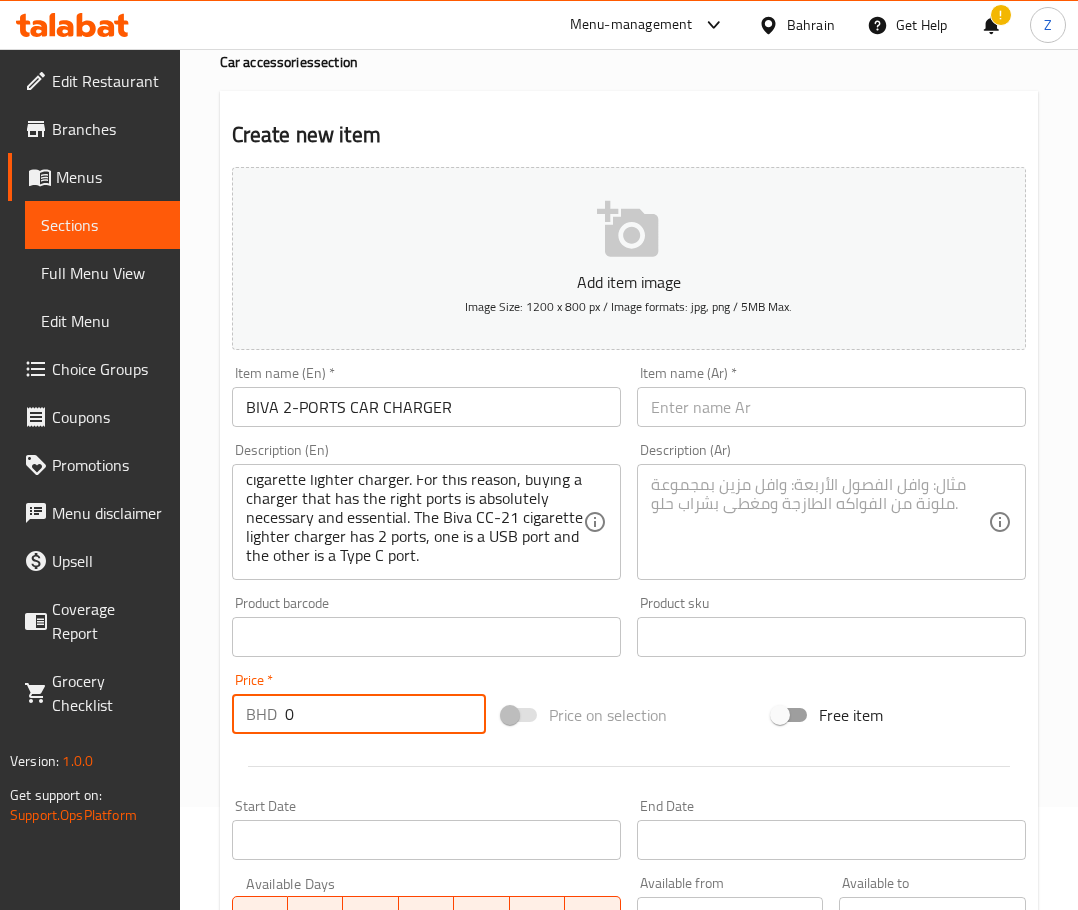 drag, startPoint x: 351, startPoint y: 727, endPoint x: 121, endPoint y: 722, distance: 230.05434 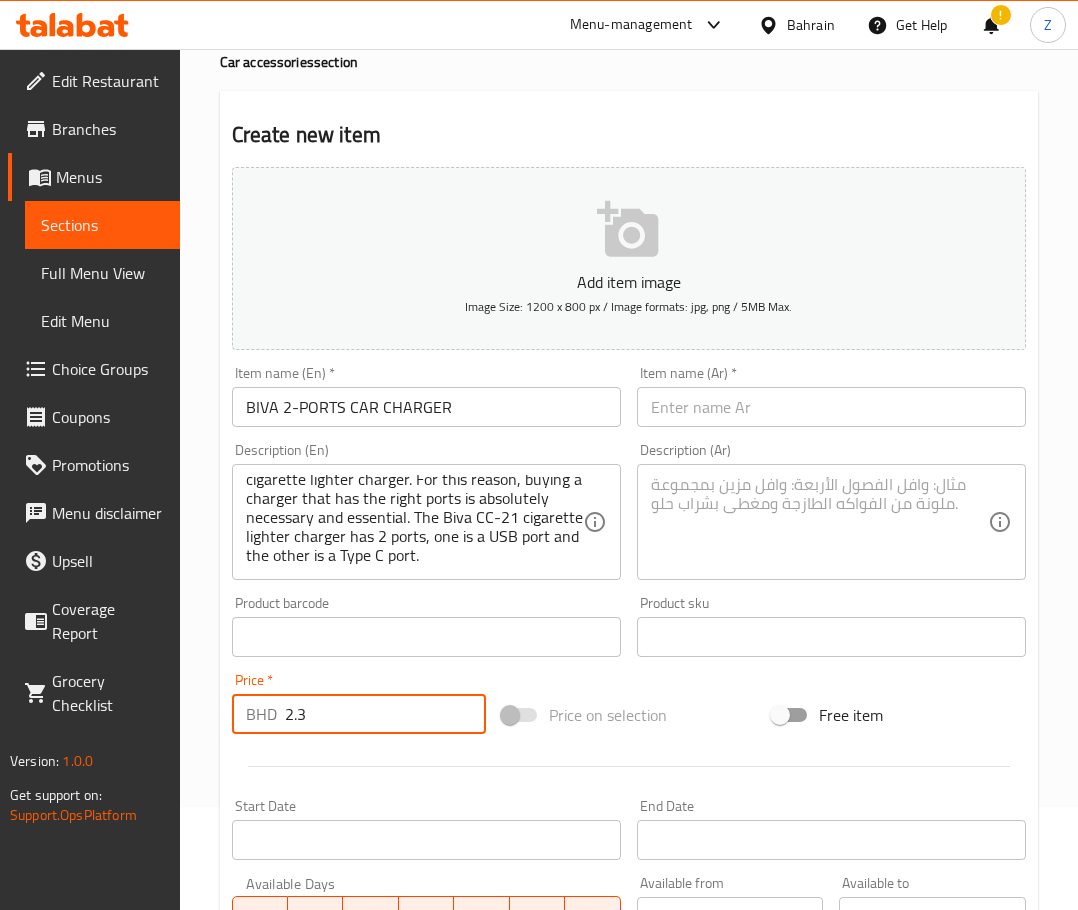 scroll, scrollTop: 0, scrollLeft: 0, axis: both 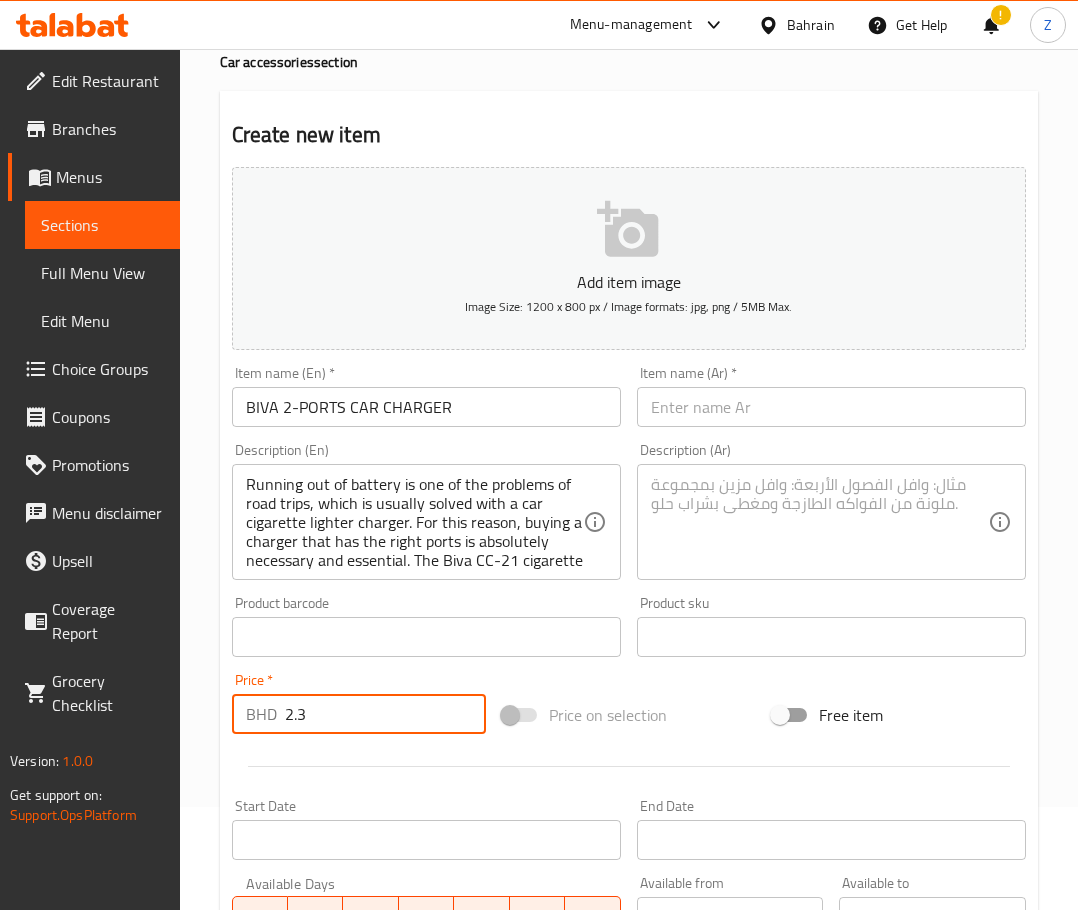 type on "2.3" 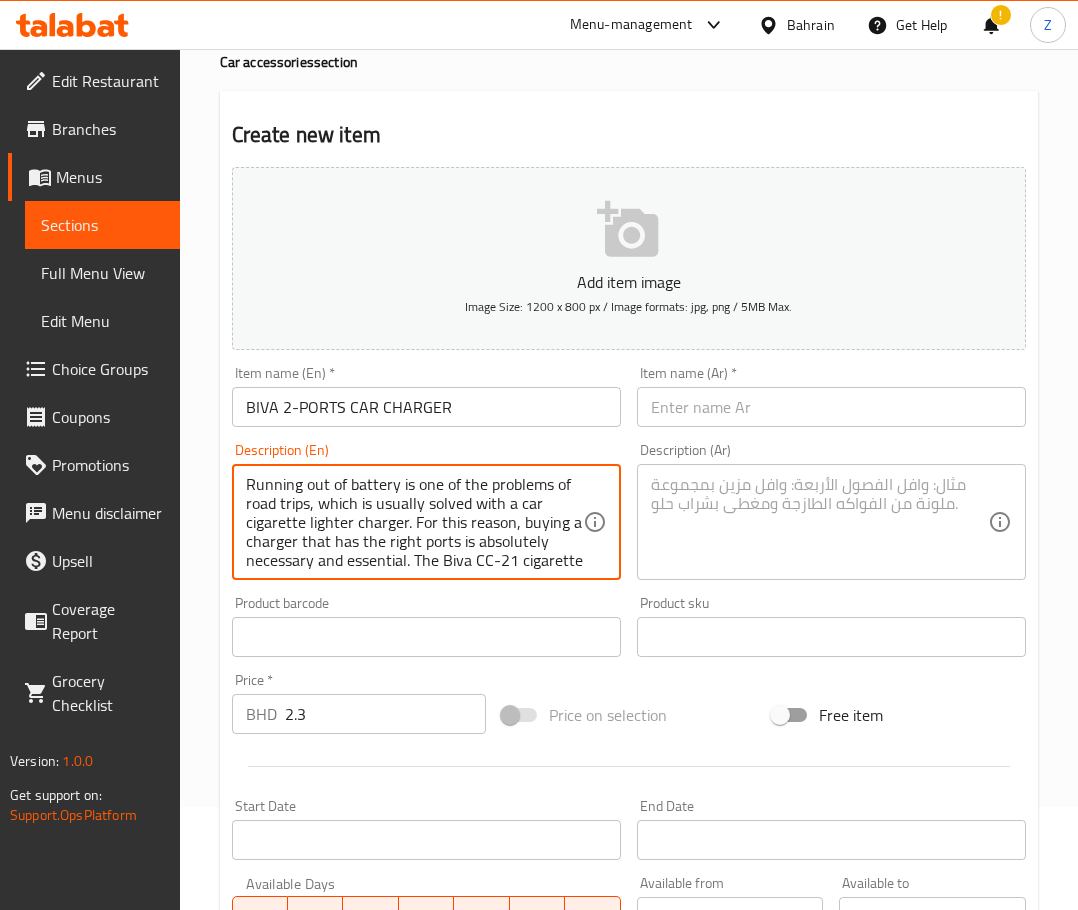 drag, startPoint x: 410, startPoint y: 523, endPoint x: 357, endPoint y: 509, distance: 54.81788 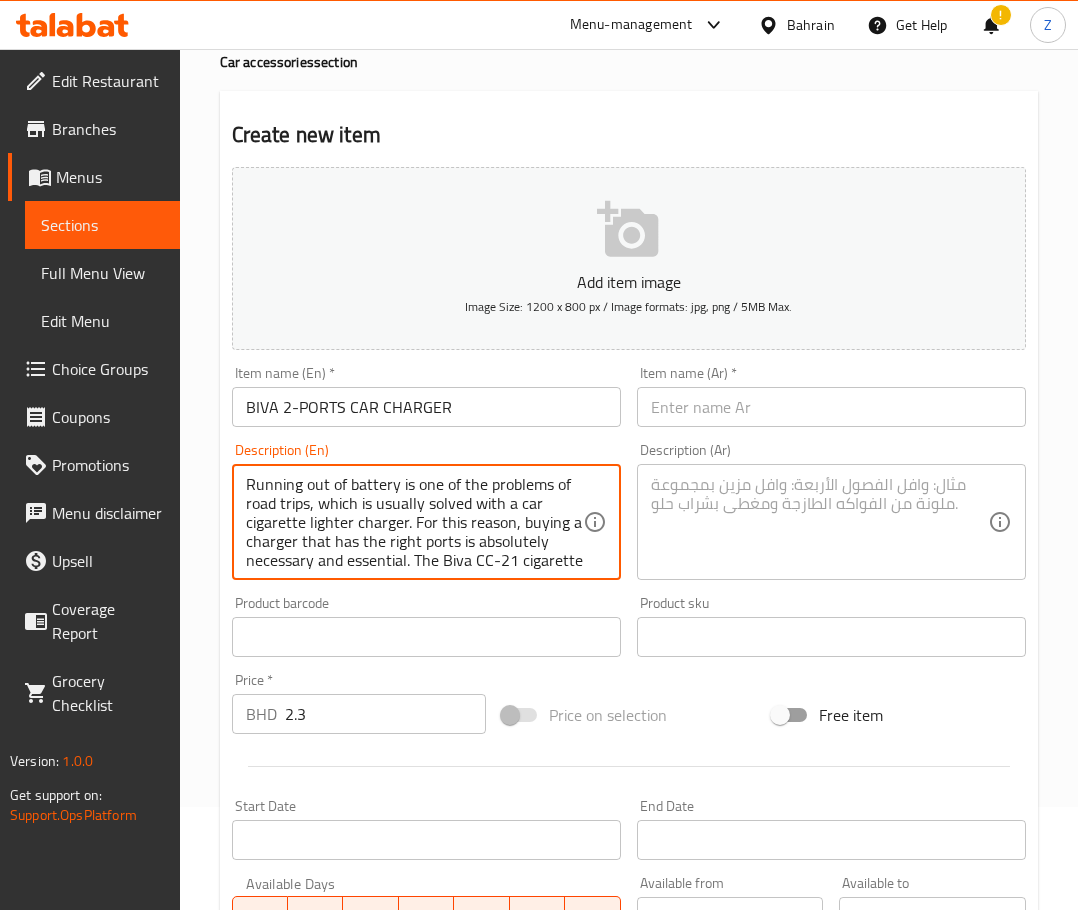 drag, startPoint x: 565, startPoint y: 525, endPoint x: -18, endPoint y: 447, distance: 588.1947 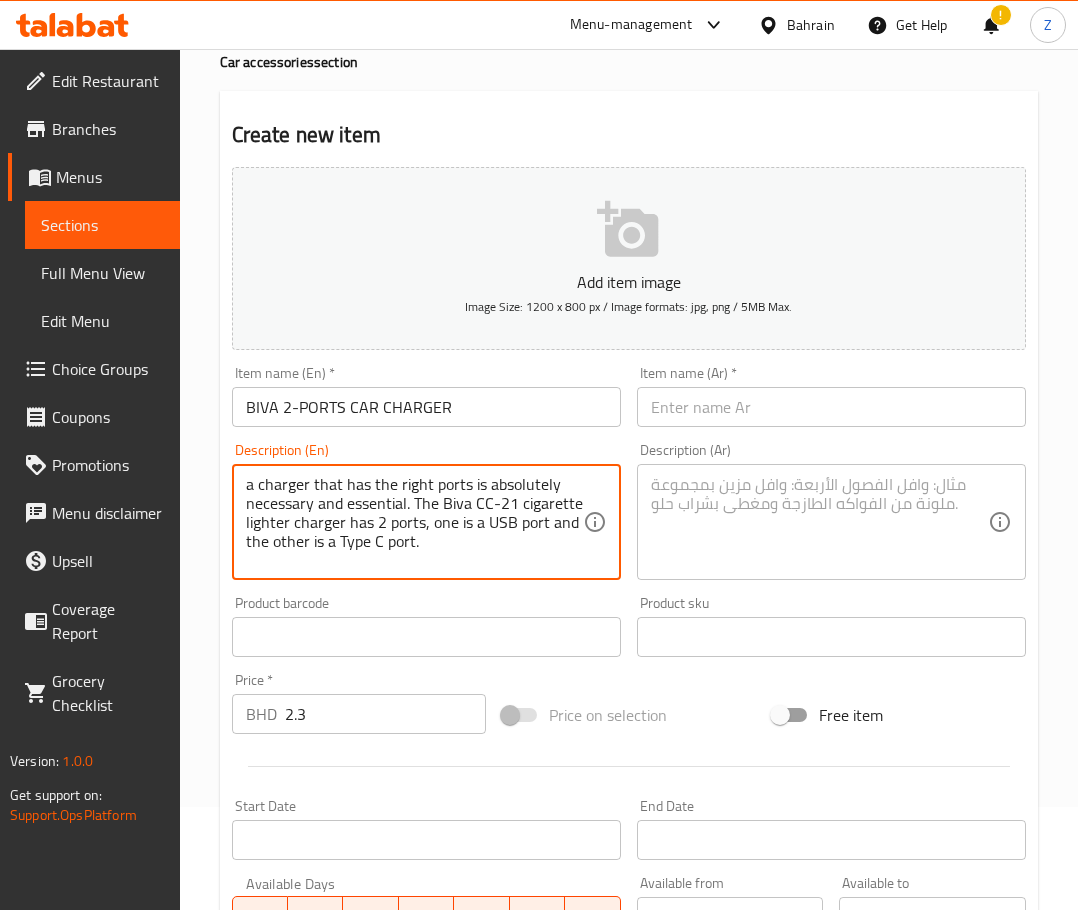 click on "Description (En)  a charger that has the right ports is absolutely necessary and essential. The Biva CC-21 cigarette lighter charger has 2 ports, one is a USB port and the other is a Type C port. Description (En)" at bounding box center [426, 511] 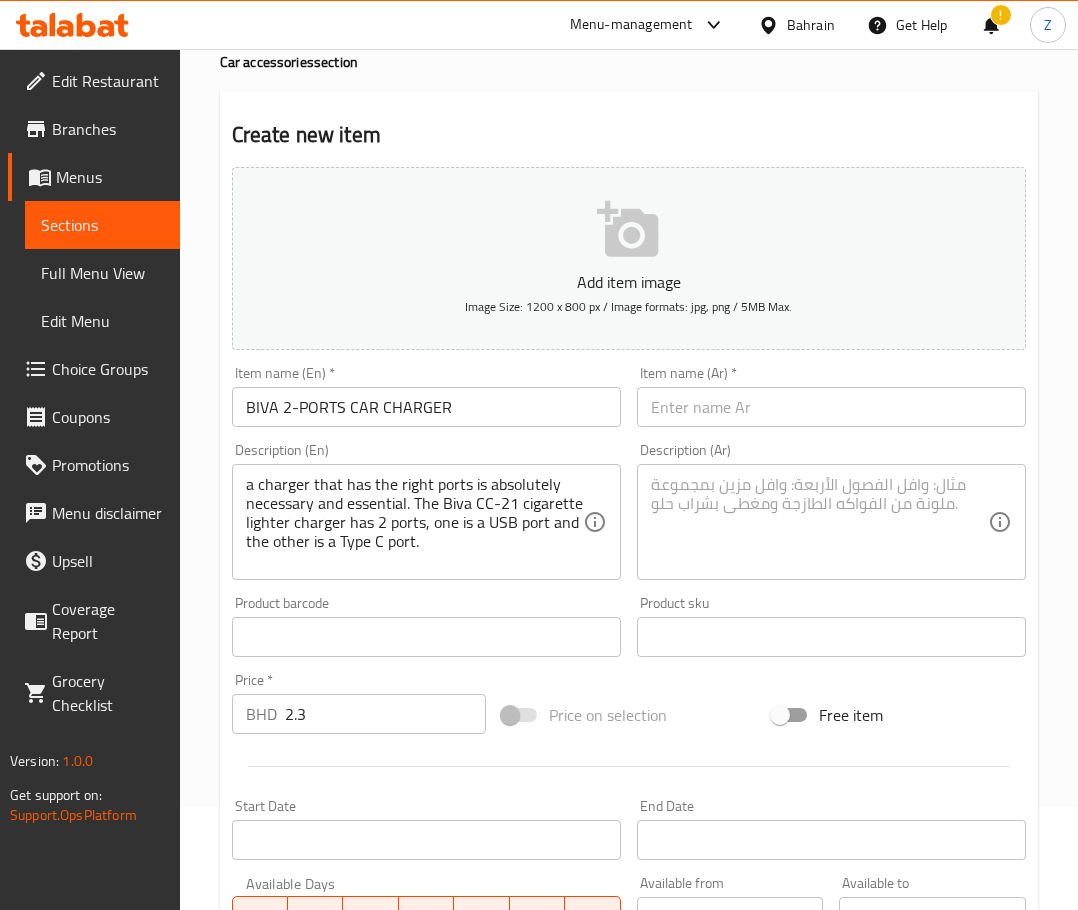 click on "a charger that has the right ports is absolutely necessary and essential. The Biva CC-21 cigarette lighter charger has 2 ports, one is a USB port and the other is a Type C port." at bounding box center (414, 522) 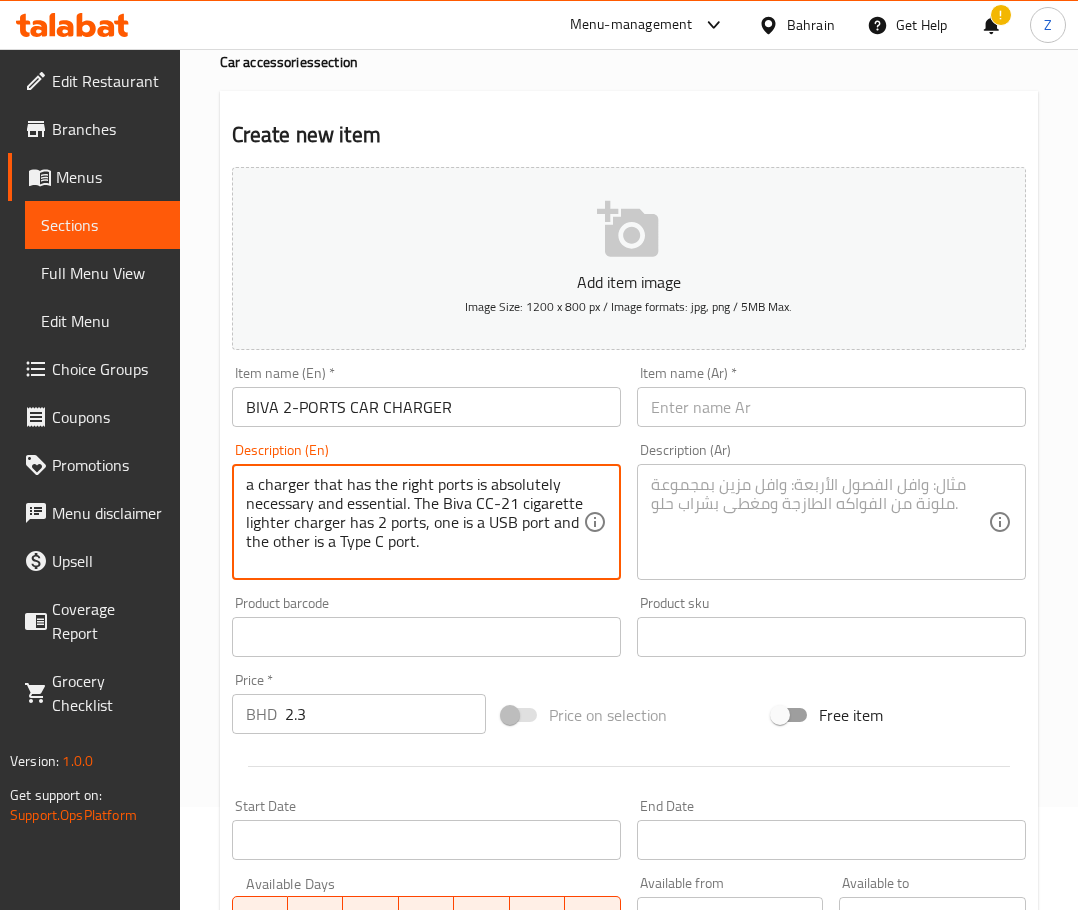 drag, startPoint x: 411, startPoint y: 506, endPoint x: -34, endPoint y: 415, distance: 454.2092 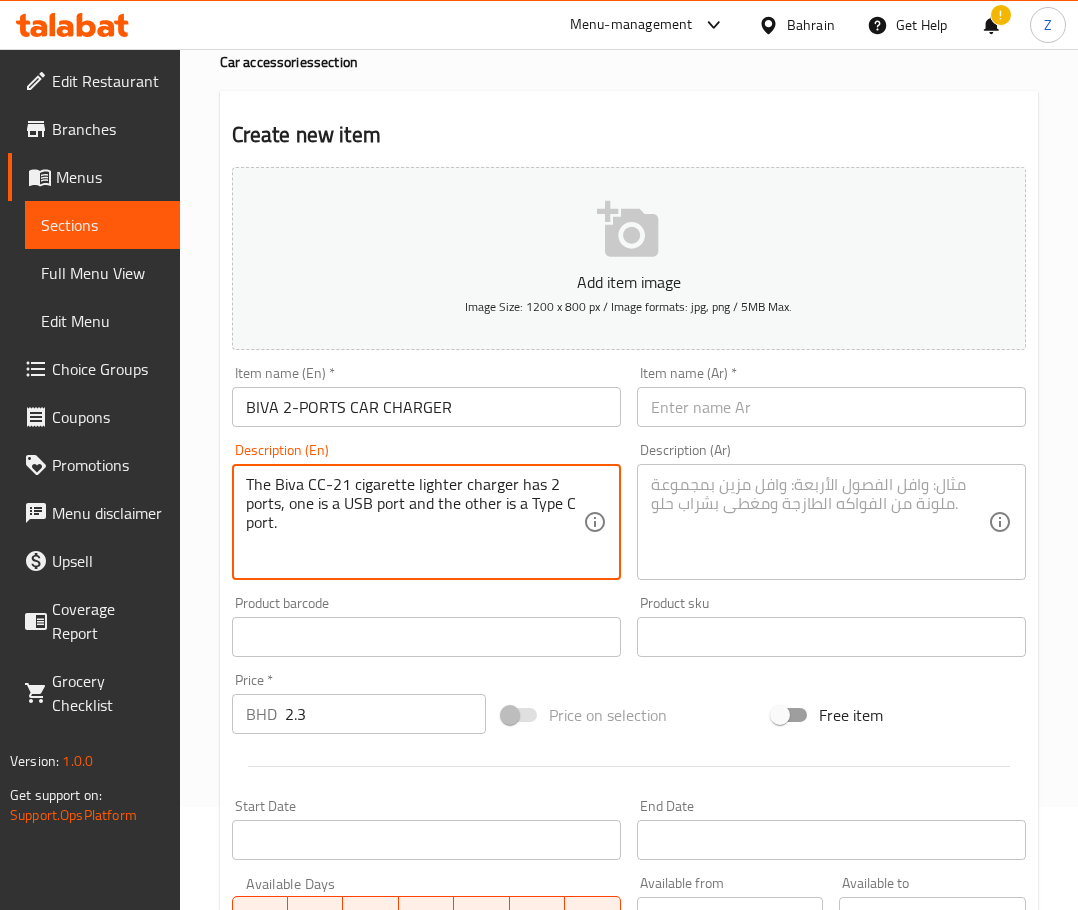 drag, startPoint x: 341, startPoint y: 554, endPoint x: 171, endPoint y: 466, distance: 191.42622 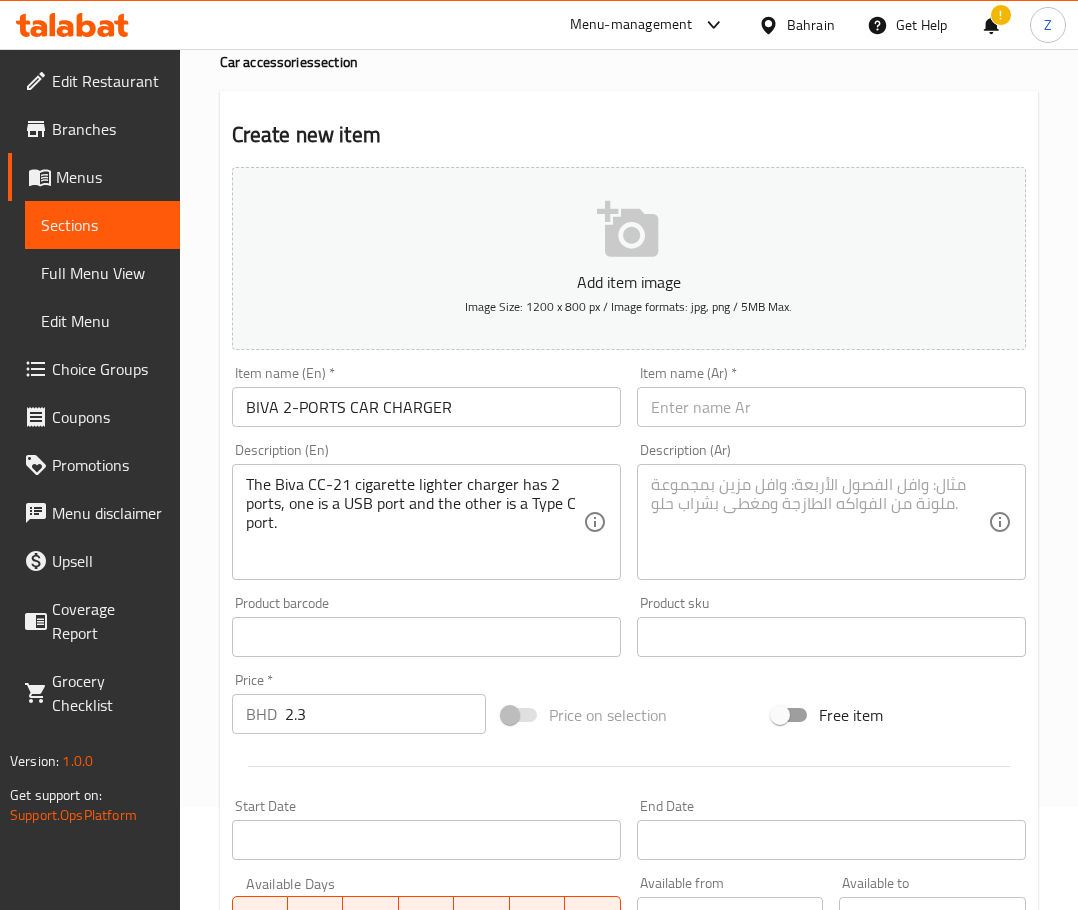 click at bounding box center (819, 522) 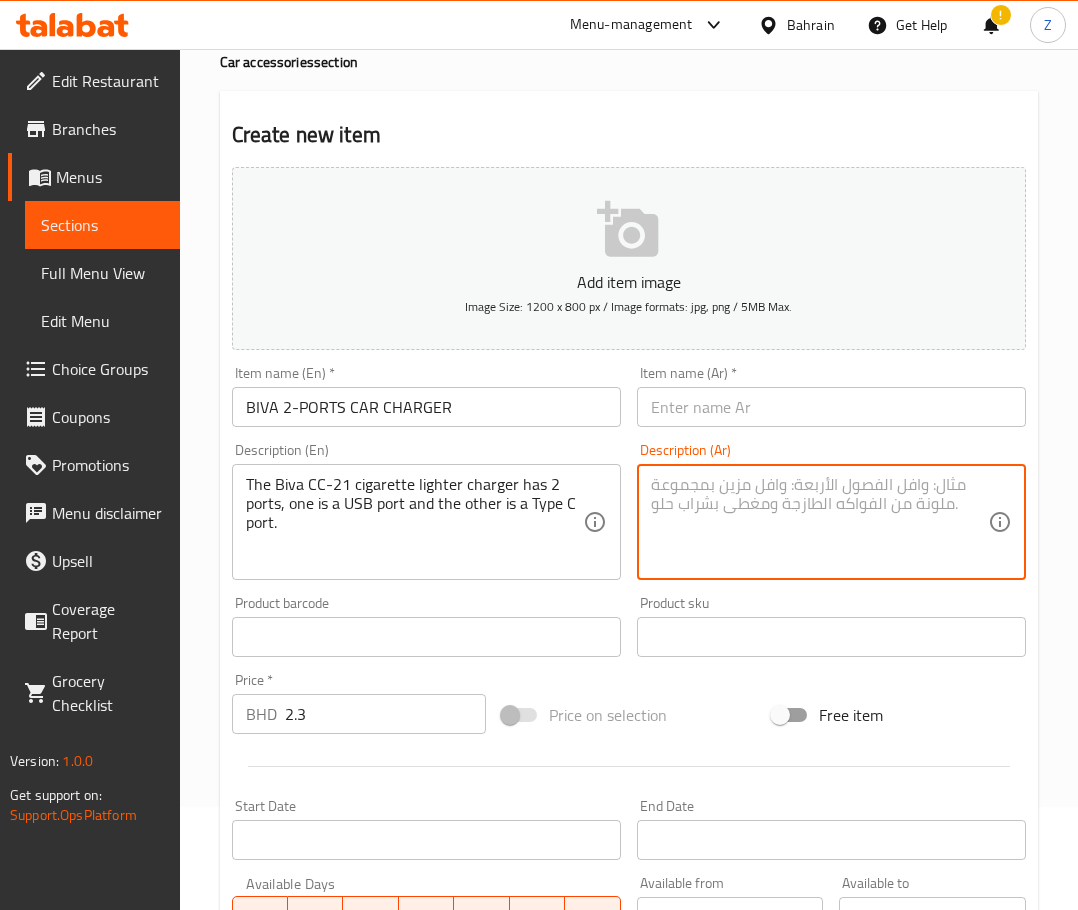 paste on "شاحن ولاعة السيارة Biva CC-21 يحتوي على منفذين، أحدهما منفذ USB والآخر منفذ Type-C" 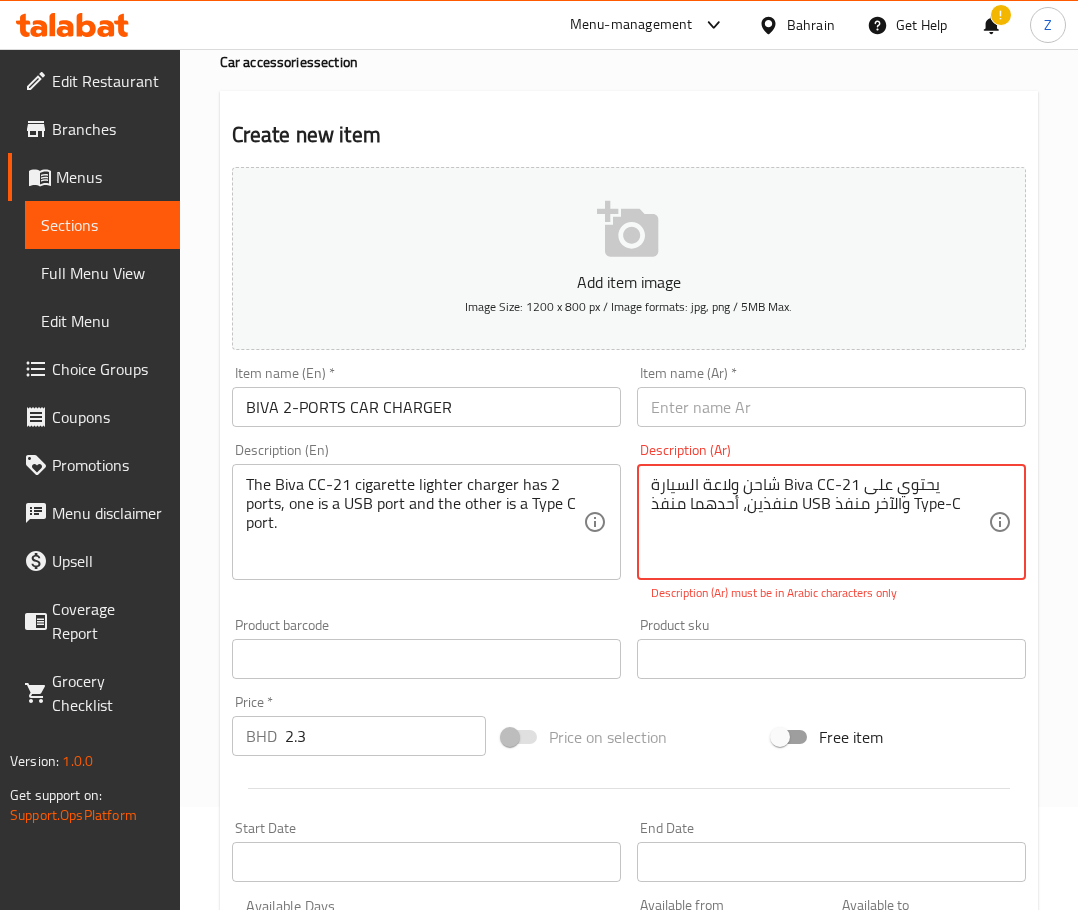 drag, startPoint x: 852, startPoint y: 482, endPoint x: 780, endPoint y: 464, distance: 74.215904 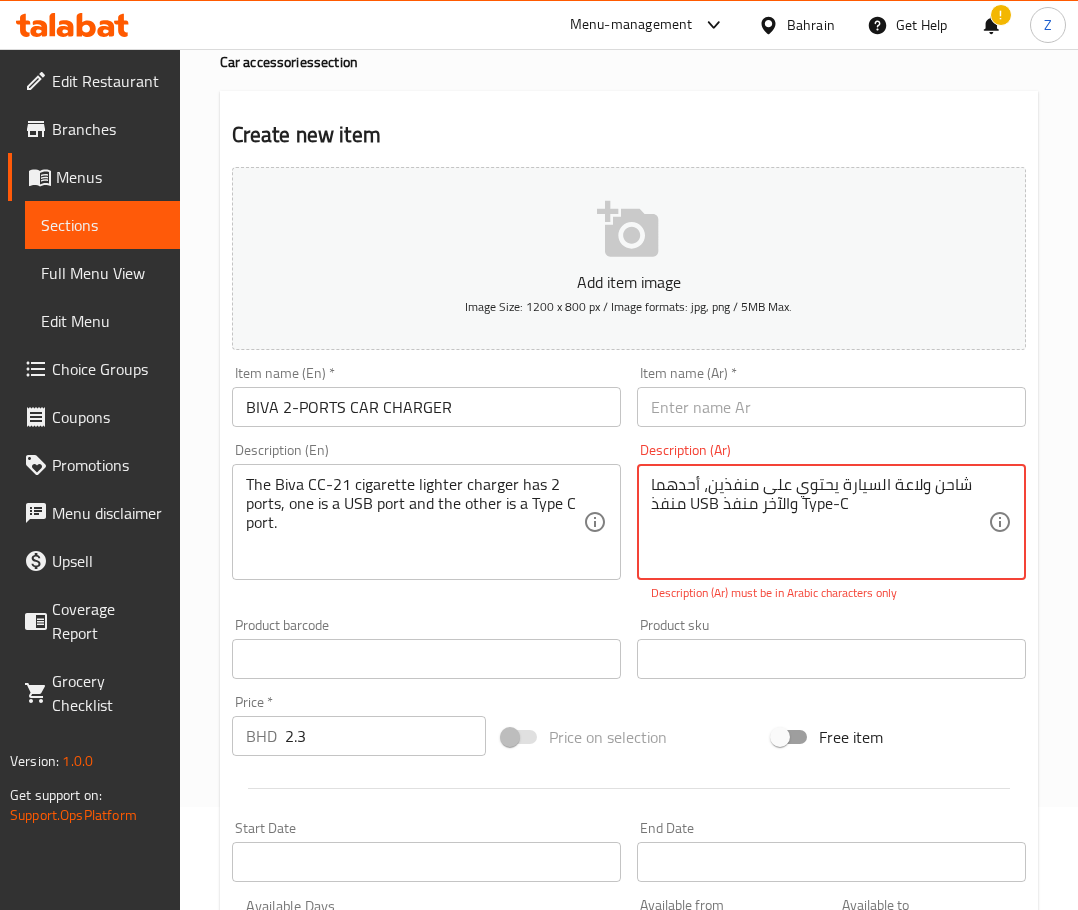drag, startPoint x: 863, startPoint y: 501, endPoint x: 801, endPoint y: 514, distance: 63.348244 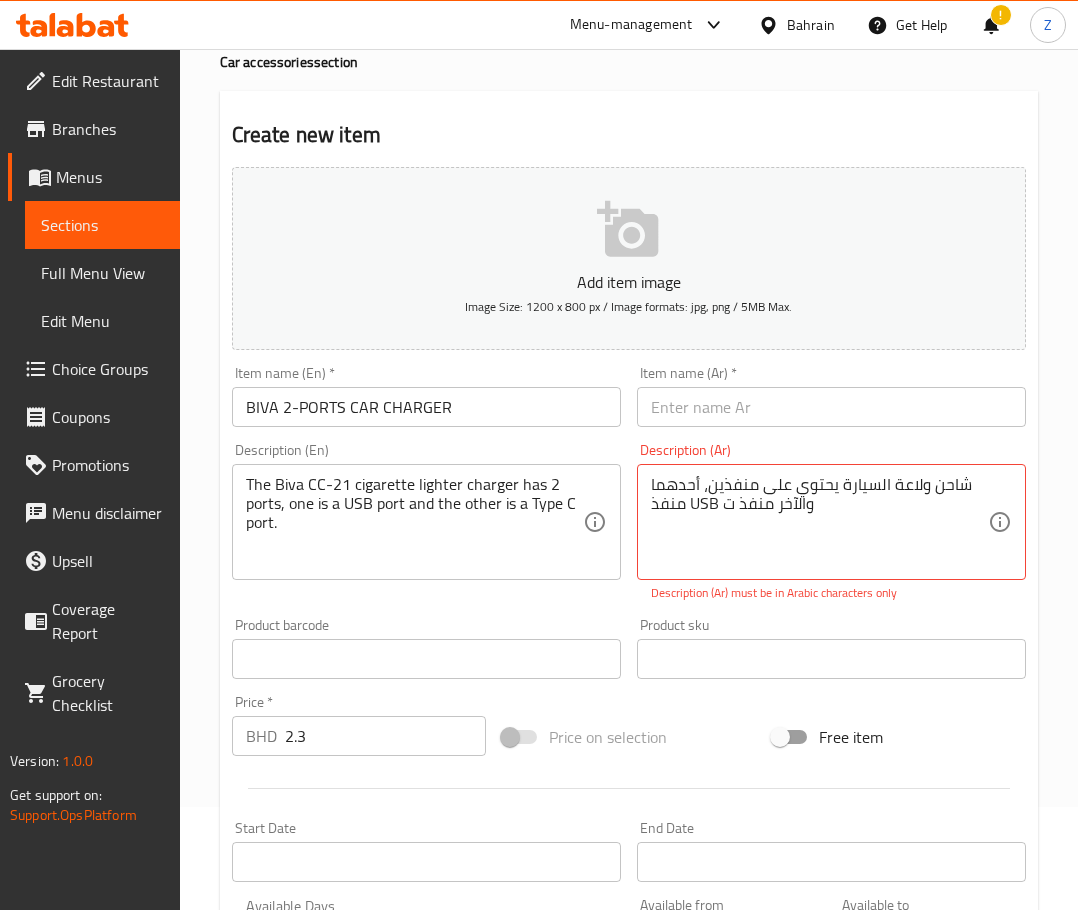 drag, startPoint x: 646, startPoint y: 503, endPoint x: 822, endPoint y: 514, distance: 176.34341 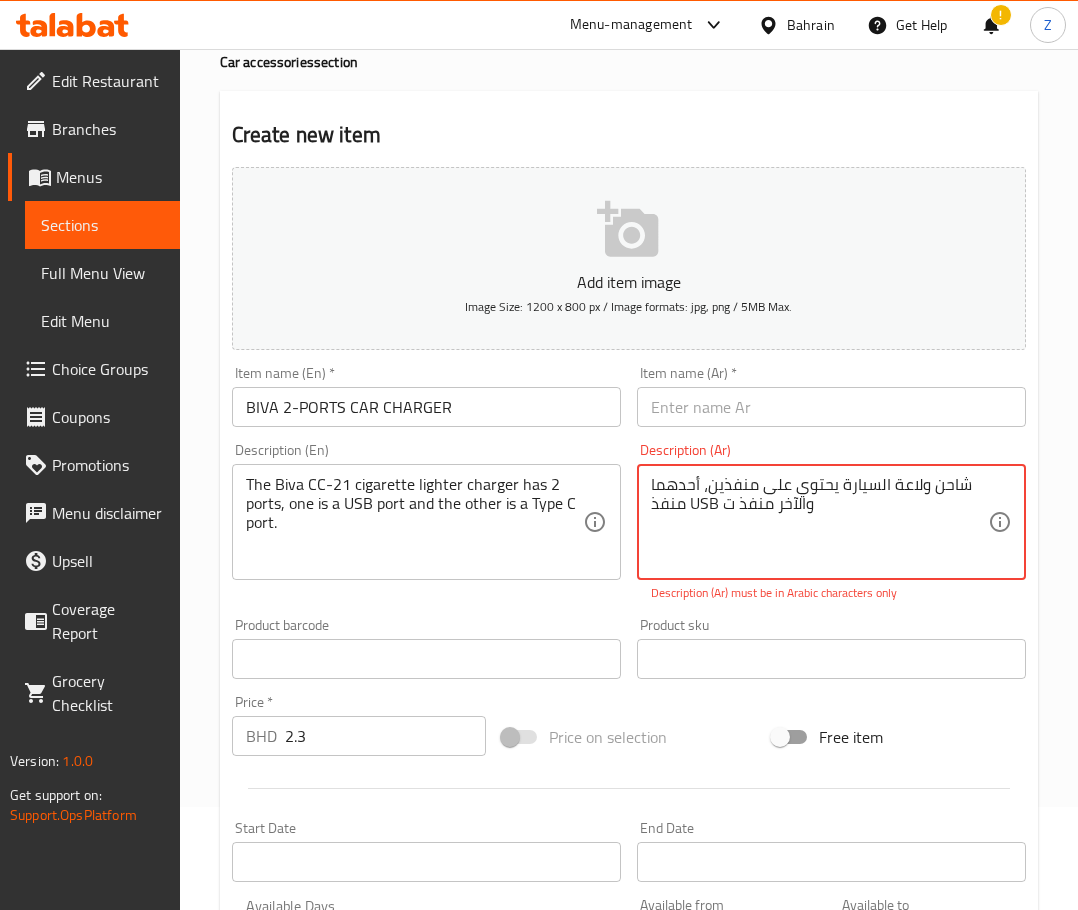 click on "شاحن ولاعة السيارة يحتوي على منفذين، أحدهما منفذ USB والآخر منفذ ت" at bounding box center (819, 522) 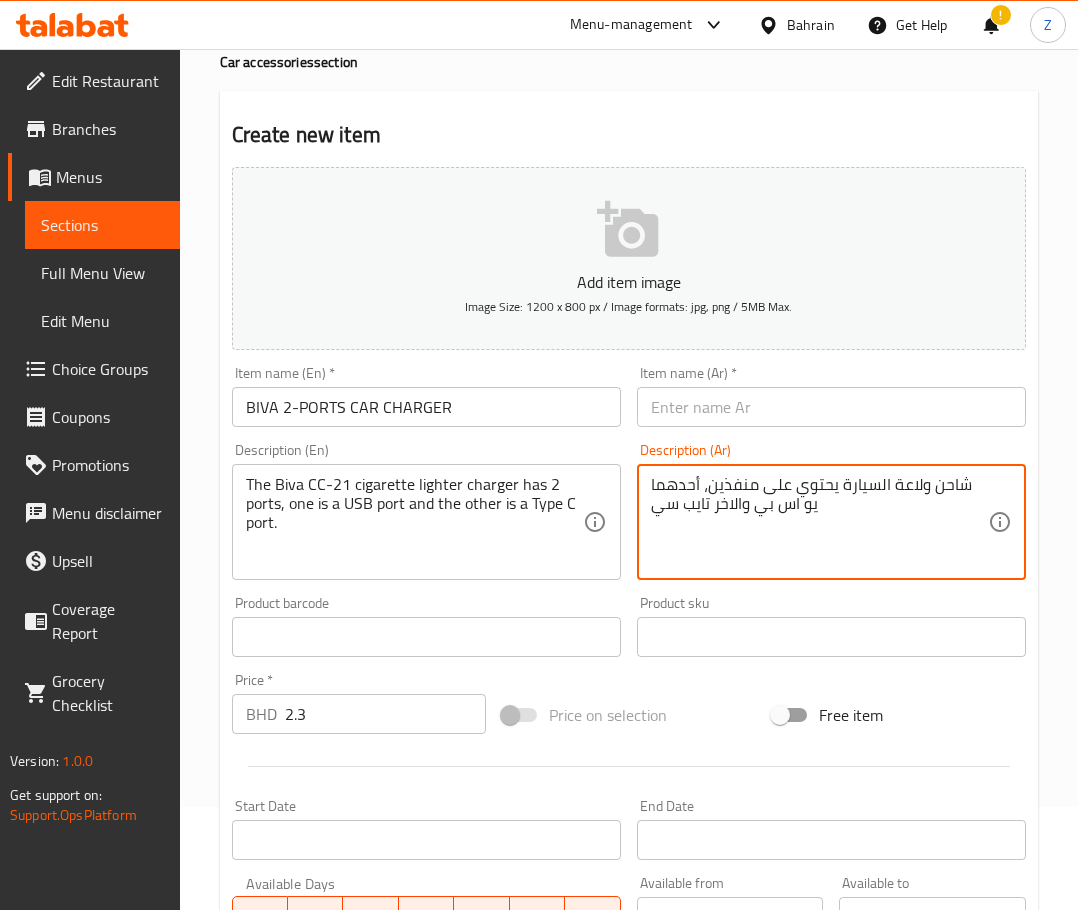 type on "شاحن ولاعة السيارة يحتوي على منفذين، أحدهما يو اس بي والاخر تايب سي" 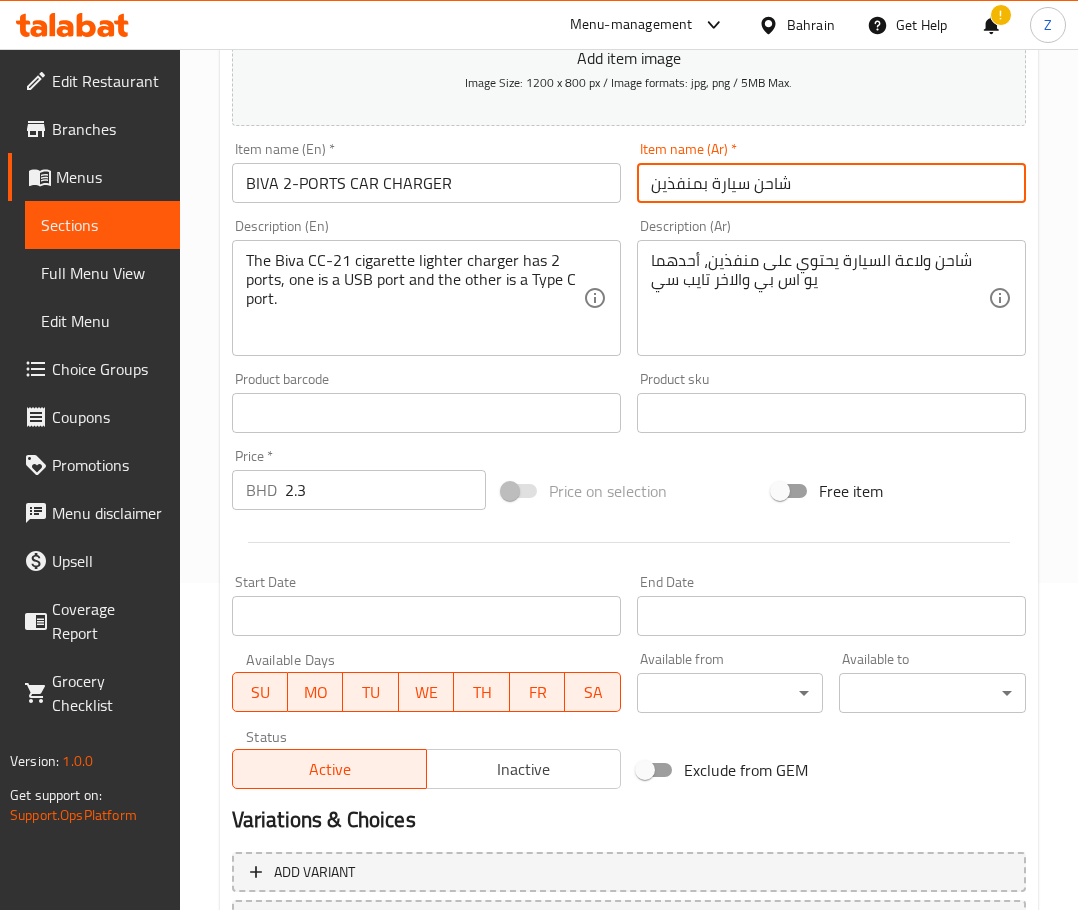 scroll, scrollTop: 503, scrollLeft: 0, axis: vertical 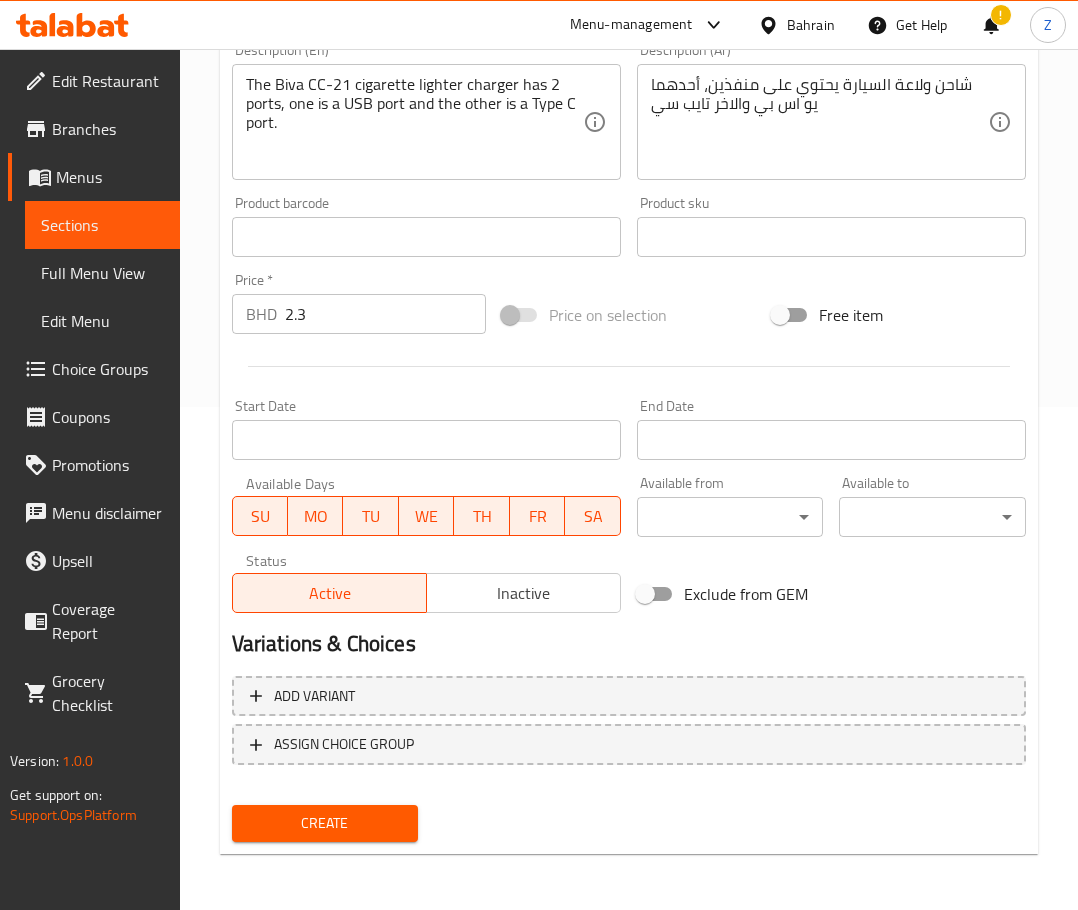 type on "شاحن سيارة بمنفذين" 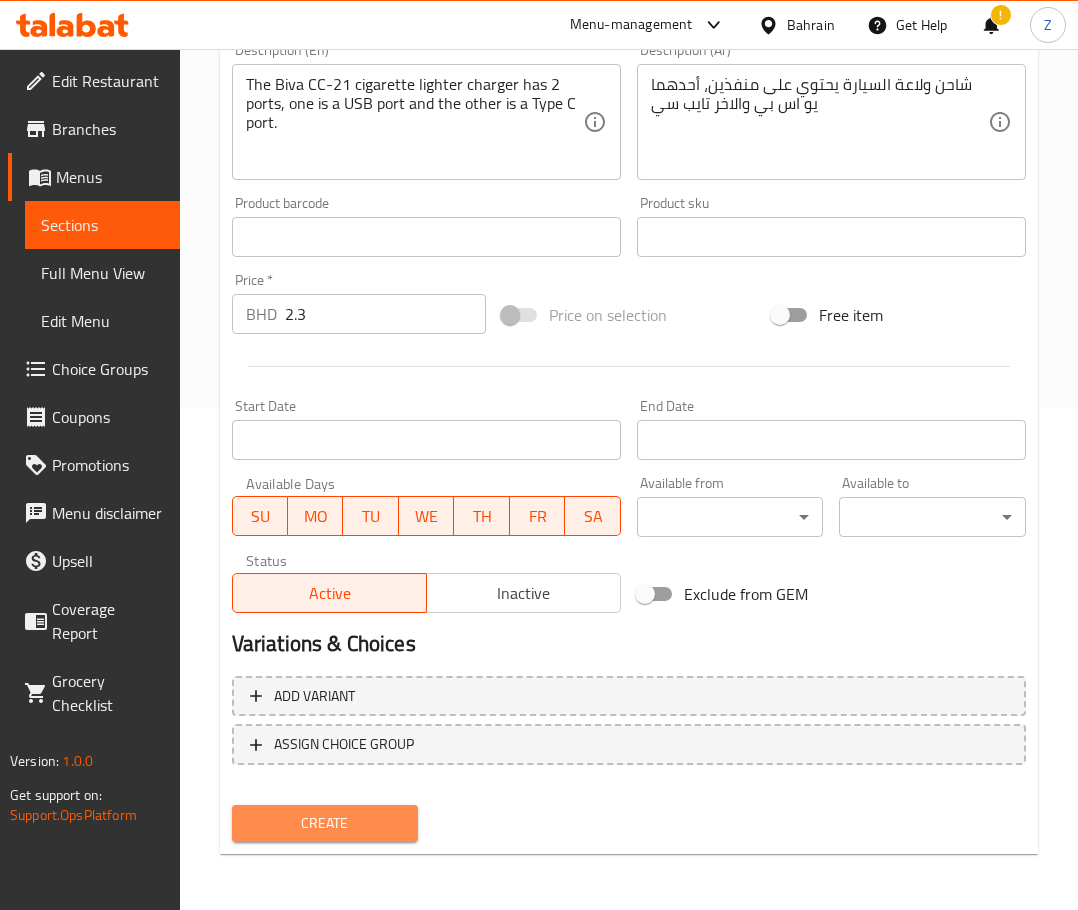 click on "Create" at bounding box center [325, 823] 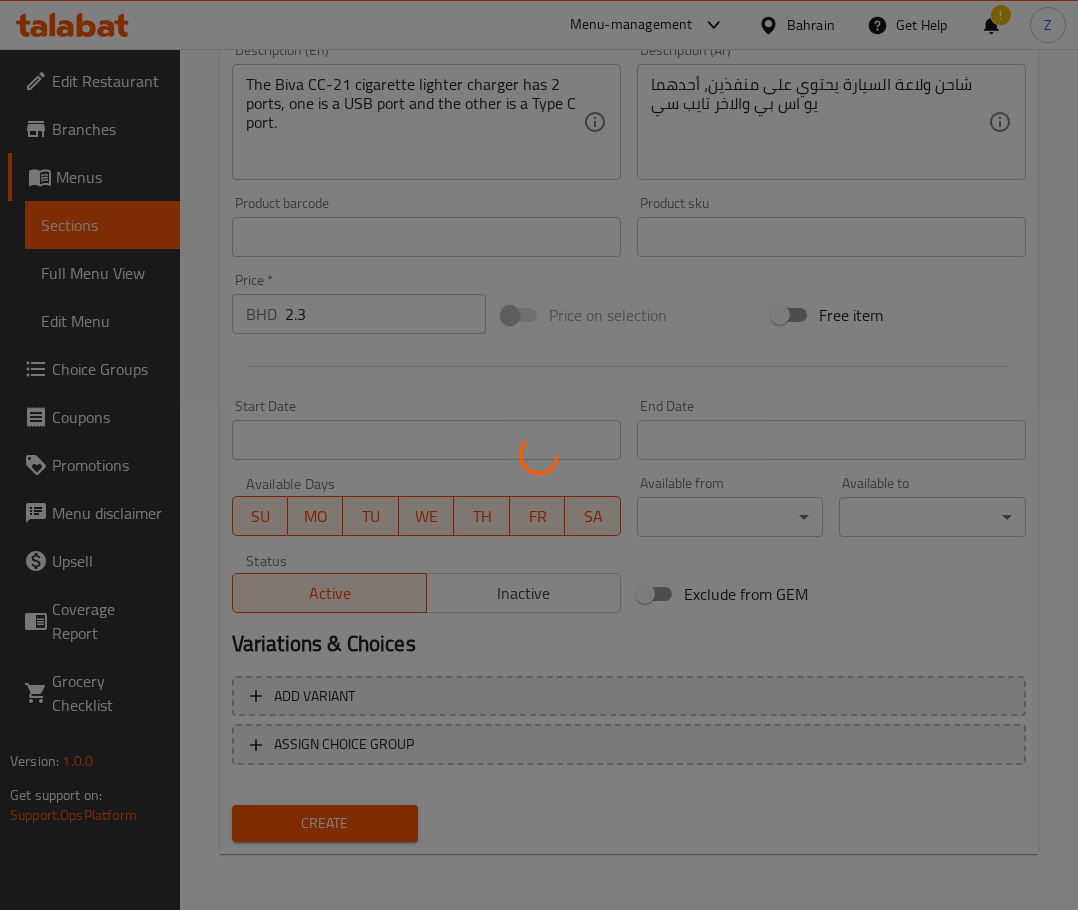 type 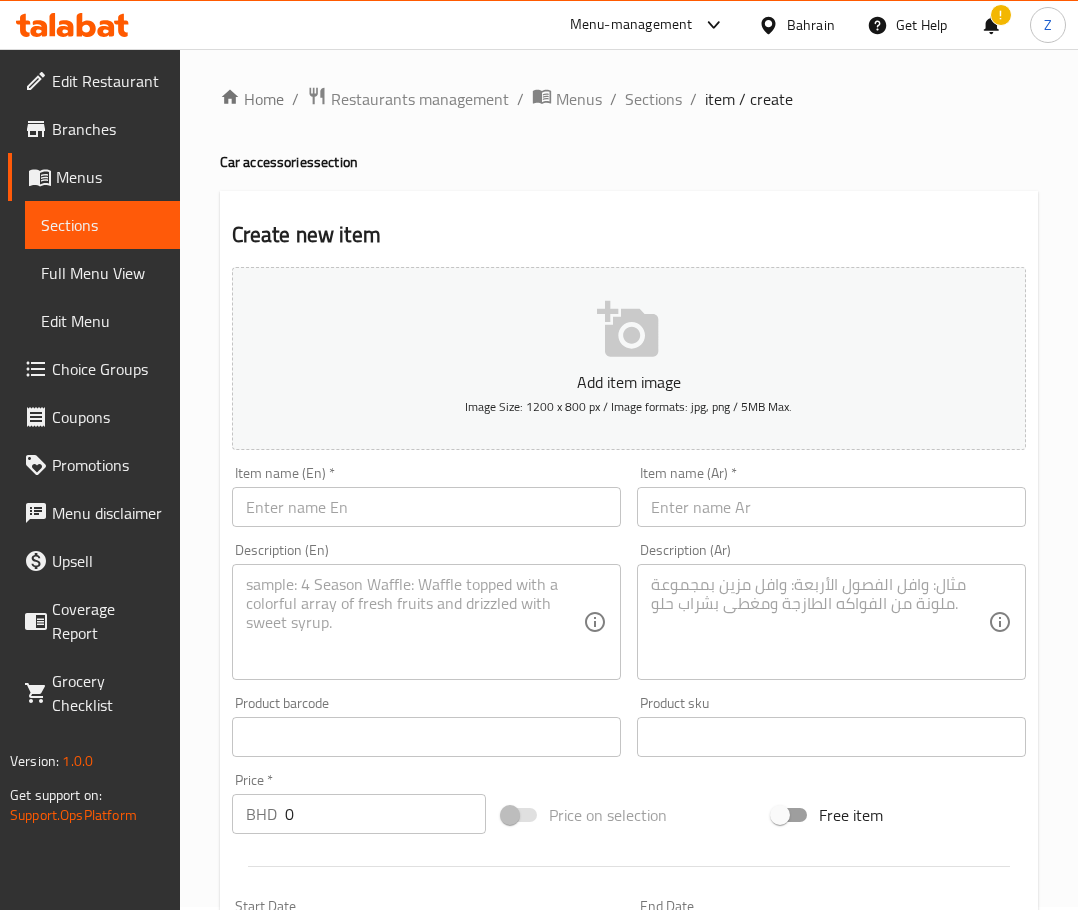 scroll, scrollTop: 0, scrollLeft: 0, axis: both 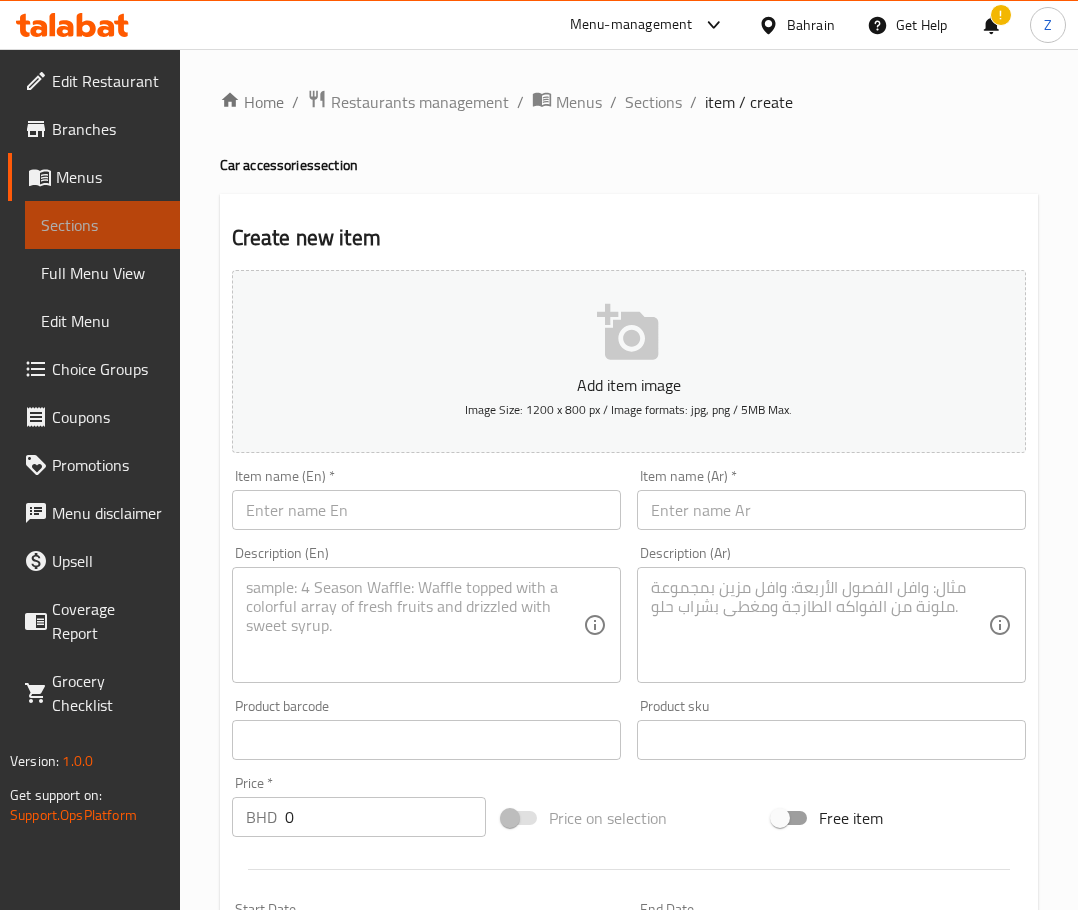 click on "Sections" at bounding box center [102, 225] 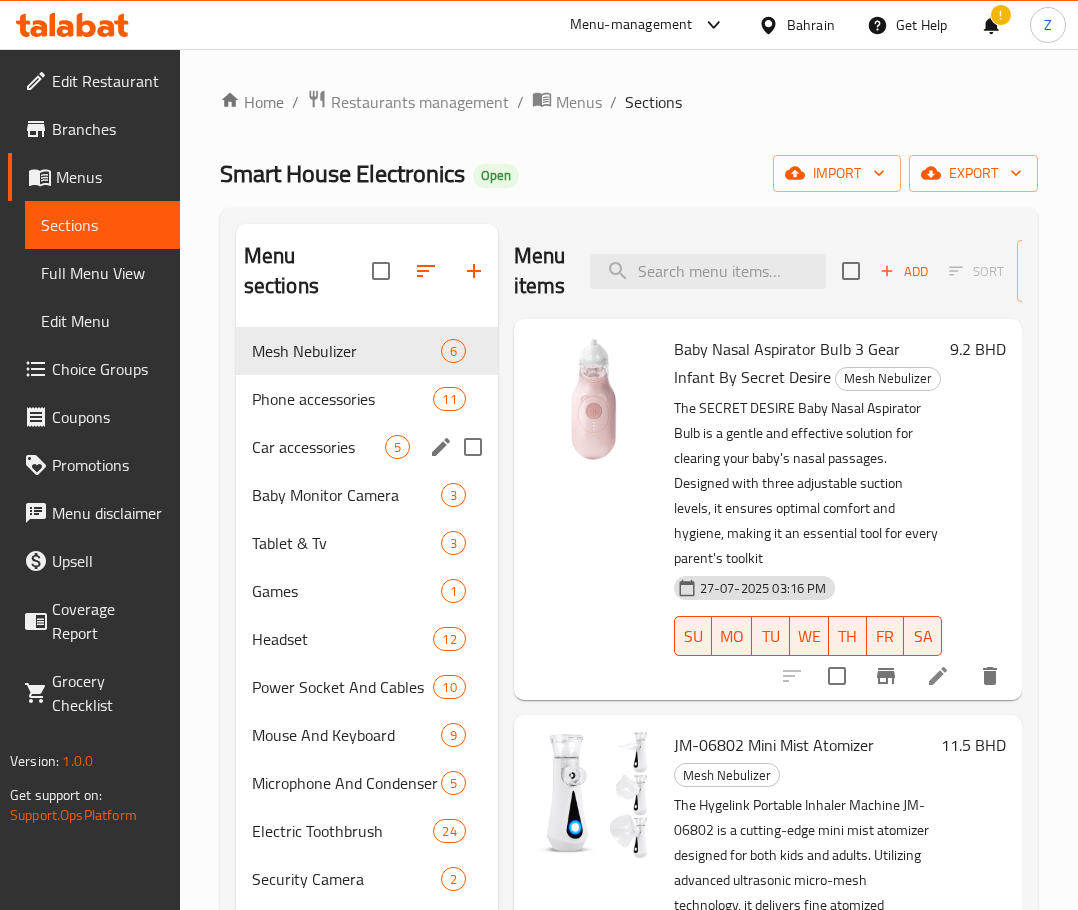 click on "Car accessories" at bounding box center [318, 447] 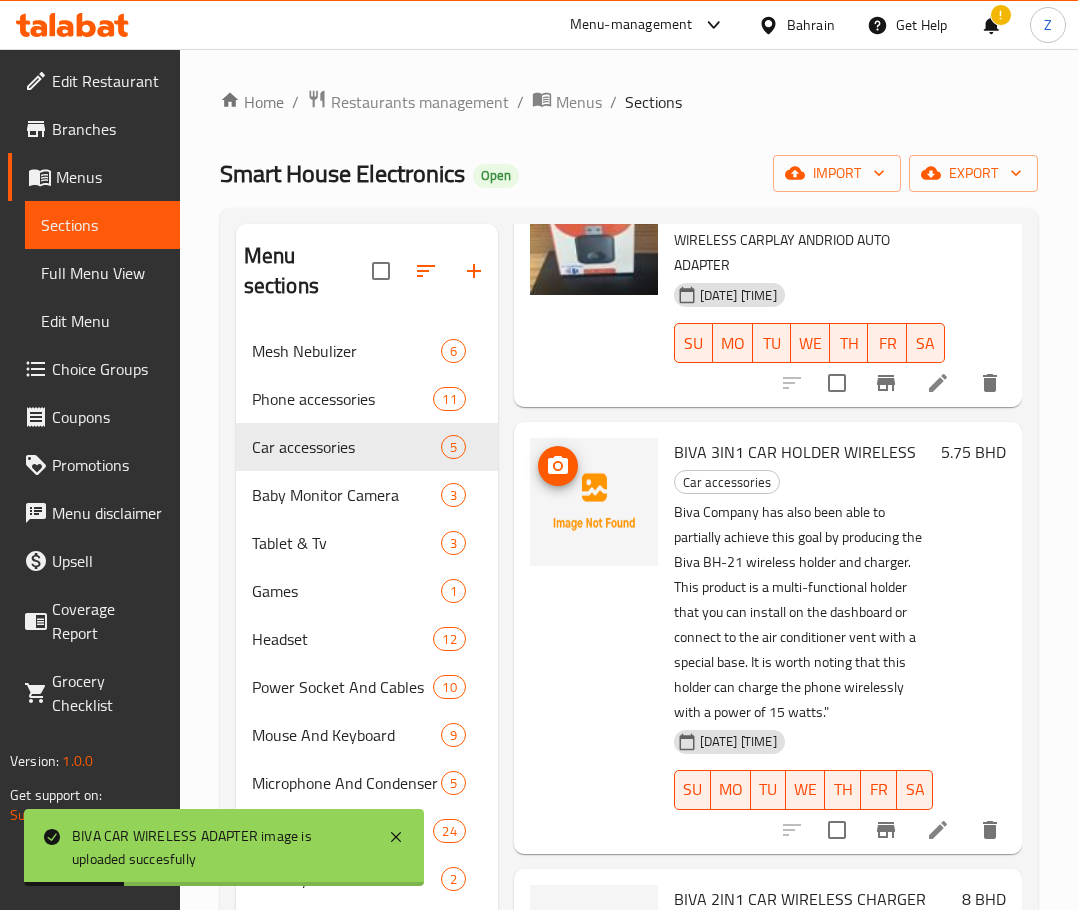 scroll, scrollTop: 200, scrollLeft: 0, axis: vertical 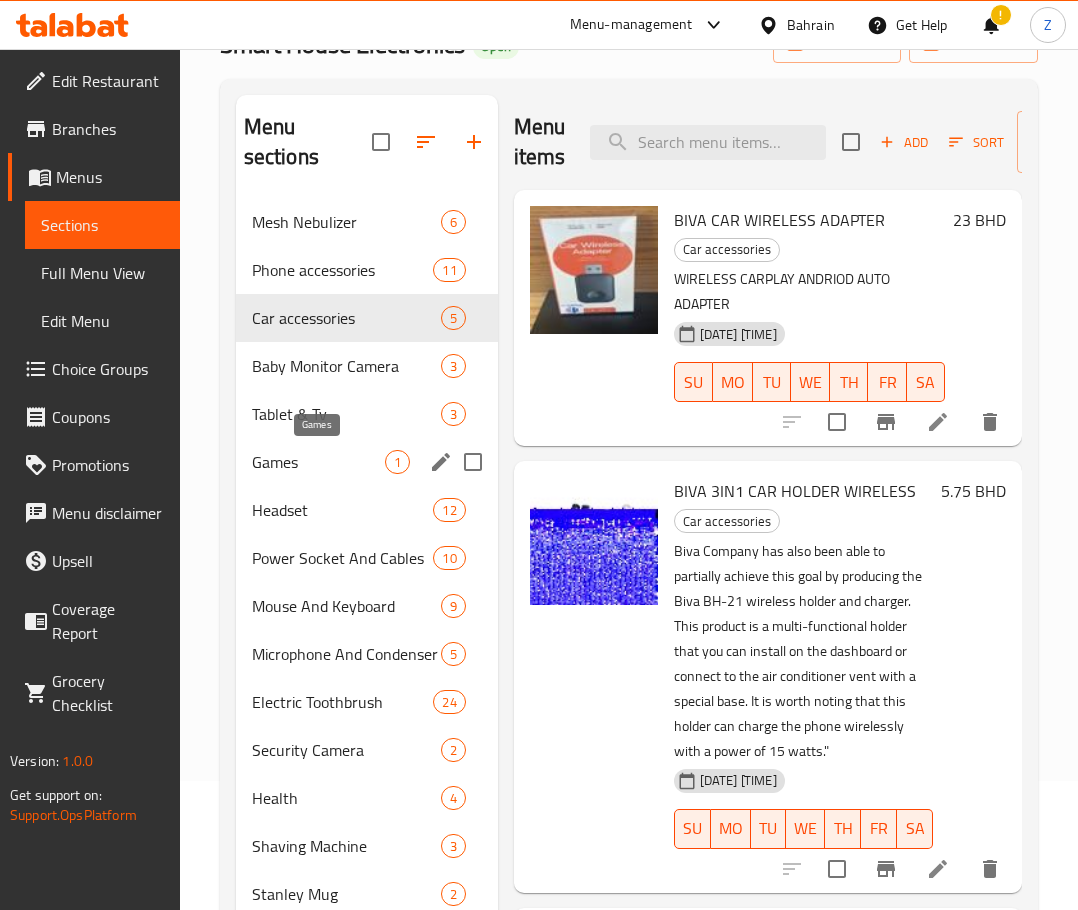 click on "Games" at bounding box center (318, 462) 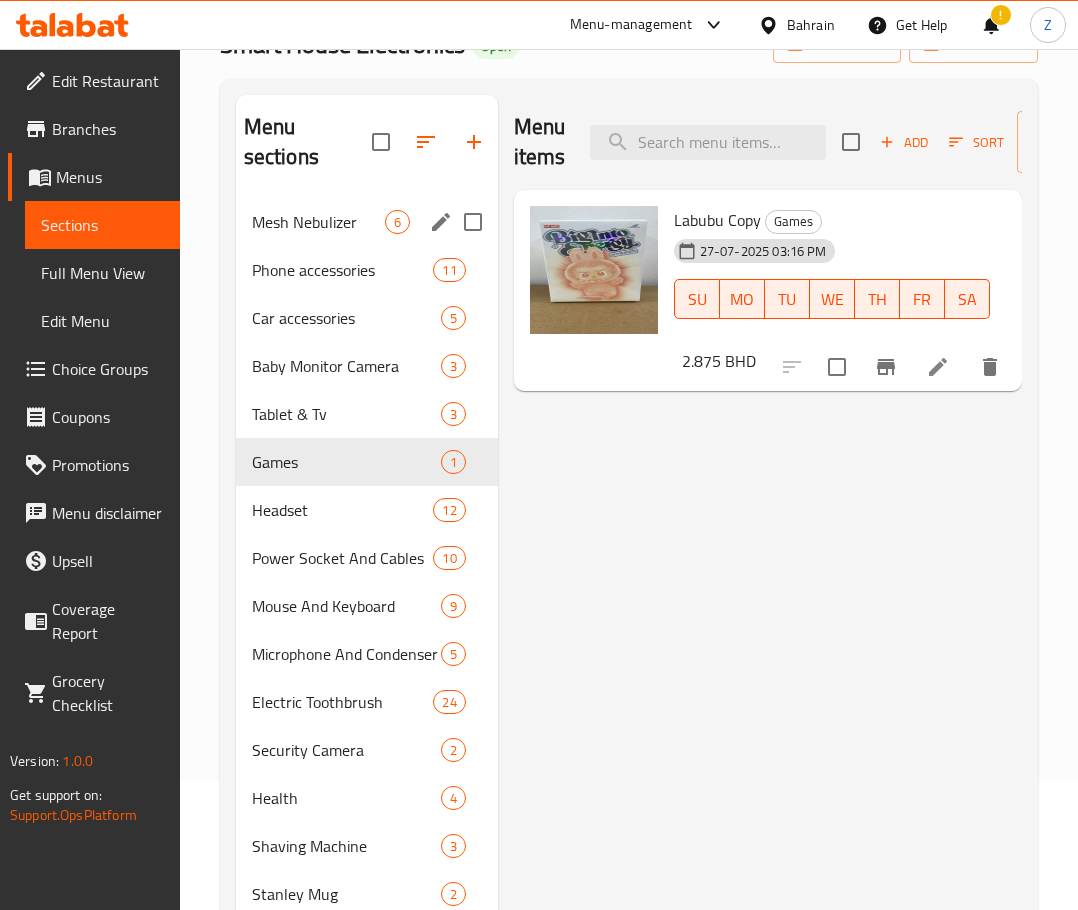 click on "Mesh Nebulizer" at bounding box center (318, 222) 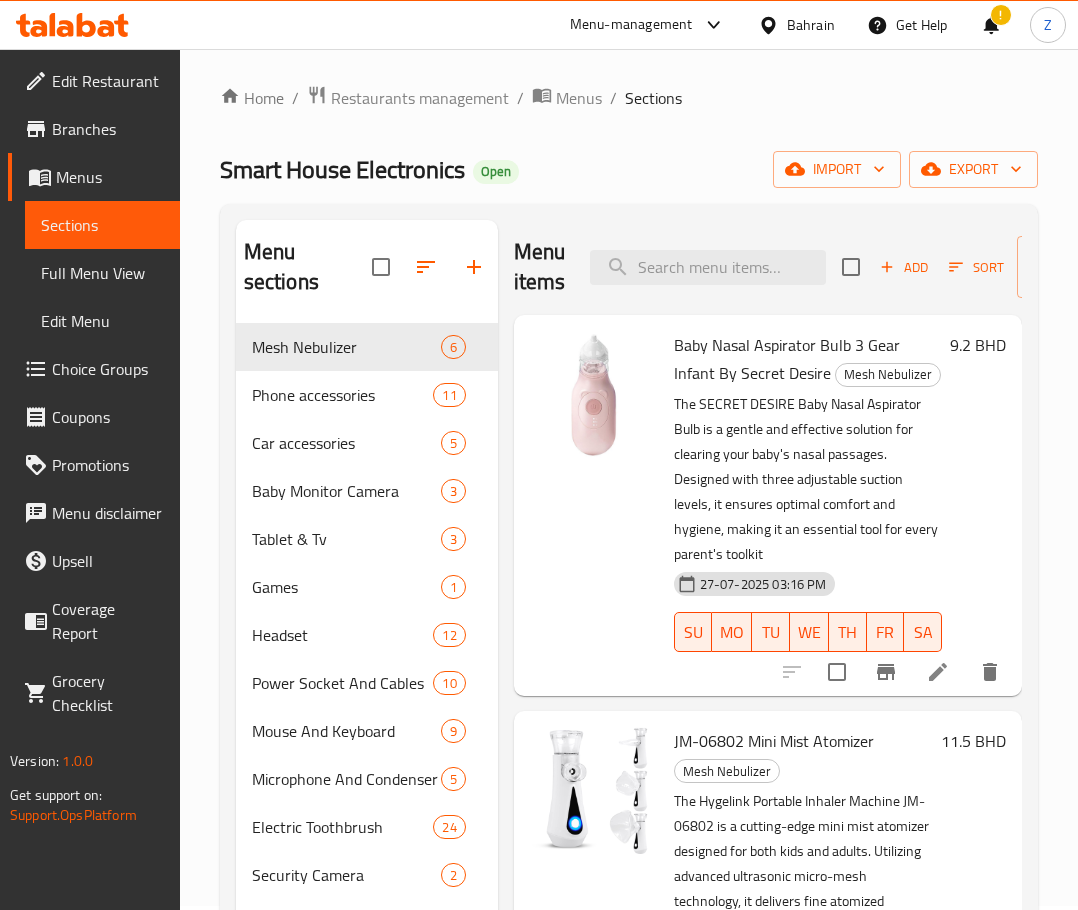 scroll, scrollTop: 0, scrollLeft: 0, axis: both 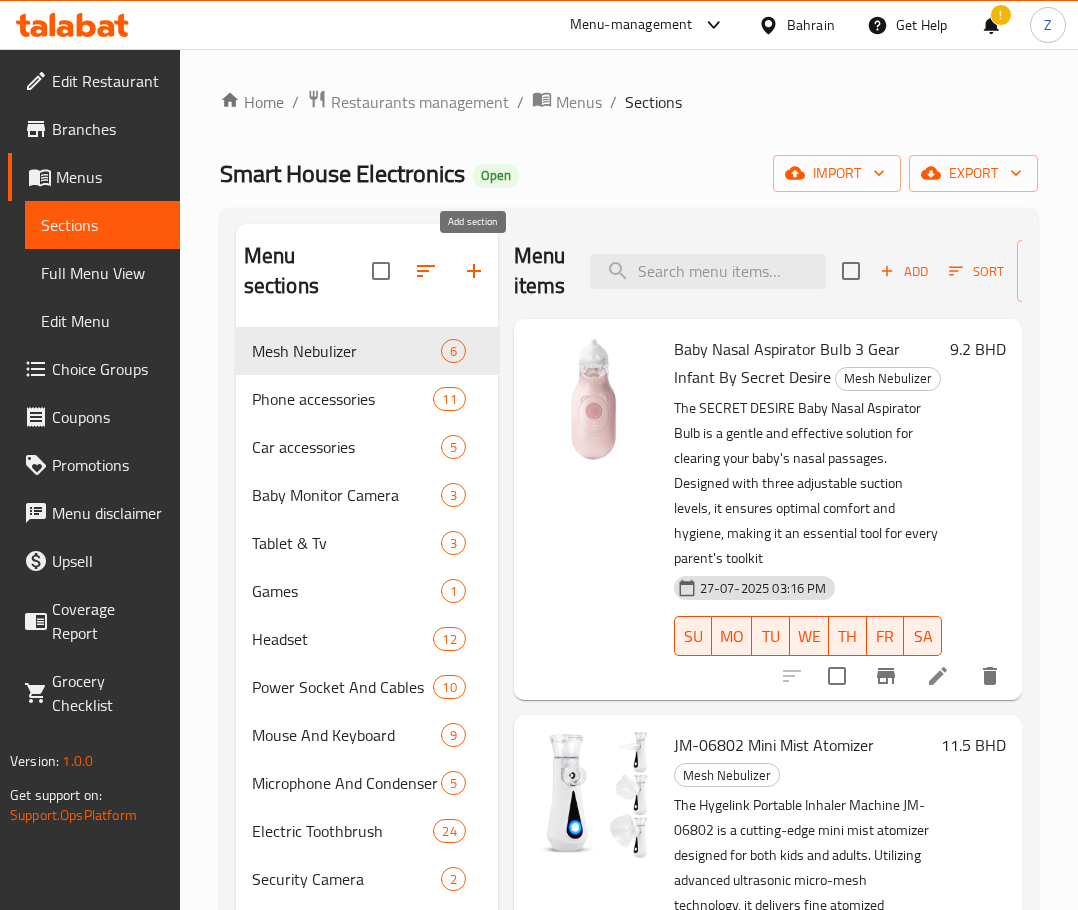 click 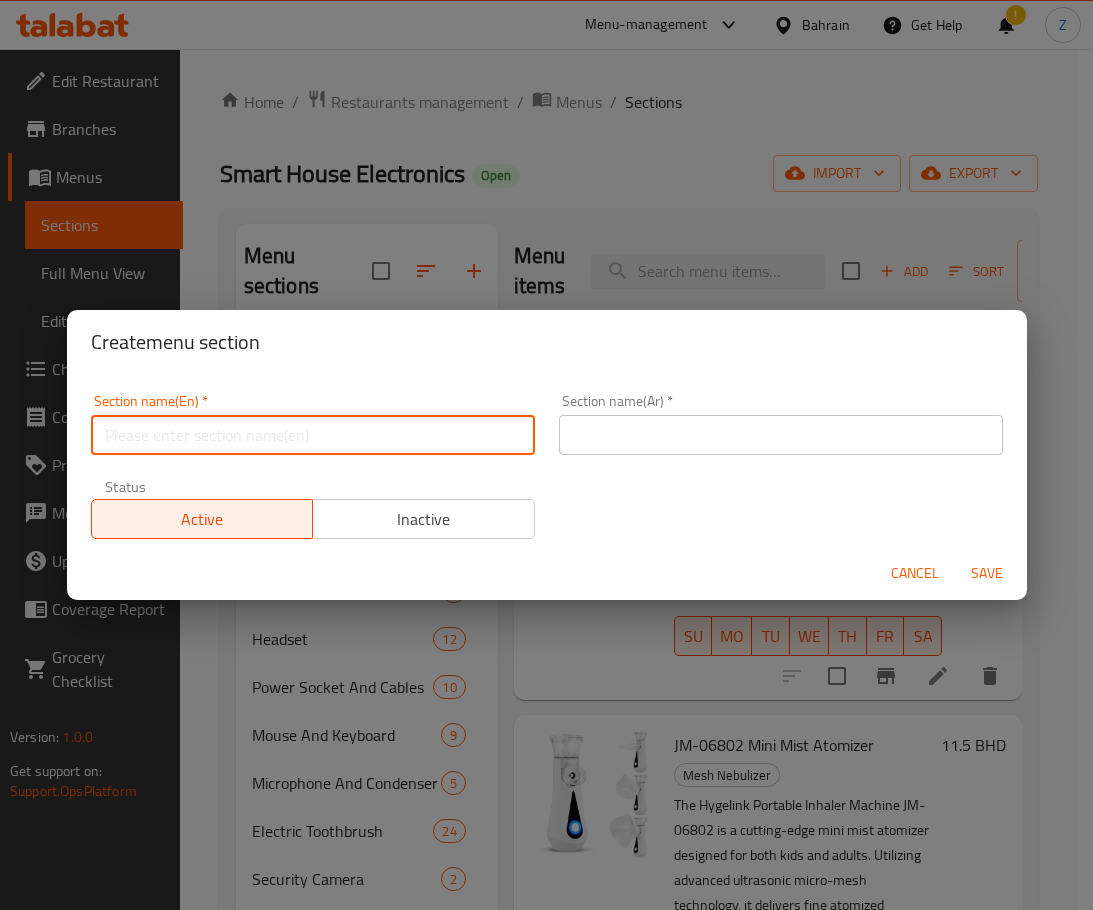 drag, startPoint x: 310, startPoint y: 421, endPoint x: 287, endPoint y: 428, distance: 24.04163 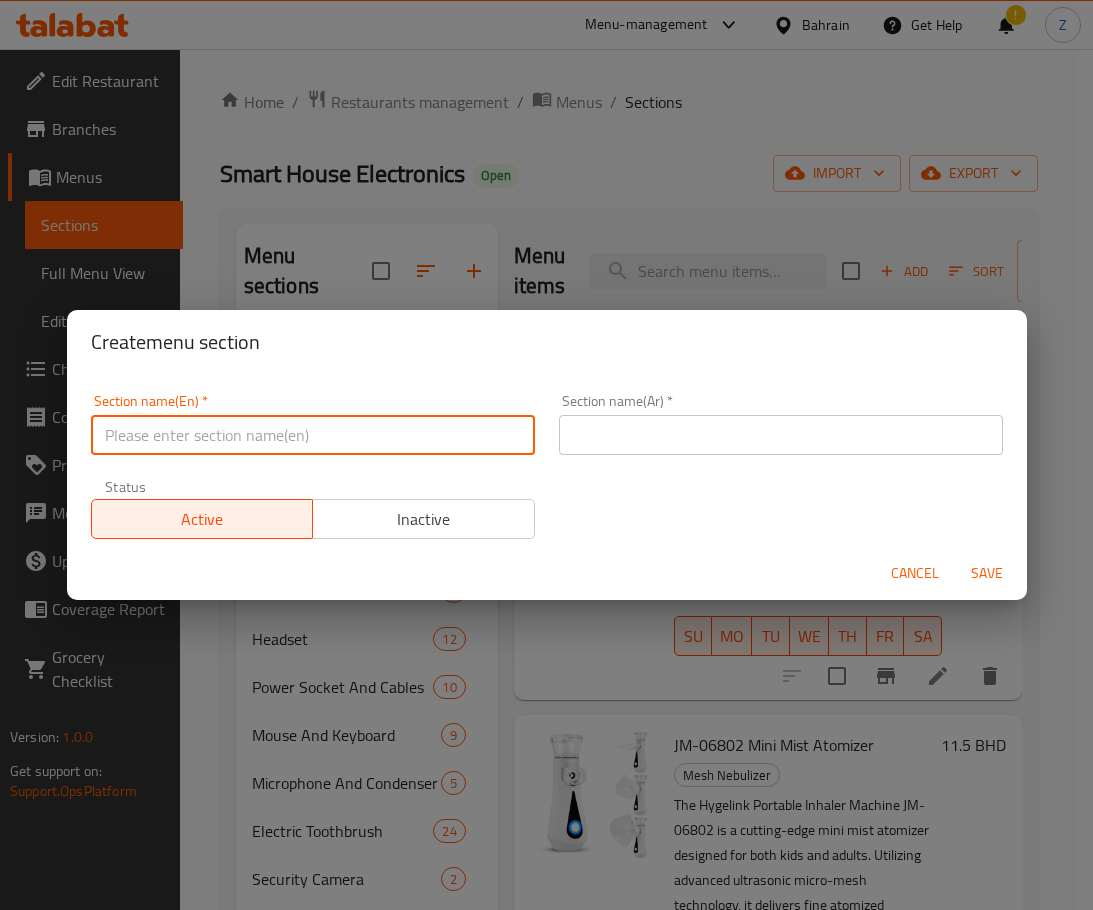 click at bounding box center (313, 435) 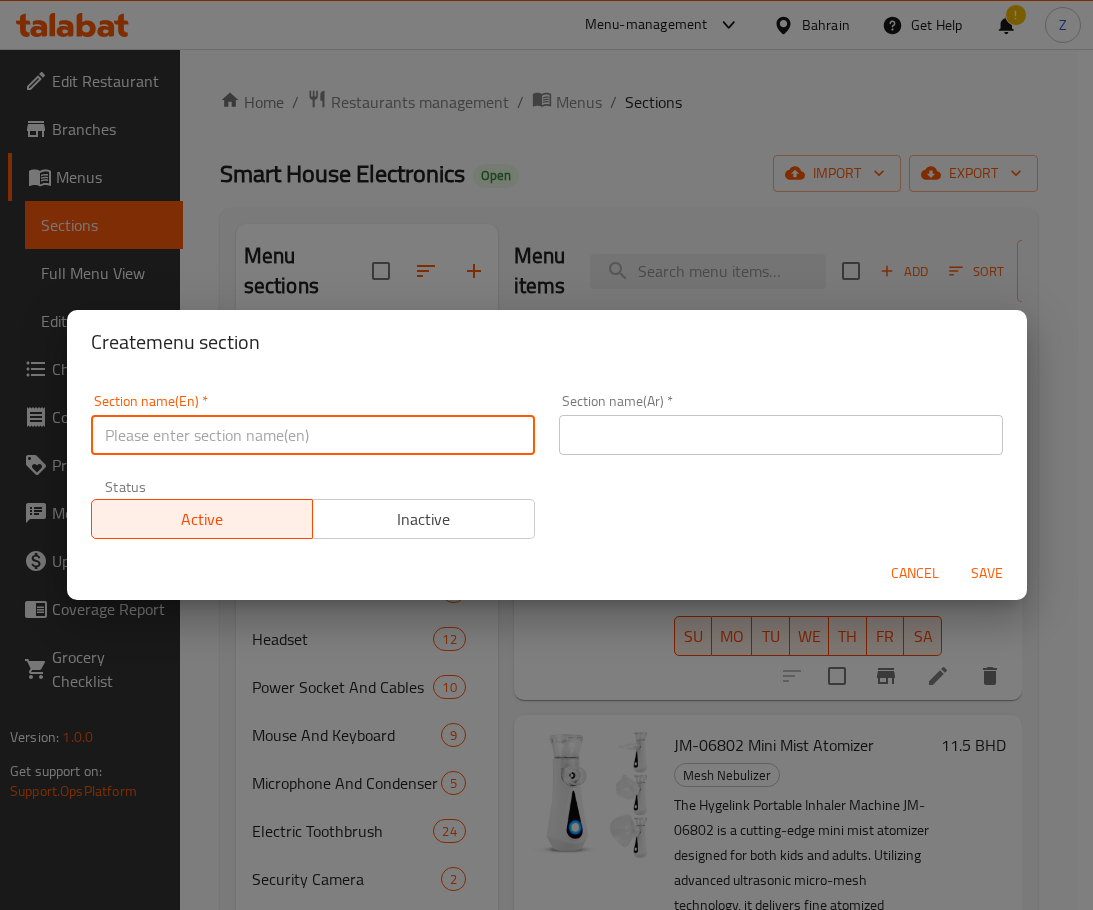 paste on "PONER STRIP" 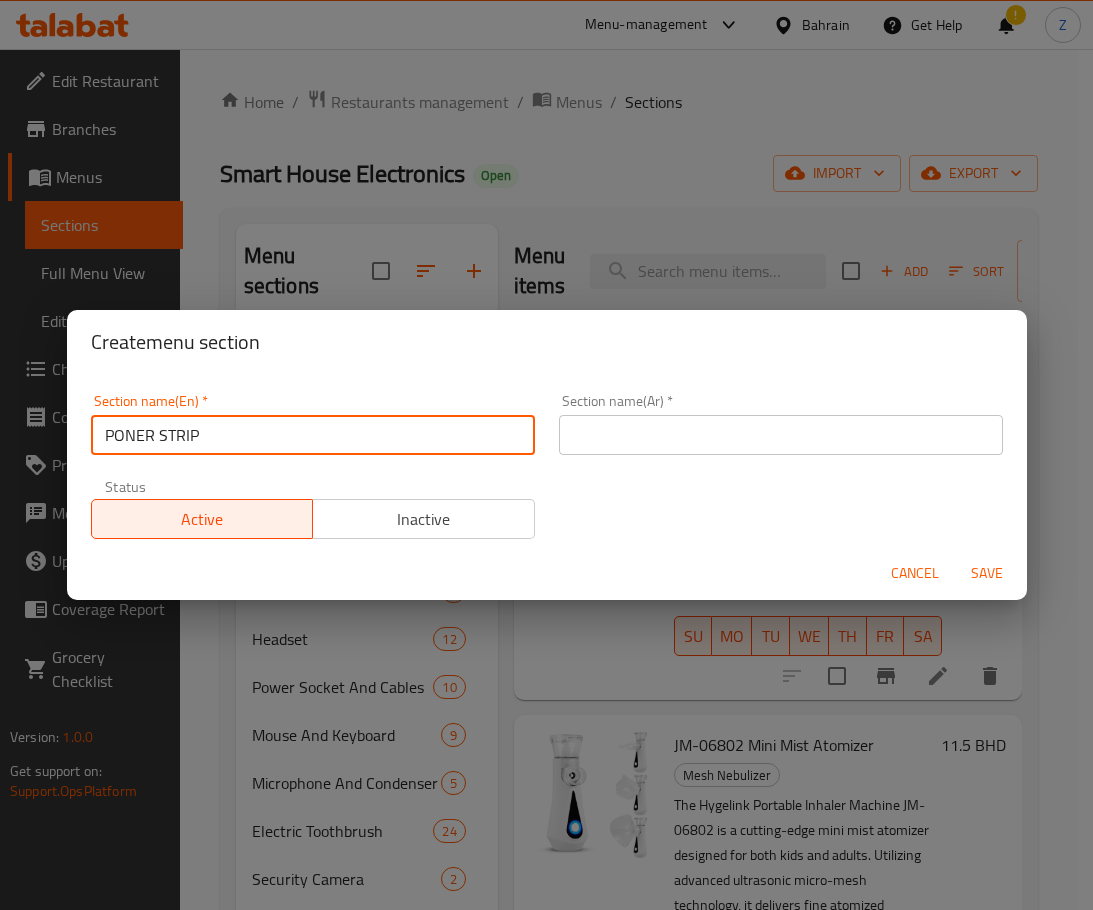 type on "PONER STRIP" 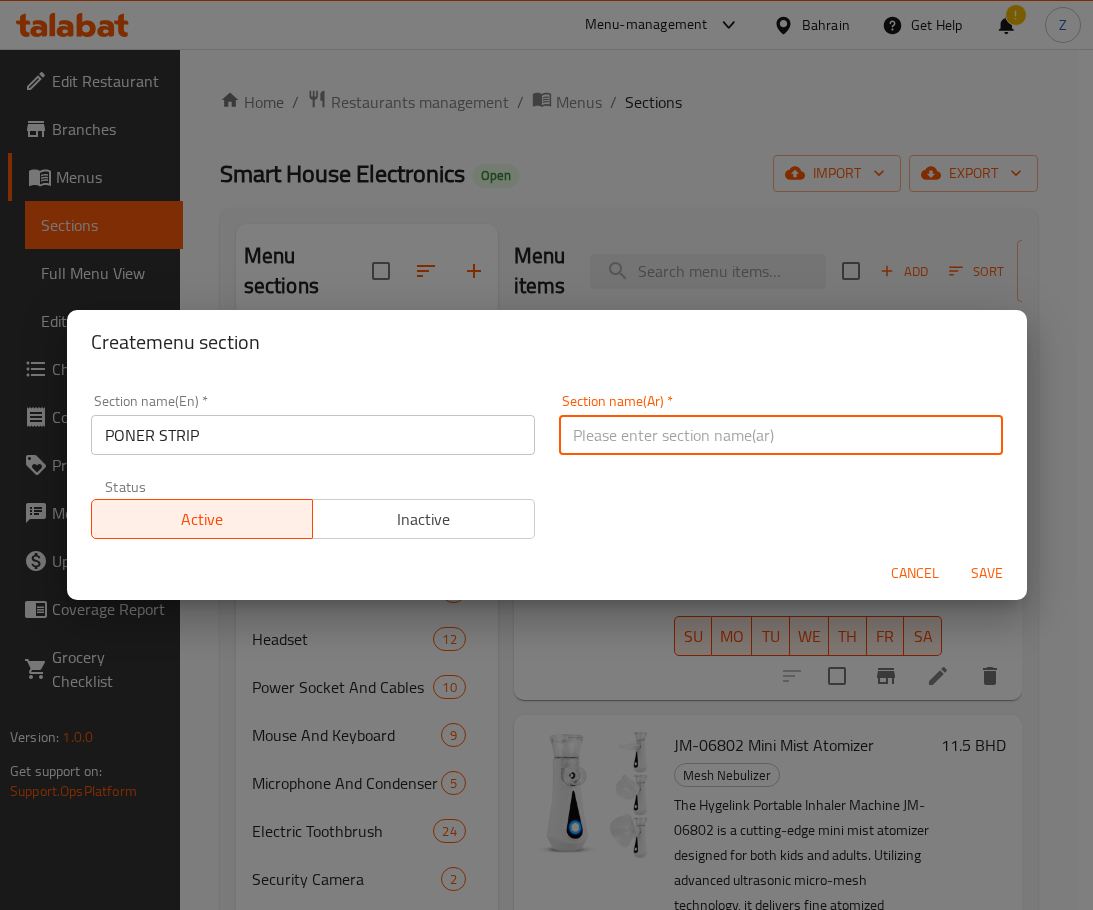 click at bounding box center [781, 435] 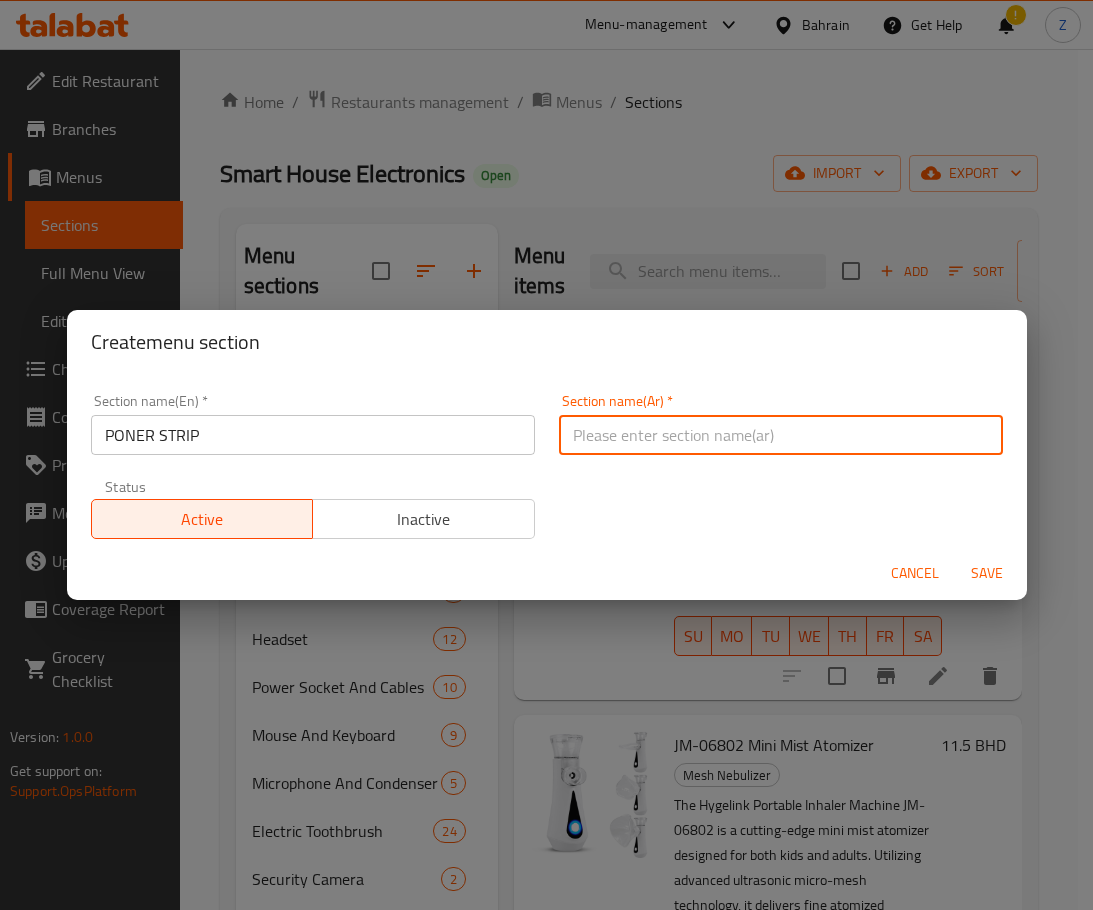 paste on "وصلة كهربائية متعددة المنافذ" 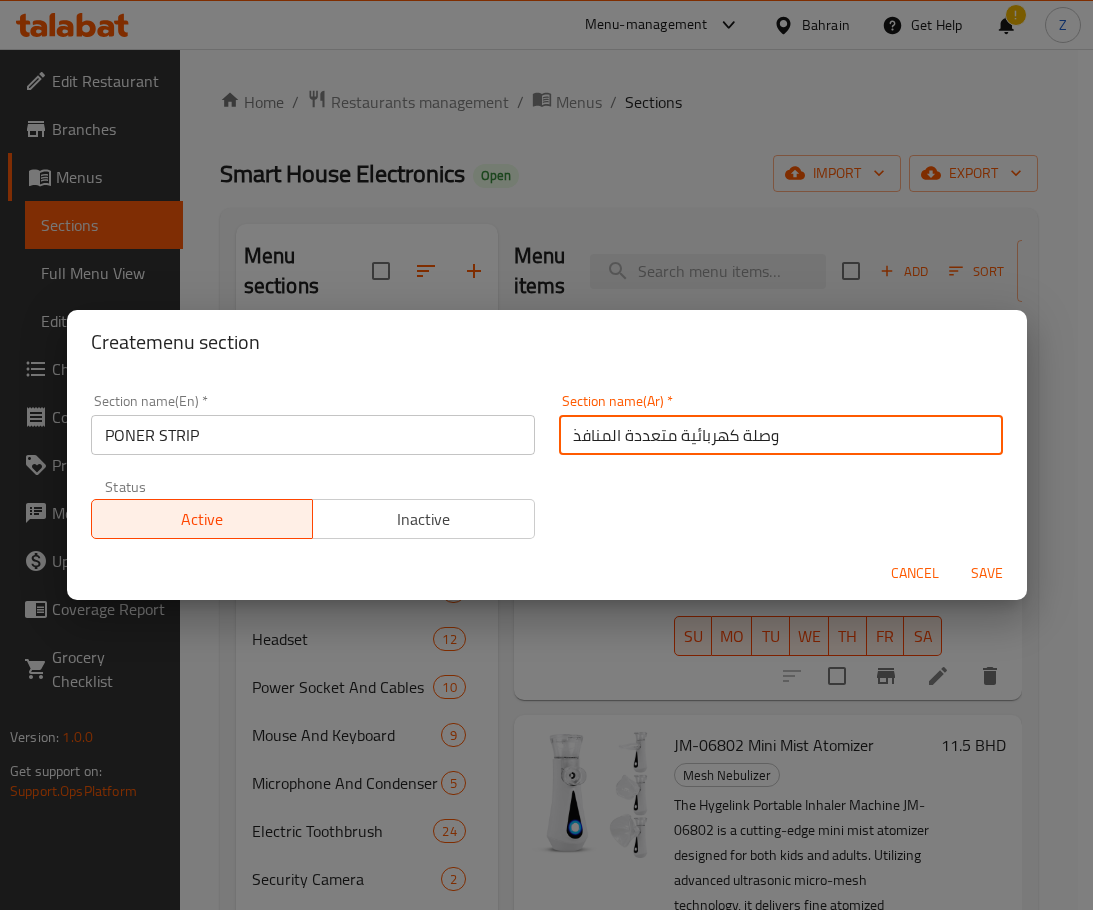 type on "وصلة كهربائية متعددة المنافذ" 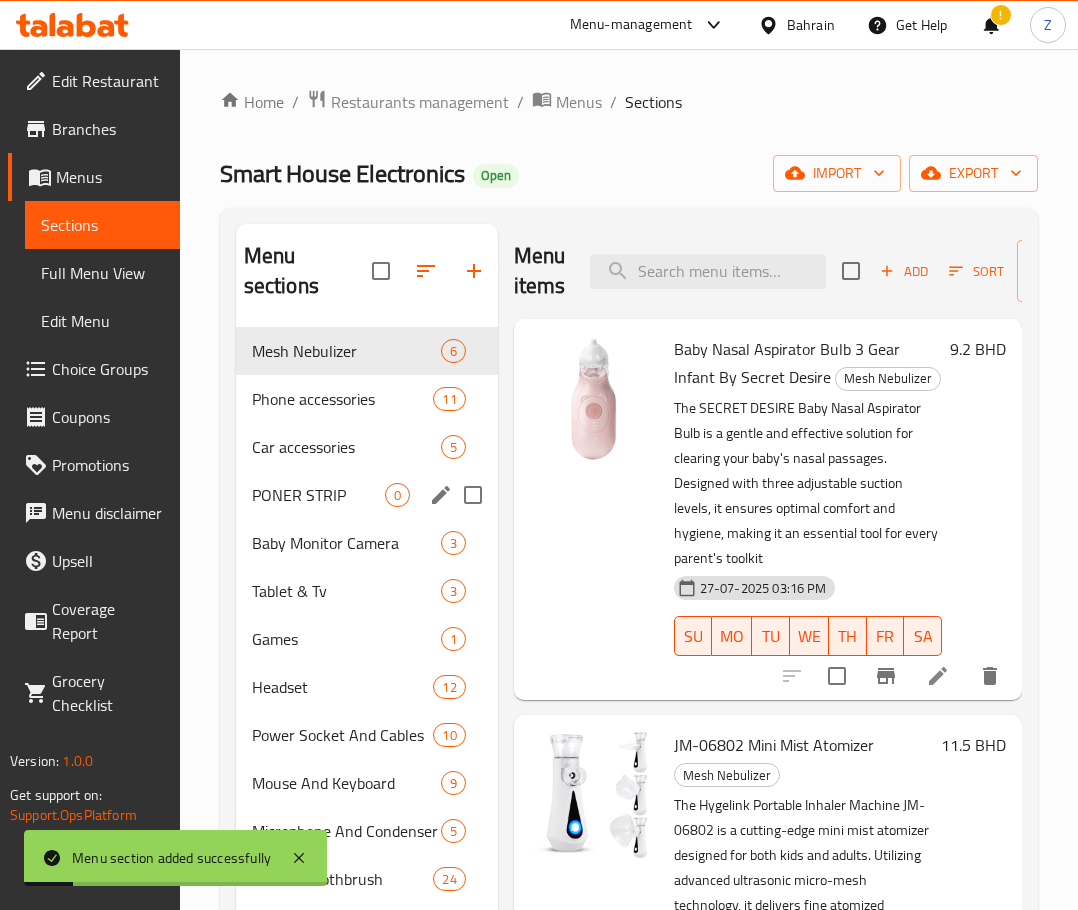 click on "PONER STRIP" at bounding box center [318, 495] 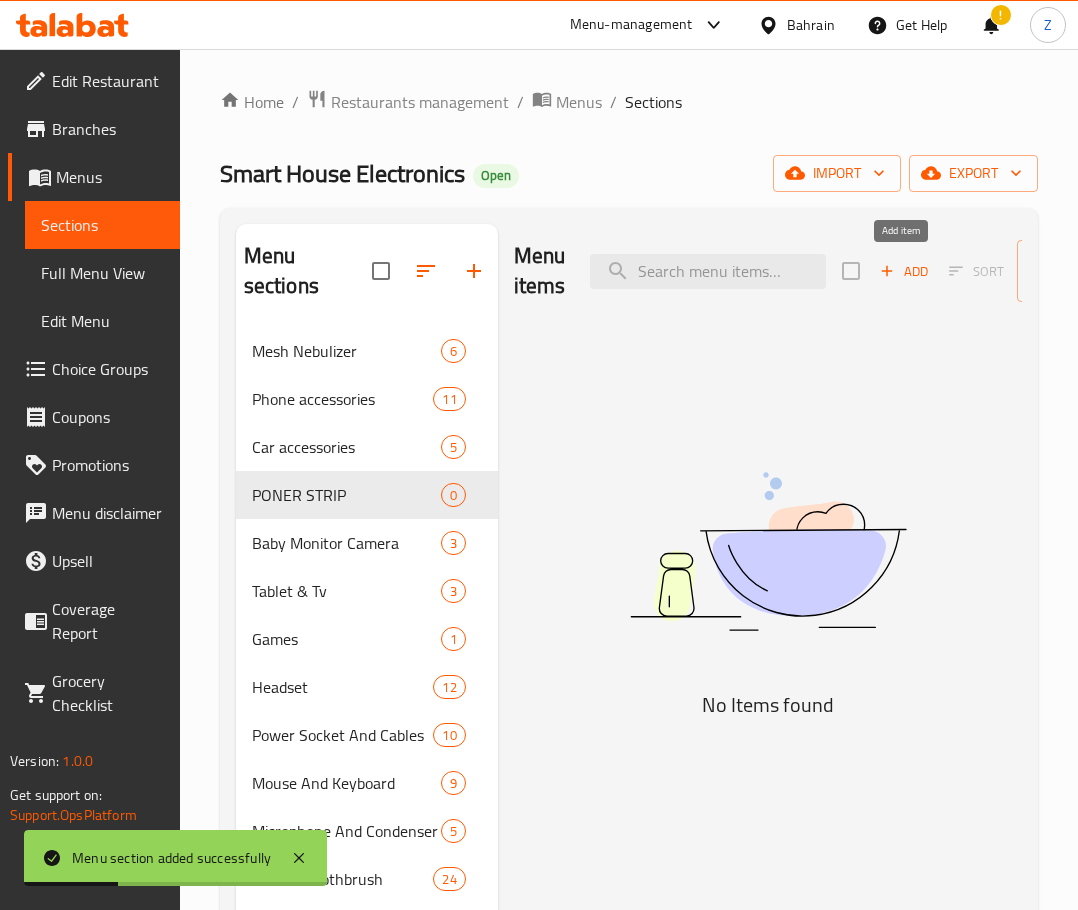 click on "Add" at bounding box center [904, 271] 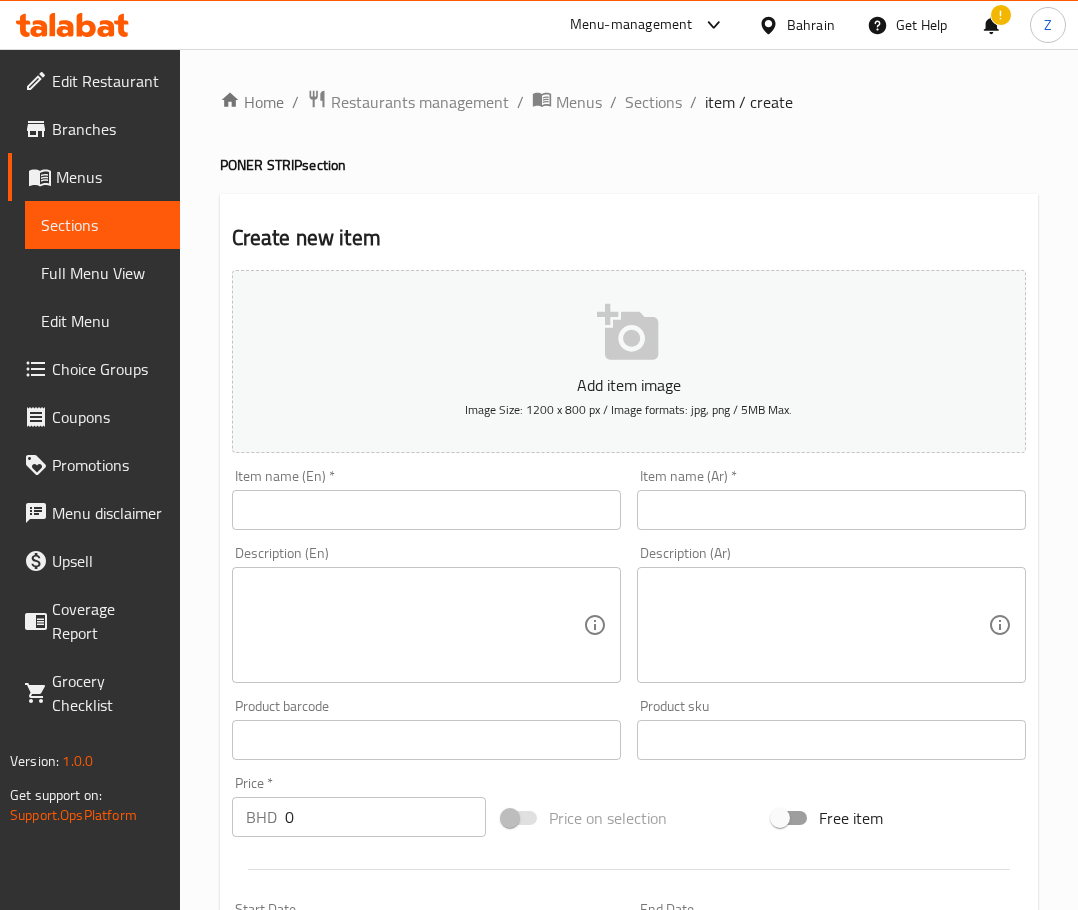 click on "Description (Ar) Description (Ar)" at bounding box center [831, 614] 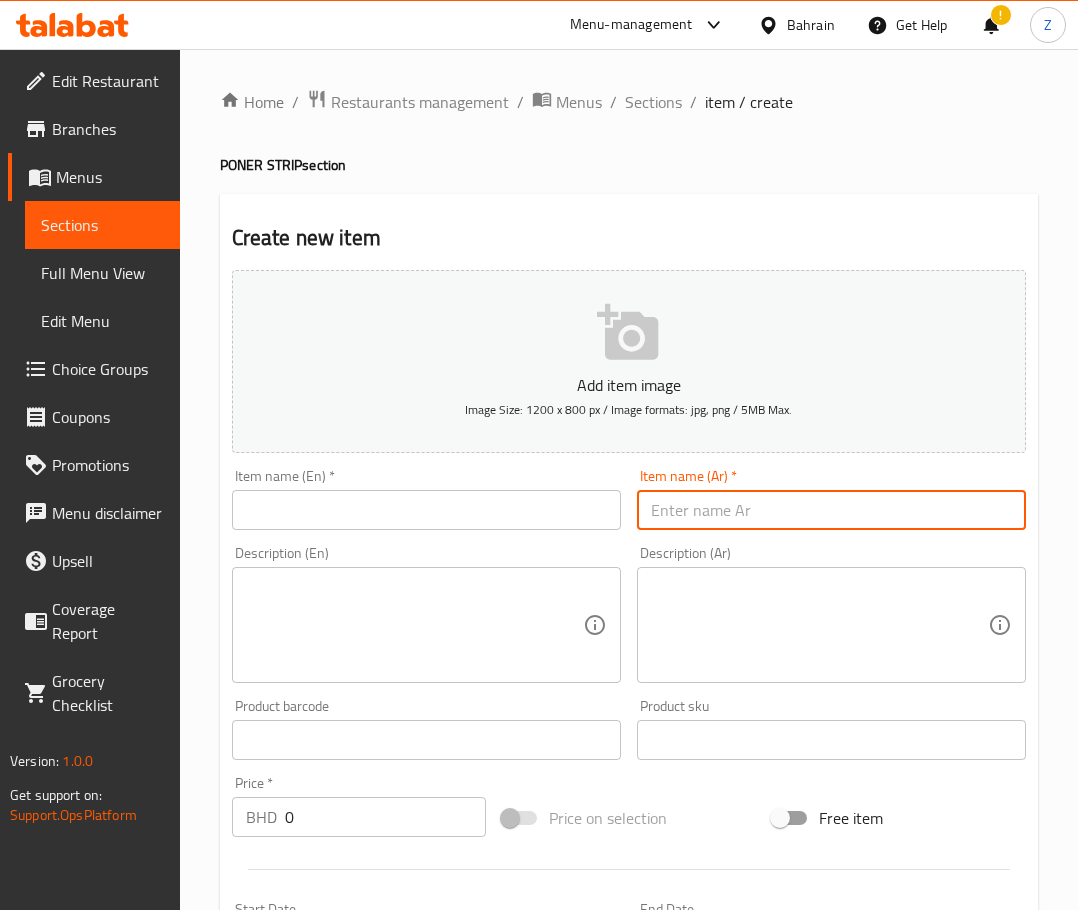 click at bounding box center (831, 510) 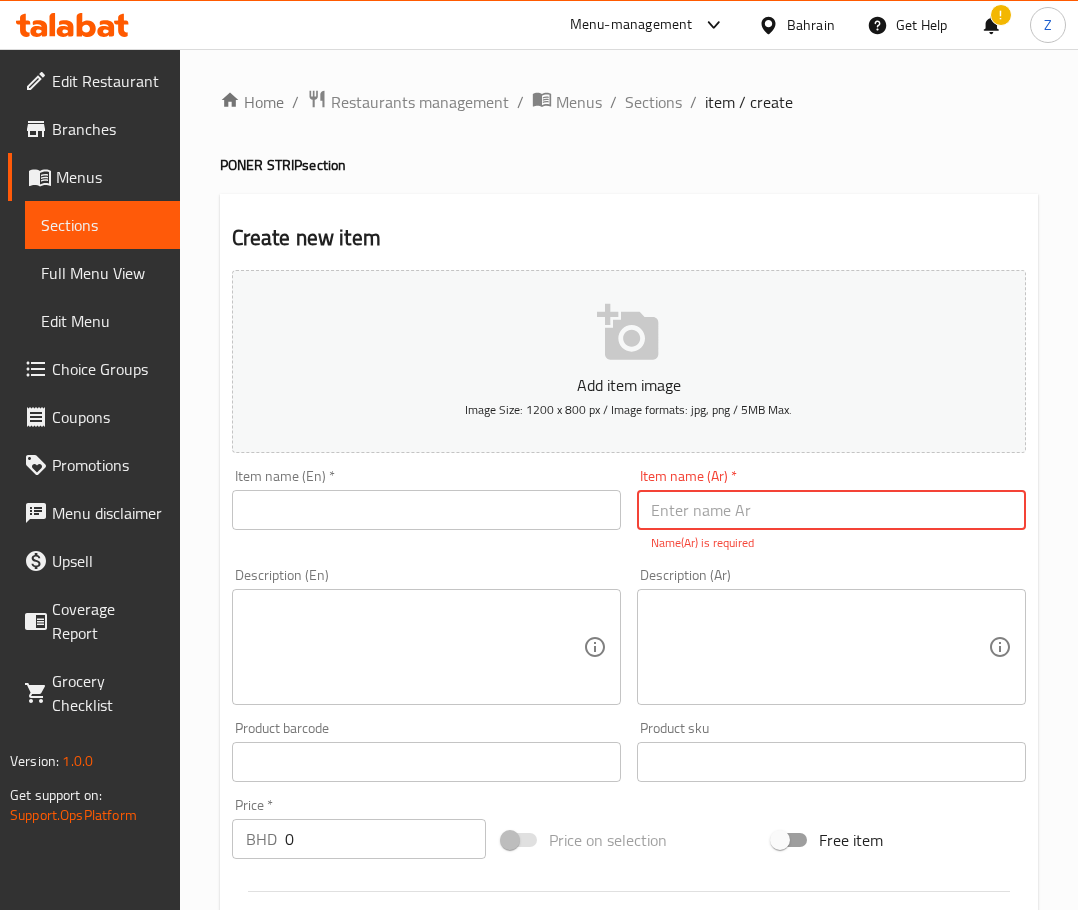 click at bounding box center (831, 510) 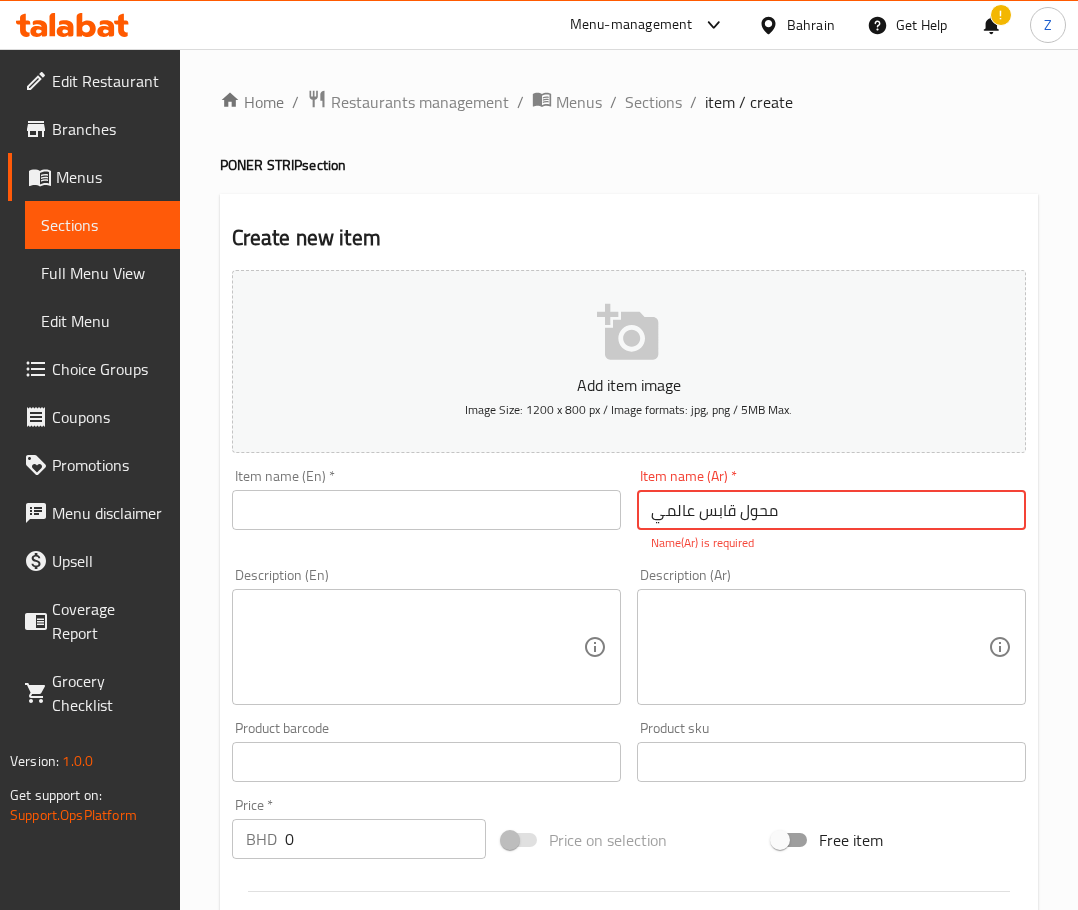 type on "محول قابس عالمي" 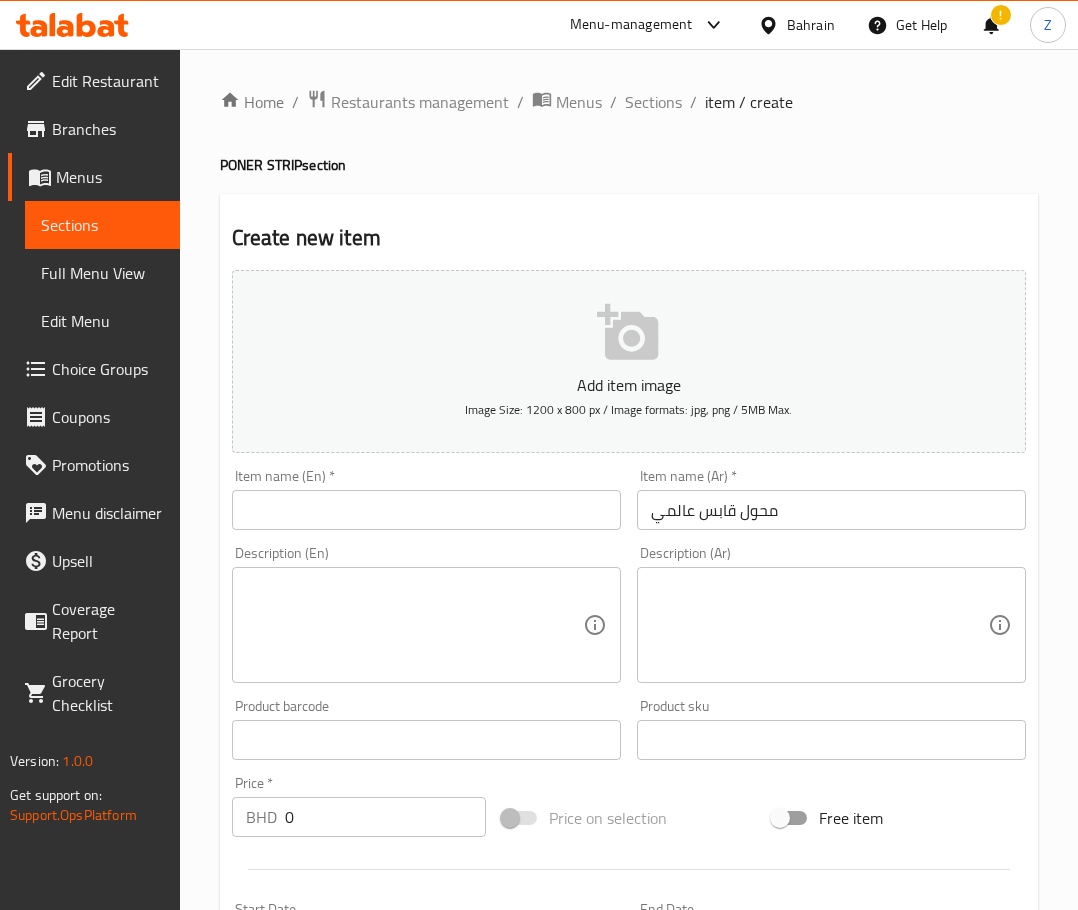 click on "Item name (En)   * Item name (En)  *" at bounding box center [426, 499] 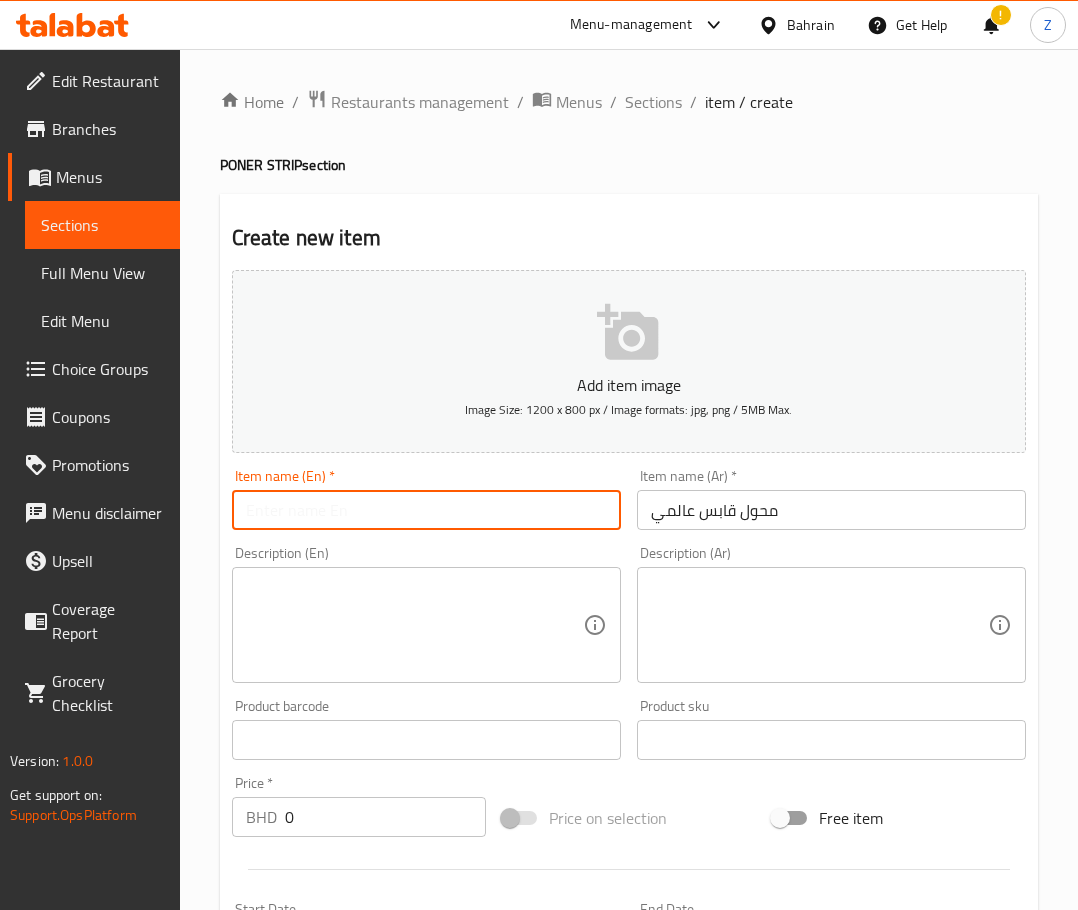 paste on ""BIVA UNIVERSAL PLUG ADAPTER "" 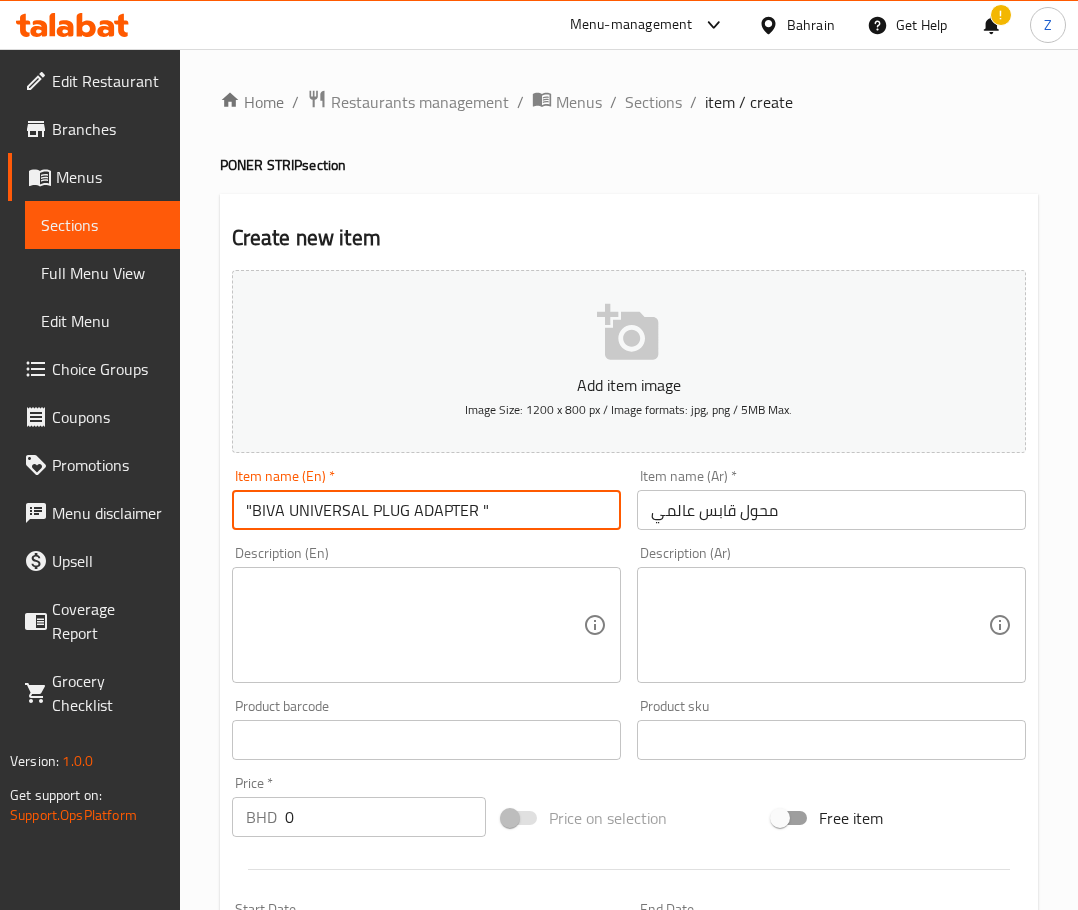 drag, startPoint x: 492, startPoint y: 503, endPoint x: 474, endPoint y: 503, distance: 18 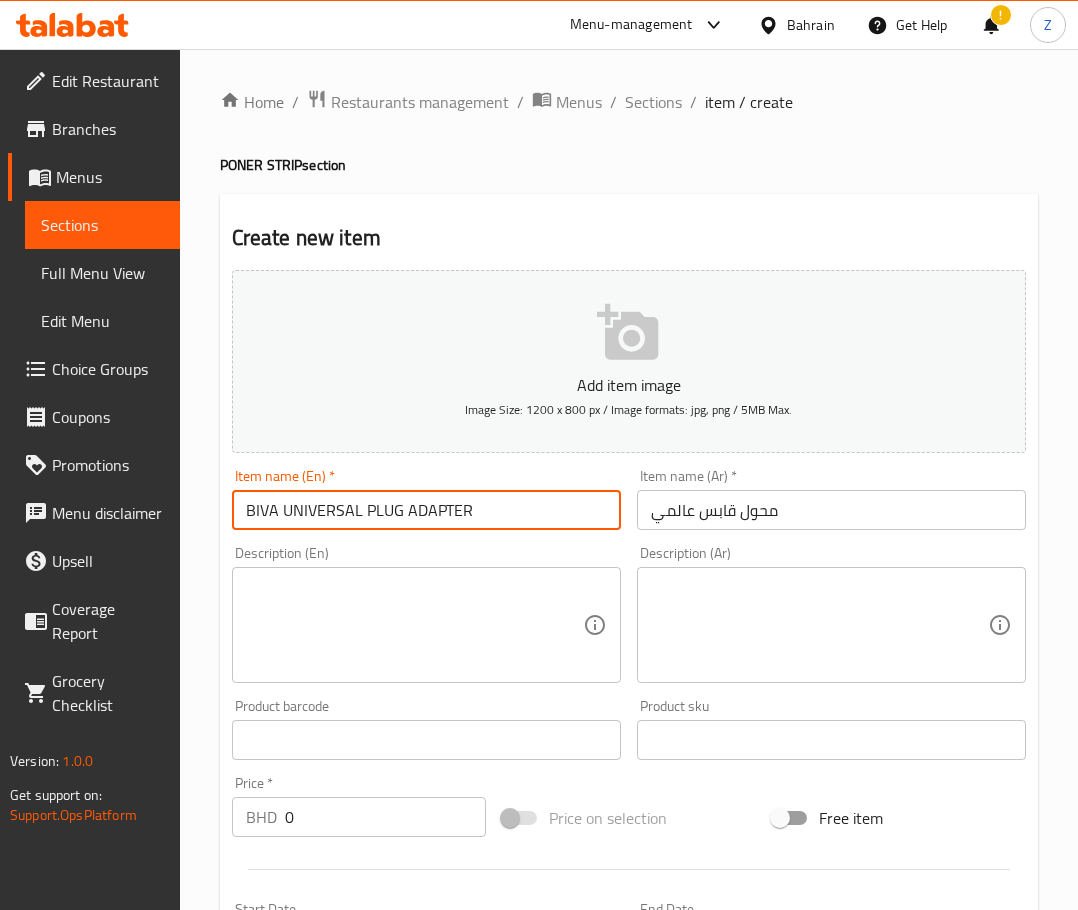 drag, startPoint x: 251, startPoint y: 508, endPoint x: 155, endPoint y: 504, distance: 96.0833 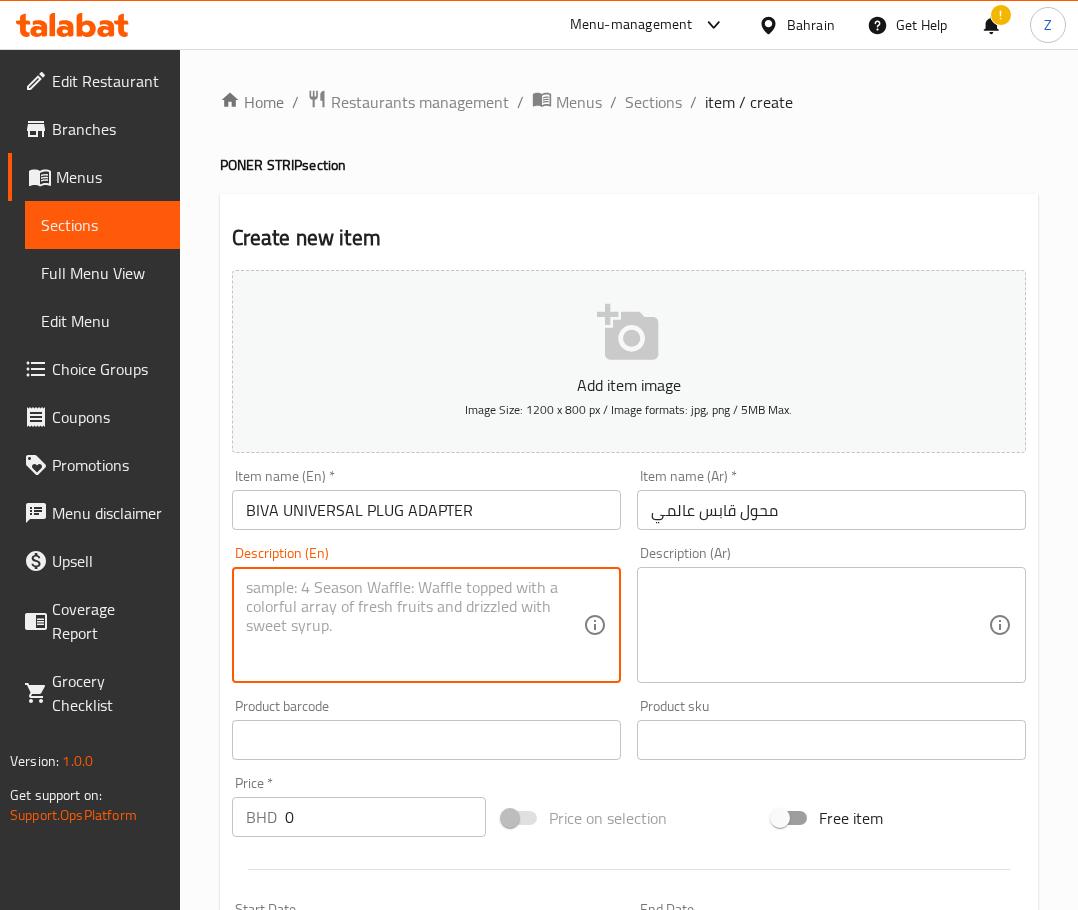 click at bounding box center [414, 625] 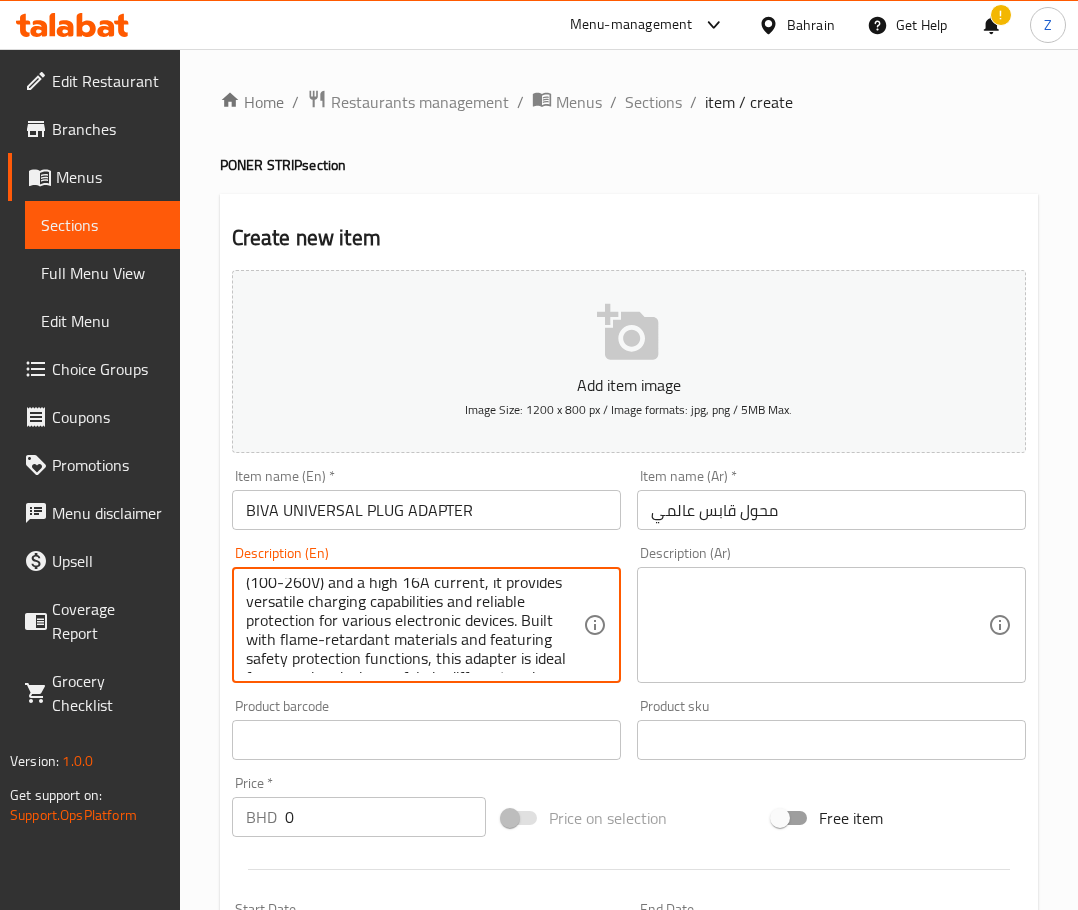 scroll, scrollTop: 0, scrollLeft: 0, axis: both 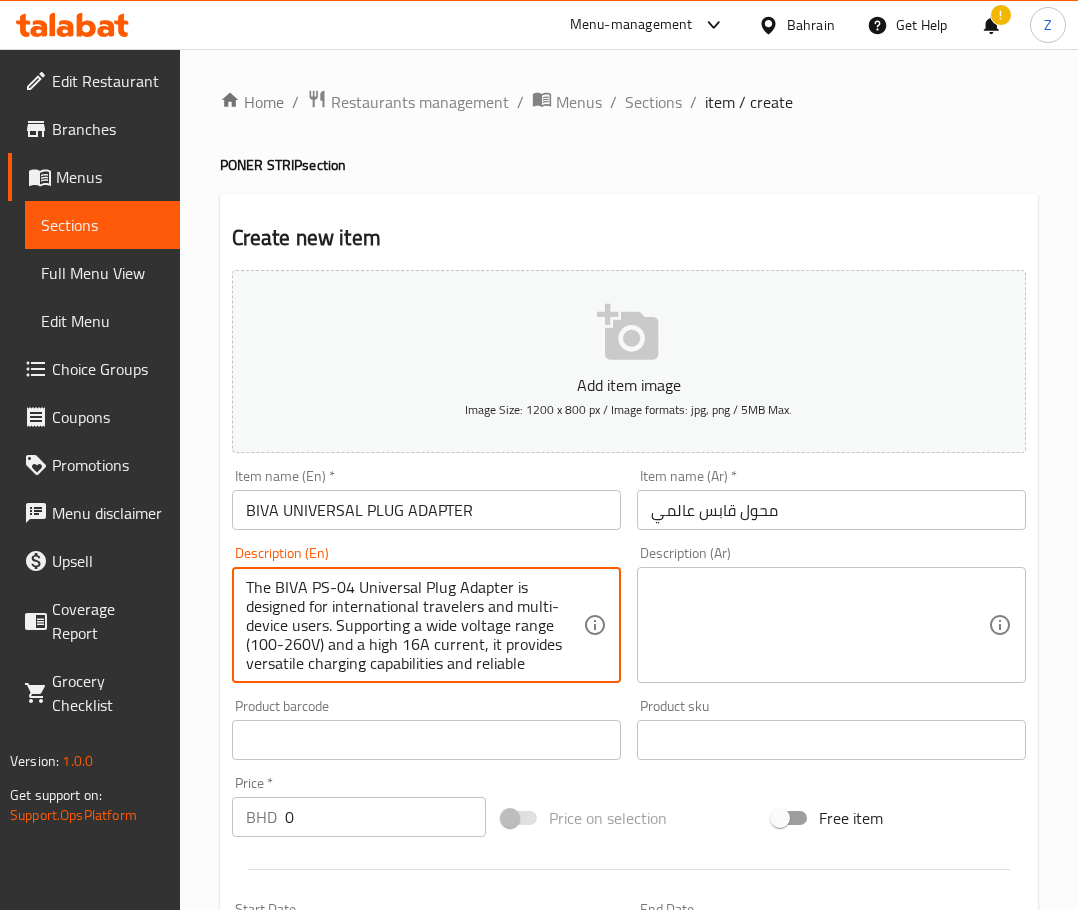 drag, startPoint x: 249, startPoint y: 581, endPoint x: 159, endPoint y: 578, distance: 90.04999 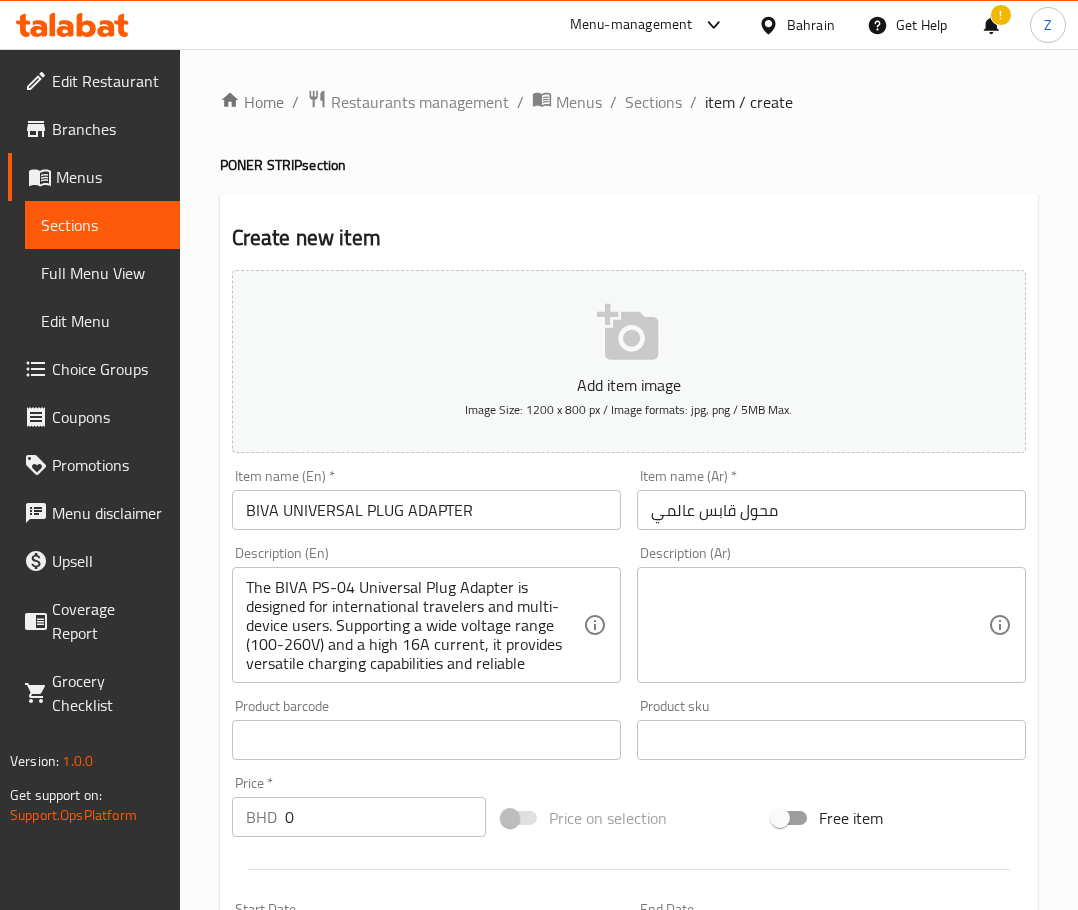 click at bounding box center (819, 625) 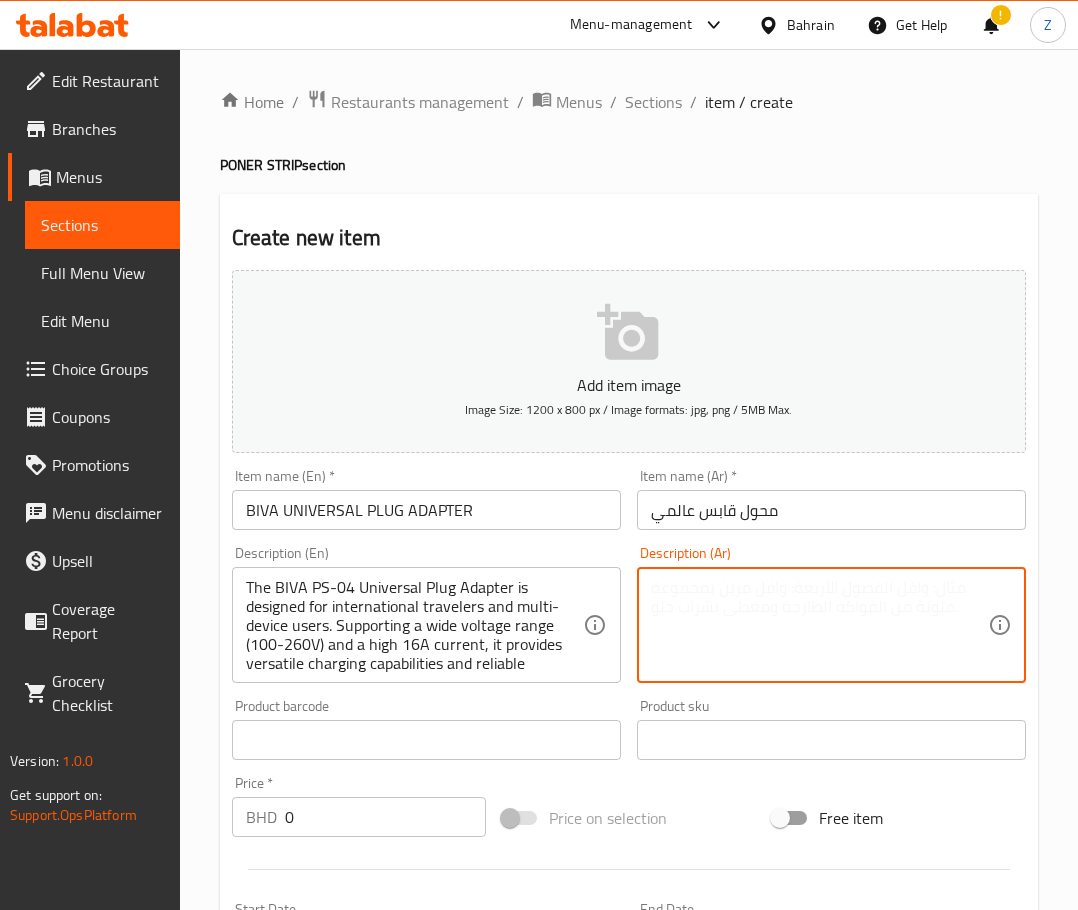 paste on "تم تصميم محول القابس العالمي BIVA PS-04 للمسافرين الدوليين ومستخدمي الأجهزة المتعددة.
يدعم نطاق جهد واسع (100-260 فولت) وتيار عالي يصل إلى 16 أمبير،" 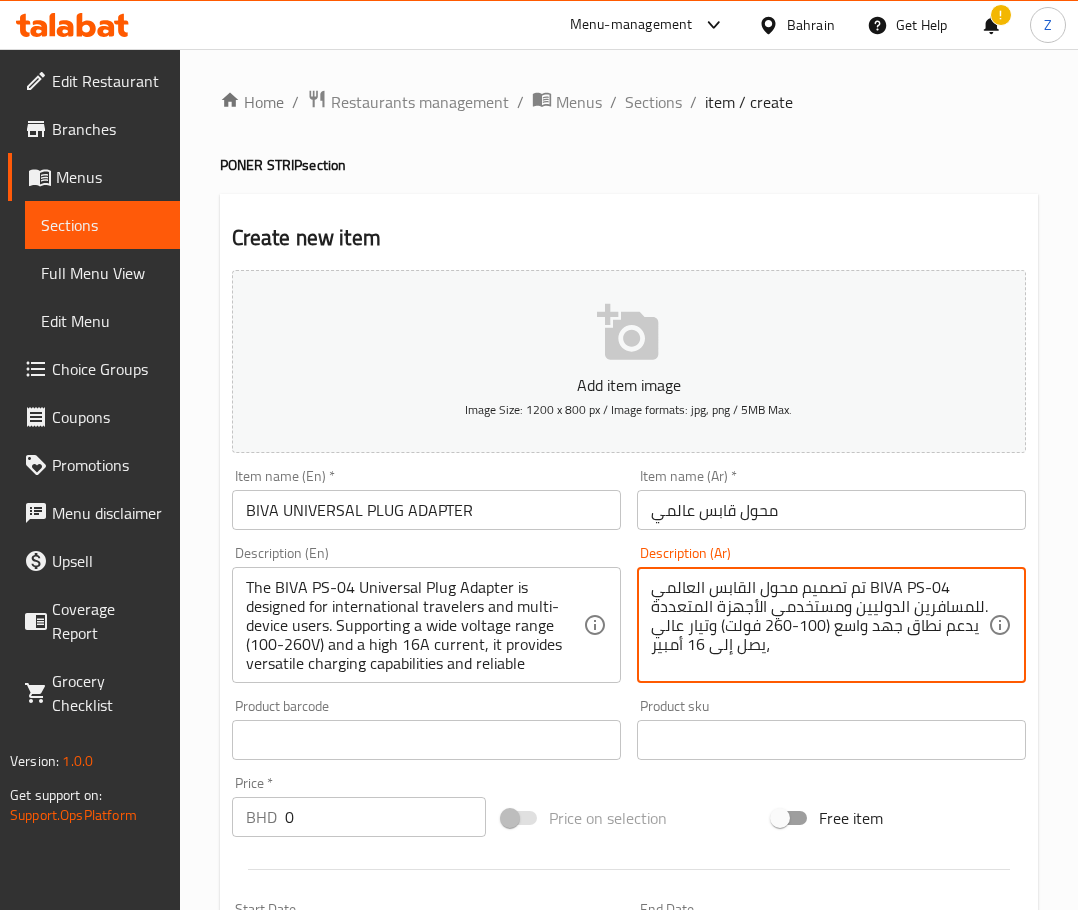 scroll, scrollTop: 0, scrollLeft: 0, axis: both 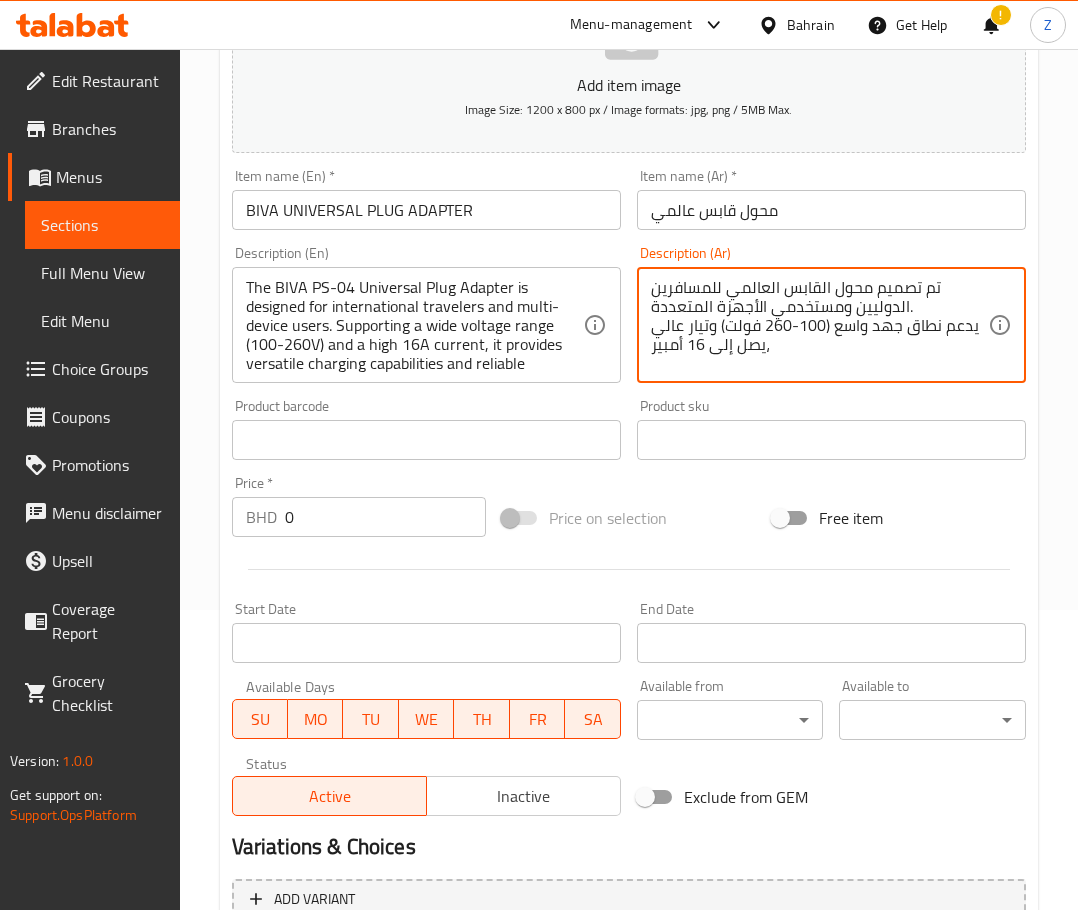 type on "تم تصميم محول القابس العالمي للمسافرين الدوليين ومستخدمي الأجهزة المتعددة.
يدعم نطاق جهد واسع (100-260 فولت) وتيار عالي يصل إلى 16 أمبير،" 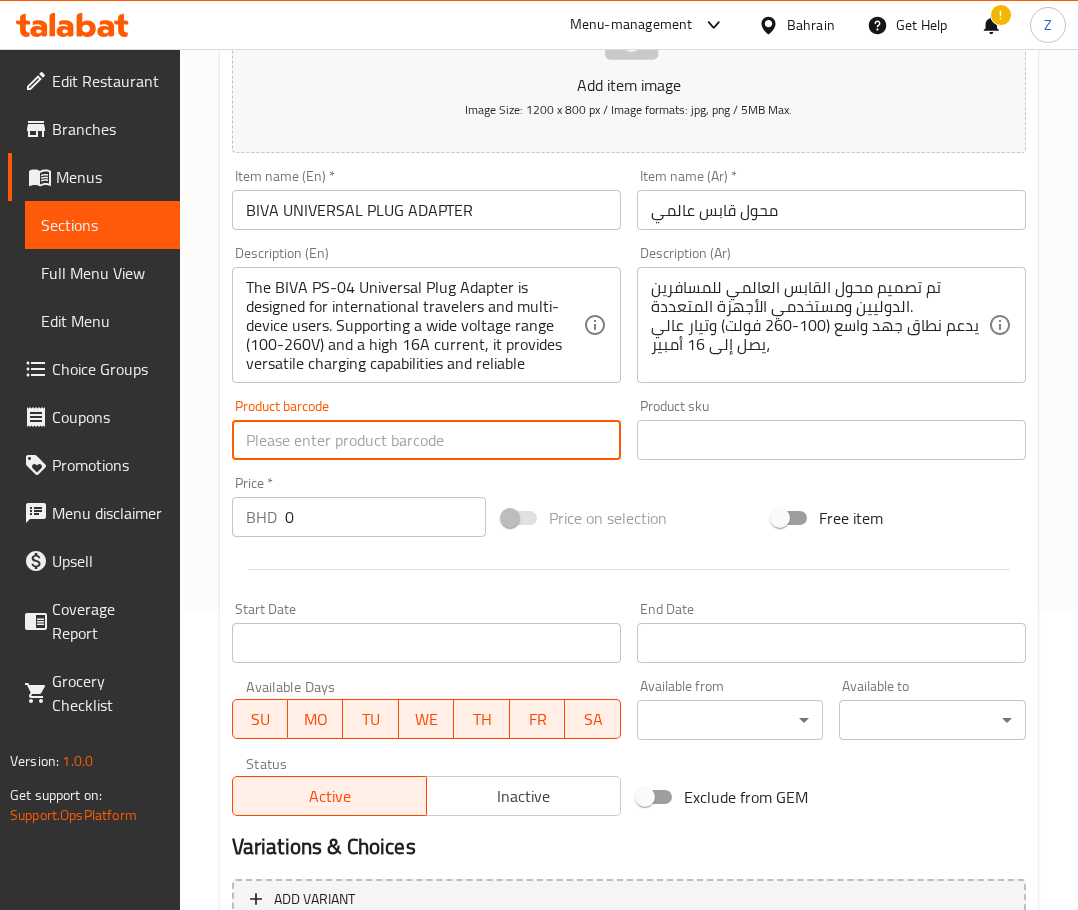 click at bounding box center [426, 440] 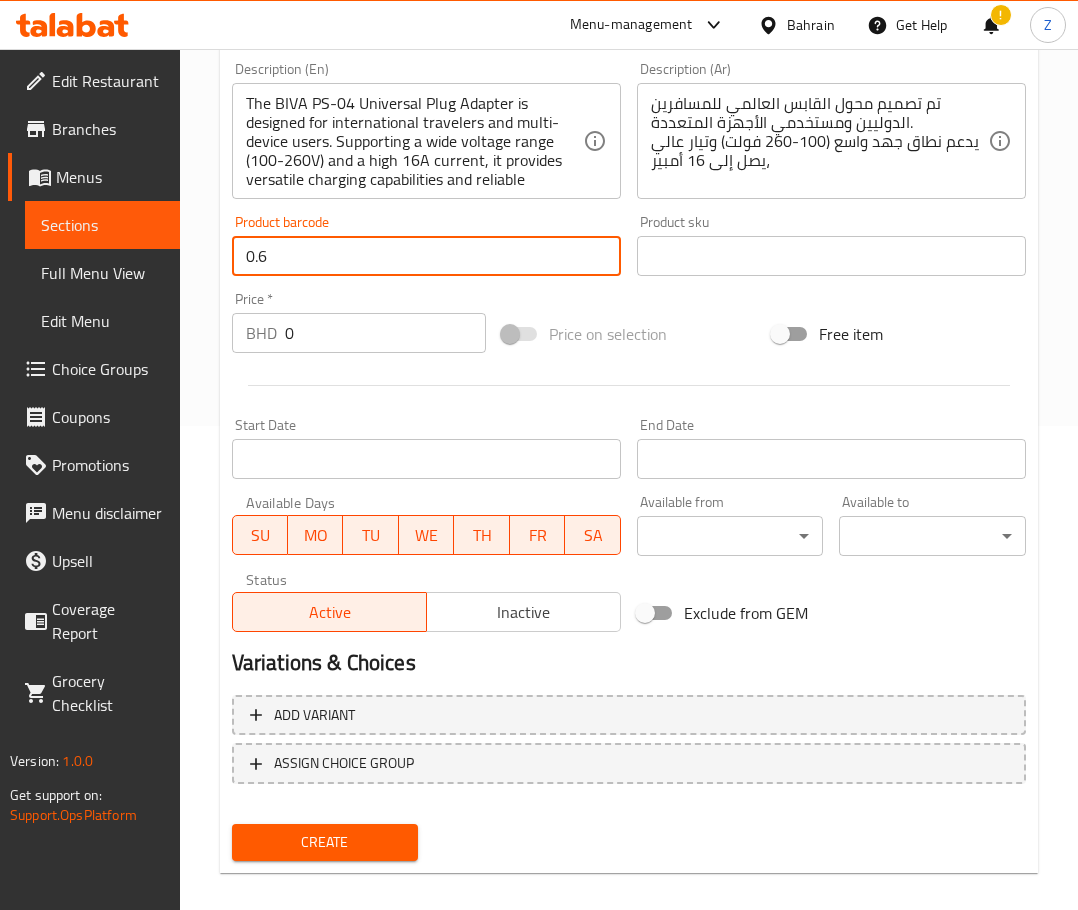 scroll, scrollTop: 503, scrollLeft: 0, axis: vertical 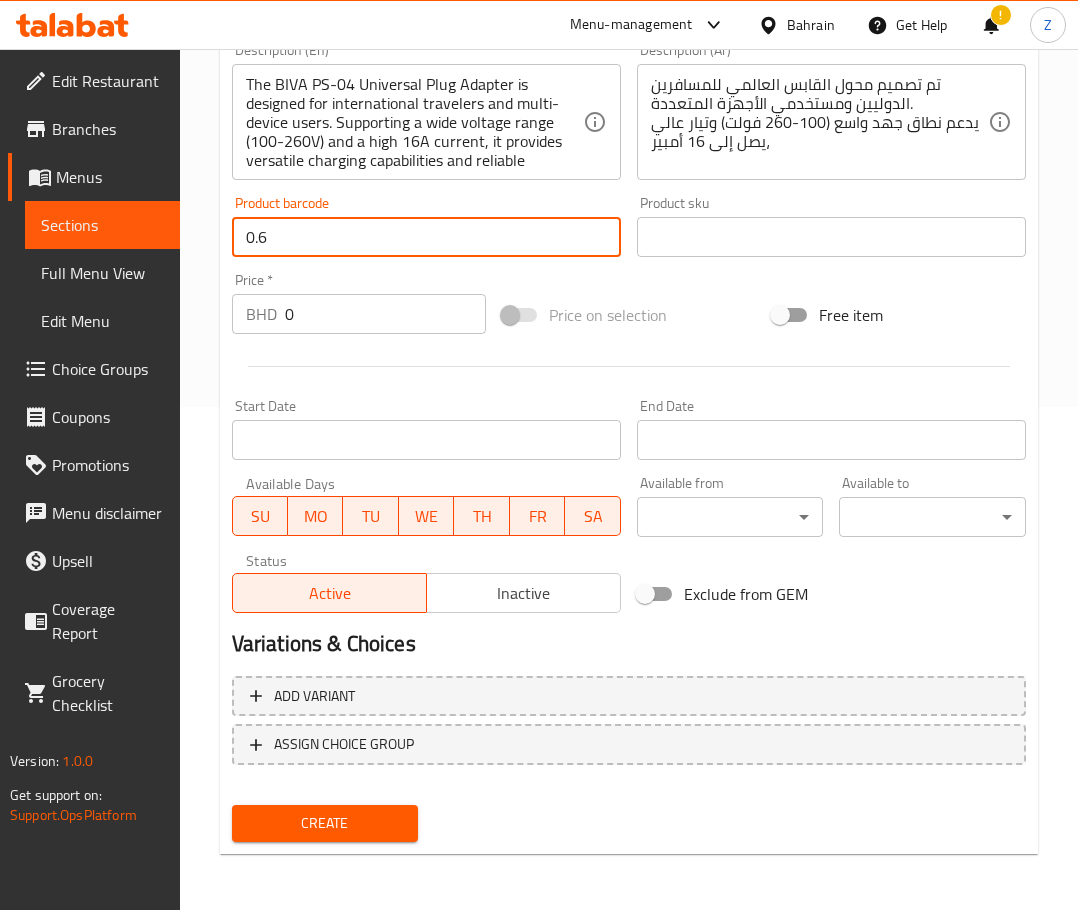 type on "0.6" 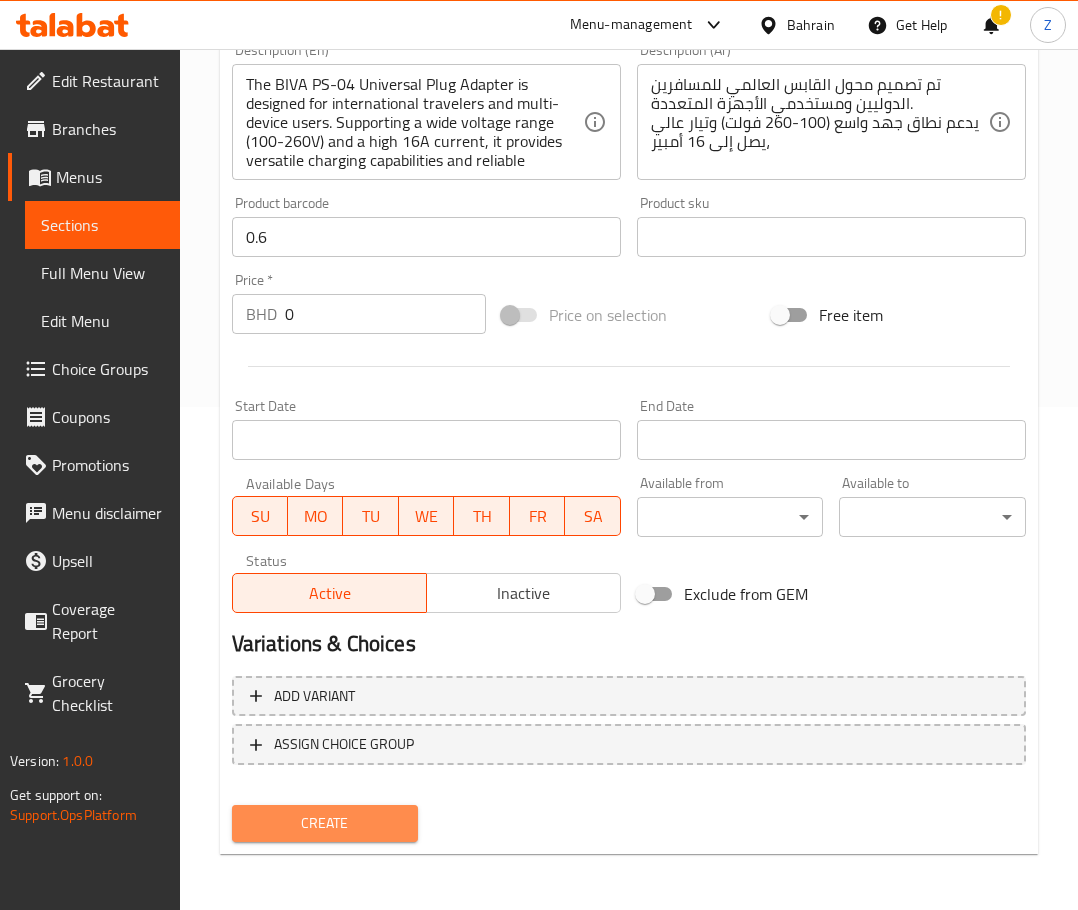 click on "Create" at bounding box center (325, 823) 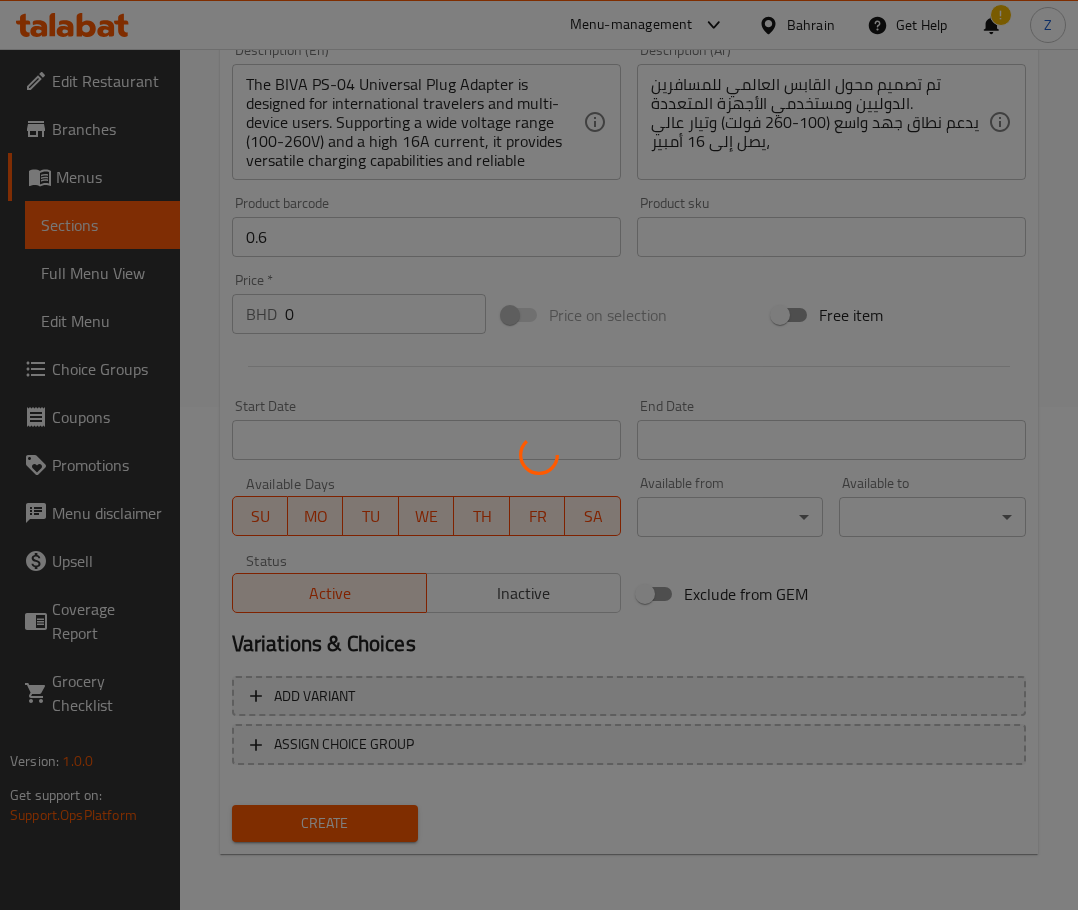 type 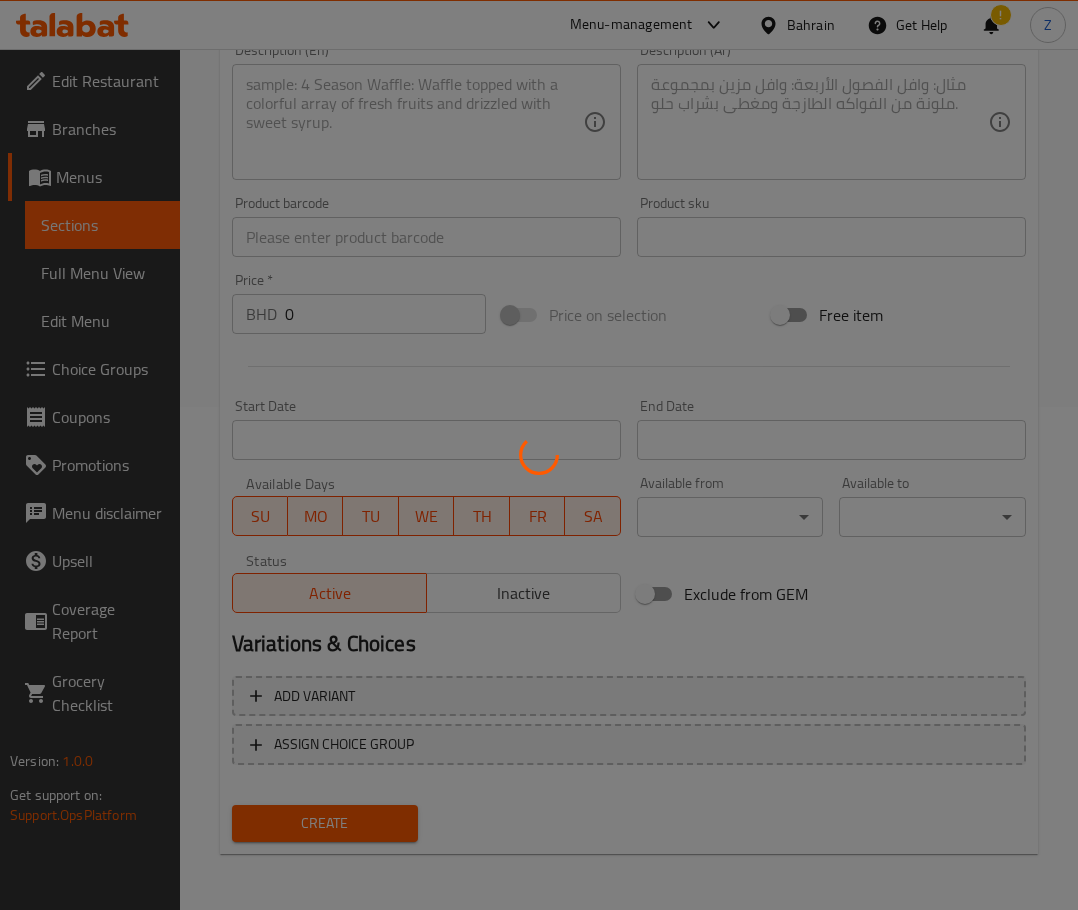 scroll, scrollTop: 0, scrollLeft: 0, axis: both 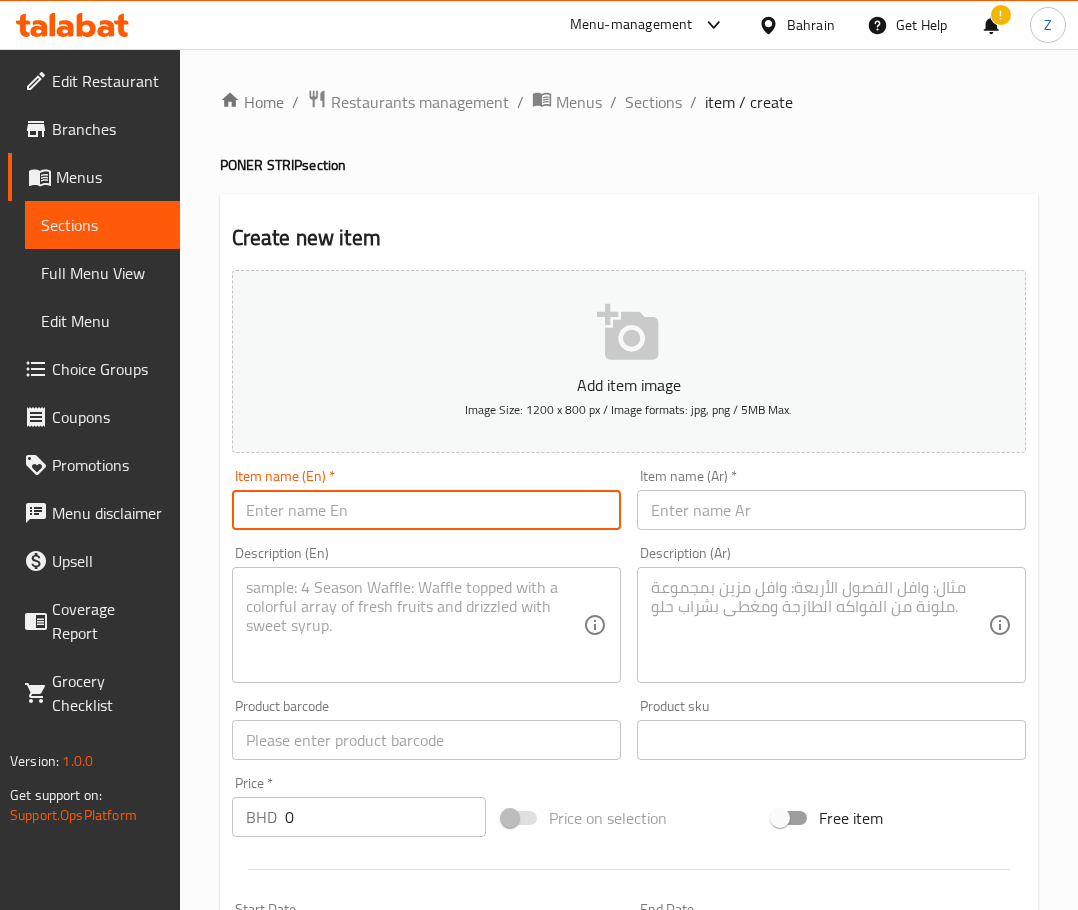 click at bounding box center (426, 510) 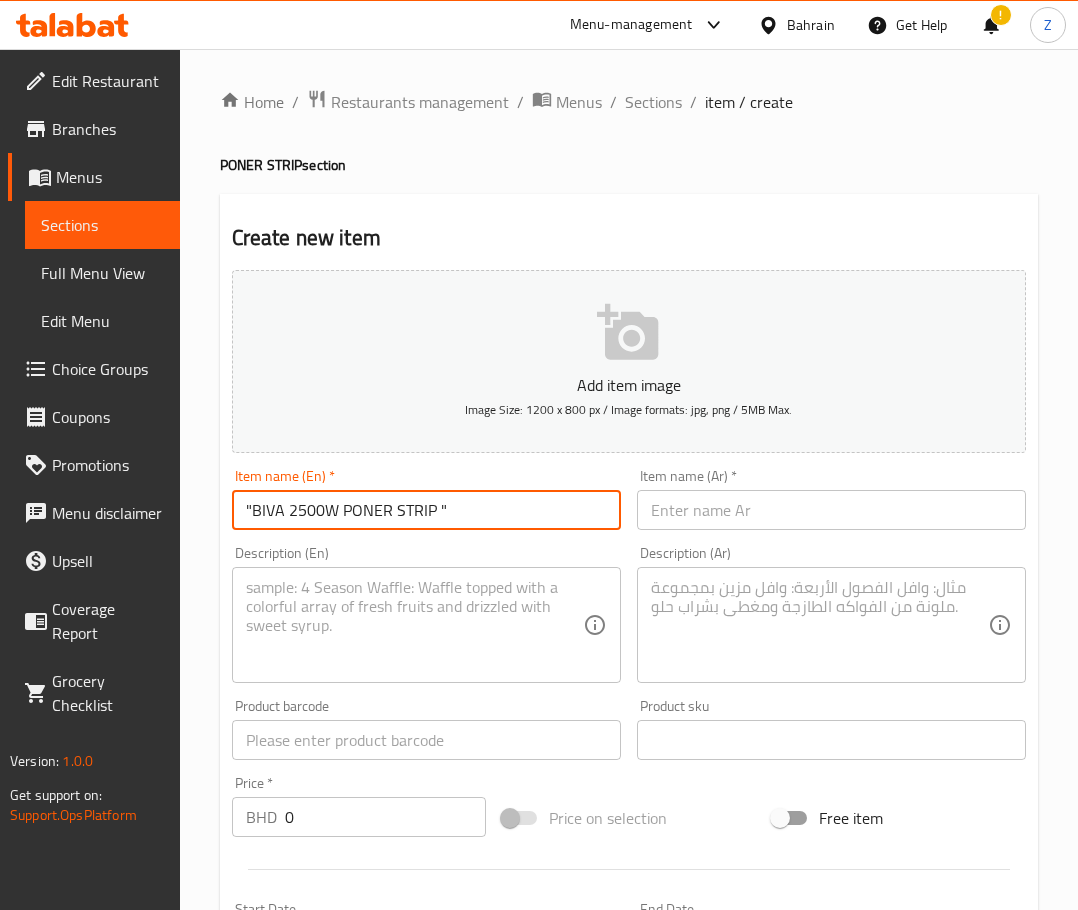 drag, startPoint x: 261, startPoint y: 494, endPoint x: 274, endPoint y: 481, distance: 18.384777 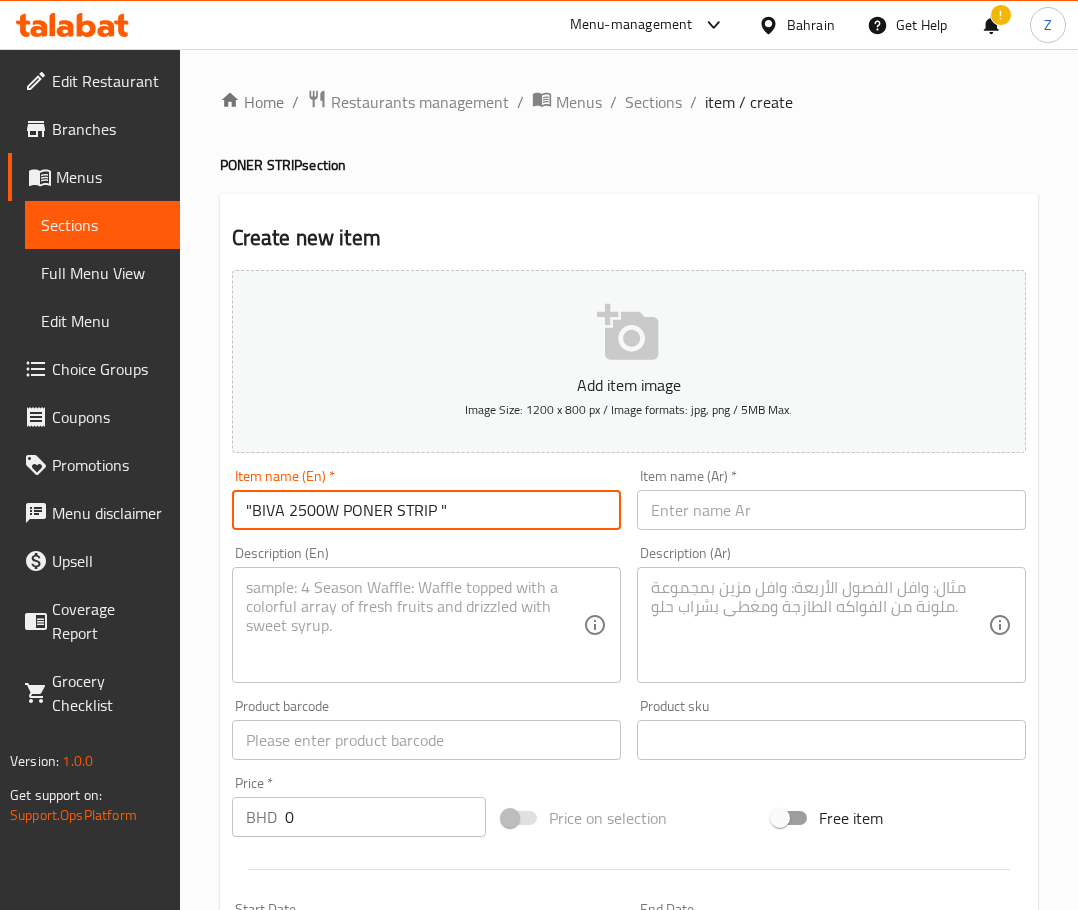 drag, startPoint x: 459, startPoint y: 510, endPoint x: 436, endPoint y: 501, distance: 24.698177 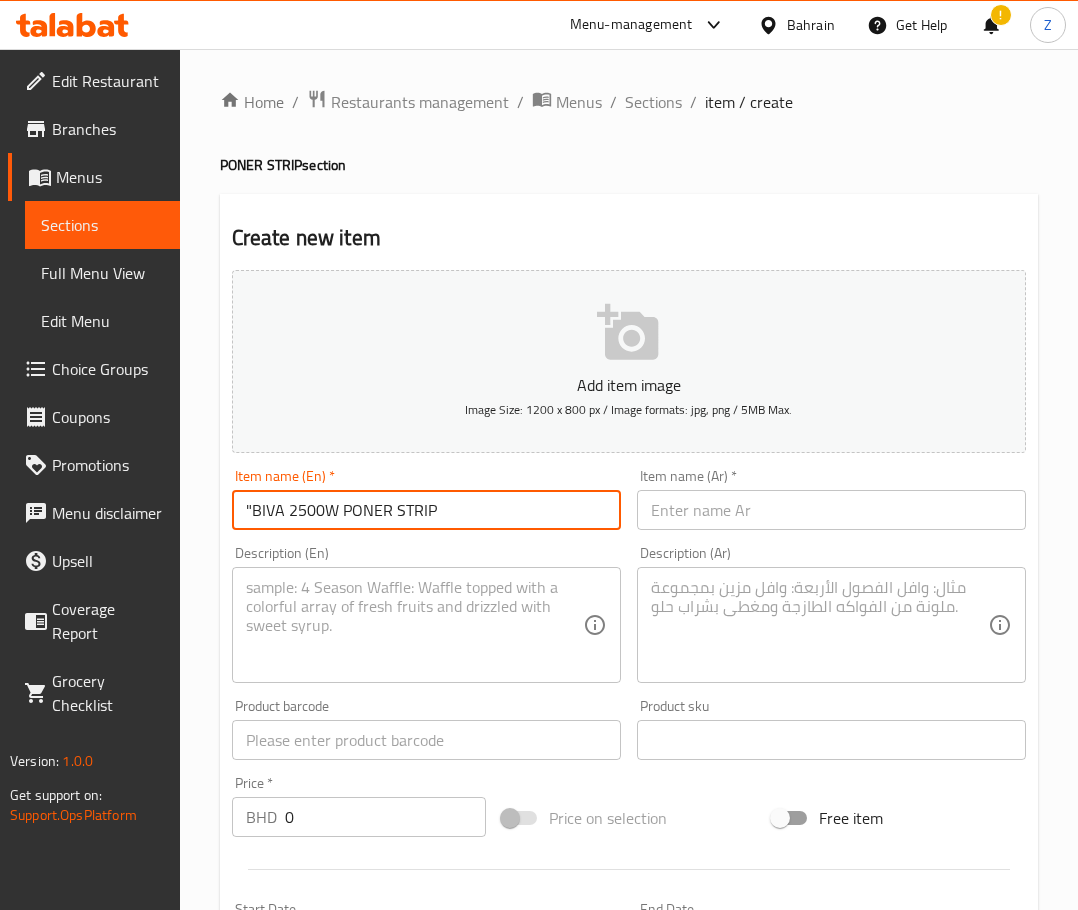 drag, startPoint x: 251, startPoint y: 506, endPoint x: 233, endPoint y: 499, distance: 19.313208 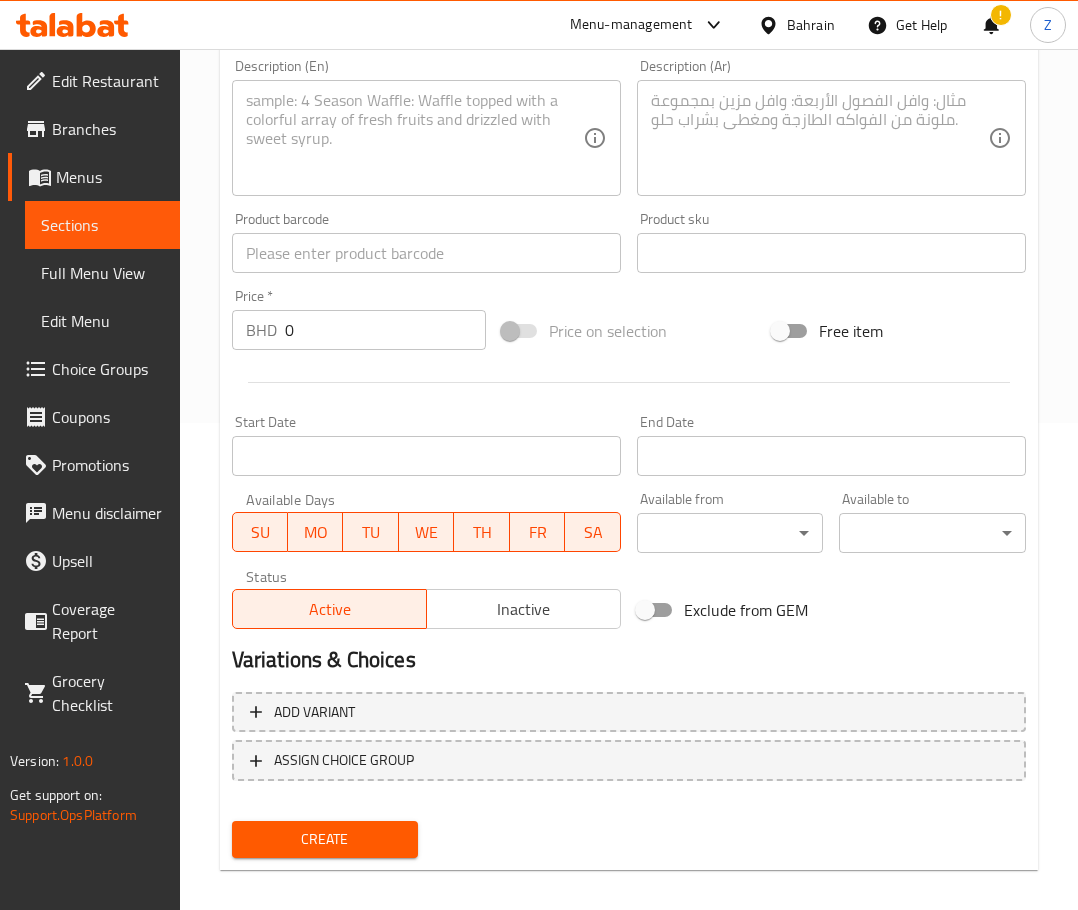 scroll, scrollTop: 503, scrollLeft: 0, axis: vertical 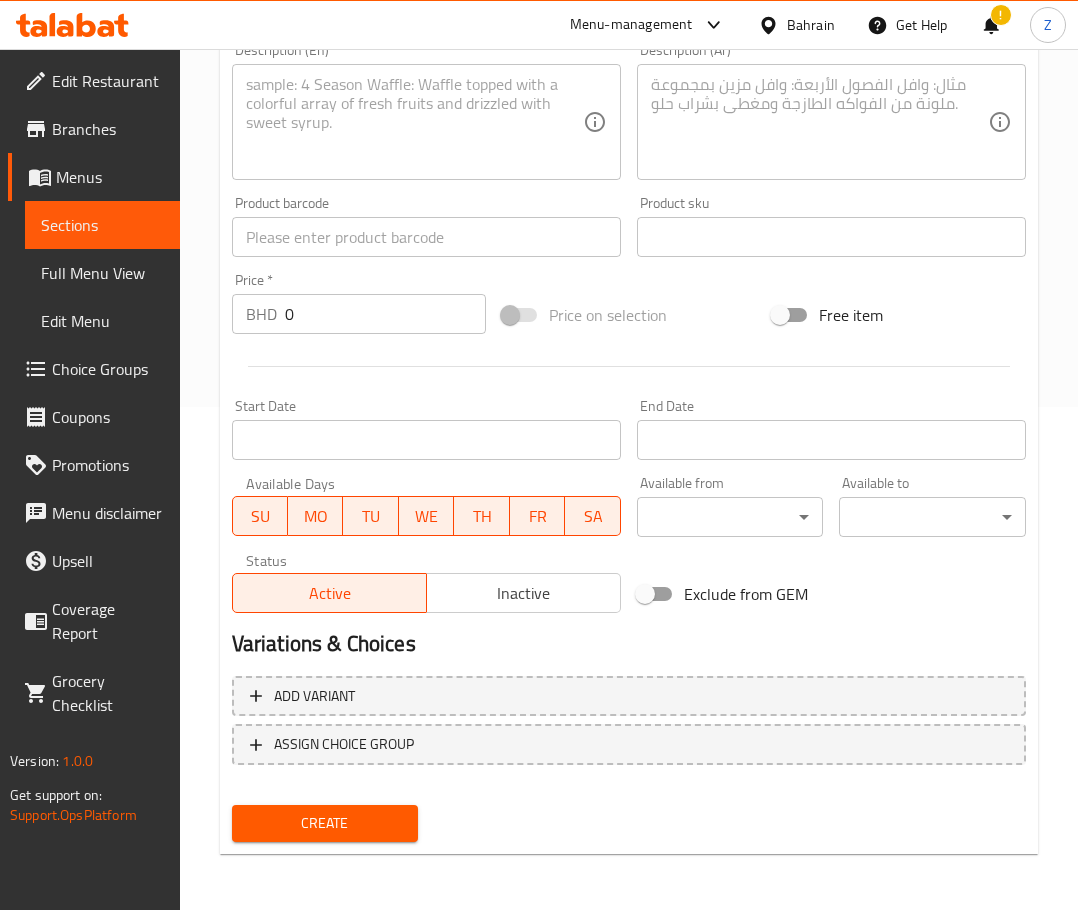 type on "BIVA 2500W PONER STRIP" 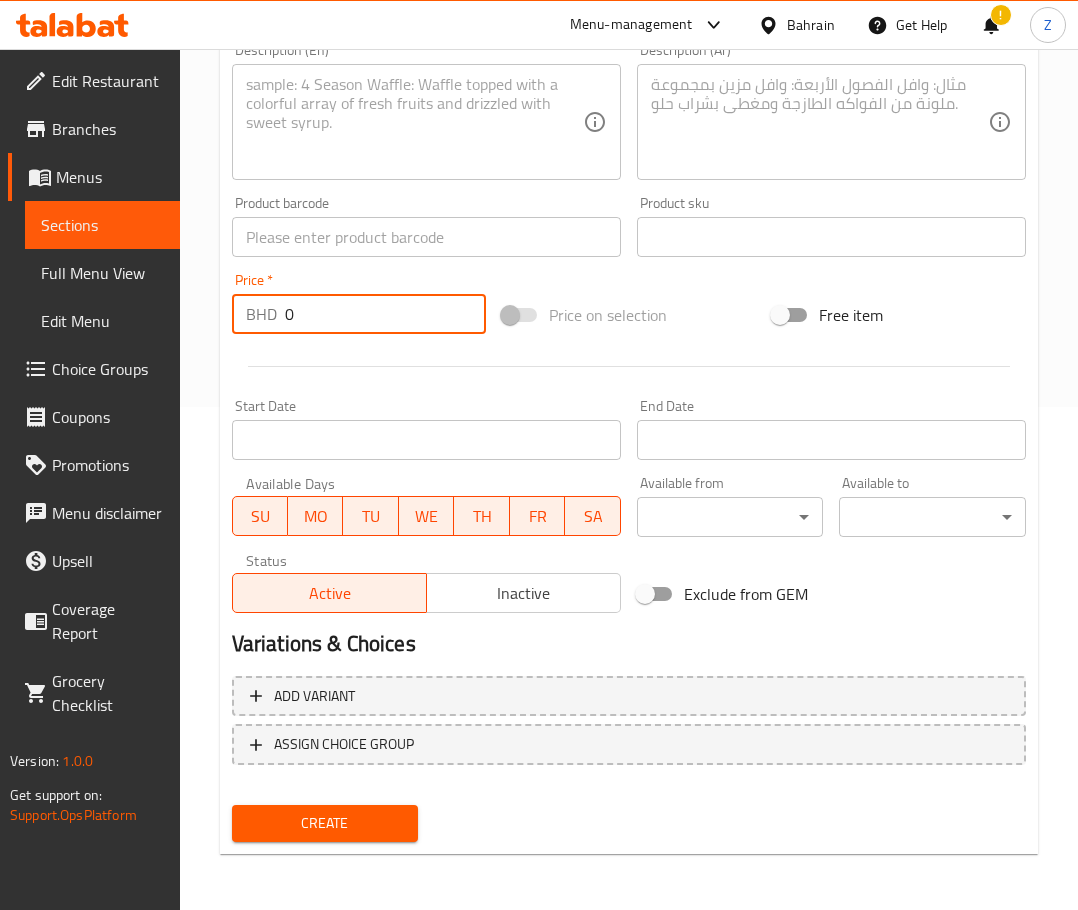 paste on "6.325" 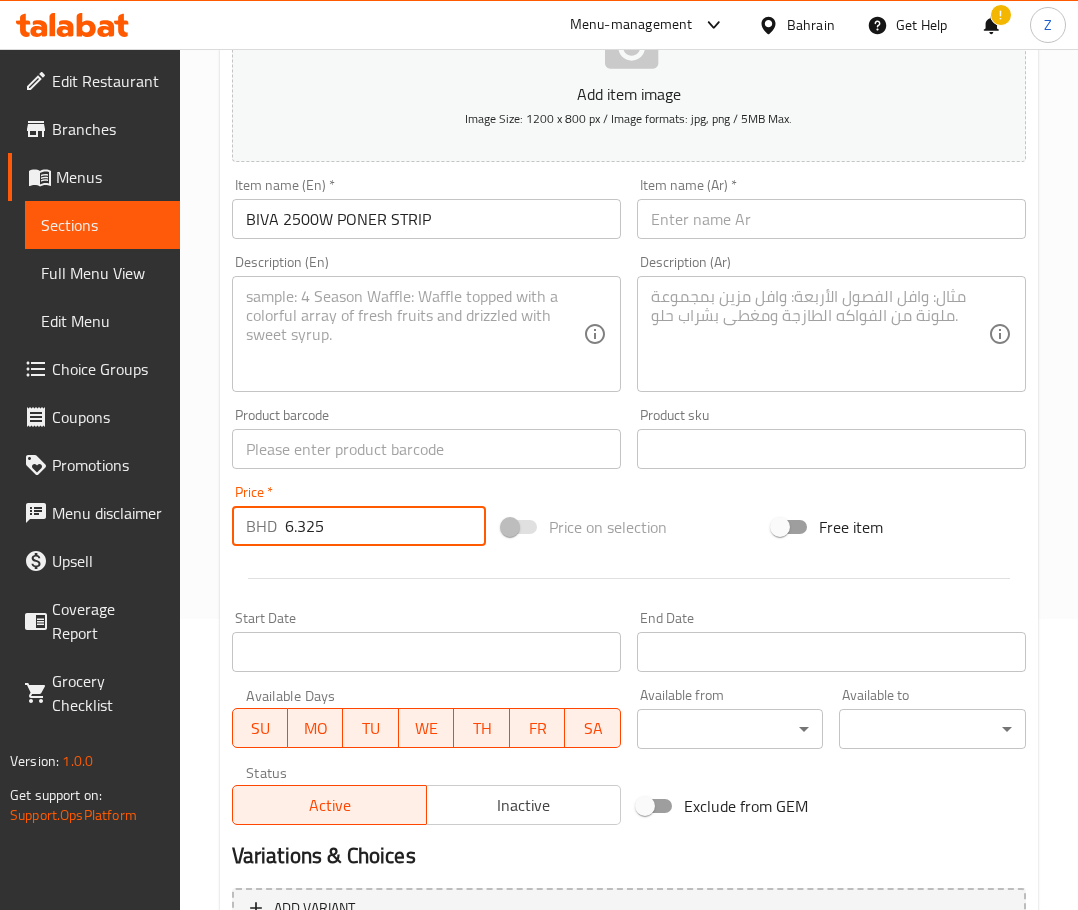 scroll, scrollTop: 103, scrollLeft: 0, axis: vertical 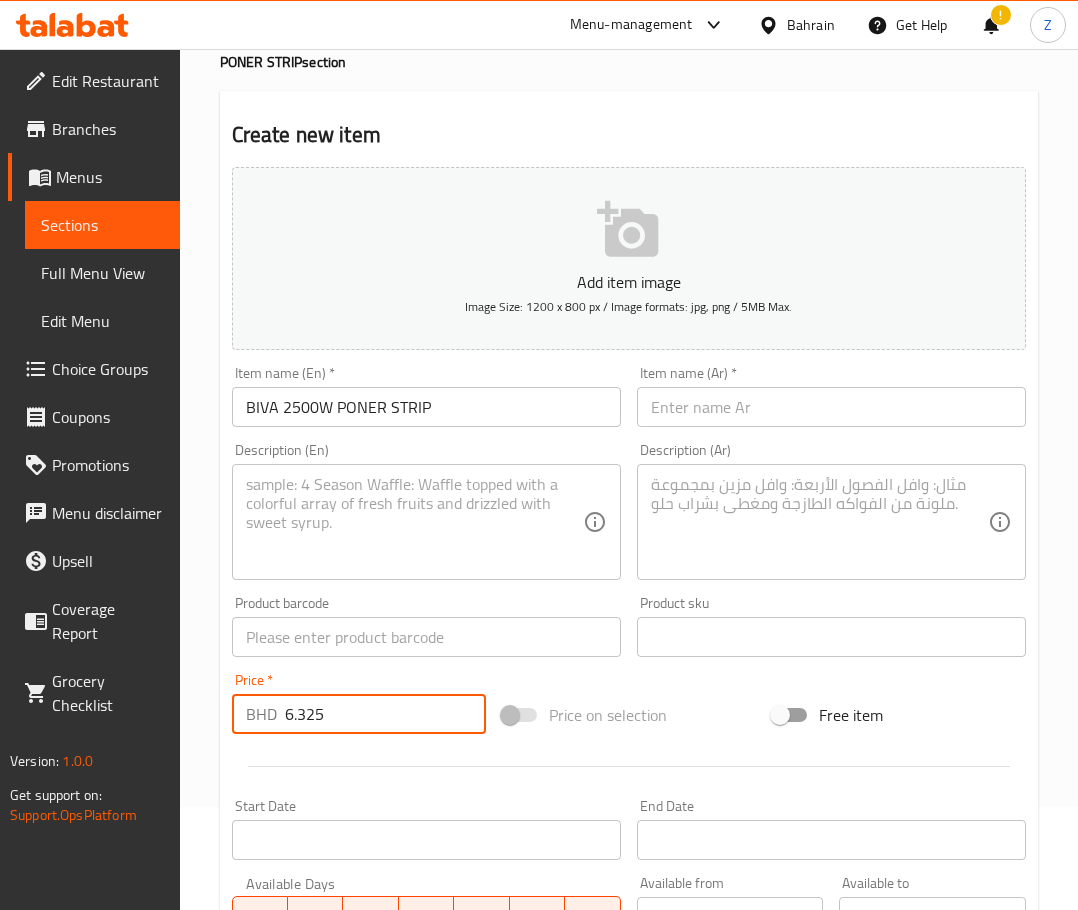 type on "6.325" 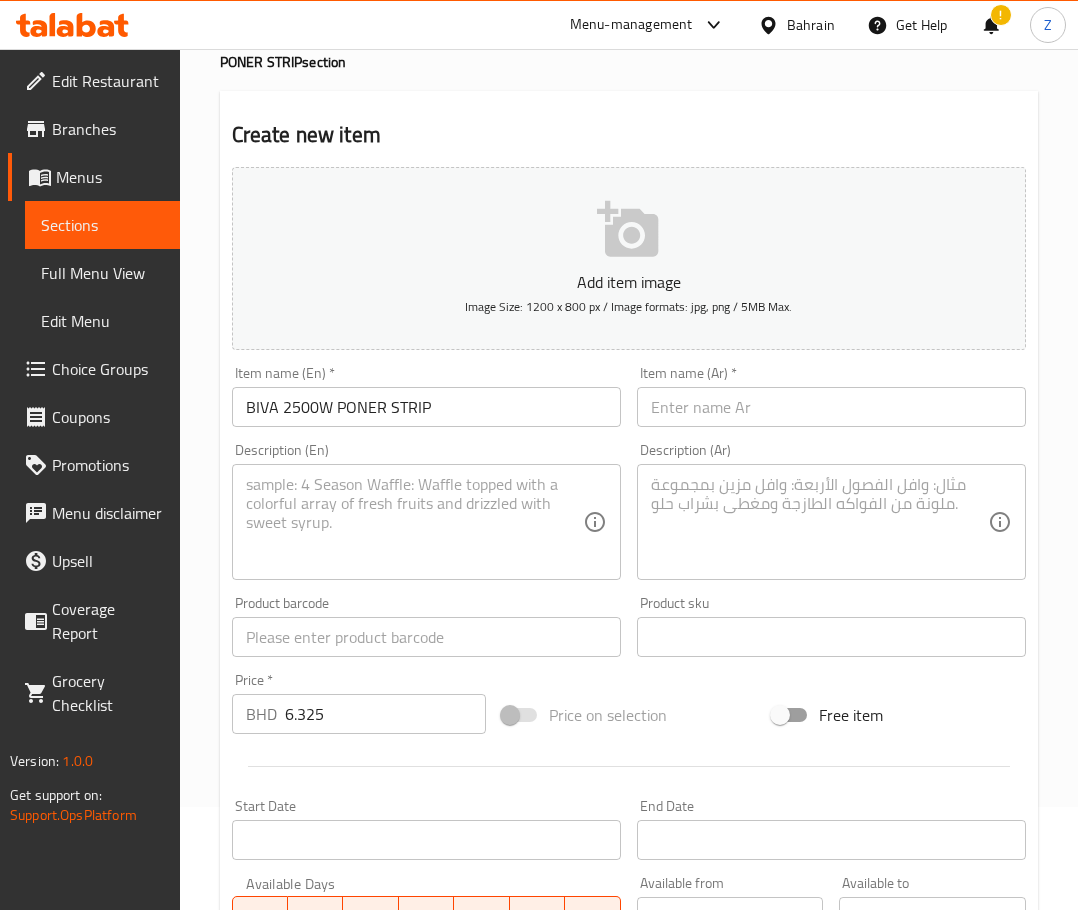click at bounding box center (414, 522) 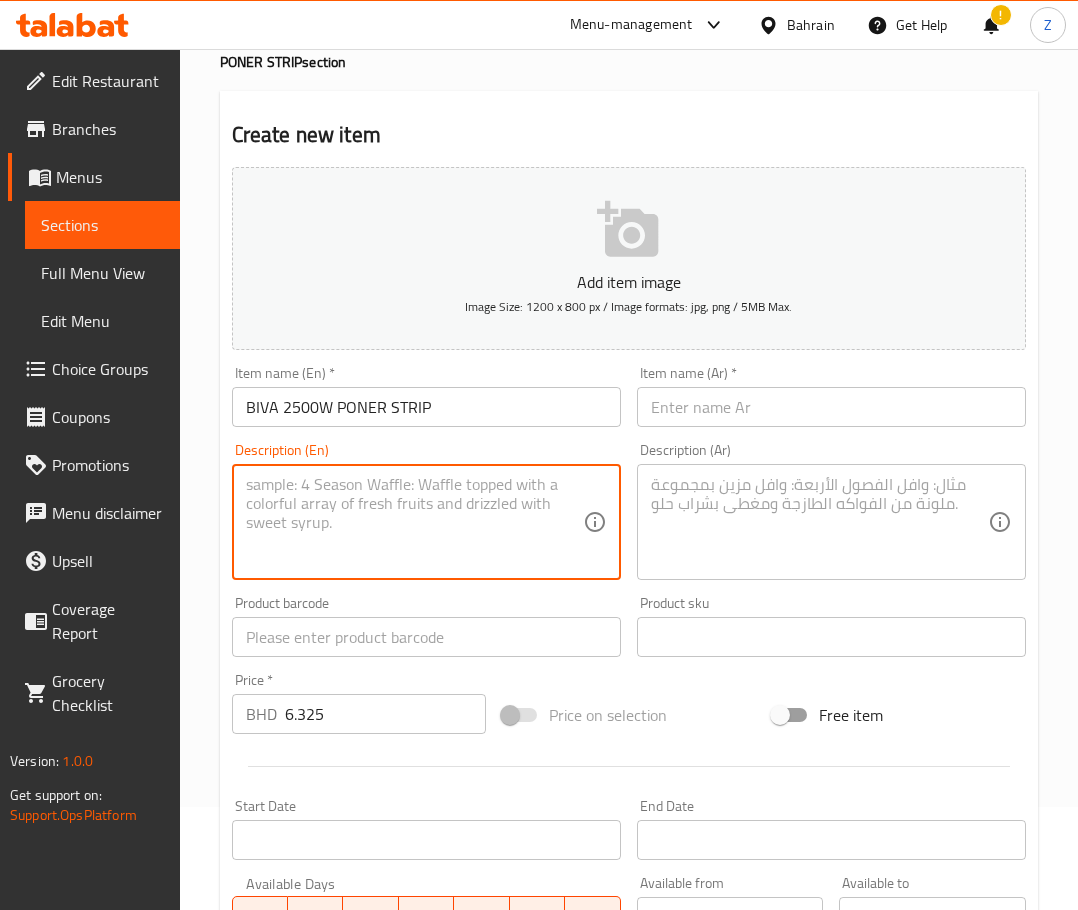 paste on ""BIVA 5x Sockets Power Strip 2500W with 3 USB + 1 PD Port, Model PS-06
"" 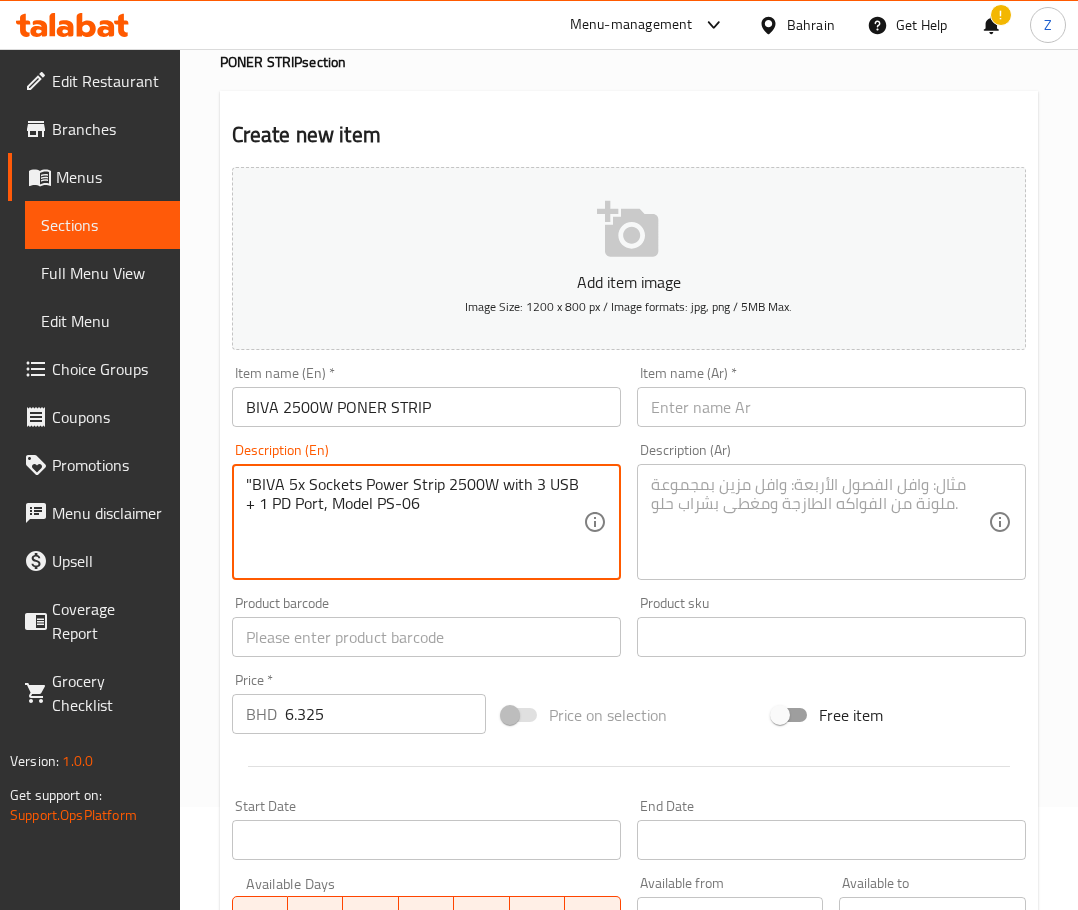 drag, startPoint x: 251, startPoint y: 481, endPoint x: 133, endPoint y: 464, distance: 119.218285 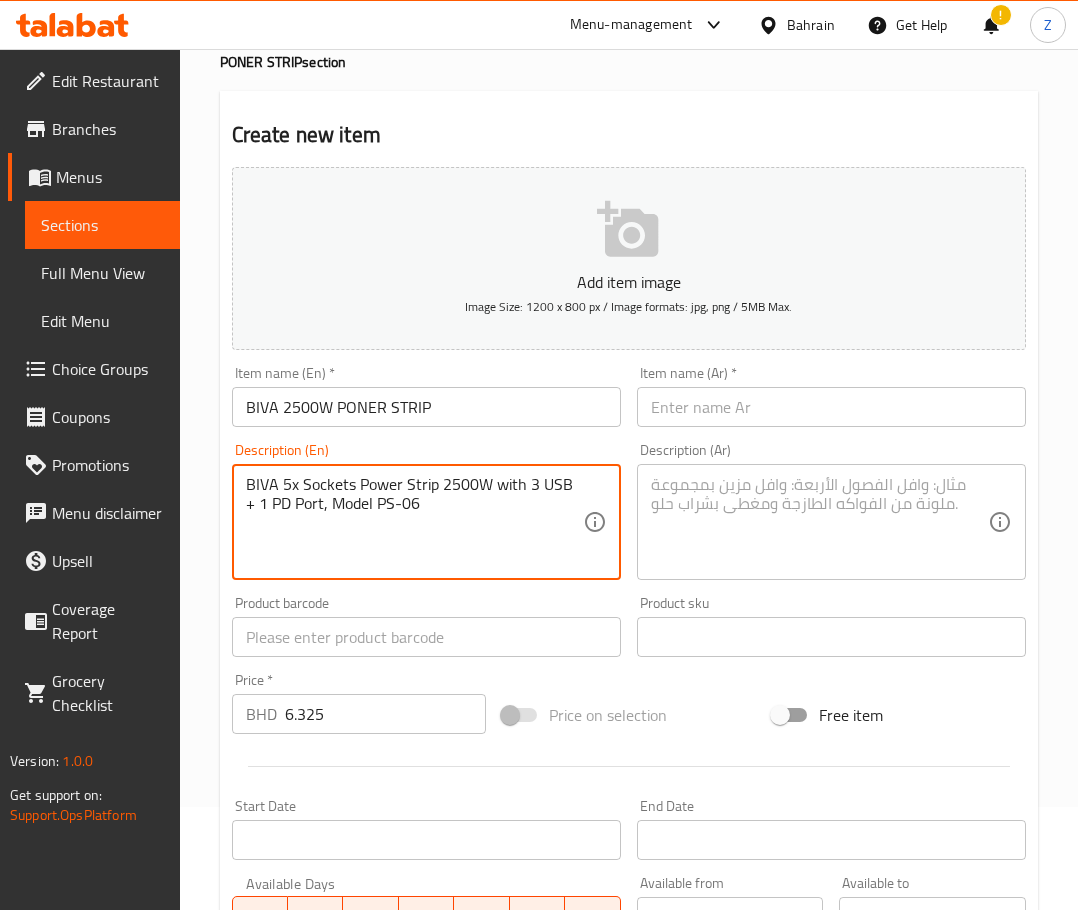 click on "BIVA 5x Sockets Power Strip 2500W with 3 USB + 1 PD Port, Model PS-06" at bounding box center (414, 522) 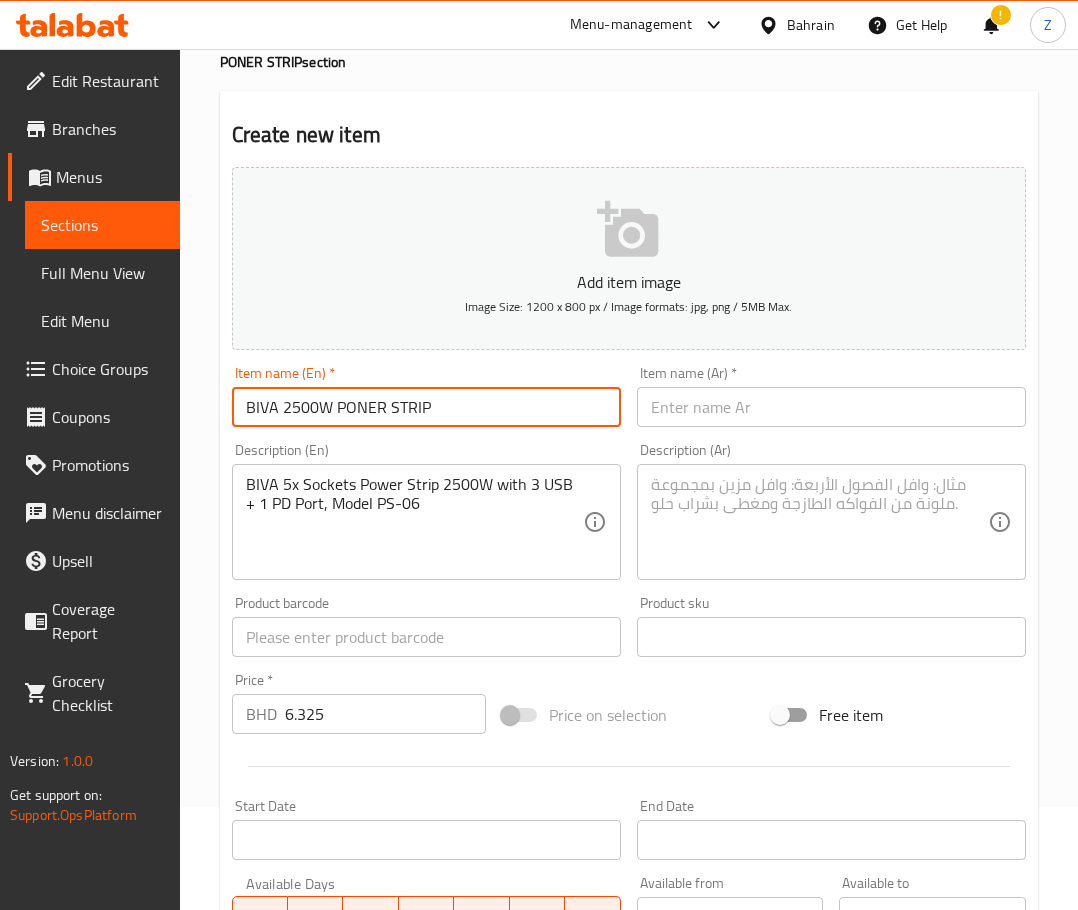 click on "BIVA 2500W PONER STRIP" at bounding box center (426, 407) 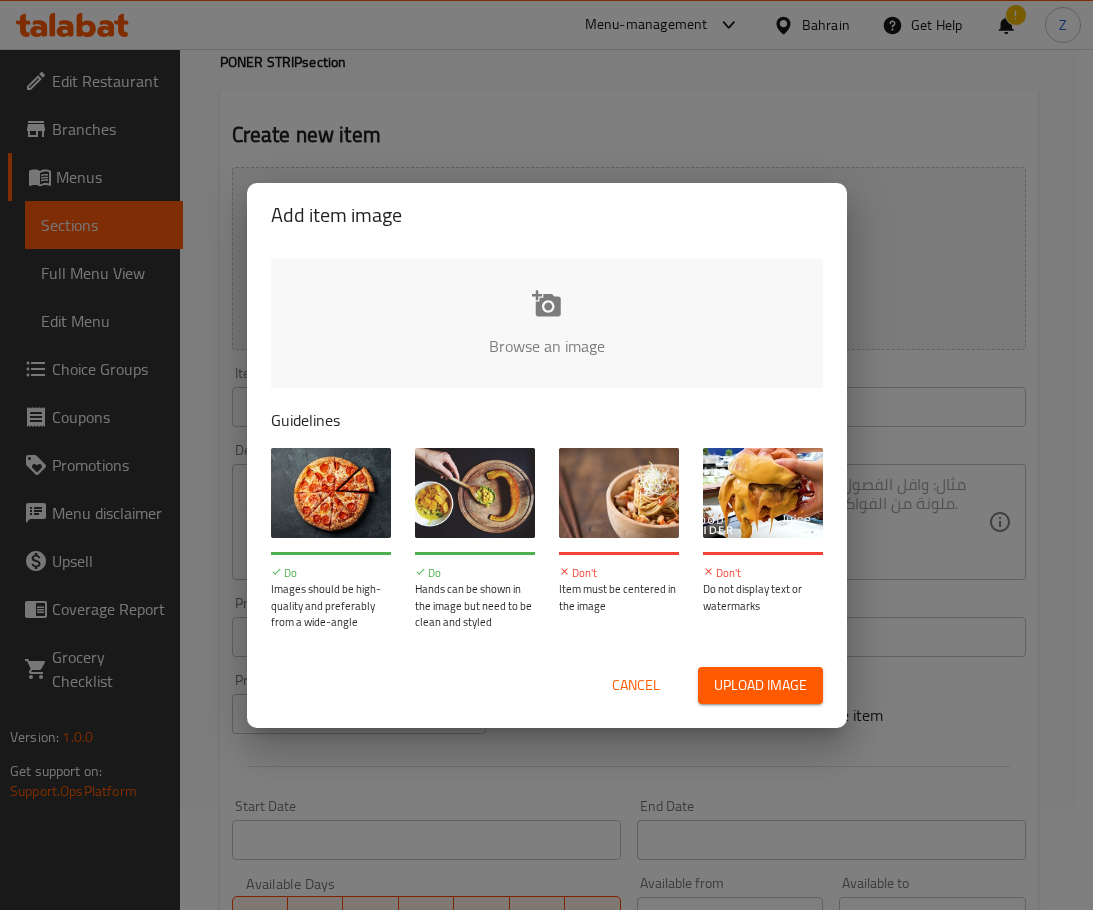 click on "Cancel" at bounding box center (636, 685) 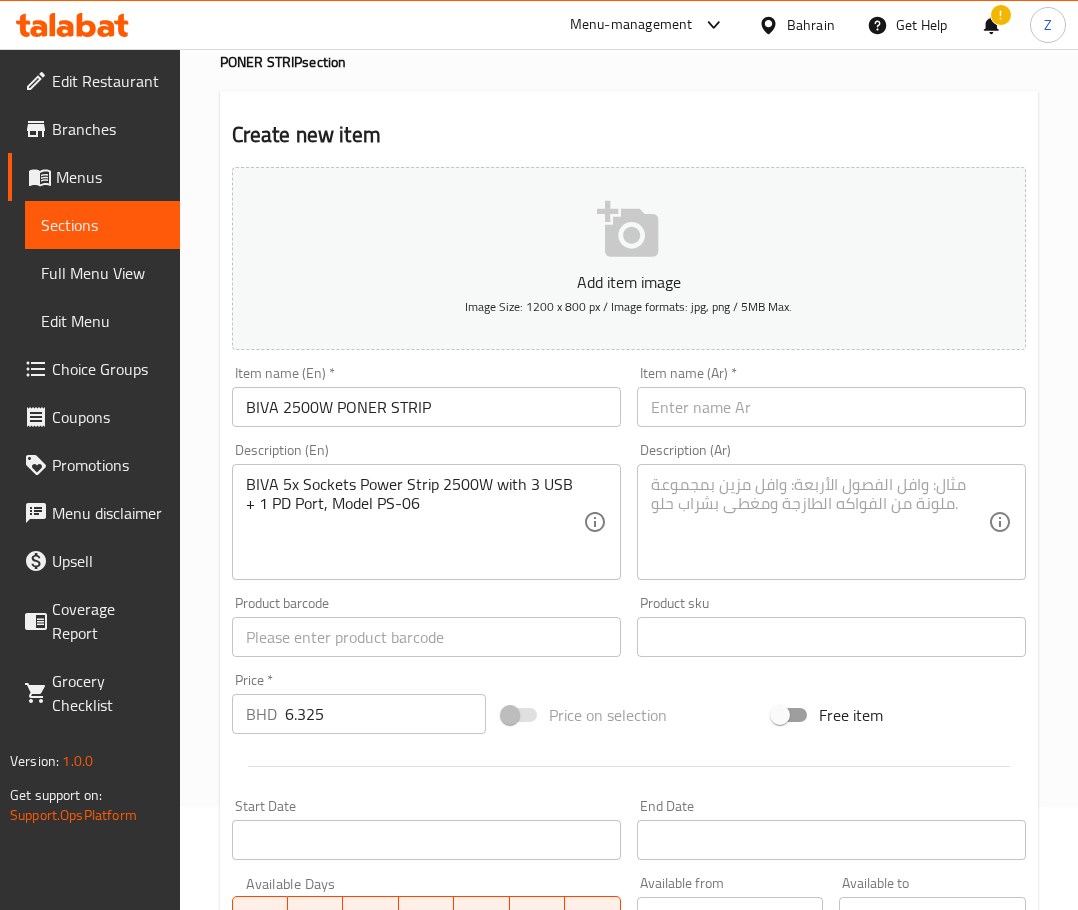 click at bounding box center [819, 522] 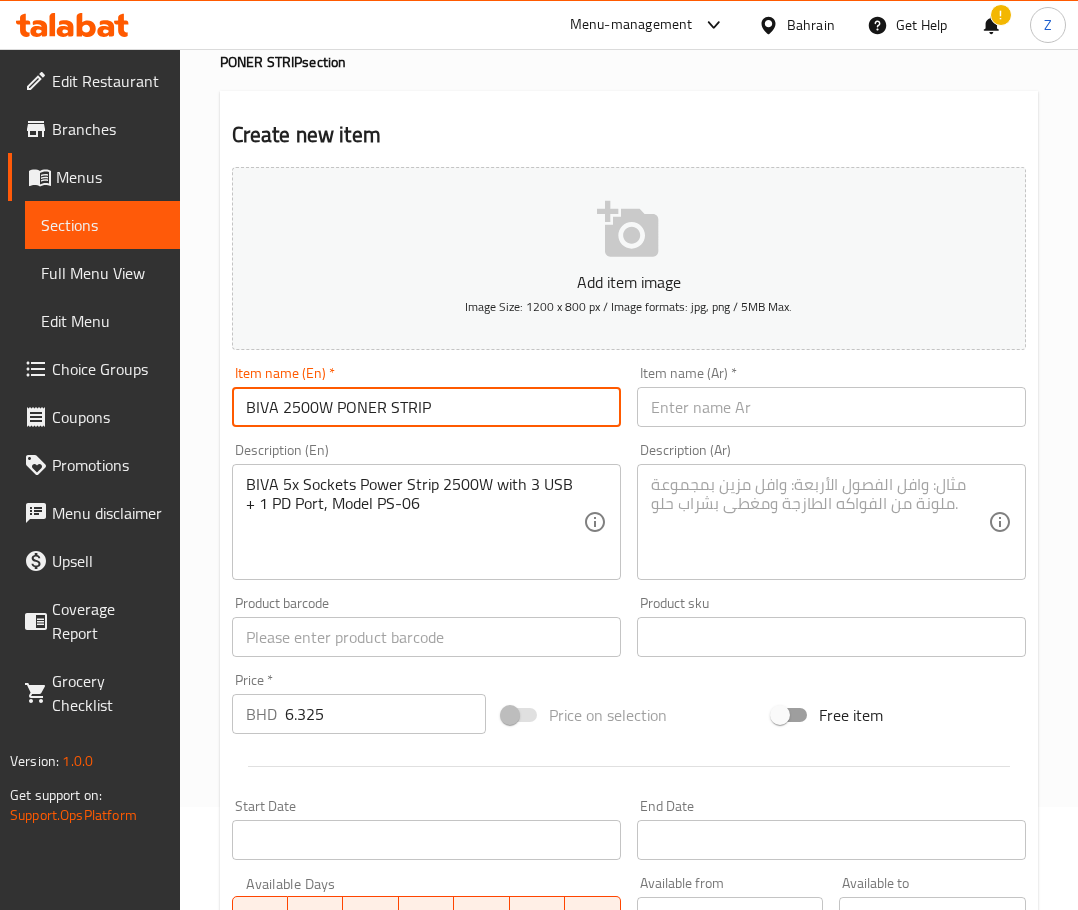 drag, startPoint x: 440, startPoint y: 415, endPoint x: 207, endPoint y: 407, distance: 233.1373 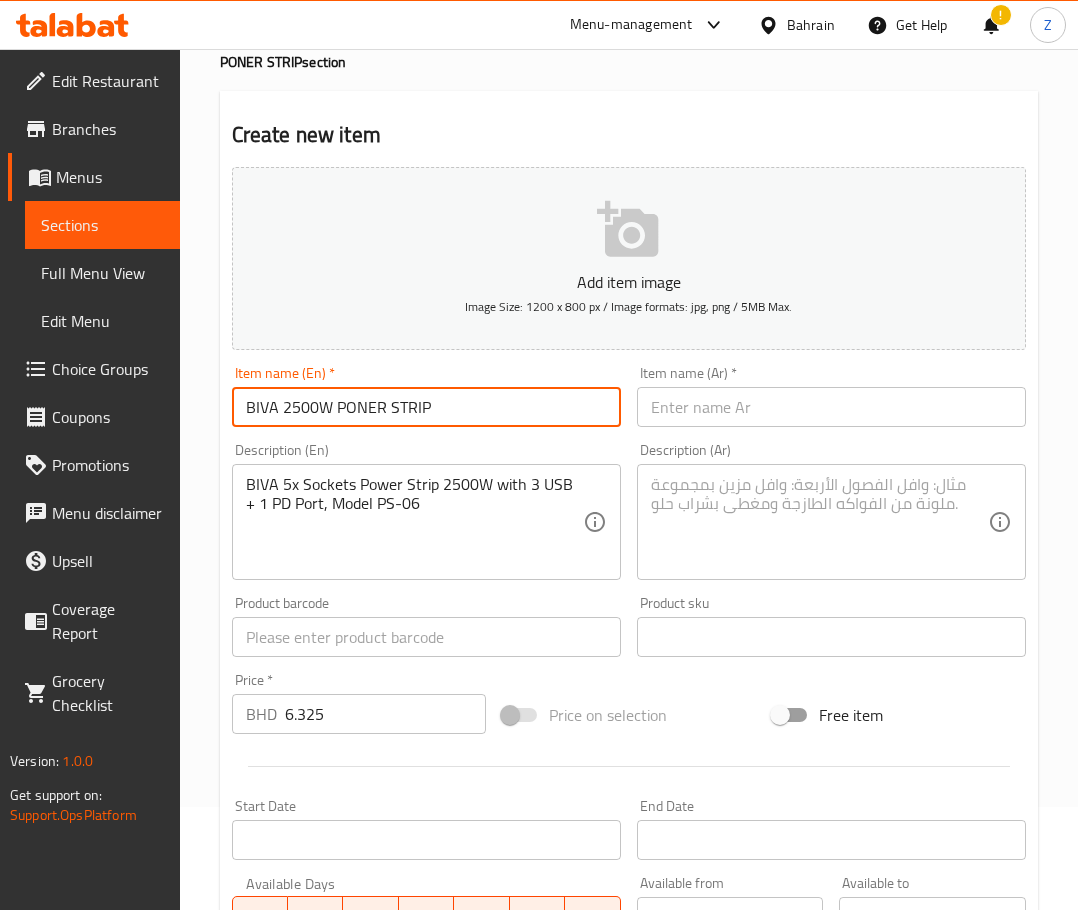 click on "Home / Restaurants management / Menus / Sections / item / create PONER STRIP  section Create new item Add item image Image Size: 1200 x 800 px / Image formats: jpg, png / 5MB Max. Item name (En) ​​* BIVA 2500W PONER STRIP Item name (En) ​​* Item name (Ar) ​​* Item name (Ar) ​​* Description (En) BIVA 5x Sockets Power Strip 2500W with 3 USB + 1 PD Port, Model PS-06
Description (En) Description (Ar) Description (Ar) Product barcode Product barcode Product sku Product sku Price ​​* BHD 6.325 Price ​​* Price on selection Free item Start Date Start Date End Date End Date Available Days SU MO TU WE TH FR SA Available from ​​ ​​ Available to ​​ ​​ Status Active Inactive Exclude from GEM Variations & Choices Add variant ASSIGN CHOICE GROUP Create" at bounding box center (629, 628) 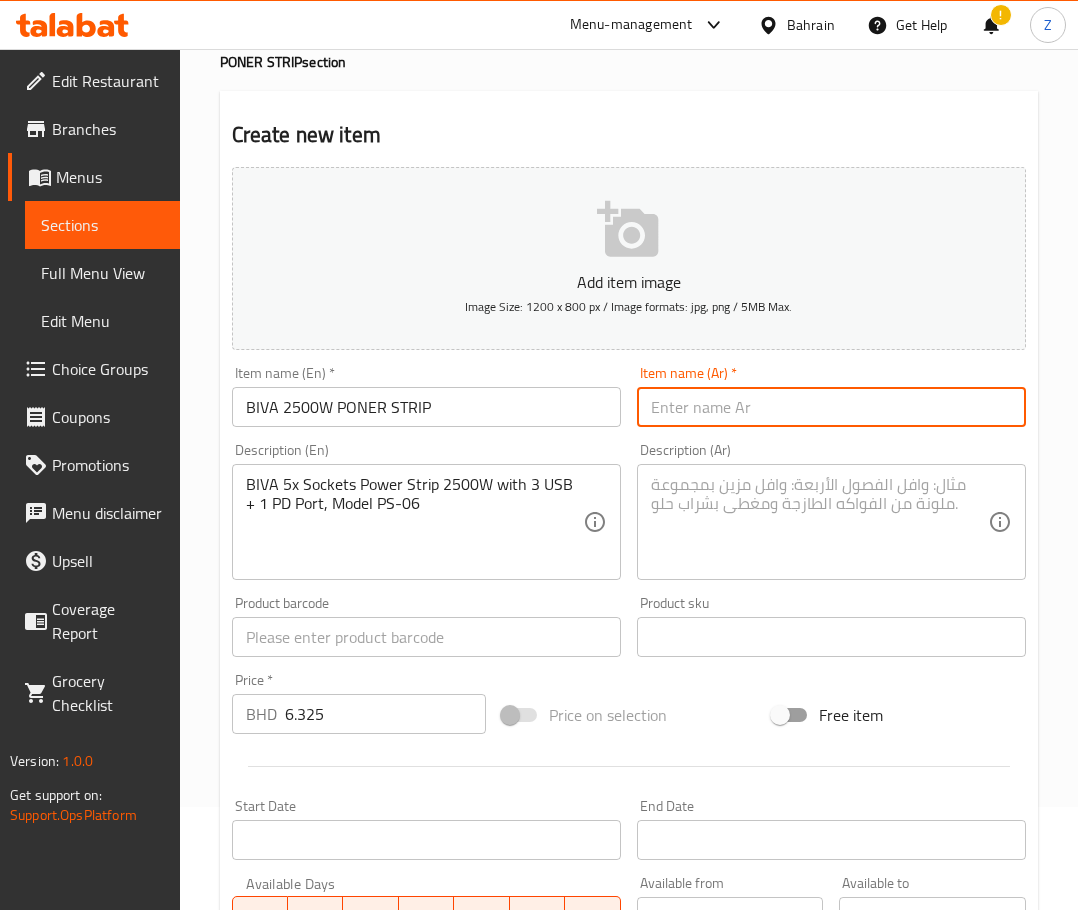 click at bounding box center (831, 407) 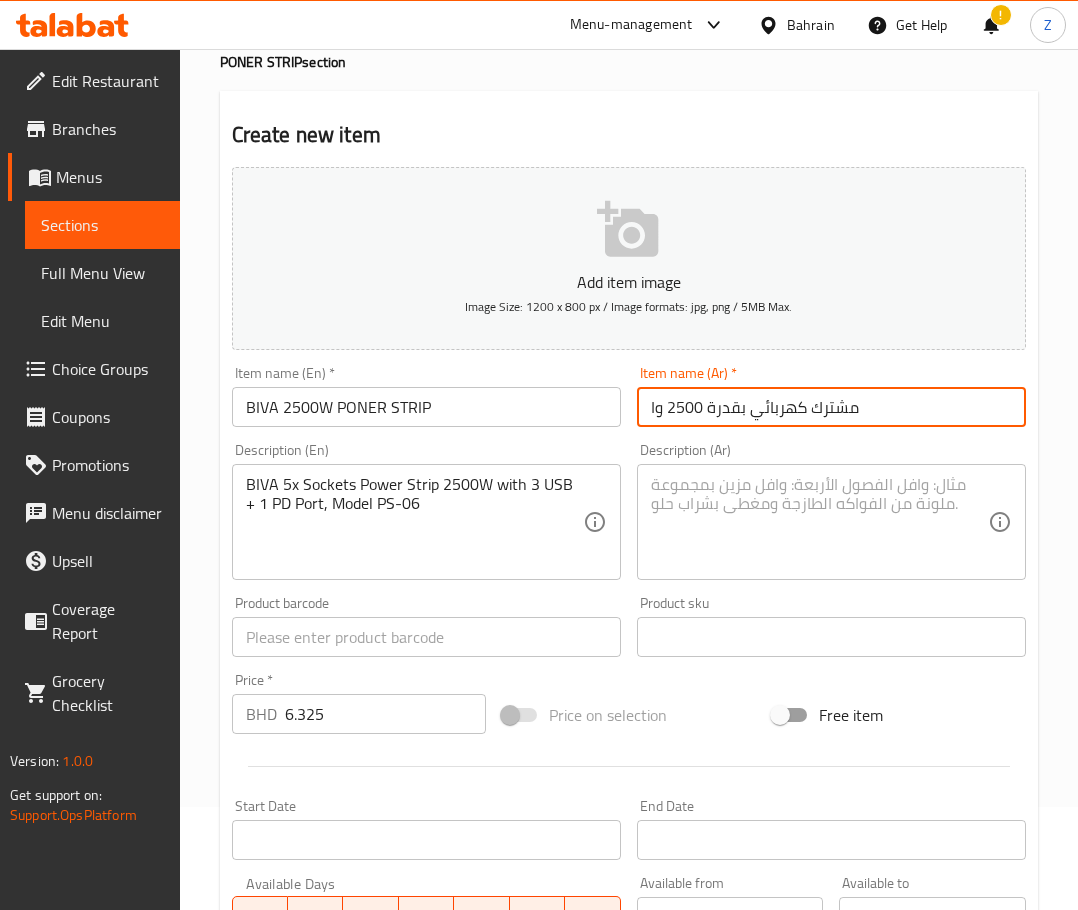 type on "مشترك كهربائي بقدرة 2500 وا" 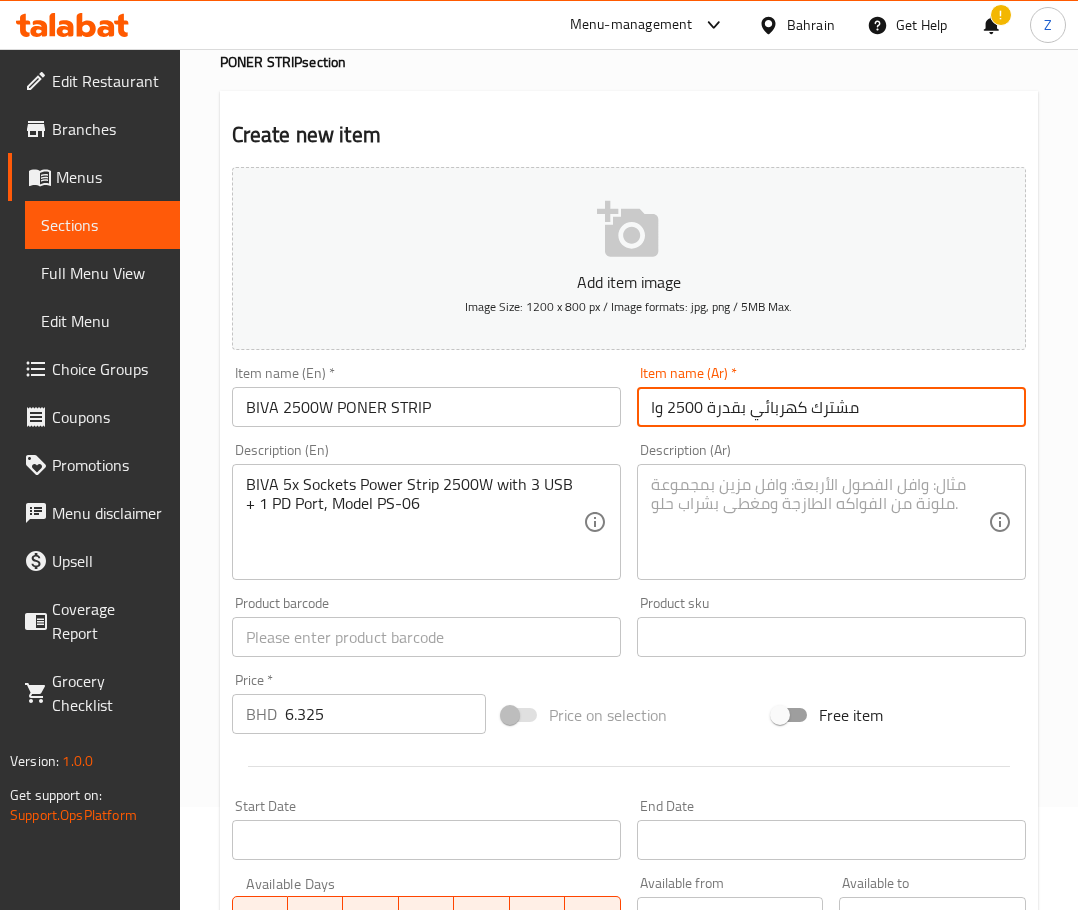 click on "Create" at bounding box center (325, 1223) 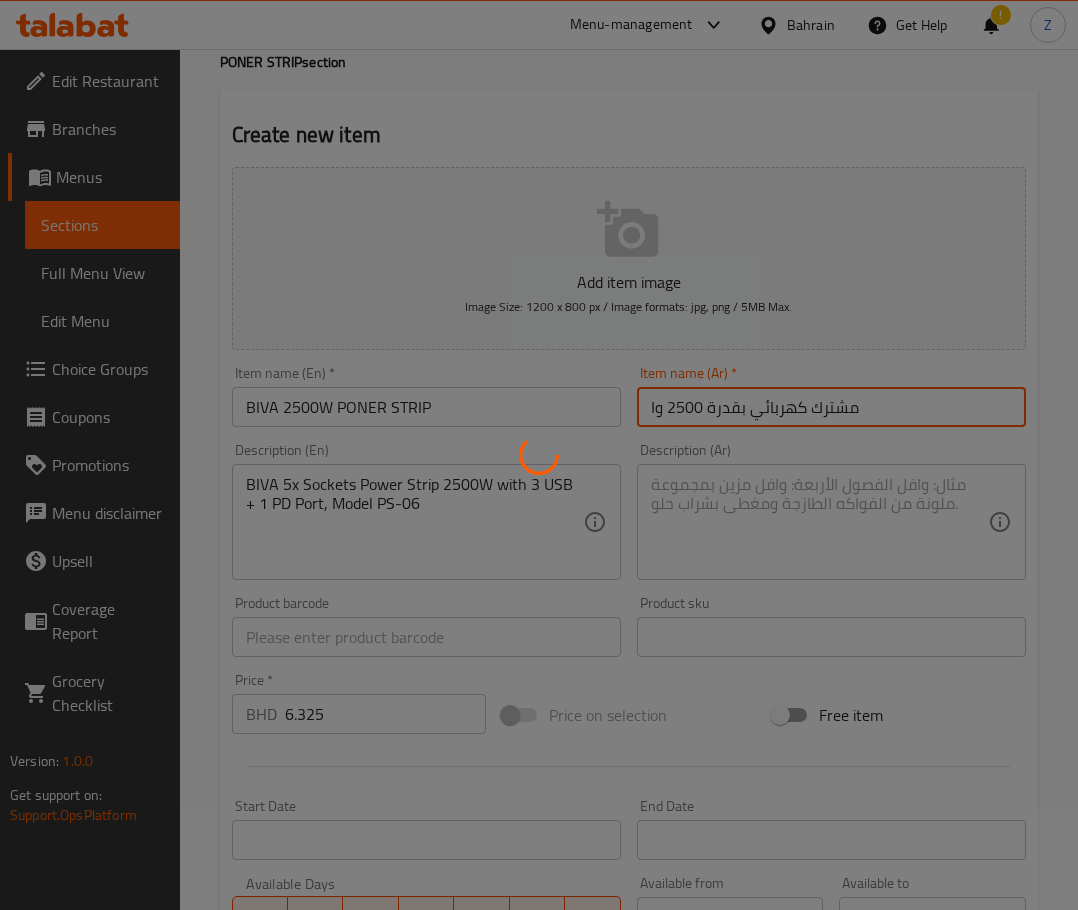 type 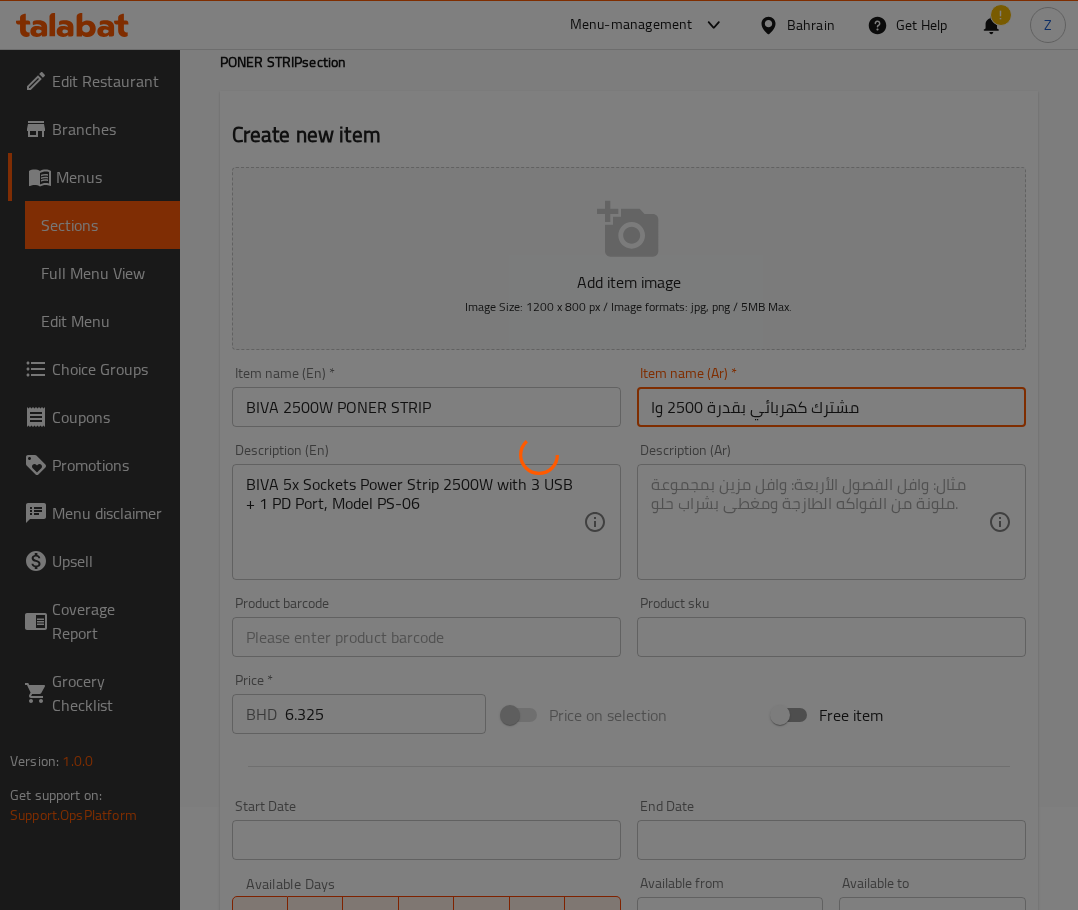 type 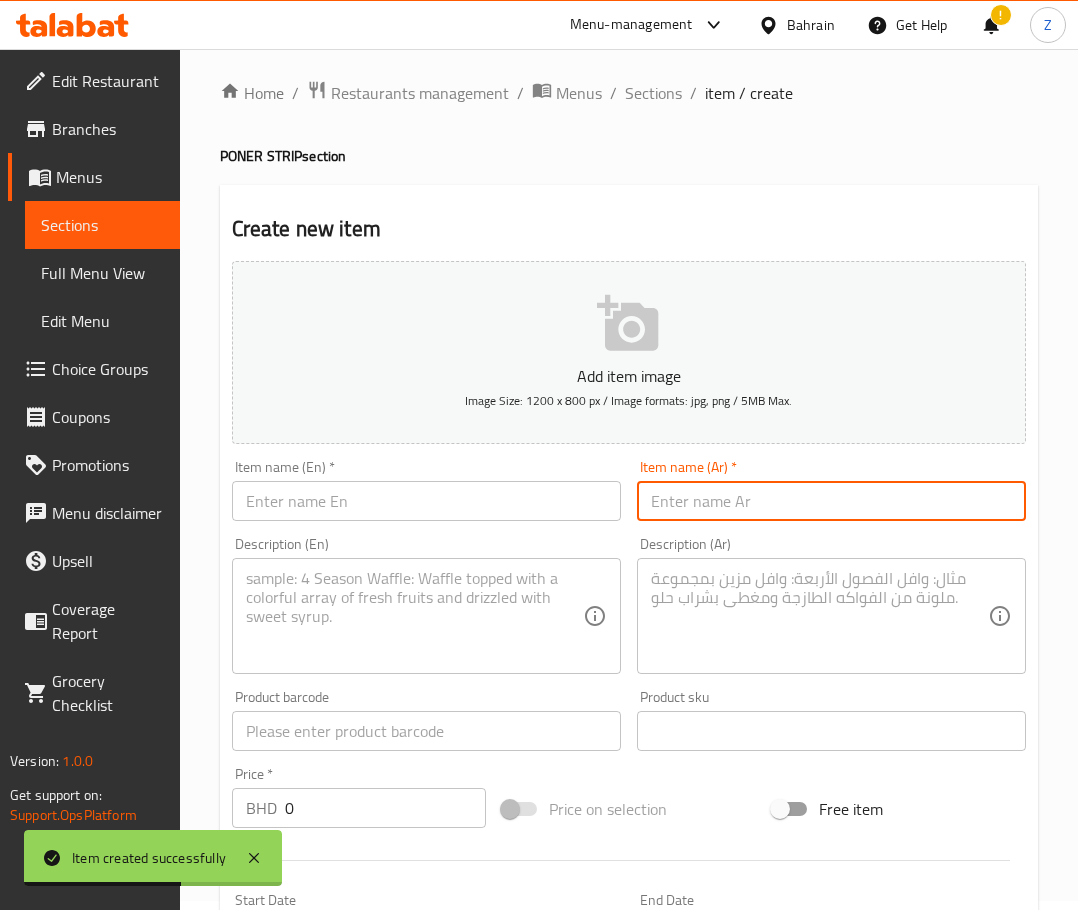 scroll, scrollTop: 3, scrollLeft: 0, axis: vertical 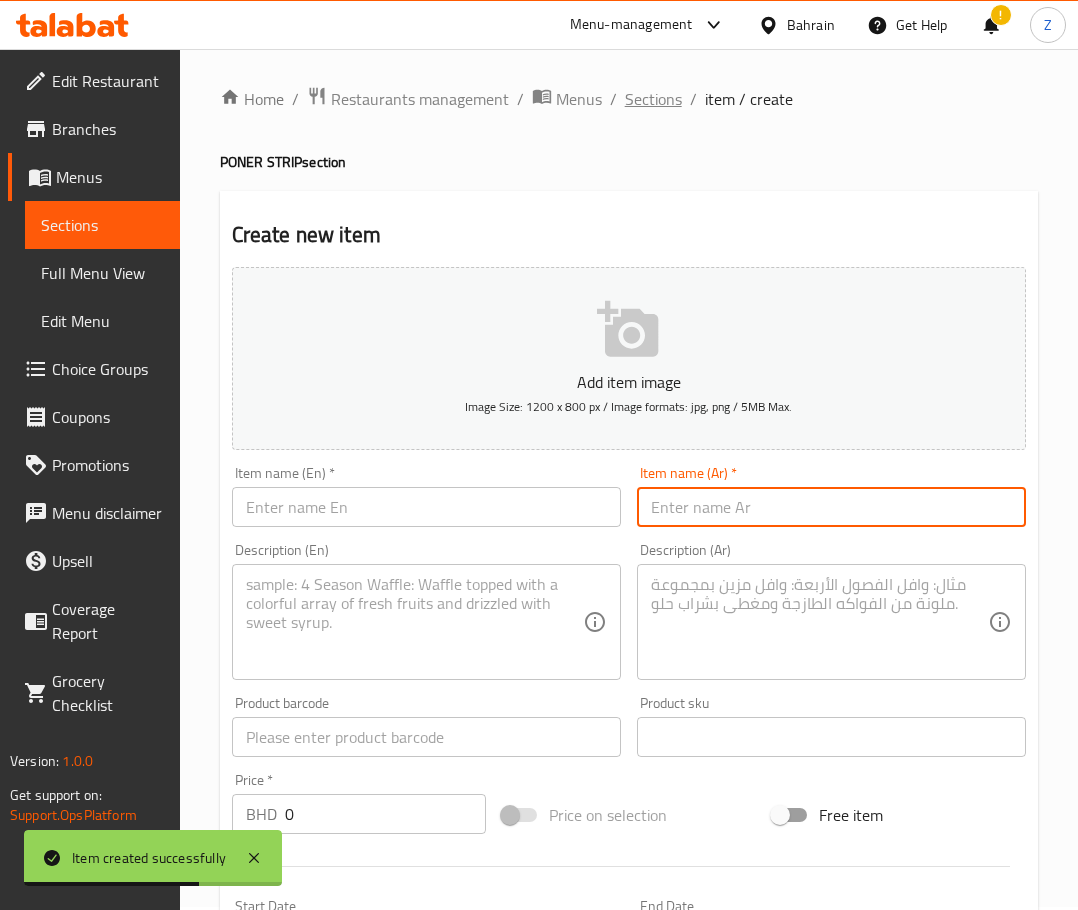 click on "Sections" at bounding box center (653, 99) 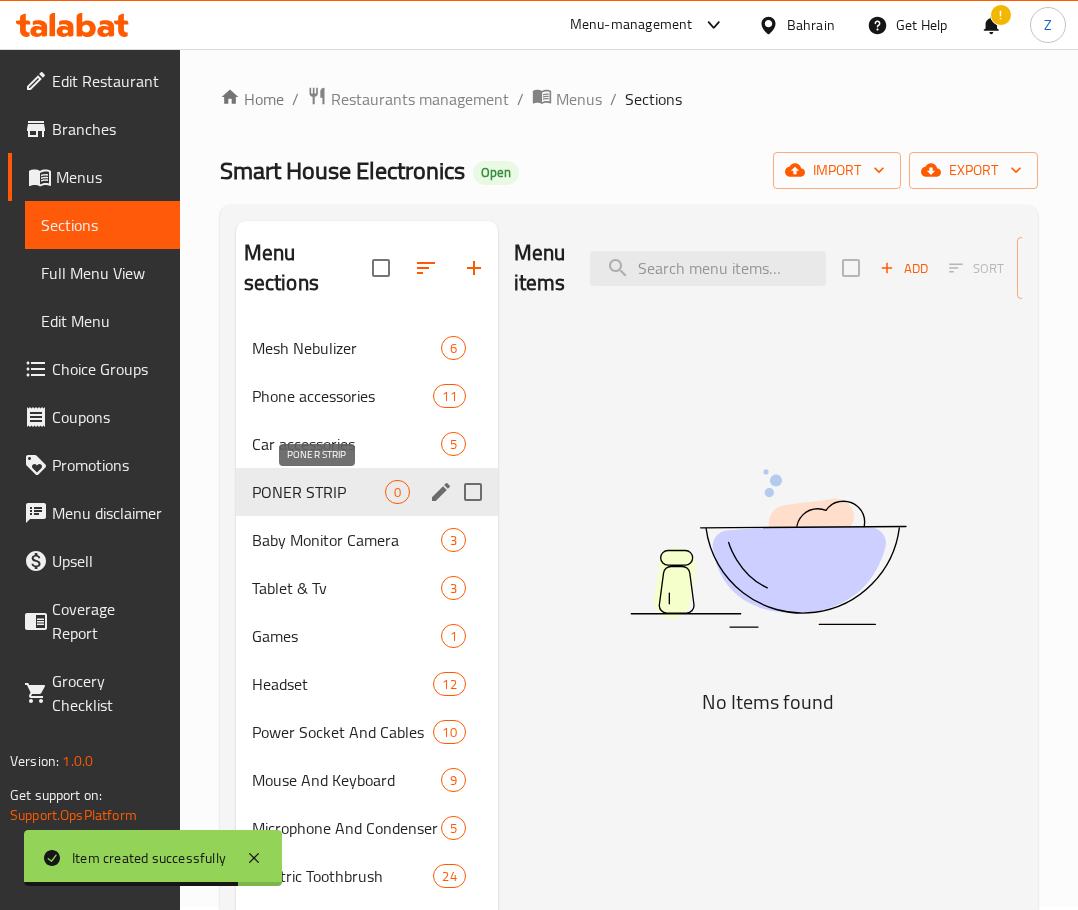 click on "PONER STRIP" at bounding box center [318, 492] 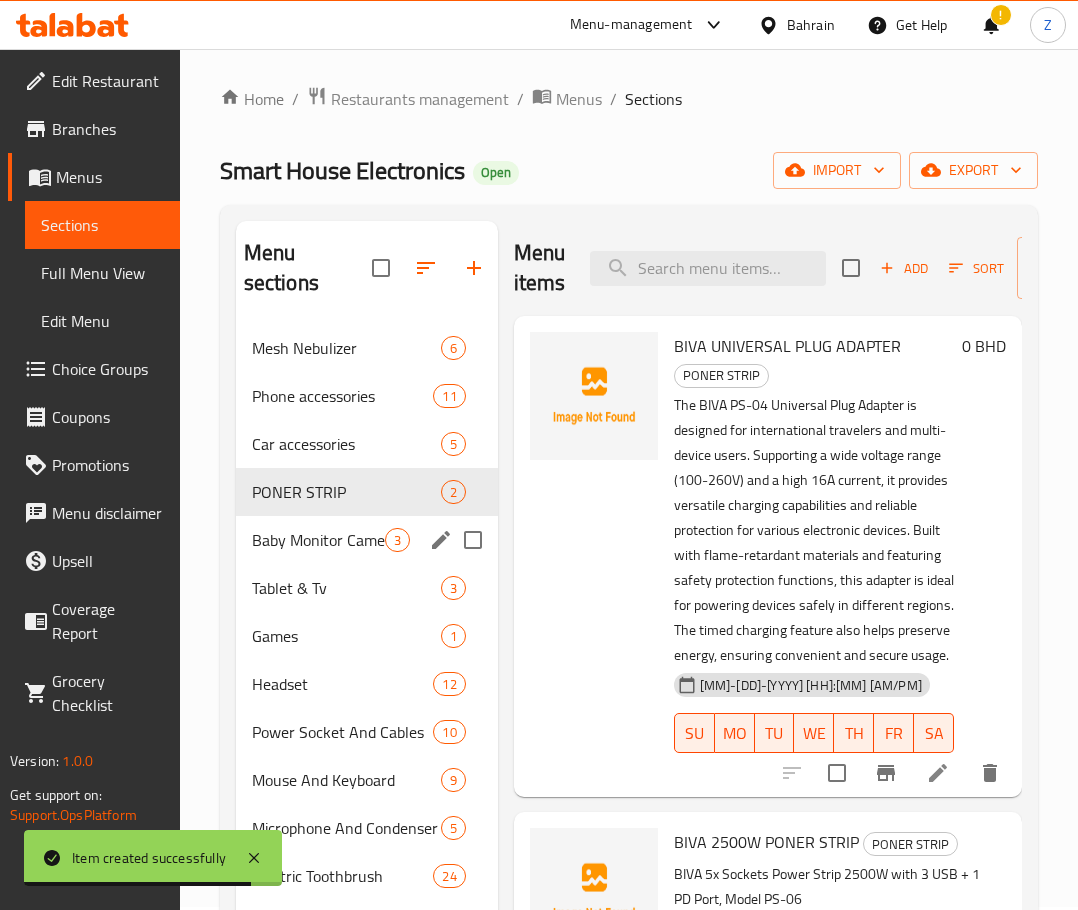 click on "Baby Monitor Camera" at bounding box center [318, 540] 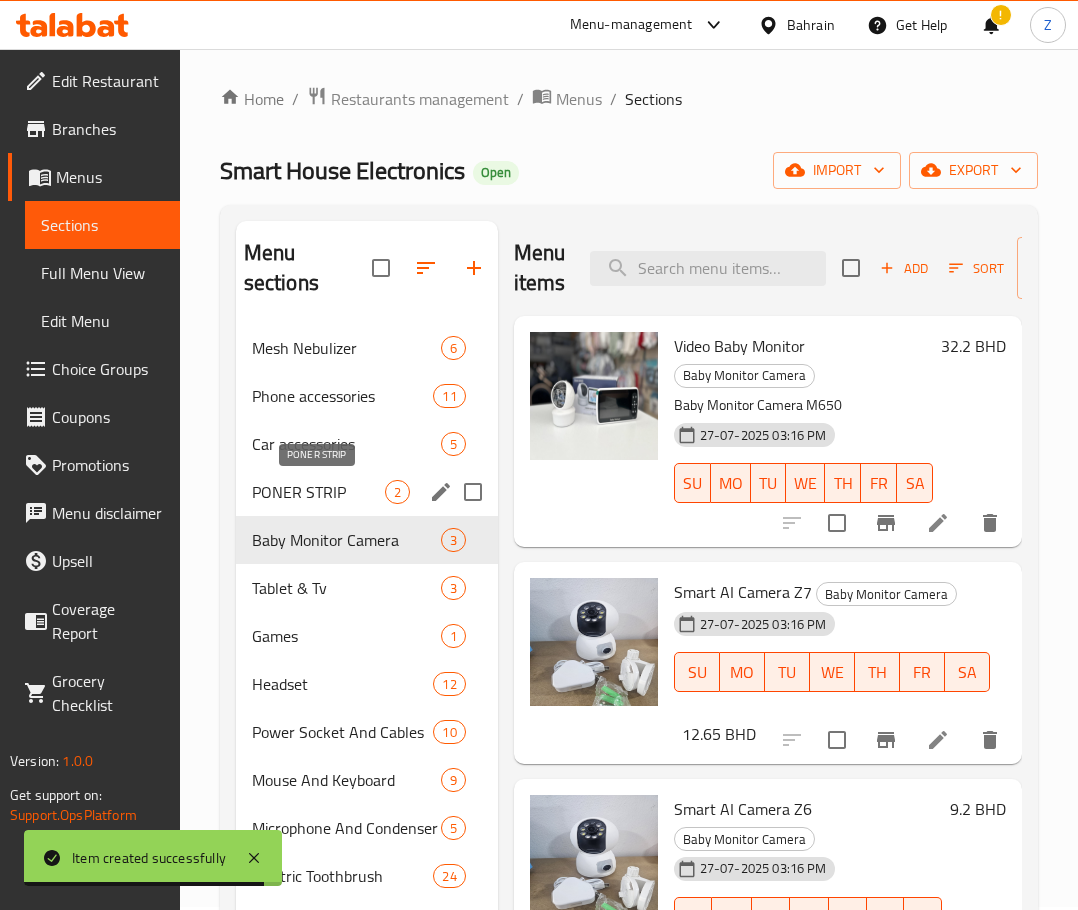 click on "PONER STRIP" at bounding box center [318, 492] 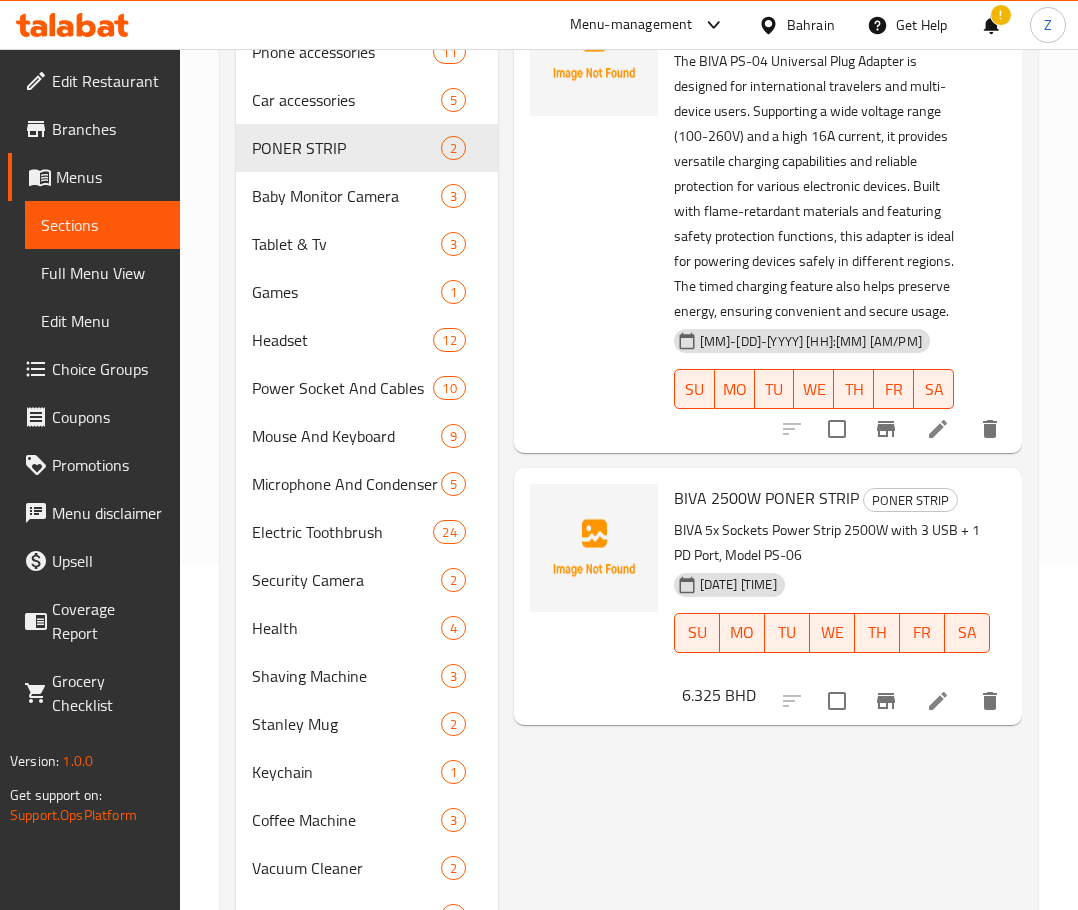 scroll, scrollTop: 503, scrollLeft: 0, axis: vertical 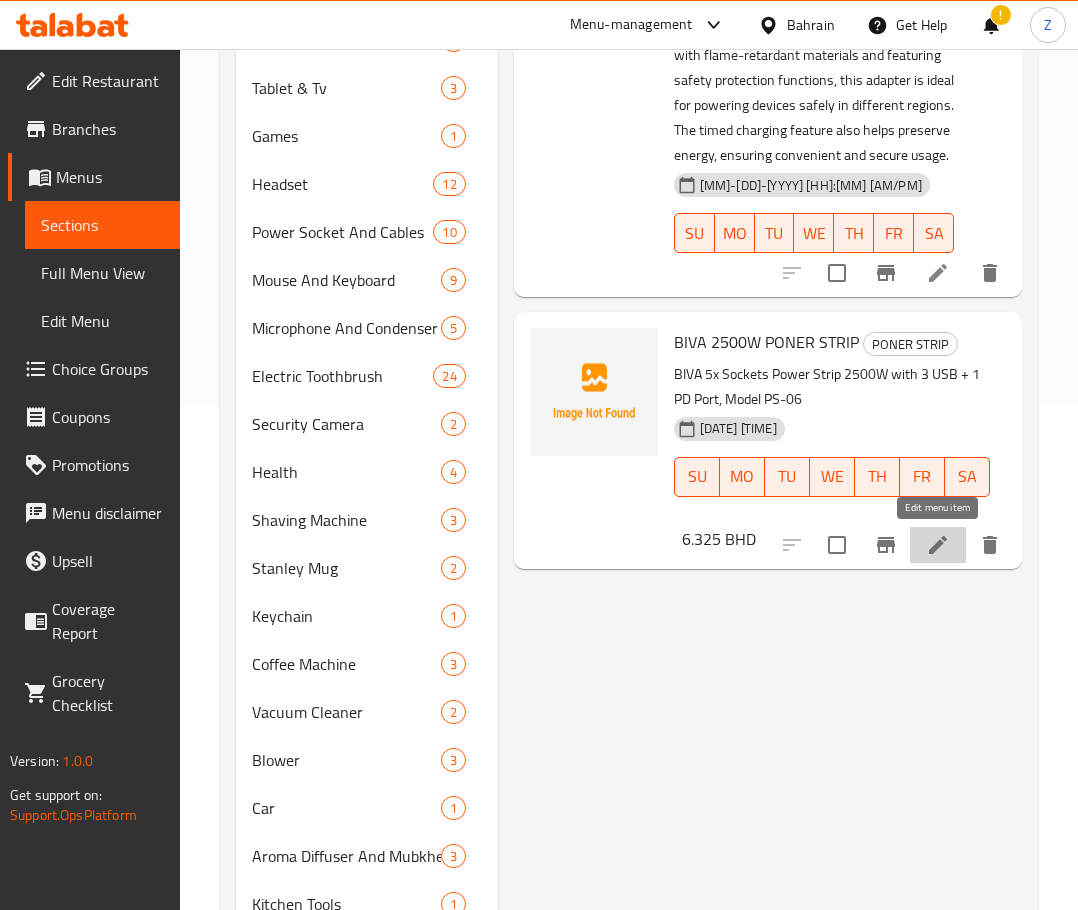 click 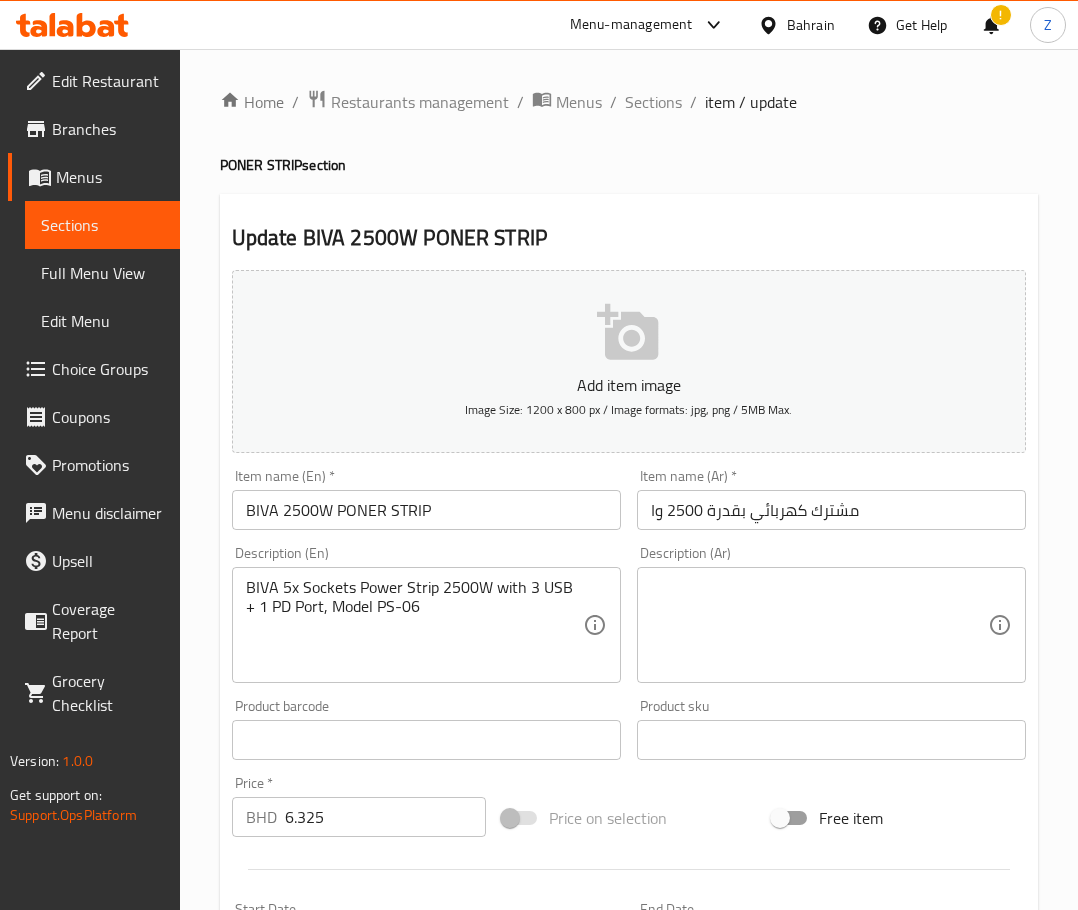 click on "مشترك كهربائي بقدرة 2500 وا" at bounding box center [831, 510] 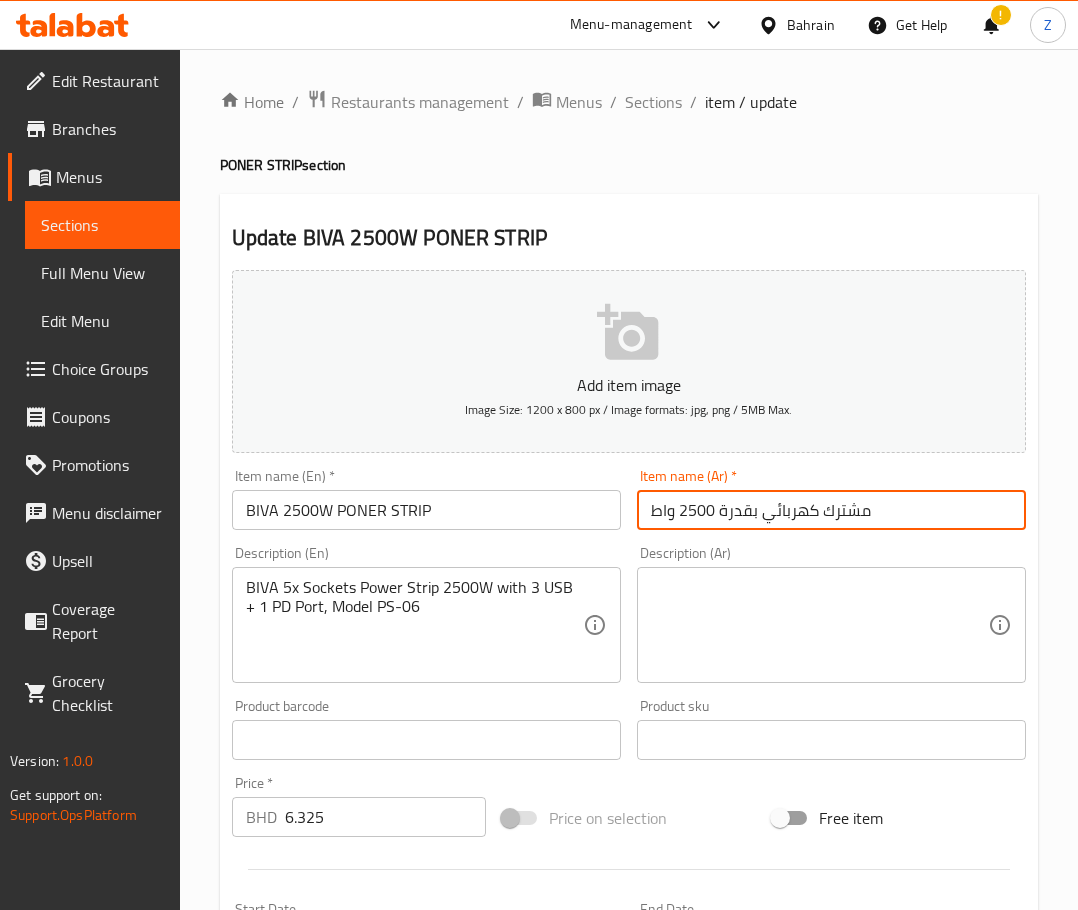 type on "مشترك كهربائي بقدرة 2500 واط" 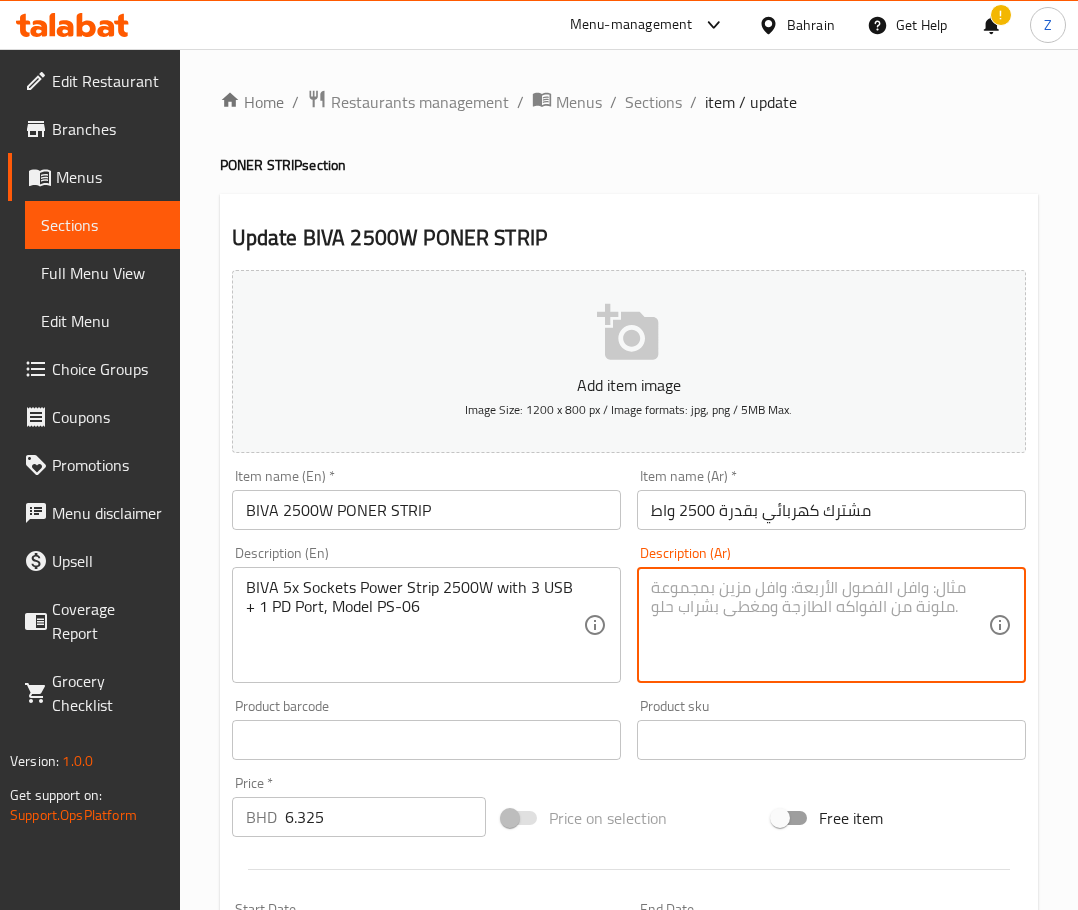 click at bounding box center (819, 625) 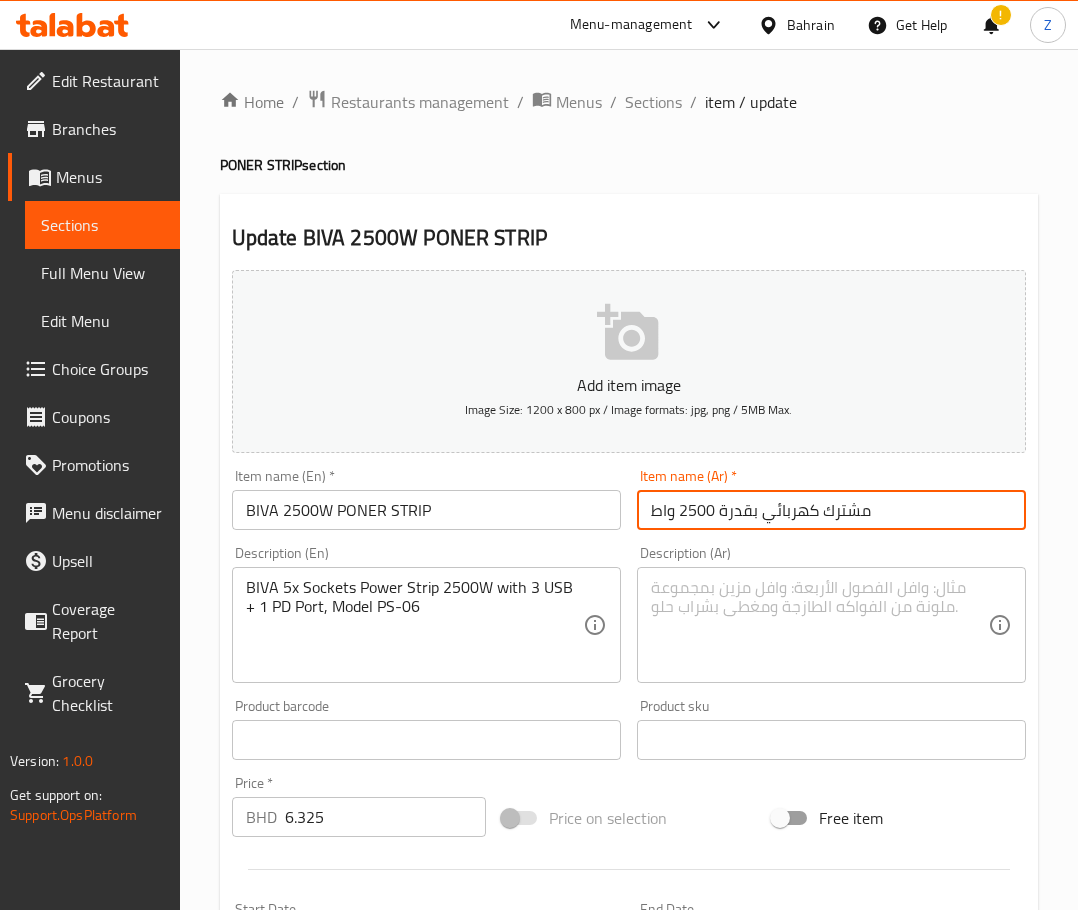 drag, startPoint x: 892, startPoint y: 504, endPoint x: 614, endPoint y: 502, distance: 278.0072 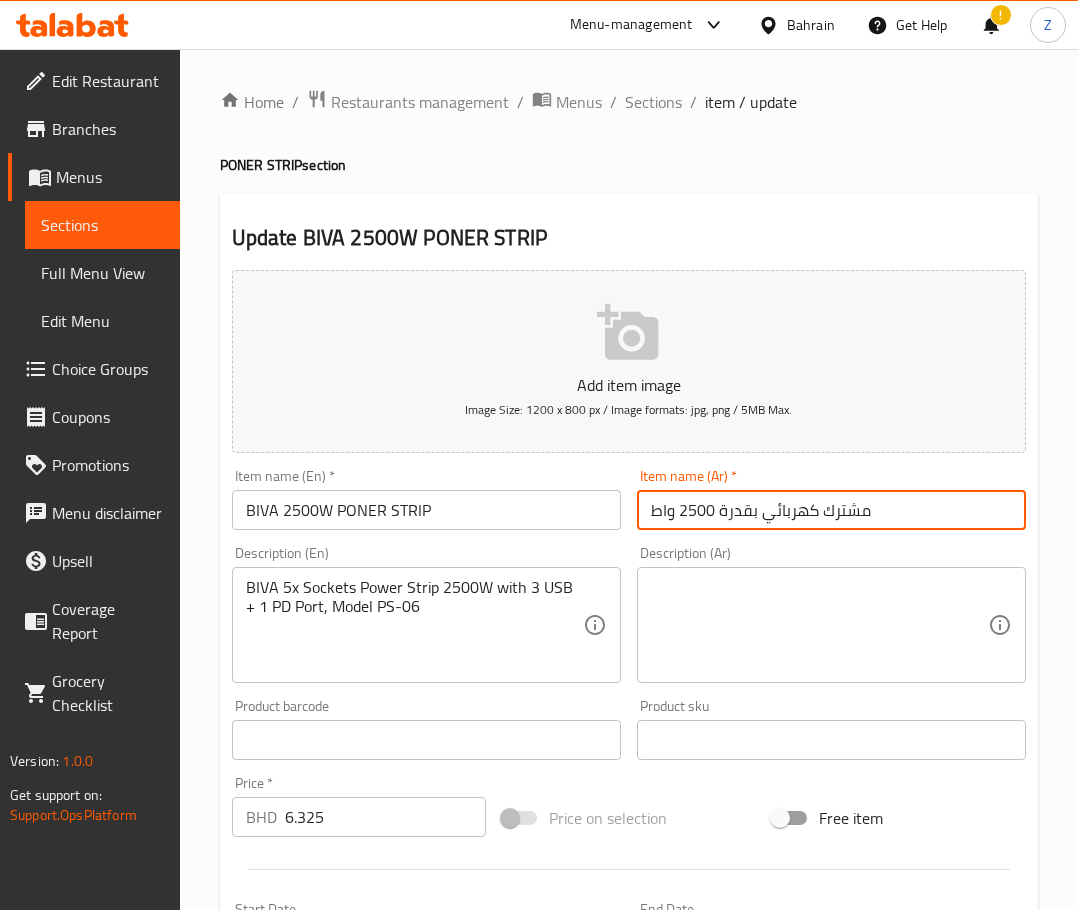 click on "Add item image Image Size: 1200 x 800 px / Image formats: jpg, png / 5MB Max. Item name (En)   * BIVA 2500W PONER STRIP Item name (En)  * Item name (Ar)   * مشترك كهربائي بقدرة 2500 واط Item name (Ar)  * Description (En) BIVA 5x Sockets Power Strip 2500W with 3 USB + 1 PD Port, Model PS-06
Description (En) Description (Ar) Description (Ar) Product barcode Product barcode Product sku Product sku Price   * BHD 6.325 Price  * Price on selection Free item Start Date Start Date End Date End Date Available Days SU MO TU WE TH FR SA Available from ​ ​ Available to ​ ​ Status Active Inactive Exclude from GEM" at bounding box center [629, 693] 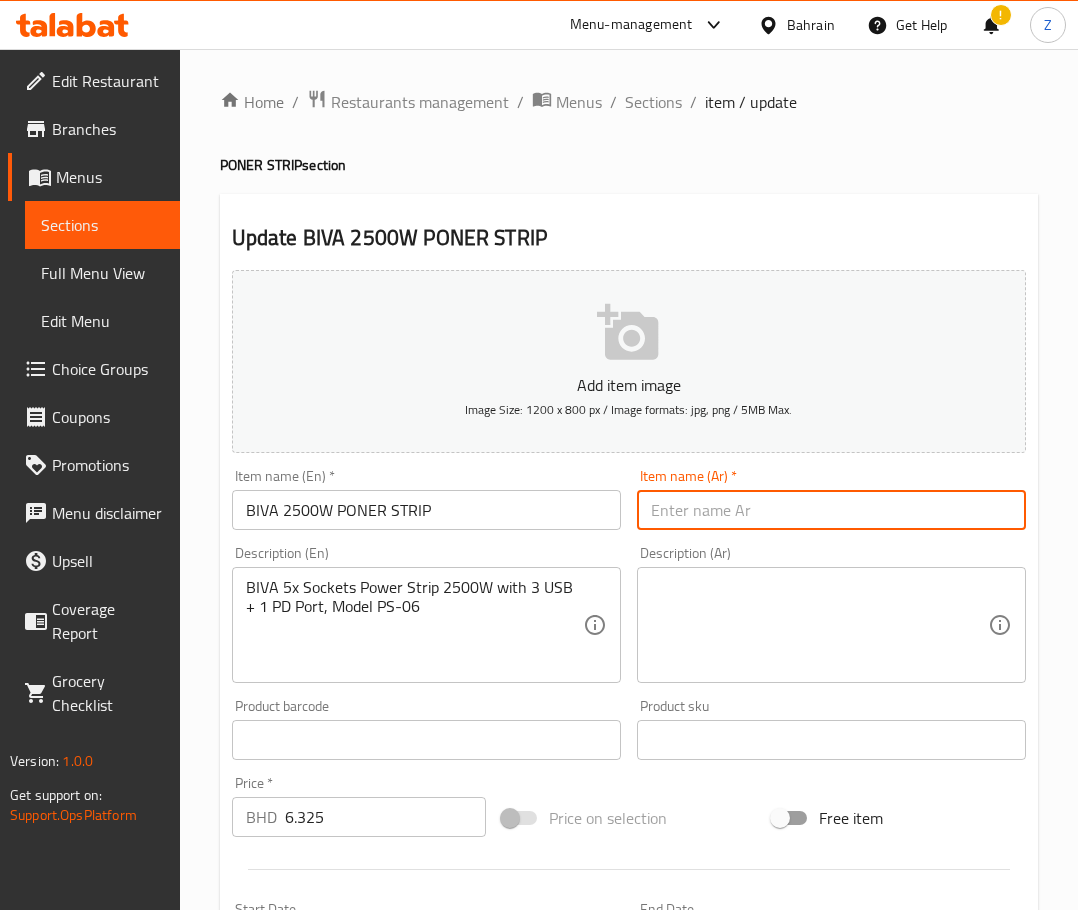 click at bounding box center (831, 510) 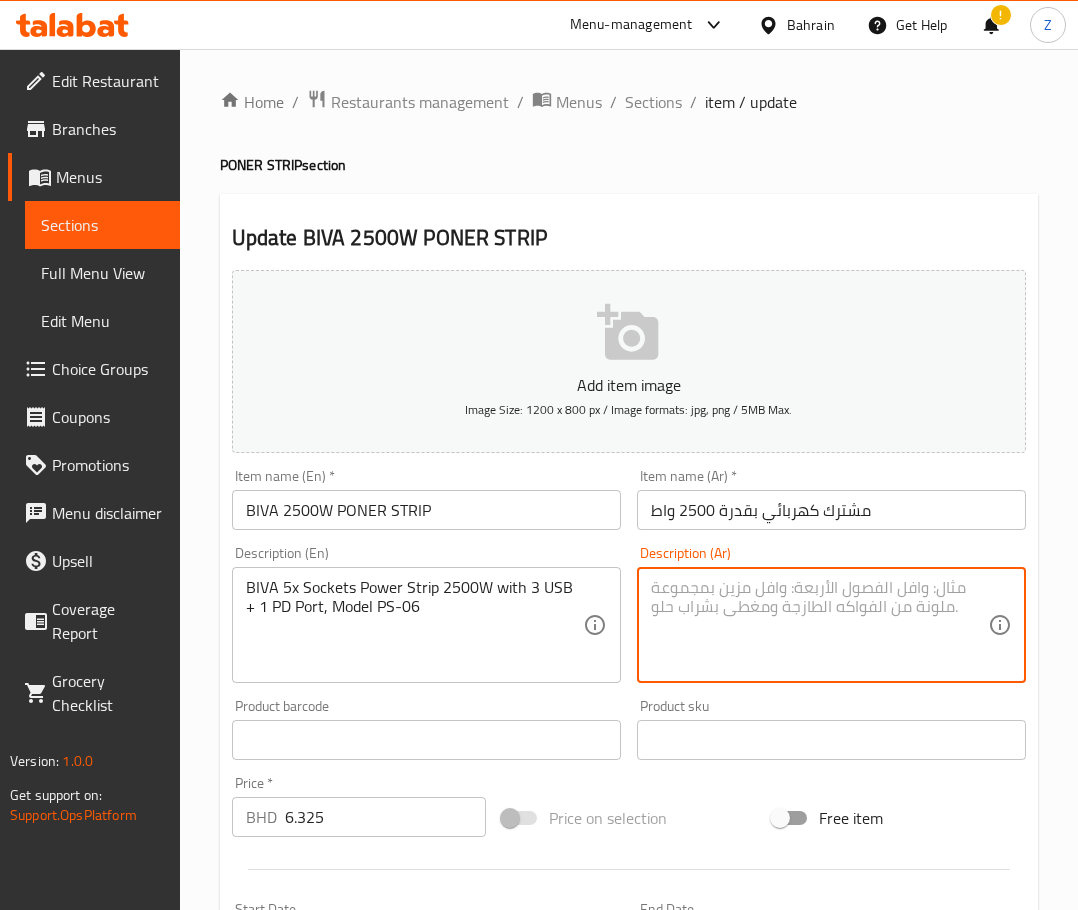 click at bounding box center (819, 625) 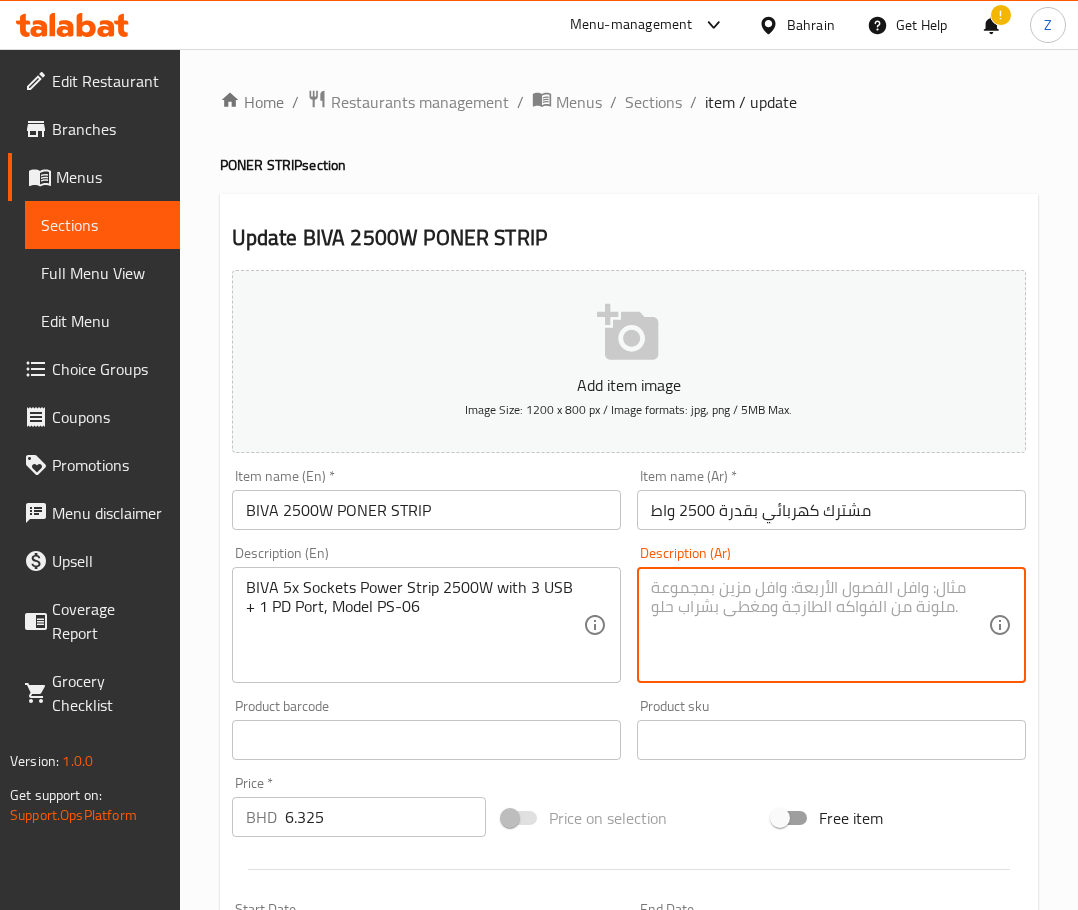 paste on "مشترك كهربائي بقدرة 2500 واط" 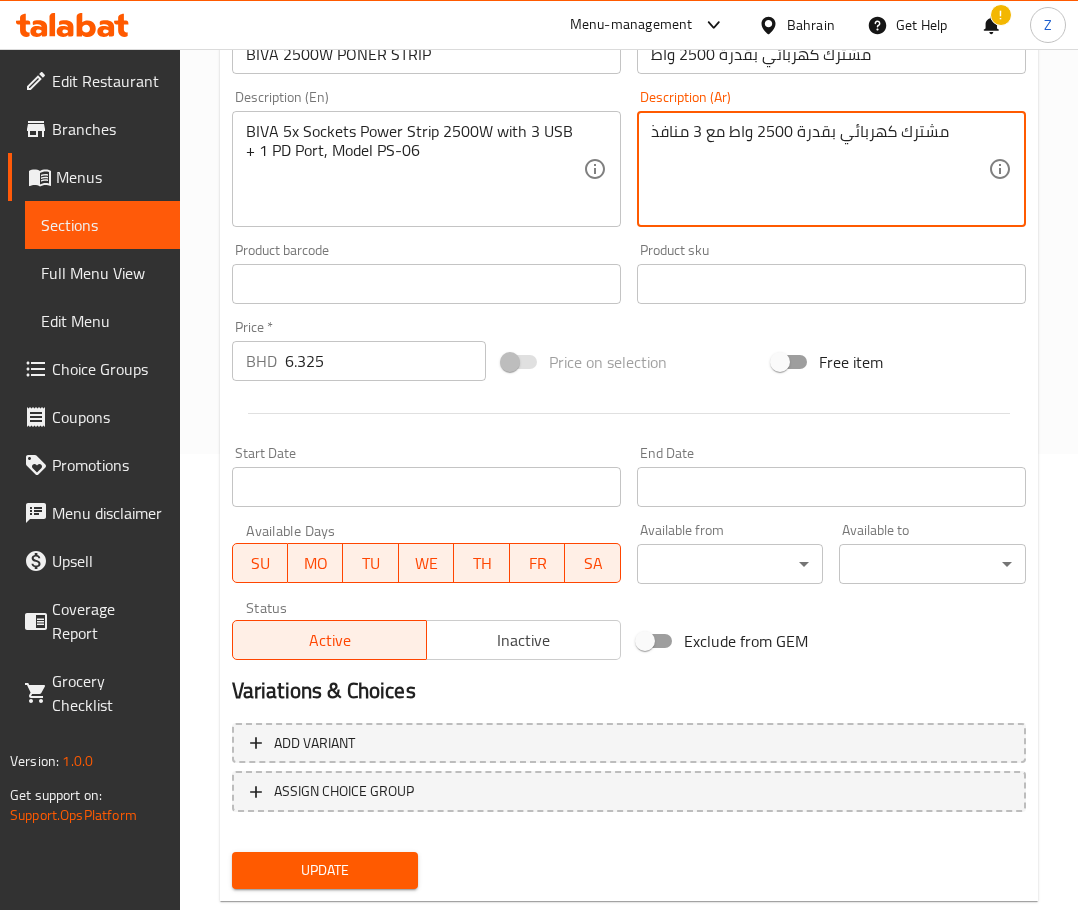 scroll, scrollTop: 503, scrollLeft: 0, axis: vertical 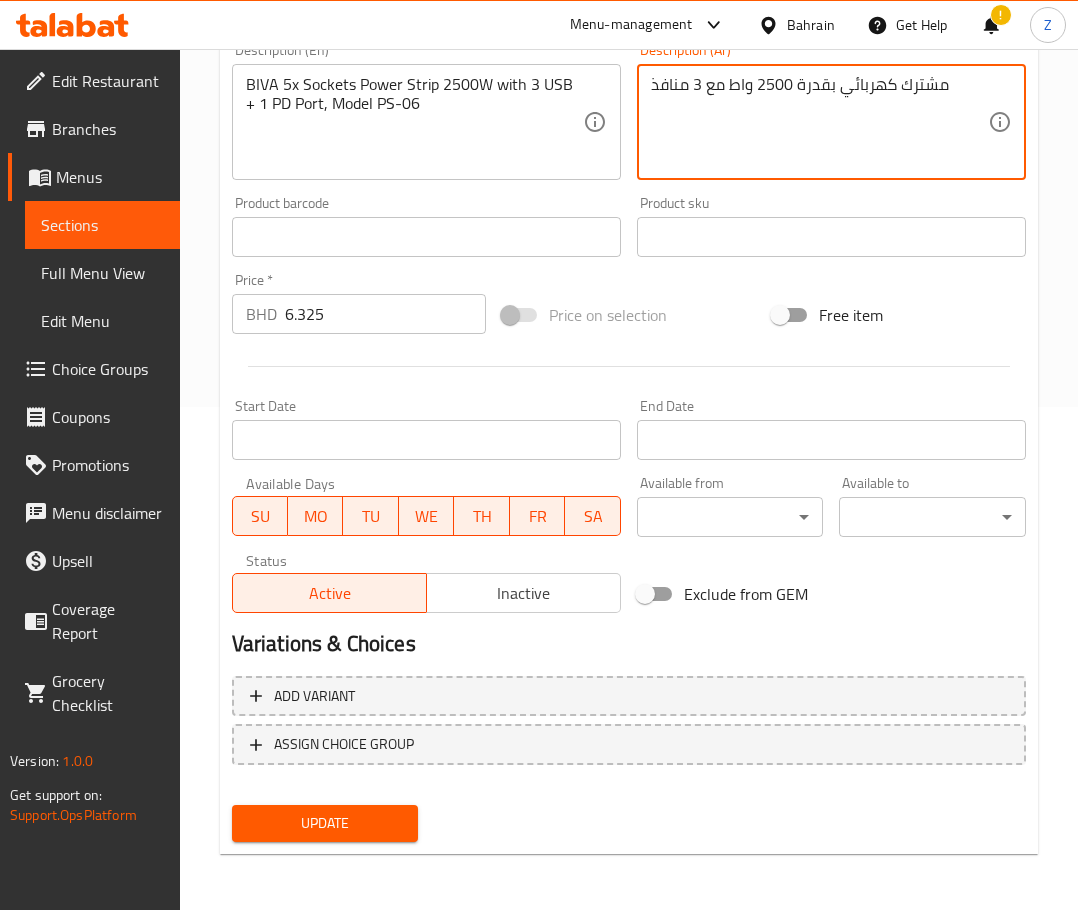 type on "مشترك كهربائي بقدرة 2500 واط مع 3 منافذ" 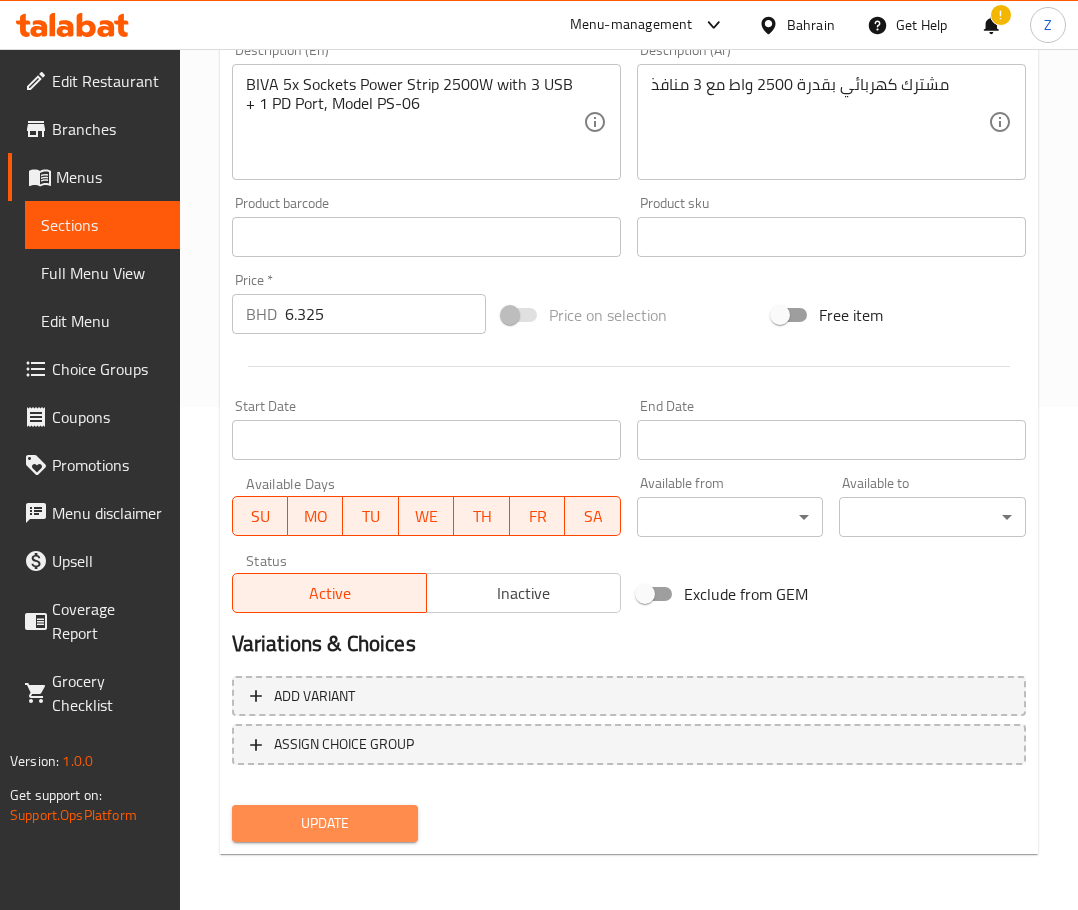 drag, startPoint x: 342, startPoint y: 820, endPoint x: 352, endPoint y: 812, distance: 12.806249 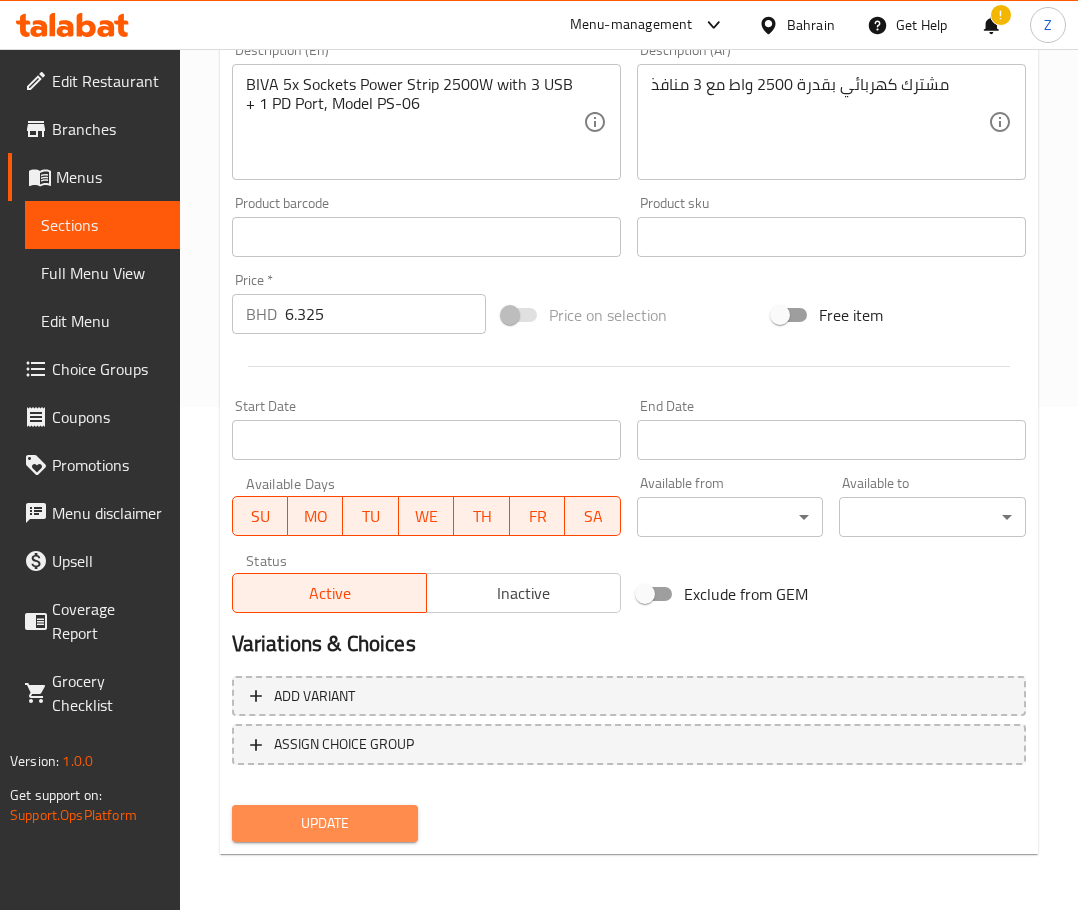 click on "Update" at bounding box center [325, 823] 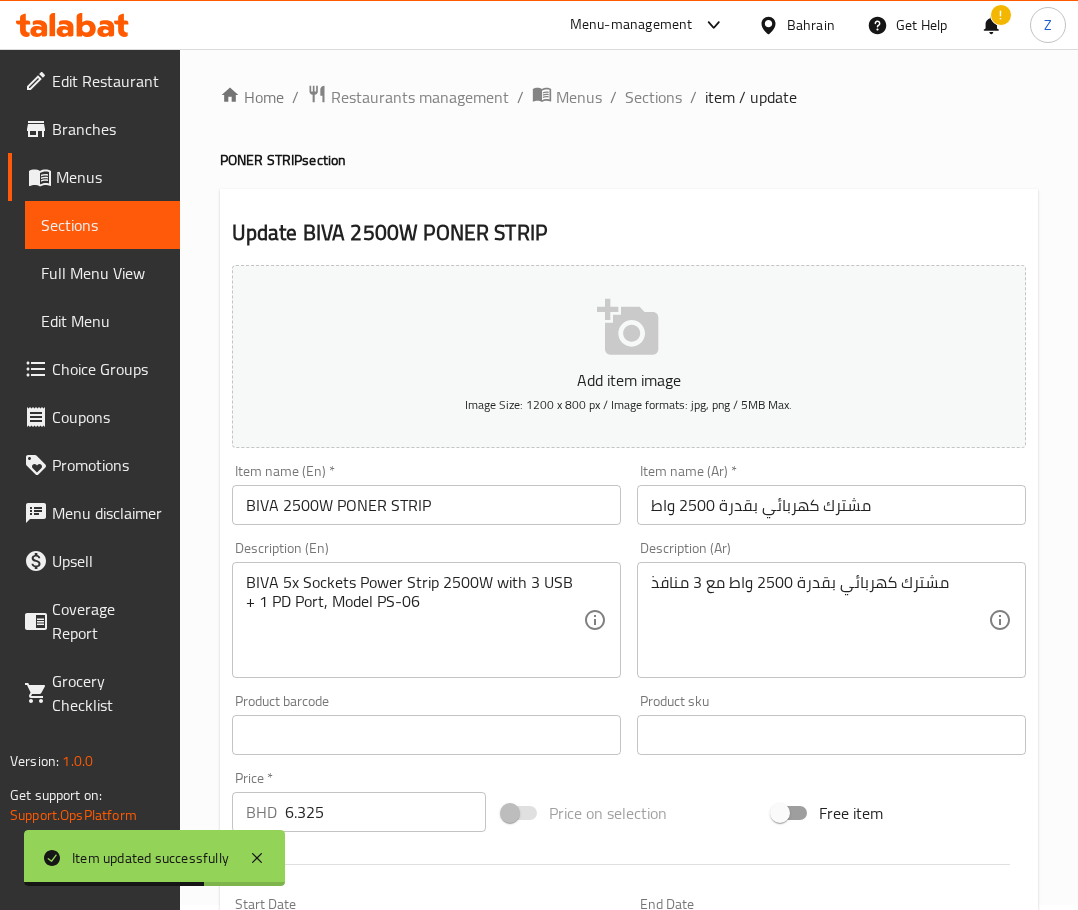 scroll, scrollTop: 0, scrollLeft: 0, axis: both 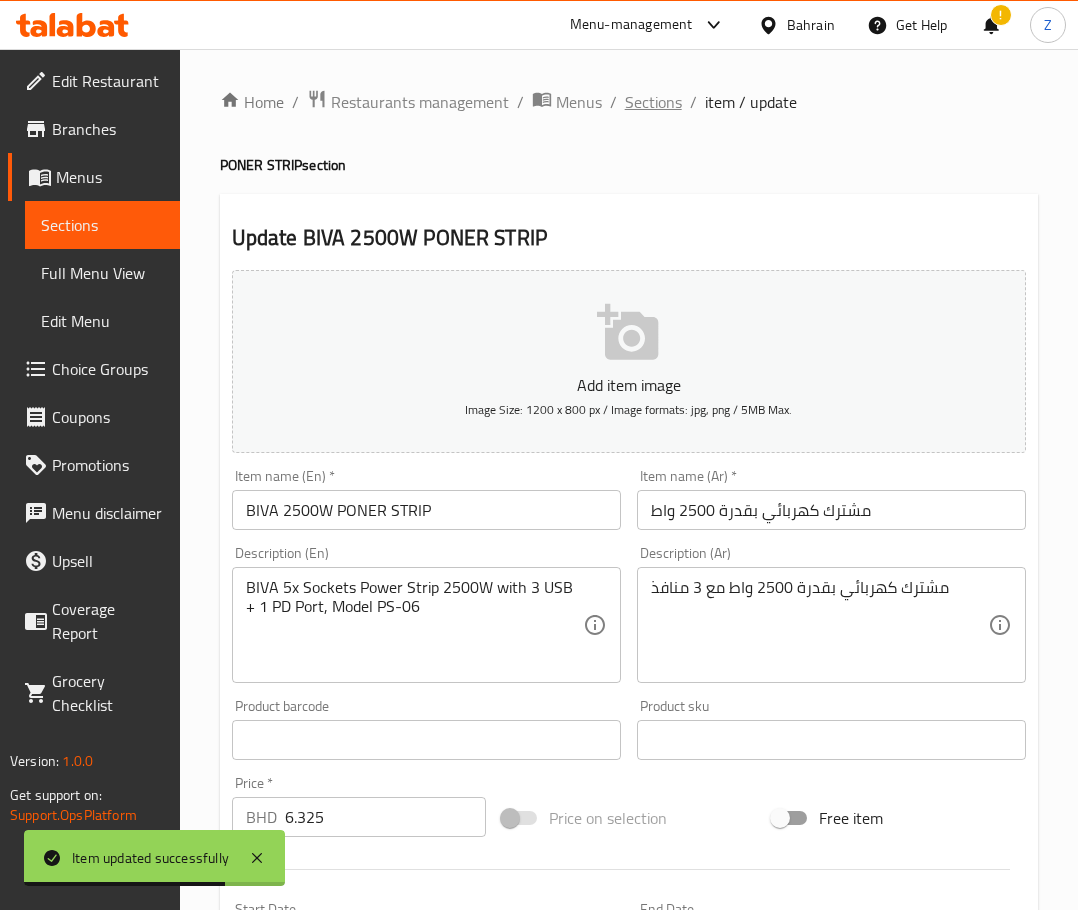 click on "Sections" at bounding box center [653, 102] 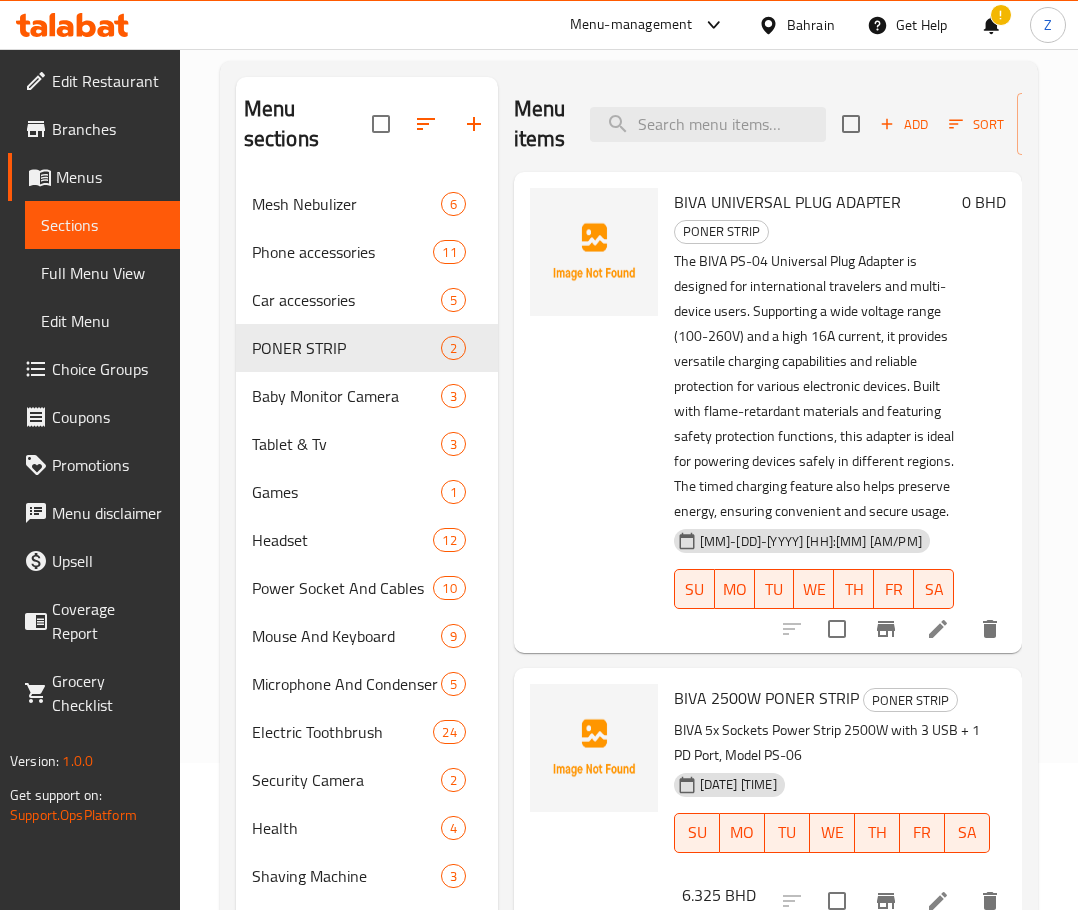 scroll, scrollTop: 200, scrollLeft: 0, axis: vertical 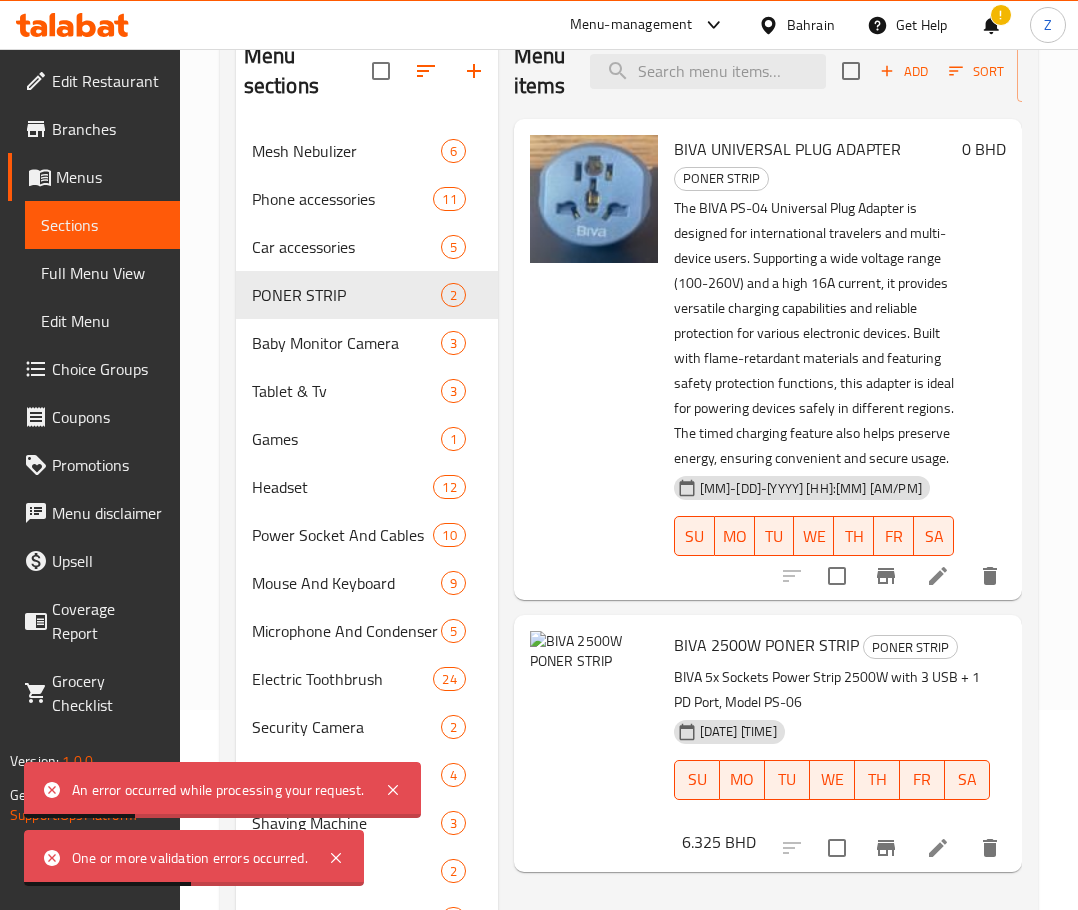 click on "Mesh Nebulizer" at bounding box center (346, 151) 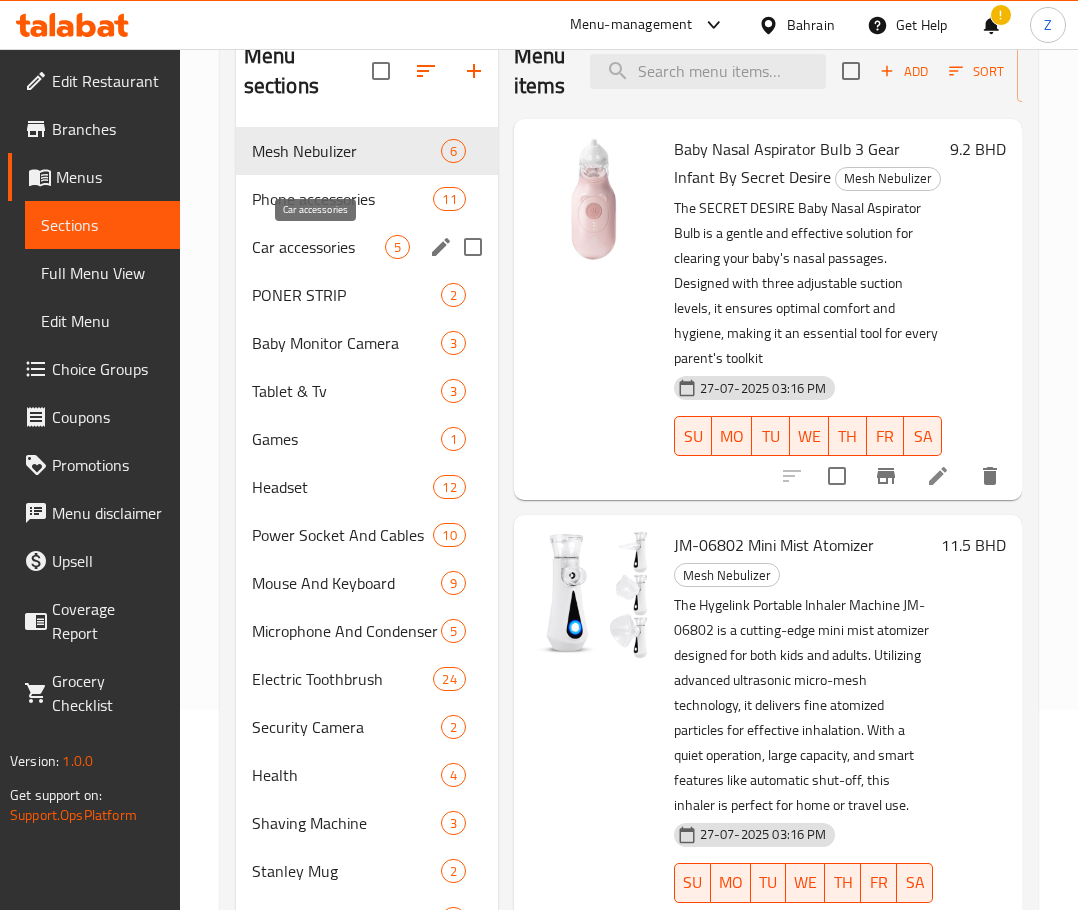 click on "Car accessories" at bounding box center (318, 247) 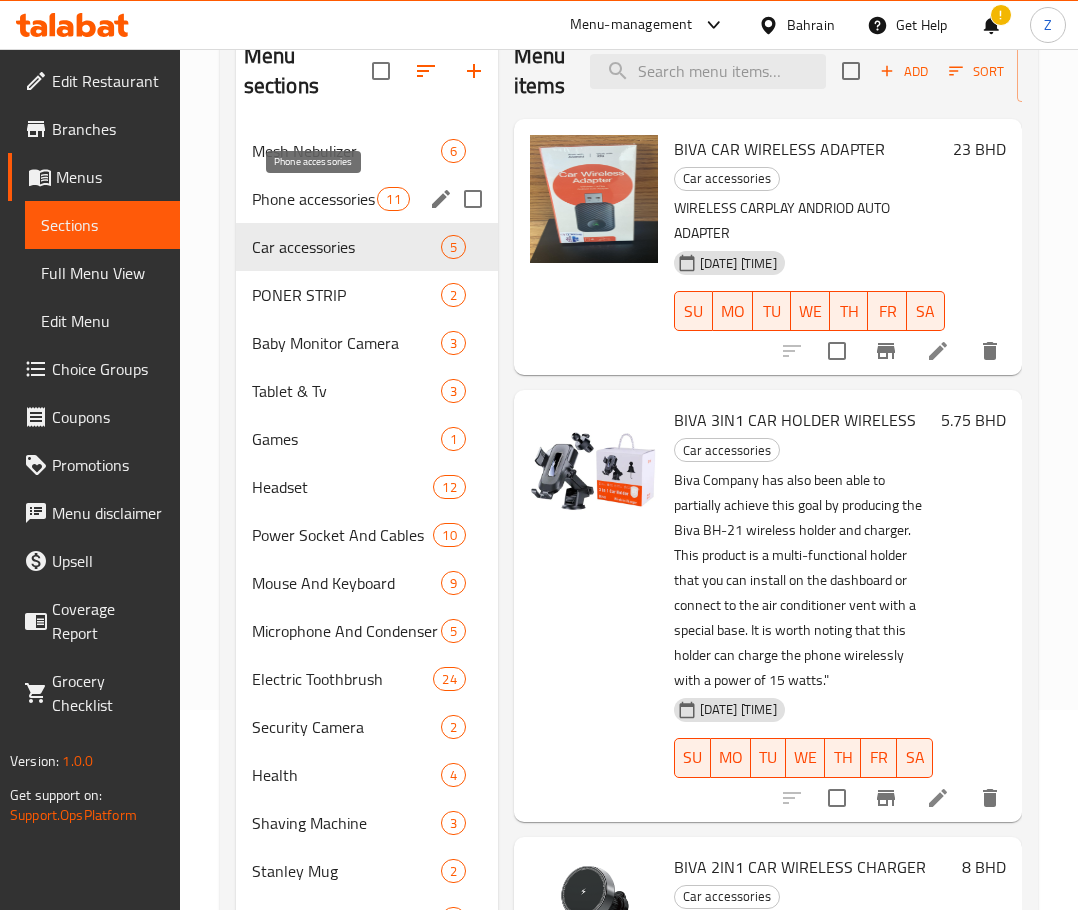 click on "Phone accessories" at bounding box center [315, 199] 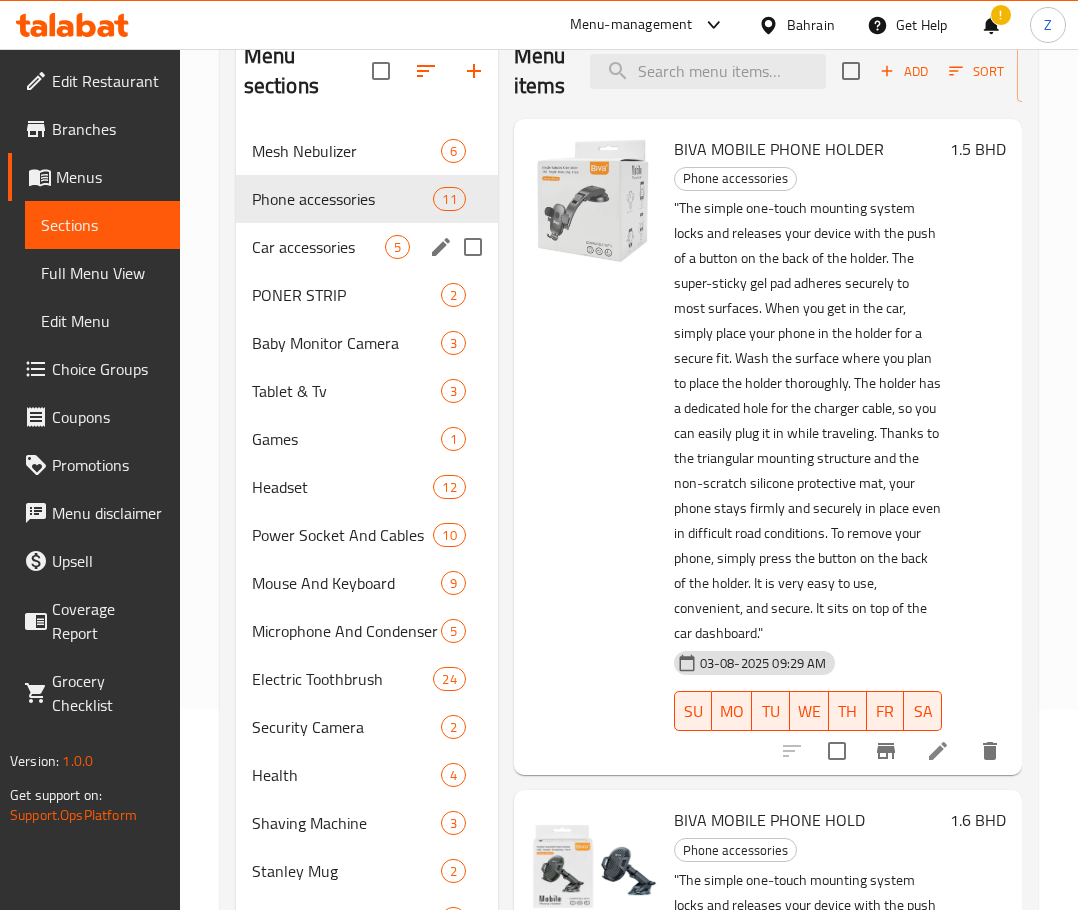 click on "Car accessories 5" at bounding box center (367, 247) 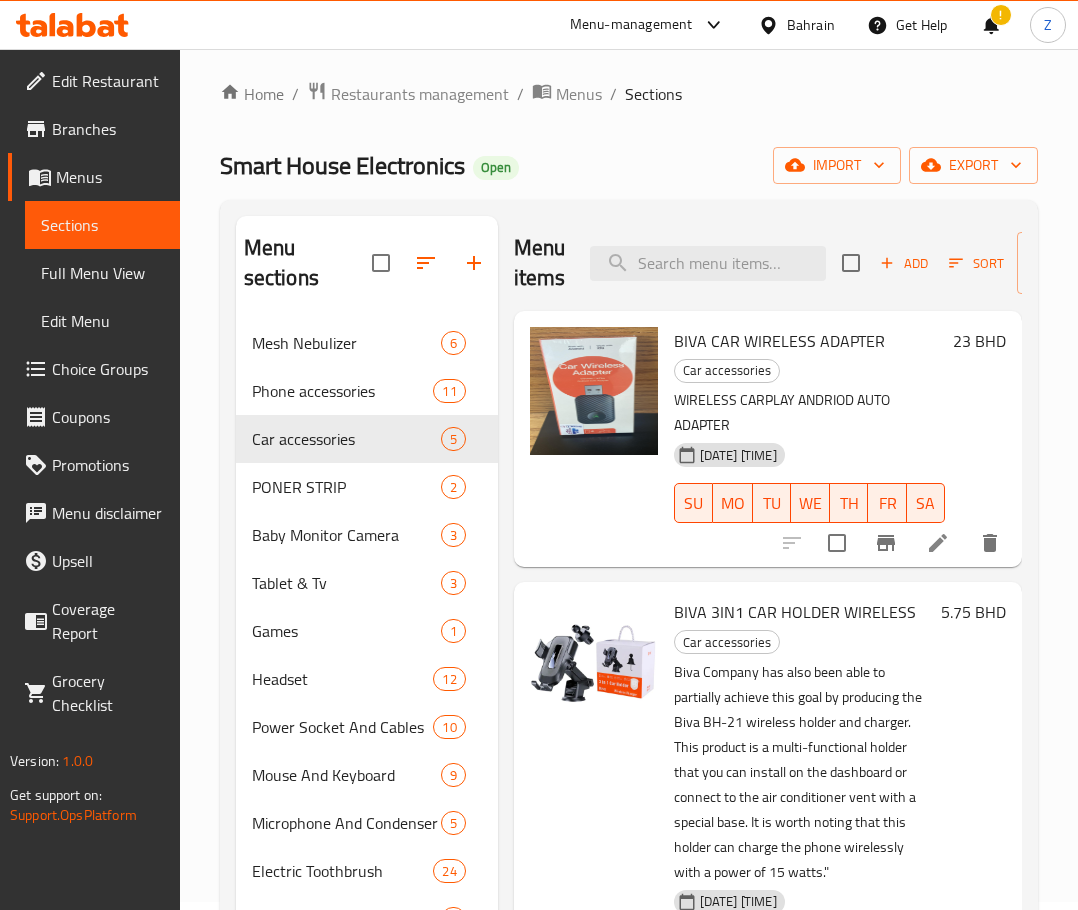 scroll, scrollTop: 0, scrollLeft: 0, axis: both 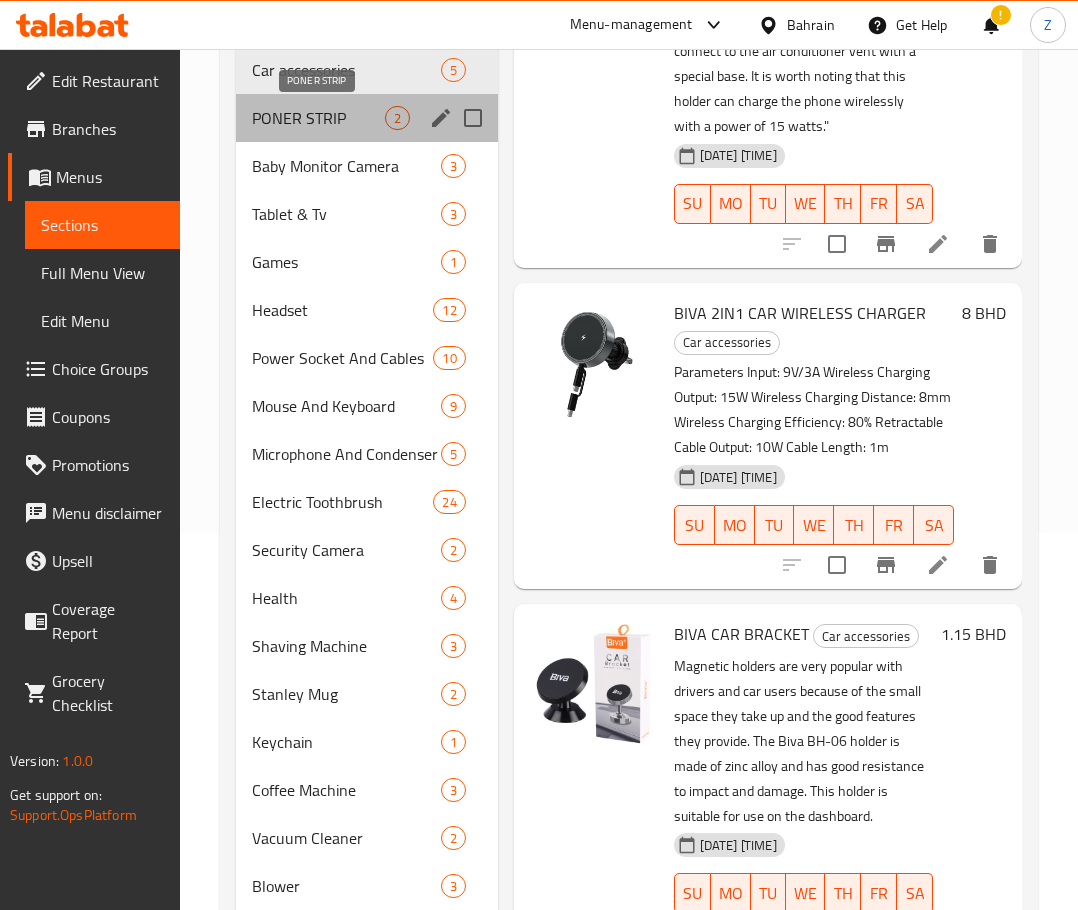 click on "PONER STRIP" at bounding box center (318, 118) 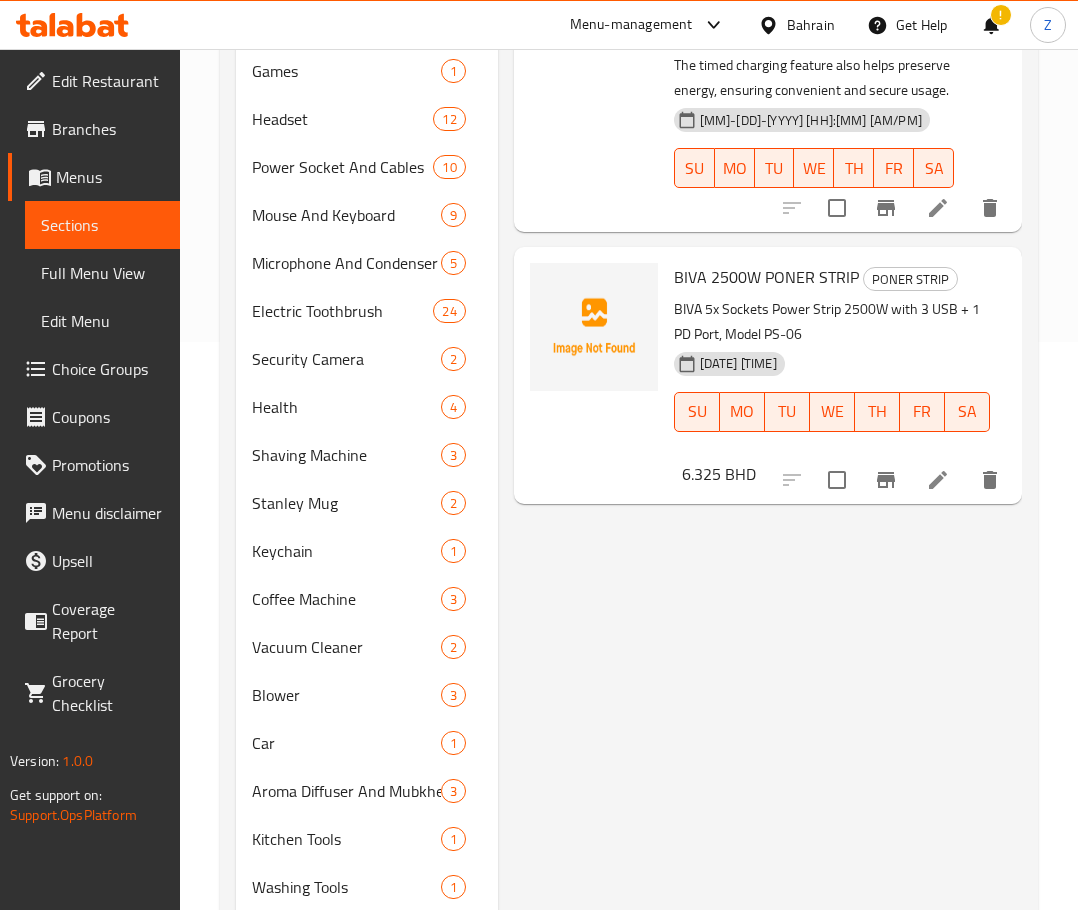 scroll, scrollTop: 577, scrollLeft: 0, axis: vertical 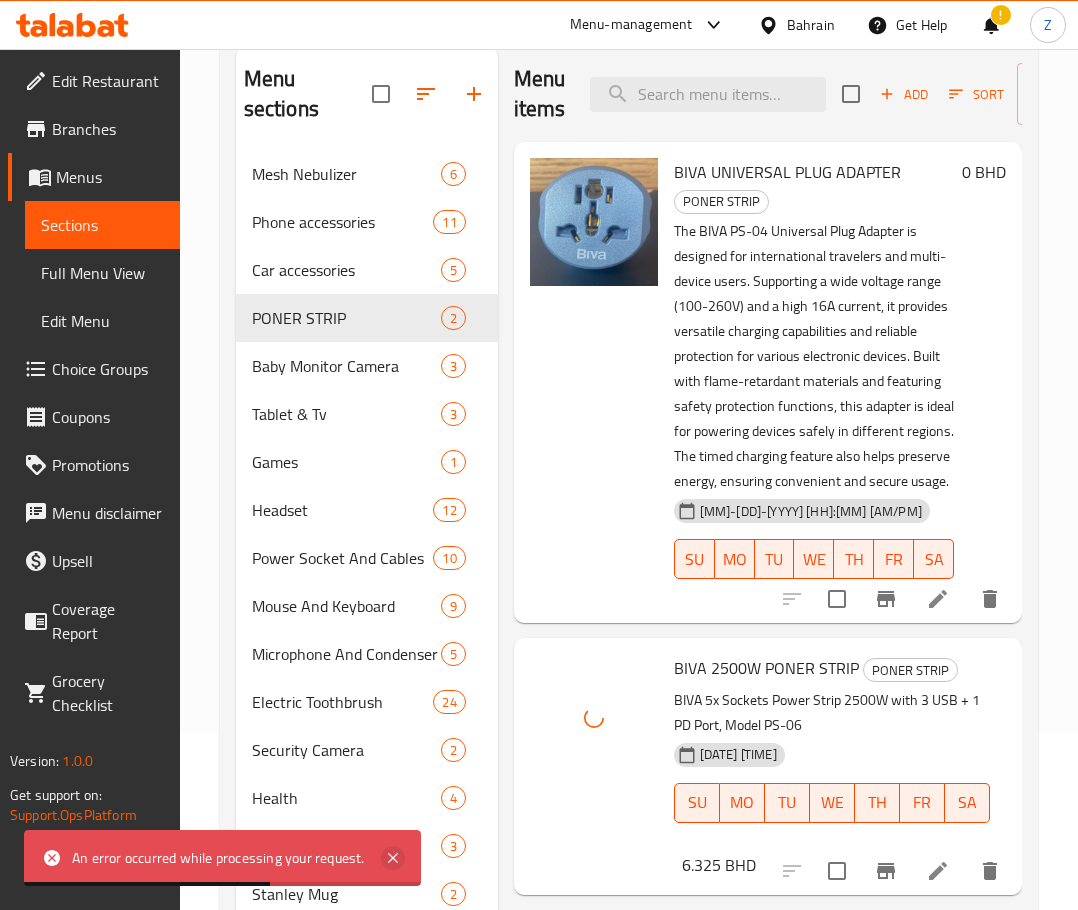 click 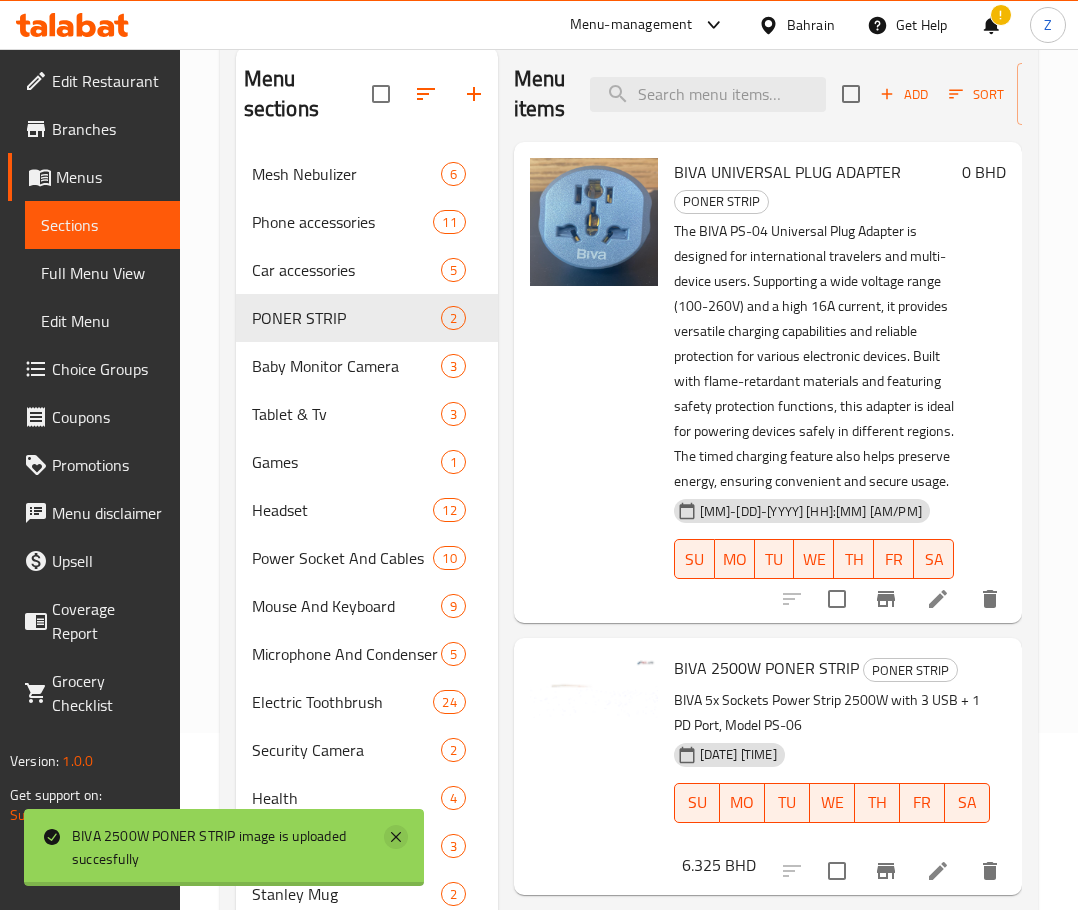 click 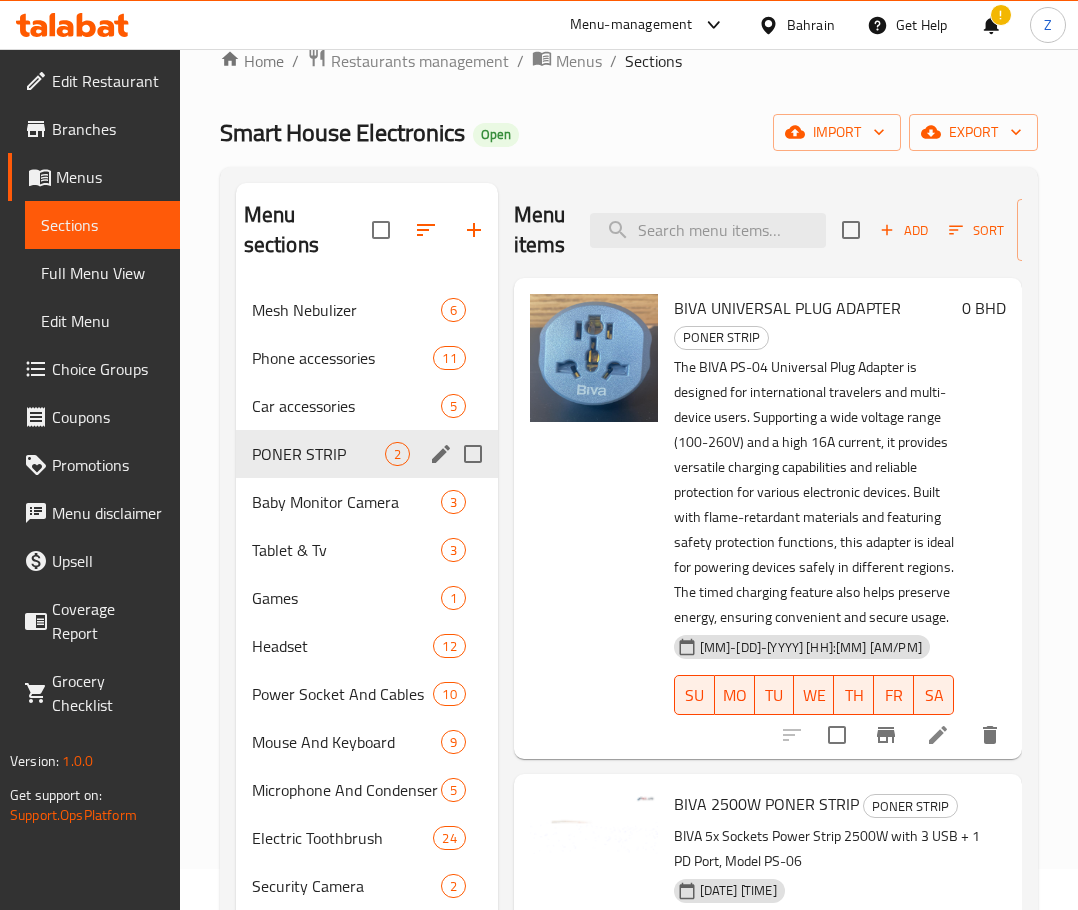 scroll, scrollTop: 0, scrollLeft: 0, axis: both 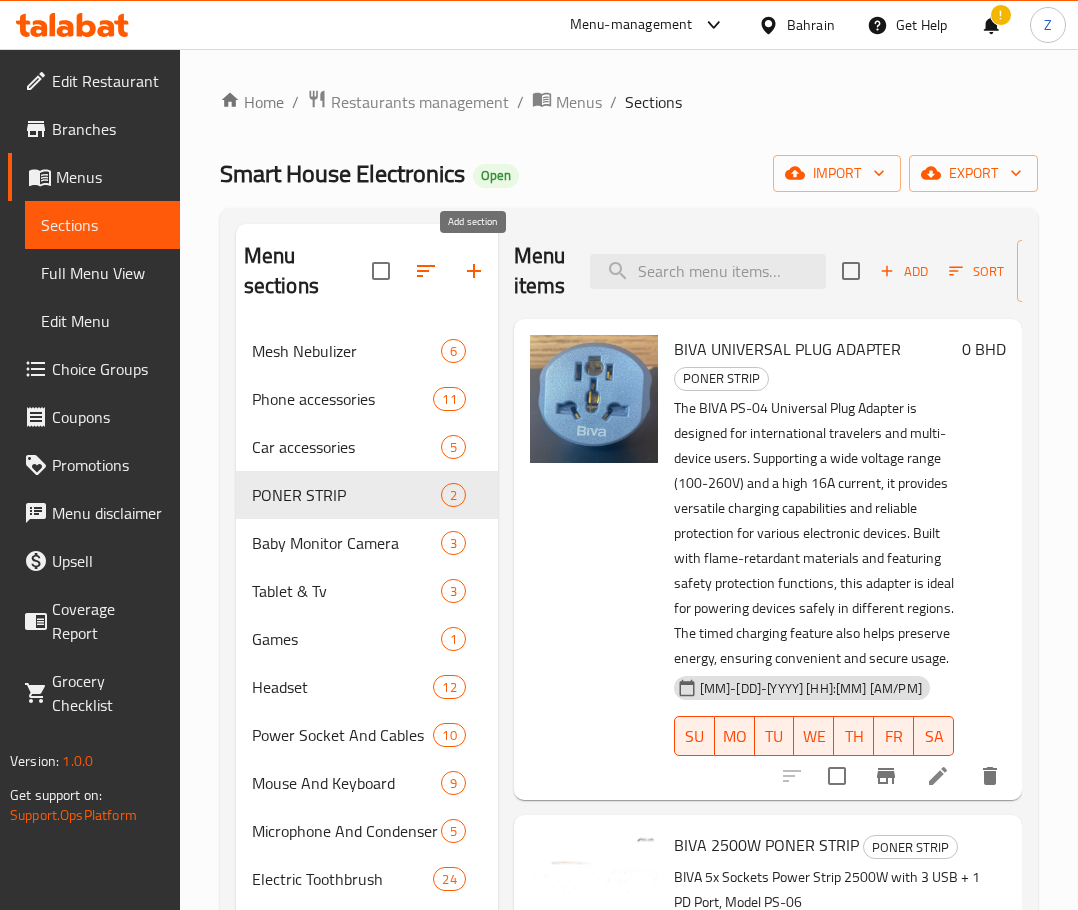 click 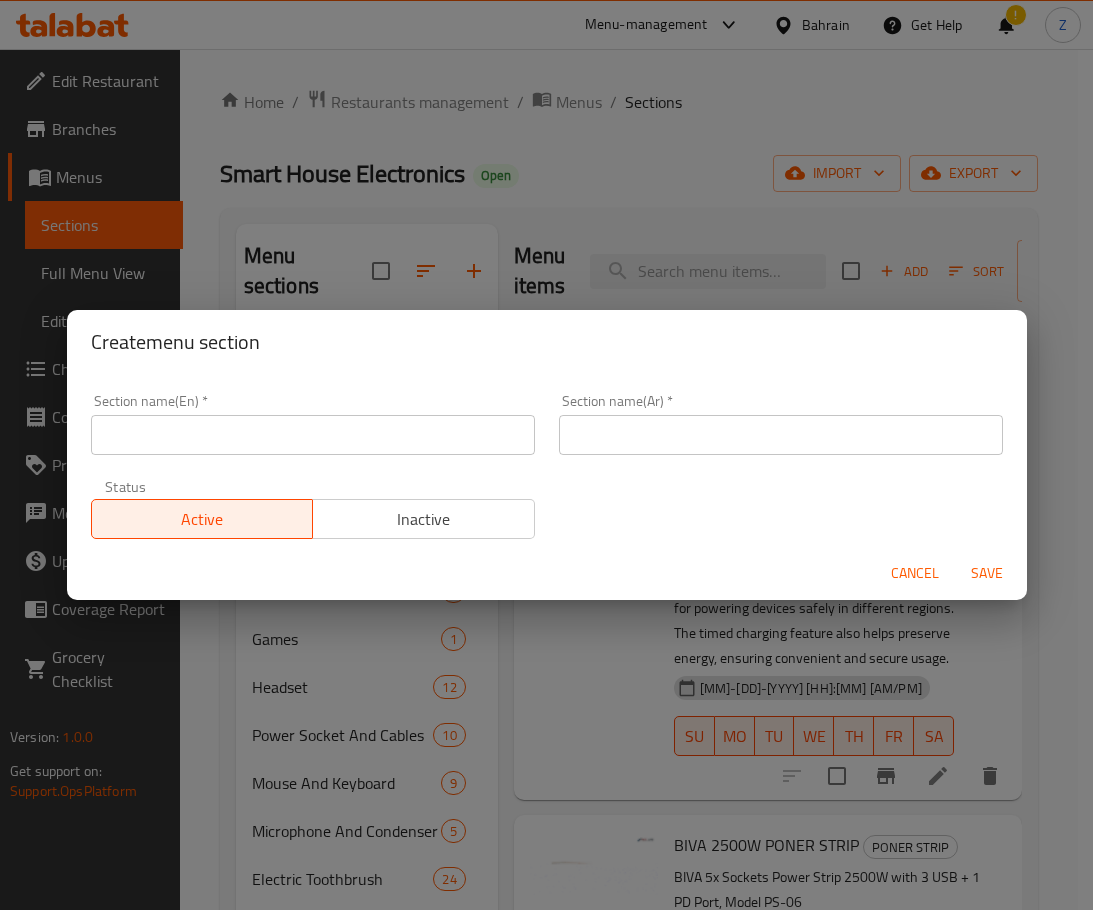 click at bounding box center [313, 435] 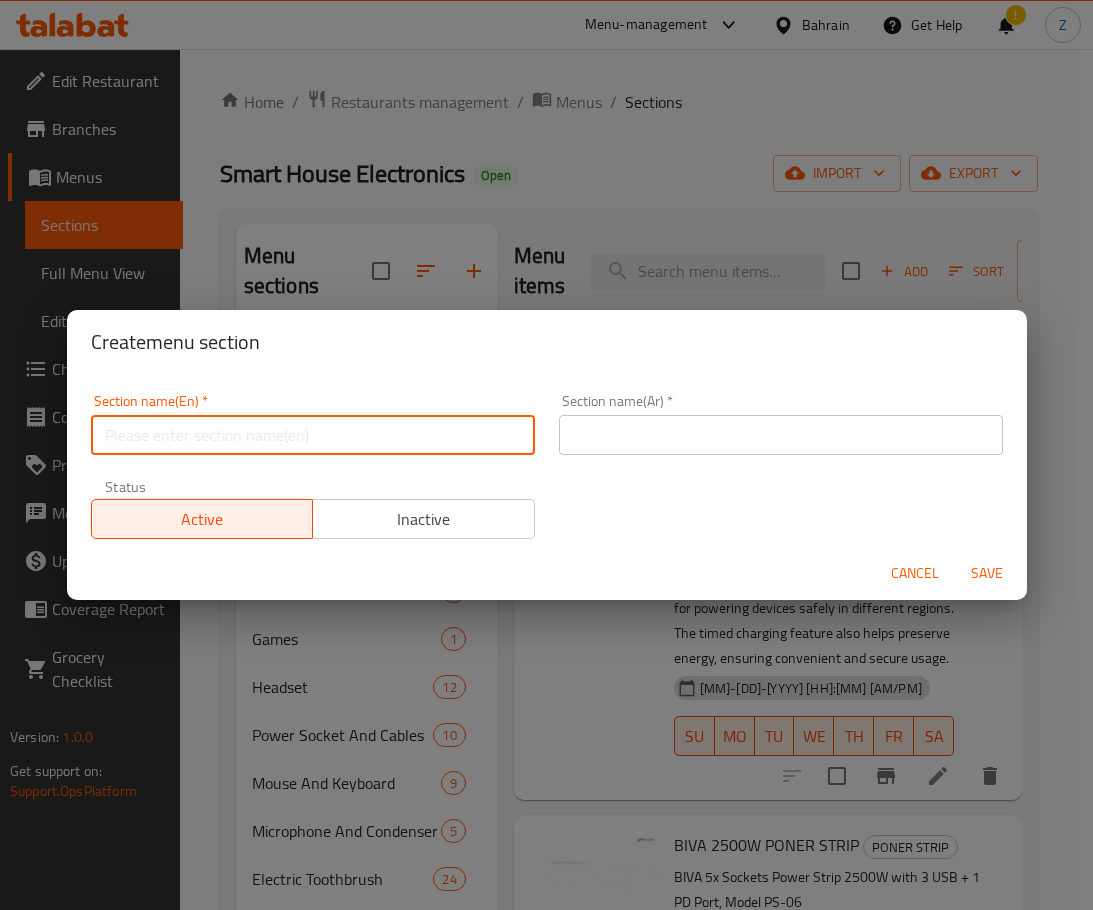 paste on "WIRELESS STERO HEADPHONE" 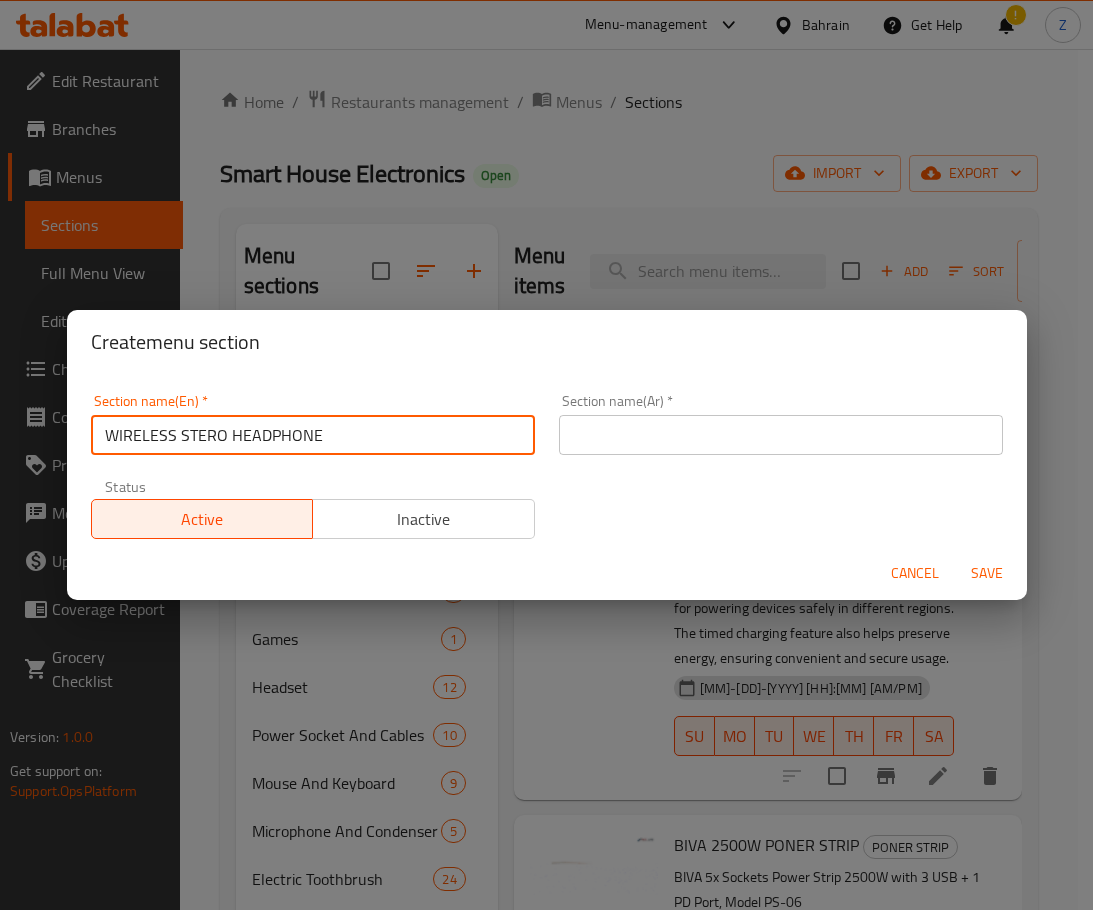 type on "WIRELESS STERO HEADPHONE" 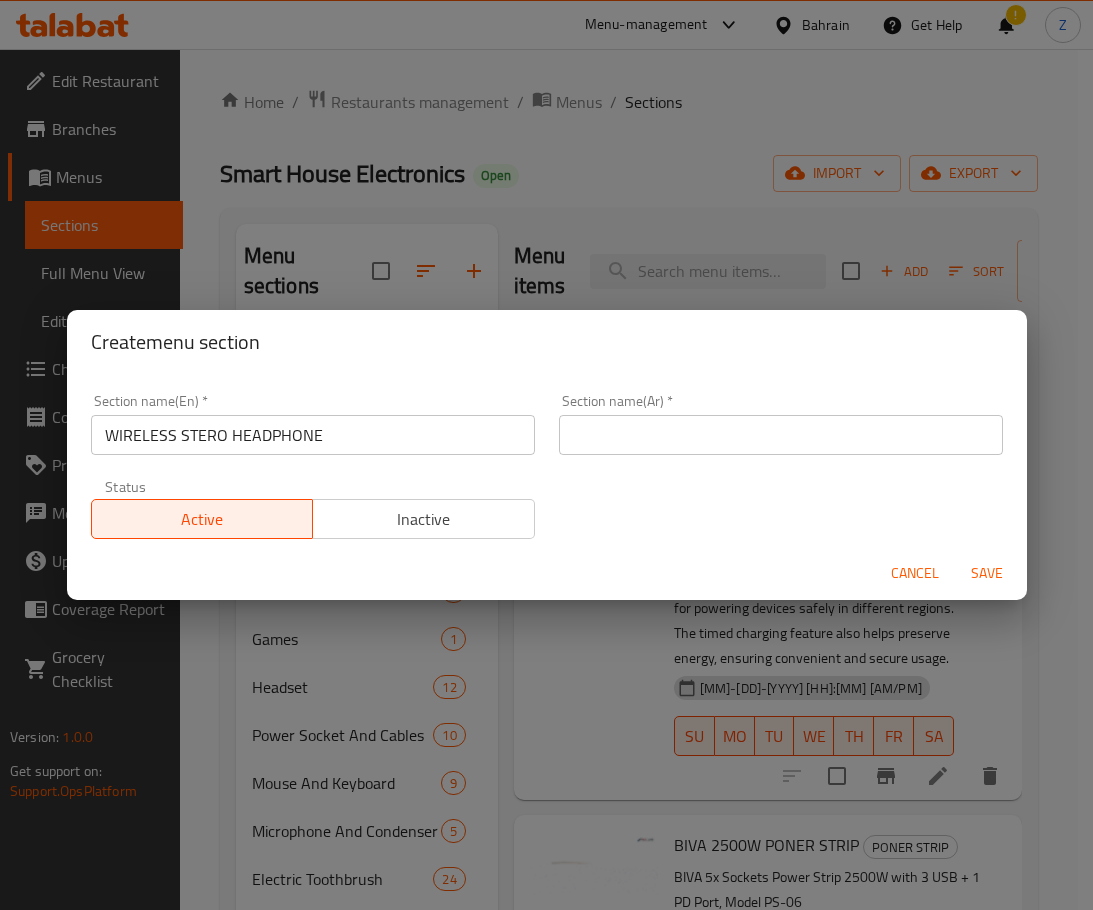 click at bounding box center (781, 435) 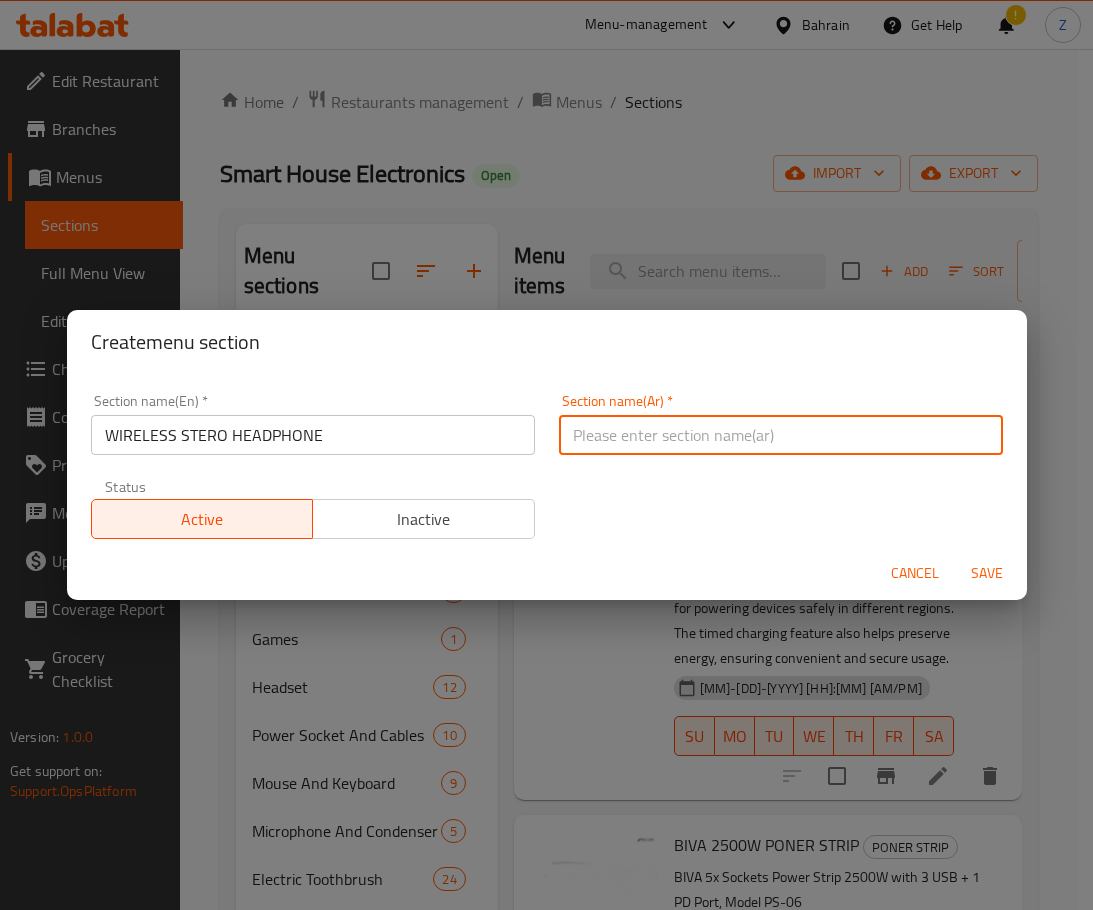 paste on "سماعة رأس ستيريو لاسلكية" 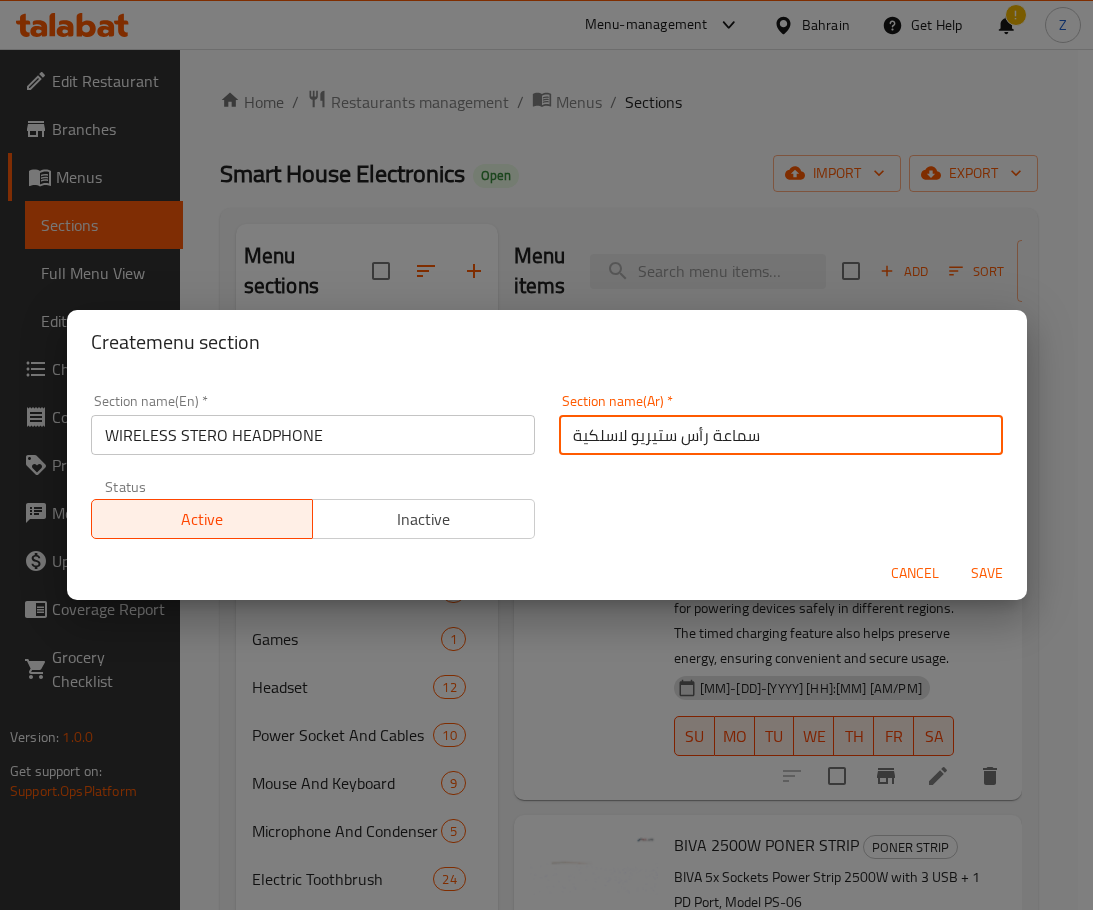 type on "سماعة رأس ستيريو لاسلكية" 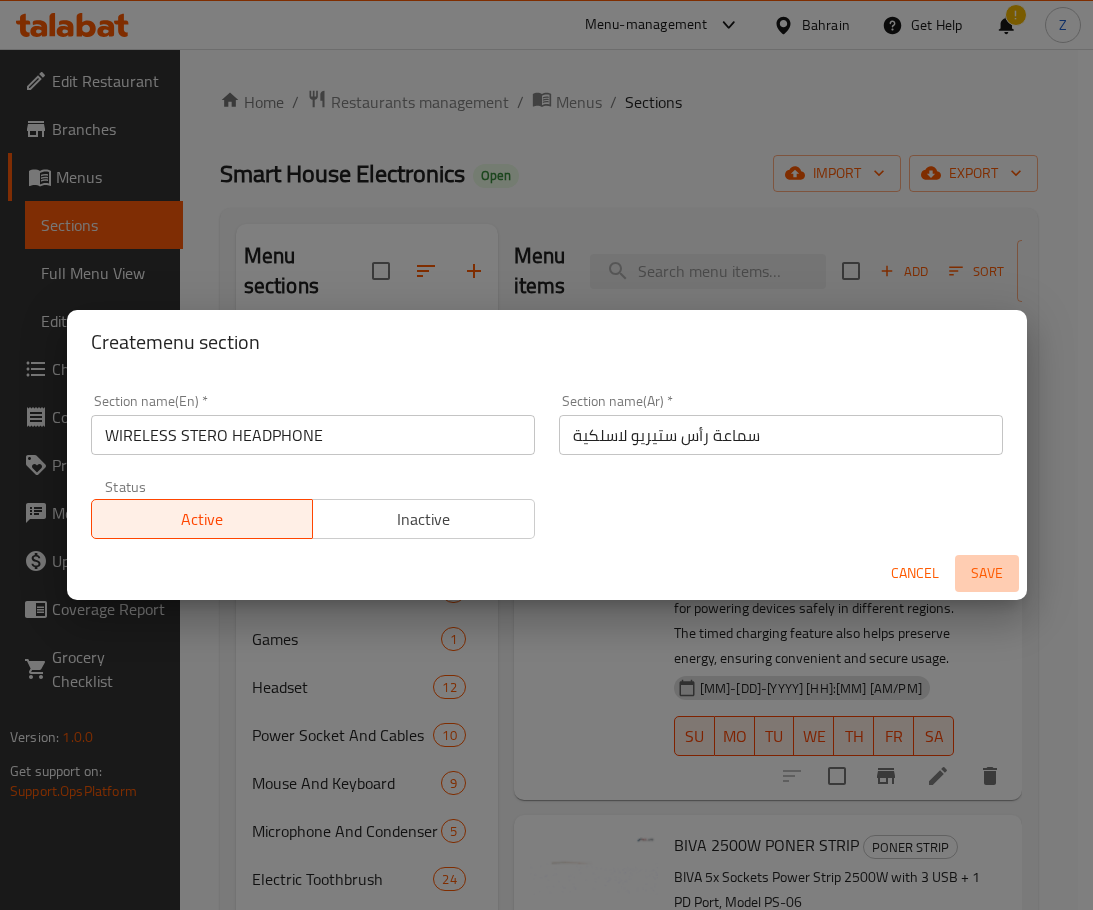 click on "Save" at bounding box center (987, 573) 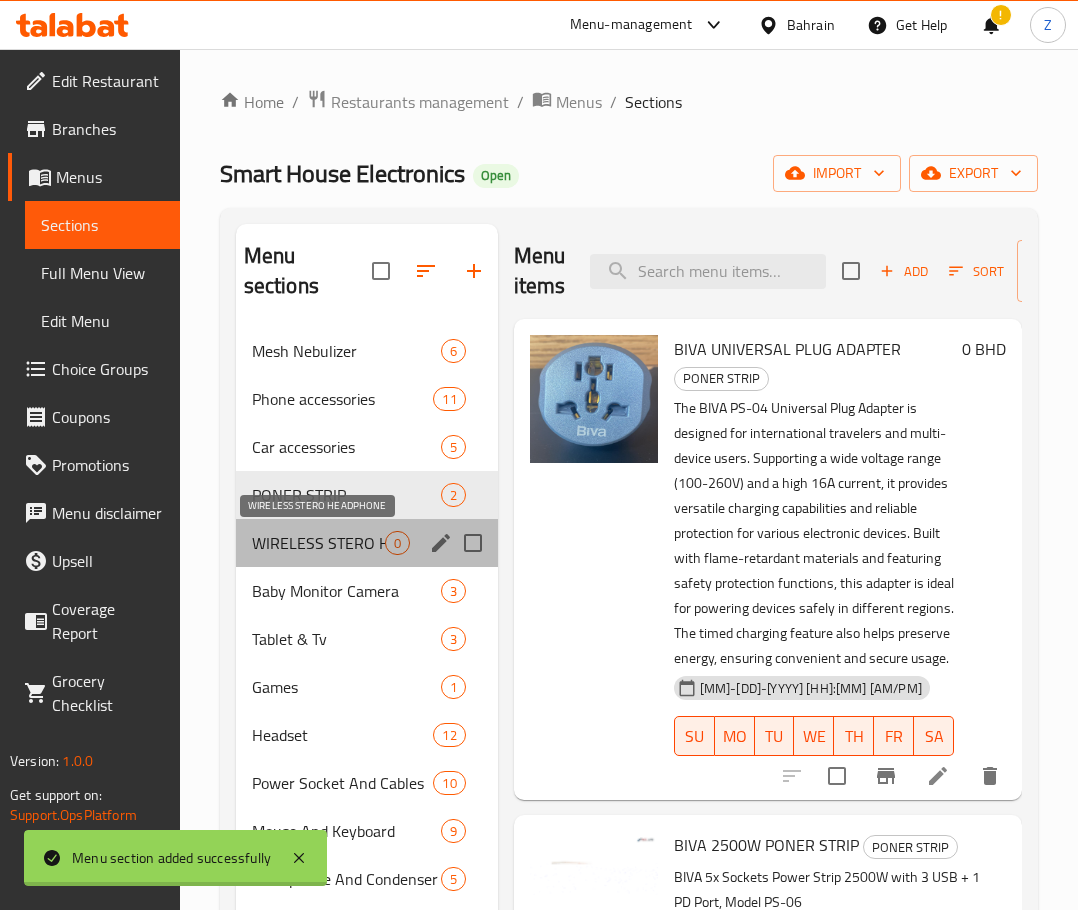 click on "WIRELESS STERO HEADPHONE" at bounding box center (318, 543) 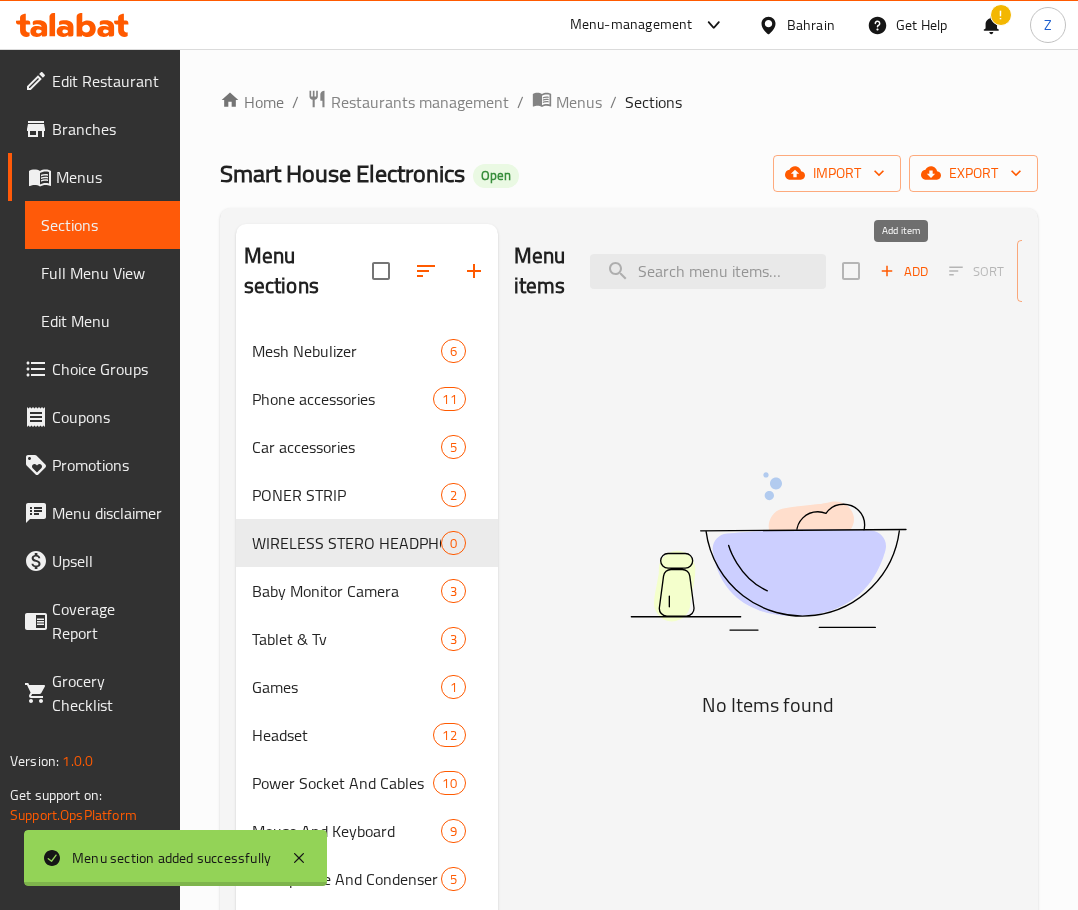 click on "Add" at bounding box center (904, 271) 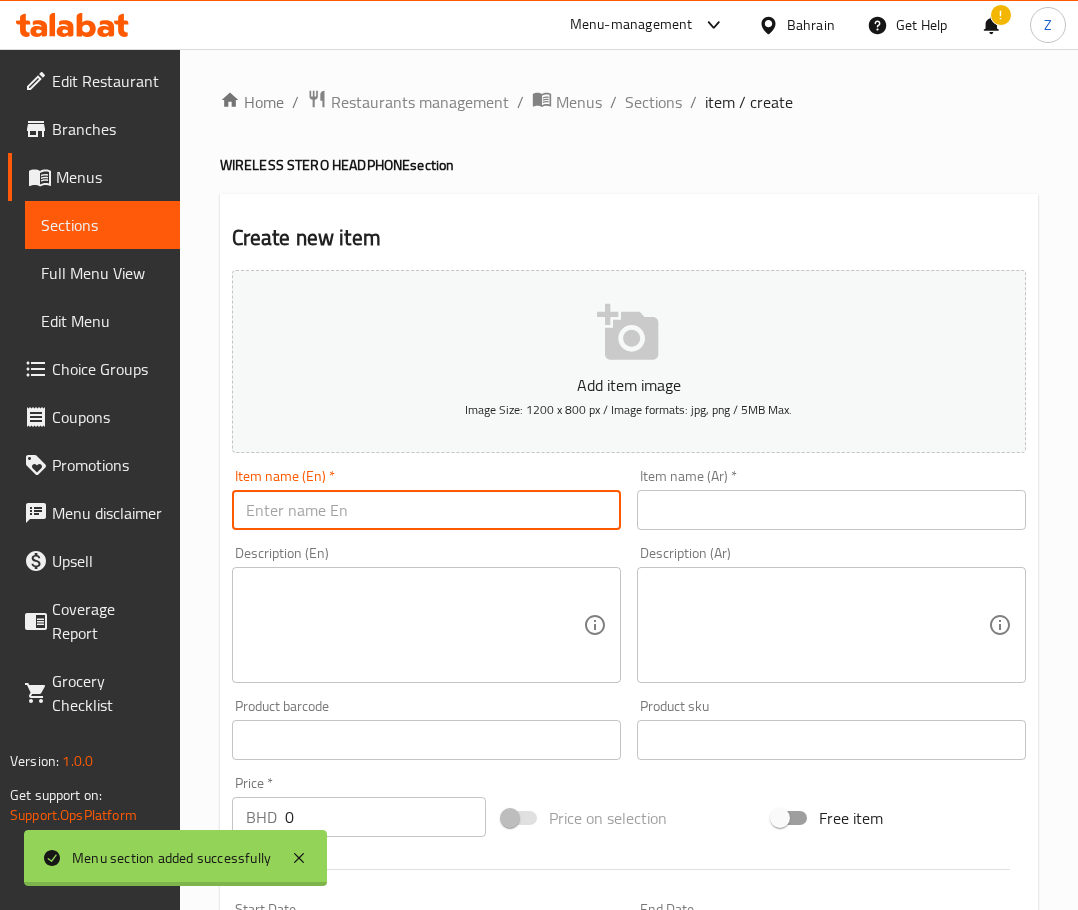 click at bounding box center (426, 510) 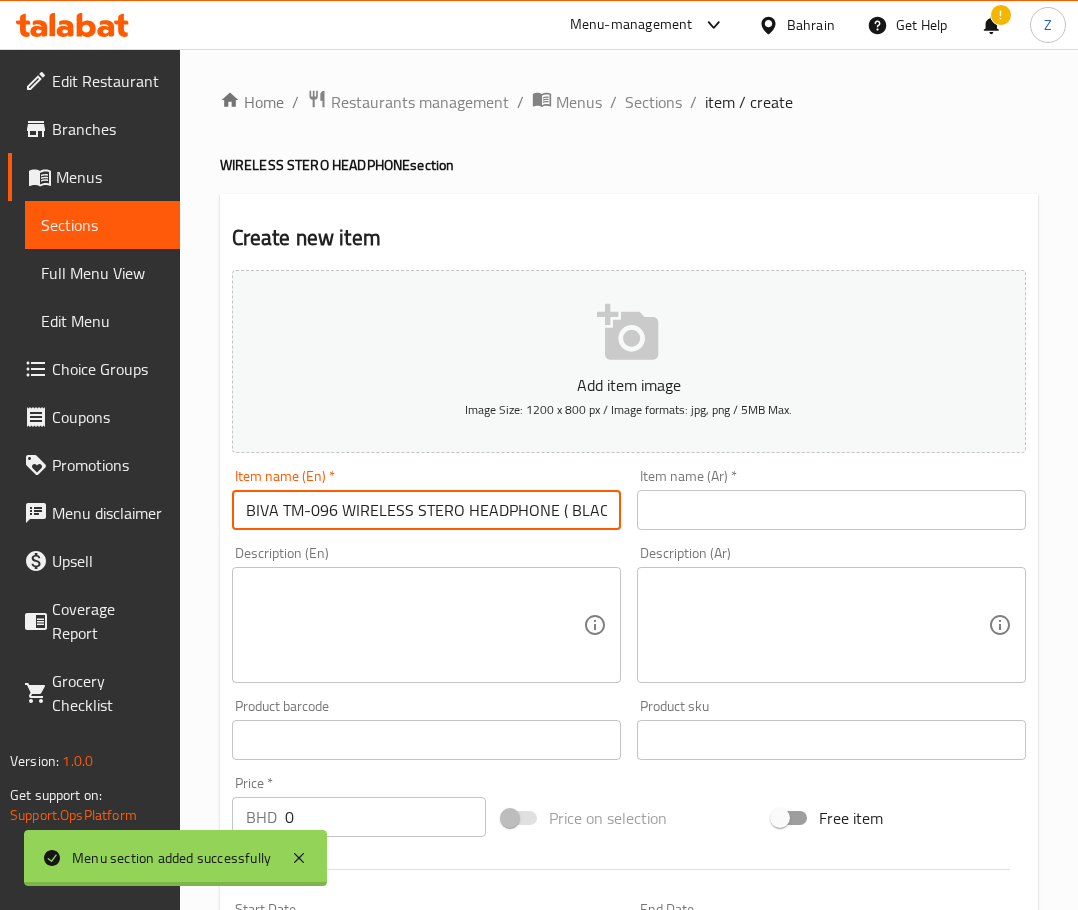 scroll, scrollTop: 0, scrollLeft: 15, axis: horizontal 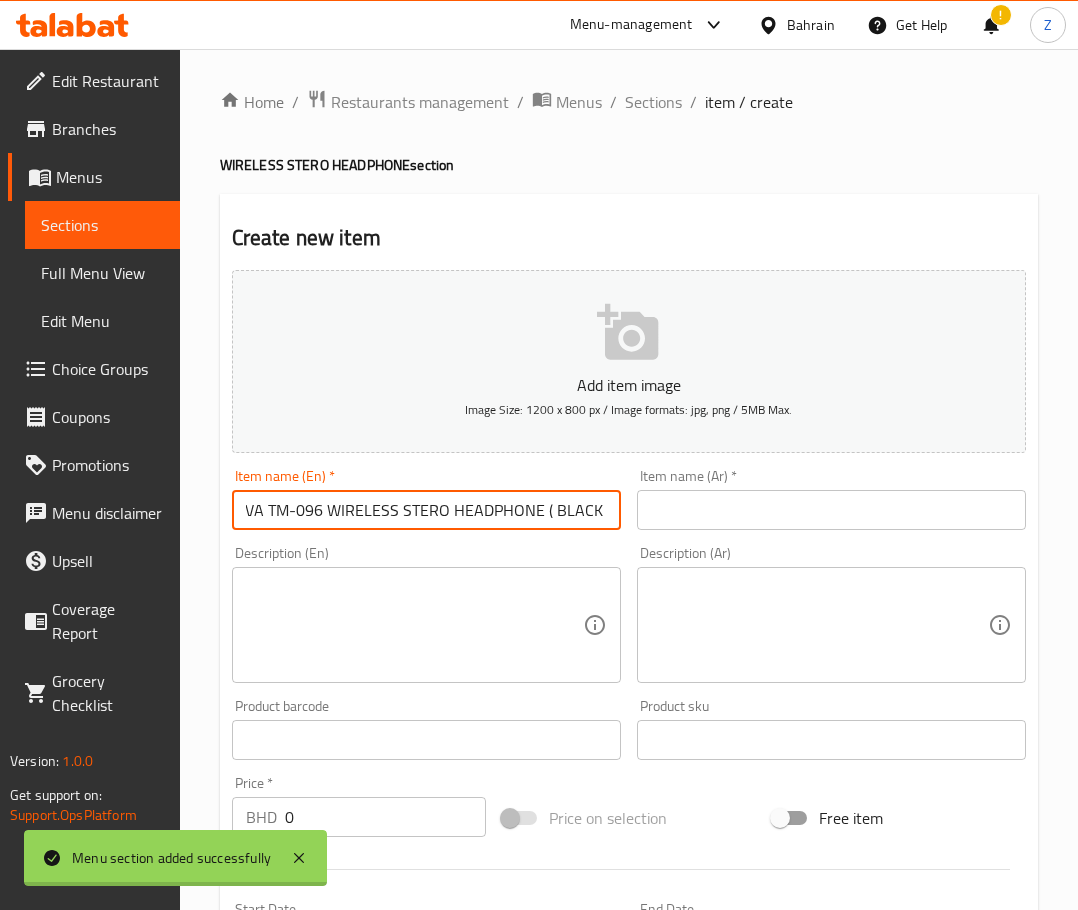 type on "BIVA TM-096 WIRELESS STERO HEADPHONE ( BLACK )" 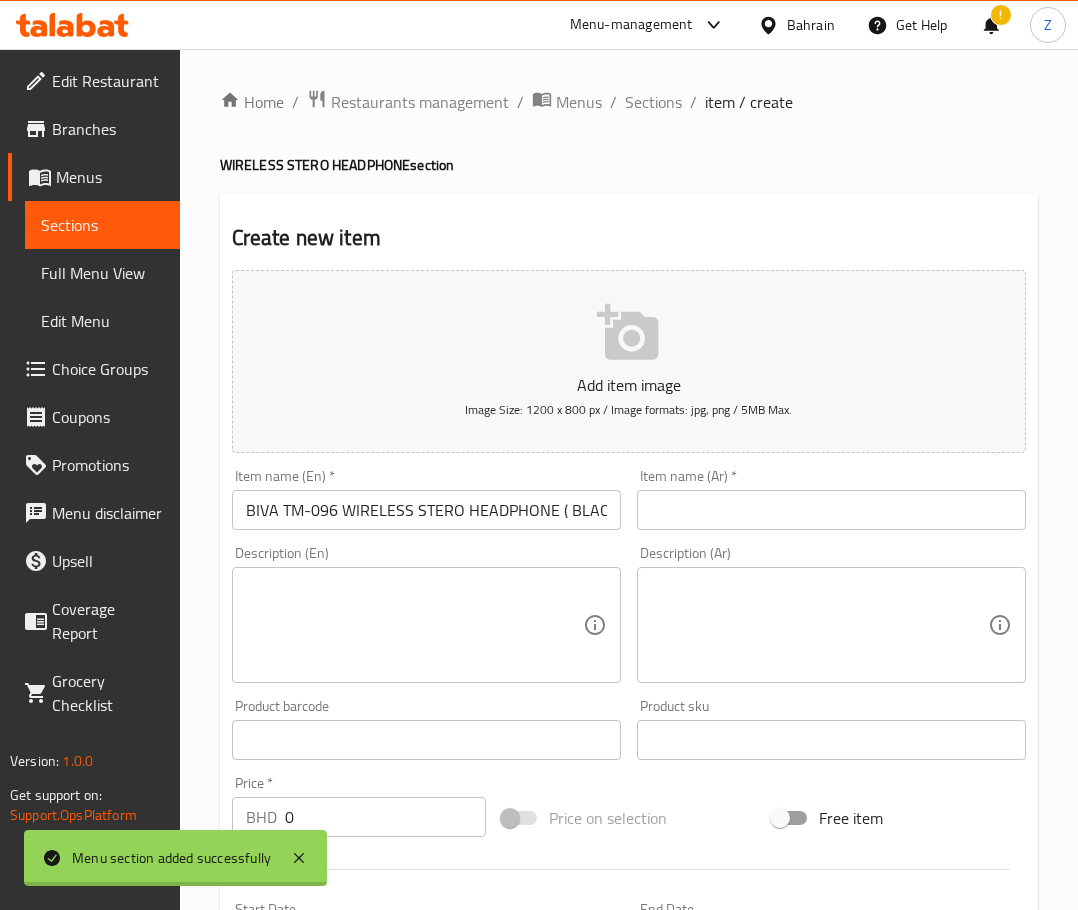 click at bounding box center (831, 510) 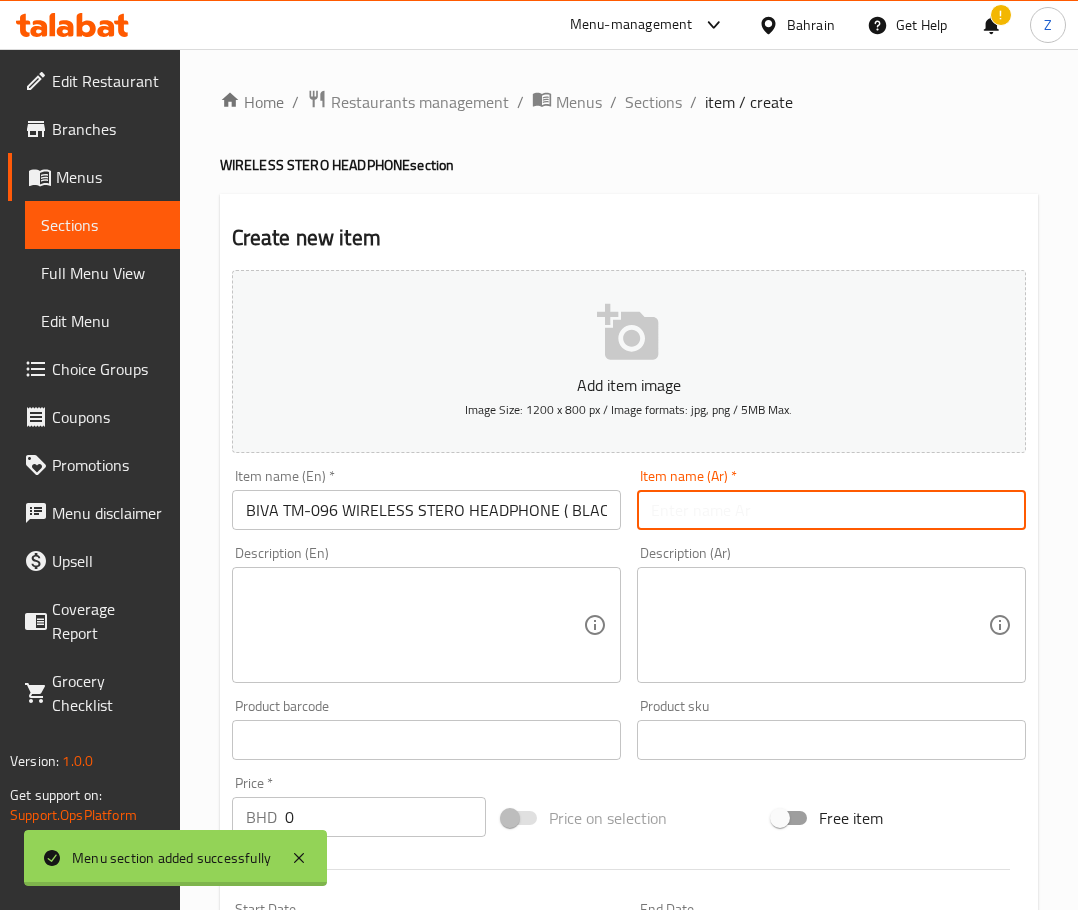 paste on "سماعة رأس ستيريو لاسلكية BIVA TM-096 (باللون الأسود)" 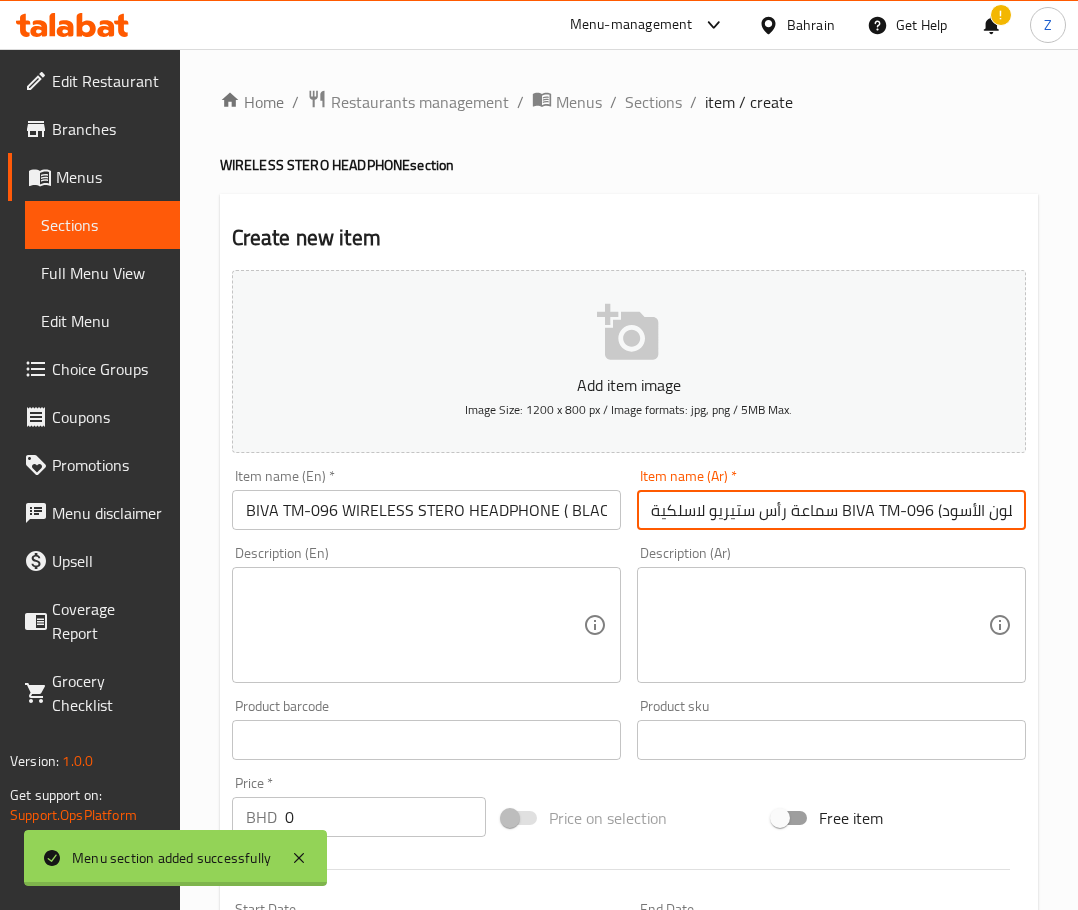 scroll, scrollTop: 0, scrollLeft: 17, axis: horizontal 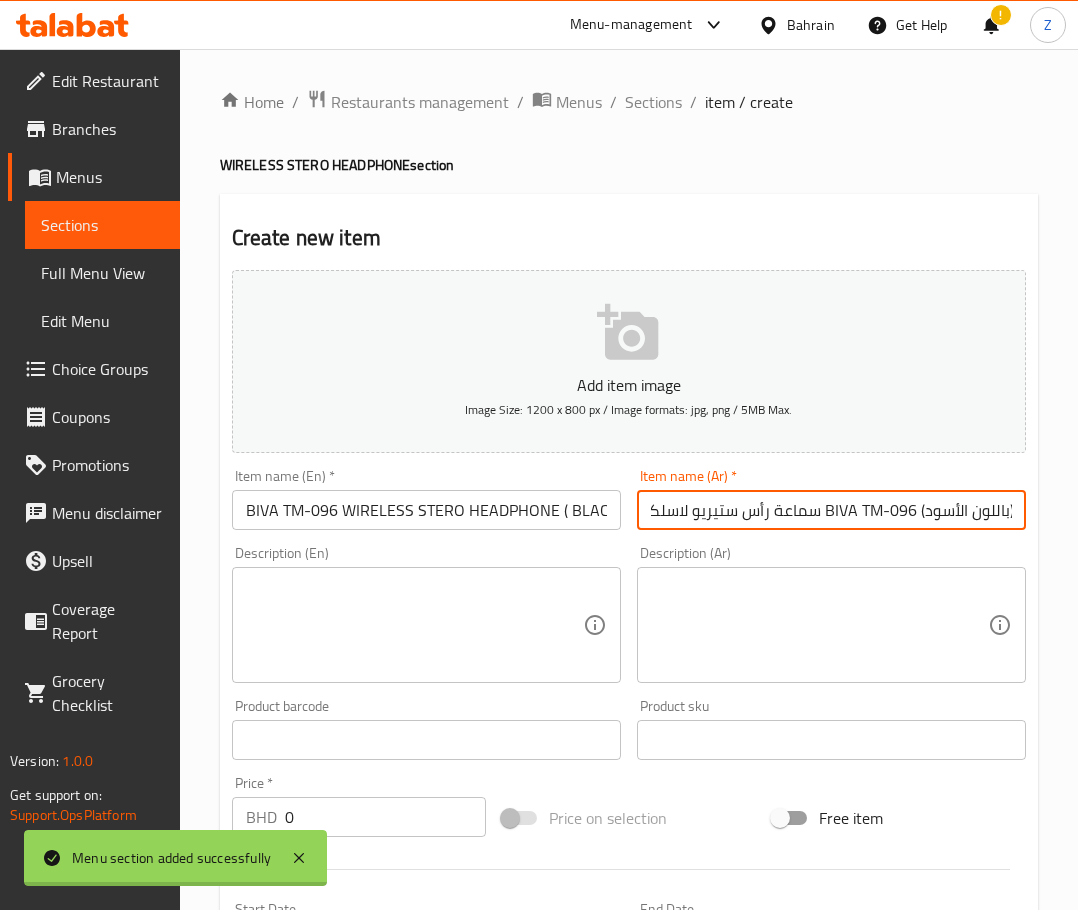 drag, startPoint x: 912, startPoint y: 504, endPoint x: 828, endPoint y: 512, distance: 84.38009 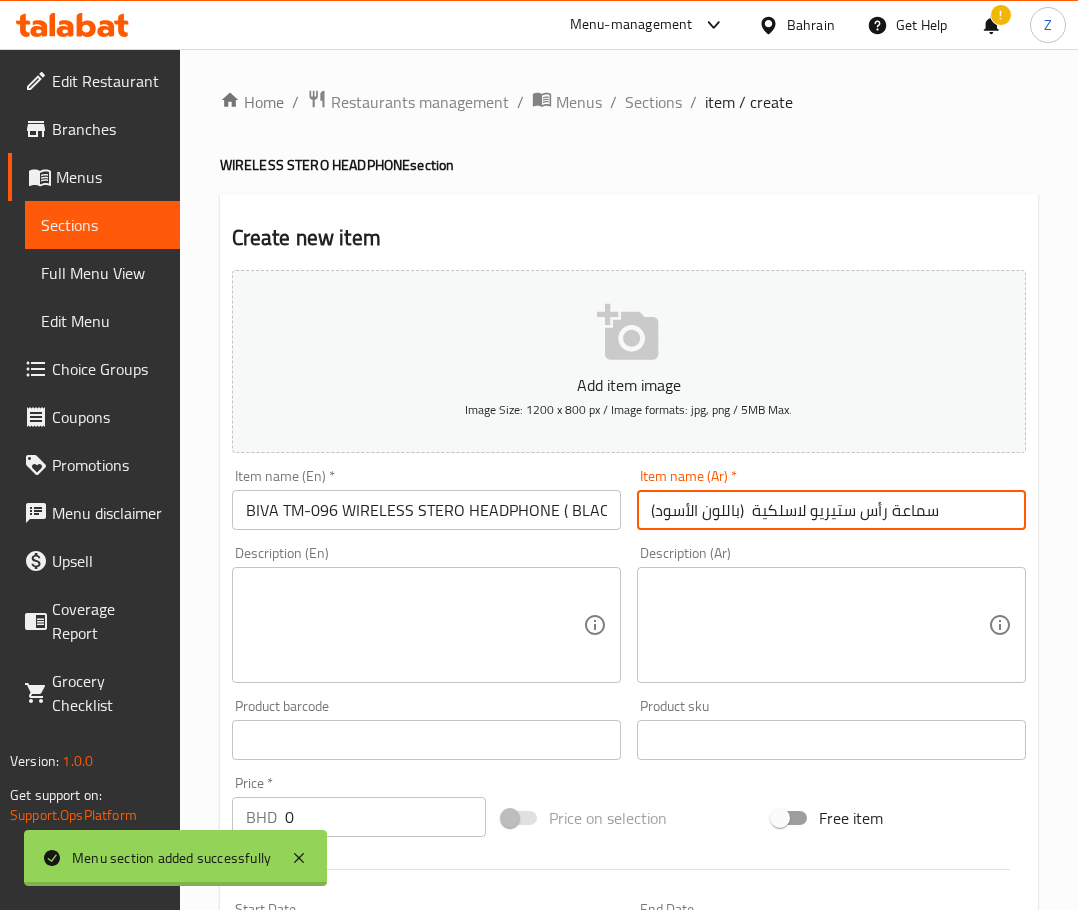 scroll, scrollTop: 0, scrollLeft: 0, axis: both 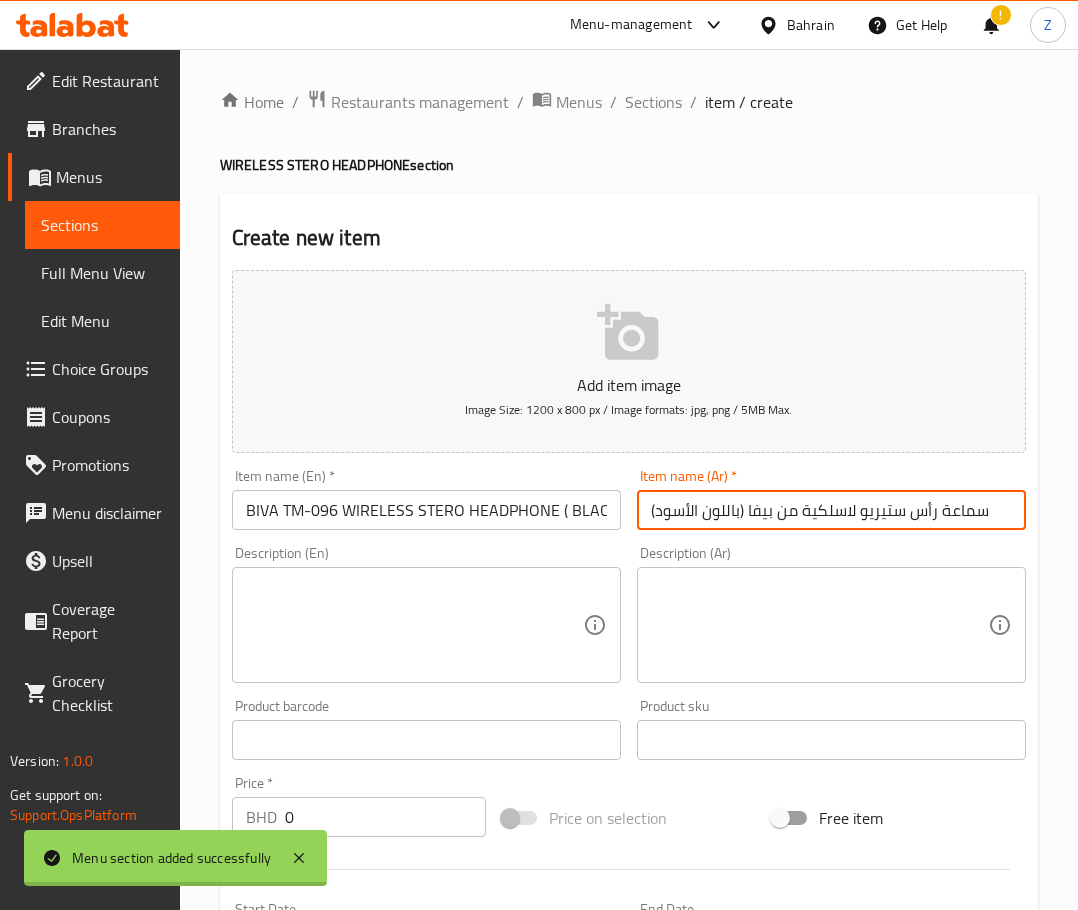 type on "سماعة رأس ستيريو لاسلكية من بيفا (باللون الأسود)" 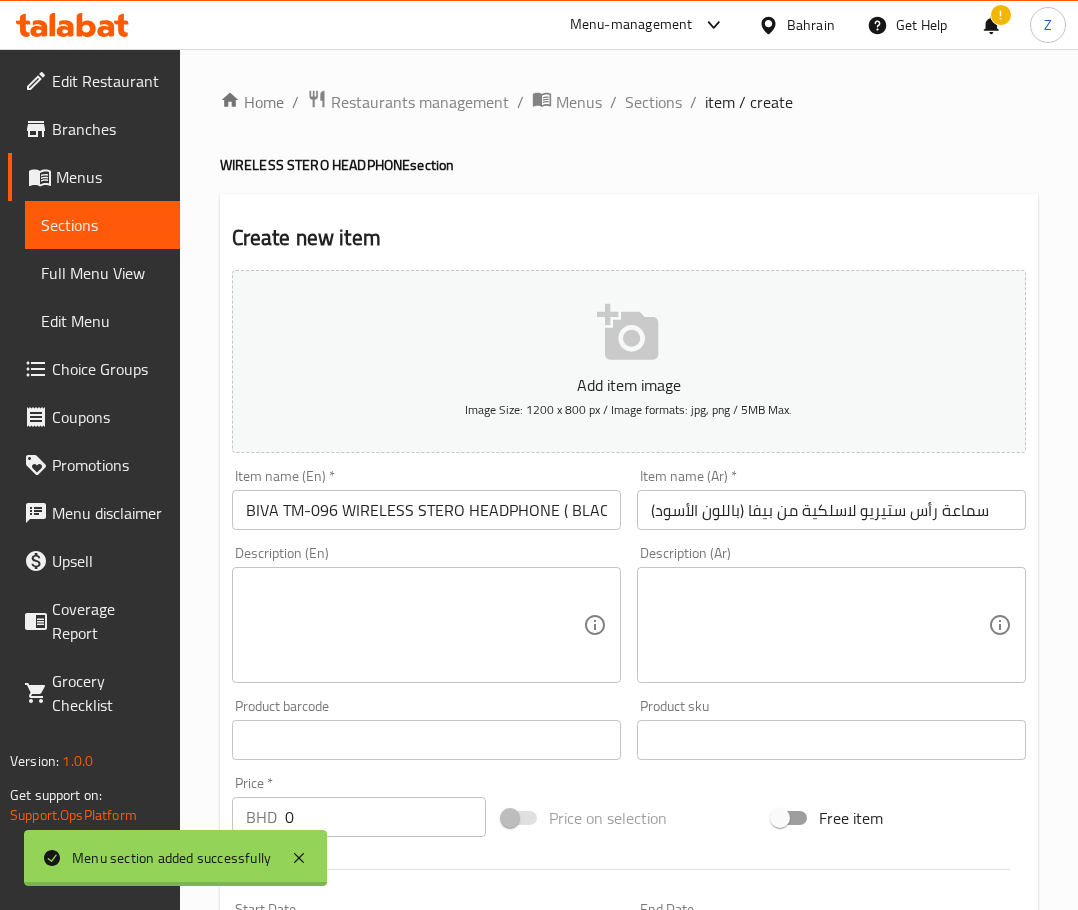 click at bounding box center [414, 625] 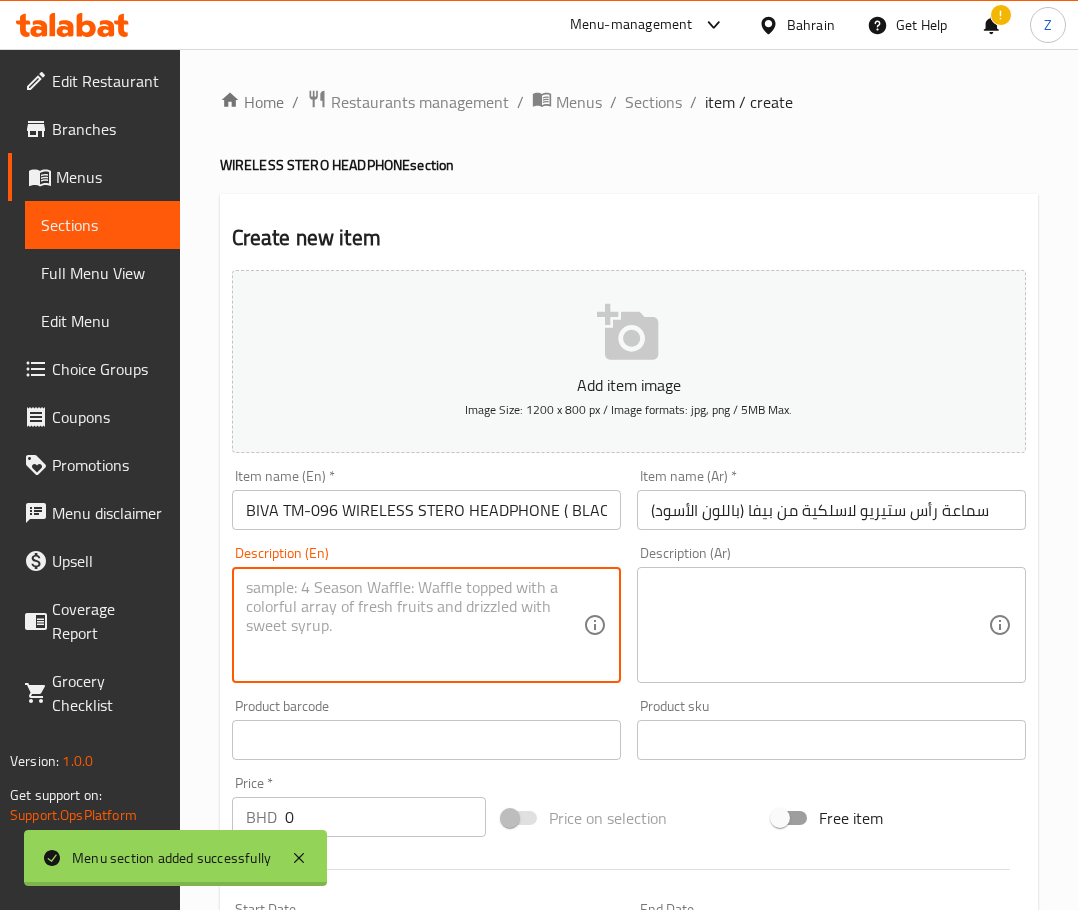 paste on ""Battery;              200mah
Unit;                    40 mm
Stand by time;      300hours
Play time;               over 8 hours
Frequency
Response;              20hz-20khz
Connector;              3.5mm stereo plug
Audio
Source;                    communication equipment
Function;                  volume control,pause/play"" 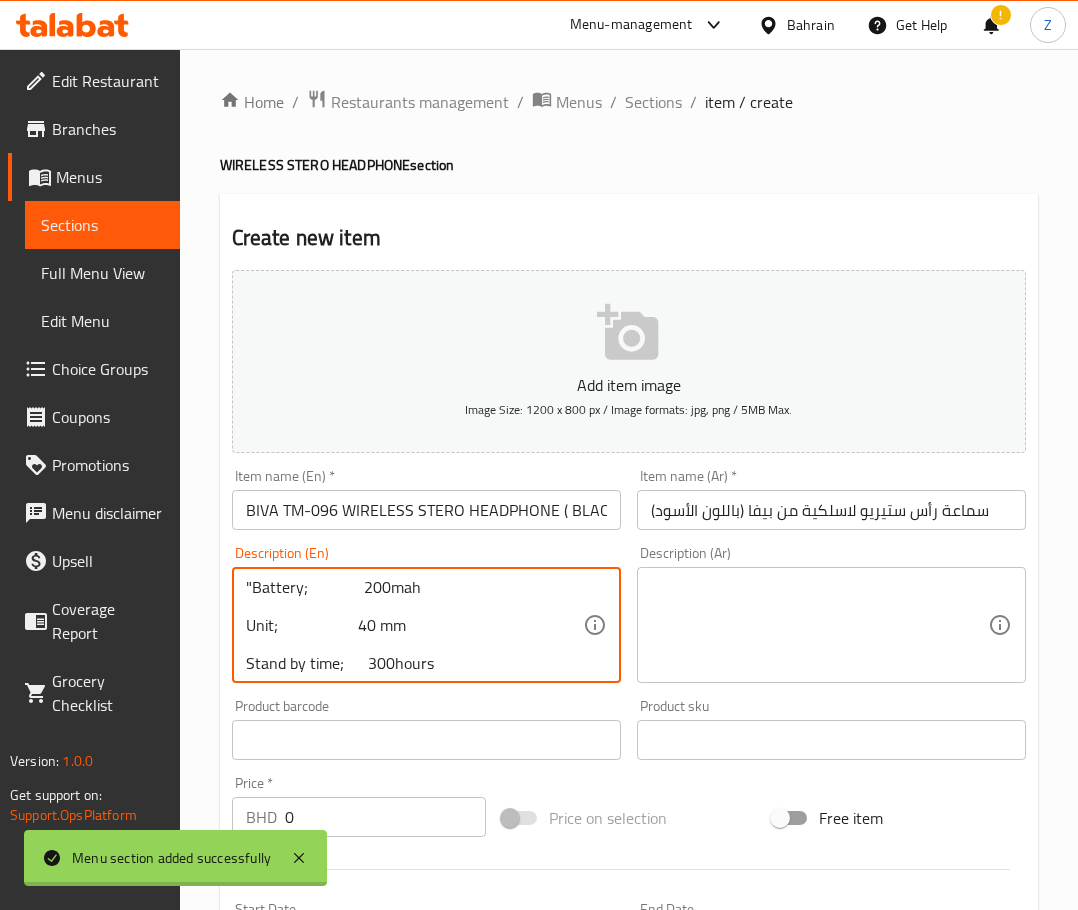scroll, scrollTop: 271, scrollLeft: 0, axis: vertical 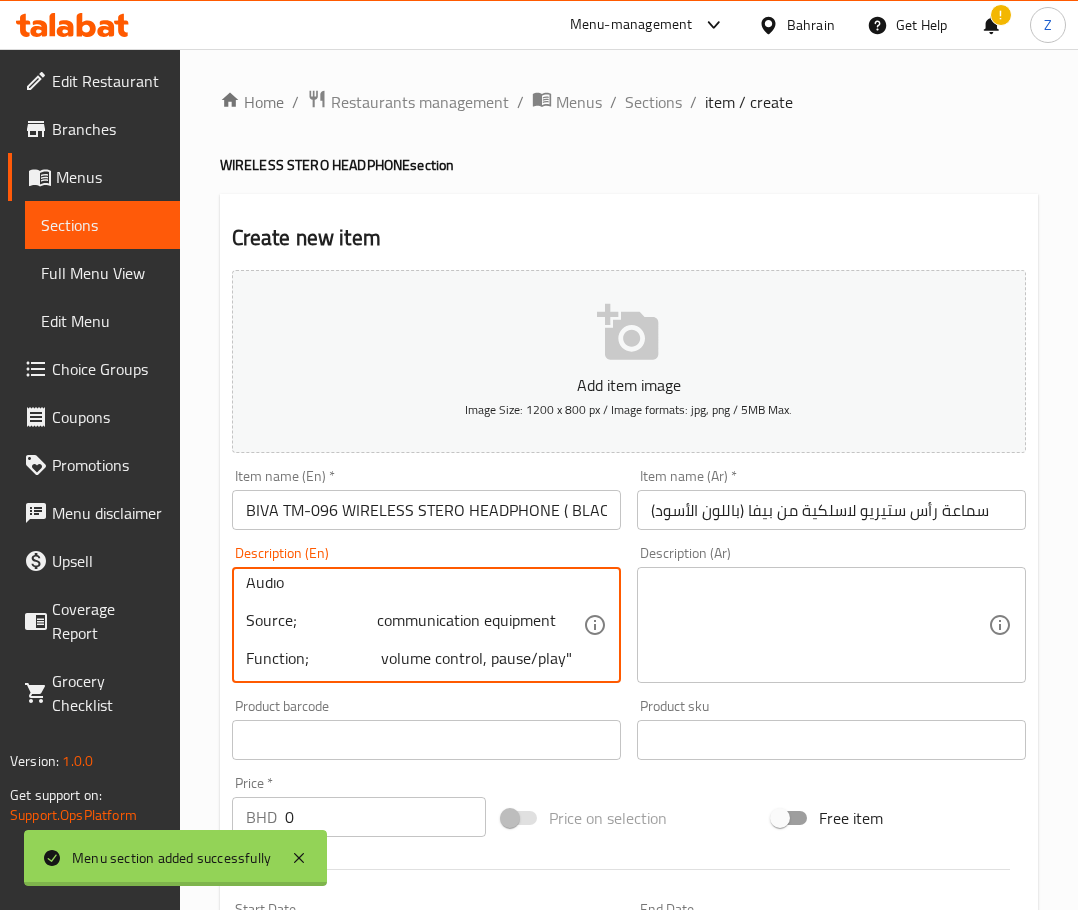 type on ""Battery;              [CAPACITY]mah
Unit;                    [SIZE] mm
Stand by time;      [TIME]hours
Play time;               over [TIME] hours
Frequency
Response;              [FREQUENCY]
Connector;              [CONNECTOR] stereo plug
Audio
Source;                    communication equipment
Function;                  volume control, pause/play"" 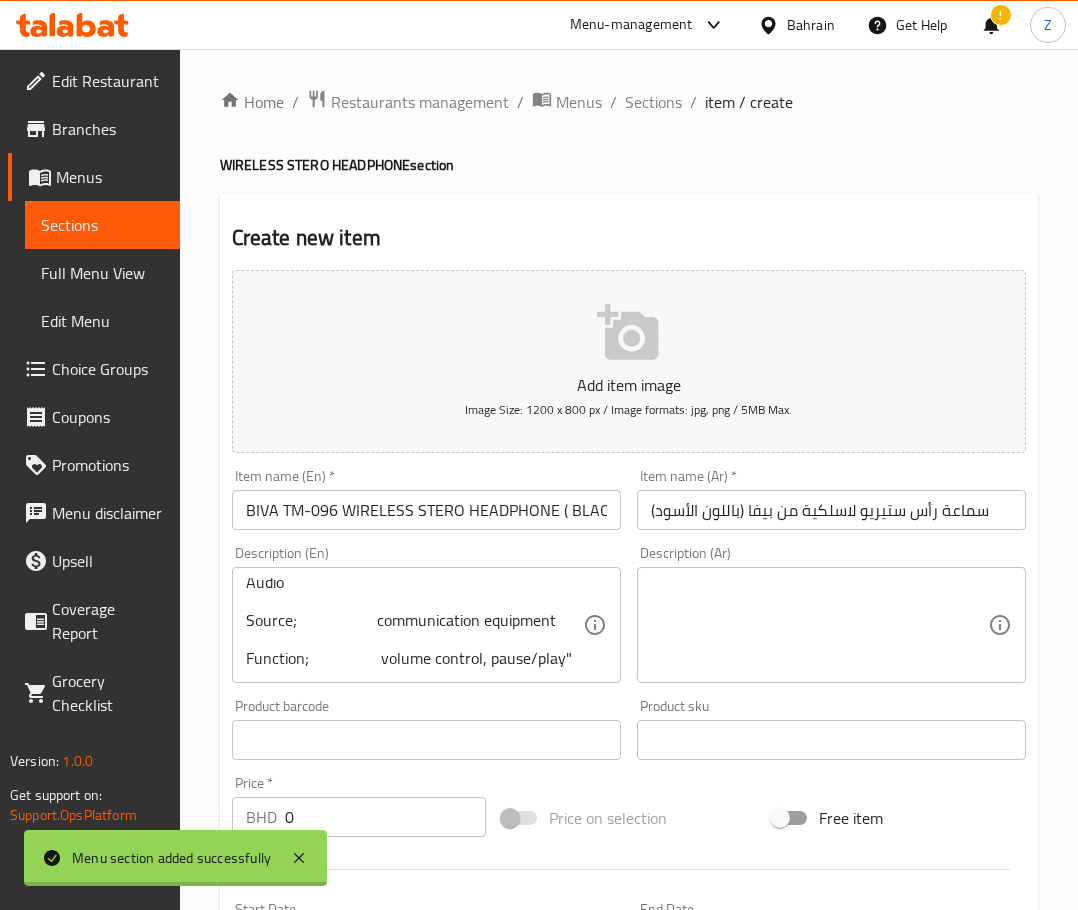 click at bounding box center [819, 625] 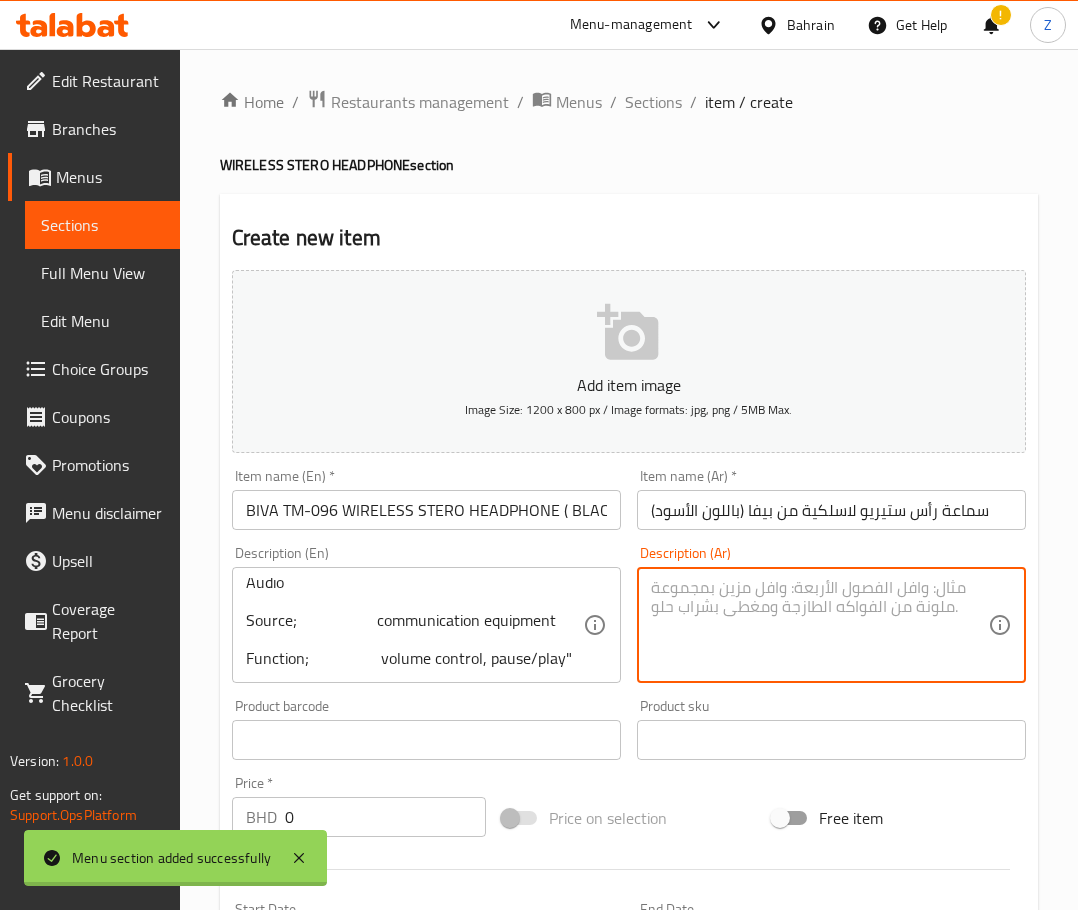 paste on "البطارية: [CAPACITY] مللي أمبير
الوحدة: [SIZE] ملم
زمن الاستعداد: [TIME] ساعة
زمن التشغيل: أكثر من [TIME] ساعات
الاستجابة الترددية: [FREQUENCY]
المنفذ: مقبس ستيريو [CONNECTOR] ملم
مصدر الصوت: معدات الاتصالات
الوظائف: التحكم في مستوى الصوت، إيقاف/تشغيل الموسيقى" 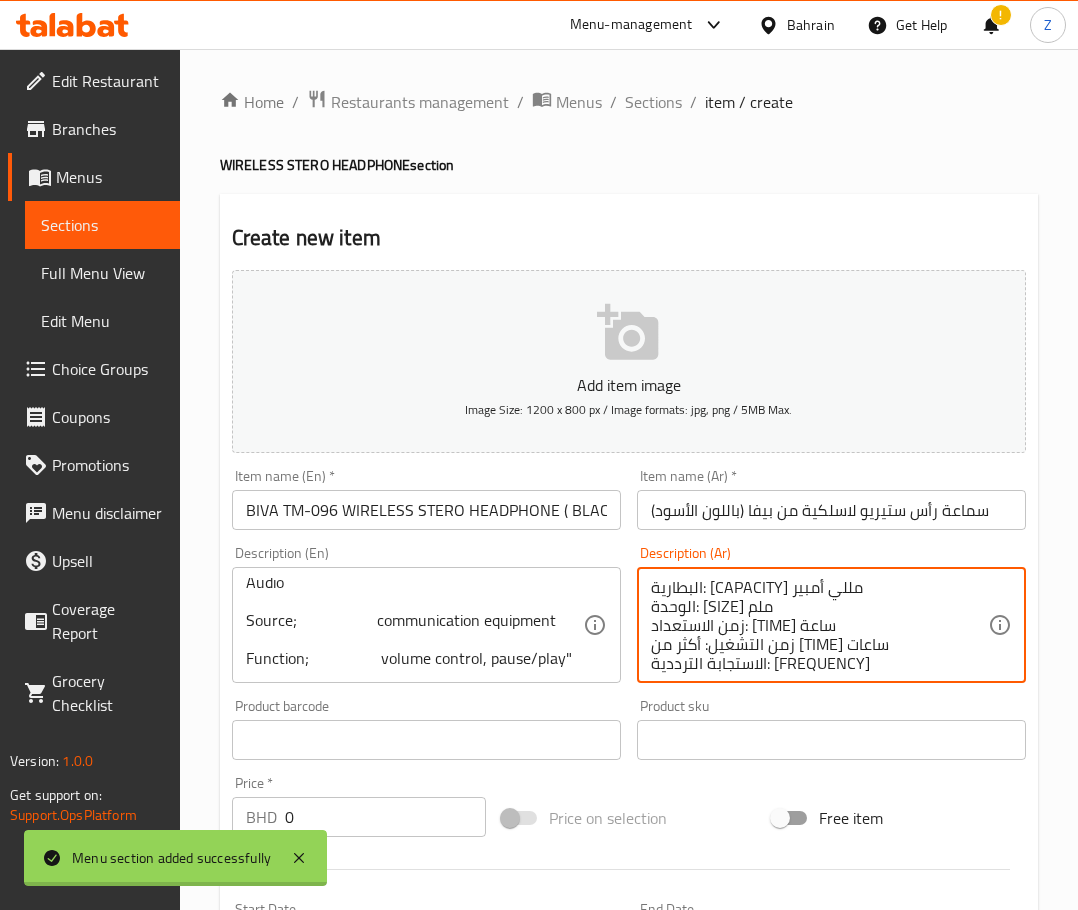 scroll, scrollTop: 100, scrollLeft: 0, axis: vertical 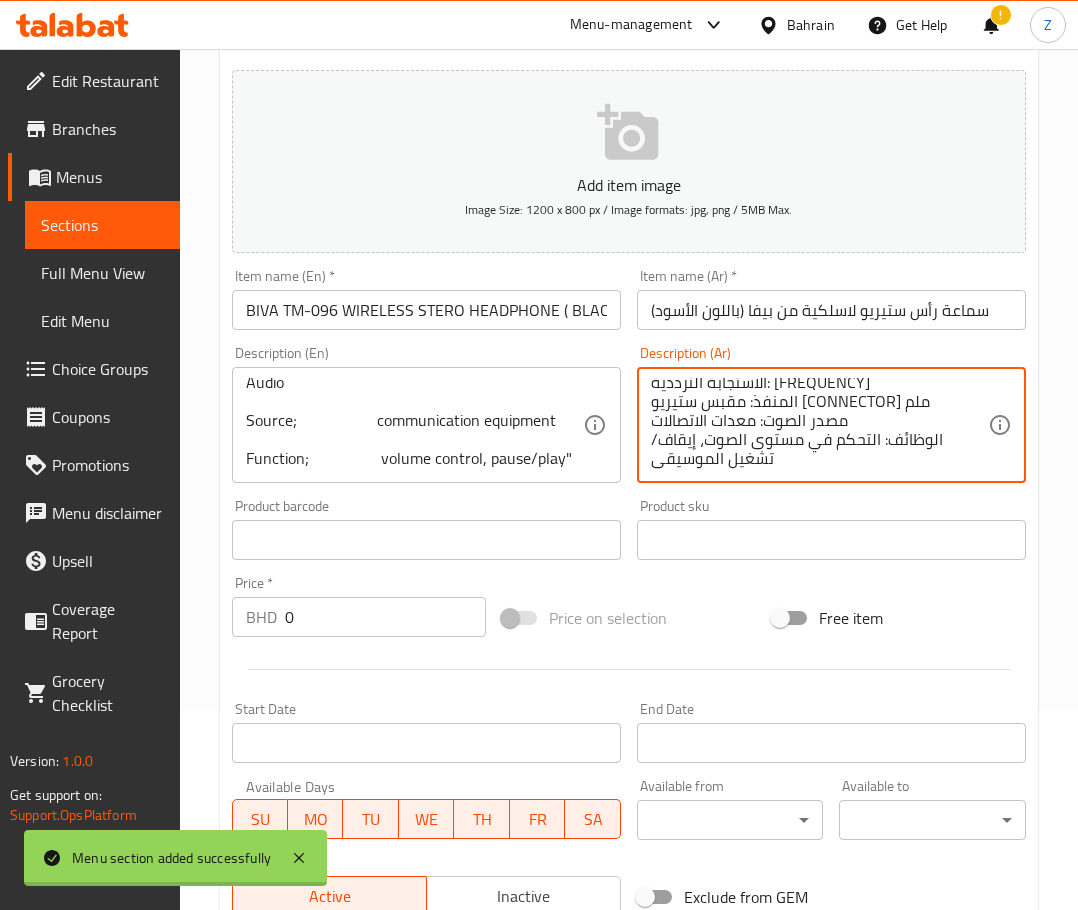 type on "البطارية: [CAPACITY] مللي أمبير
الوحدة: [SIZE] ملم
زمن الاستعداد: [TIME] ساعة
زمن التشغيل: أكثر من [TIME] ساعات
الاستجابة الترددية: [FREQUENCY]
المنفذ: مقبس ستيريو [CONNECTOR] ملم
مصدر الصوت: معدات الاتصالات
الوظائف: التحكم في مستوى الصوت، إيقاف/تشغيل الموسيقى" 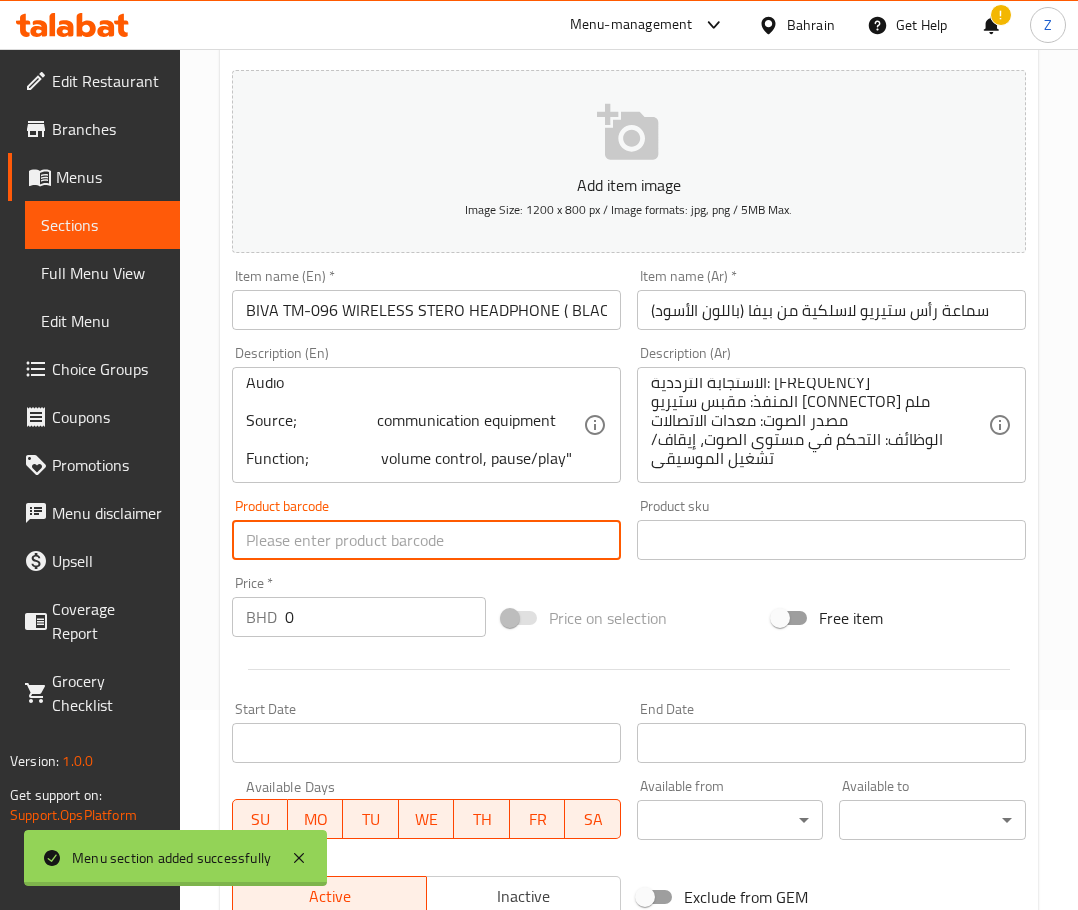 click at bounding box center (426, 540) 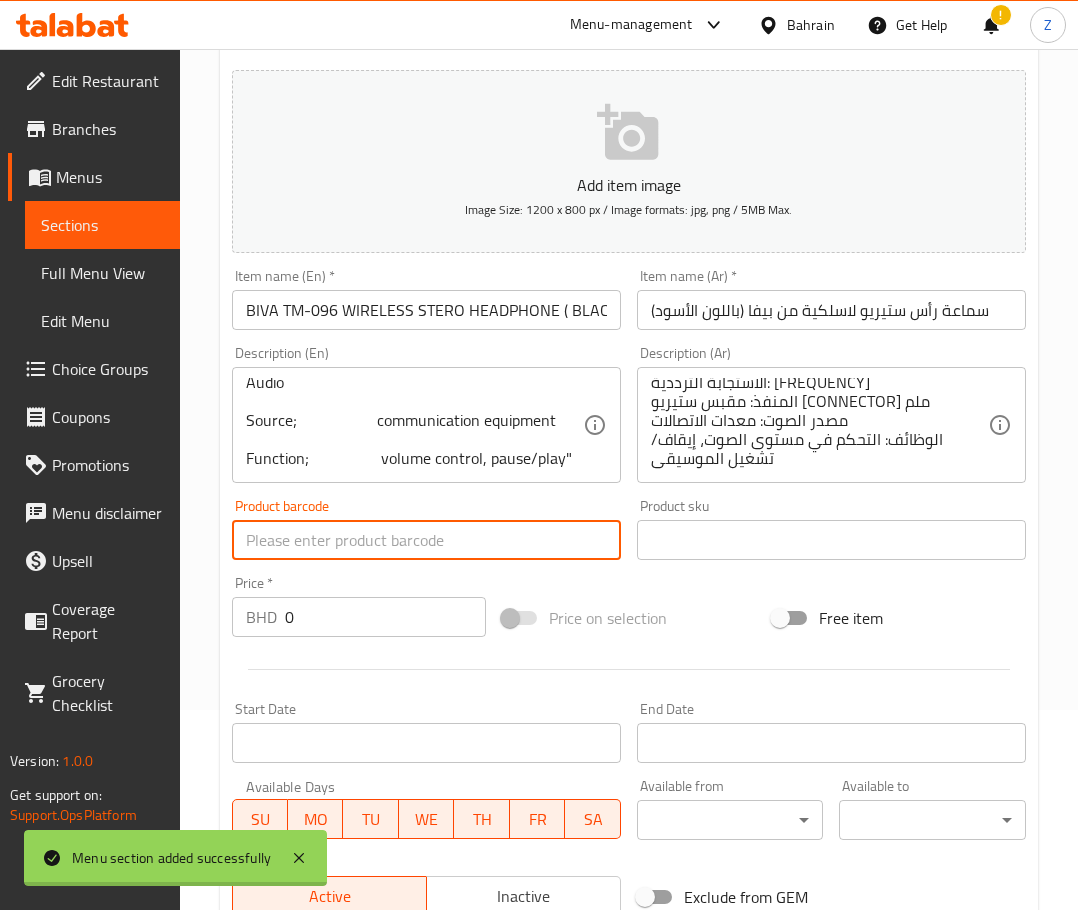 paste on "5.75" 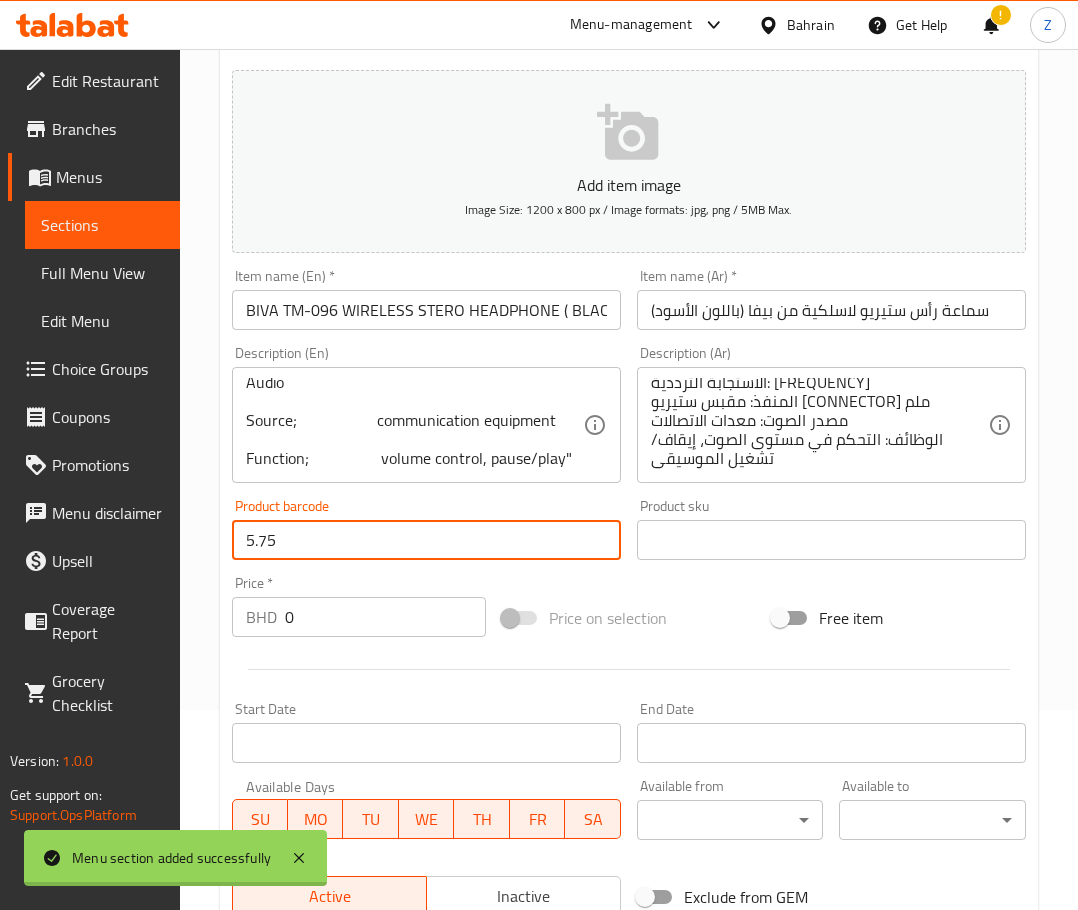 drag, startPoint x: 280, startPoint y: 549, endPoint x: 53, endPoint y: 516, distance: 229.38614 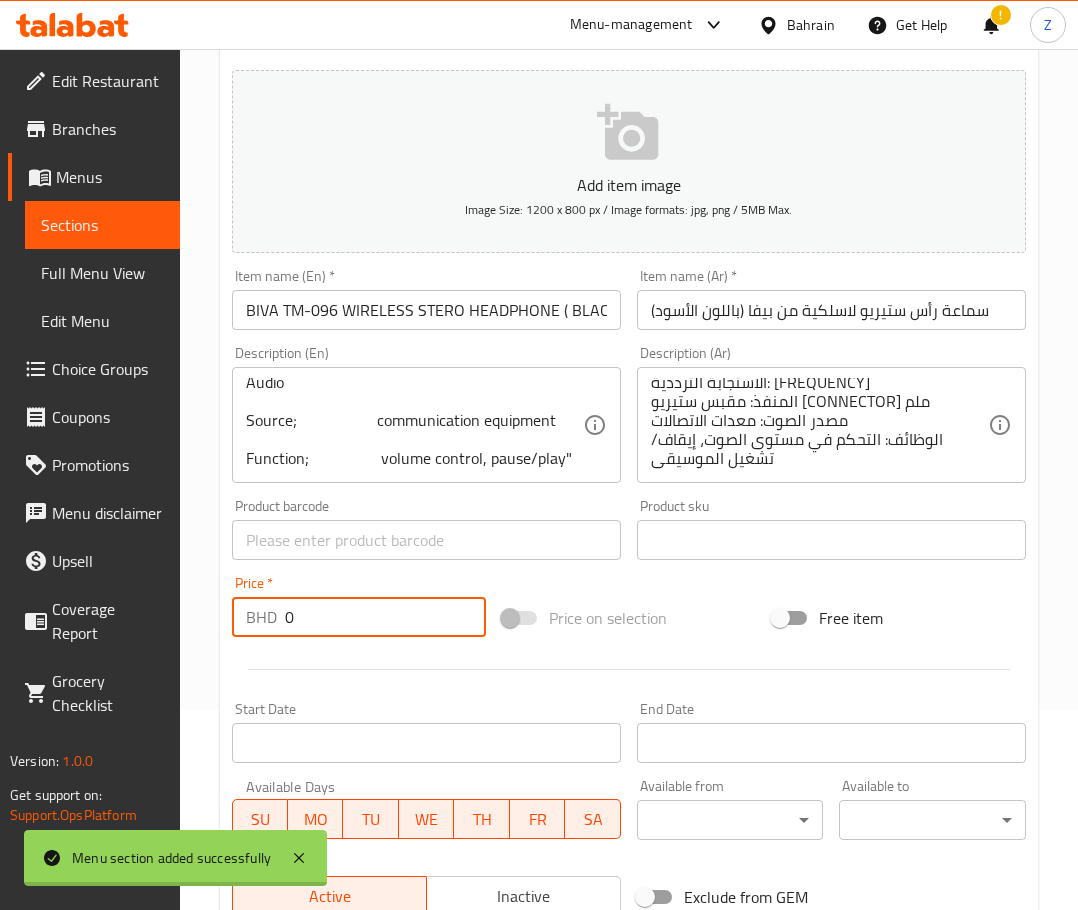 drag, startPoint x: 385, startPoint y: 630, endPoint x: -103, endPoint y: 597, distance: 489.1145 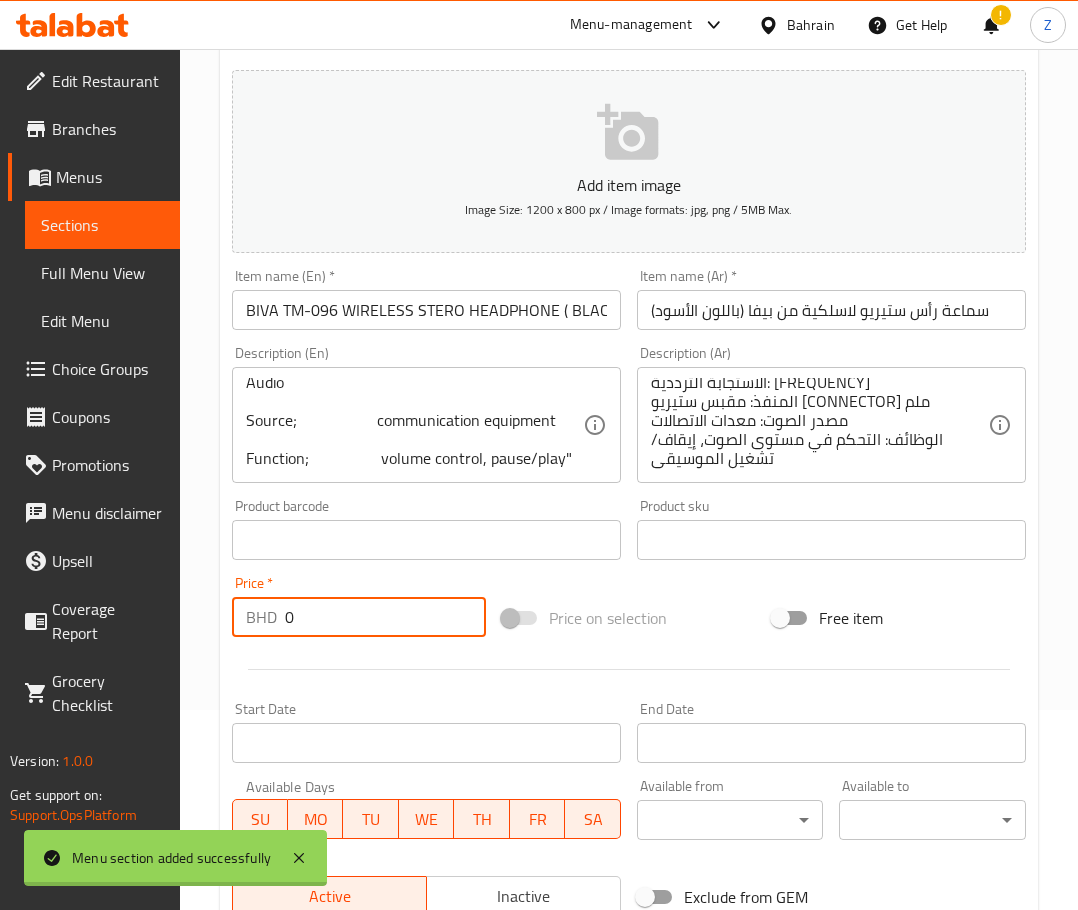 click on "Menu section added successfully ​ Menu-management Bahrain Get Help ! Z   Edit Restaurant   Branches   Menus   Sections   Full Menu View   Edit Menu   Choice Groups   Coupons   Promotions   Menu disclaimer   Upsell   Coverage Report   Grocery Checklist  Version:    1.0.0  Get support on:    Support.OpsPlatform Home / Restaurants management / Menus / Sections / item / create WIRELESS STERO HEADPHONE  section Create new item Add item image Image Size: 1200 x 800 px / Image formats: jpg, png / 5MB Max. Item name (En)   * BIVA TM-096 WIRELESS STERO HEADPHONE ( BLACK ) Item name (En)  * Item name (Ar)   * سماعة رأس ستيريو لاسلكية من بيفا (باللون الأسود) Item name (Ar)  * Description (En) Description (En) Description (Ar) Description (Ar) Product barcode Product barcode Product sku Product sku Price   * BHD 0 Price  * Price on selection Free item Start Date Start Date End Date End Date Available Days SU MO TU WE TH FR SA Available from ​ ​ Available to ​ ​" at bounding box center [539, 255] 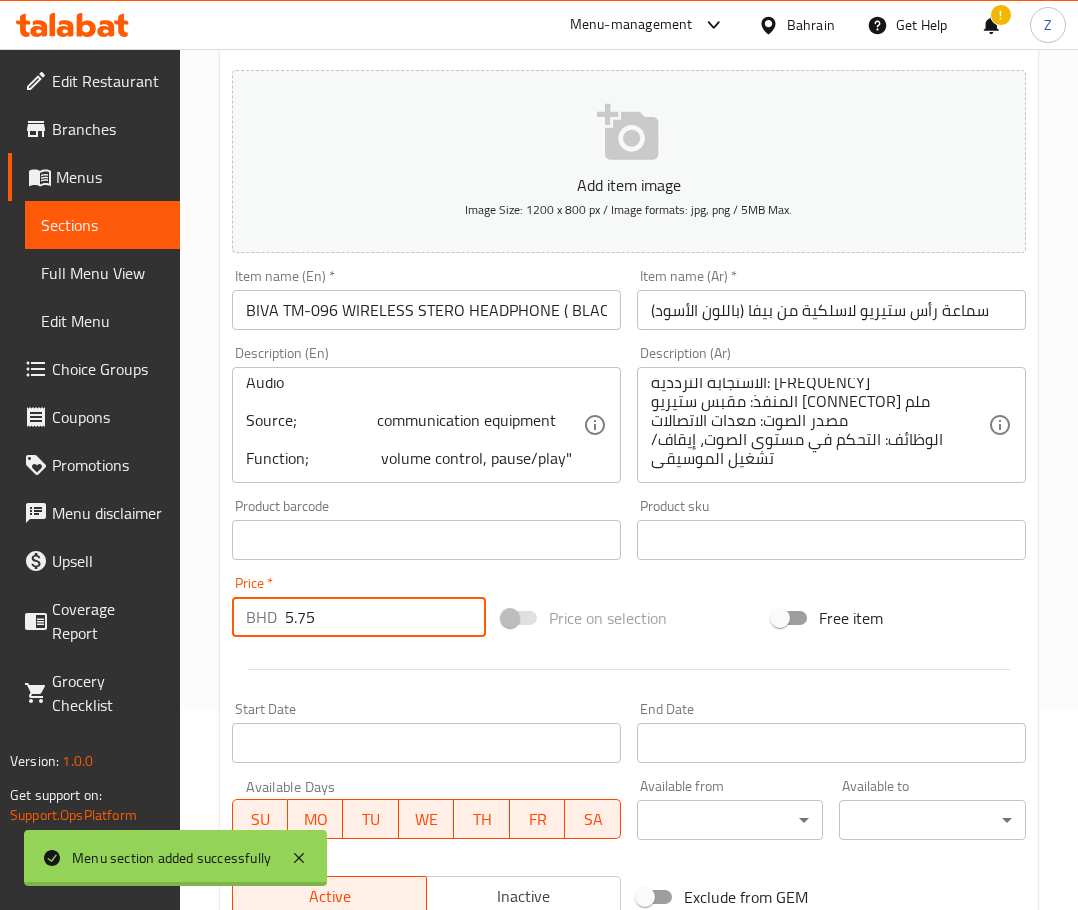 type on "5.75" 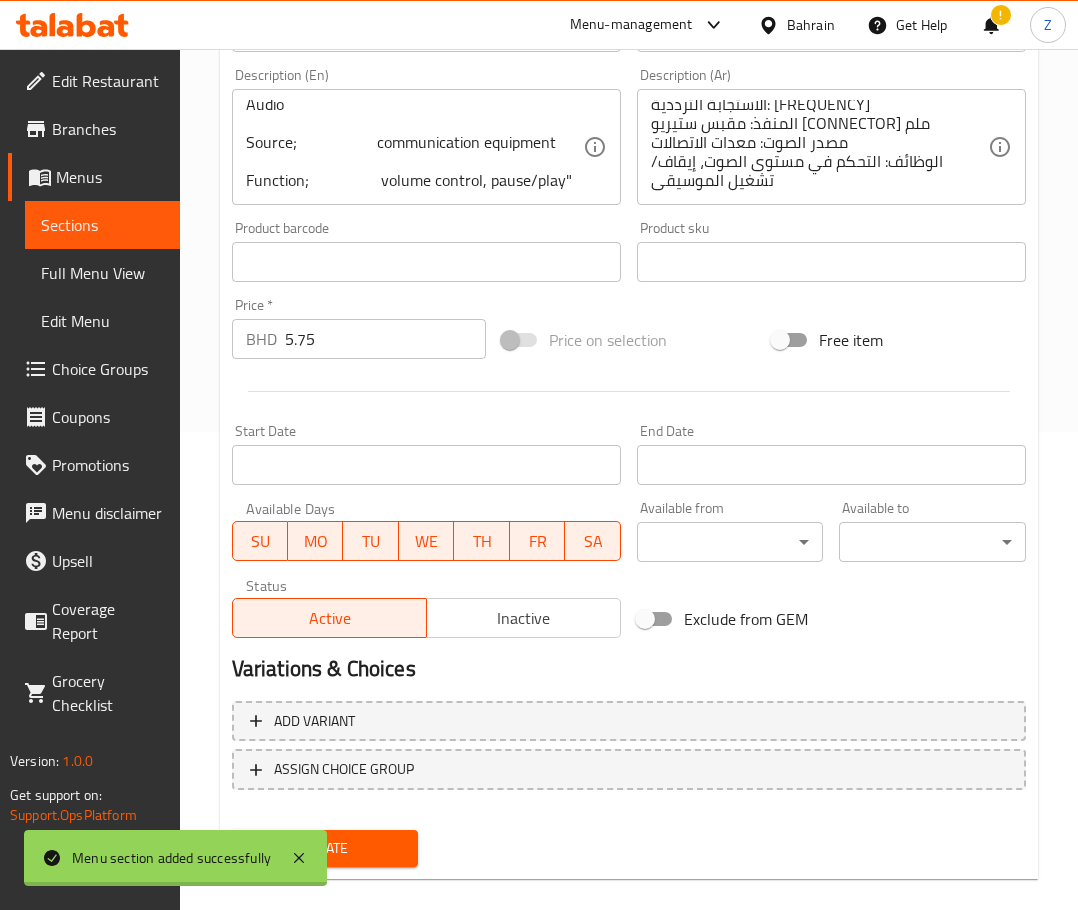 scroll, scrollTop: 503, scrollLeft: 0, axis: vertical 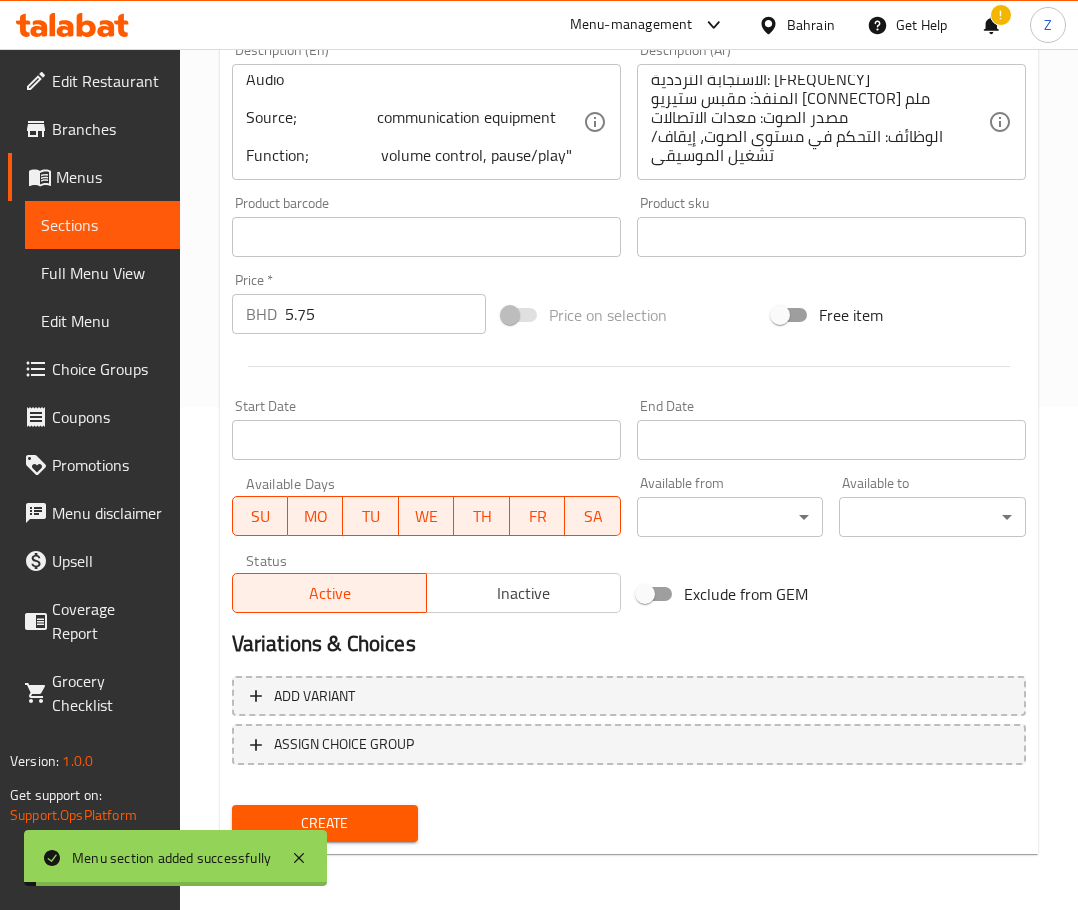 click on "Create" at bounding box center [325, 823] 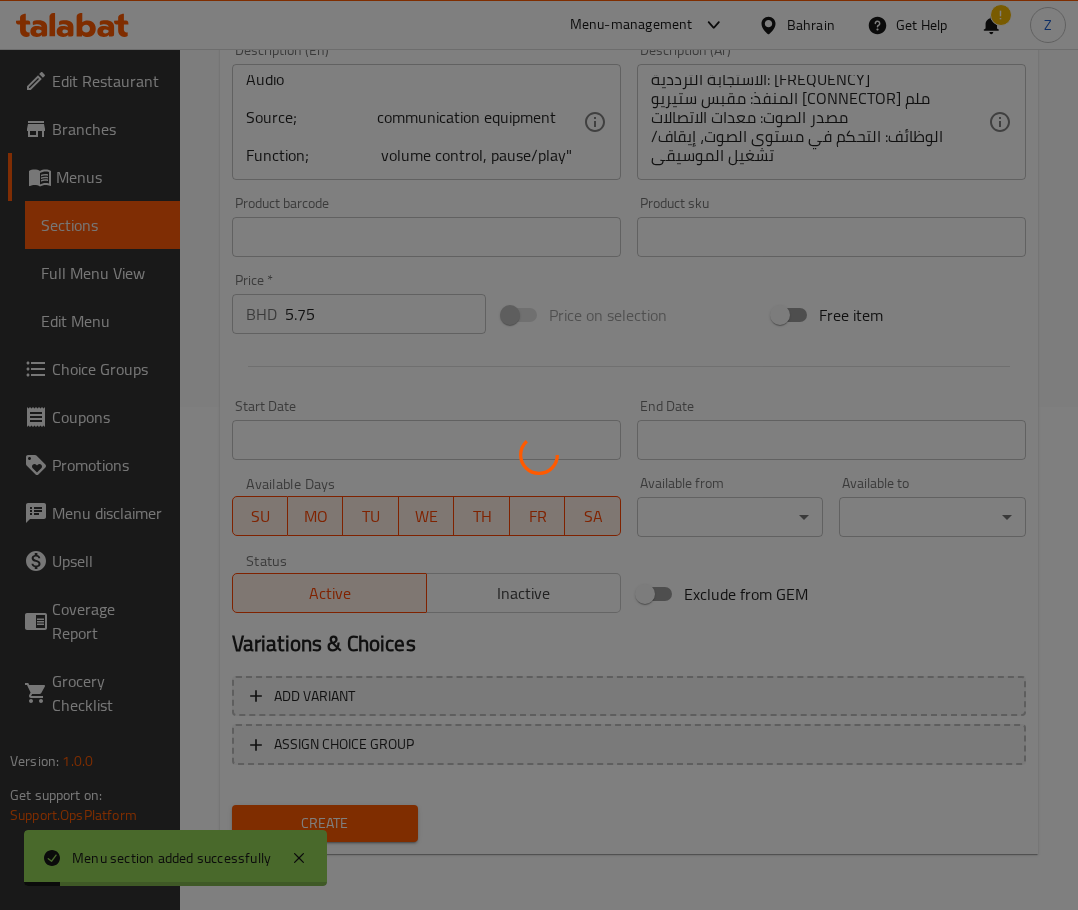 type 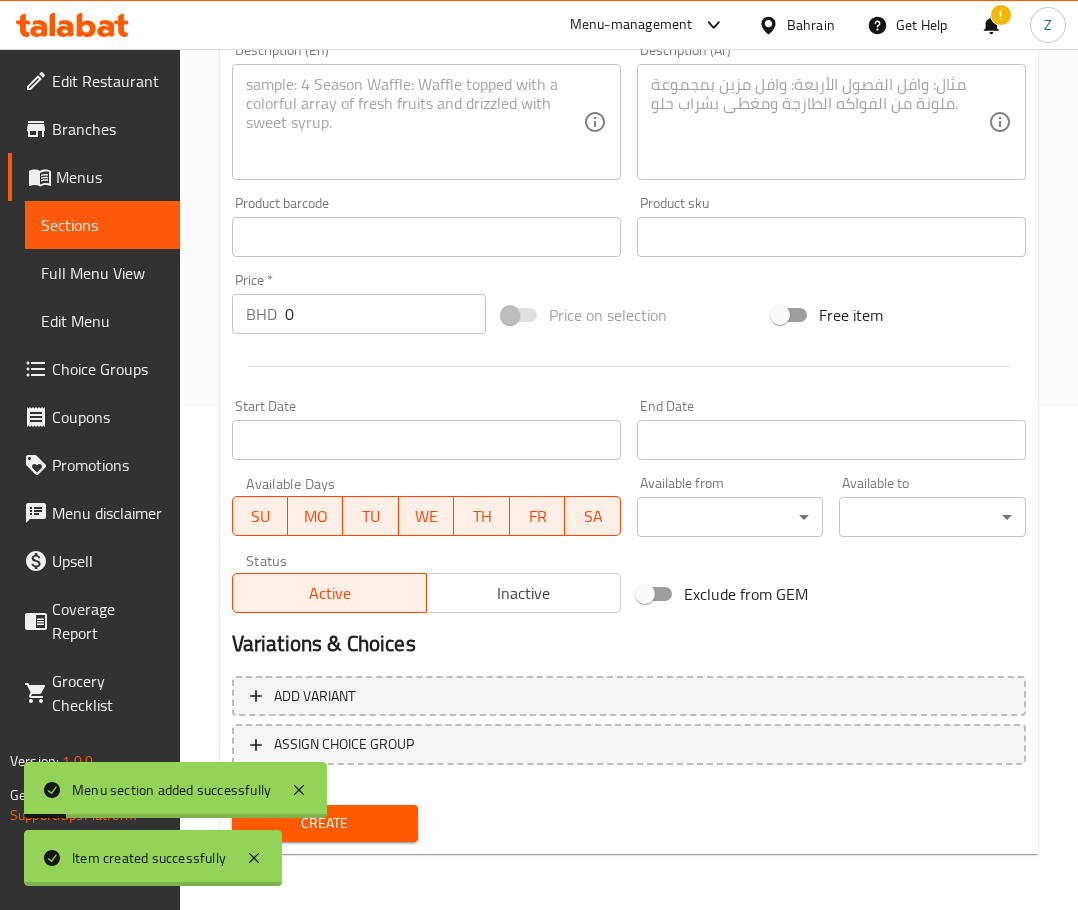 scroll, scrollTop: 0, scrollLeft: 0, axis: both 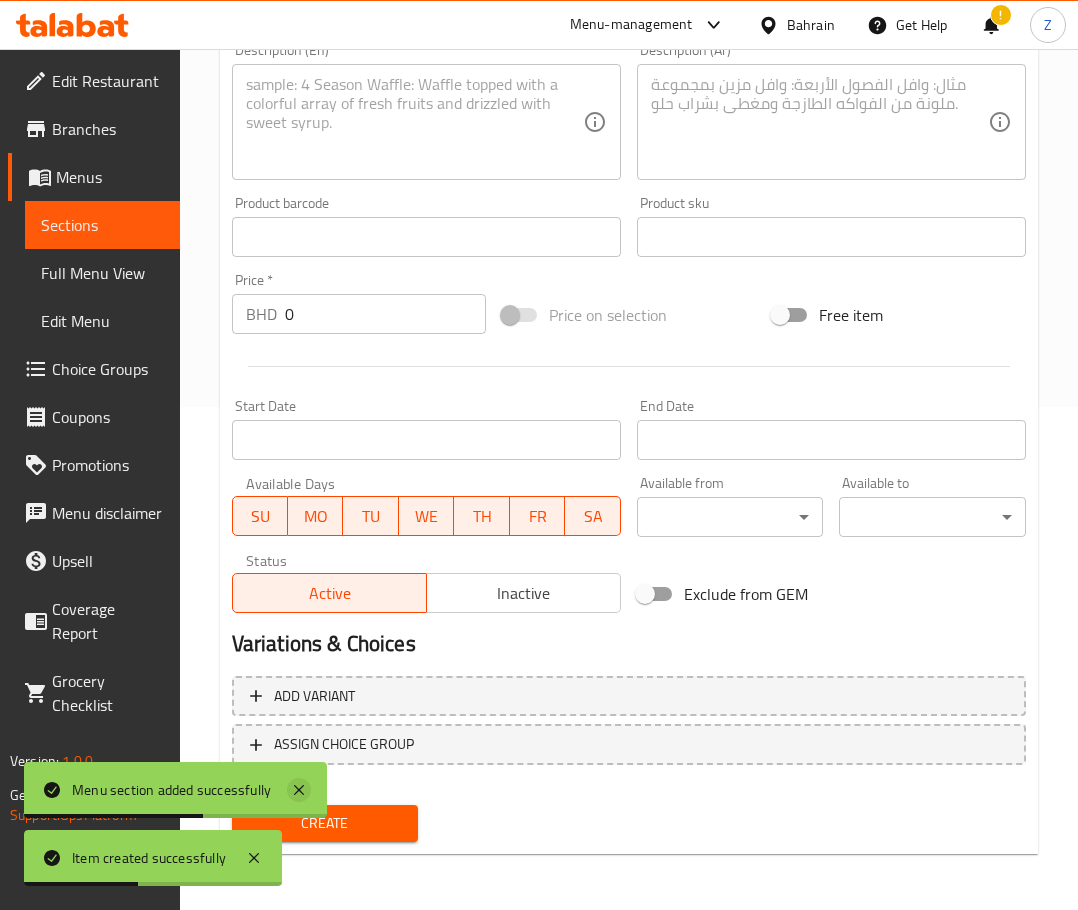 click 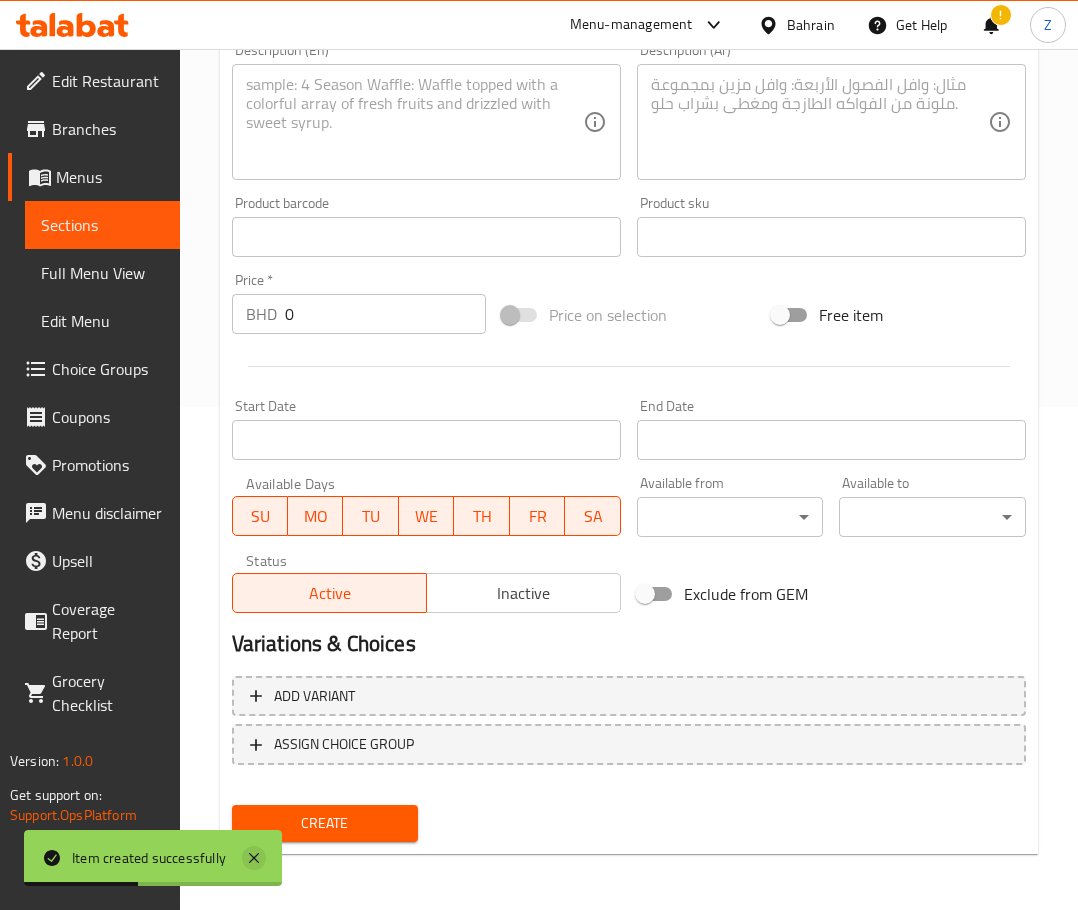click 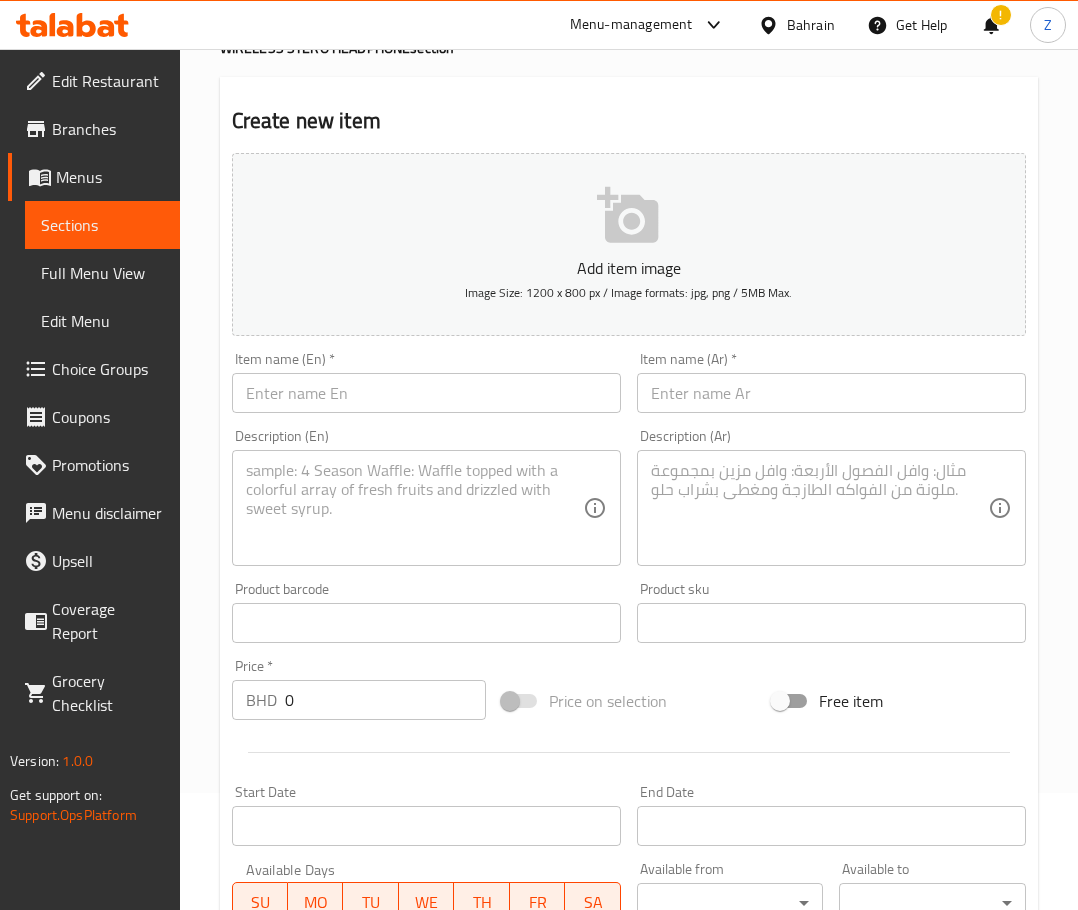 scroll, scrollTop: 103, scrollLeft: 0, axis: vertical 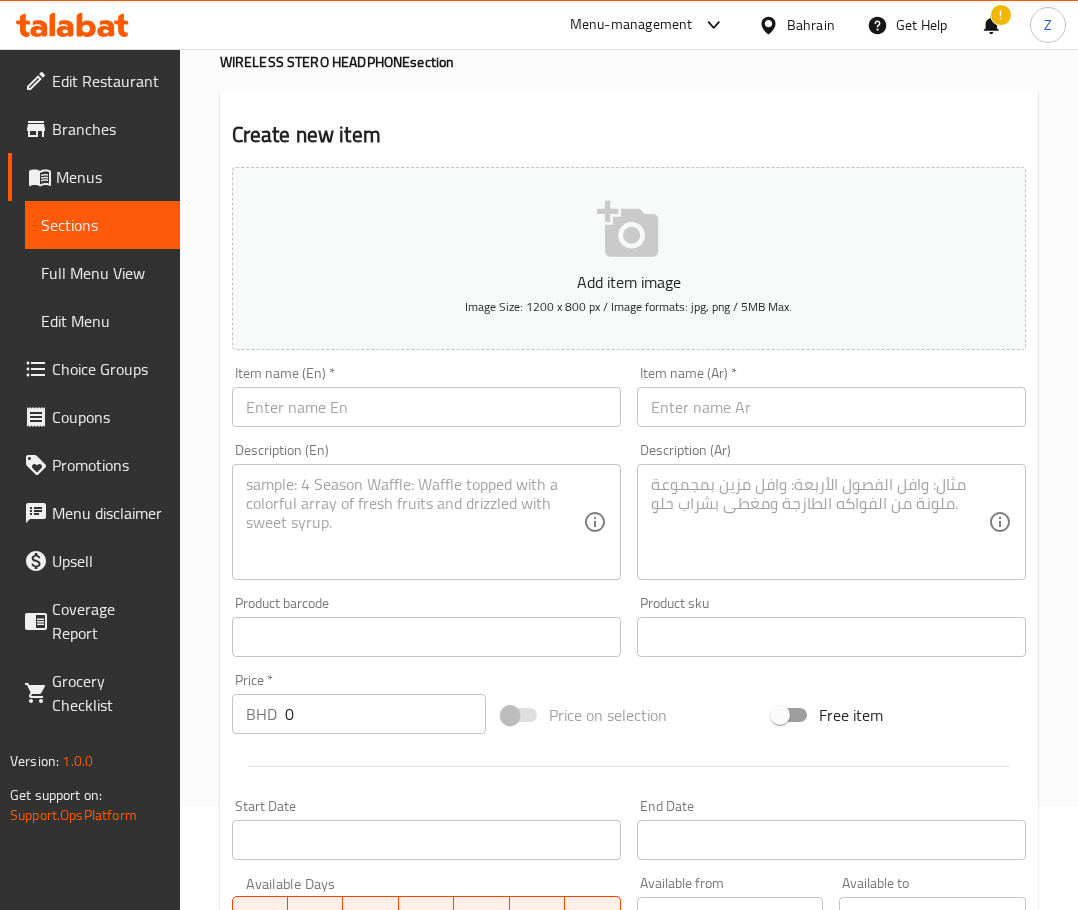 click at bounding box center (426, 407) 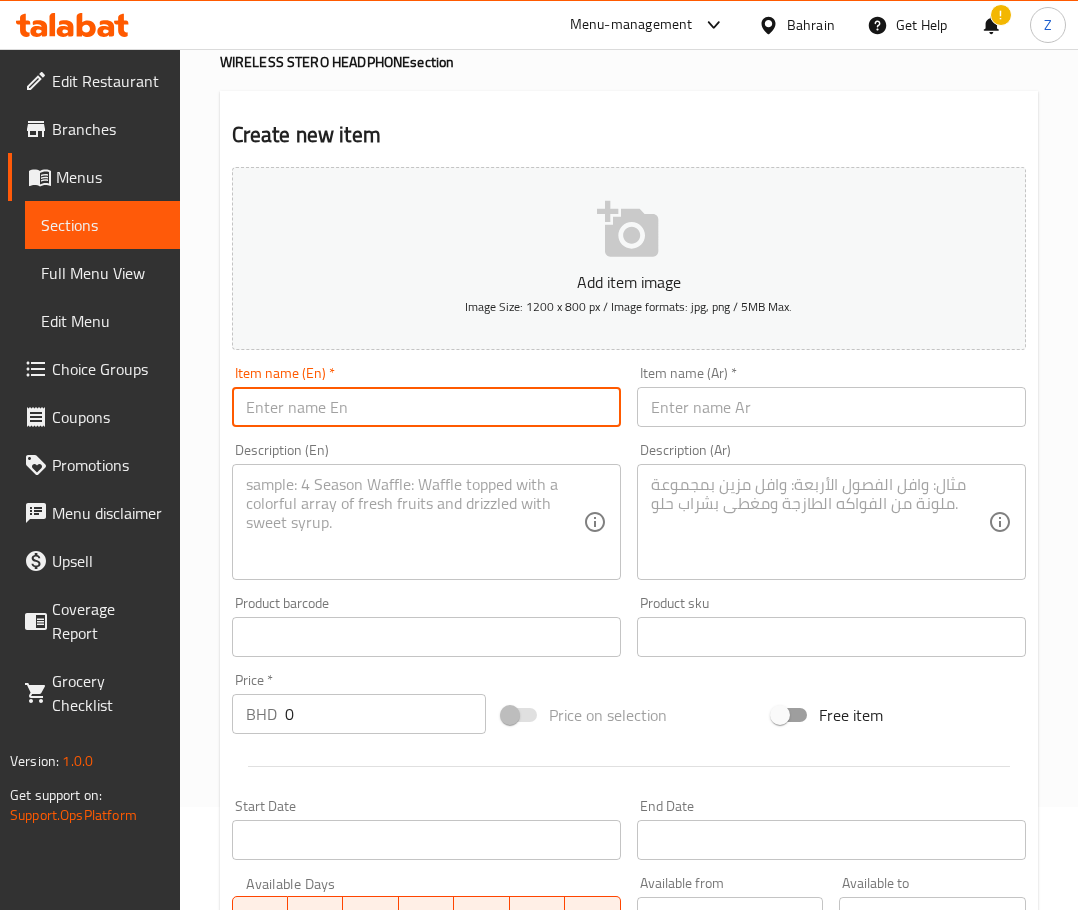 paste on "BIVA TM-096 WIRELESS STERO HEADPHONE ( WHITE )" 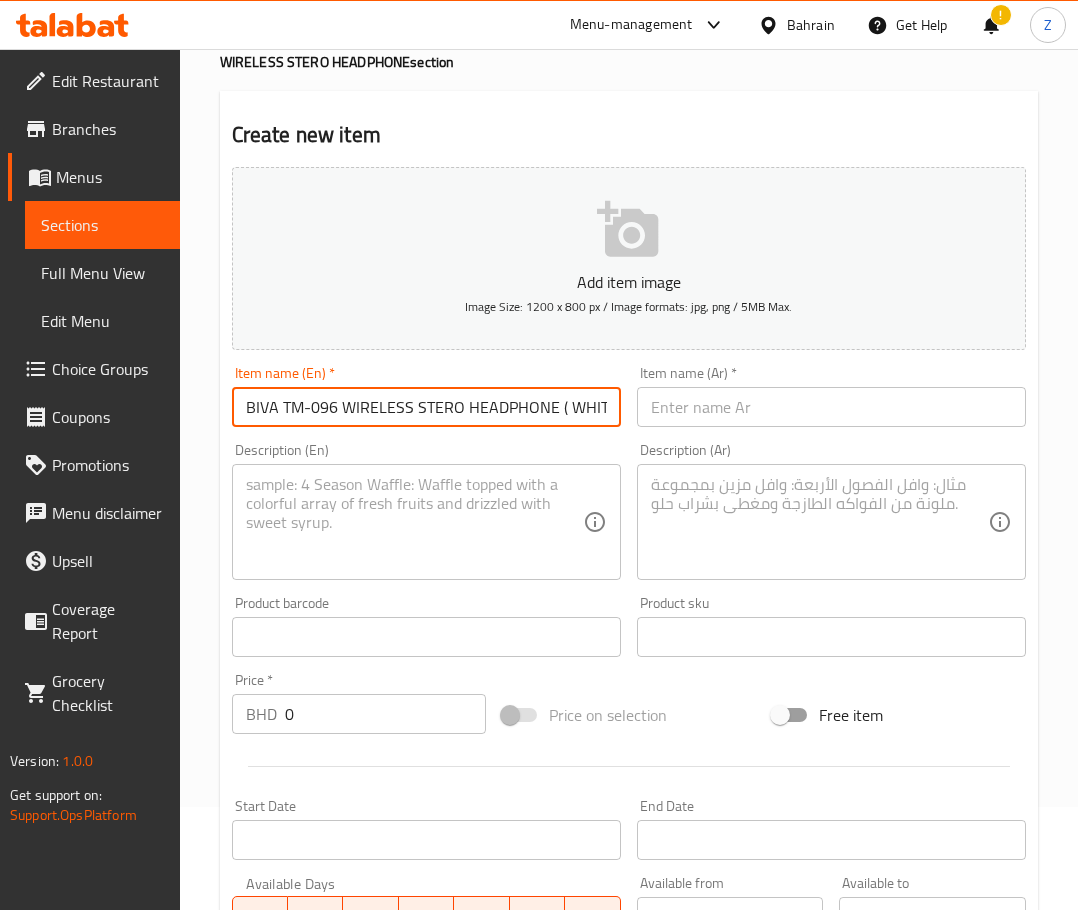 scroll, scrollTop: 0, scrollLeft: 16, axis: horizontal 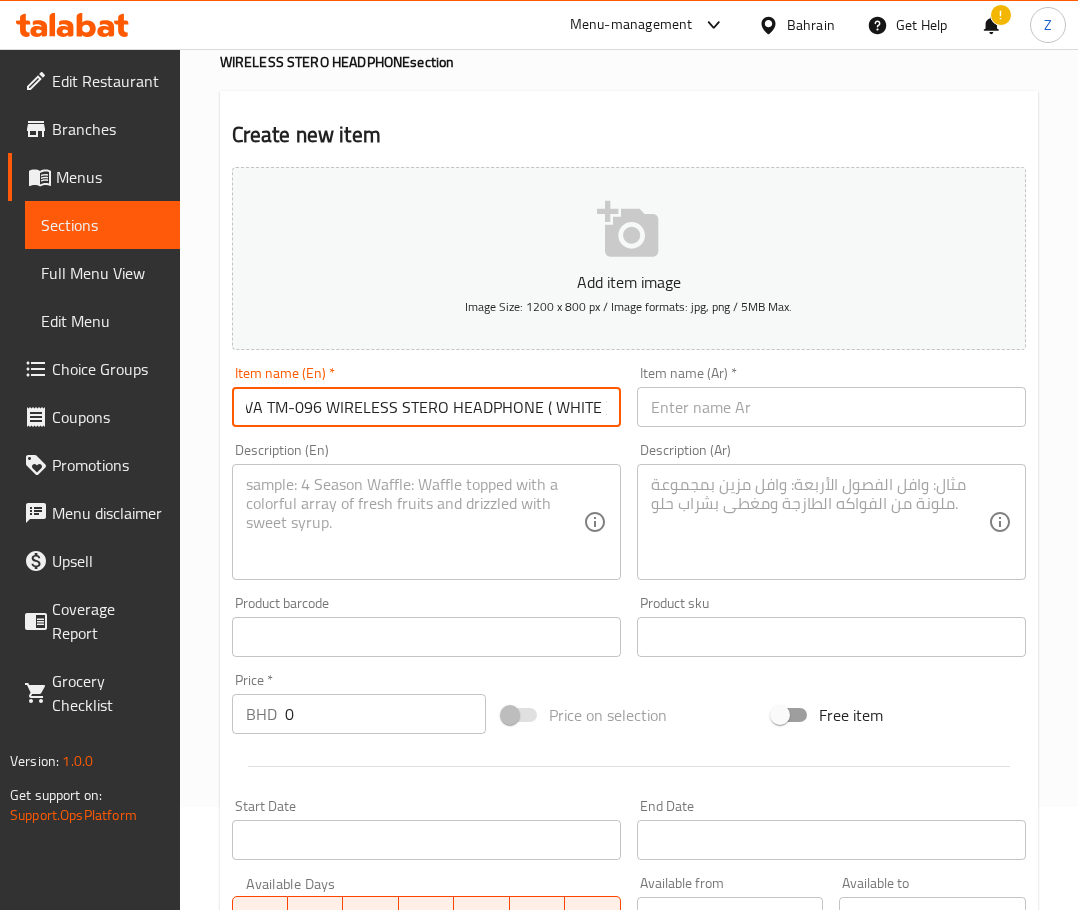 type on "BIVA TM-096 WIRELESS STERO HEADPHONE ( WHITE )" 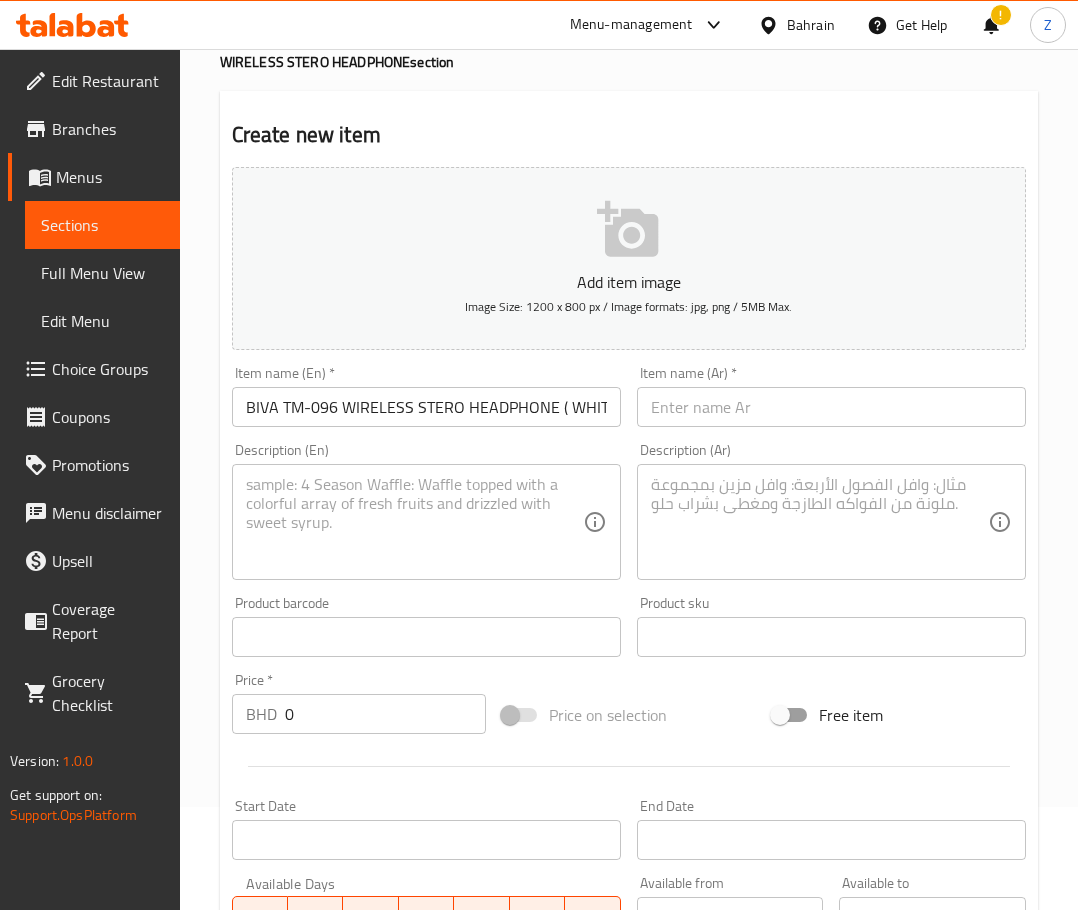click at bounding box center (831, 407) 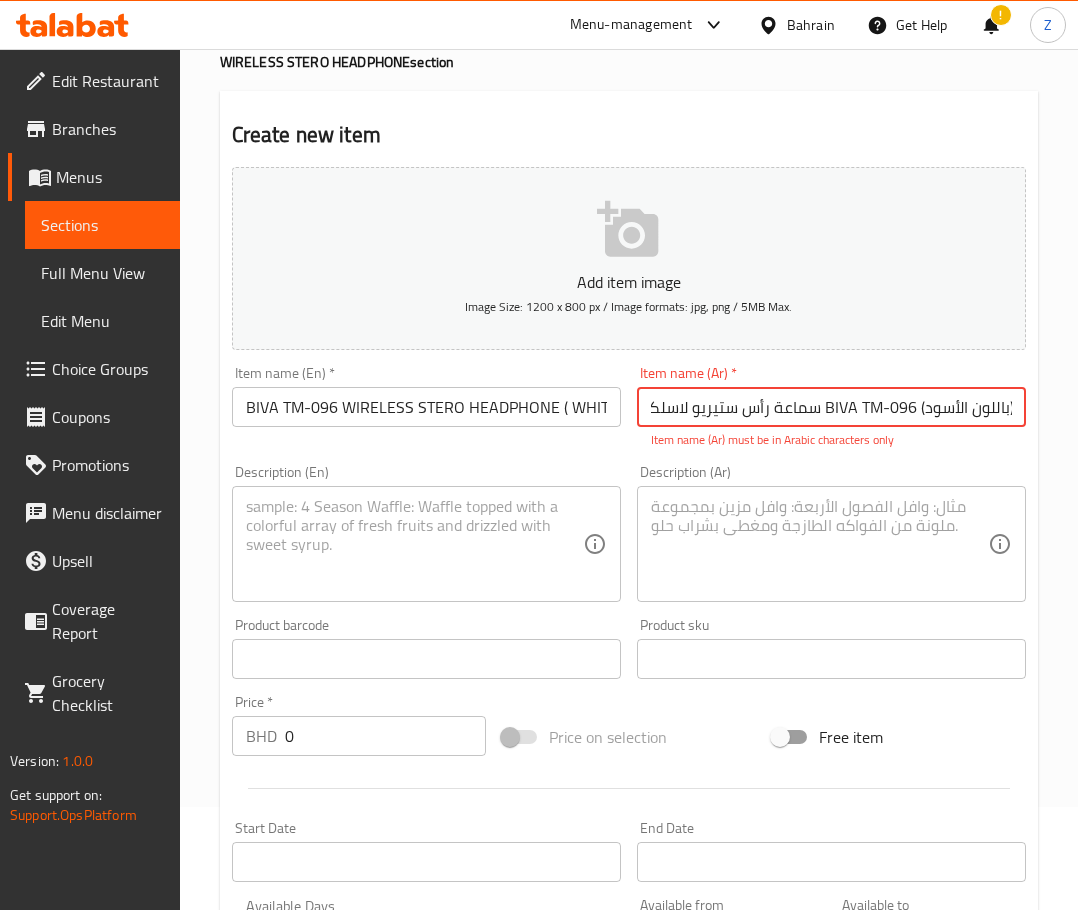 scroll, scrollTop: 0, scrollLeft: 20, axis: horizontal 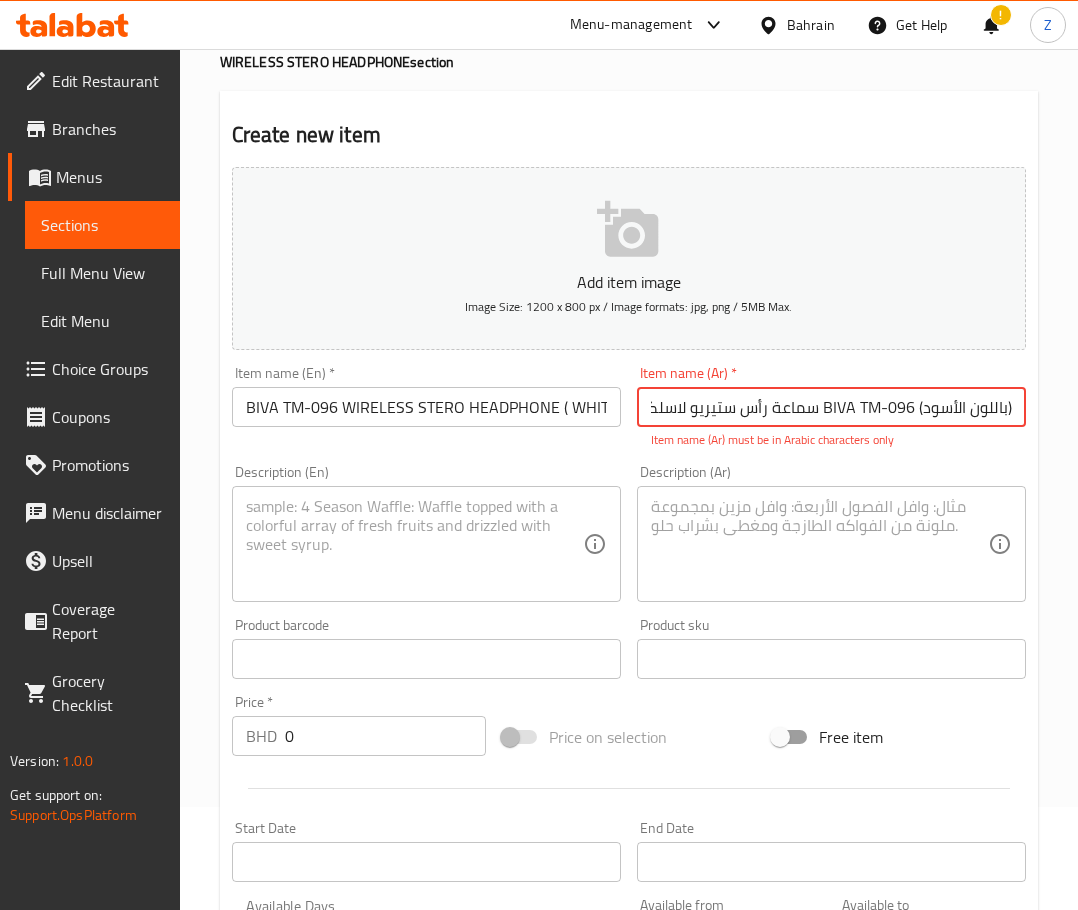 drag, startPoint x: 913, startPoint y: 405, endPoint x: 821, endPoint y: 403, distance: 92.021736 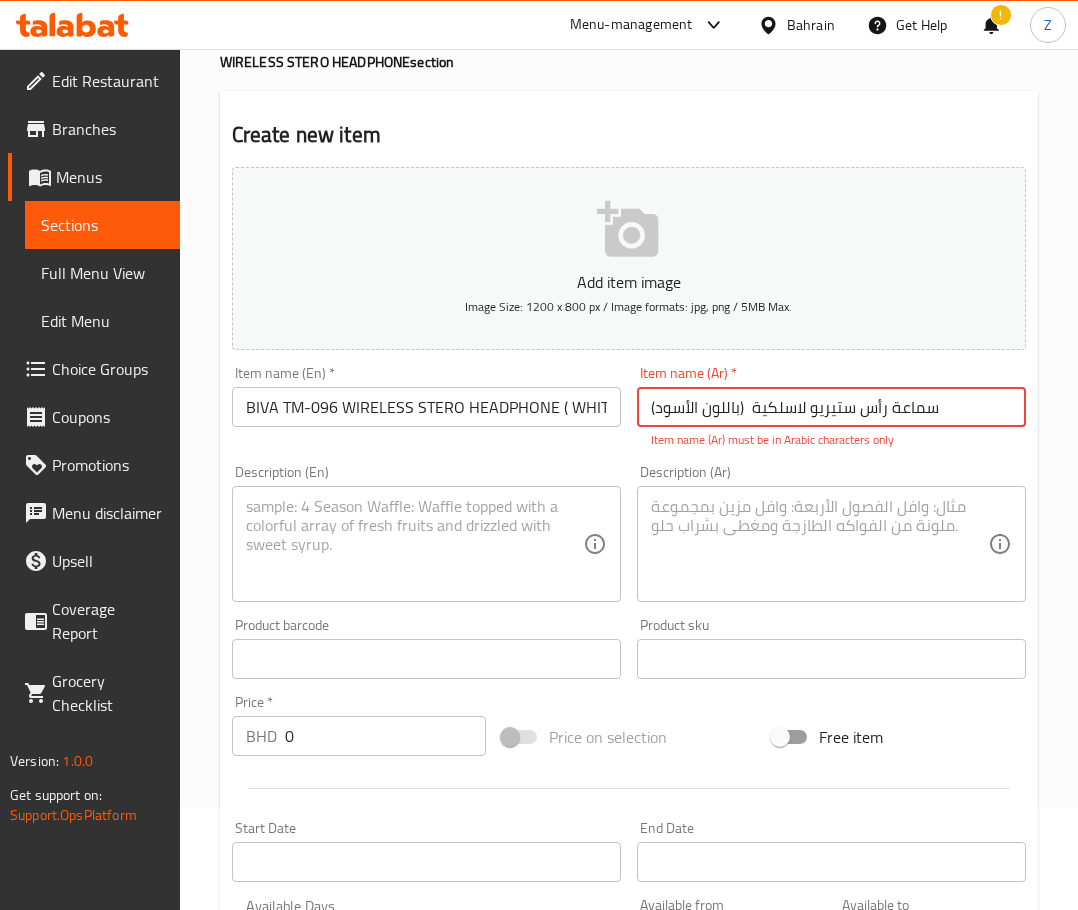 scroll, scrollTop: 0, scrollLeft: 0, axis: both 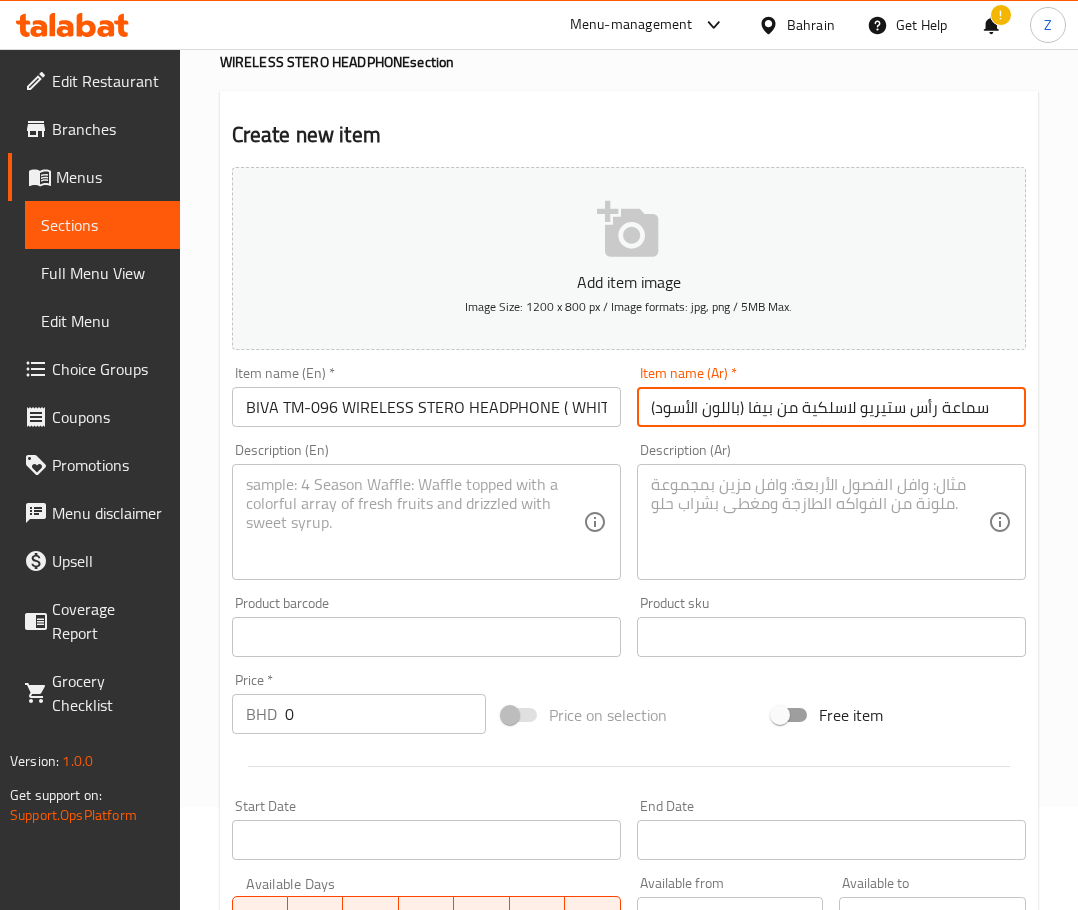 drag, startPoint x: 654, startPoint y: 403, endPoint x: 682, endPoint y: 410, distance: 28.86174 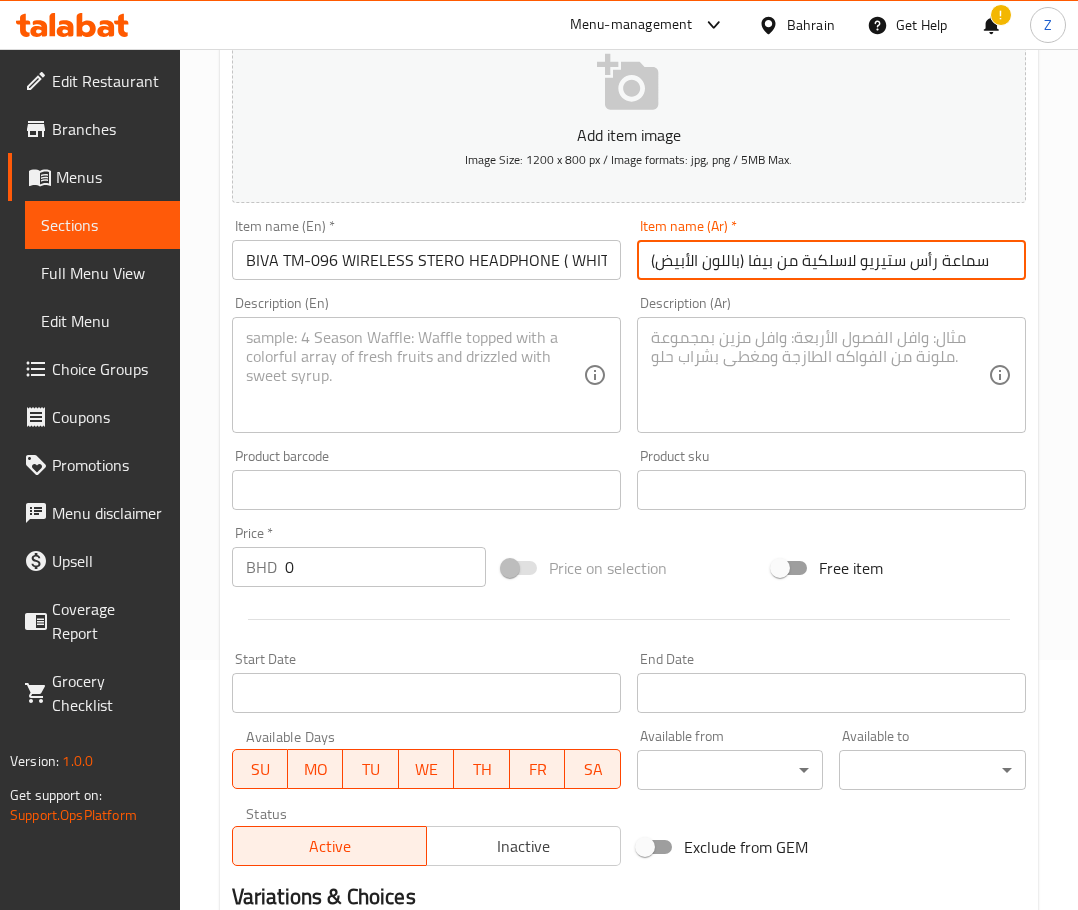 scroll, scrollTop: 403, scrollLeft: 0, axis: vertical 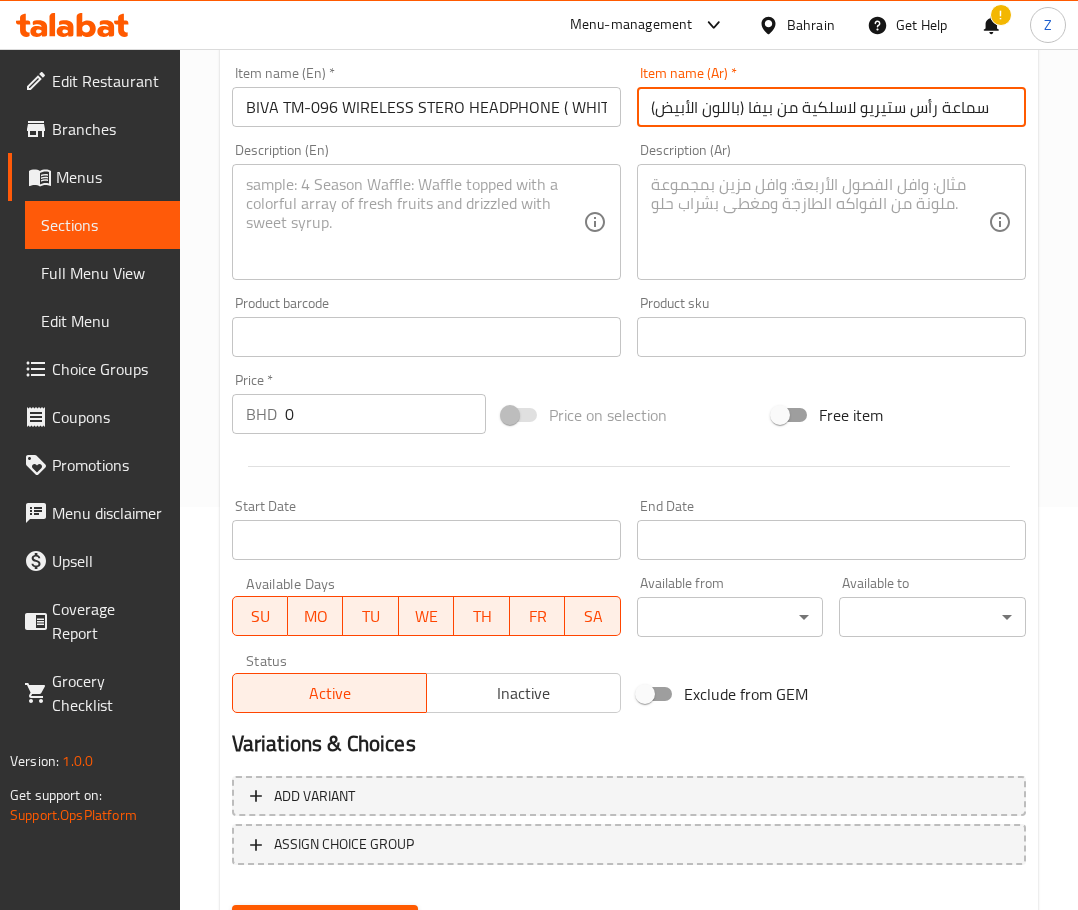 type on "سماعة رأس ستيريو لاسلكية من بيفا (باللون الأبيض)" 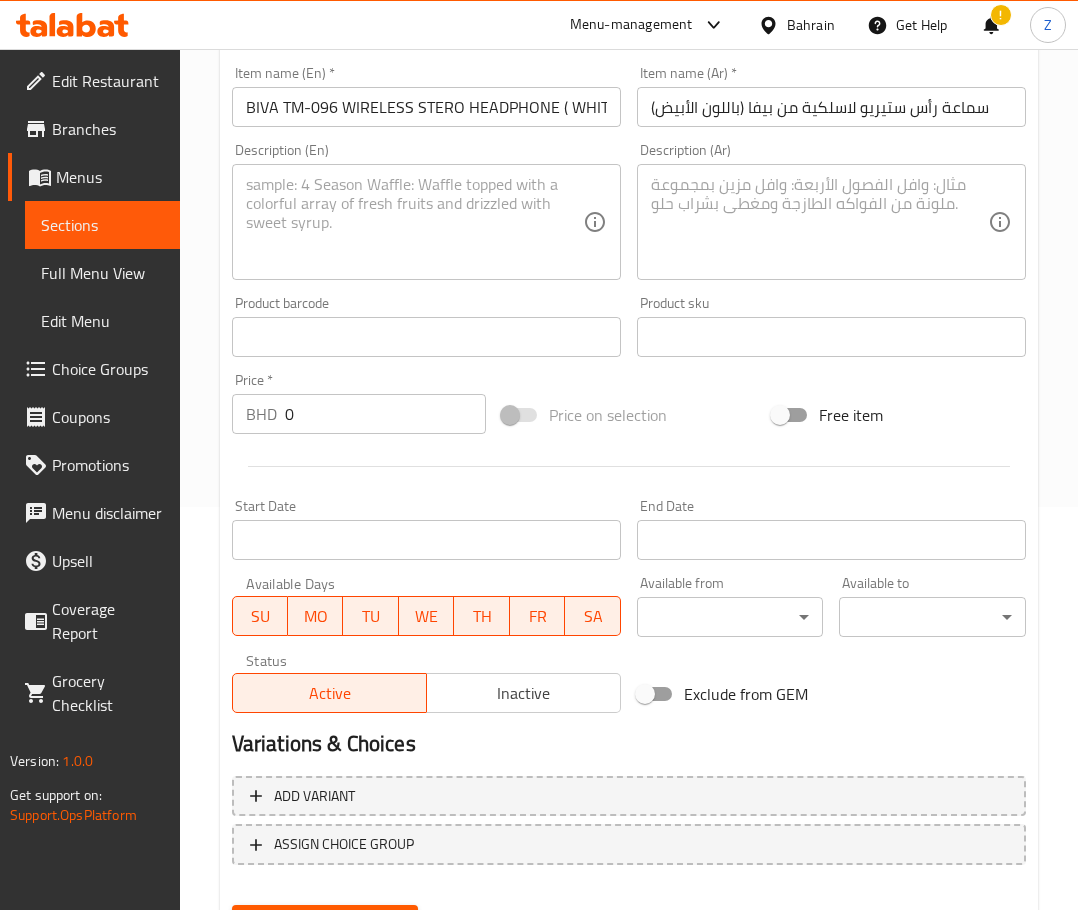 click at bounding box center (414, 222) 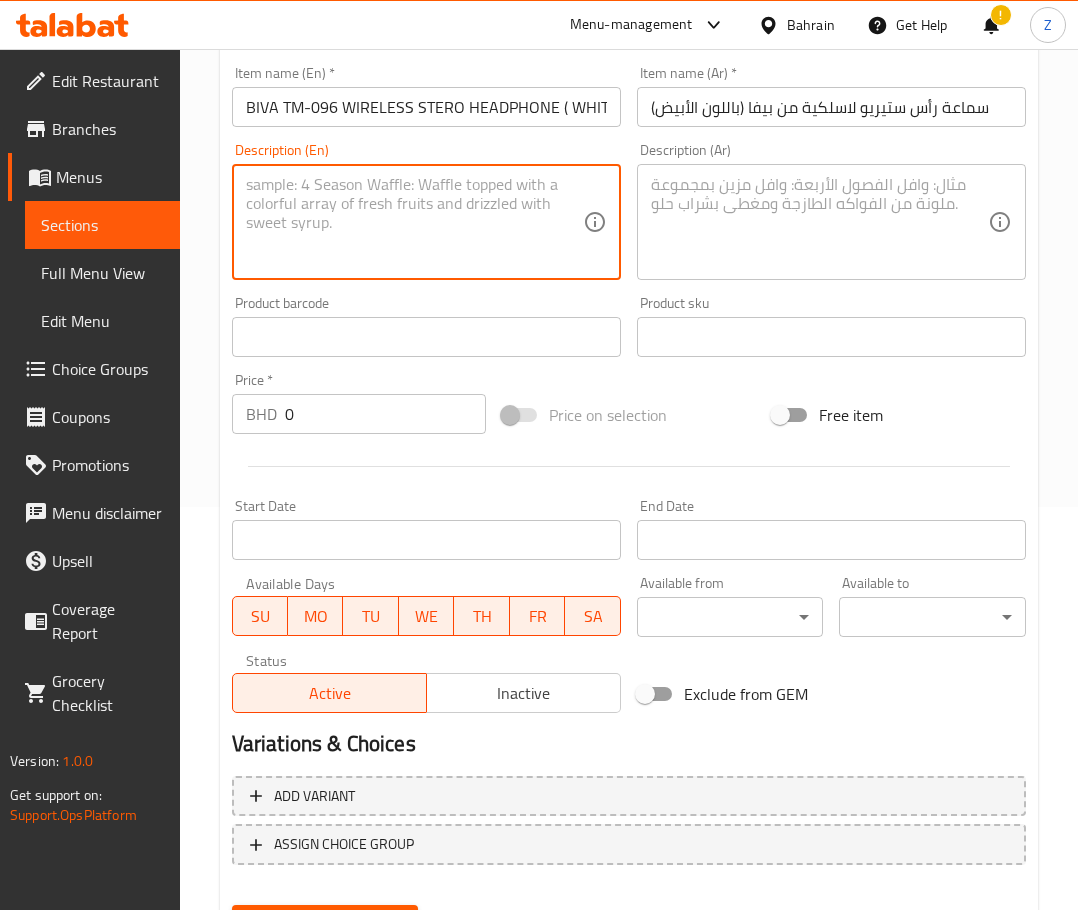 paste on "البطارية: [CAPACITY] مللي أمبير
الوحدة: [SIZE] ملم
زمن الاستعداد: [TIME] ساعة
زمن التشغيل: أكثر من [TIME] ساعات
الاستجابة الترددية: [FREQUENCY]
المنفذ: مقبس ستيريو [CONNECTOR] ملم
مصدر الصوت: معدات الاتصالات
الوظائف: التحكم في مستوى الصوت، إيقاف/تشغيل الموسيقى" 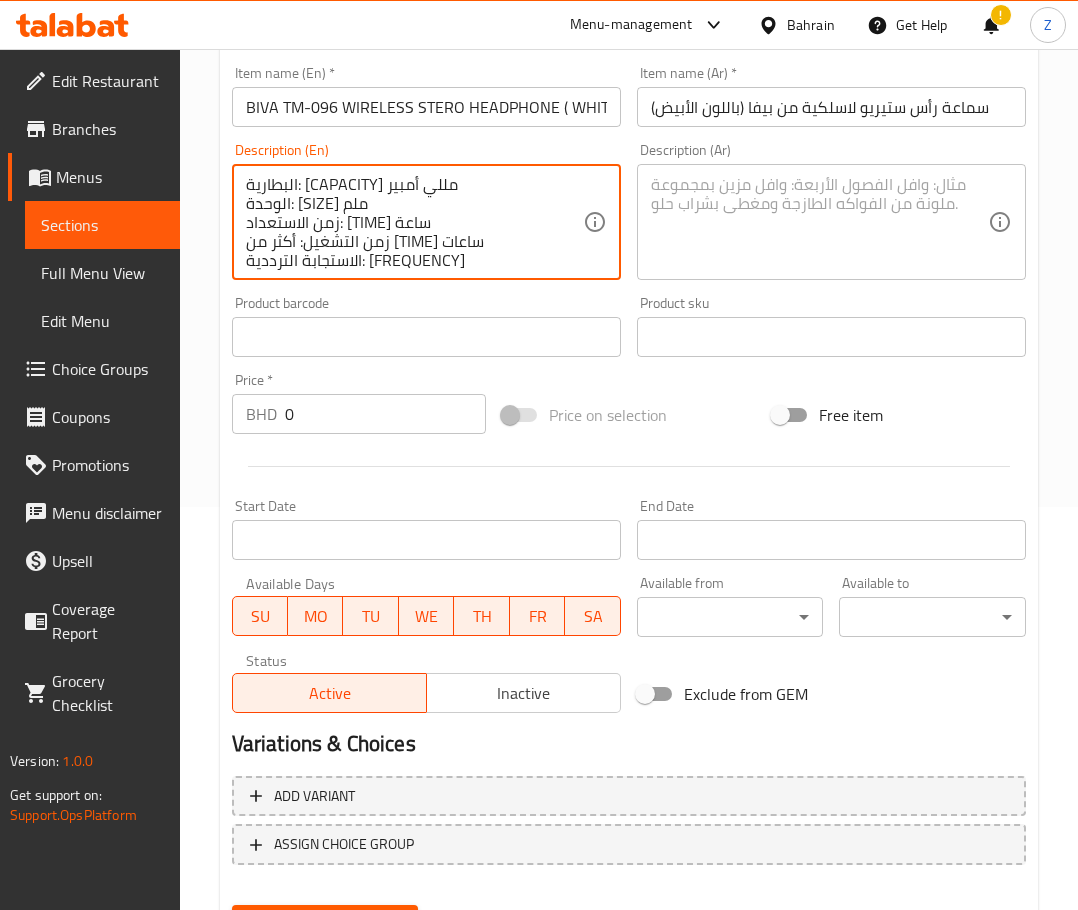 scroll, scrollTop: 100, scrollLeft: 0, axis: vertical 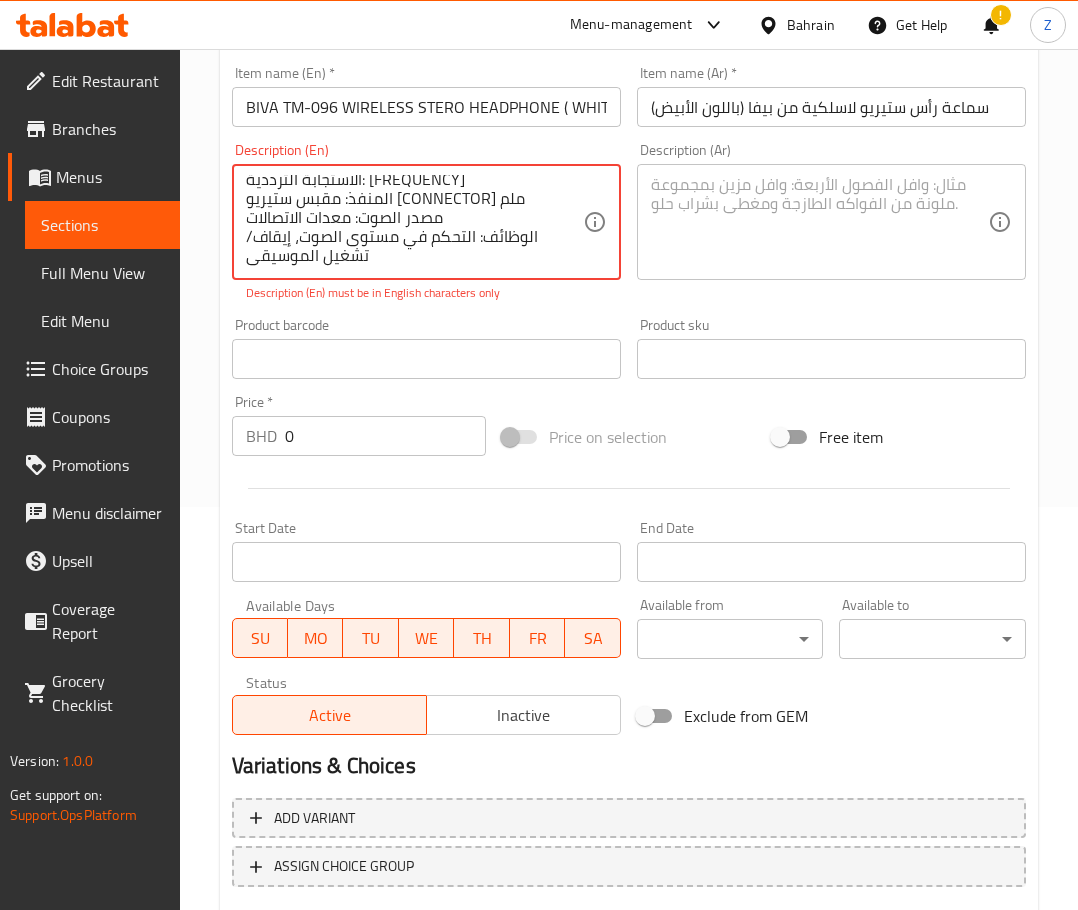 type on "البطارية: [CAPACITY] مللي أمبير
الوحدة: [SIZE] ملم
زمن الاستعداد: [TIME] ساعة
زمن التشغيل: أكثر من [TIME] ساعات
الاستجابة الترددية: [FREQUENCY]
المنفذ: مقبس ستيريو [CONNECTOR] ملم
مصدر الصوت: معدات الاتصالات
الوظائف: التحكم في مستوى الصوت، إيقاف/تشغيل الموسيقى" 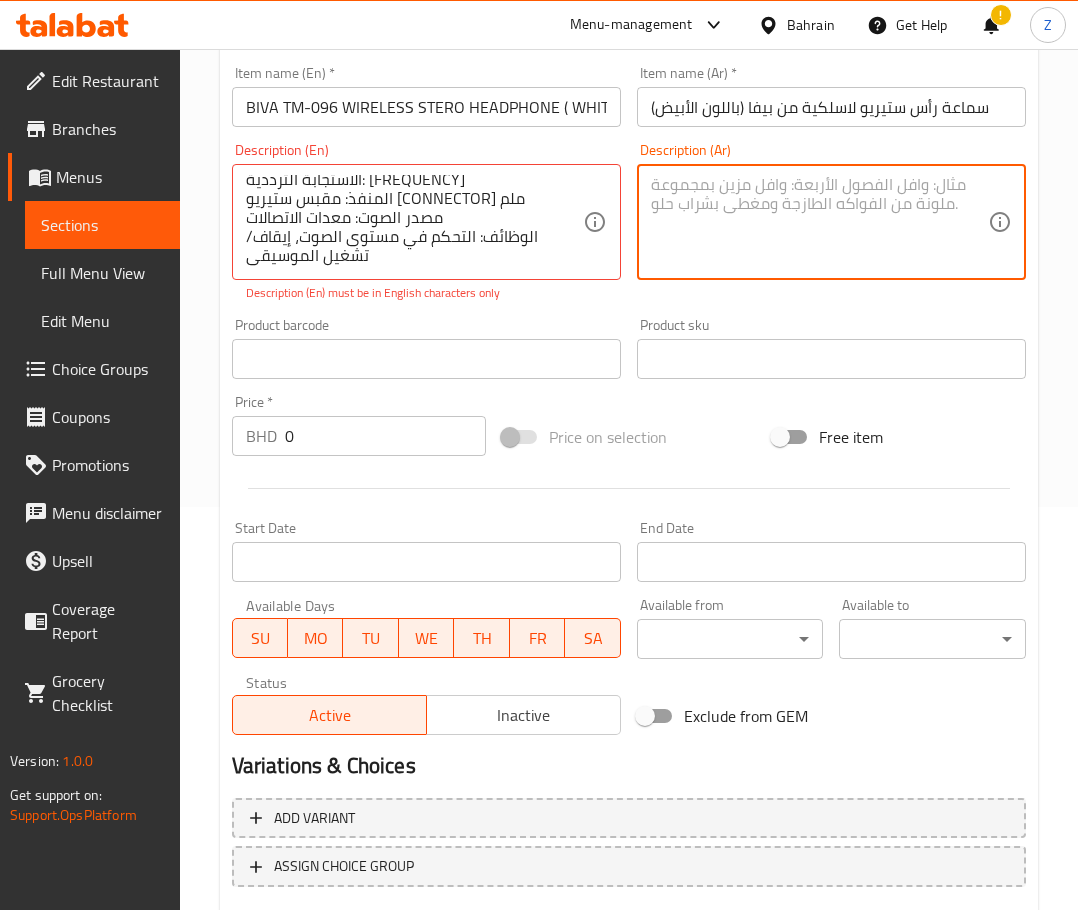 click at bounding box center (819, 222) 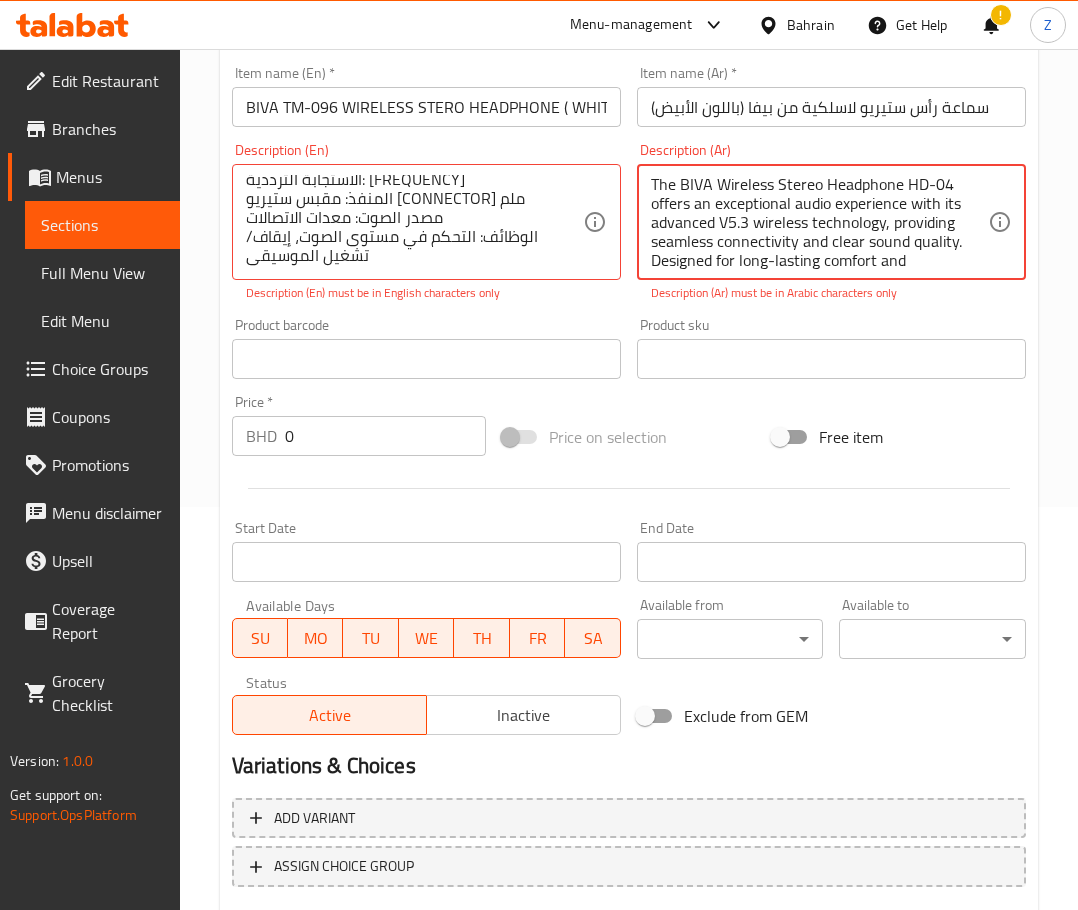 scroll, scrollTop: 271, scrollLeft: 0, axis: vertical 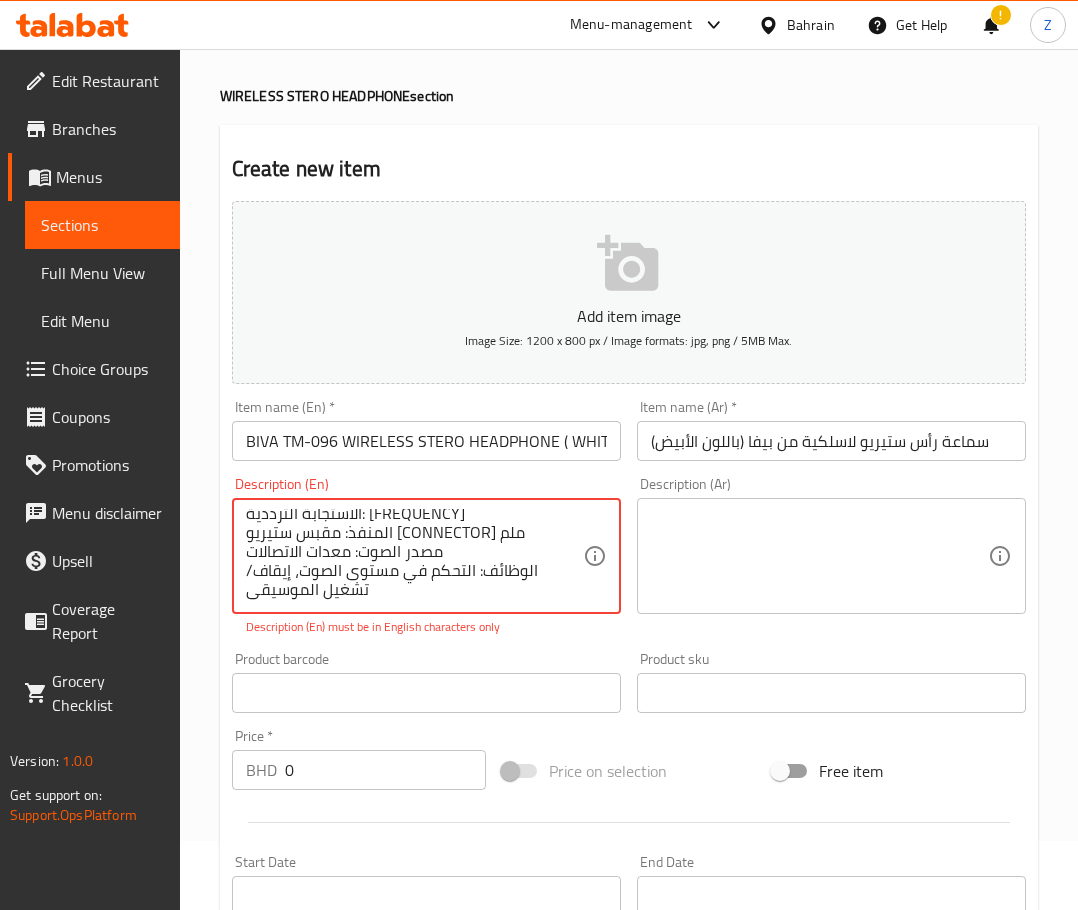 drag, startPoint x: 393, startPoint y: 576, endPoint x: -10, endPoint y: 592, distance: 403.3175 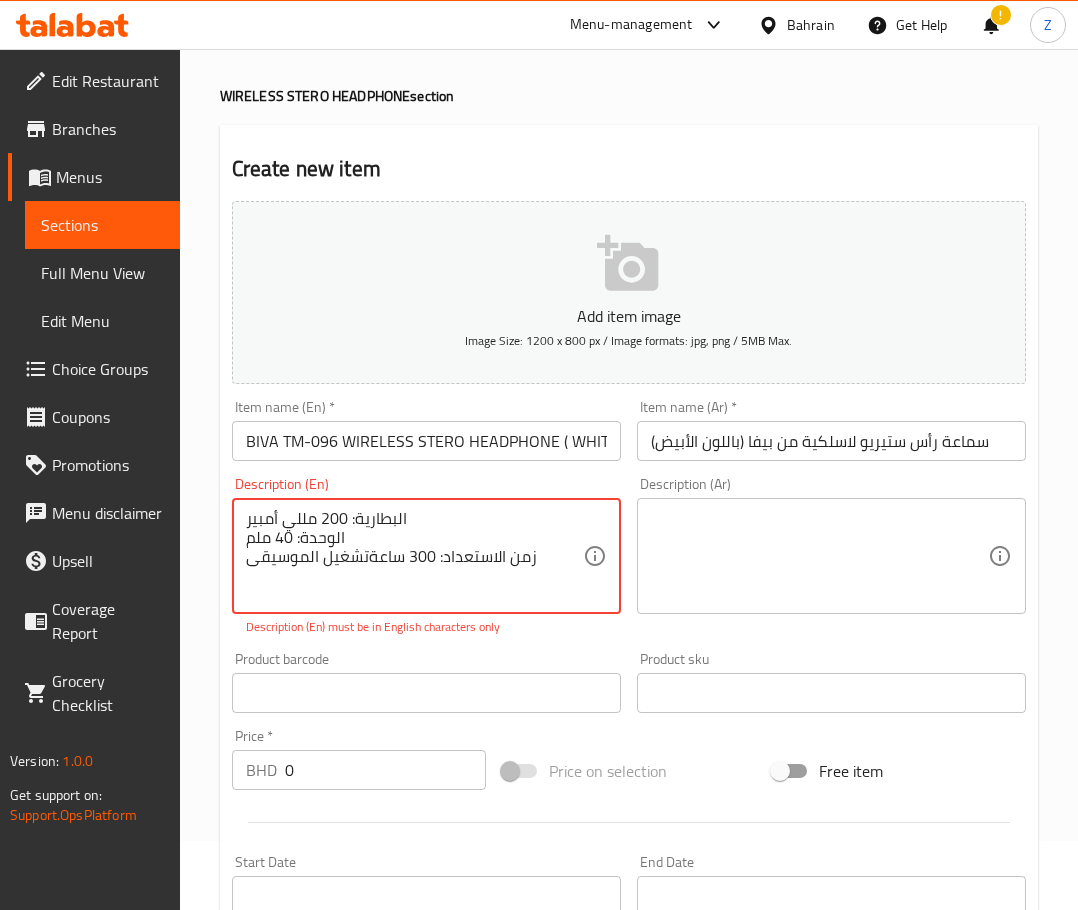 scroll, scrollTop: 0, scrollLeft: 0, axis: both 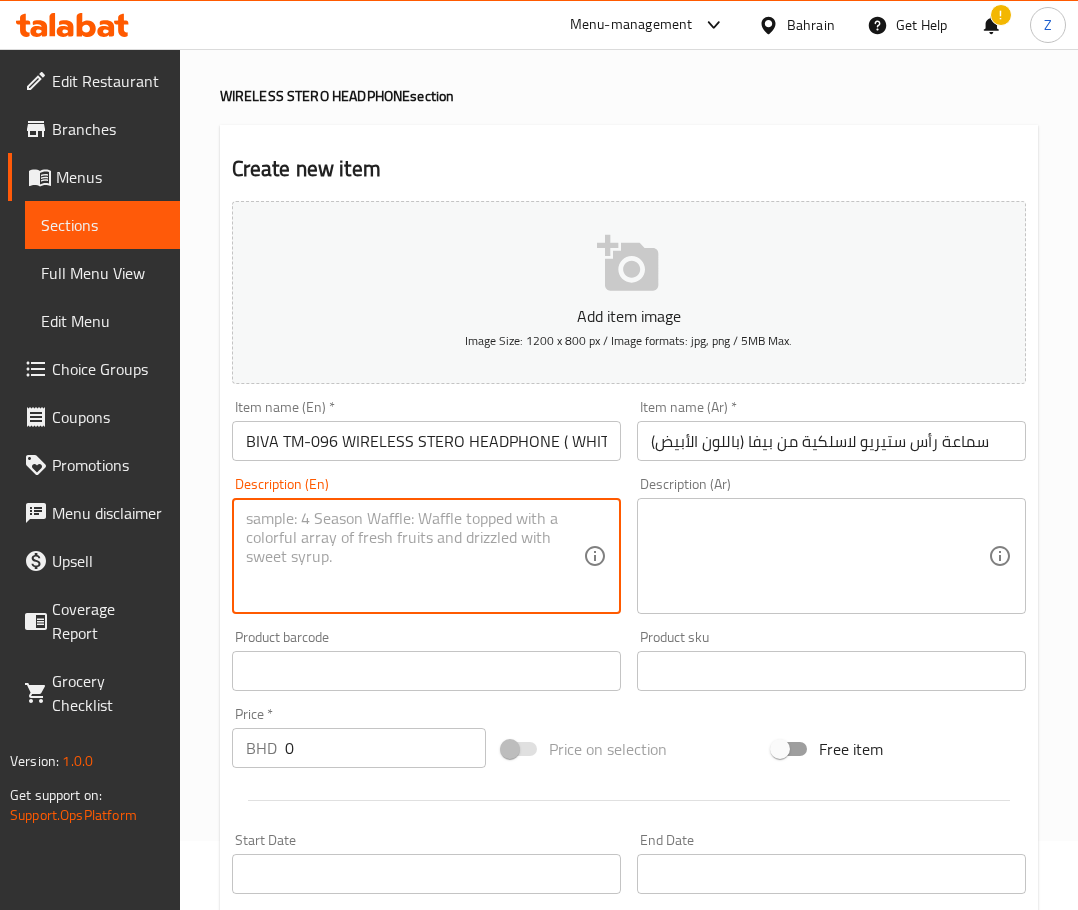paste on "The BIVA Wireless Stereo Headphone HD-04 offers an exceptional audio experience with its advanced V5.3 wireless technology, providing seamless connectivity and clear sound quality. Designed for long-lasting comfort and performance, it delivers up to 30 hours of playback on a single charge. Featuring a quick 2-hour charging time and a wide frequency response of 20Hz to 20kHz, these headphones ensure you never miss a beat. With an effective range of 10 meters, a built-in 500mAh battery, and support for HFP/HSP/A2DP/AVRCP protocols, the BIVA HD-04 is perfect for music lovers and professionals alike. The ergonomic, foldable design ensures portability and comfort for extended wear, while the 320-ohm impedance and 80dB sensitivity provide crisp, high-fidelity sound." 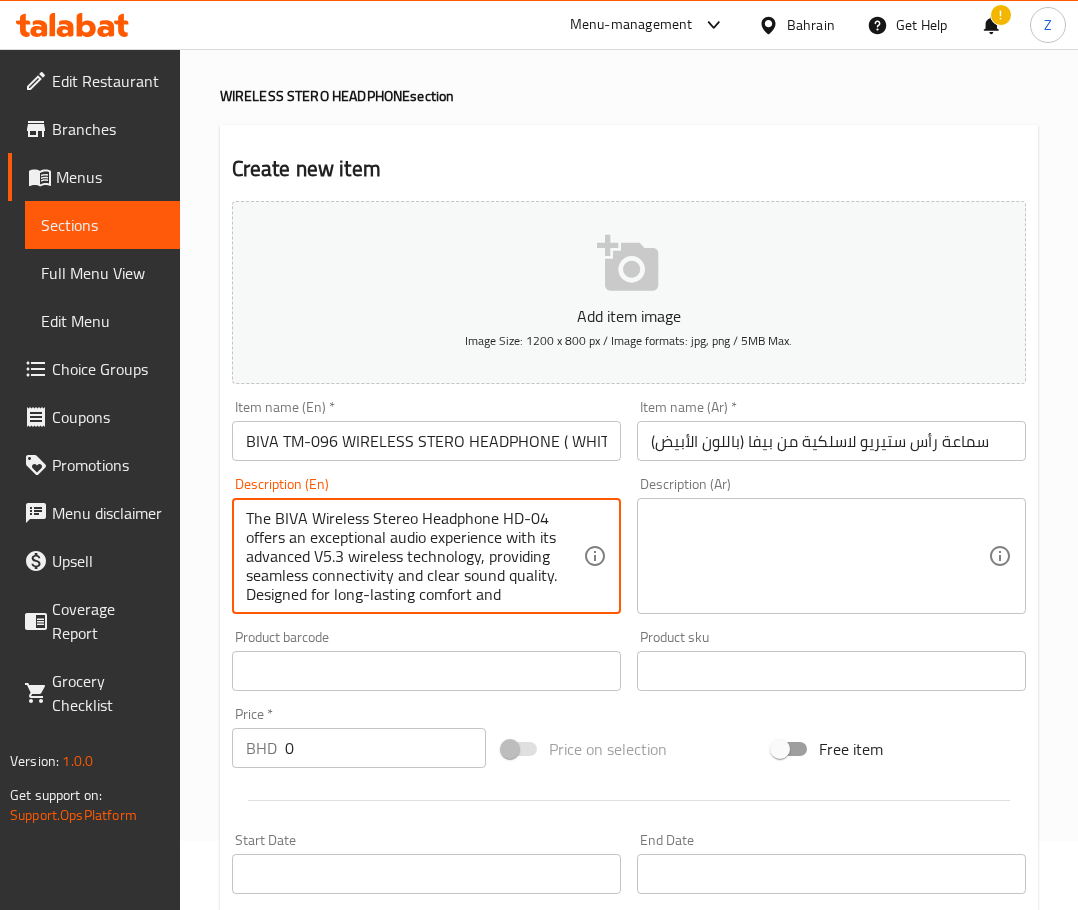 scroll, scrollTop: 271, scrollLeft: 0, axis: vertical 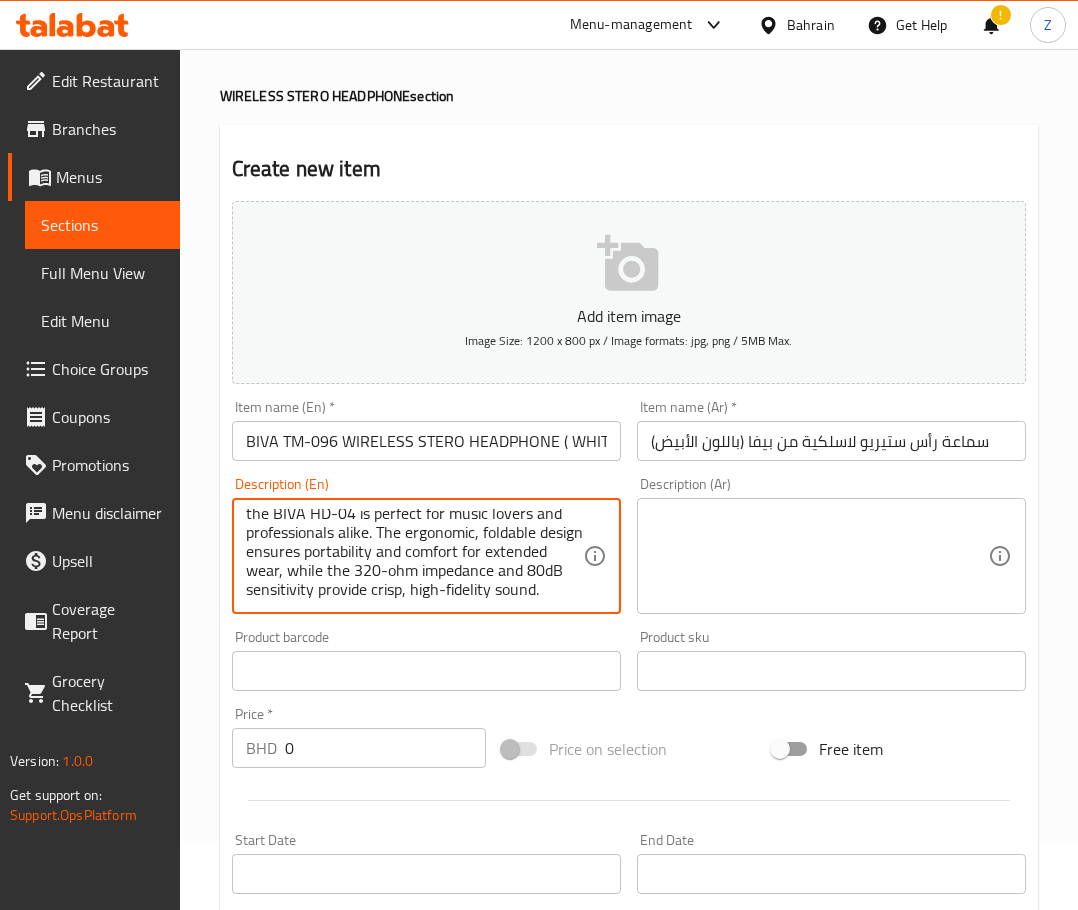 drag, startPoint x: 822, startPoint y: 612, endPoint x: 810, endPoint y: 609, distance: 12.369317 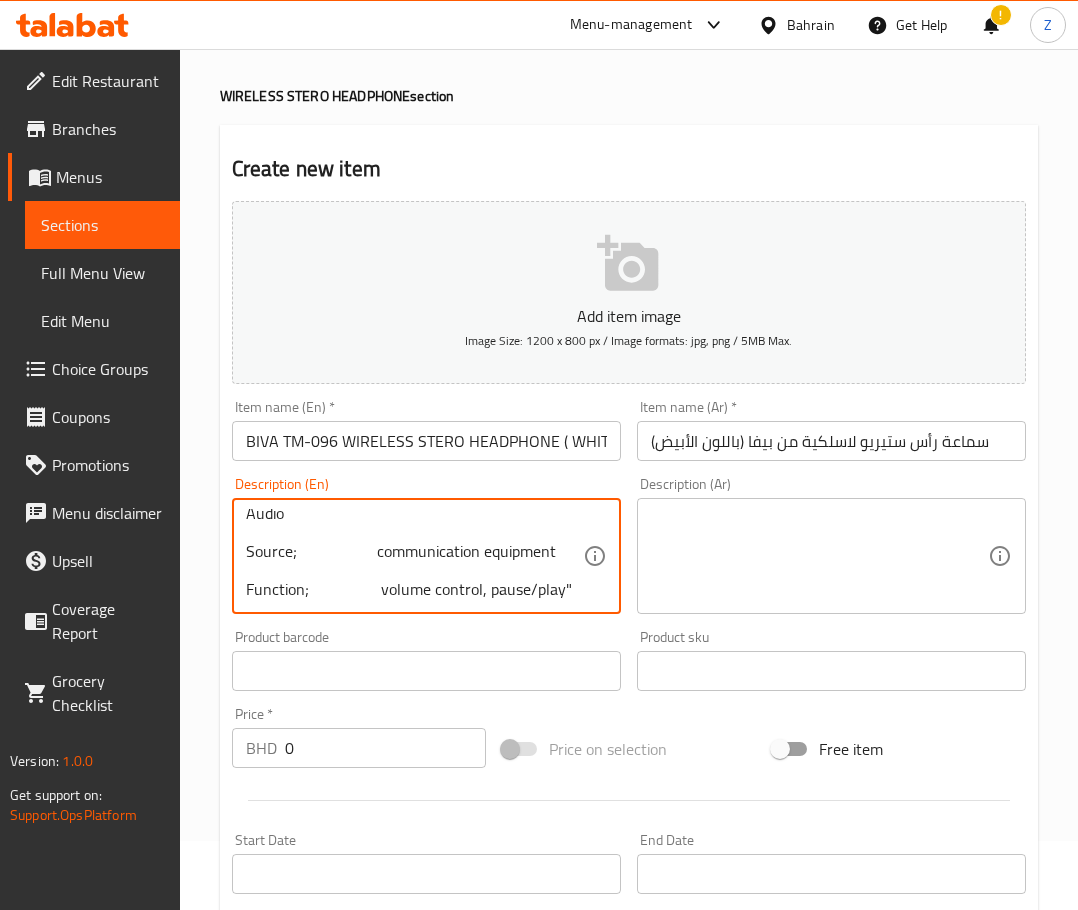 type on ""Battery;              200mah
Unit;                    40 mm
Stand by time;      300hours
Play time;               over 8 hours
Frequency
Response;              20hz-20khz
Connector;              3.5mm stereo plug
Audio
Source;                    communication equipment
Function;                  volume control, pause/play"" 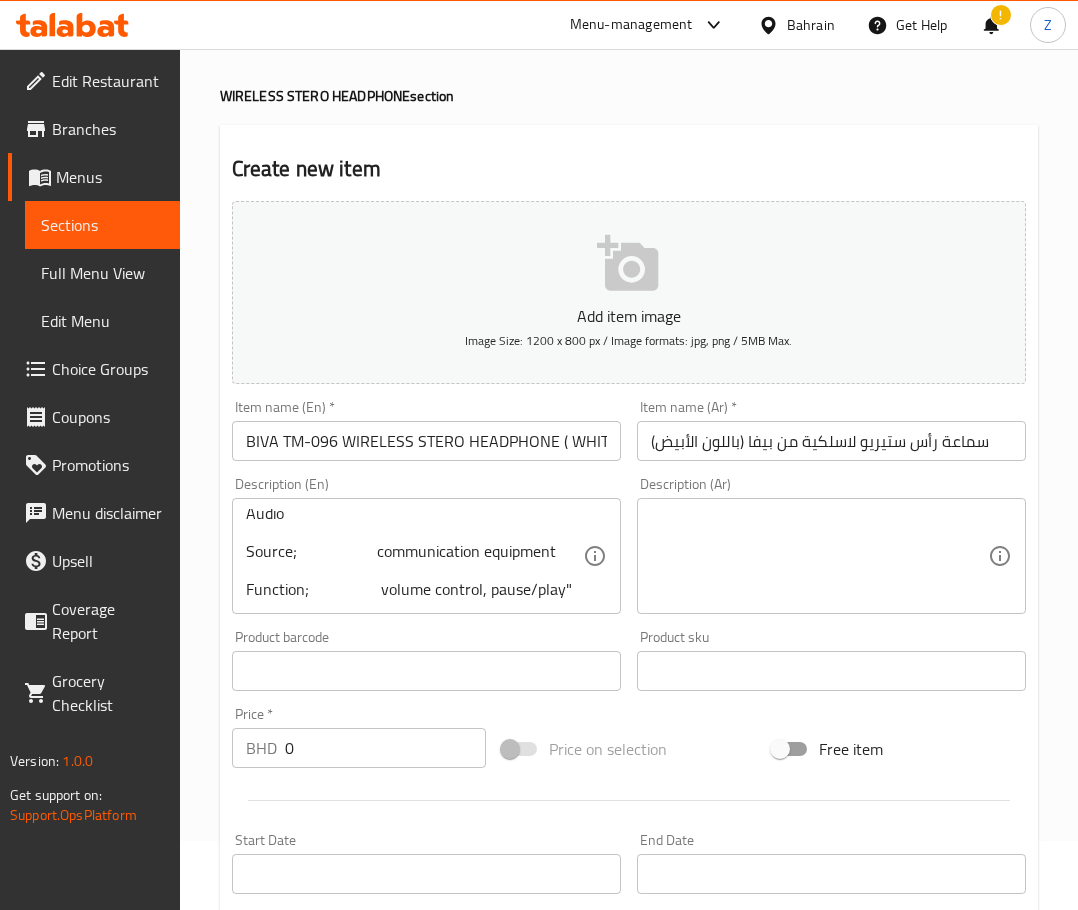 click at bounding box center [819, 556] 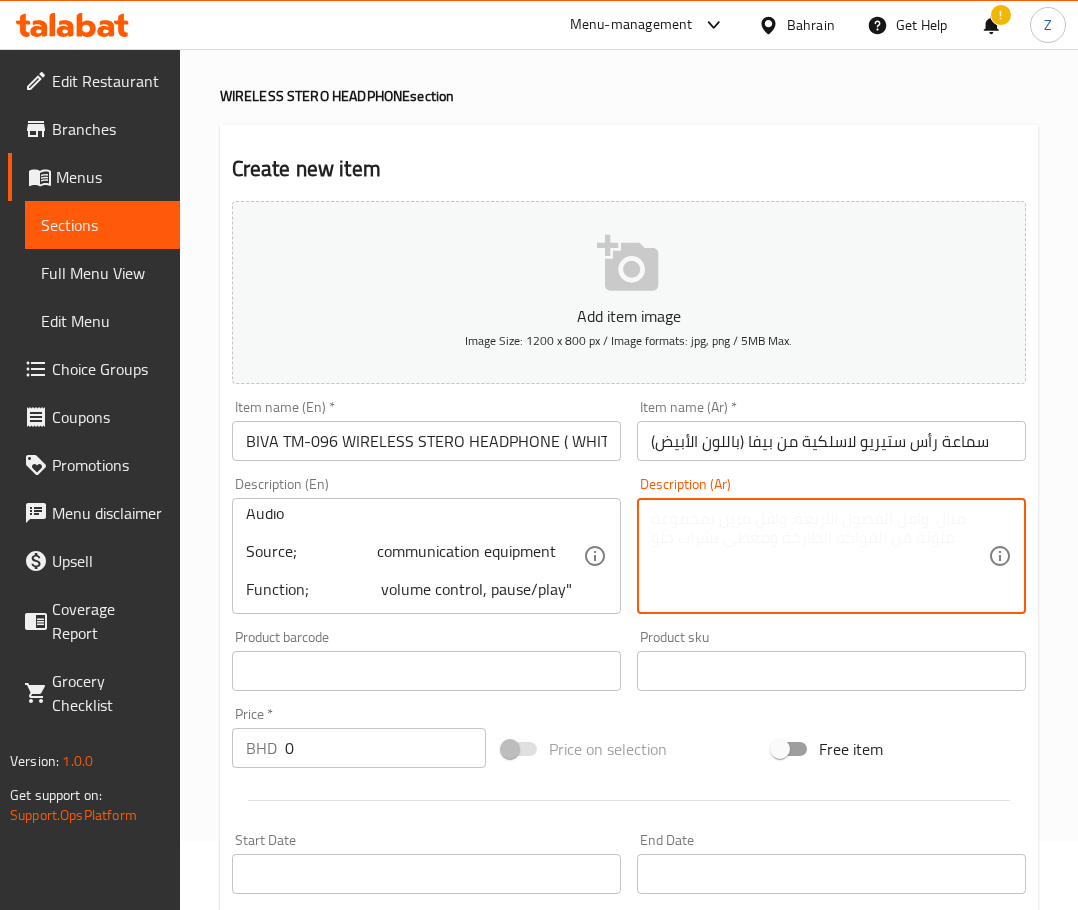 paste on "البطارية: [CAPACITY] مللي أمبير
الوحدة: [SIZE] ملم
زمن الاستعداد: [TIME] ساعة
زمن التشغيل: أكثر من [TIME] ساعات
الاستجابة الترددية: [FREQUENCY]
المنفذ: مقبس ستيريو [CONNECTOR] ملم
مصدر الصوت: معدات الاتصالات
الوظائف: التحكم في مستوى الصوت، إيقاف/تشغيل الموسيقى" 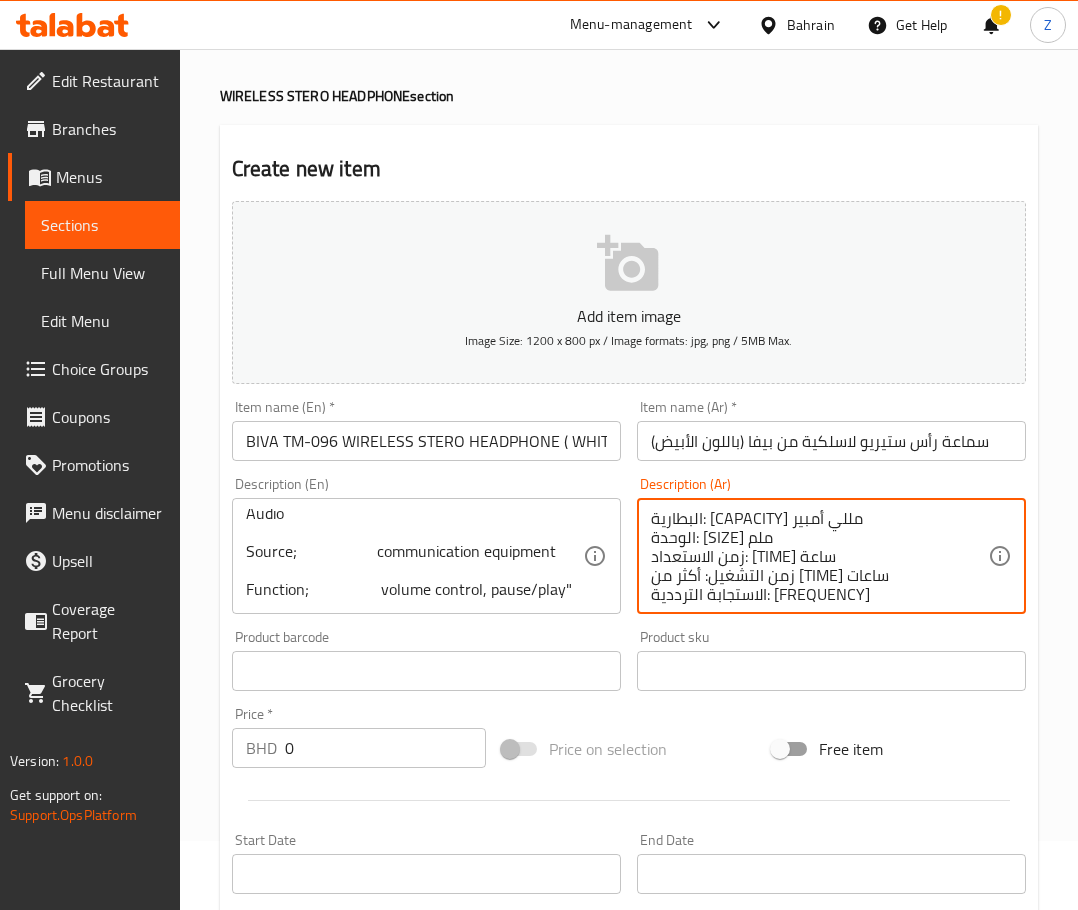 scroll, scrollTop: 100, scrollLeft: 0, axis: vertical 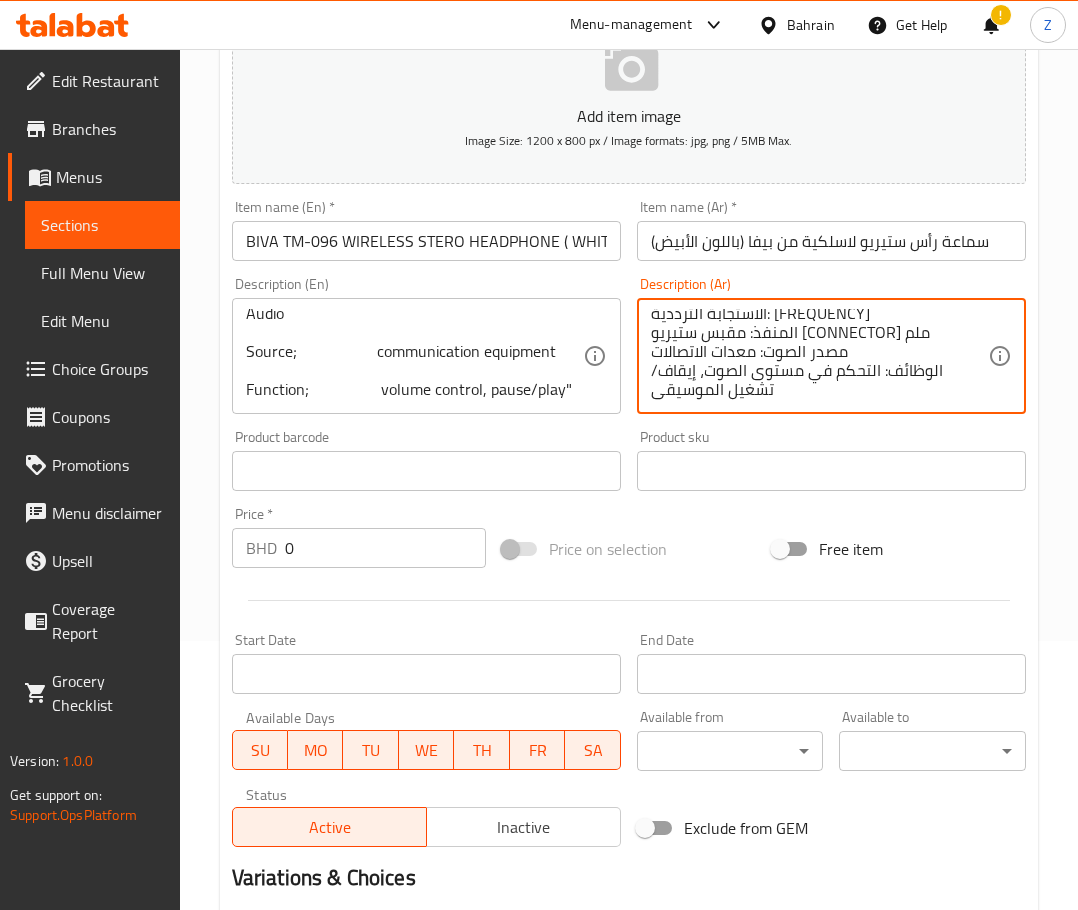 type on "البطارية: [CAPACITY] مللي أمبير
الوحدة: [SIZE] ملم
زمن الاستعداد: [TIME] ساعة
زمن التشغيل: أكثر من [TIME] ساعات
الاستجابة الترددية: [FREQUENCY]
المنفذ: مقبس ستيريو [CONNECTOR] ملم
مصدر الصوت: معدات الاتصالات
الوظائف: التحكم في مستوى الصوت، إيقاف/تشغيل الموسيقى" 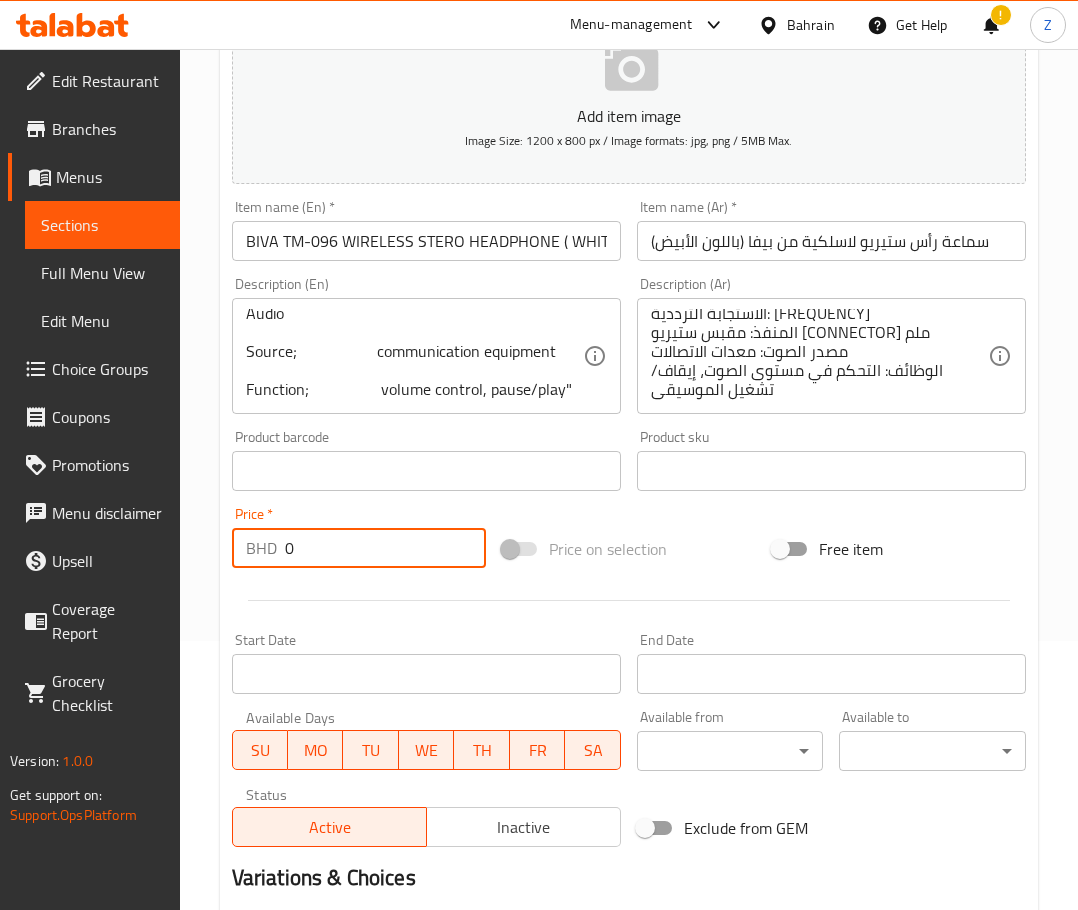 drag, startPoint x: 343, startPoint y: 544, endPoint x: 25, endPoint y: 469, distance: 326.72464 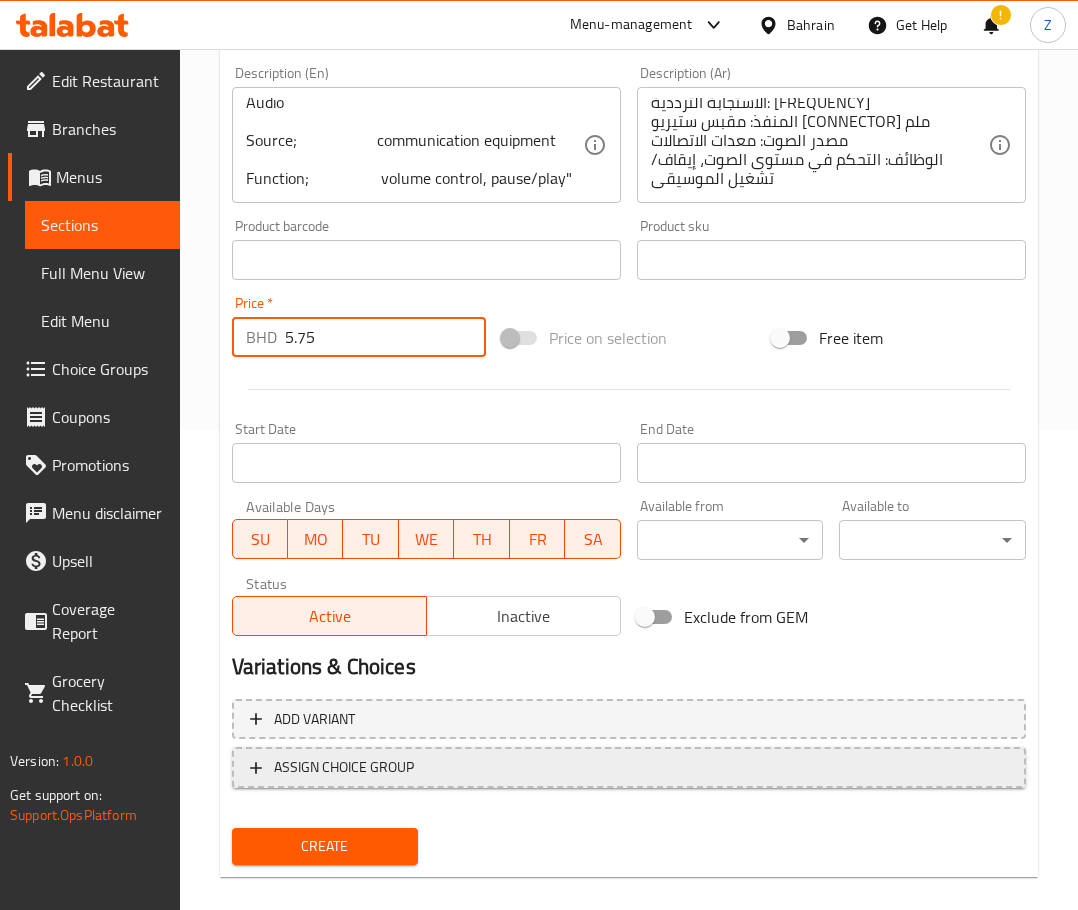 scroll, scrollTop: 503, scrollLeft: 0, axis: vertical 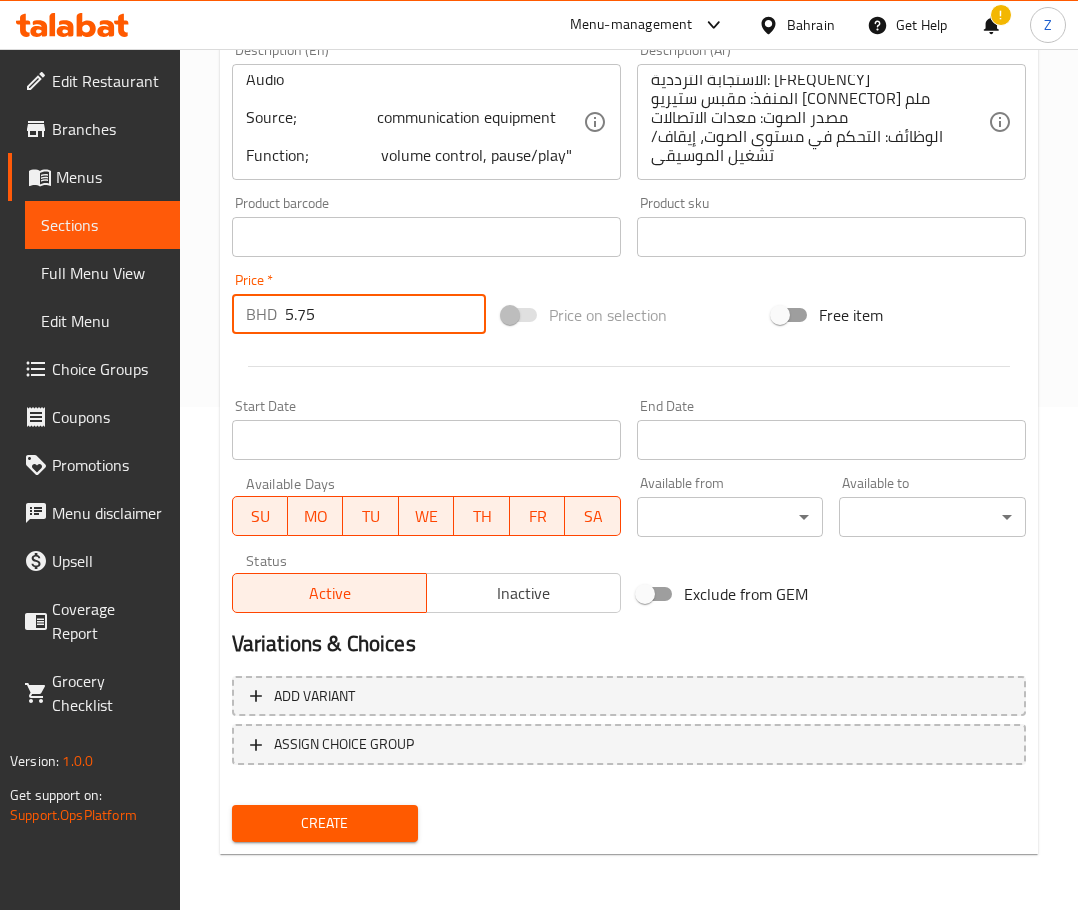 type on "5.75" 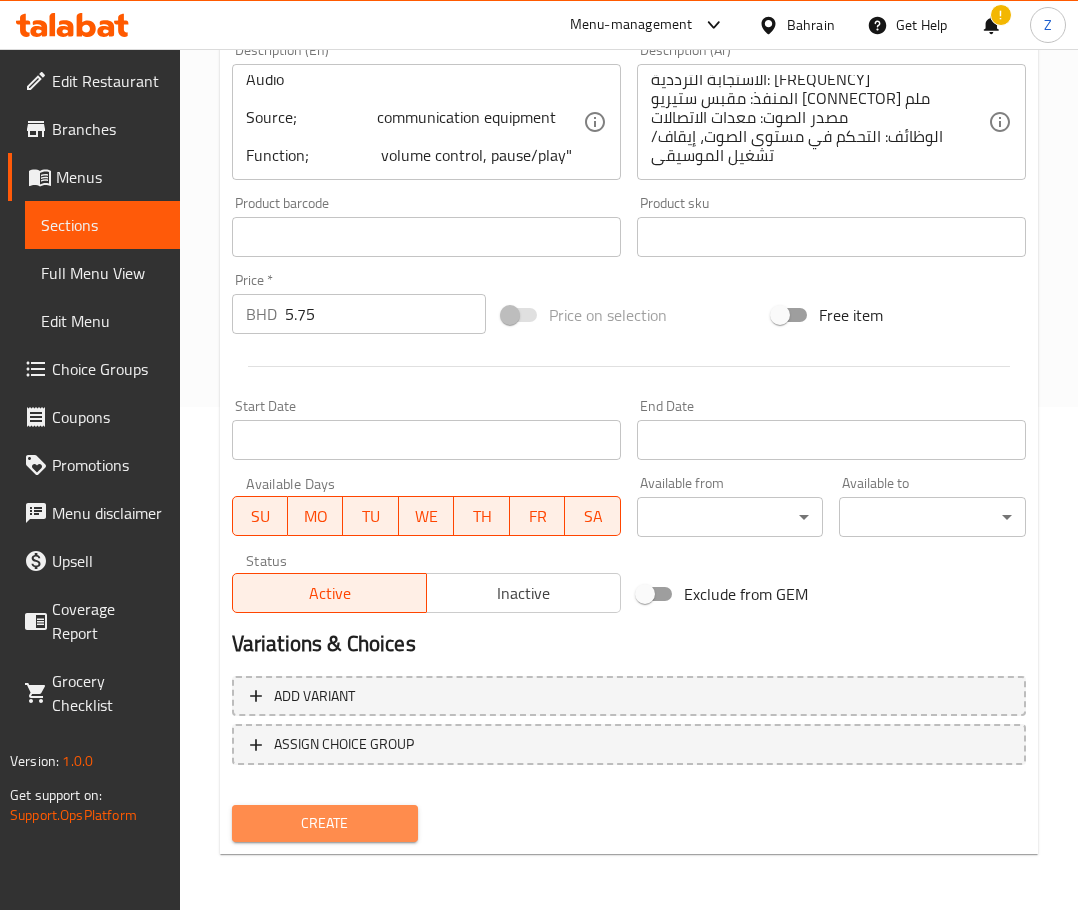 click on "Create" at bounding box center [325, 823] 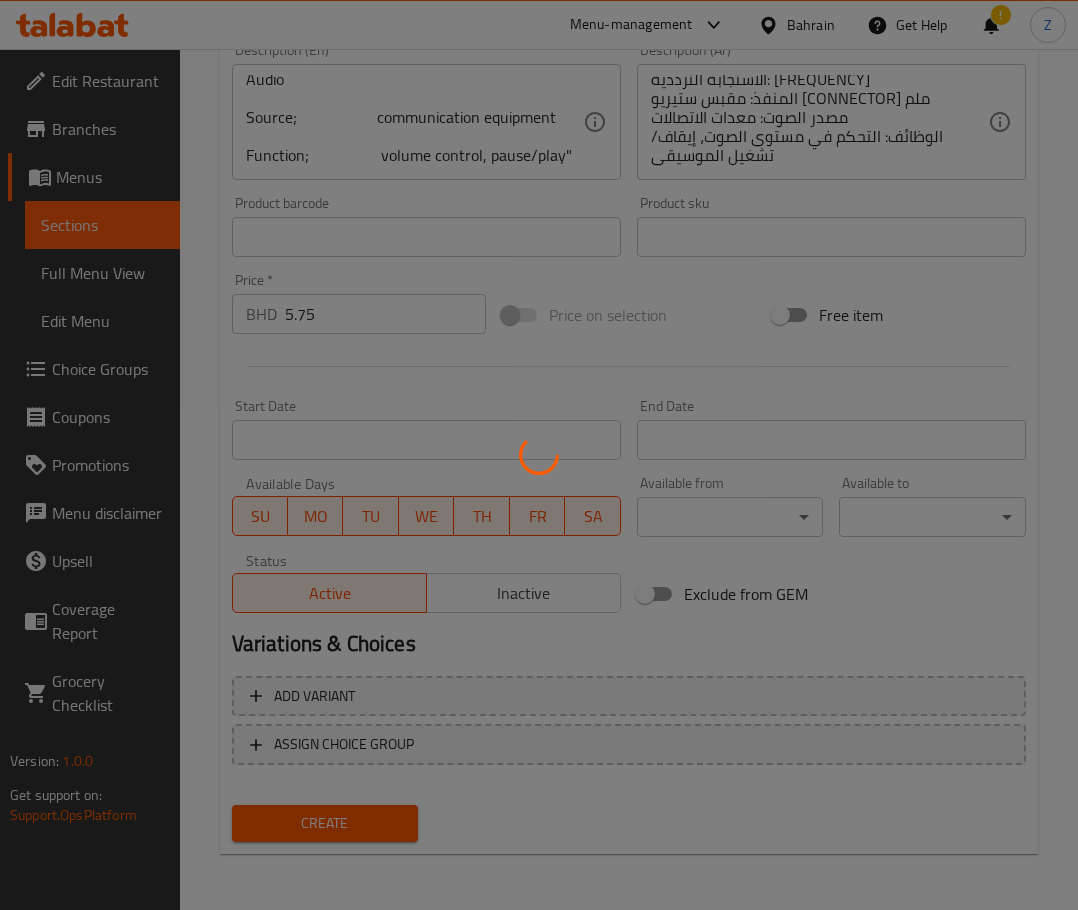 type 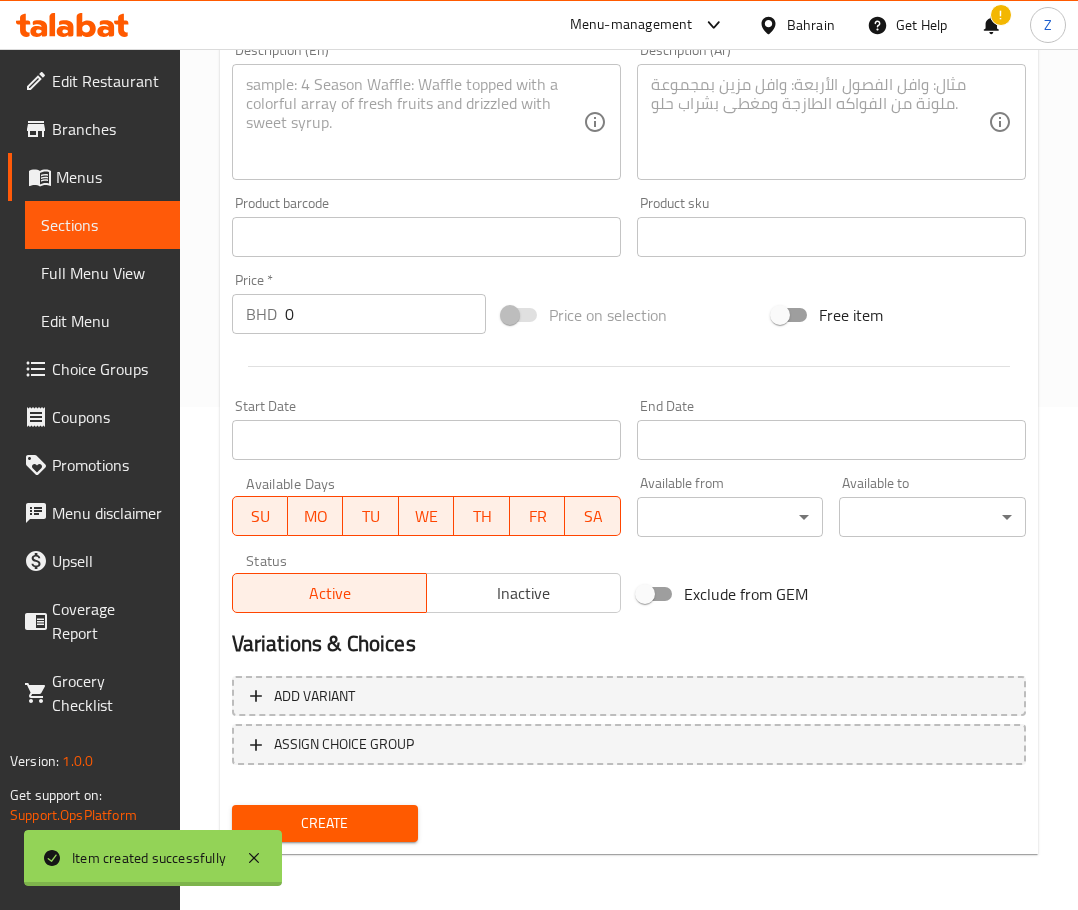 scroll, scrollTop: 0, scrollLeft: 0, axis: both 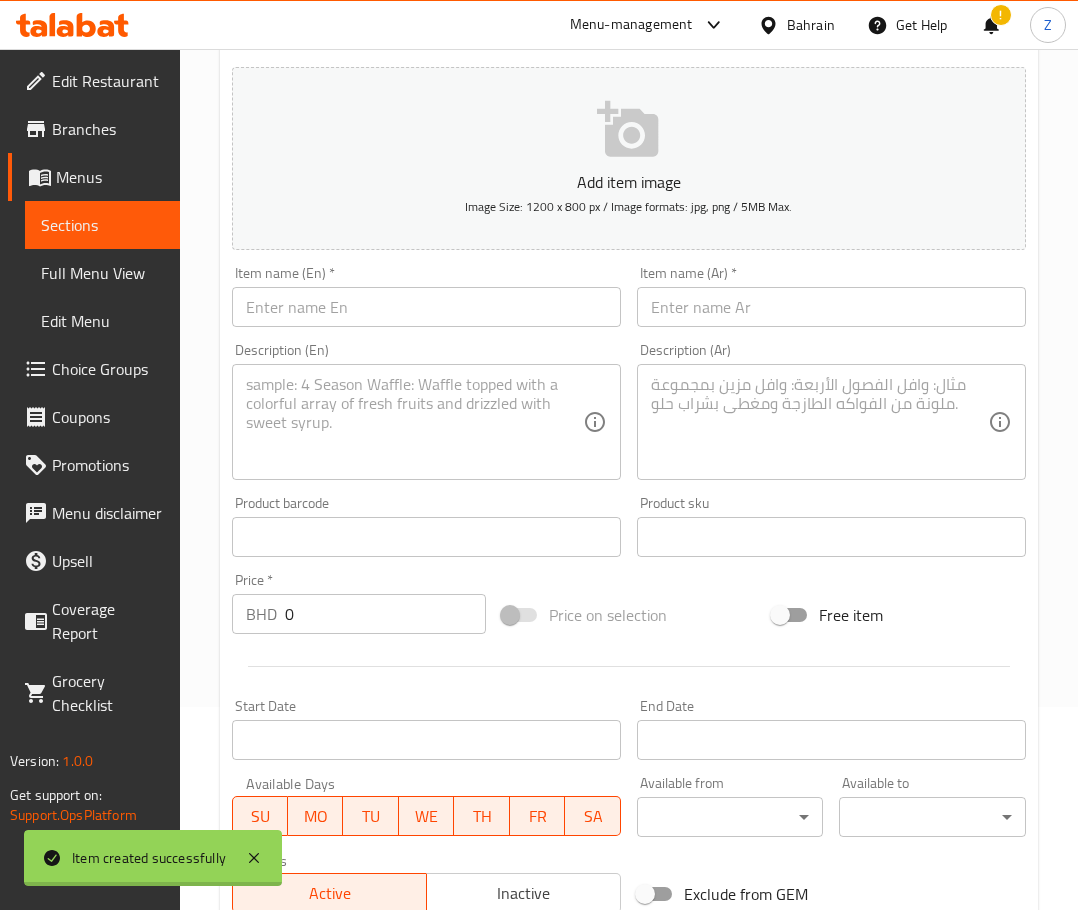 click at bounding box center (414, 422) 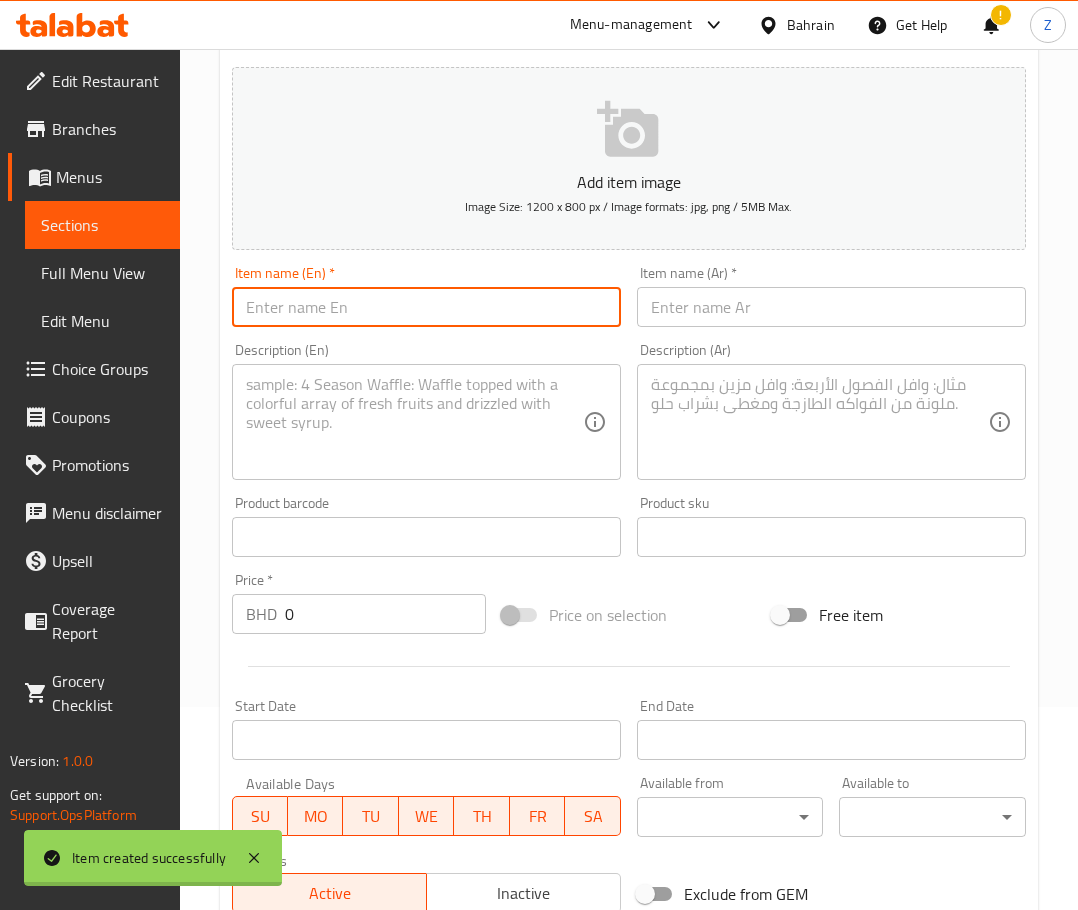 click at bounding box center (426, 307) 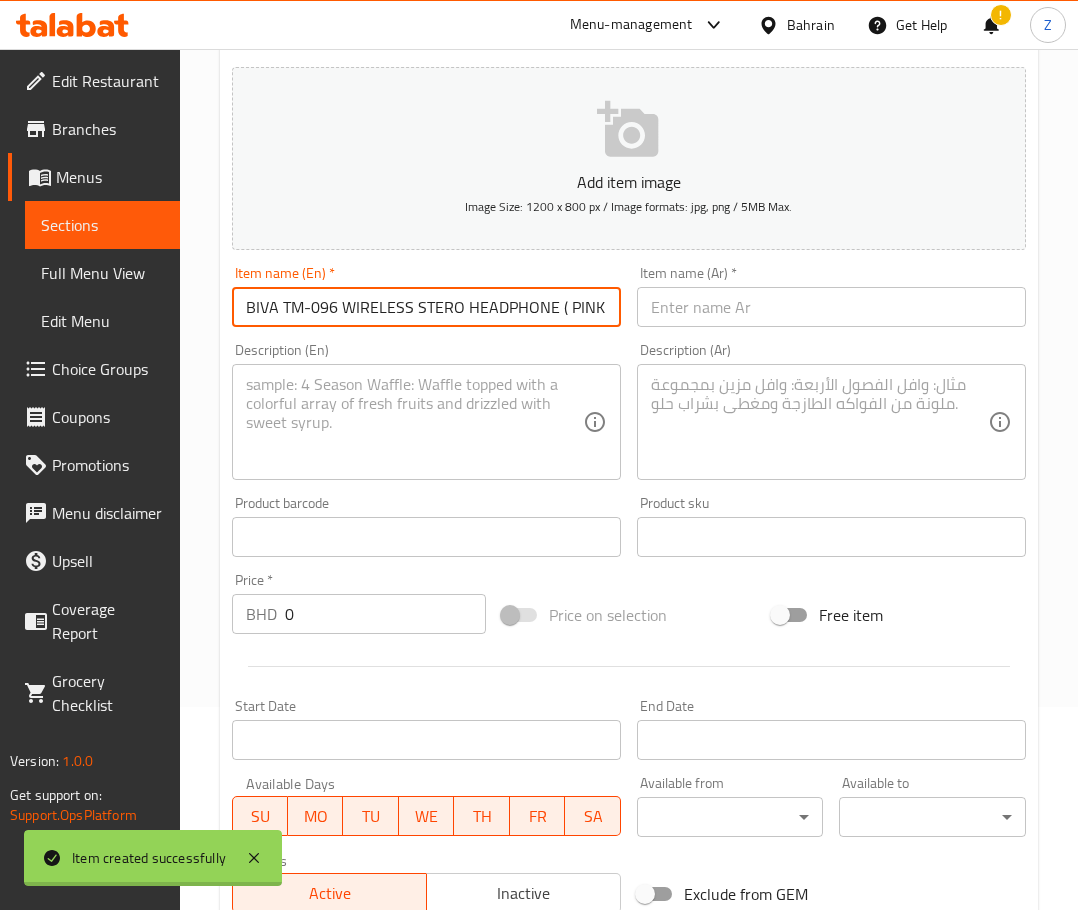 scroll, scrollTop: 0, scrollLeft: 3, axis: horizontal 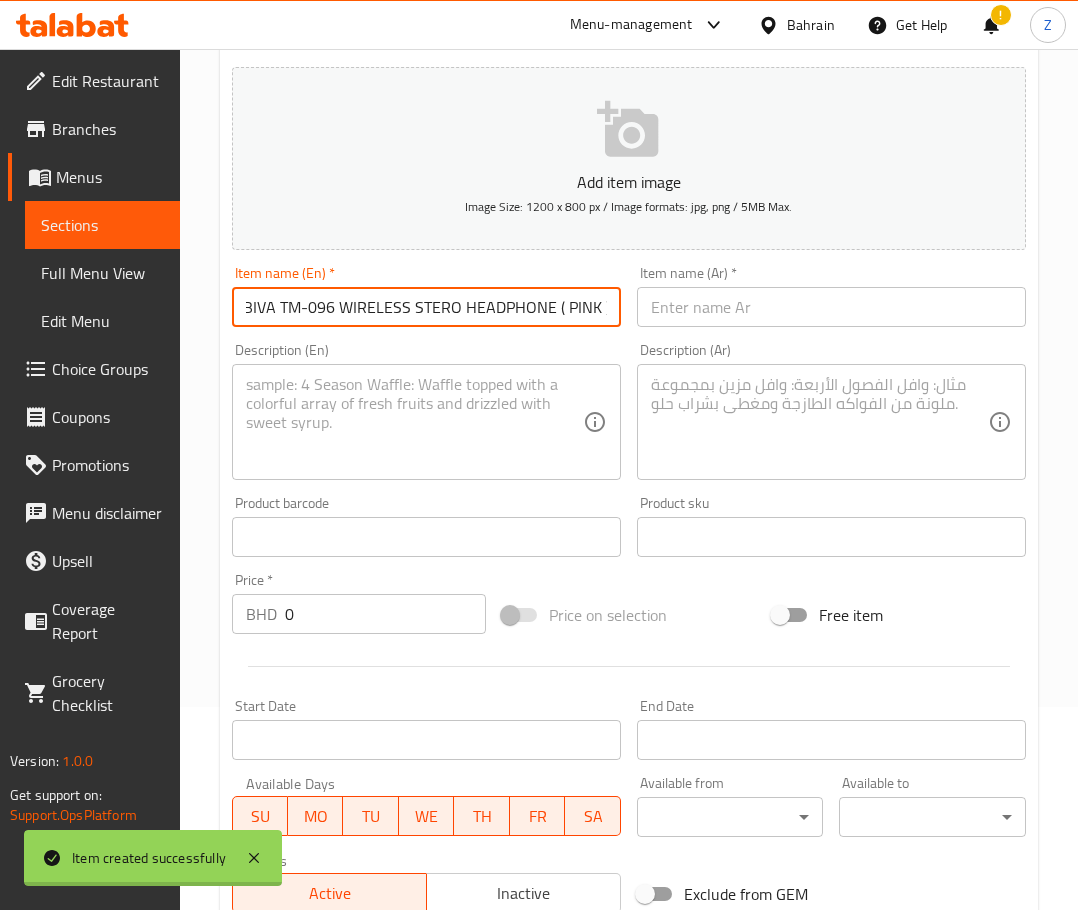 type on "BIVA TM-096 WIRELESS STERO HEADPHONE ( PINK )" 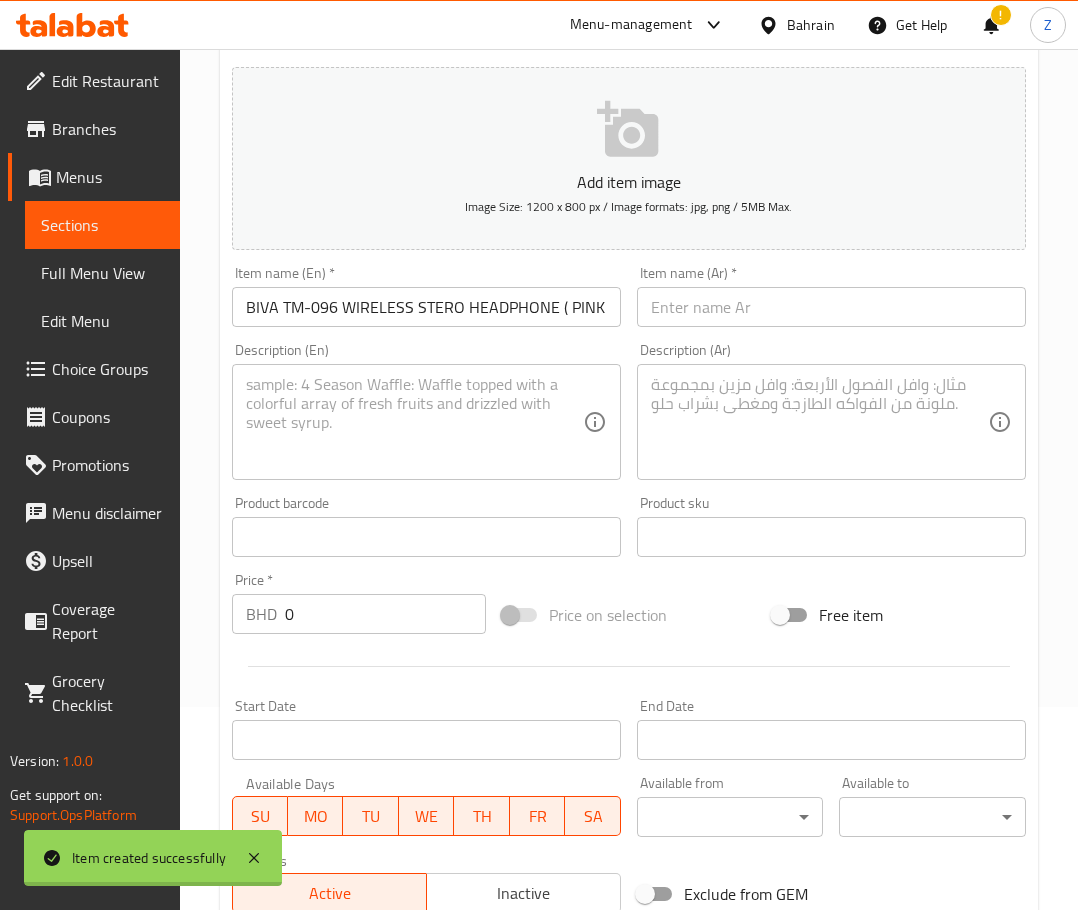 click at bounding box center (819, 422) 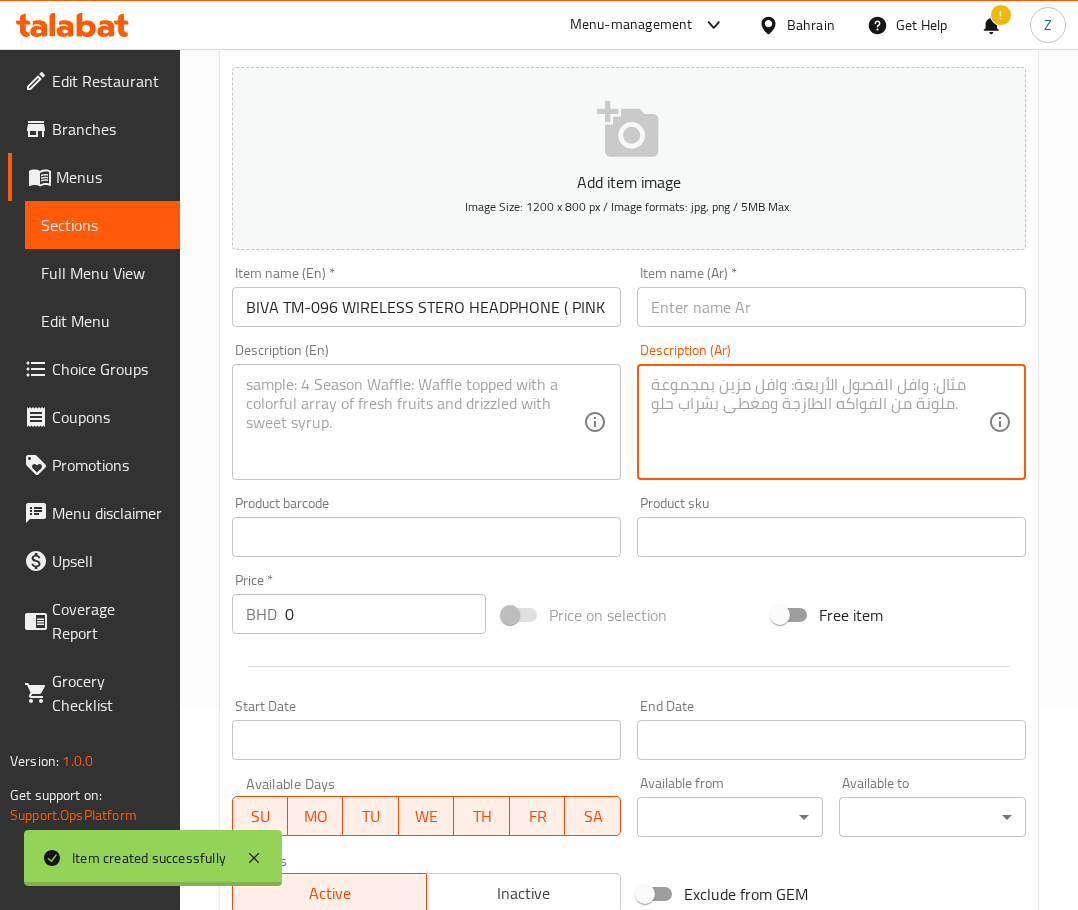 paste on "البطارية: [CAPACITY] مللي أمبير
الوحدة: [SIZE] ملم
زمن الاستعداد: [TIME] ساعة
زمن التشغيل: أكثر من [TIME] ساعات
الاستجابة الترددية: [FREQUENCY]
المنفذ: مقبس ستيريو [CONNECTOR] ملم
مصدر الصوت: معدات الاتصالات
الوظائف: التحكم في مستوى الصوت، إيقاف/تشغيل الموسيقى" 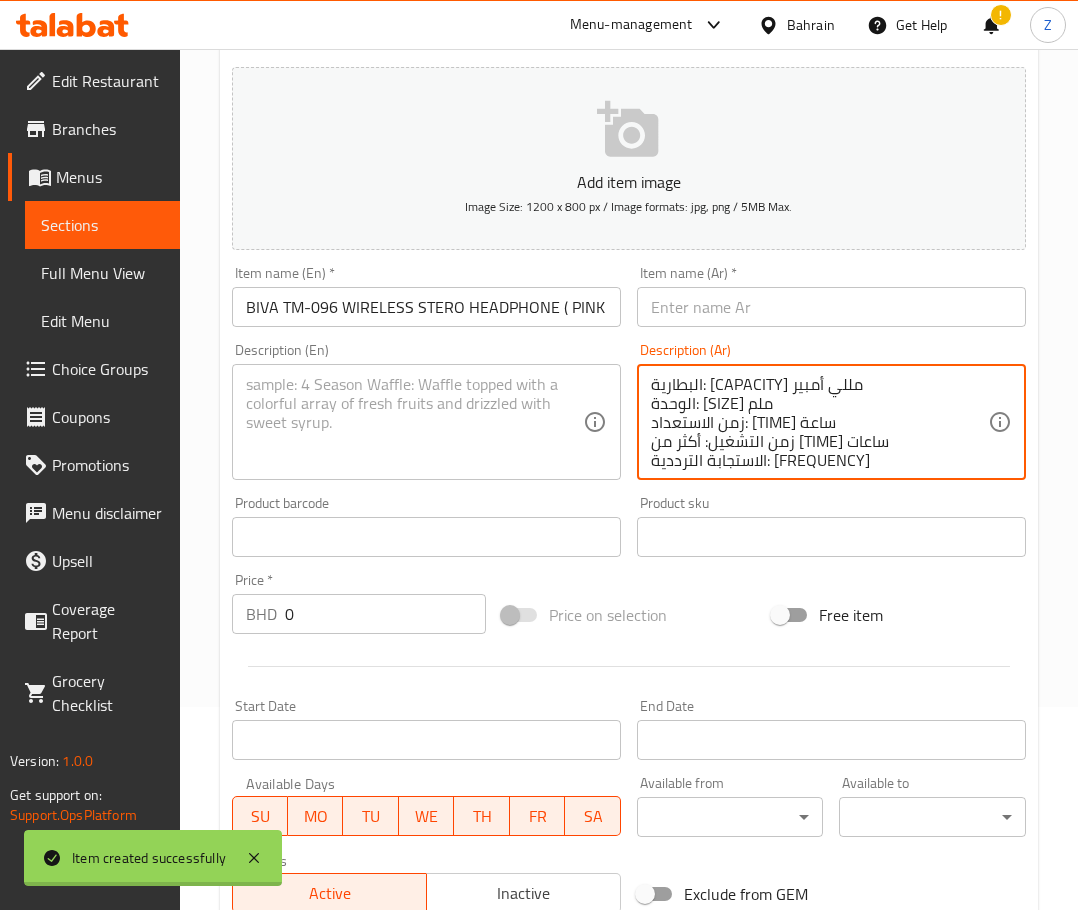 scroll, scrollTop: 100, scrollLeft: 0, axis: vertical 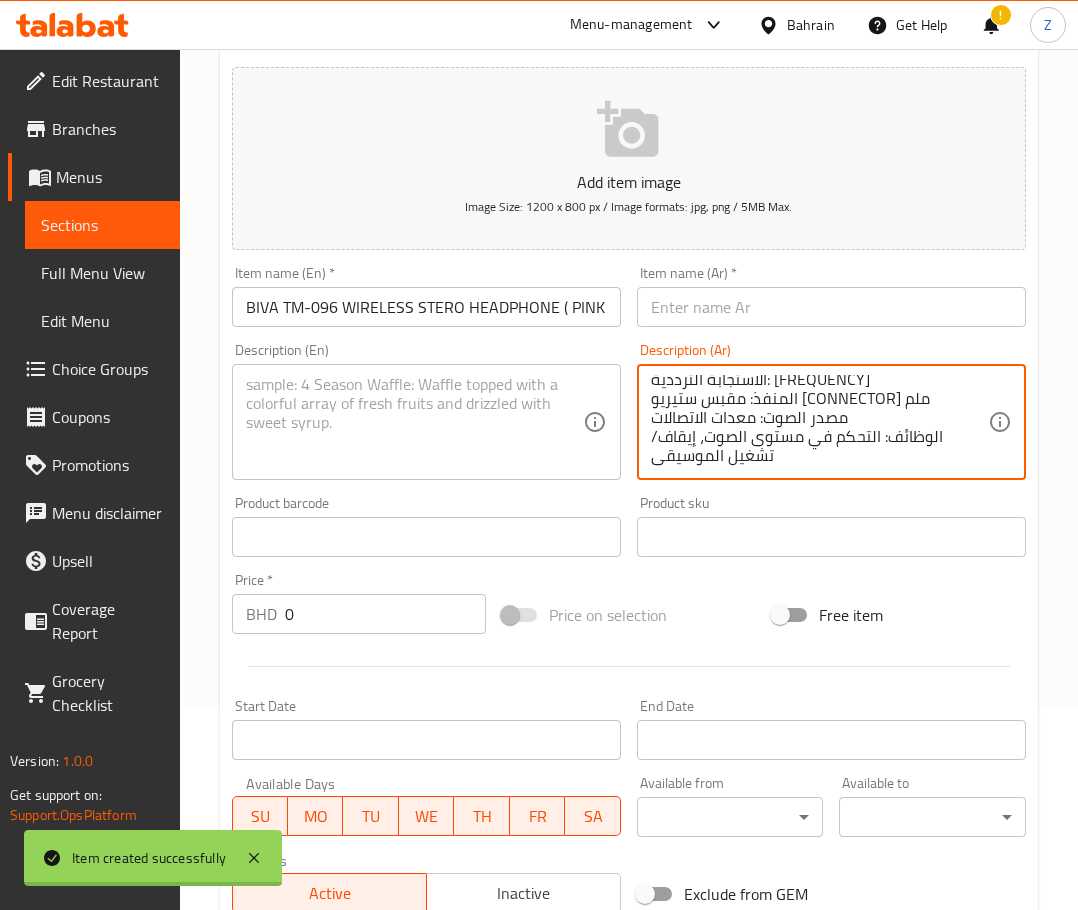 type on "البطارية: [CAPACITY] مللي أمبير
الوحدة: [SIZE] ملم
زمن الاستعداد: [TIME] ساعة
زمن التشغيل: أكثر من [TIME] ساعات
الاستجابة الترددية: [FREQUENCY]
المنفذ: مقبس ستيريو [CONNECTOR] ملم
مصدر الصوت: معدات الاتصالات
الوظائف: التحكم في مستوى الصوت، إيقاف/تشغيل الموسيقى" 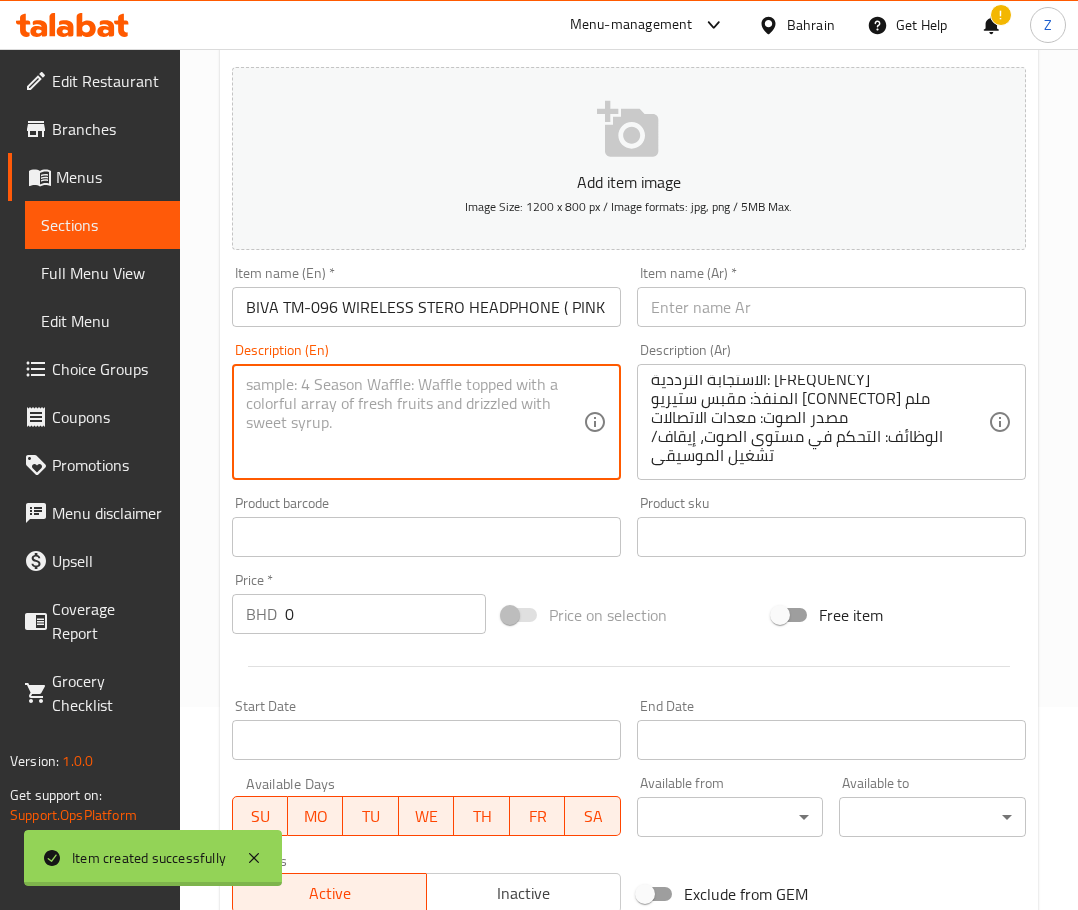 click at bounding box center [414, 422] 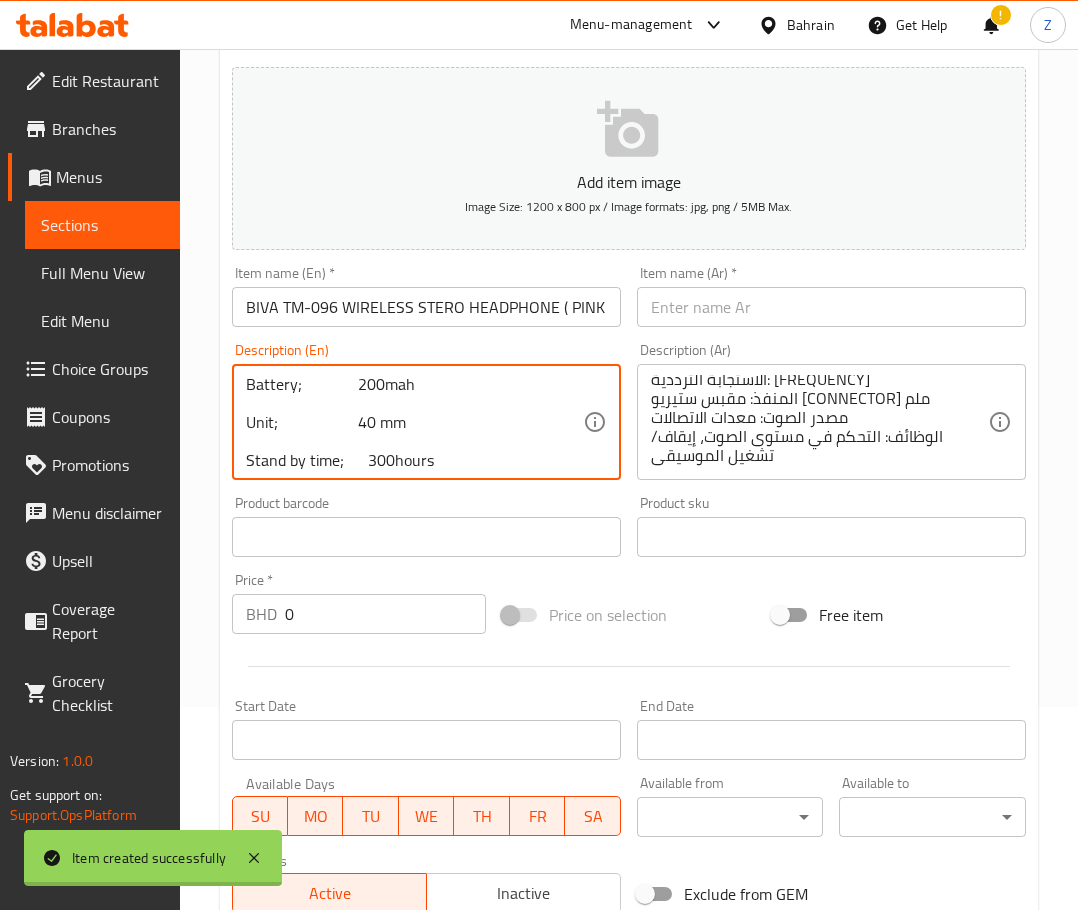 scroll, scrollTop: 271, scrollLeft: 0, axis: vertical 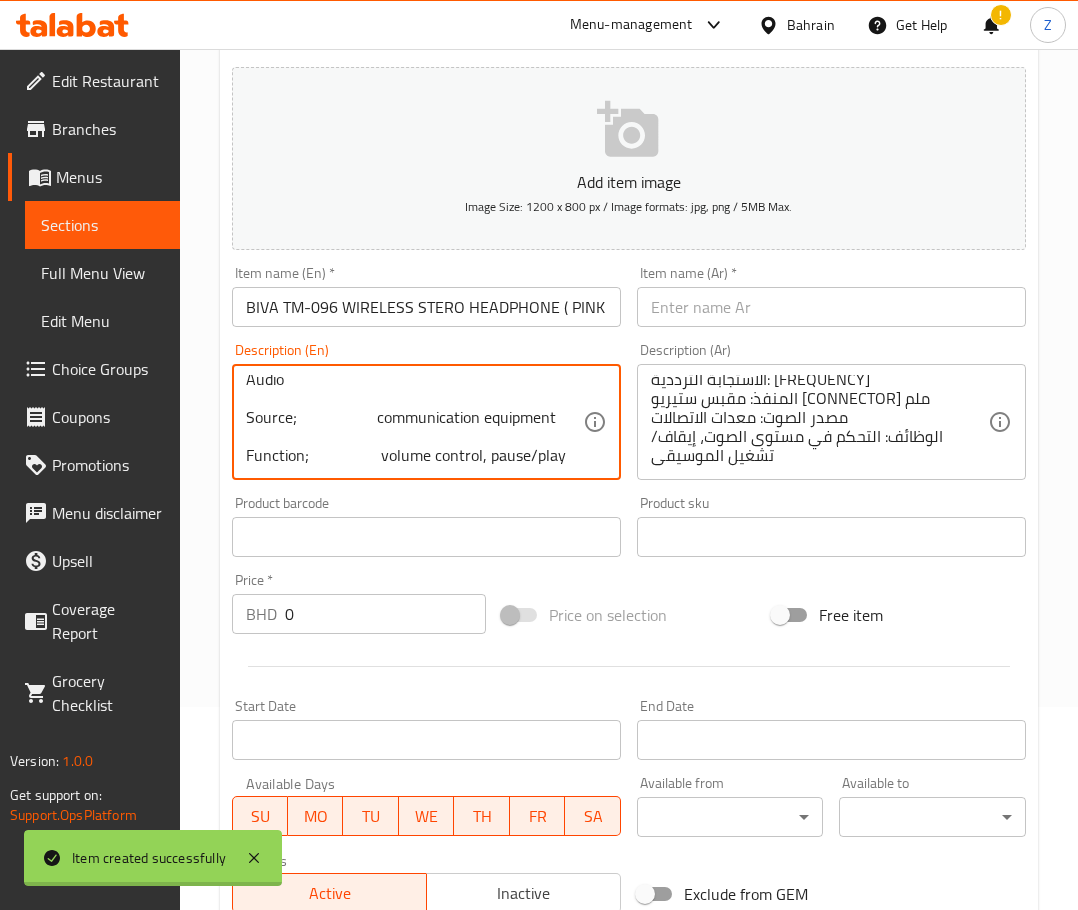 type on "Battery;              200mah
Unit;                    40 mm
Stand by time;      300hours
Play time;               over 8 hours
Frequency
Response;              20hz-20khz
Connector;              3.5mm stereo plug
Audio
Source;                    communication equipment
Function;                  volume control, pause/play" 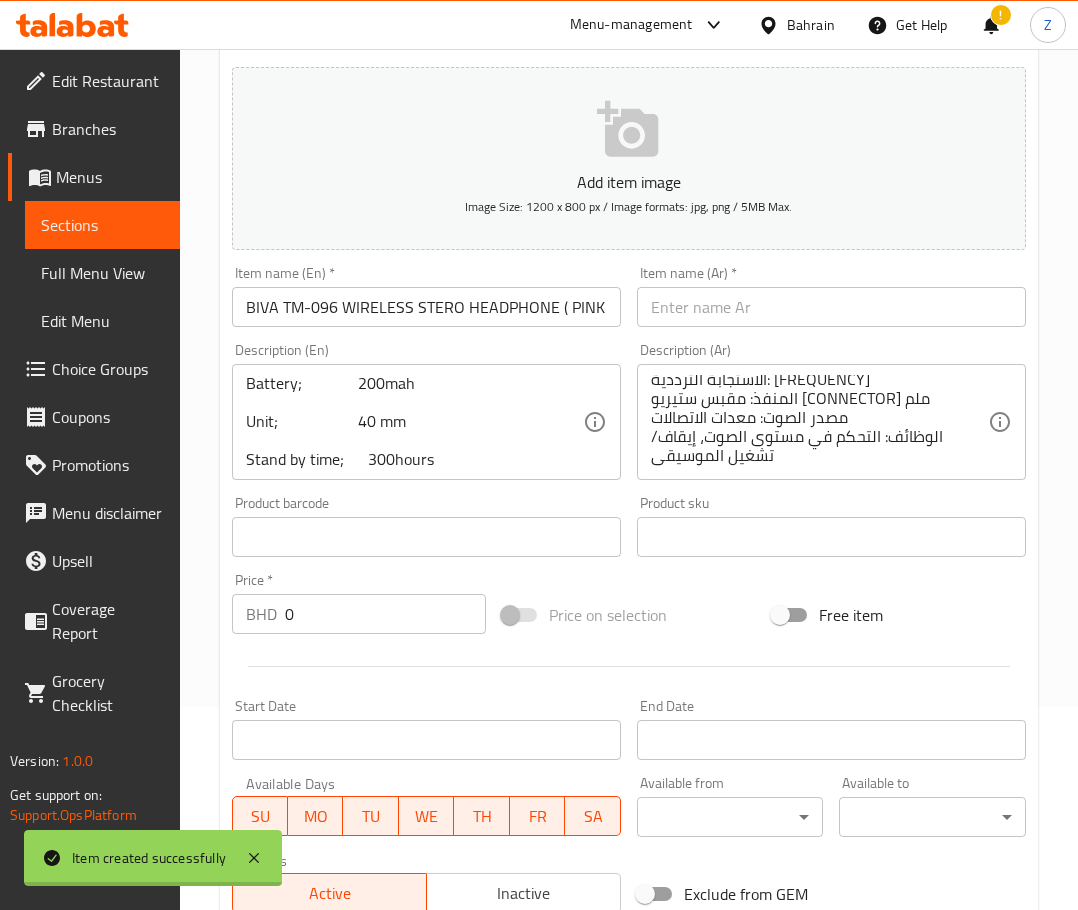 scroll, scrollTop: 0, scrollLeft: 0, axis: both 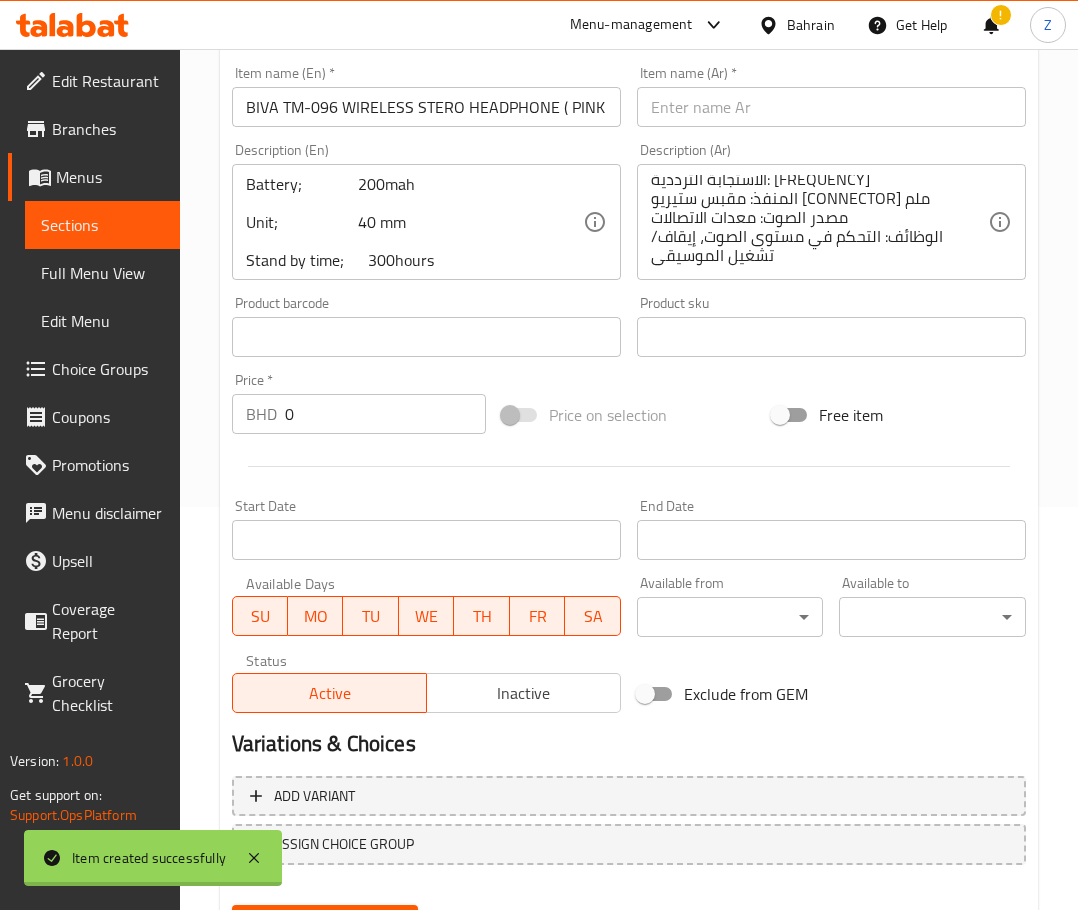 click at bounding box center [831, 107] 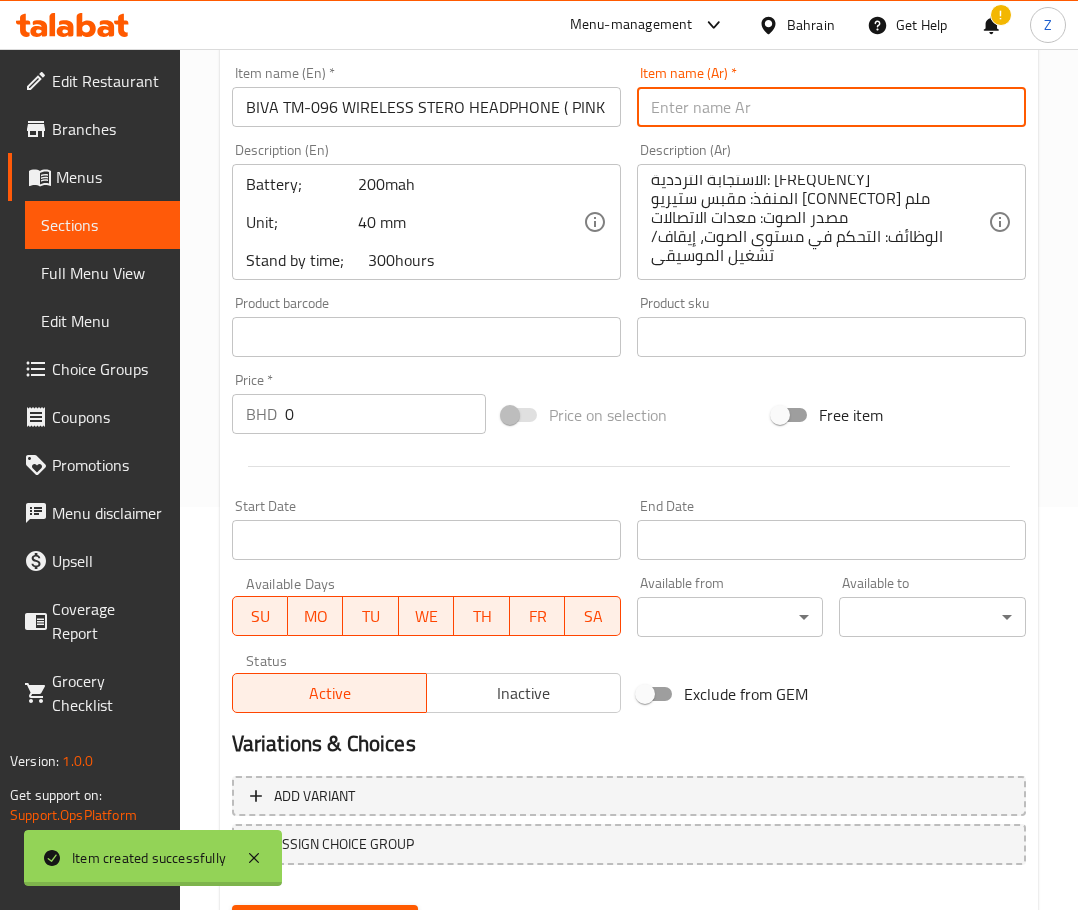 paste on "سماعة رأس ستيريو لاسلكية BIVA TM-096 (باللون الأسود)" 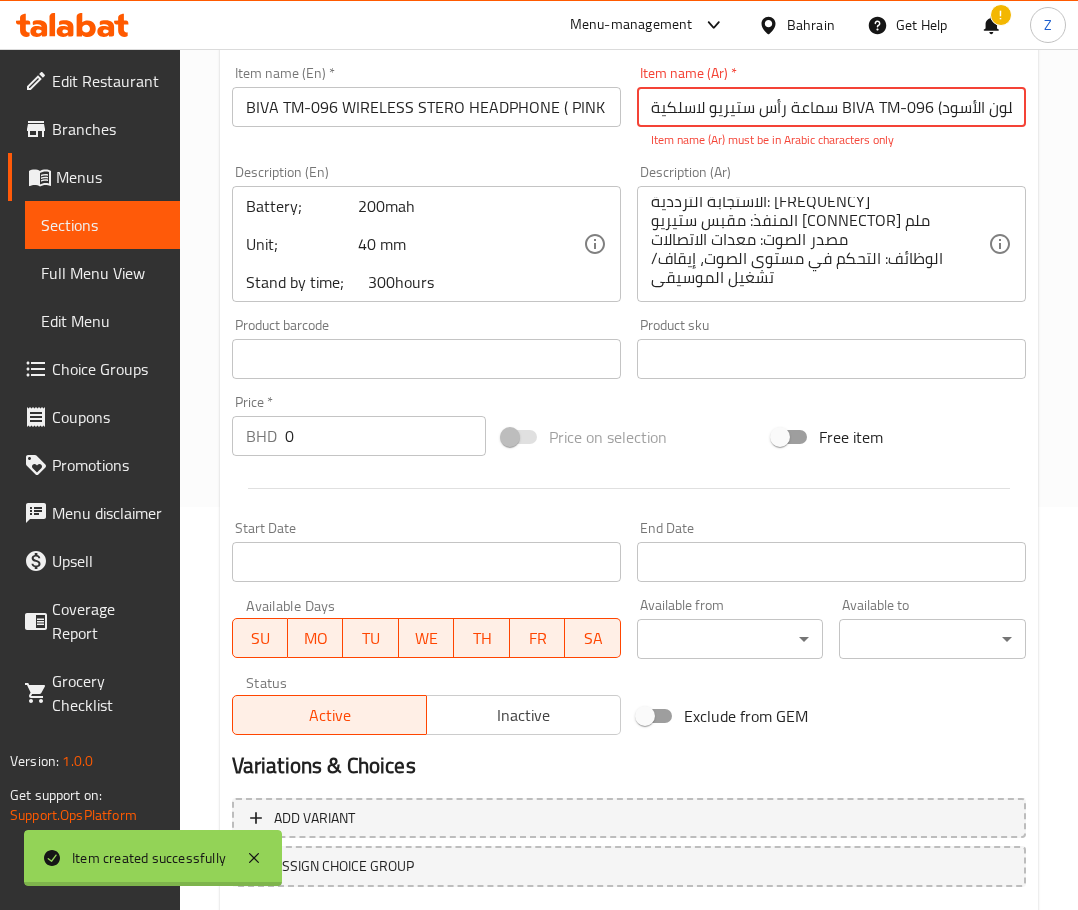 scroll, scrollTop: 0, scrollLeft: 17, axis: horizontal 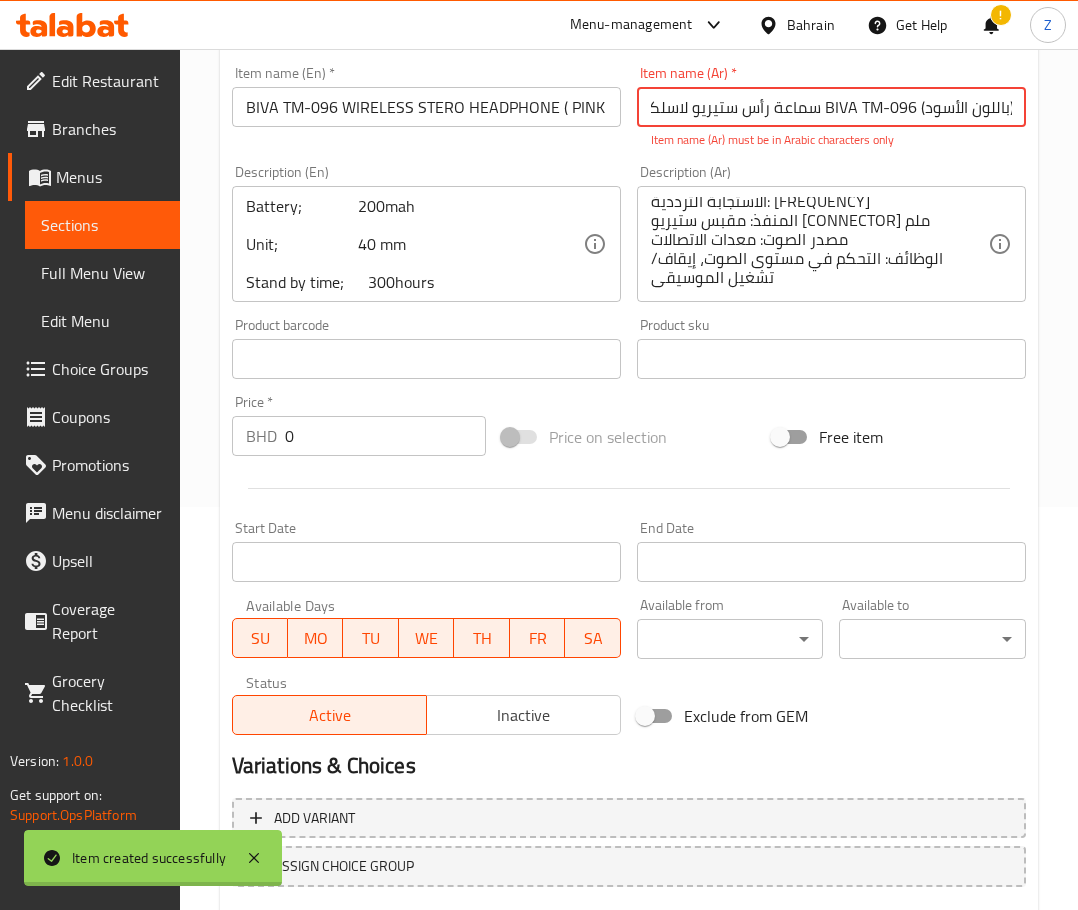 drag, startPoint x: 915, startPoint y: 104, endPoint x: 825, endPoint y: 107, distance: 90.04999 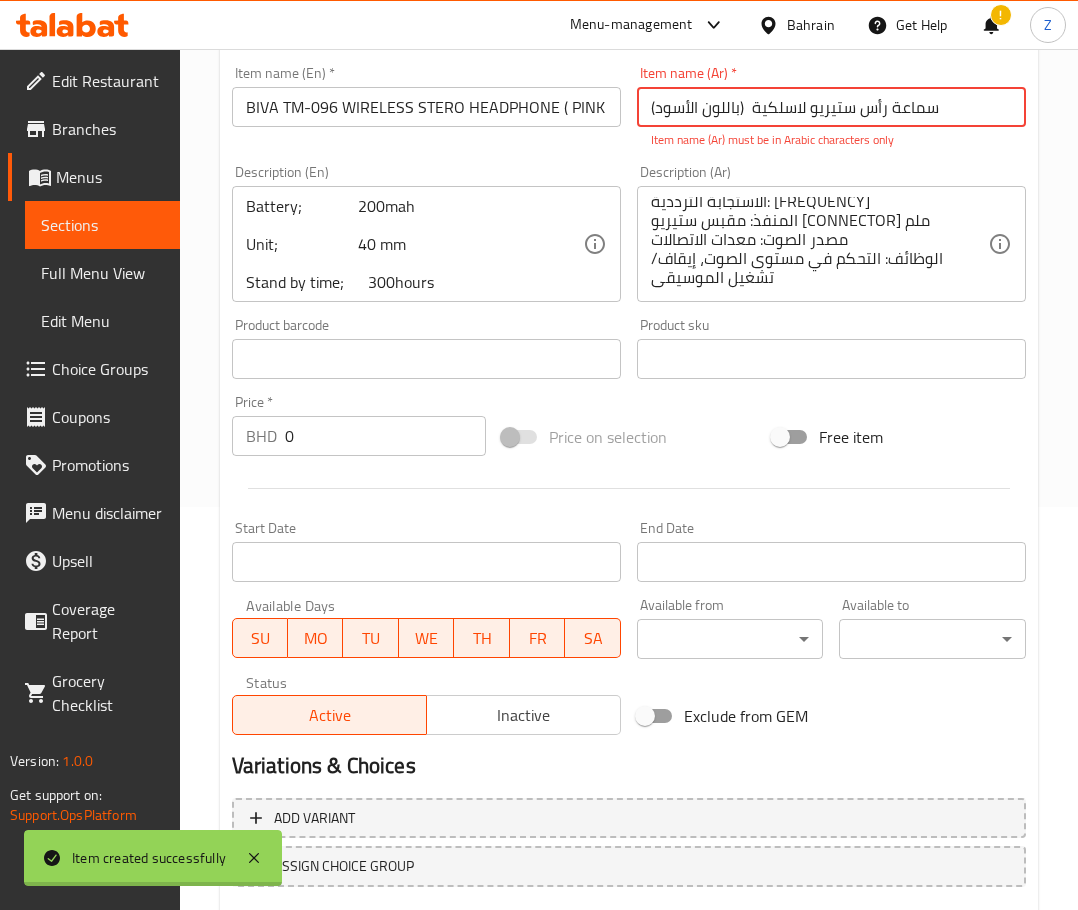 scroll, scrollTop: 0, scrollLeft: 0, axis: both 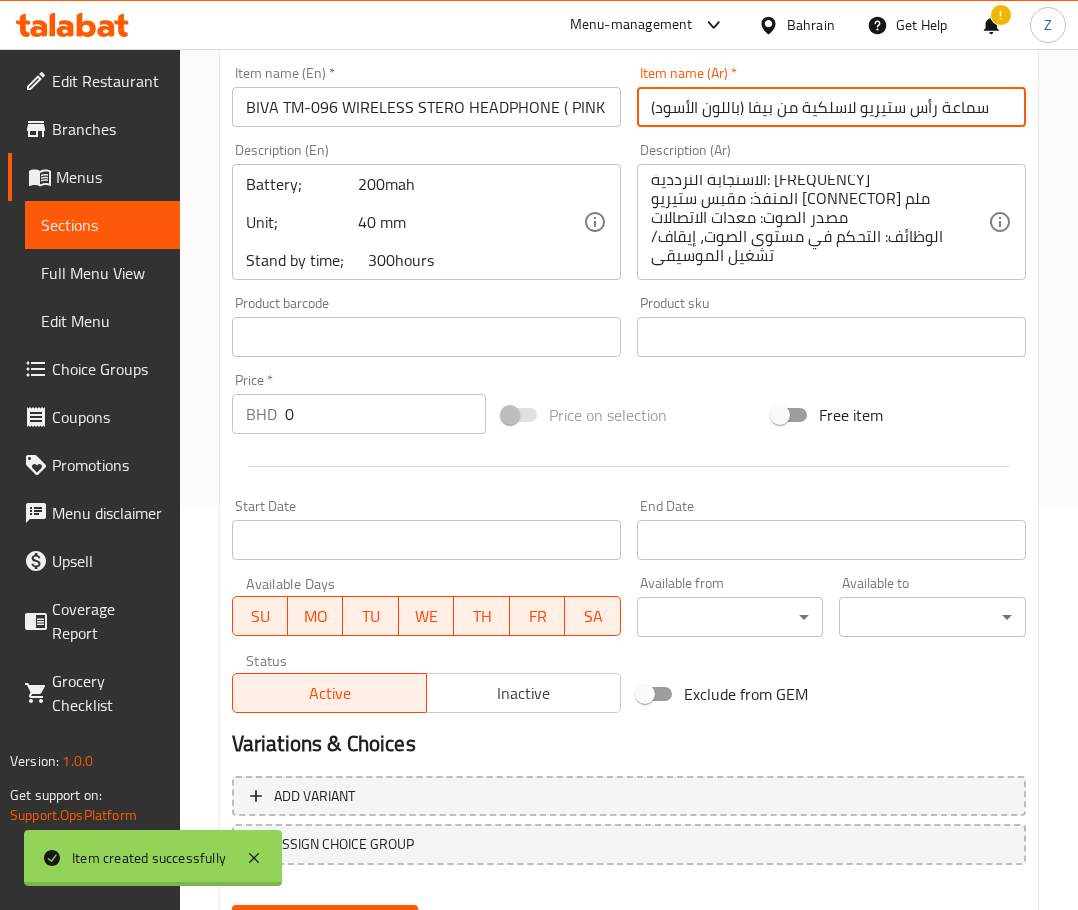 drag, startPoint x: 697, startPoint y: 106, endPoint x: 655, endPoint y: 106, distance: 42 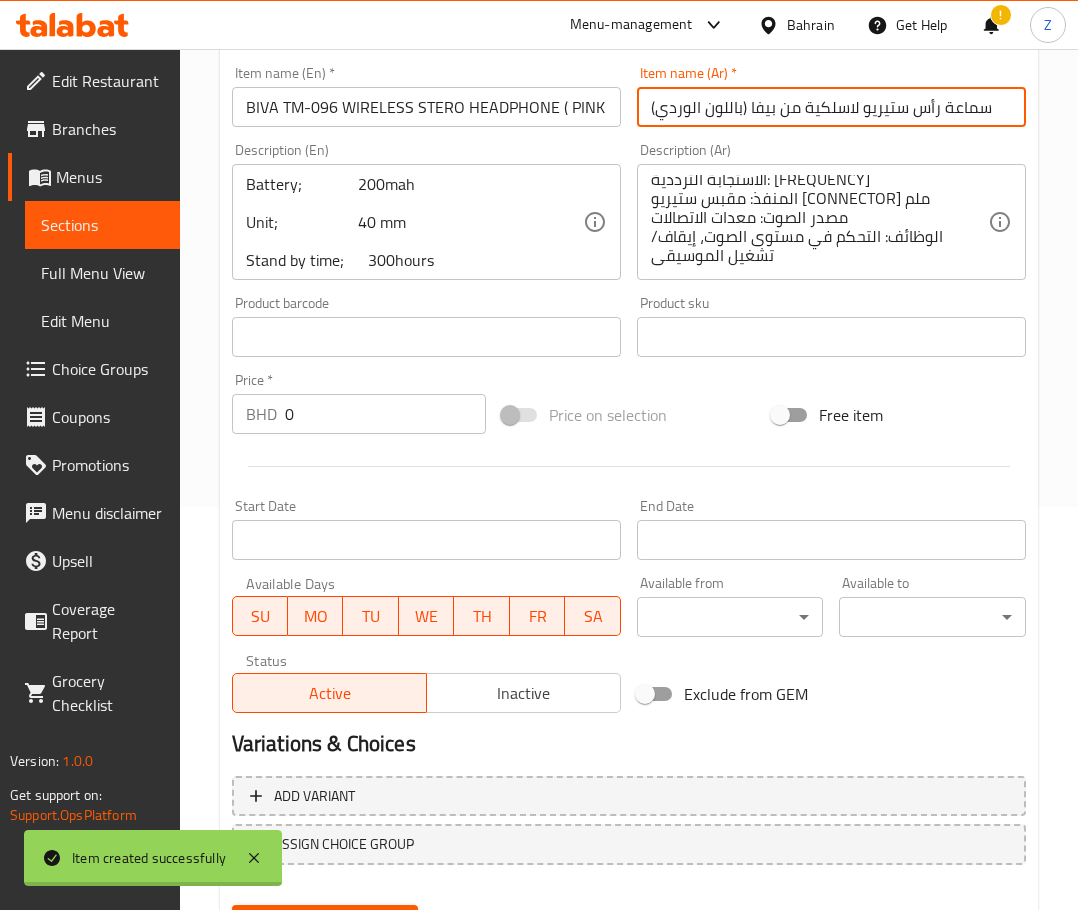 type on "سماعة رأس ستيريو لاسلكية من بيفا (باللون الوردي)" 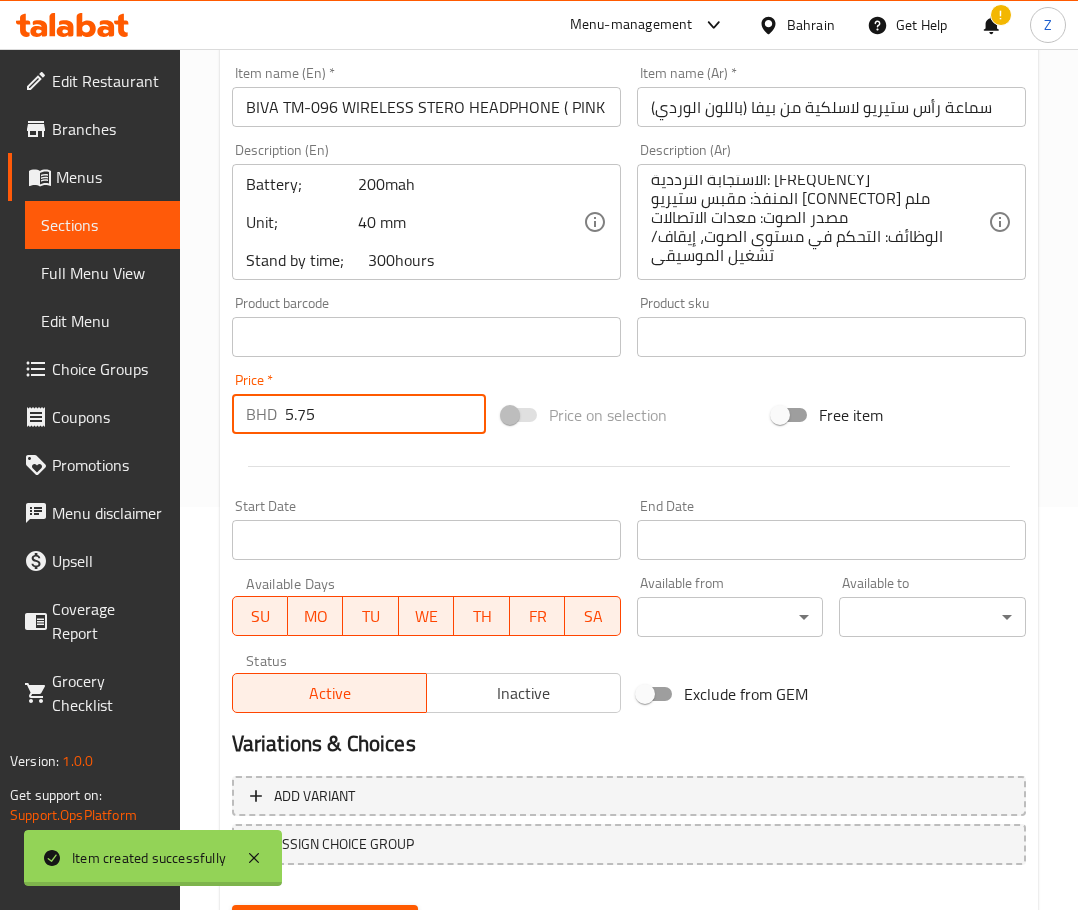 scroll, scrollTop: 503, scrollLeft: 0, axis: vertical 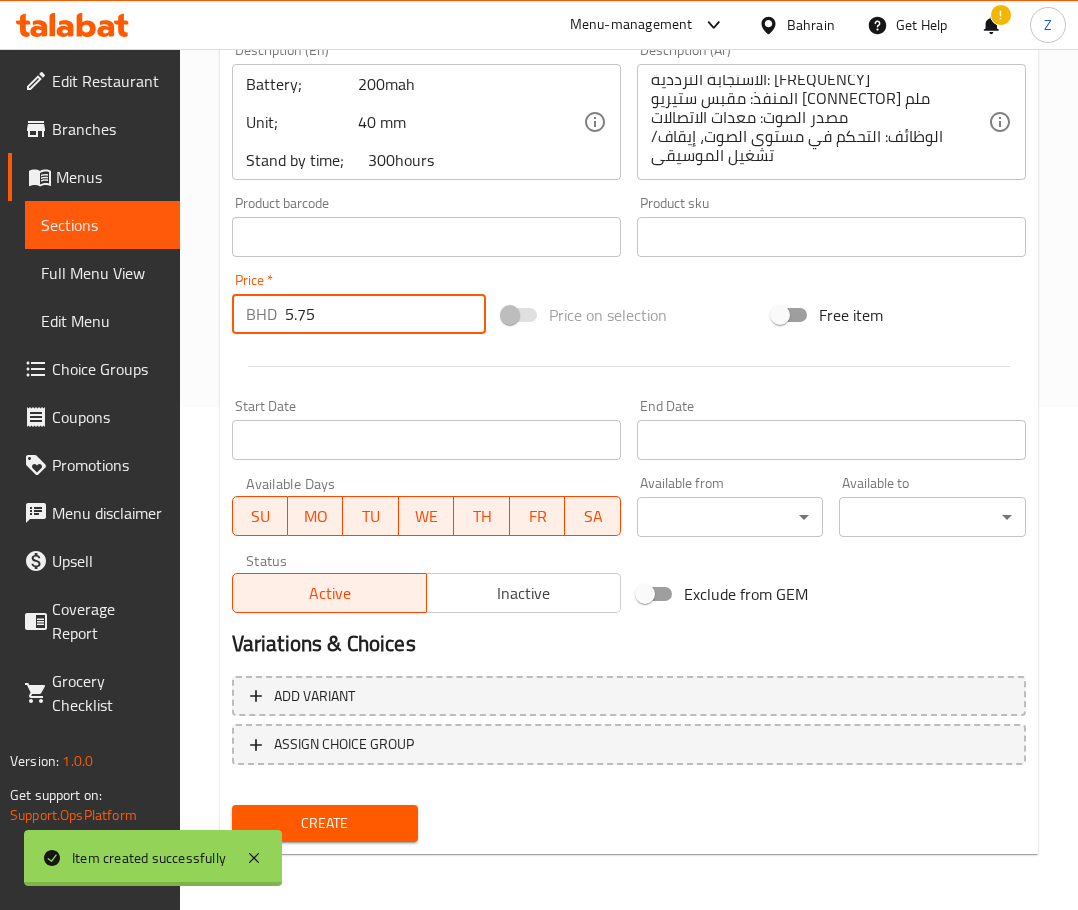 type on "5.75" 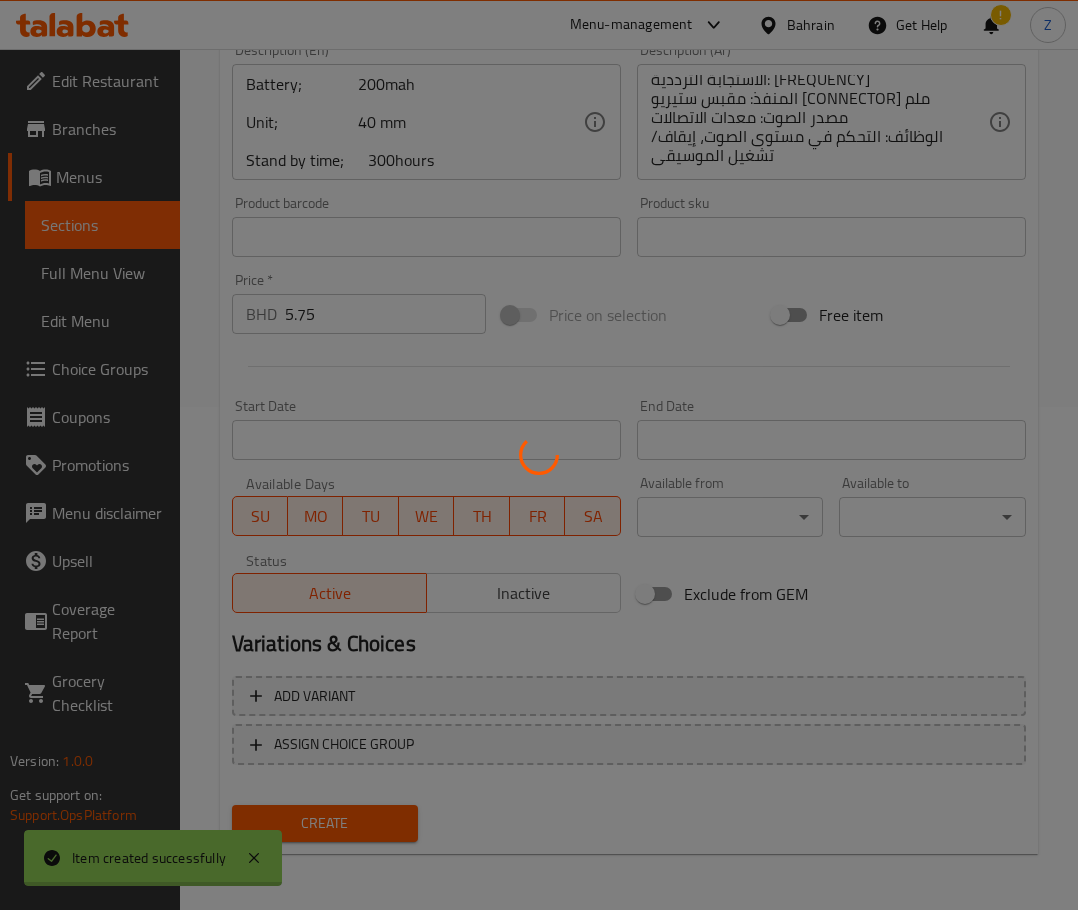 type 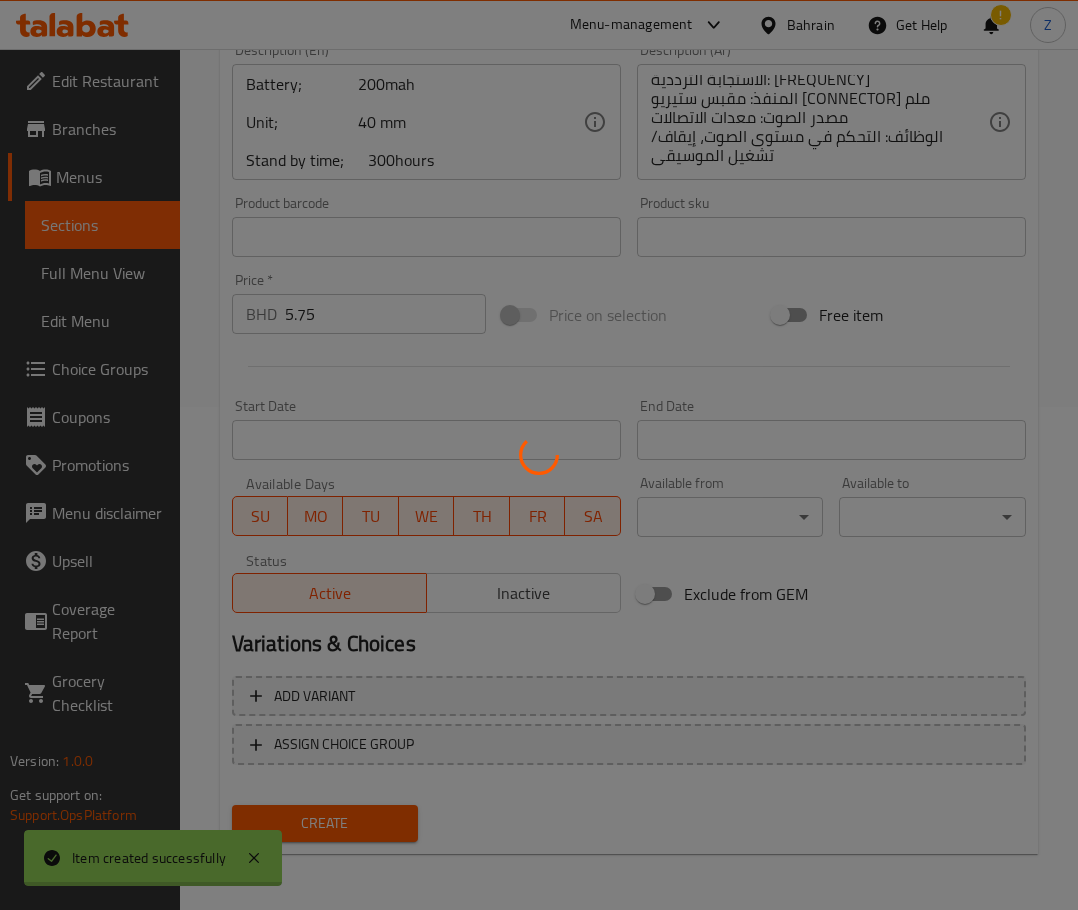 type 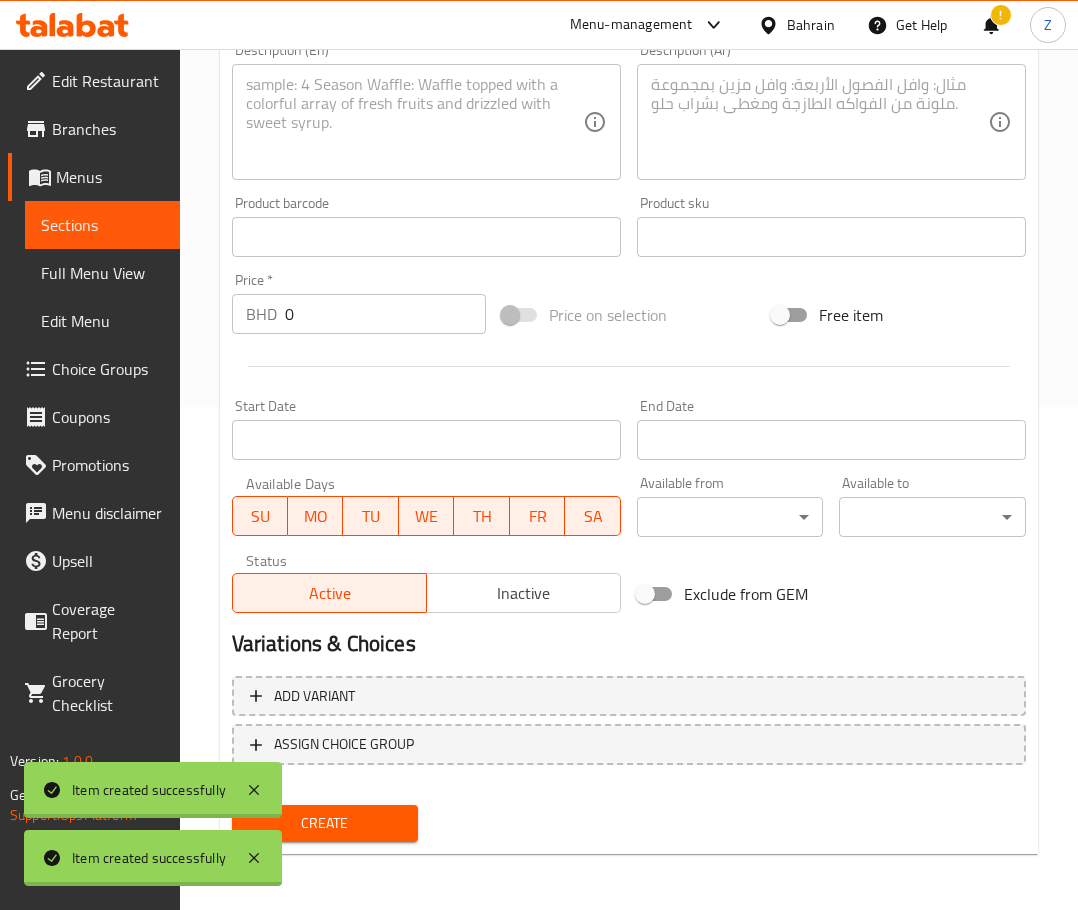 scroll, scrollTop: 0, scrollLeft: 0, axis: both 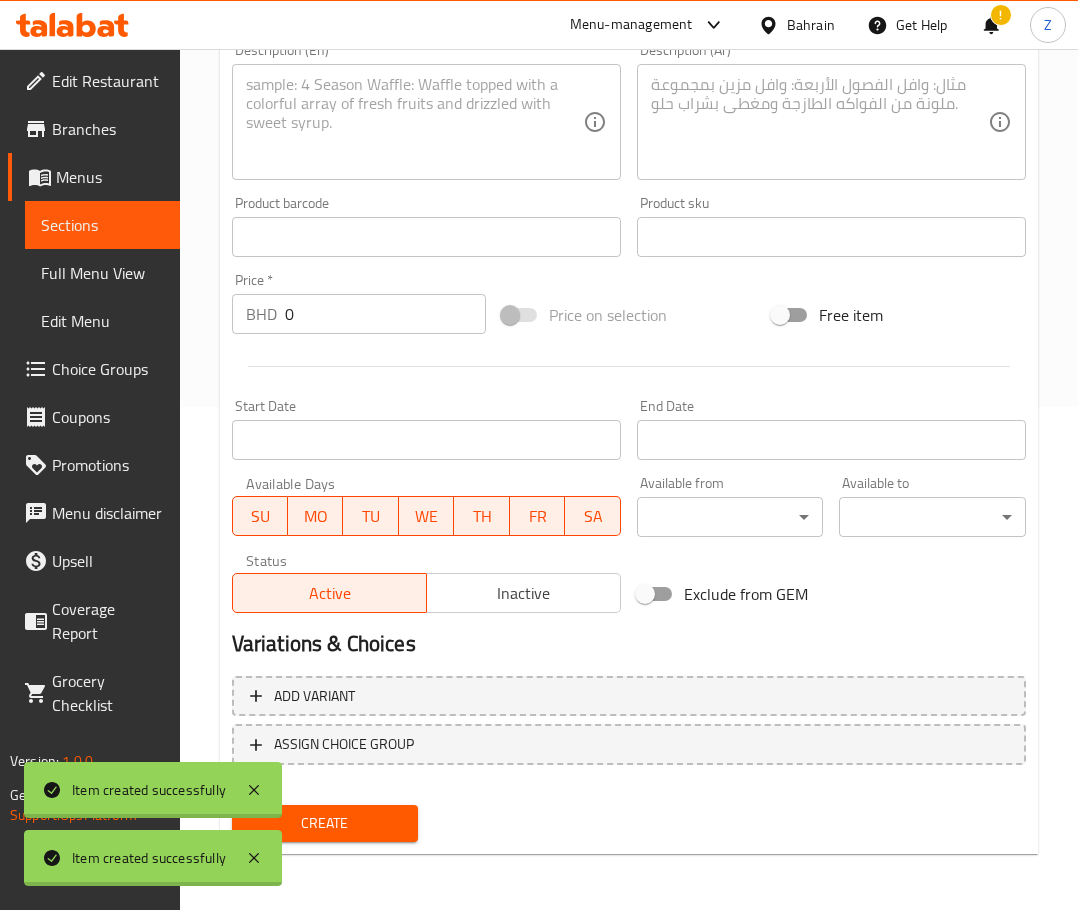 click on "Home / Restaurants management / Menus / Sections / item / create WIRELESS STERO HEADPHONE  section Create new item Add item image Image Size: 1200 x 800 px / Image formats: jpg, png / 5MB Max. Item name (En)   * Item name (En)  * Item name (Ar)   * Item name (Ar)  * Description (En) Description (En) Description (Ar) Description (Ar) Product barcode Product barcode Product sku Product sku Price   * BHD 0 Price  * Price on selection Free item Start Date Start Date End Date End Date Available Days SU MO TU WE TH FR SA Available from ​ ​ Available to ​ ​ Status Active Inactive Exclude from GEM Variations & Choices Add variant ASSIGN CHOICE GROUP Create" at bounding box center (629, 228) 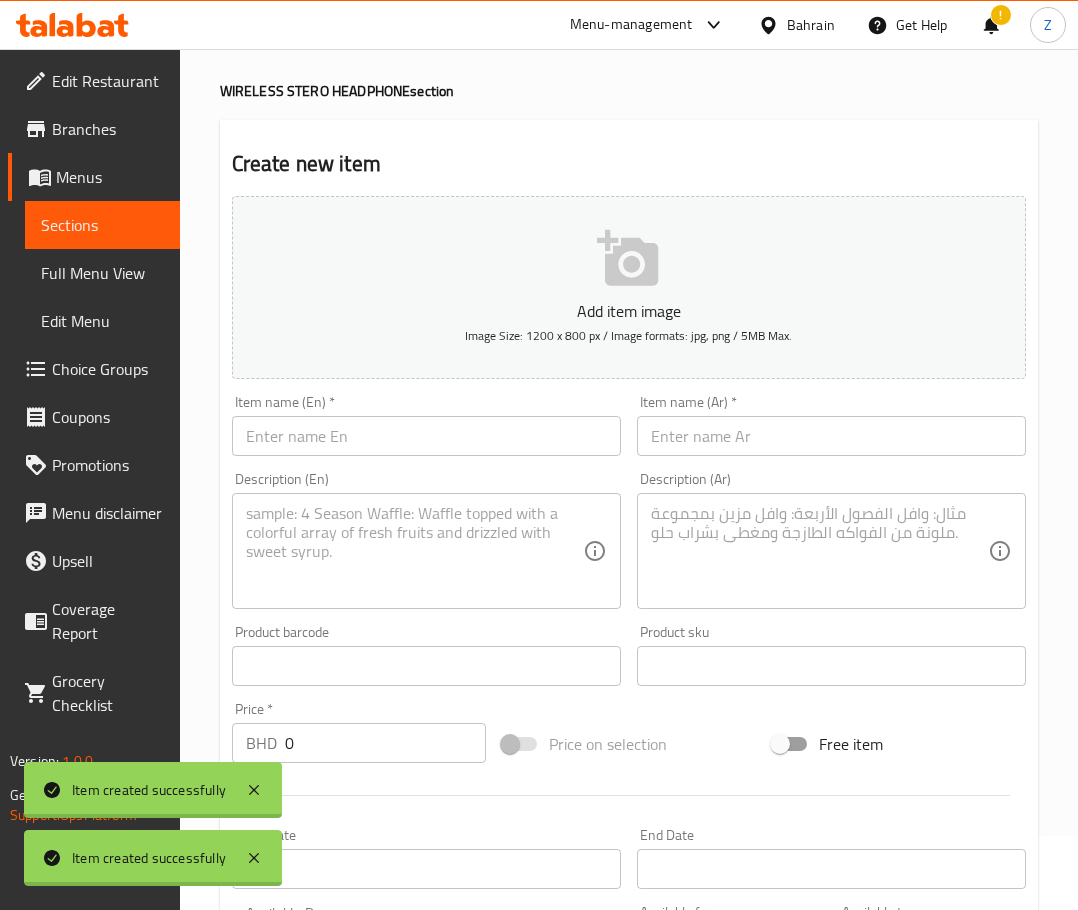 scroll, scrollTop: 0, scrollLeft: 0, axis: both 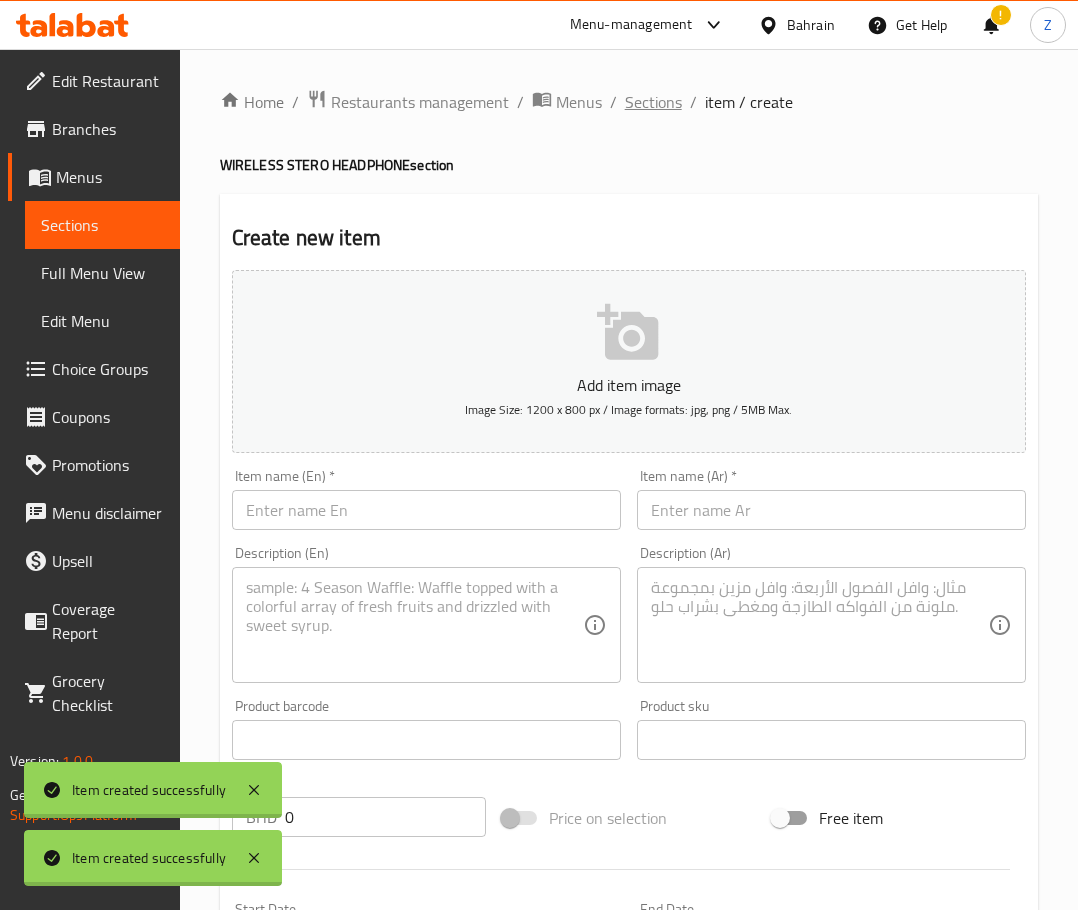 click on "Sections" at bounding box center [653, 102] 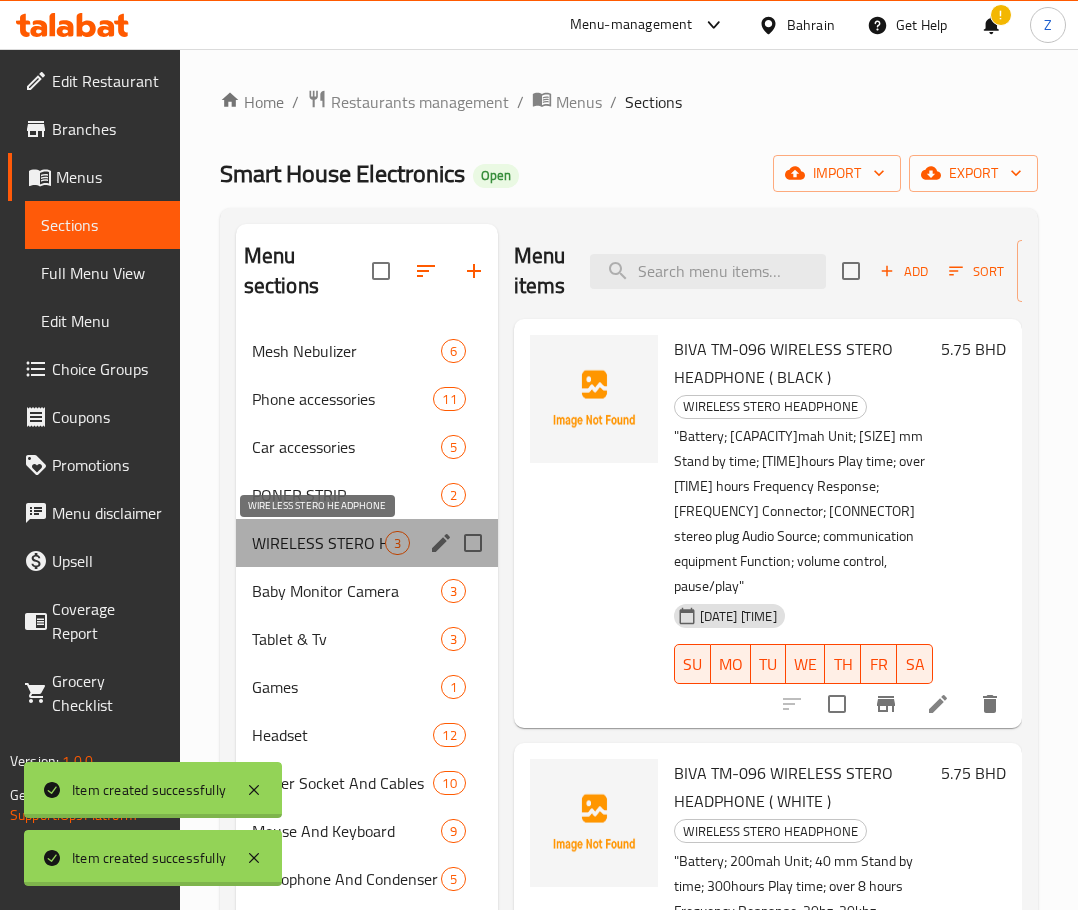 click on "WIRELESS STERO HEADPHONE" at bounding box center (318, 543) 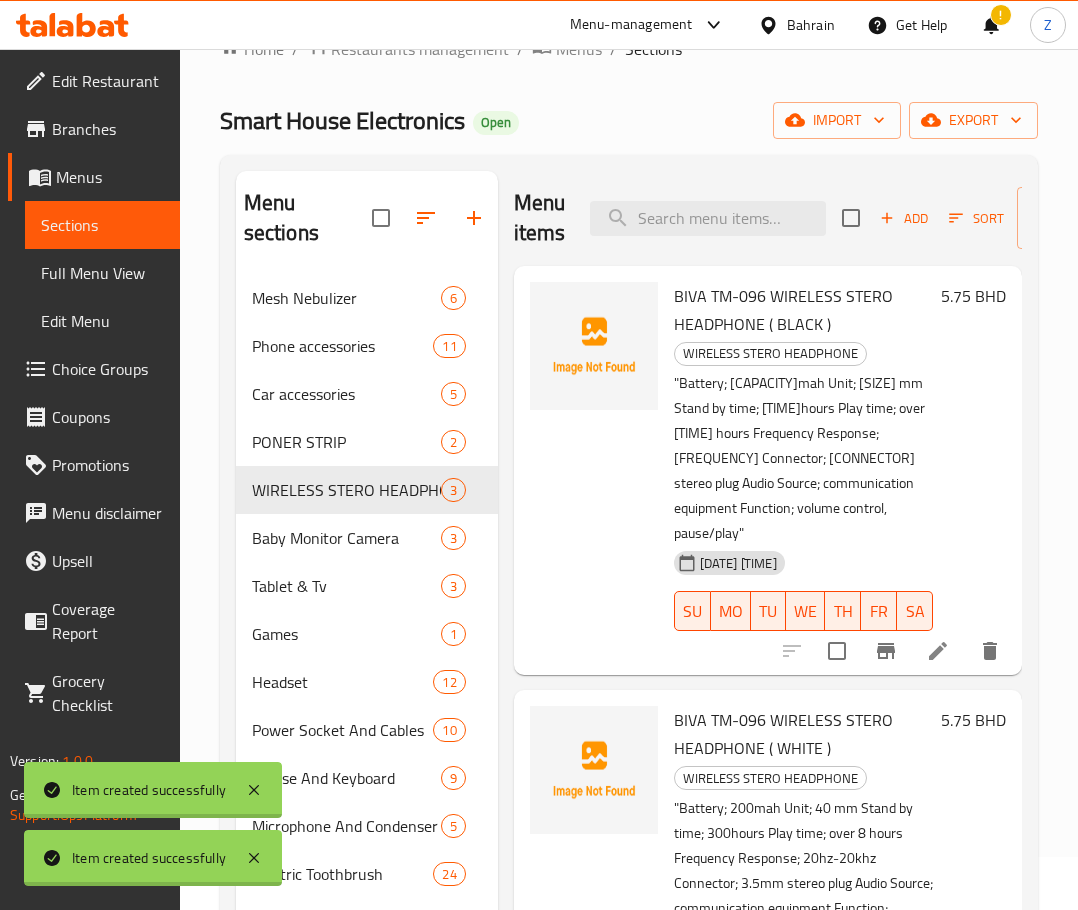scroll, scrollTop: 0, scrollLeft: 0, axis: both 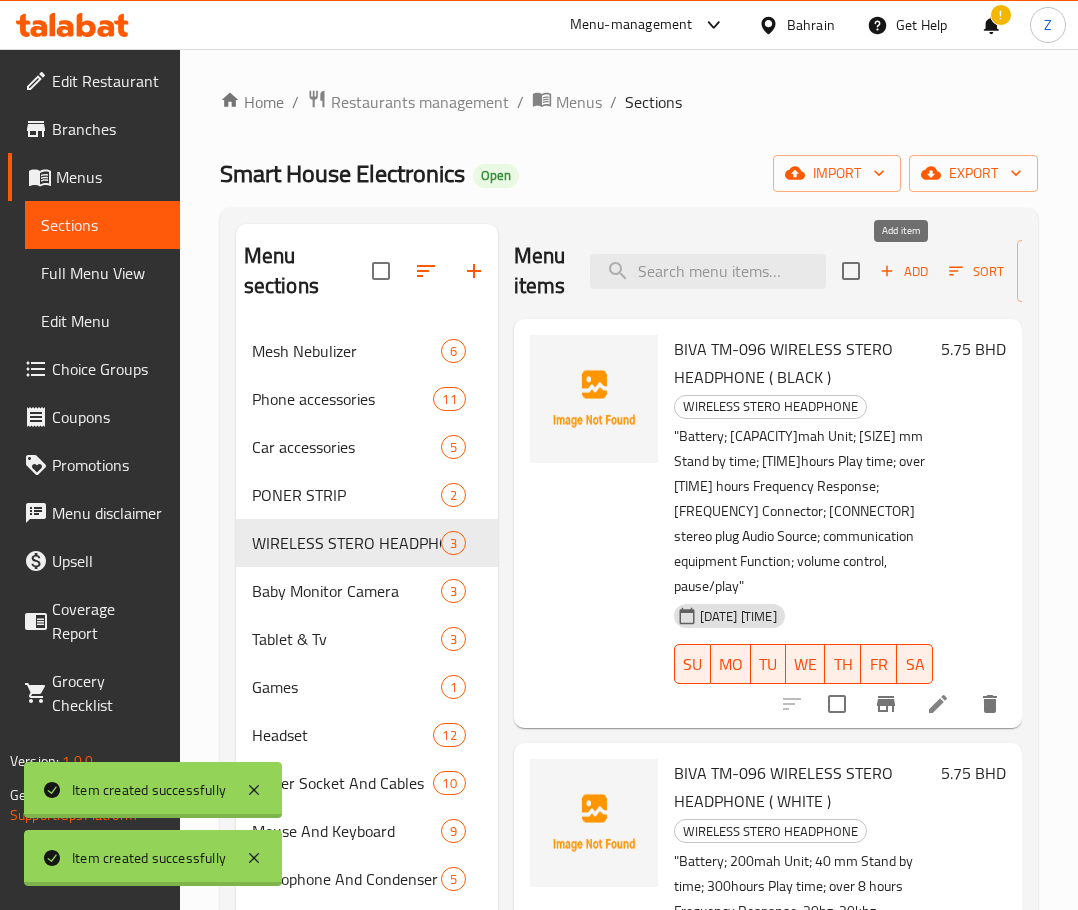 click on "Add" at bounding box center [904, 271] 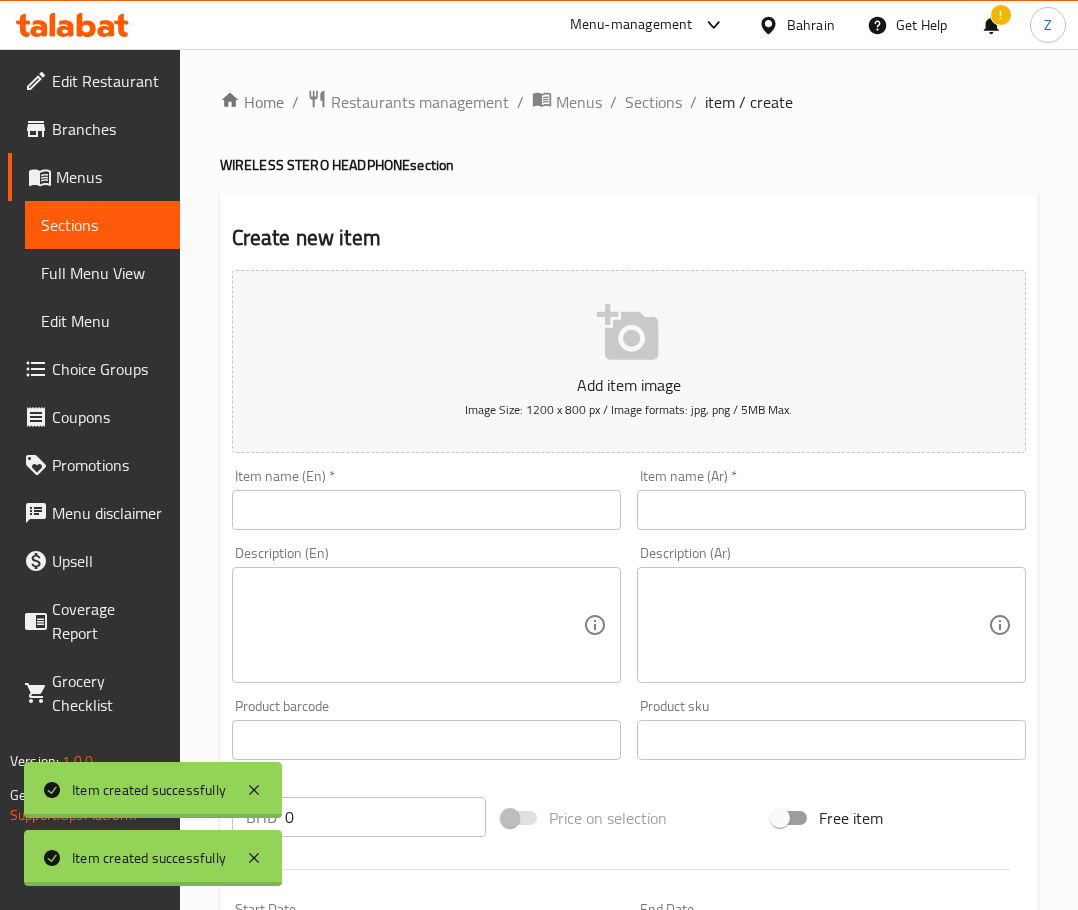 click at bounding box center (426, 510) 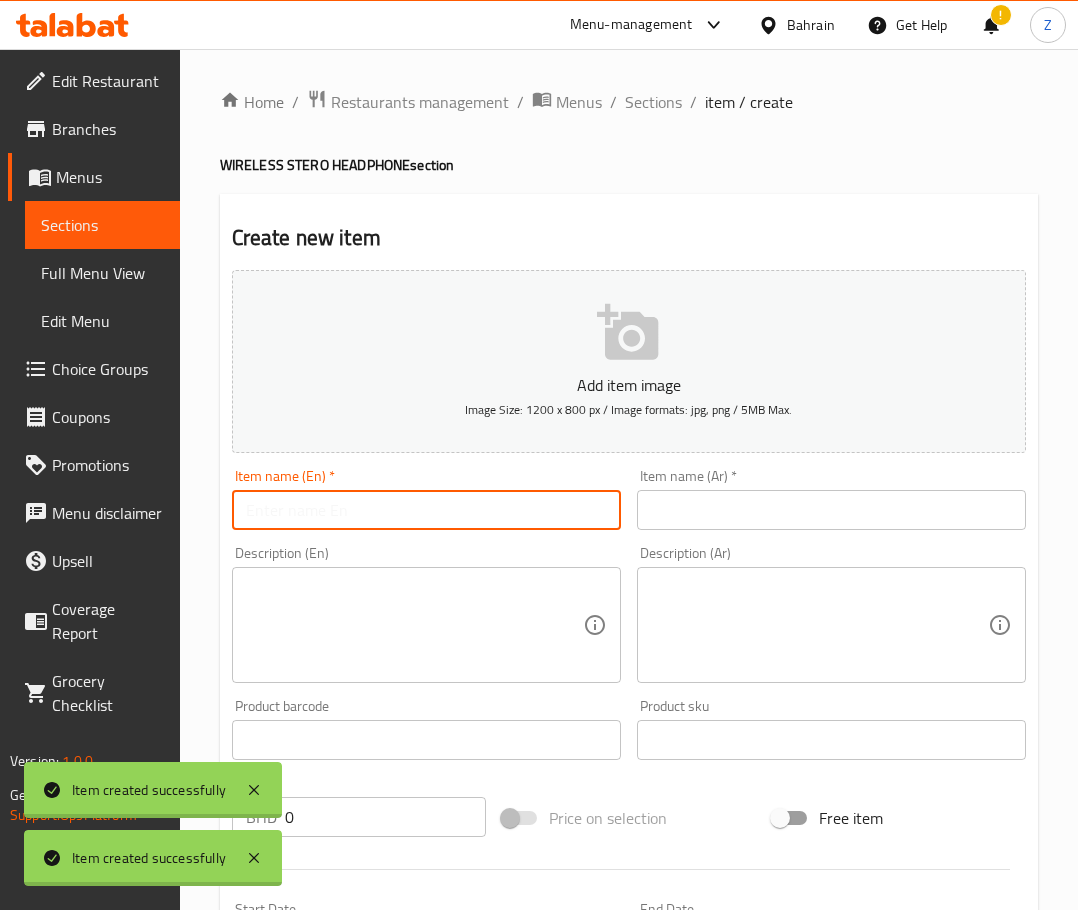 paste on "BIVA WIRELESS STEREO HEADPHONE" 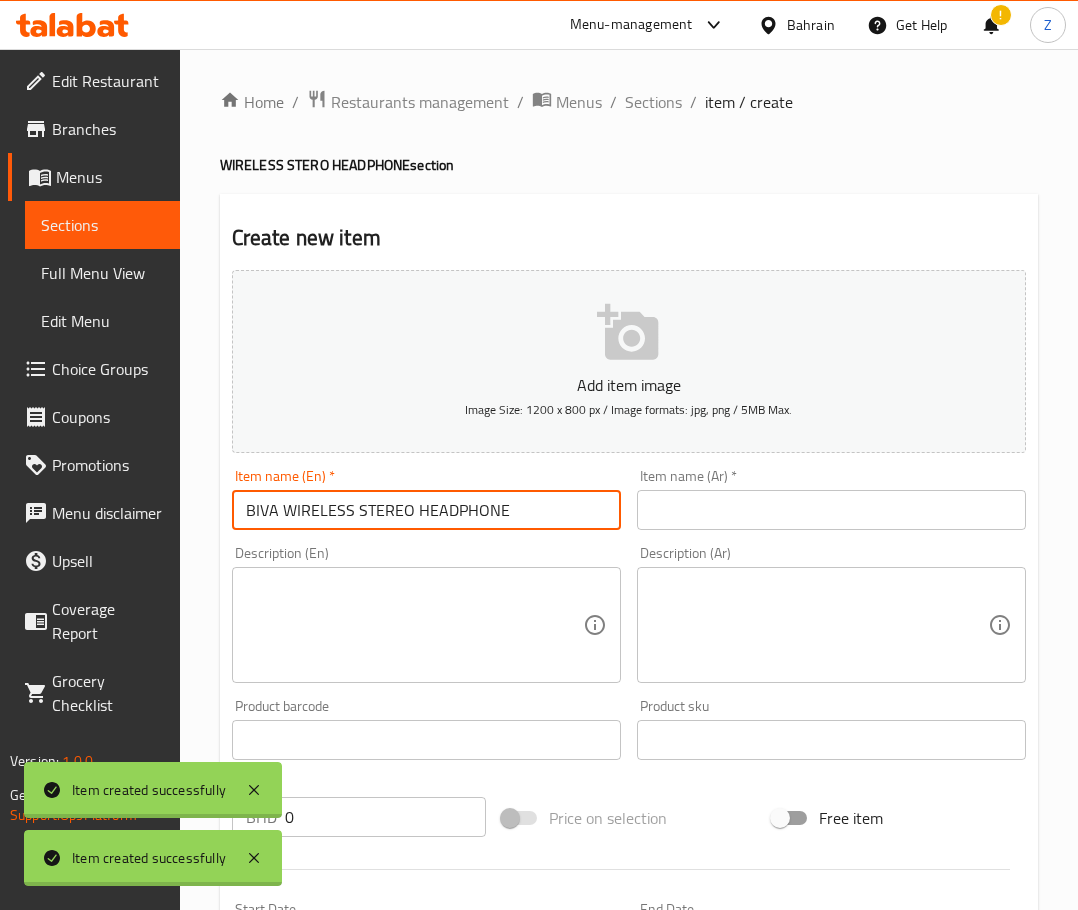 type on "BIVA WIRELESS STEREO HEADPHONE" 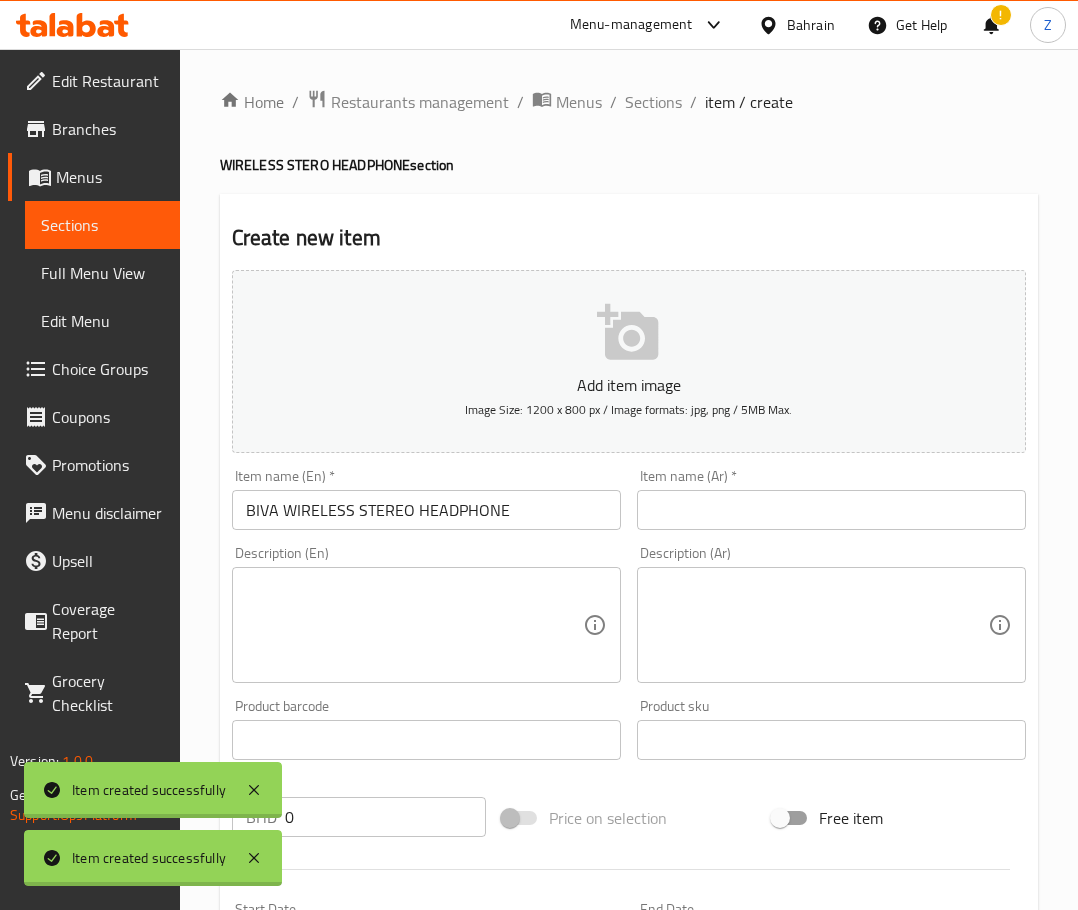 click at bounding box center (831, 510) 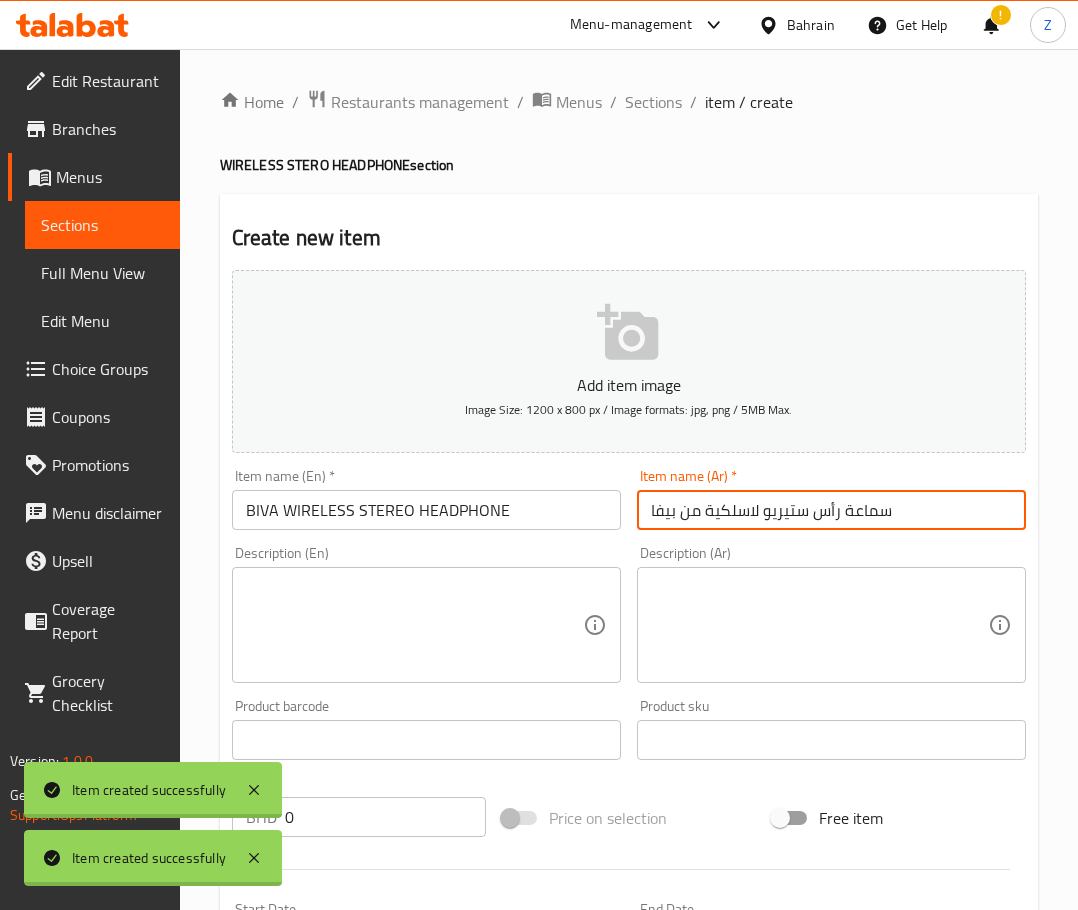 type on "سماعة رأس ستيريو لاسلكية من بيفا" 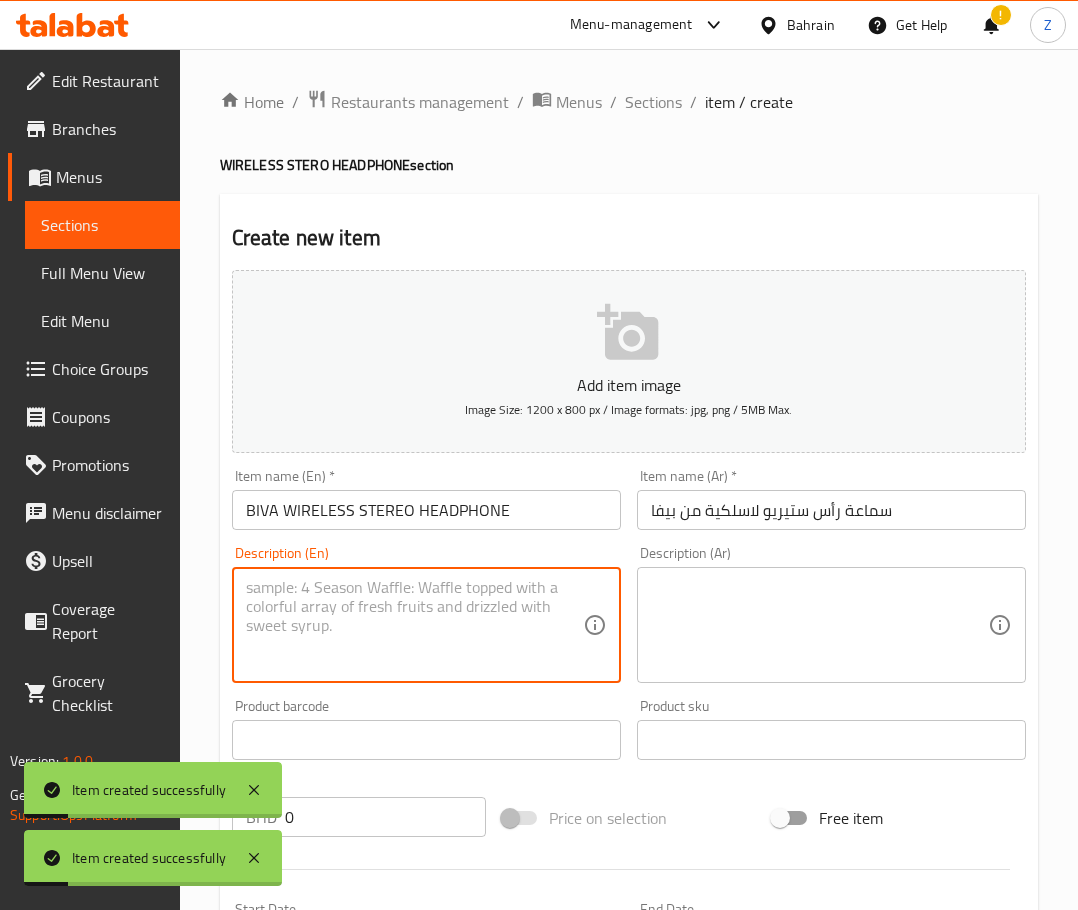 click at bounding box center (414, 625) 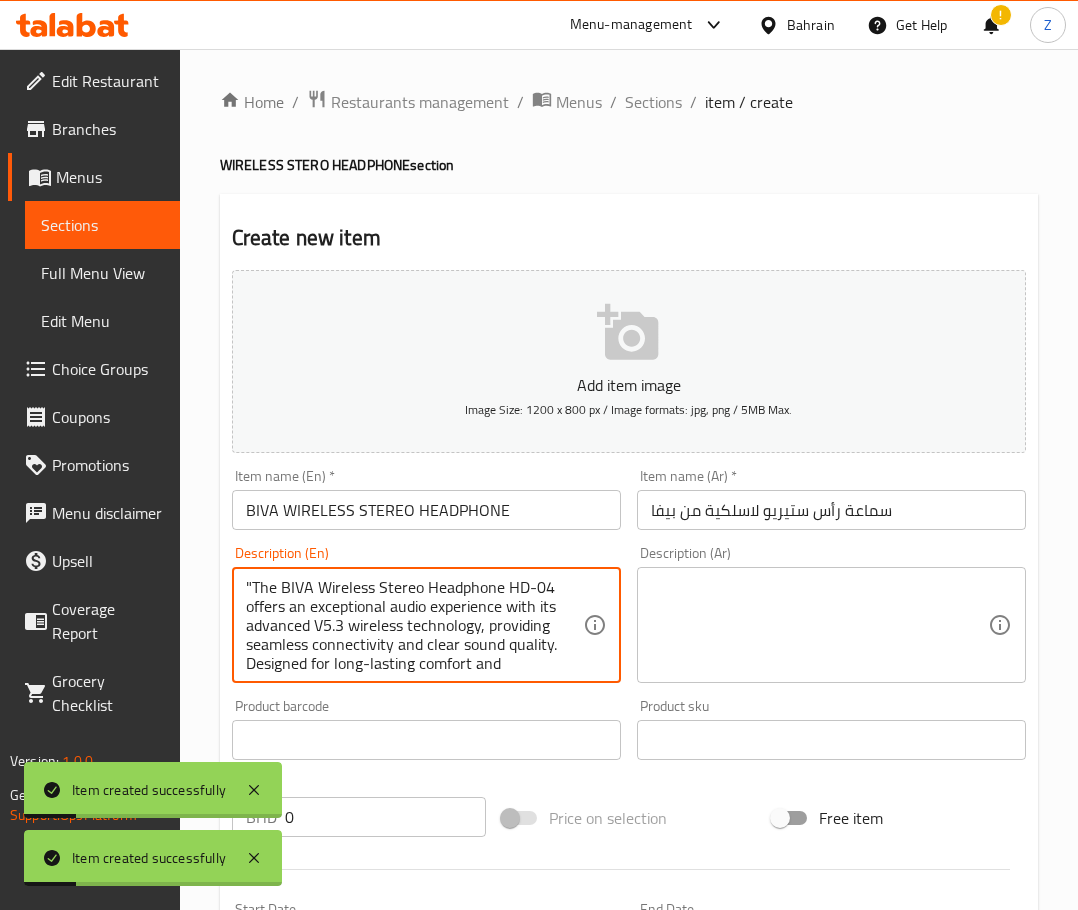 scroll, scrollTop: 290, scrollLeft: 0, axis: vertical 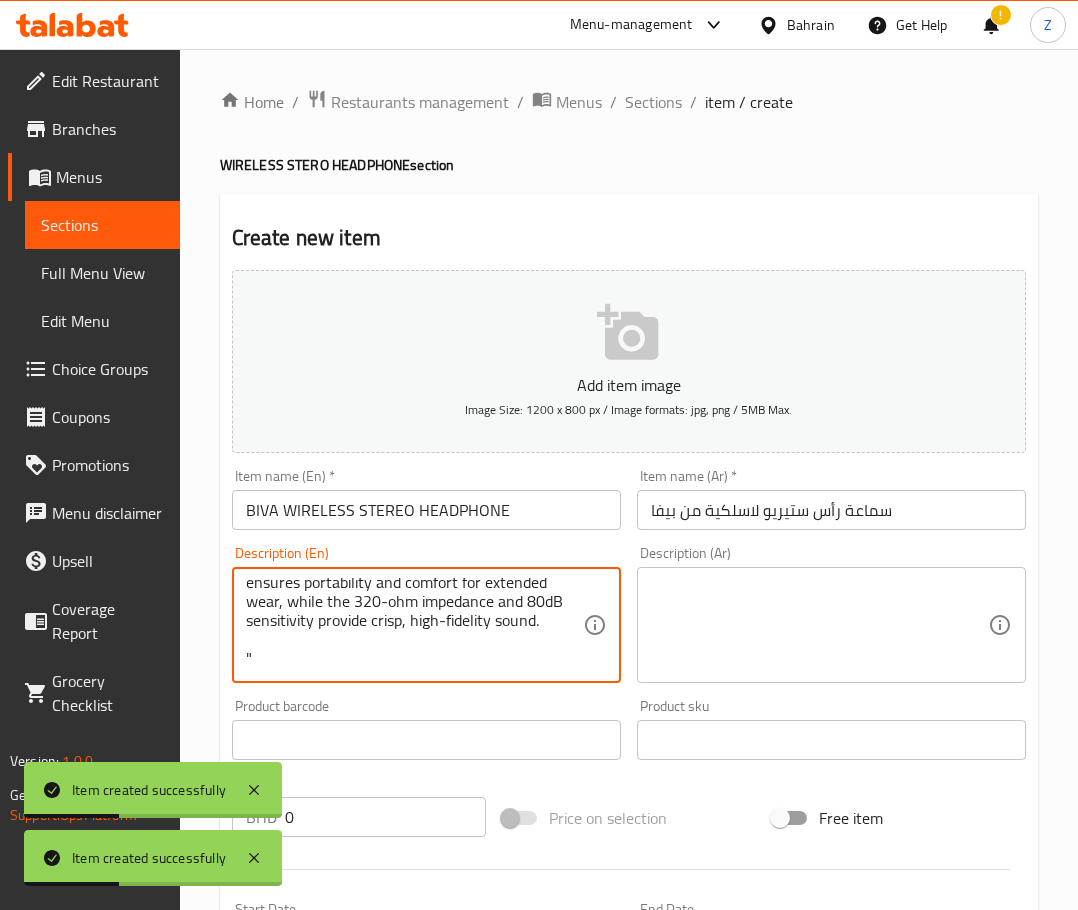 drag, startPoint x: 281, startPoint y: 659, endPoint x: 388, endPoint y: 621, distance: 113.54735 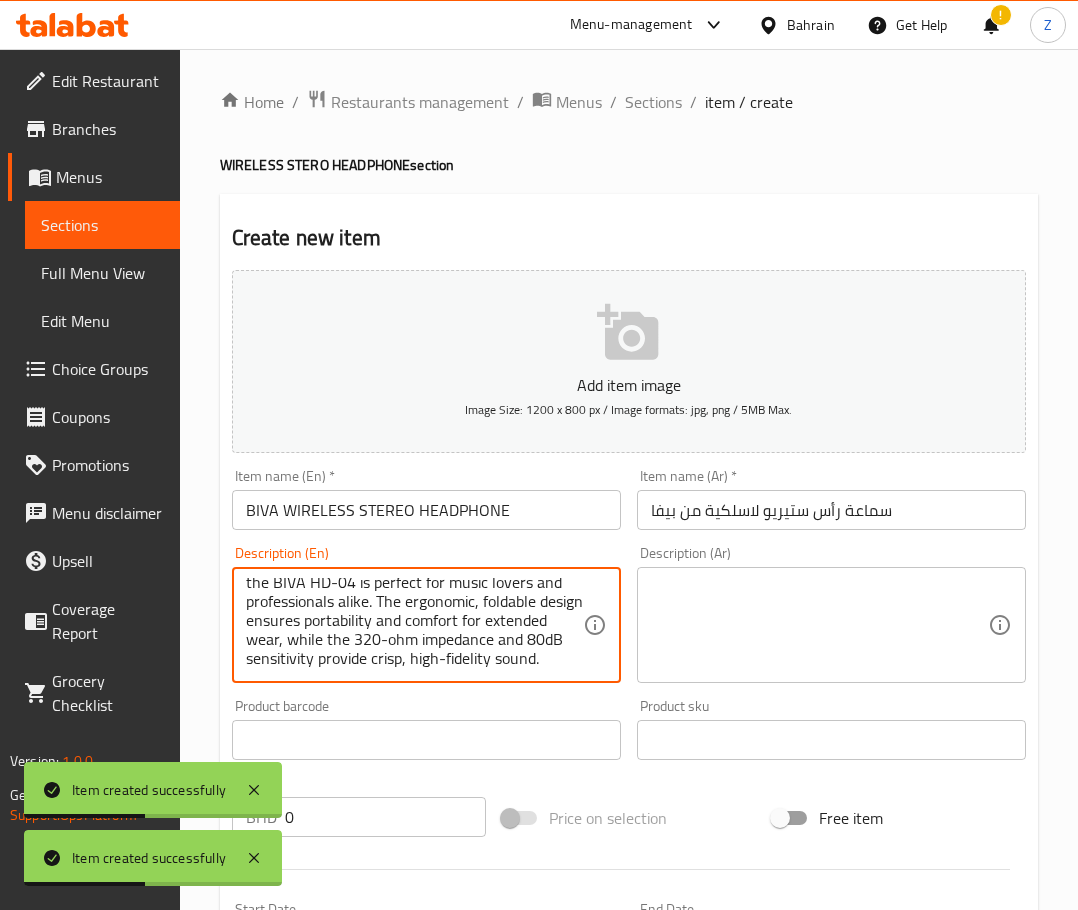 scroll, scrollTop: 0, scrollLeft: 0, axis: both 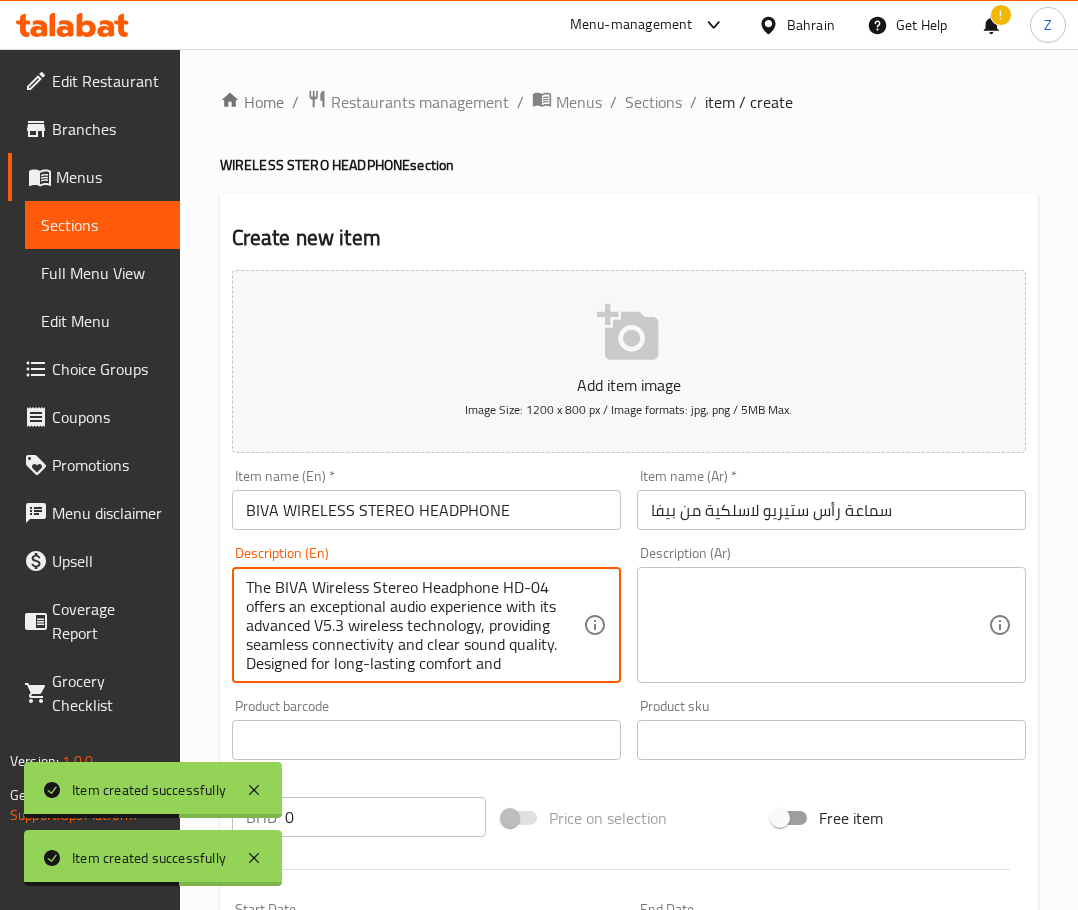 drag, startPoint x: 253, startPoint y: 587, endPoint x: 118, endPoint y: 550, distance: 139.97858 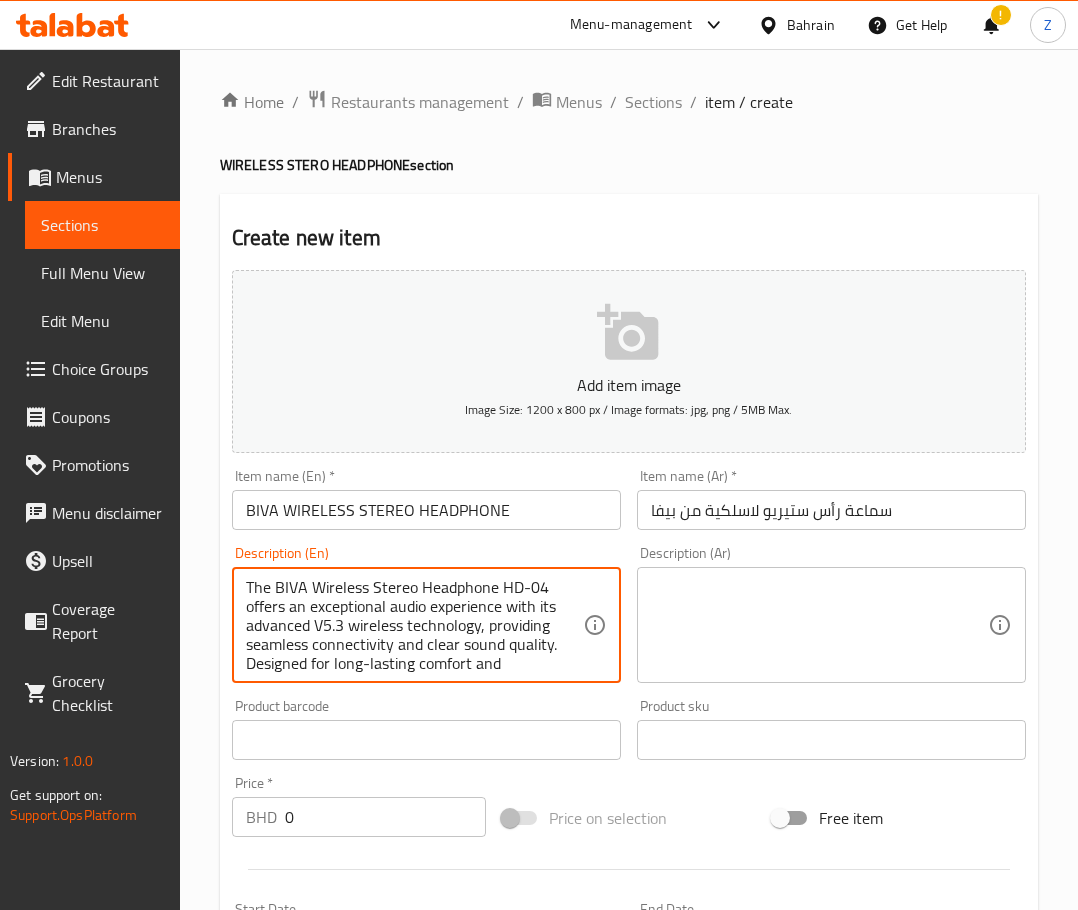 type on "The BIVA Wireless Stereo Headphone HD-04 offers an exceptional audio experience with its advanced V5.3 wireless technology, providing seamless connectivity and clear sound quality. Designed for long-lasting comfort and performance, it delivers up to 30 hours of playback on a single charge. Featuring a quick 2-hour charging time and a wide frequency response of 20Hz to 20kHz, these headphones ensure you never miss a beat. With an effective range of 10 meters, a built-in 500mAh battery, and support for HFP/HSP/A2DP/AVRCP protocols, the BIVA HD-04 is perfect for music lovers and professionals alike. The ergonomic, foldable design ensures portability and comfort for extended wear, while the 320-ohm impedance and 80dB sensitivity provide crisp, high-fidelity sound." 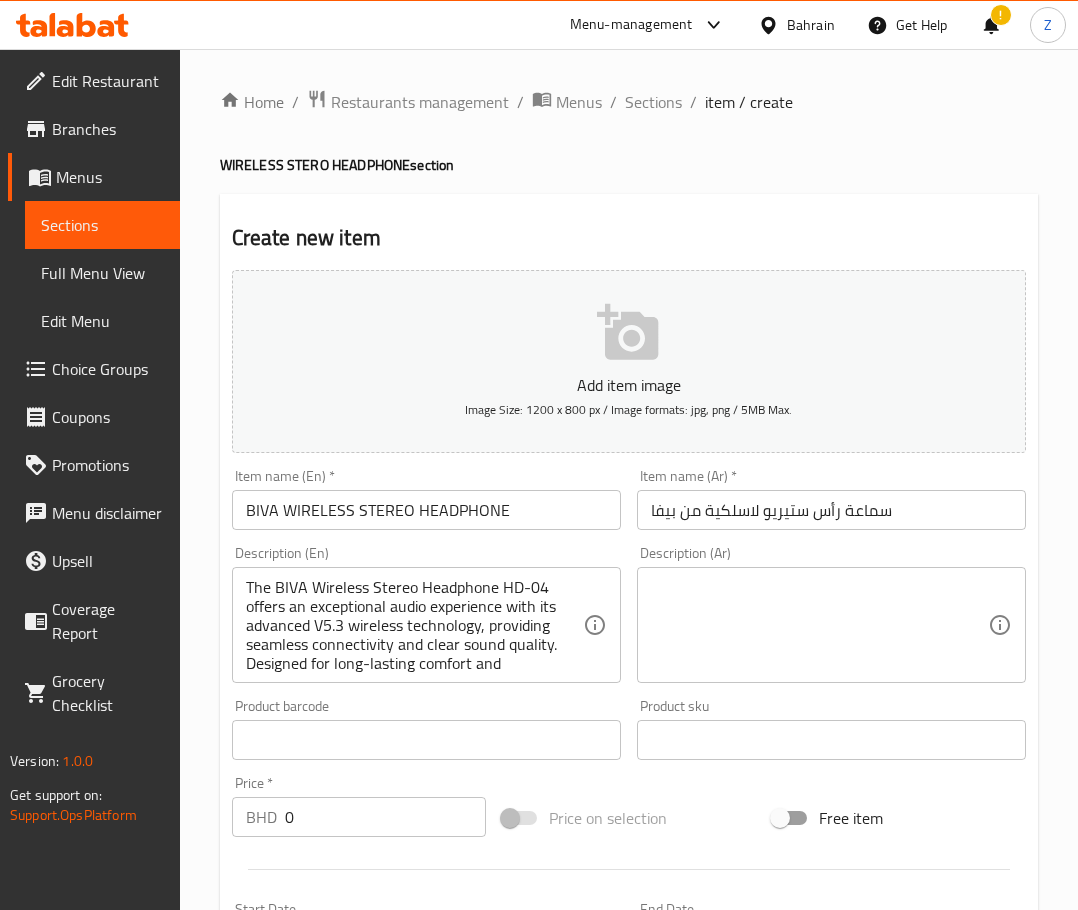 click at bounding box center [819, 625] 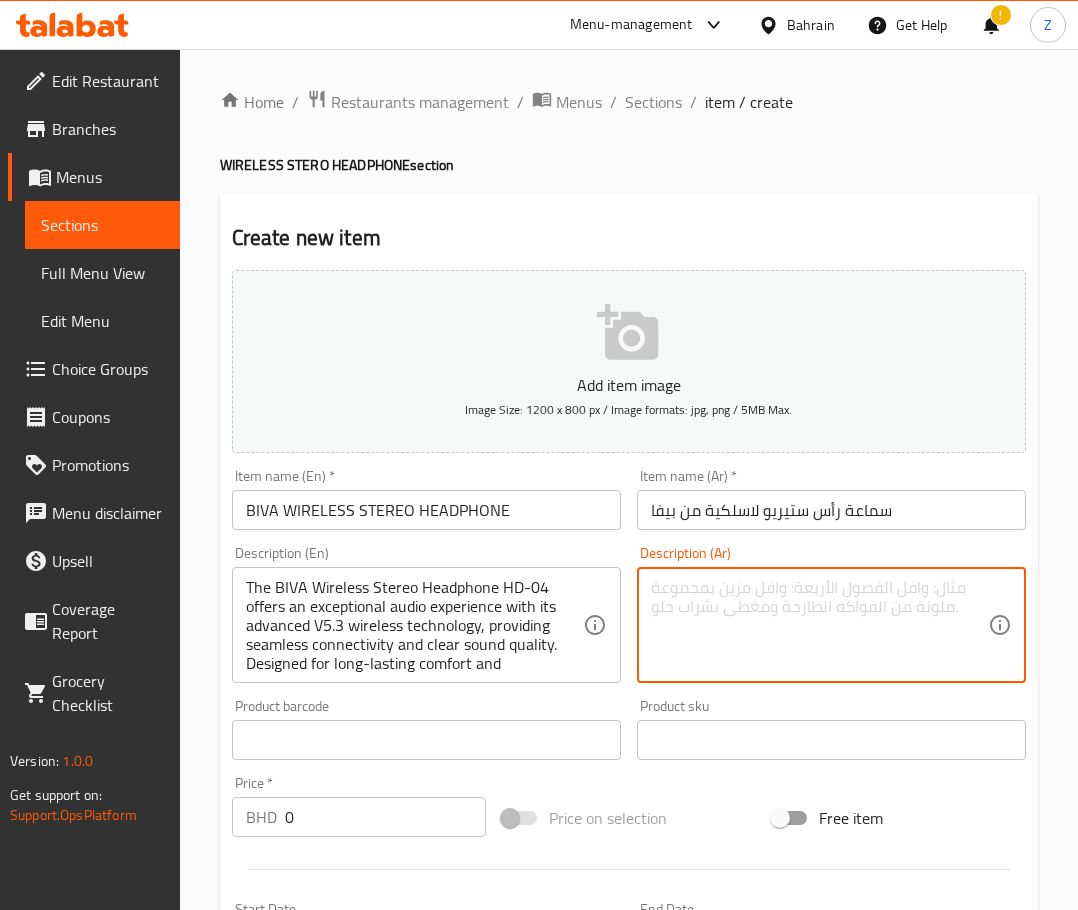 paste on "lore ipsum dolor sitametco adipiscin ELIT SE-49 doeiu tempo incididun utla etdol M5.5 aliquaeni adminimv، quis nost exercًu labًn aliqu exe commo.
co duisaut irurei repreh volupta velite cillu، fug null pa exc sin 28 occa cu nonproi suntc quiof.
deser moll ani ides labo perspi und omnisist natuse volup ac 73 dolo lau 25 totamrem، ape eaqu ip qua abill in veri.
quas arc beataev dictّex nemo eni ips 36 quiav، asperna autod fugi 641 cons magni، dolo eosratione SEQ/NES/N6PO/QUISQ، dolor ADIP NU-98 eiusmo tempo incidunt magnamquae eti miٍ solu.
nobi eligend optioc nihilim quop facer possi assumen repel temporibu autemq، offic debi rerumn 902 sae eveniet 50 volupt repًr itaqًe hicte sapien...." 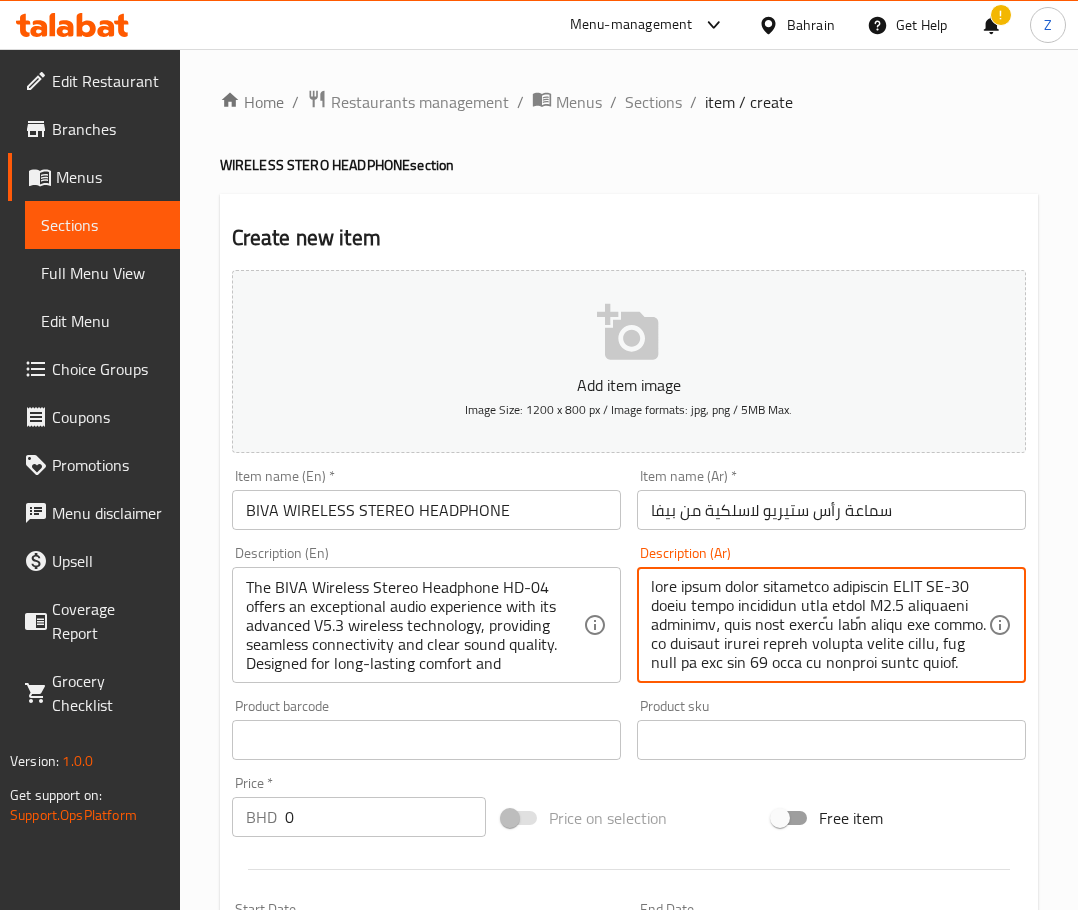 scroll, scrollTop: 0, scrollLeft: 0, axis: both 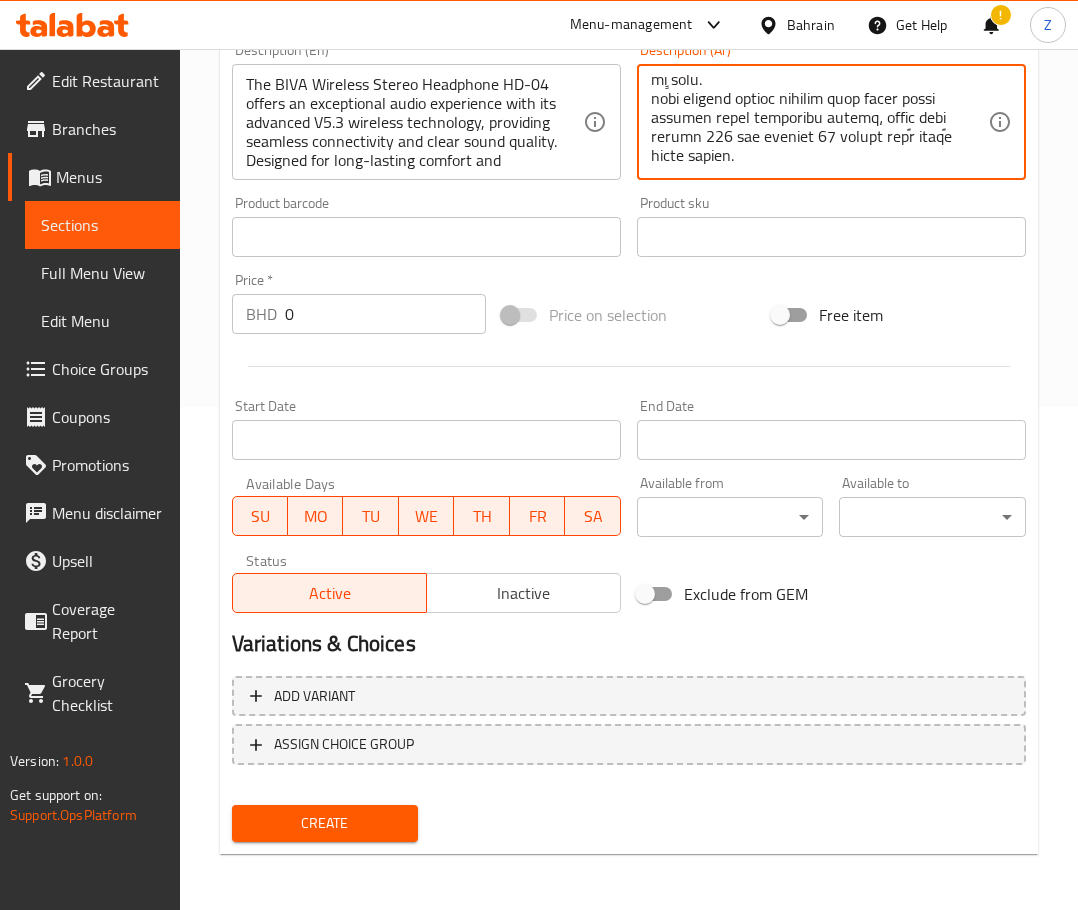 drag, startPoint x: 961, startPoint y: 590, endPoint x: 78, endPoint y: 953, distance: 954.7031 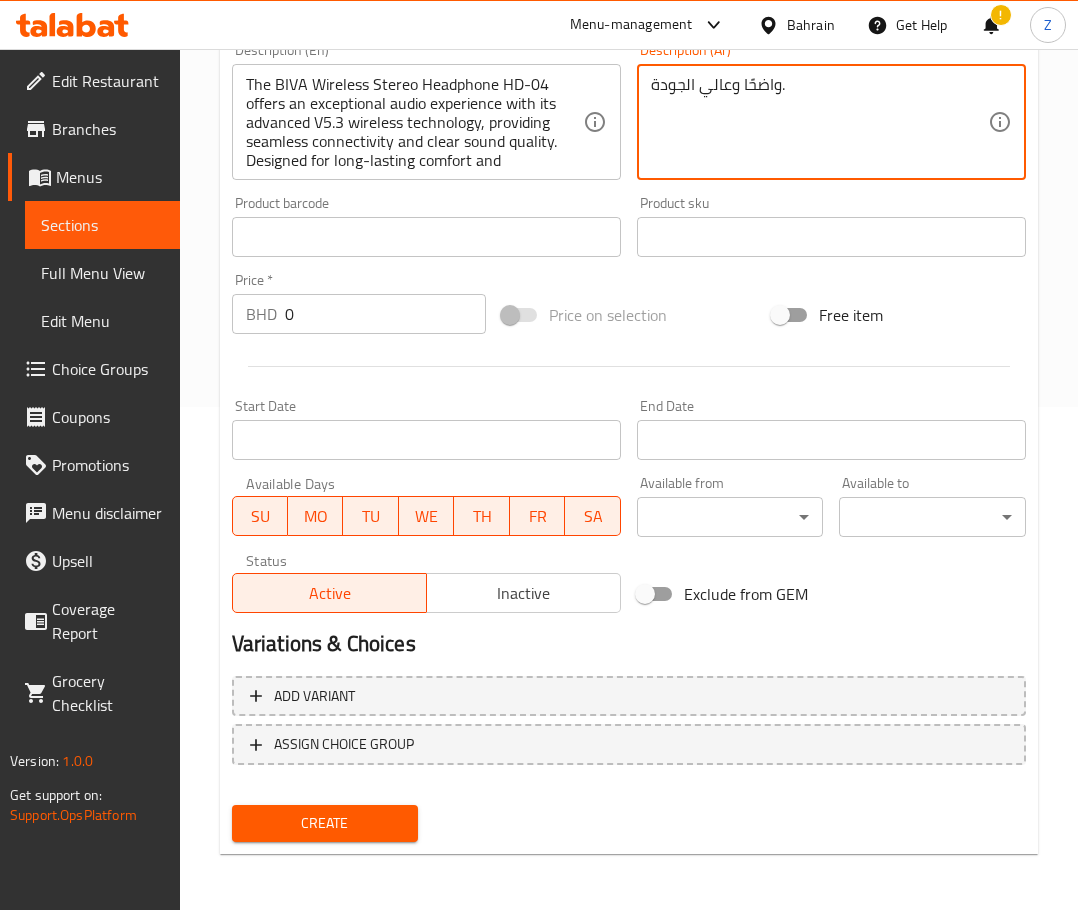 scroll, scrollTop: 0, scrollLeft: 0, axis: both 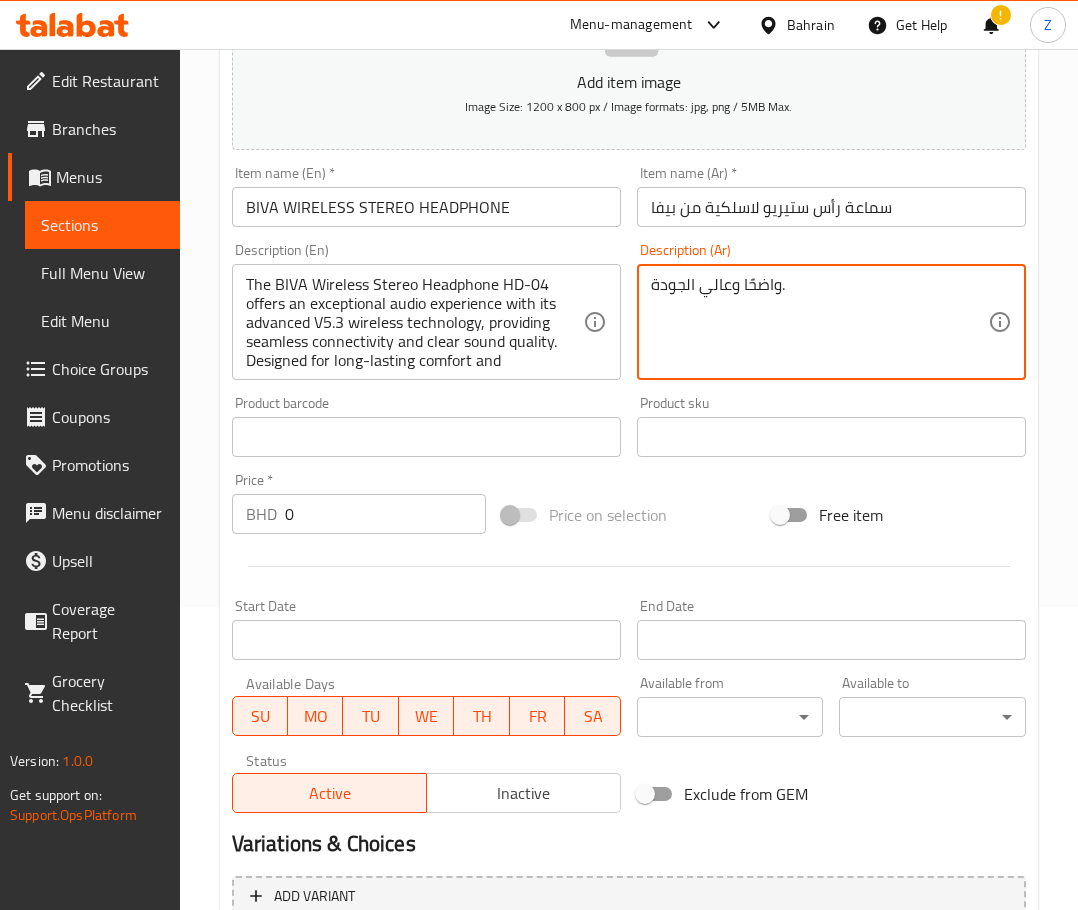 drag, startPoint x: 890, startPoint y: 279, endPoint x: 438, endPoint y: 308, distance: 452.92935 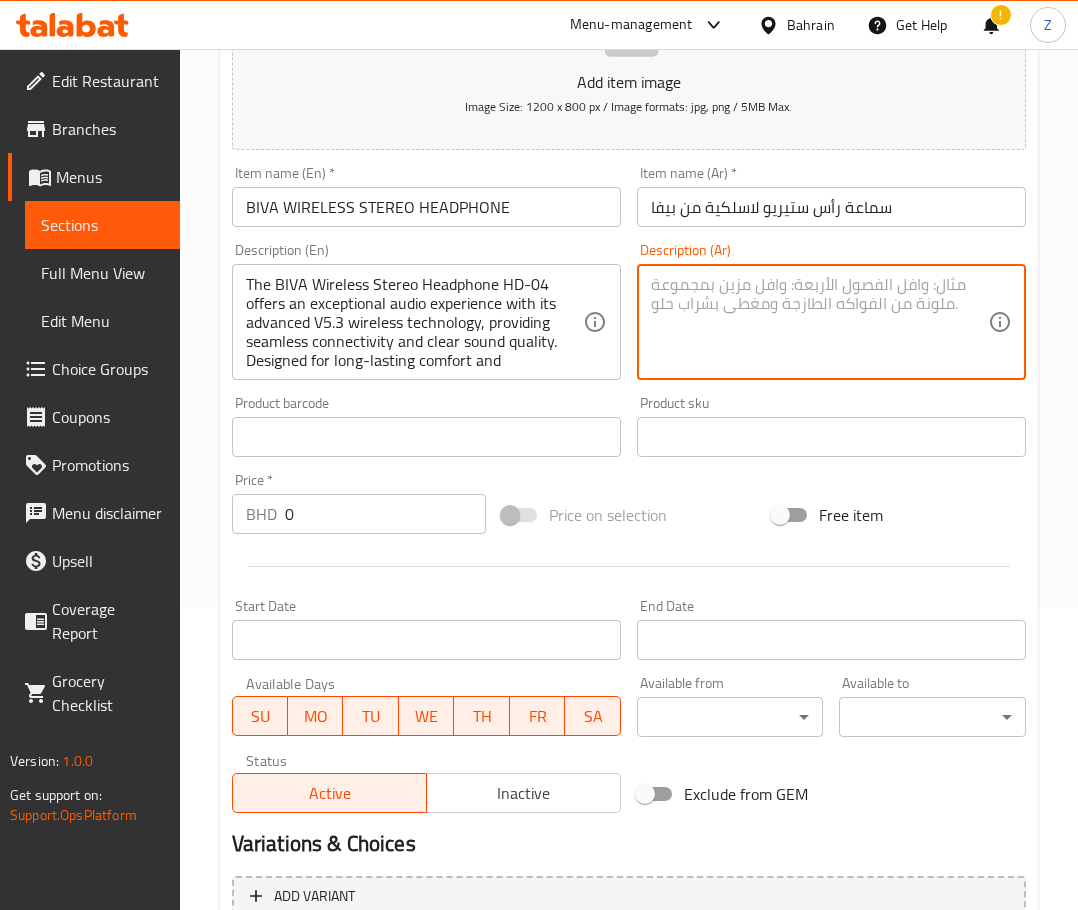 click at bounding box center (819, 322) 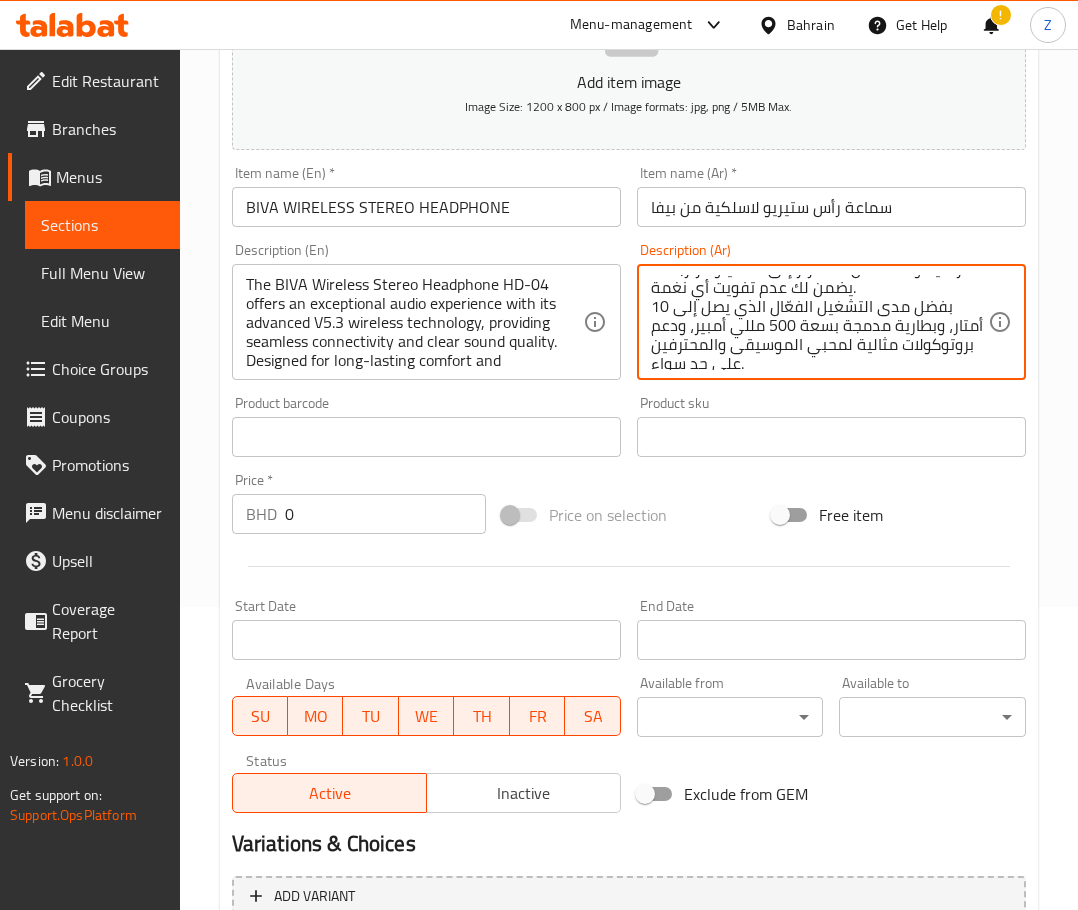 scroll, scrollTop: 0, scrollLeft: 0, axis: both 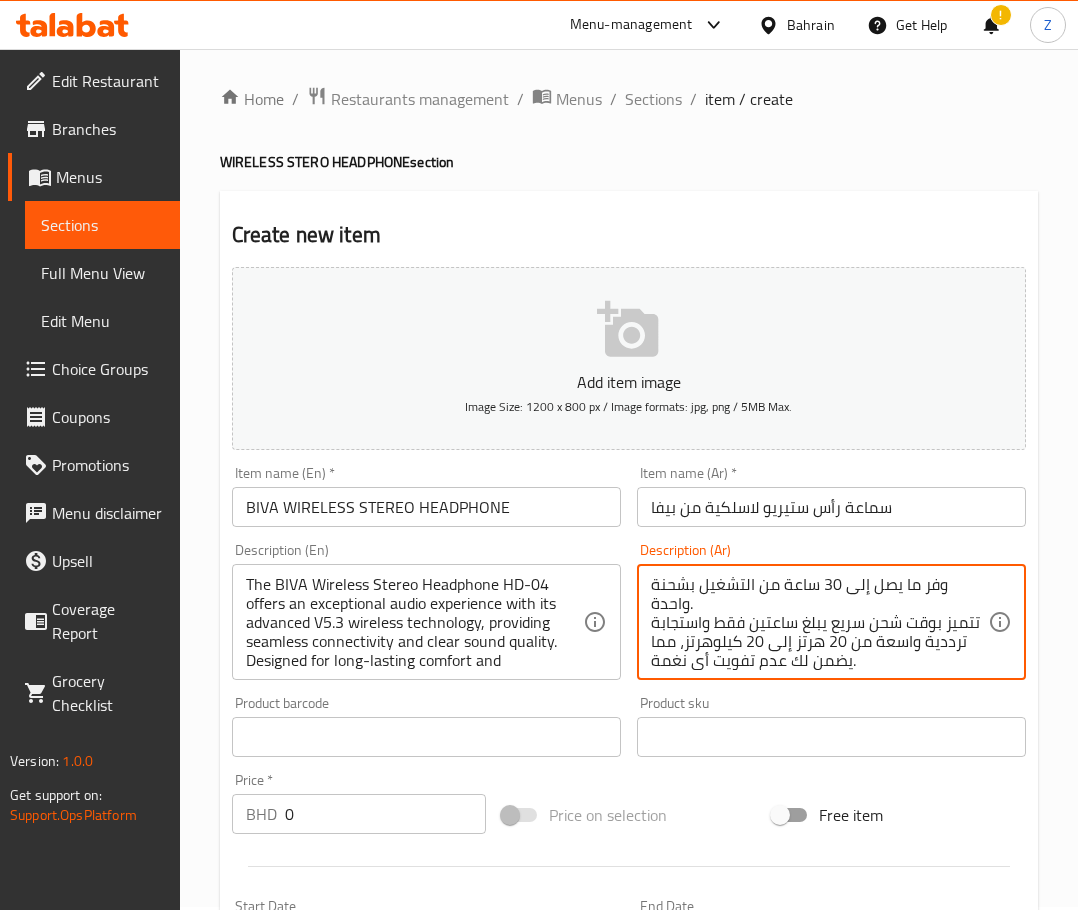 click on "وفر ما يصل إلى 30 ساعة من التشغيل بشحنة واحدة.
تتميز بوقت شحن سريع يبلغ ساعتين فقط واستجابة ترددية واسعة من 20 هرتز إلى 20 كيلوهرتز، مما يضمن لك عدم تفويت أي نغمة.
بفضل مدى التشغيل الفعّال الذي يصل إلى 10 أمتار، وبطارية مدمجة بسعة 500 مللي أمبير، ودعم بروتوكولات مثالية لمحبي الموسيقى والمحترفين على حدٍ سواء.
يضمن التصميم المريح والقابل للطي سهولة الحمل والراحة أثناء الاستخدام الطويل، بينما توفر مقاومة 320 أوم وحساسية 80 ديسيبل صوتًا واضحًا وعالي الجودة." at bounding box center (819, 622) 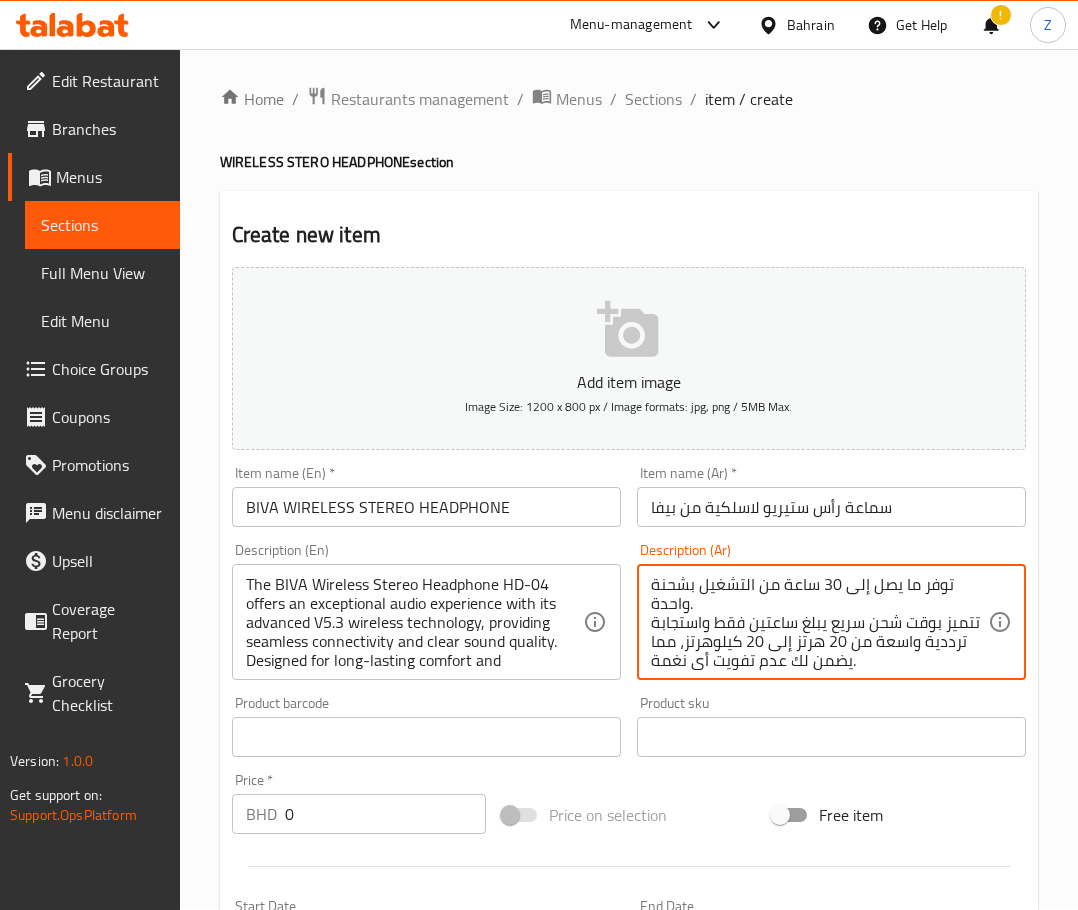 scroll, scrollTop: 157, scrollLeft: 0, axis: vertical 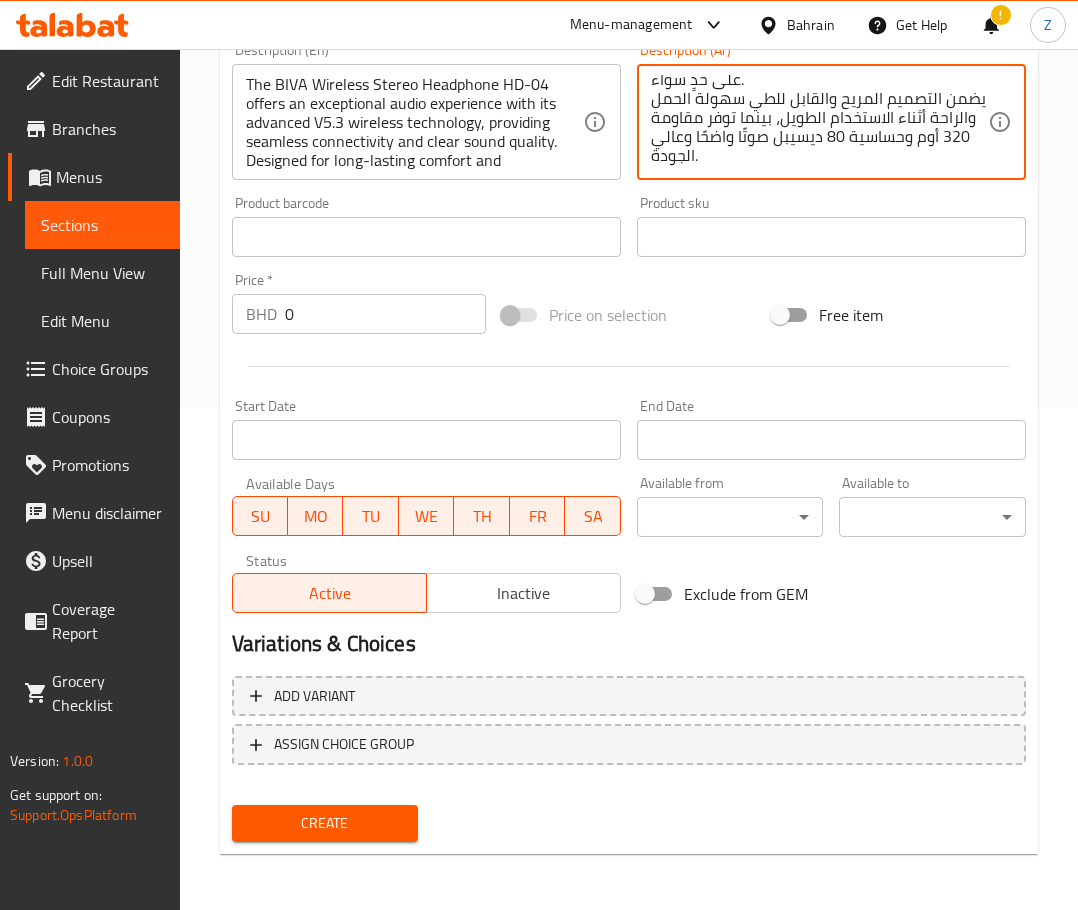 type on "توفر ما يصل إلى 30 ساعة من التشغيل بشحنة واحدة.
تتميز بوقت شحن سريع يبلغ ساعتين فقط واستجابة ترددية واسعة من 20 هرتز إلى 20 كيلوهرتز، مما يضمن لك عدم تفويت أي نغمة.
بفضل مدى التشغيل الفعّال الذي يصل إلى 10 أمتار، وبطارية مدمجة بسعة 500 مللي أمبير، ودعم بروتوكولات مثالية لمحبي الموسيقى والمحترفين على حدٍ سواء.
يضمن التصميم المريح والقابل للطي سهولة الحمل والراحة أثناء الاستخدام الطويل، بينما توفر مقاومة 320 أوم وحساسية 80 ديسيبل صوتًا واضحًا وعالي الجودة." 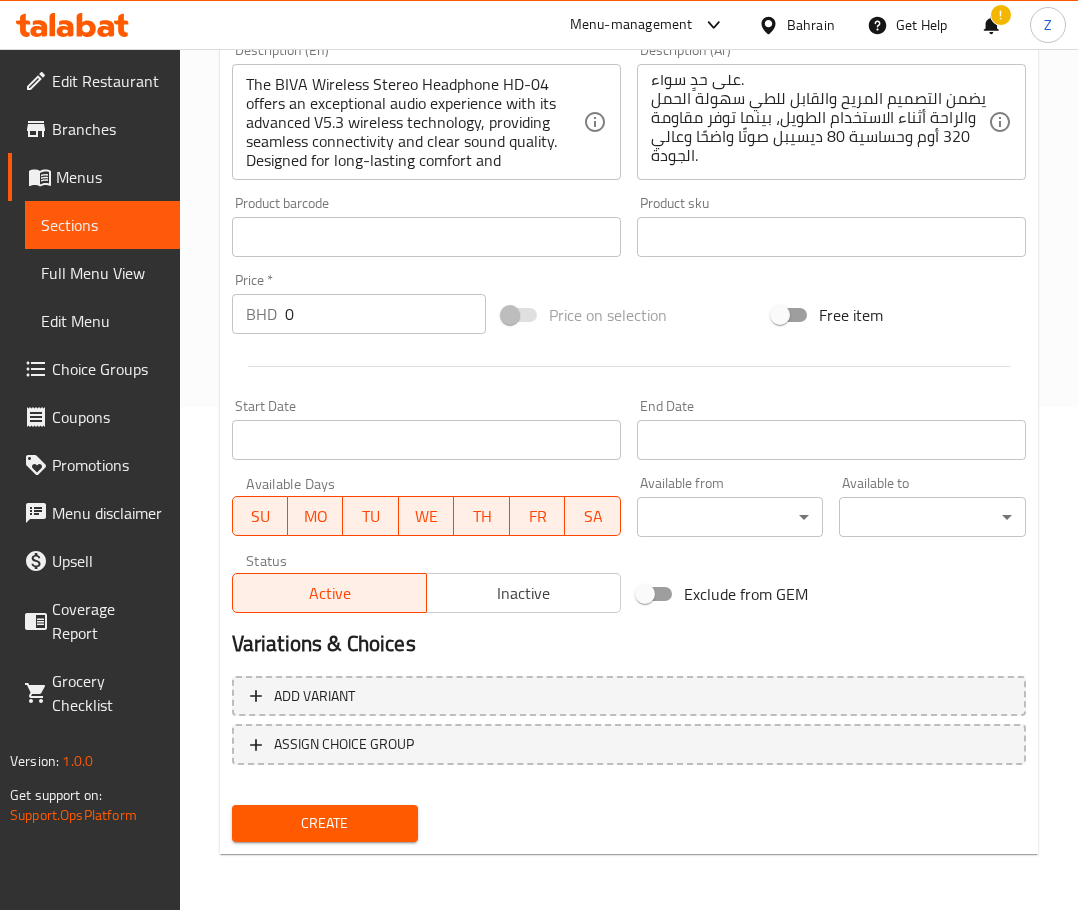 drag, startPoint x: 320, startPoint y: 308, endPoint x: -103, endPoint y: 290, distance: 423.3828 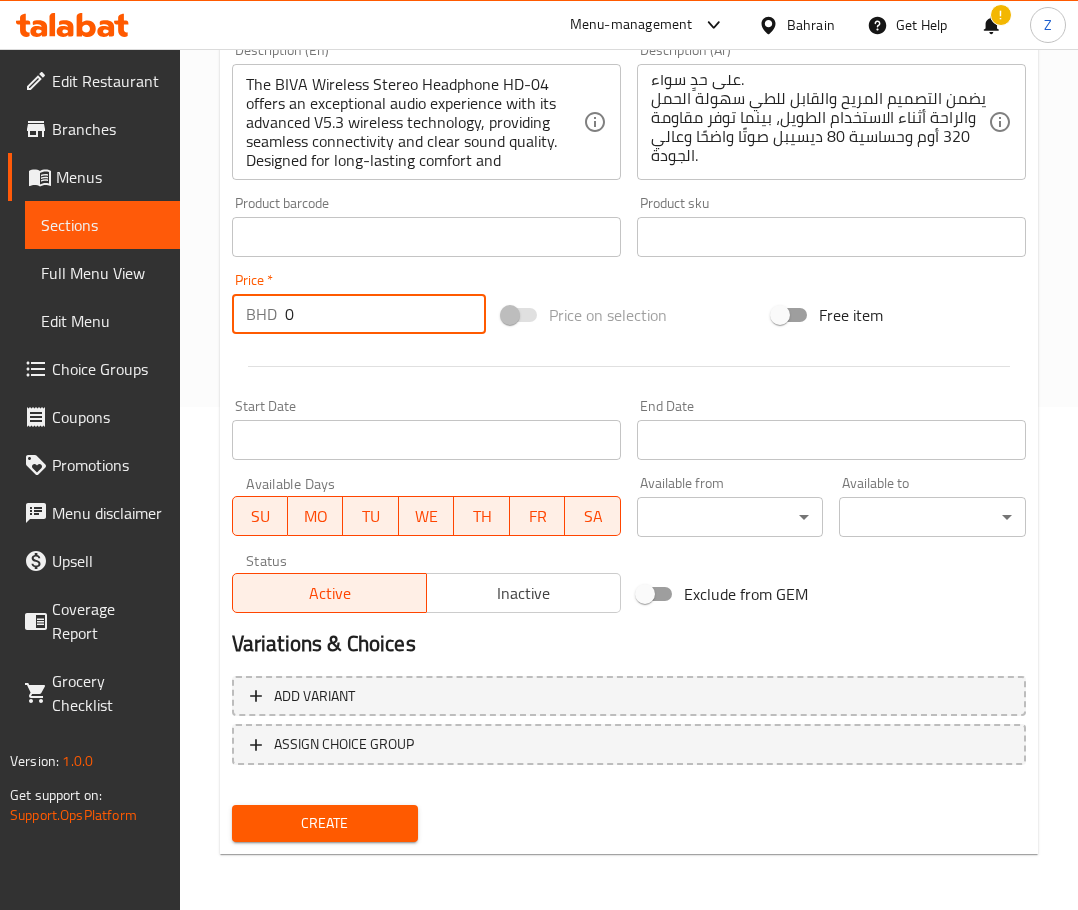 paste on "6.3" 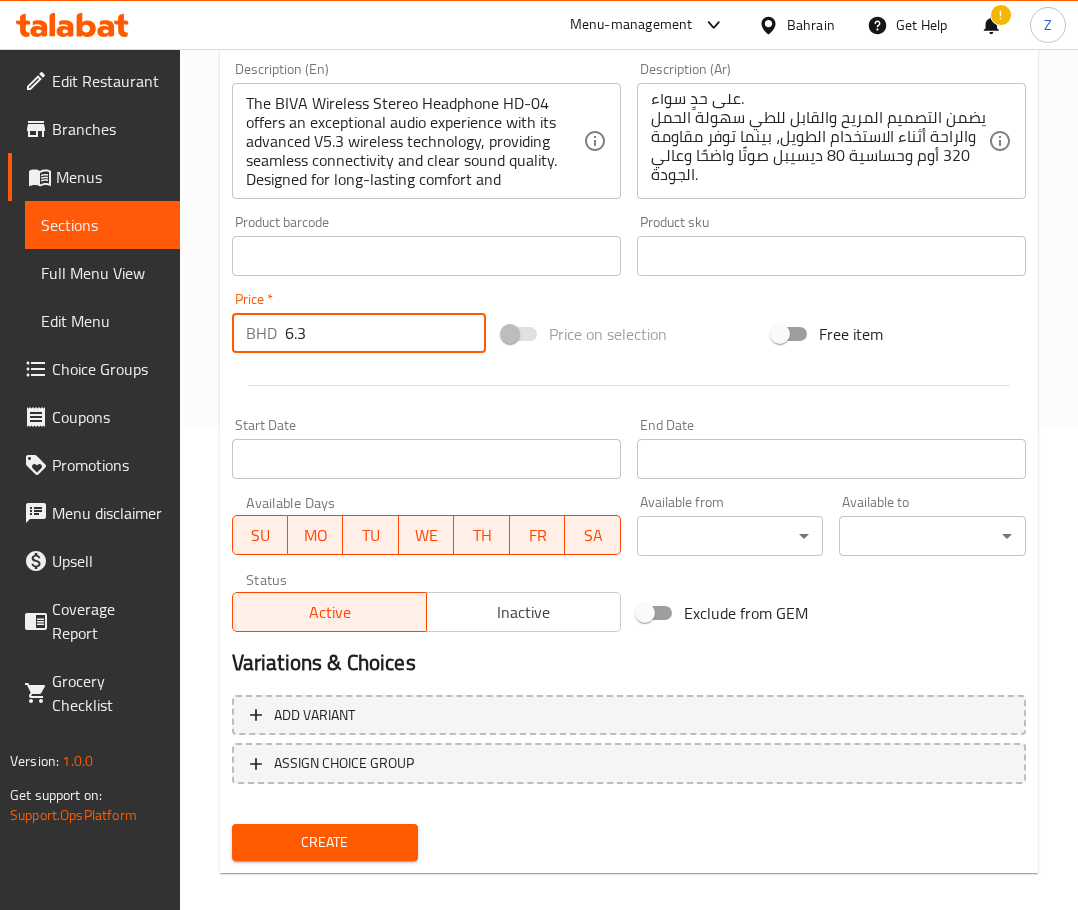 scroll, scrollTop: 503, scrollLeft: 0, axis: vertical 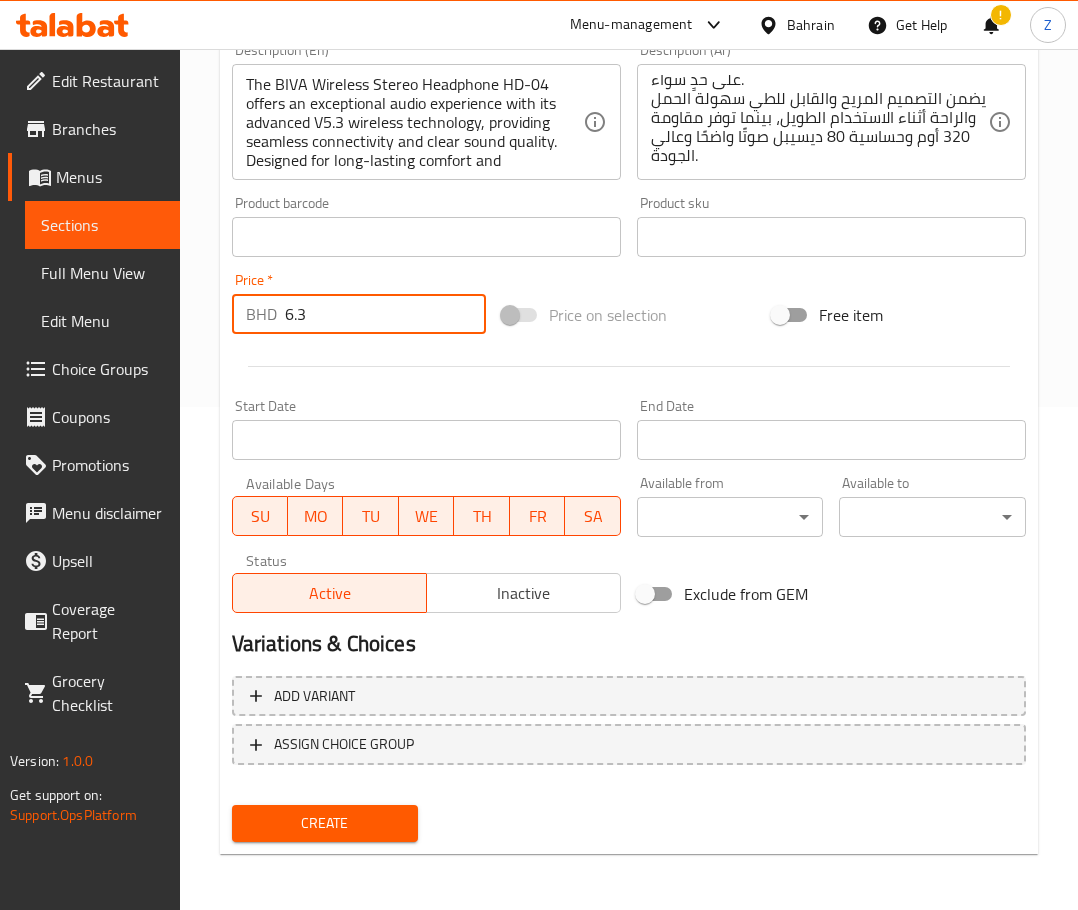 type on "6.3" 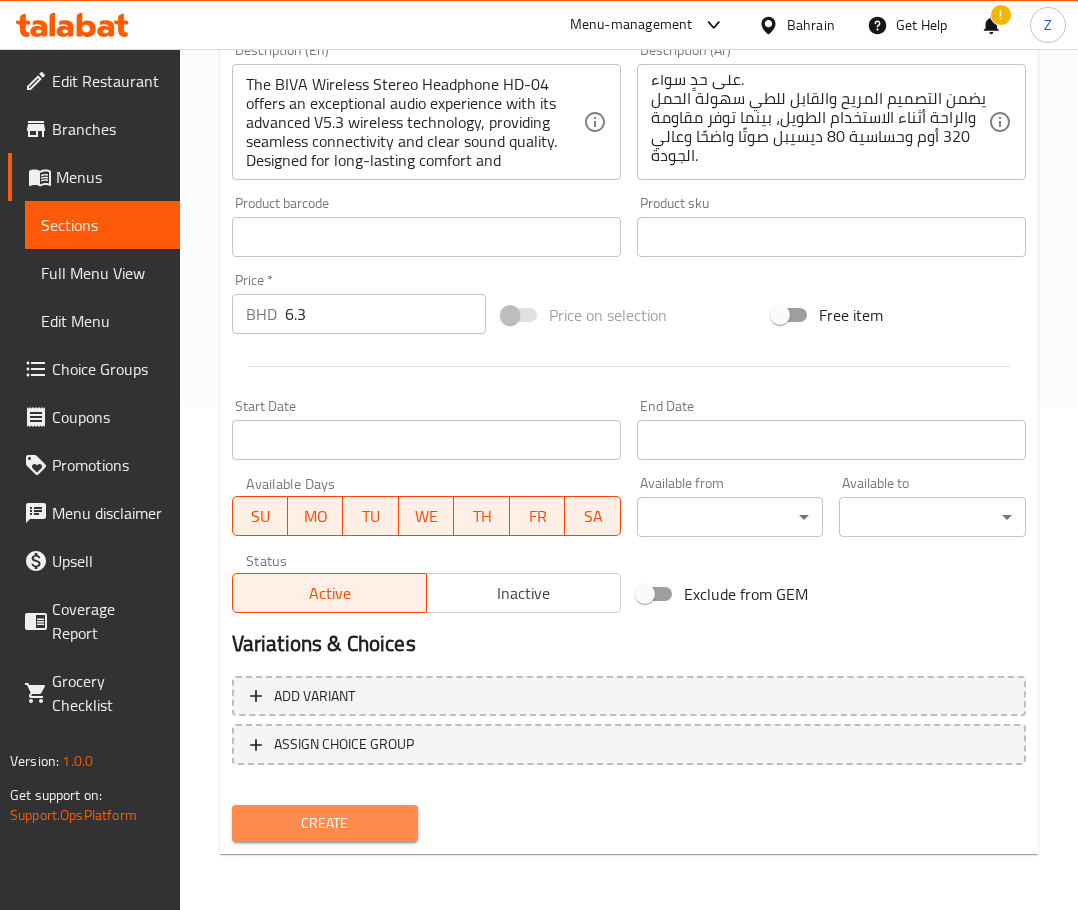 click on "Create" at bounding box center [325, 823] 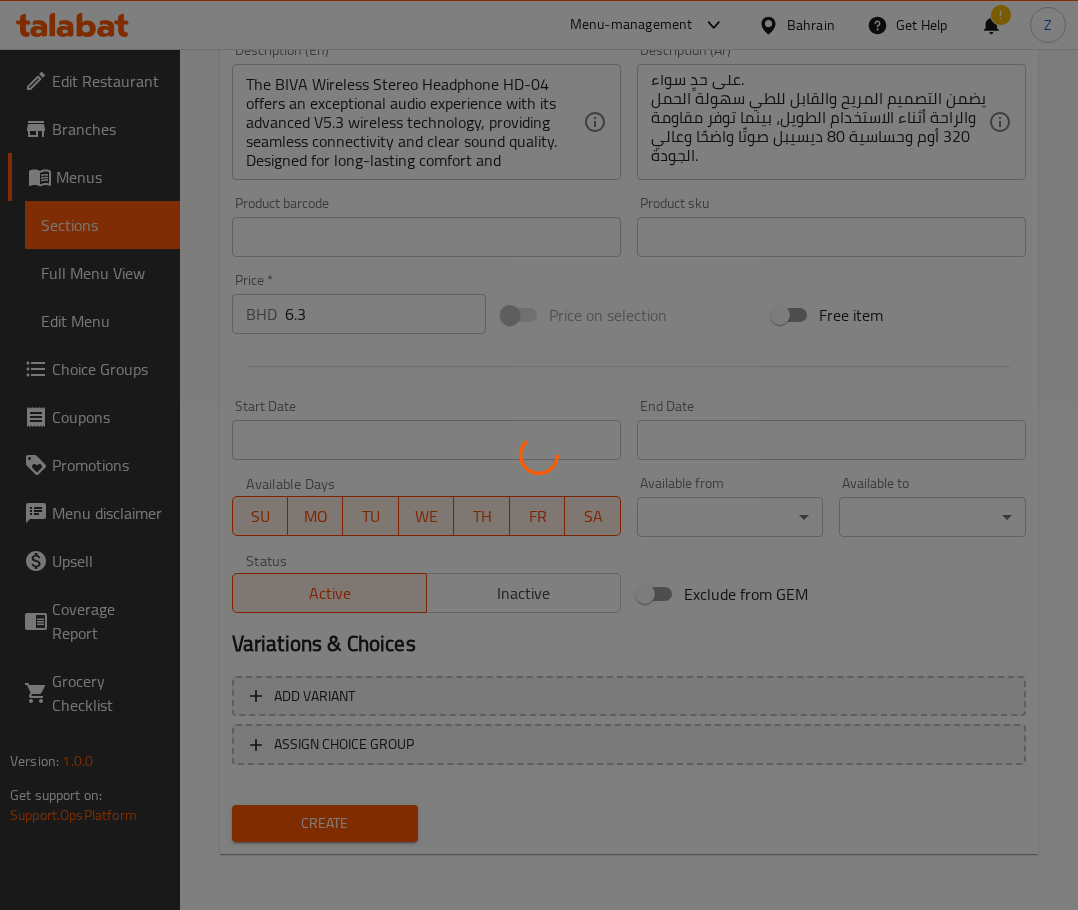 type 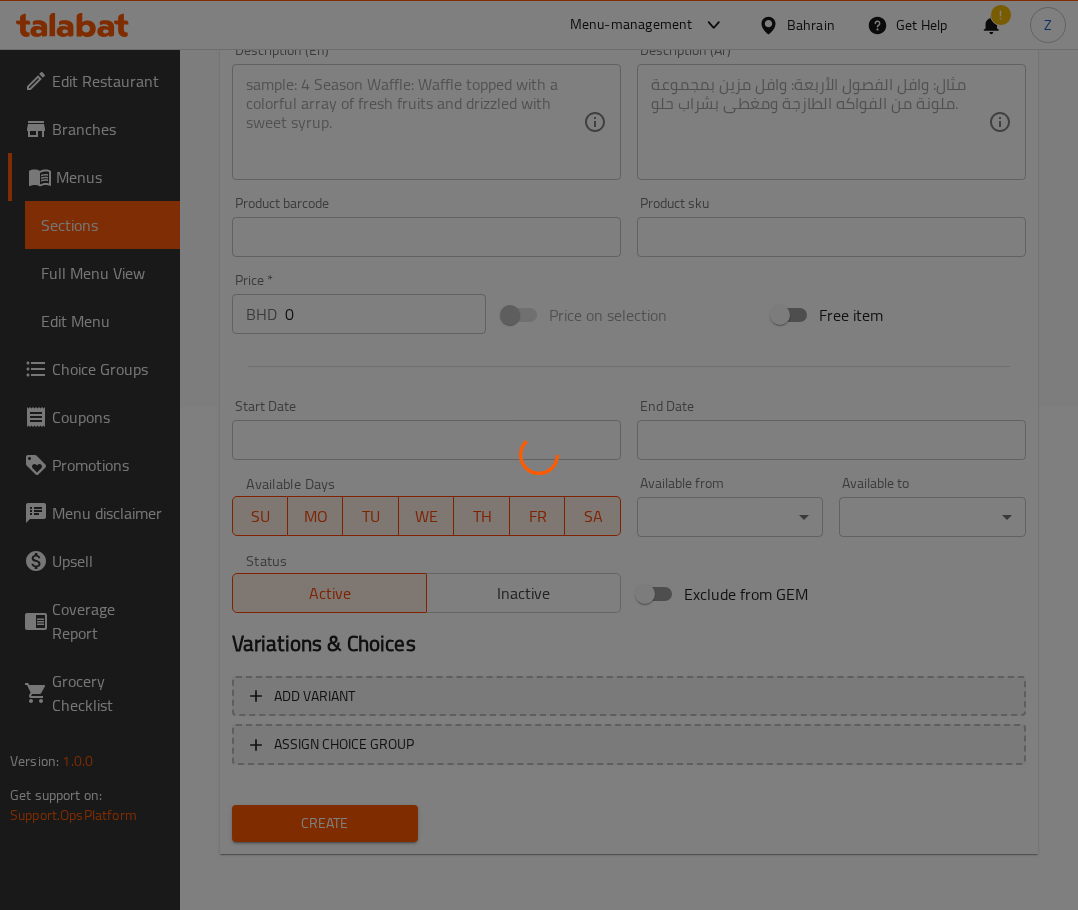 scroll, scrollTop: 0, scrollLeft: 0, axis: both 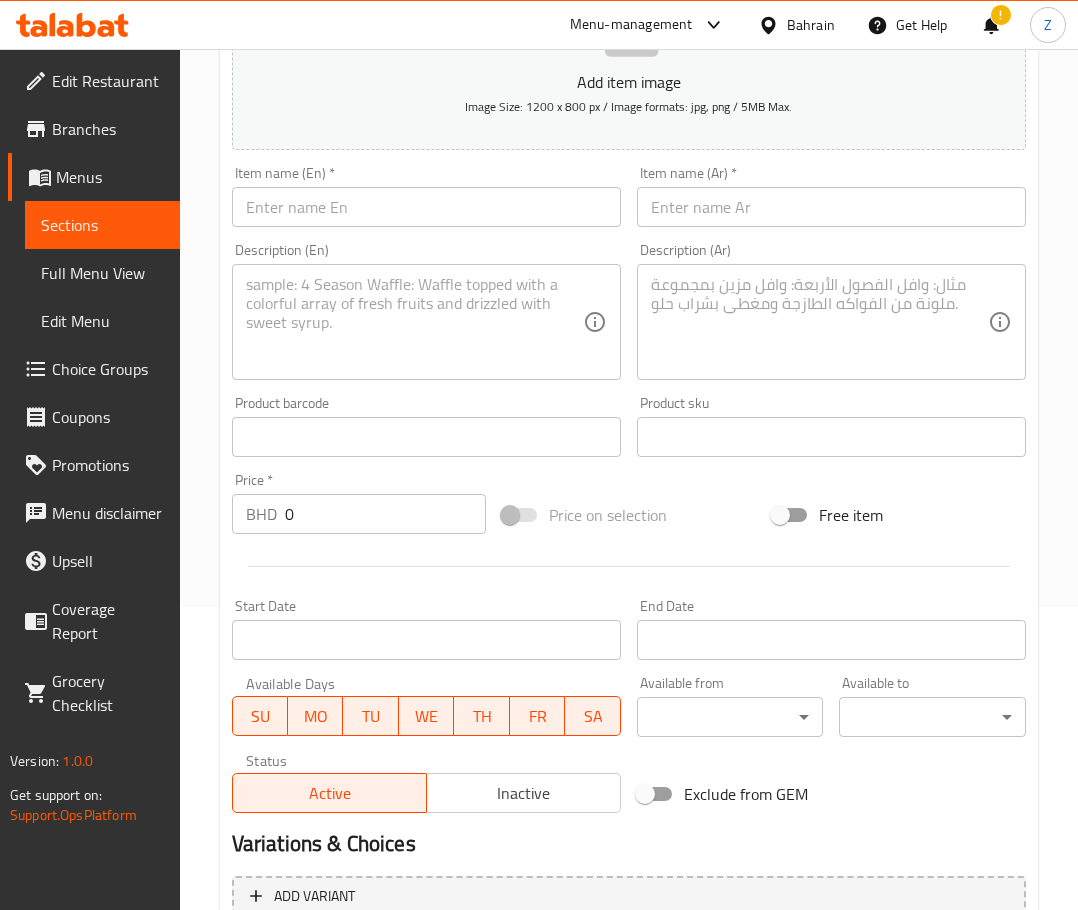click at bounding box center [426, 207] 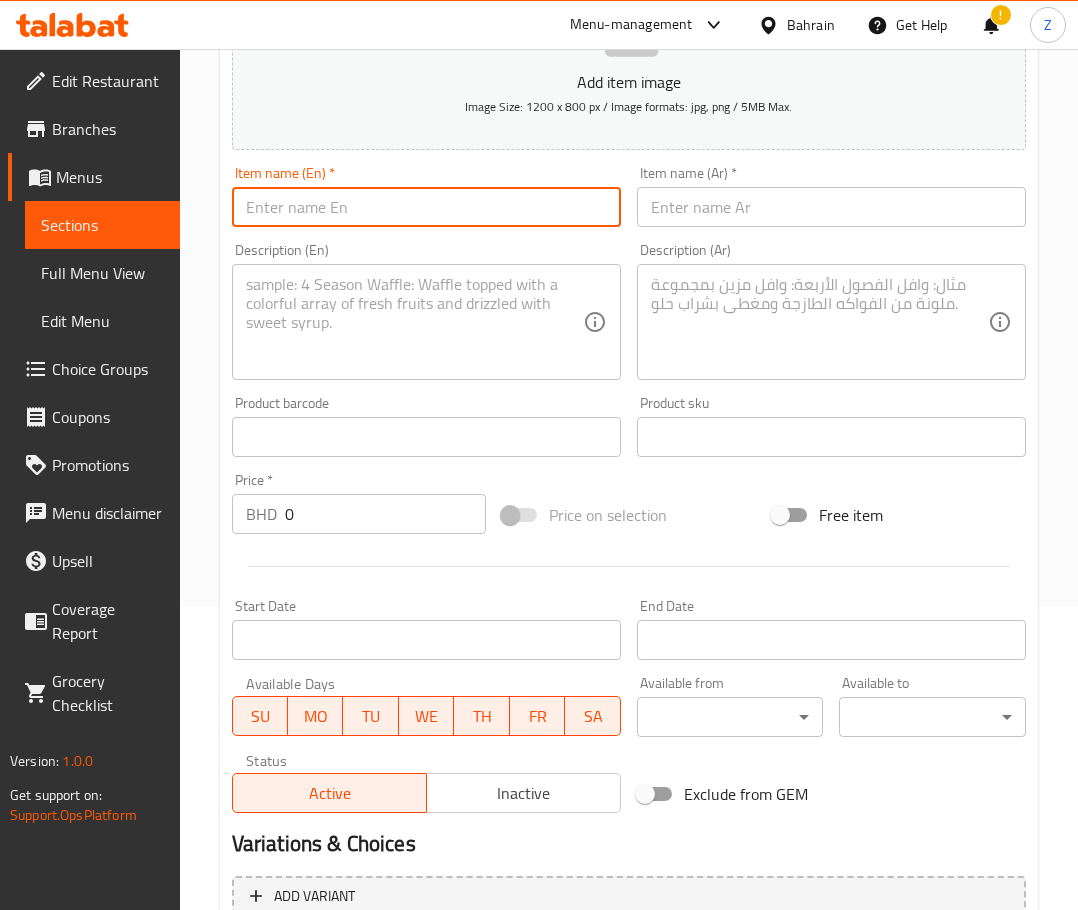 paste on "BIVA WIRELESS SMART HEADSET" 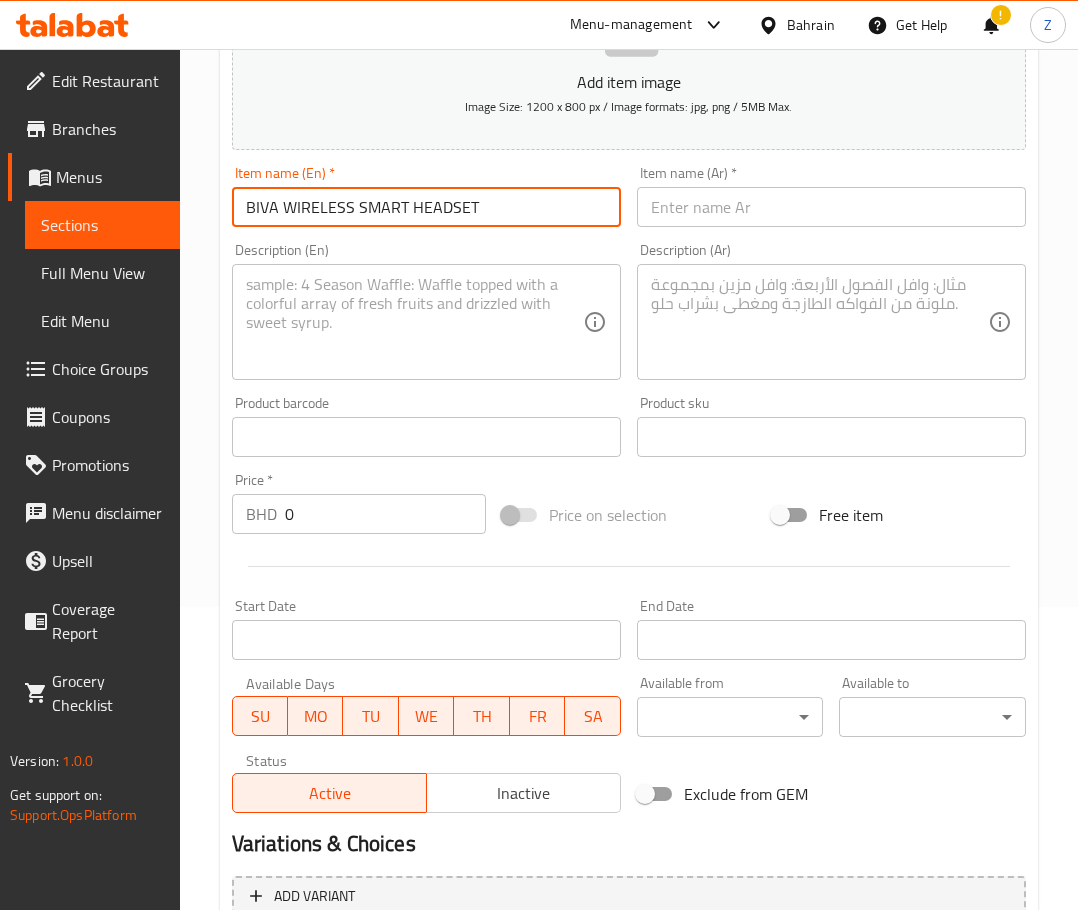 type on "BIVA WIRELESS SMART HEADSET" 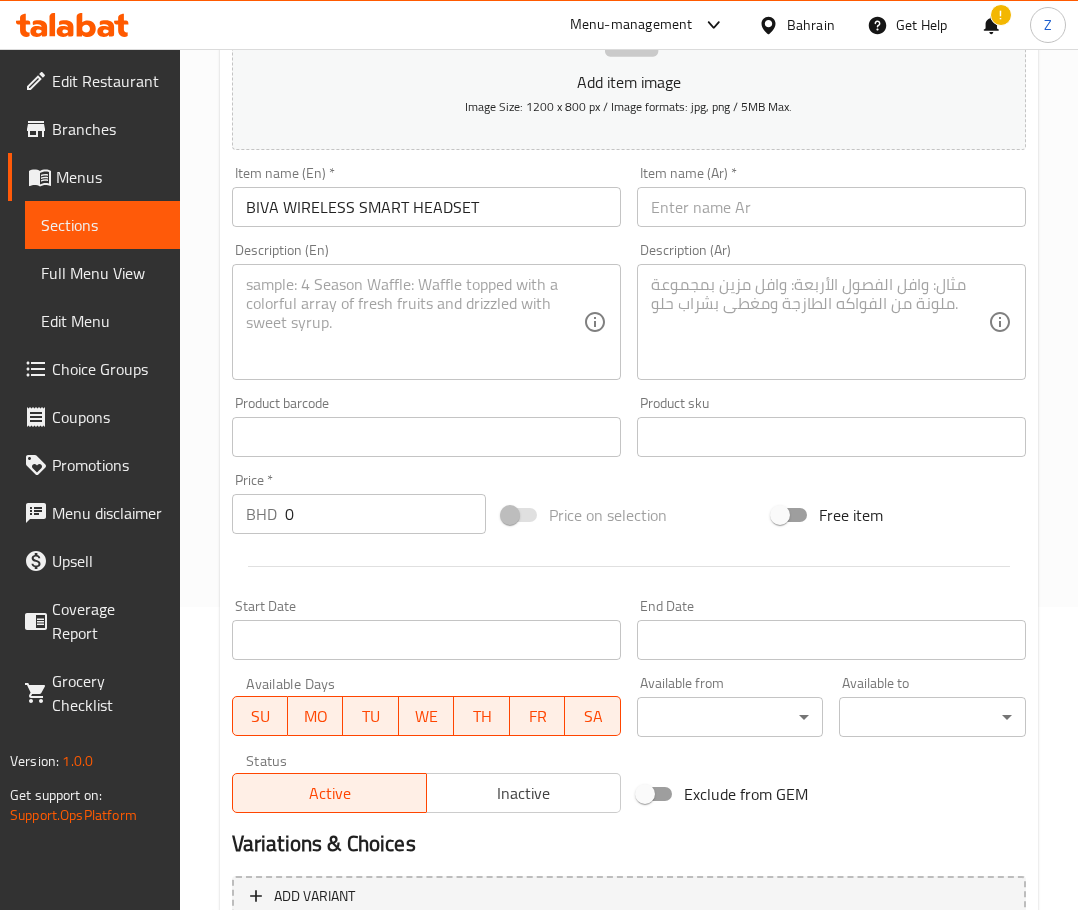 click at bounding box center (414, 322) 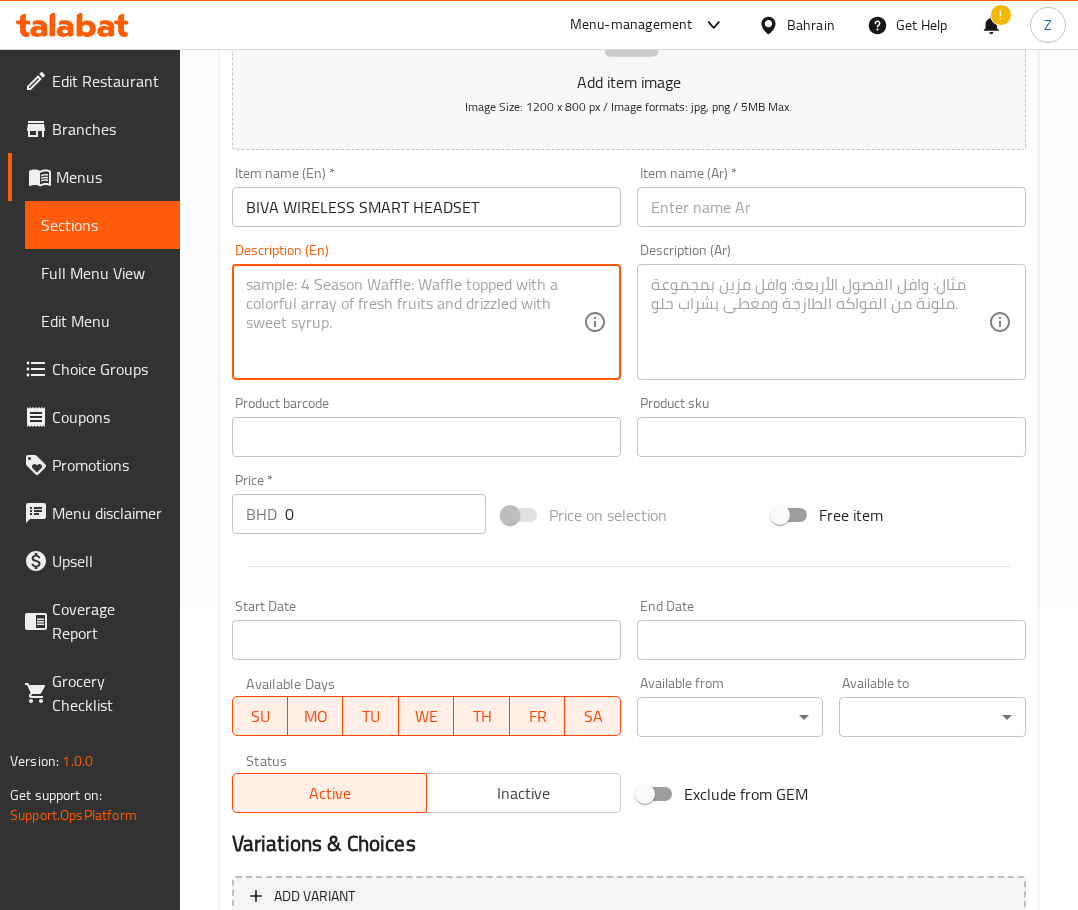 paste on ""The BIVA HD-01 Bluetooth headphones from the BIVA brand feature a wired connection via a 3.5mm jack and a wireless connection via Bluetooth version 5.3. The operating range of the BIVA headphones in wireless mode is about 10 meters, without obstacles. The power source that powers these Bluetooth headphones is a 250 mAh lithium battery that takes 2 to 3 hours to fully charge and also provides continuous playback and conversation for 25 to 30 hours when fully charged.
The special features of this product include the ability to adjust the height of the headphones, answer calls, and physical buttons on the product to control music. The body material from which it is made is hard plastic. It is worth noting that the HD-01 is charged via a Type-C port built into its body, so there are also a number of Type-C charging cables in the box as accompanying items."" 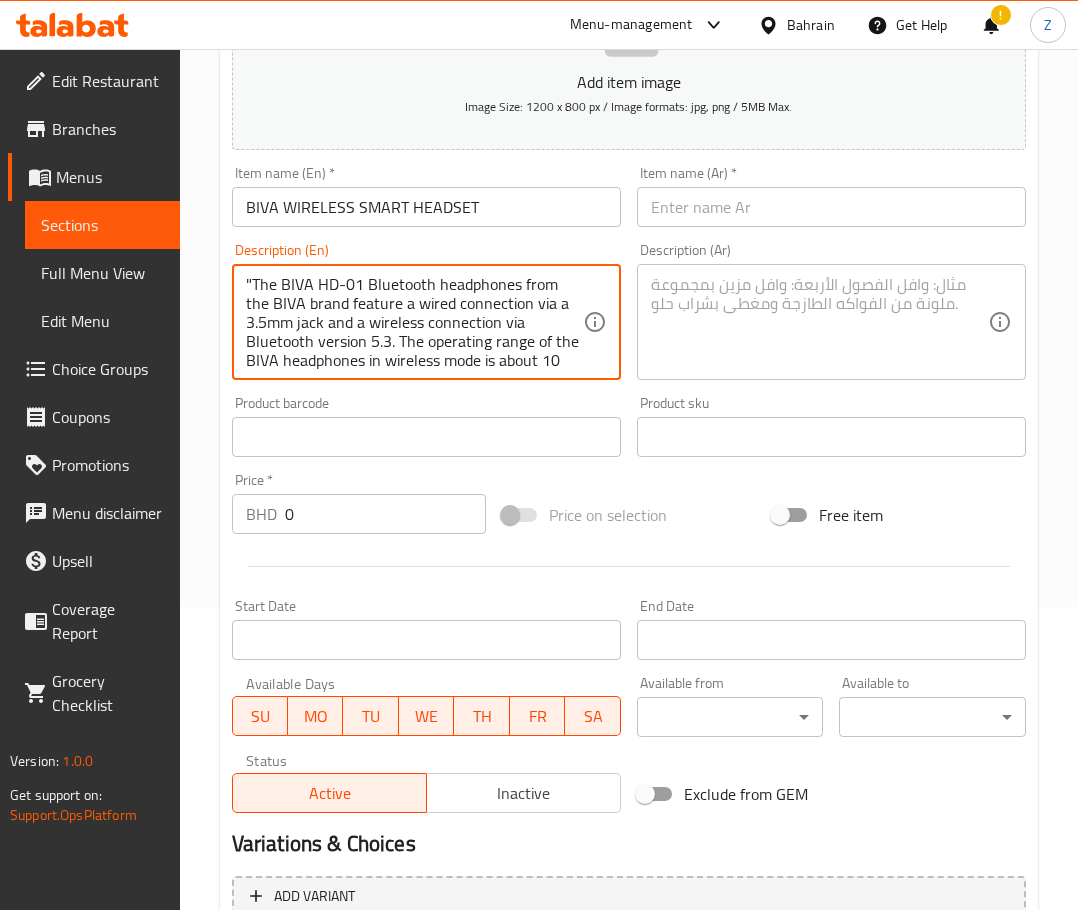 scroll, scrollTop: 309, scrollLeft: 0, axis: vertical 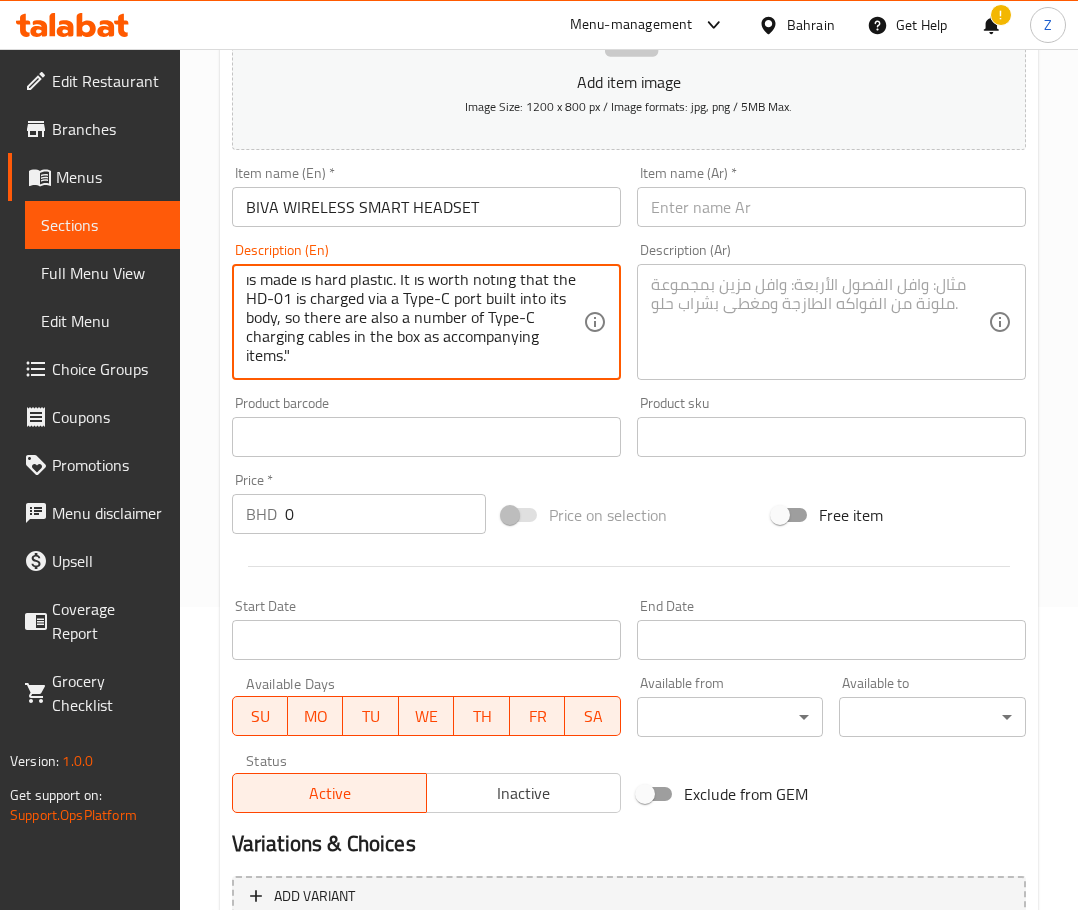 type on ""The BIVA HD-01 Bluetooth headphones from the BIVA brand feature a wired connection via a 3.5mm jack and a wireless connection via Bluetooth version 5.3. The operating range of the BIVA headphones in wireless mode is about 10 meters, without obstacles. The power source that powers these Bluetooth headphones is a 250 mAh lithium battery that takes 2 to 3 hours to fully charge and also provides continuous playback and conversation for 25 to 30 hours when fully charged.
The special features of this product include the ability to adjust the height of the headphones, answer calls, and physical buttons on the product to control music. The body material from which it is made is hard plastic. It is worth noting that the HD-01 is charged via a Type-C port built into its body, so there are also a number of Type-C charging cables in the box as accompanying items."" 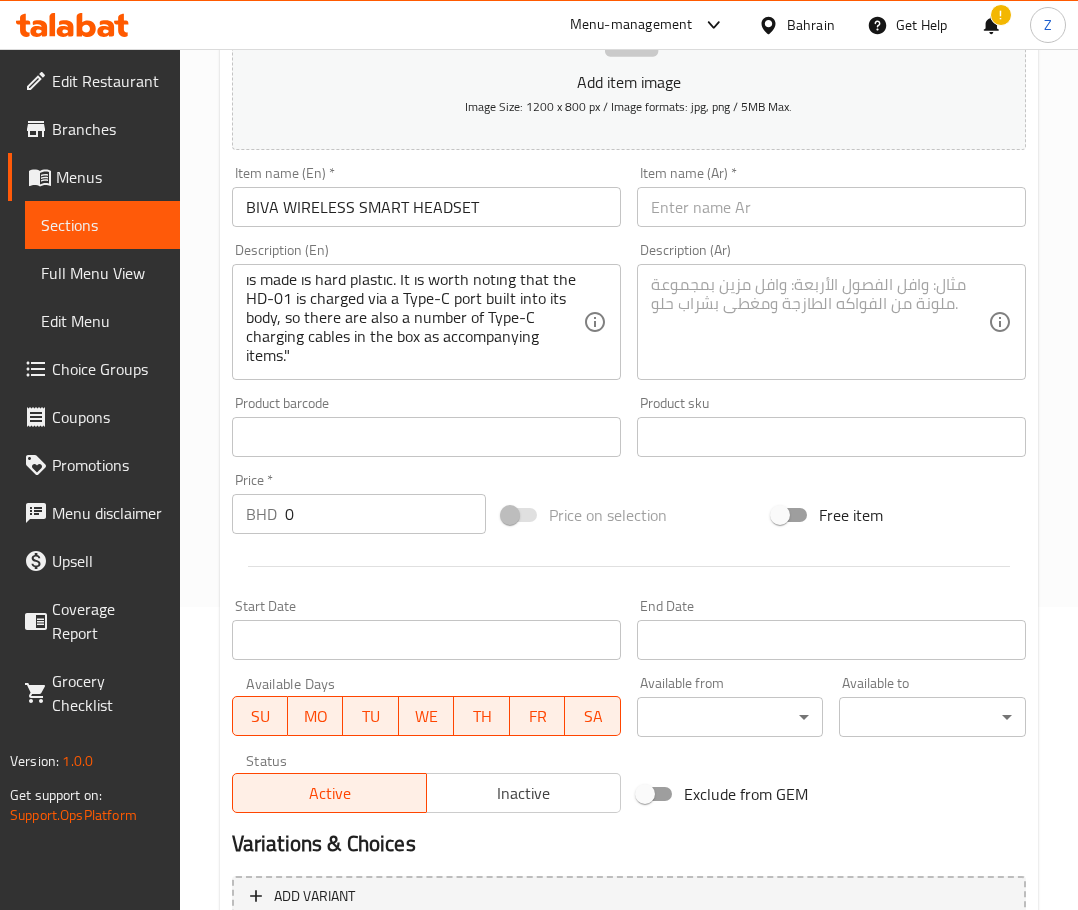click at bounding box center (831, 207) 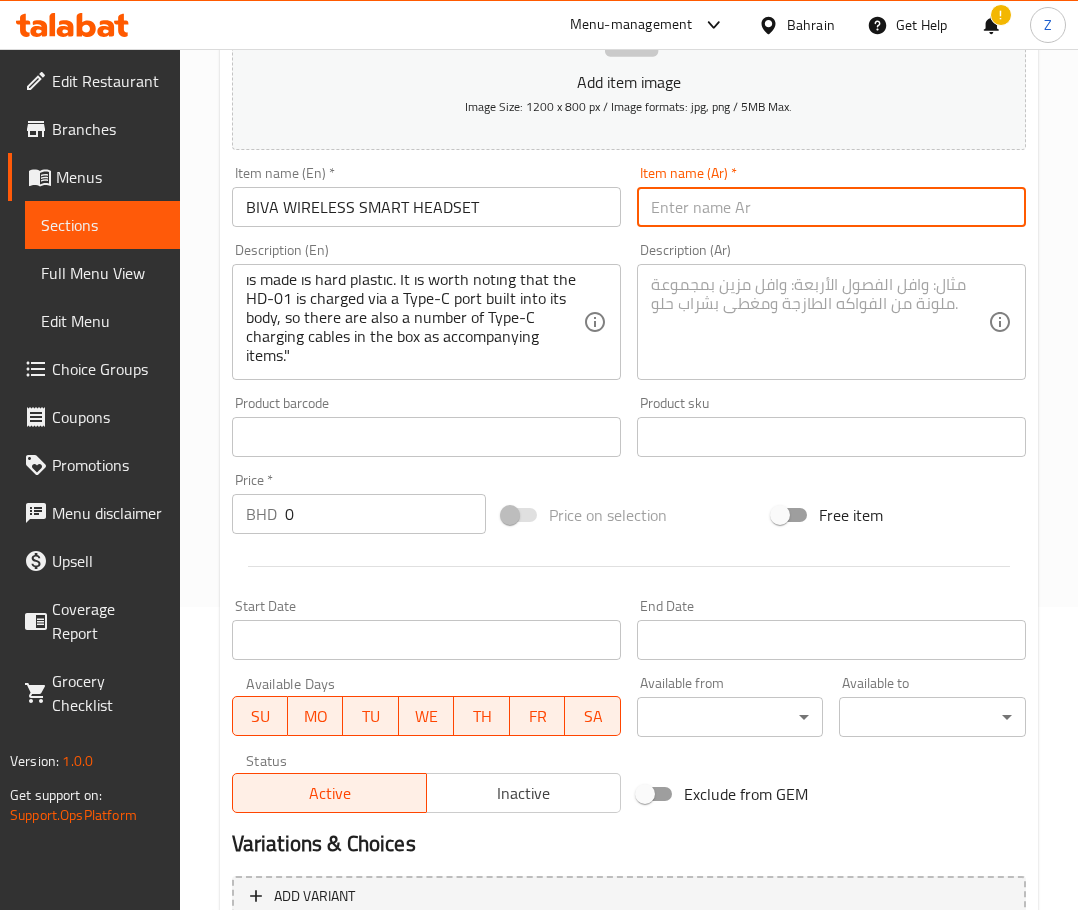 paste on "سماعة رأس ذكية لاسلكية من" 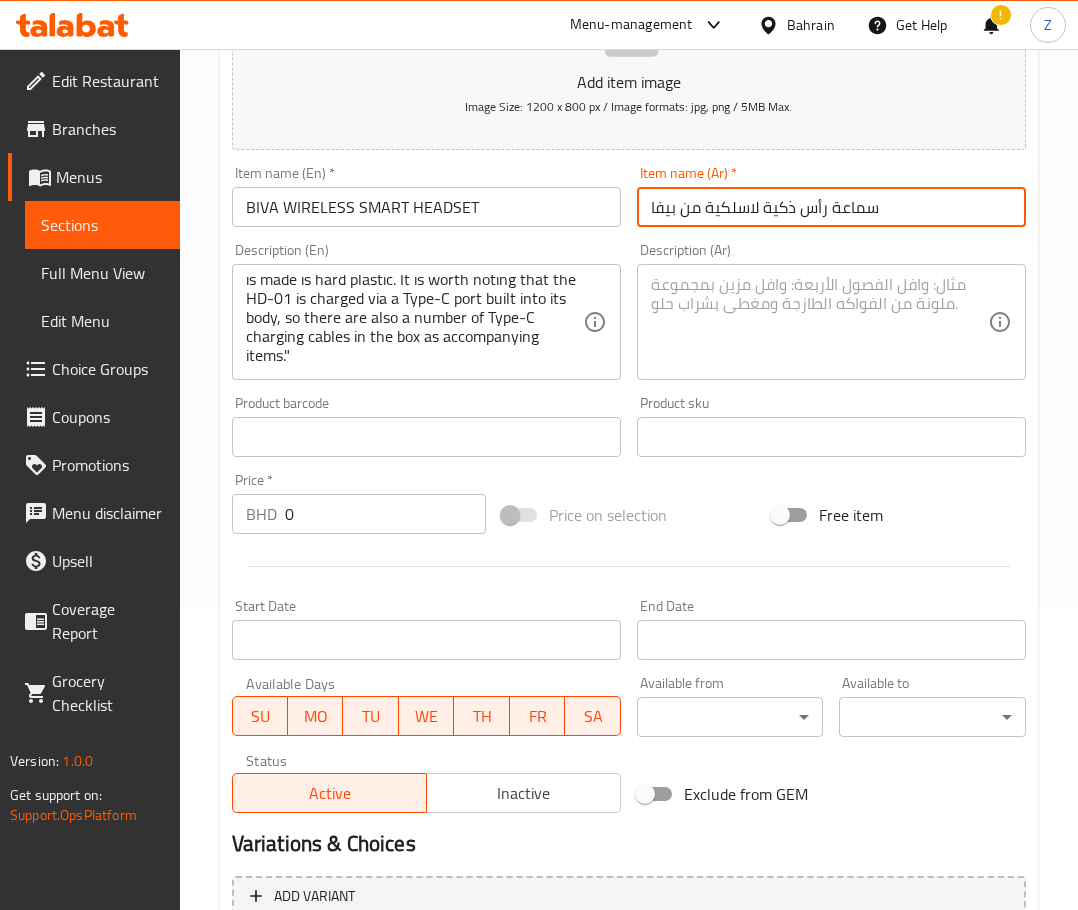 type on "سماعة رأس ذكية لاسلكية من بيفا" 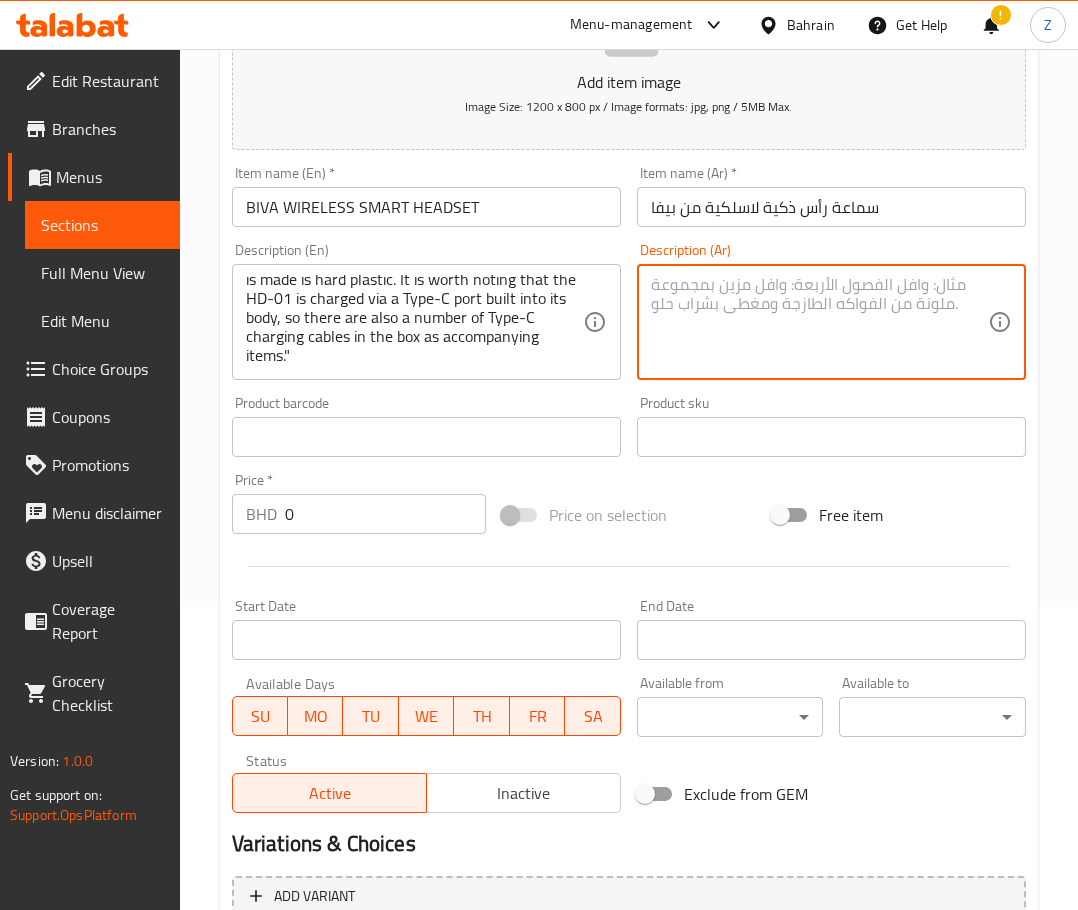 click at bounding box center [819, 322] 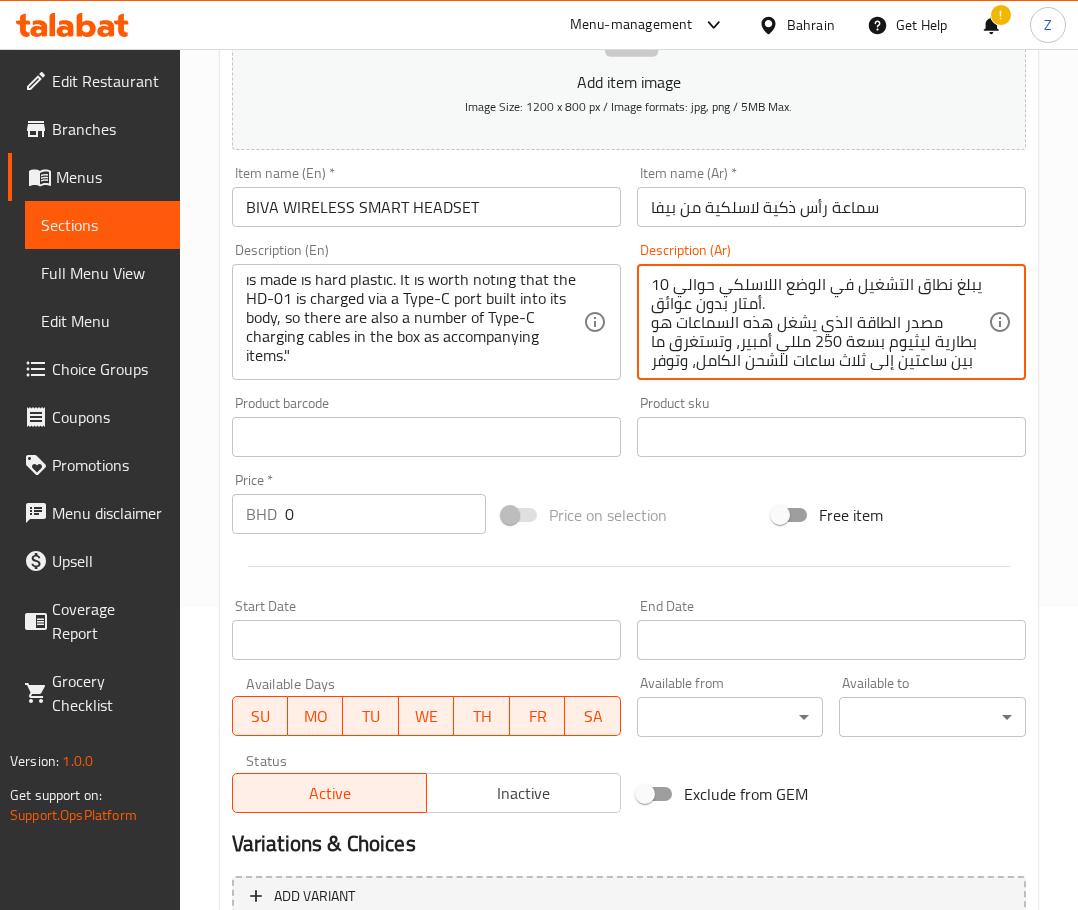 scroll, scrollTop: 176, scrollLeft: 0, axis: vertical 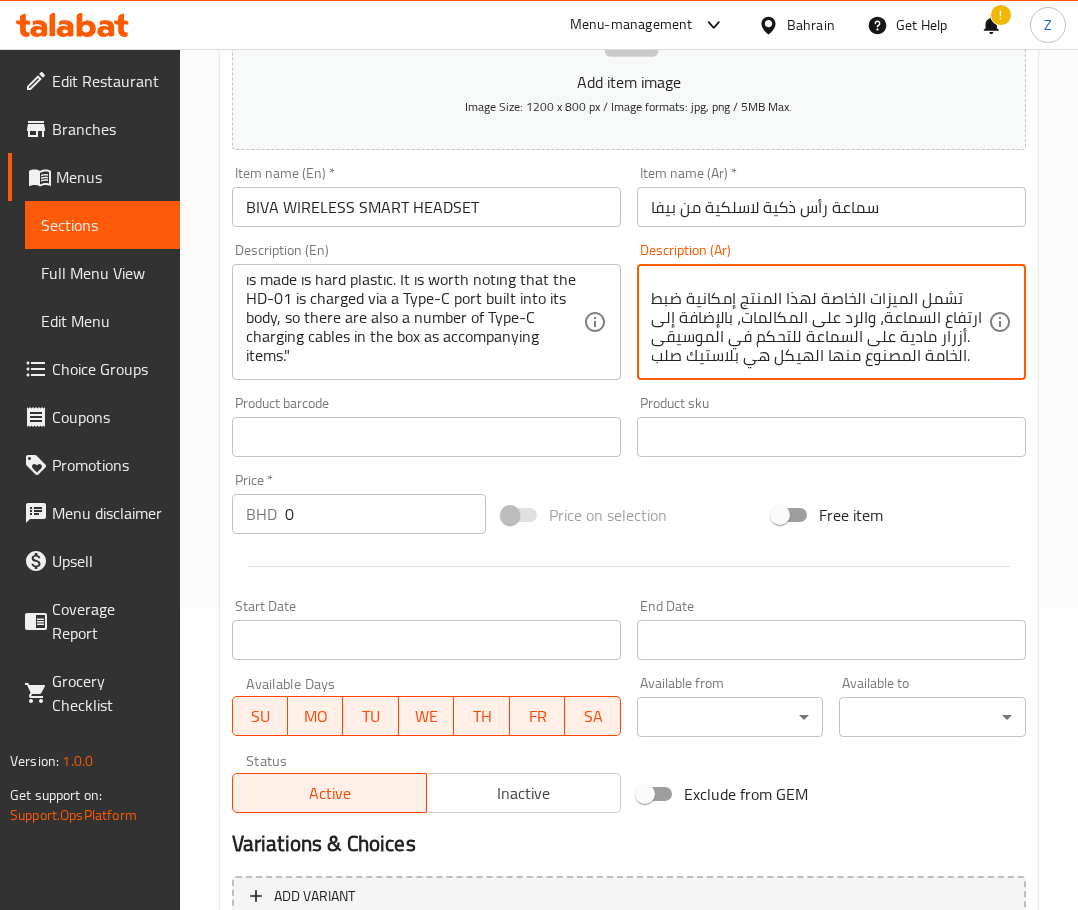 type on "يبلغ نطاق التشغيل في الوضع اللاسلكي حوالي 10 أمتار بدون عوائق.
مصدر الطاقة الذي يشغل هذه السماعات هو بطارية ليثيوم بسعة 250 مللي أمبير، وتستغرق ما بين ساعتين إلى ثلاث ساعات للشحن الكامل، وتوفر بعد شحنها بالكامل تشغيلًا مستمرًا ومكالمات تتراوح ما بين 25 إلى 30 ساعة.
تشمل الميزات الخاصة لهذا المنتج إمكانية ضبط ارتفاع السماعة، والرد على المكالمات، بالإضافة إلى أزرار مادية على السماعة للتحكم في الموسيقى.
الخامة المصنوع منها الهيكل هي بلاستيك صلب." 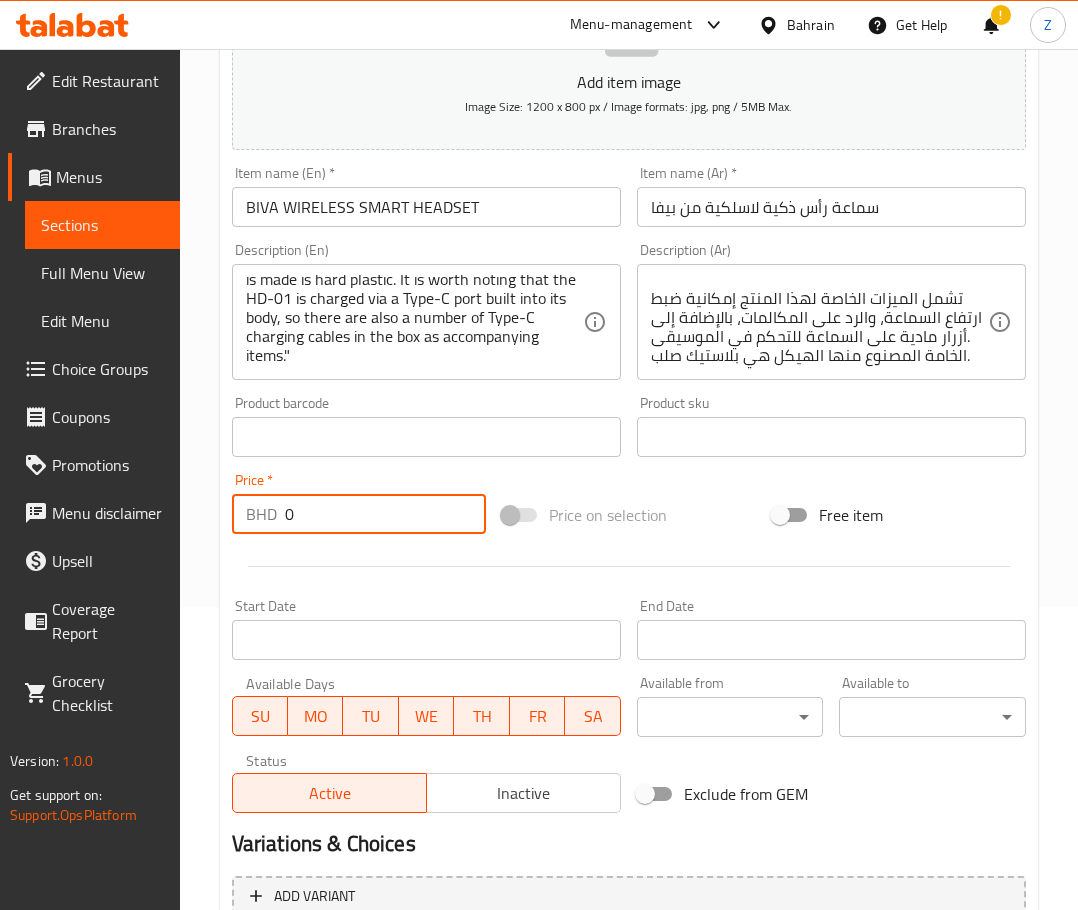 drag, startPoint x: 342, startPoint y: 509, endPoint x: 138, endPoint y: 515, distance: 204.08821 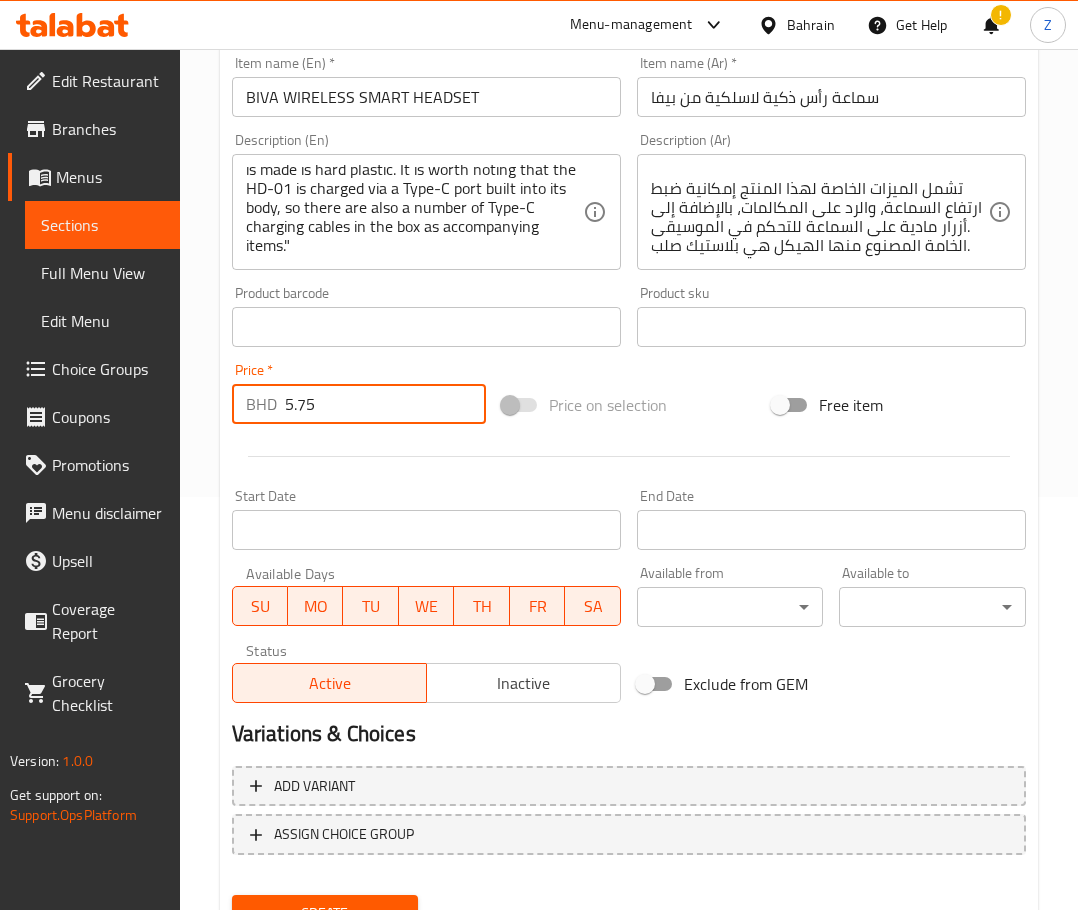 scroll, scrollTop: 503, scrollLeft: 0, axis: vertical 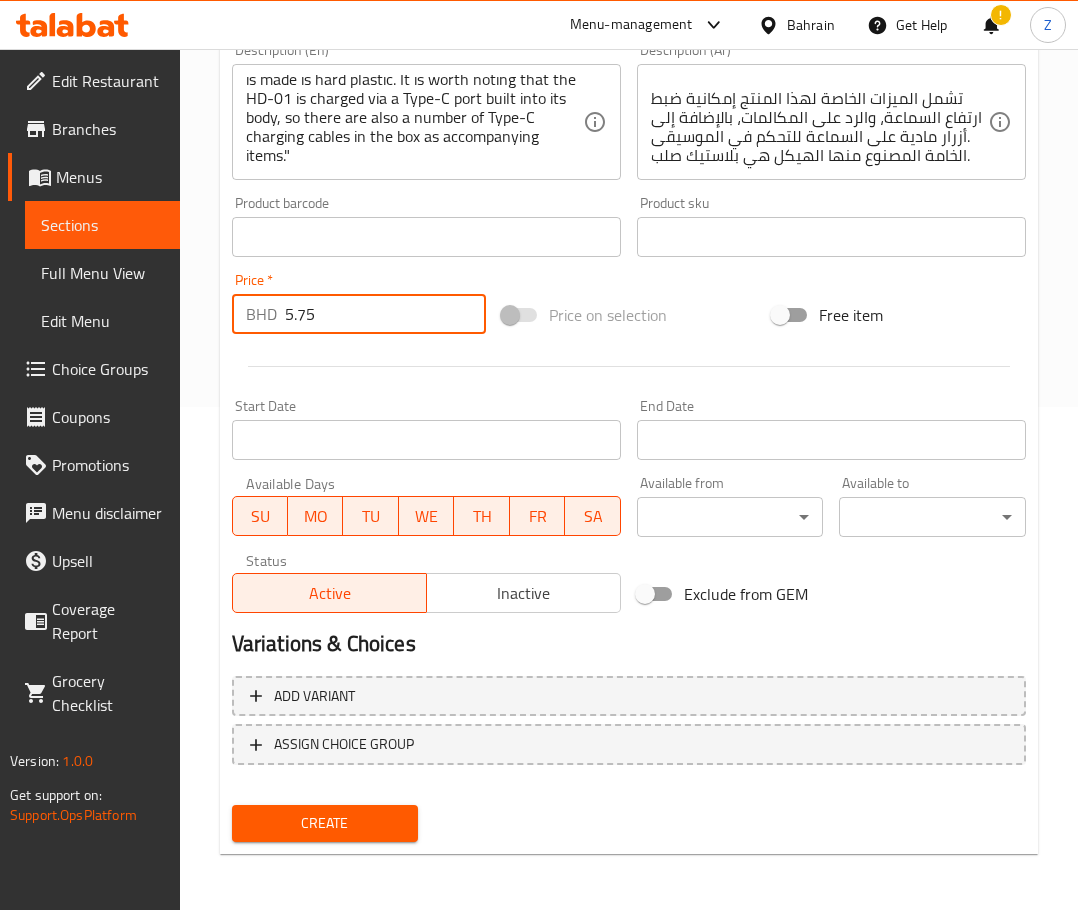 type on "5.75" 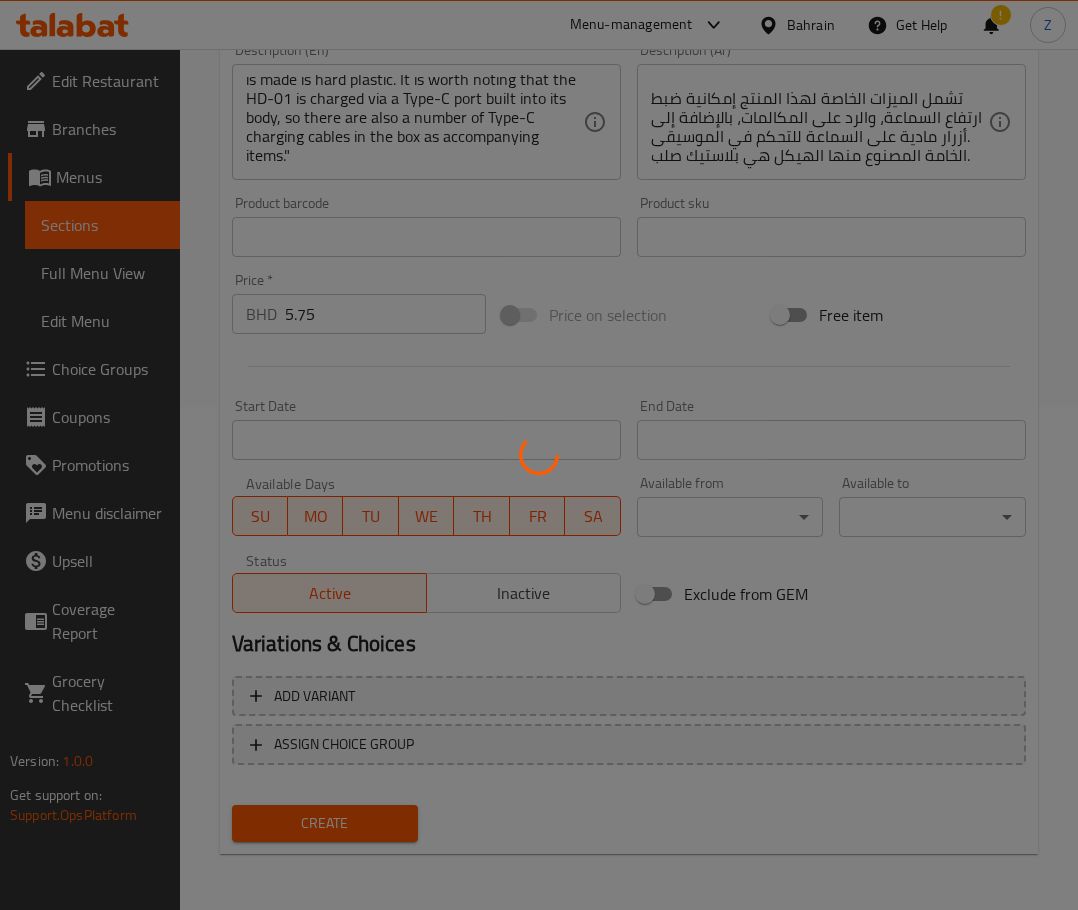 type 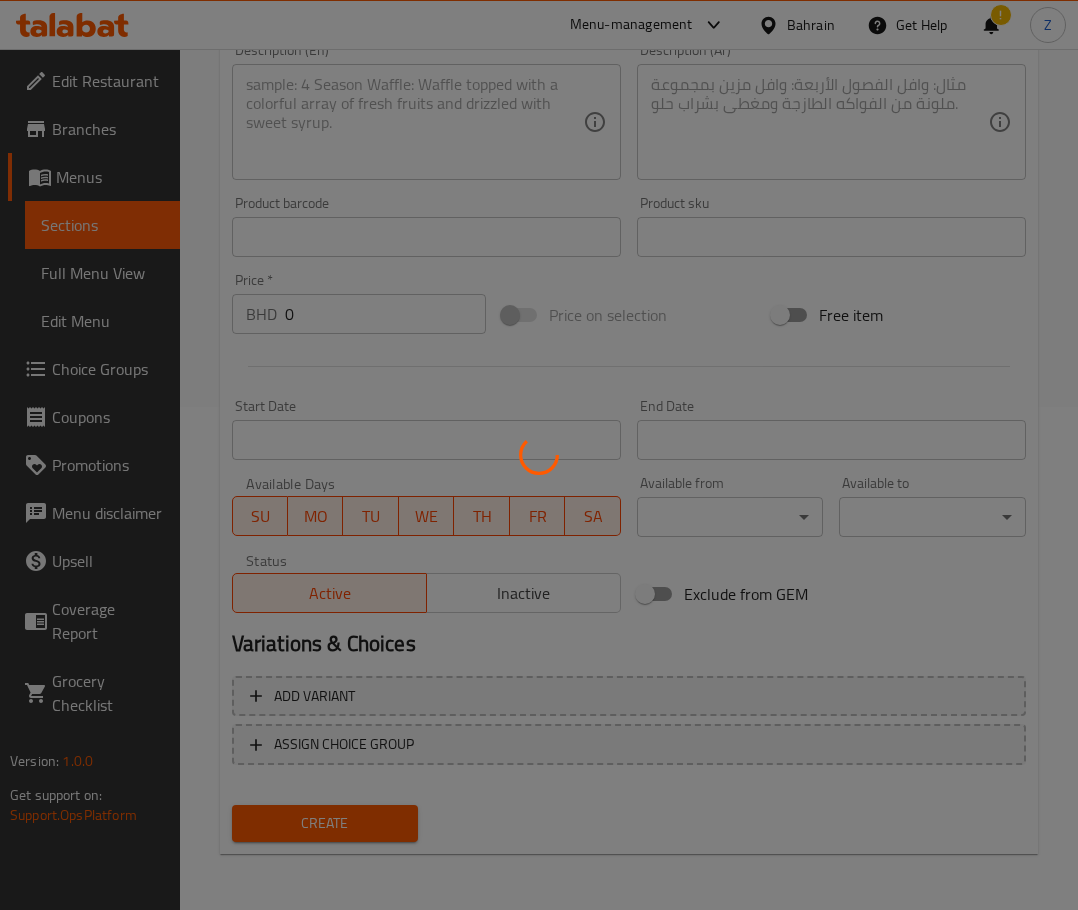 scroll, scrollTop: 0, scrollLeft: 0, axis: both 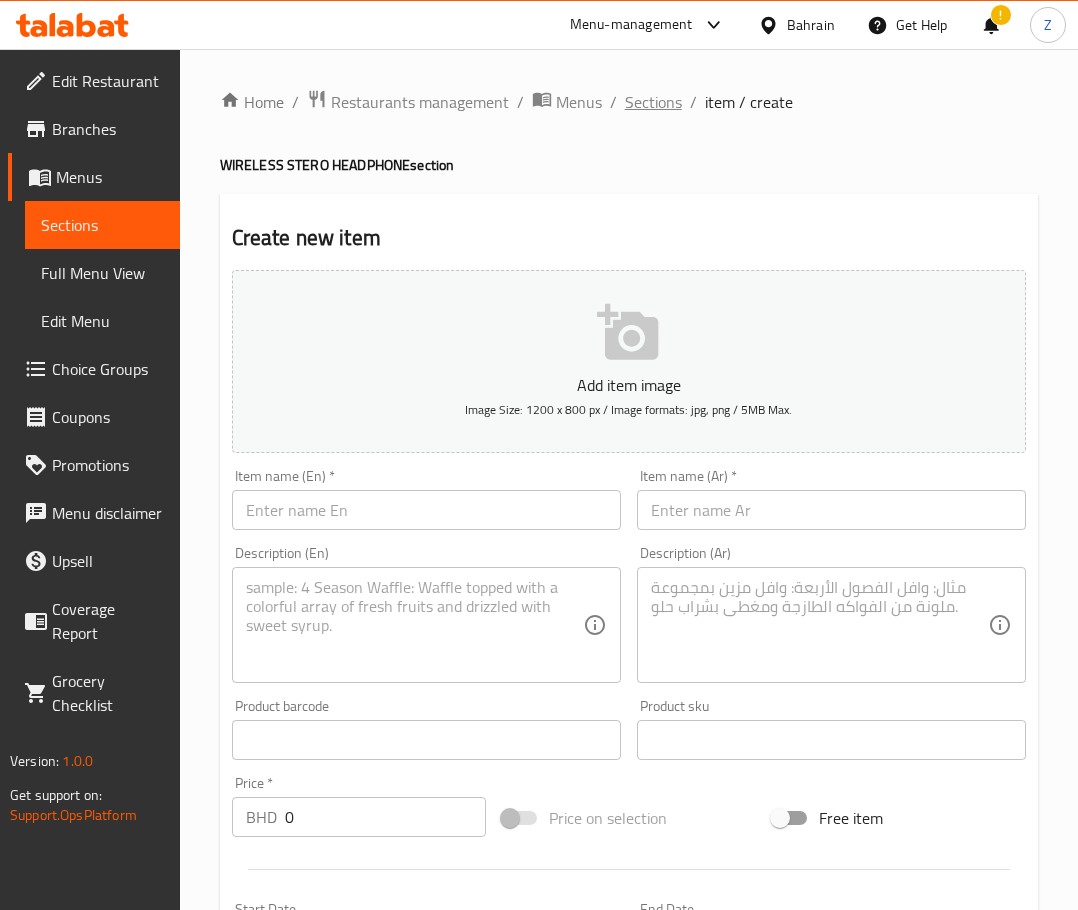 click on "Sections" at bounding box center [653, 102] 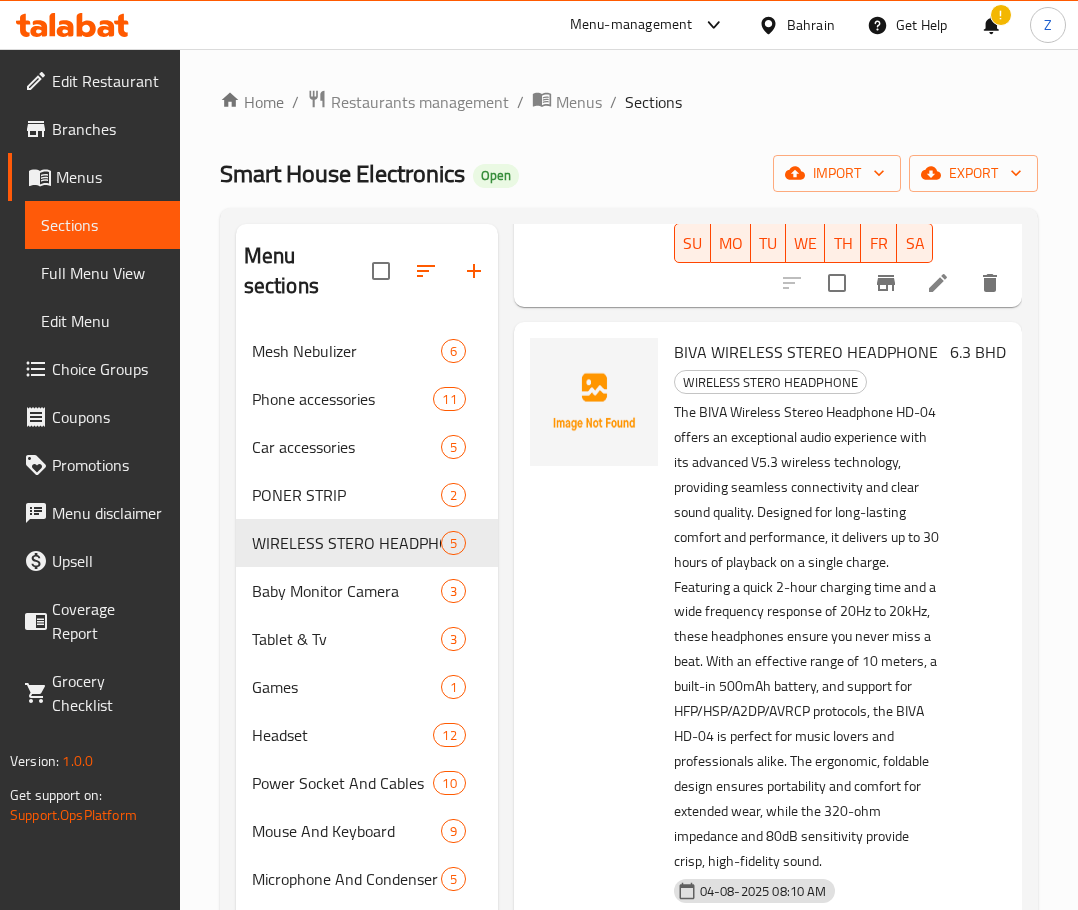 scroll, scrollTop: 1221, scrollLeft: 0, axis: vertical 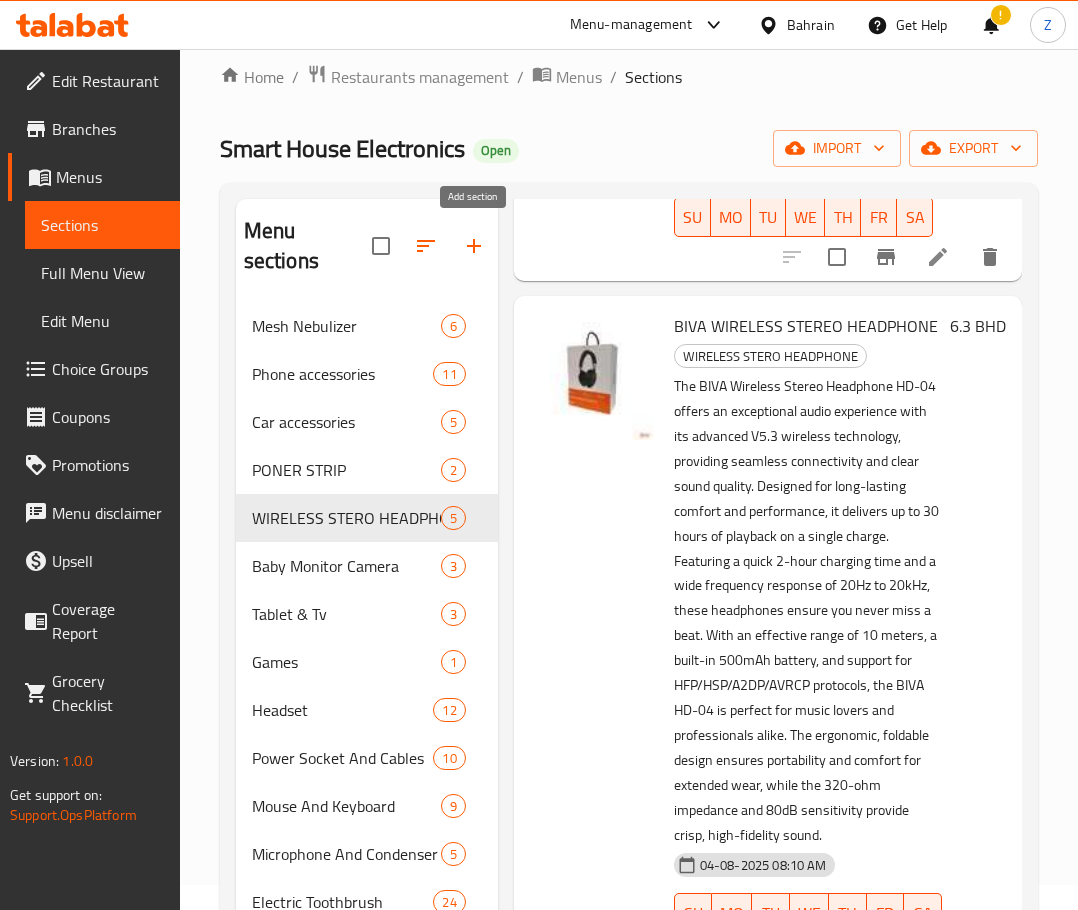 click 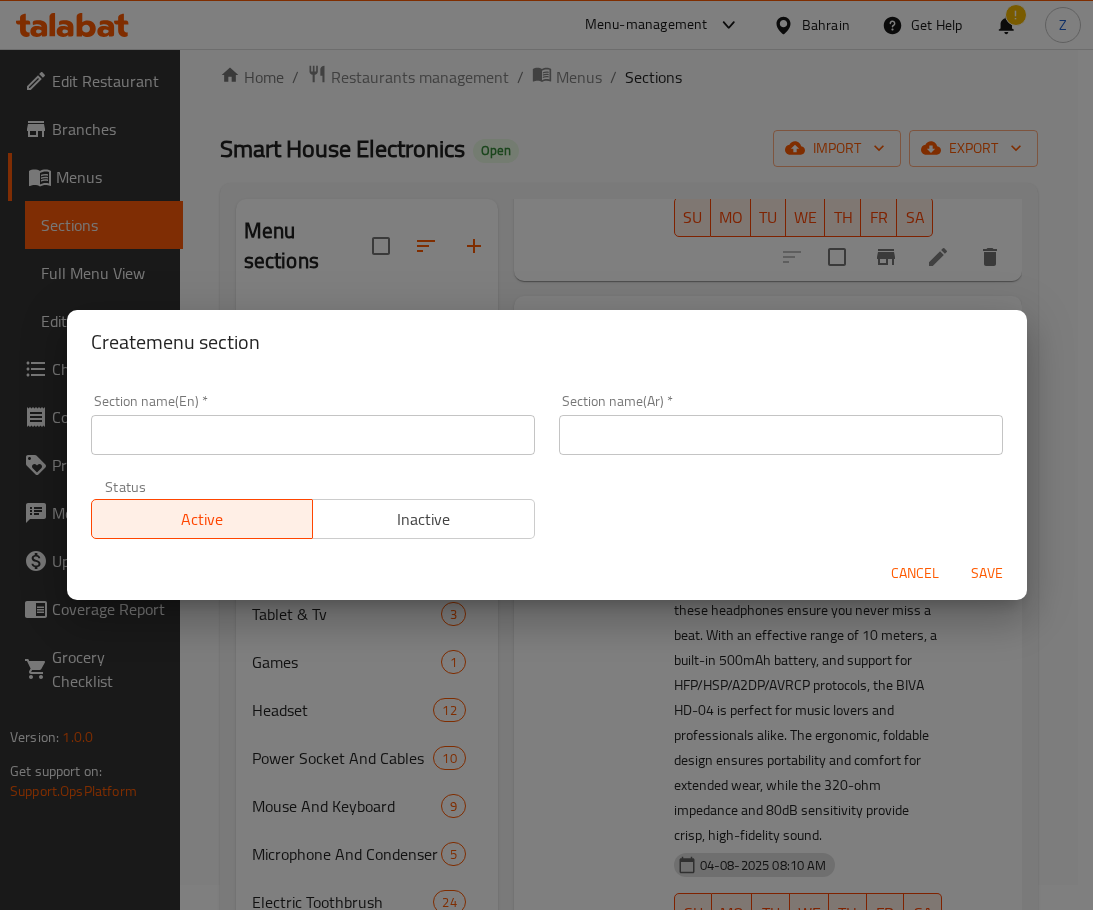 click on "Cancel" at bounding box center [915, 573] 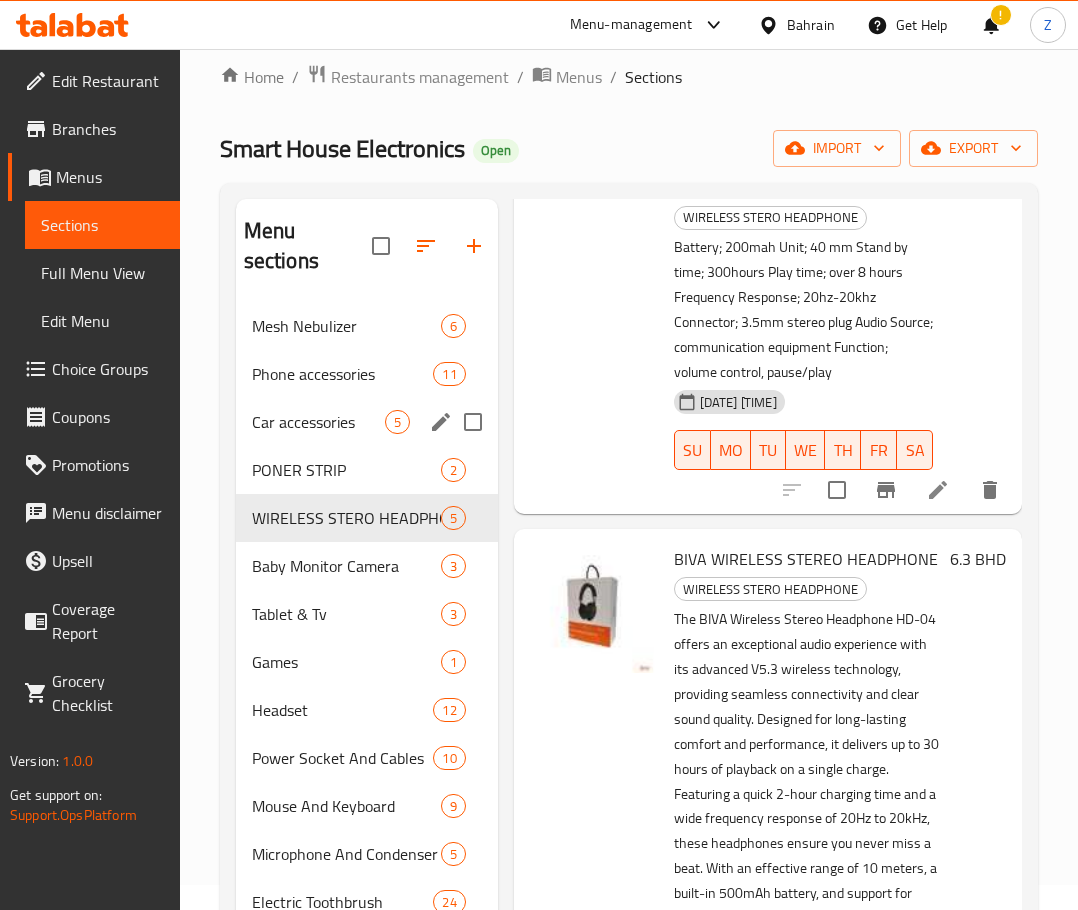 scroll, scrollTop: 821, scrollLeft: 0, axis: vertical 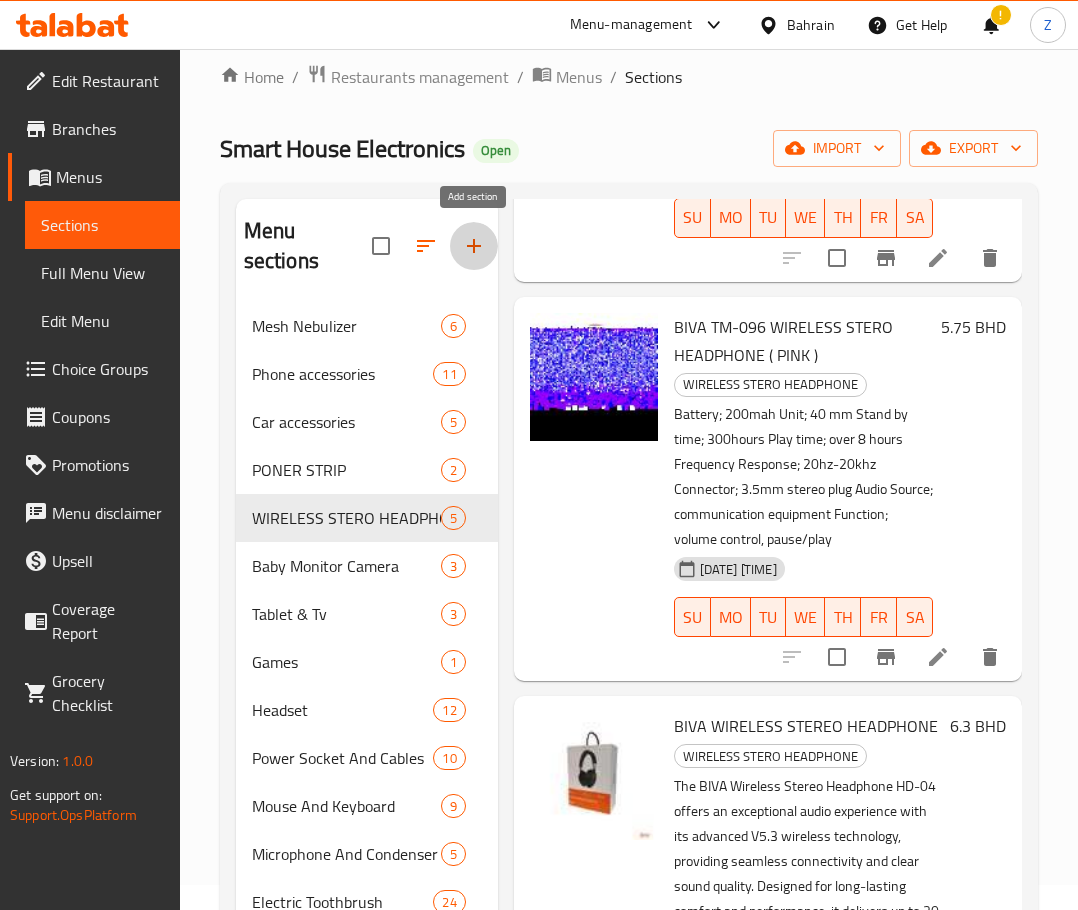 click 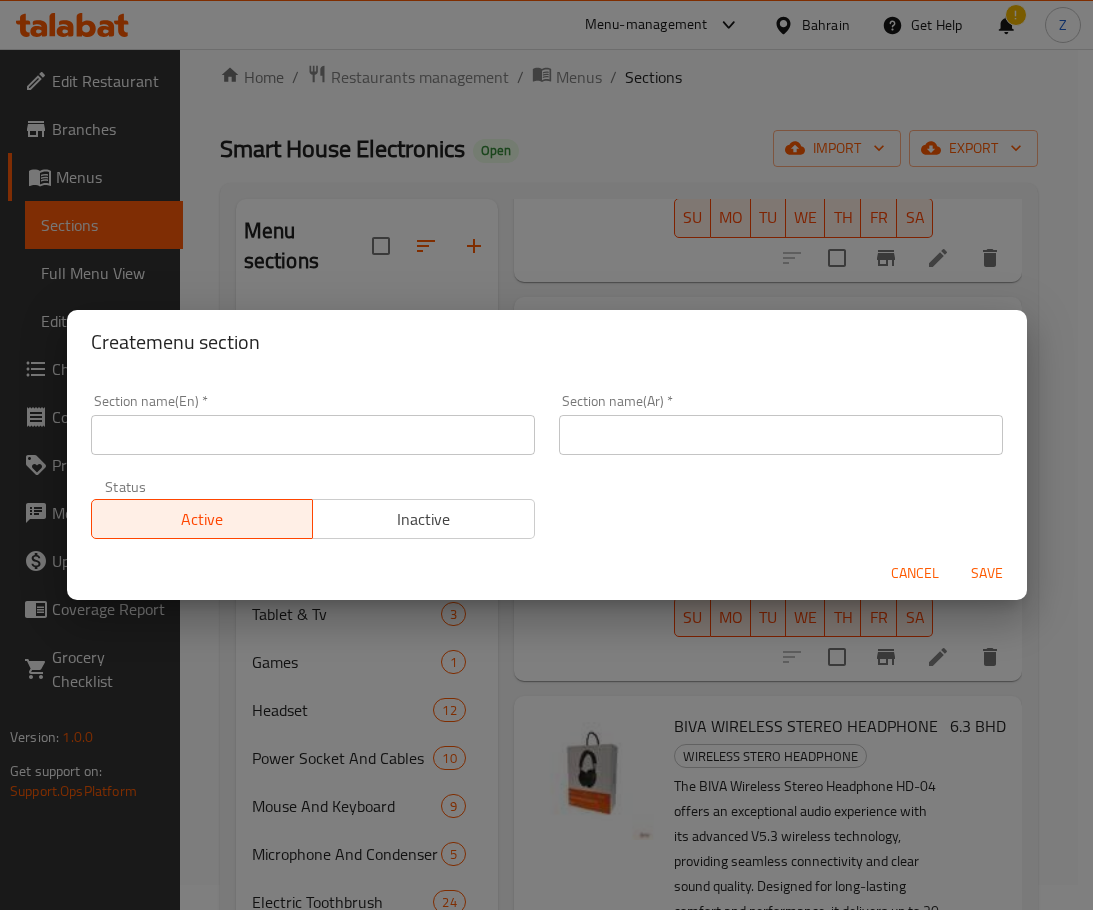 click on "Section name(En)   * Section name(En)  *" at bounding box center [313, 424] 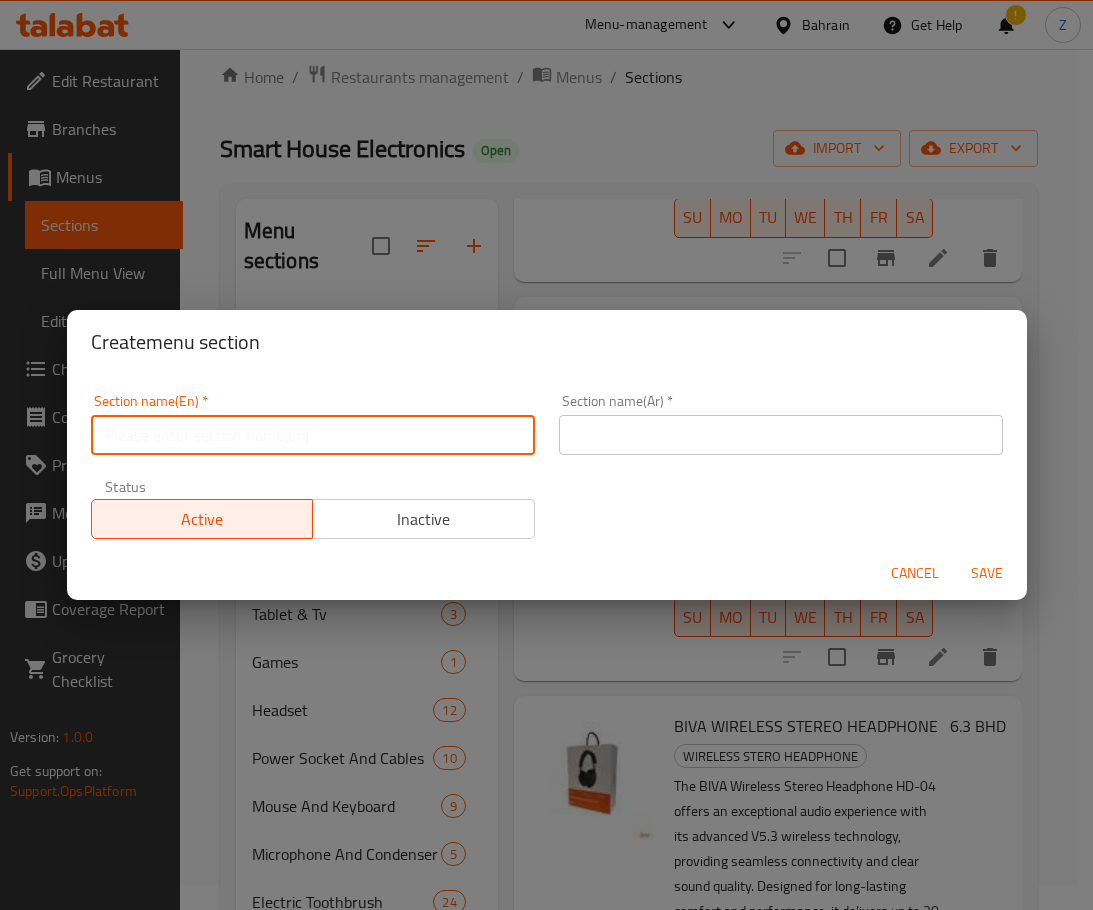 paste on "BLOWER" 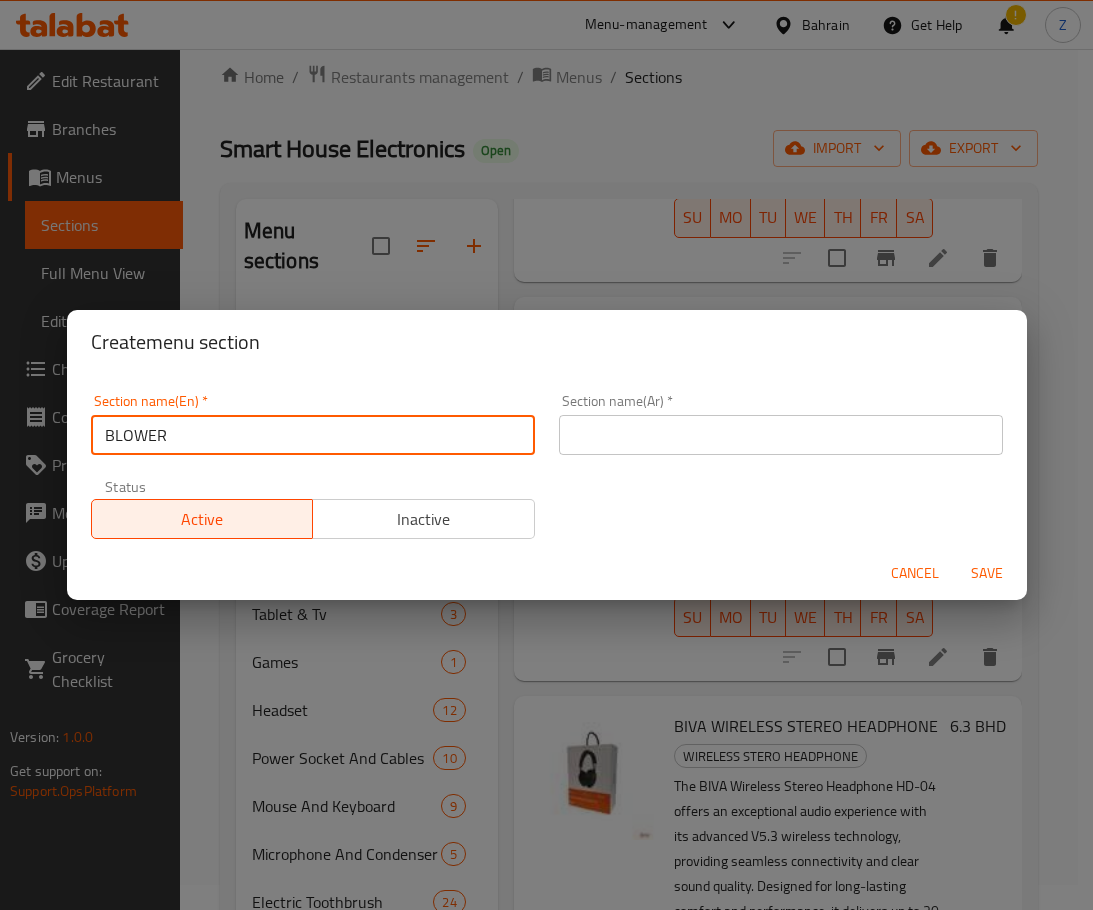 type on "BLOWER" 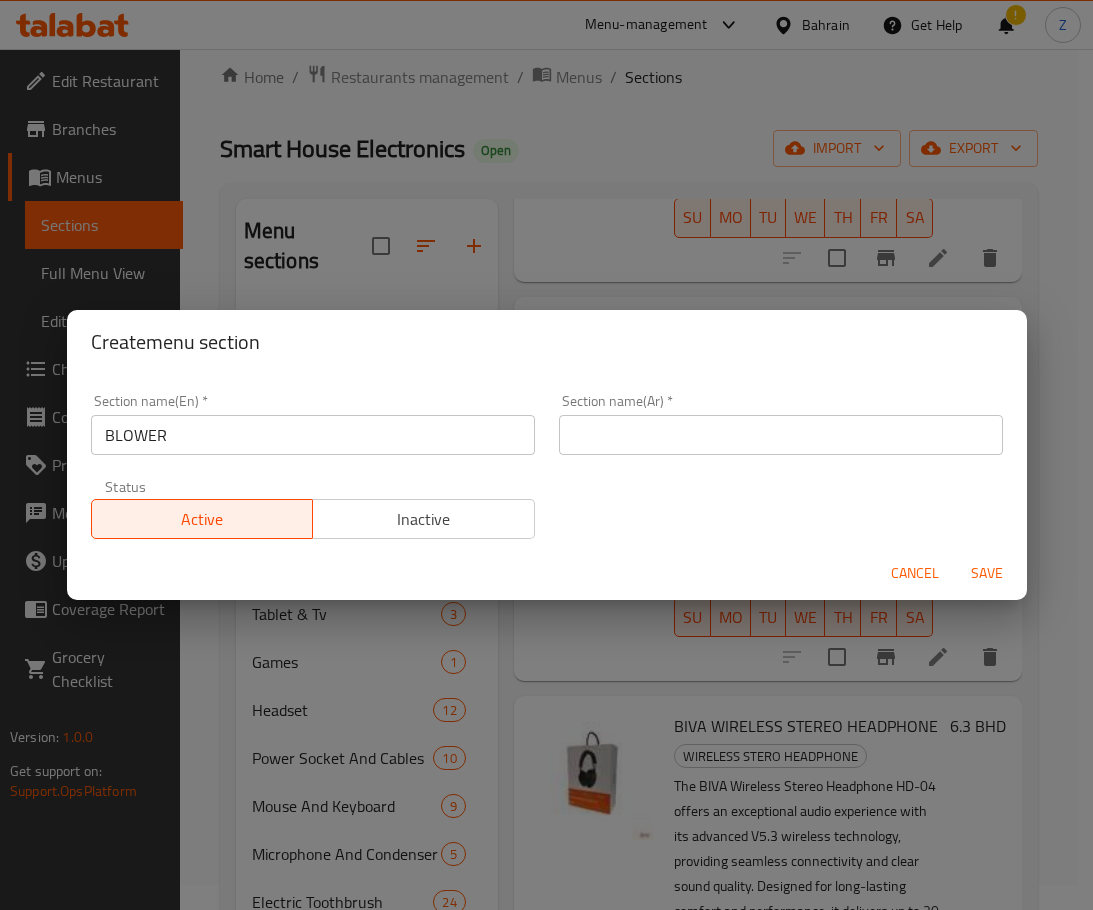 click at bounding box center [781, 435] 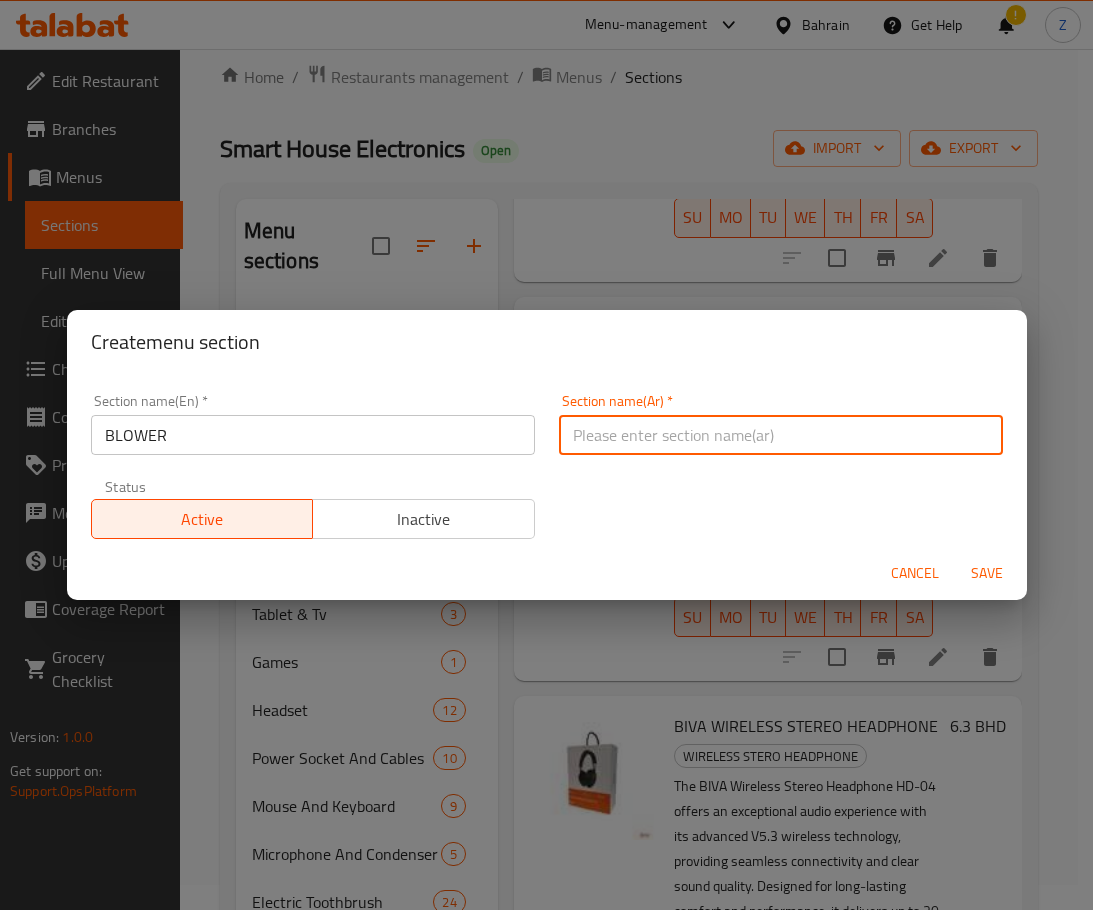 paste on "منفاخ" 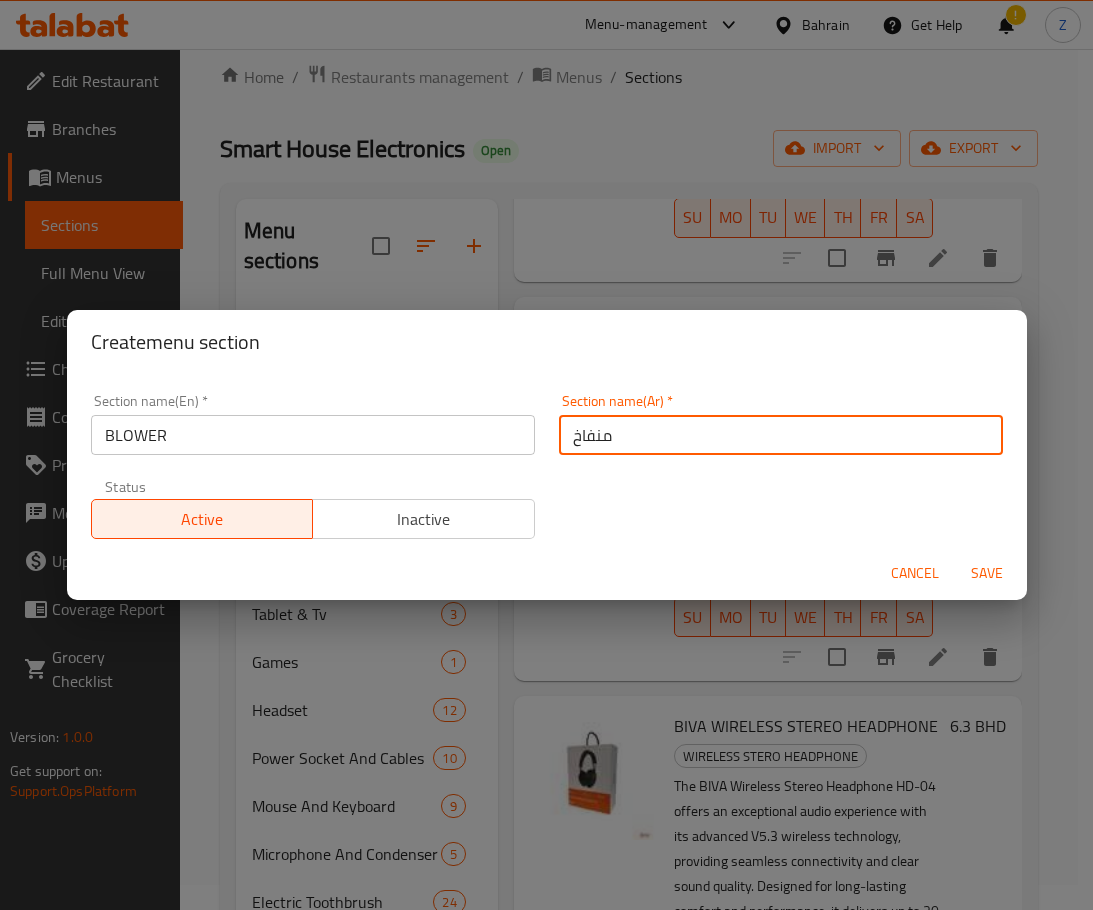 type on "منفاخ" 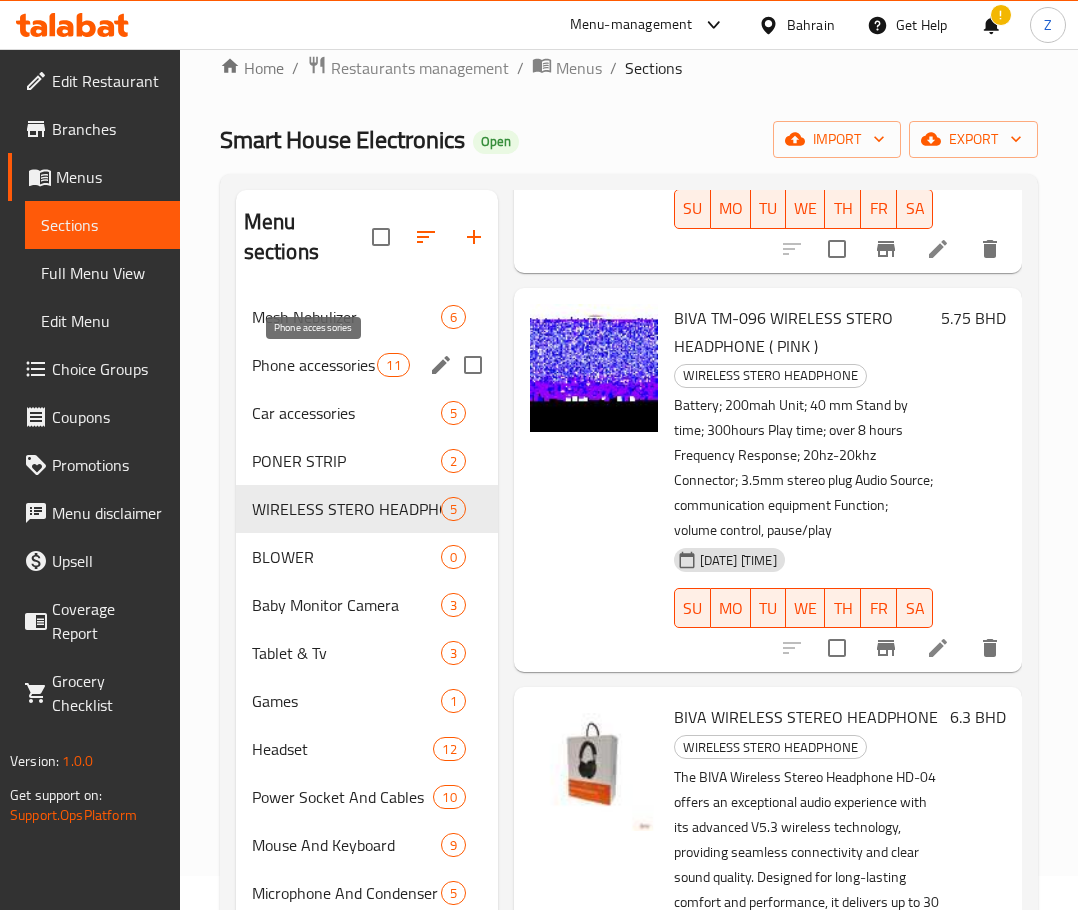 scroll, scrollTop: 25, scrollLeft: 0, axis: vertical 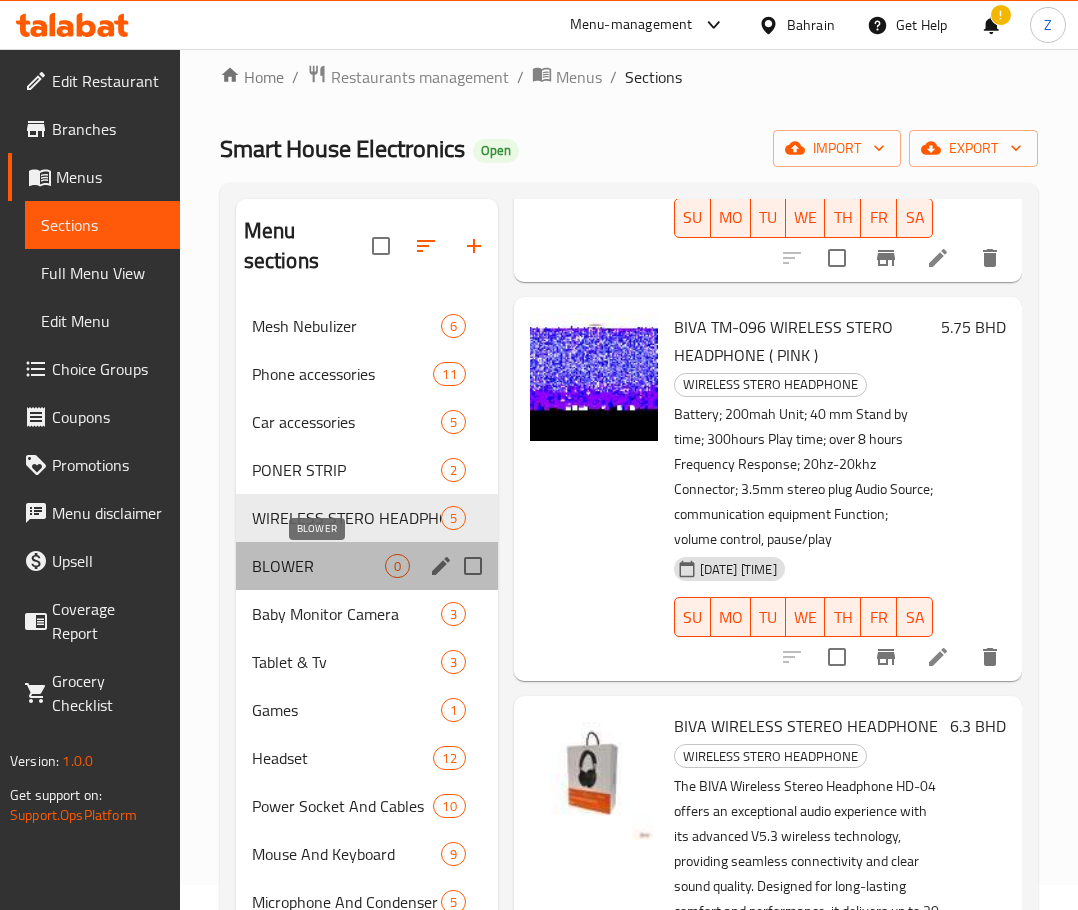 click on "BLOWER" at bounding box center (318, 566) 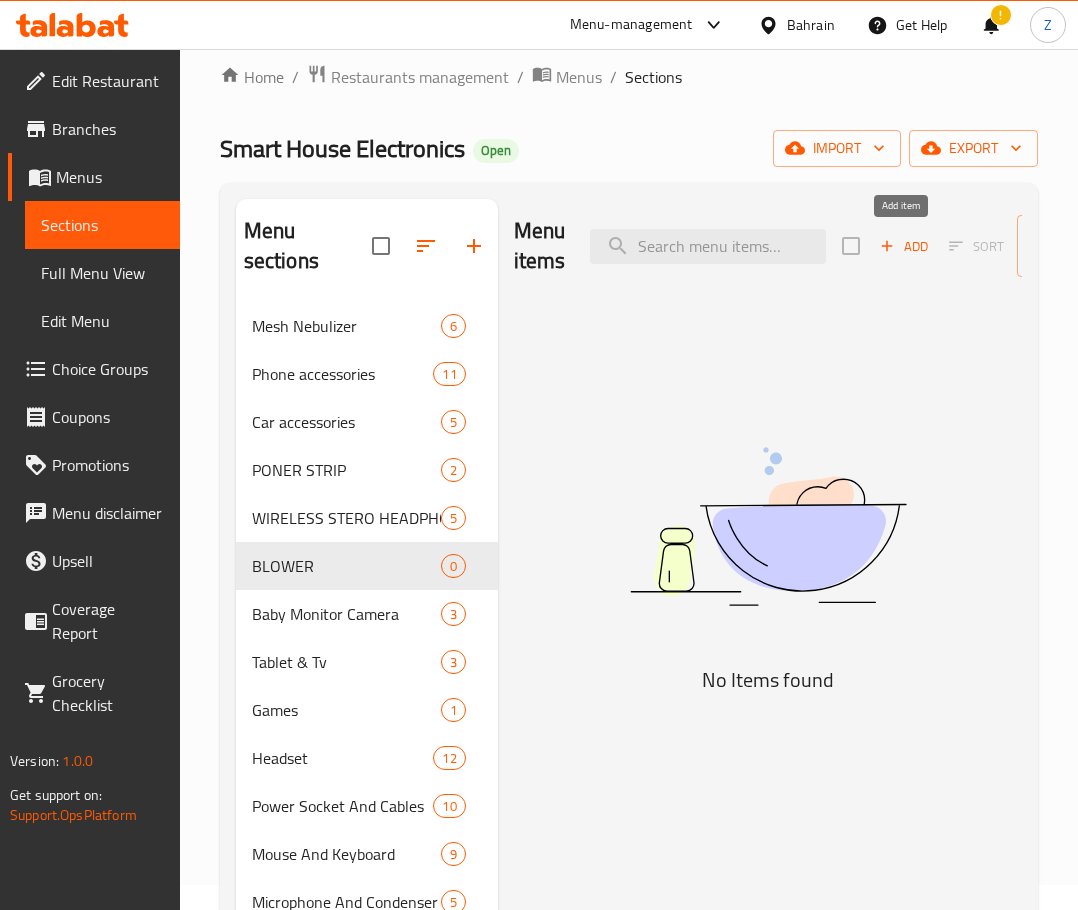 click on "Add" at bounding box center (904, 246) 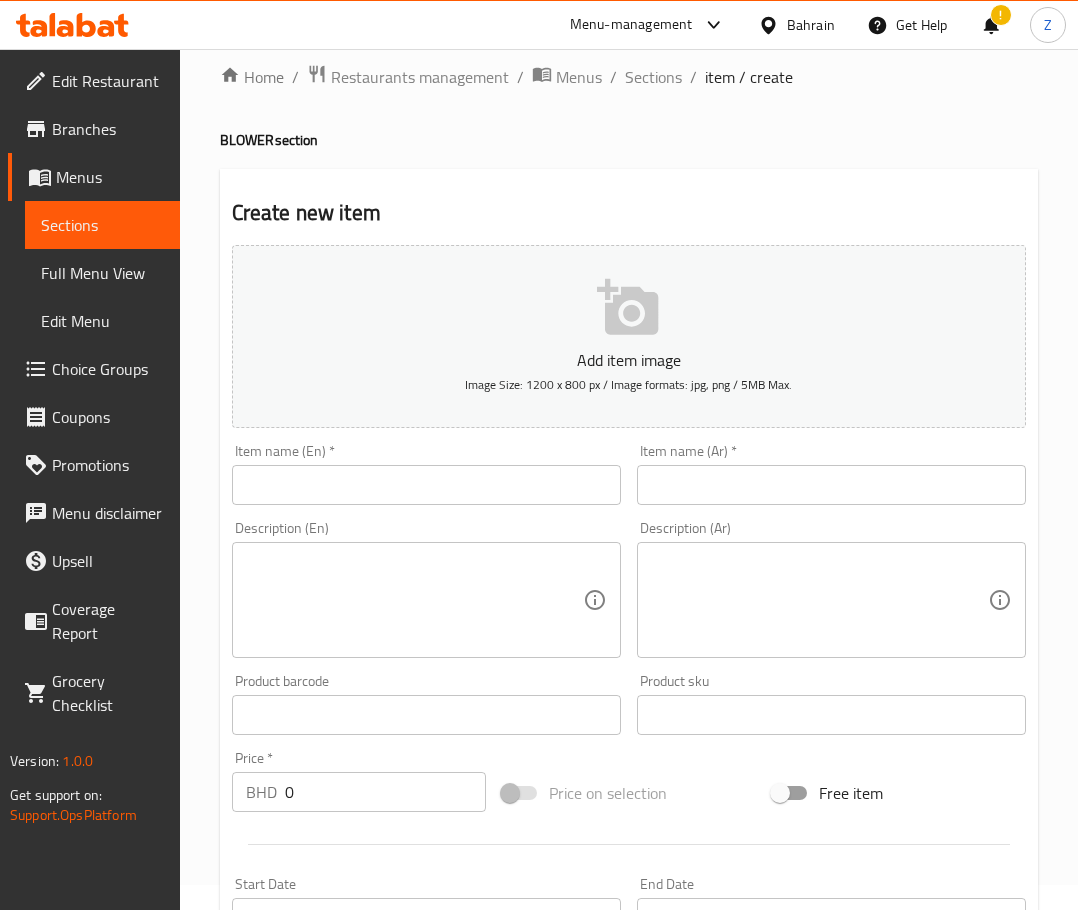 click at bounding box center (426, 485) 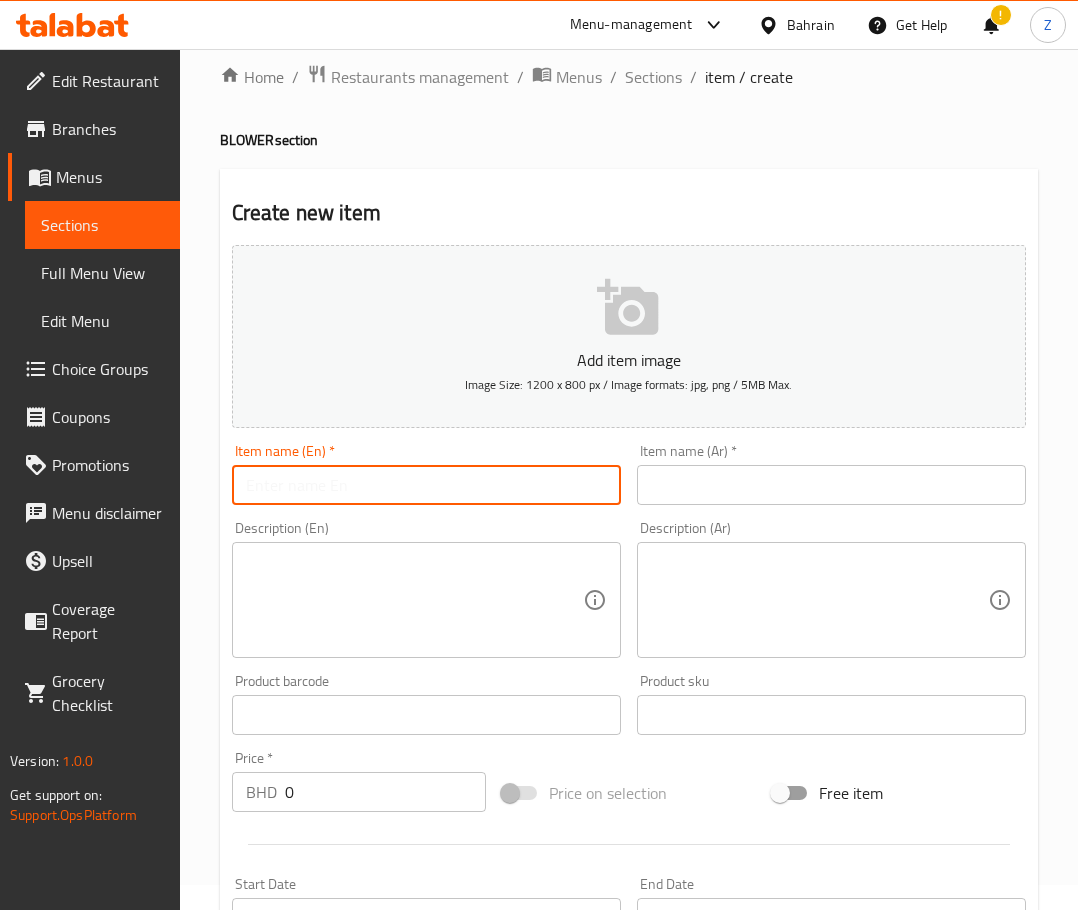 paste on "BIVA 3IN1 CLEANER BLOWER PUMP" 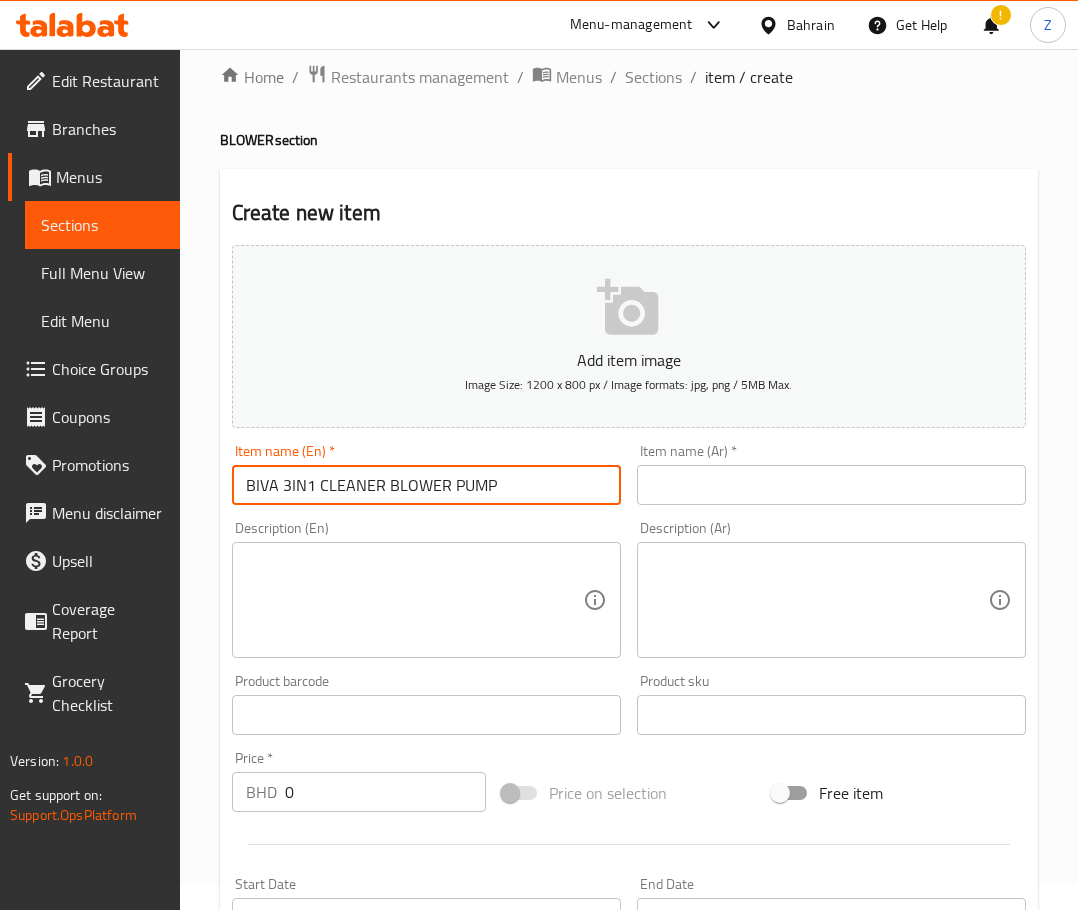 type on "BIVA 3IN1 CLEANER BLOWER PUMP" 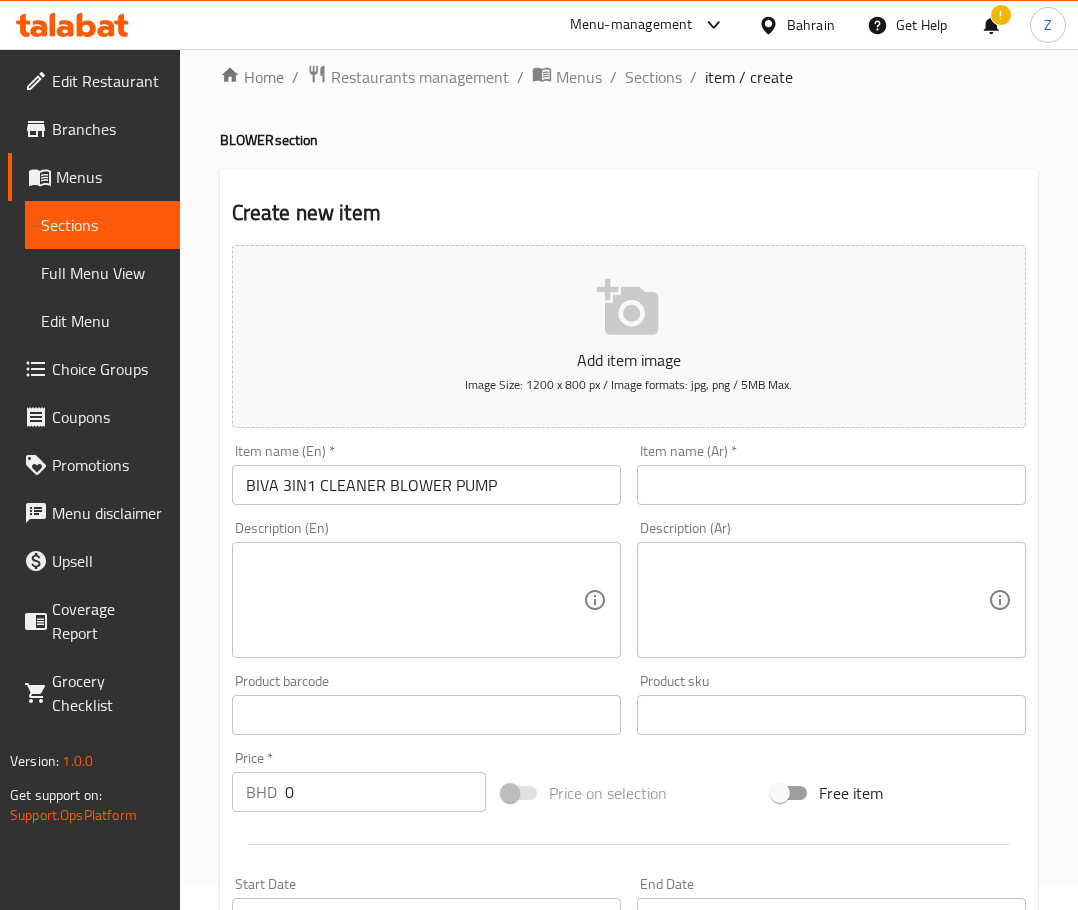 click at bounding box center [414, 600] 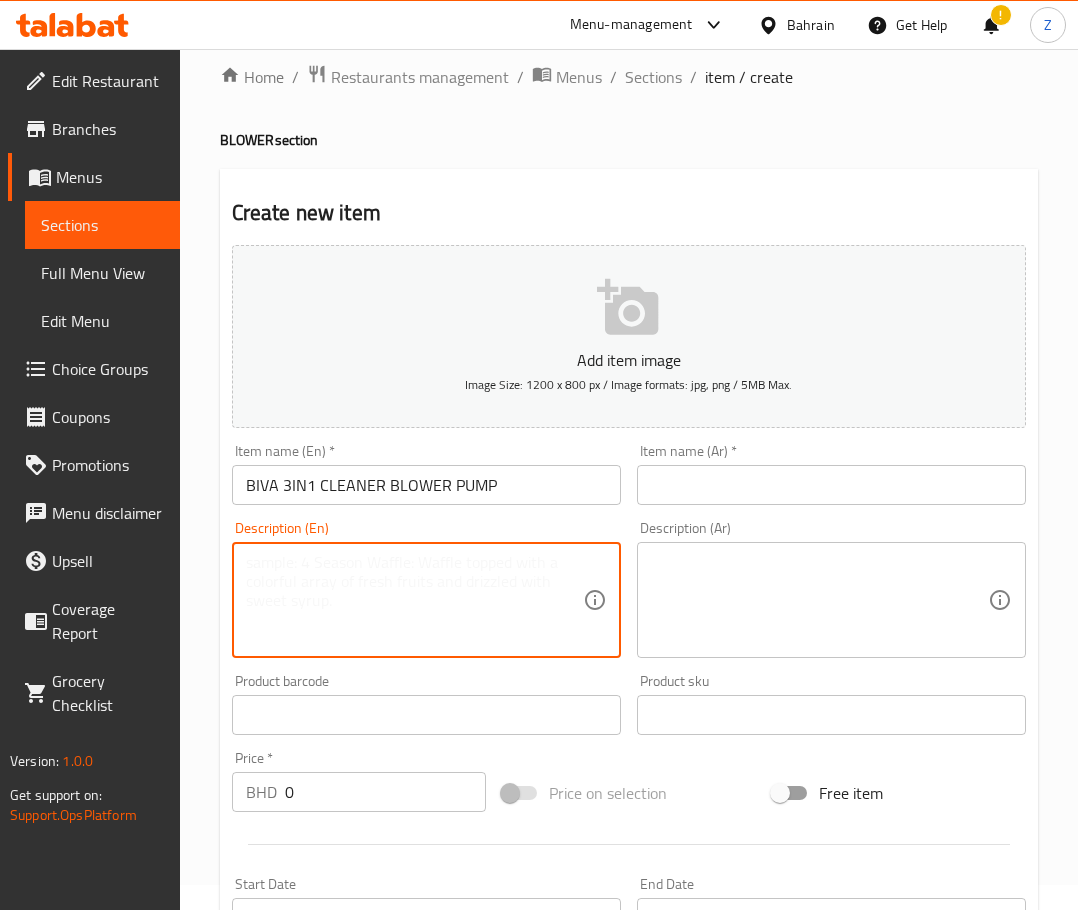 paste on ""Specification
Product name: 3 in 1 Cleaner&Blower&Pump
Product mode: V22S
Battery capacity: 2000mAh * 2  5C
Rated power: About 65W ± 5%
Net weight: About 372g
Product size: Φ60*273mm
Working time: First gear about 23min, second gear about 13 min
Rated voltage: 7.4V
RPM: 75000R/M ±5%
Charging time: 2H
Mode: 2 levels
Rated input: 5V / 2A
USB port: TYPE-C"" 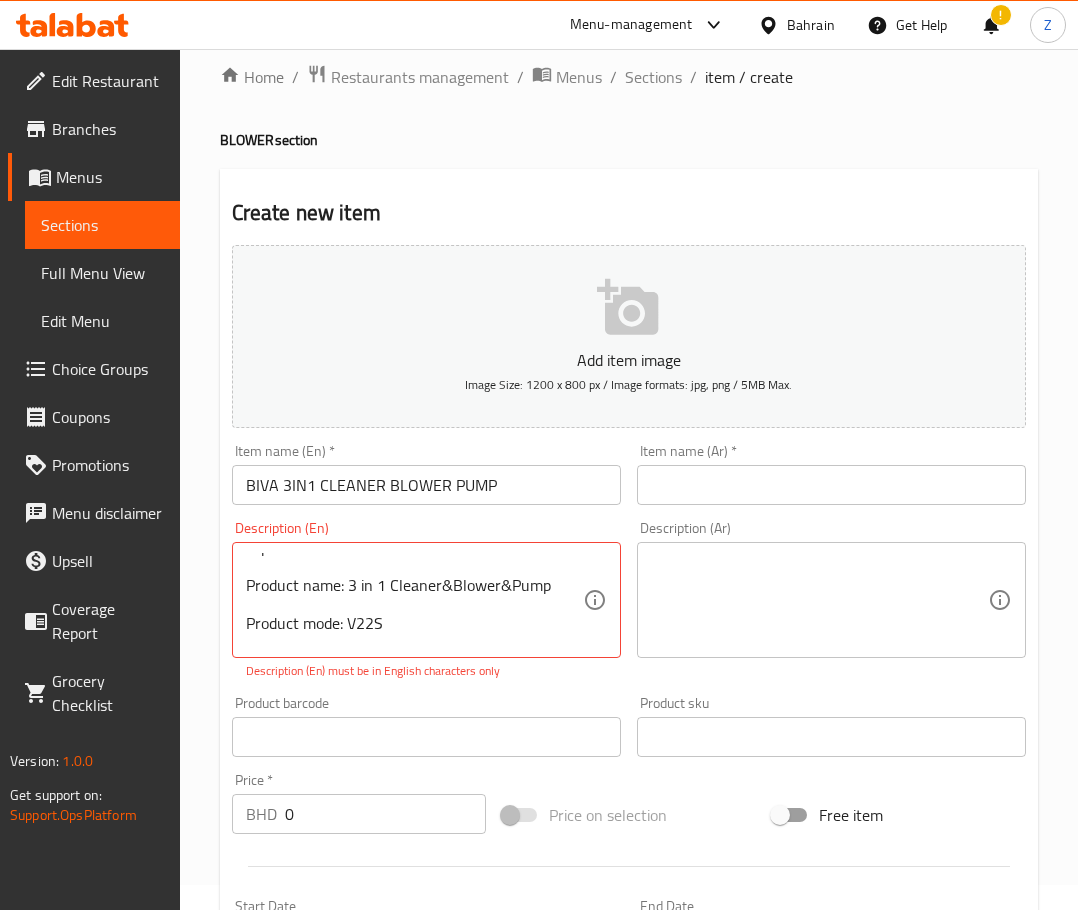 scroll, scrollTop: 0, scrollLeft: 0, axis: both 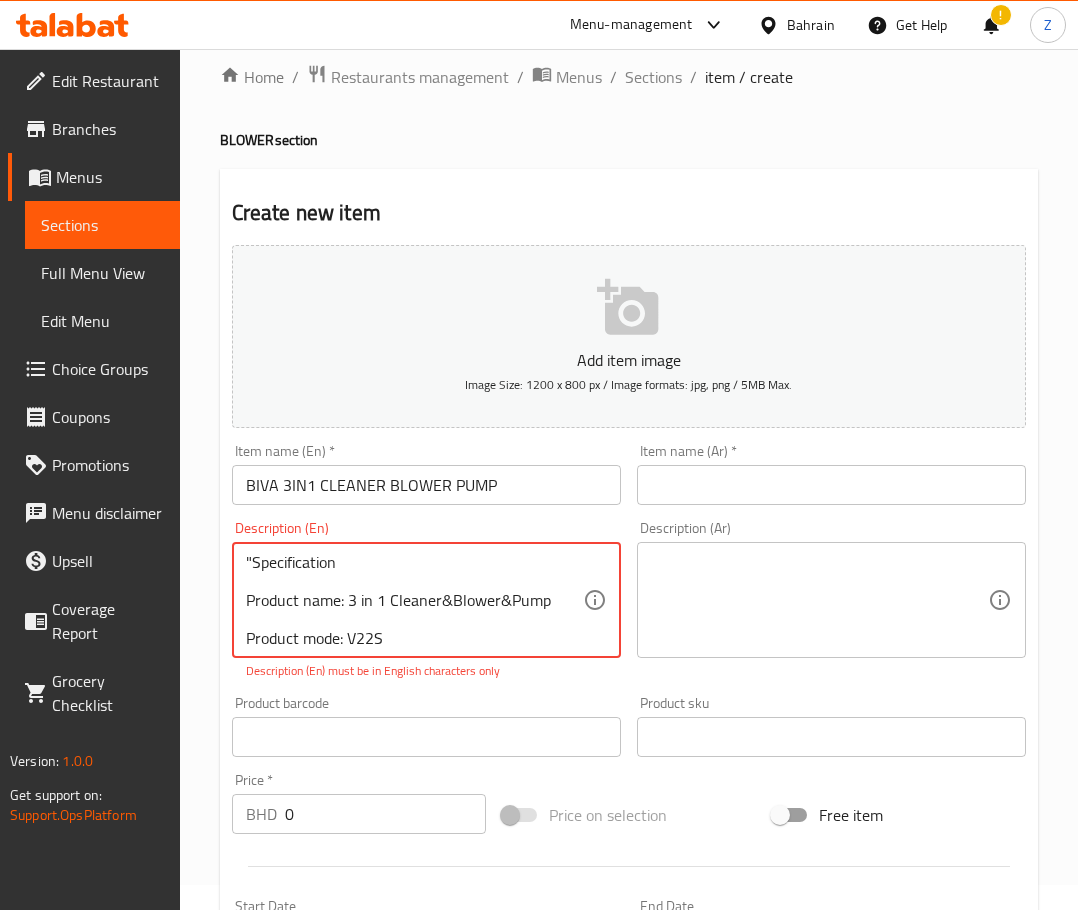 drag, startPoint x: 487, startPoint y: 598, endPoint x: 398, endPoint y: 610, distance: 89.80534 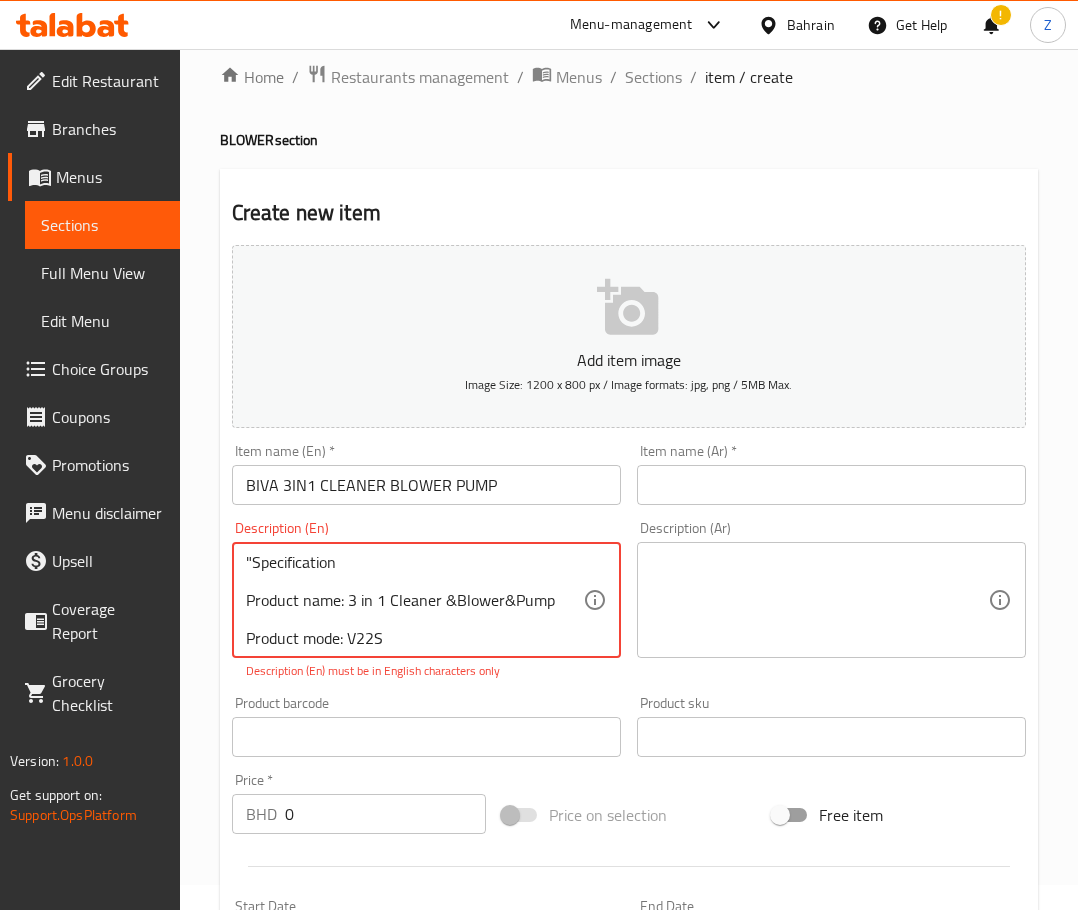 click on ""Specification
Product name: 3 in 1 Cleaner &Blower&Pump
Product mode: V22S
Battery capacity: 2000mAh * 2  5C
Rated power: About 65W ± 5%
Net weight: About 372g
Product size: Φ60*273mm
Working time: First gear about 23min, second gear about 13 min
Rated voltage: 7.4V
RPM: 75000R/M ±5%
Charging time: 2H
Mode: 2 levels
Rated input: 5V / 2A
USB port: TYPE-C"" at bounding box center [414, 600] 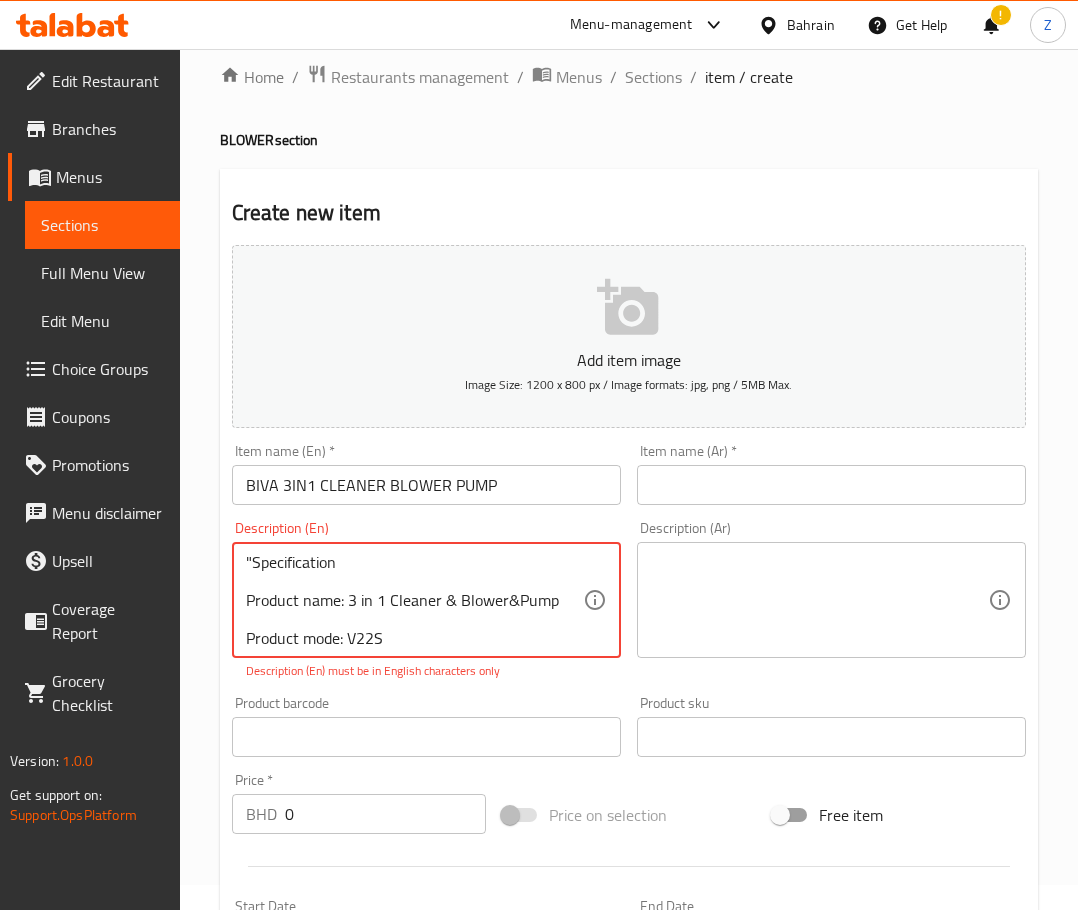 drag, startPoint x: 516, startPoint y: 601, endPoint x: 506, endPoint y: 598, distance: 10.440307 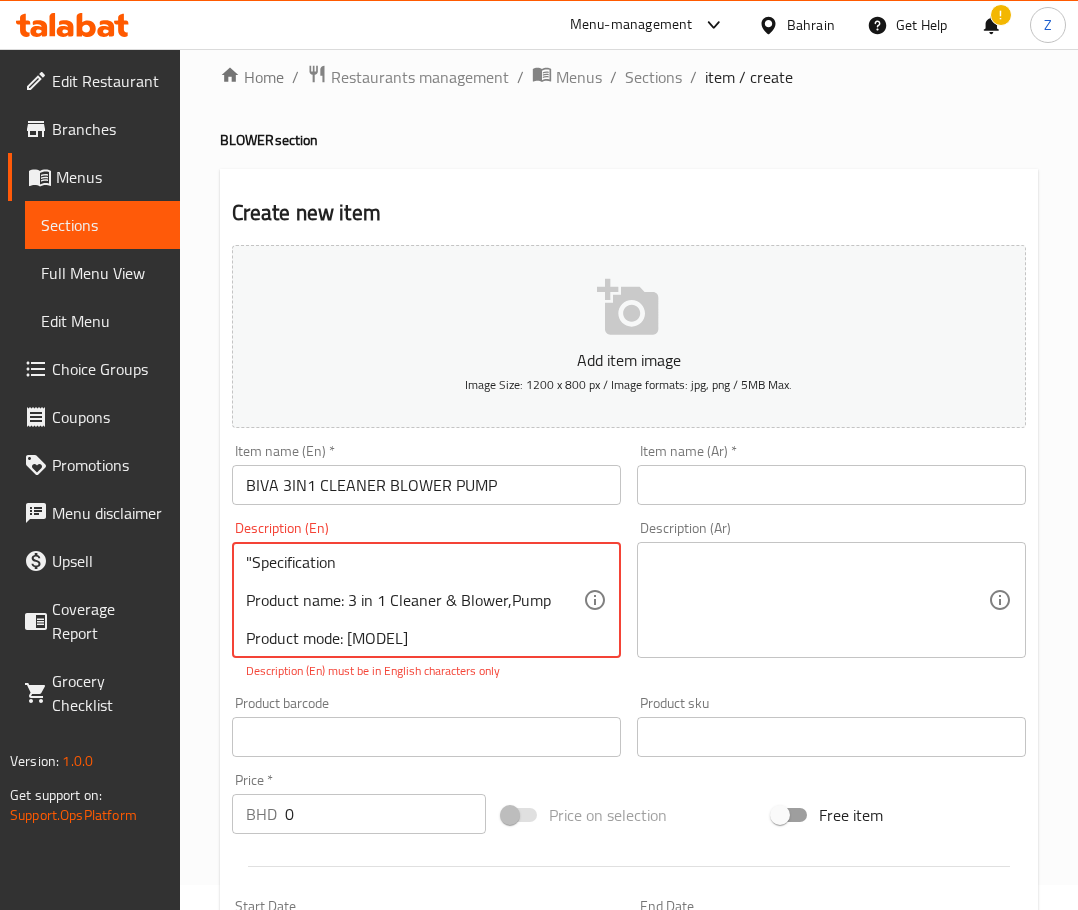 click on ""Specification
Product name: 3 in 1 Cleaner & Blower,Pump
Product mode: [MODEL]
Battery capacity: [CAPACITY]mAh * 2  5C
Rated power: About [POWER]W ± 5%
Net weight: About [WEIGHT]g
Product size: Φ[SIZE]*[SIZE]mm
Working time: First gear about [TIME]min, second gear about [TIME] min
Rated voltage: [VOLTAGE]V
RPM: [RPM]R/M ±5%
Charging time: [CHARGE_TIME]
Mode: 2 levels
Rated input: [INPUT] / 2A
USB port: TYPE-C"" at bounding box center [414, 600] 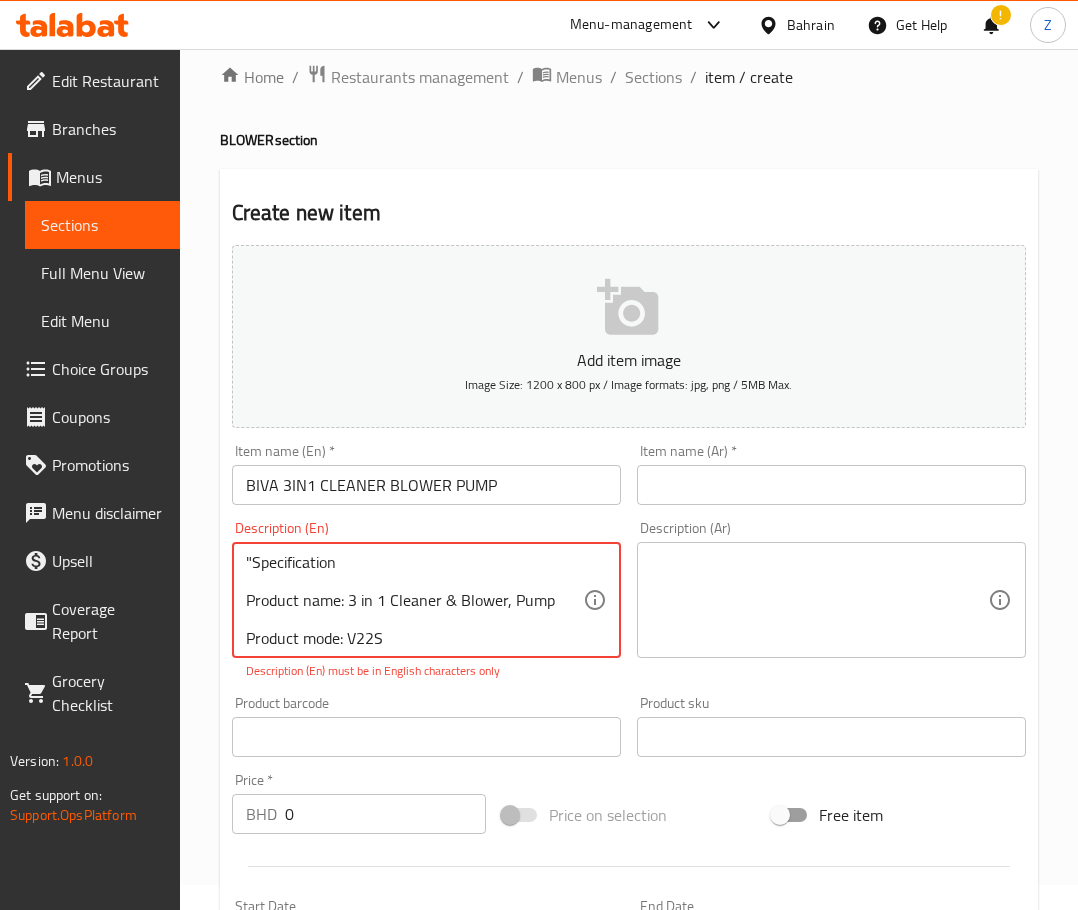 click on ""Specification
Product name: 3 in 1 Cleaner & Blower, Pump
Product mode: V22S
Battery capacity: 2000mAh * 2  5C
Rated power: About 65W ± 5%
Net weight: About 372g
Product size: Φ60*273mm
Working time: First gear about 23min, second gear about 13 min
Rated voltage: 7.4V
RPM: 75000R/M ±5%
Charging time: 2H
Mode: 2 levels
Rated input: 5V / 2A
USB port: TYPE-C"" at bounding box center (414, 600) 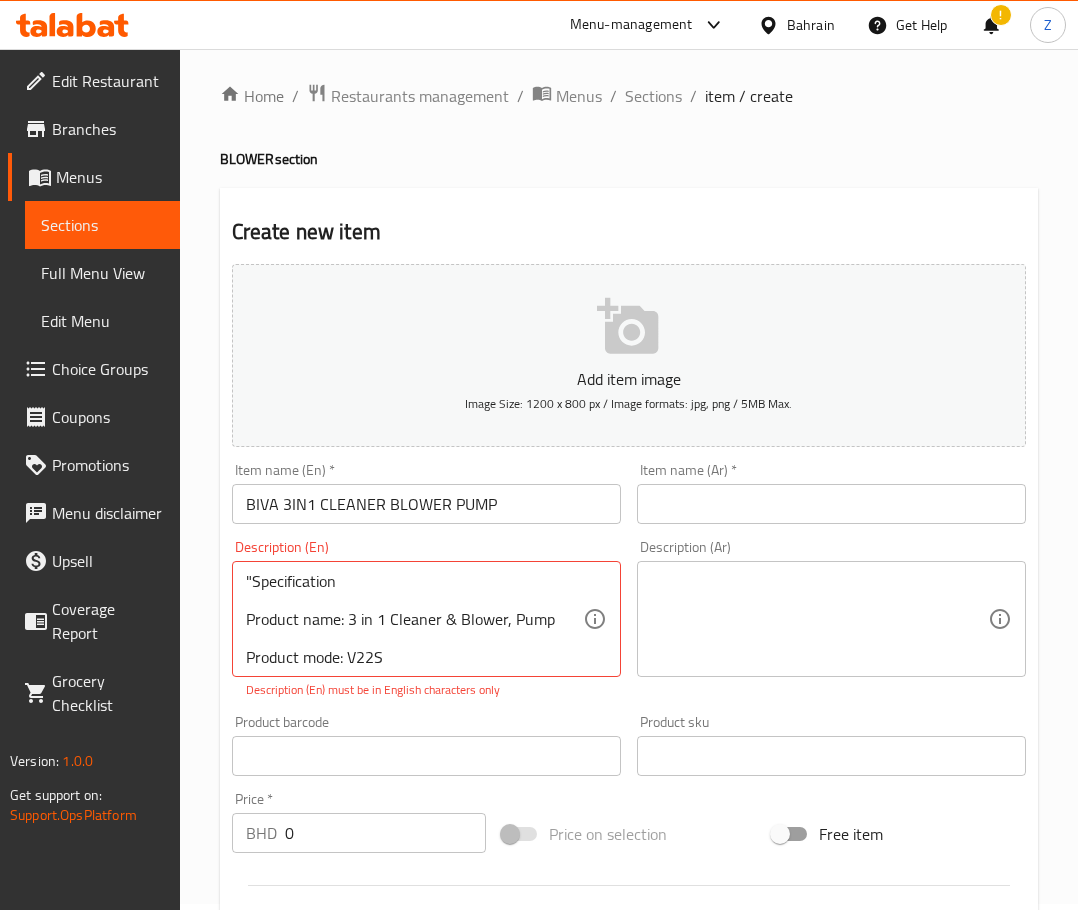 scroll, scrollTop: 0, scrollLeft: 0, axis: both 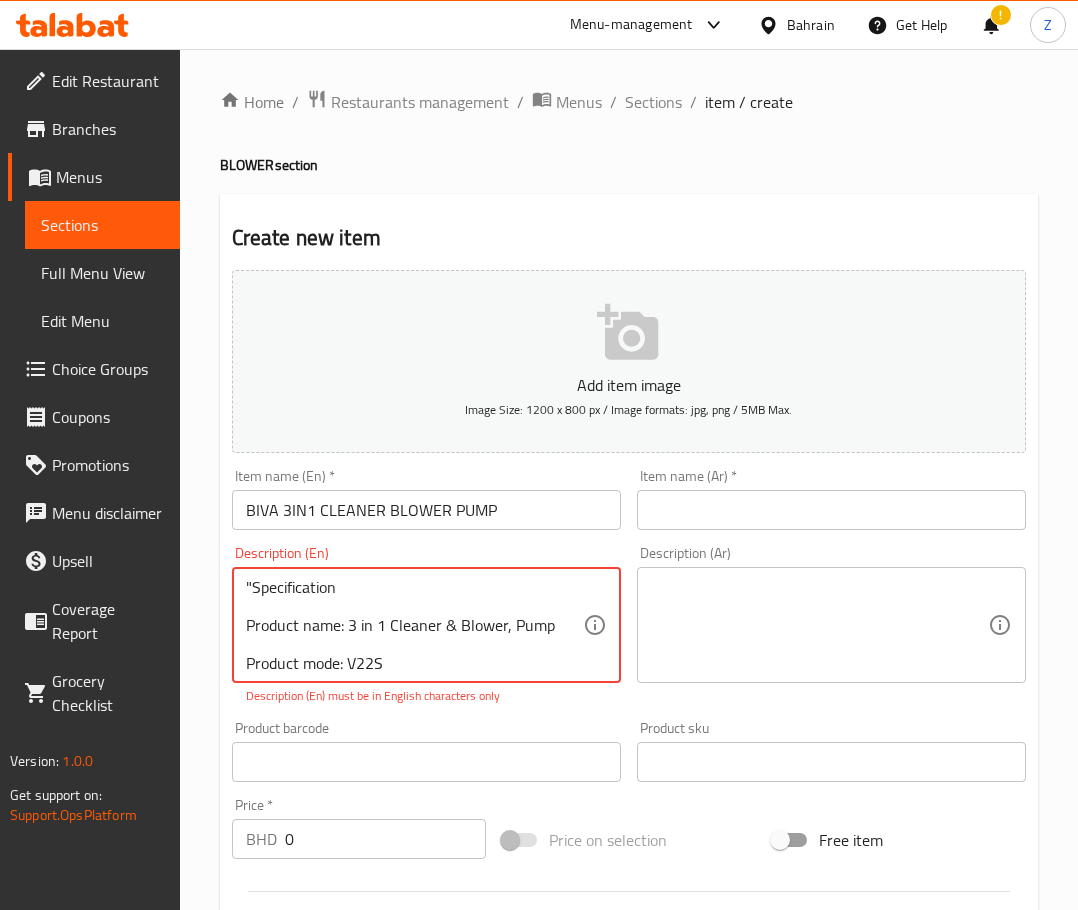 drag, startPoint x: 254, startPoint y: 582, endPoint x: 96, endPoint y: 583, distance: 158.00316 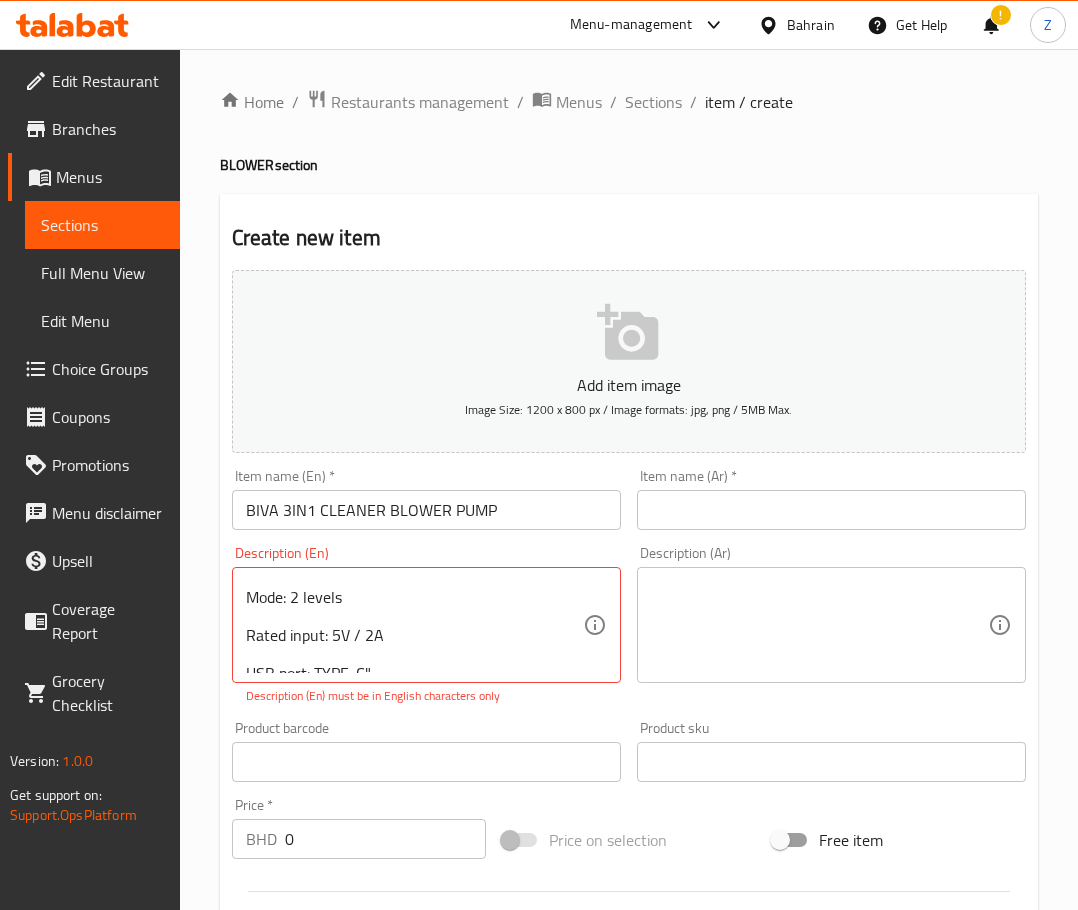 scroll, scrollTop: 442, scrollLeft: 0, axis: vertical 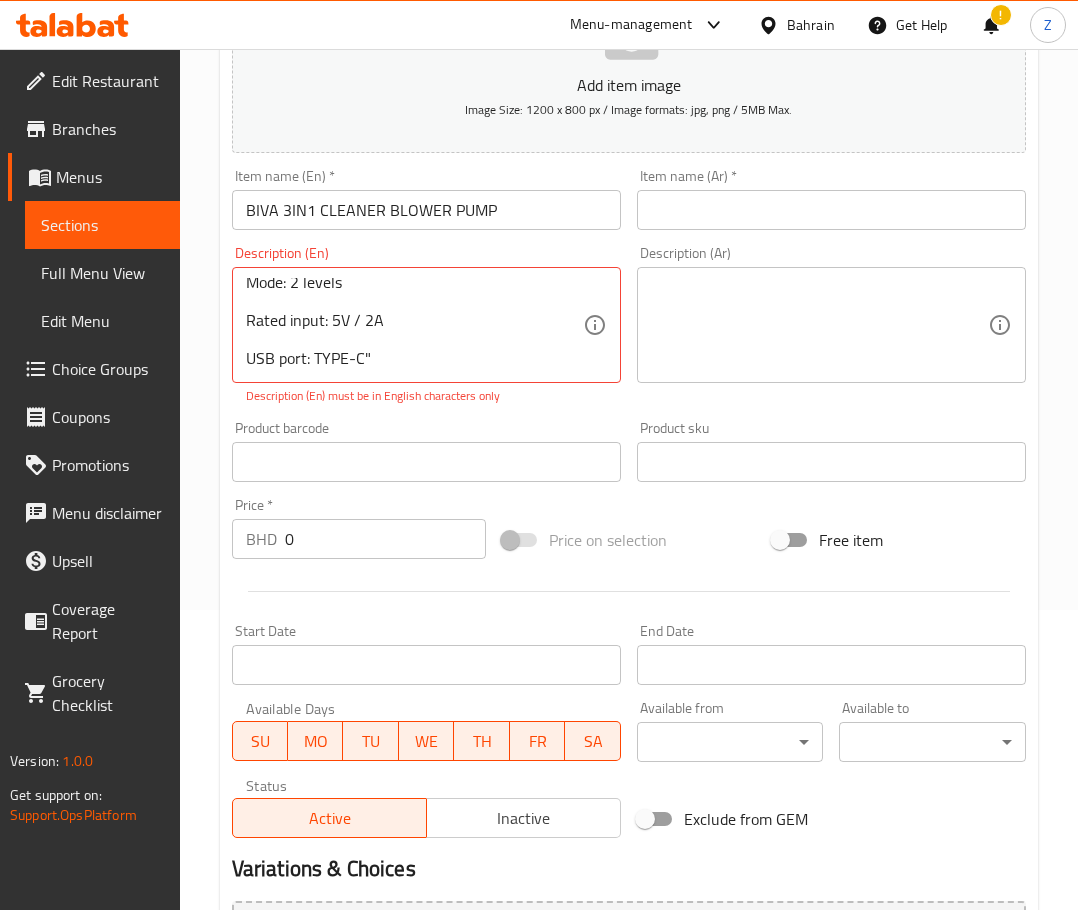 click on "Specification
Product name: 3 in 1 Cleaner & Blower, Pump
Product mode: V22S
Battery capacity: 2000mAh * 2  5C
Rated power: About 65W ± 5%
Net weight: About 372g
Product size: Φ60*273mm
Working time: First gear about 23min, second gear about 13 min
Rated voltage: 7.4V
RPM: 75000R/M ±5%
Charging time: 2H
Mode: 2 levels
Rated input: 5V / 2A
USB port: TYPE-C"" at bounding box center (414, 325) 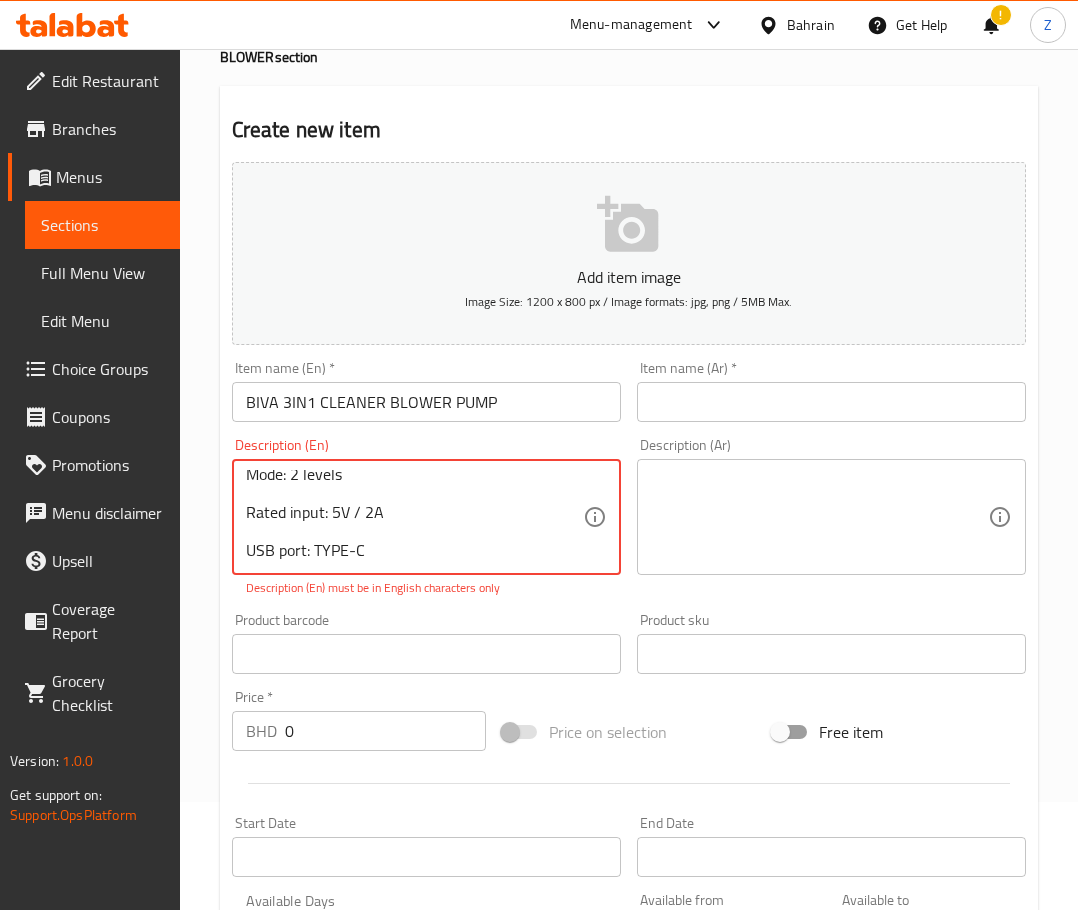 scroll, scrollTop: 100, scrollLeft: 0, axis: vertical 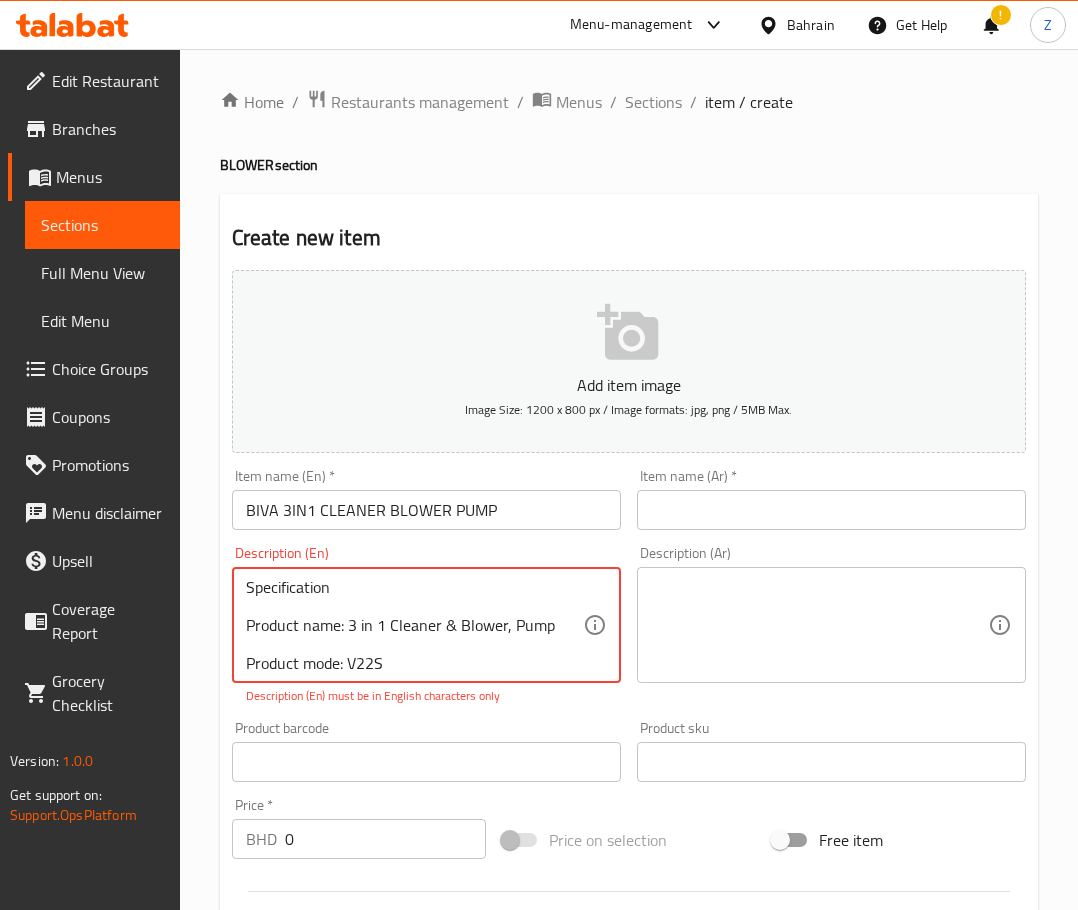 click on "Specification
Product name: 3 in 1 Cleaner & Blower, Pump
Product mode: V22S
Battery capacity: 2000mAh * 2 5C
Rated power: About 65W ± 5%
Net weight: About 372g
Product size: Φ60*273mm
Working time: First gear about 23min, second gear about 13 min
Rated voltage: 7.4V
RPM: 75000R/M ±5%
Charging time: 2H
Mode: 2 levels
Rated input: 5V / 2A
USB port: TYPE-C" at bounding box center [414, 625] 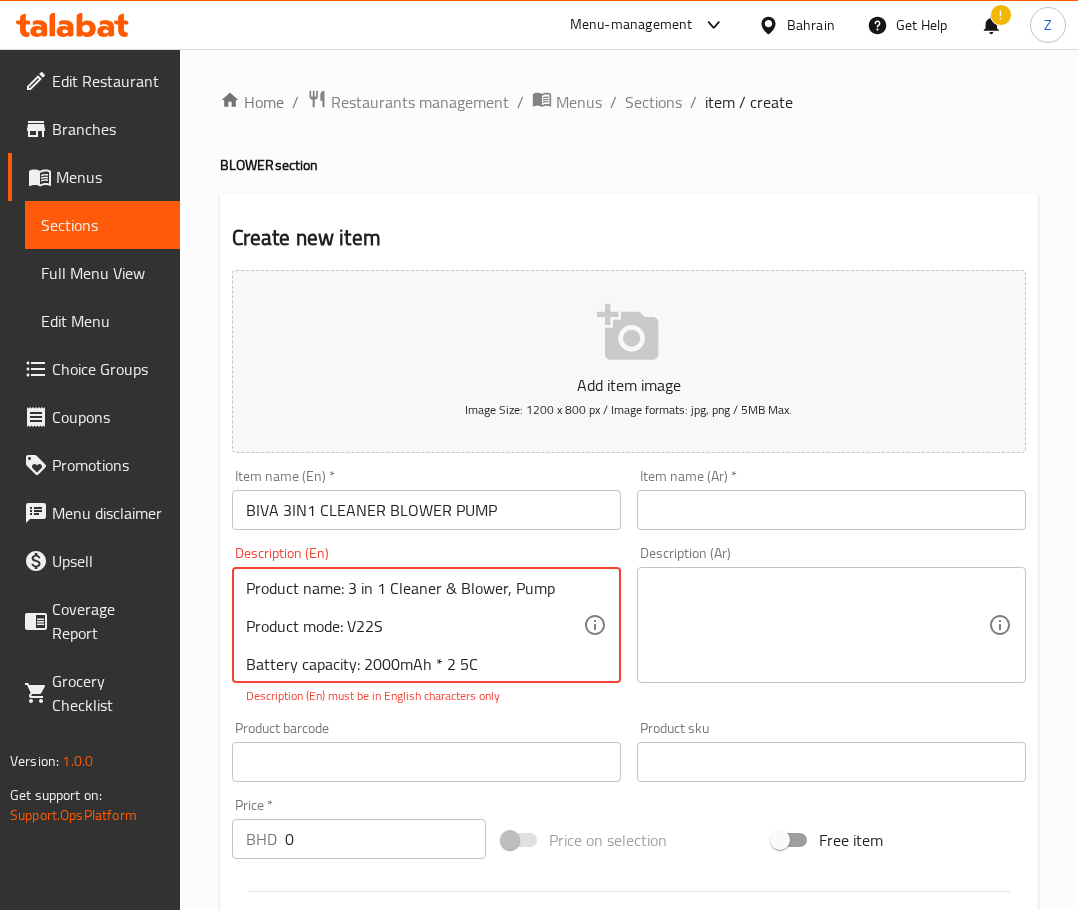 scroll, scrollTop: 100, scrollLeft: 0, axis: vertical 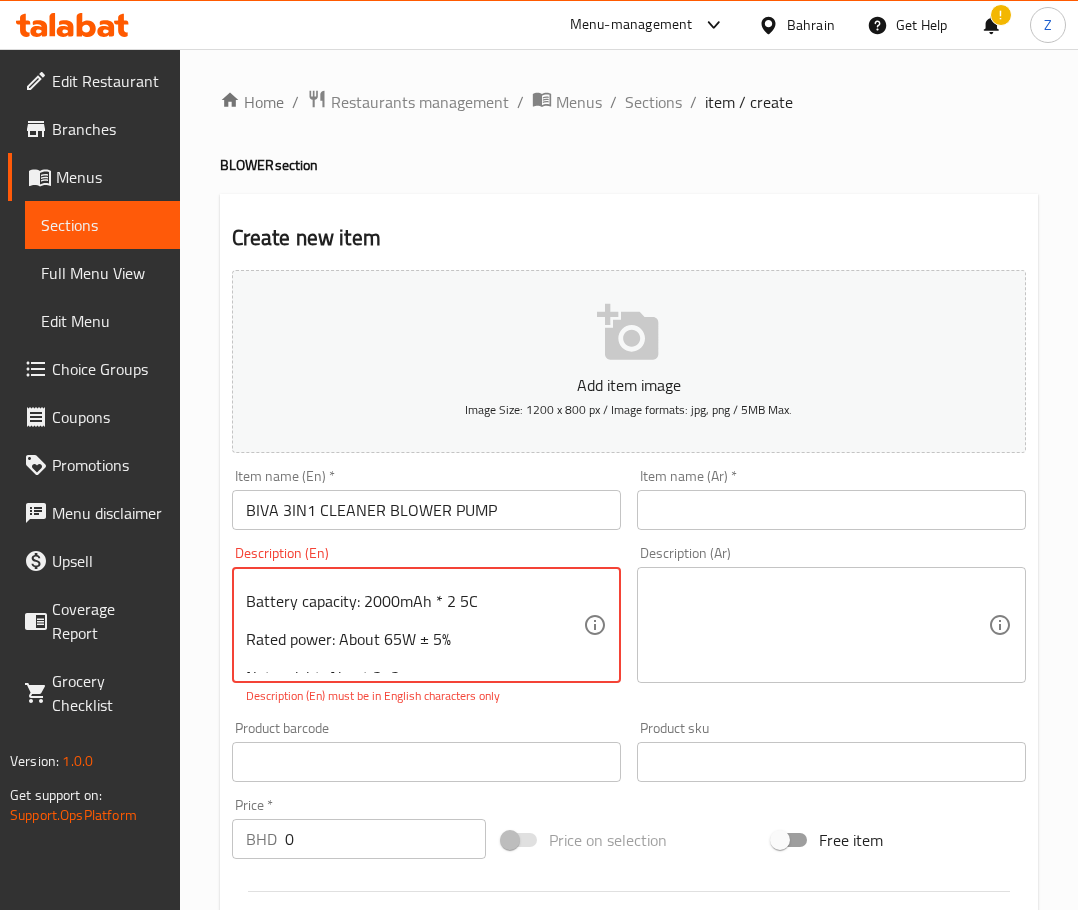drag, startPoint x: 429, startPoint y: 639, endPoint x: 418, endPoint y: 635, distance: 11.7046995 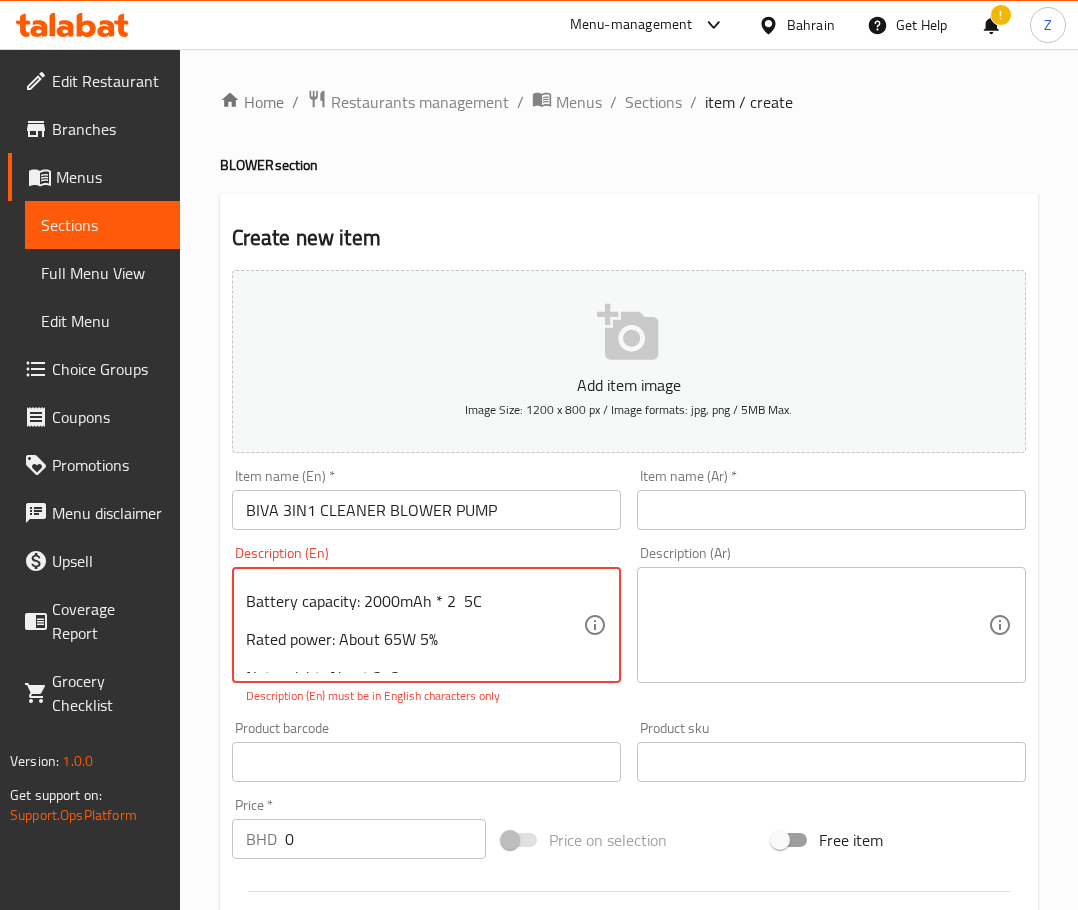 click on "Specification
Product name: 3 in 1 Cleaner & Blower, Pump
Product mode: V22S
Battery capacity: 2000mAh * 2  5C
Rated power: About 65W 5%
Net weight: About 372g
Product size: Φ60*273mm
Working time: First gear about 23min, second gear about 13 min
Rated voltage: 7.4V
RPM: 75000R/M ±5%
Charging time: 2H
Mode: 2 levels
Rated input: 5V / 2A
USB port: TYPE-C" at bounding box center (414, 625) 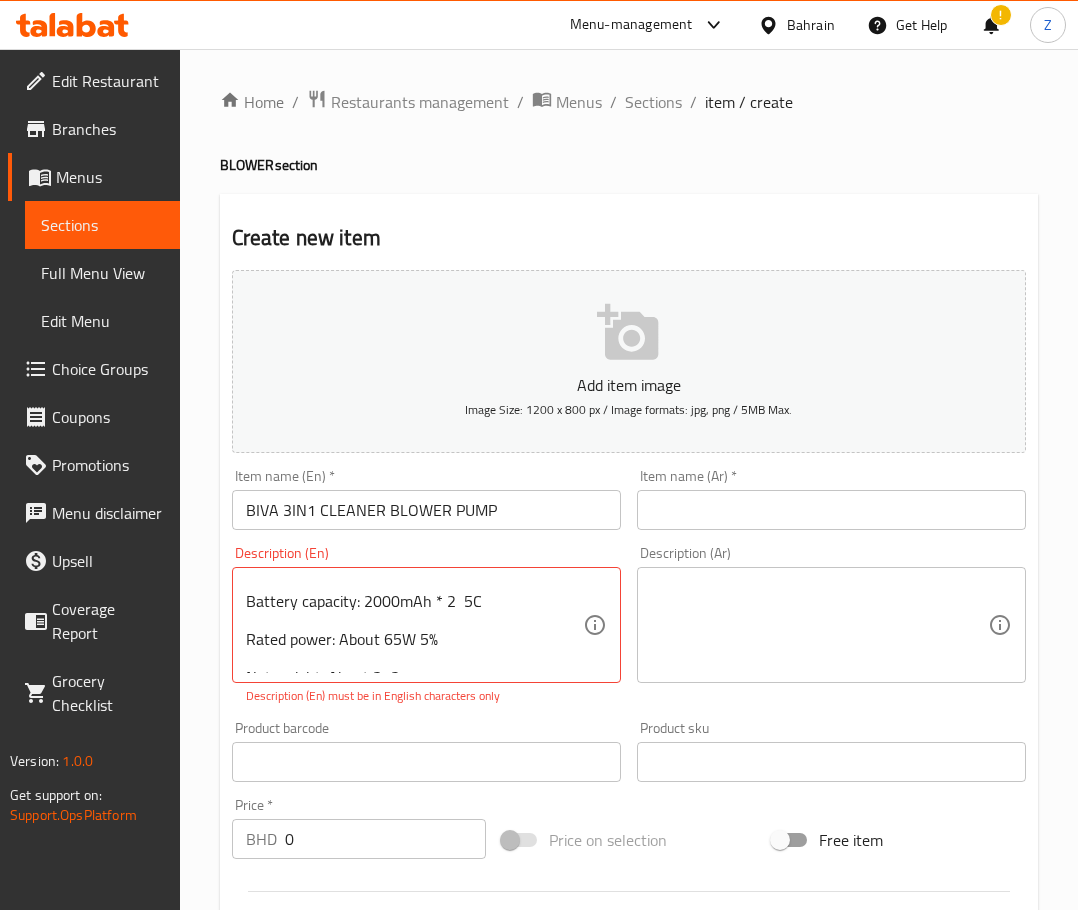 click on "Specification
Product name: 3 in 1 Cleaner & Blower, Pump
Product mode: V22S
Battery capacity: 2000mAh * 2  5C
Rated power: About 65W 5%
Net weight: About 372g
Product size: Φ60*273mm
Working time: First gear about 23min, second gear about 13 min
Rated voltage: 7.4V
RPM: 75000R/M ±5%
Charging time: 2H
Mode: 2 levels
Rated input: 5V / 2A
USB port: TYPE-C Description (En)" at bounding box center [426, 625] 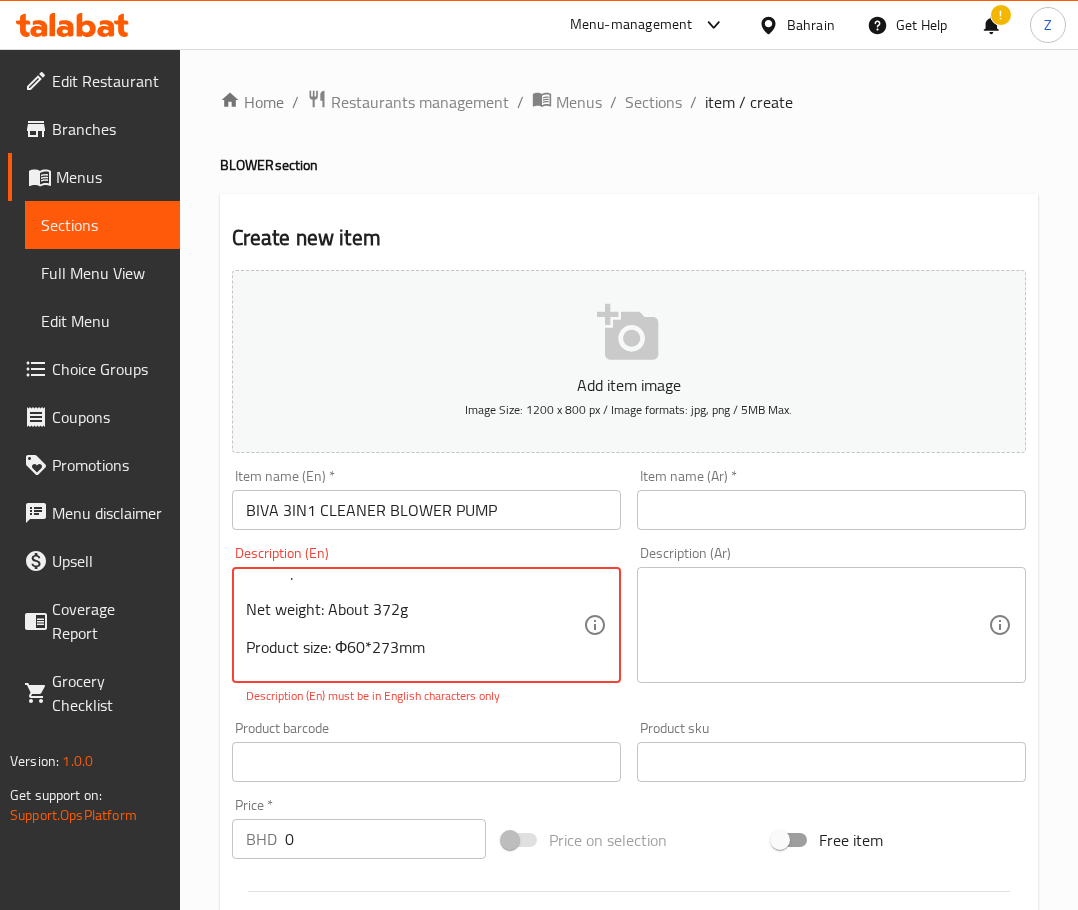 scroll, scrollTop: 200, scrollLeft: 0, axis: vertical 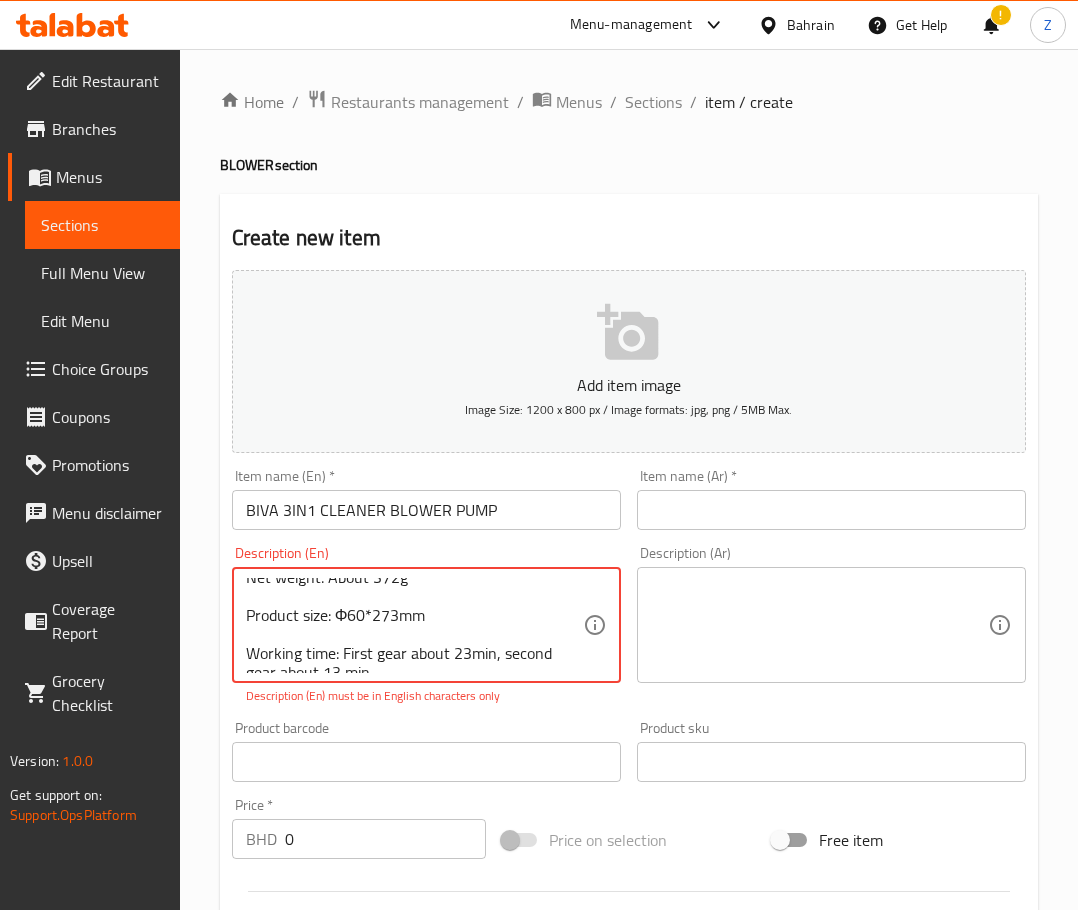 click on "Product barcode Product barcode" at bounding box center [426, 751] 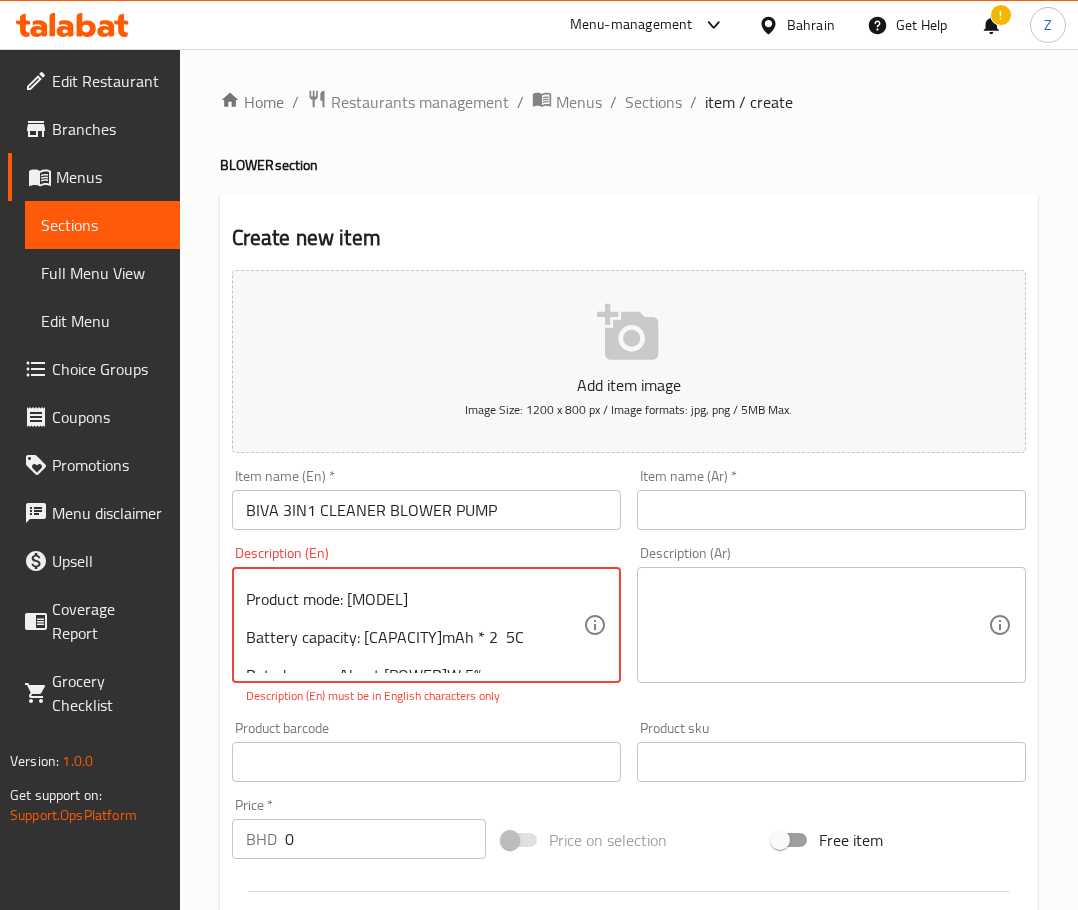 scroll, scrollTop: 100, scrollLeft: 0, axis: vertical 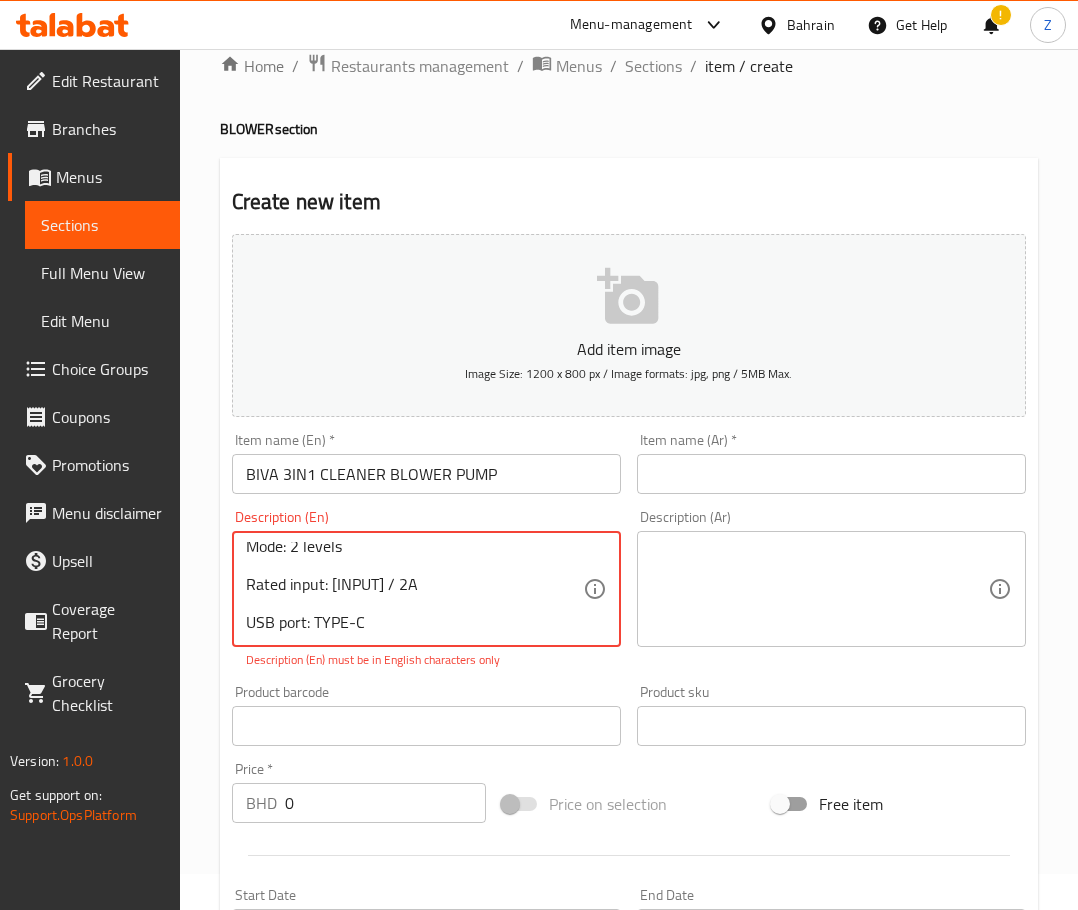 drag, startPoint x: 252, startPoint y: 586, endPoint x: 836, endPoint y: 895, distance: 660.7095 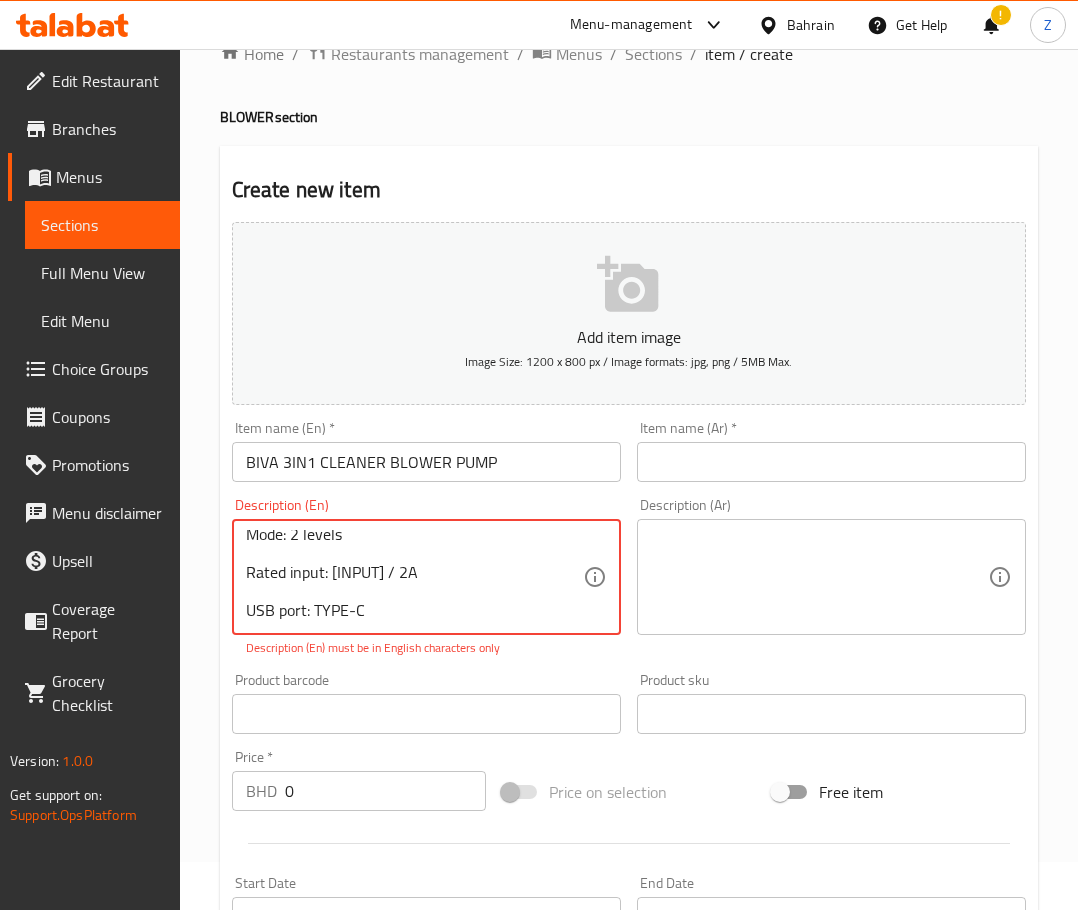 type on "Specification
Product name: 3 in 1 Cleaner & Blower, Pump
Product mode: V22S" 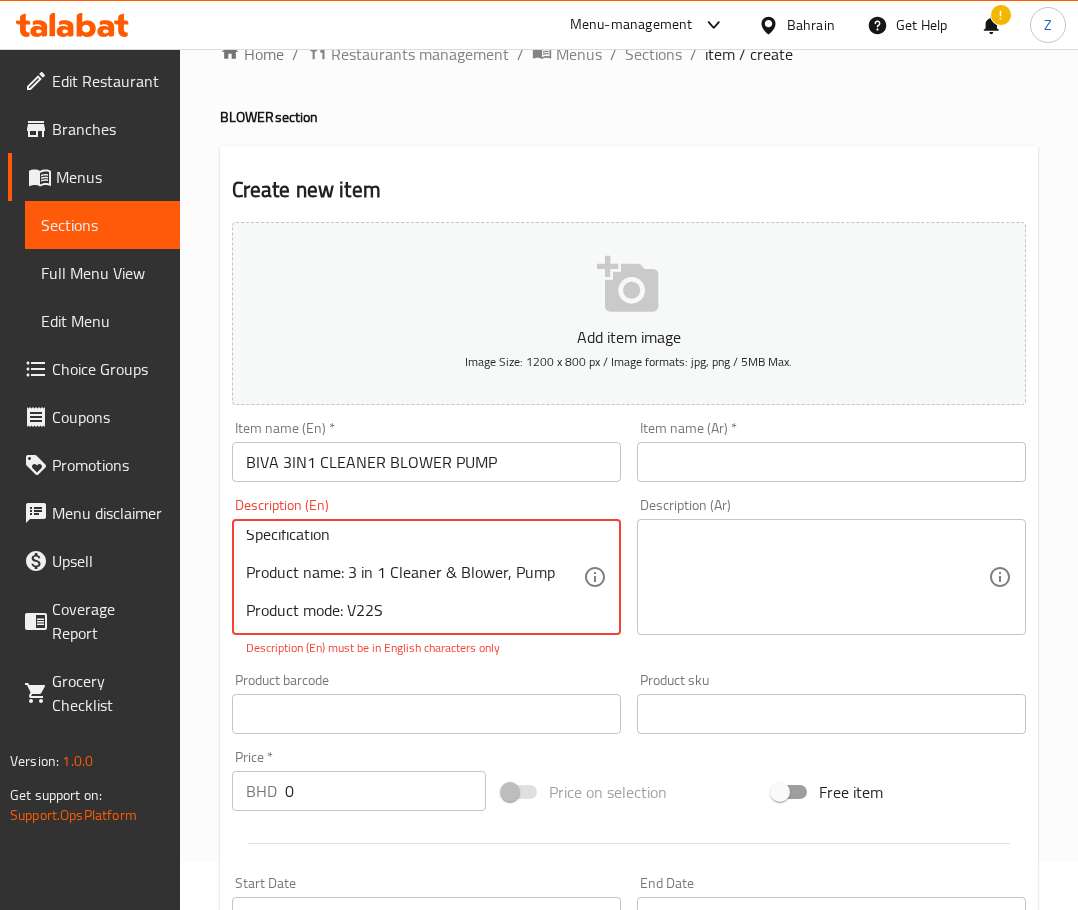 scroll, scrollTop: 19, scrollLeft: 0, axis: vertical 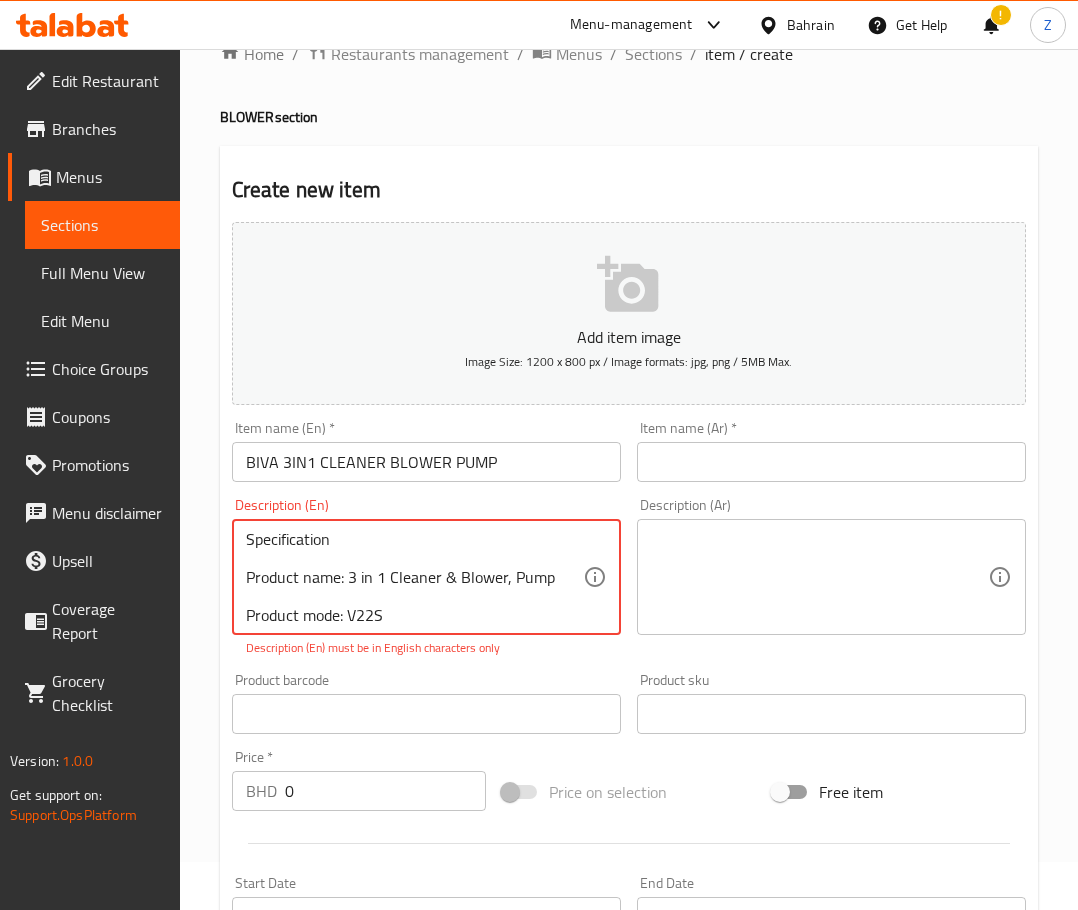drag, startPoint x: 433, startPoint y: 595, endPoint x: -52, endPoint y: 408, distance: 519.8019 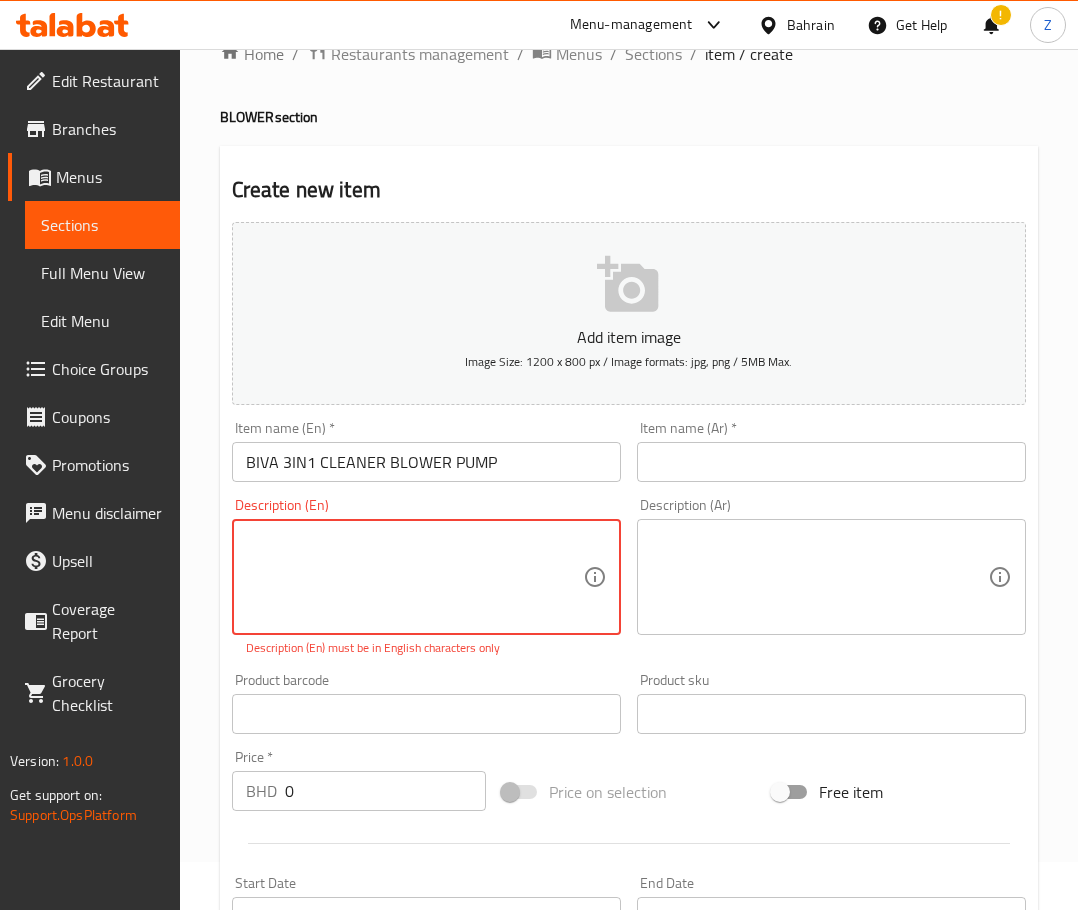 paste on "Specification
Product name: 3 in 1 Cleaner&Blower&Pump
Product mode: V22S
Battery capacity: 2000mAh * 2  5C
Rated power: About 65W 5%
Net weight: About 372g
Product size: 60*273mm
Working time: First gear about 23min, second gear about 13 min
Rated voltage: 7.4V
RPM: 75000R/M 5%
Charging time: 2H
Mode: 2 levels
Rated input: 5V / 2A
USB port: TYPE-C"" 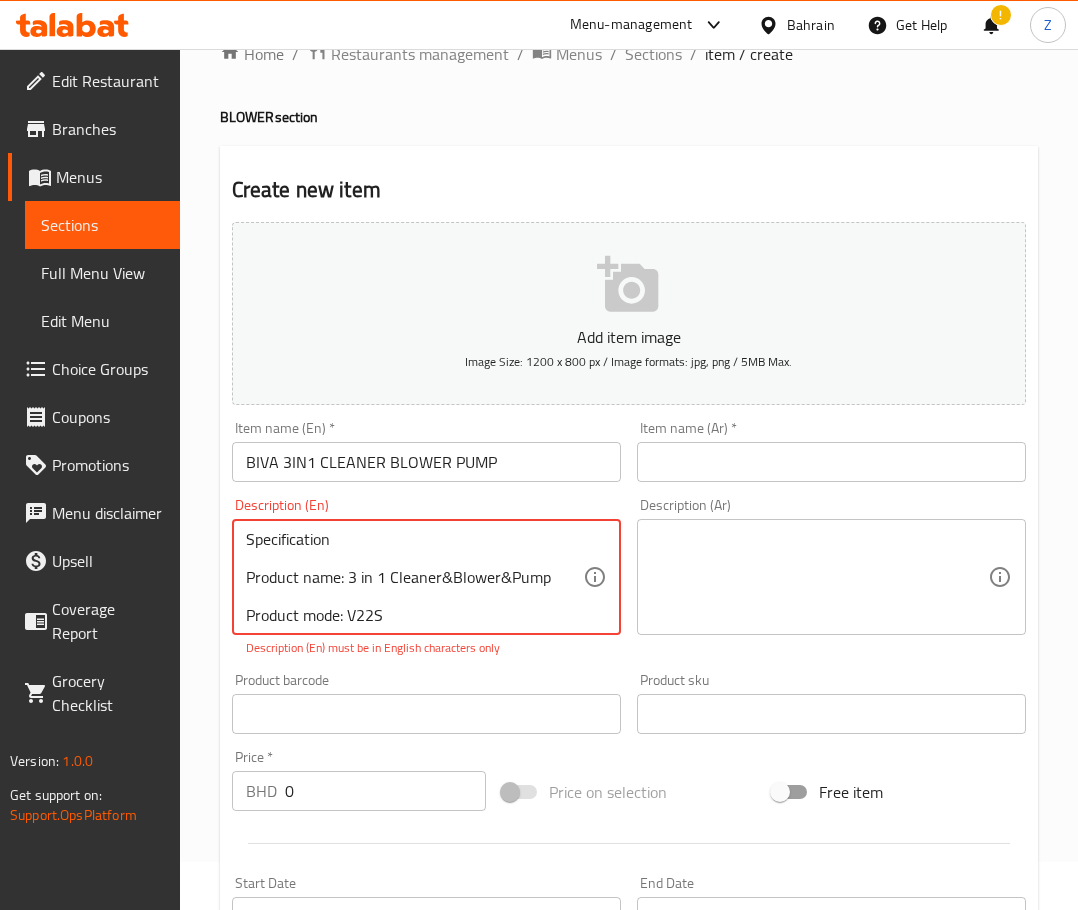 scroll, scrollTop: 442, scrollLeft: 0, axis: vertical 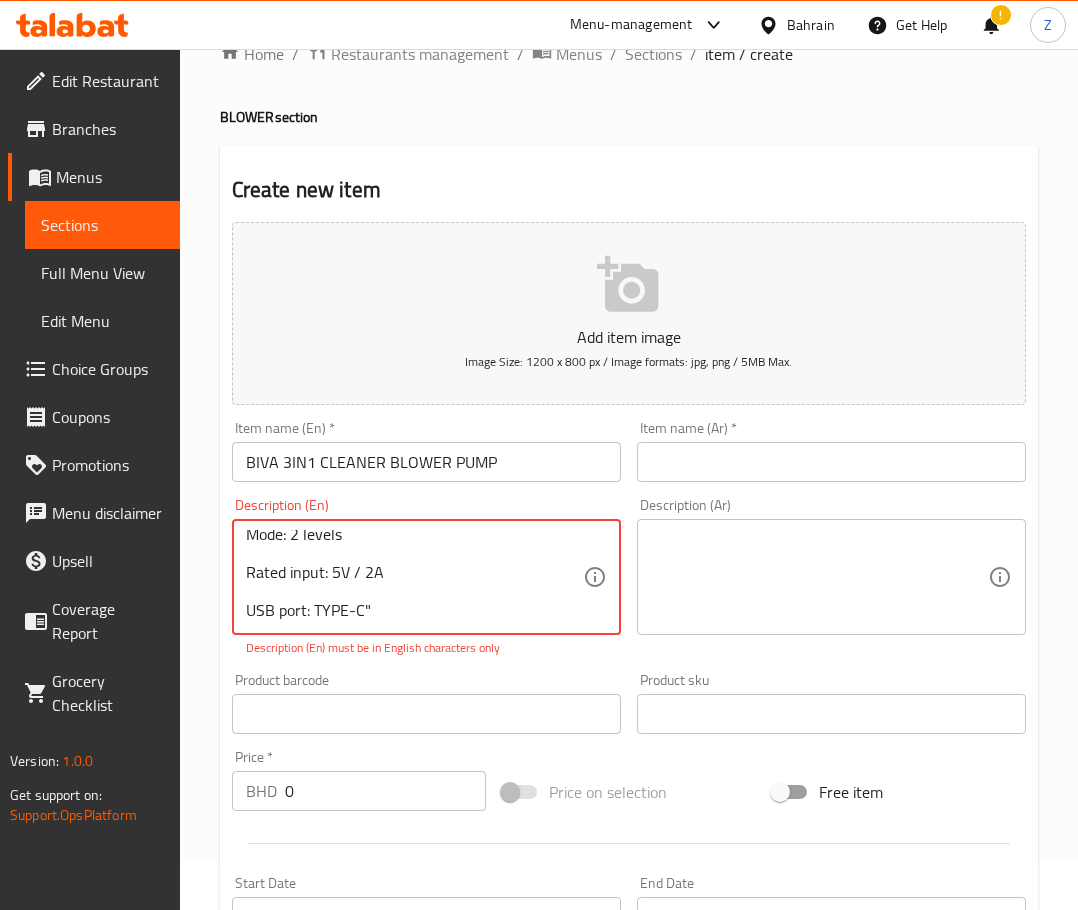 type on "Specification
Product name: 3 in 1 Cleaner&Blower&Pump
Product mode: V22S
Battery capacity: 2000mAh * 2  5C
Rated power: About 65W 5%
Net weight: About 372g
Product size: 60*273mm
Working time: First gear about 23min, second gear about 13 min
Rated voltage: 7.4V
RPM: 75000R/M 5%
Charging time: 2H
Mode: 2 levels
Rated input: 5V / 2A
USB port: TYPE-C"" 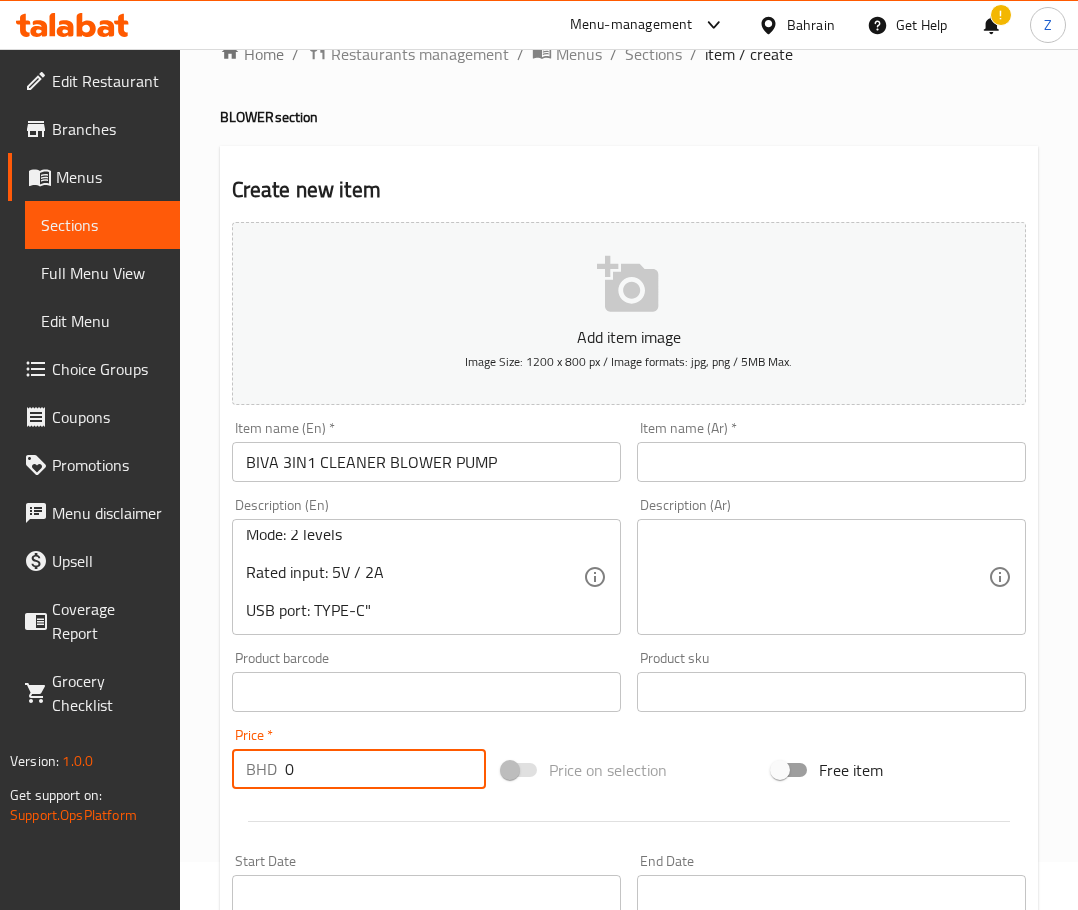 drag, startPoint x: 312, startPoint y: 765, endPoint x: 269, endPoint y: 764, distance: 43.011627 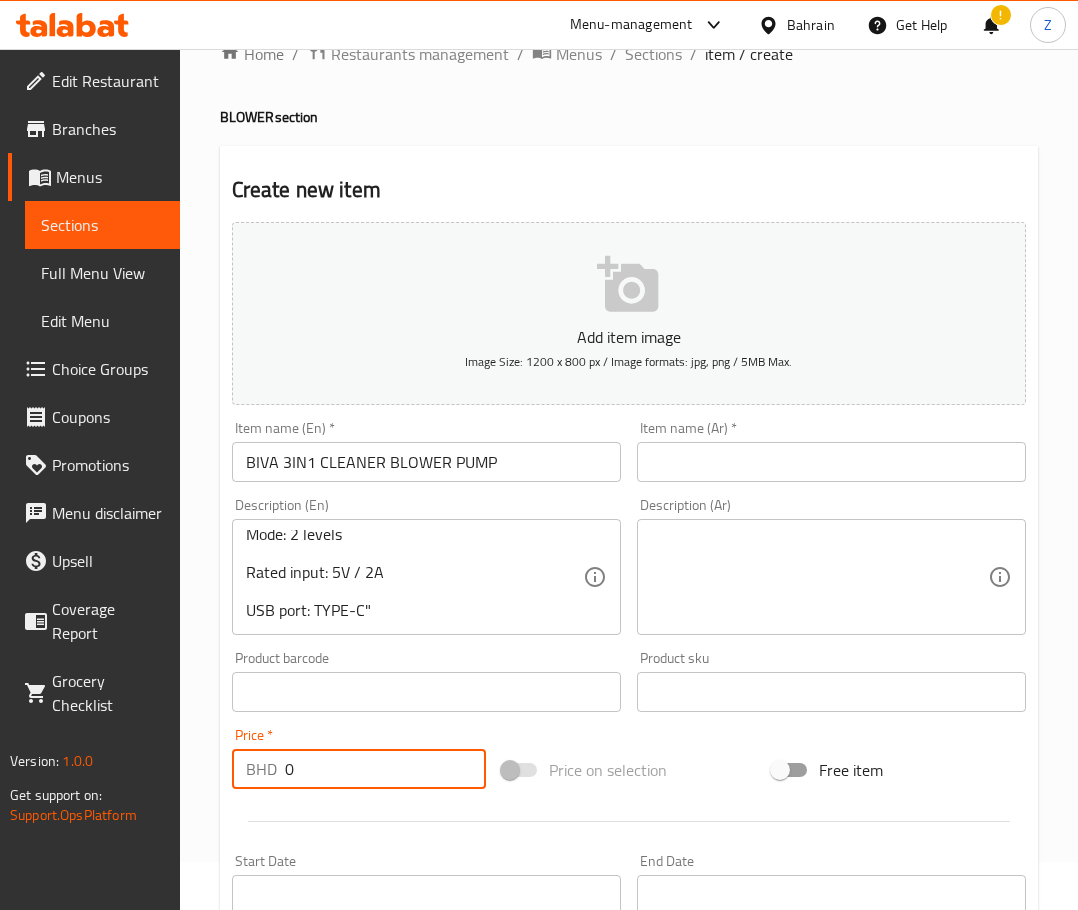 paste on "17.25" 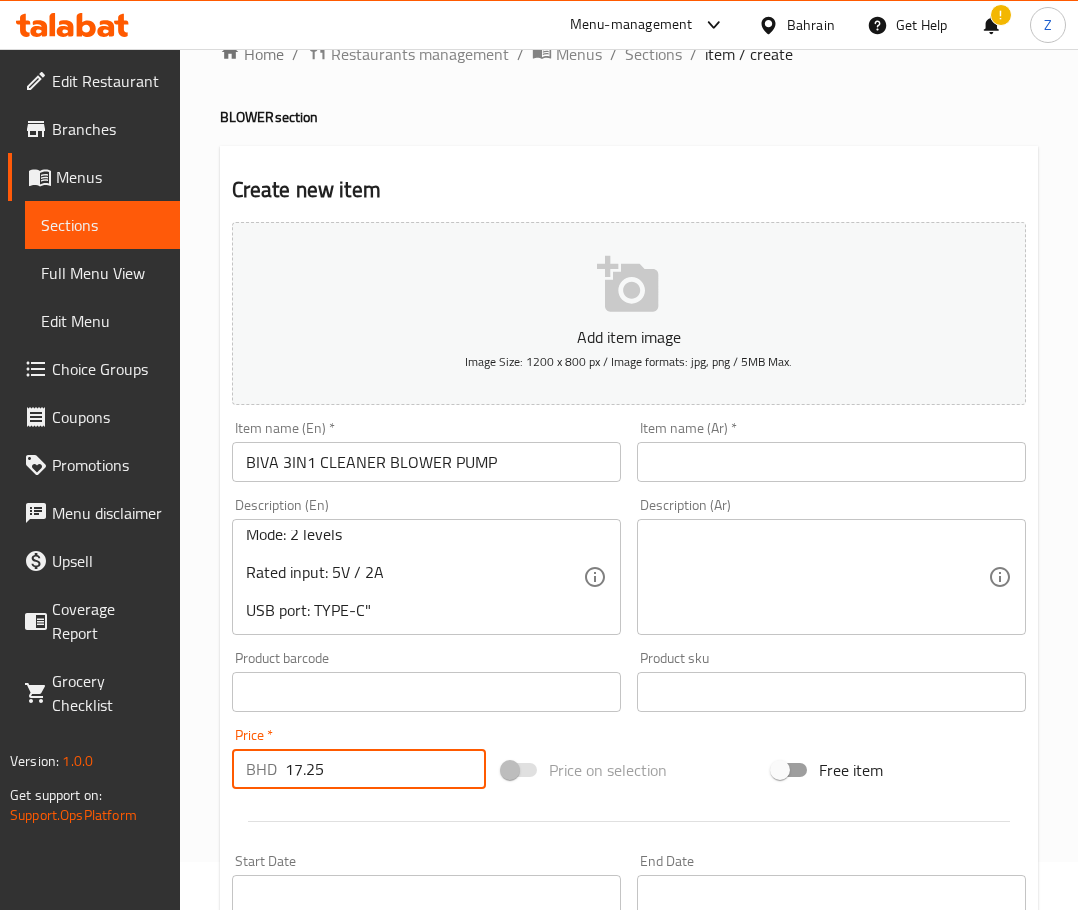 type on "17.25" 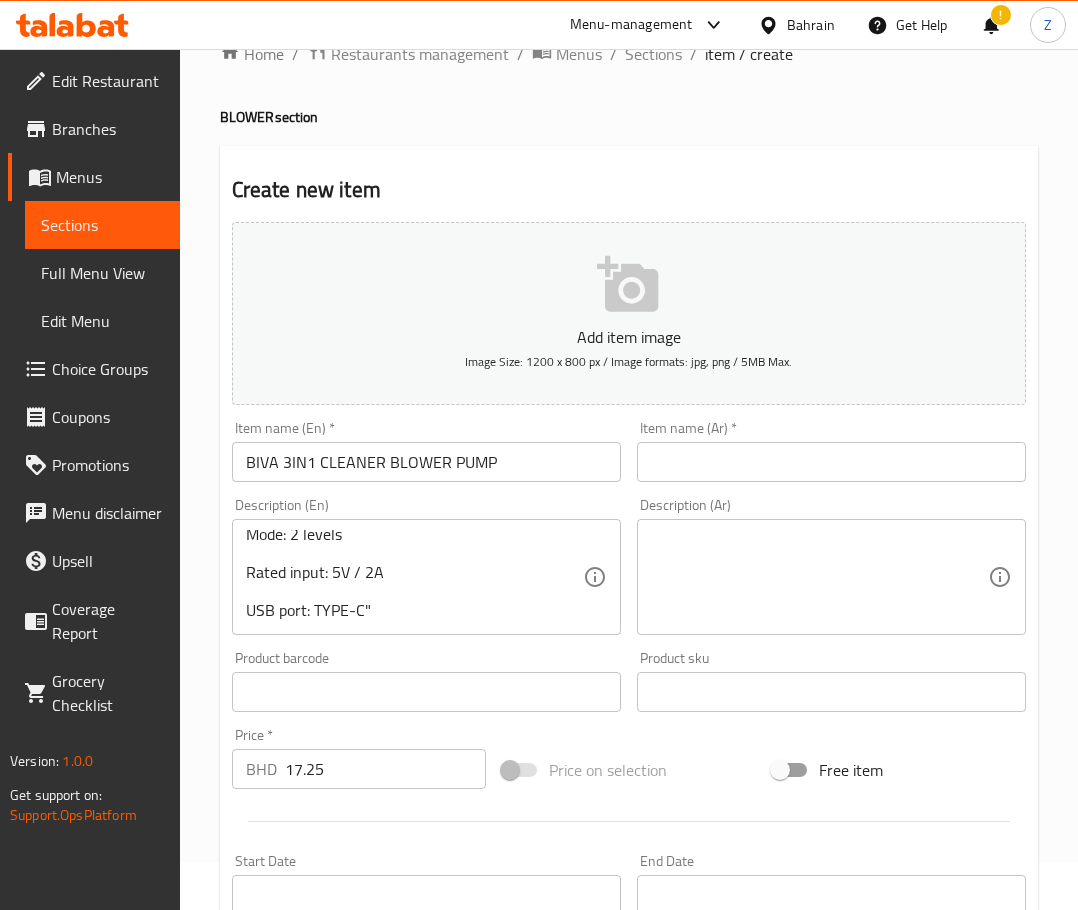 click at bounding box center (819, 577) 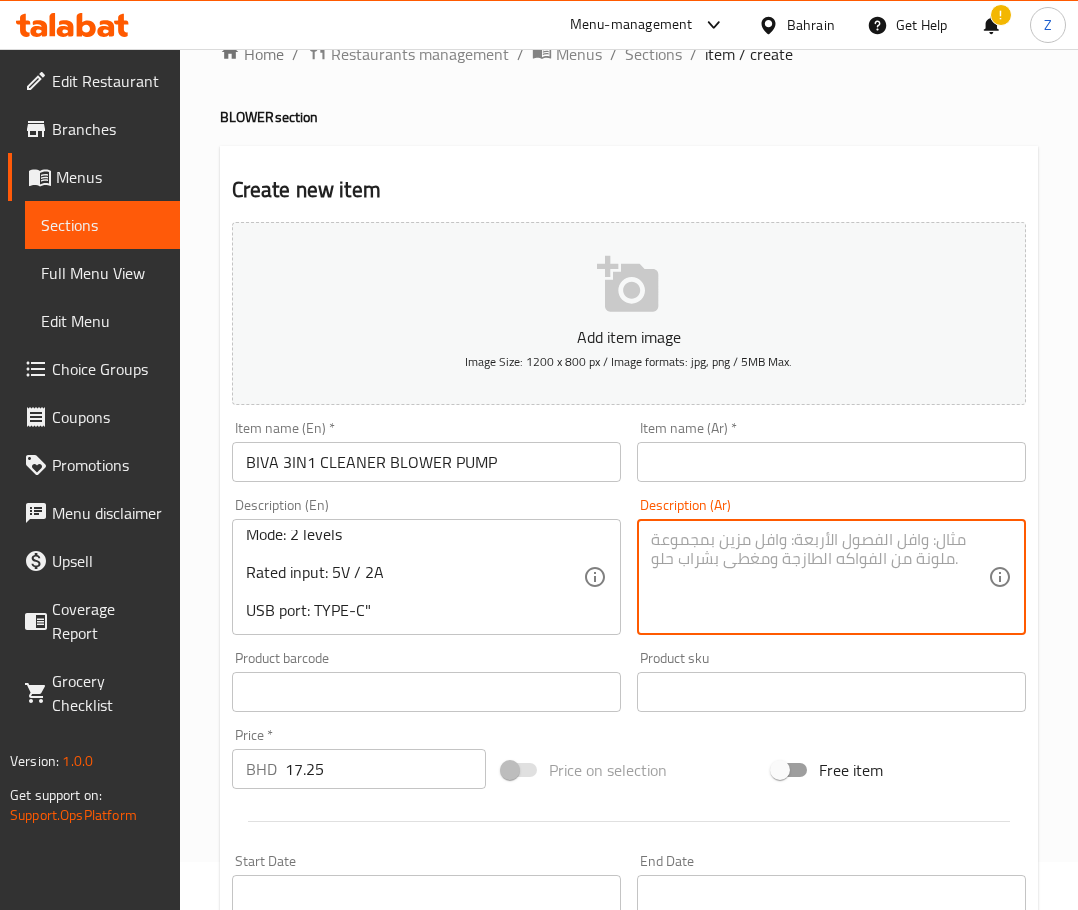 paste on "اسم المنتج: جهاز تنظيف ومنفاخ ومضخة 3 في 1
موديل المنتج: V22S
سعة البطارية: 2000 مللي أمبير × 2 (5C)
القدرة الاسمية: حوالي 65 واط ± 5%
الوزن الصافي: حوالي 372 غرام
أبعاد المنتج: 60 × 273 ملم
مدة التشغيل: السرعة الأولى حوالي 23 دقيقة، السرعة الثانية حوالي 13 دقيقة
الجهد الاسمي: 7.4 فولت
عدد الدورات في الدقيقة: 75000 دورة/دقيقة ± 5%
مدة الشحن: ساعتان
الوضع: مستويان
دخل الشحن الاسمي: 5 فولت / 2 أمبير
منفذ USB: Type-C" 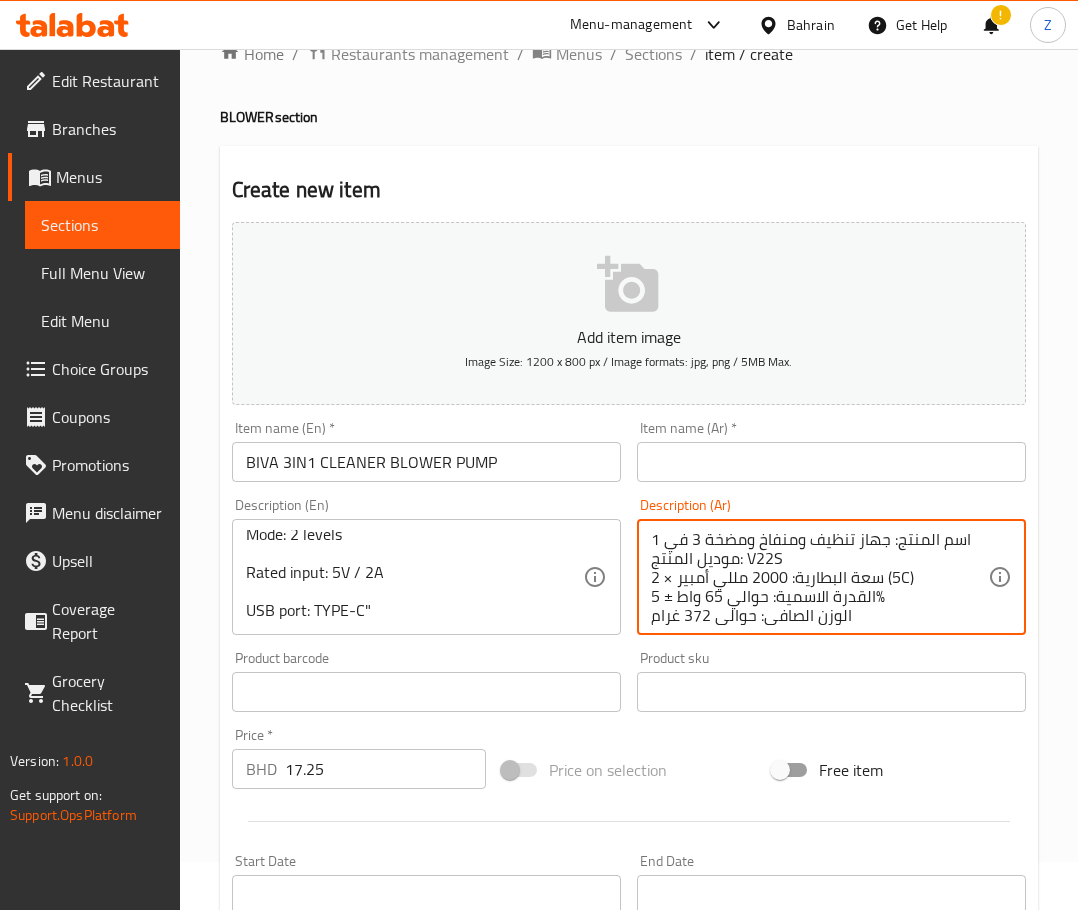 scroll, scrollTop: 214, scrollLeft: 0, axis: vertical 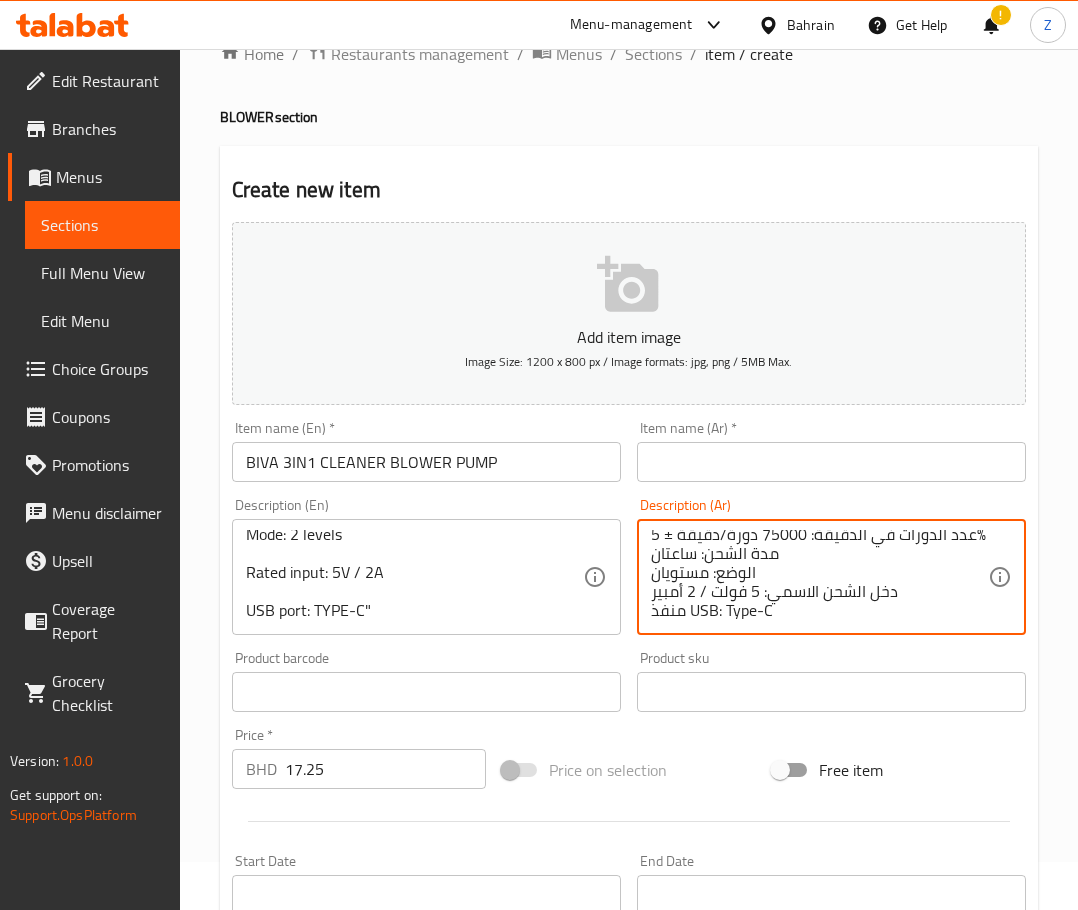 drag, startPoint x: 789, startPoint y: 618, endPoint x: 726, endPoint y: 616, distance: 63.03174 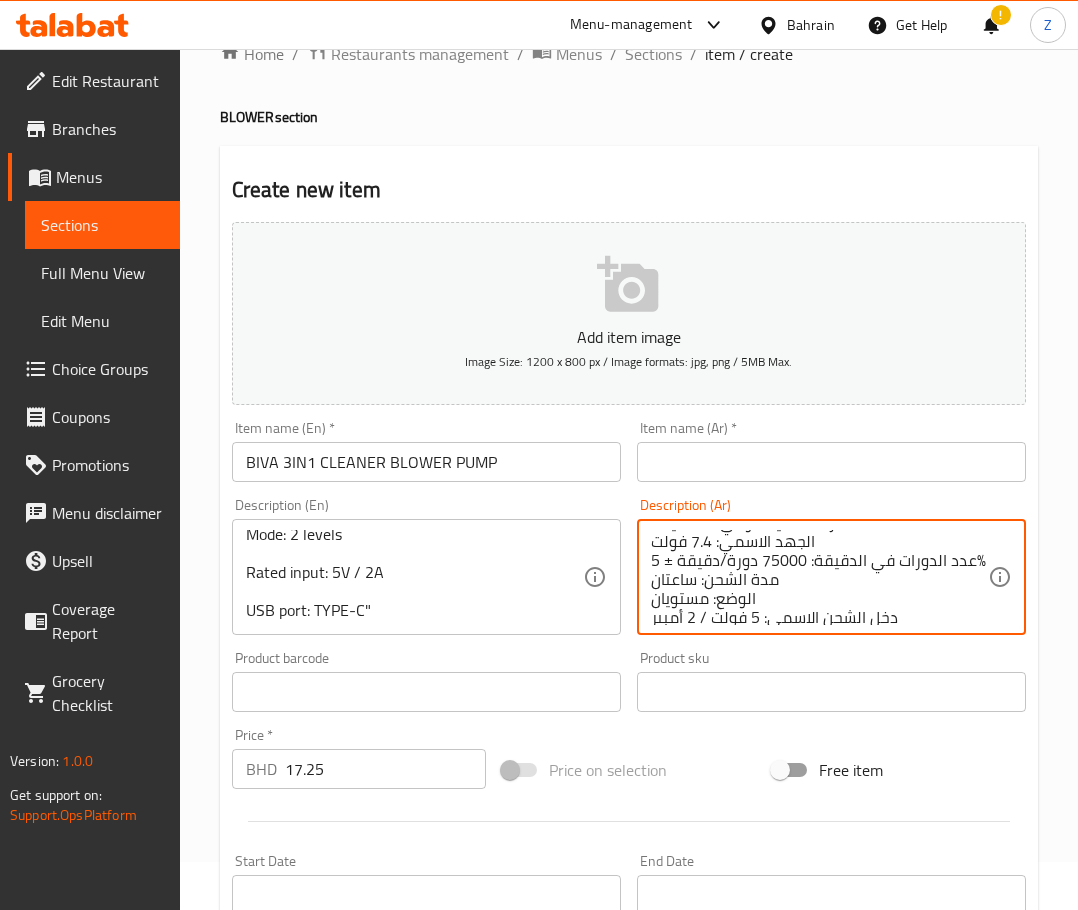 scroll, scrollTop: 114, scrollLeft: 0, axis: vertical 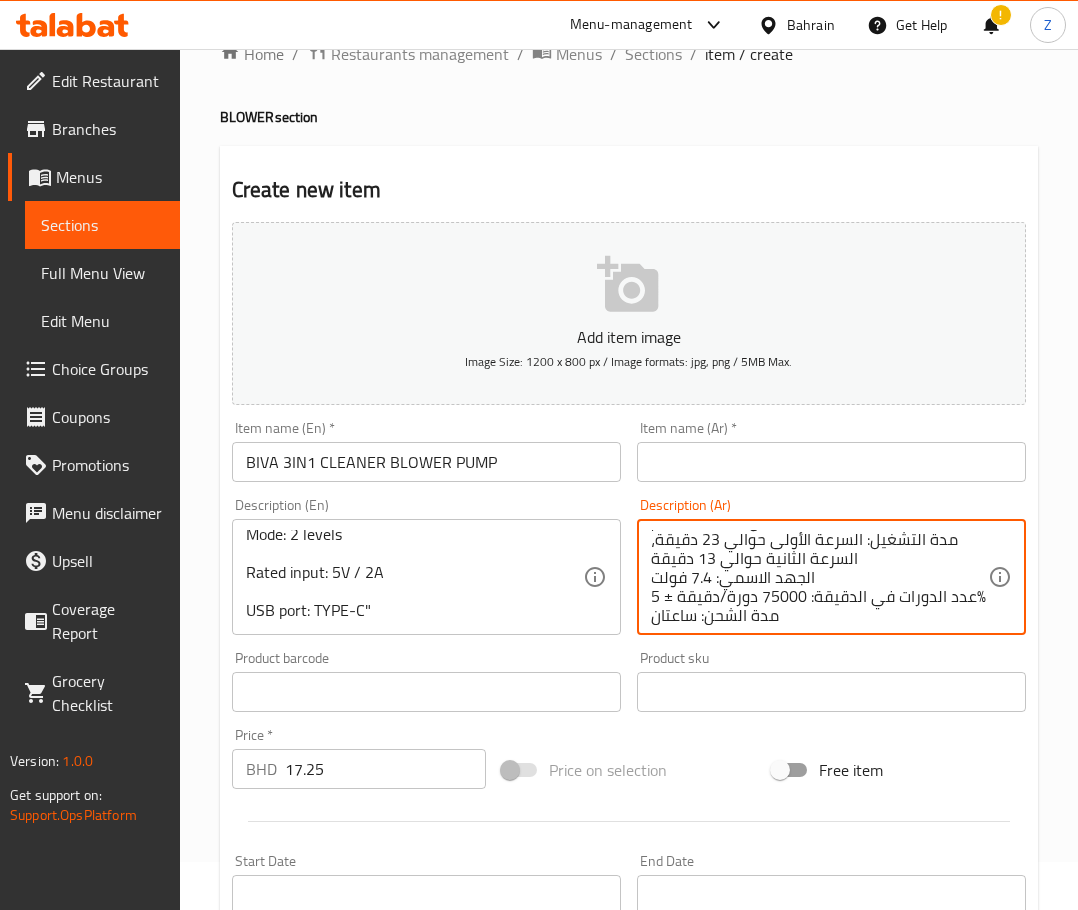 drag, startPoint x: 855, startPoint y: 572, endPoint x: 858, endPoint y: 598, distance: 26.172504 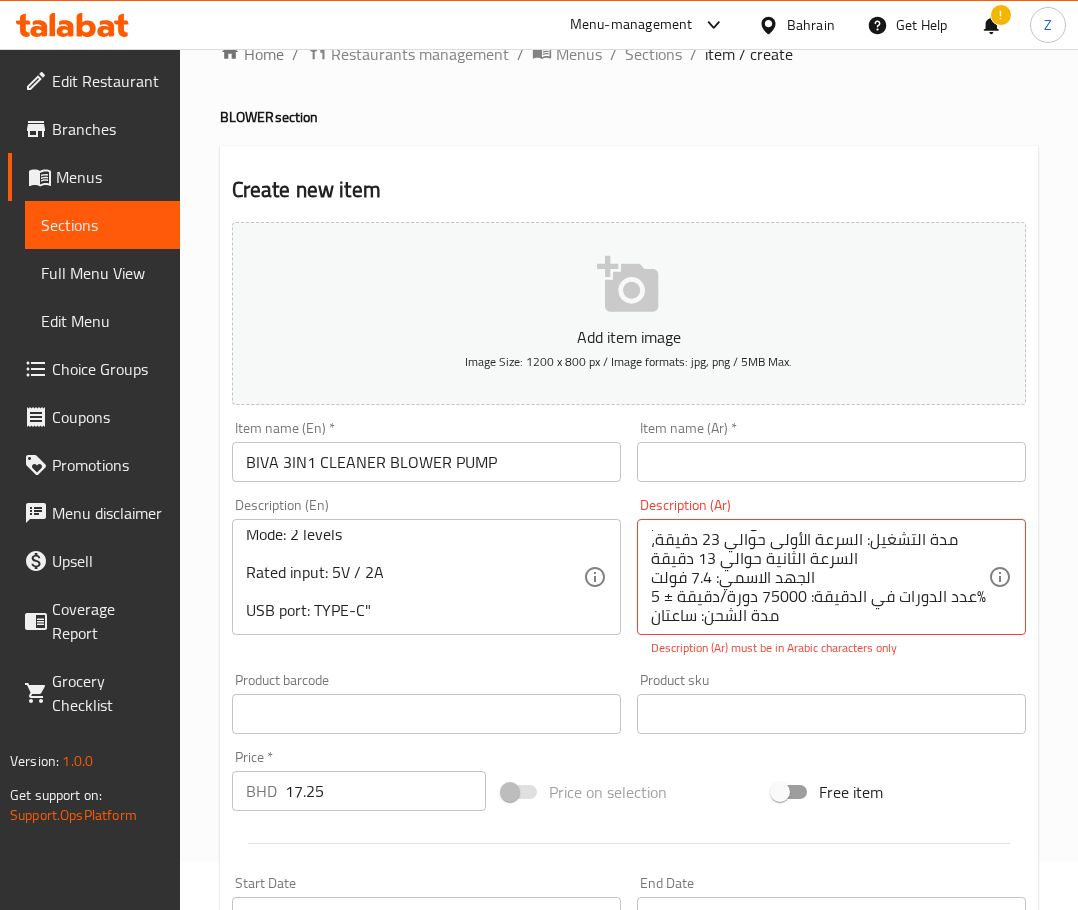 click on "Description (Ar)
اسم المنتج: جهاز تنظيف ومنفاخ ومضخة 3 في 1
موديل المنتج: V22S
سعة البطارية: 2000 مللي أمبير × 2 (5C)
القدرة الاسمية: حوالي 65 واط ± 5%
الوزن الصافي: حوالي 372 غرام
أبعاد المنتج: 60 × 273 ملم
مدة التشغيل: السرعة الأولى حوالي 23 دقيقة، السرعة الثانية حوالي 13 دقيقة
الجهد الاسمي: 7.4 فولت
عدد الدورات في الدقيقة: 75000 دورة/دقيقة ± 5%
مدة الشحن: ساعتان
الوضع: مستويان
دخل الشحن الاسمي: 5 فولت / 2 أمبير
منفذ USB: تايب سي Description (Ar) Description (Ar) must be in Arabic characters only" at bounding box center (831, 577) 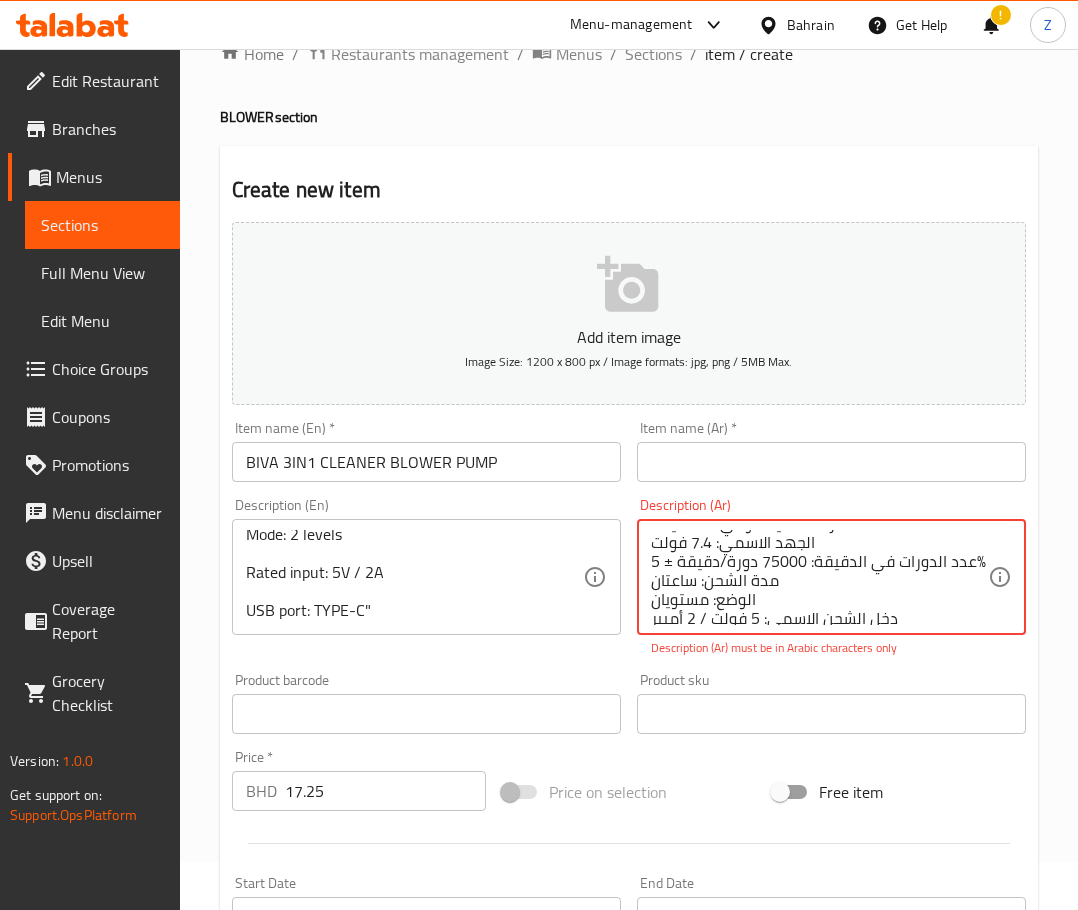 scroll, scrollTop: 136, scrollLeft: 0, axis: vertical 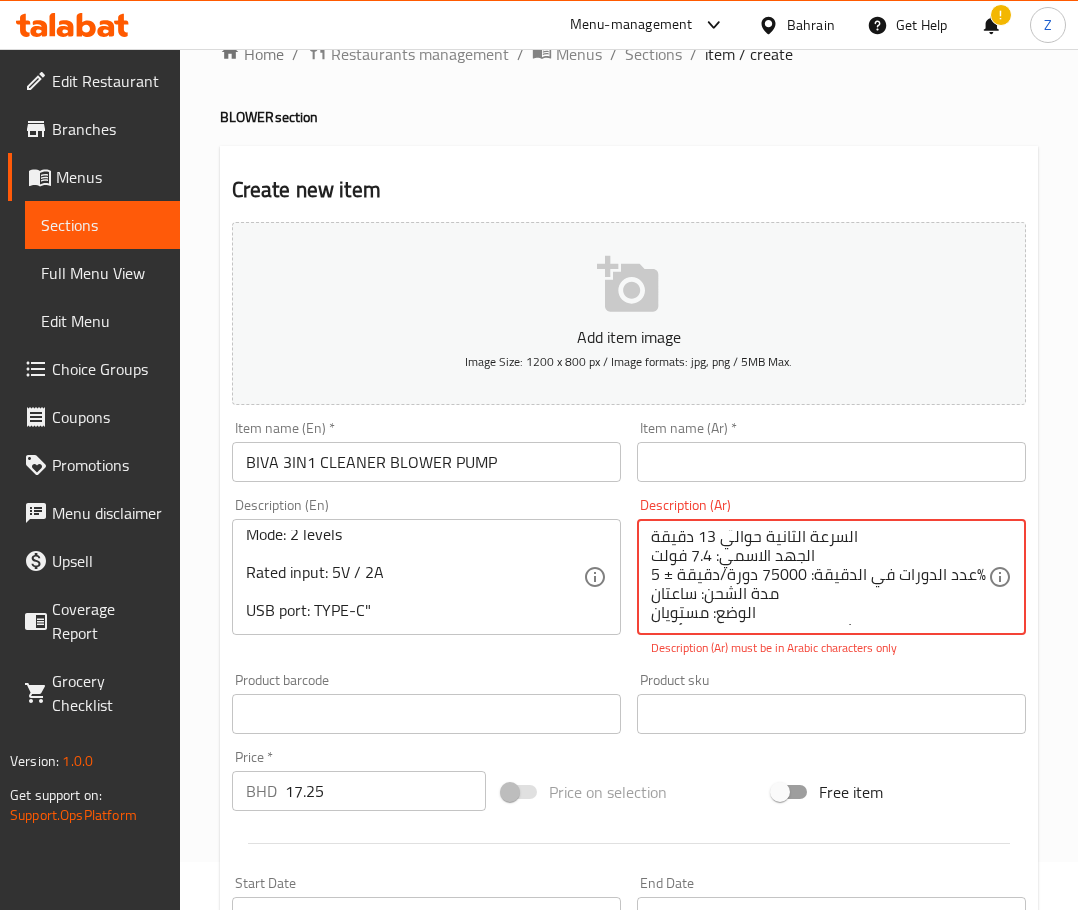 drag, startPoint x: 660, startPoint y: 607, endPoint x: 649, endPoint y: 596, distance: 15.556349 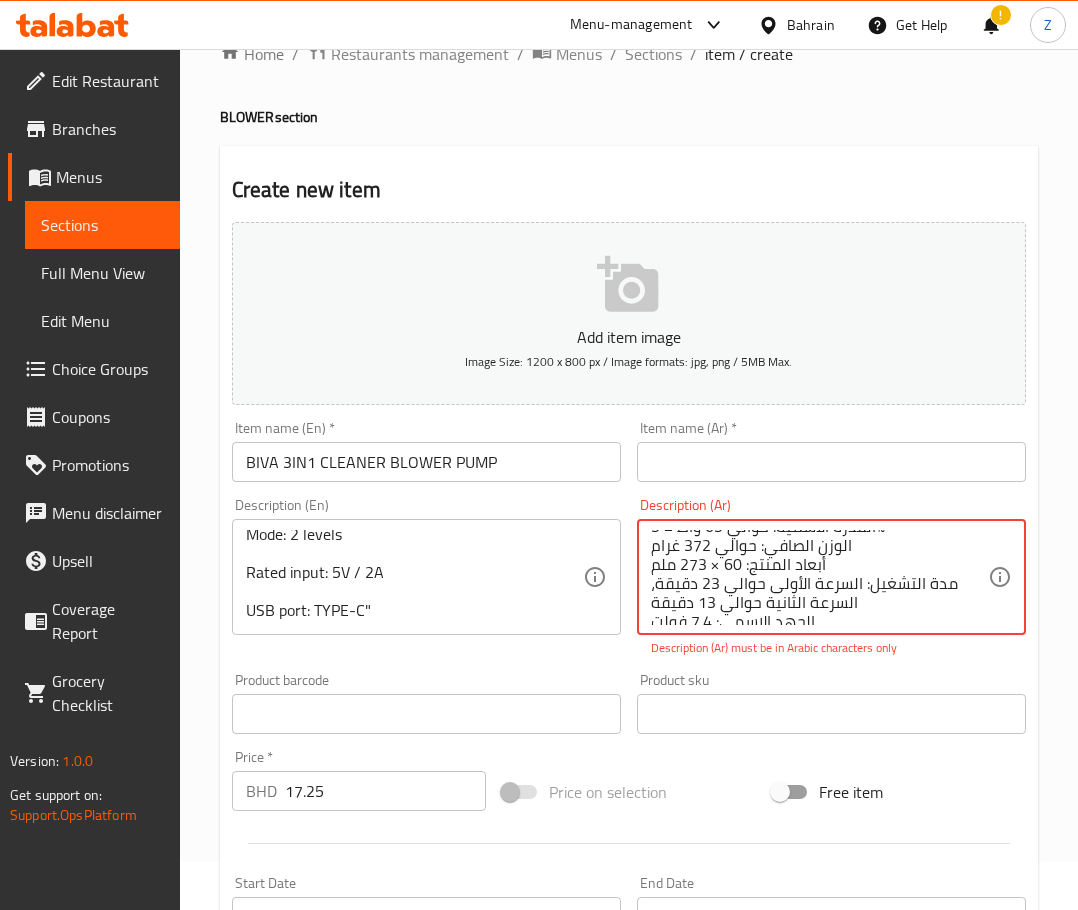 scroll, scrollTop: 36, scrollLeft: 0, axis: vertical 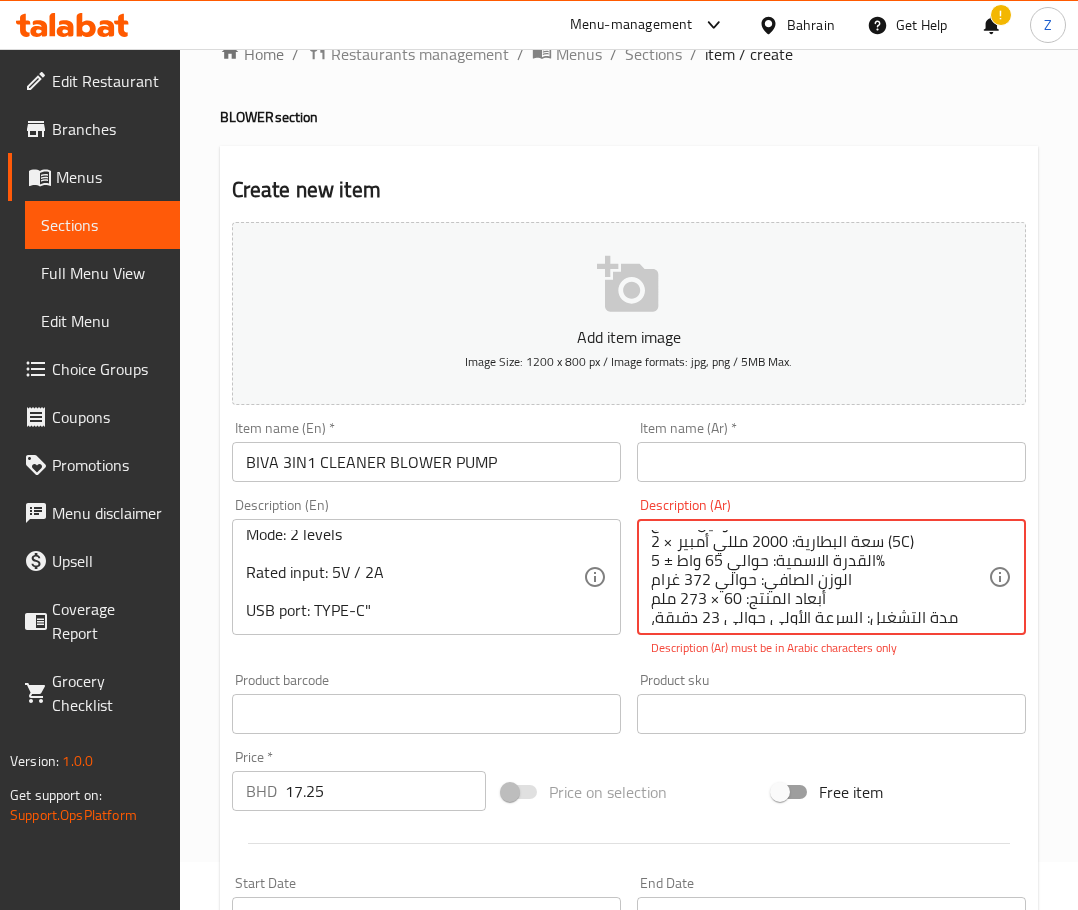 click on "اسم المنتج: جهاز تنظيف ومنفاخ ومضخة 3 في 1
موديل المنتج: V22S
سعة البطارية: 2000 مللي أمبير × 2 (5C)
القدرة الاسمية: حوالي 65 واط ± 5%
الوزن الصافي: حوالي 372 غرام
أبعاد المنتج: 60 × 273 ملم
مدة التشغيل: السرعة الأولى حوالي 23 دقيقة، السرعة الثانية حوالي 13 دقيقة
الجهد الاسمي: 7.4 فولت
عدد الدورات في الدقيقة: 75000 دورة/دقيقة  5%
مدة الشحن: ساعتان
الوضع: مستويان
دخل الشحن الاسمي: 5 فولت / 2 أمبير
منفذ USB: تايب سي" at bounding box center [819, 577] 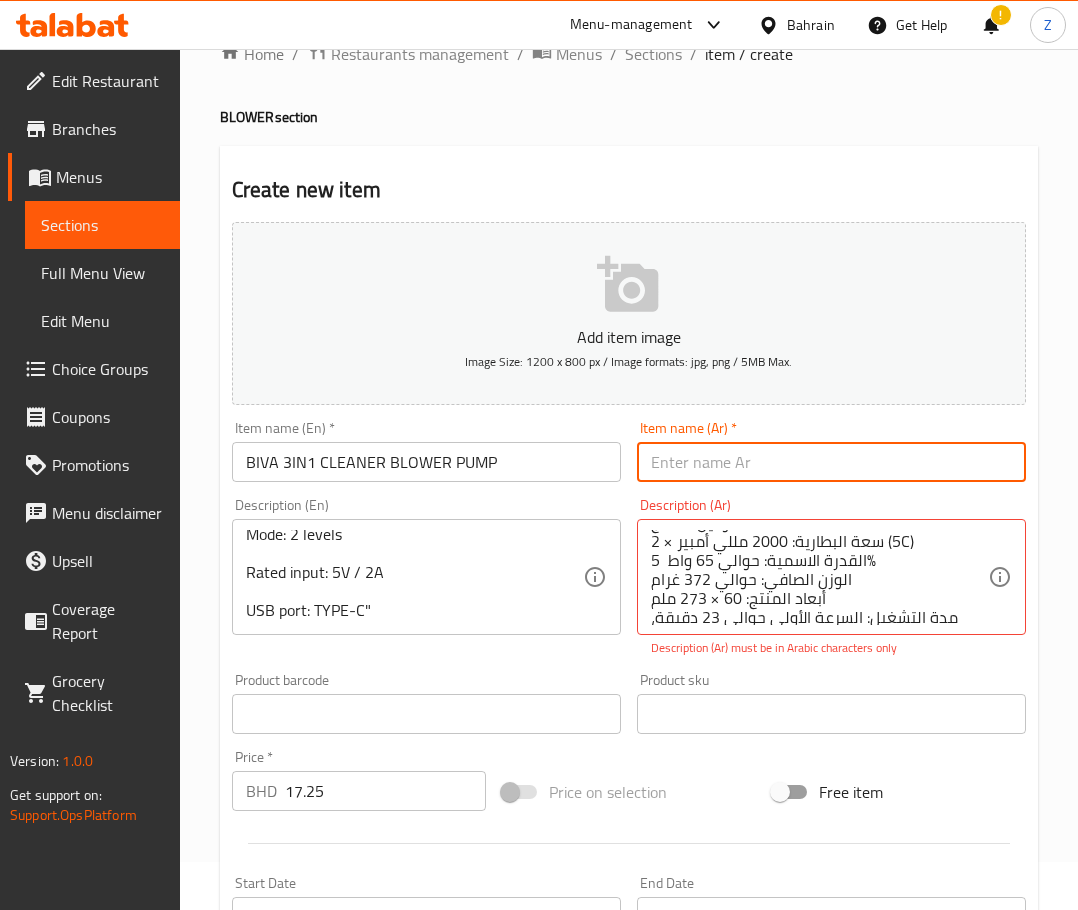 click at bounding box center (831, 462) 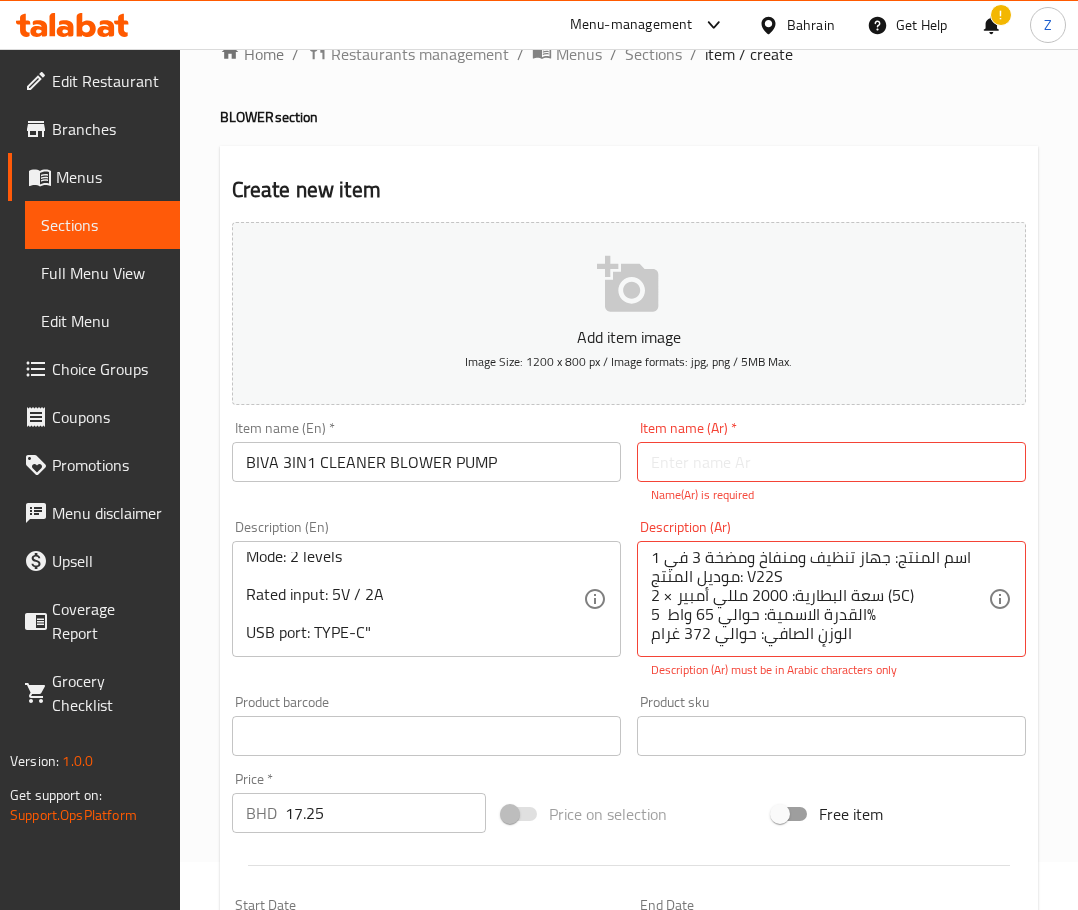 scroll, scrollTop: 0, scrollLeft: 0, axis: both 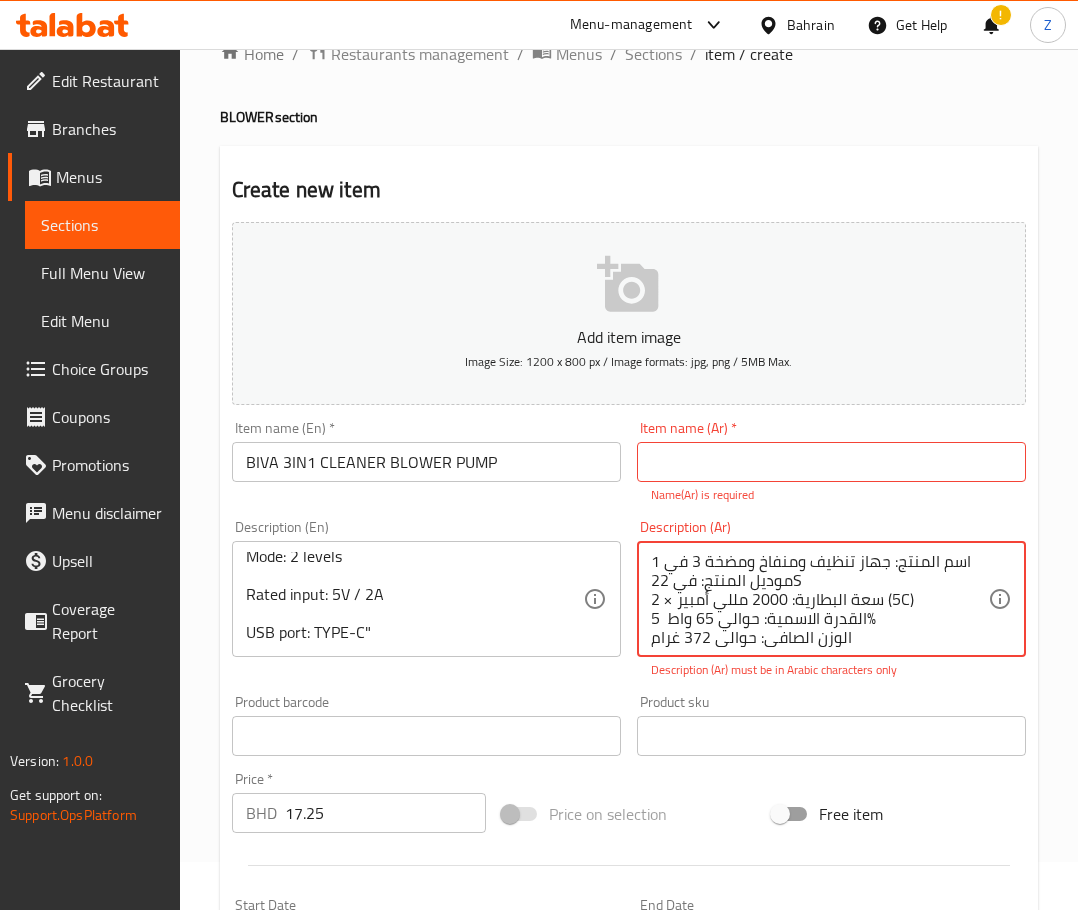 click on "اسم المنتج: جهاز تنظيف ومنفاخ ومضخة 3 في 1
موديل المنتج: في 22S
سعة البطارية: 2000 مللي أمبير × 2 (5C)
القدرة الاسمية: حوالي 65 واط  5%
الوزن الصافي: حوالي 372 غرام
أبعاد المنتج: 60 × 273 ملم
مدة التشغيل: السرعة الأولى حوالي 23 دقيقة، السرعة الثانية حوالي 13 دقيقة
الجهد الاسمي: 7.4 فولت
عدد الدورات في الدقيقة: 75000 دورة/دقيقة  5%
مدة الشحن: ساعتان
الوضع: مستويان
دخل الشحن الاسمي: 5 فولت / 2 أمبير
منفذ USB: تايب سي" at bounding box center (819, 599) 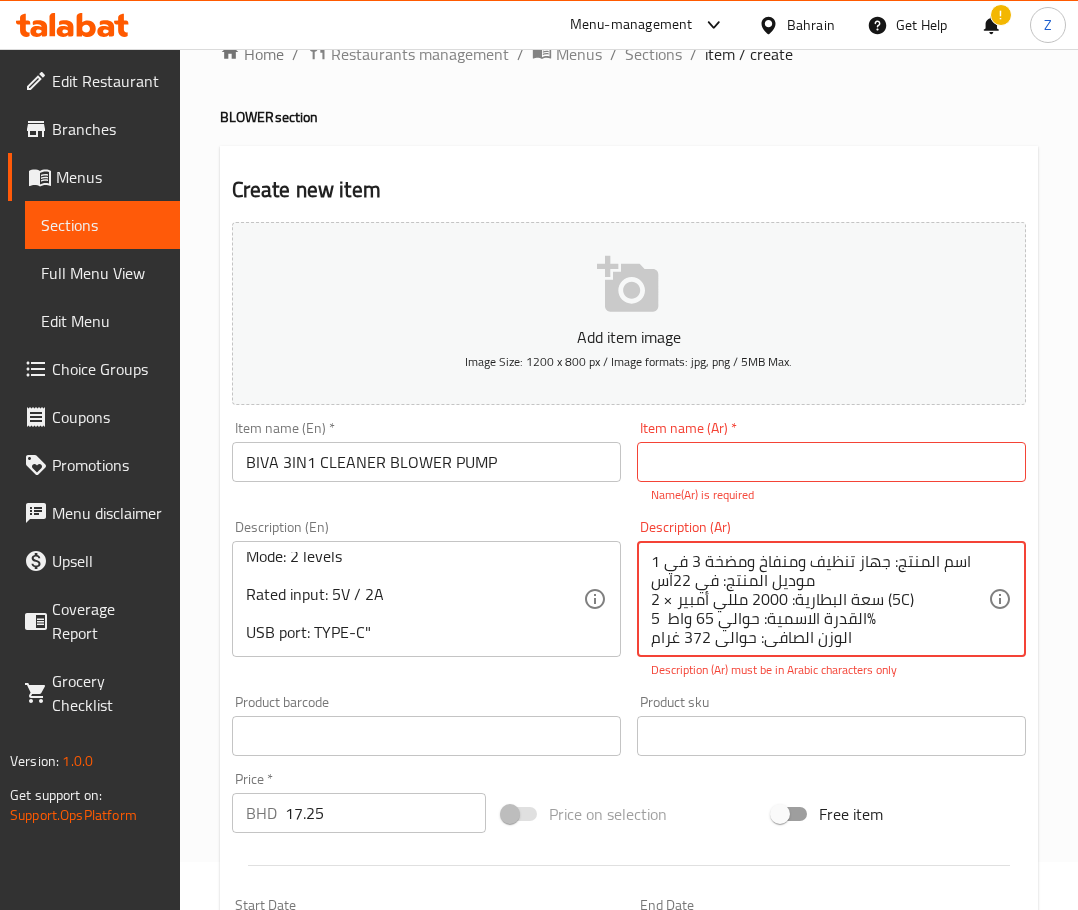 click on "اسم المنتج: جهاز تنظيف ومنفاخ ومضخة 3 في 1
موديل المنتج: في 22اس
سعة البطارية: 2000 مللي أمبير × 2 (5C)
القدرة الاسمية: حوالي 65 واط  5%
الوزن الصافي: حوالي 372 غرام
أبعاد المنتج: 60 × 273 ملم
مدة التشغيل: السرعة الأولى حوالي 23 دقيقة، السرعة الثانية حوالي 13 دقيقة
الجهد الاسمي: 7.4 فولت
عدد الدورات في الدقيقة: 75000 دورة/دقيقة  5%
مدة الشحن: ساعتان
الوضع: مستويان
دخل الشحن الاسمي: 5 فولت / 2 أمبير
منفذ USB: تايب سي" at bounding box center (819, 599) 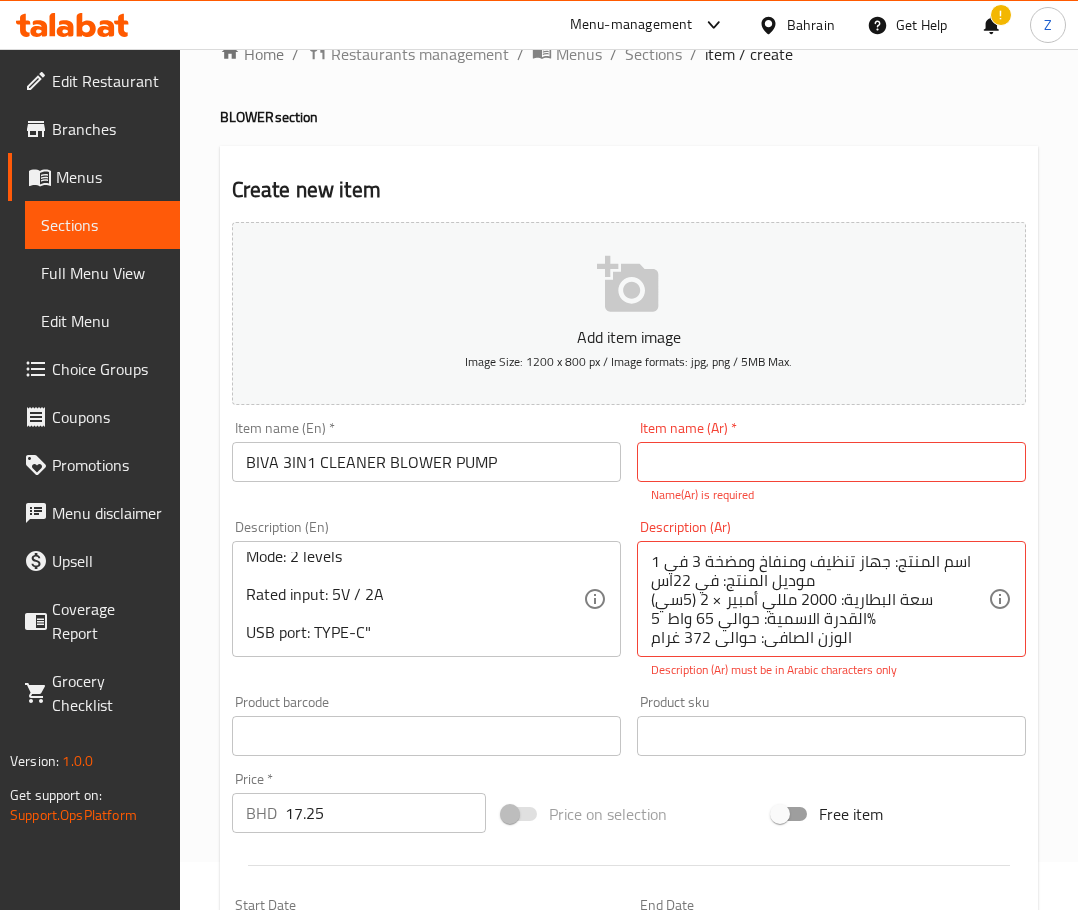 click on "Description (Ar) must be in Arabic characters only" at bounding box center [831, 670] 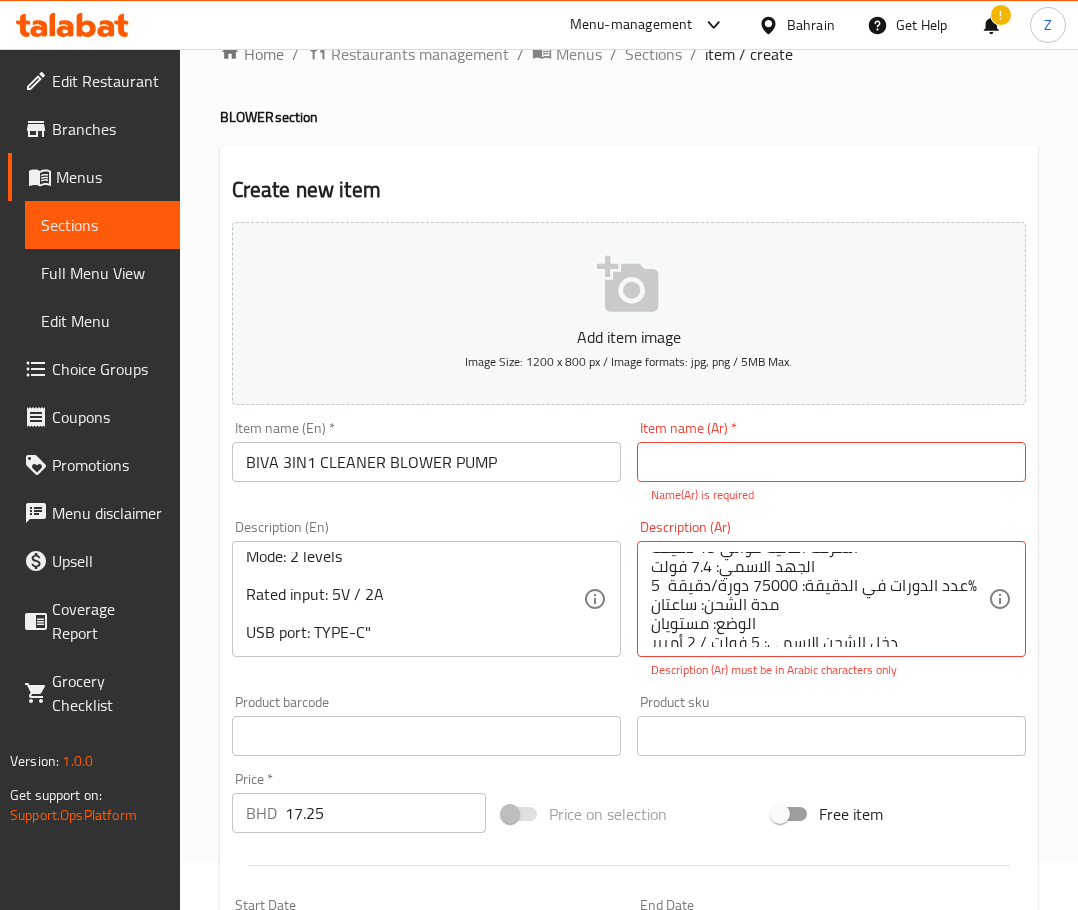 scroll, scrollTop: 195, scrollLeft: 0, axis: vertical 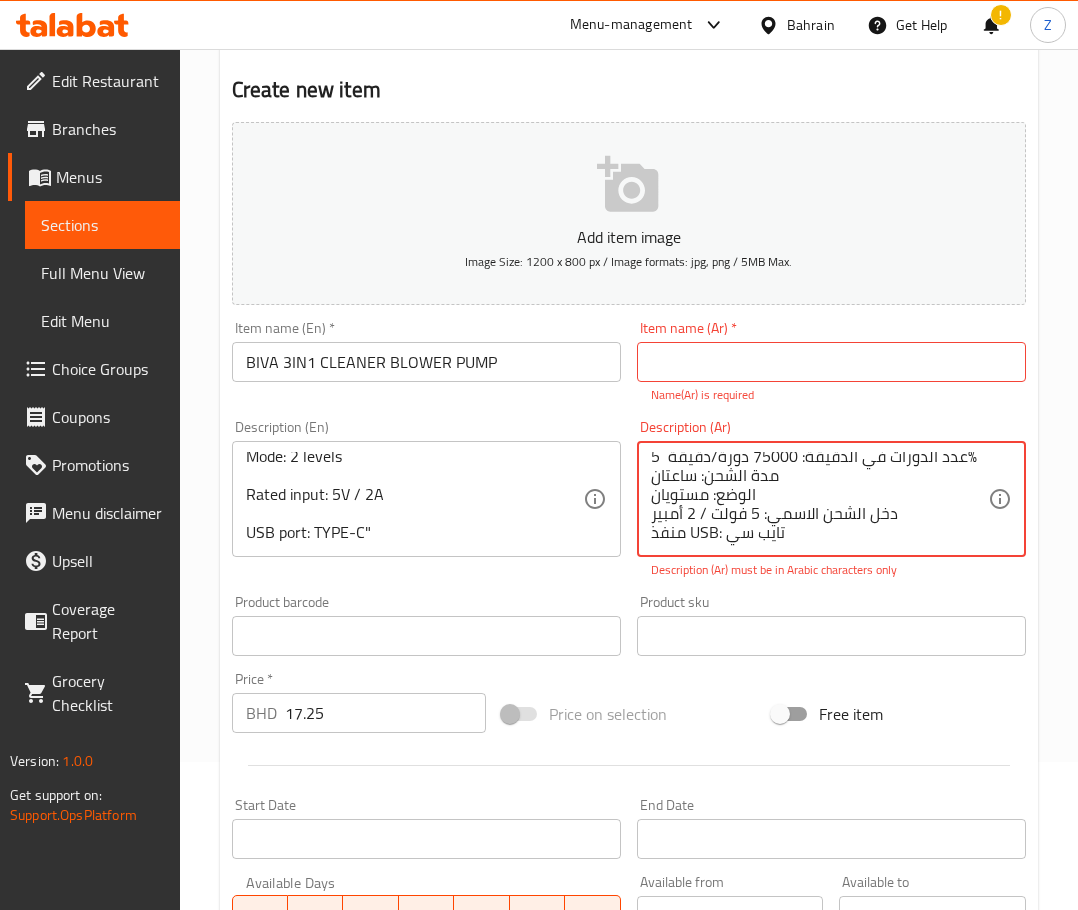 drag, startPoint x: 712, startPoint y: 531, endPoint x: 694, endPoint y: 530, distance: 18.027756 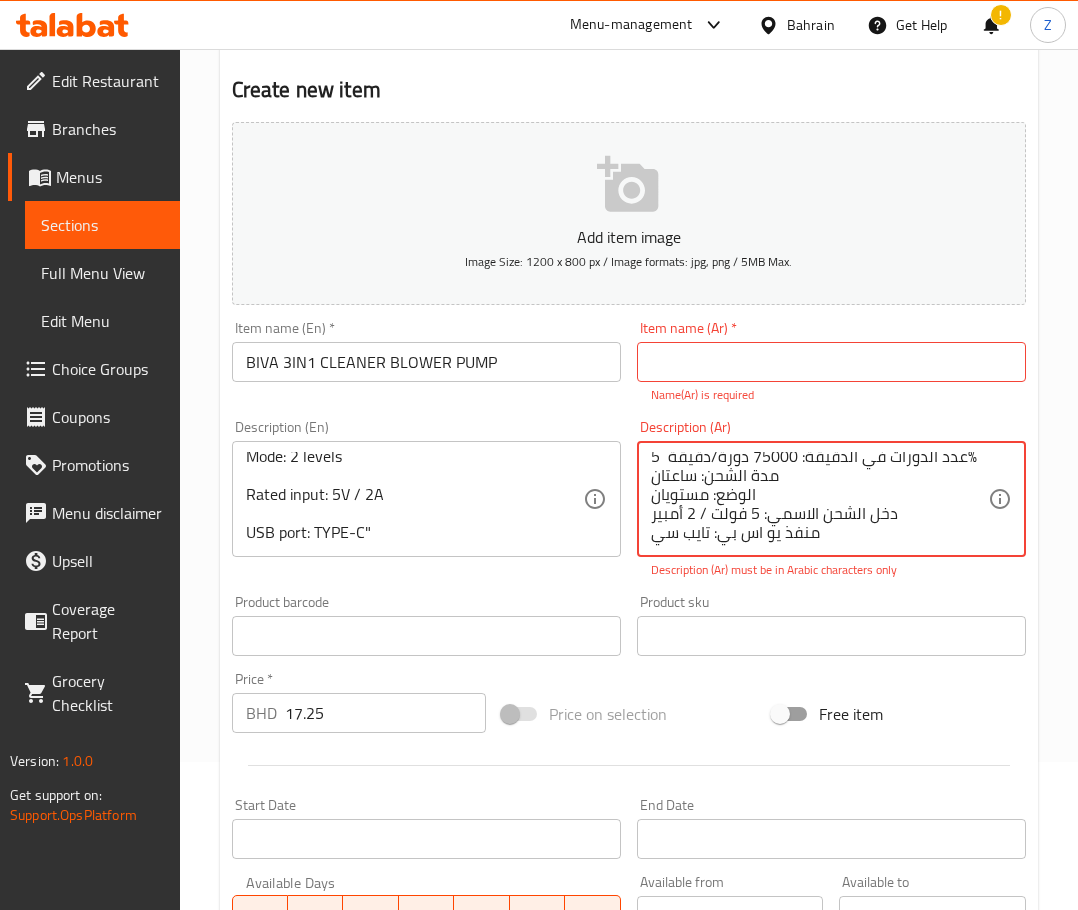 type on "اسم المنتج: جهاز تنظيف ومنفاخ ومضخة 3 في 1
موديل المنتج: في 22اس
سعة البطارية: 2000 مللي أمبير × 2 (5سي)
القدرة الاسمية: حوالي 65 واط  5%
الوزن الصافي: حوالي 372 غرام
أبعاد المنتج: 60 × 273 ملم
مدة التشغيل: السرعة الأولى حوالي 23 دقيقة، السرعة الثانية حوالي 13 دقيقة
الجهد الاسمي: 7.4 فولت
عدد الدورات في الدقيقة: 75000 دورة/دقيقة  5%
مدة الشحن: ساعتان
الوضع: مستويان
دخل الشحن الاسمي: 5 فولت / 2 أمبير
منفذ يو اس بي: تايب سي" 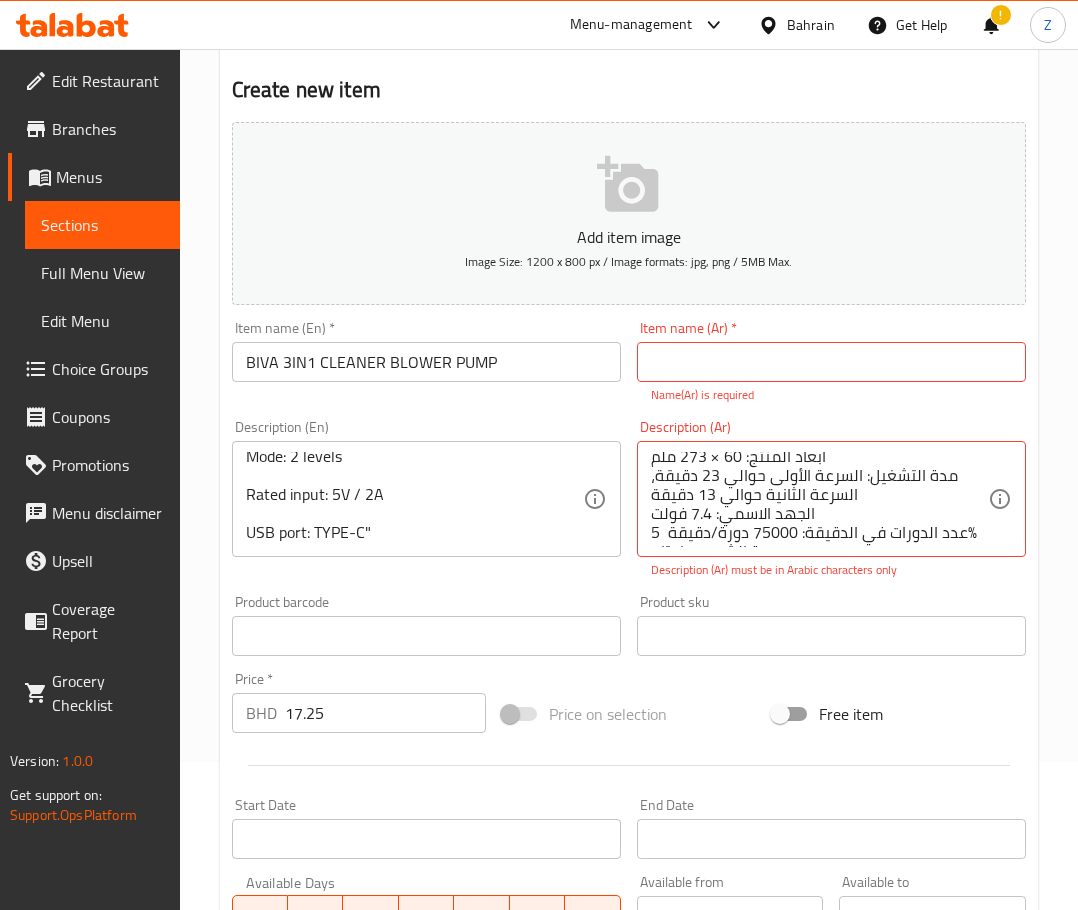 scroll, scrollTop: 195, scrollLeft: 0, axis: vertical 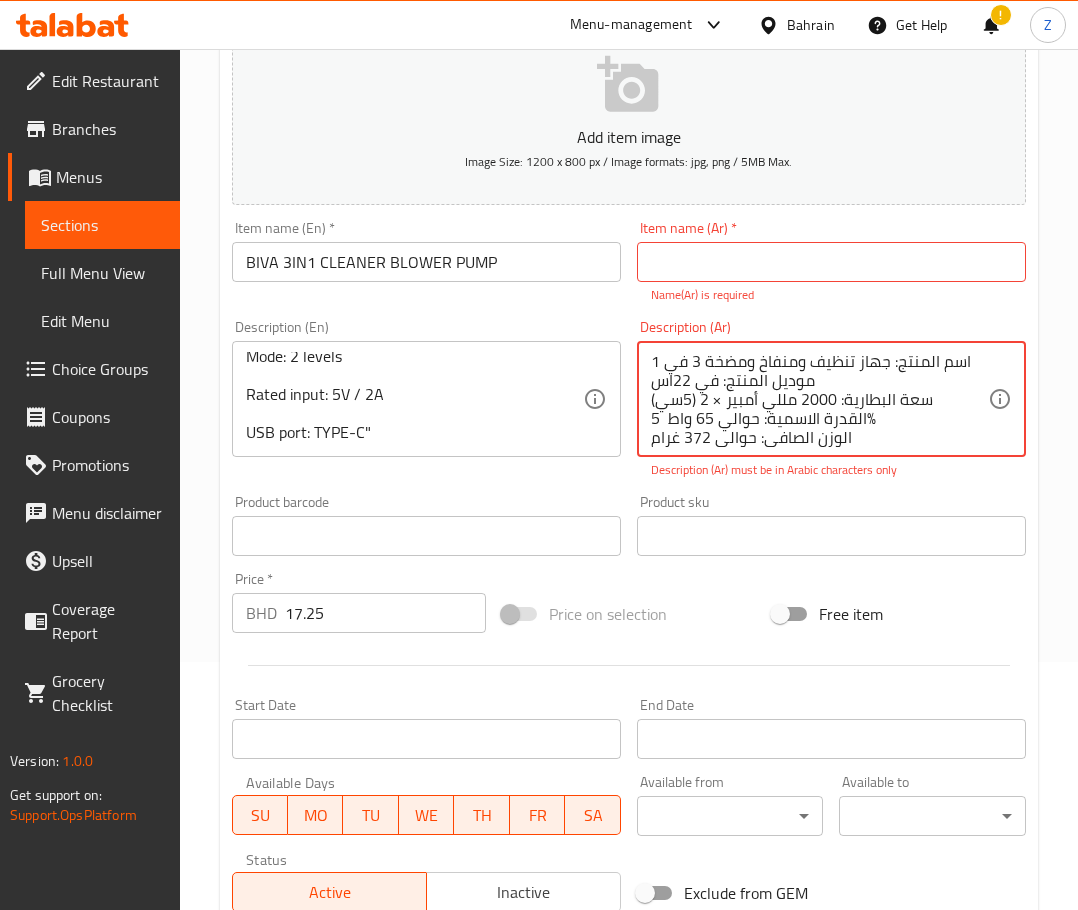 drag, startPoint x: 852, startPoint y: 444, endPoint x: 1064, endPoint y: 224, distance: 305.5225 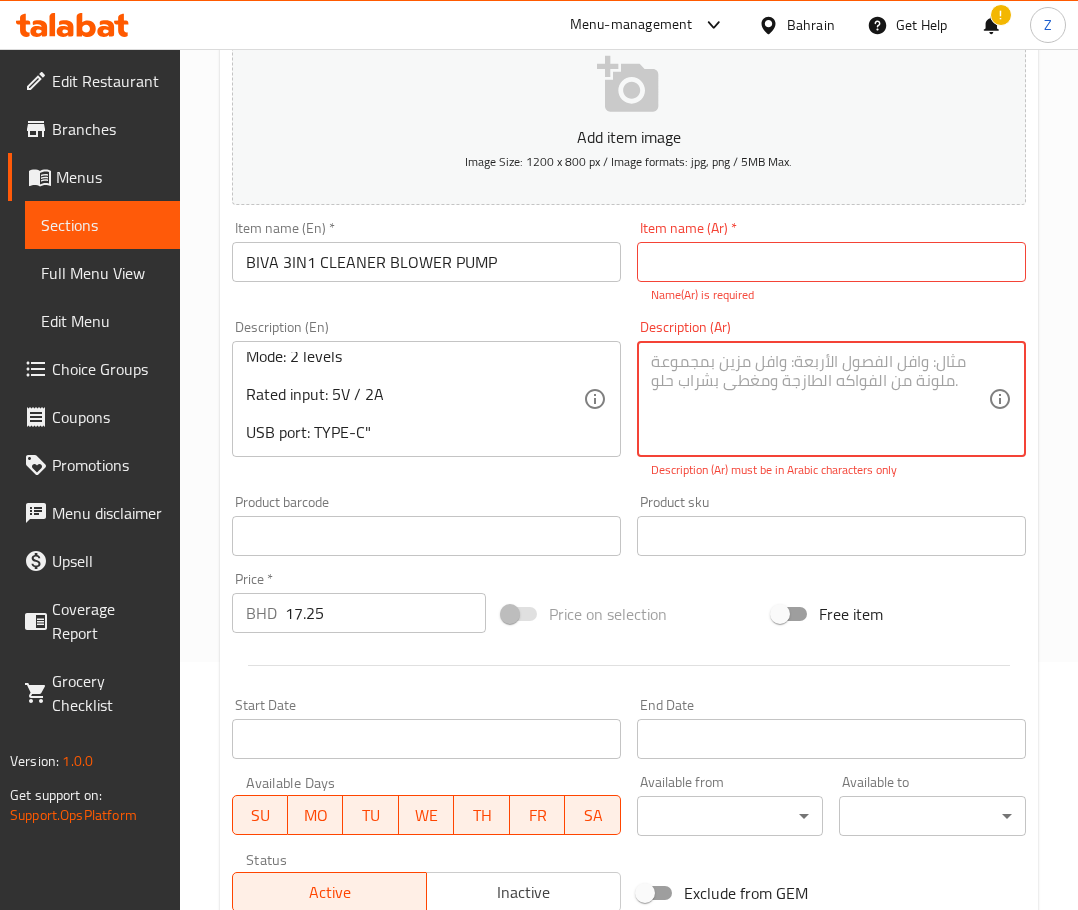 type 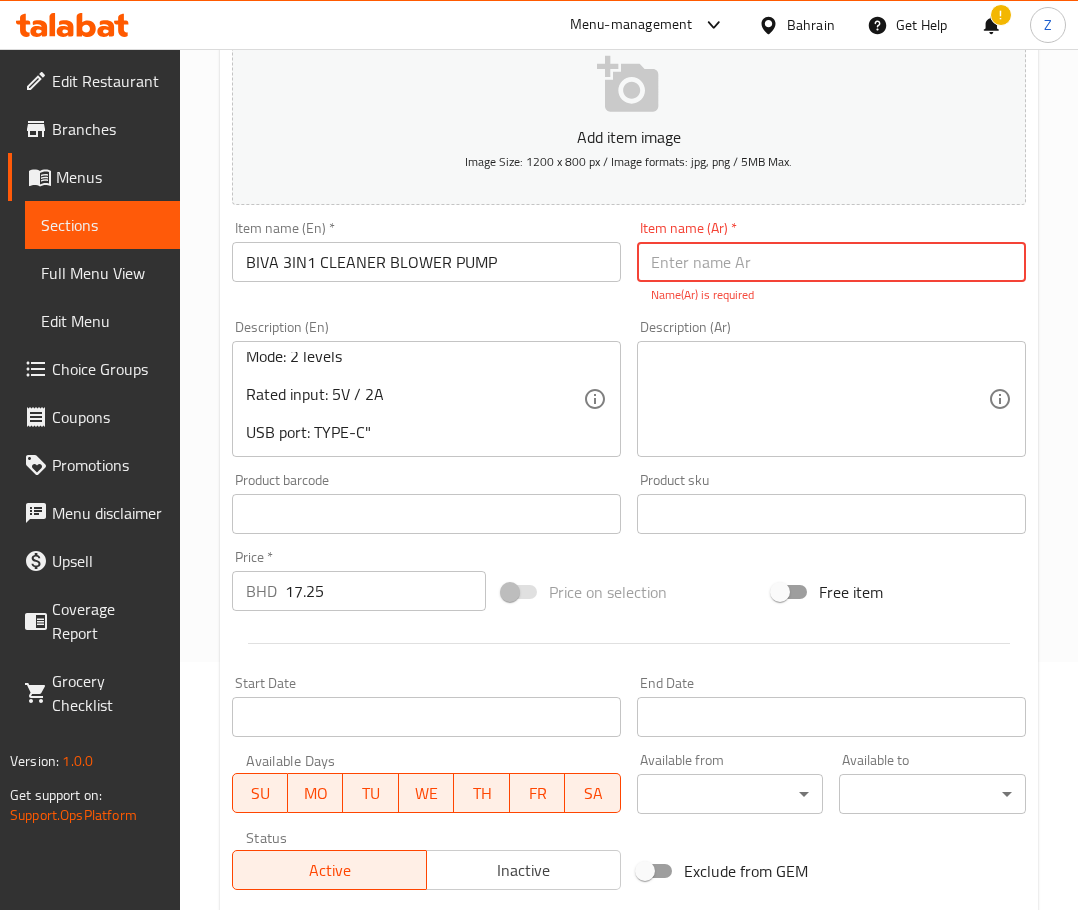 click at bounding box center (831, 262) 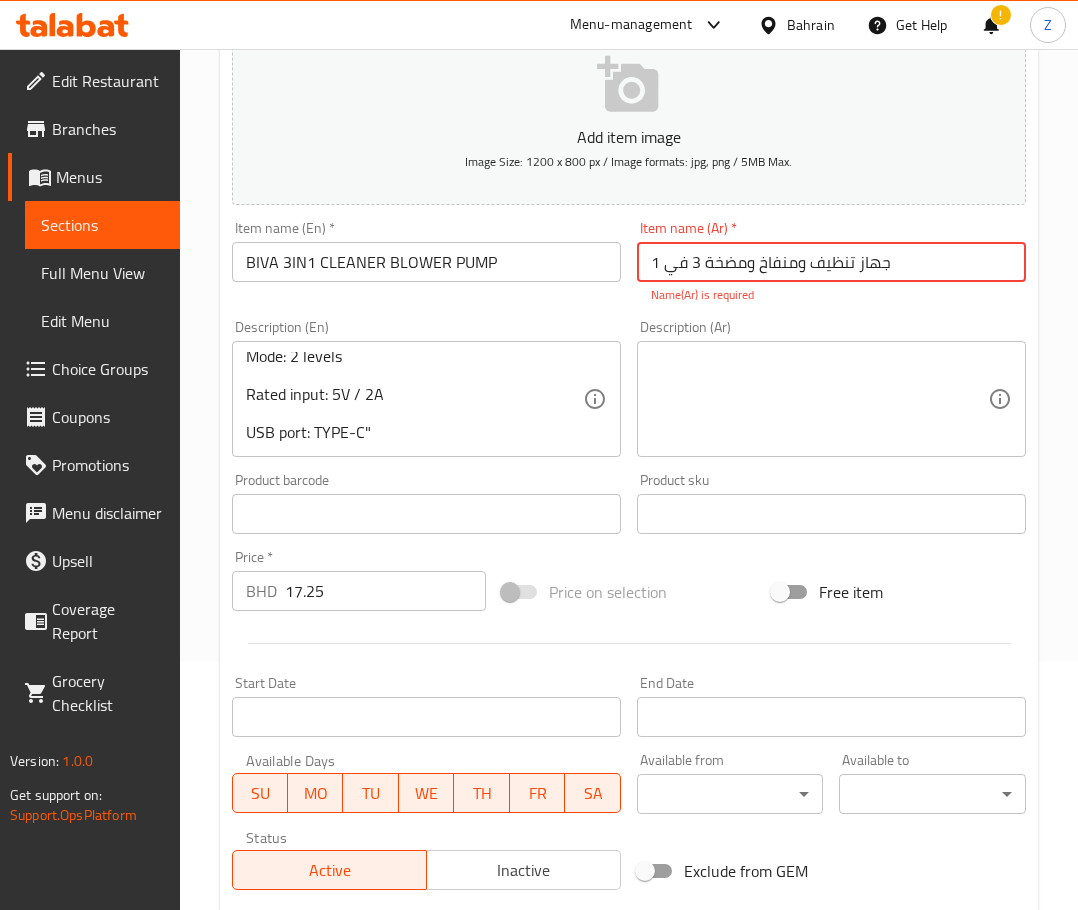 type on "جهاز تنظيف ومنفاخ ومضخة 3 في 1" 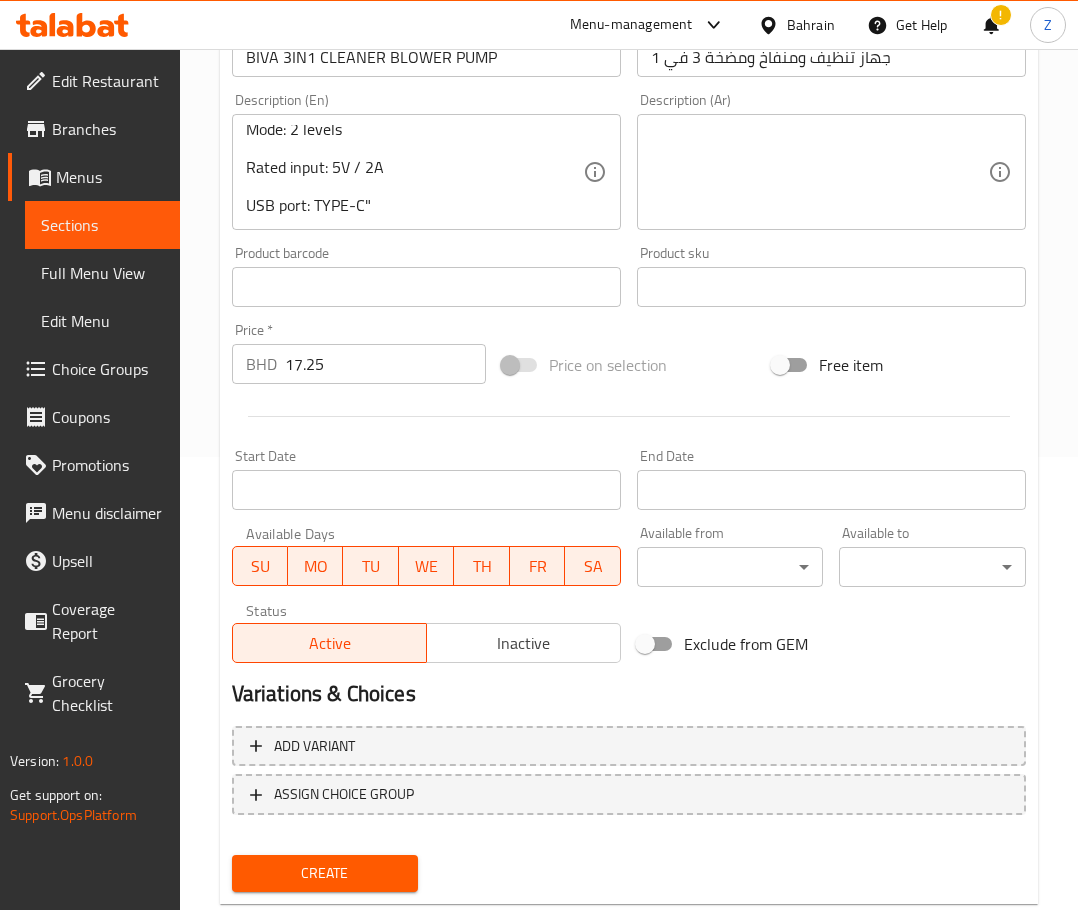 scroll, scrollTop: 503, scrollLeft: 0, axis: vertical 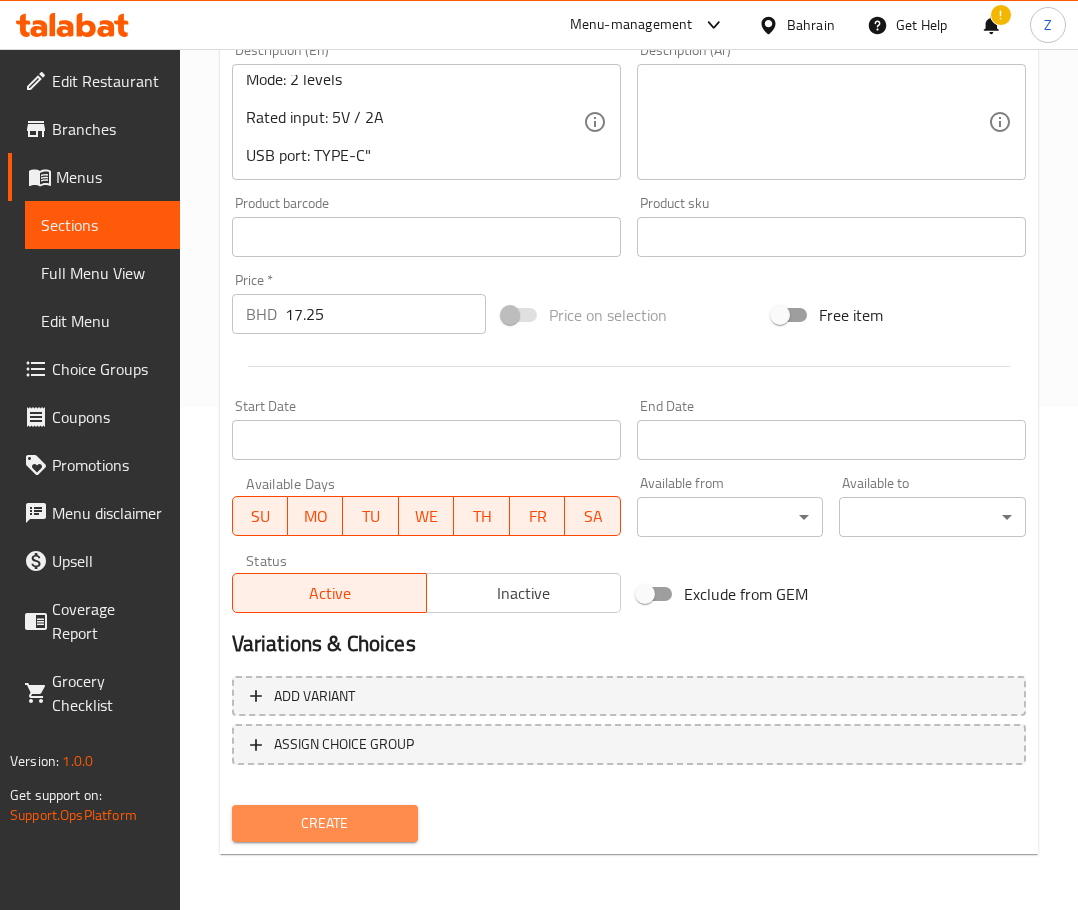 click on "Create" at bounding box center (325, 823) 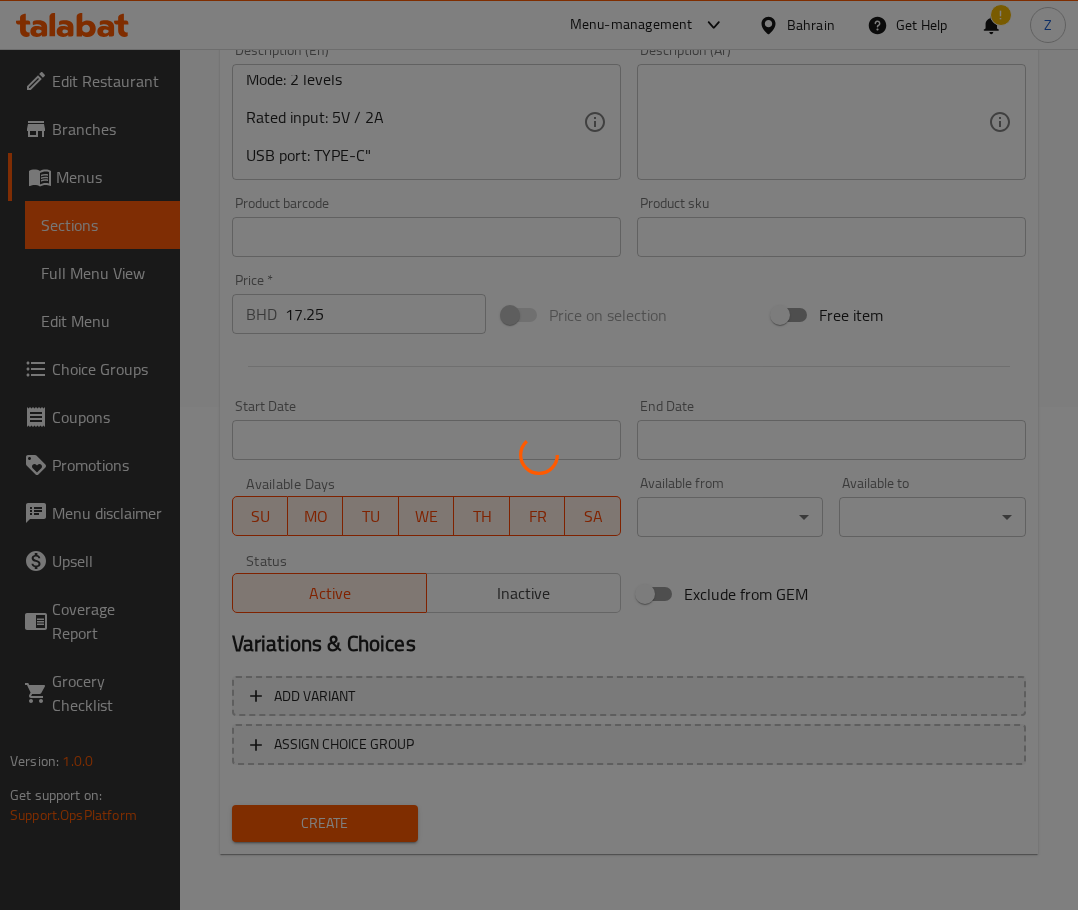 type 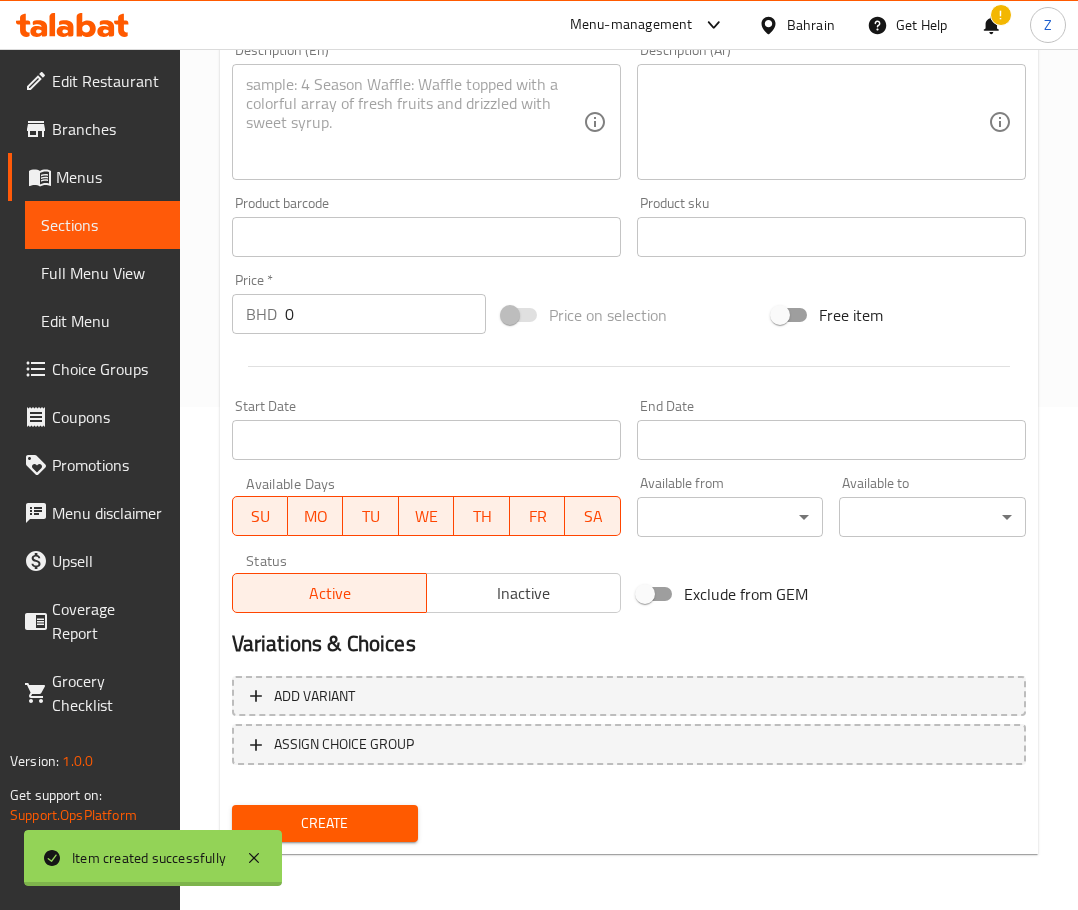 scroll, scrollTop: 0, scrollLeft: 0, axis: both 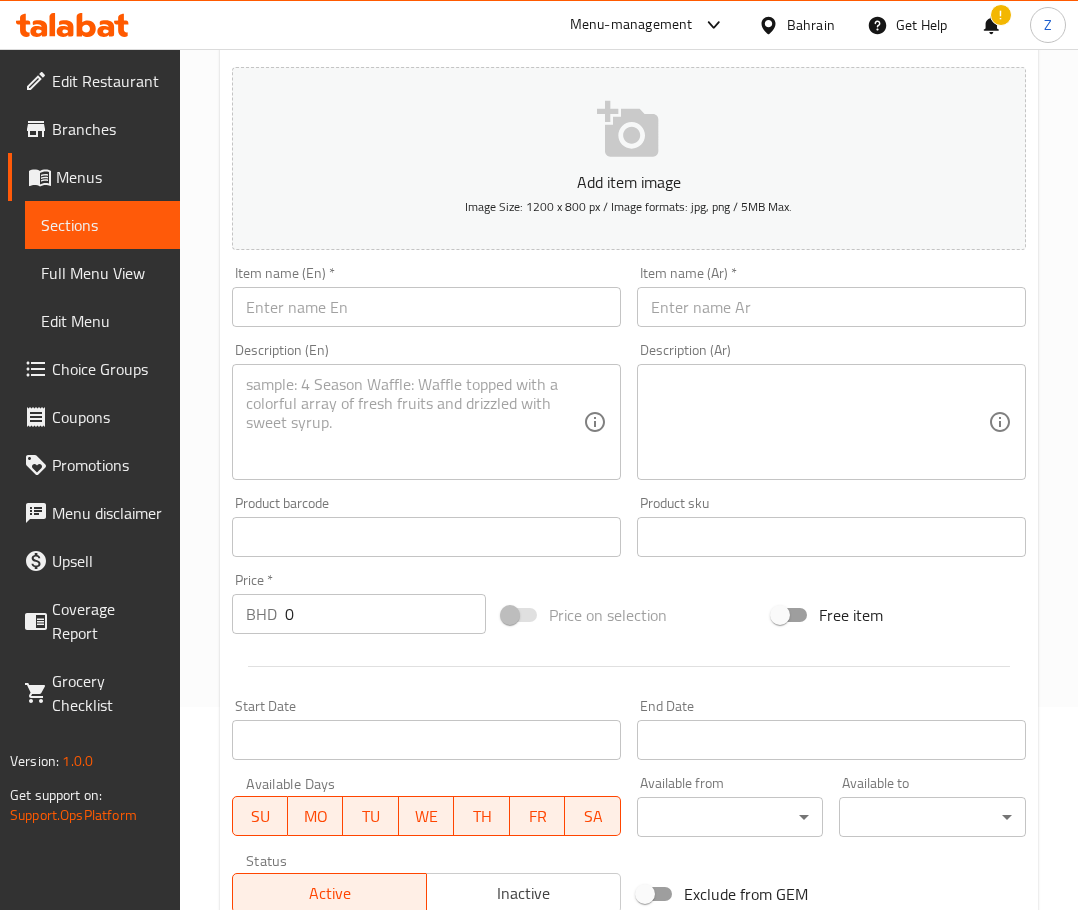 click at bounding box center [426, 307] 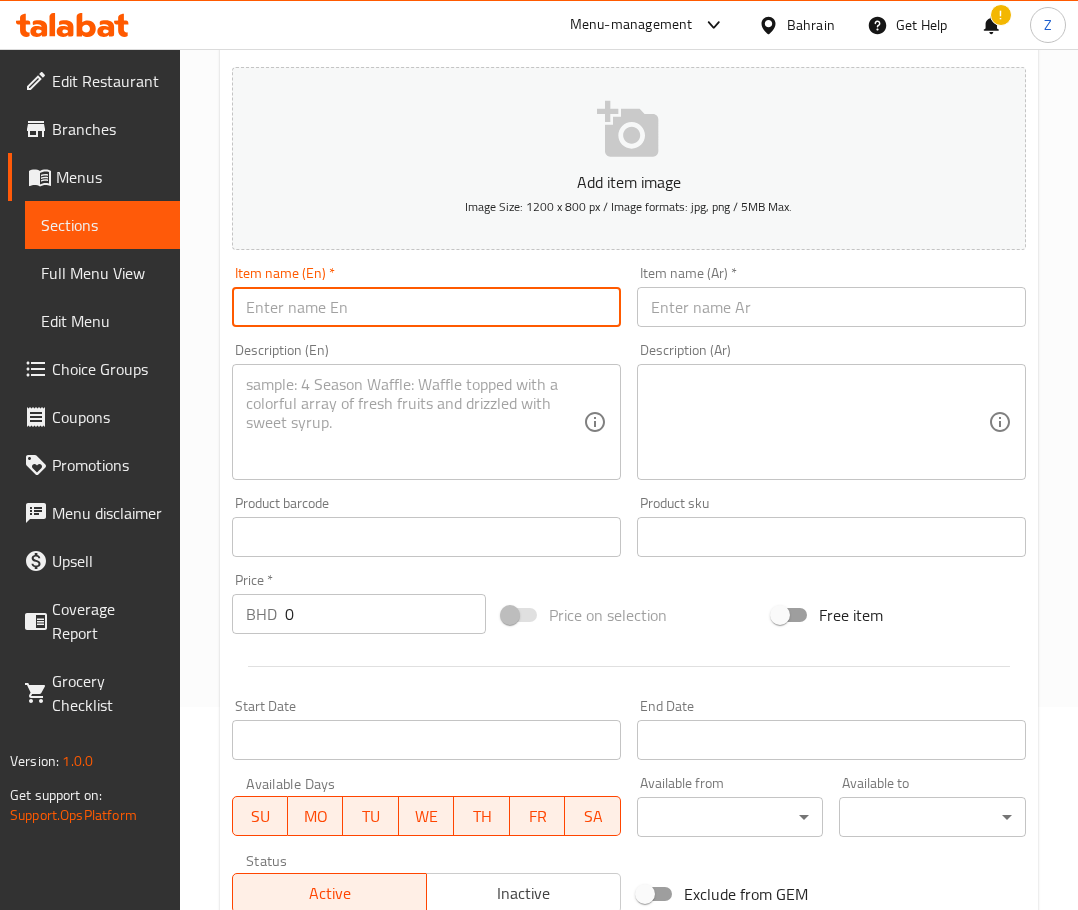 paste on "BIVA MULTIFUNBTIONAL CAR VACUUM CLENER" 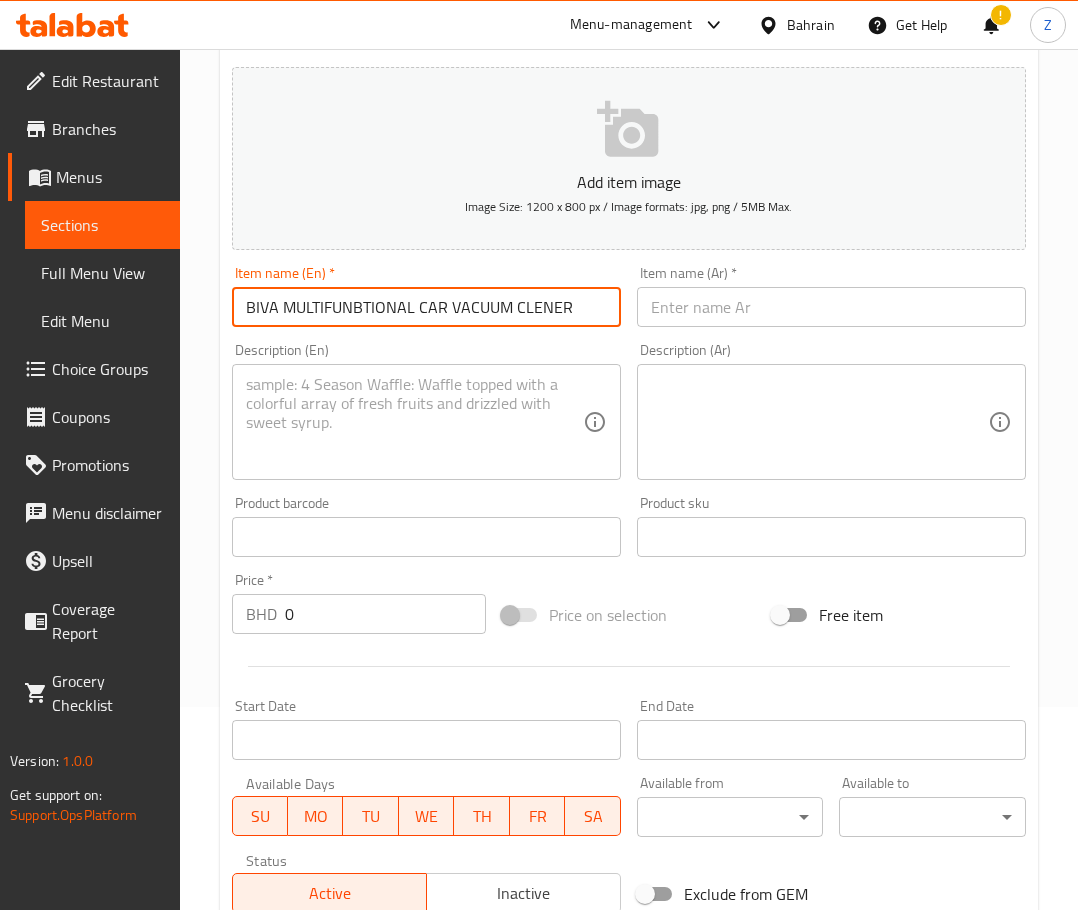 type on "BIVA MULTIFUNBTIONAL CAR VACUUM CLENER" 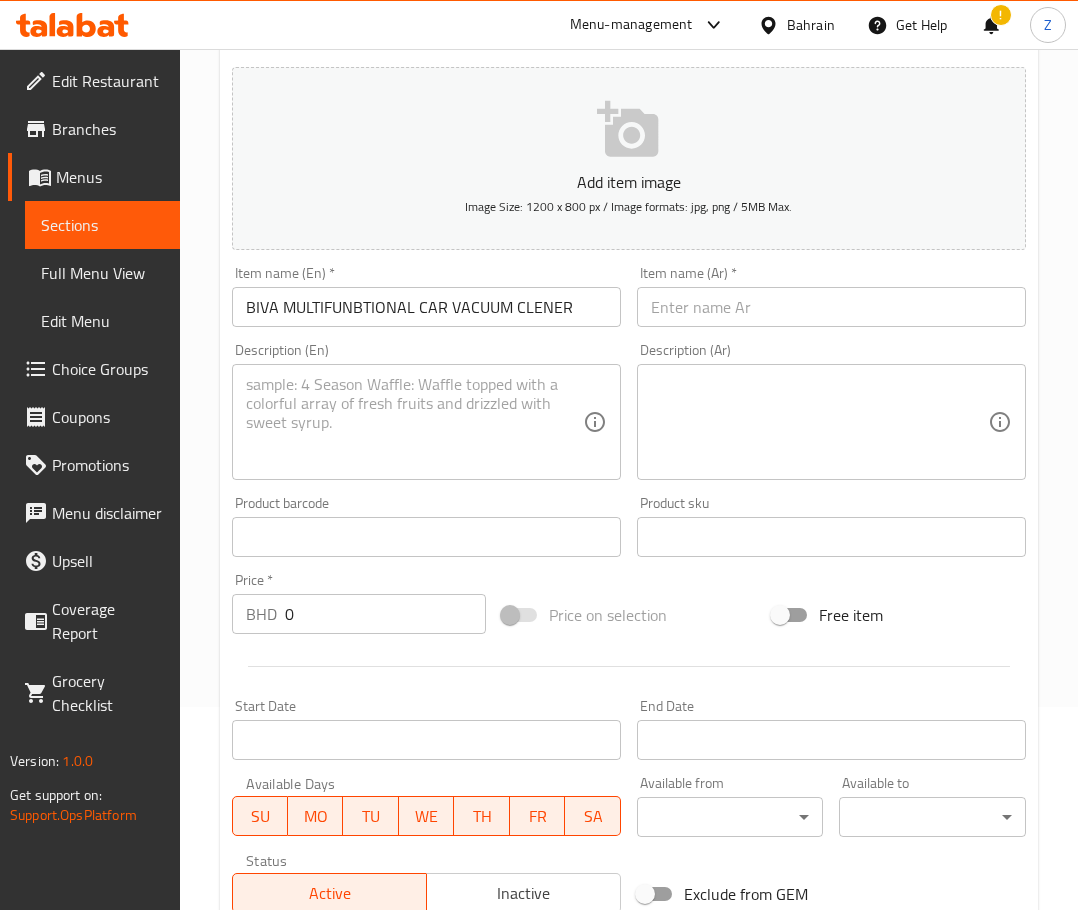 click at bounding box center [831, 307] 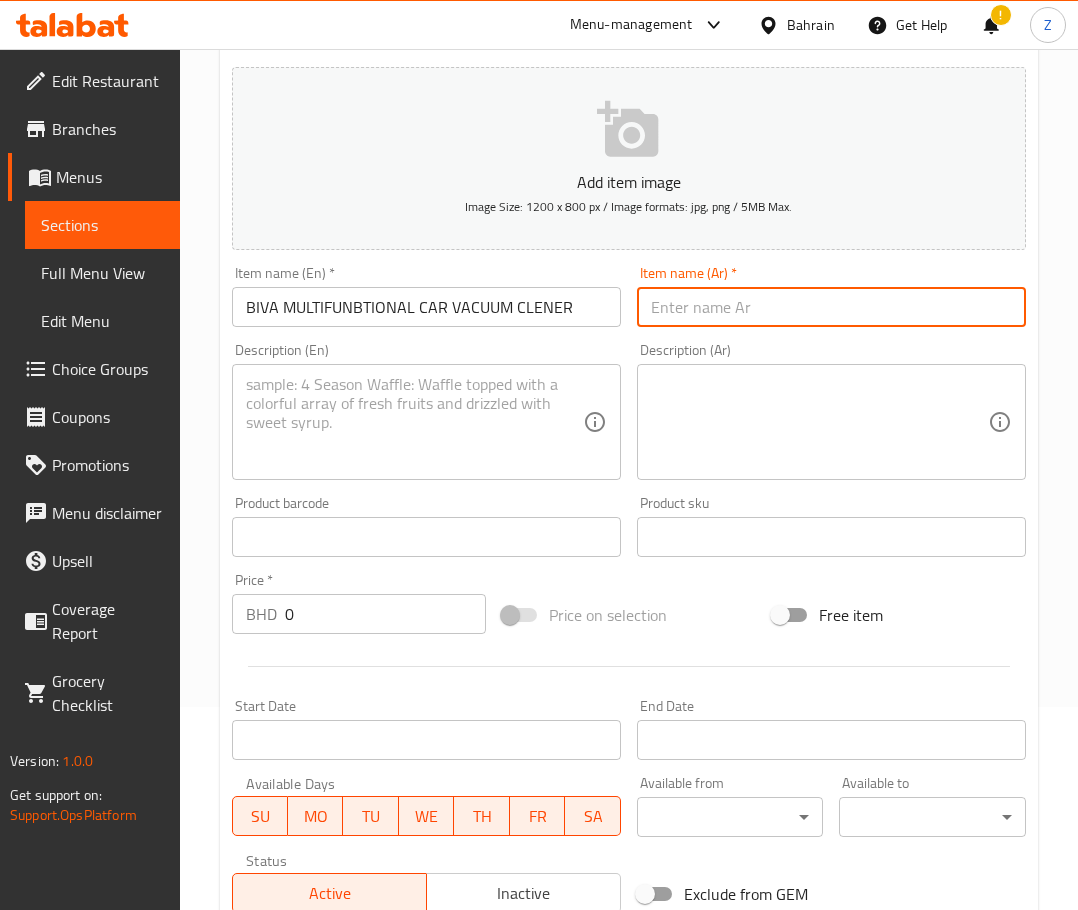 paste on "مكنسة سيارة متعددة الوظائف من" 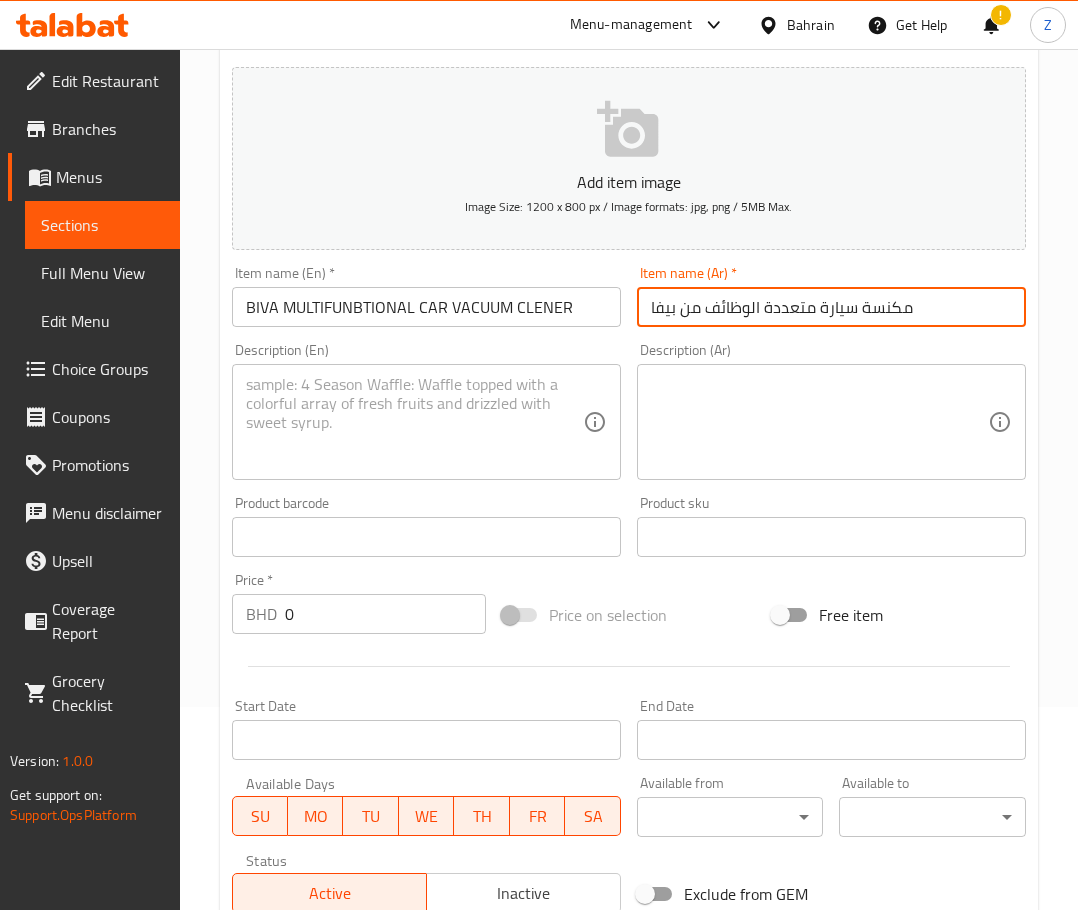 type on "مكنسة سيارة متعددة الوظائف من بيفا" 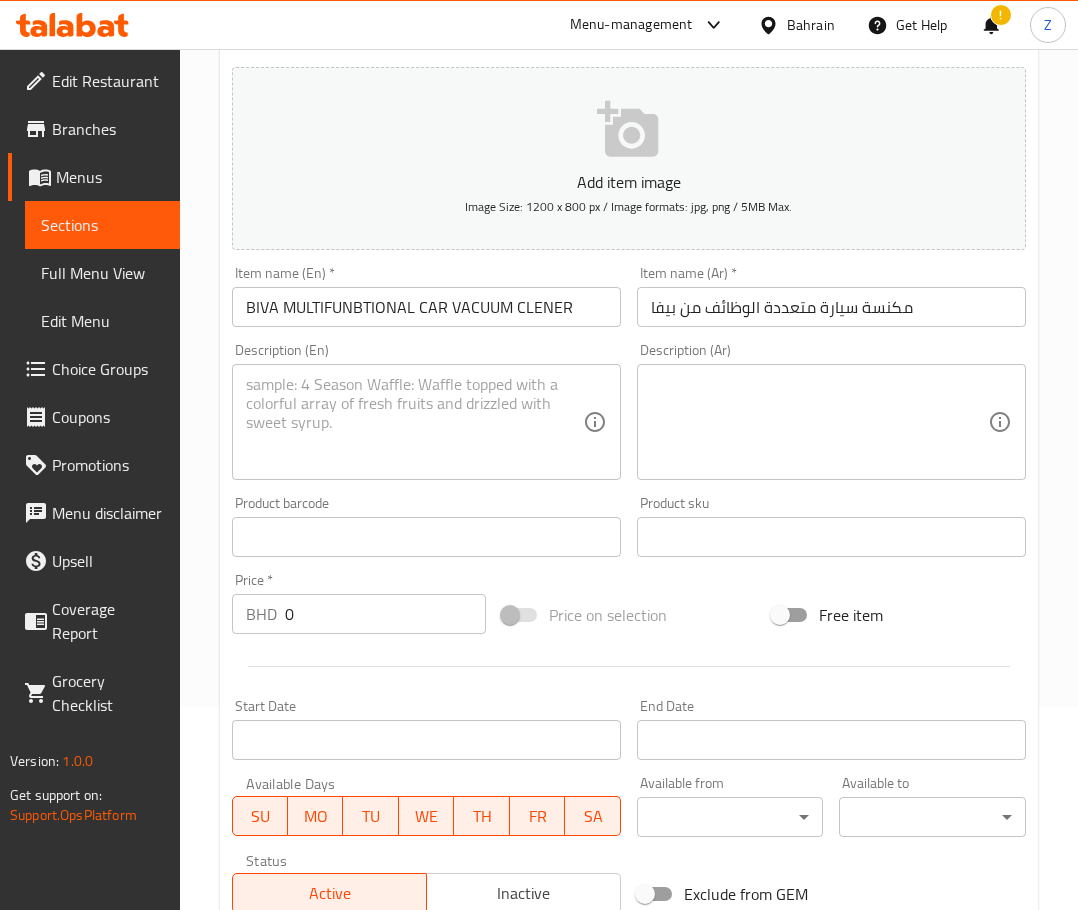 click at bounding box center (414, 422) 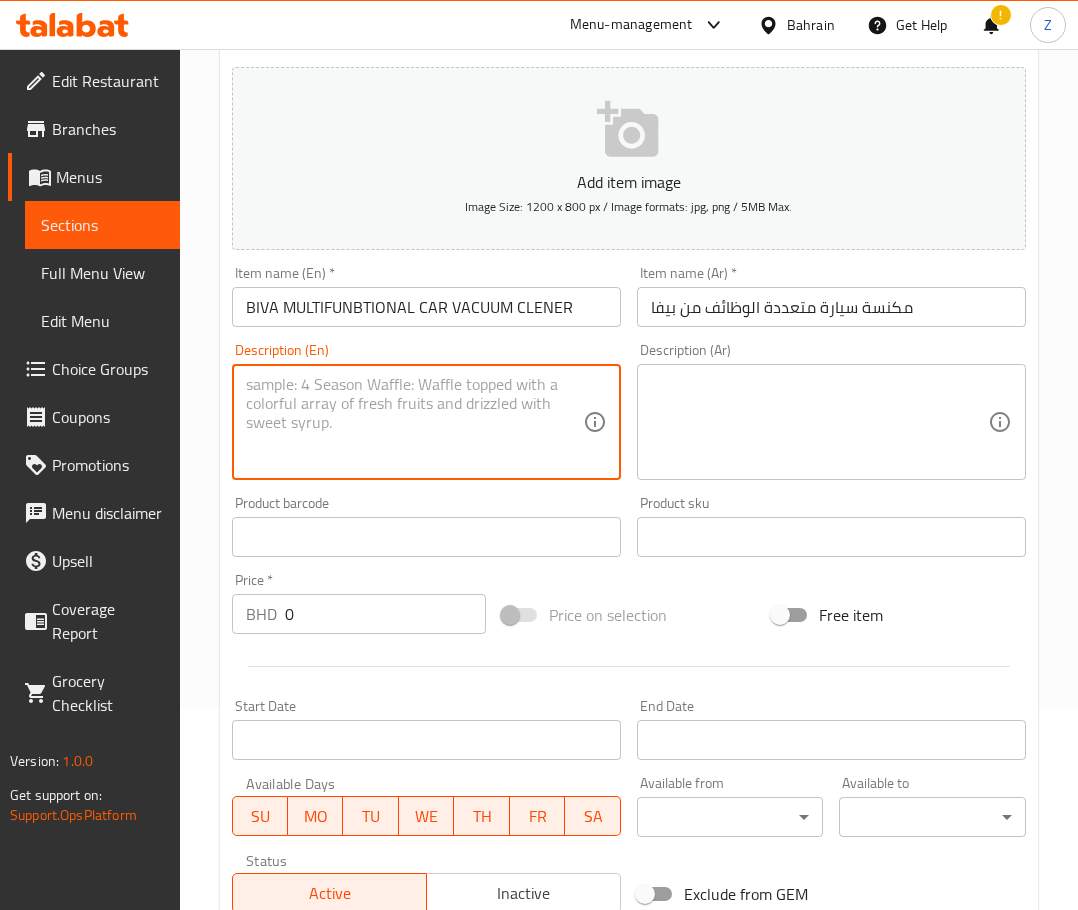 paste on "Multifunctional car vacuum cleaner
Features:
Product name: Multifunctional car vacuum cleaner
Suction: About 5000PA
Battery capacity: 1500mAh * 2
Working time: About 13 minutes
Rate power: About 50W
RPM: 50000R/M
Charging time: 2H
Net weight: 309G
Product size: 172*150MM
For: car, floor, sofa, keyboard, curtain etc. vacuuming
Protection: Over-charge, over-voltage, over-current, over-temperature protection for safety use" 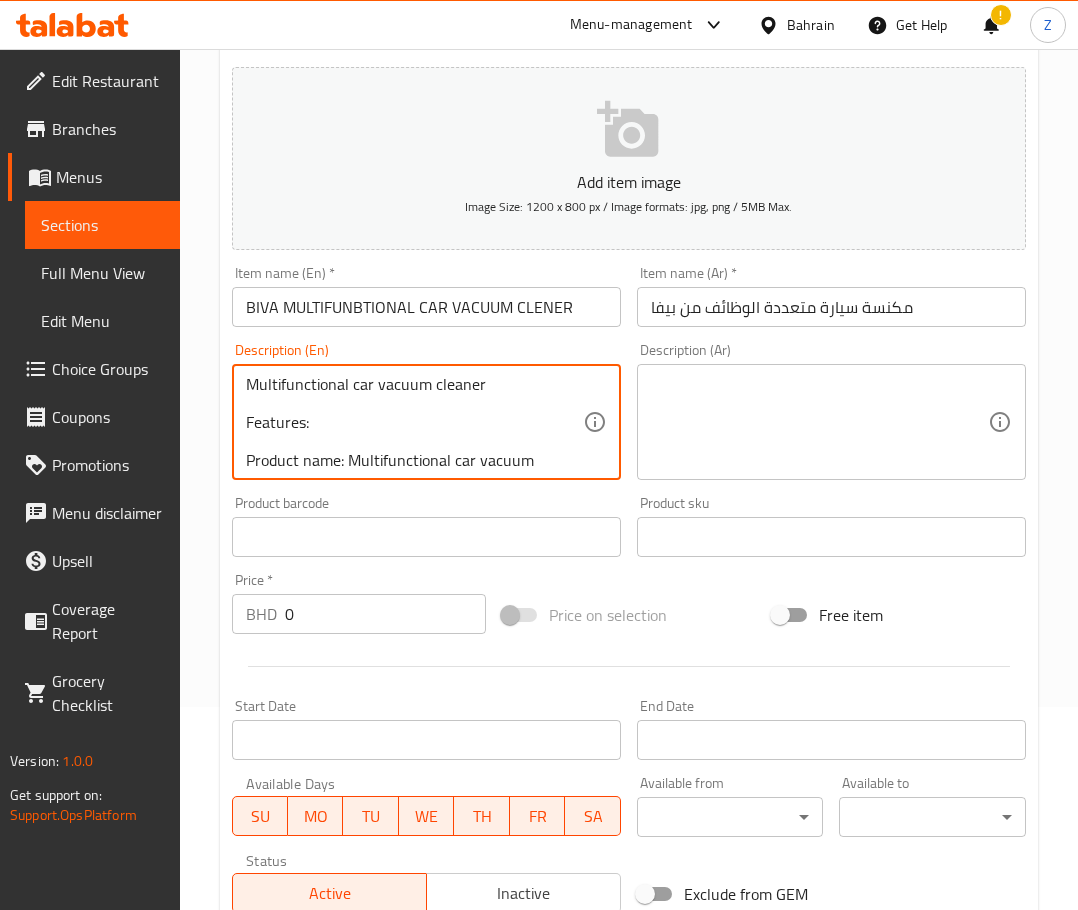 scroll, scrollTop: 461, scrollLeft: 0, axis: vertical 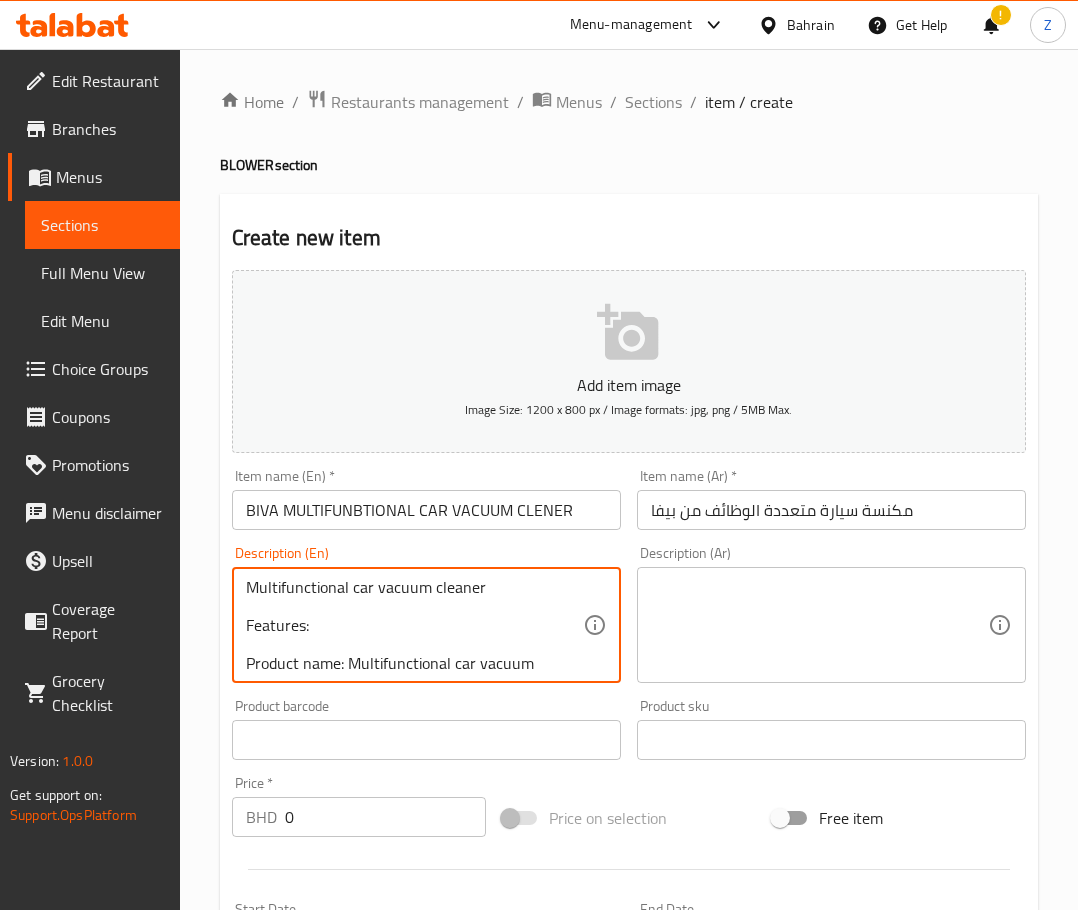 type on "Multifunctional car vacuum cleaner
Features:
Product name: Multifunctional car vacuum cleaner
Suction: About 5000PA
Battery capacity: 1500mAh * 2
Working time: About 13 minutes
Rate power: About 50W
RPM: 50000R/M
Charging time: 2H
Net weight: 309G
Product size: 172*150MM
For: car, floor, sofa, keyboard, curtain etc. vacuuming
Protection: Over-charge, over-voltage, over-current, over-temperature protection for safety use" 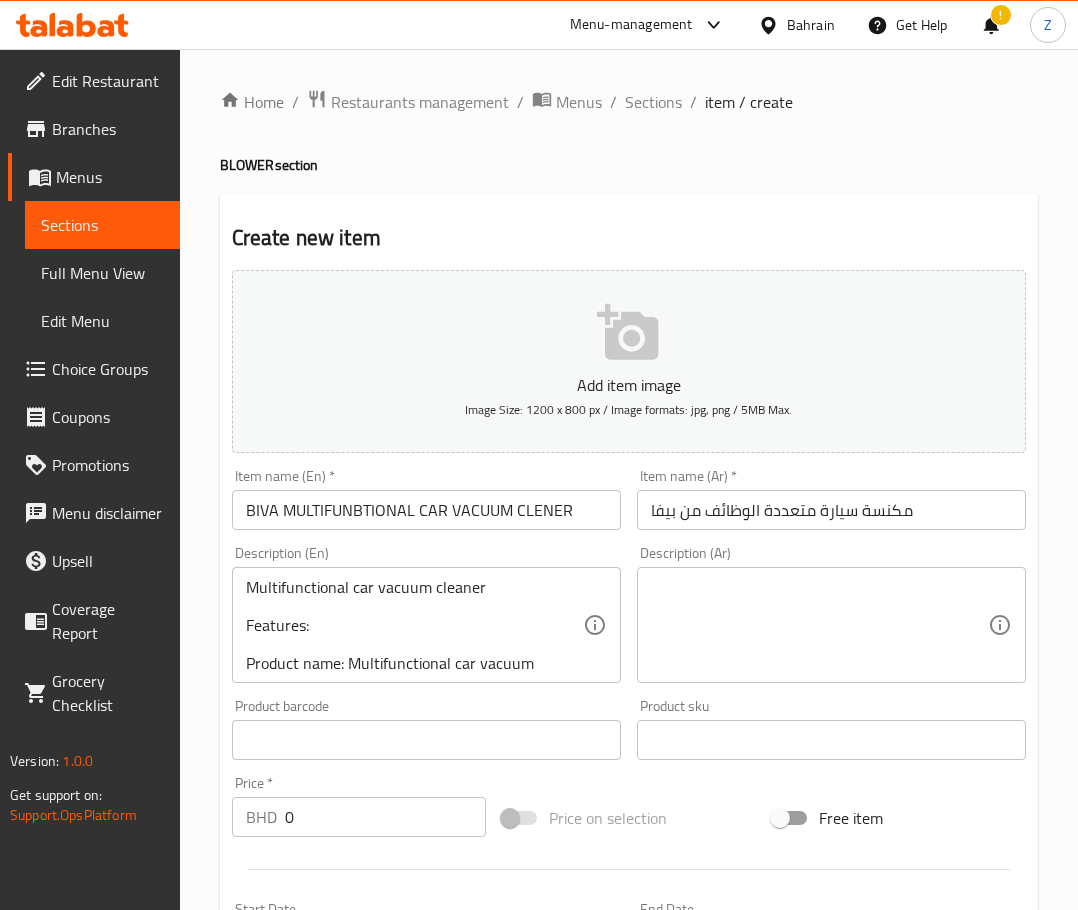 click on "Product barcode Product barcode" at bounding box center [426, 729] 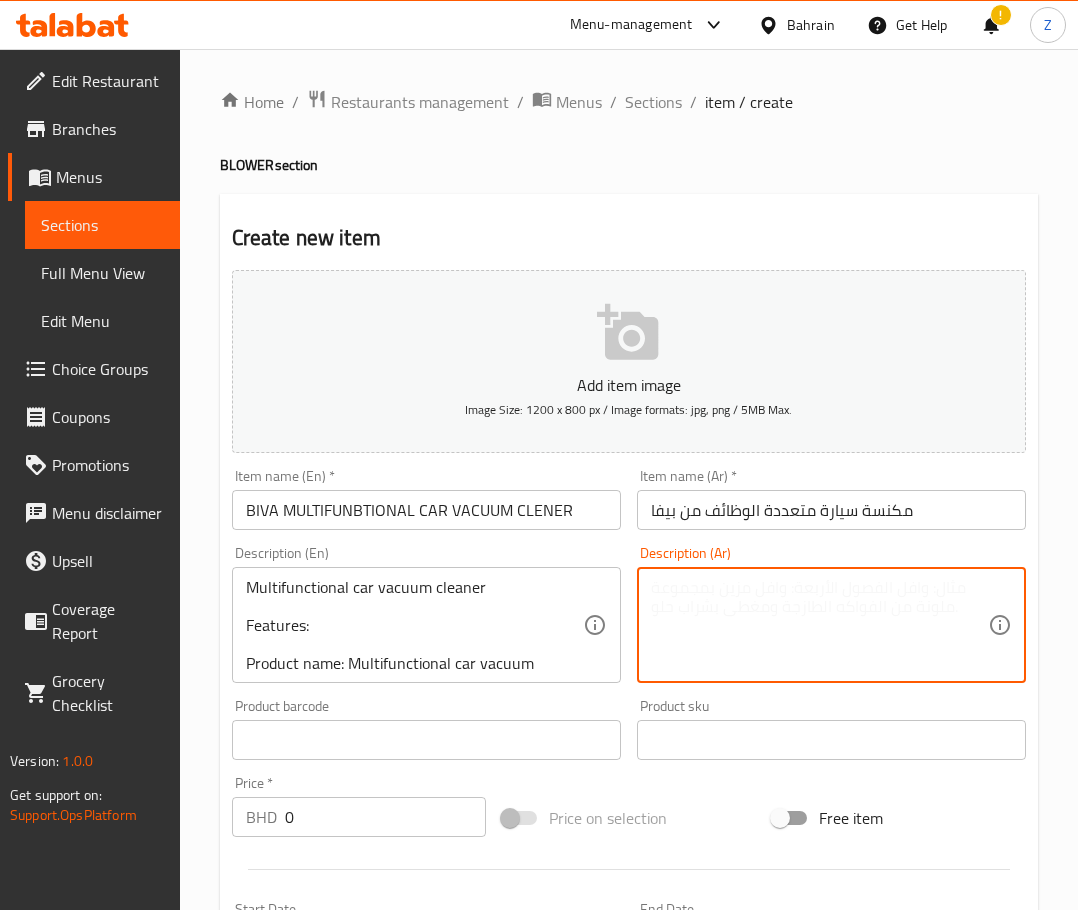 paste on "اسم المنتج: مكنسة سيارة متعددة الوظائف
قوة الشفط: حوالي 5000 باسكال
سعة البطارية: 1500 مللي أمبير × 2
مدة التشغيل: حوالي 13 دقيقة
القدرة الاسمية: حوالي 50 واط
عدد الدورات في الدقيقة: 50000 دورة/دقيقة
مدة الشحن: ساعتان
الوزن الصافي: 309 جرام
أبعاد المنتج: 172 × 150 ملم
الاستخدام: تنظيف السيارة، الأرضيات، الأرائك، لوحات المفاتيح، الستائر وغيرها
الحماية: حماية من الشحن الزائد، الجهد الزائد، التيار الزائد، ودرجة الحرارة الزائدة لضمان الاستخدام الآمن" 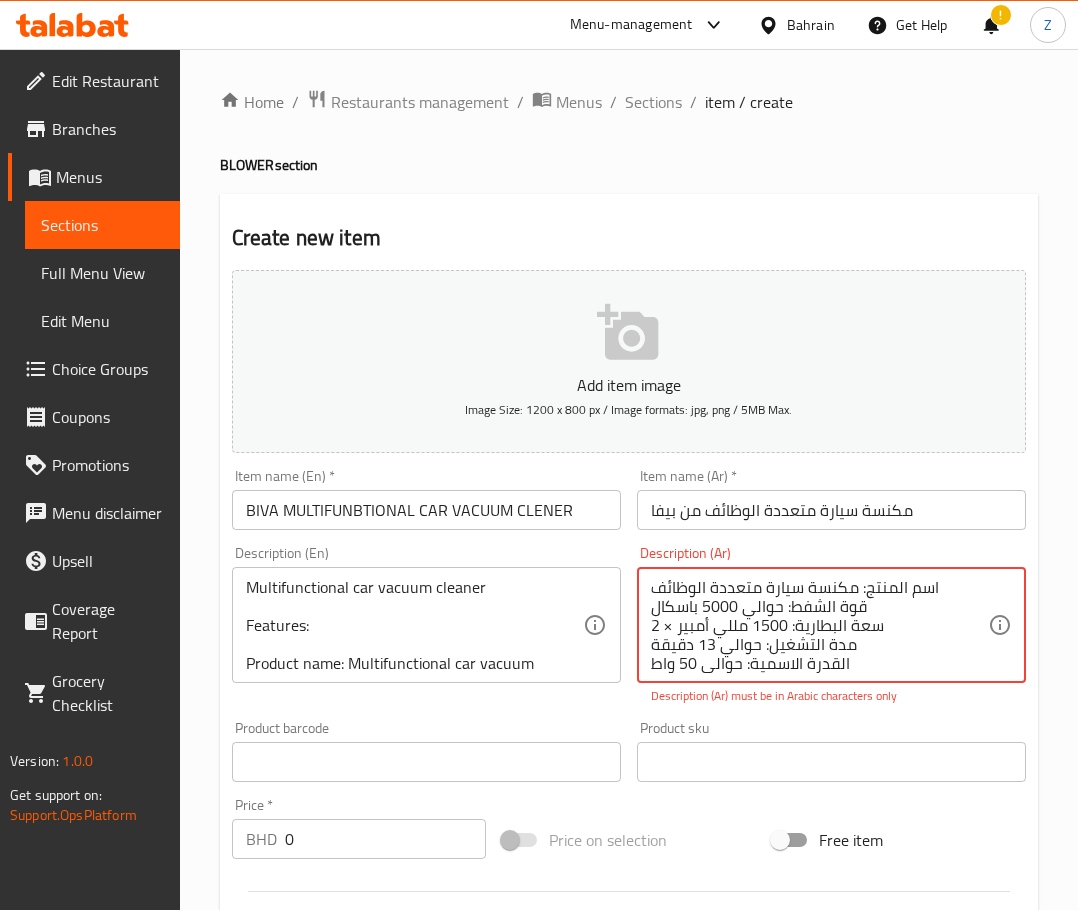 scroll, scrollTop: 195, scrollLeft: 0, axis: vertical 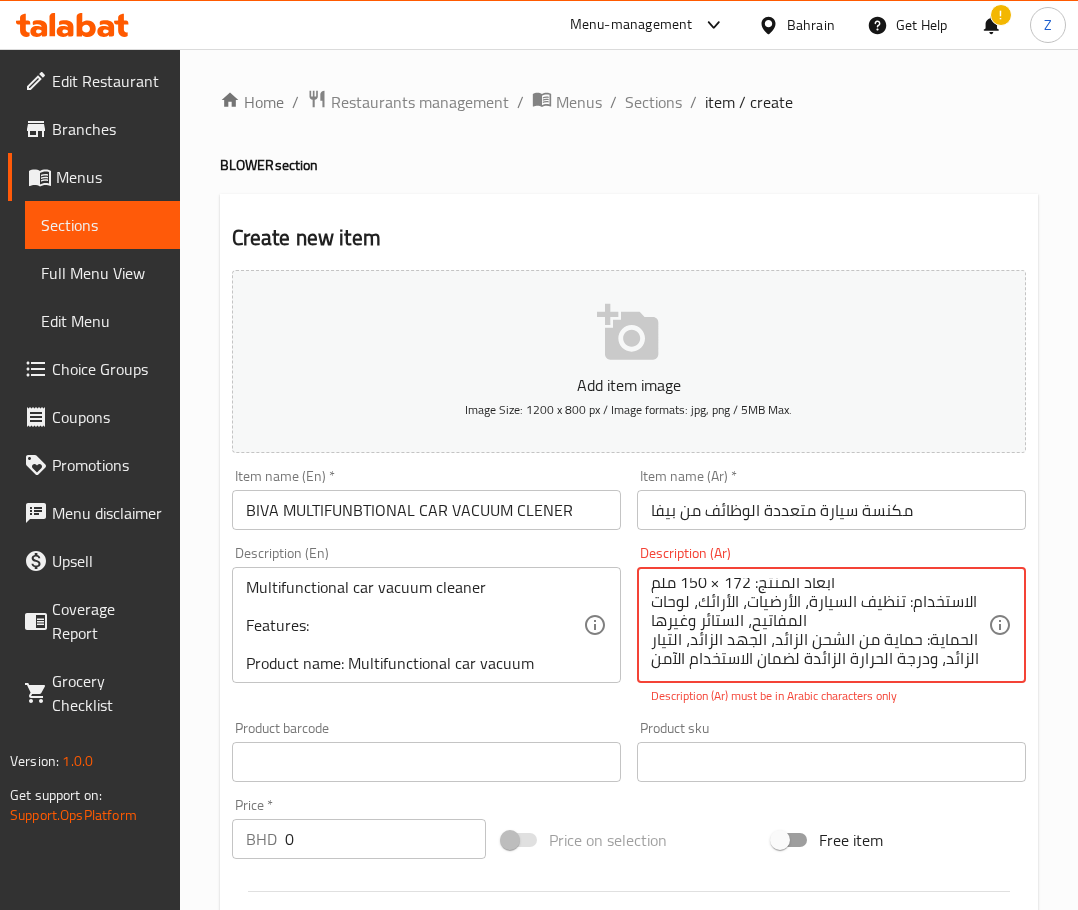 type on "اسم المنتج: مكنسة سيارة متعددة الوظائف
قوة الشفط: حوالي 5000 باسكال
سعة البطارية: 1500 مللي أمبير × 2
مدة التشغيل: حوالي 13 دقيقة
القدرة الاسمية: حوالي 50 واط
عدد الدورات في الدقيقة: 50000 دورة/دقيقة
مدة الشحن: ساعتان
الوزن الصافي: 309 جرام
أبعاد المنتج: 172 × 150 ملم
الاستخدام: تنظيف السيارة، الأرضيات، الأرائك، لوحات المفاتيح، الستائر وغيرها
الحماية: حماية من الشحن الزائد، الجهد الزائد، التيار الزائد، ودرجة الحرارة الزائدة لضمان الاستخدام الآمن" 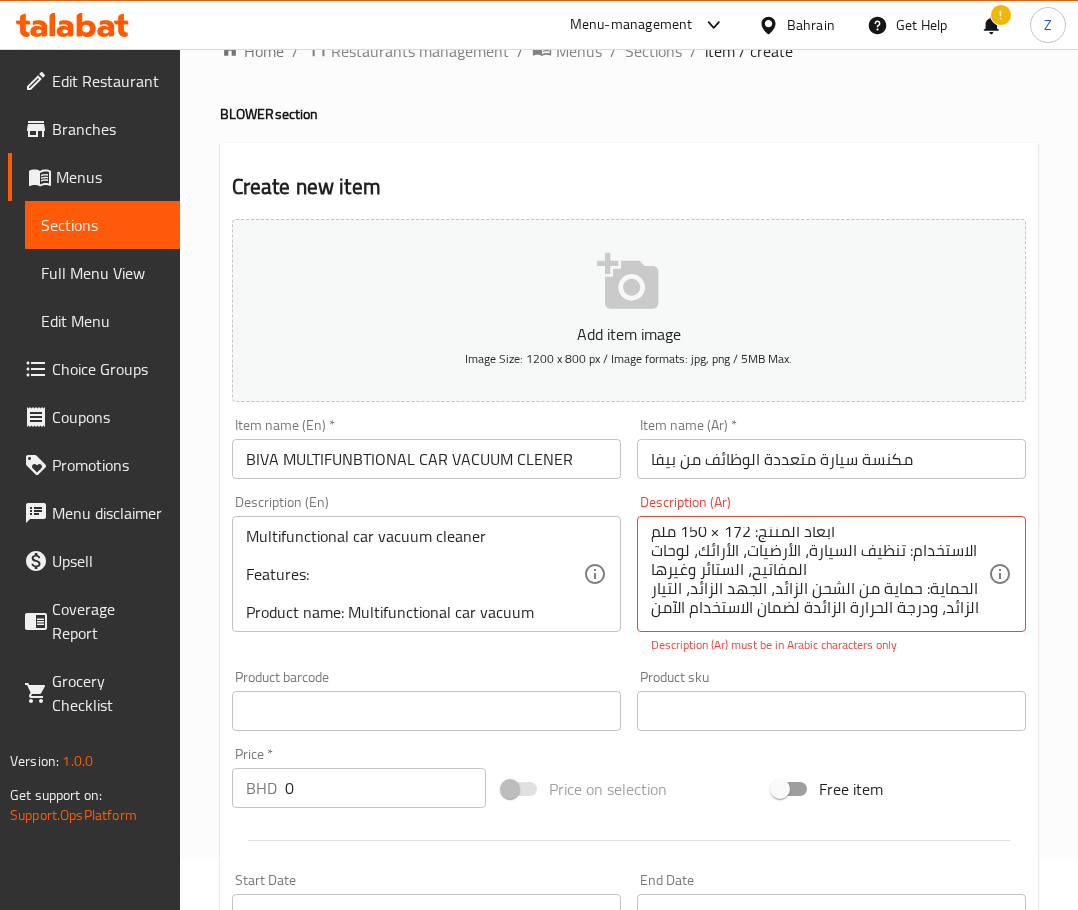 scroll, scrollTop: 100, scrollLeft: 0, axis: vertical 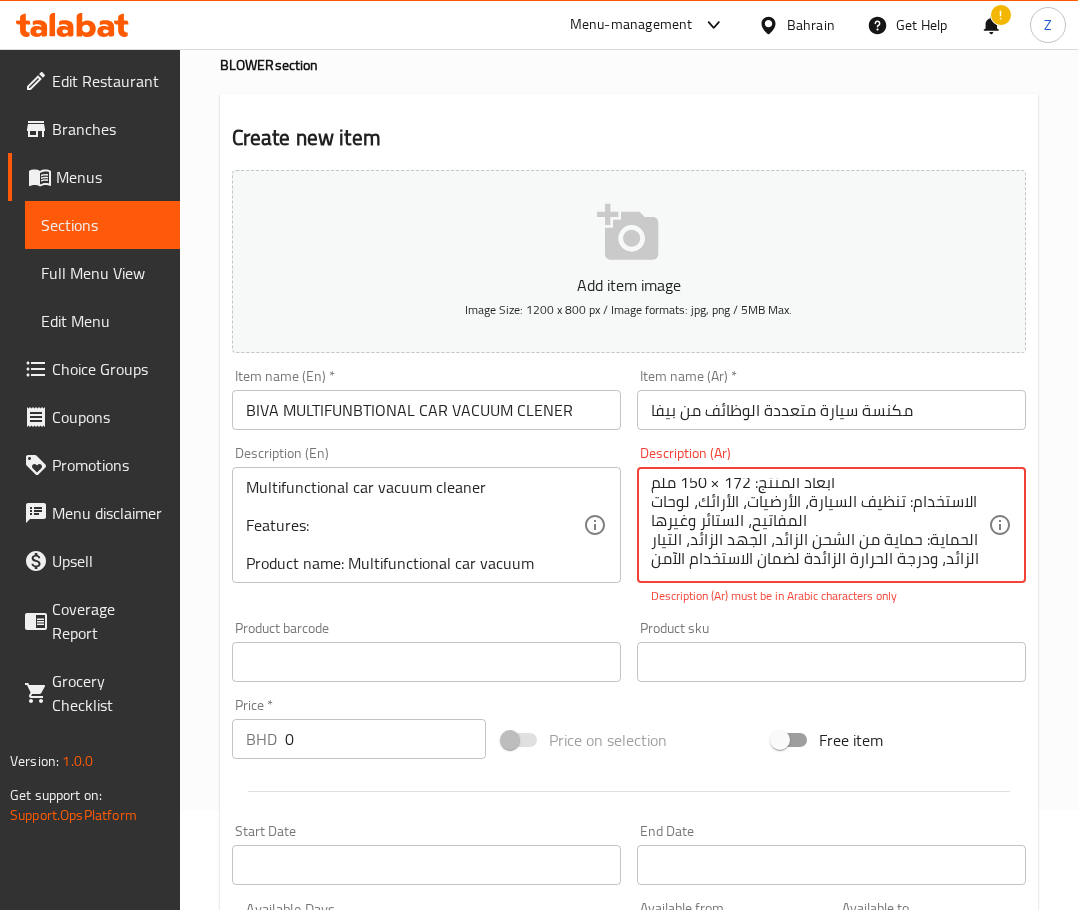 click on "اسم المنتج: مكنسة سيارة متعددة الوظائف
قوة الشفط: حوالي 5000 باسكال
سعة البطارية: 1500 مللي أمبير × 2
مدة التشغيل: حوالي 13 دقيقة
القدرة الاسمية: حوالي 50 واط
عدد الدورات في الدقيقة: 50000 دورة/دقيقة
مدة الشحن: ساعتان
الوزن الصافي: 309 جرام
أبعاد المنتج: 172 × 150 ملم
الاستخدام: تنظيف السيارة، الأرضيات، الأرائك، لوحات المفاتيح، الستائر وغيرها
الحماية: حماية من الشحن الزائد، الجهد الزائد، التيار الزائد، ودرجة الحرارة الزائدة لضمان الاستخدام الآمن" at bounding box center (819, 525) 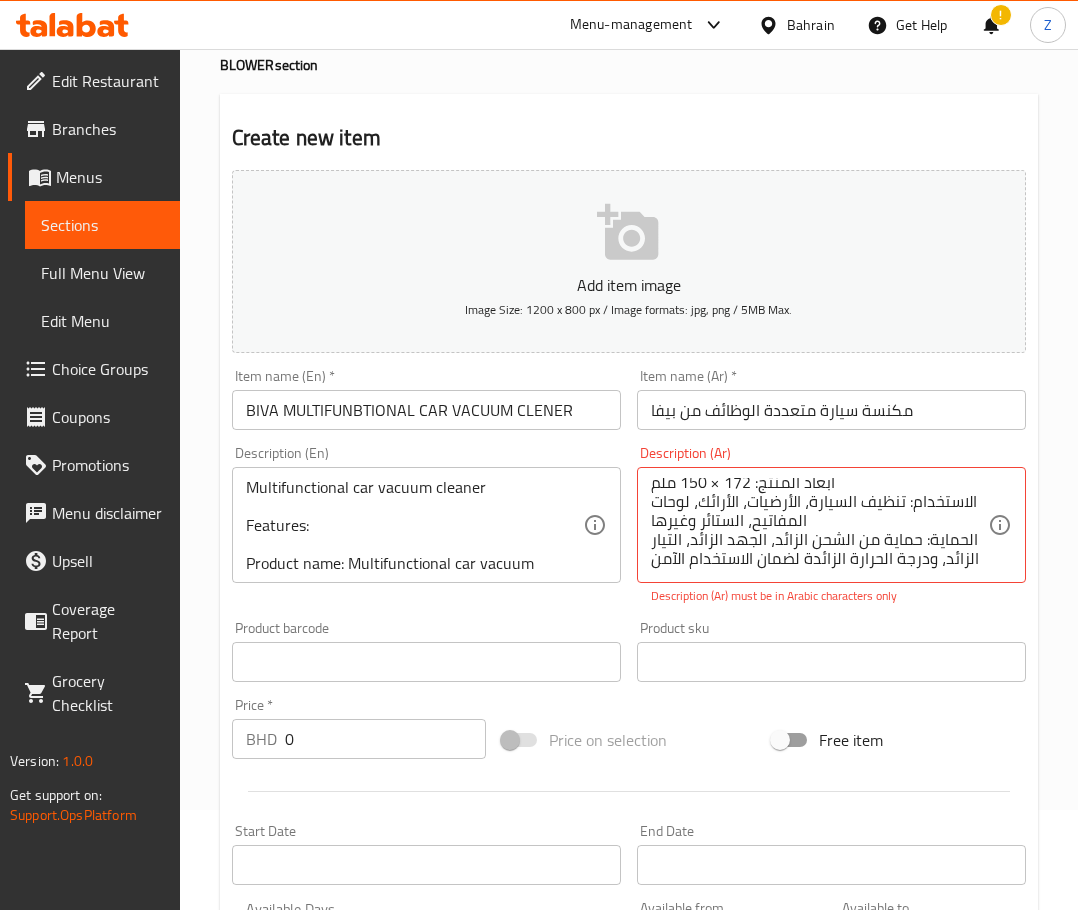 click on "Product barcode Product barcode" at bounding box center [426, 651] 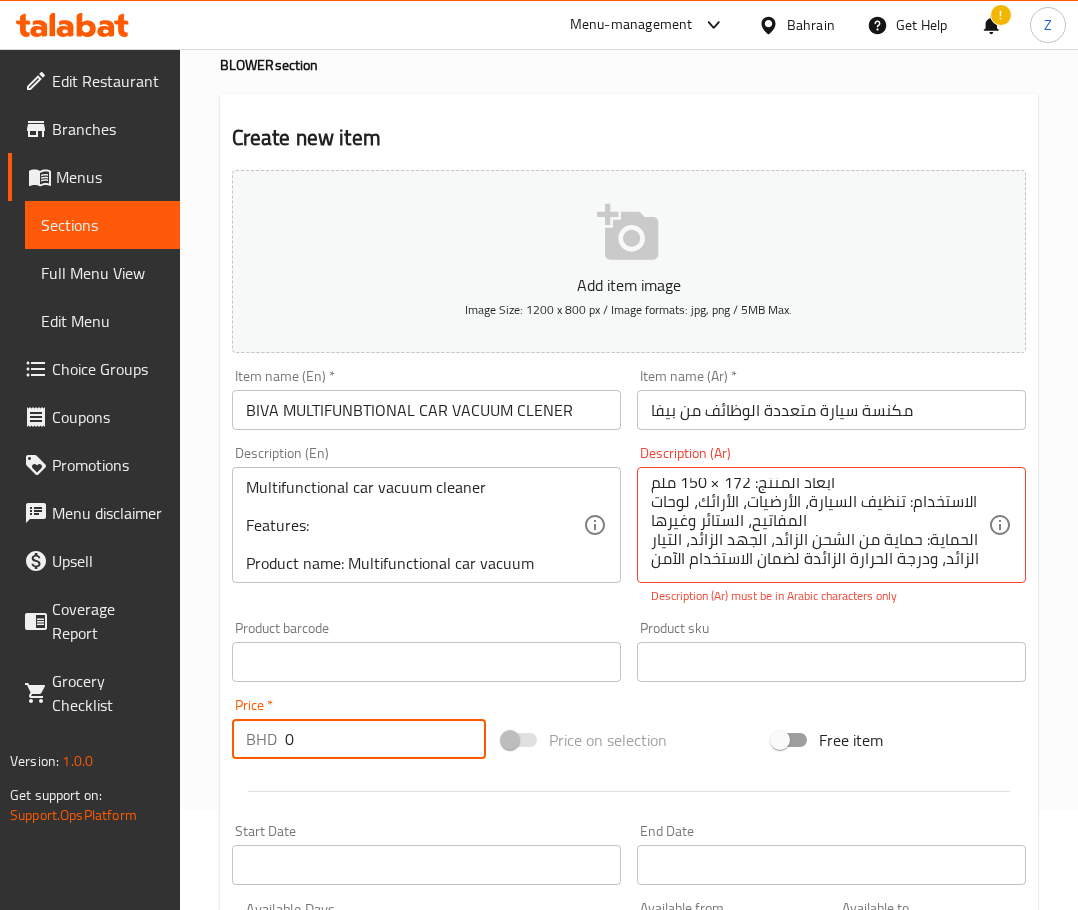 drag, startPoint x: 319, startPoint y: 736, endPoint x: -27, endPoint y: 715, distance: 346.6367 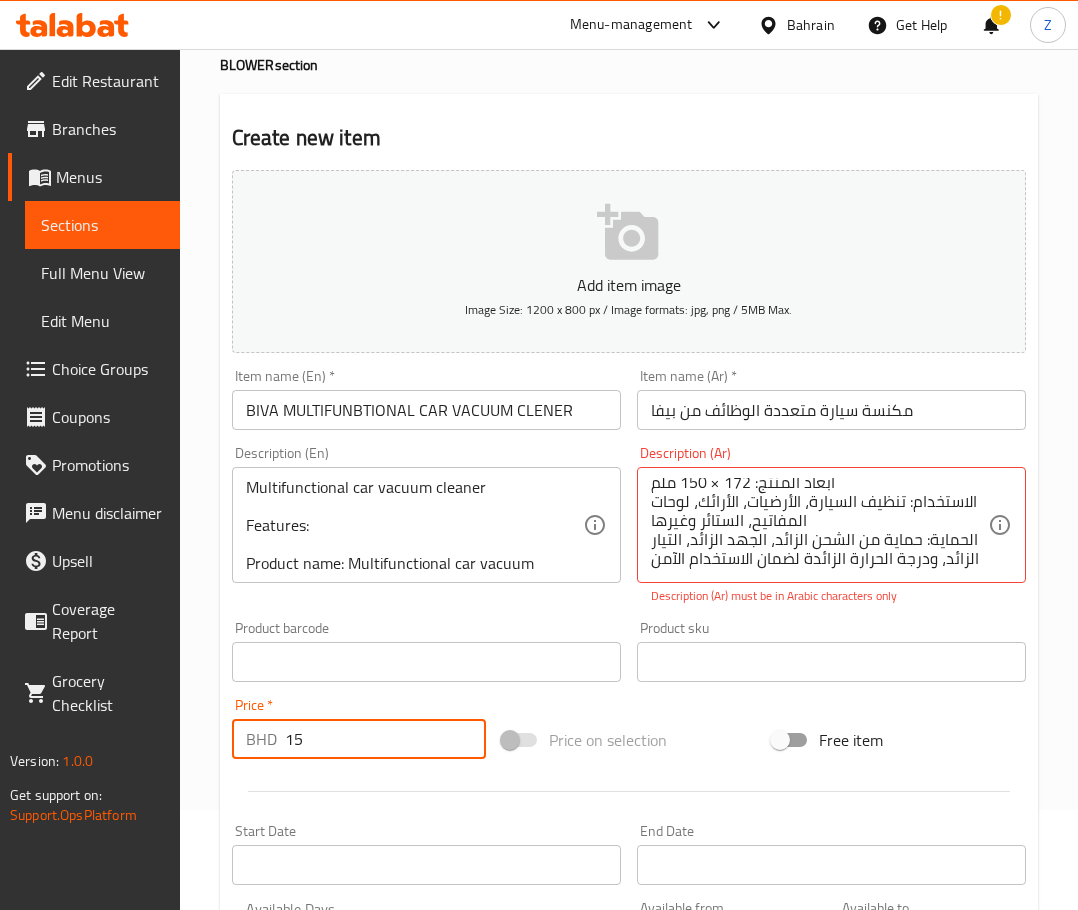 type on "15" 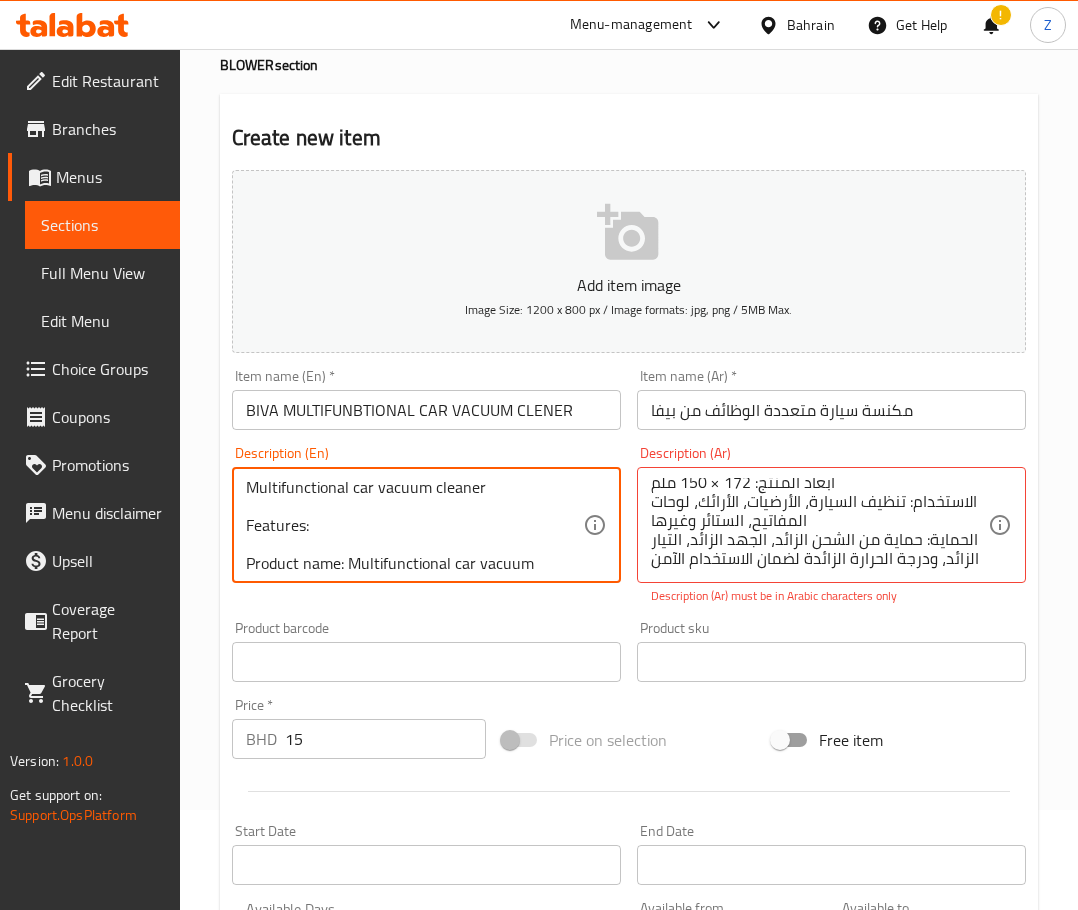 drag, startPoint x: 252, startPoint y: 480, endPoint x: 188, endPoint y: 461, distance: 66.760765 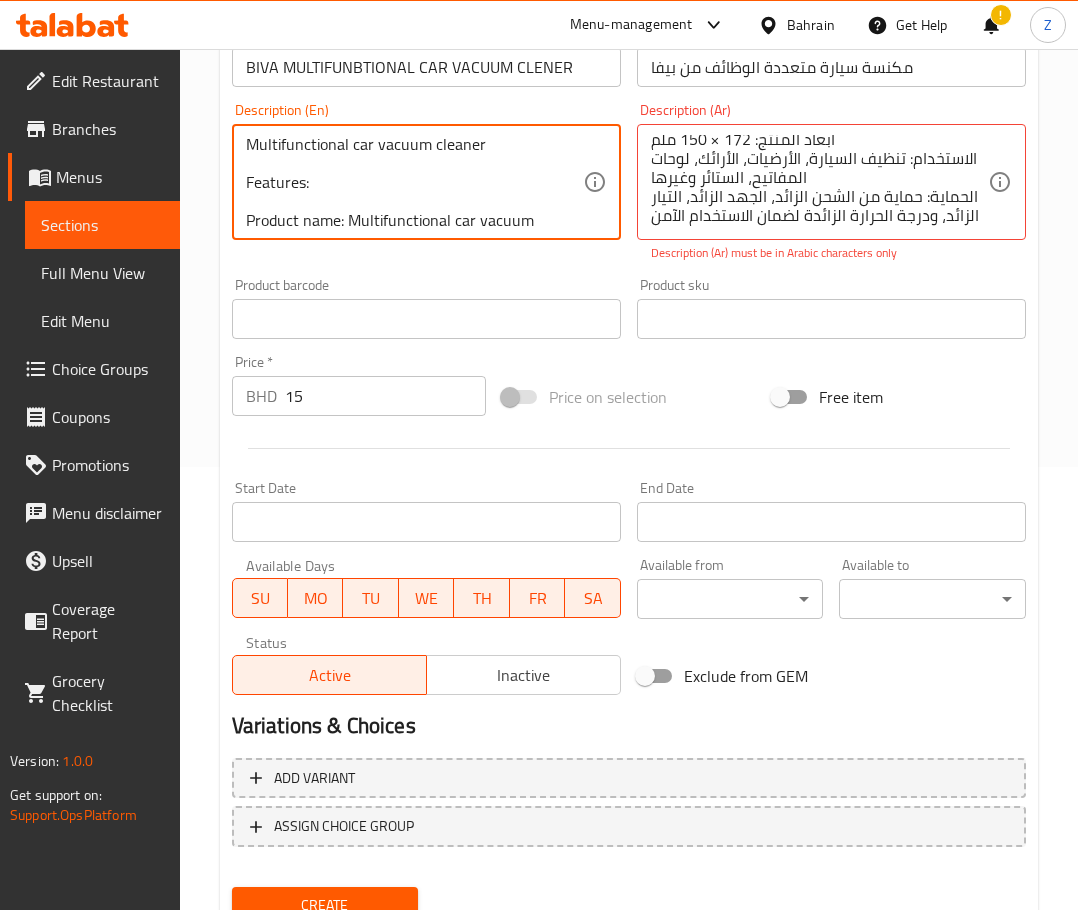 scroll, scrollTop: 525, scrollLeft: 0, axis: vertical 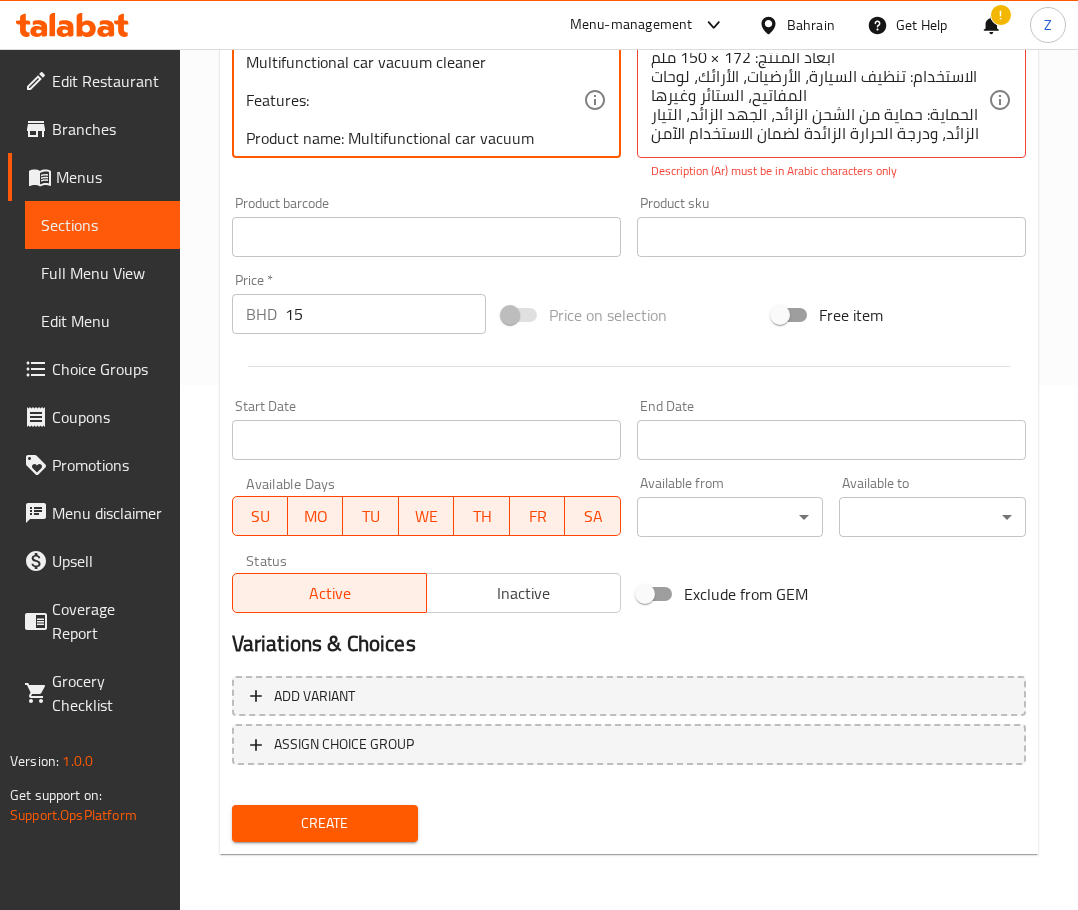 type on "Multifunctional car vacuum cleaner
Features:
Product name: Multifunctional car vacuum cleaner
Suction: About 5000PA
Battery capacity: 1500mAh * 2
Working time: About 13 minutes
Rate power: About 50W
RPM: 50000R/M
Charging time: 2H
Net weight: 309G
Product size: 172*150MM
For: car, floor, sofa, keyboard, curtain etc. vacuuming
Protection: Over-charge, over-voltage, over-current, over-temperature protection for safety use"" 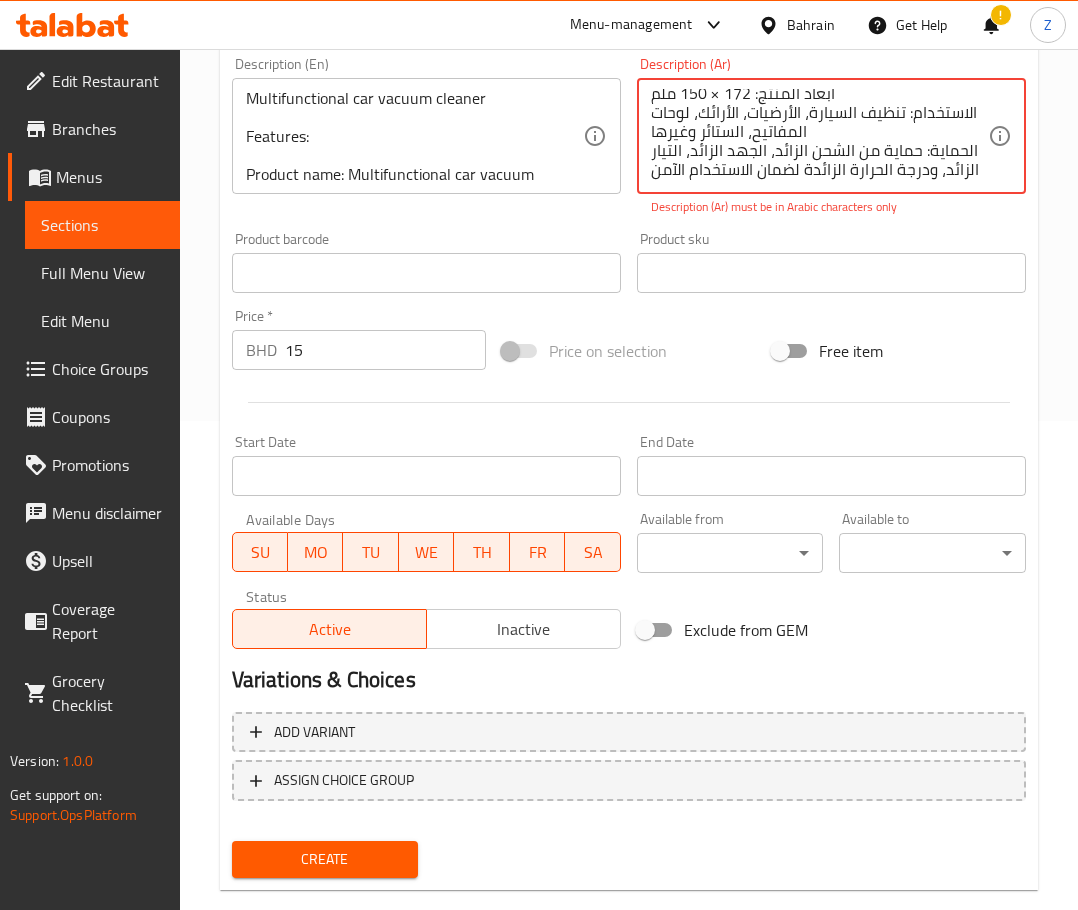 scroll, scrollTop: 525, scrollLeft: 0, axis: vertical 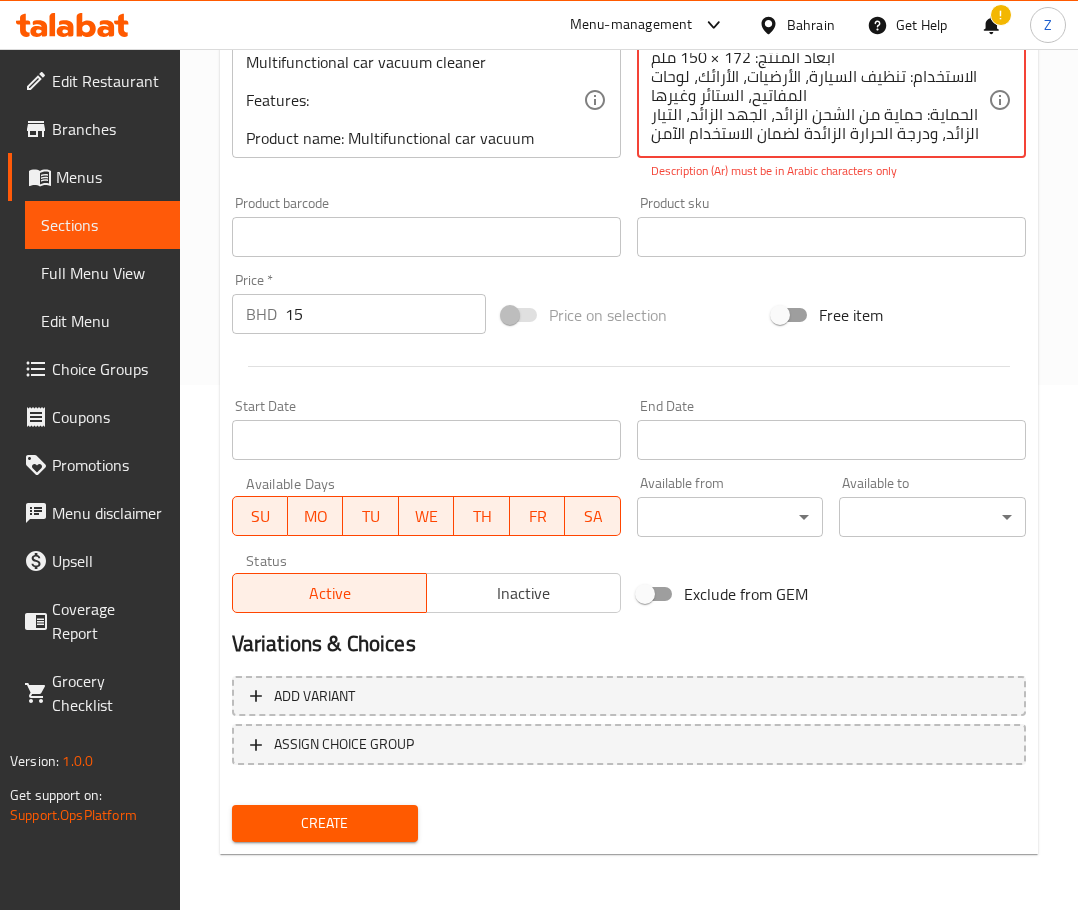 drag, startPoint x: 896, startPoint y: 78, endPoint x: 526, endPoint y: 325, distance: 444.86963 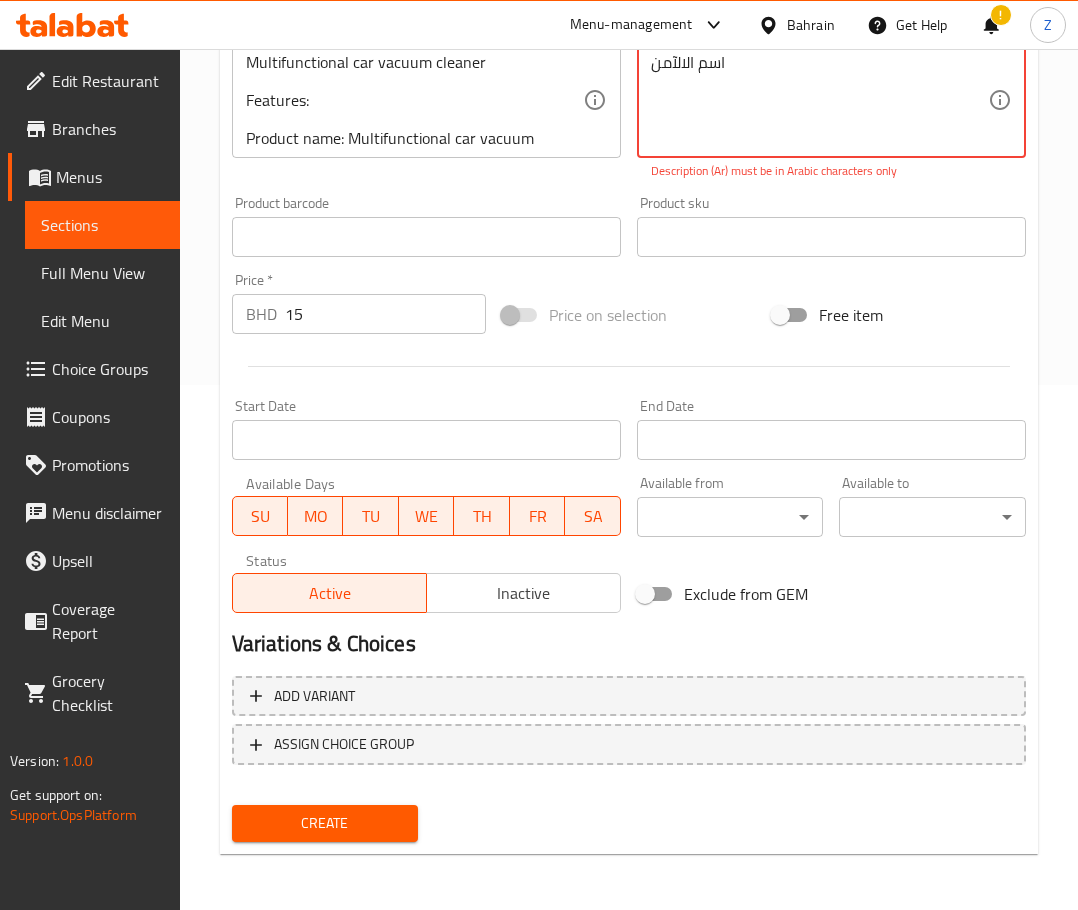 scroll, scrollTop: 0, scrollLeft: 0, axis: both 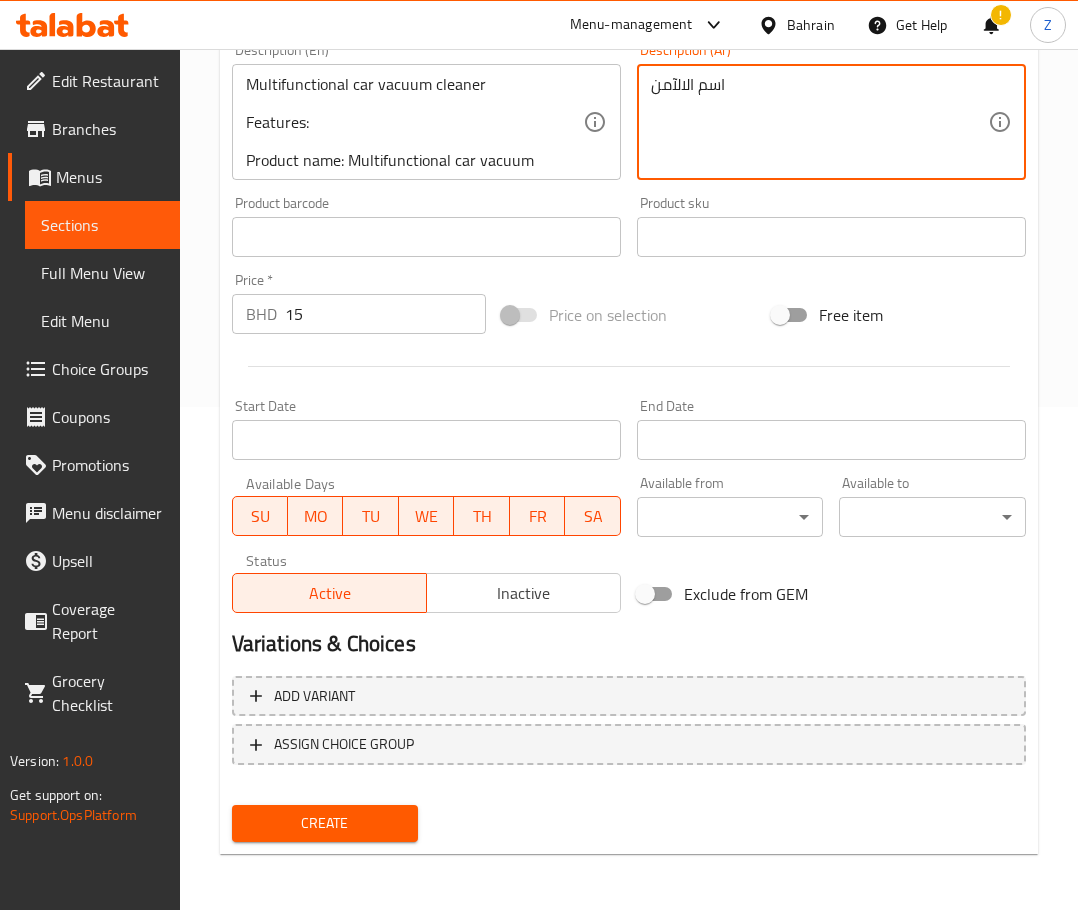 drag, startPoint x: 796, startPoint y: 110, endPoint x: 457, endPoint y: 39, distance: 346.35532 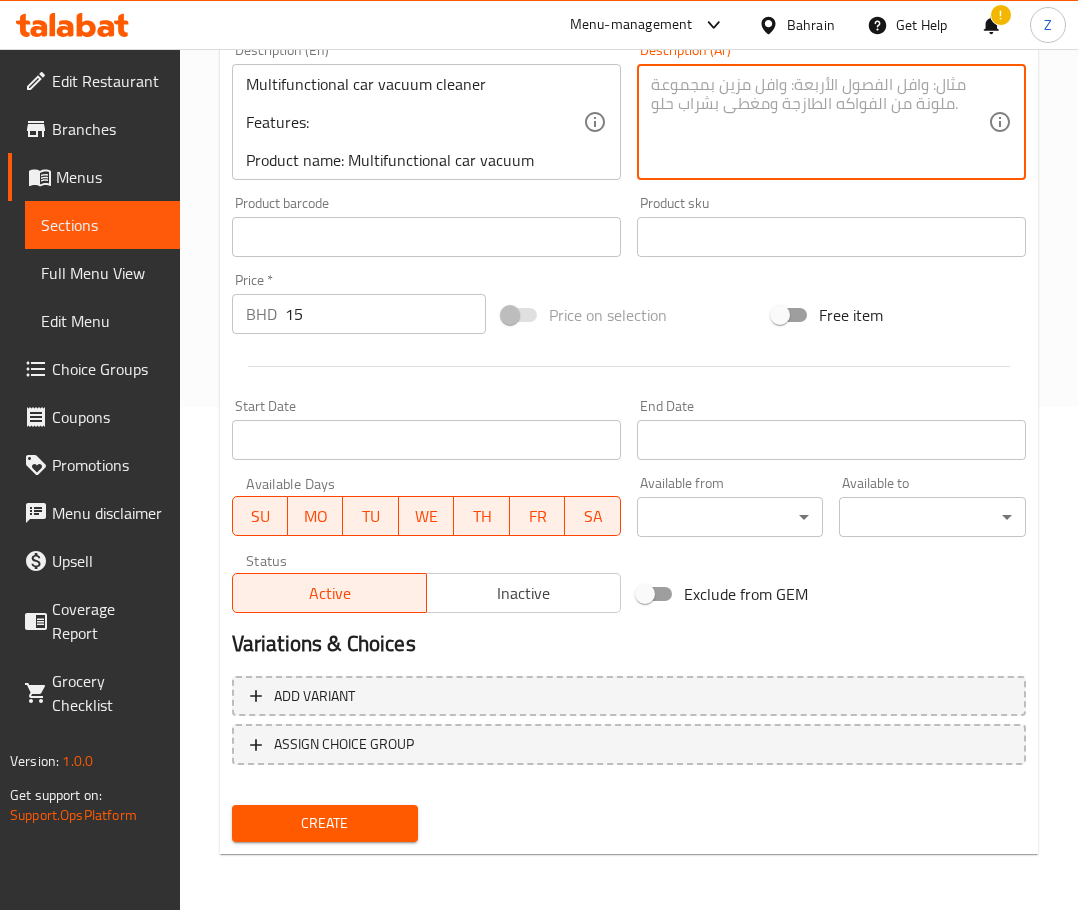 type 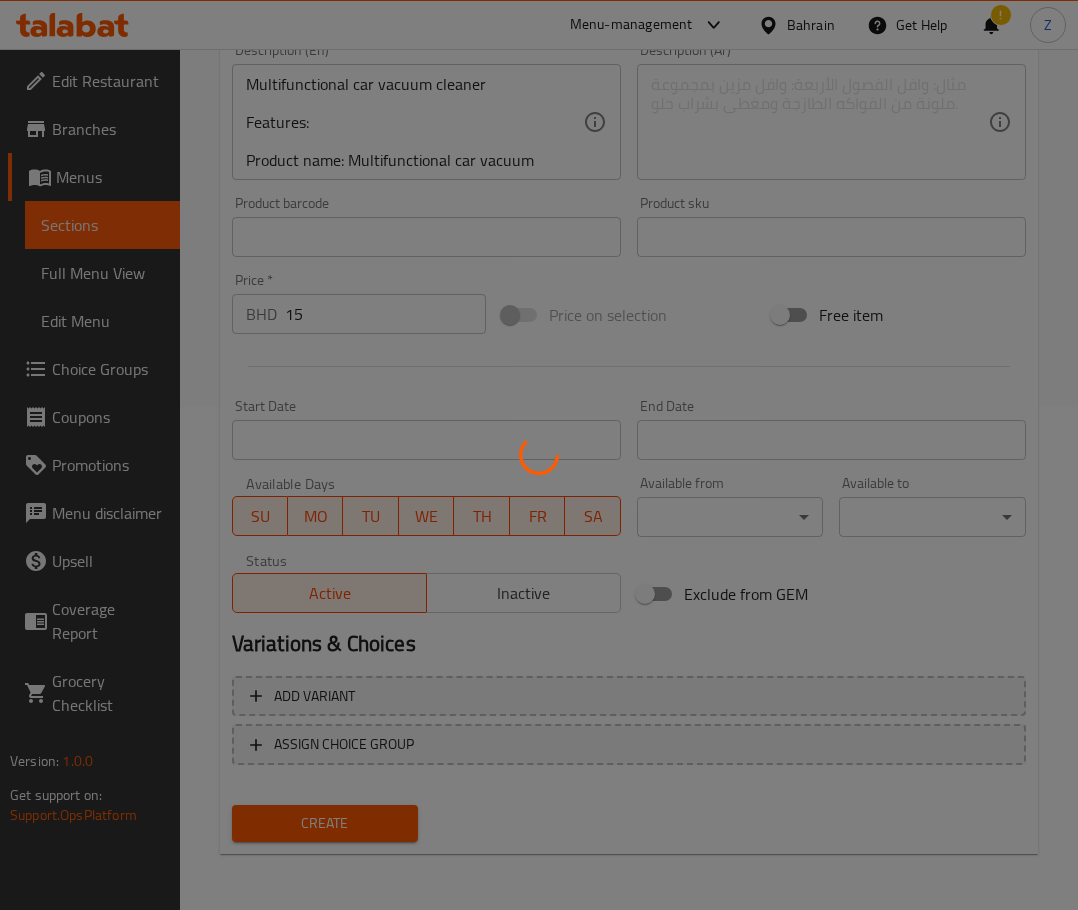 type 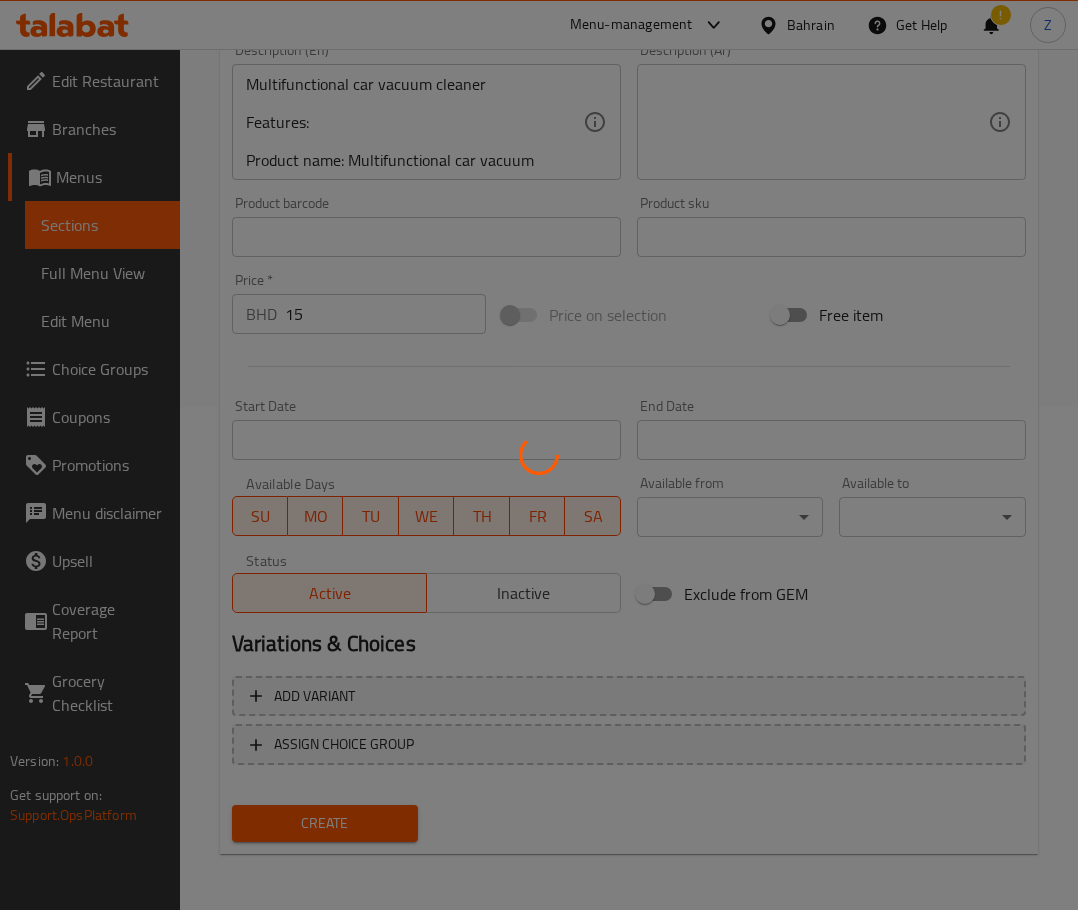 type 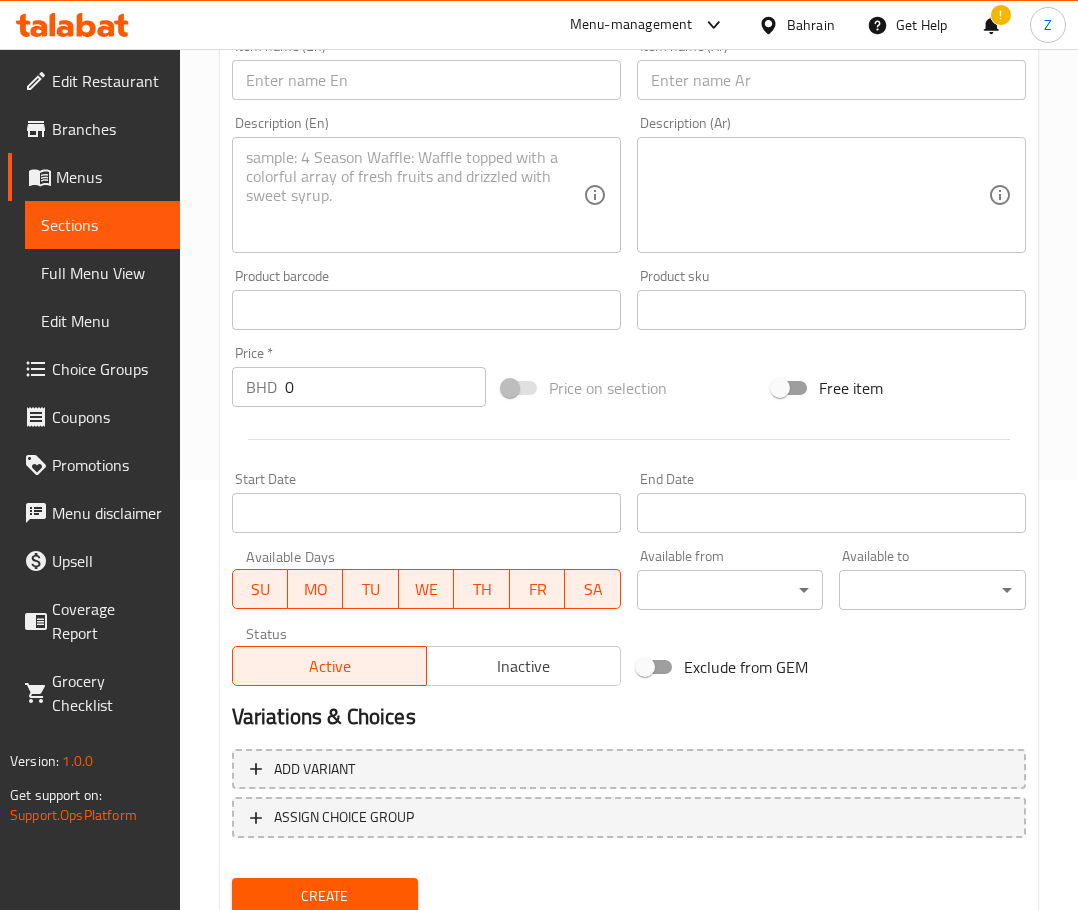 scroll, scrollTop: 0, scrollLeft: 0, axis: both 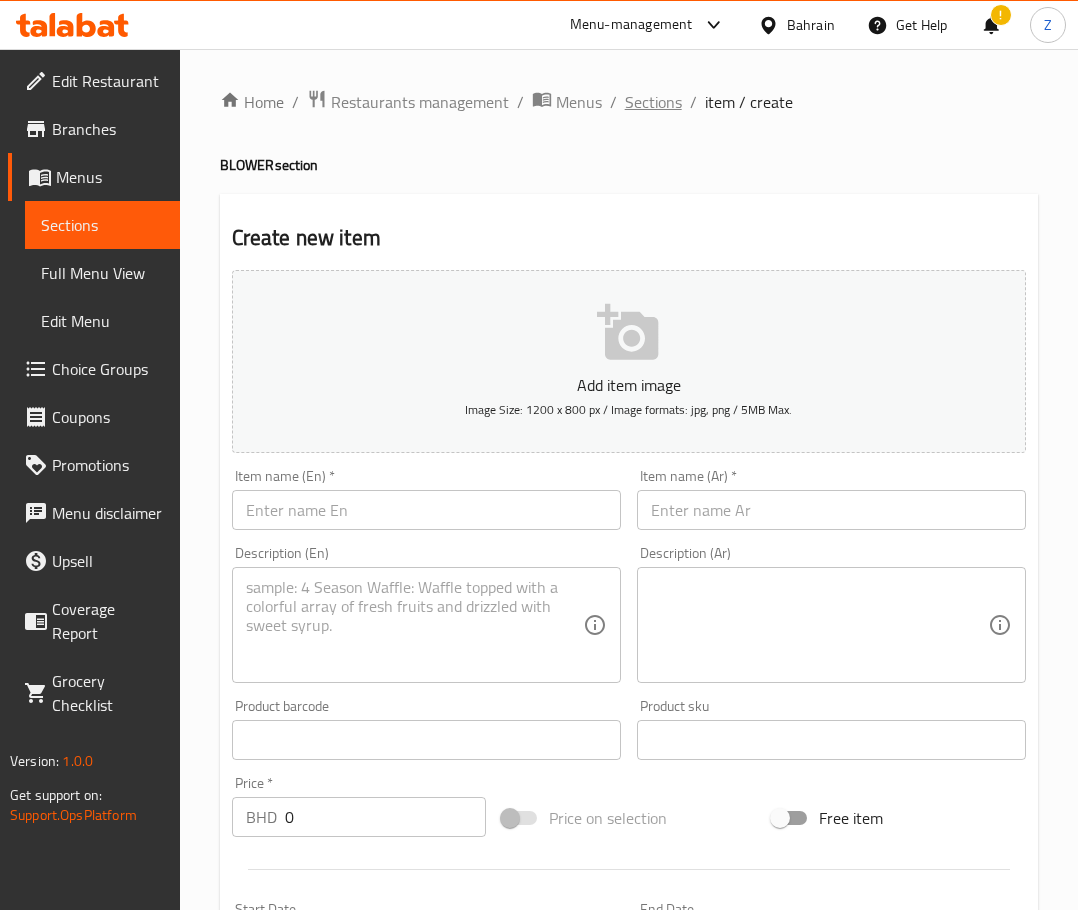 click on "Sections" at bounding box center (653, 102) 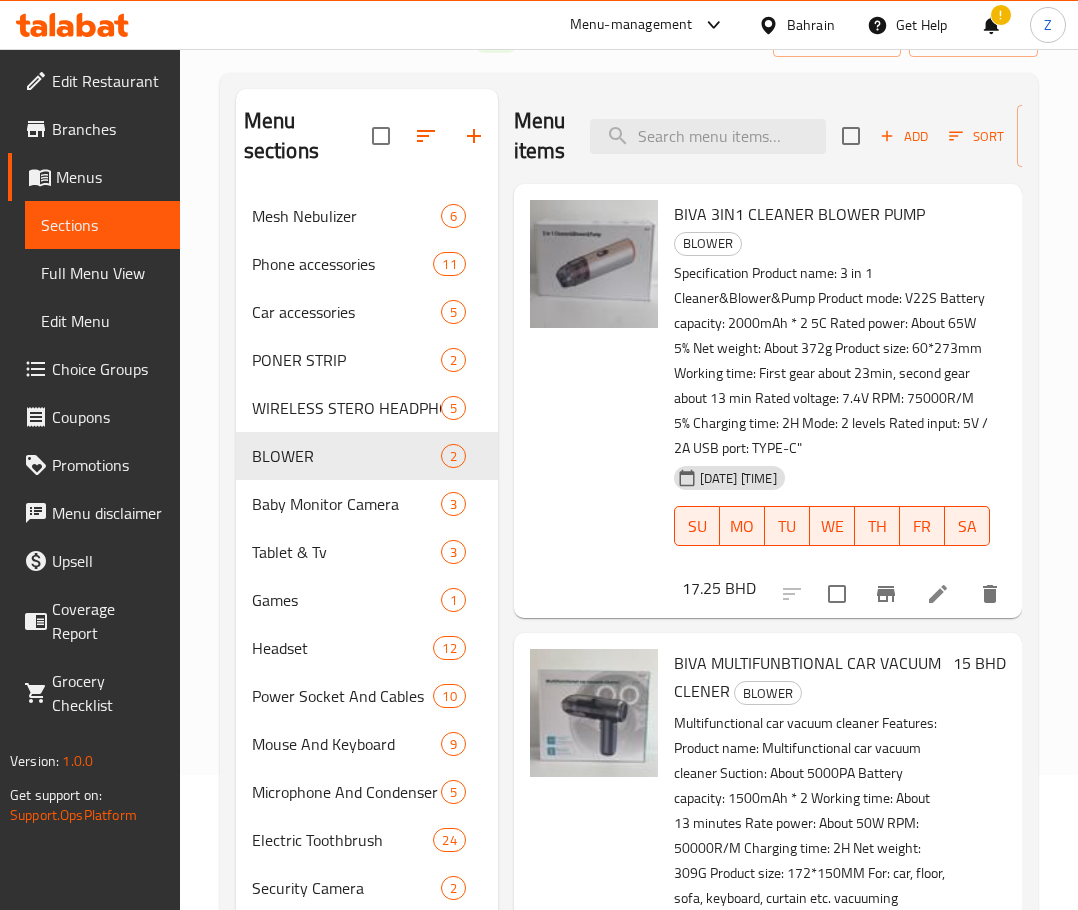 scroll, scrollTop: 100, scrollLeft: 0, axis: vertical 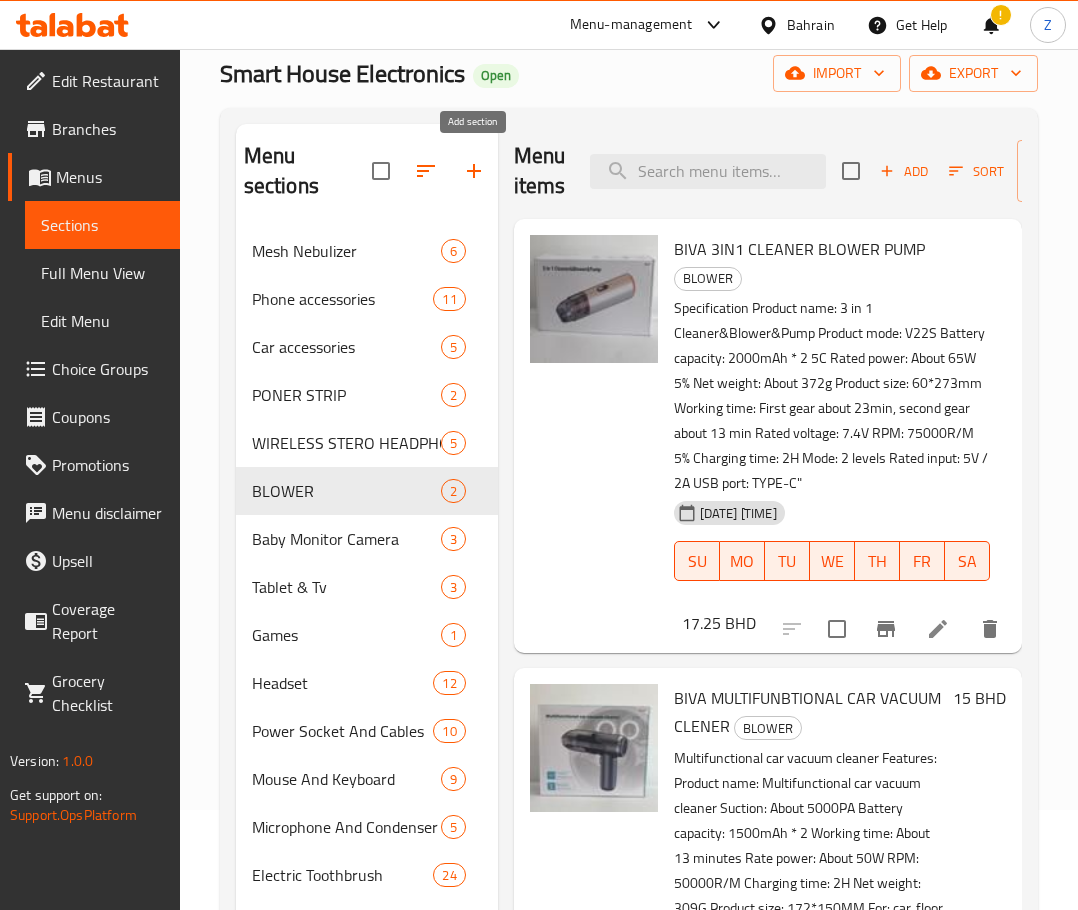 click 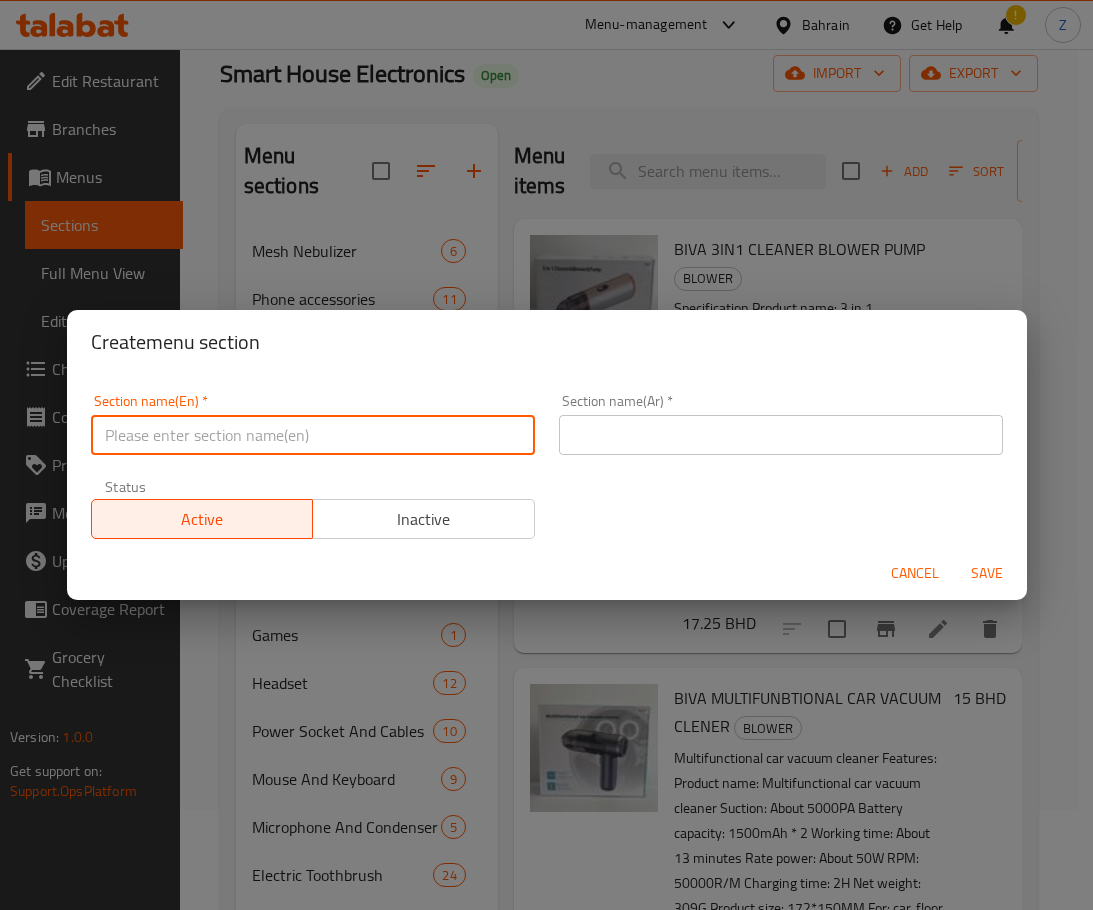 click at bounding box center (313, 435) 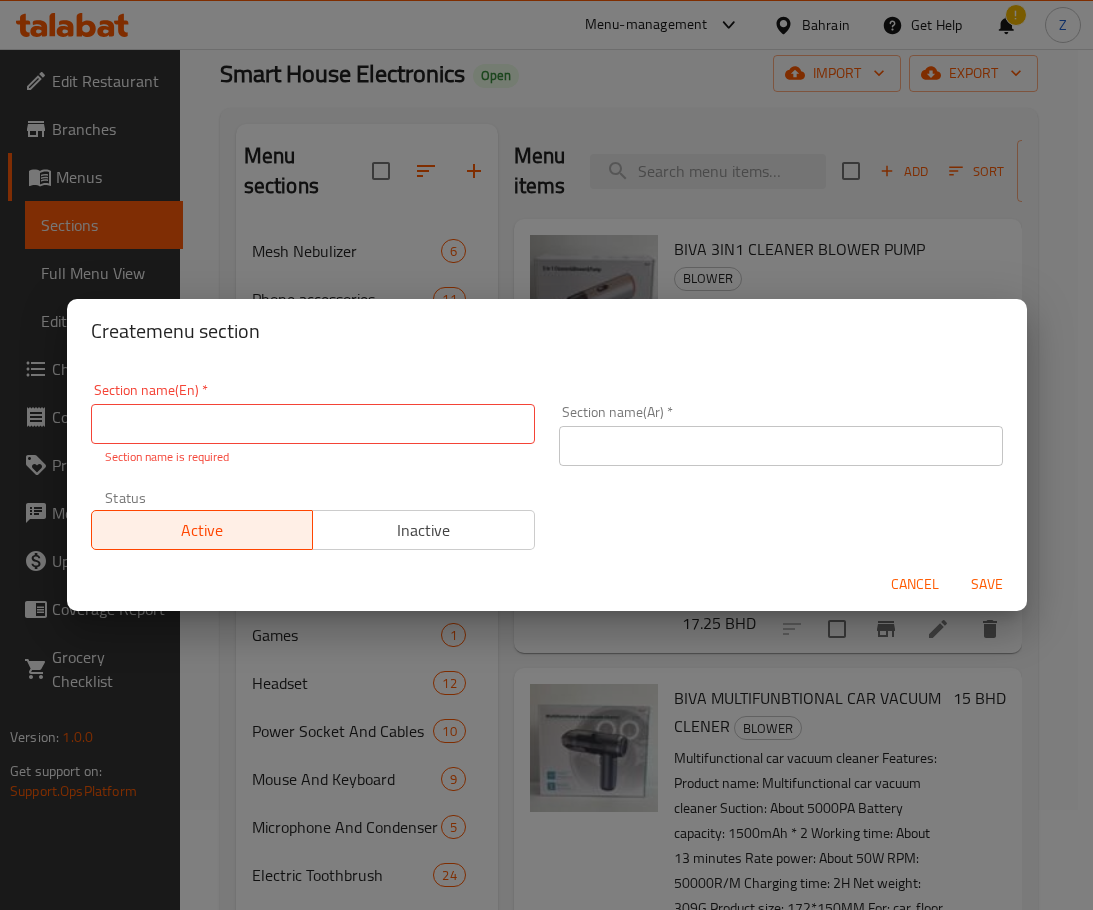 click at bounding box center [313, 424] 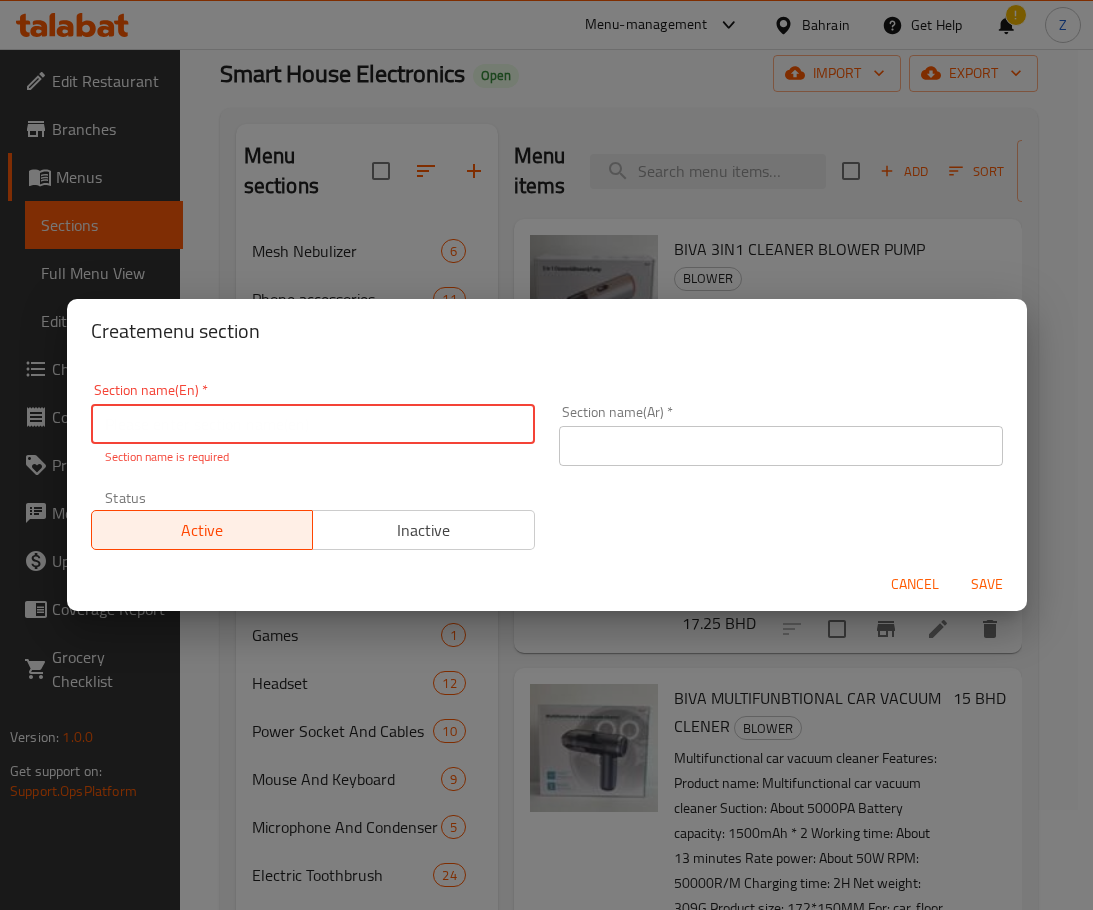 paste on "BIVA TYPE-C TO LIGHT" 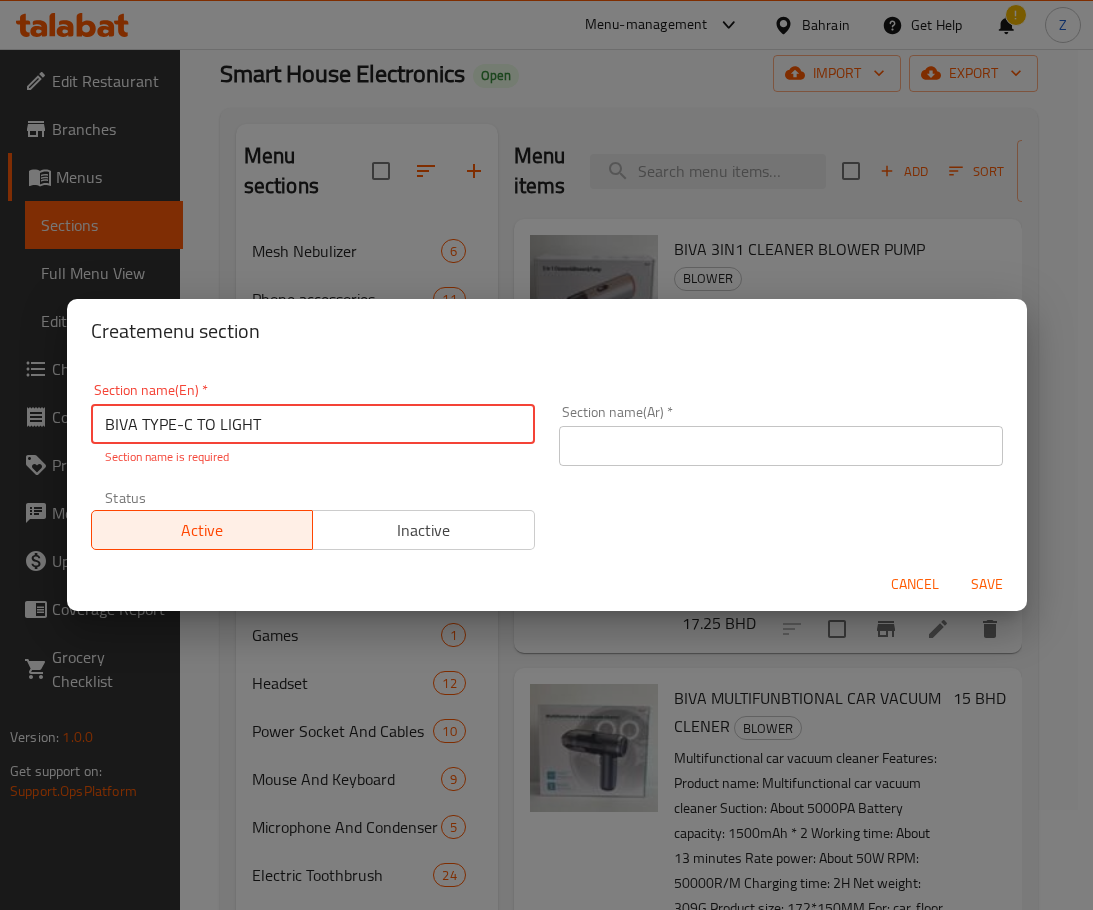 type on "BIVA TYPE-C TO LIGHT" 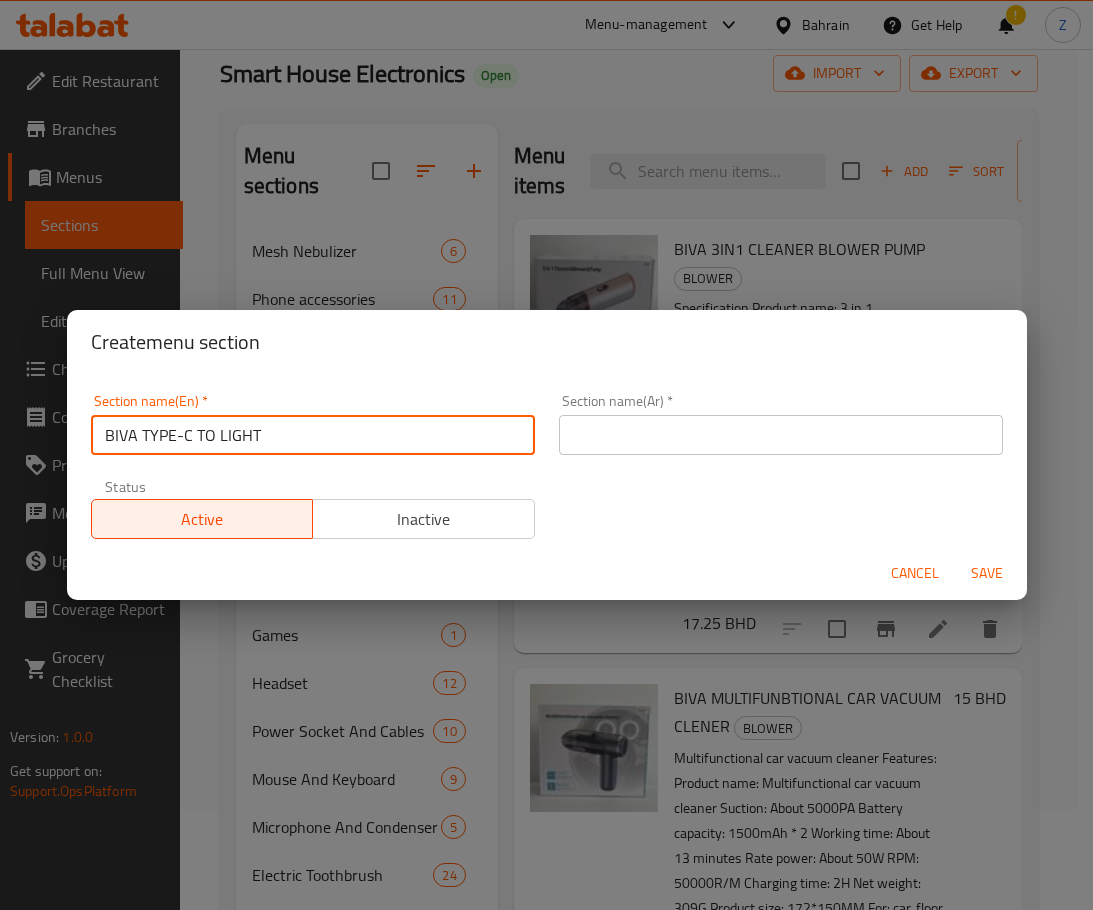 drag, startPoint x: 329, startPoint y: 440, endPoint x: -557, endPoint y: 431, distance: 886.0457 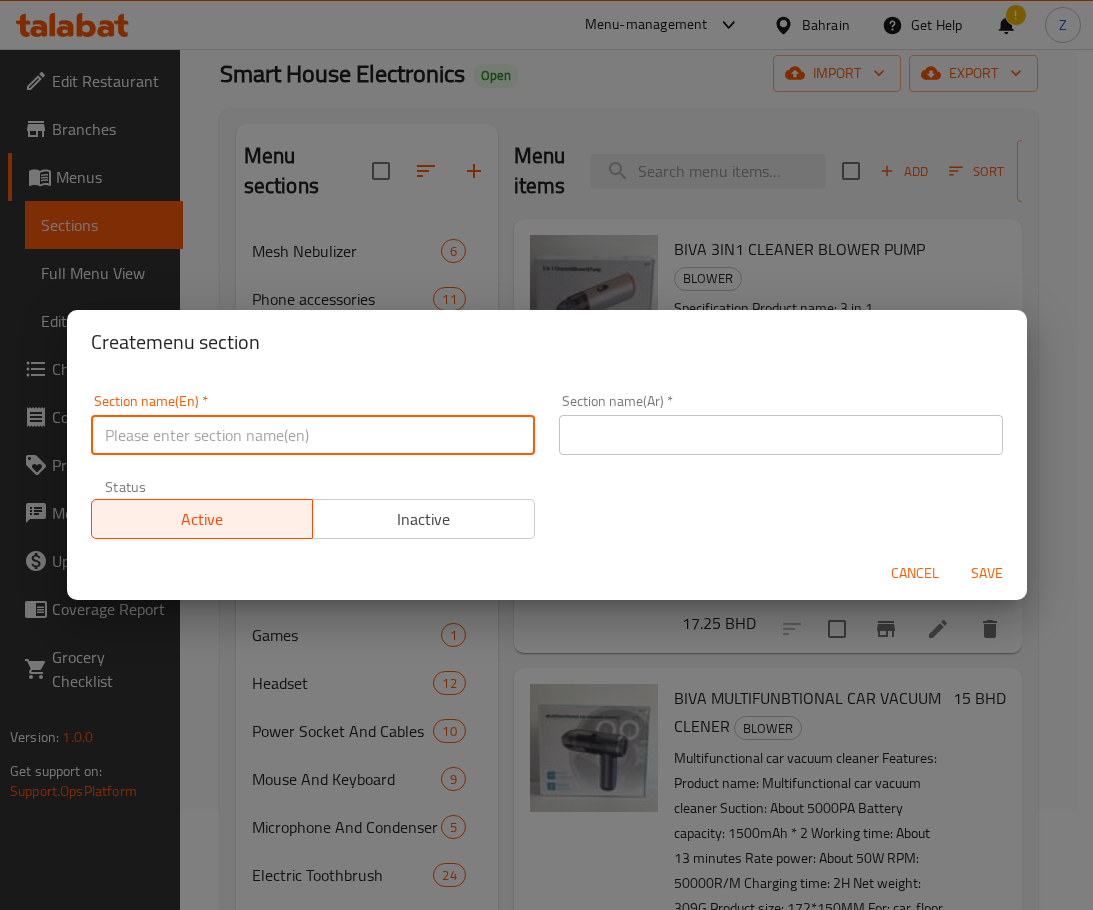 paste on "PHONE CABELS" 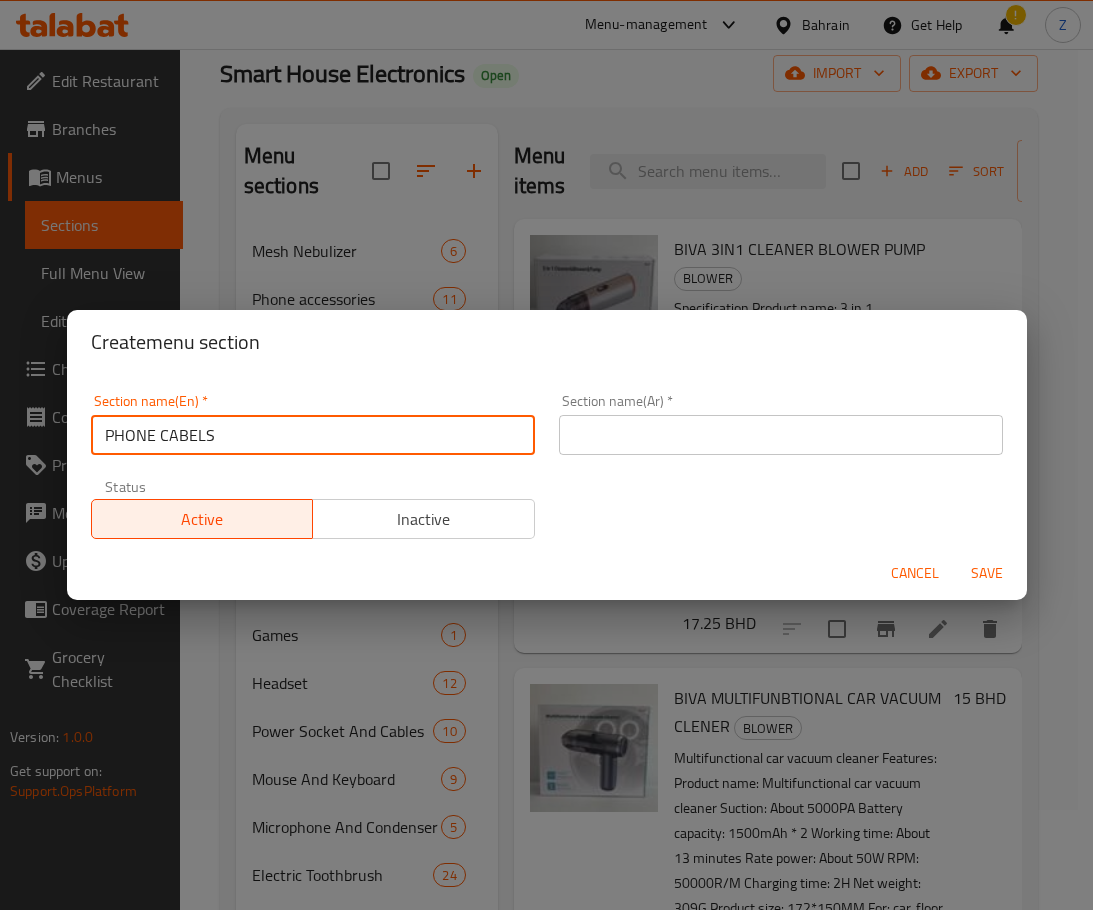 type on "PHONE CABELS" 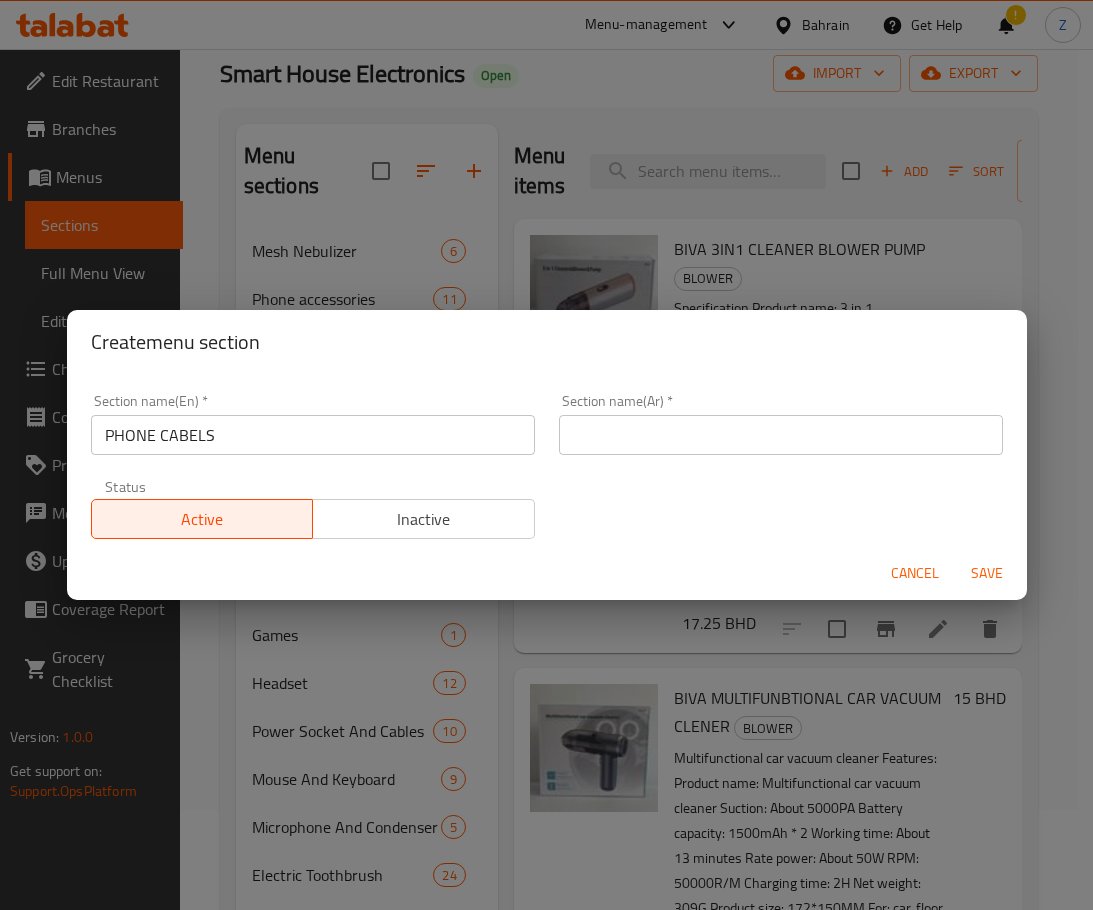 click at bounding box center [781, 435] 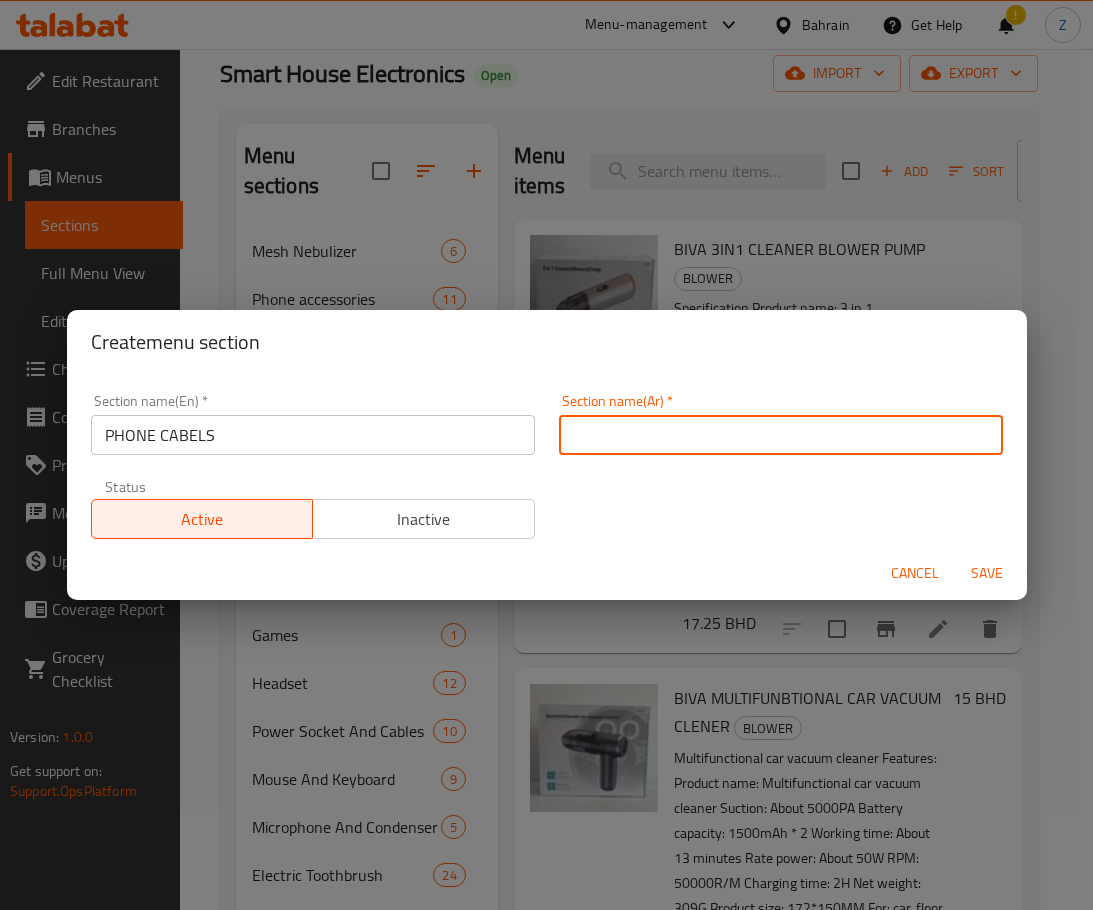 paste on "أسلاك الهاتف" 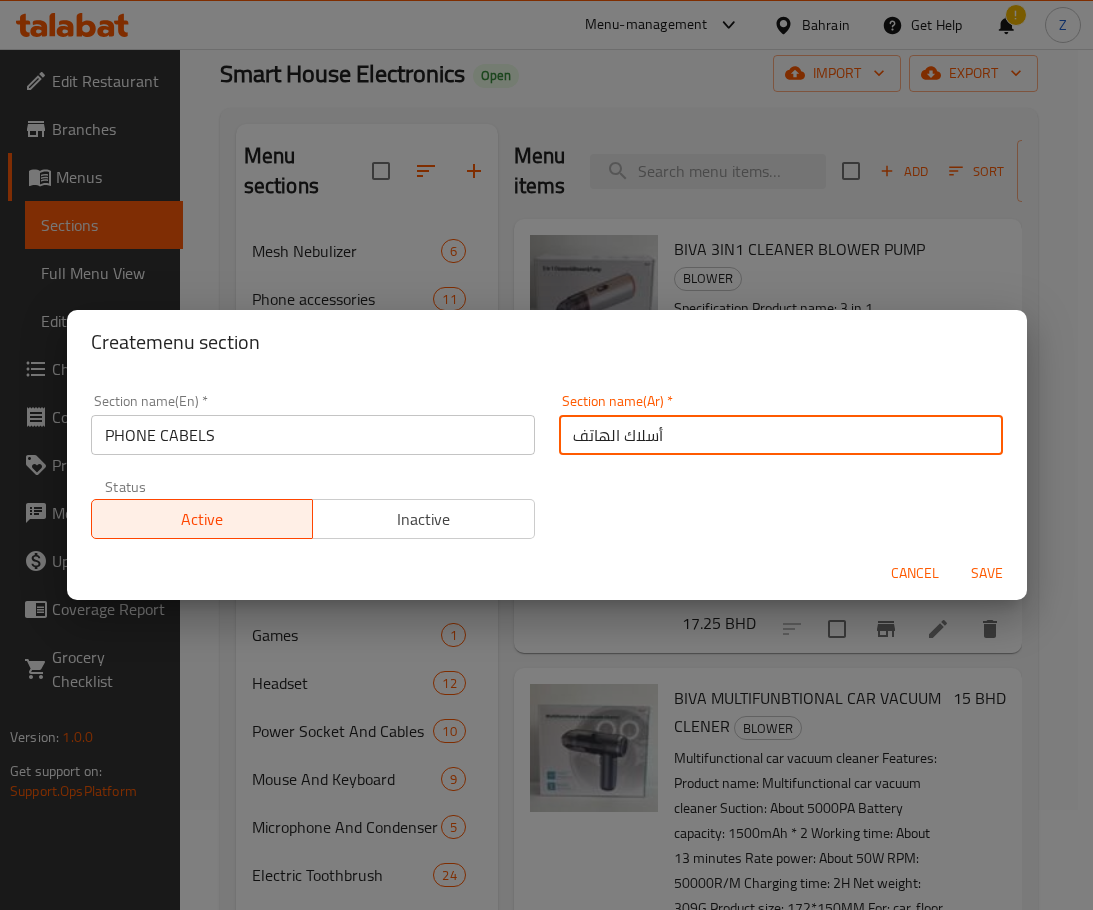 type on "أسلاك الهاتف" 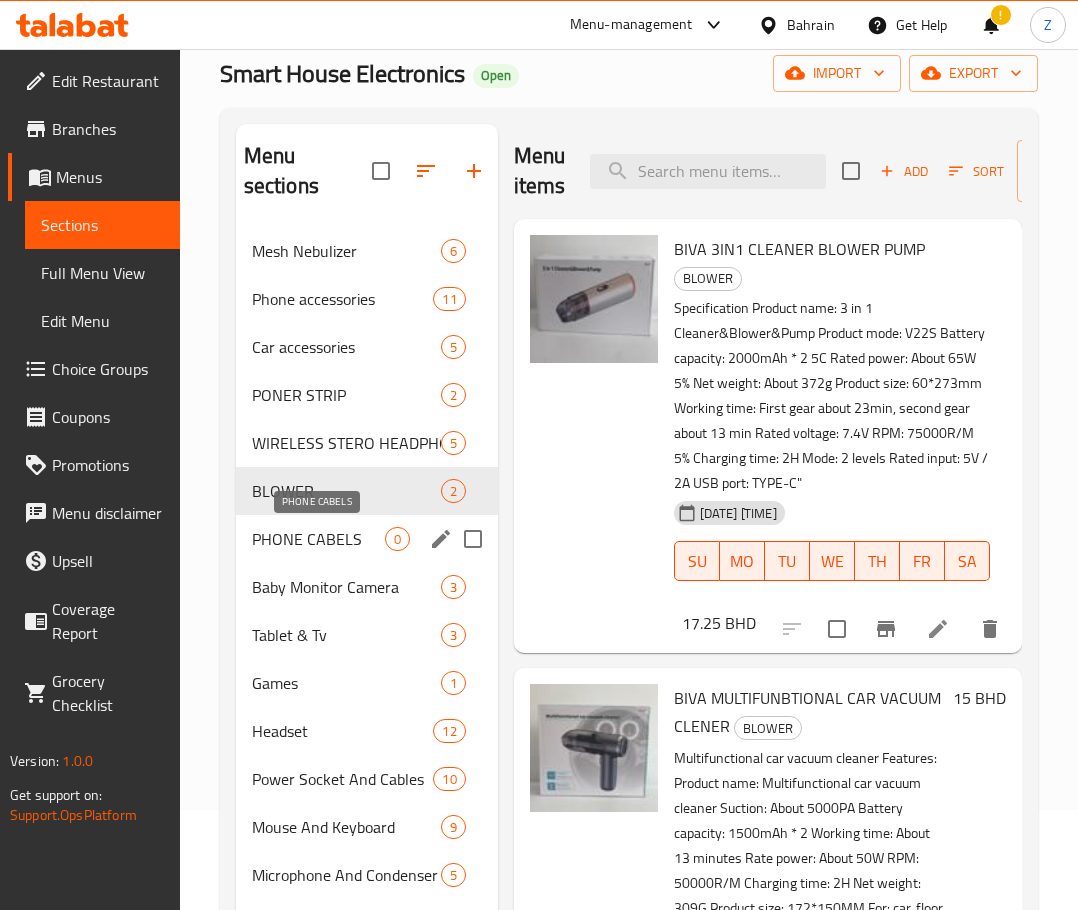 click on "PHONE CABELS" at bounding box center (318, 539) 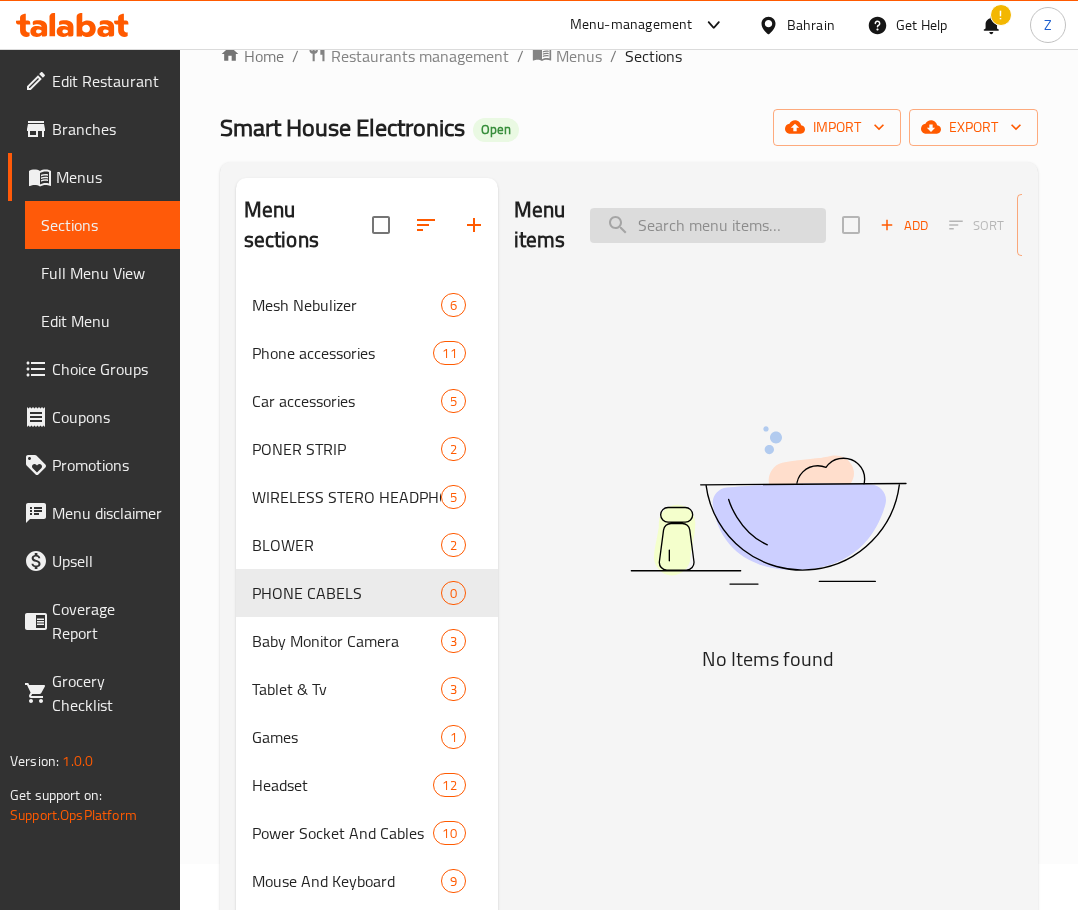scroll, scrollTop: 0, scrollLeft: 0, axis: both 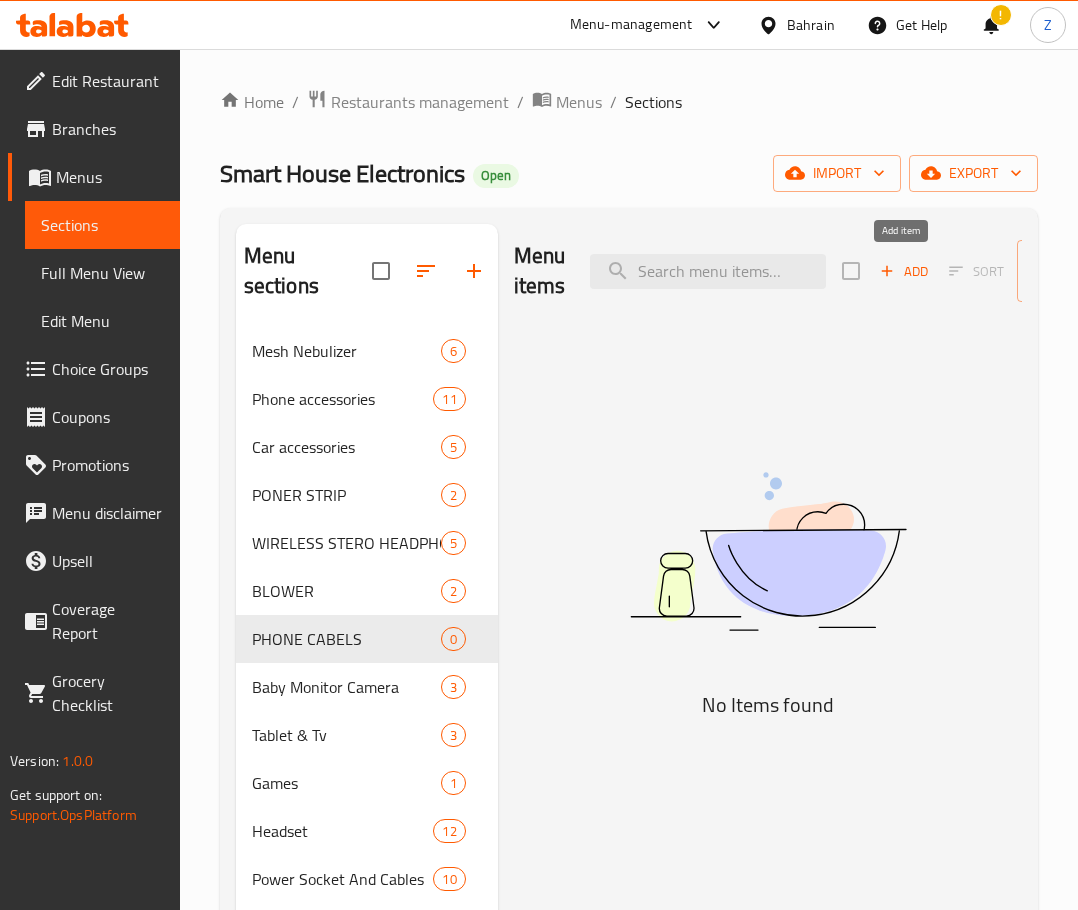 click 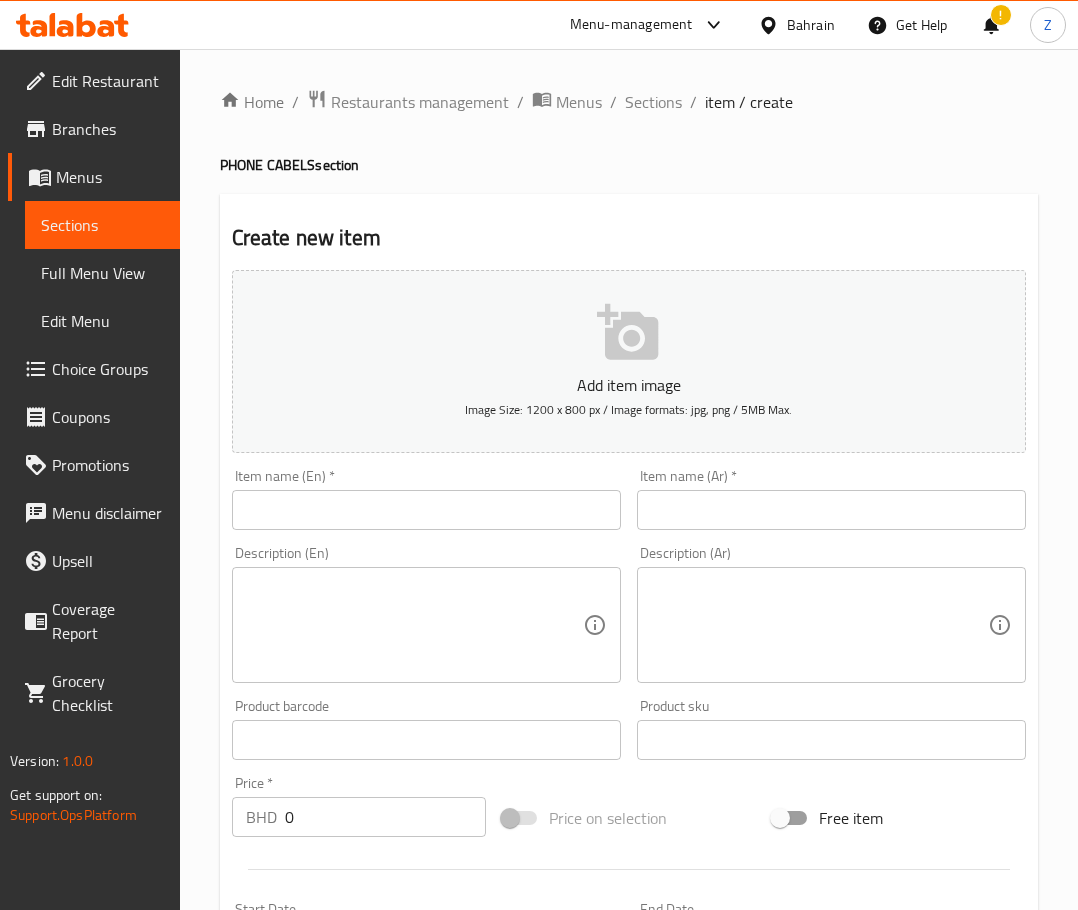 click at bounding box center [426, 510] 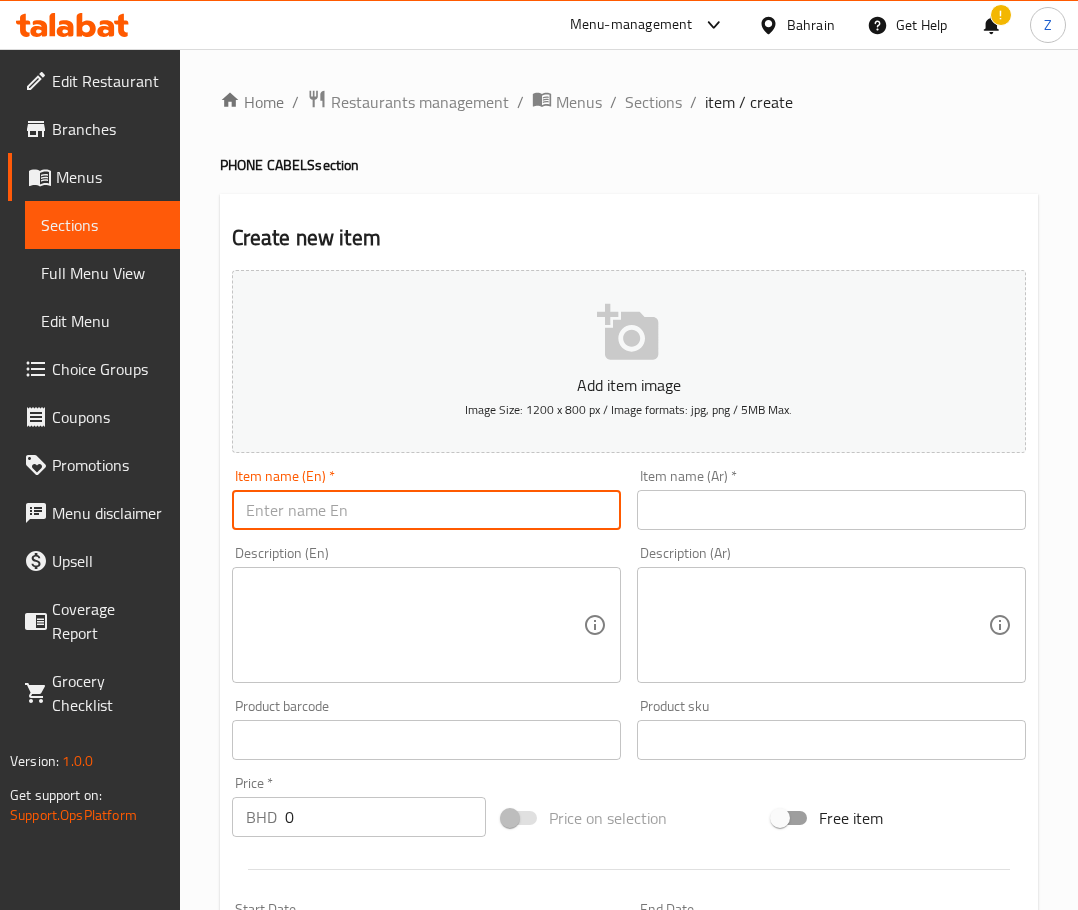 click at bounding box center (831, 510) 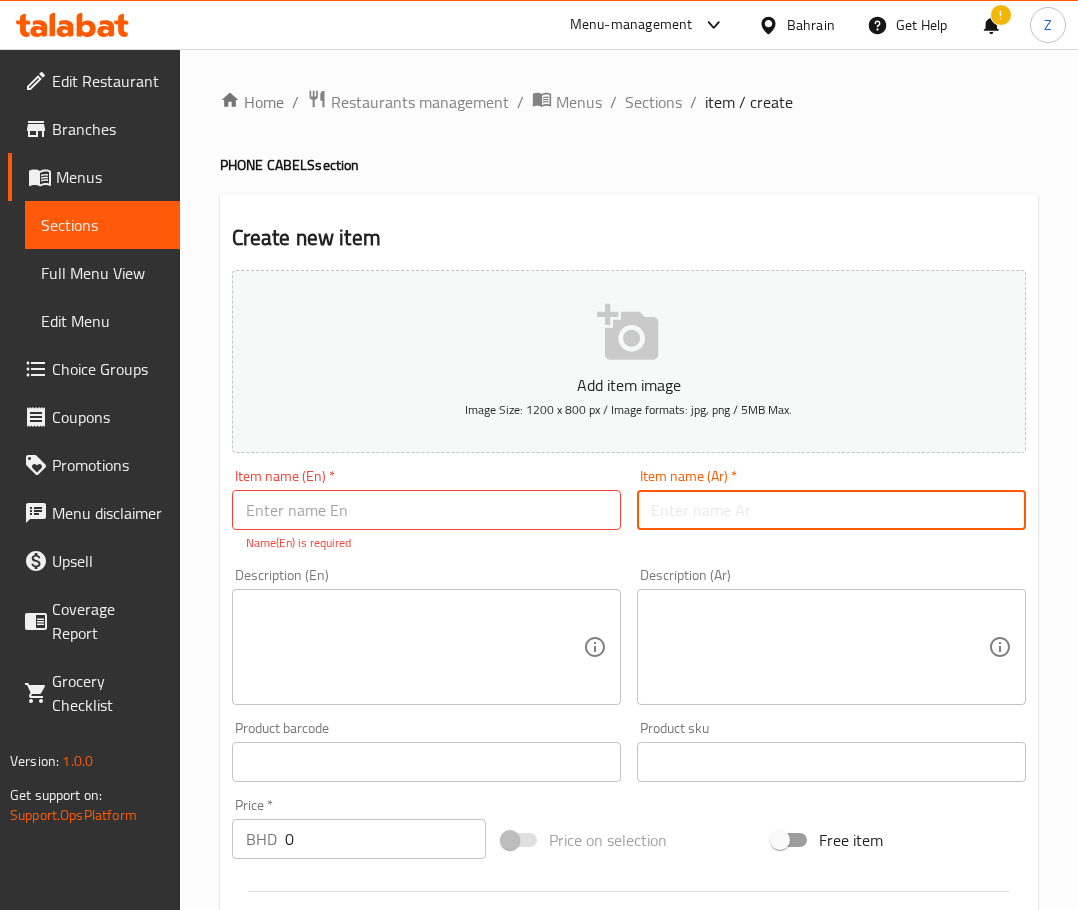 paste on "محول BIVA من Type-C إلى Lightning" 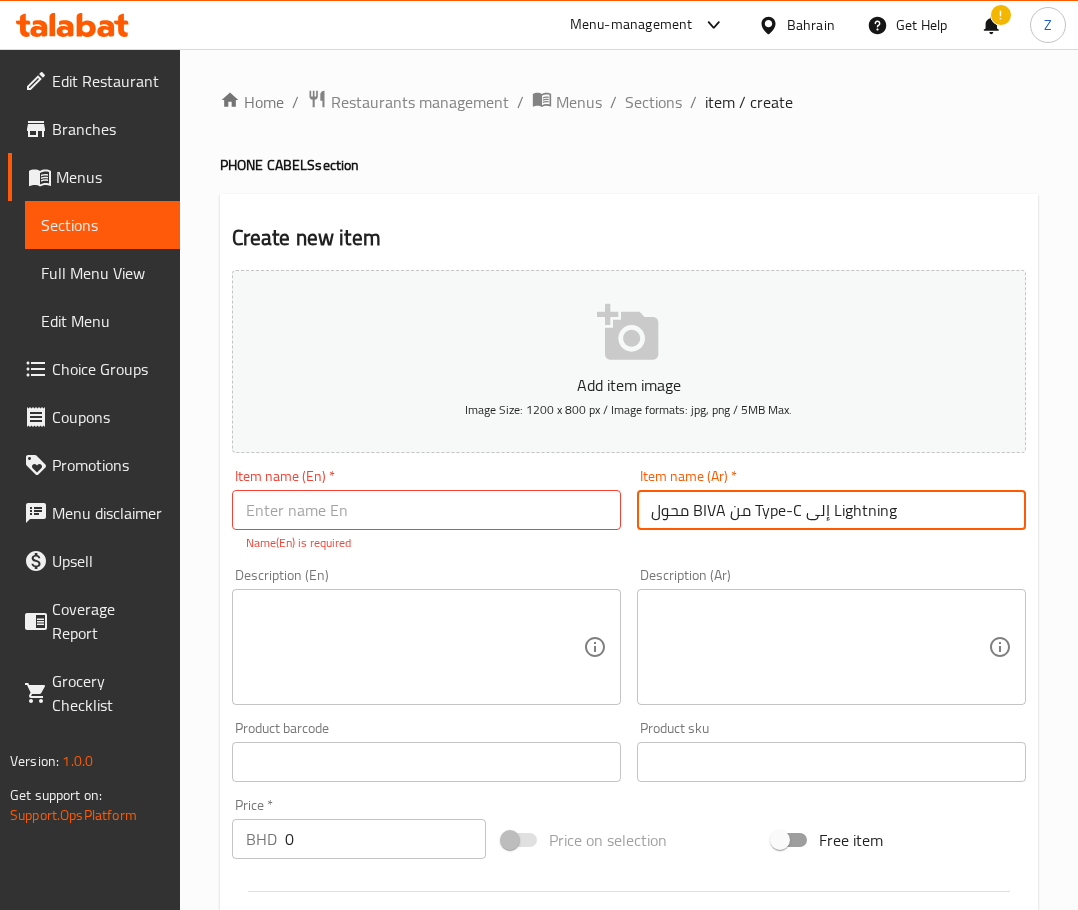 type on "محول BIVA من Type-C إلى Lightning" 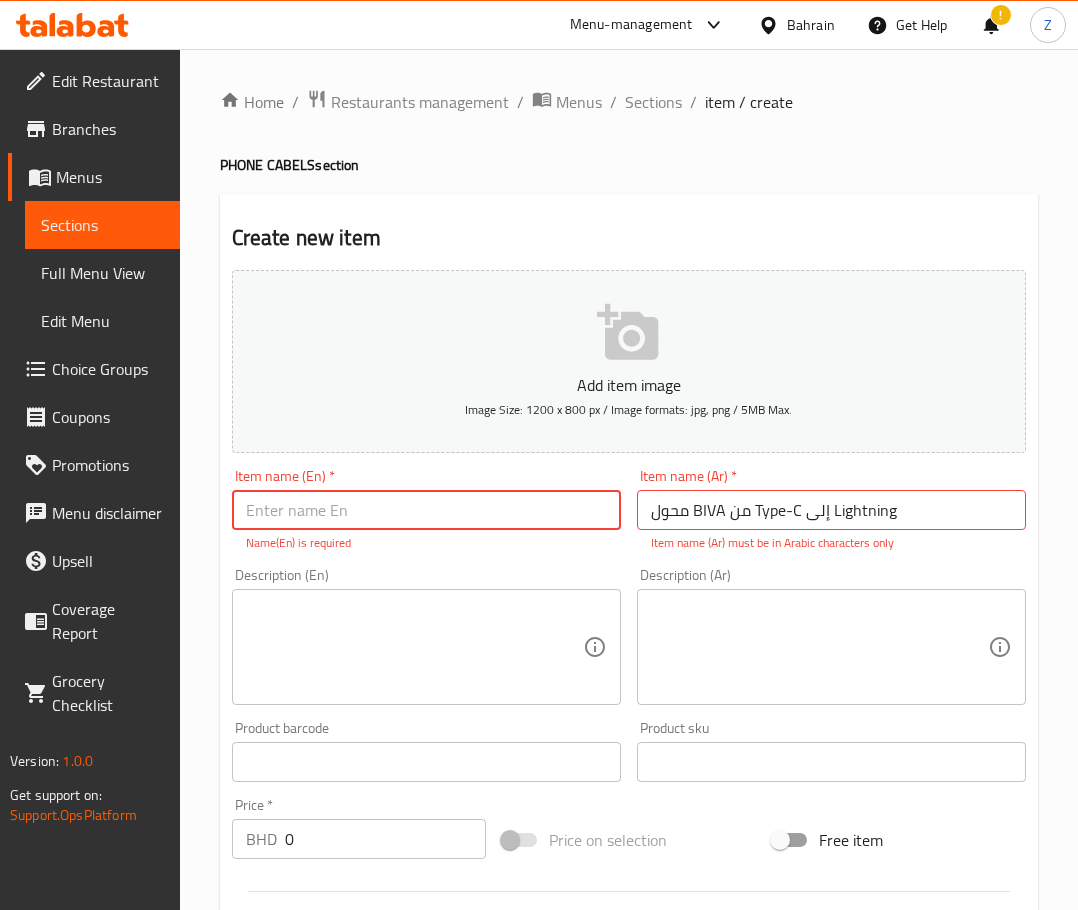click at bounding box center (426, 510) 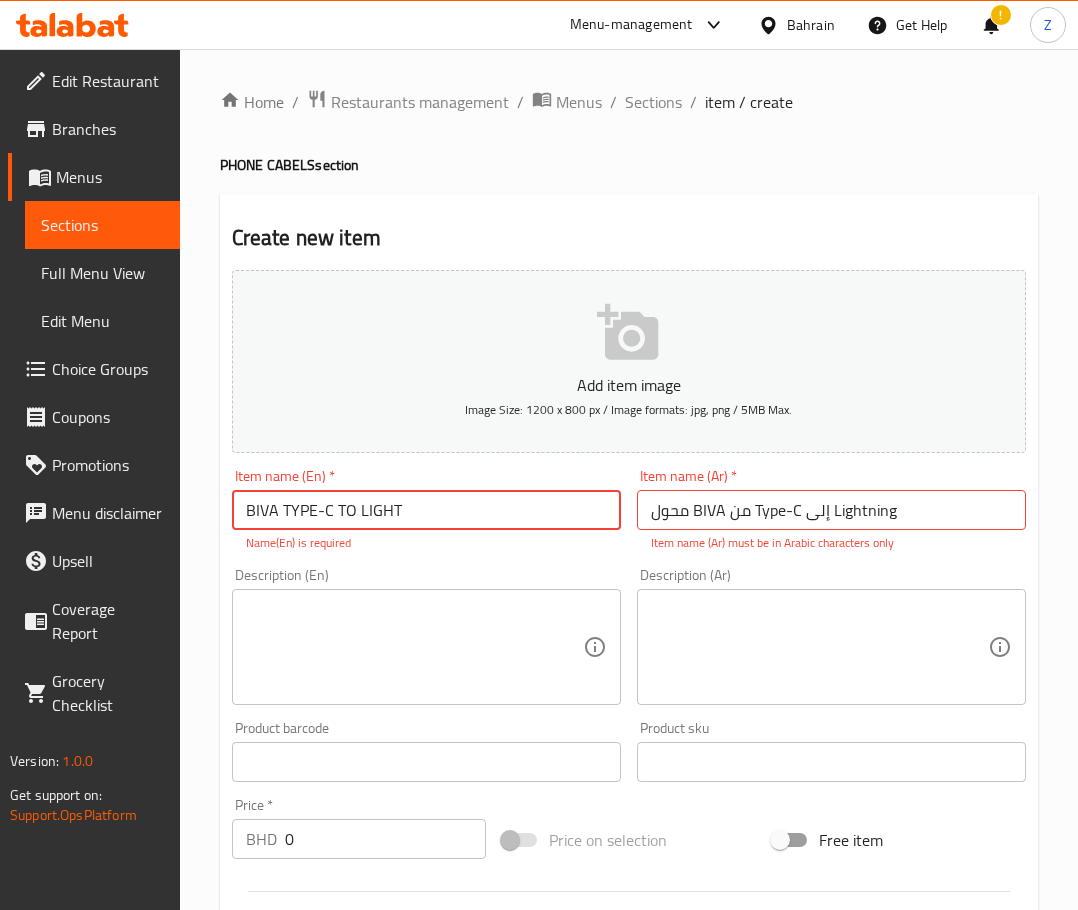 type on "BIVA TYPE-C TO LIGHT" 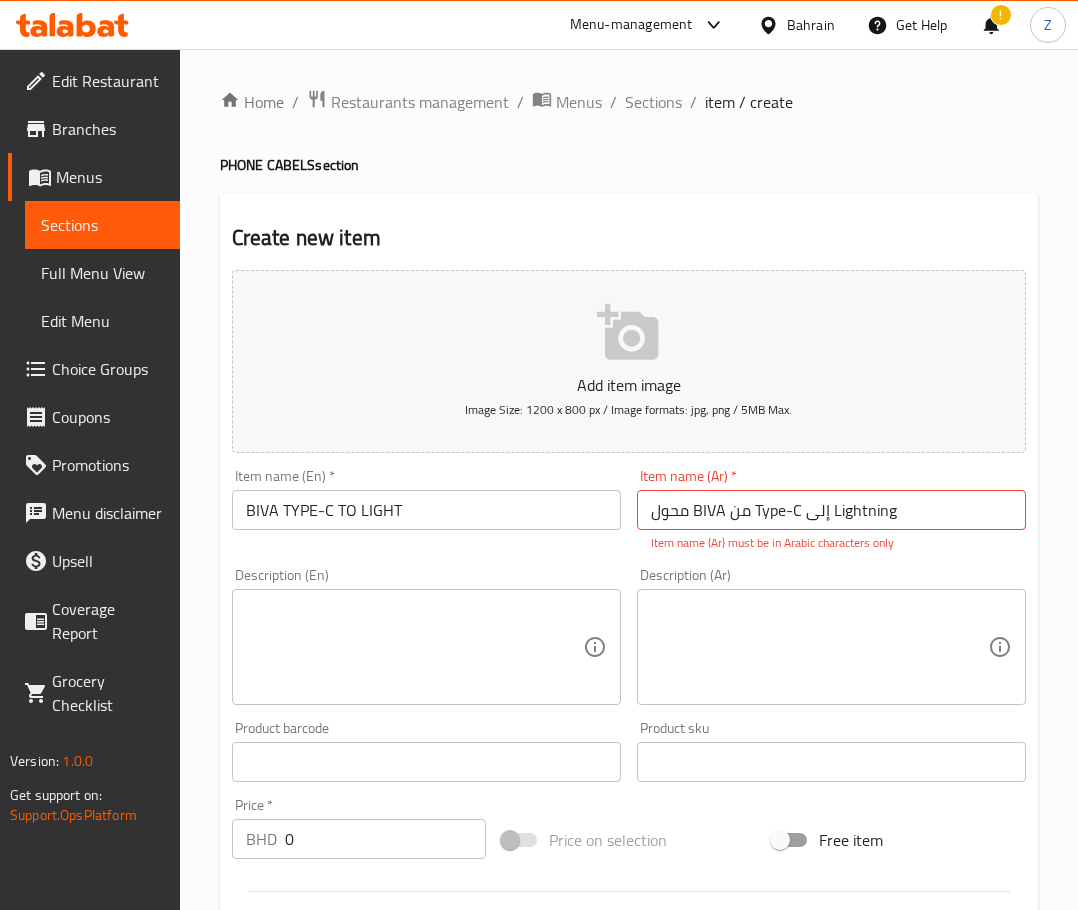 click at bounding box center (819, 647) 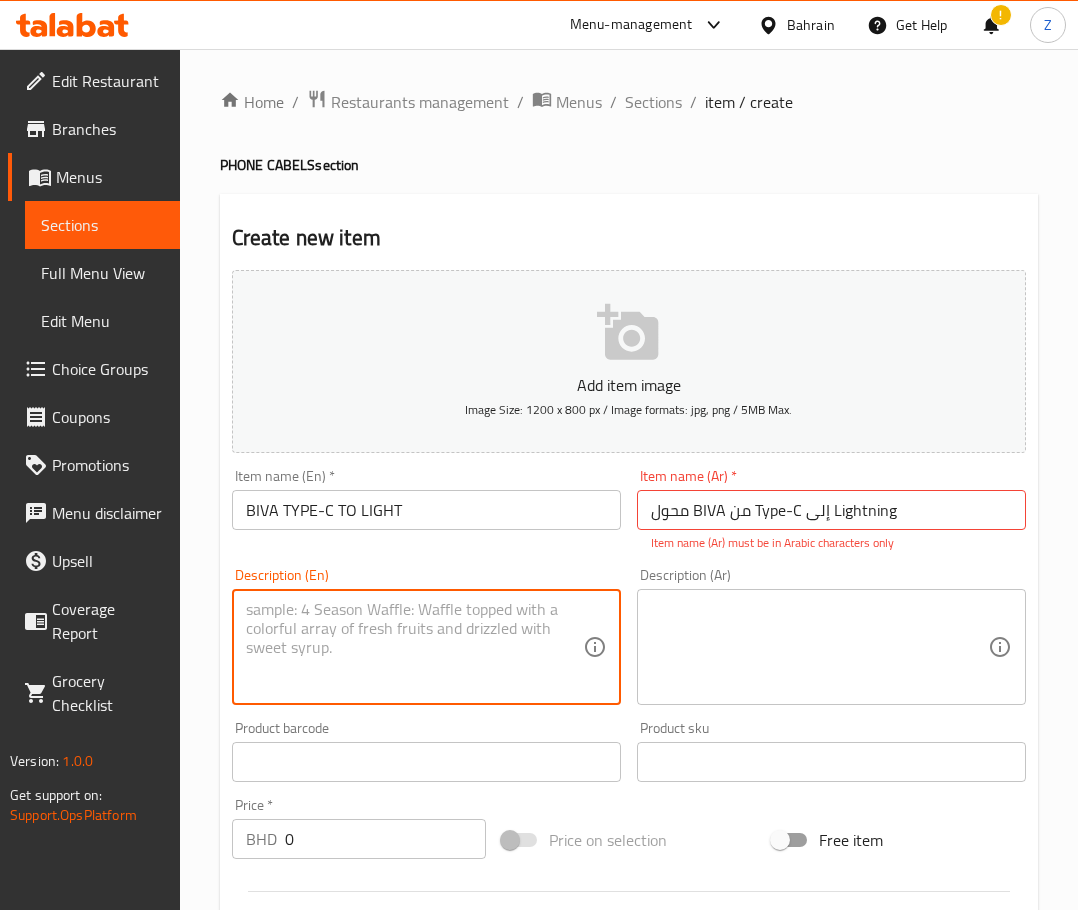 click at bounding box center (414, 647) 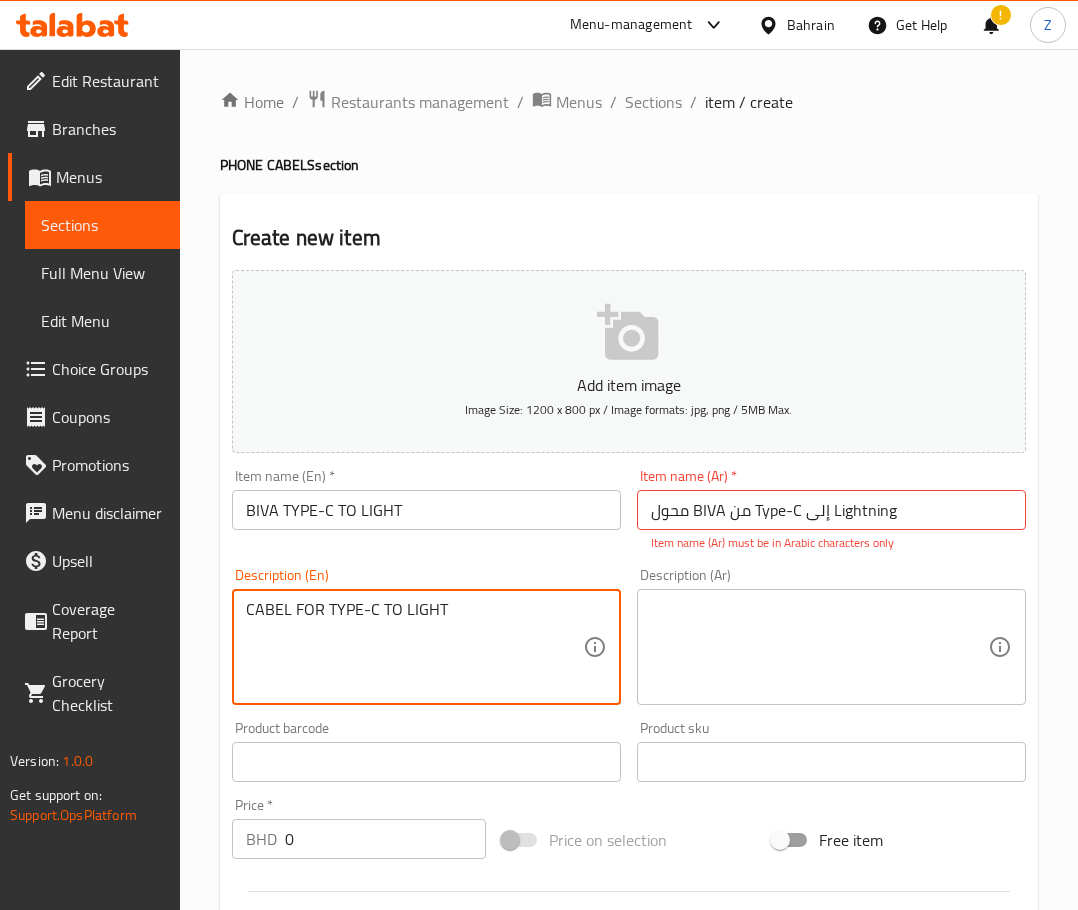 type on "CABEL FOR TYPE-C TO LIGHT" 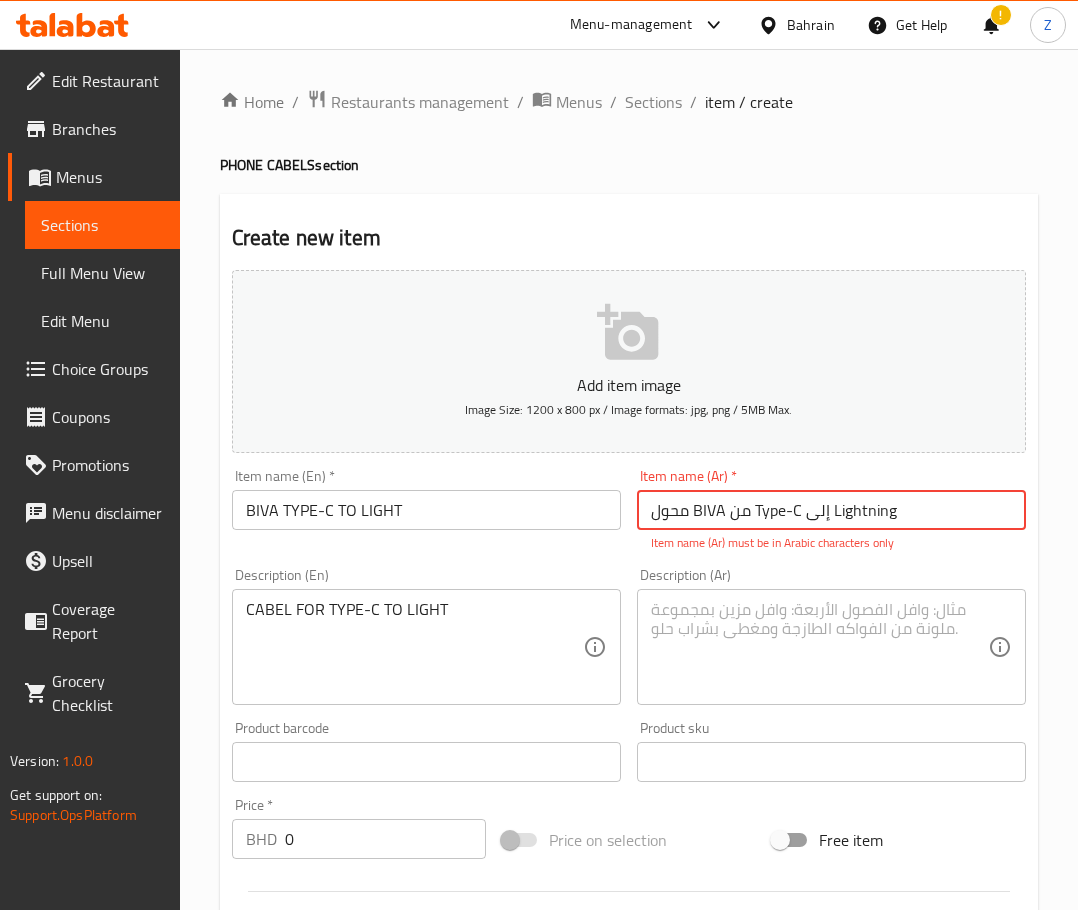 drag, startPoint x: 935, startPoint y: 507, endPoint x: 484, endPoint y: 507, distance: 451 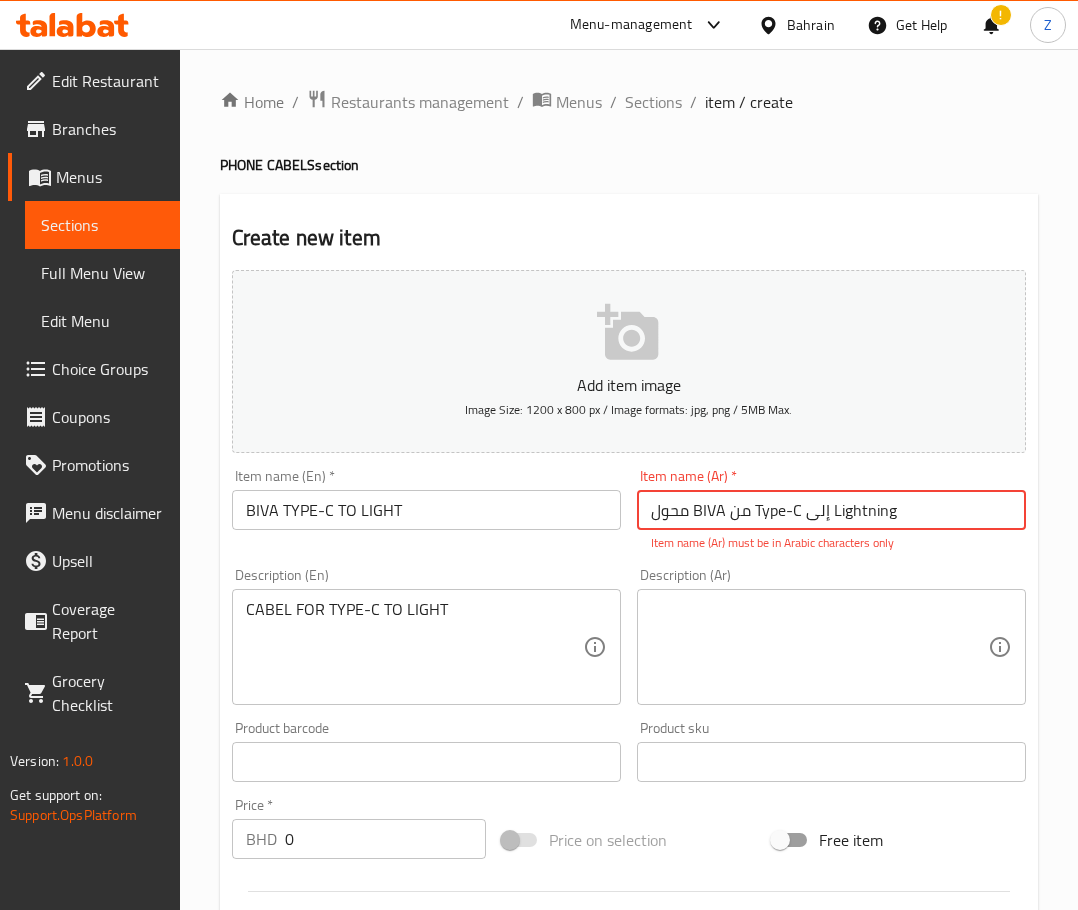 click on "Add item image Image Size: 1200 x 800 px / Image formats: jpg, png / 5MB Max. Item name (En) ​​* BIVA TYPE-C TO LIGHT Item name (En) ​​* Item name (Ar) ​​* محول BIVA من Type-C إلى Lightning Item name (Ar) ​​* Item name (Ar) must be in Arabic characters only Description (En) CABEL FOR TYPE-C TO LIGHT  Description (En) Description (Ar) Description (Ar) Product barcode Product barcode Product sku Product sku Price ​​* BHD 0 Price ​​* Price on selection Free item Start Date Start Date End Date End Date Available Days SU MO TU WE TH FR SA Available from ​​ ​​ Available to ​​ ​​ Status Active Inactive Exclude from GEM" at bounding box center (629, 704) 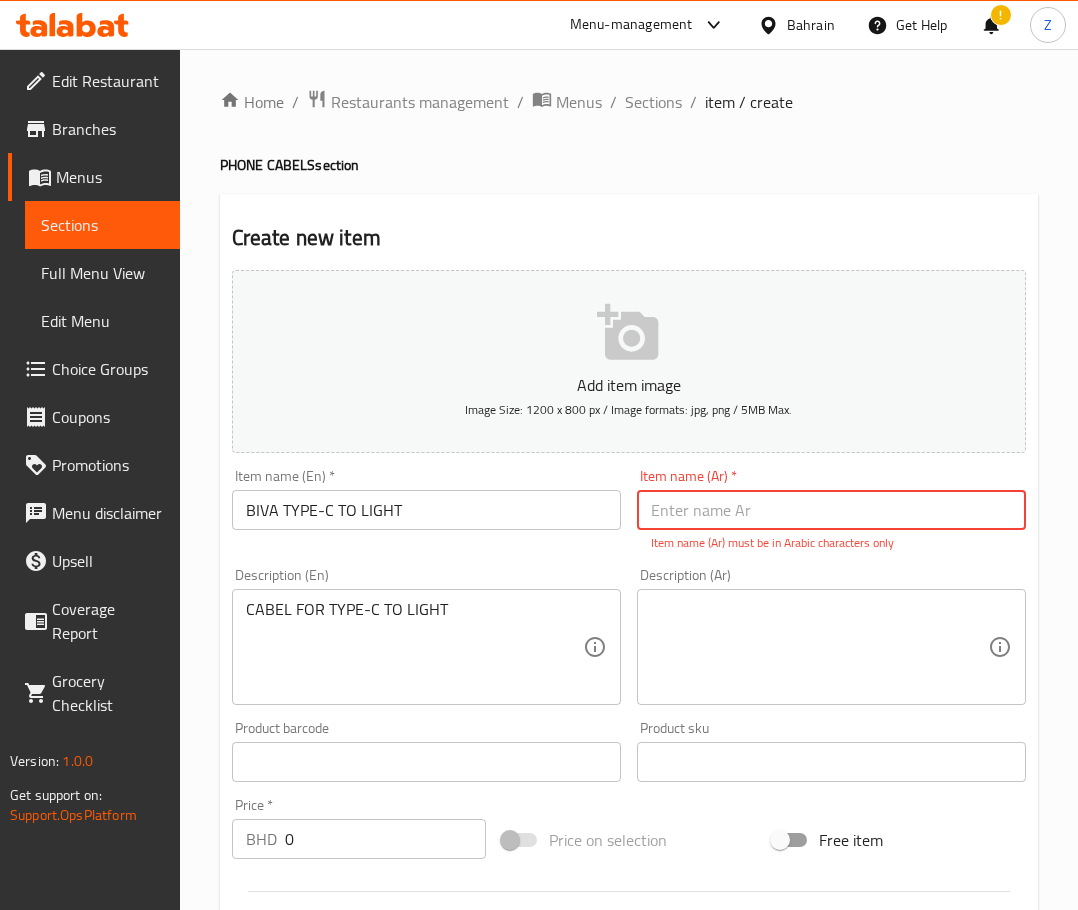 type on "ب" 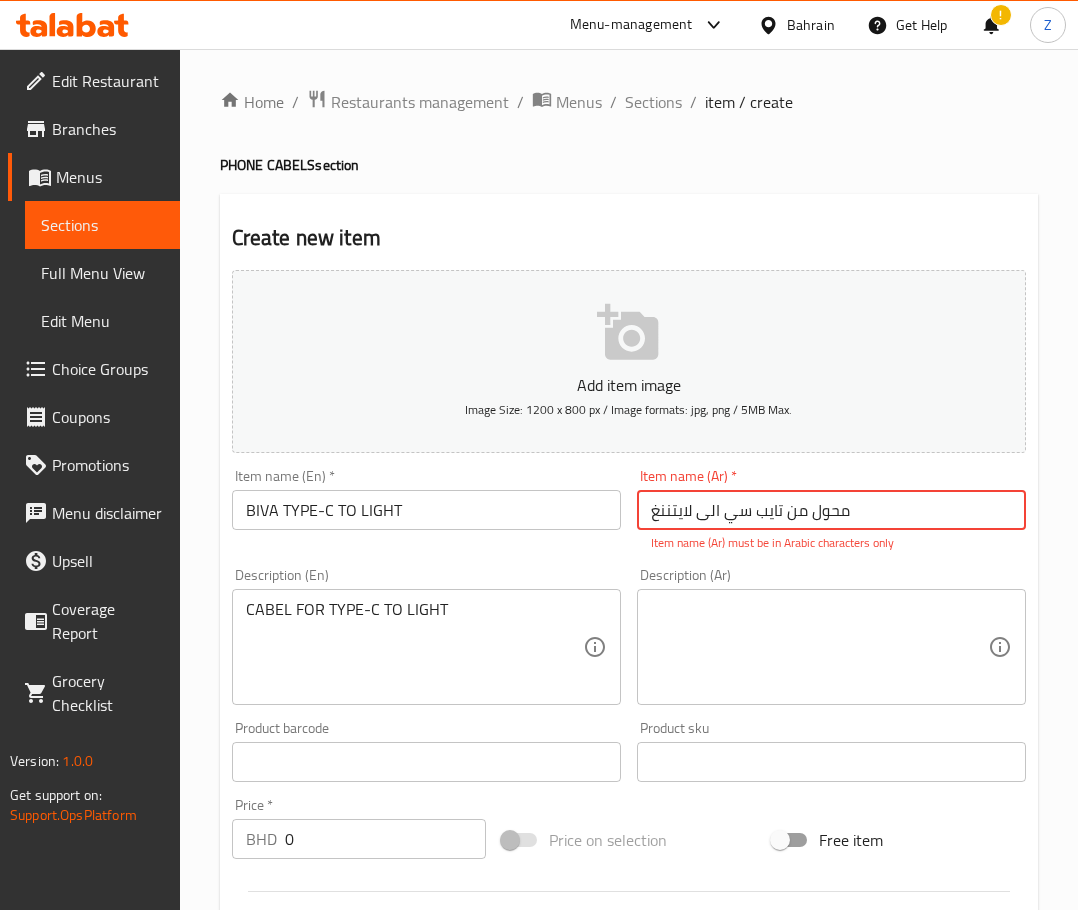 type on "محول من تايب سي الى لايتننغ" 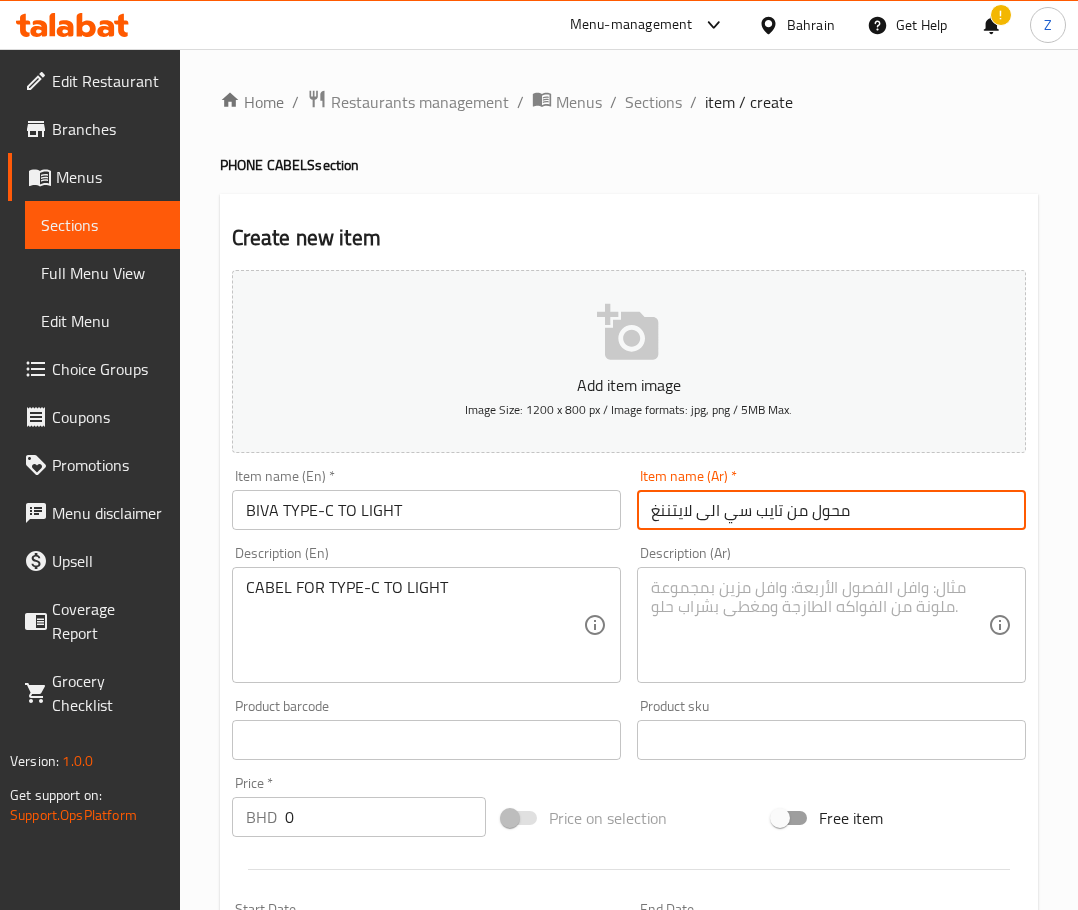 drag, startPoint x: 896, startPoint y: 509, endPoint x: 601, endPoint y: 511, distance: 295.00677 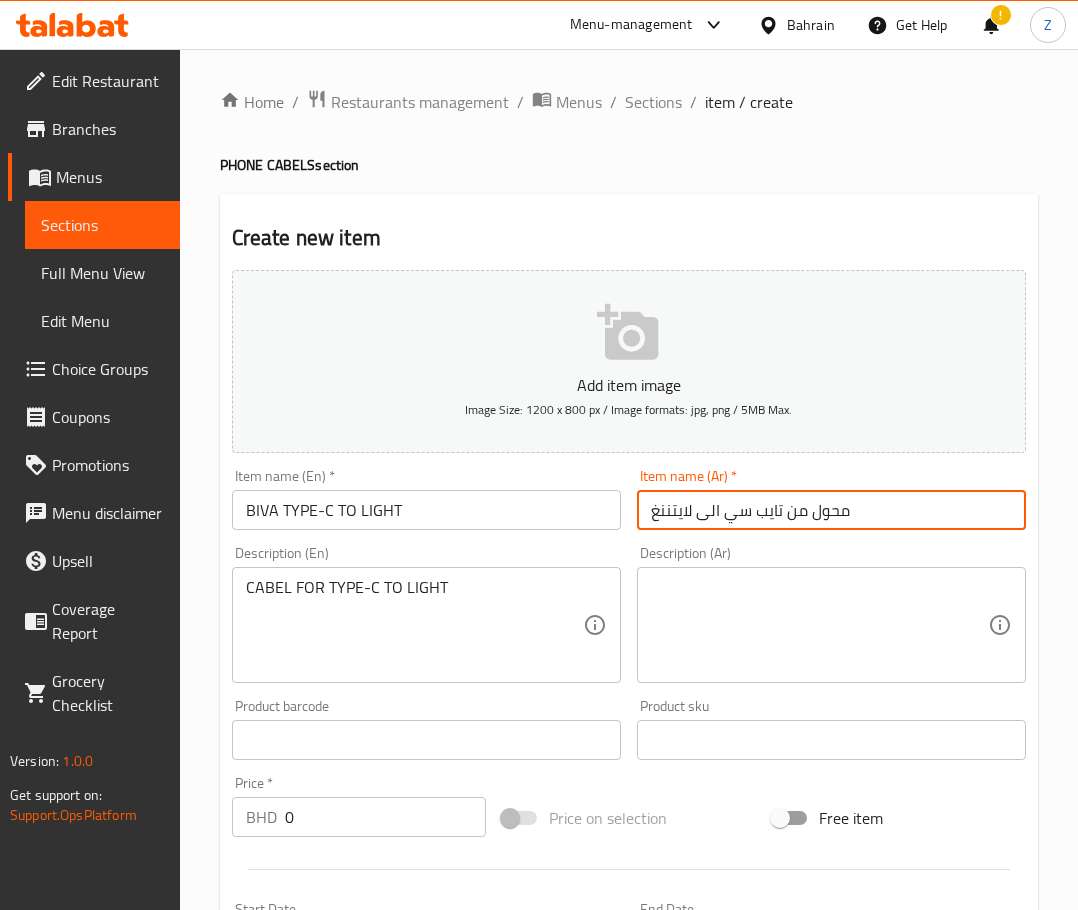 click on "Add item image Image Size: 1200 x 800 px / Image formats: jpg, png / 5MB Max. Item name (En)   * BIVA TYPE-C TO LIGHT Item name (En)  * Item name (Ar)   * محول من تايب سي الى لايتننغ Item name (Ar)  * Description (En) CABEL FOR TYPE-C TO LIGHT  Description (En) Description (Ar) Description (Ar) Product barcode Product barcode Product sku Product sku Price   * BHD 0 Price  * Price on selection Free item Start Date Start Date End Date End Date Available Days SU MO TU WE TH FR SA Available from ​ ​ Available to ​ ​ Status Active Inactive Exclude from GEM" at bounding box center (629, 693) 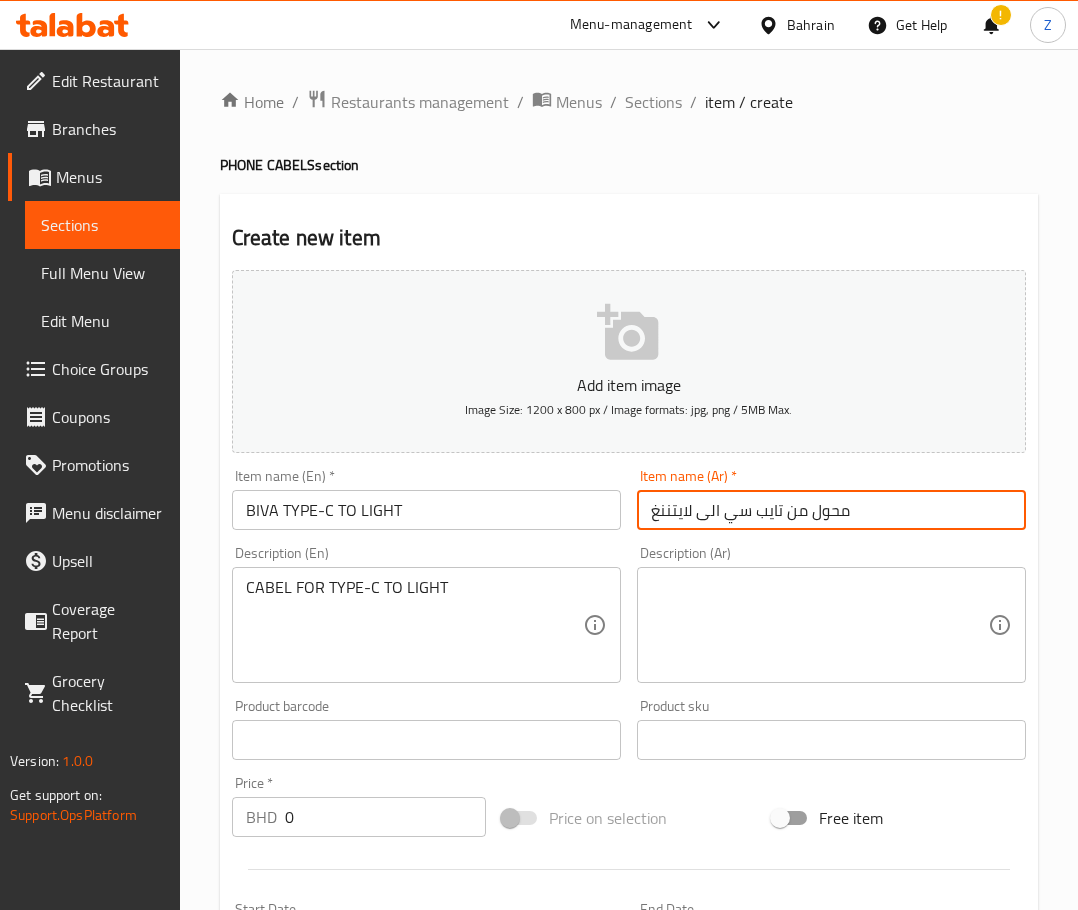 click at bounding box center [819, 625] 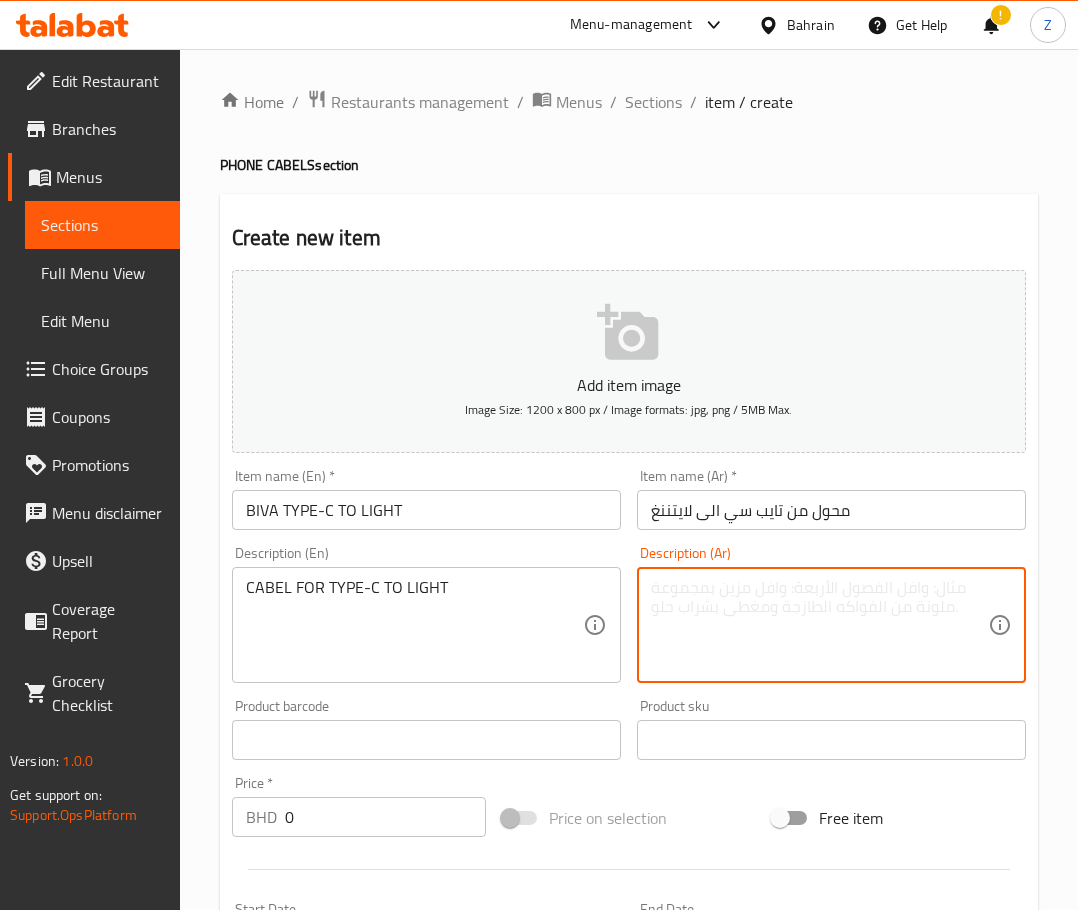 paste on "محول من تايب سي الى لايتننغ" 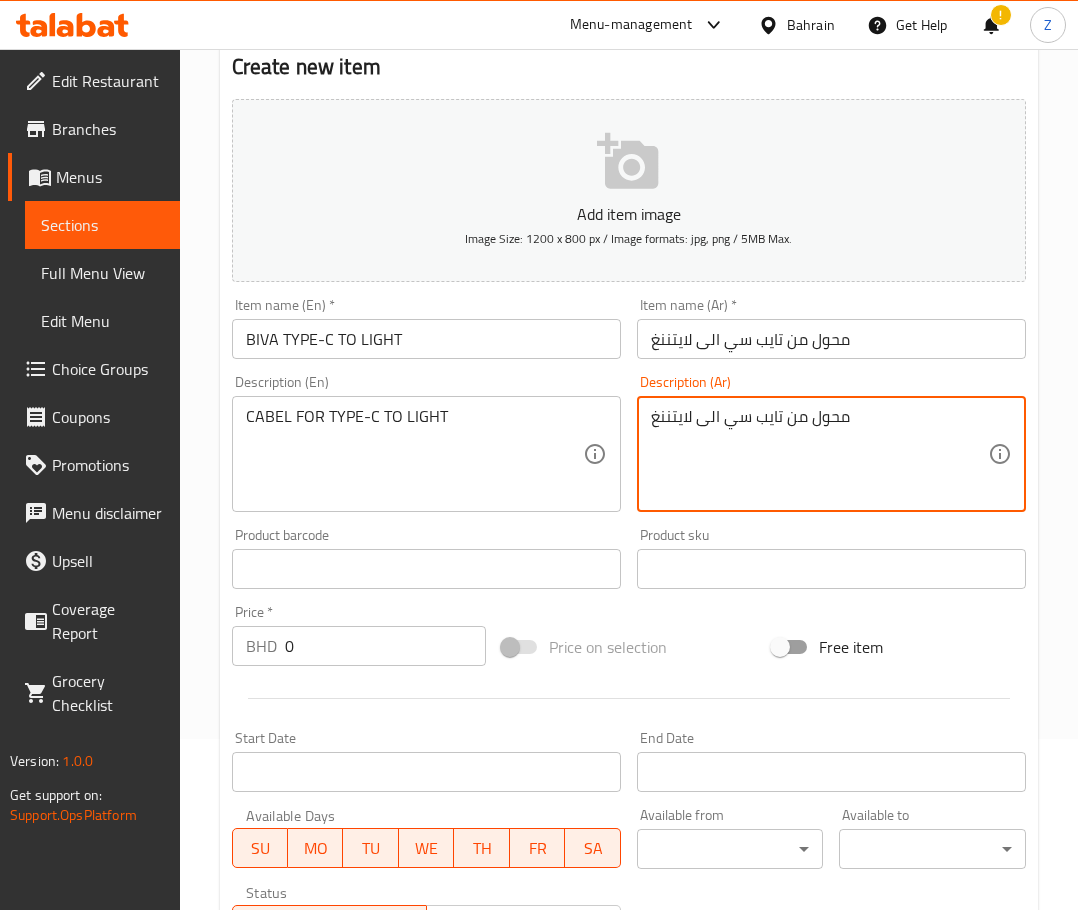 scroll, scrollTop: 200, scrollLeft: 0, axis: vertical 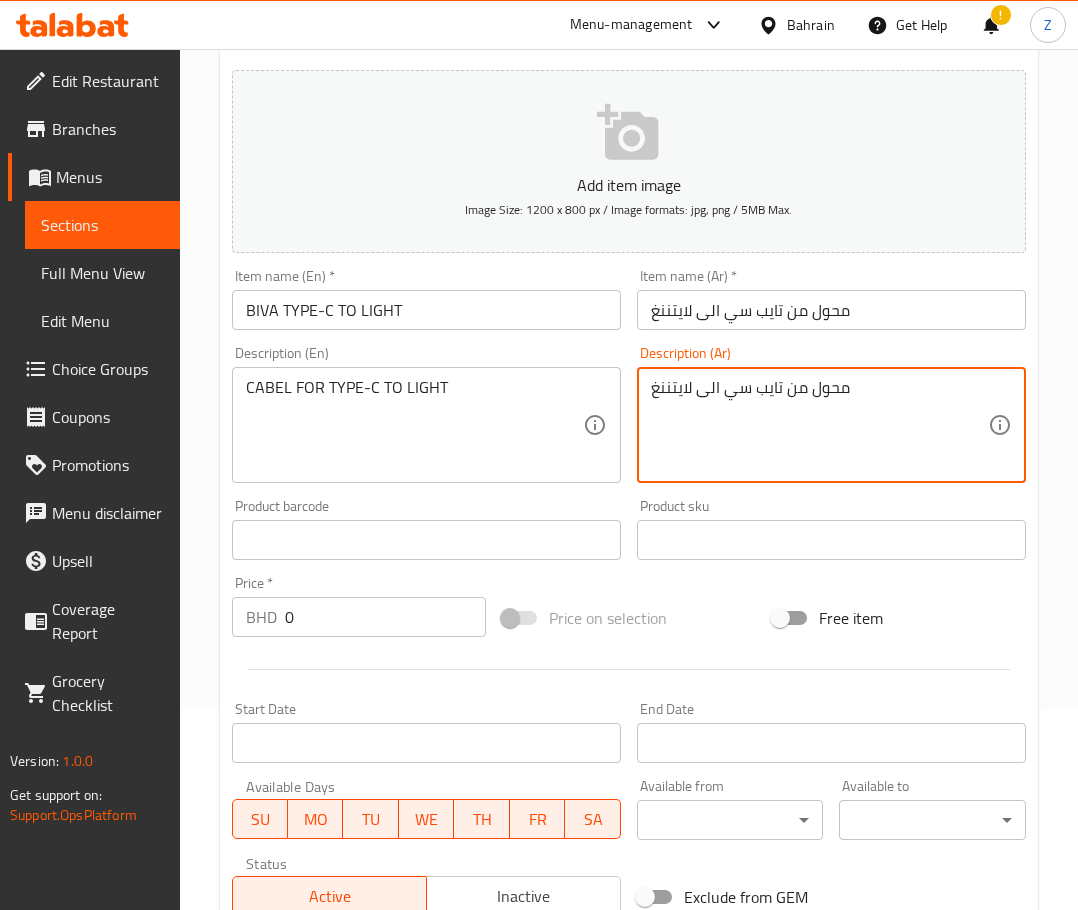 type on "محول من تايب سي الى لايتننغ" 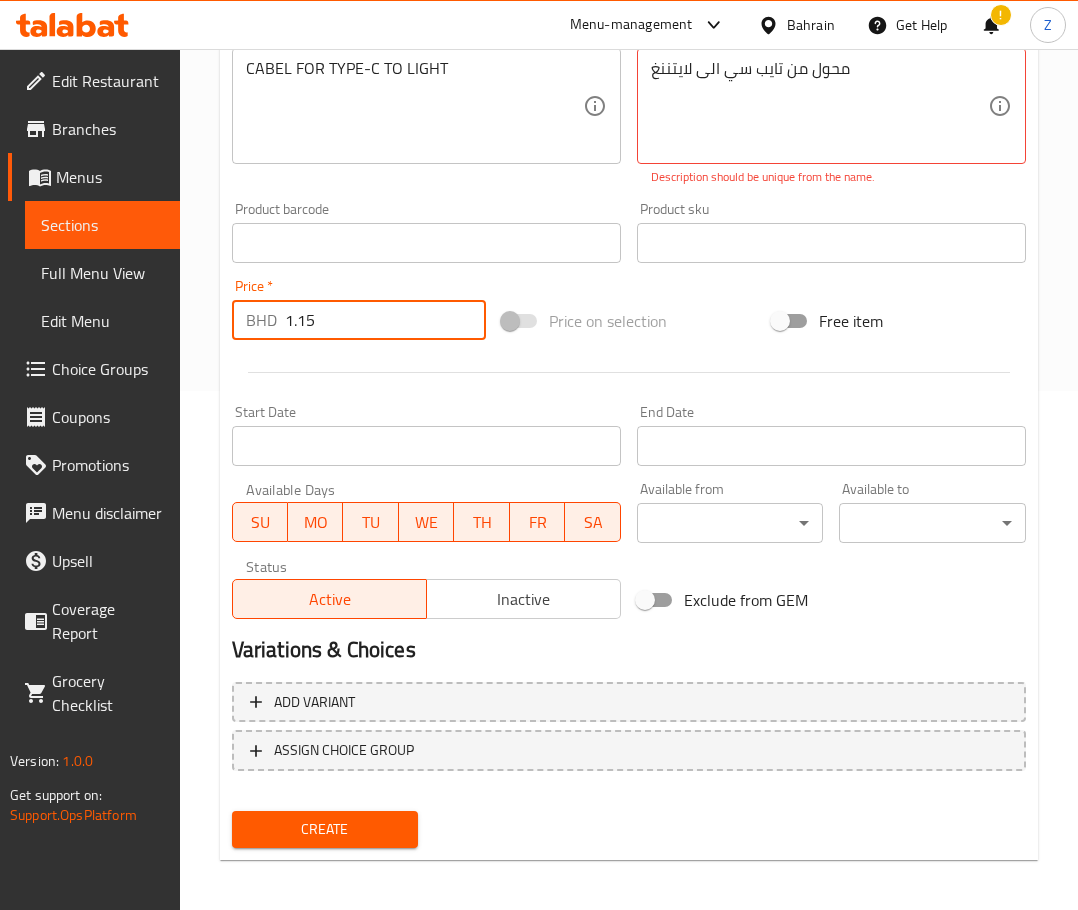 scroll, scrollTop: 525, scrollLeft: 0, axis: vertical 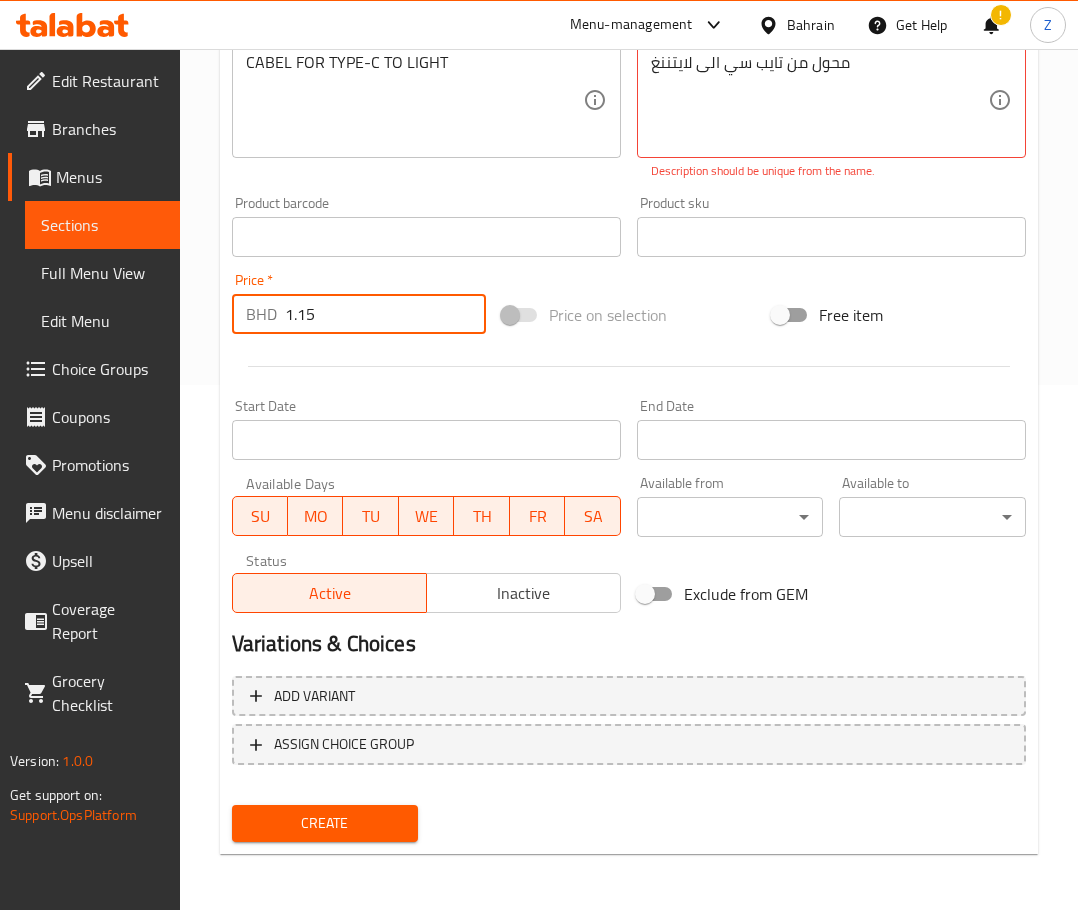 type on "1.15" 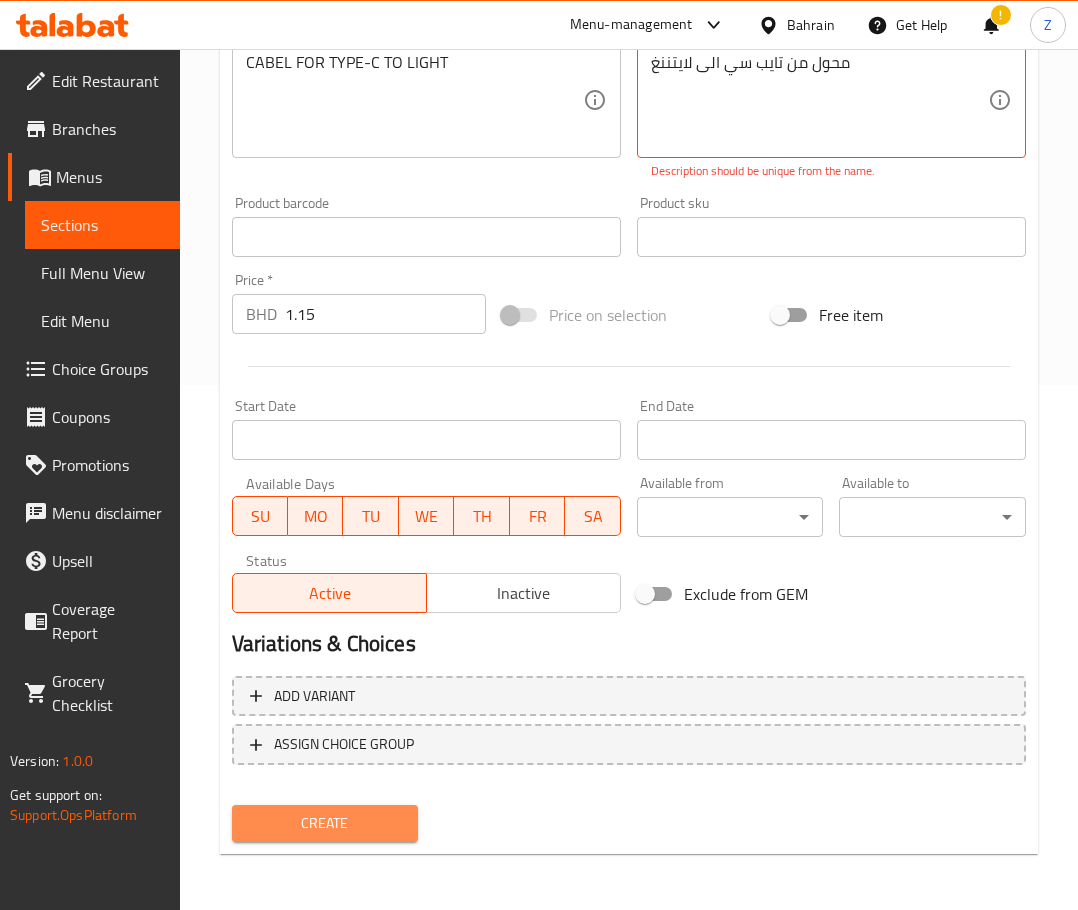 click on "Create" at bounding box center (325, 823) 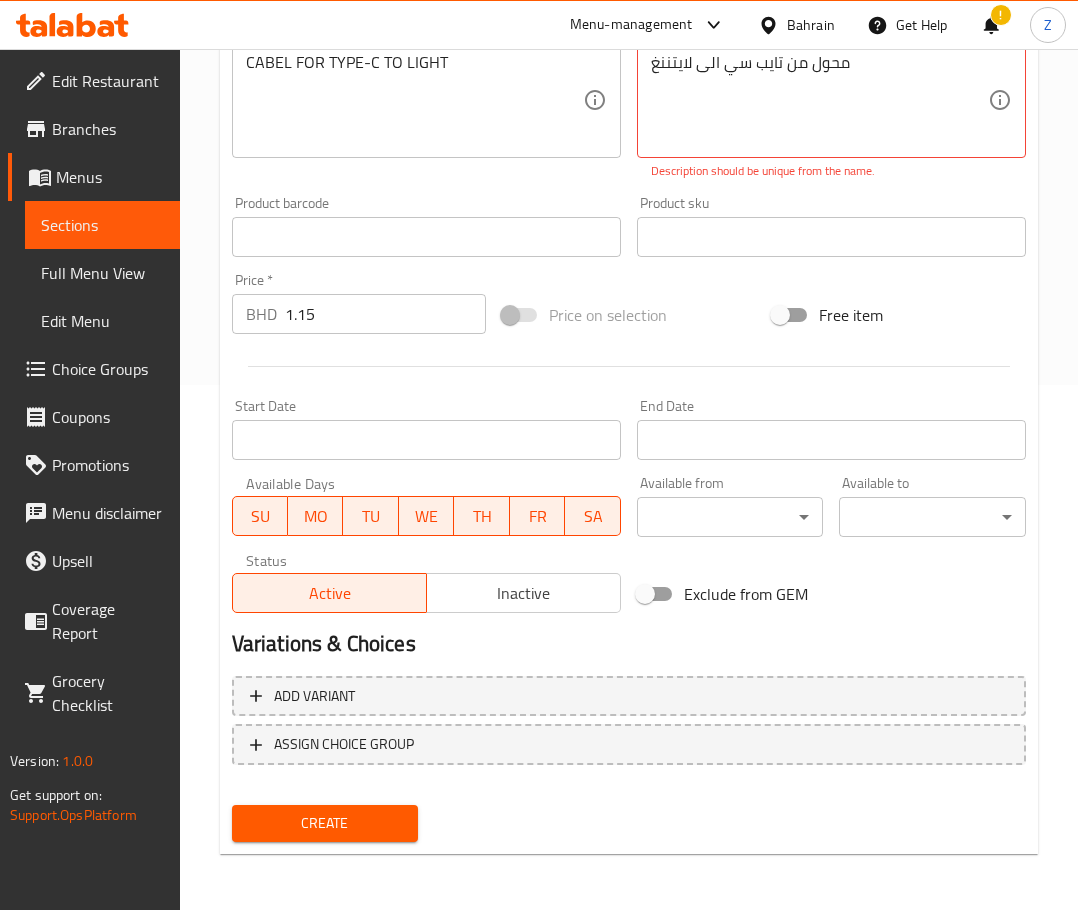 click on "Create" at bounding box center [325, 823] 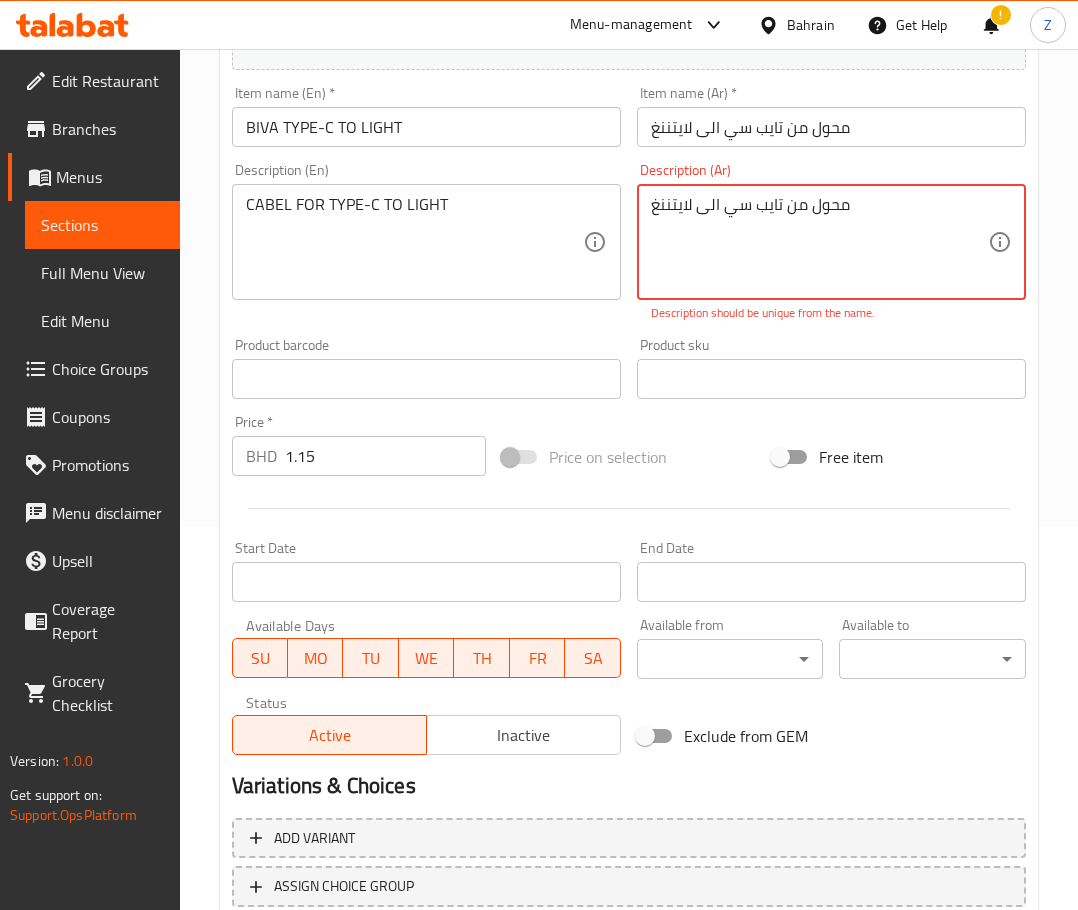 scroll, scrollTop: 325, scrollLeft: 0, axis: vertical 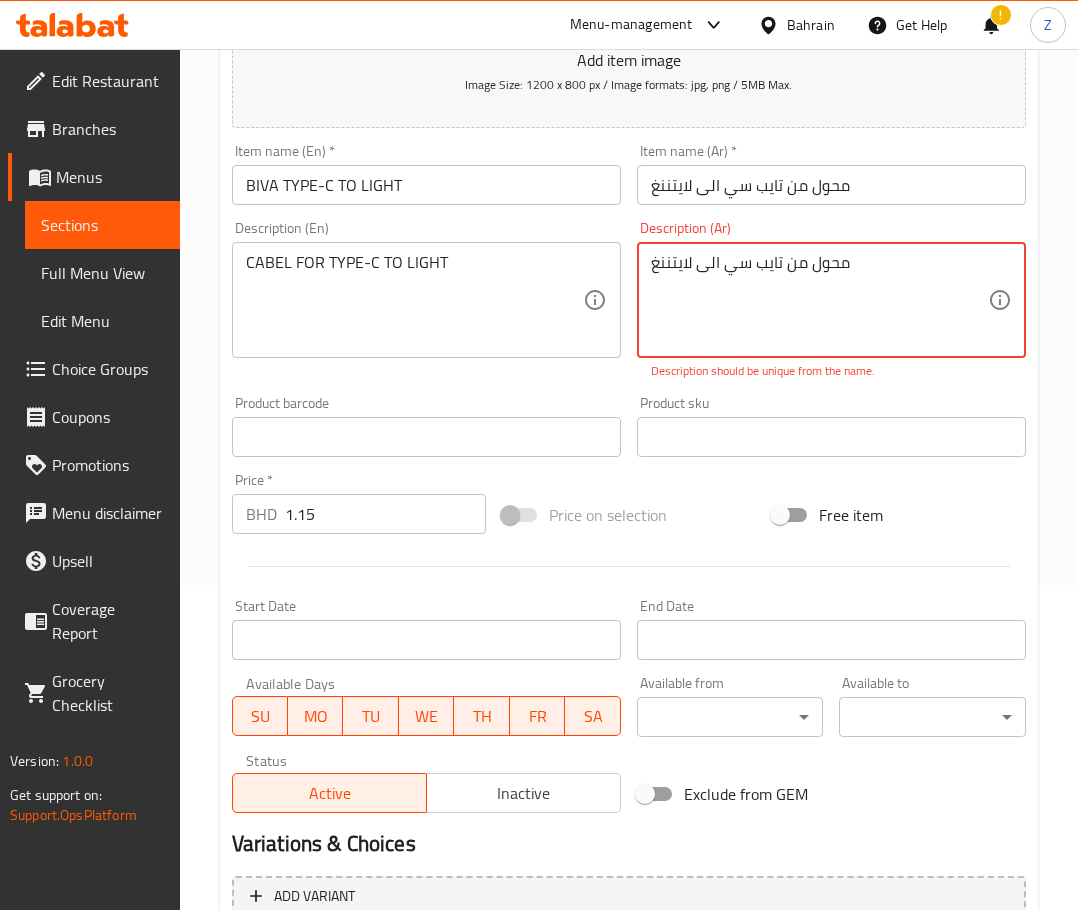 click on "محول من تايب سي الى لايتننغ" at bounding box center (819, 300) 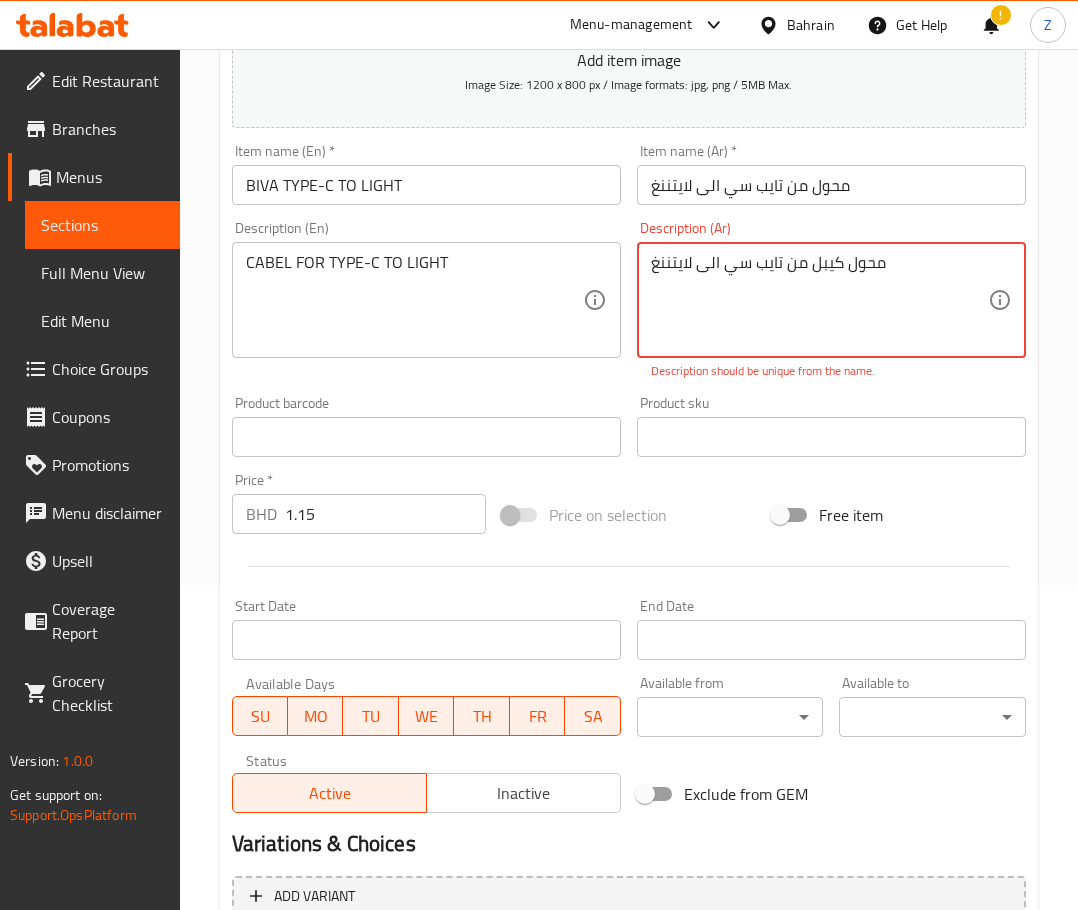 click on "Description (Ar) محول كيبل من تايب سي الى لايتننغ Description (Ar) Description should be unique from the name." at bounding box center [831, 300] 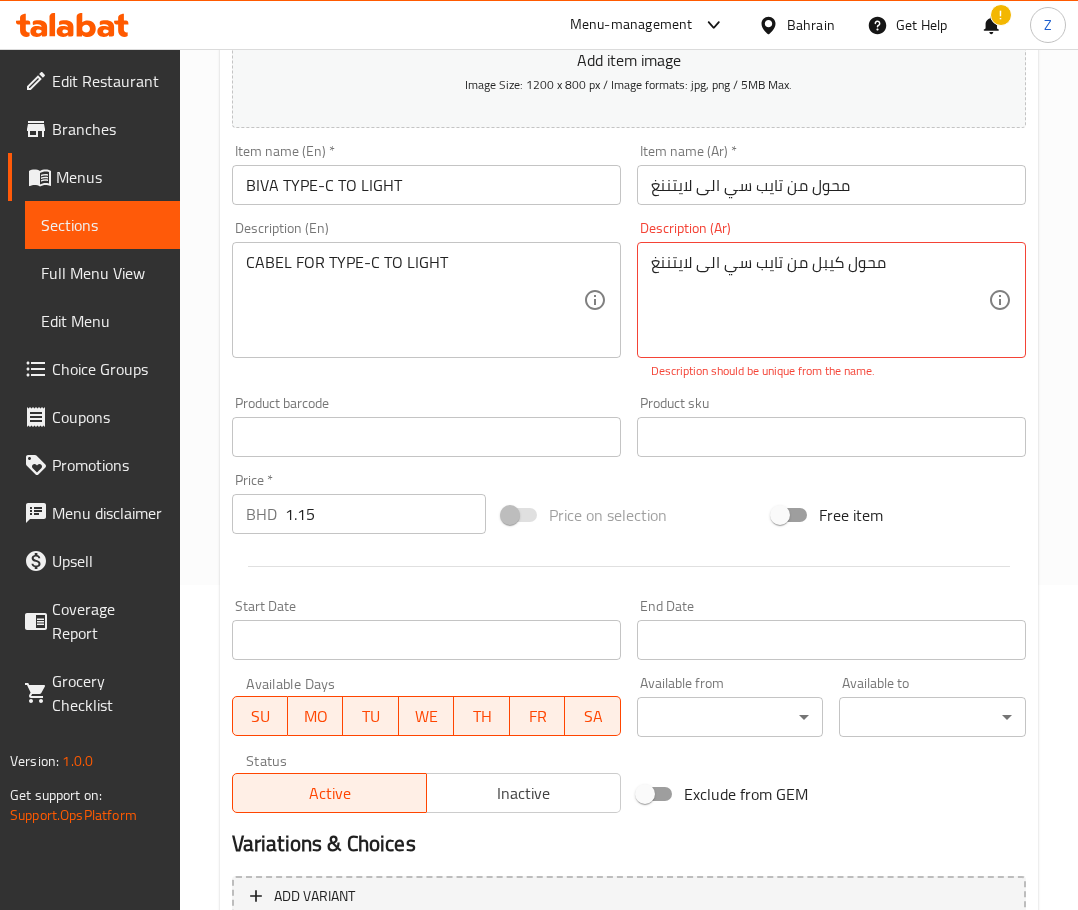 click on "Description (Ar) محول كيبل من تايب سي الى لايتننغ Description (Ar) Description should be unique from the name." at bounding box center (831, 300) 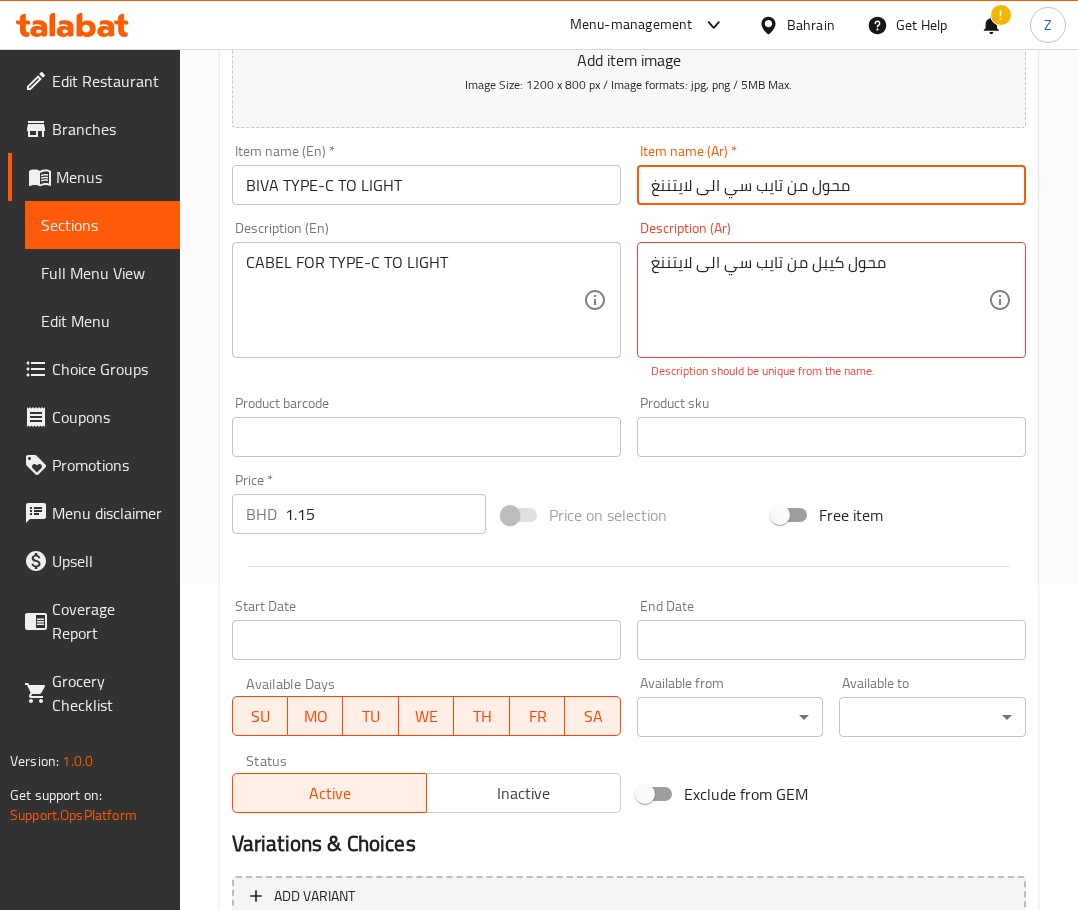 click on "Product barcode Product barcode" at bounding box center (426, 426) 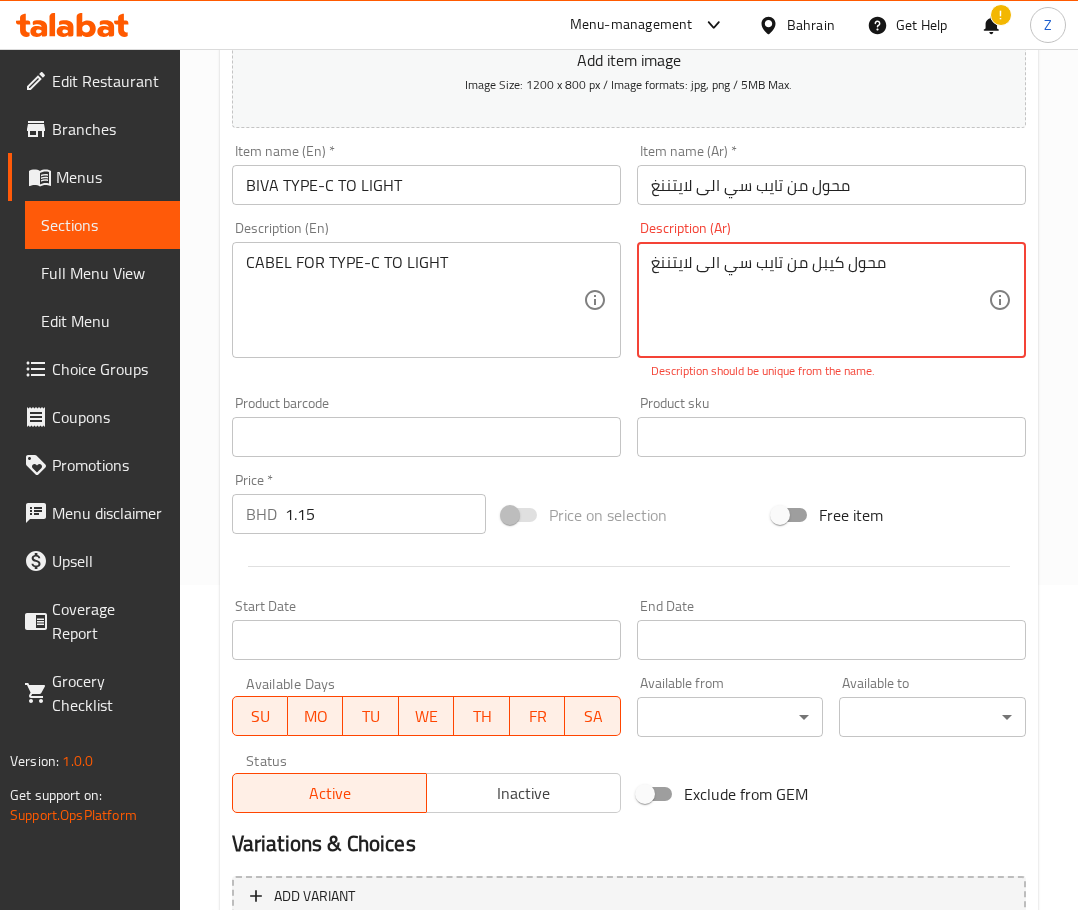 click on "محول كيبل من تايب سي الى لايتننغ" at bounding box center (819, 300) 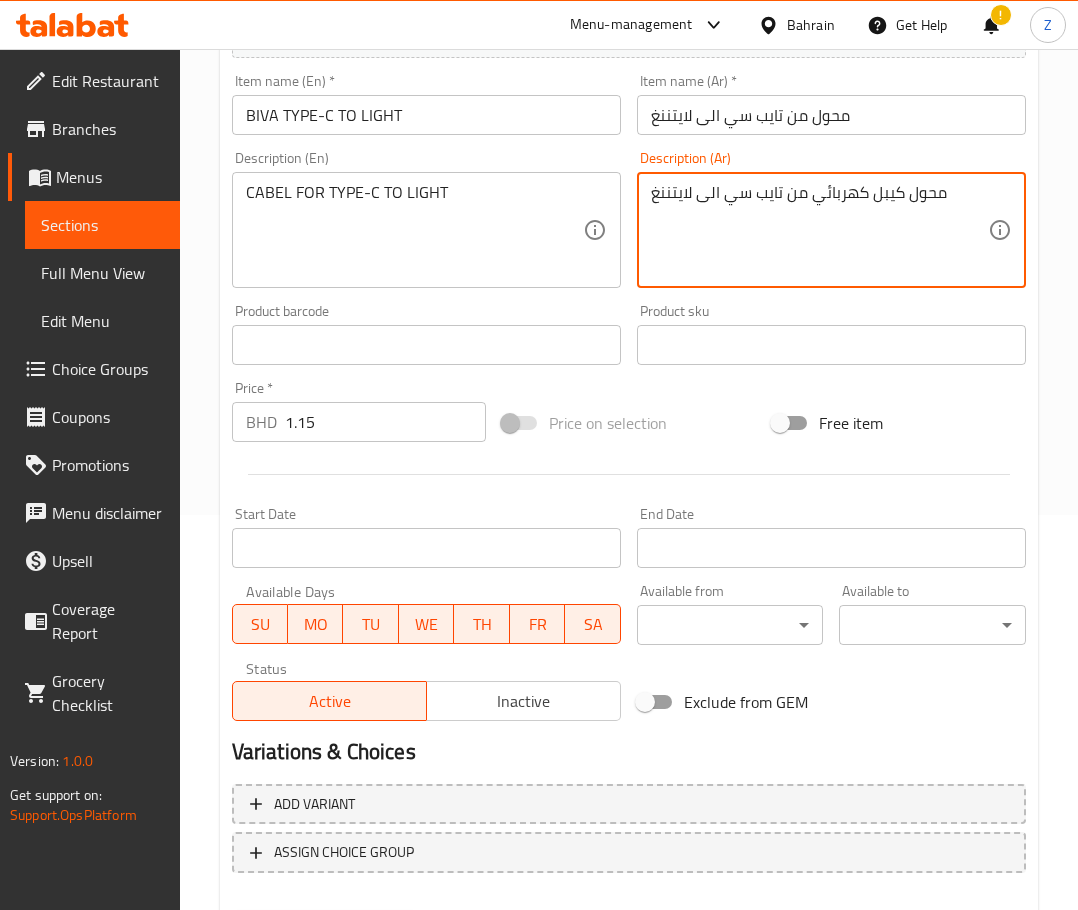 scroll, scrollTop: 425, scrollLeft: 0, axis: vertical 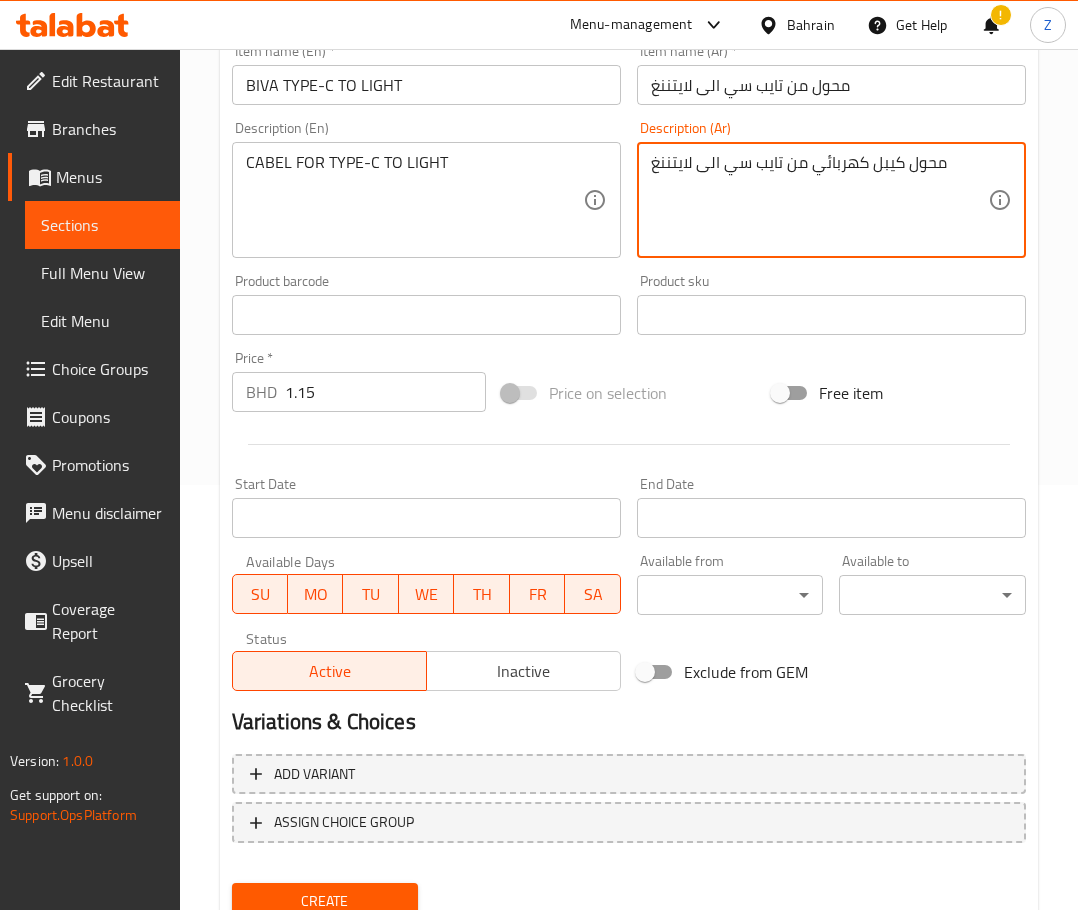 type on "محول كيبل كهربائي من تايب سي الى لايتننغ" 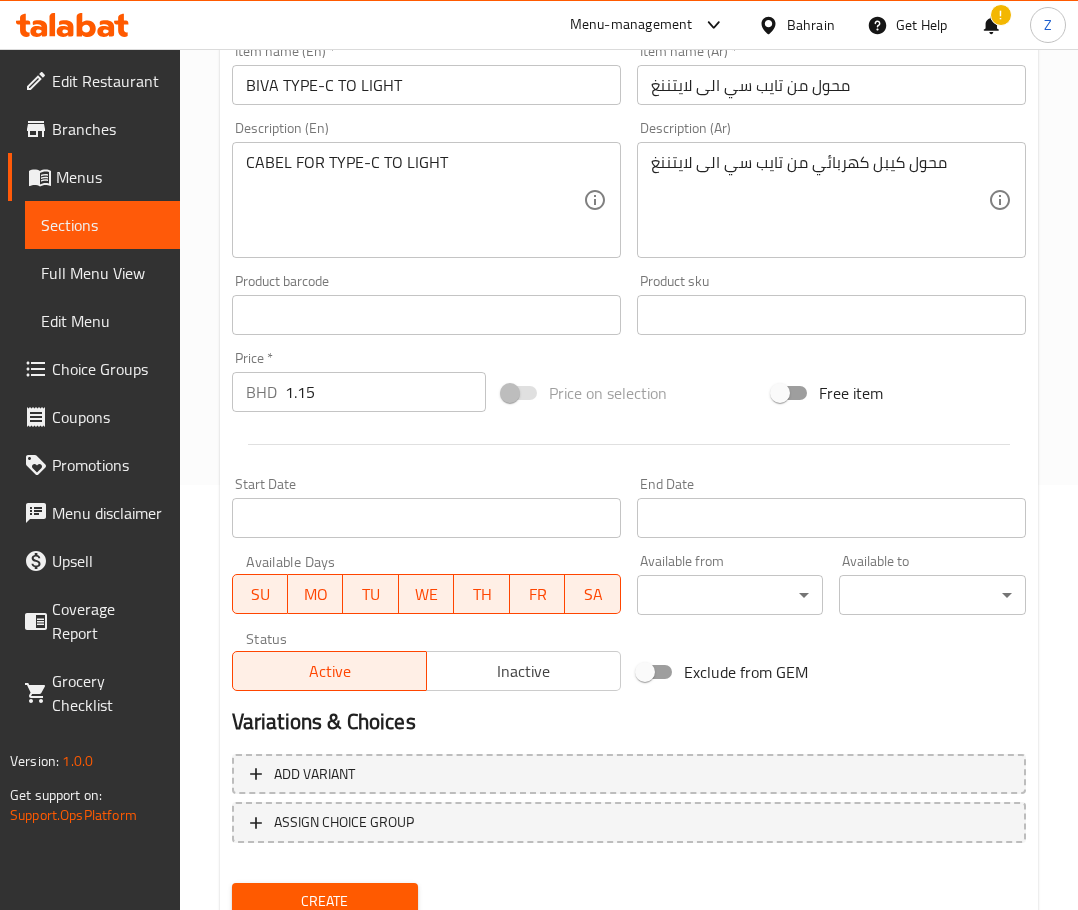 click on "Price on selection" at bounding box center [629, 393] 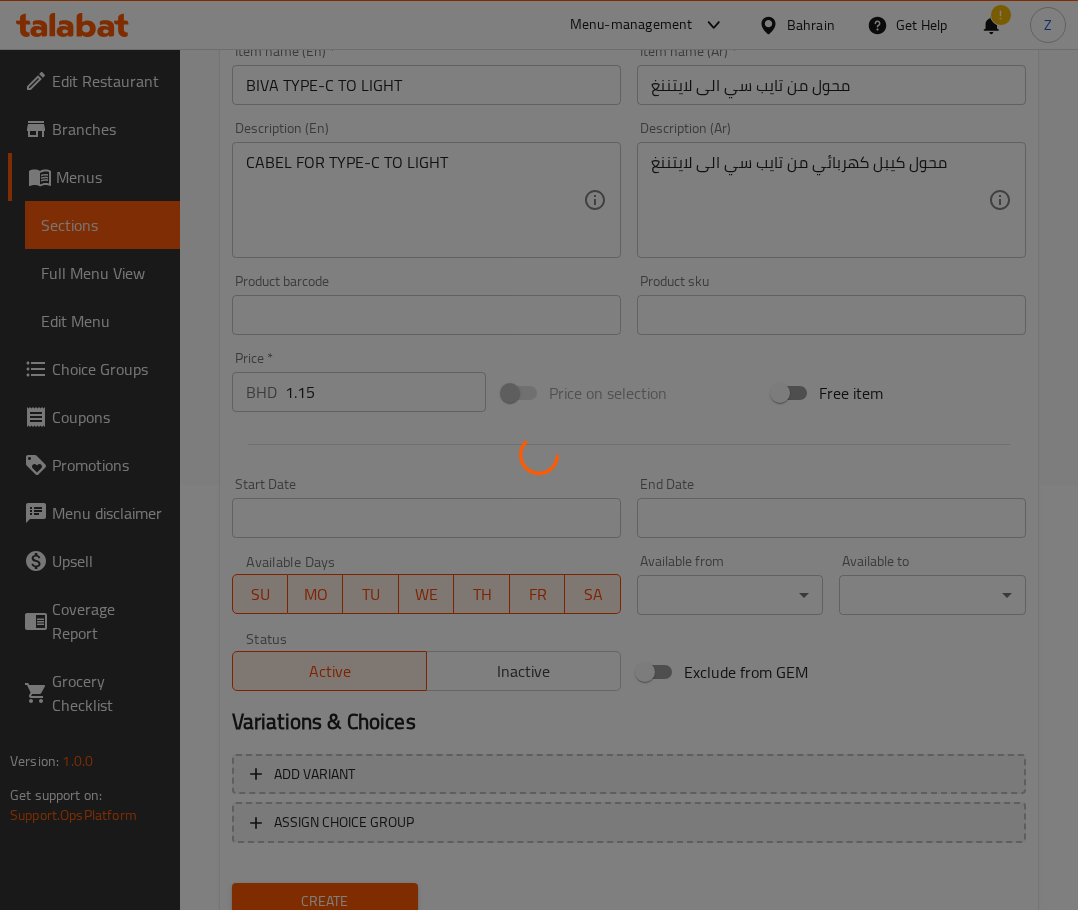 type 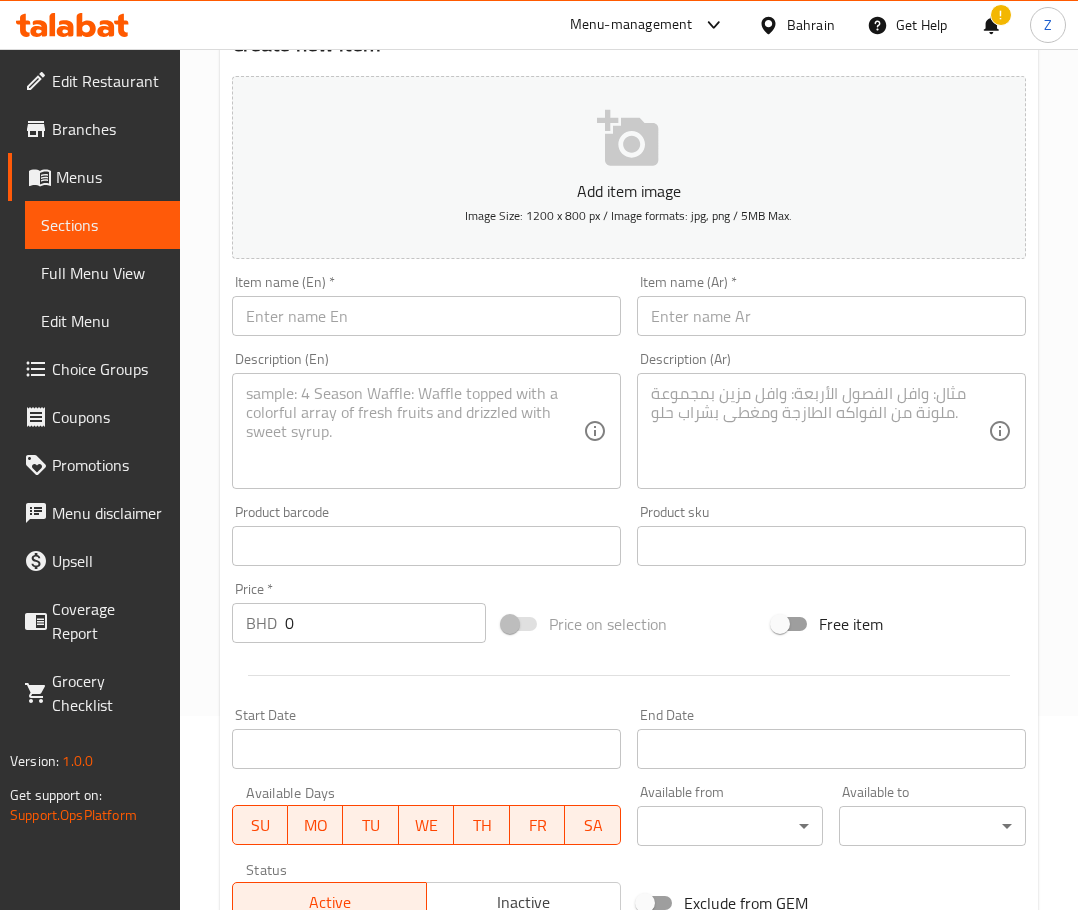 scroll, scrollTop: 125, scrollLeft: 0, axis: vertical 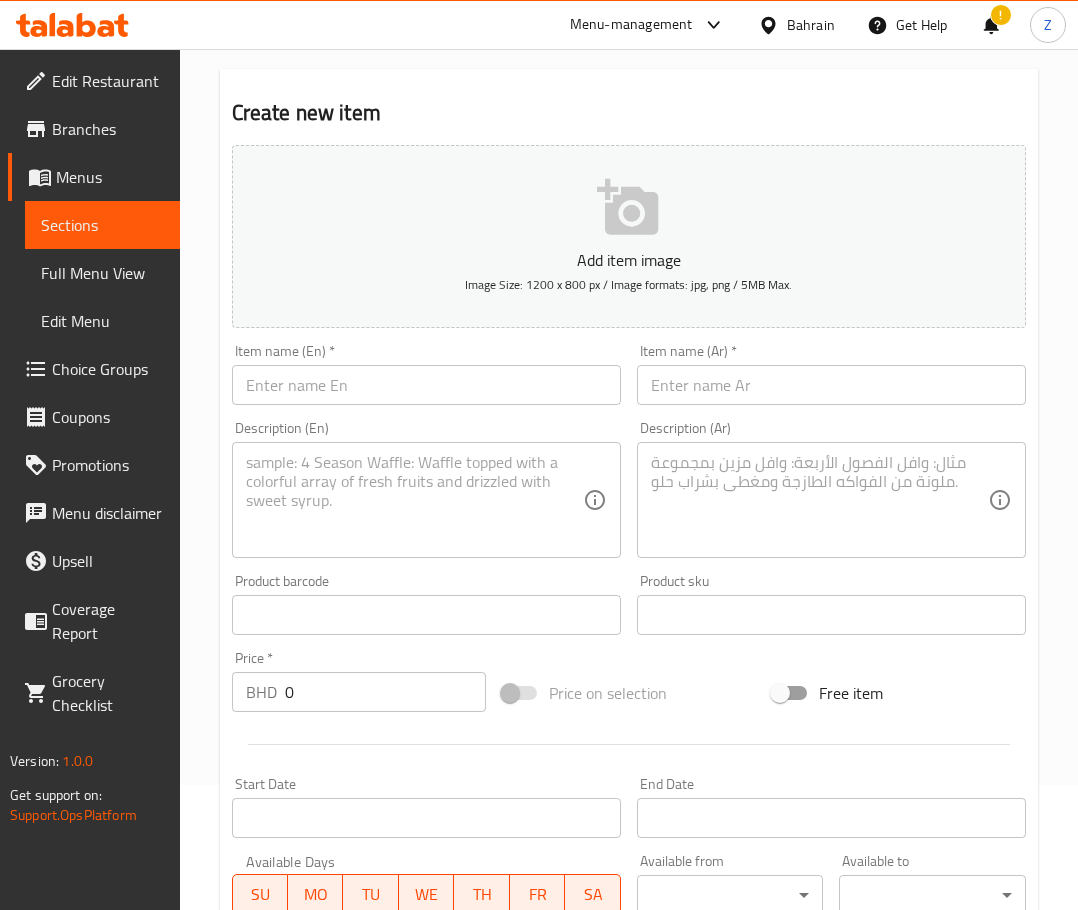 click at bounding box center [426, 385] 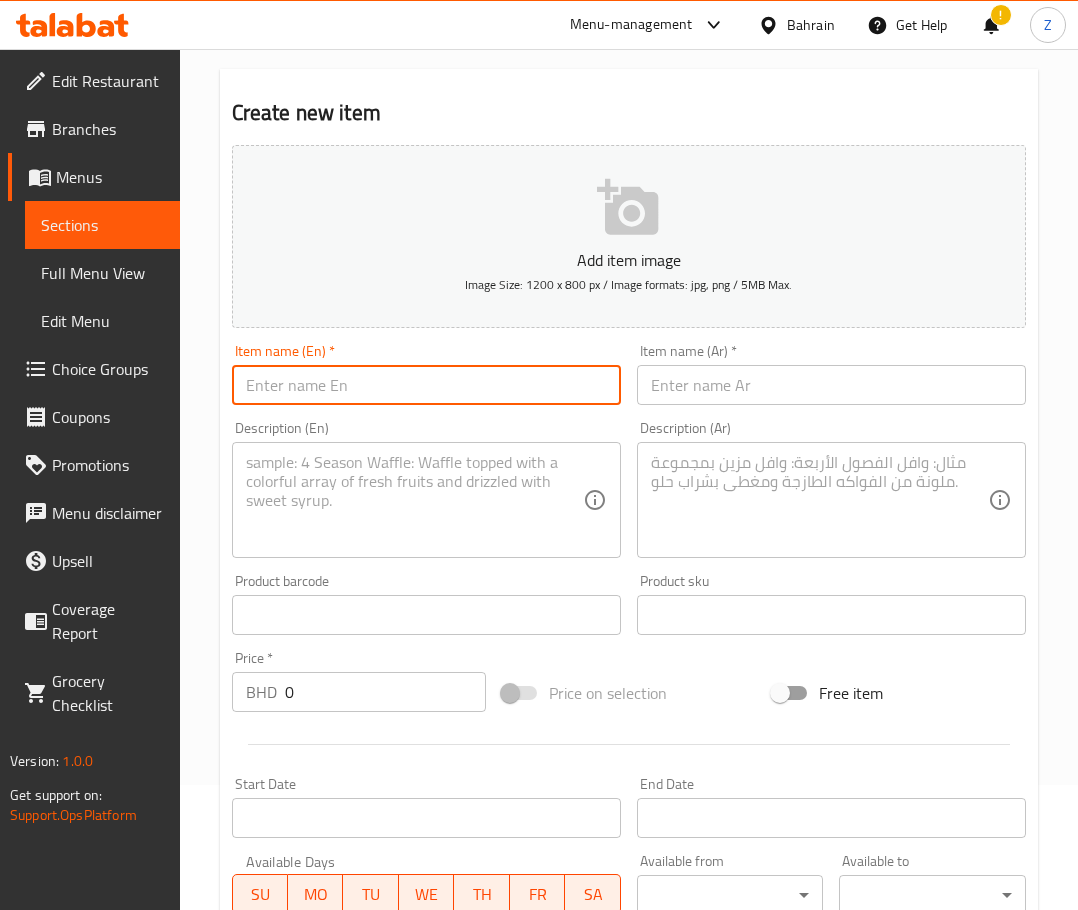 paste on "BIVA USB TO TYPE-C" 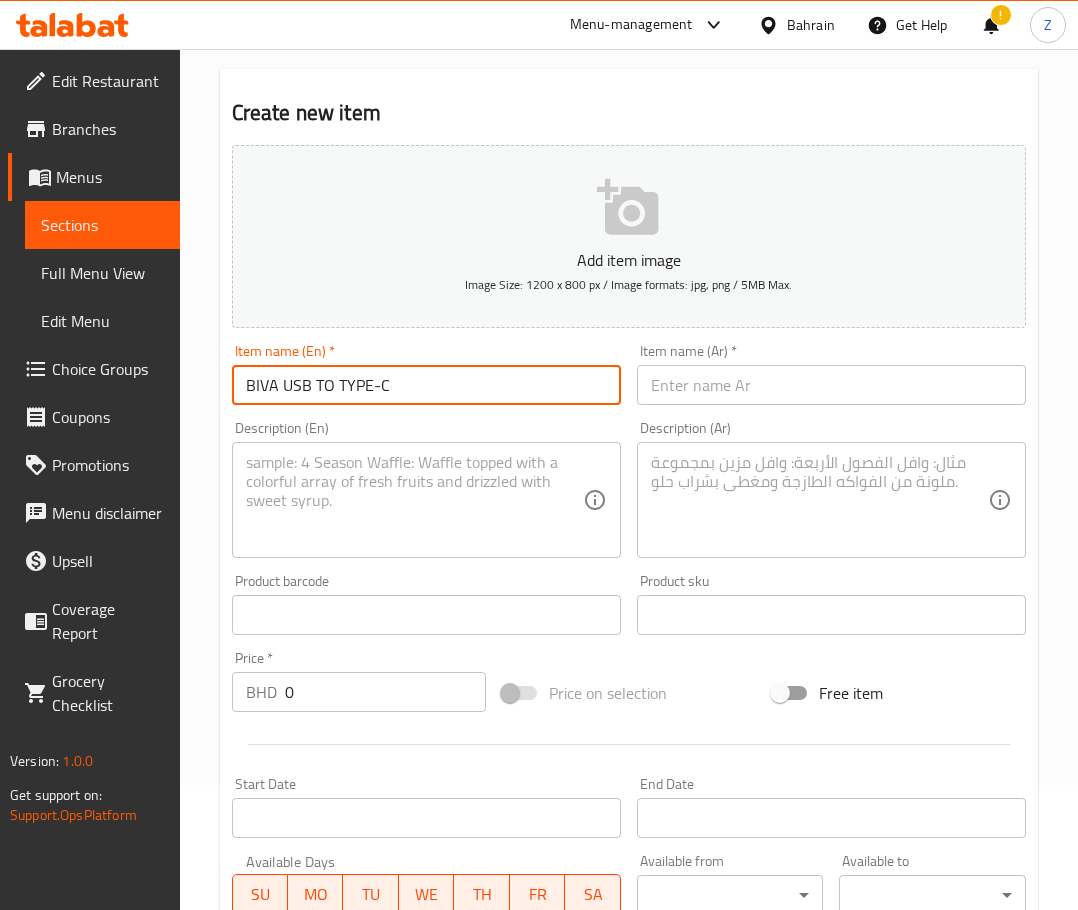 type on "BIVA USB TO TYPE-C" 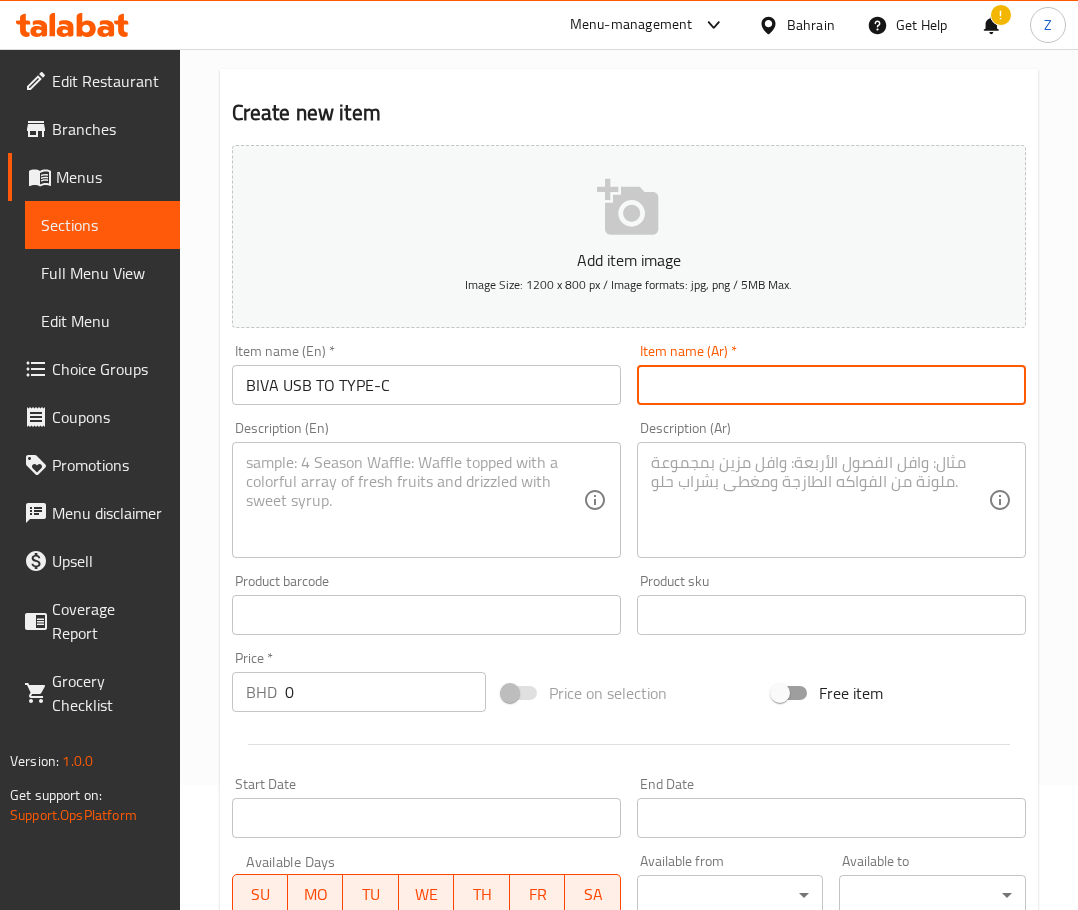 type on "ب" 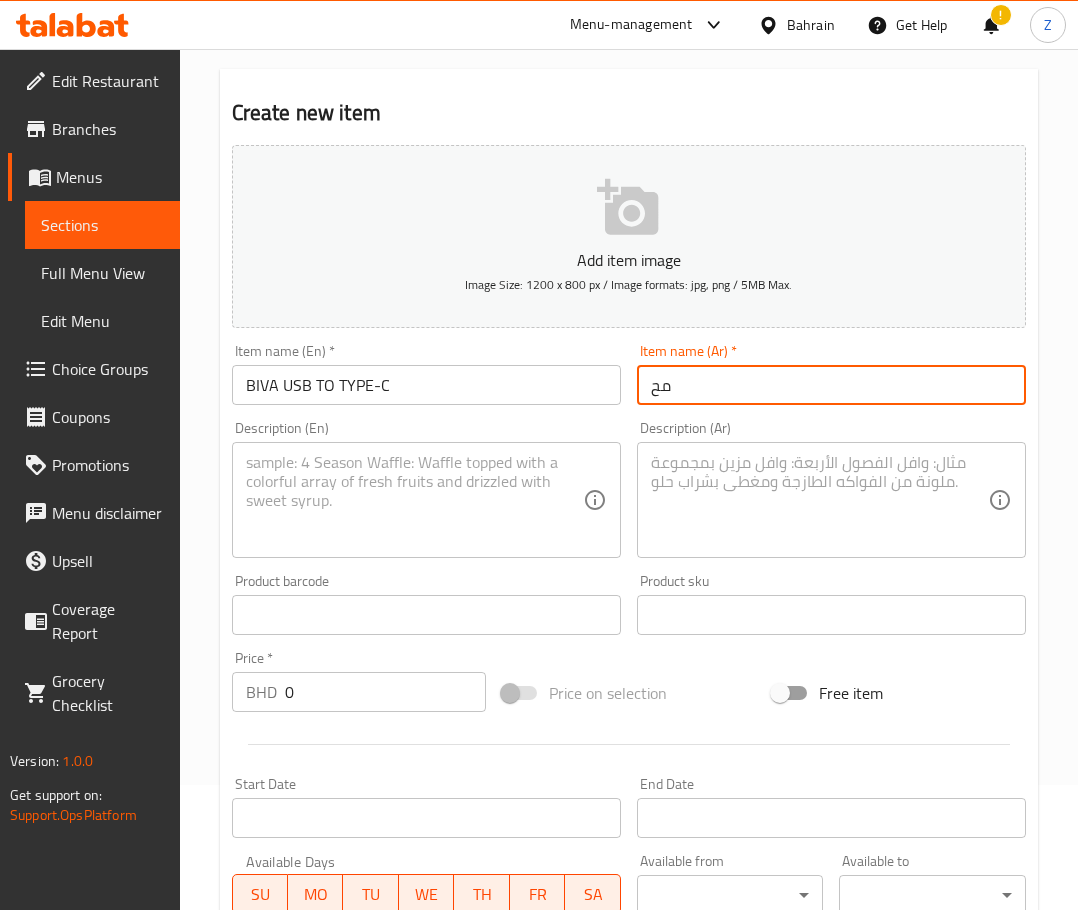 type on "م" 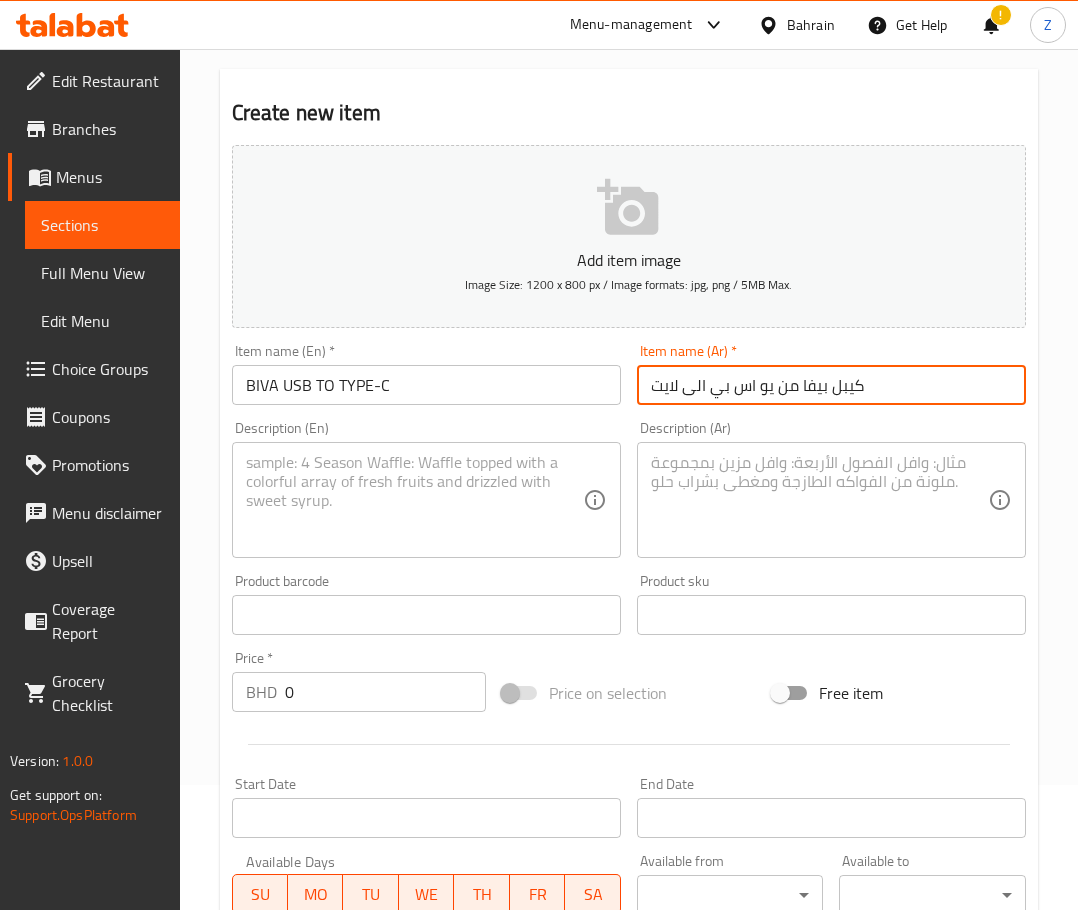type on "كيبل بيفا من يو اس بي الى لايت" 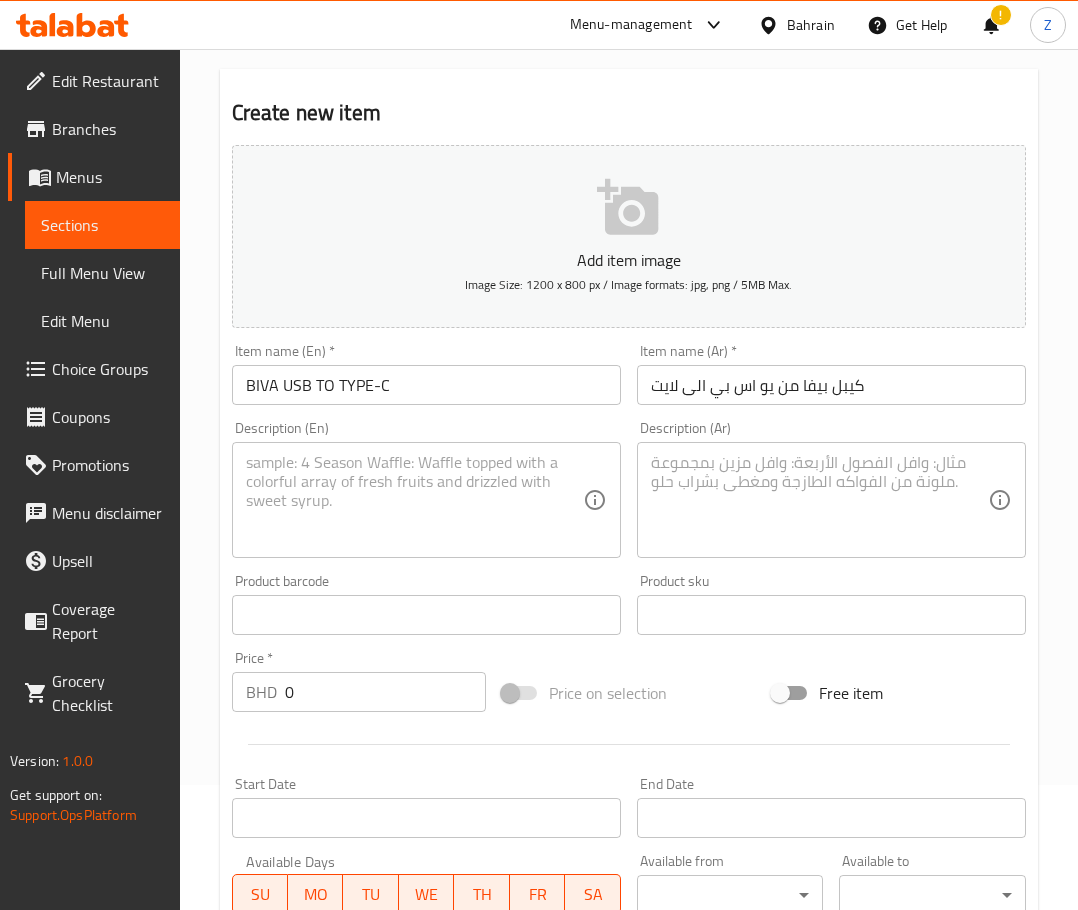 click at bounding box center (414, 500) 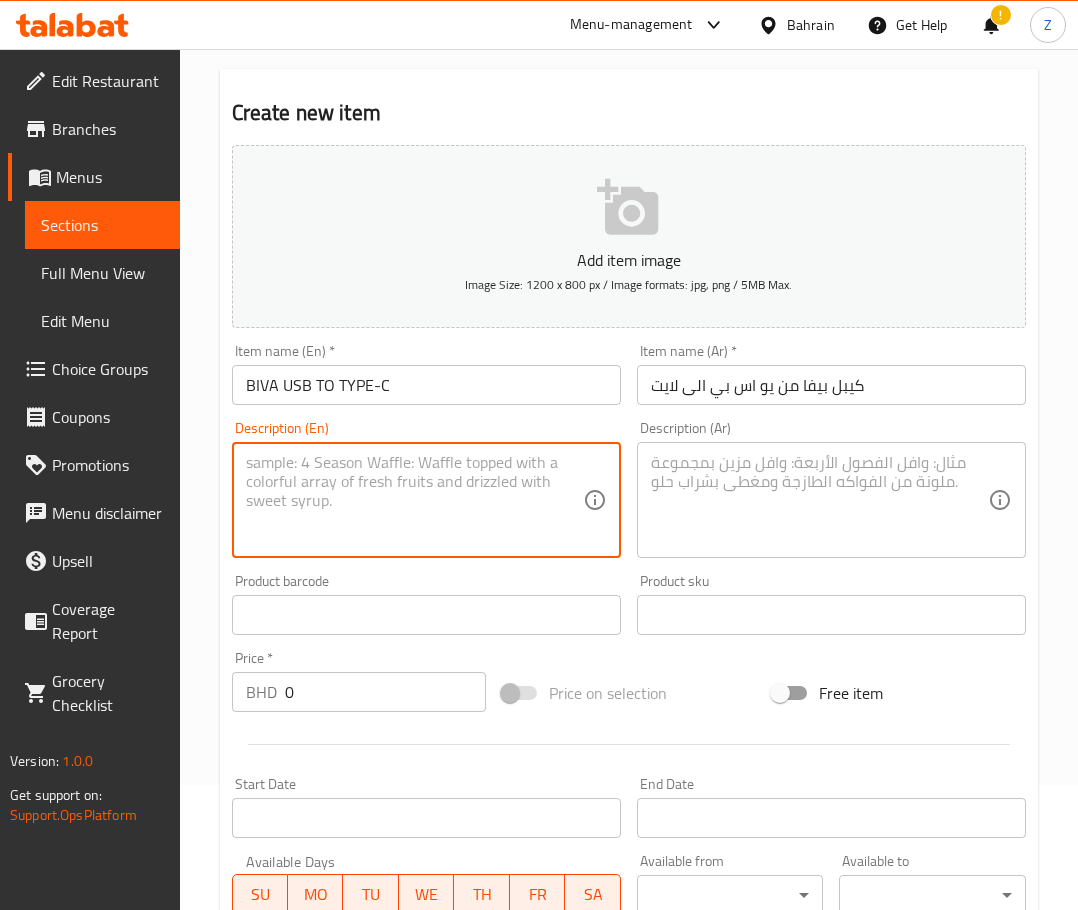 paste on "CABEL FOR TYPE-C TO LIGHT" 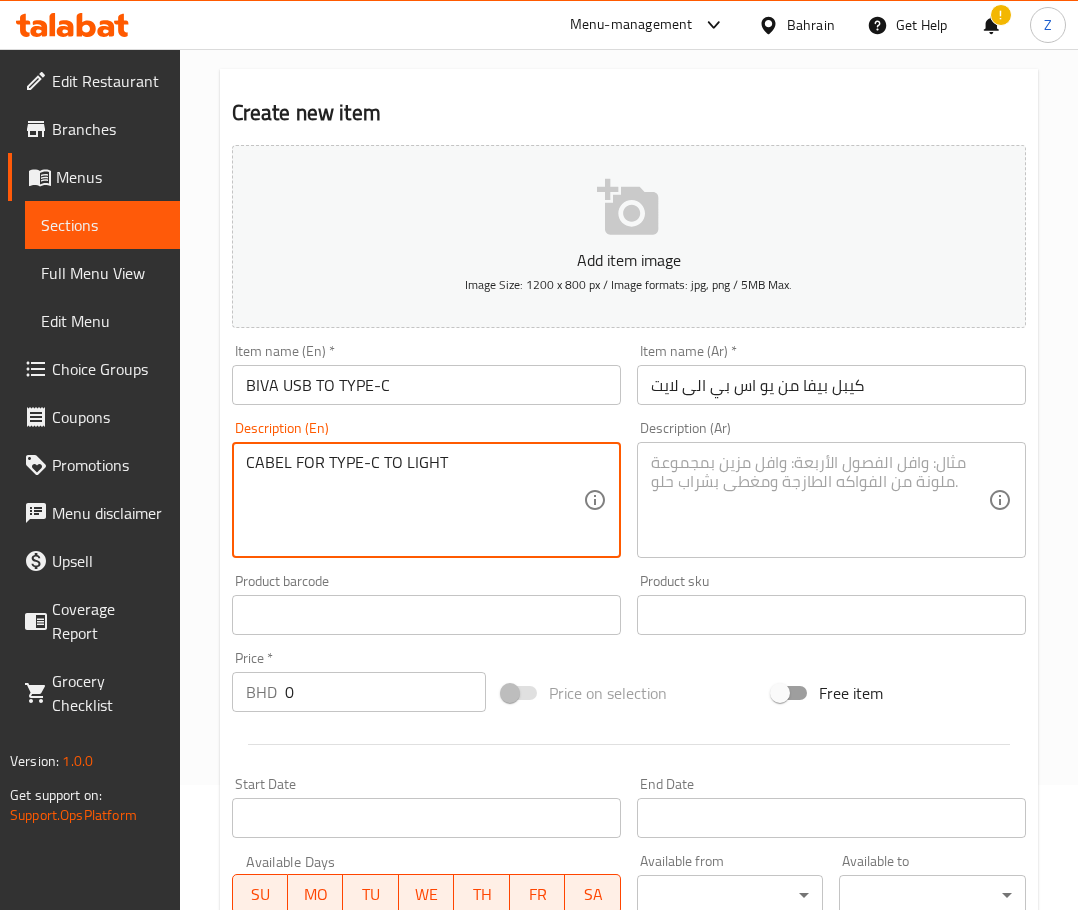 type on "CABEL FOR TYPE-C TO LIGHT" 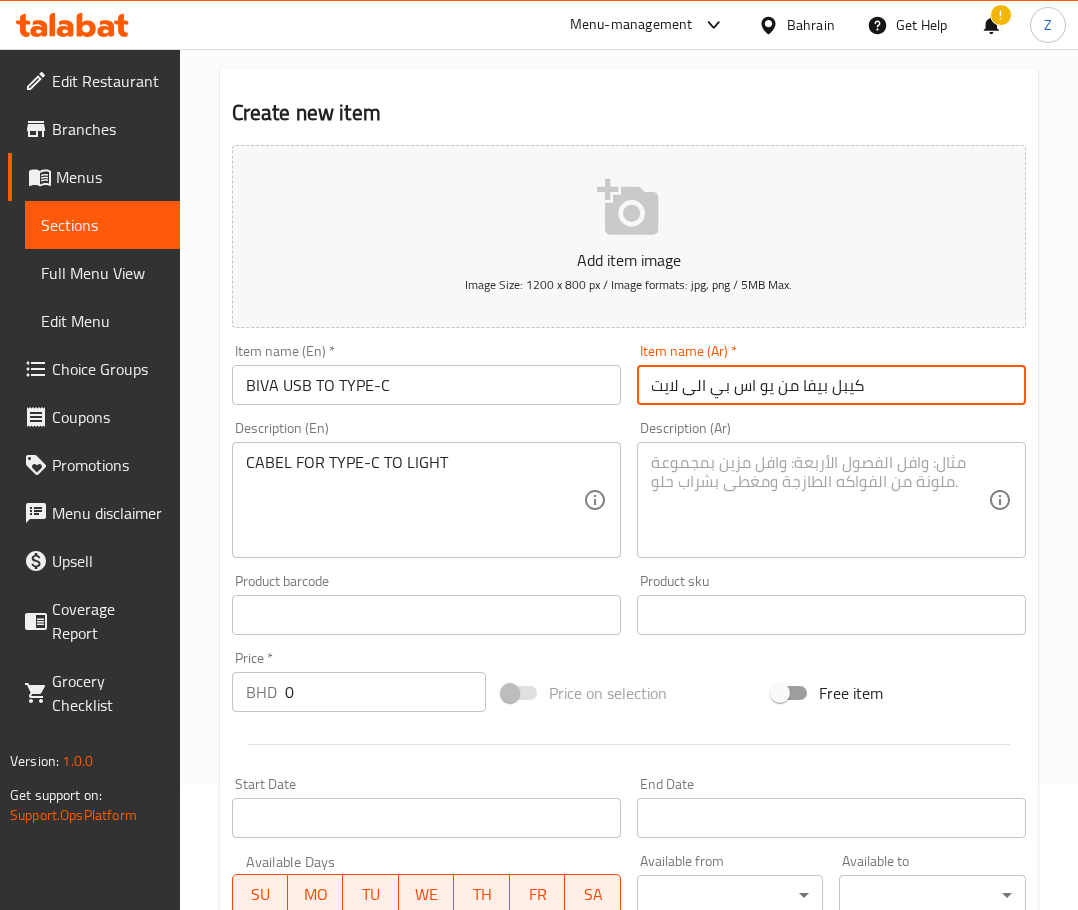drag, startPoint x: 830, startPoint y: 383, endPoint x: 902, endPoint y: 382, distance: 72.00694 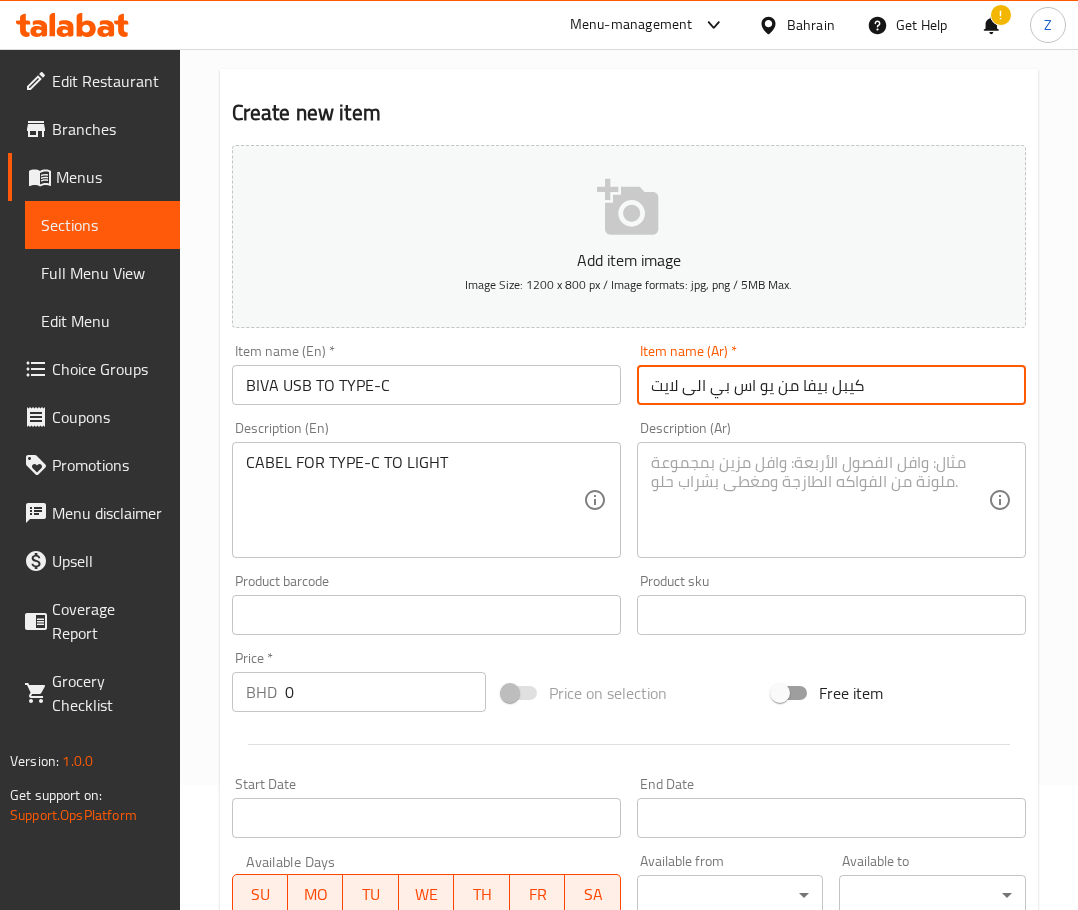 drag, startPoint x: 846, startPoint y: 390, endPoint x: 925, endPoint y: 420, distance: 84.50444 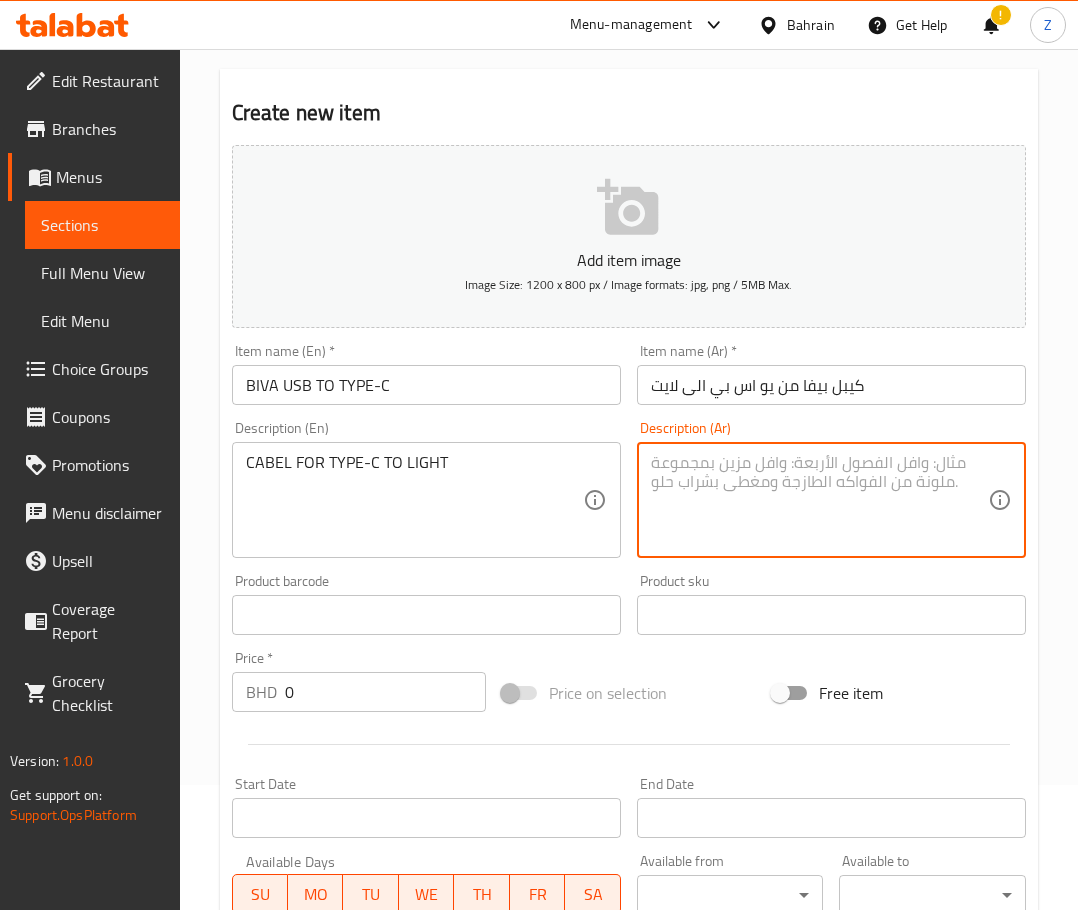 click at bounding box center [819, 500] 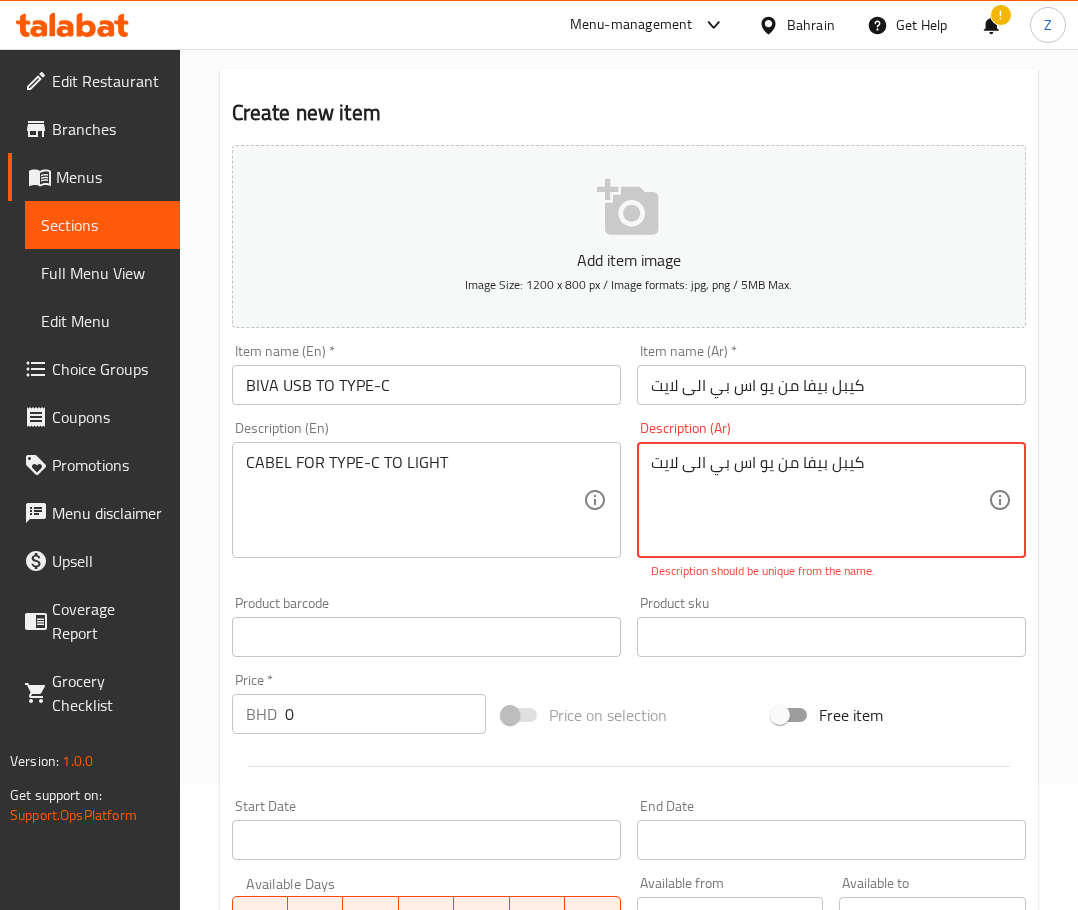 type on "كيبل بيفا من يو اس بي الى لايت" 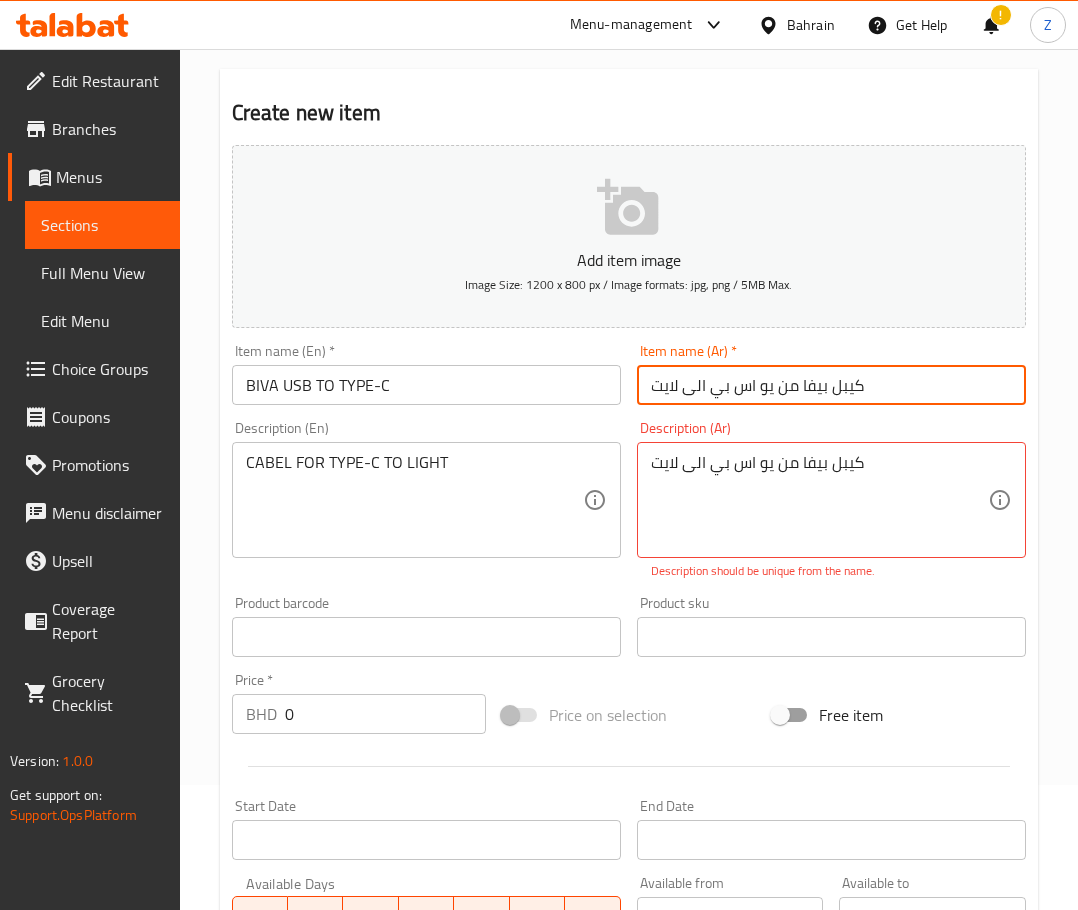 drag, startPoint x: 896, startPoint y: 389, endPoint x: 828, endPoint y: 386, distance: 68.06615 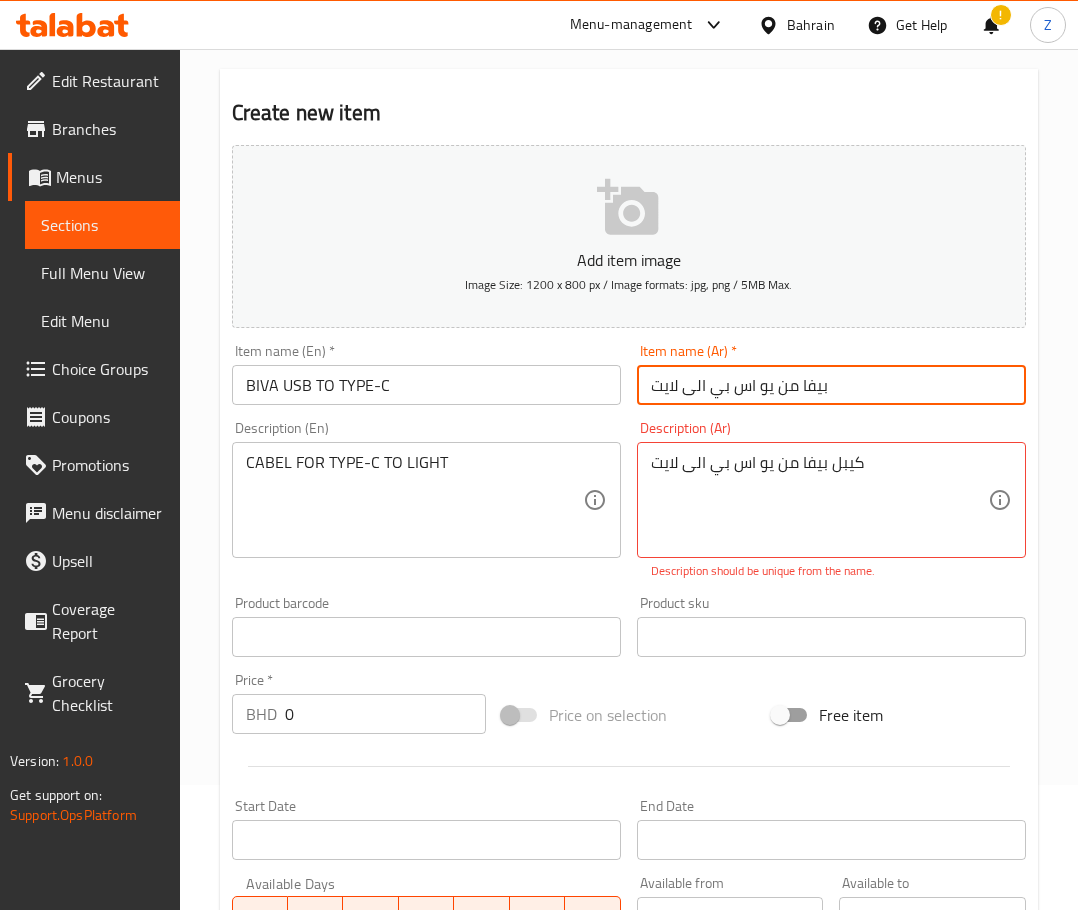 type on "بيفا من يو اس بي الى لايت" 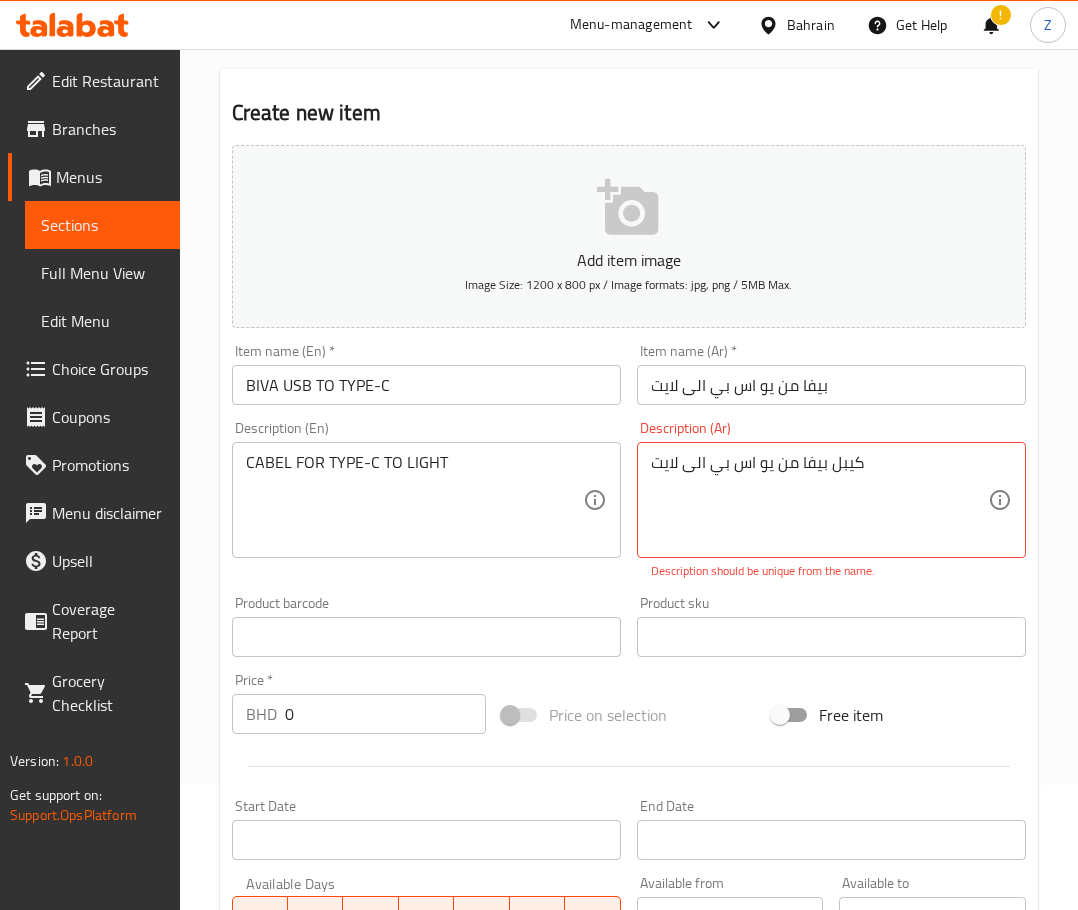 click on "Description should be unique from the name." at bounding box center (831, 571) 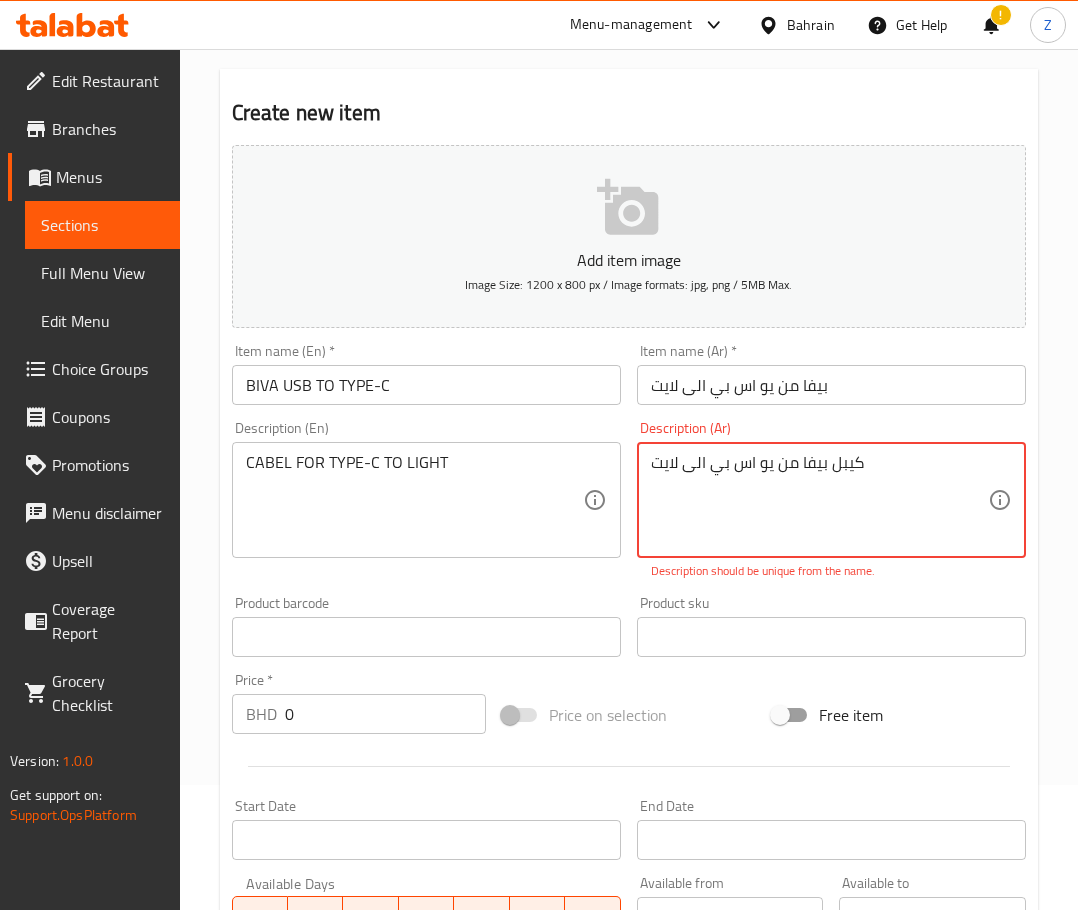 click on "كيبل بيفا من يو اس بي الى لايت" at bounding box center [819, 500] 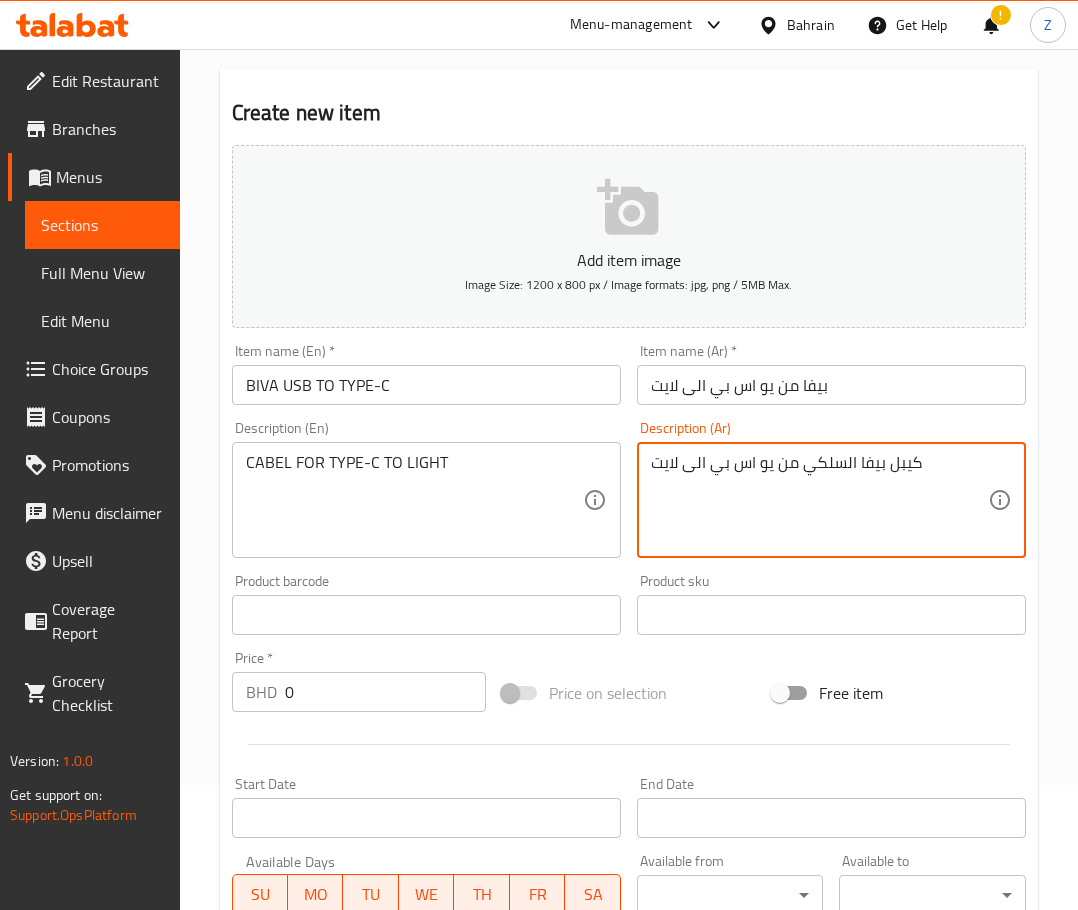 type on "كيبل بيفا السلكي من يو اس بي الى لايت" 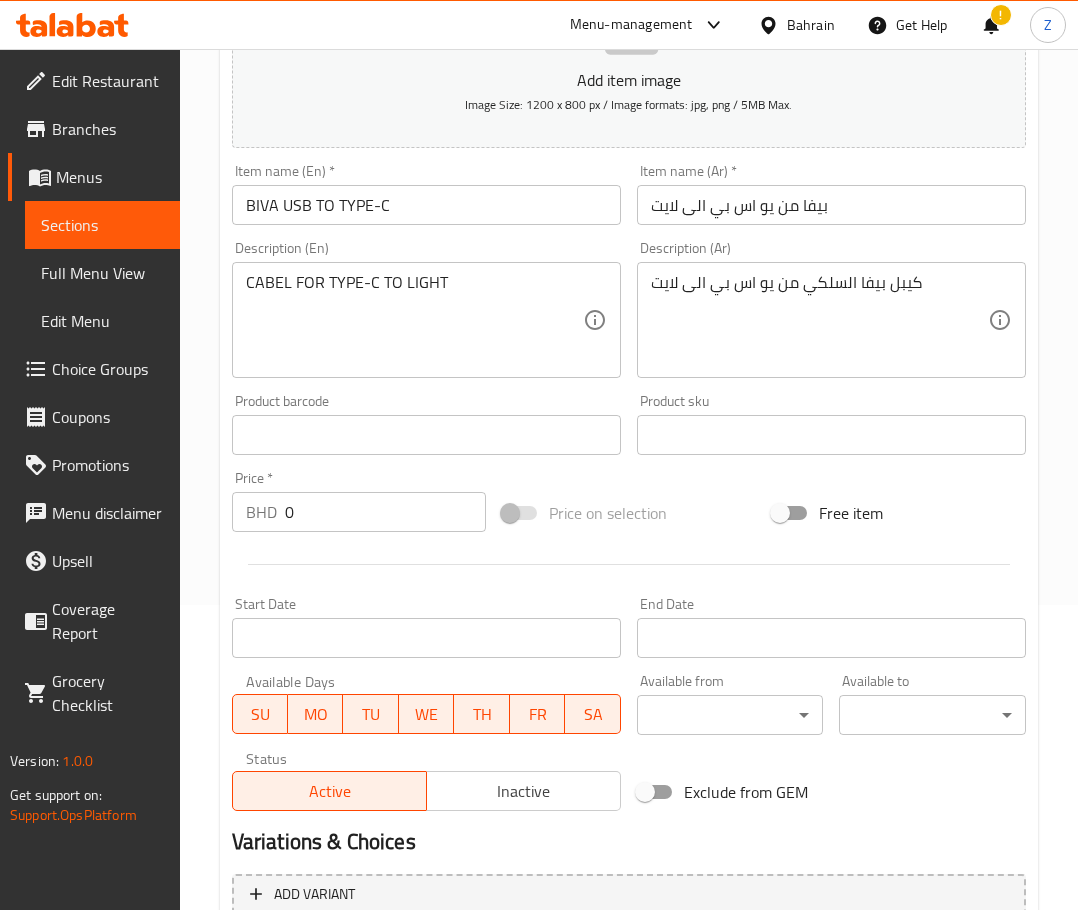 scroll, scrollTop: 503, scrollLeft: 0, axis: vertical 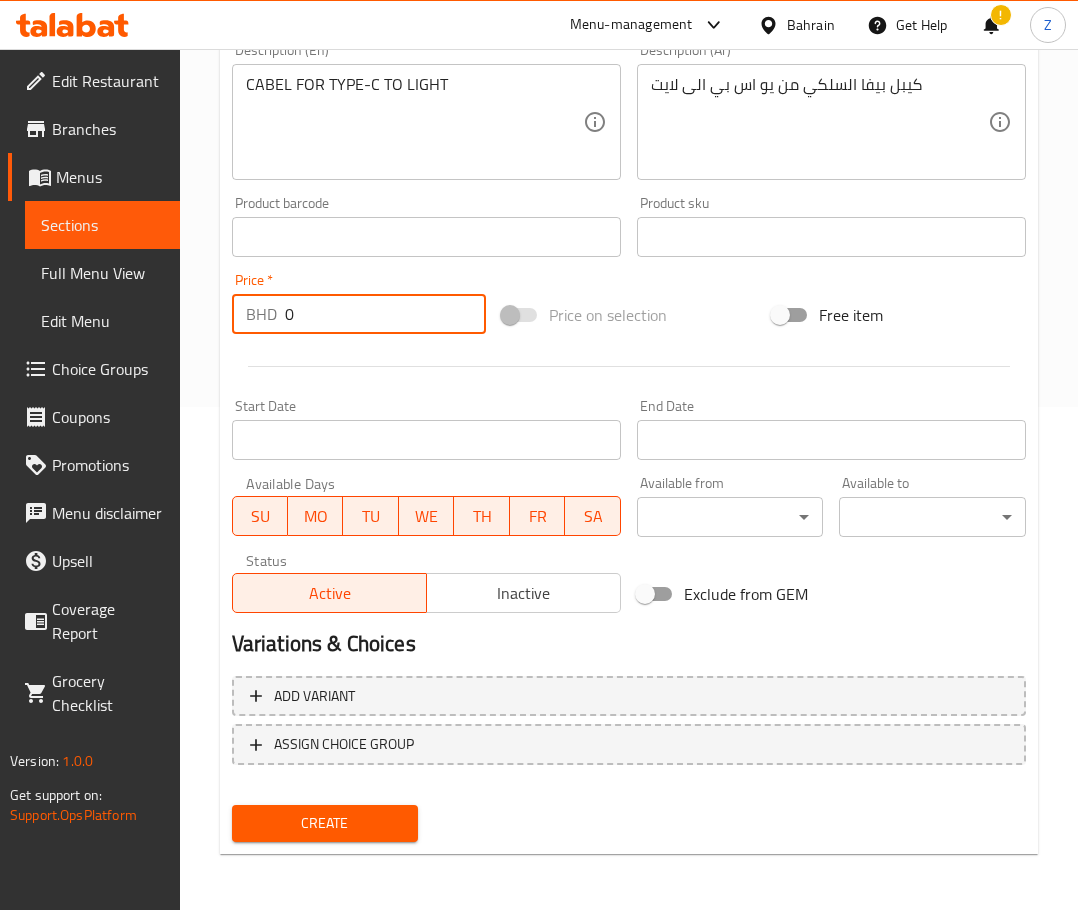 drag, startPoint x: 323, startPoint y: 323, endPoint x: 246, endPoint y: 318, distance: 77.16217 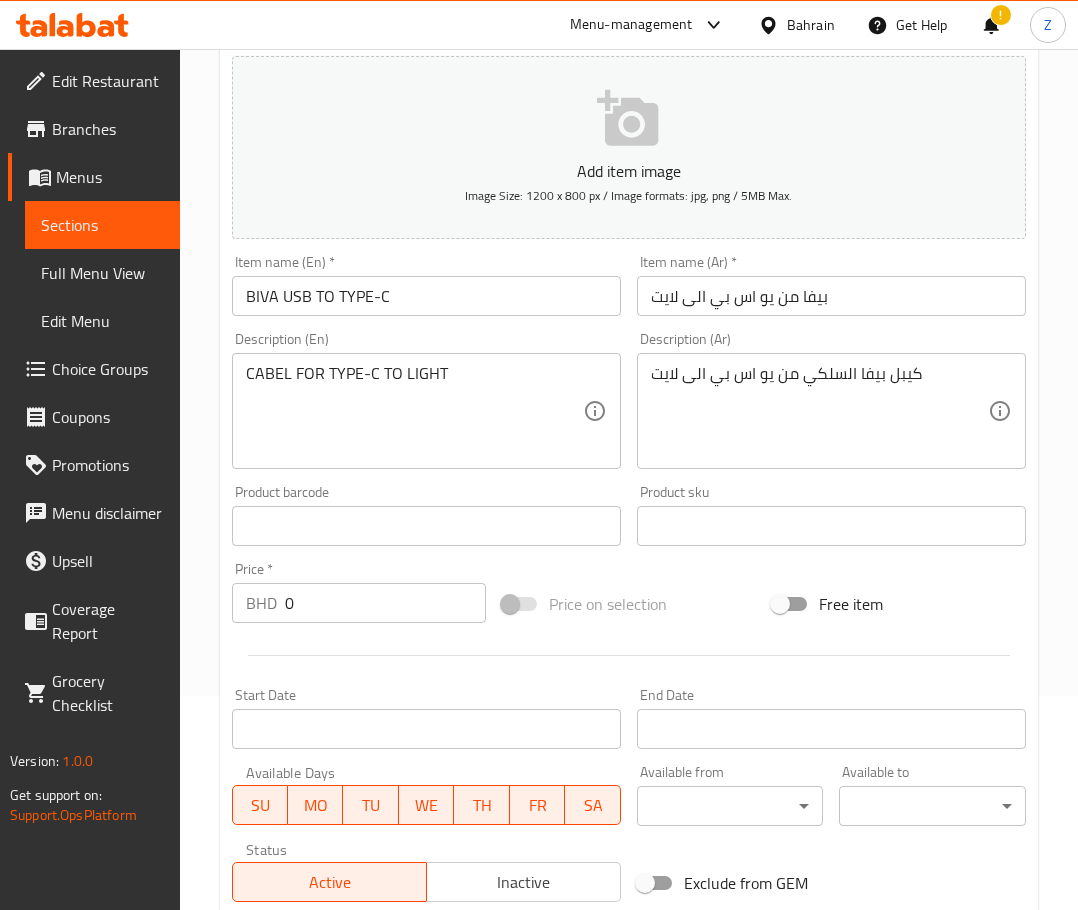 scroll, scrollTop: 203, scrollLeft: 0, axis: vertical 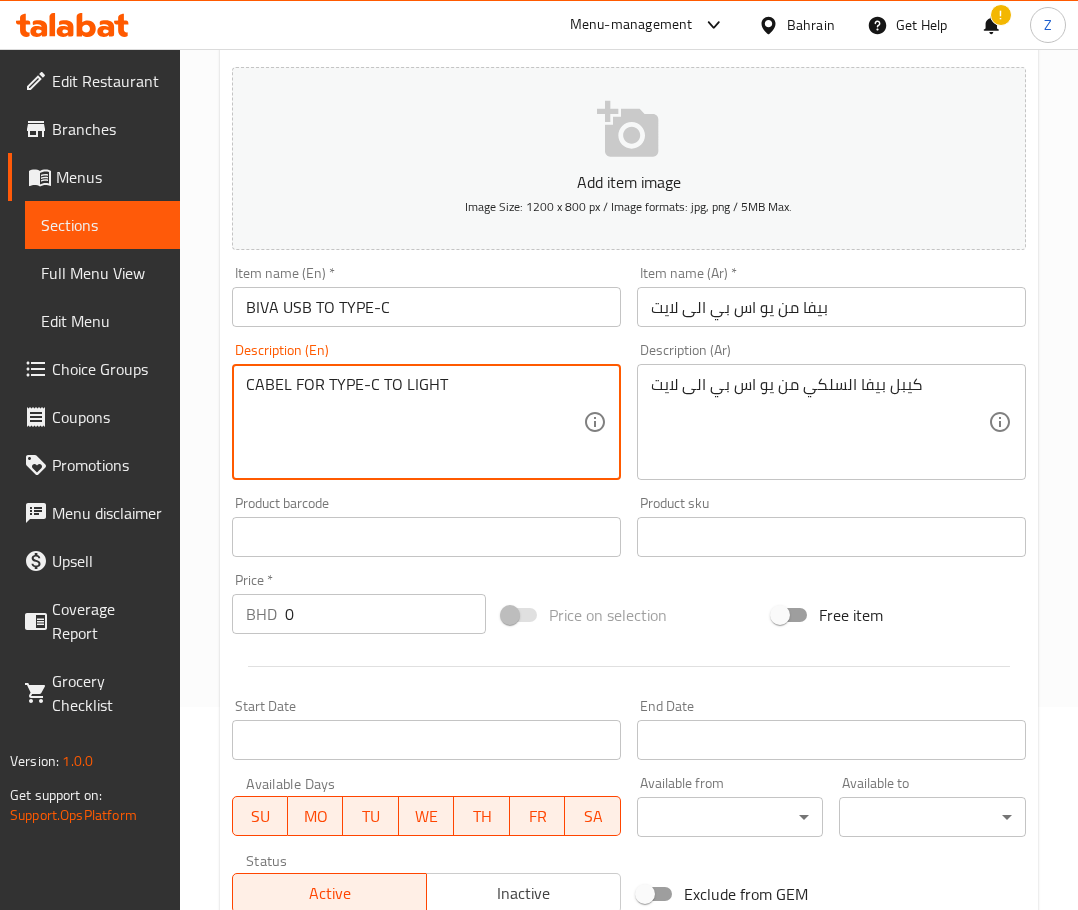 drag, startPoint x: 464, startPoint y: 385, endPoint x: 401, endPoint y: 378, distance: 63.387695 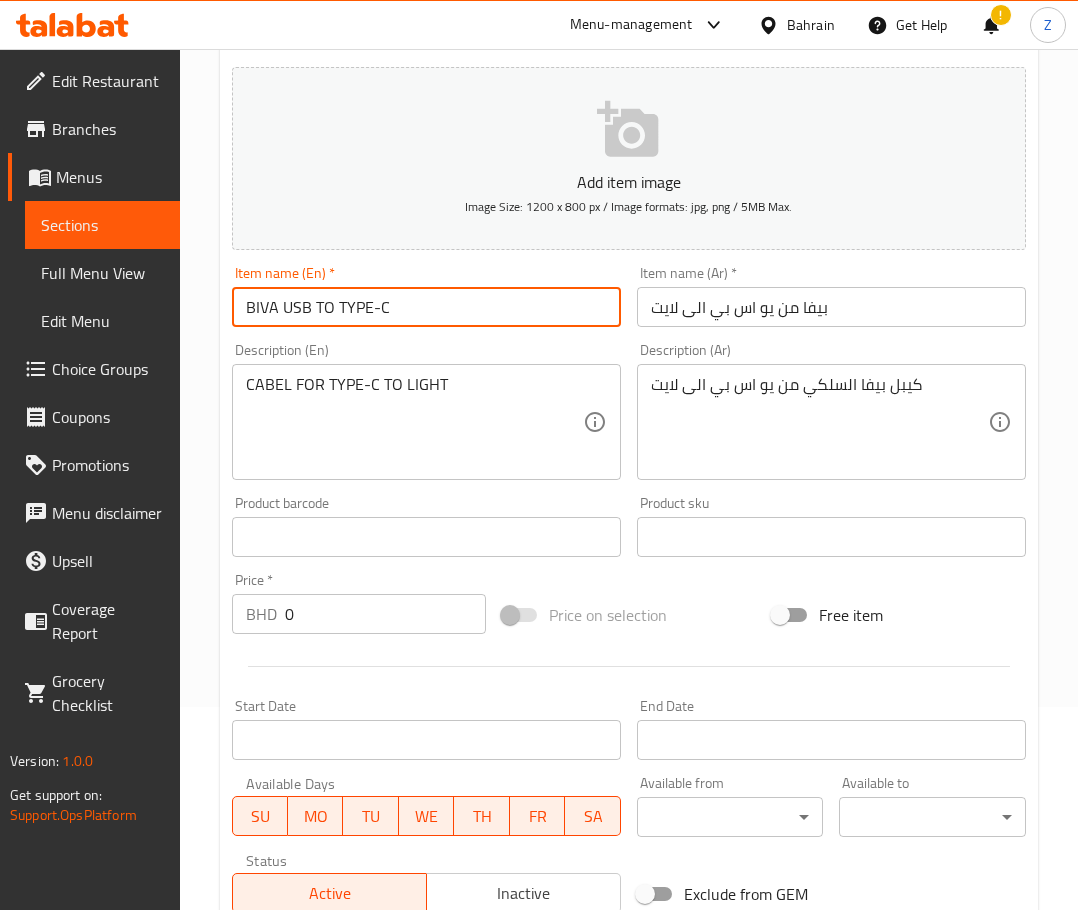 click on "BIVA USB TO TYPE-C" at bounding box center (426, 307) 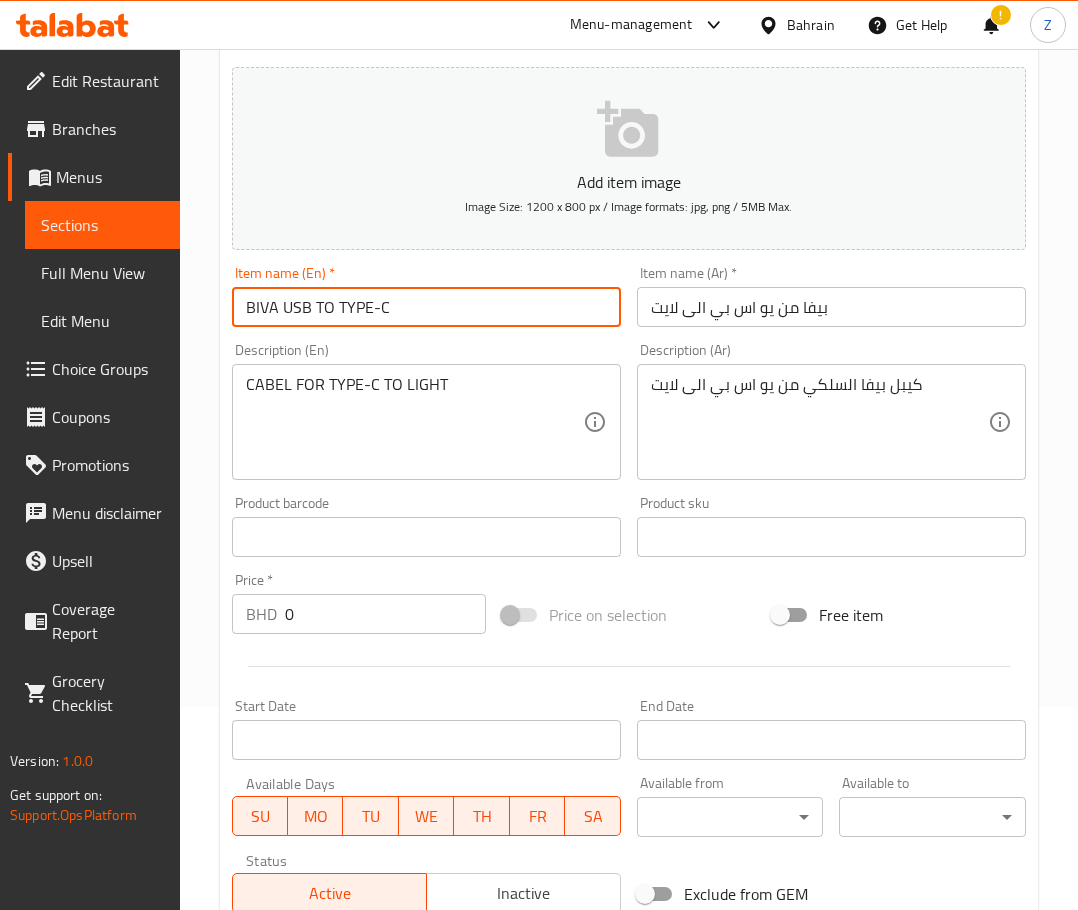 drag, startPoint x: 413, startPoint y: 310, endPoint x: 285, endPoint y: 299, distance: 128.47179 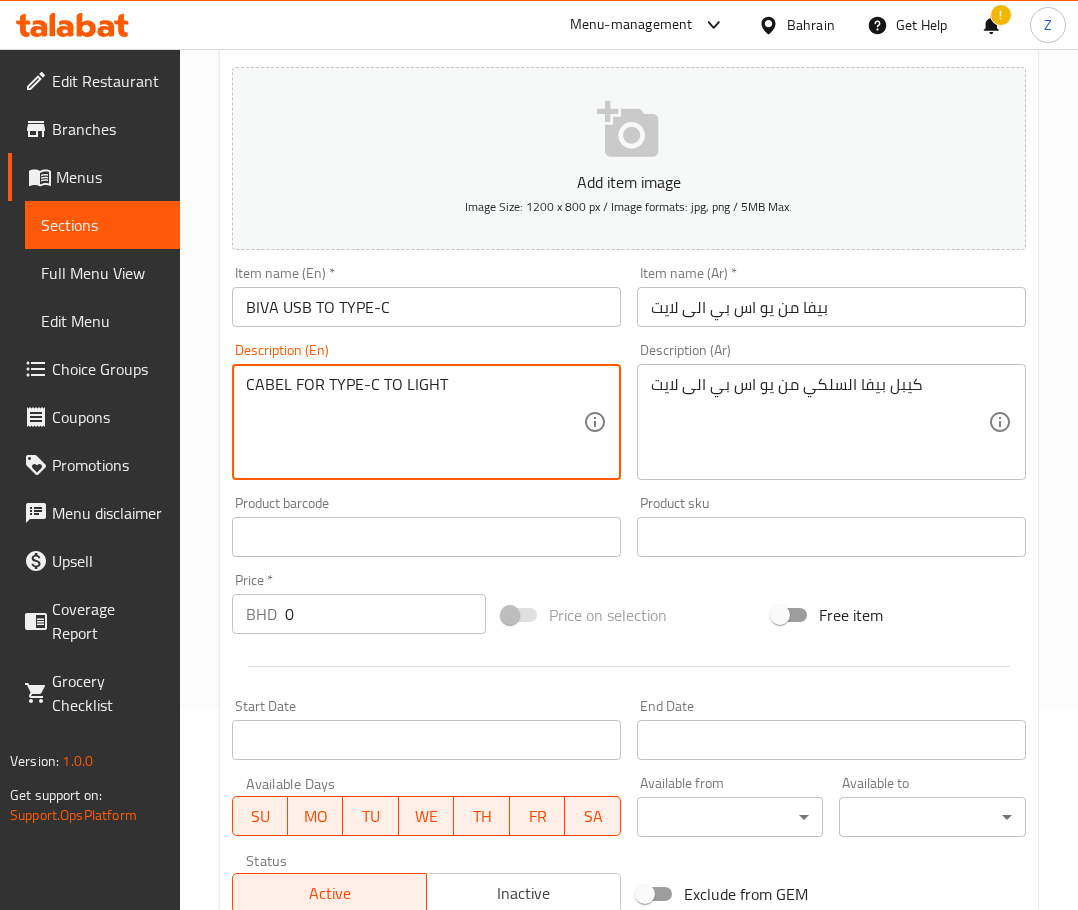 drag, startPoint x: 459, startPoint y: 376, endPoint x: 323, endPoint y: 379, distance: 136.03308 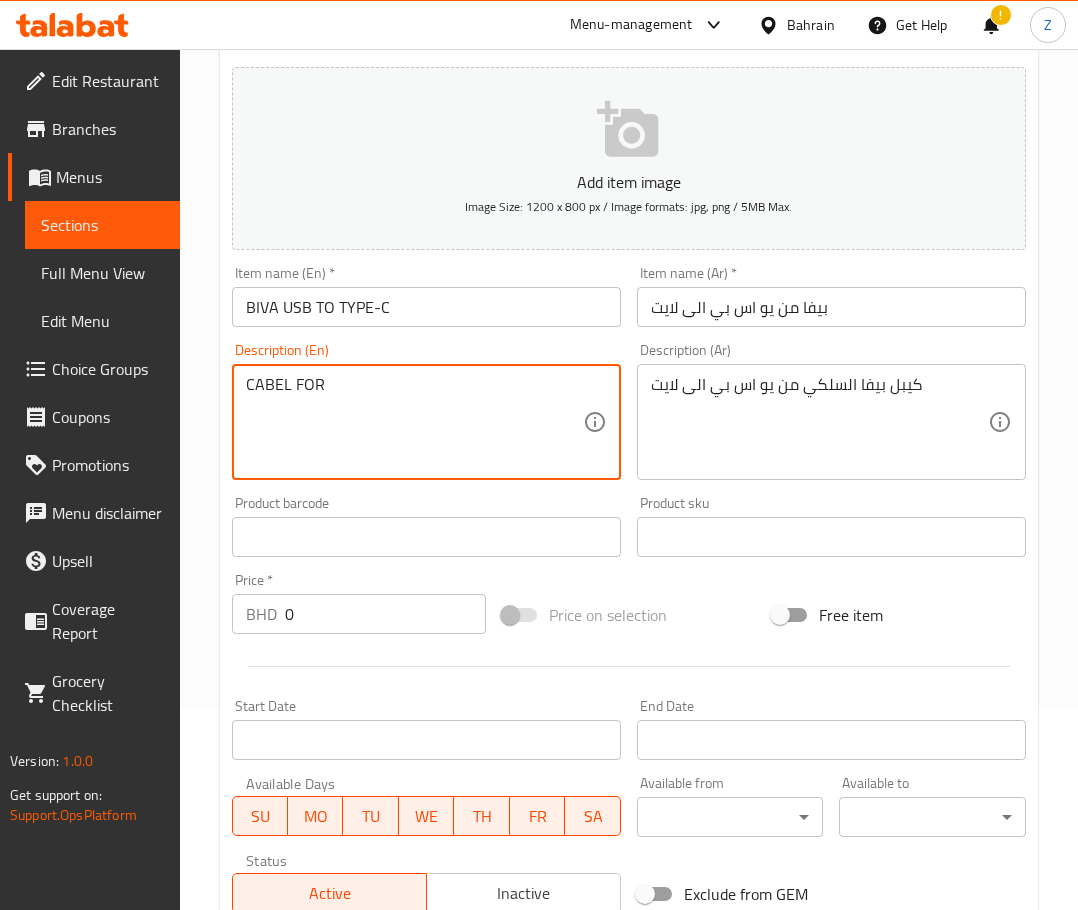 paste on "USB TO TYPE-C" 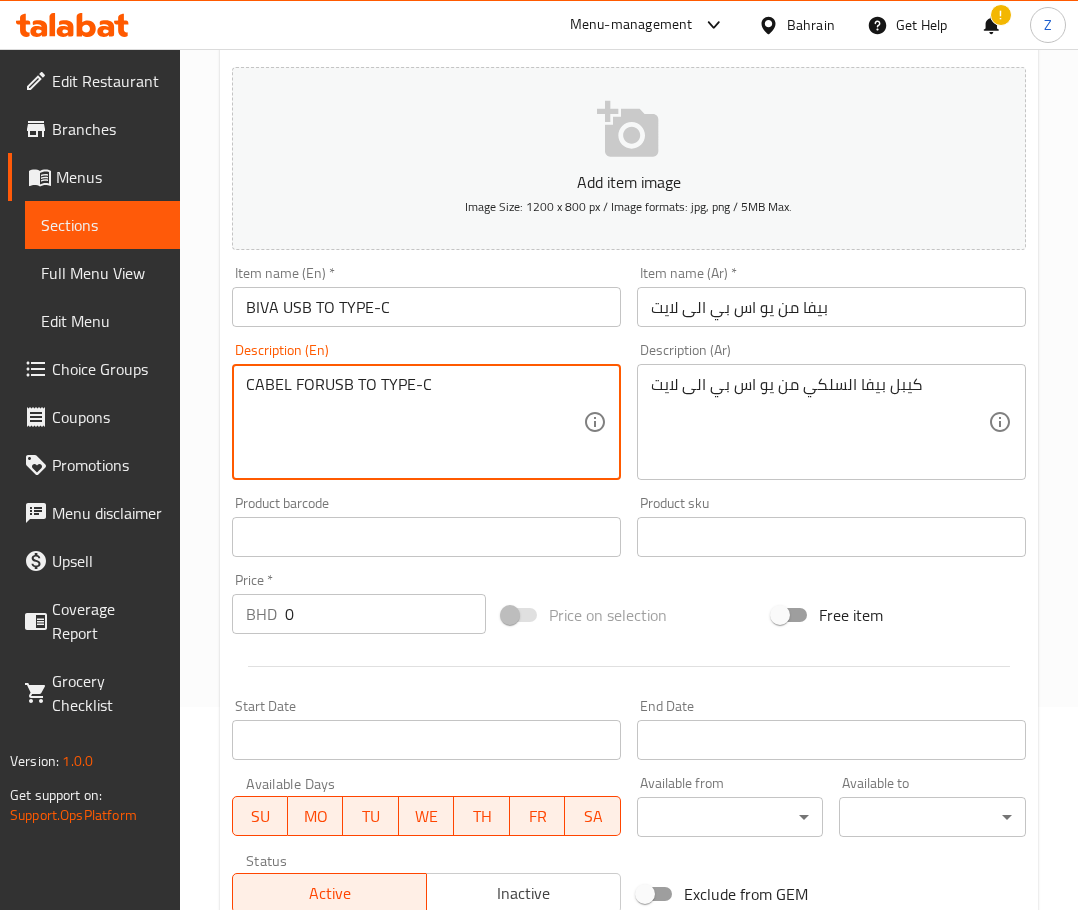 click on "CABEL FORUSB TO TYPE-C" at bounding box center [414, 422] 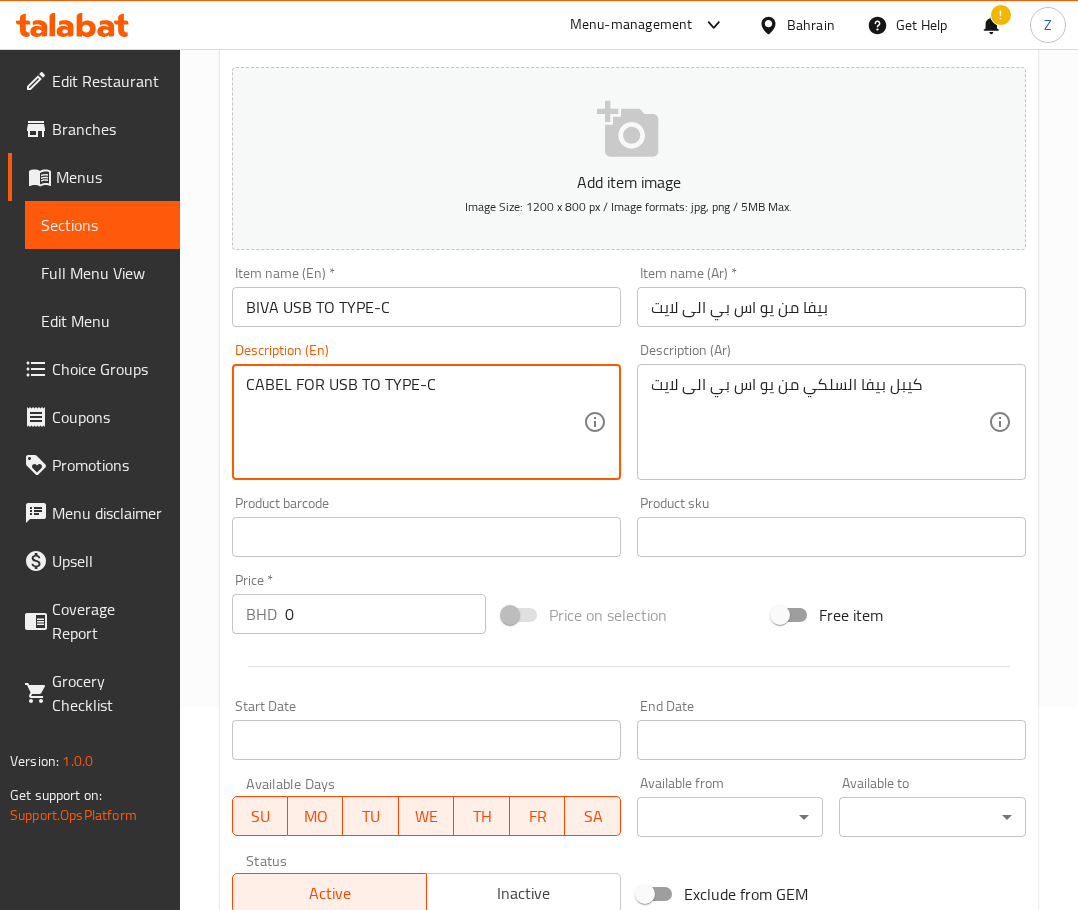 type on "CABEL FOR USB TO TYPE-C" 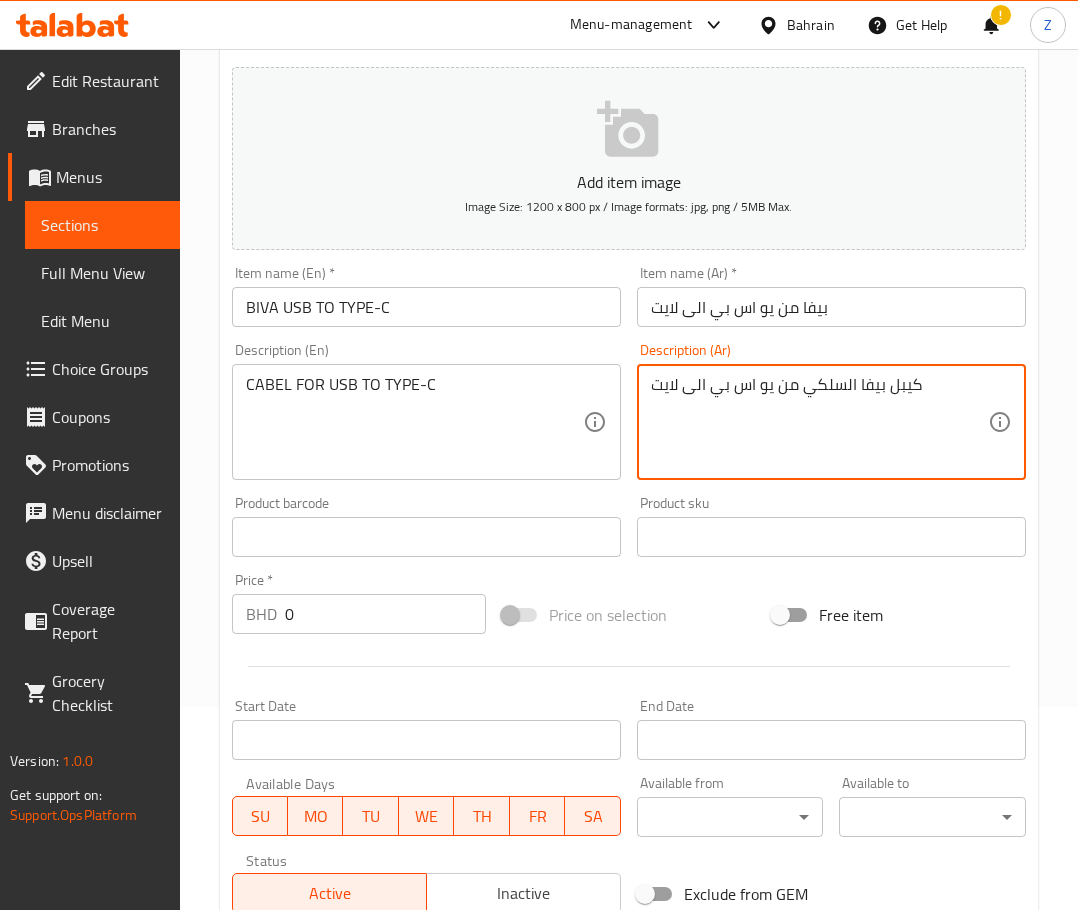 drag, startPoint x: 657, startPoint y: 385, endPoint x: 685, endPoint y: 378, distance: 28.86174 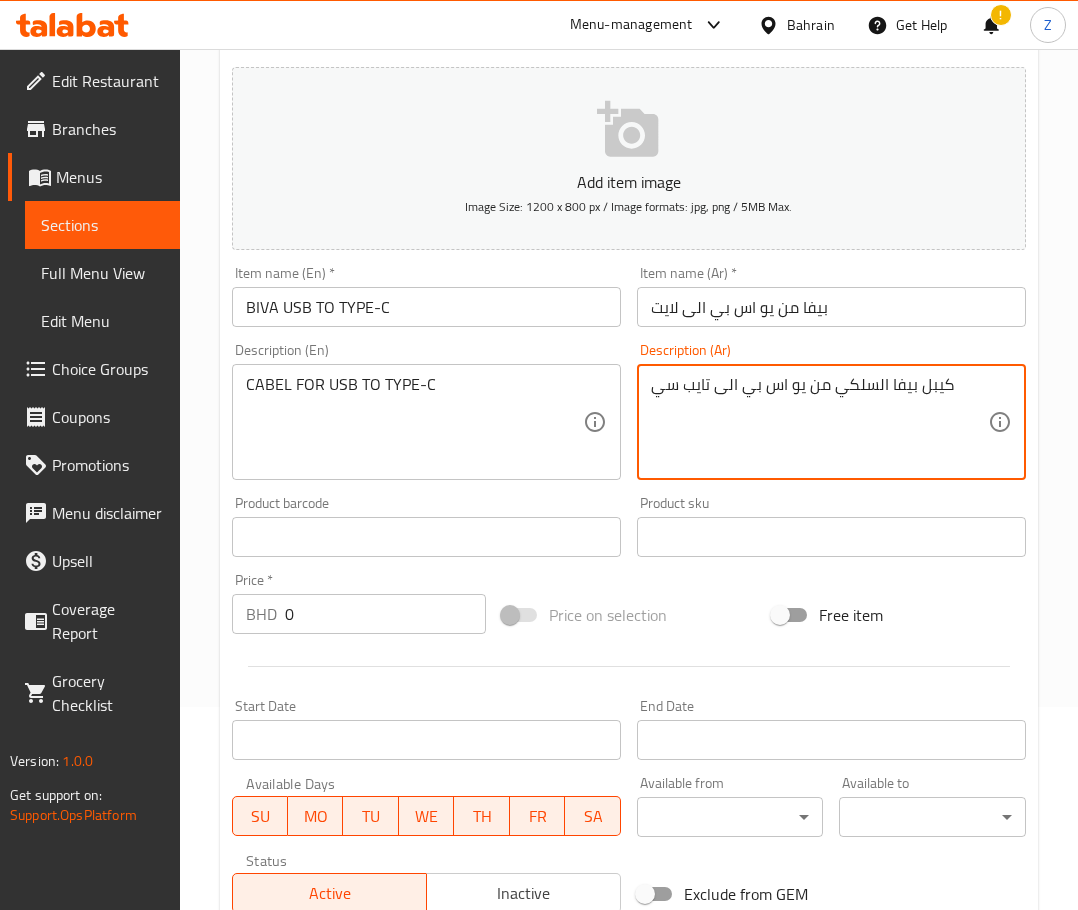 type on "كيبل بيفا السلكي من يو اس بي الى تايب سي" 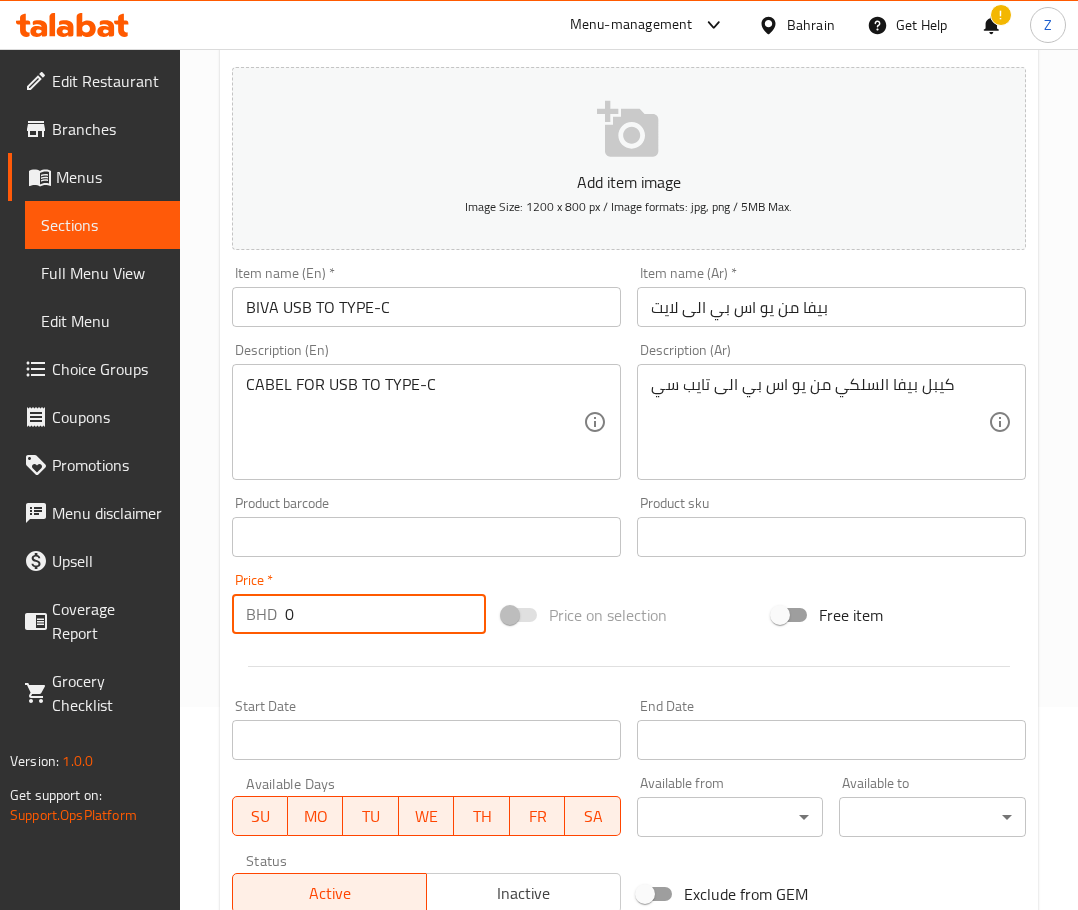 type on "1" 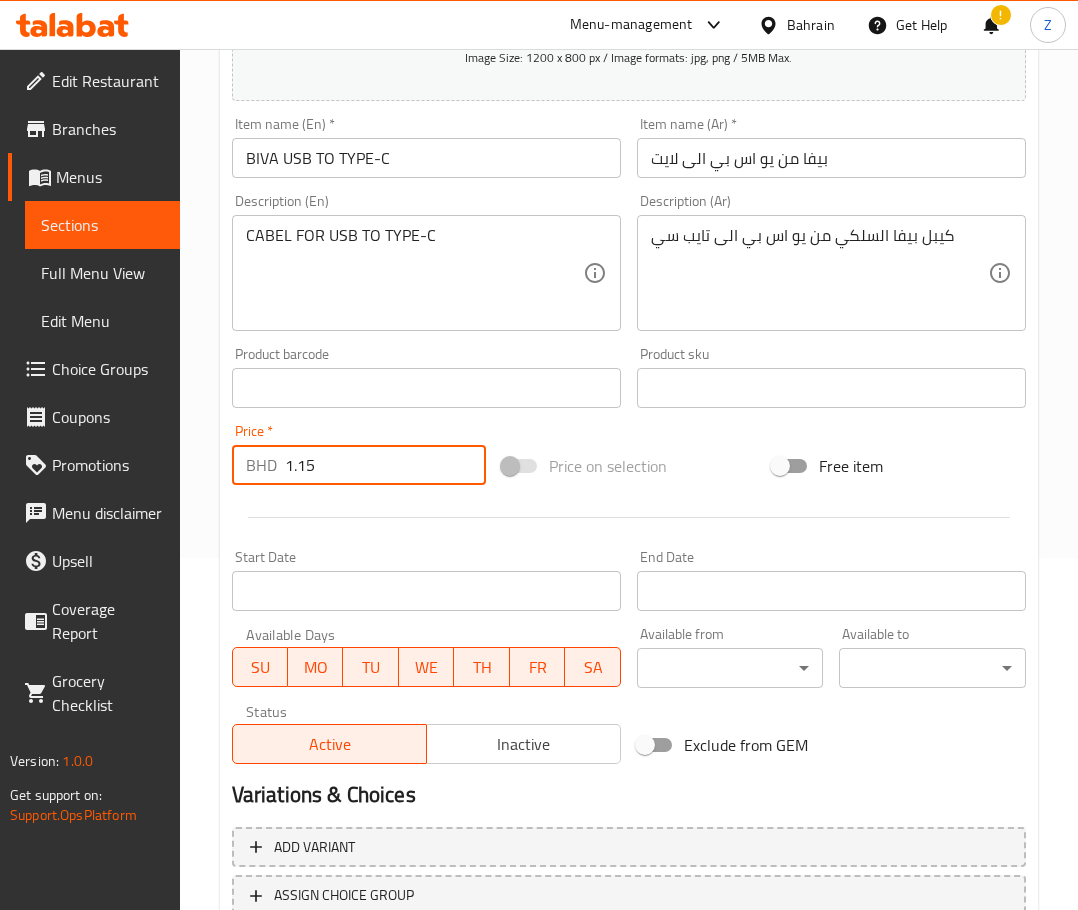 scroll, scrollTop: 503, scrollLeft: 0, axis: vertical 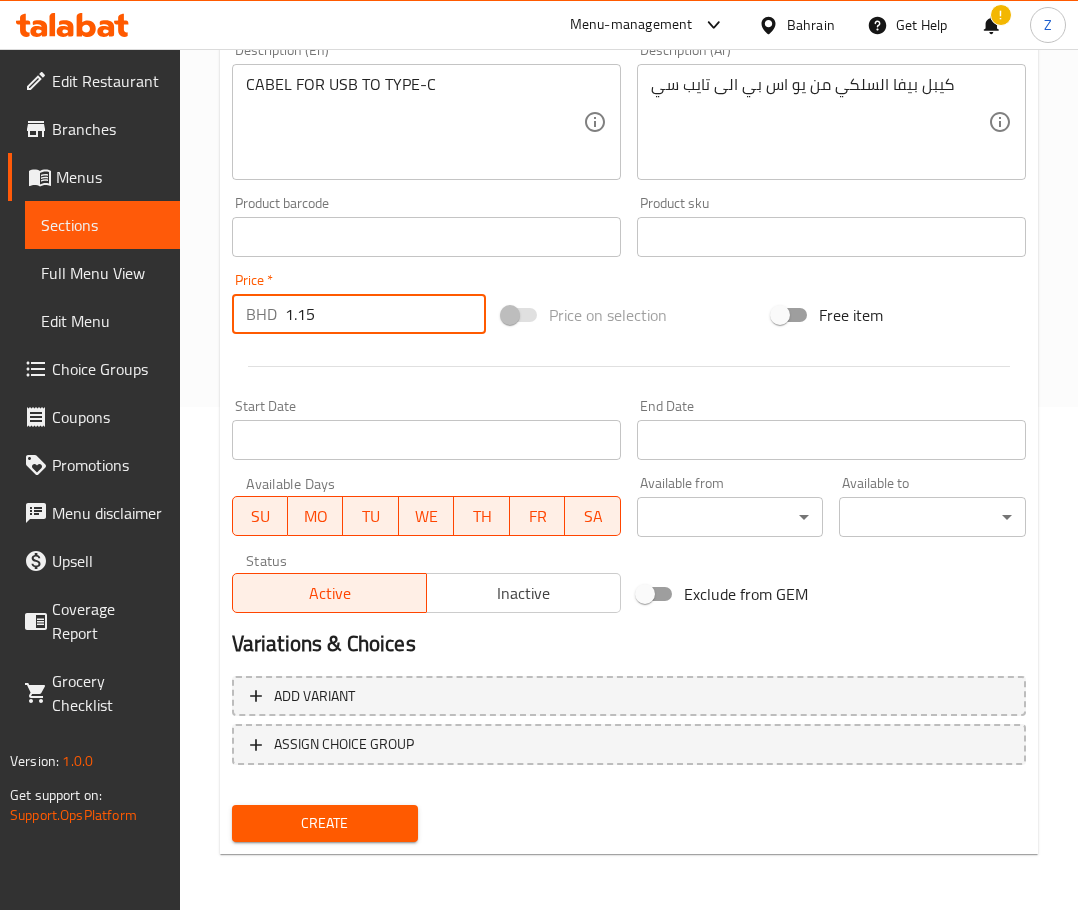 type on "1.15" 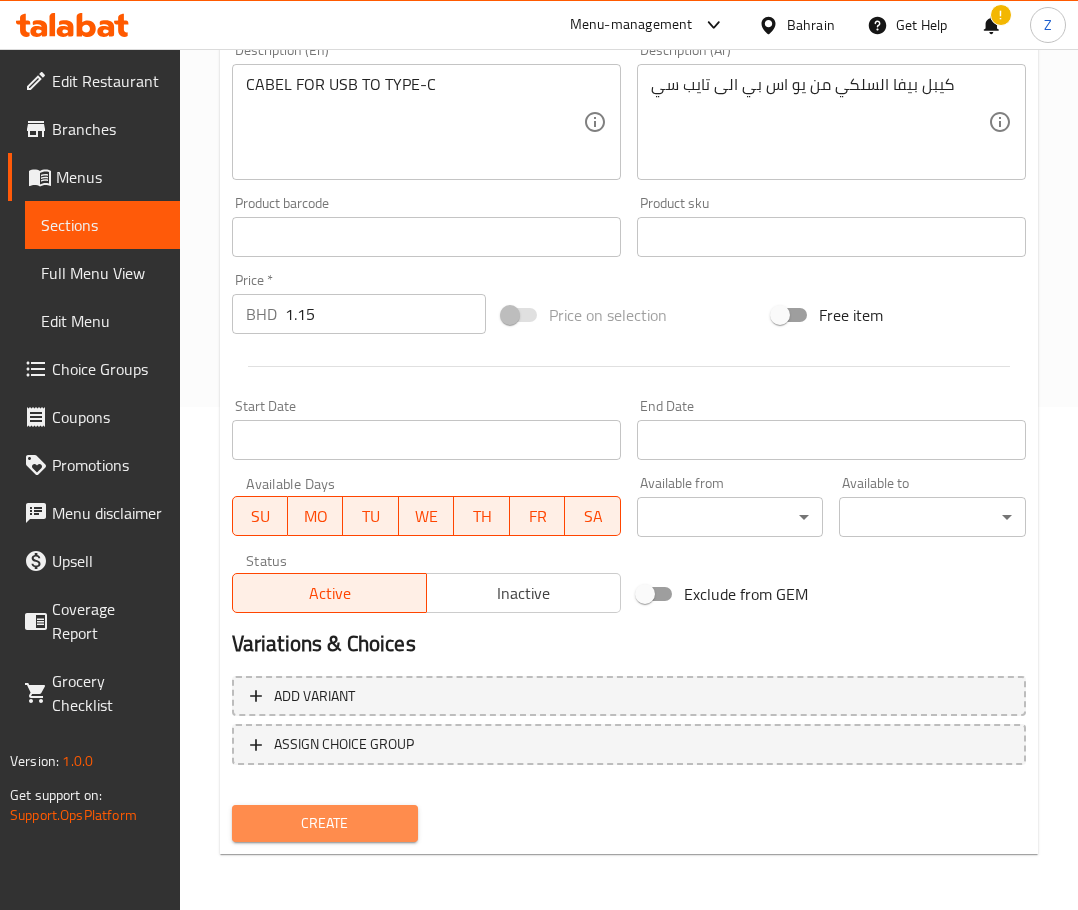 click on "Create" at bounding box center [325, 823] 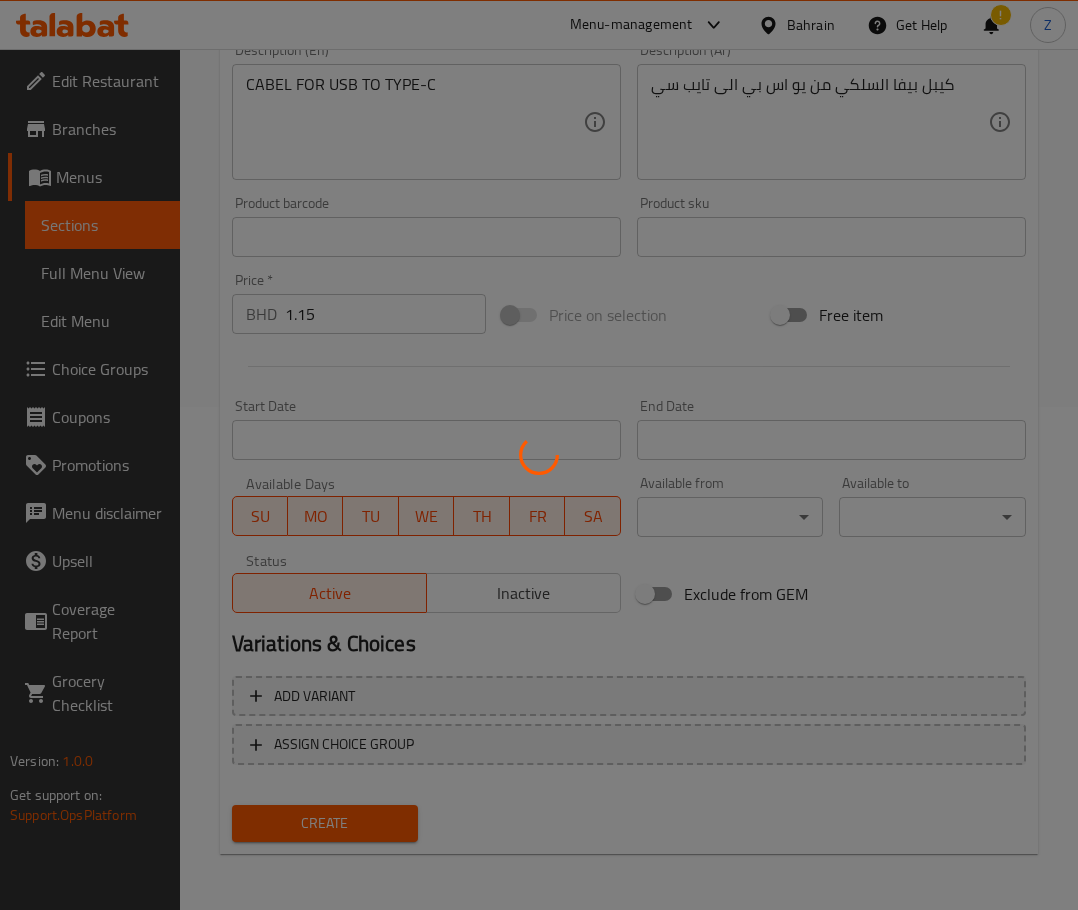 type 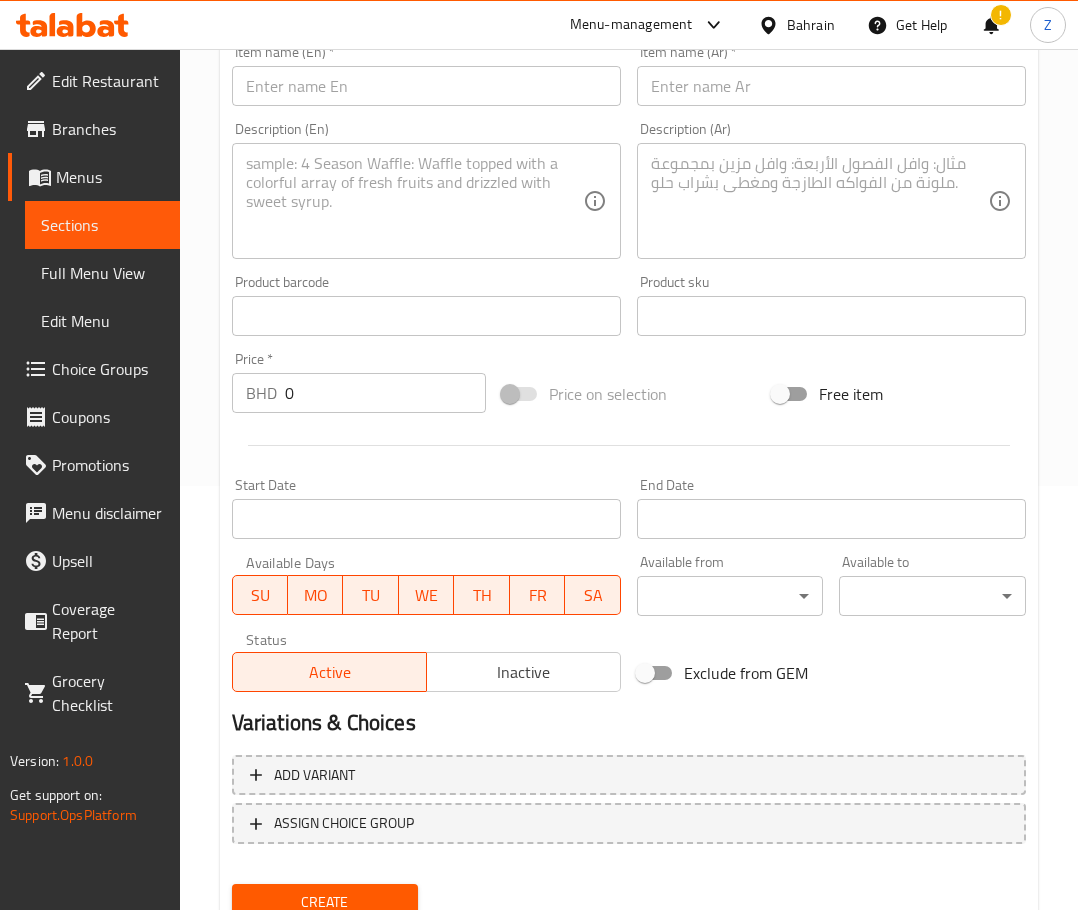 scroll, scrollTop: 303, scrollLeft: 0, axis: vertical 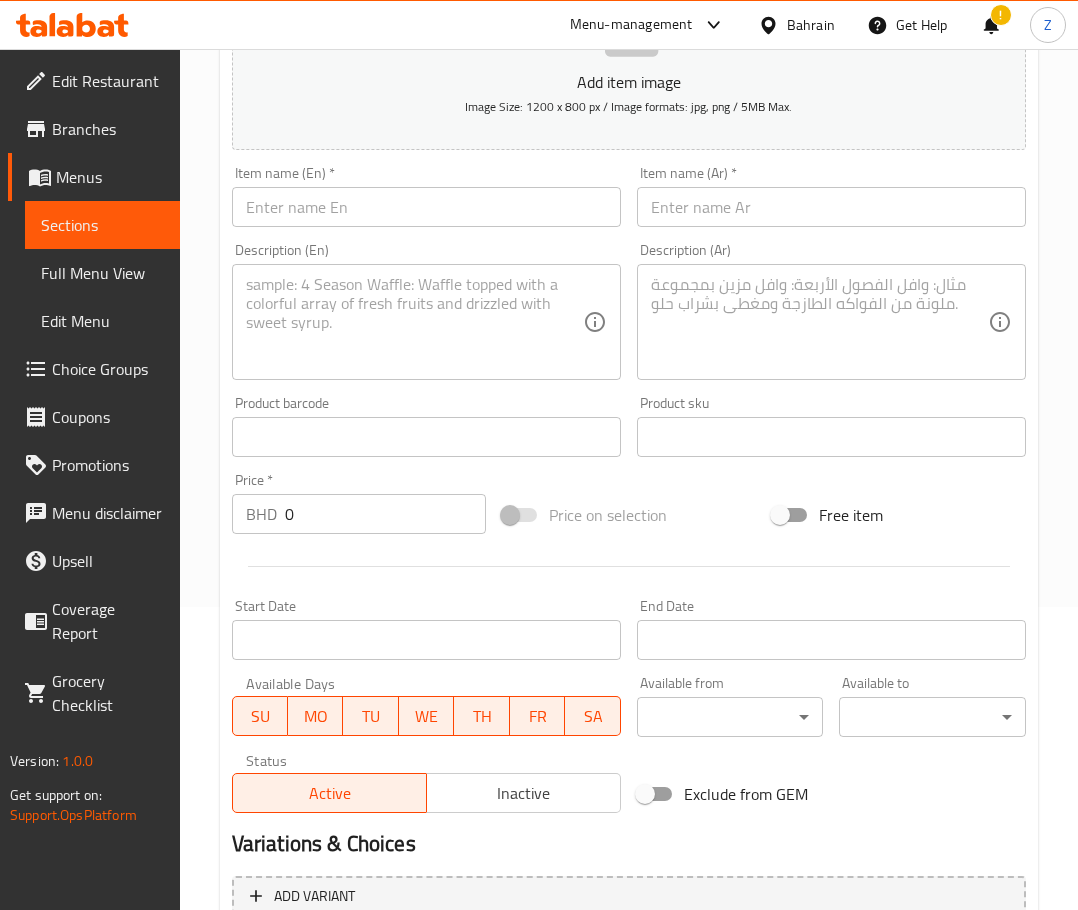 click at bounding box center (426, 207) 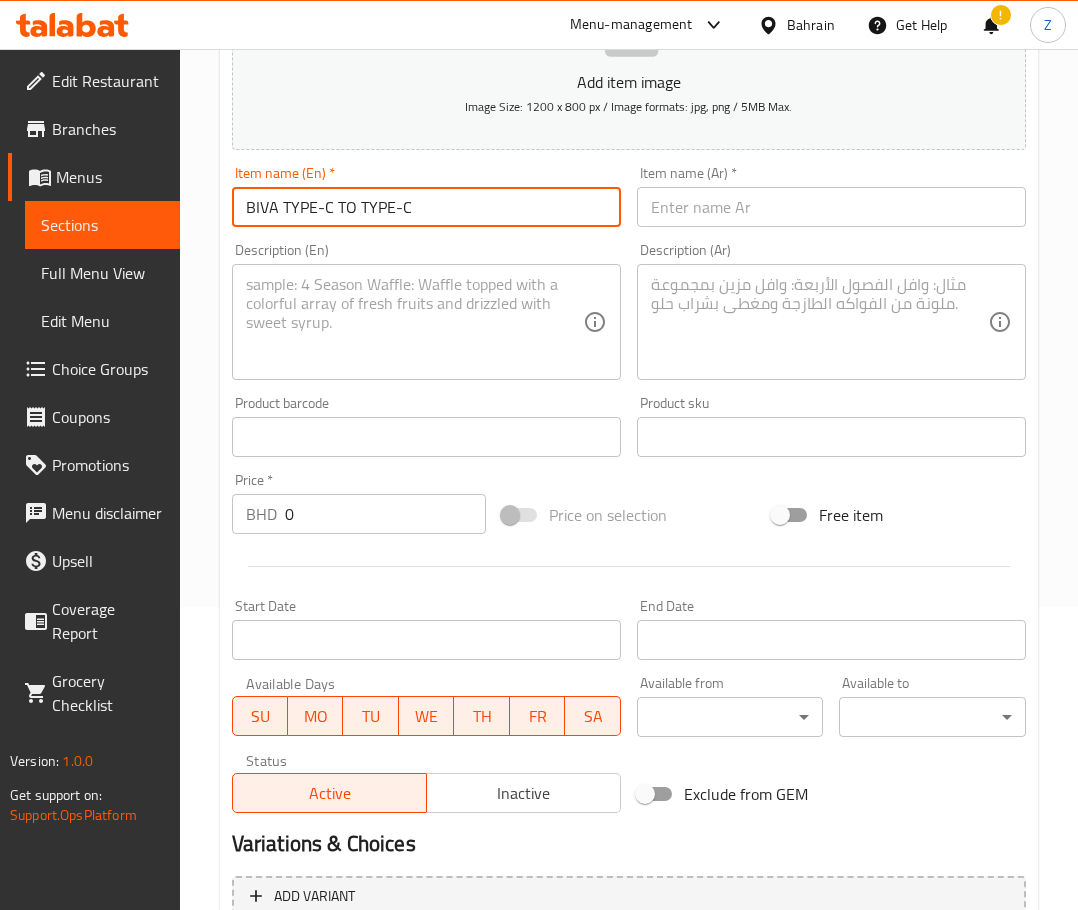 type on "BIVA TYPE-C TO TYPE-C" 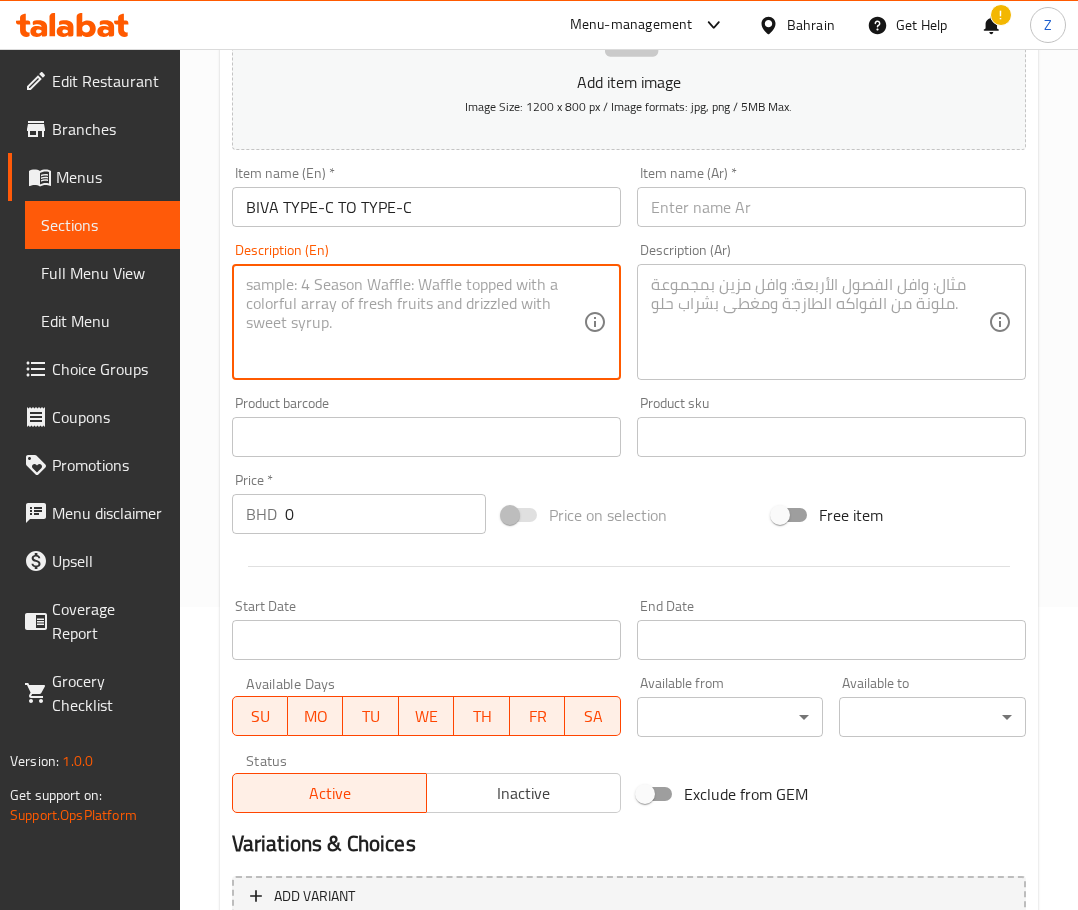 click at bounding box center (414, 322) 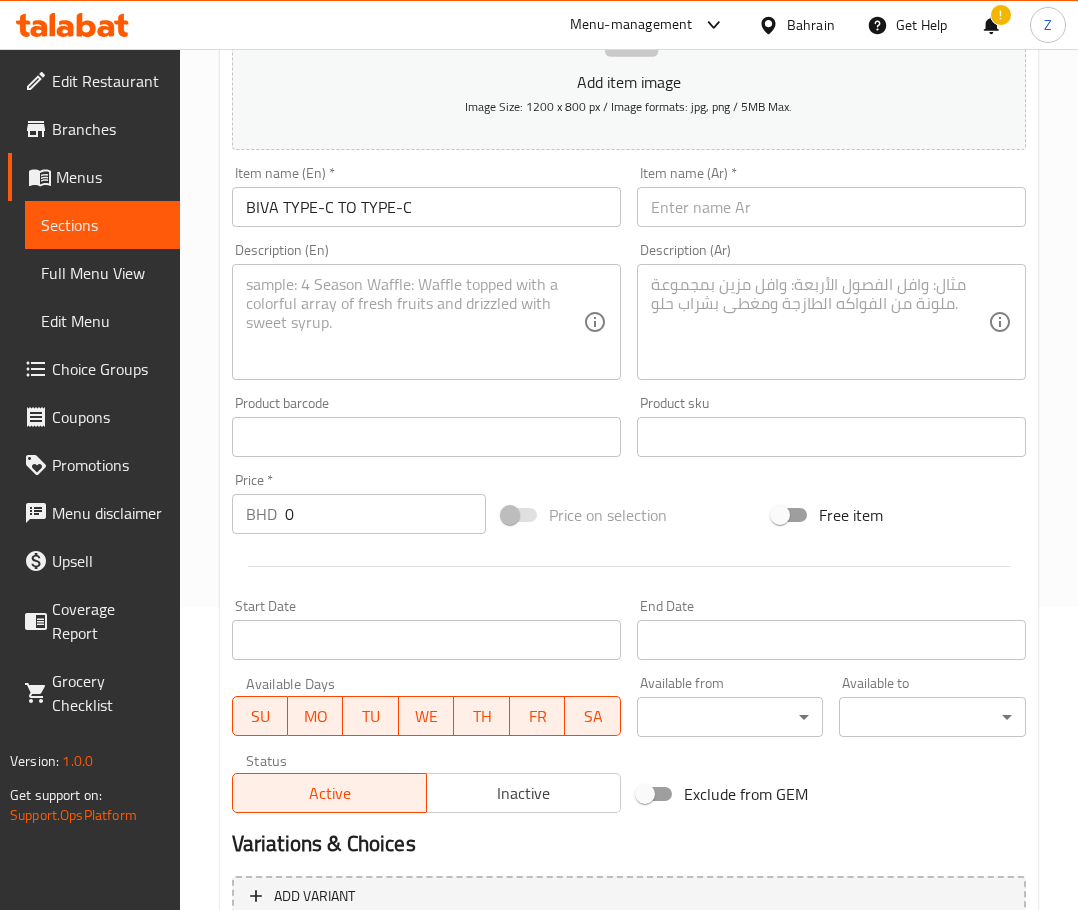 click at bounding box center [831, 207] 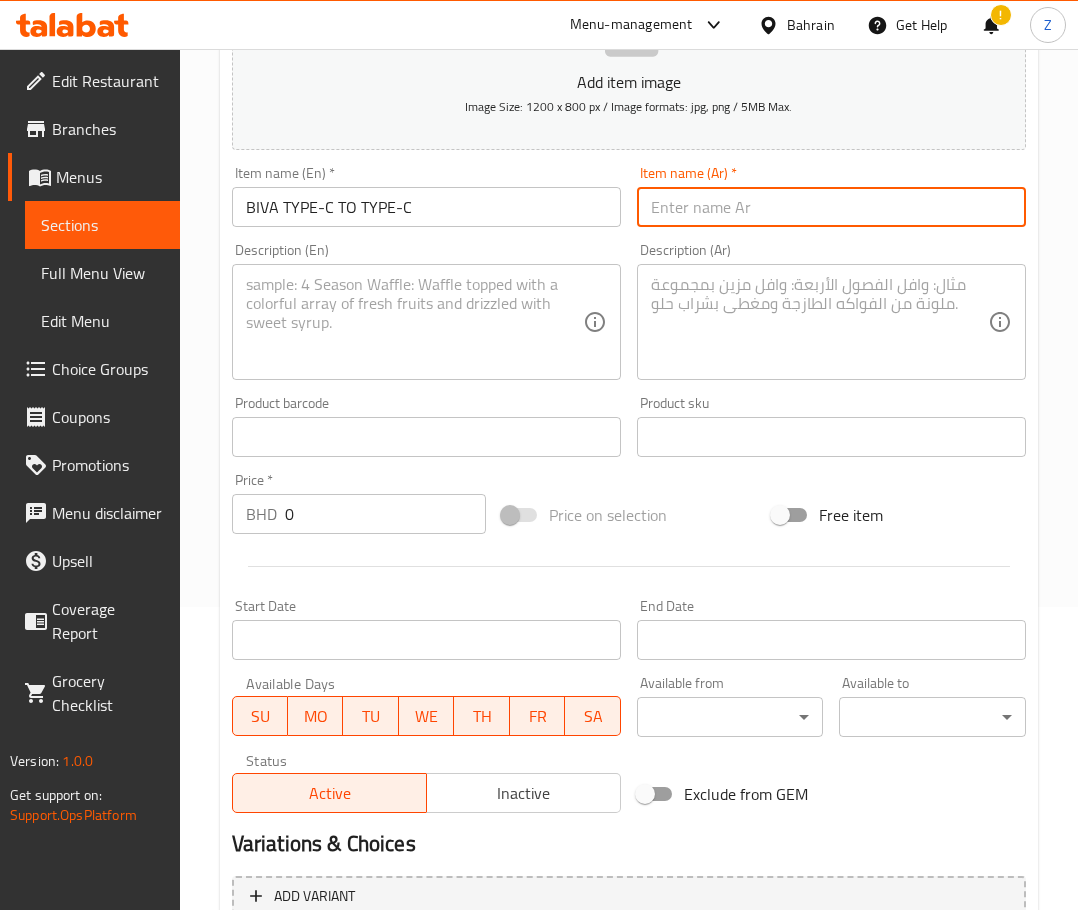 paste on "كابل شحن ونقل بيانات من" 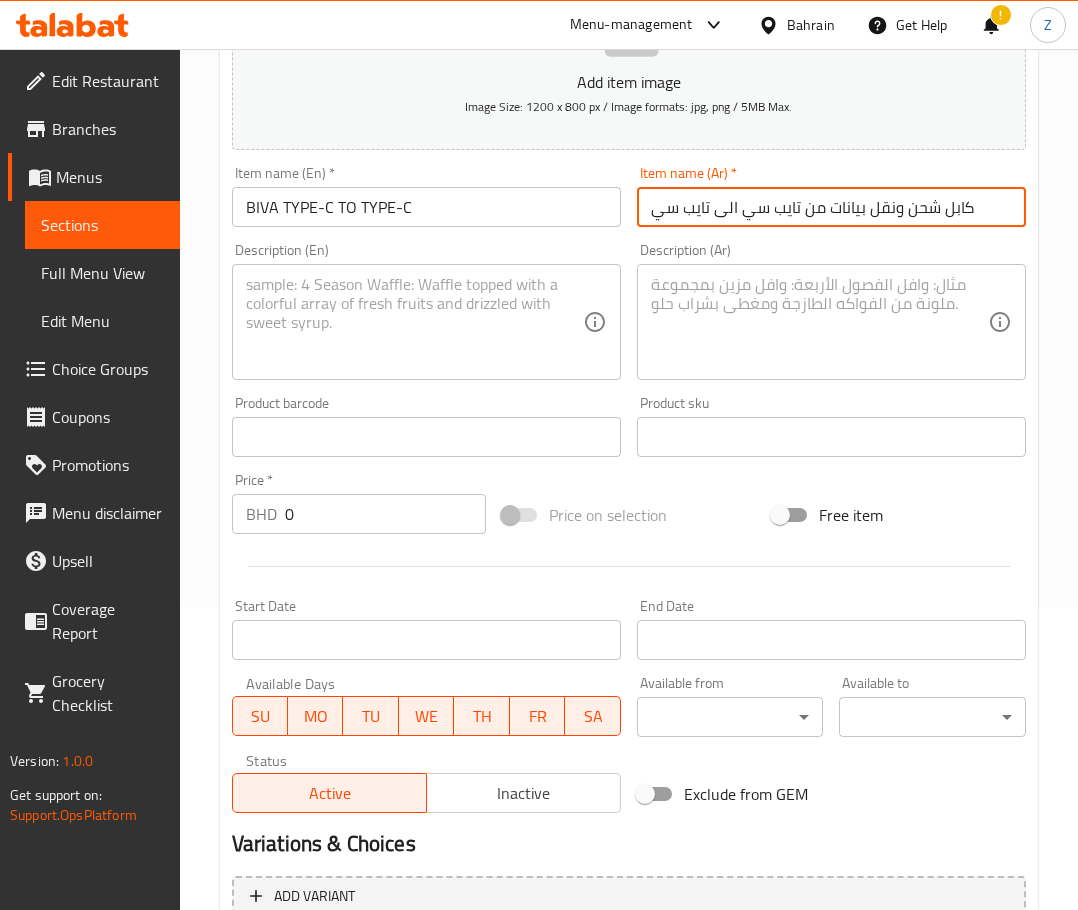 drag, startPoint x: 991, startPoint y: 204, endPoint x: 590, endPoint y: 203, distance: 401.00125 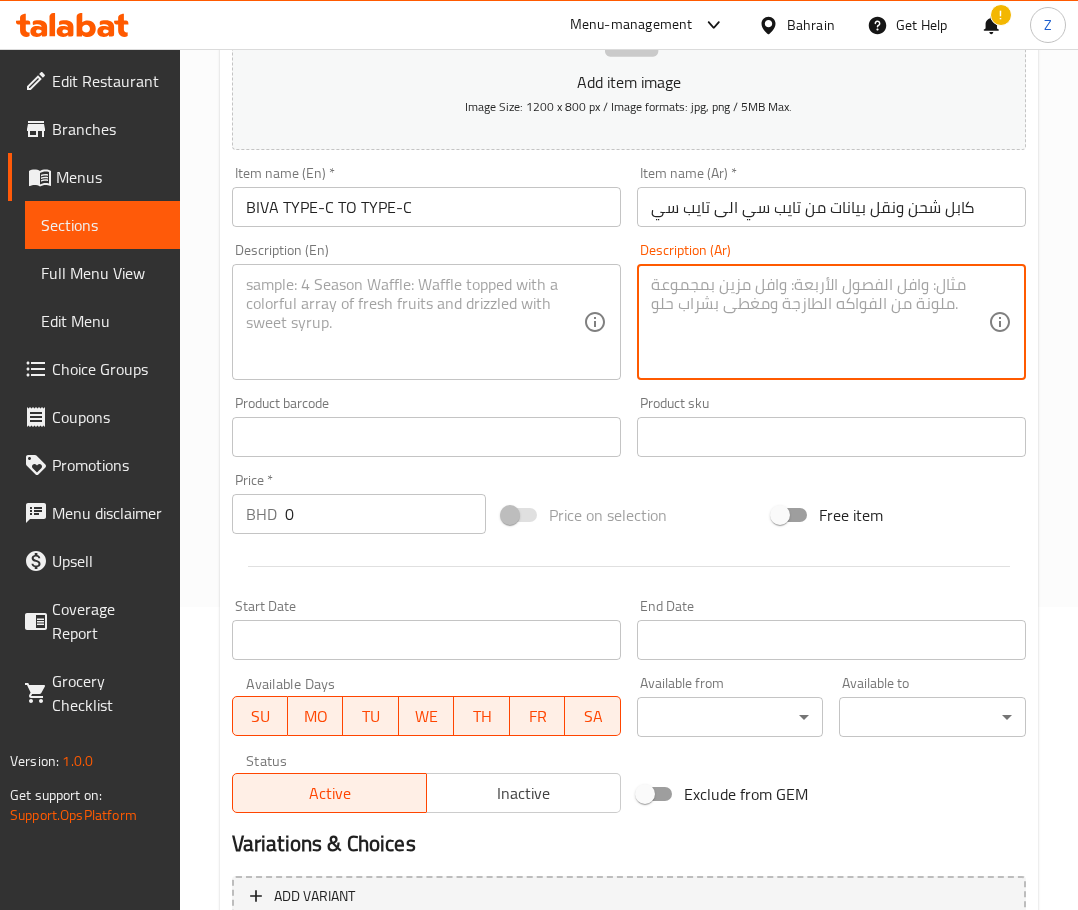 paste on "كابل شحن ونقل بيانات من تايب سي الى تايب سي" 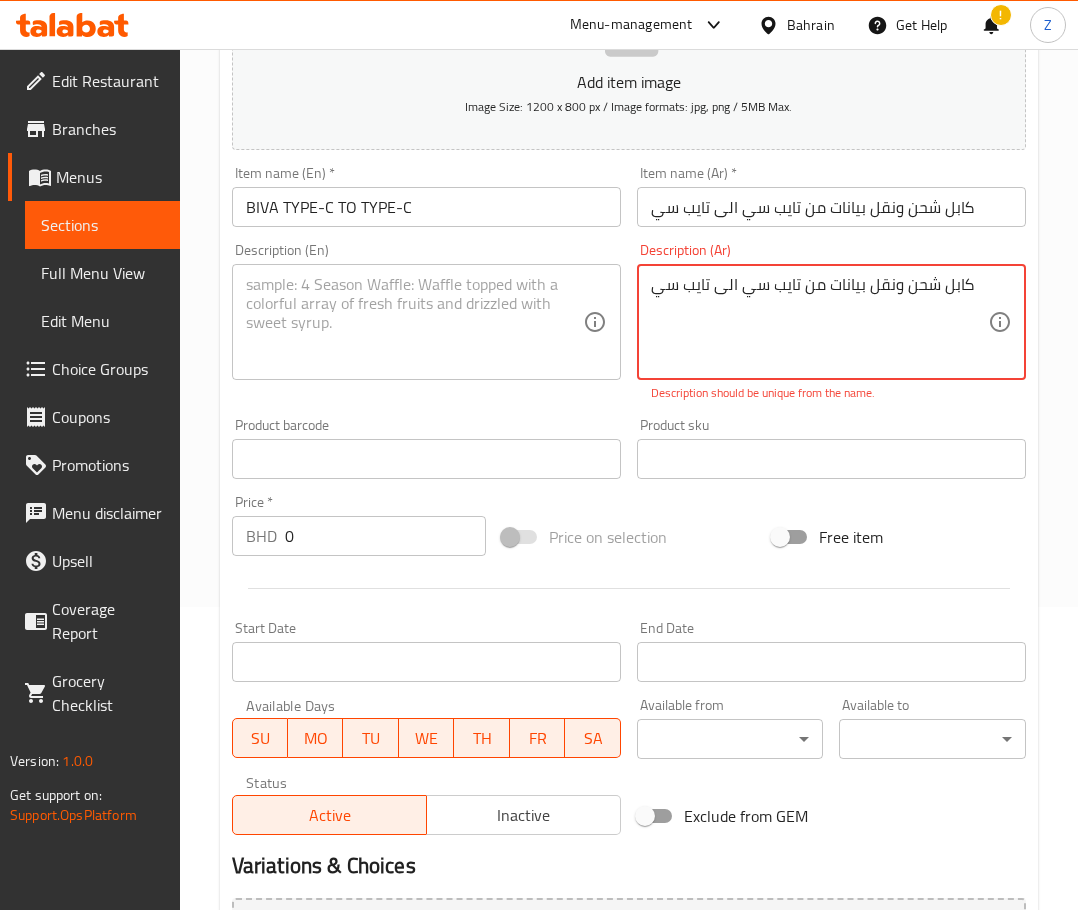 click on "كابل شحن ونقل بيانات من تايب سي الى تايب سي" at bounding box center [819, 322] 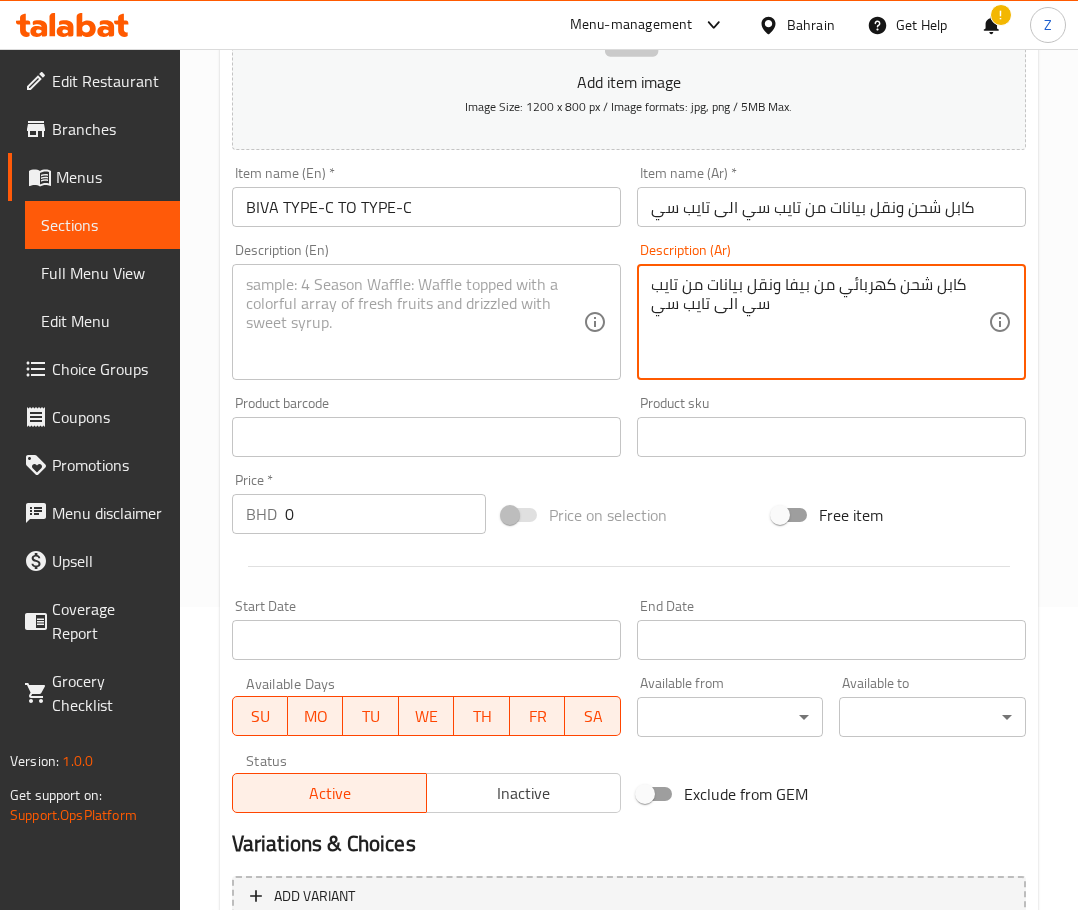 type 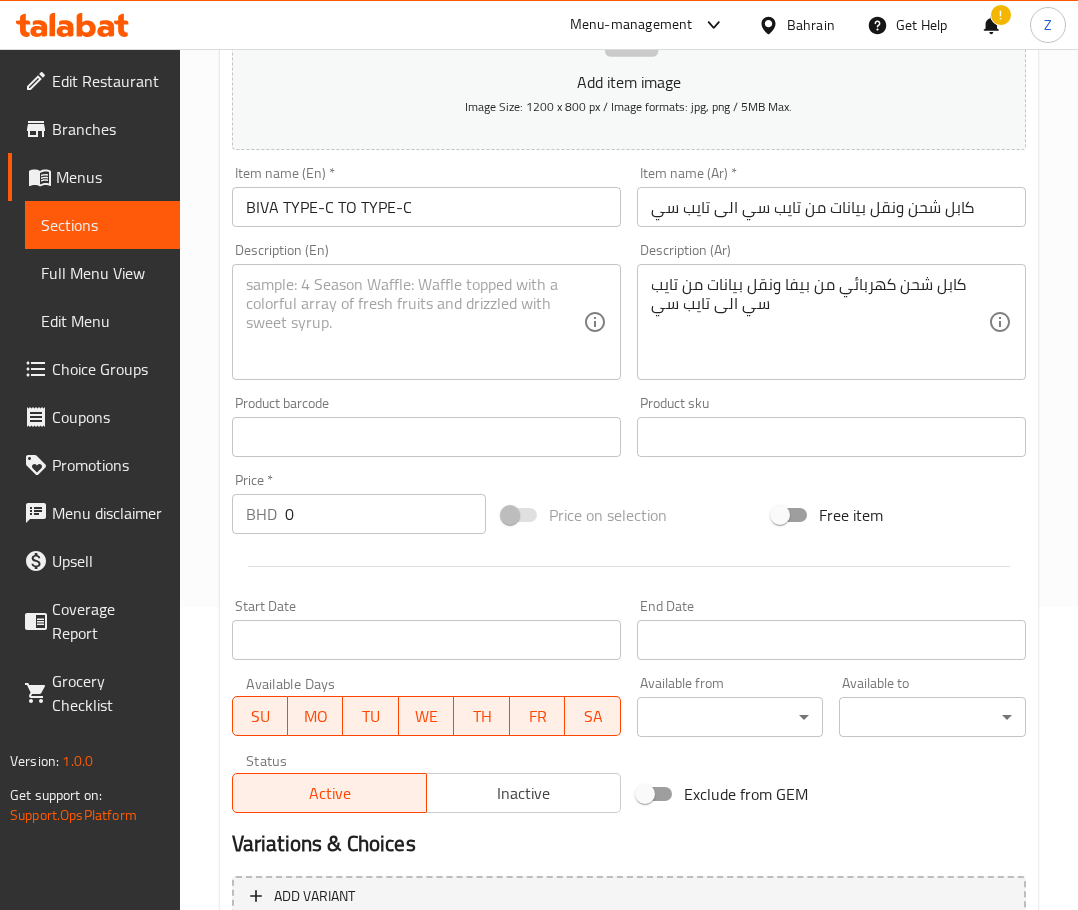 click at bounding box center (426, 437) 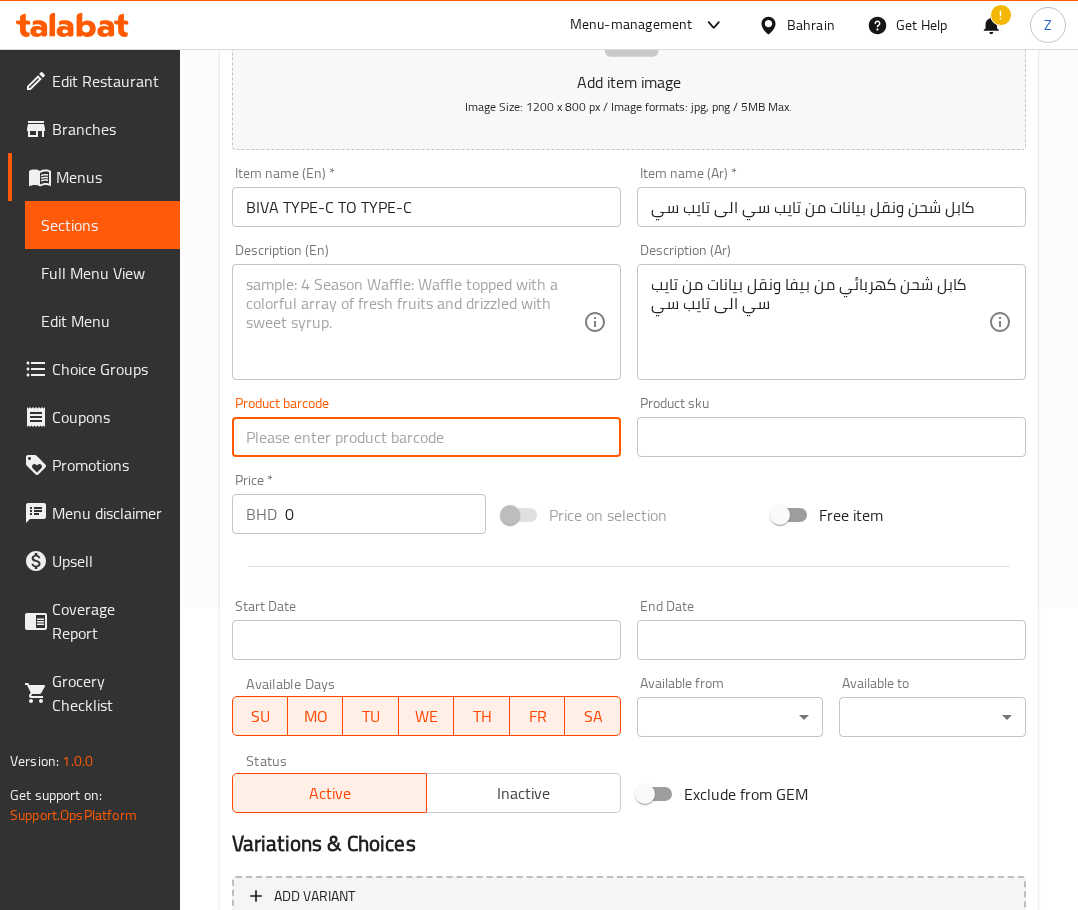 click at bounding box center [414, 322] 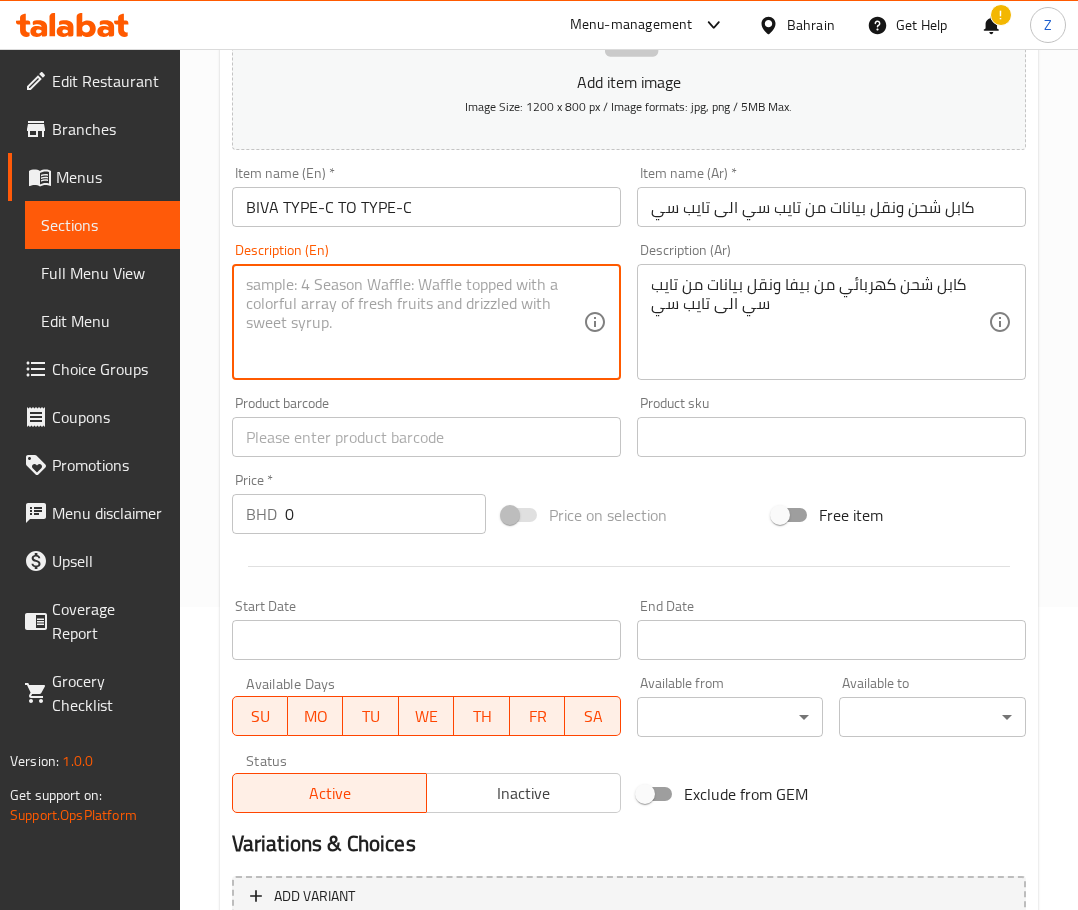 paste on "CABEL FOR TYPE-C TO TYPE-C" 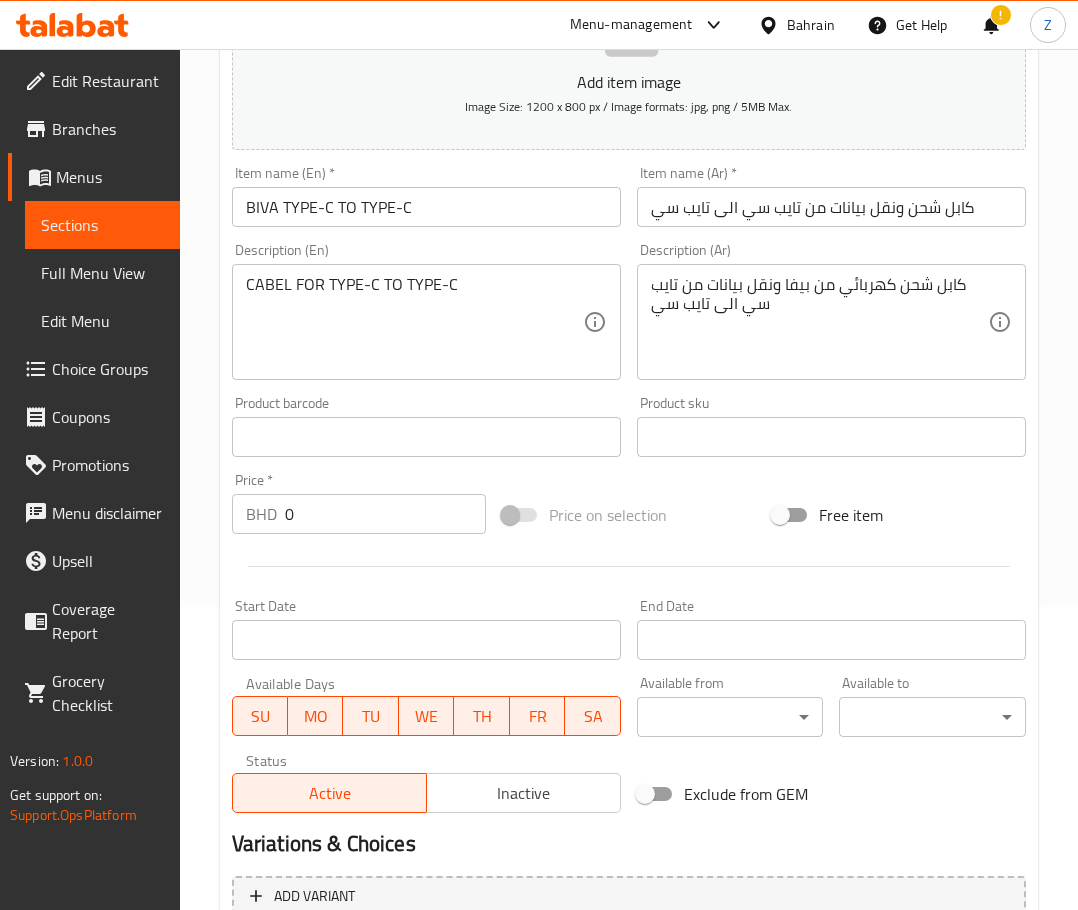 drag, startPoint x: 320, startPoint y: 508, endPoint x: -6, endPoint y: 470, distance: 328.20724 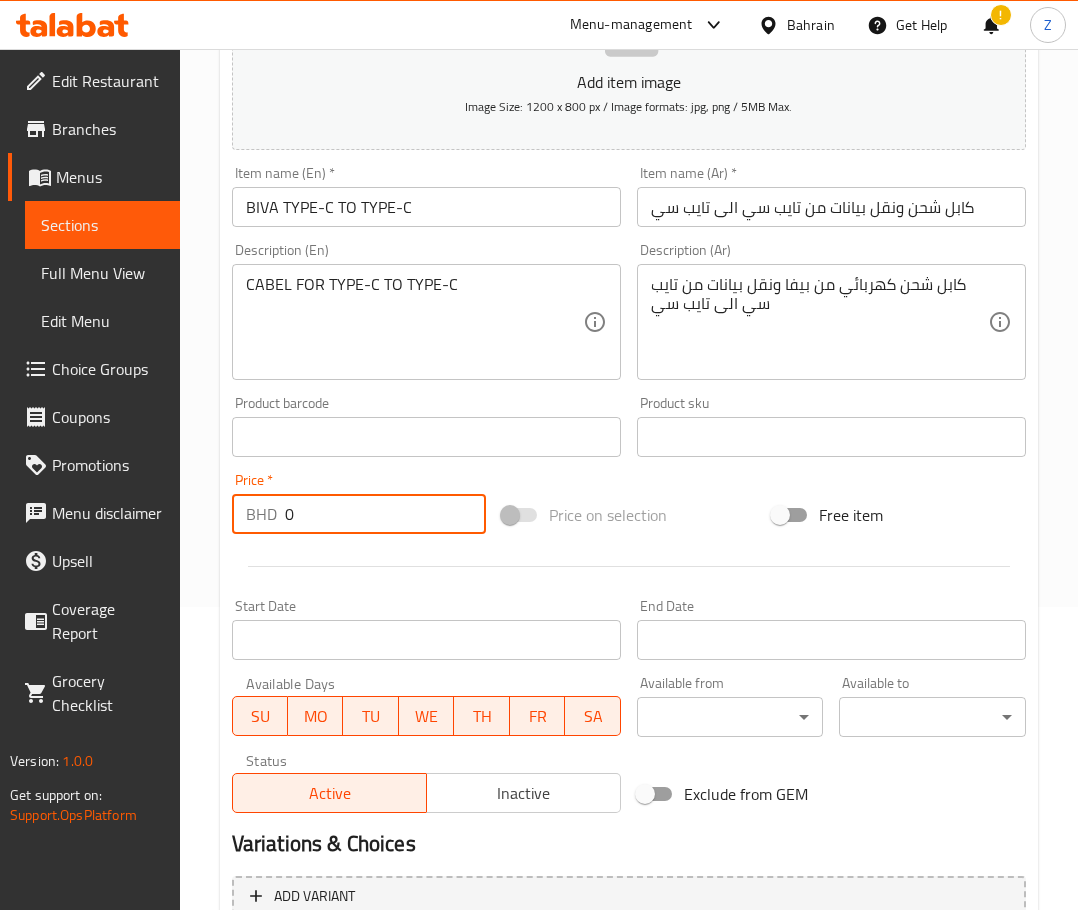 paste on "1.15" 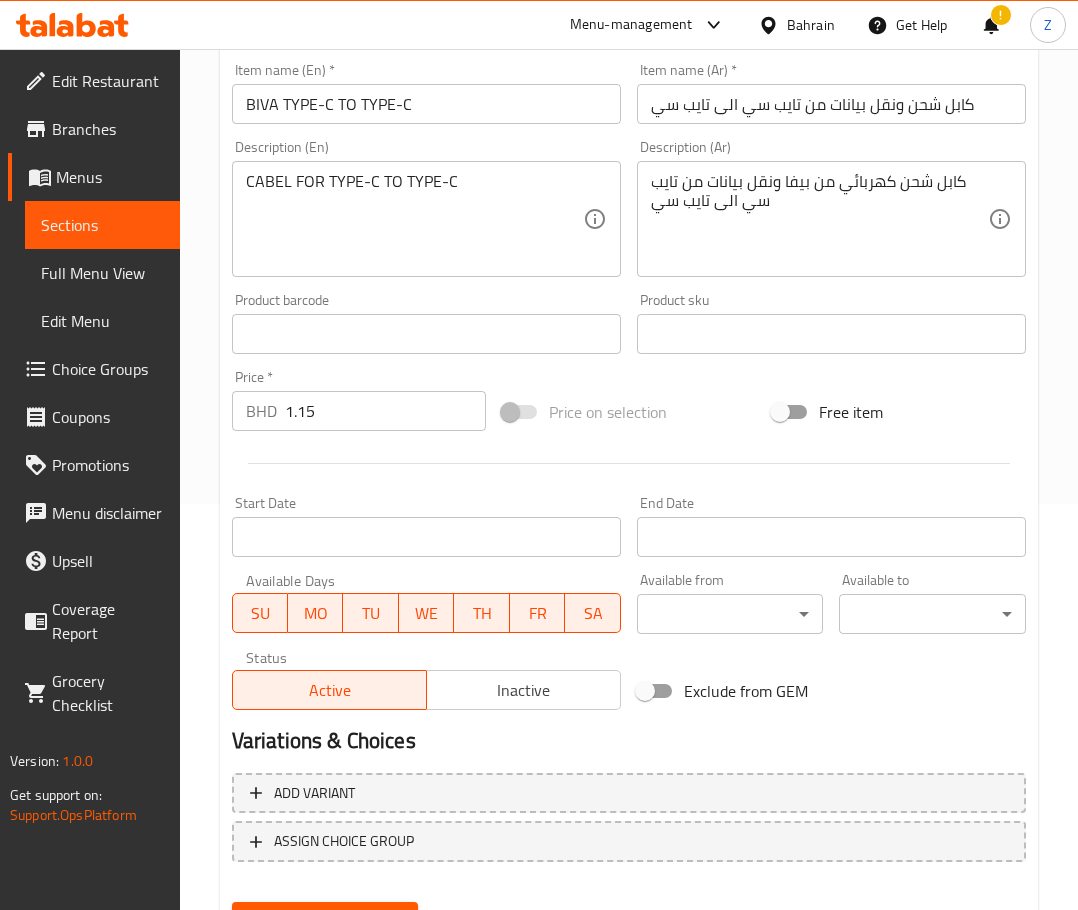 scroll, scrollTop: 503, scrollLeft: 0, axis: vertical 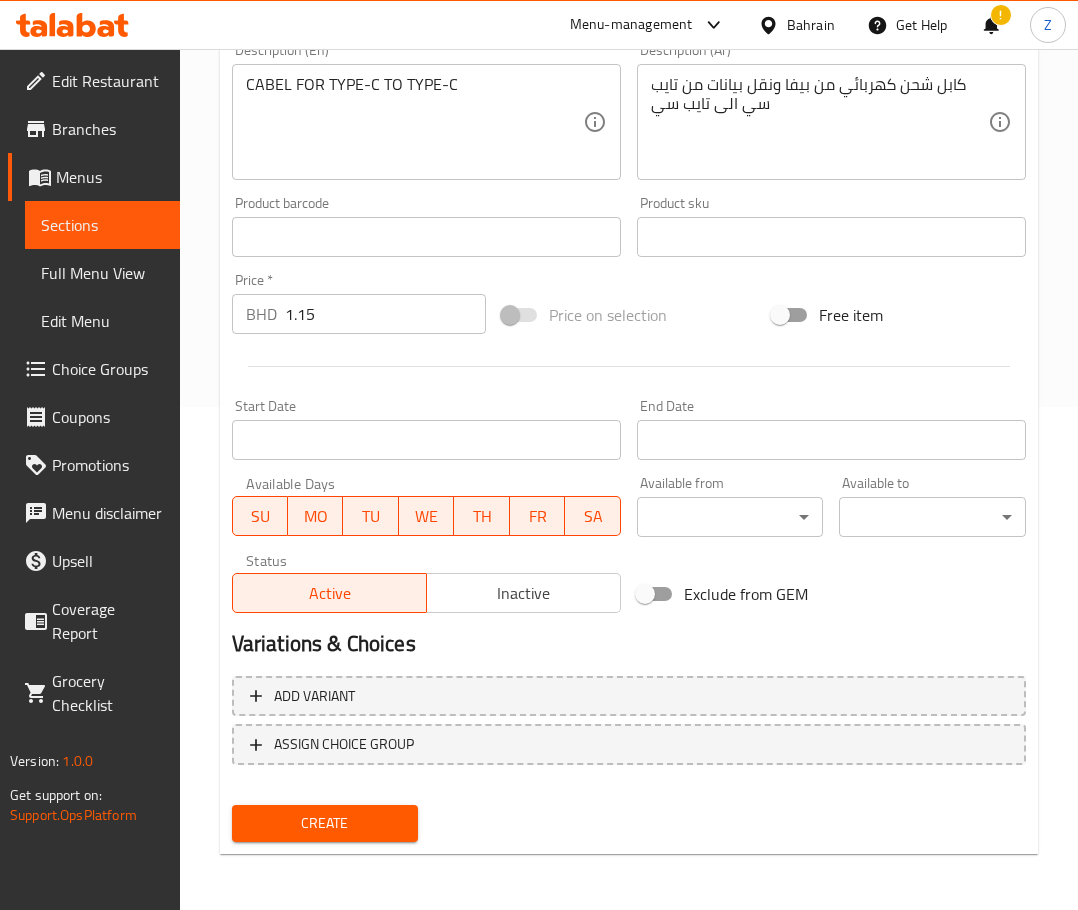 click on "Create" at bounding box center [325, 823] 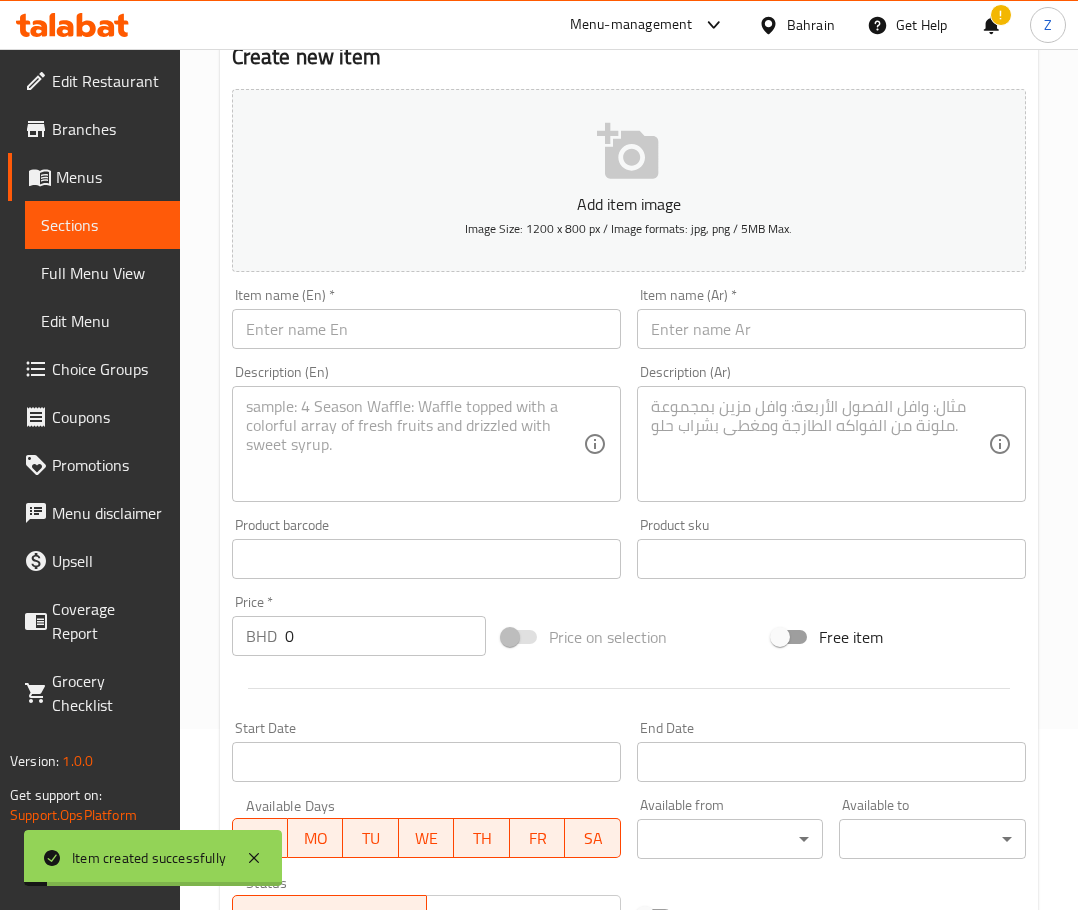 scroll, scrollTop: 103, scrollLeft: 0, axis: vertical 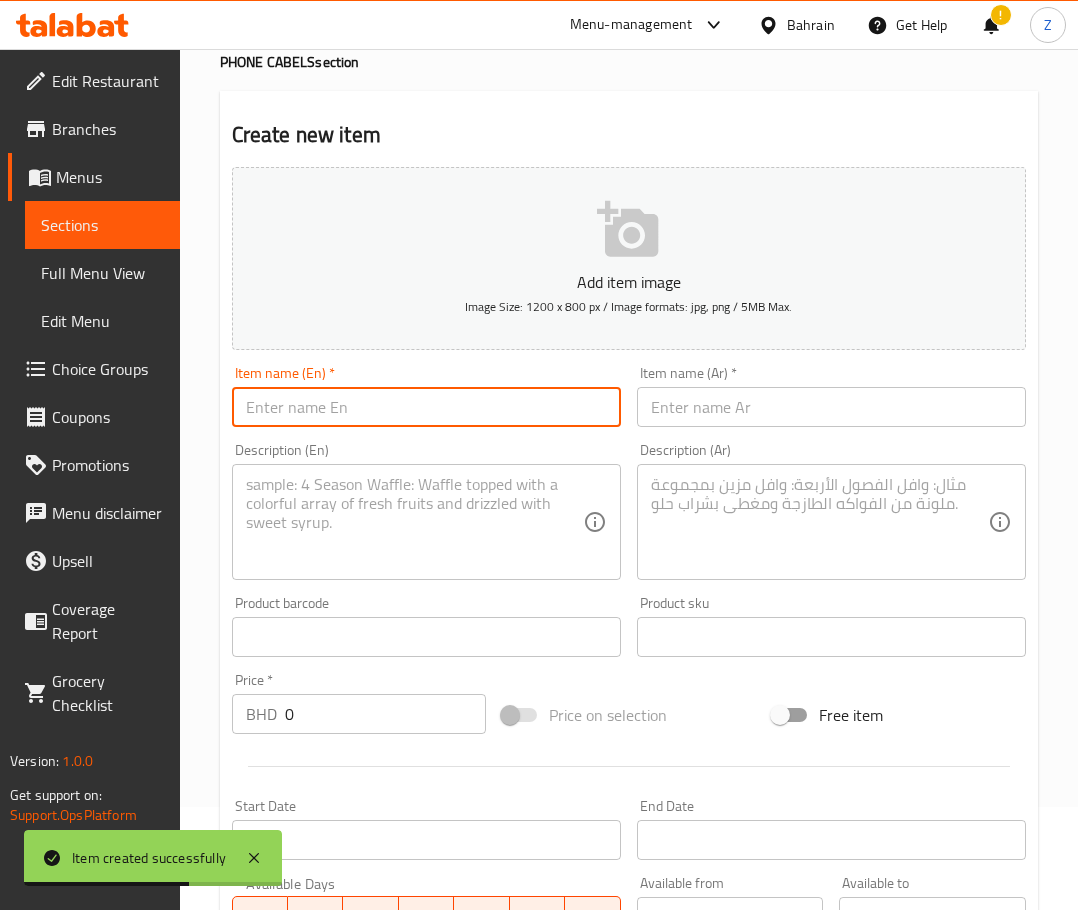 click at bounding box center (426, 407) 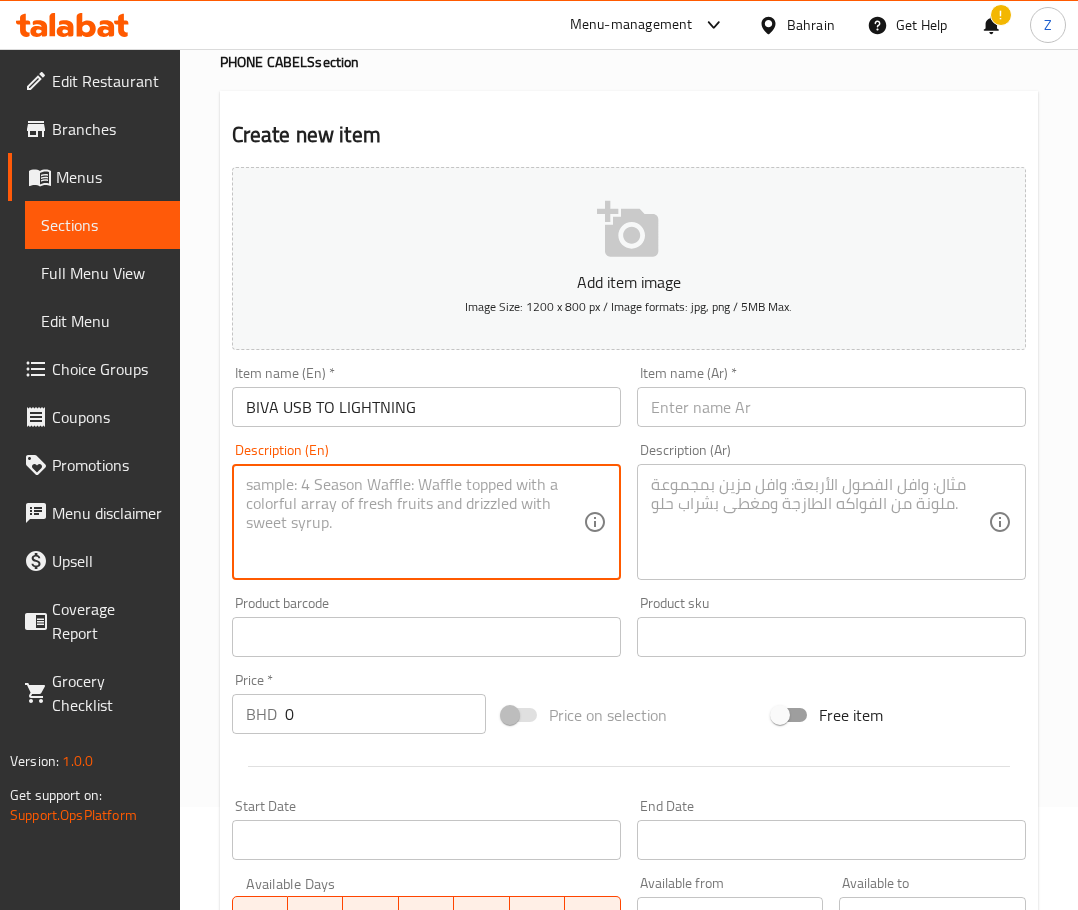 click at bounding box center (414, 522) 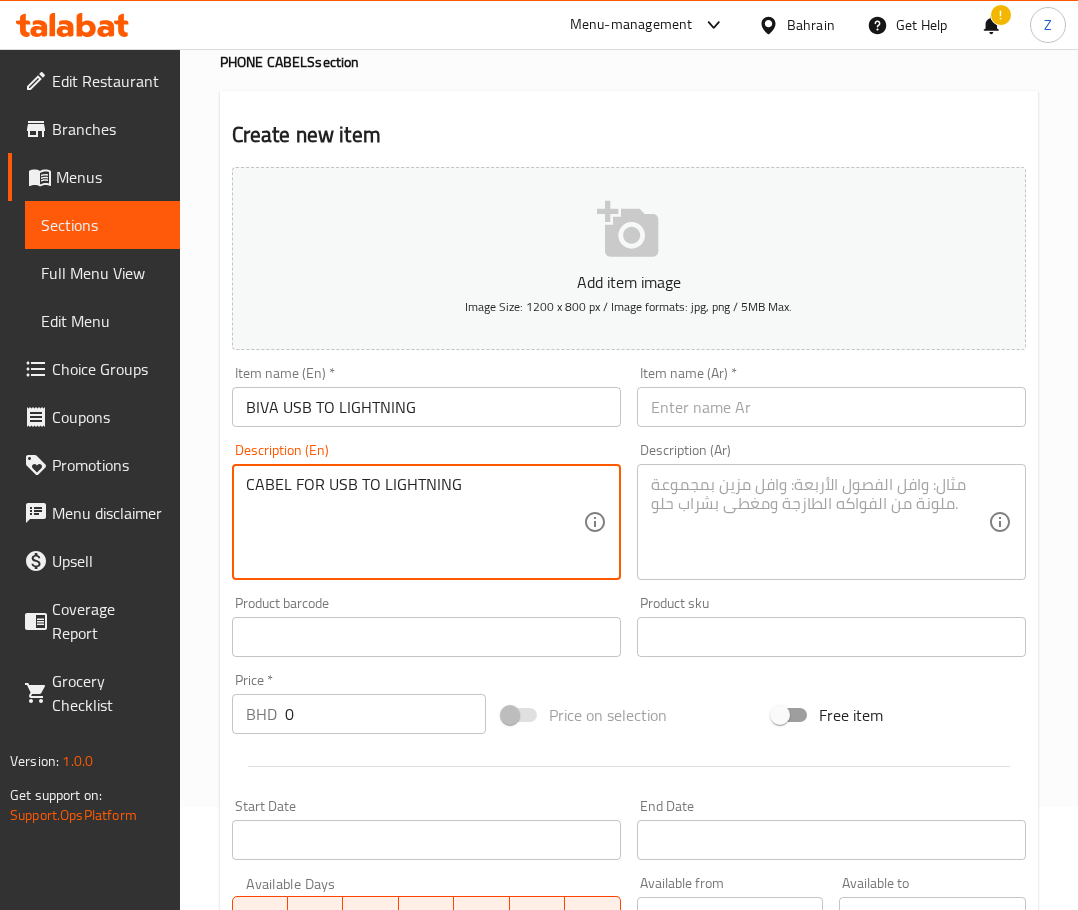 drag, startPoint x: 827, startPoint y: 529, endPoint x: 836, endPoint y: 478, distance: 51.78803 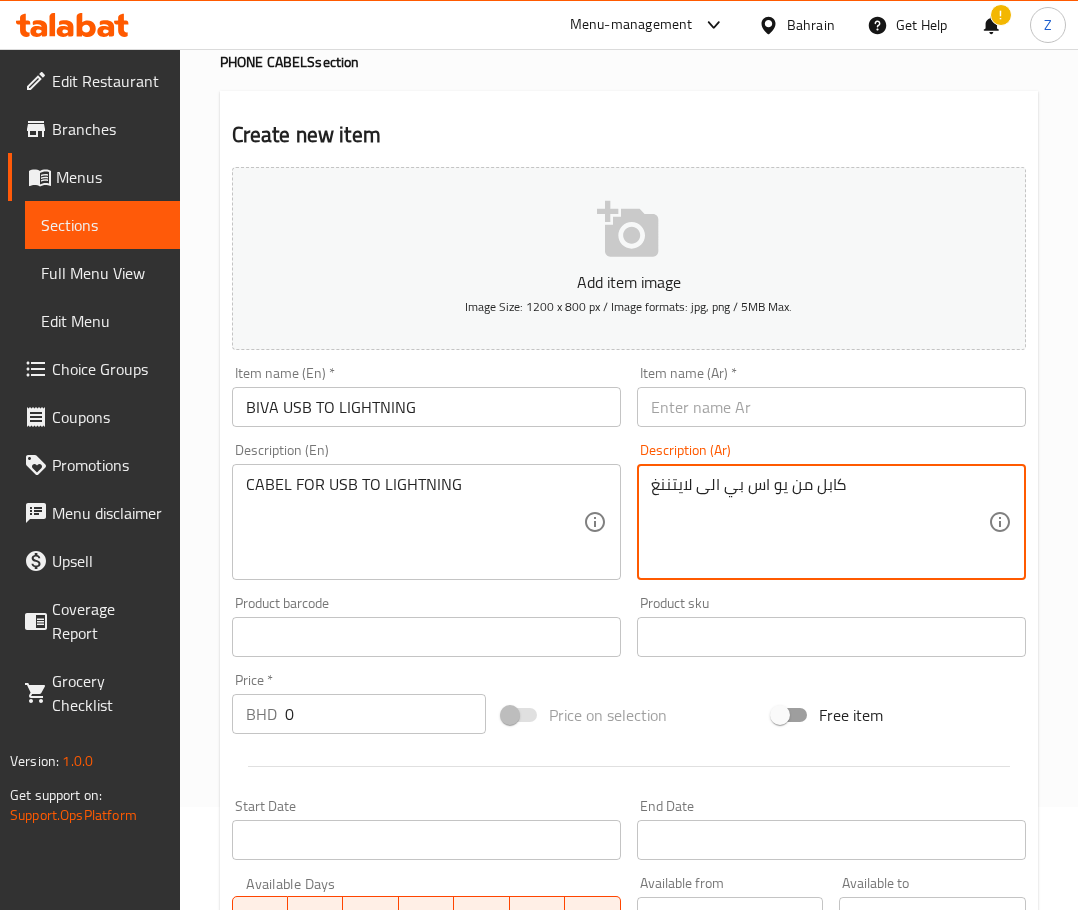 click at bounding box center (831, 407) 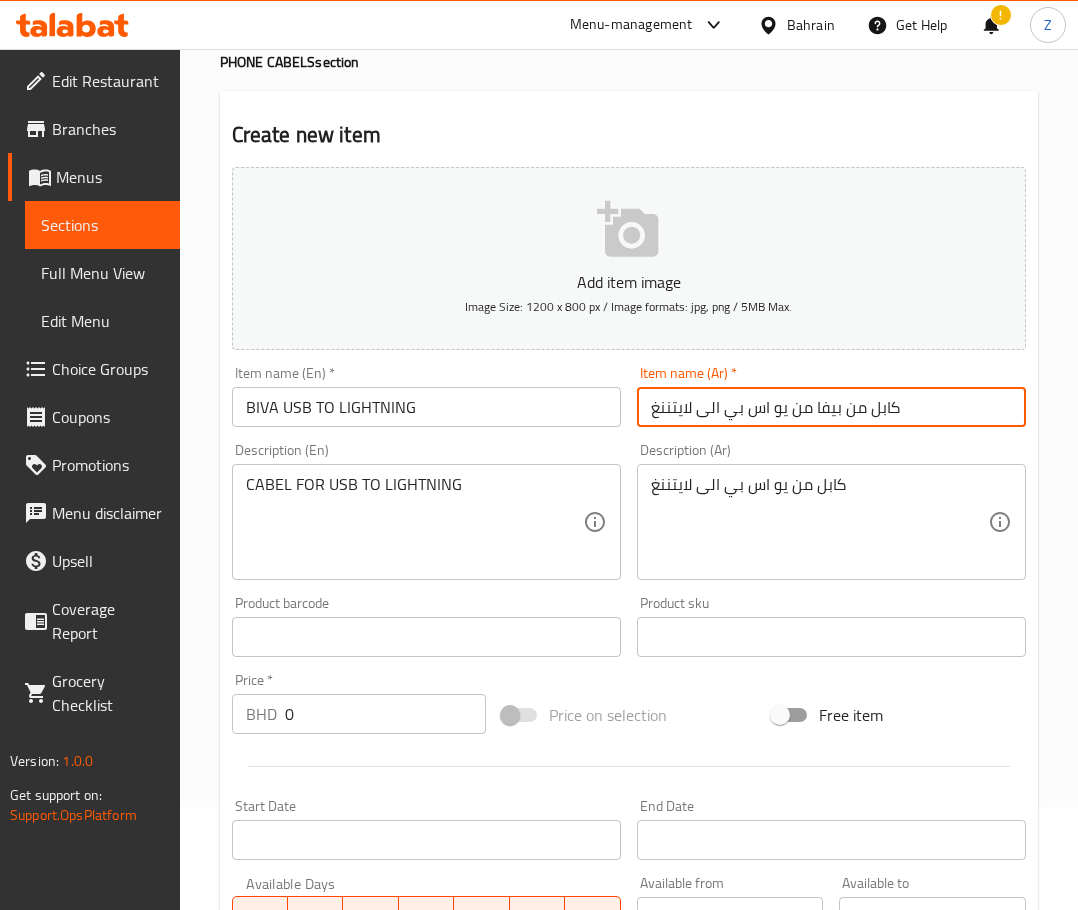 click on "Item name (Ar)   * كابل من بيفا من يو اس بي الى لايتننغ Item name (Ar)  *" at bounding box center (831, 396) 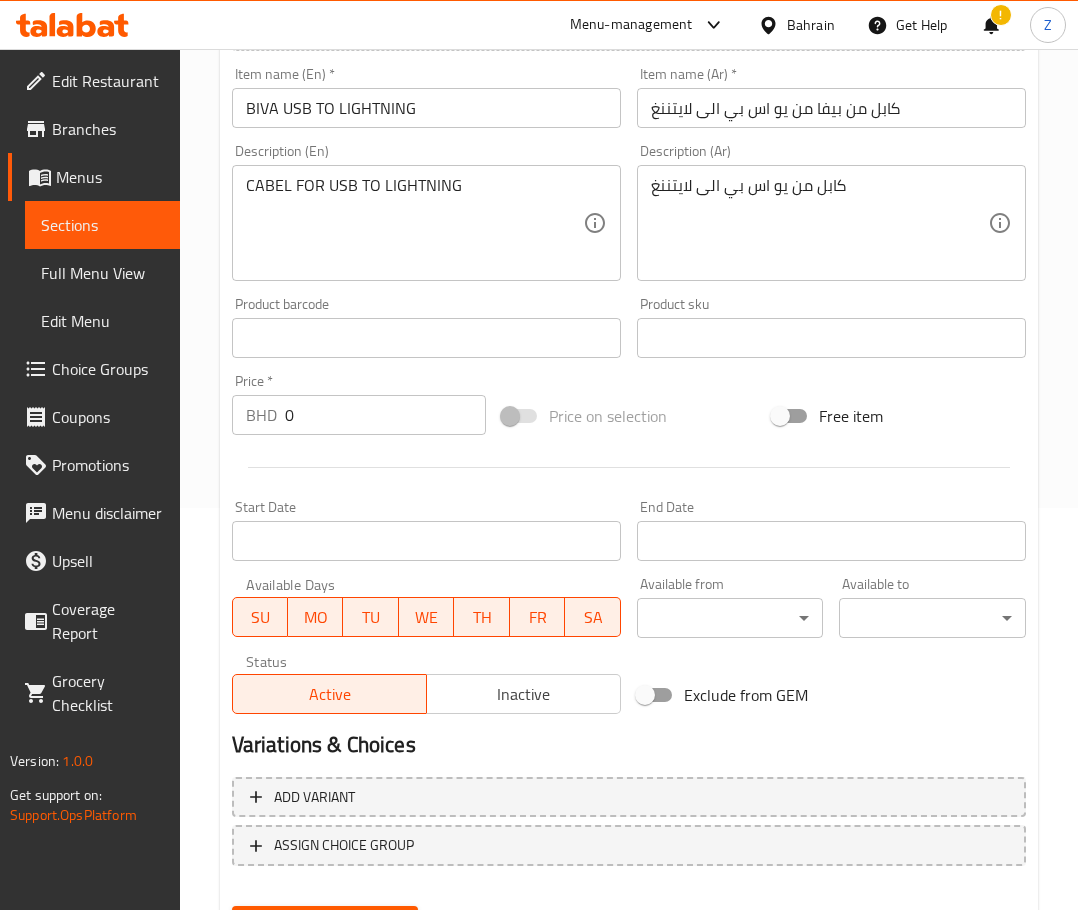 scroll, scrollTop: 403, scrollLeft: 0, axis: vertical 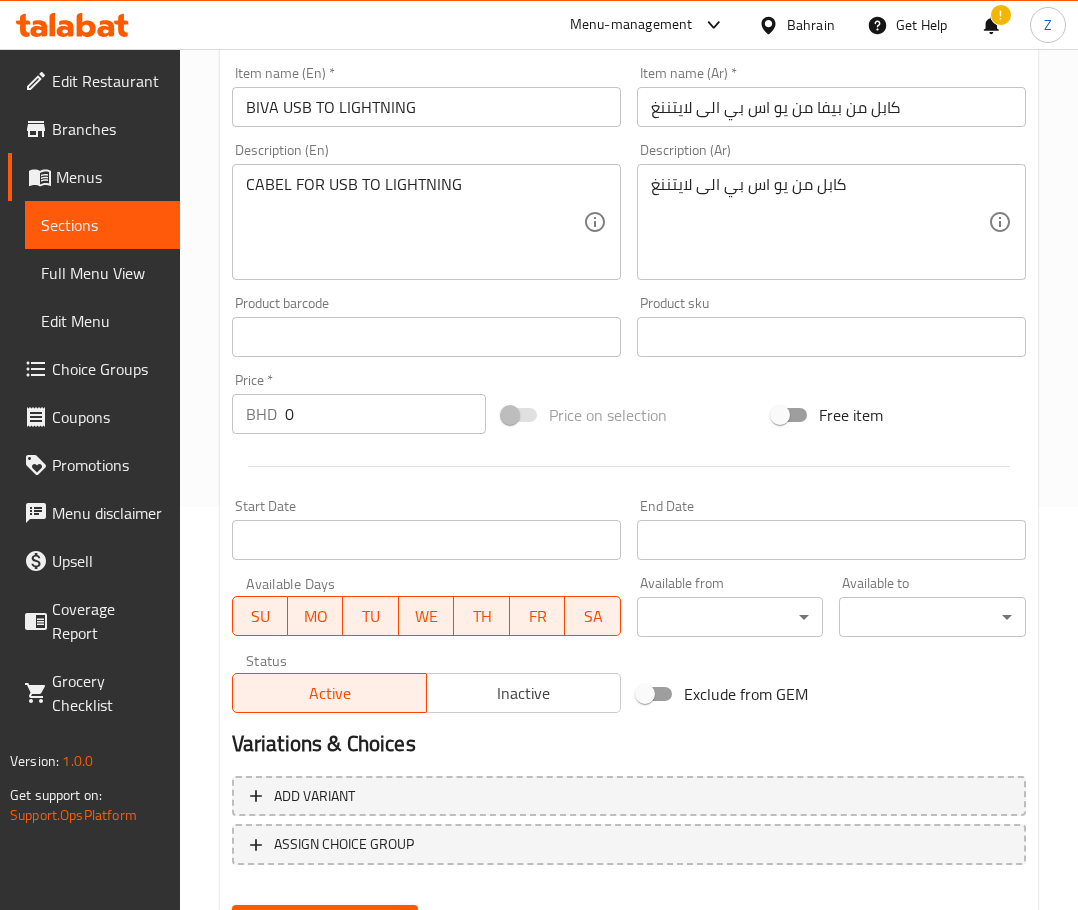 drag, startPoint x: 320, startPoint y: 421, endPoint x: -63, endPoint y: 373, distance: 385.99612 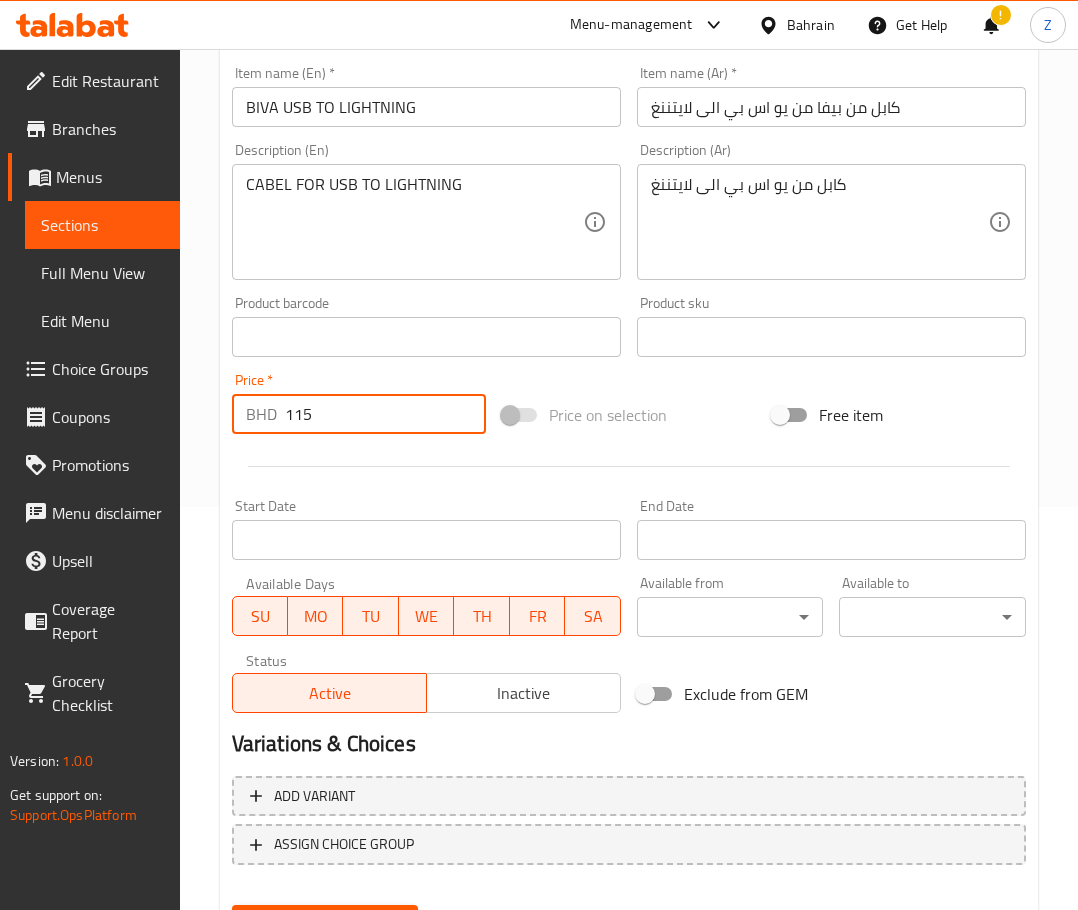 click on "115" at bounding box center (385, 414) 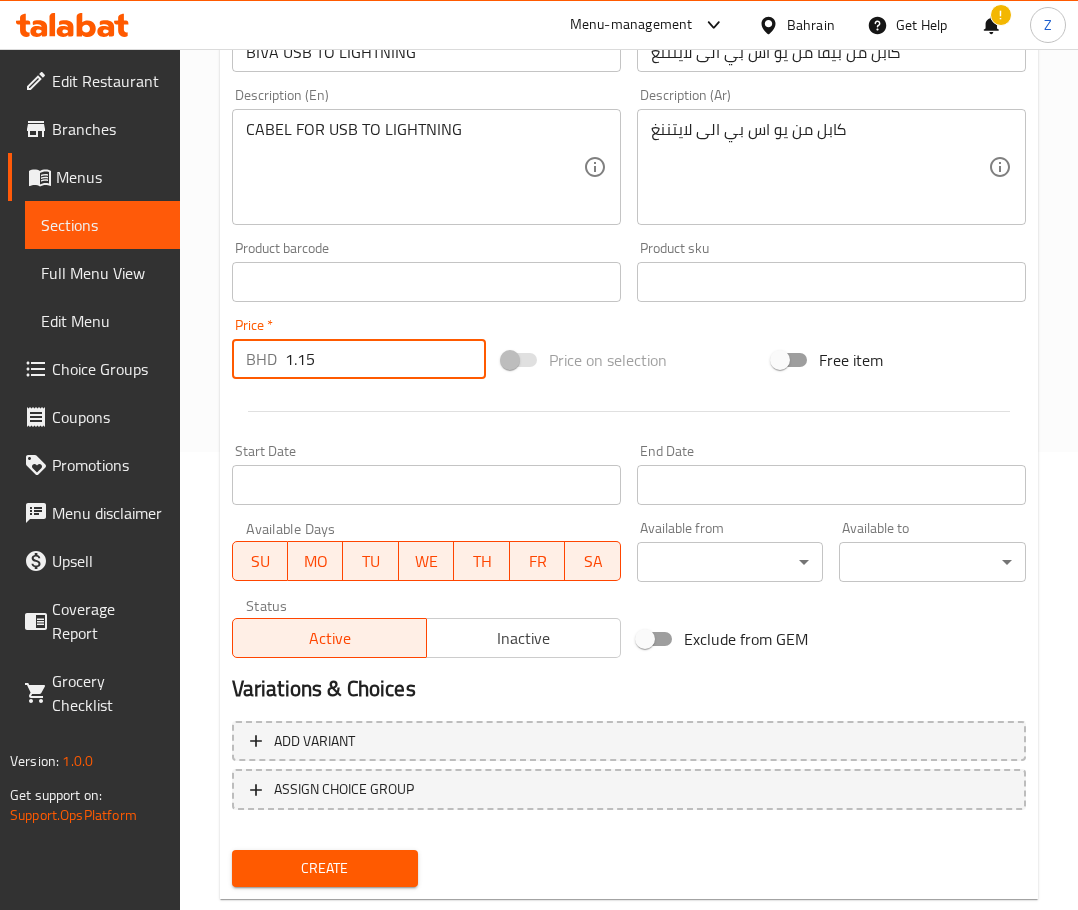 scroll, scrollTop: 503, scrollLeft: 0, axis: vertical 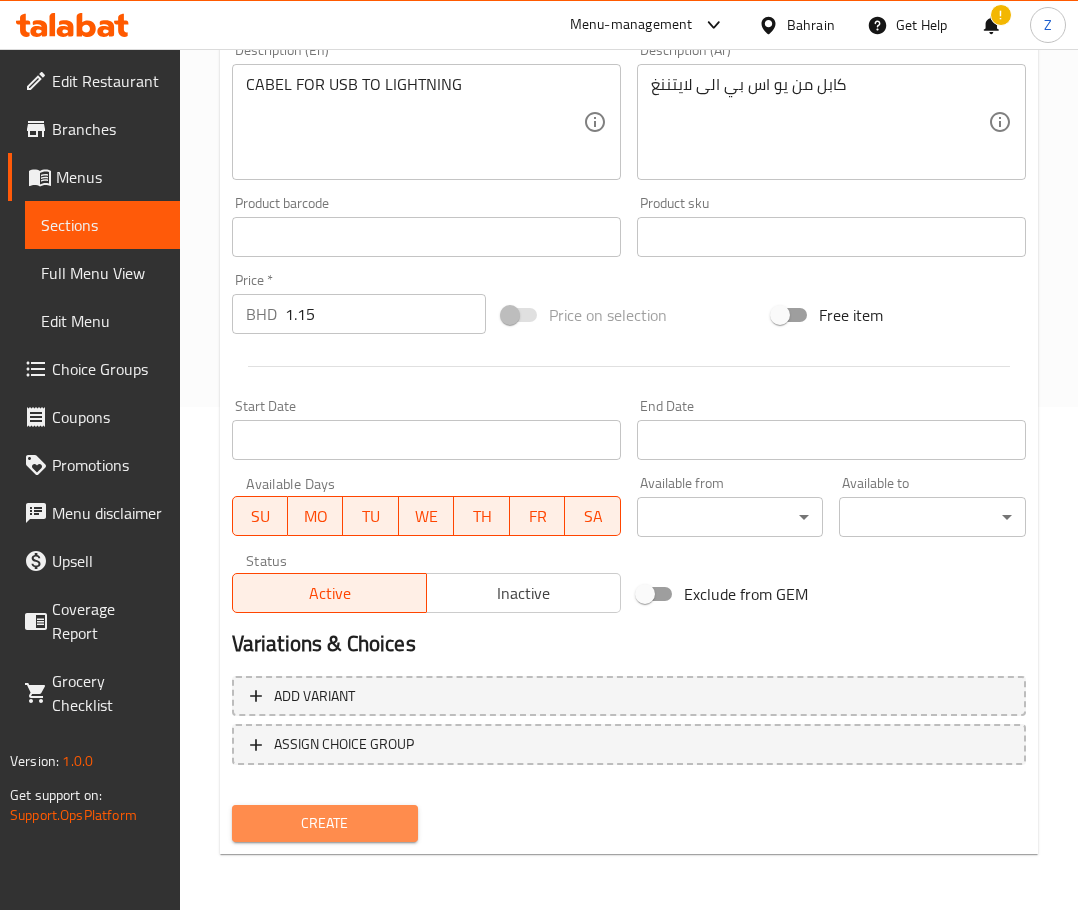 click on "Create" at bounding box center (325, 823) 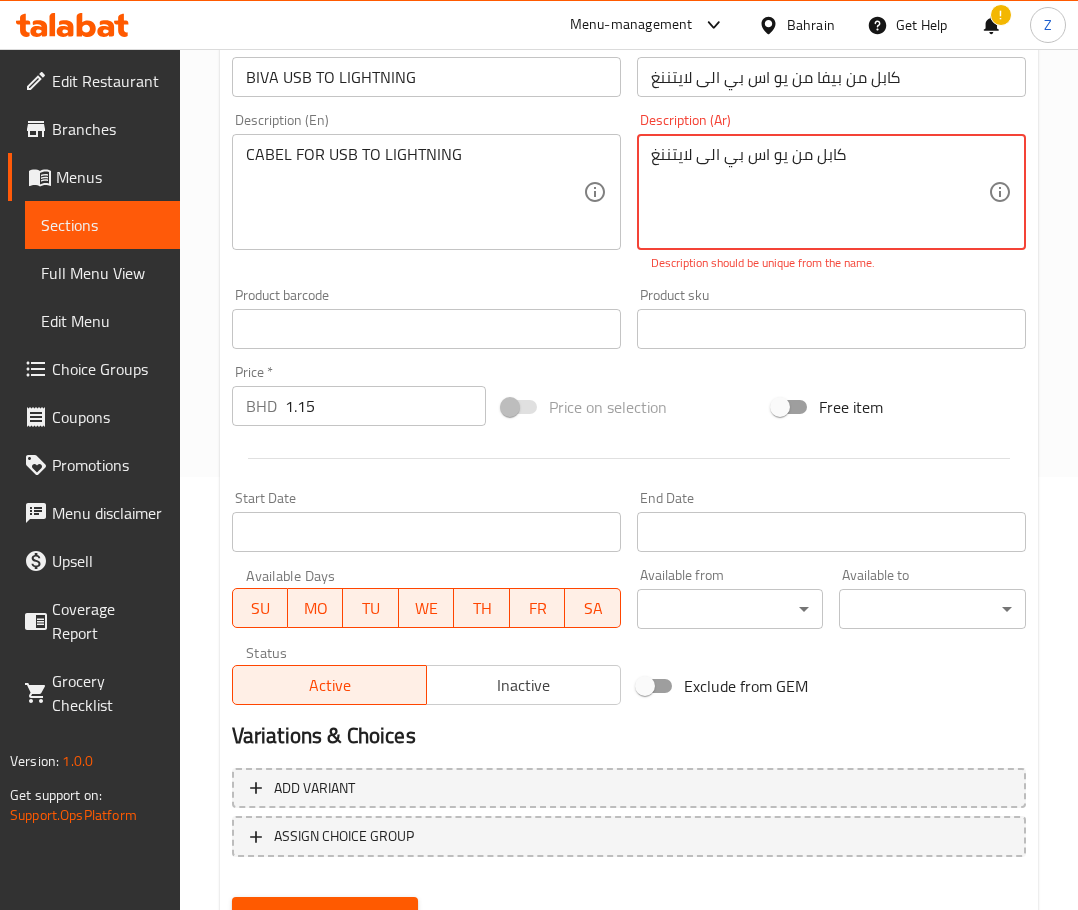 scroll, scrollTop: 403, scrollLeft: 0, axis: vertical 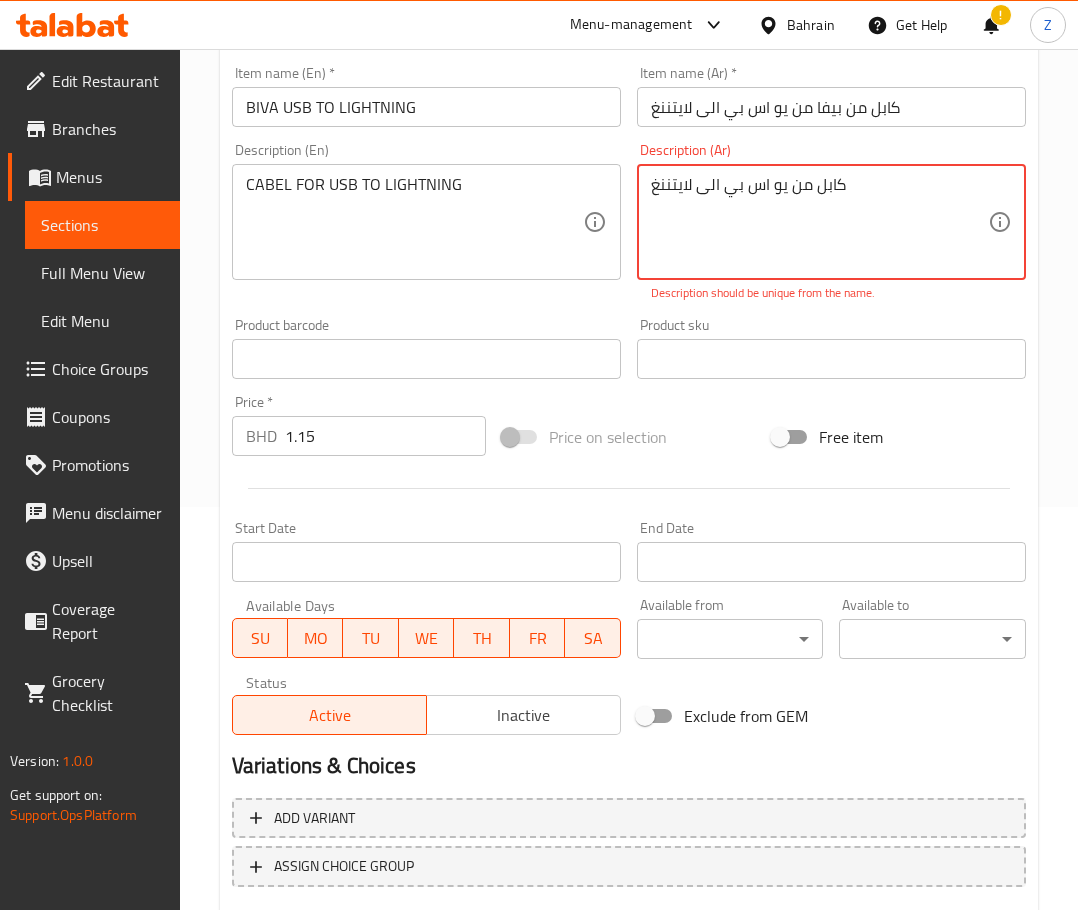 click on "كابل من يو اس بي الى لايتننغ" at bounding box center [819, 222] 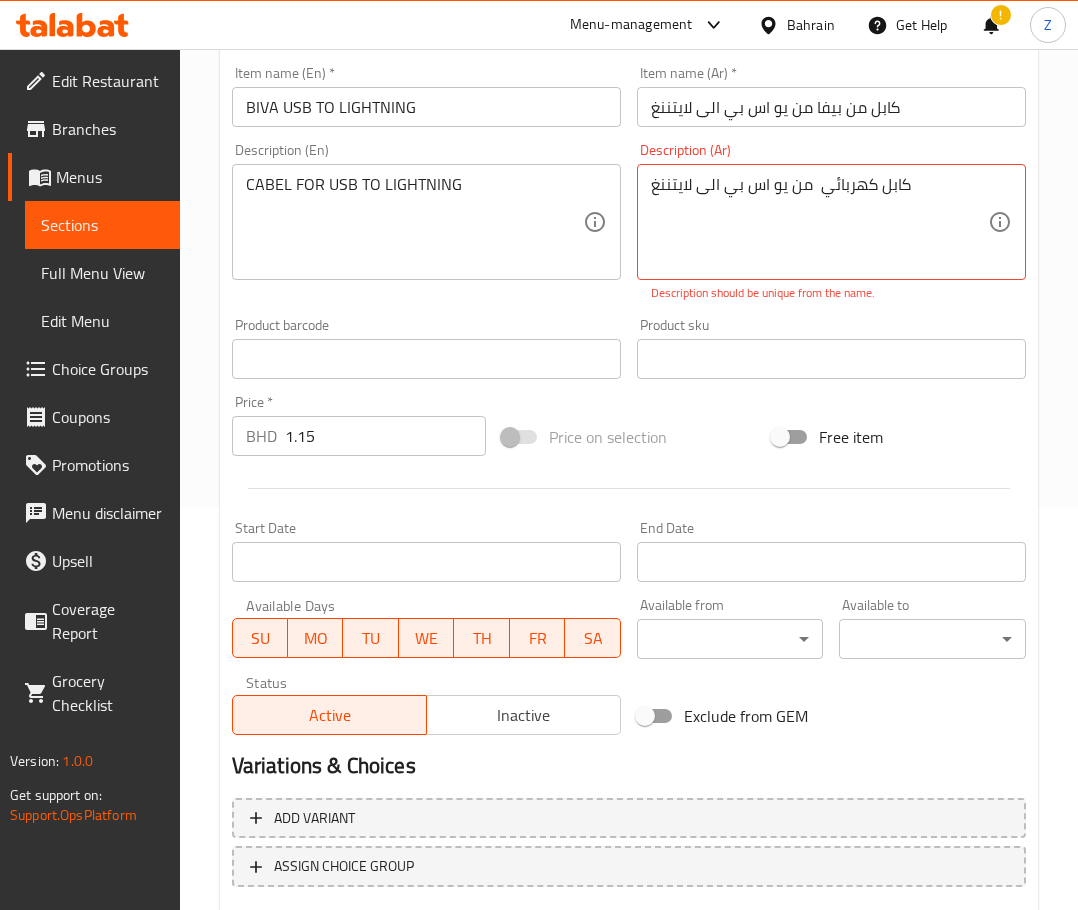 click on "Description (Ar) كابل كهربائي  من يو اس بي الى لايتننغ Description (Ar) Description should be unique from the name." at bounding box center [831, 222] 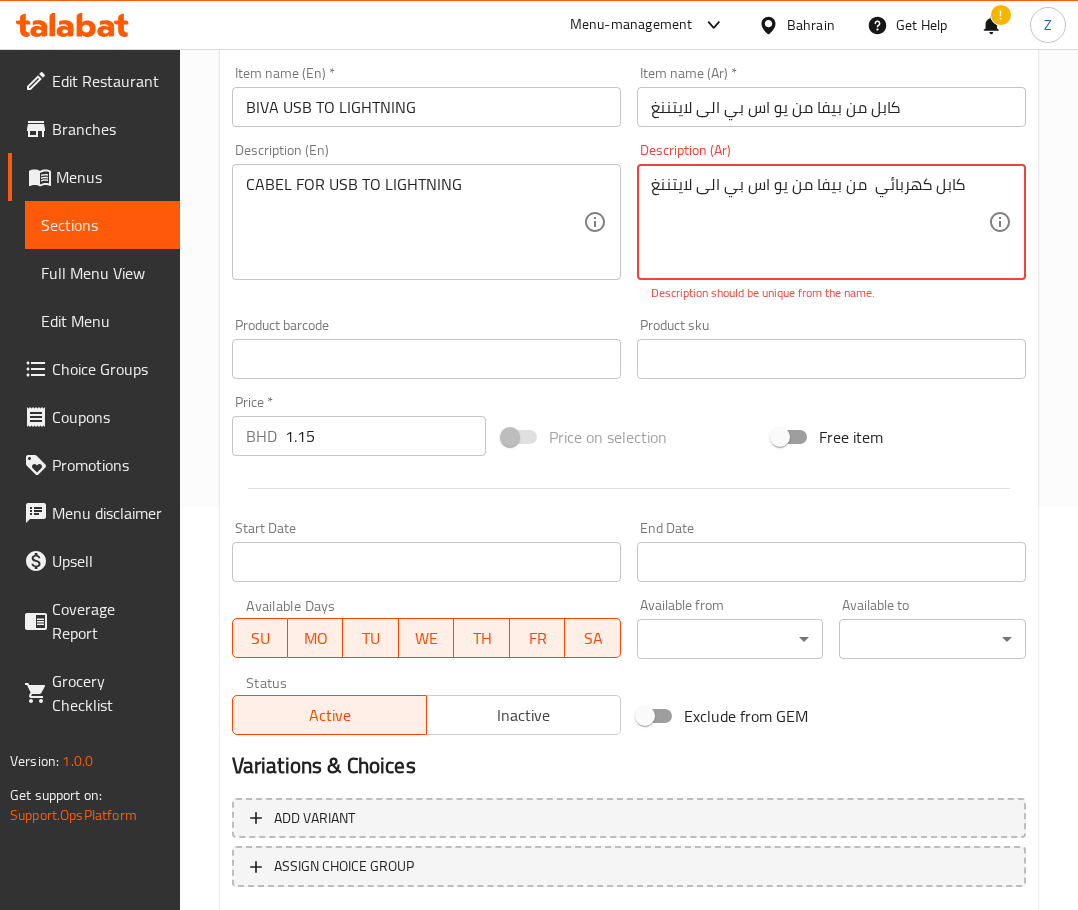 click on "Description should be unique from the name." at bounding box center [831, 293] 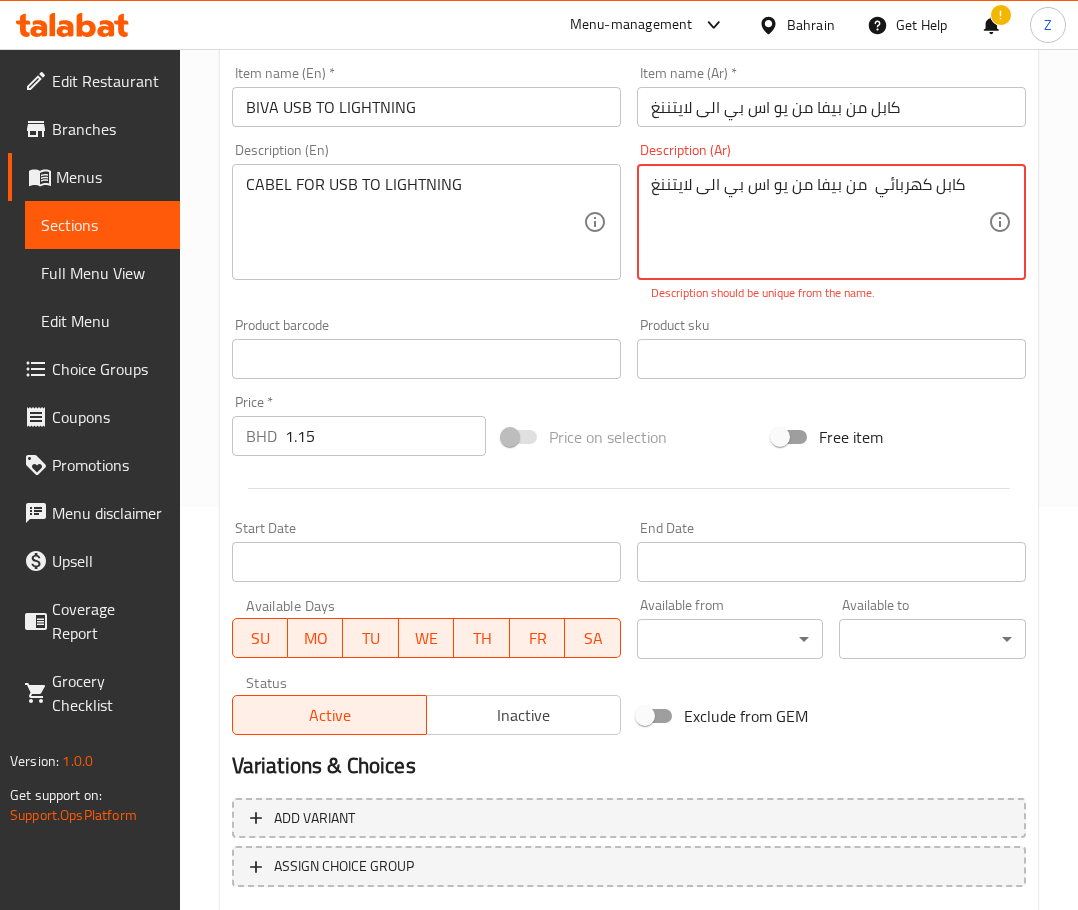 click on "كابل كهربائي  من بيفا من يو اس بي الى لايتننغ" at bounding box center [819, 222] 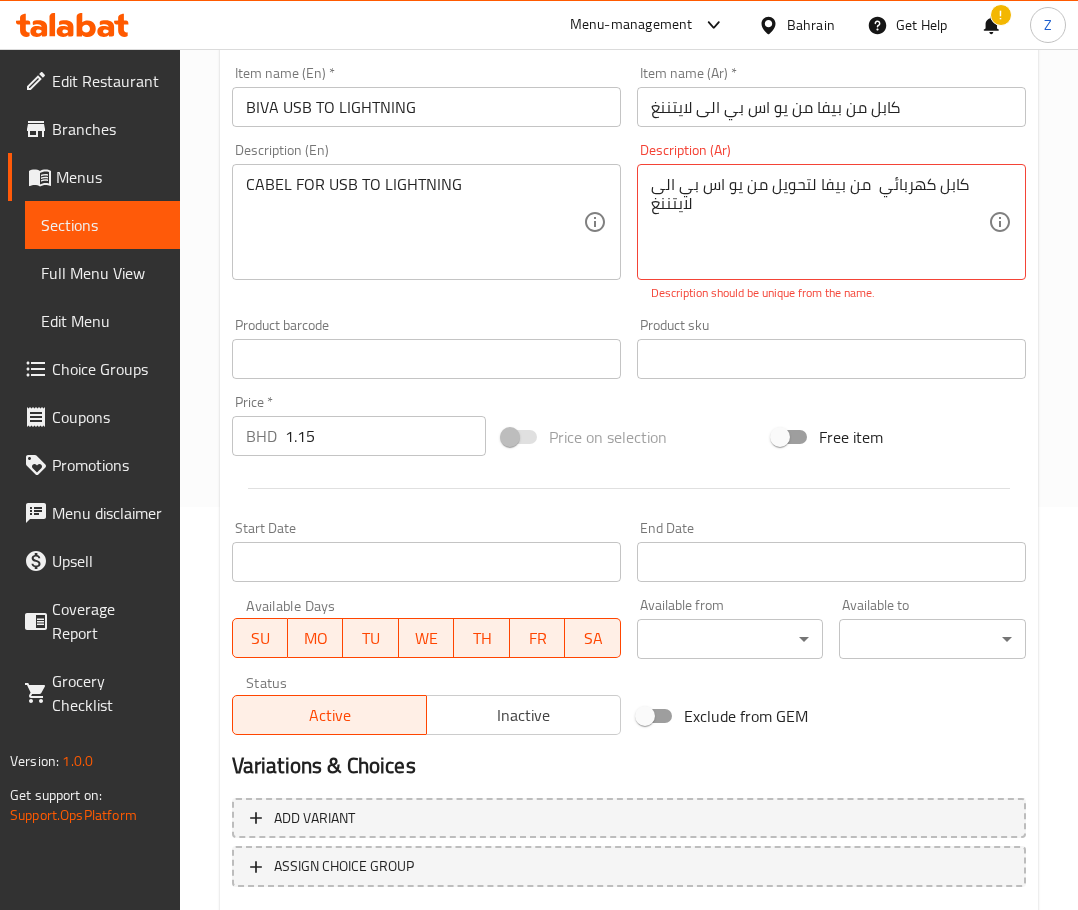 click on "Description should be unique from the name." at bounding box center [831, 293] 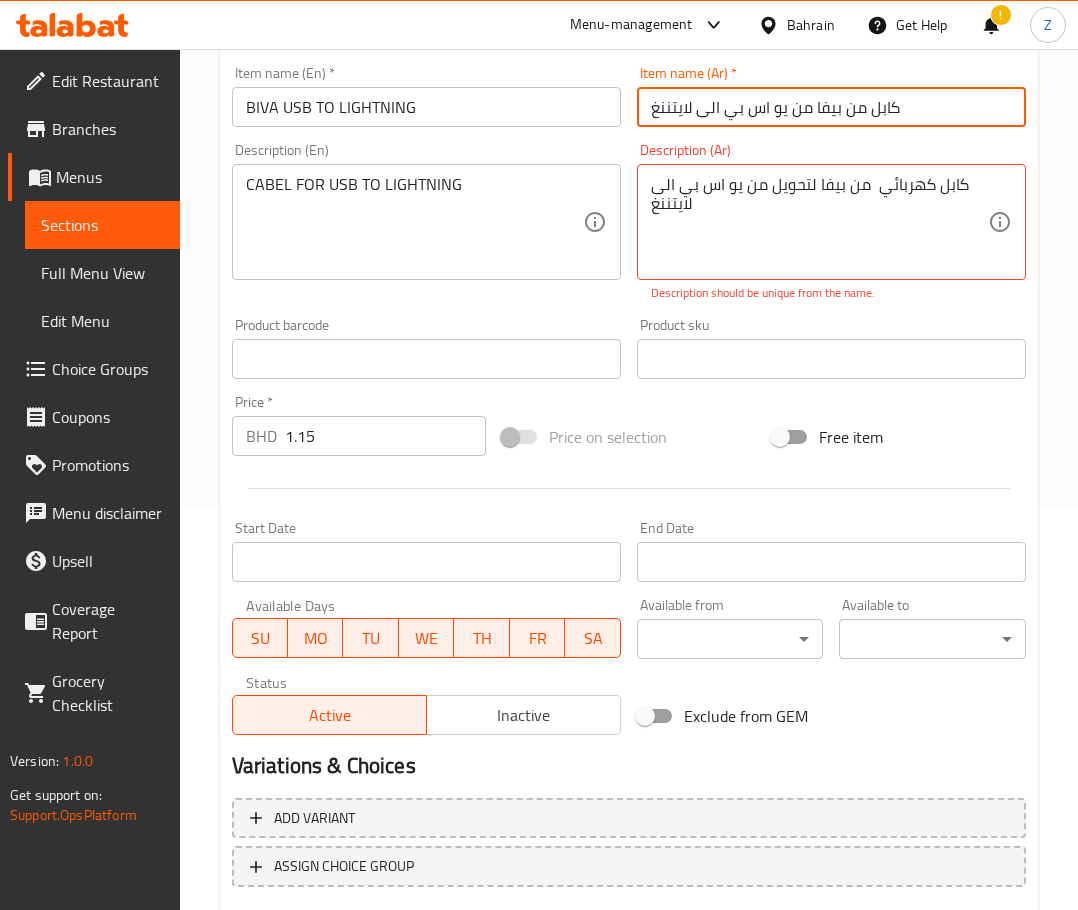 drag, startPoint x: 896, startPoint y: 104, endPoint x: 866, endPoint y: 104, distance: 30 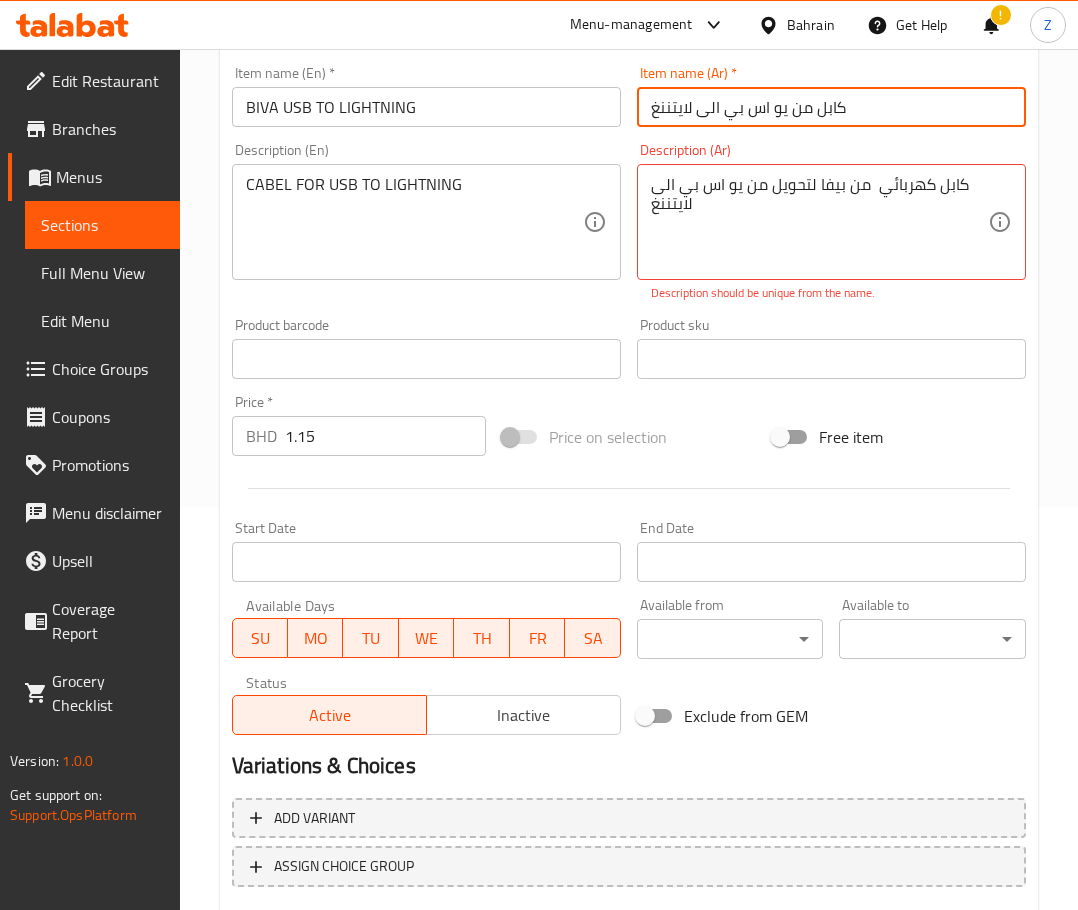 click on "Description (Ar) كابل كهربائي  من بيفا لتحويل من يو اس بي الى لايتننغ Description (Ar) Description should be unique from the name." at bounding box center [831, 222] 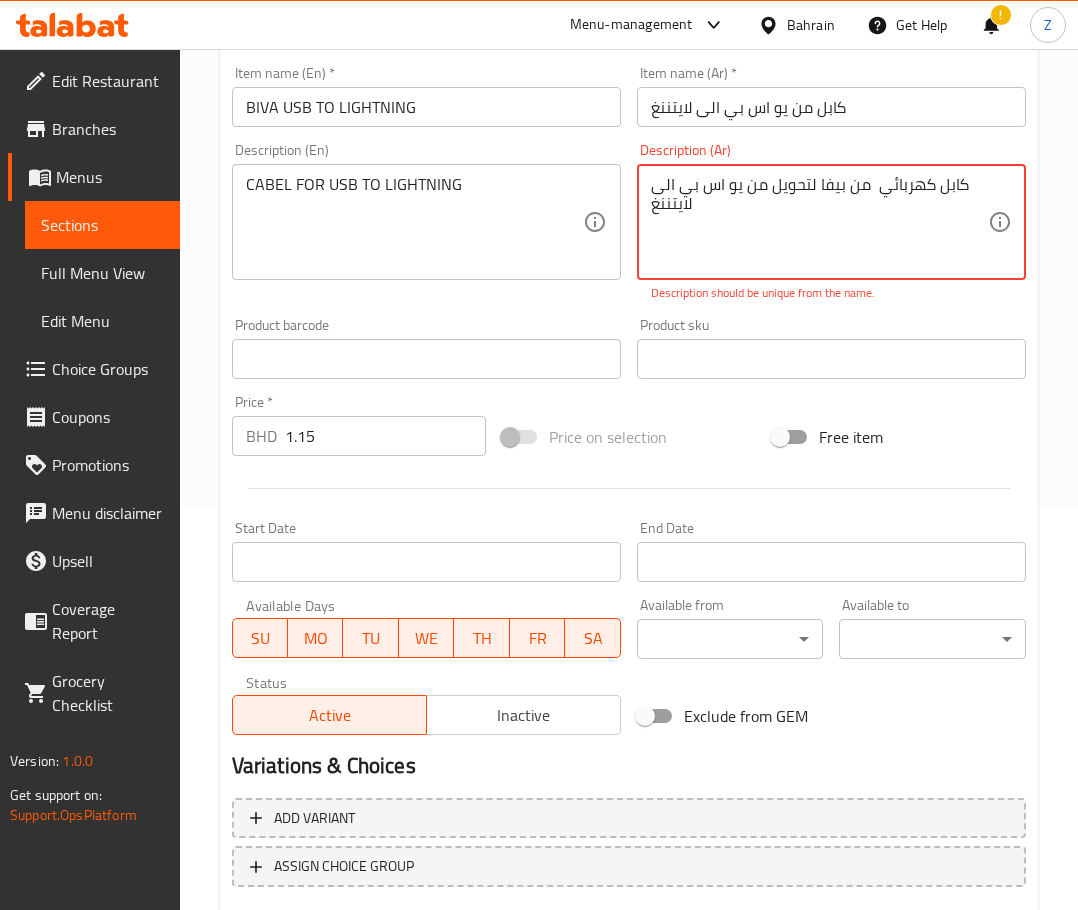 click on "Description should be unique from the name." at bounding box center (831, 293) 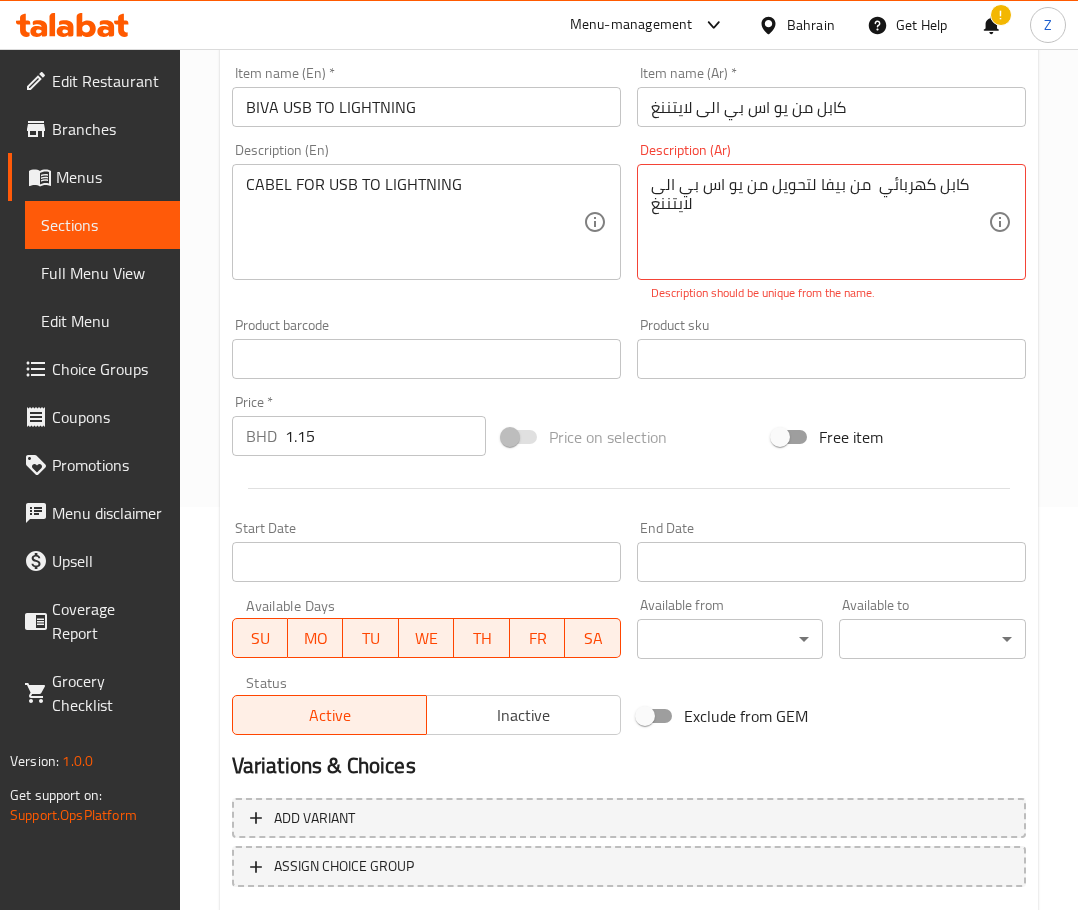 click on "Product sku Product sku" at bounding box center [831, 348] 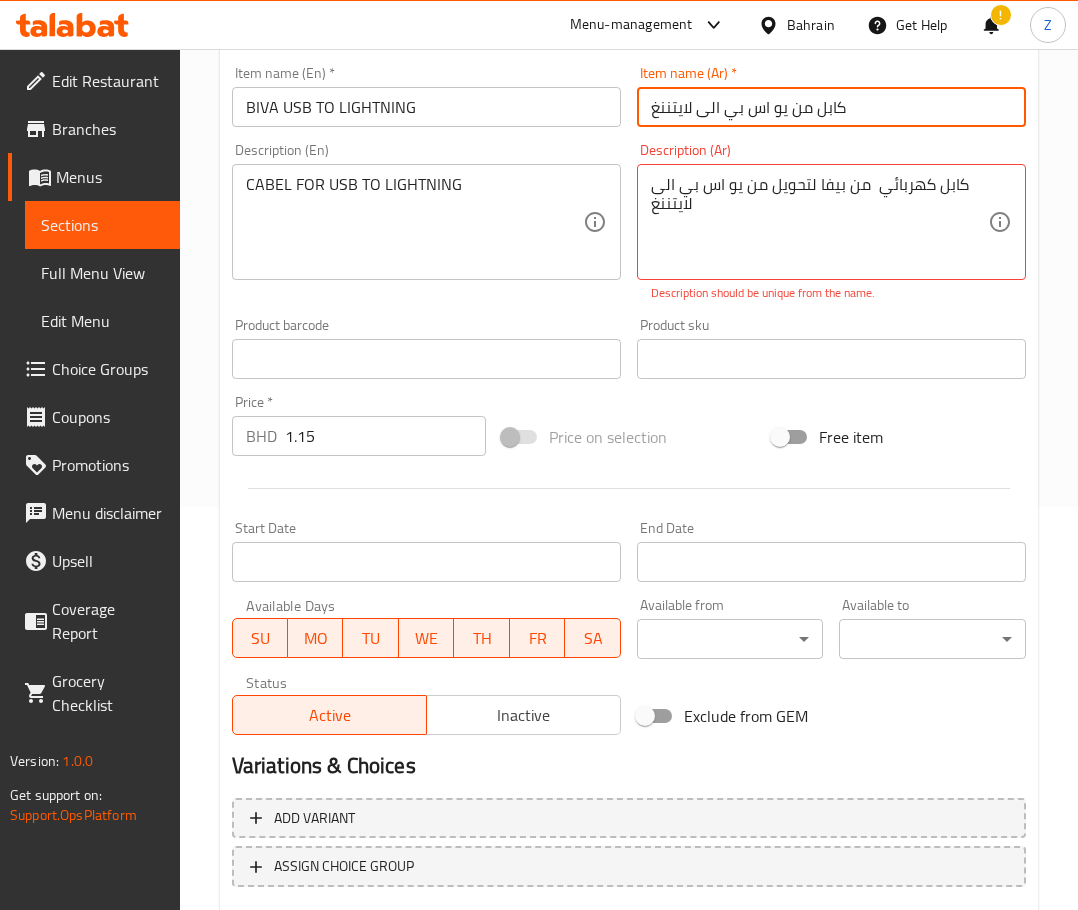 drag, startPoint x: 857, startPoint y: 101, endPoint x: 811, endPoint y: 100, distance: 46.010868 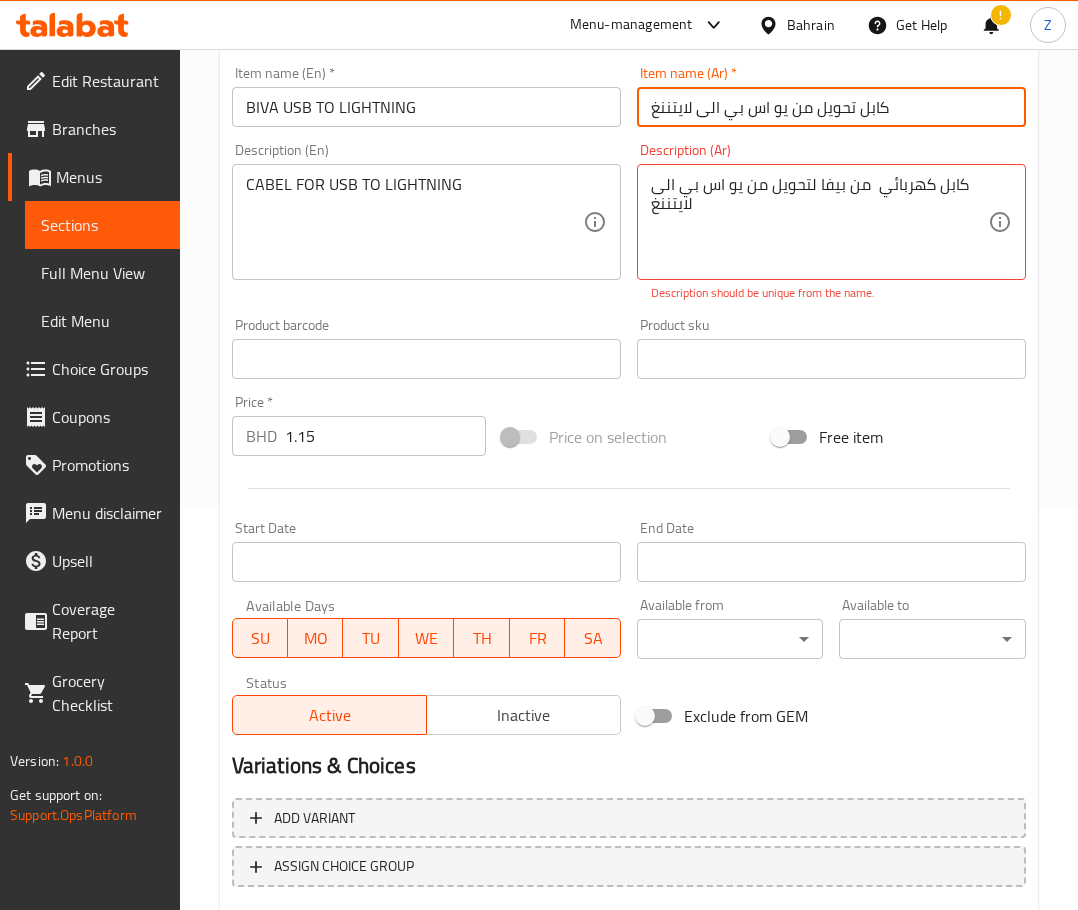 click on "Description should be unique from the name." at bounding box center (831, 293) 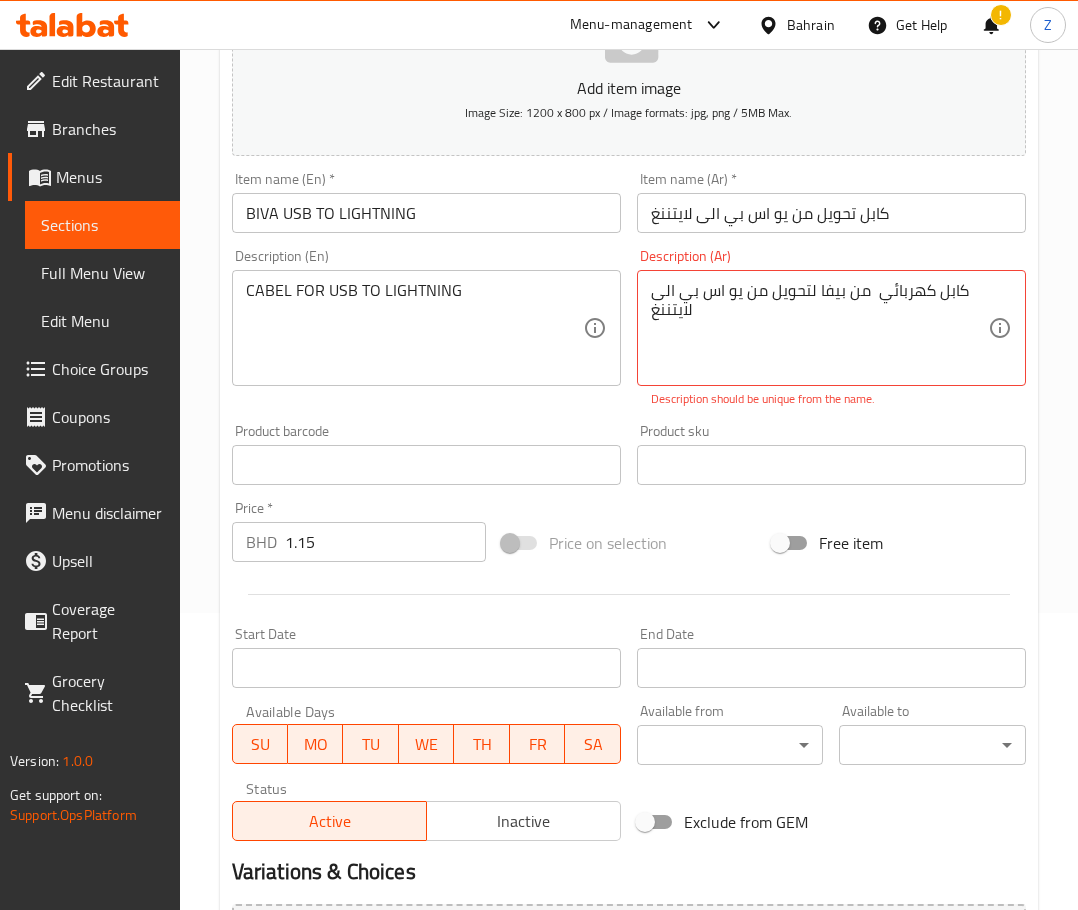 scroll, scrollTop: 225, scrollLeft: 0, axis: vertical 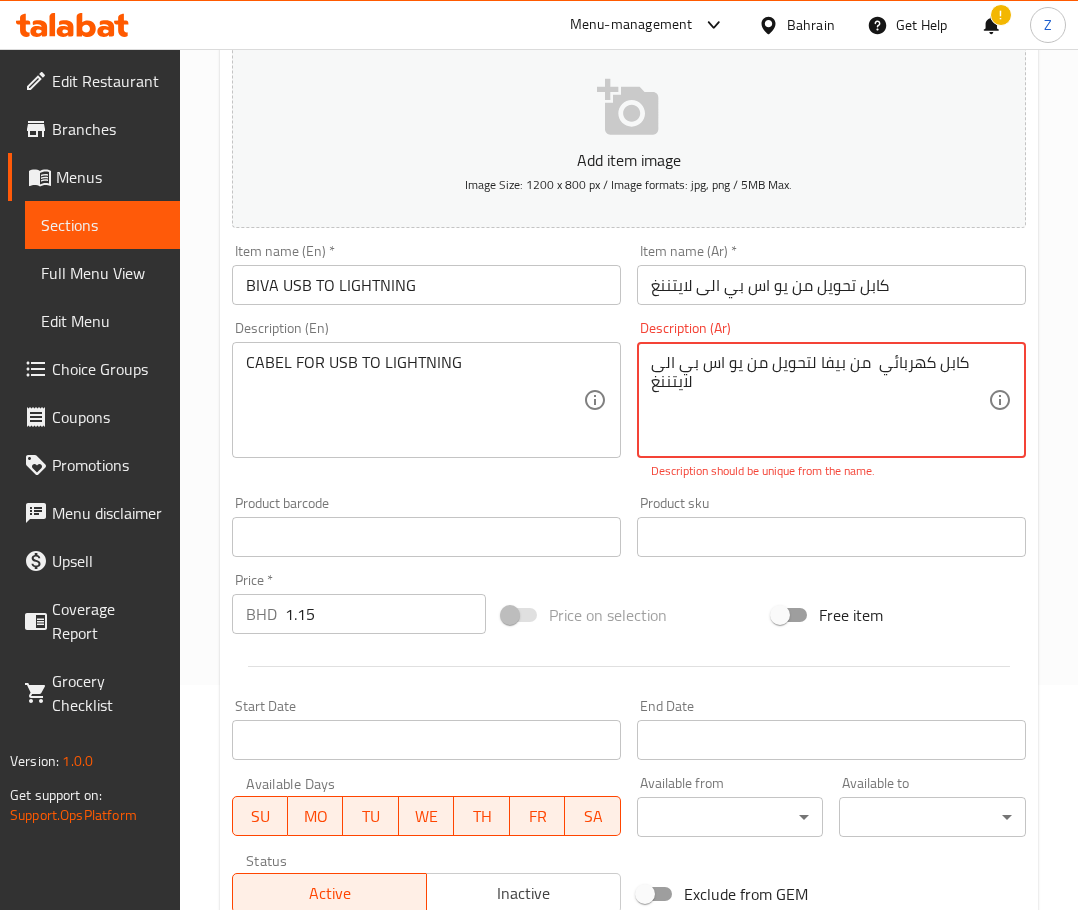 drag, startPoint x: 772, startPoint y: 425, endPoint x: 970, endPoint y: 347, distance: 212.80977 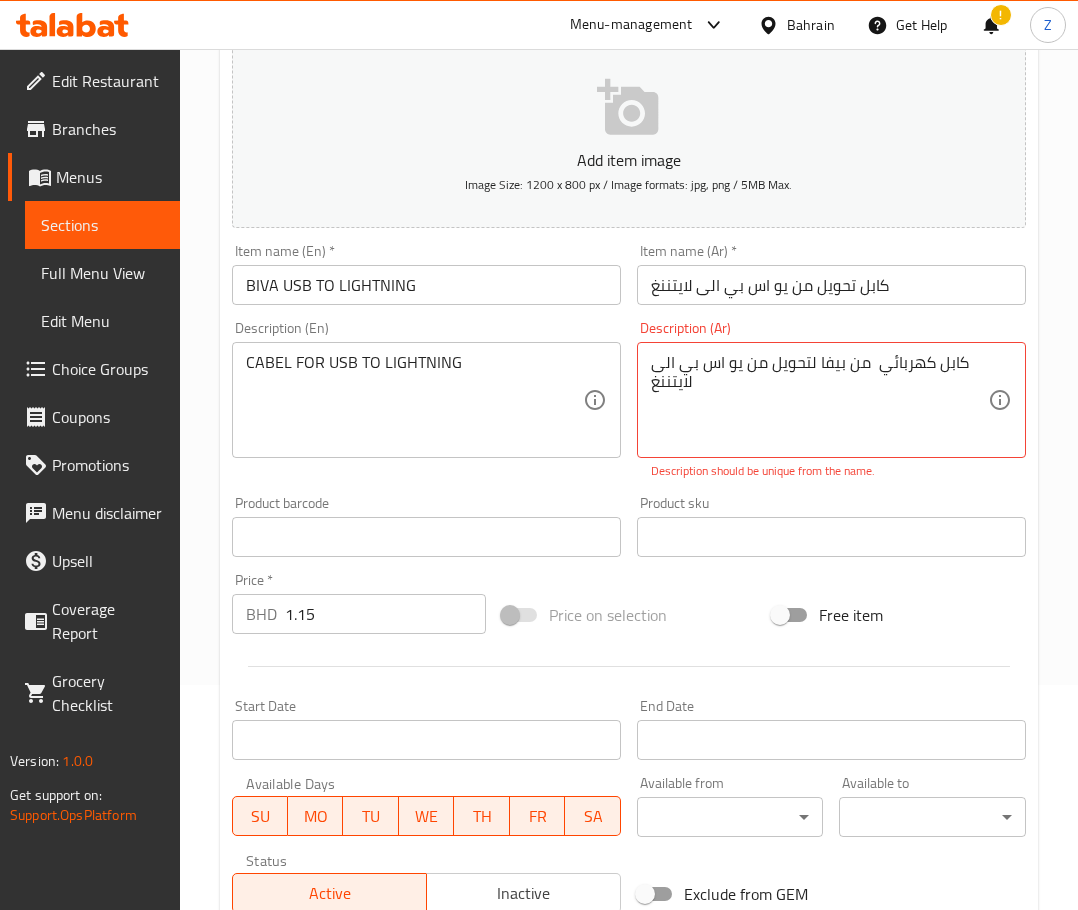 click on "كابل كهربائي  من بيفا لتحويل من يو اس بي الى لايتننغ Description (Ar)" at bounding box center (831, 400) 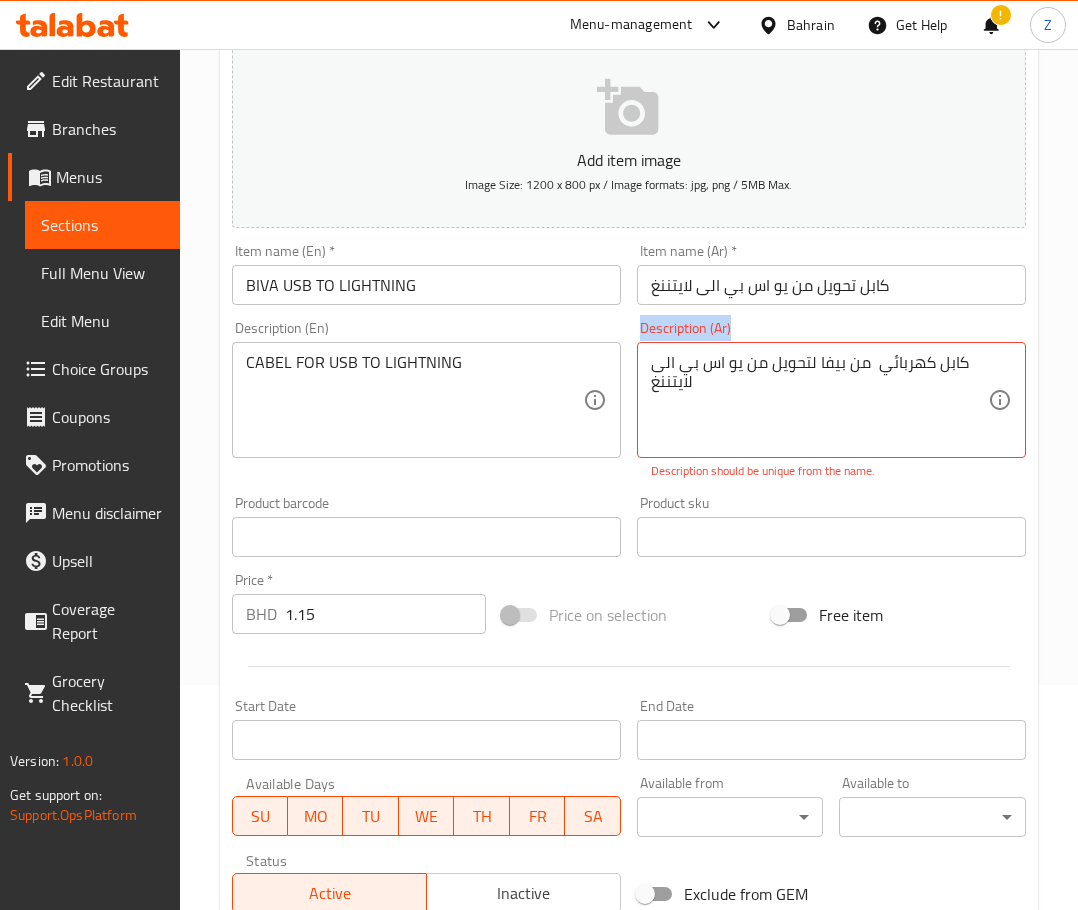 click on "كابل كهربائي  من بيفا لتحويل من يو اس بي الى لايتننغ Description (Ar)" at bounding box center [831, 400] 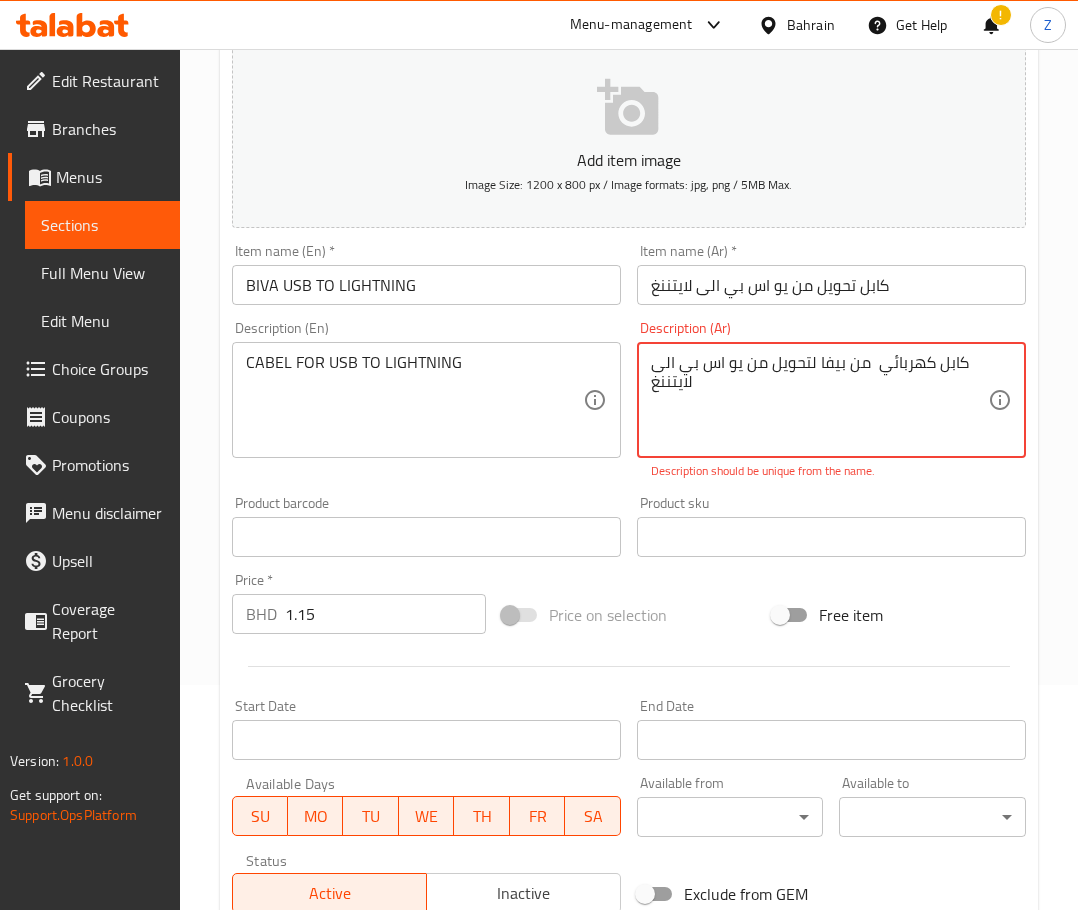 click on "كابل كهربائي  من بيفا لتحويل من يو اس بي الى لايتننغ" at bounding box center [819, 400] 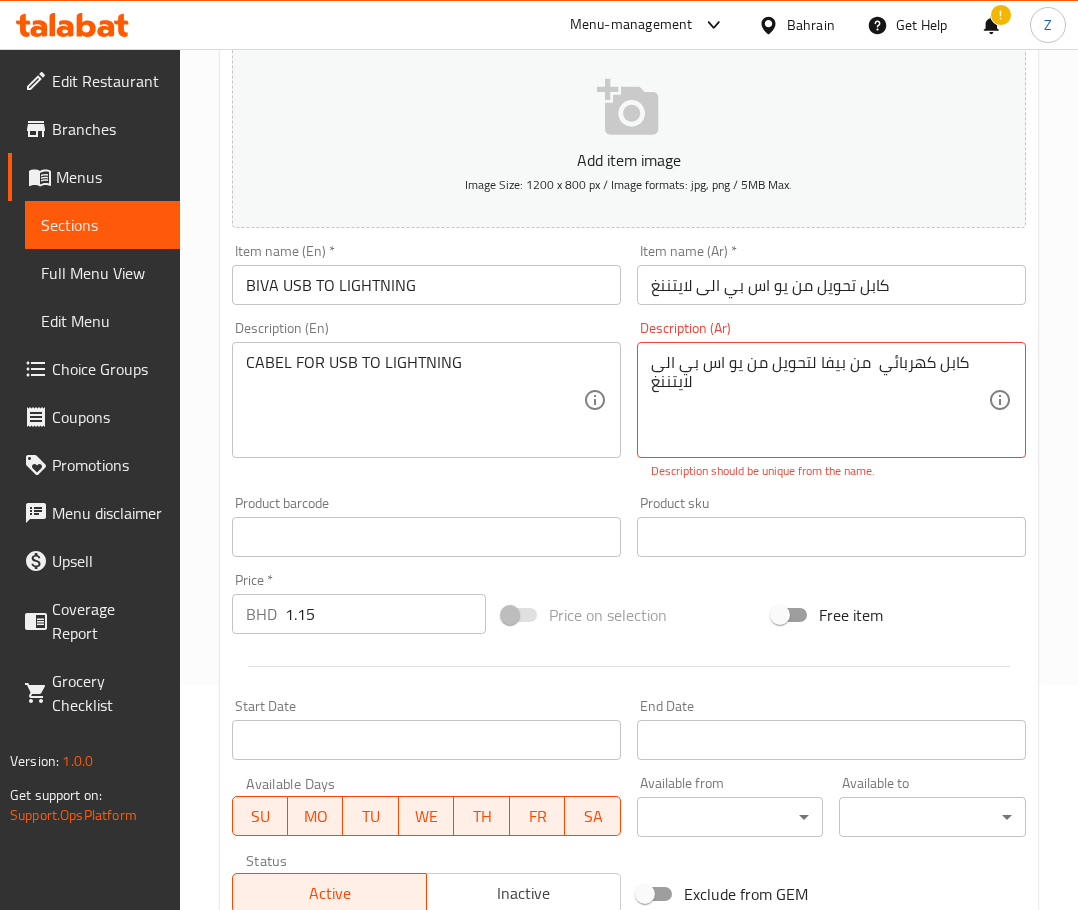drag, startPoint x: 649, startPoint y: 376, endPoint x: 960, endPoint y: 330, distance: 314.3835 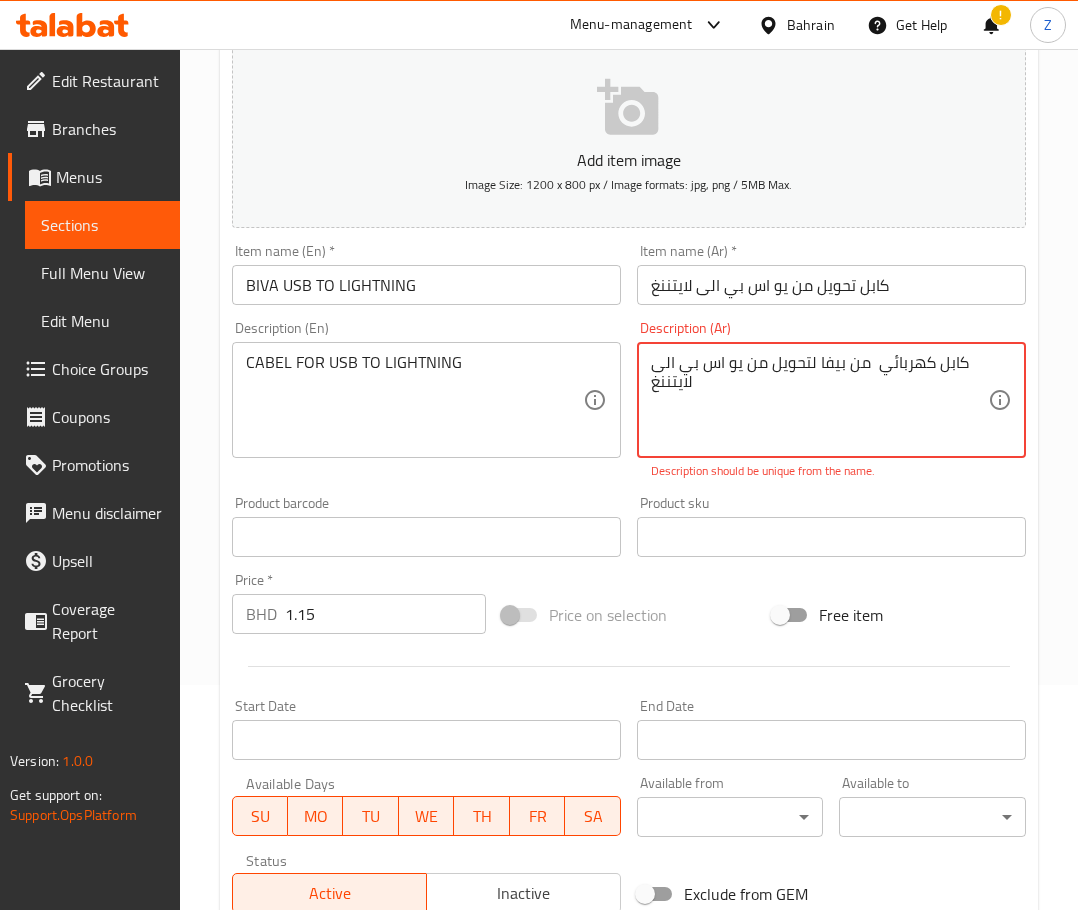 click on "كابل كهربائي  من بيفا لتحويل من يو اس بي الى لايتننغ" at bounding box center [819, 400] 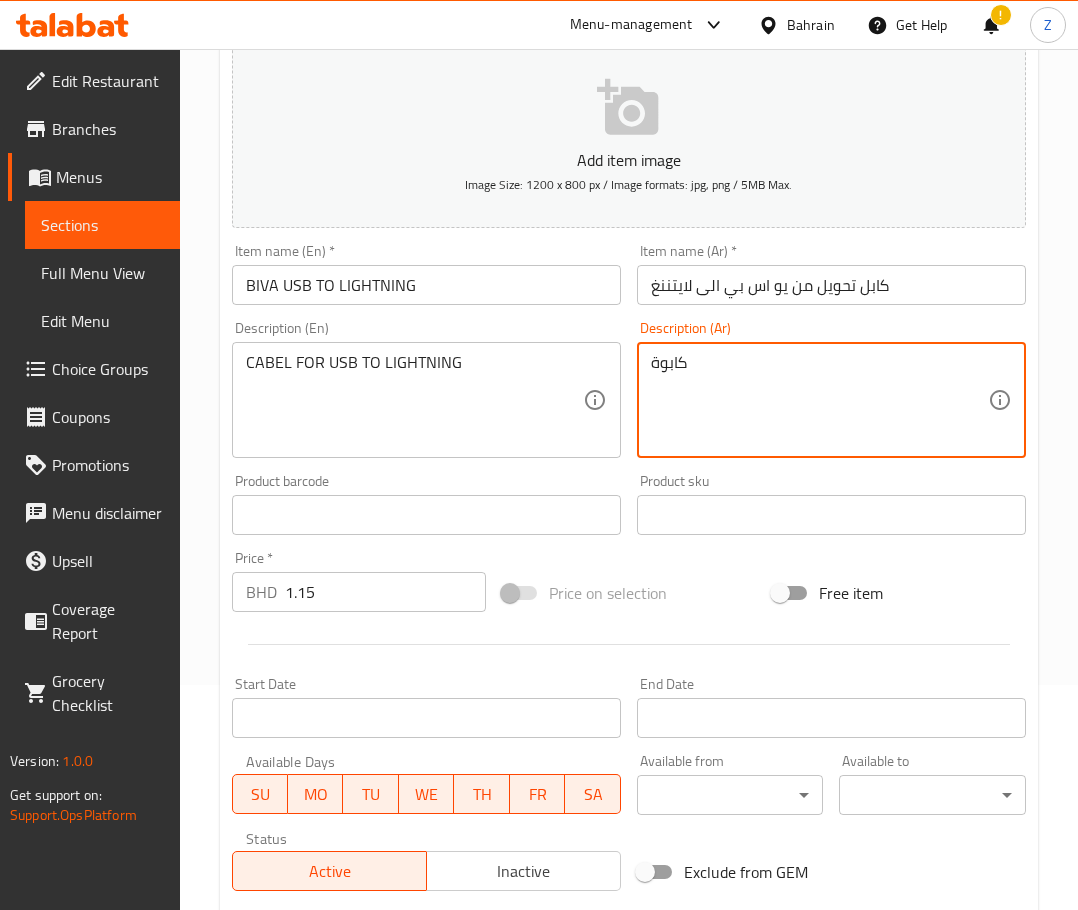 drag, startPoint x: 944, startPoint y: 374, endPoint x: 695, endPoint y: 390, distance: 249.51352 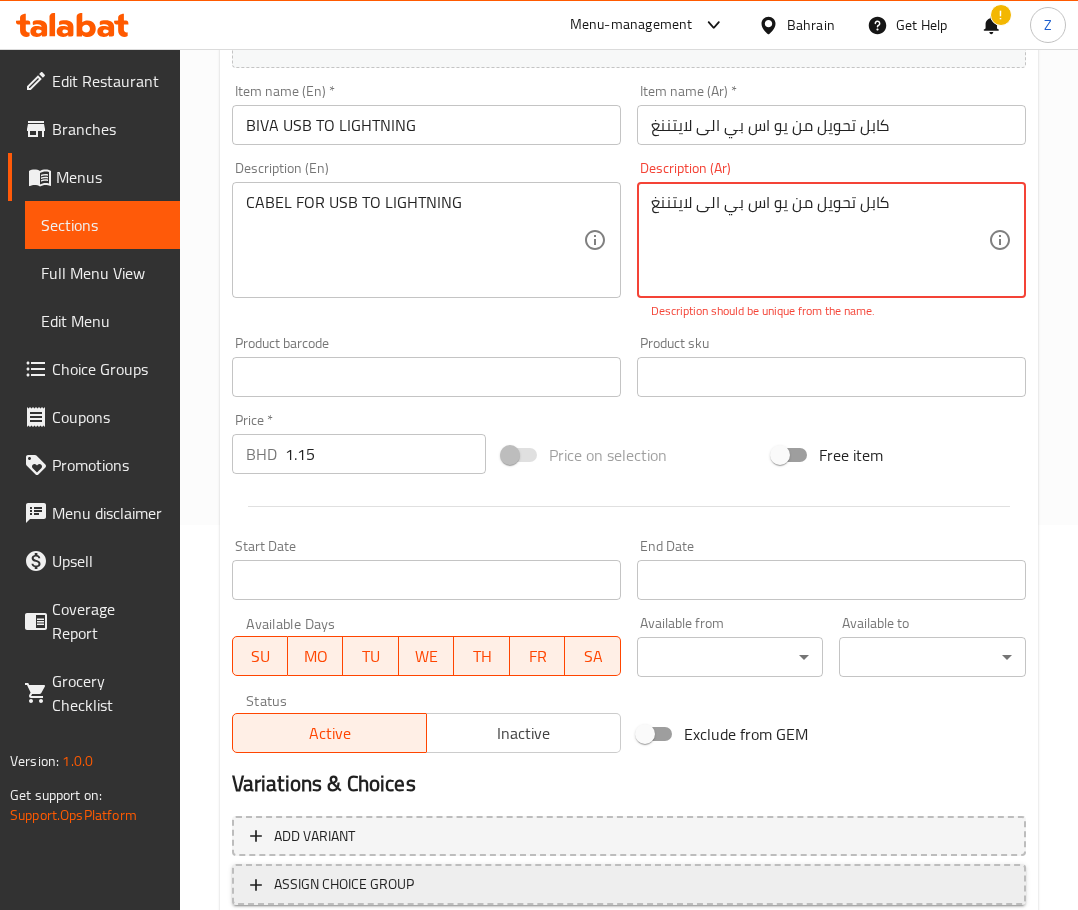 scroll, scrollTop: 525, scrollLeft: 0, axis: vertical 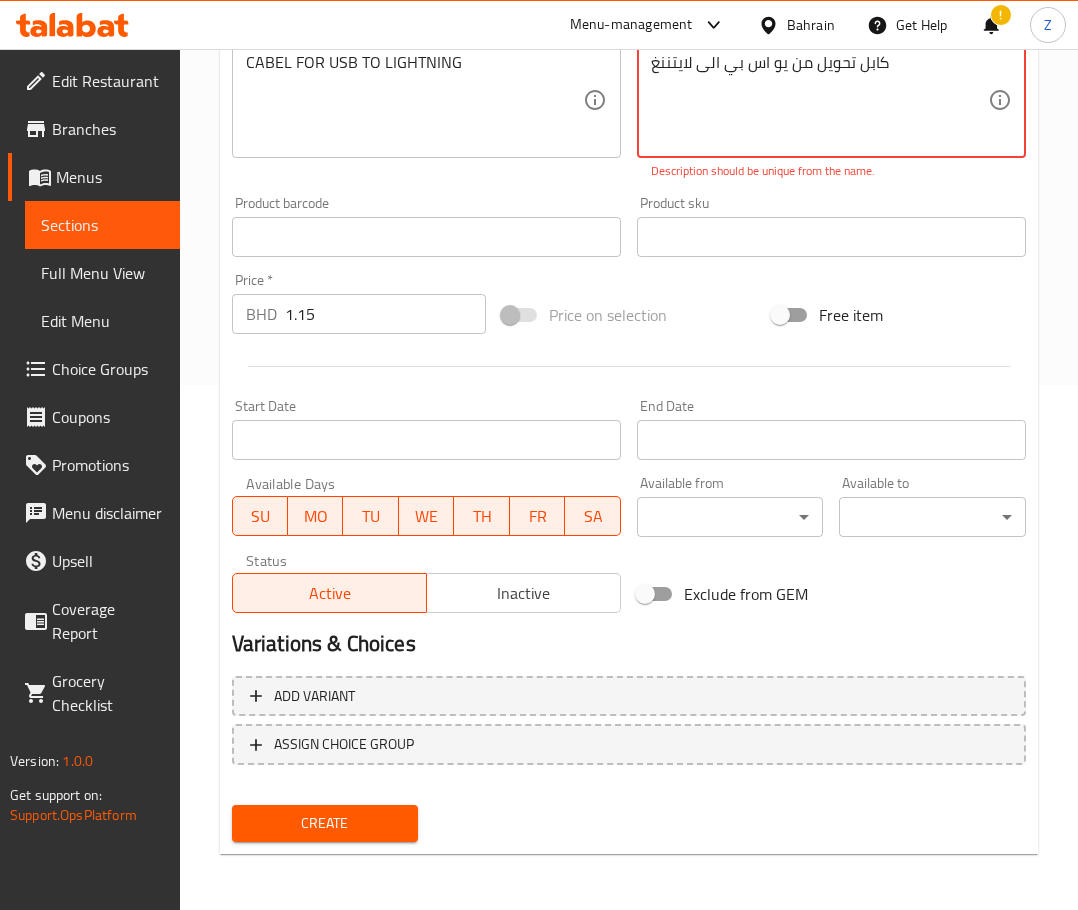 click on "Add item image Image Size: 1200 x 800 px / Image formats: jpg, png / 5MB Max. Item name (En) * BIVA USB TO LIGHTNING Item name (En) * Item name (Ar) * كابل تحويل من يو اس بي الى لايتننغ Item name (Ar) * Description (En) CABEL FOR USB TO LIGHTNING Description (En) Description (Ar) كابل تحويل من يو اس بي الى لايتننغ Description (Ar) Description should be unique from the name. Product barcode Product barcode Product sku Product sku Price * BHD 1.15 Price * Price on selection Free item Start Date Start Date End Date End Date Available Days SU MO TU WE TH FR SA Available from Available to Status Active Inactive Exclude from GEM" at bounding box center (629, 179) 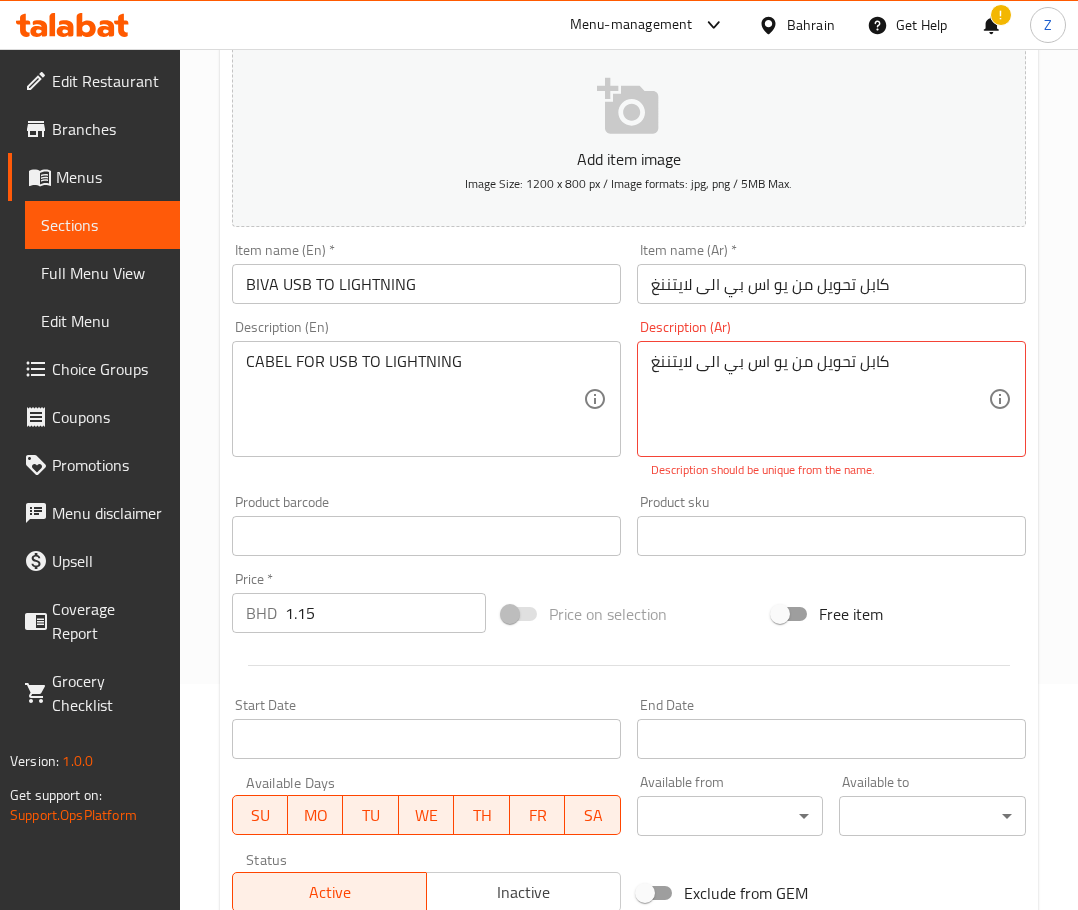 scroll, scrollTop: 225, scrollLeft: 0, axis: vertical 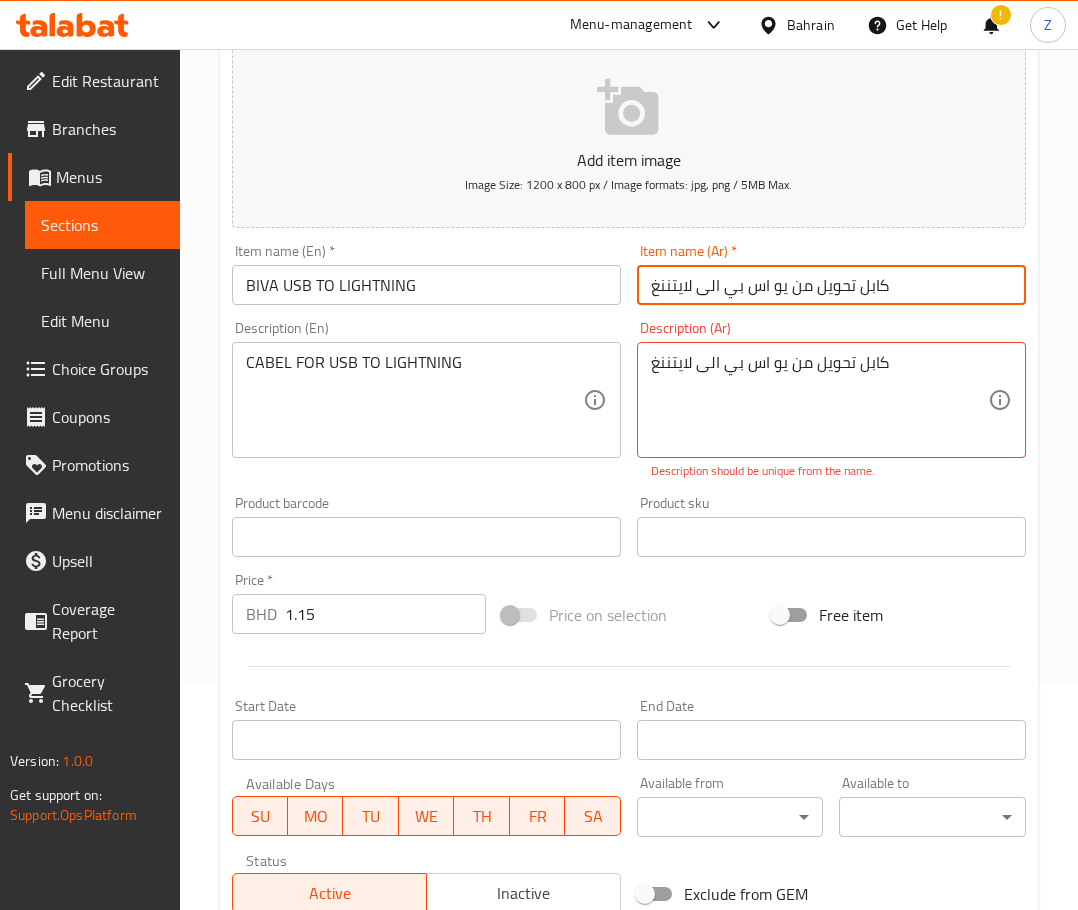 click on "كابل تحويل من يو اس بي الى لايتننغ" at bounding box center (831, 285) 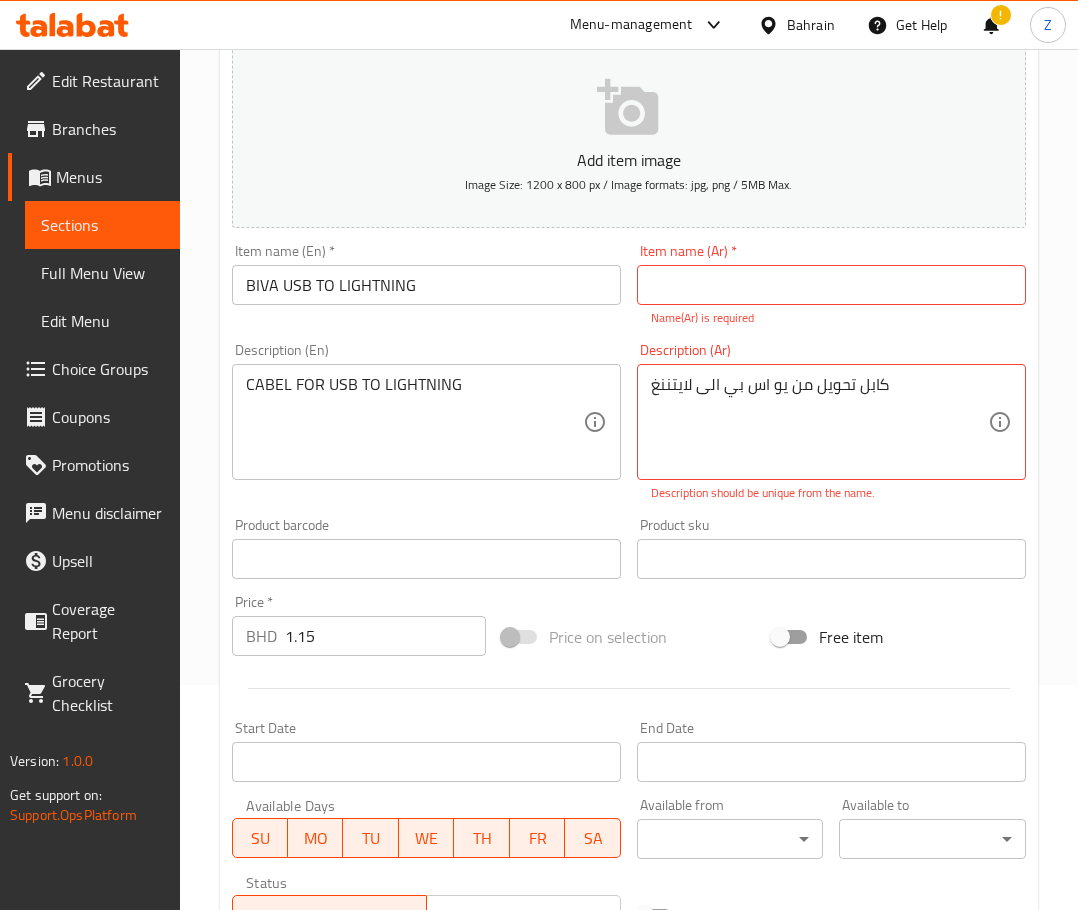 click at bounding box center (831, 285) 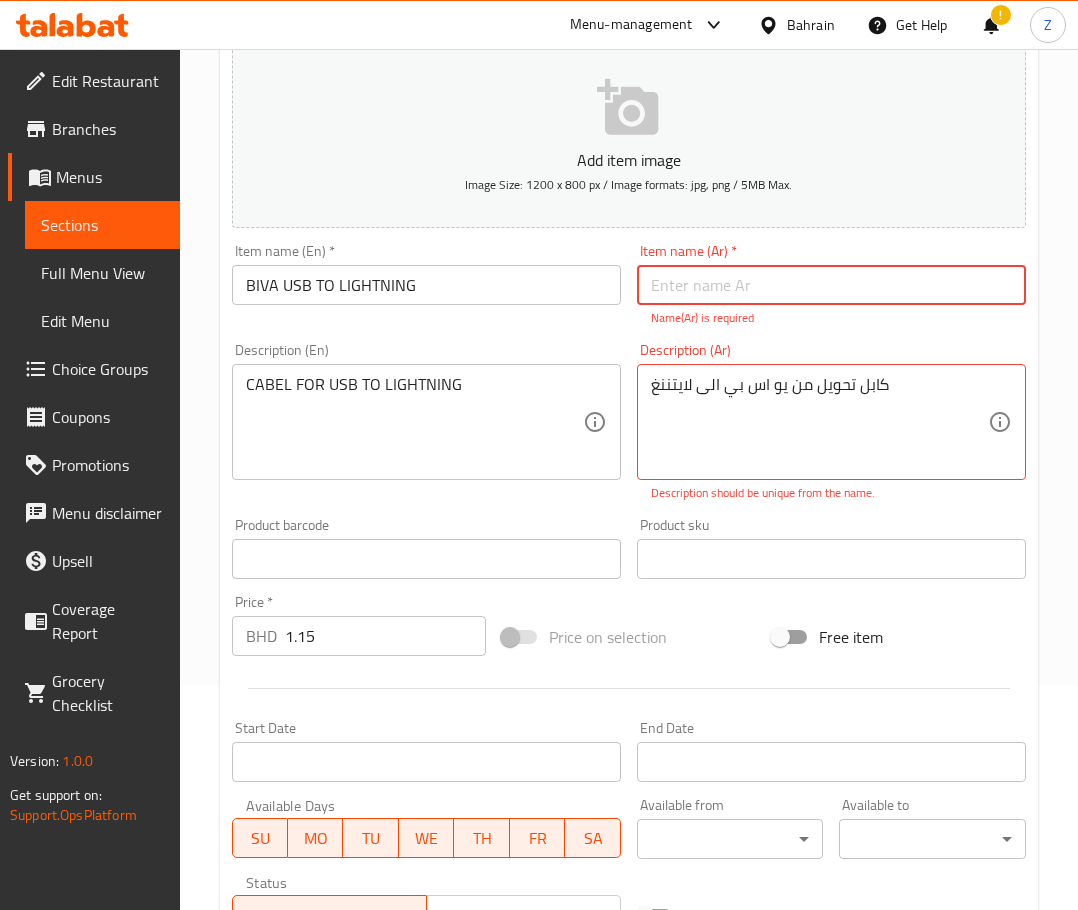 paste on "كابل شحن ونقل بيانات من" 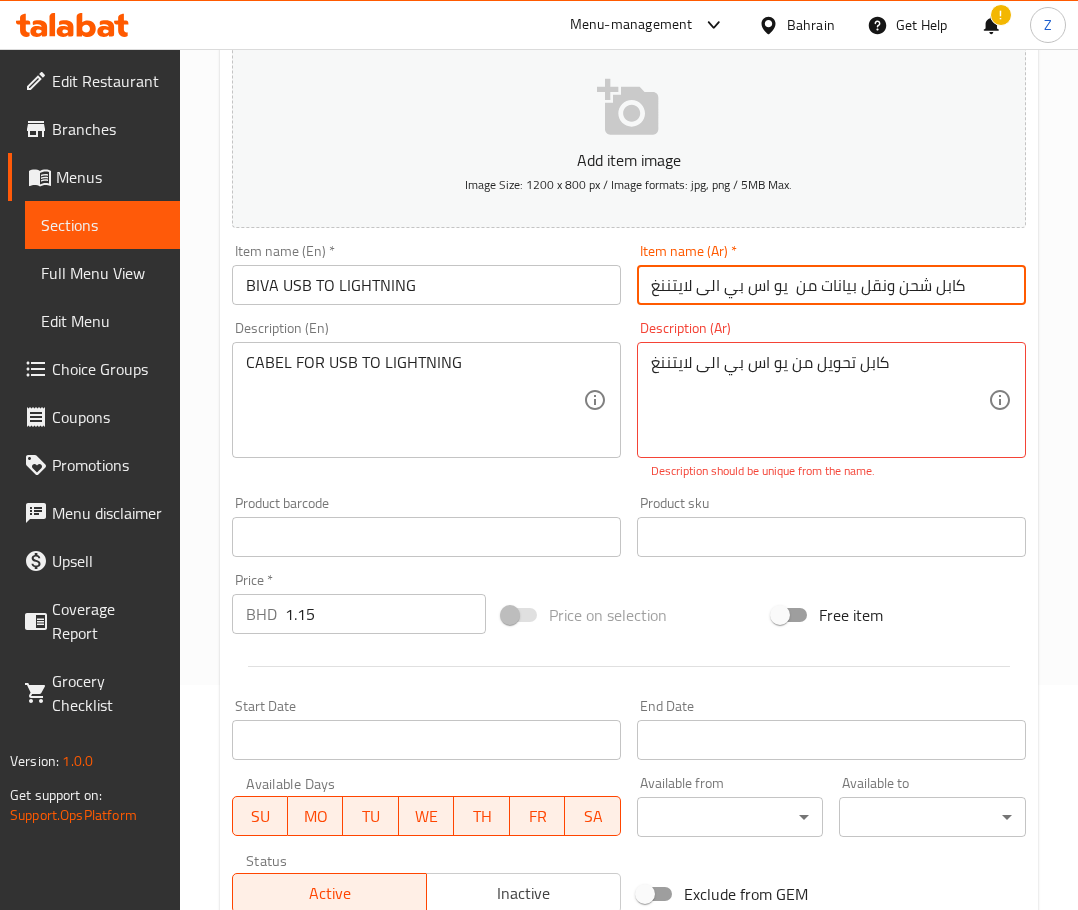 click on "Description (Ar) كابل تحويل من يو اس بي الى لايتننغ Description (Ar) Description should be unique from the name." at bounding box center [831, 400] 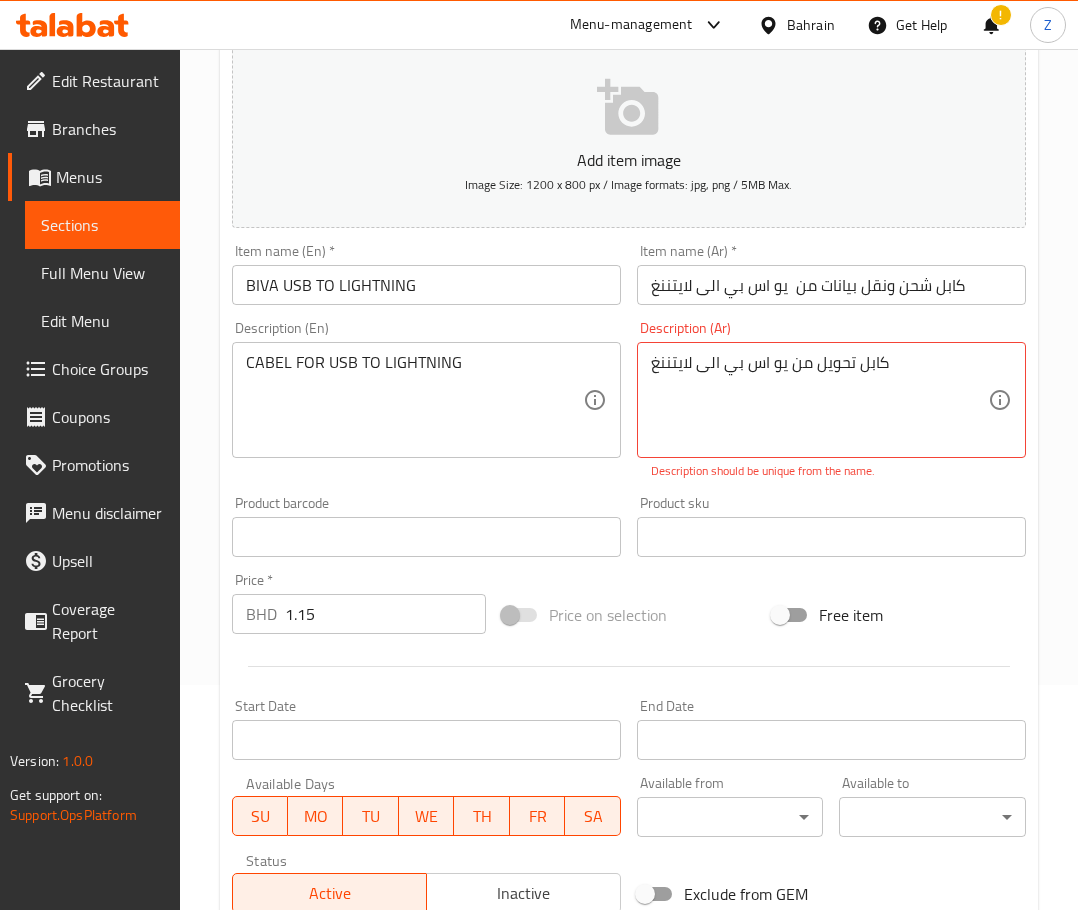click on "Product sku Product sku" at bounding box center [831, 526] 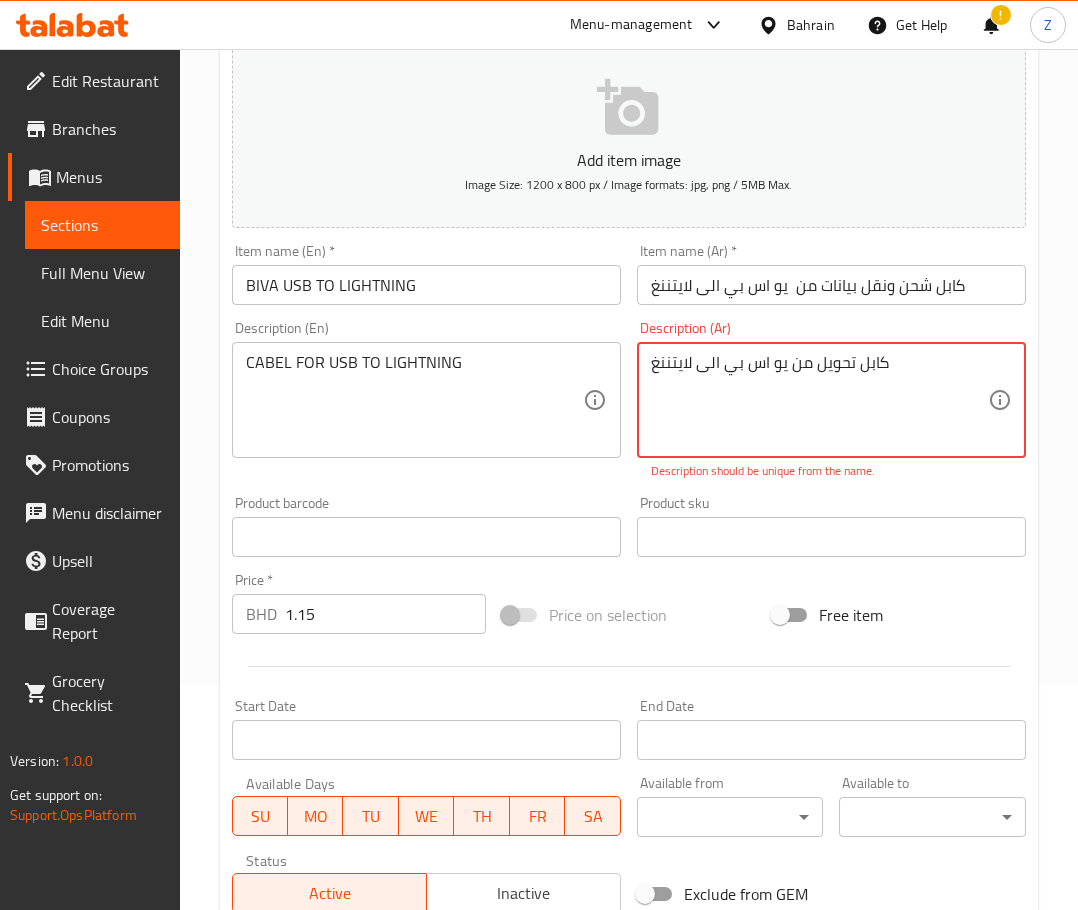 drag, startPoint x: 936, startPoint y: 406, endPoint x: 27, endPoint y: 578, distance: 925.1297 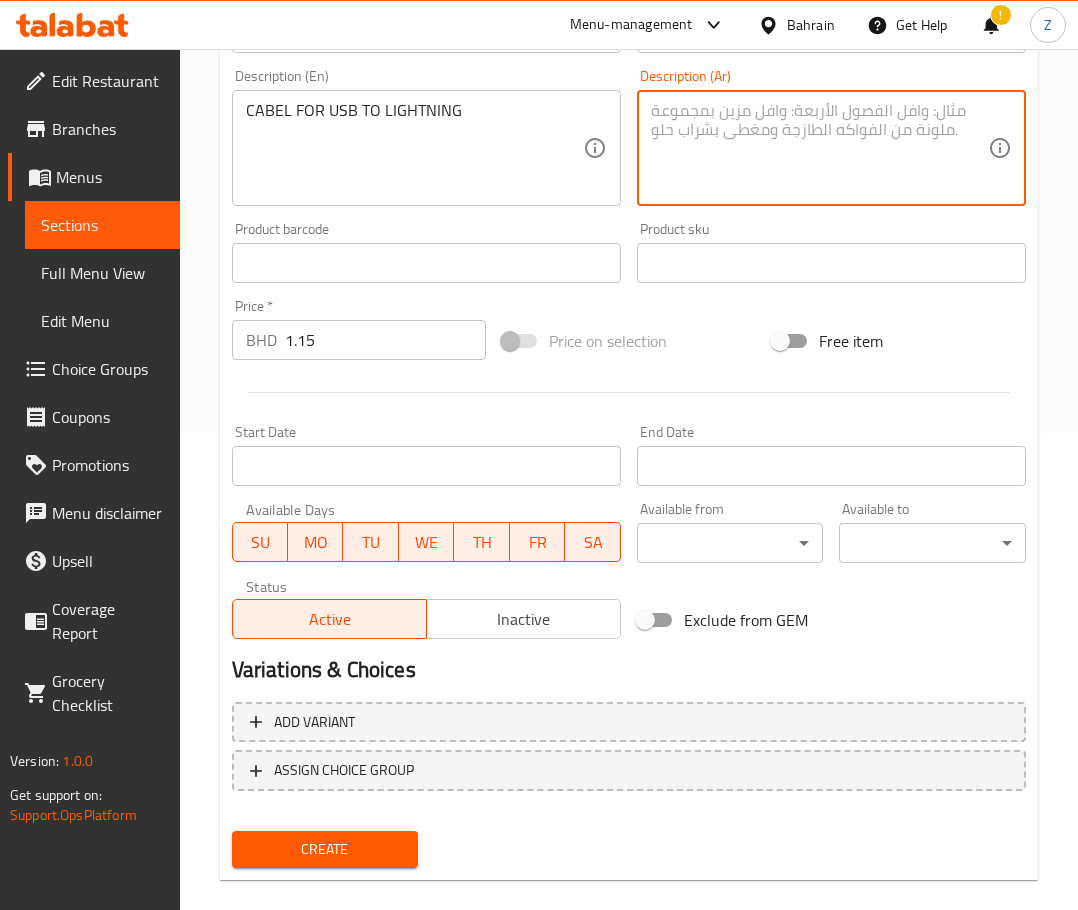 scroll, scrollTop: 503, scrollLeft: 0, axis: vertical 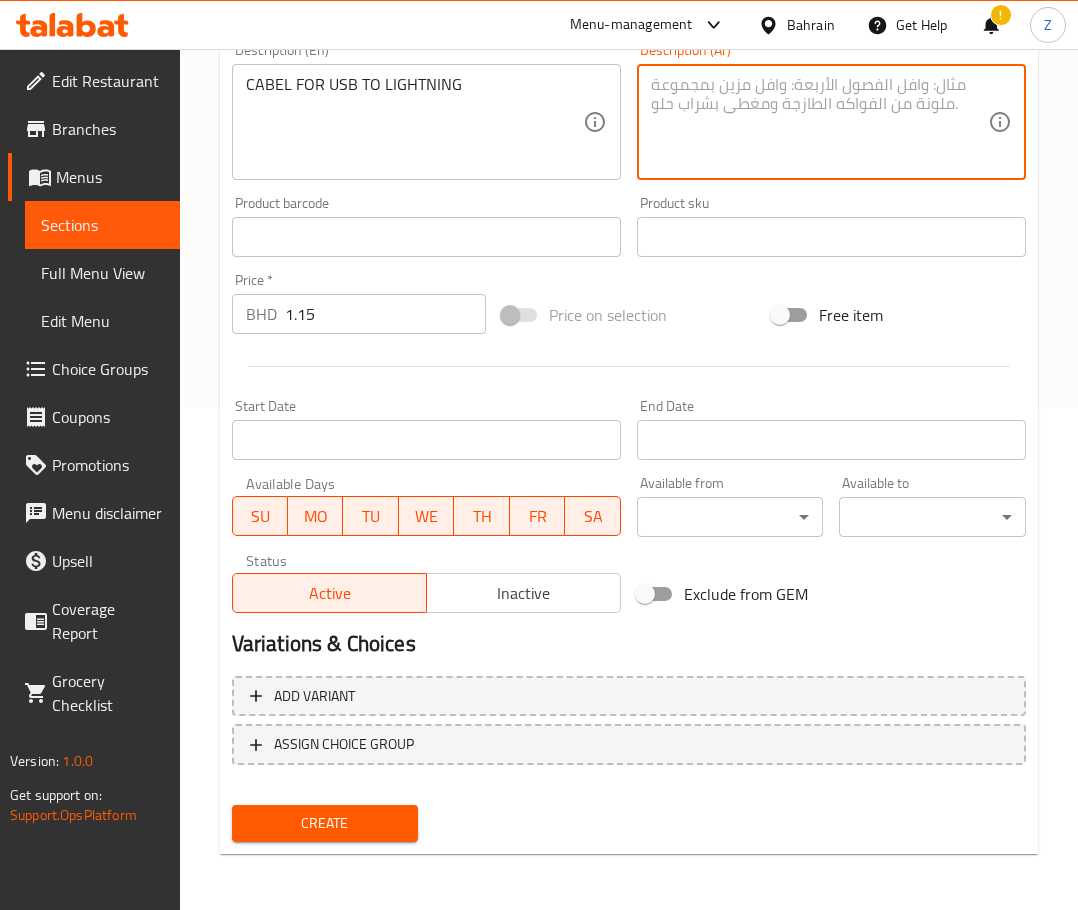 click on "Create" at bounding box center [325, 823] 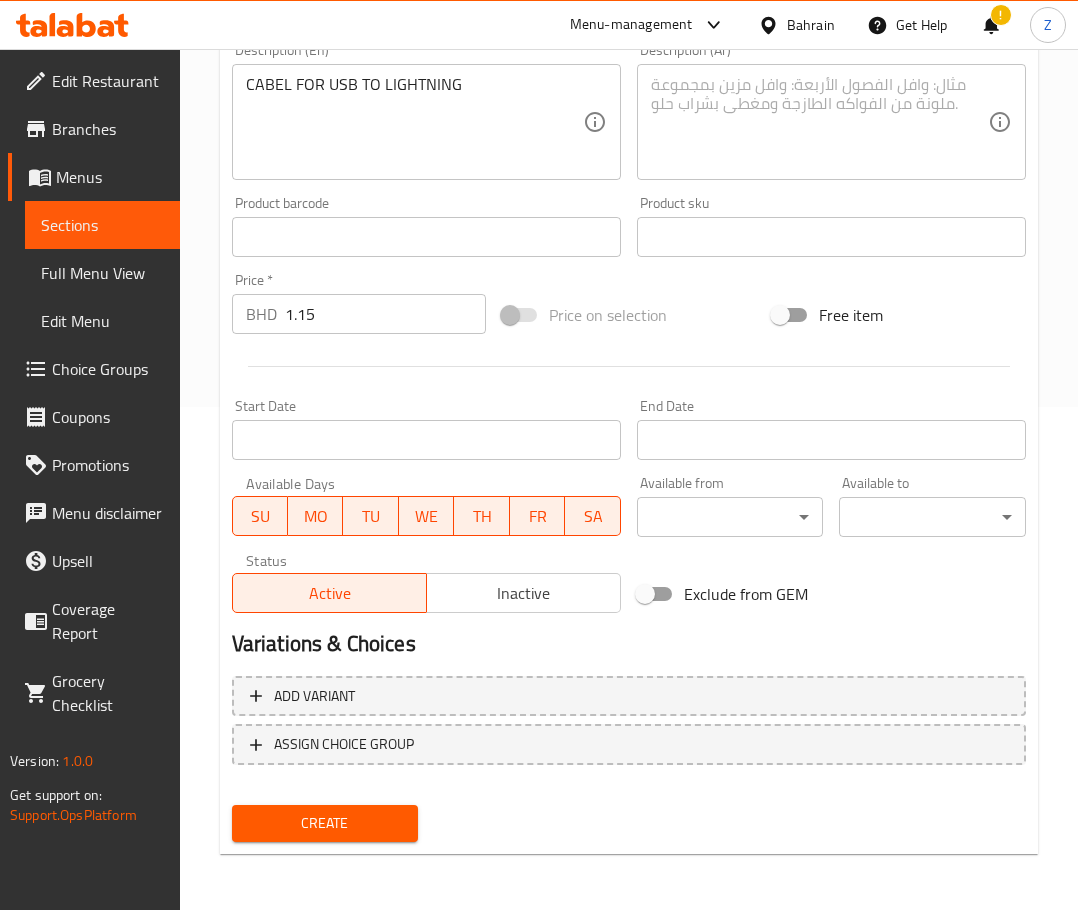 click on "Add variant ASSIGN CHOICE GROUP" at bounding box center (629, 733) 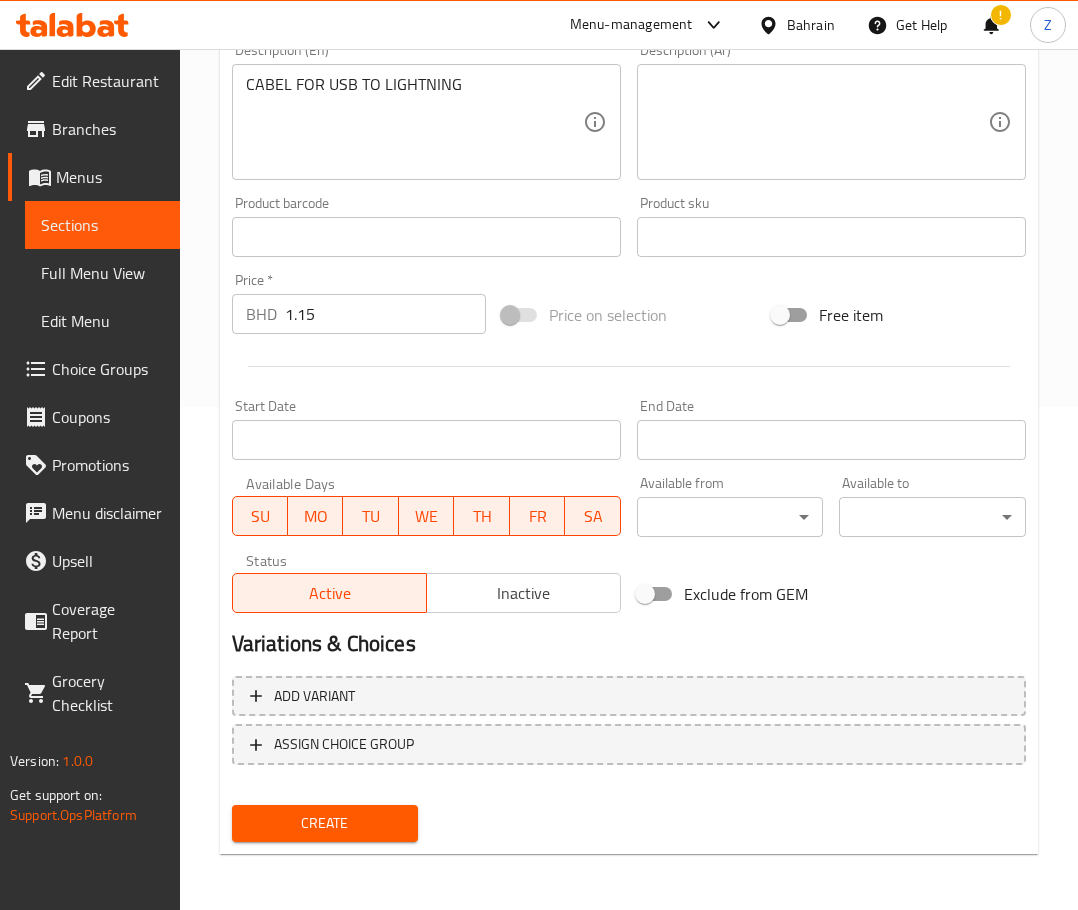 click on "Create" at bounding box center (325, 823) 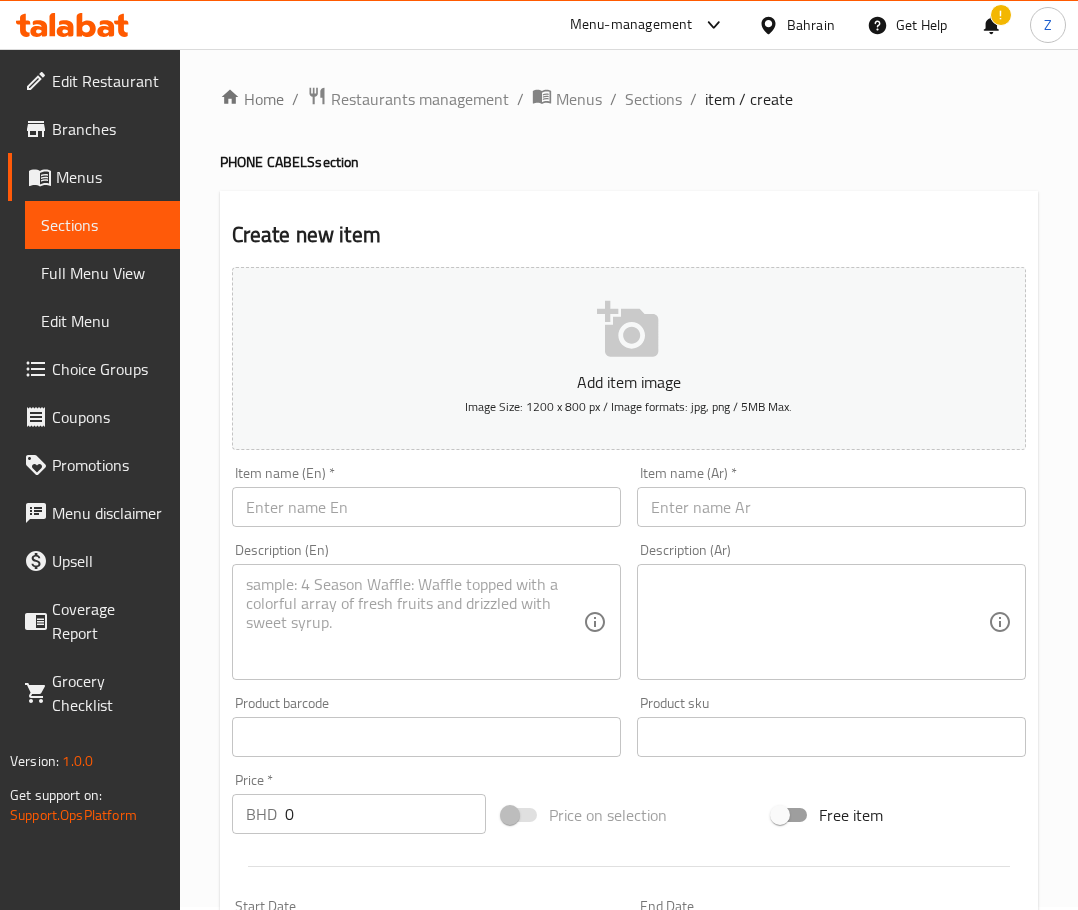 scroll, scrollTop: 0, scrollLeft: 0, axis: both 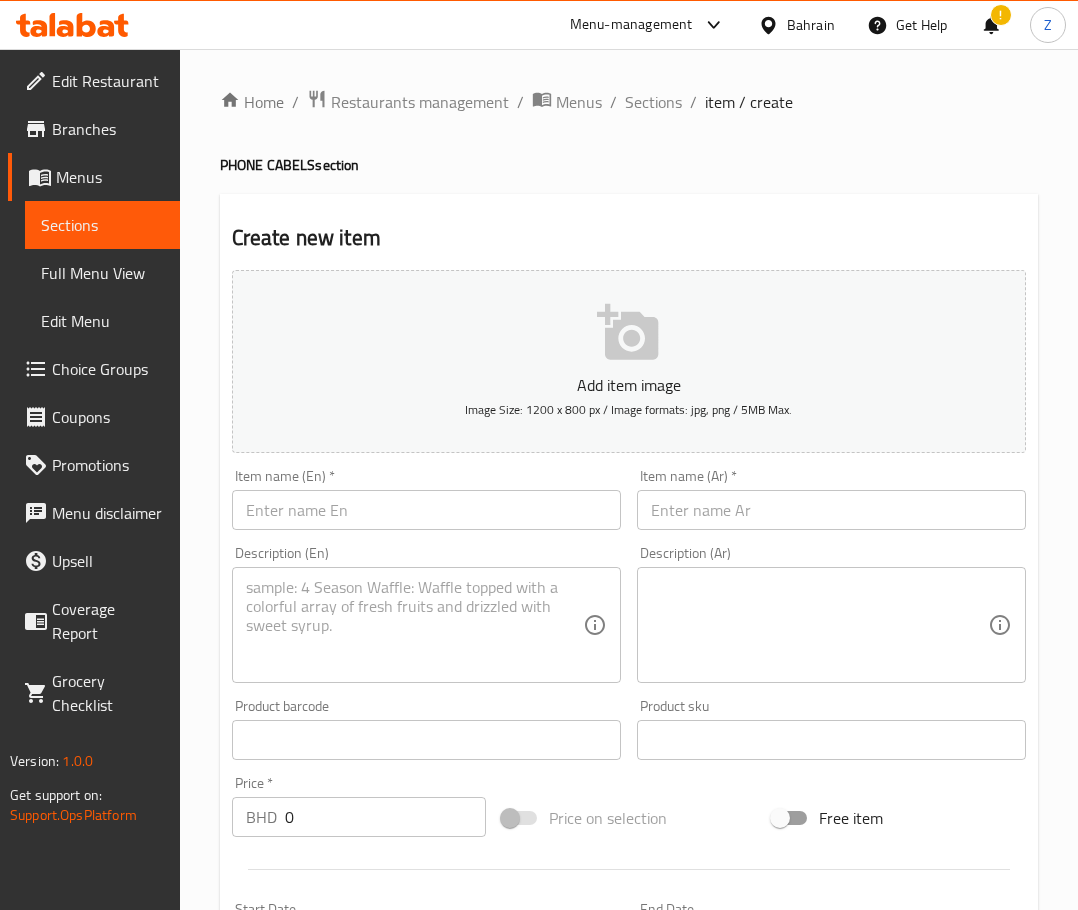 click on "Home / Restaurants management / Menus / Sections / item / create PHONE CABELS  section Create new item Add item image Image Size: 1200 x 800 px / Image formats: jpg, png / 5MB Max. Item name (En)   * Item name (En)  * Item name (Ar)   * Item name (Ar)  * Description (En) Description (En) Description (Ar) Description (Ar) Product barcode Product barcode Product sku Product sku Price   * BHD 0 Price  * Price on selection Free item Start Date Start Date End Date End Date Available Days SU MO TU WE TH FR SA Available from ​ ​ Available to ​ ​ Status Active Inactive Exclude from GEM Variations & Choices Add variant ASSIGN CHOICE GROUP Create" at bounding box center (629, 731) 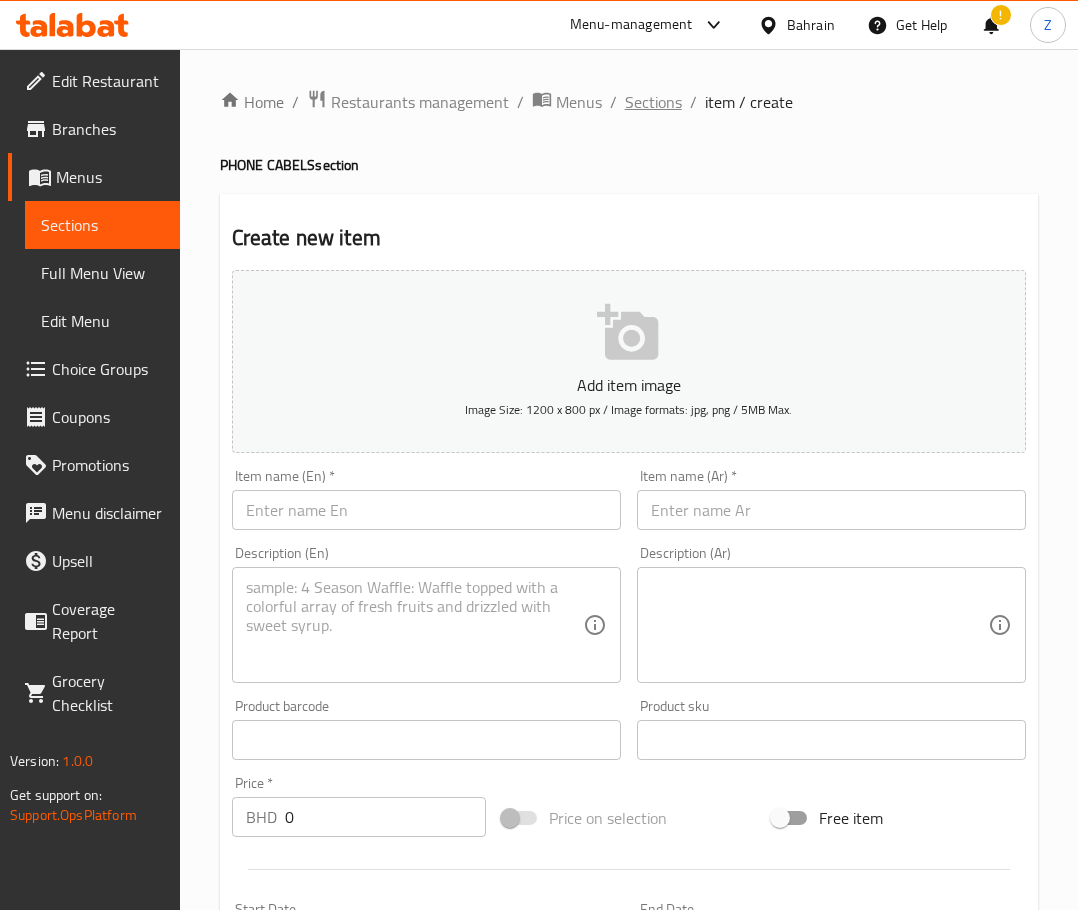 click on "Sections" at bounding box center [653, 102] 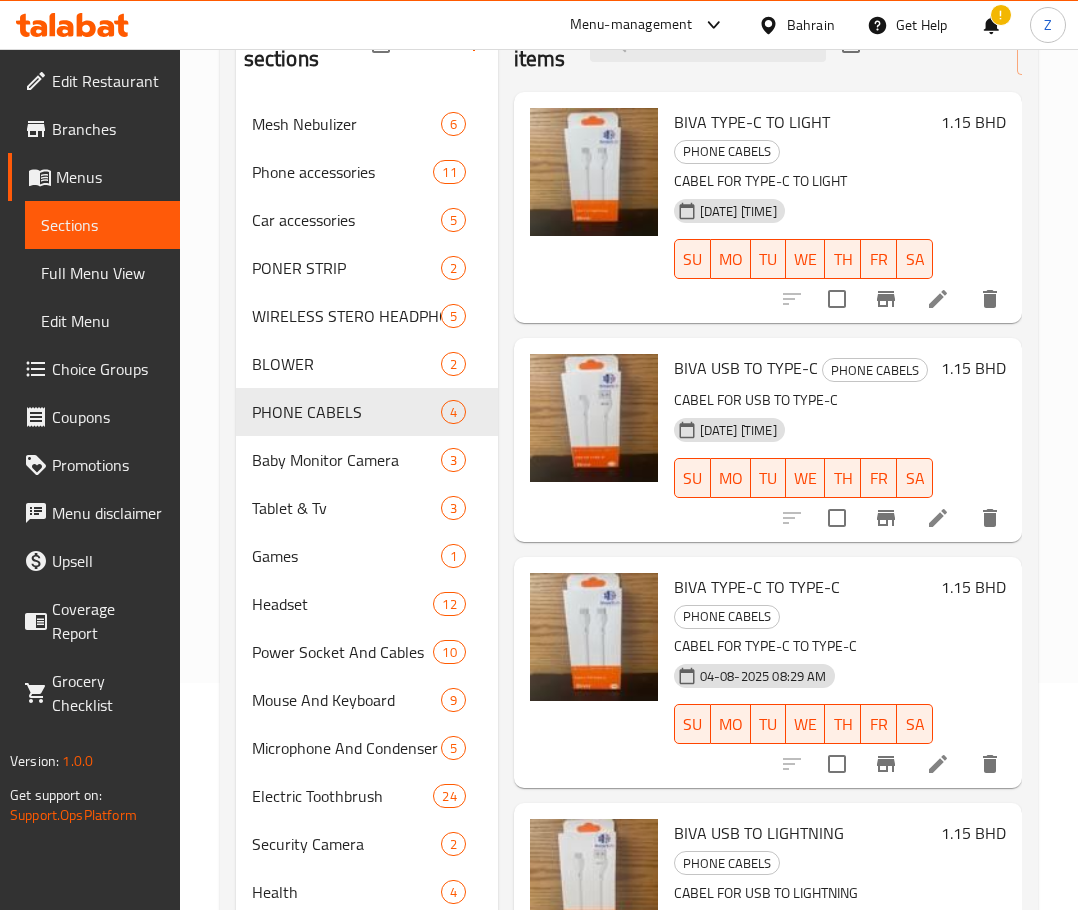 scroll, scrollTop: 100, scrollLeft: 0, axis: vertical 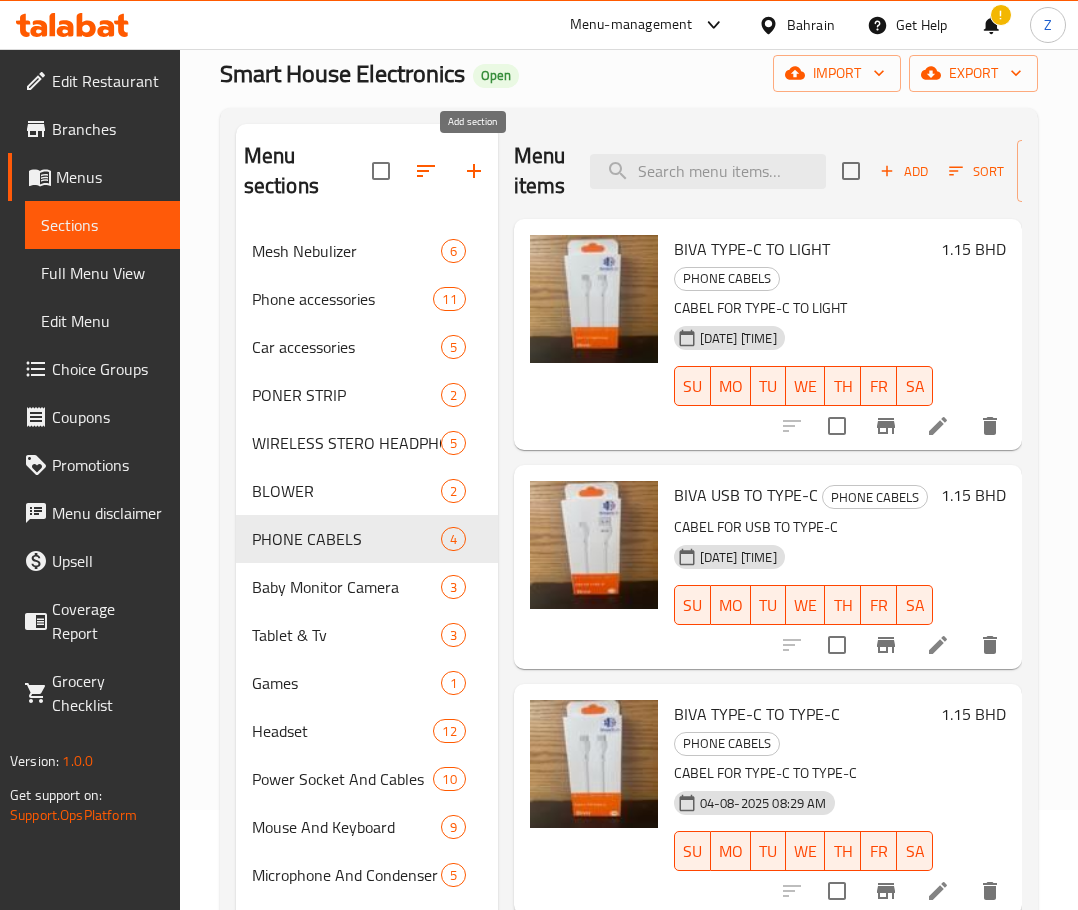 click 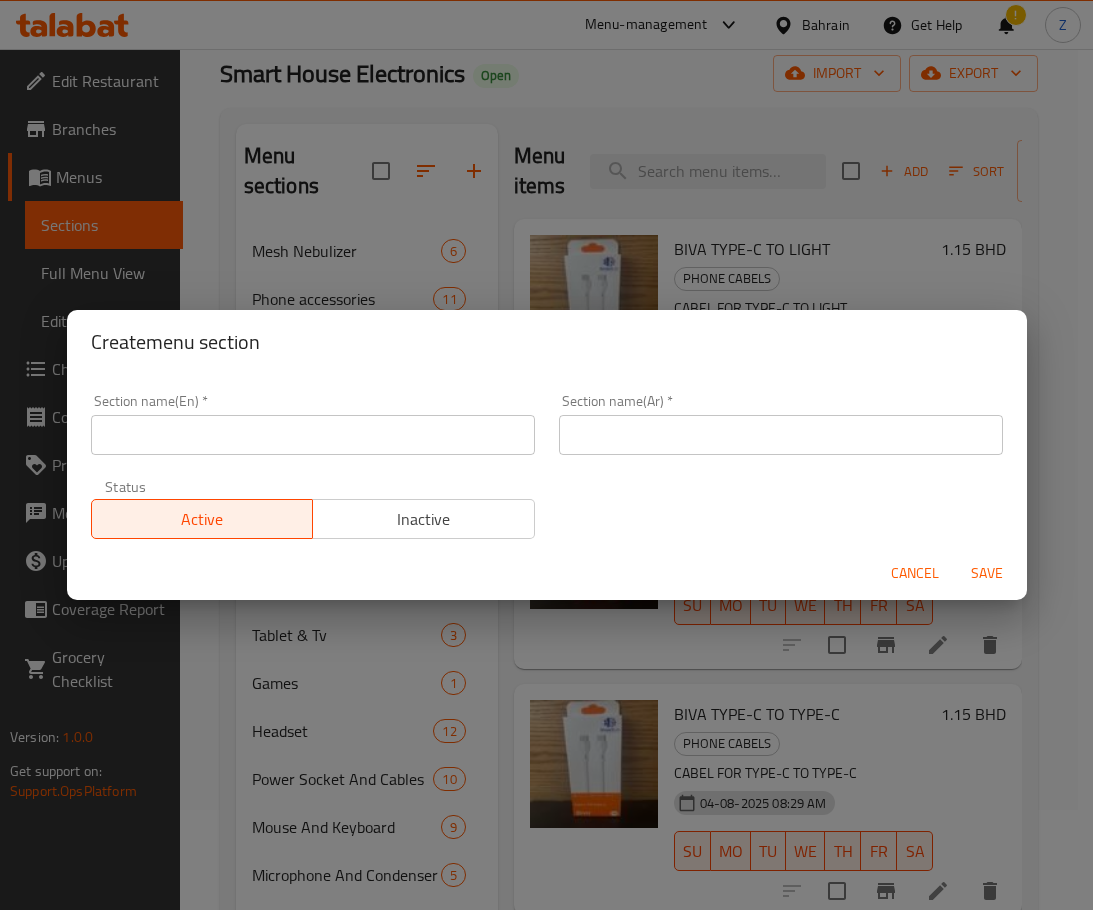 click at bounding box center [313, 435] 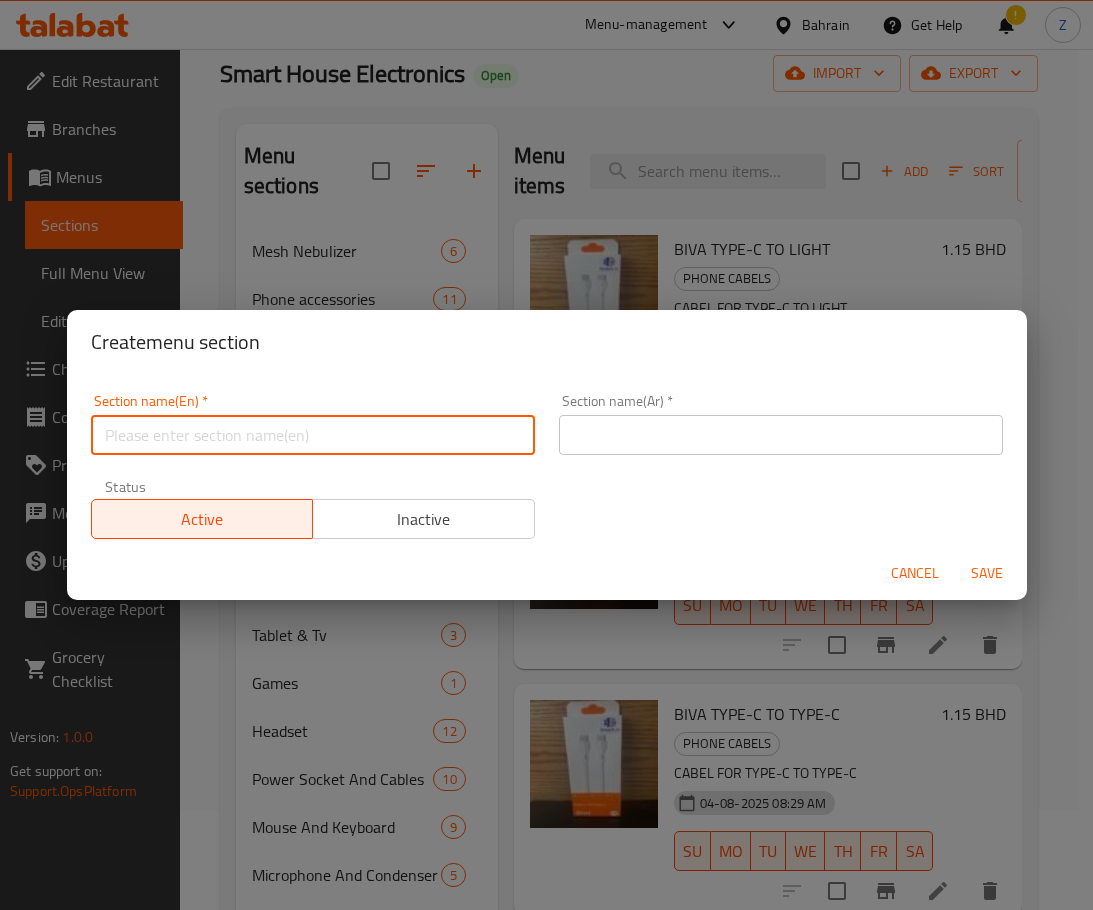 paste on "FAST CHARGER" 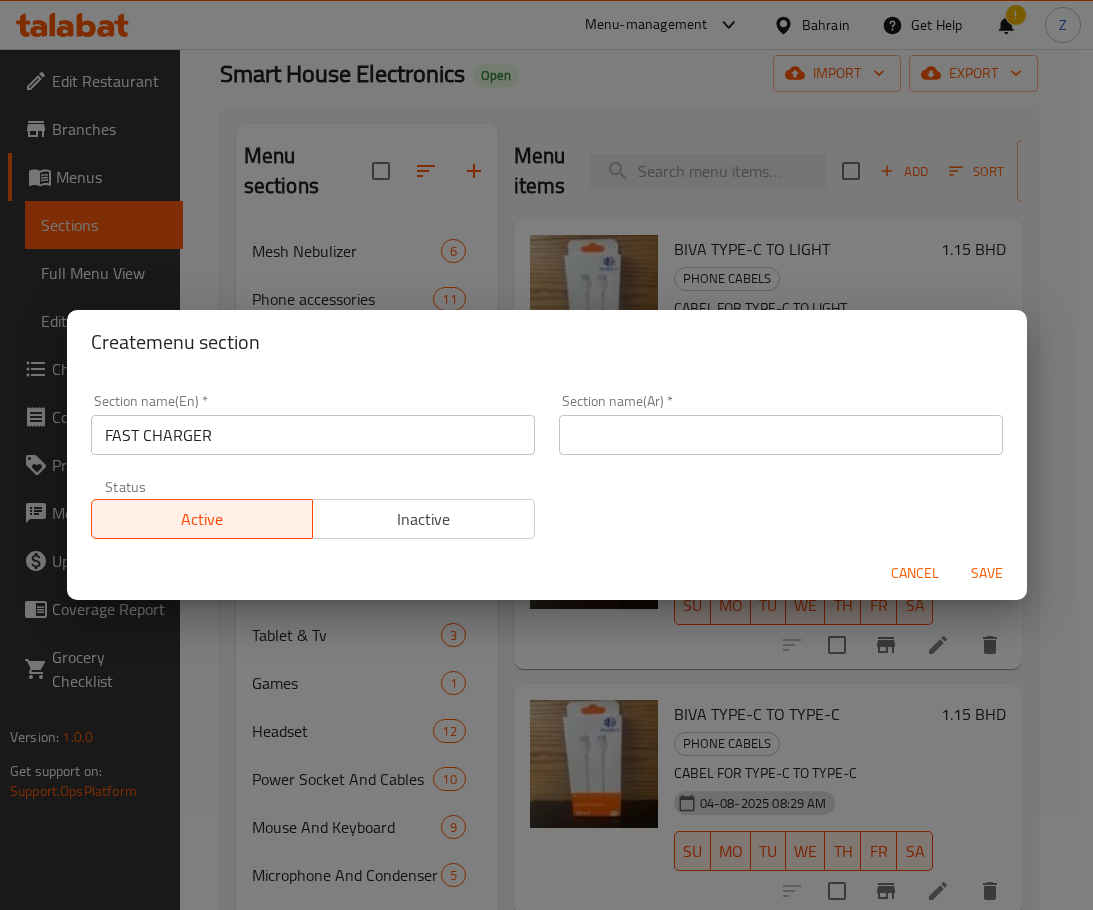 click at bounding box center [781, 435] 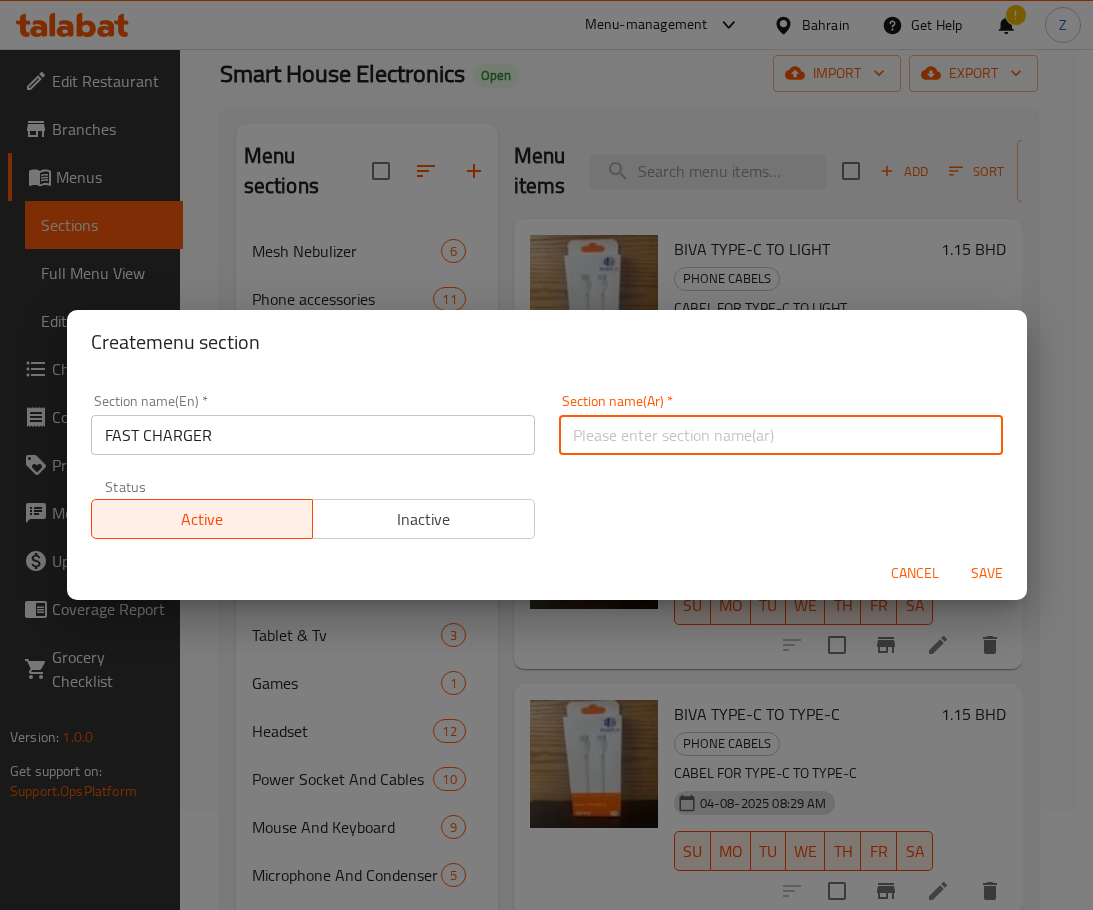 paste on "شاحن سريع" 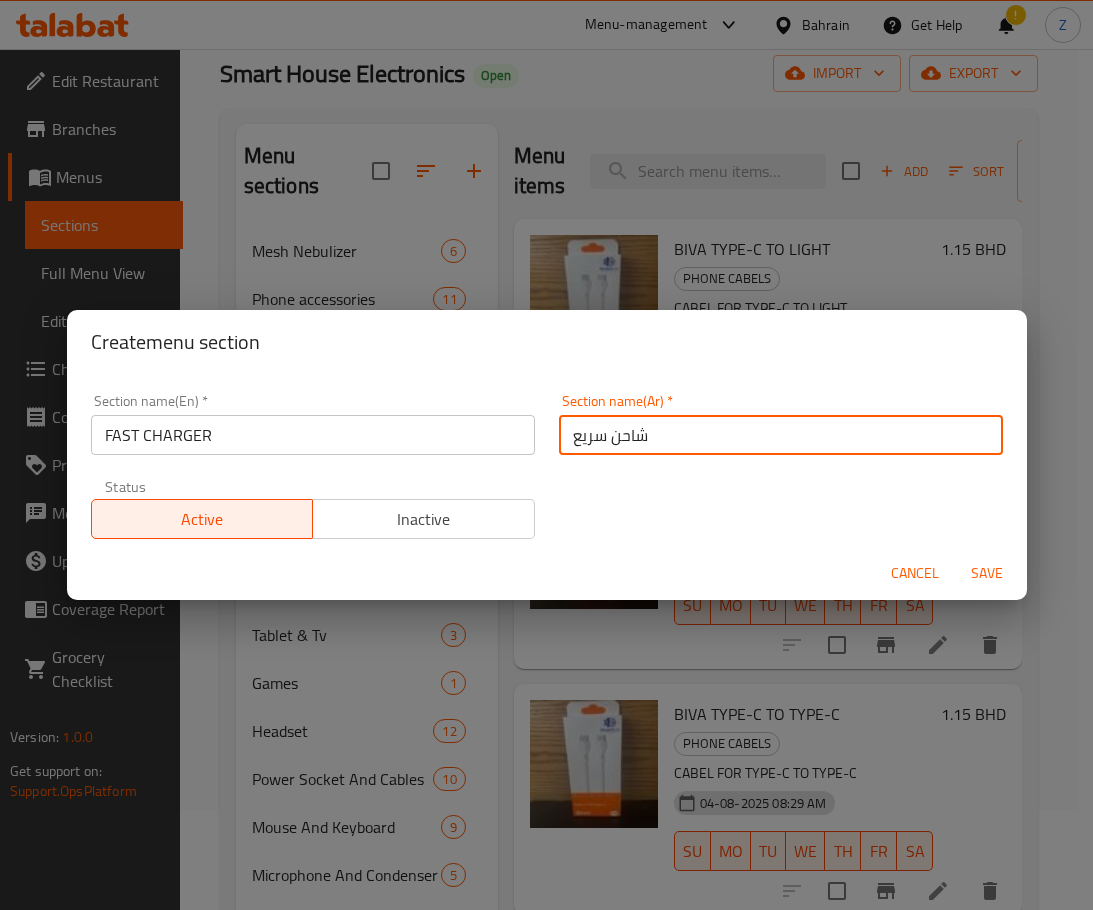click on "Save" at bounding box center (987, 573) 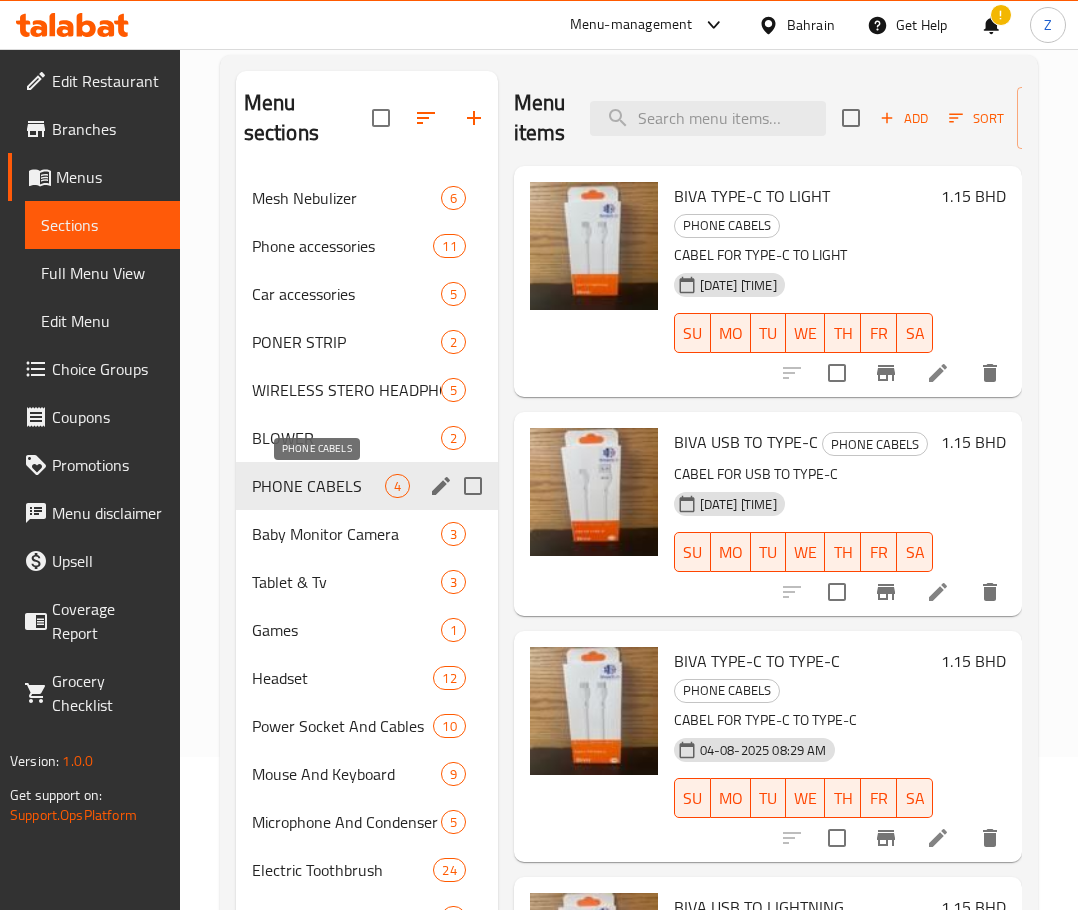 scroll, scrollTop: 100, scrollLeft: 0, axis: vertical 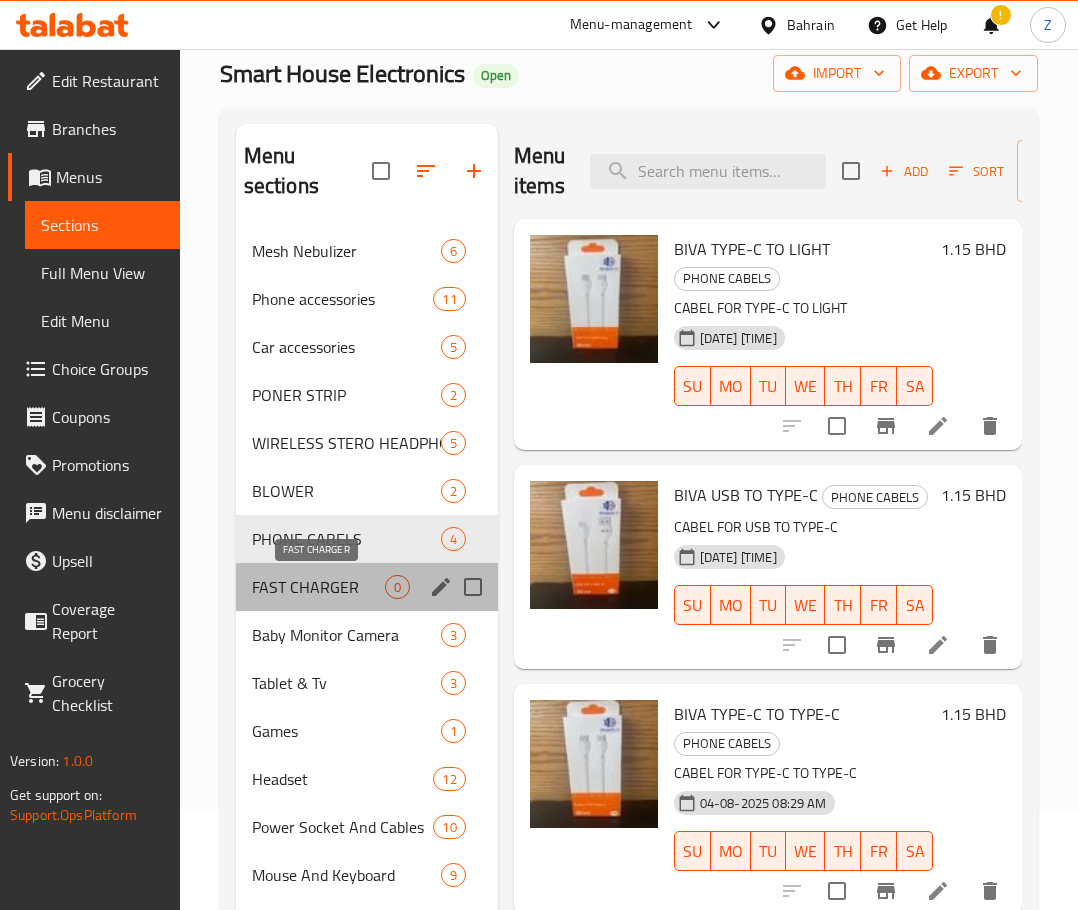 click on "FAST CHARGER" at bounding box center [318, 587] 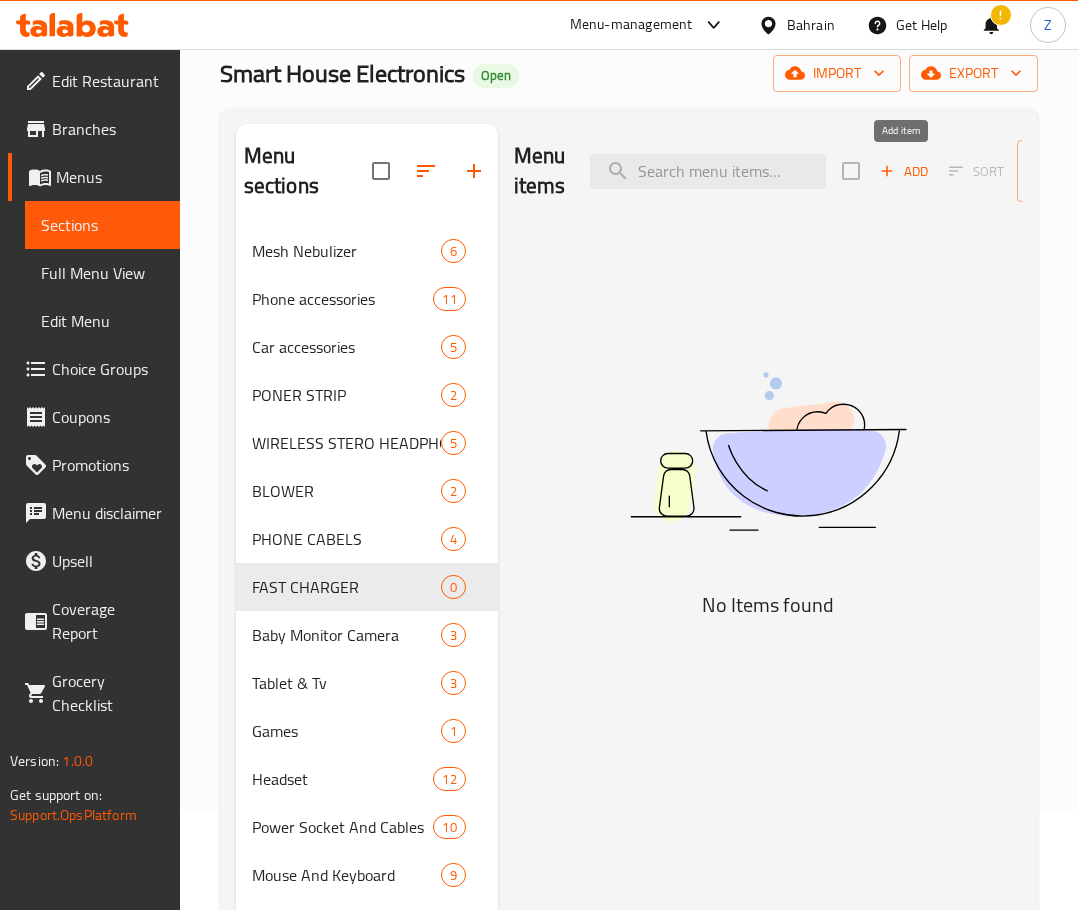 click on "Add" at bounding box center [904, 171] 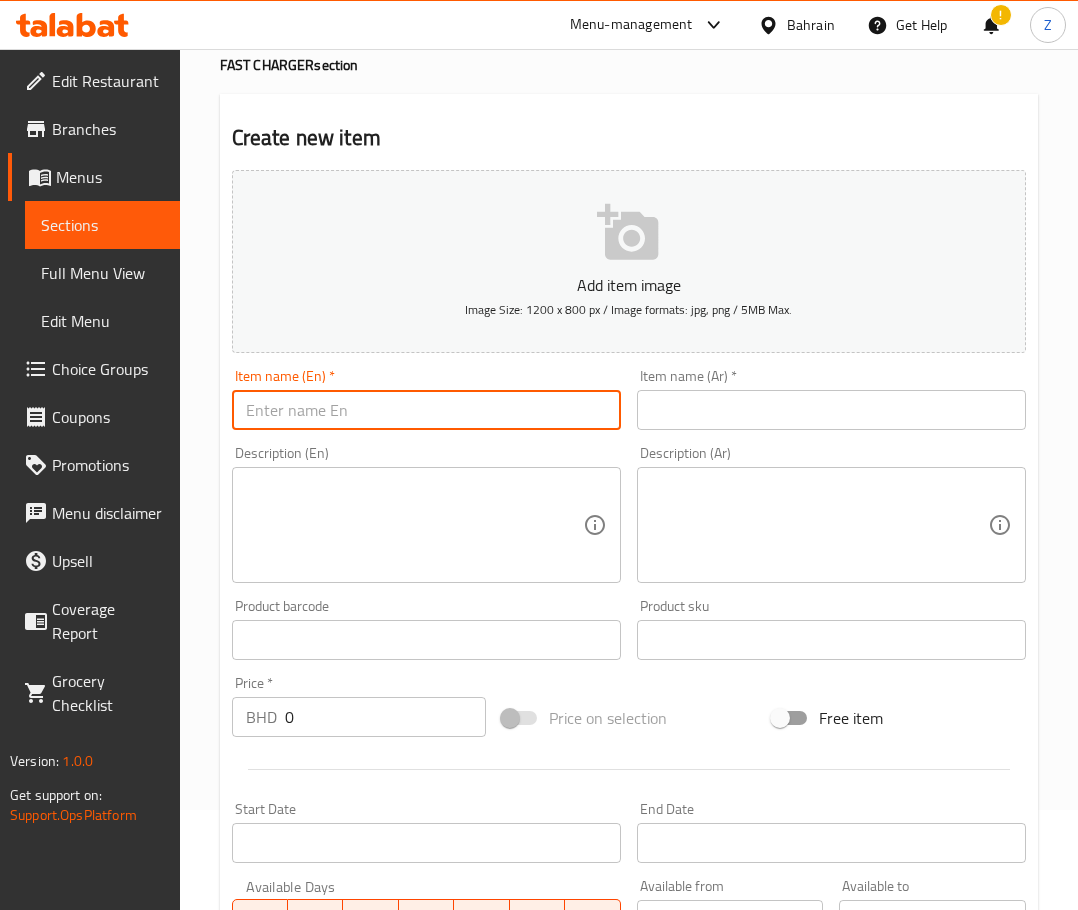 click at bounding box center (426, 410) 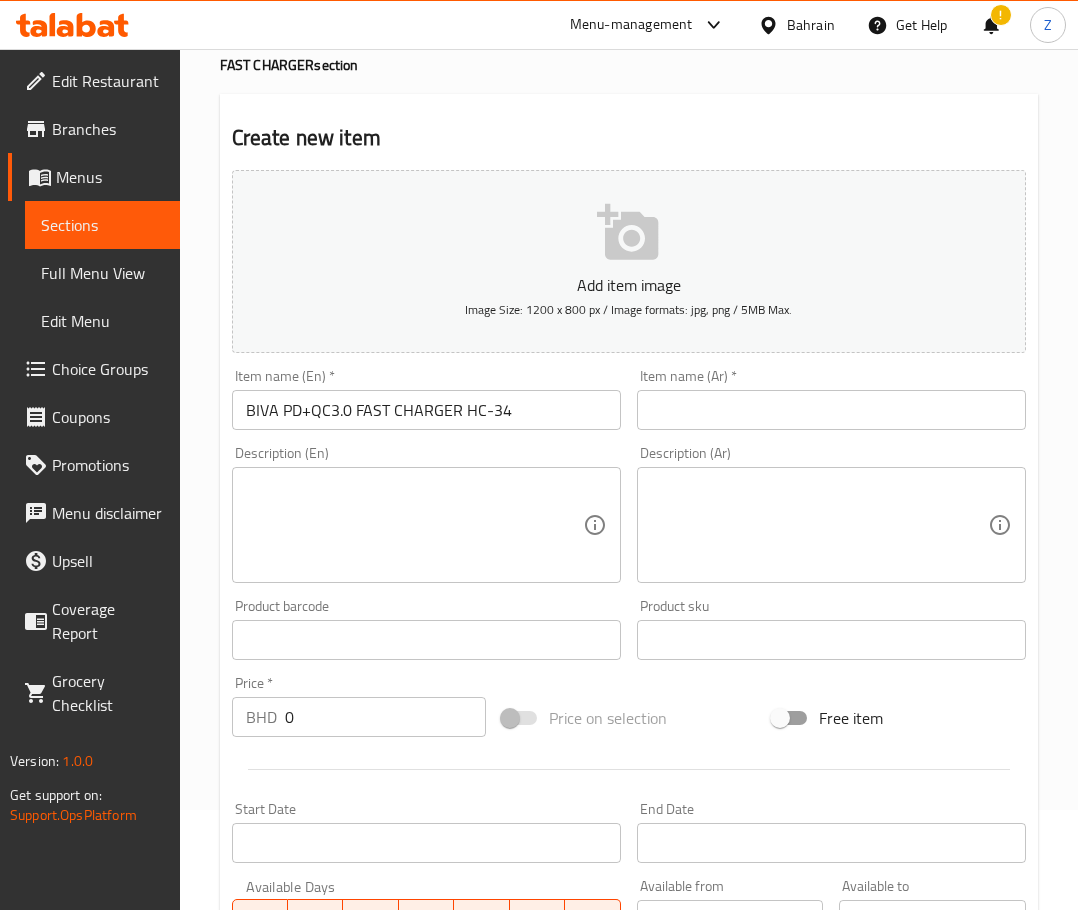 click at bounding box center [414, 525] 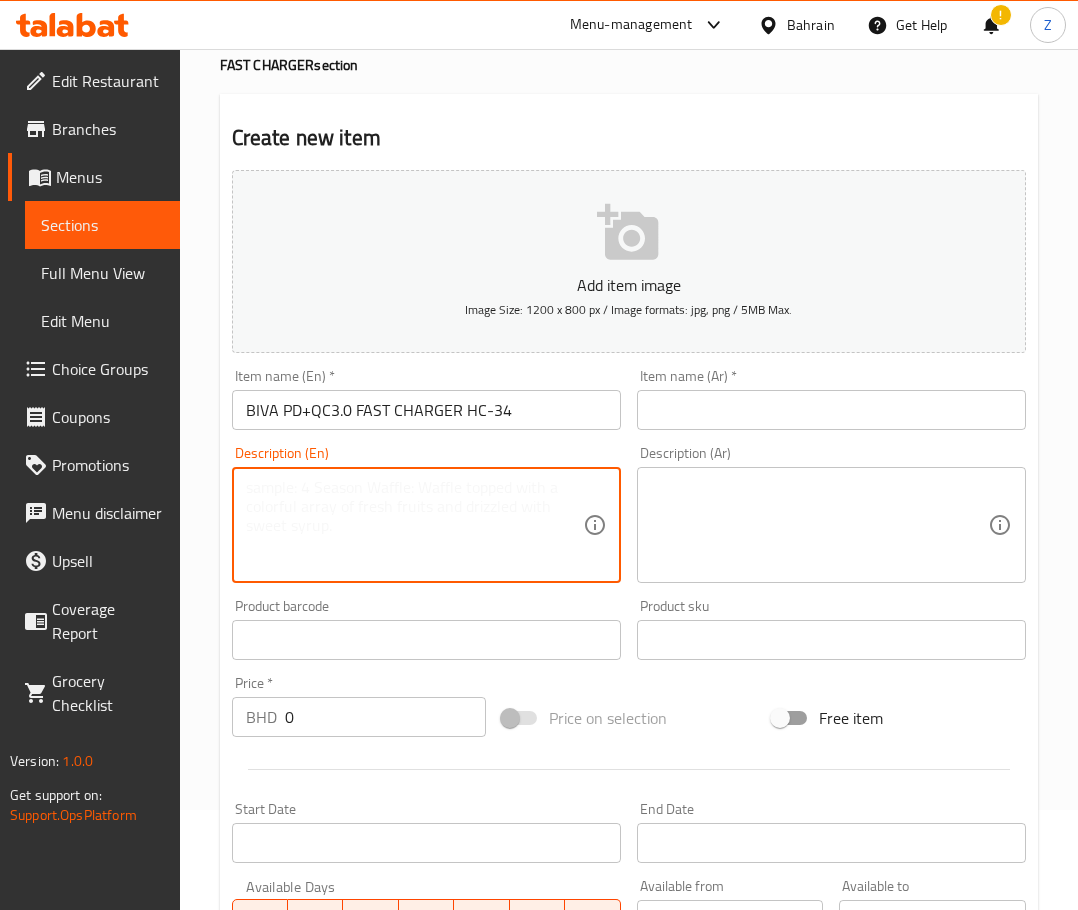paste on ""The BIVA PD+QC3.0 Fast Charger (Model HC-34) is designed for rapid charging and data transmission with a maximum output of 30W. Featuring both PD (Power Delivery) and QC 3.0 (Quick Charge) technologies, this charger delivers fast, efficient power to a range of devices, including mobile phones, tablets, and more. It supports dual-output (A+C), allowing simultaneous charging for two devices through USB-A and USB-C ports. The sturdy ABS housing enhances durability, while built-in safety features protect against over-voltage, over-current, and overheating. Perfect for users seeking fast and secure charging.
"" 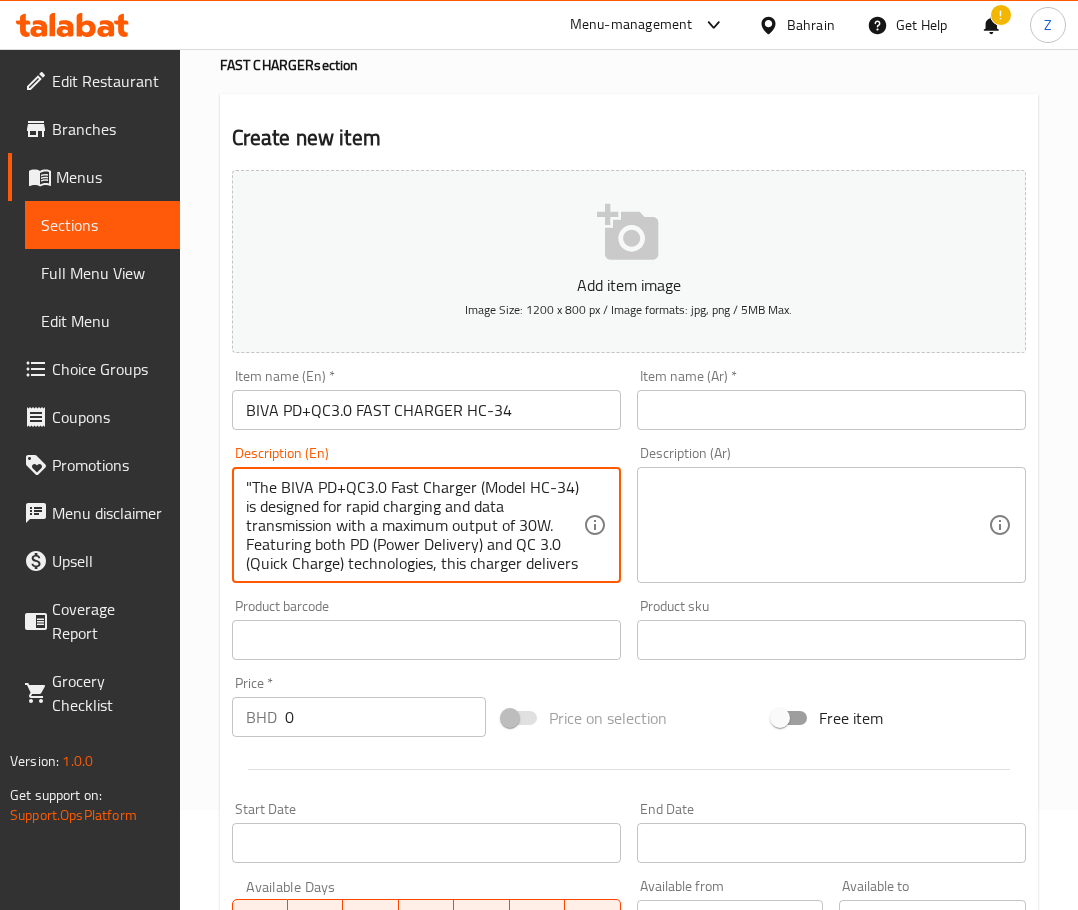 scroll, scrollTop: 214, scrollLeft: 0, axis: vertical 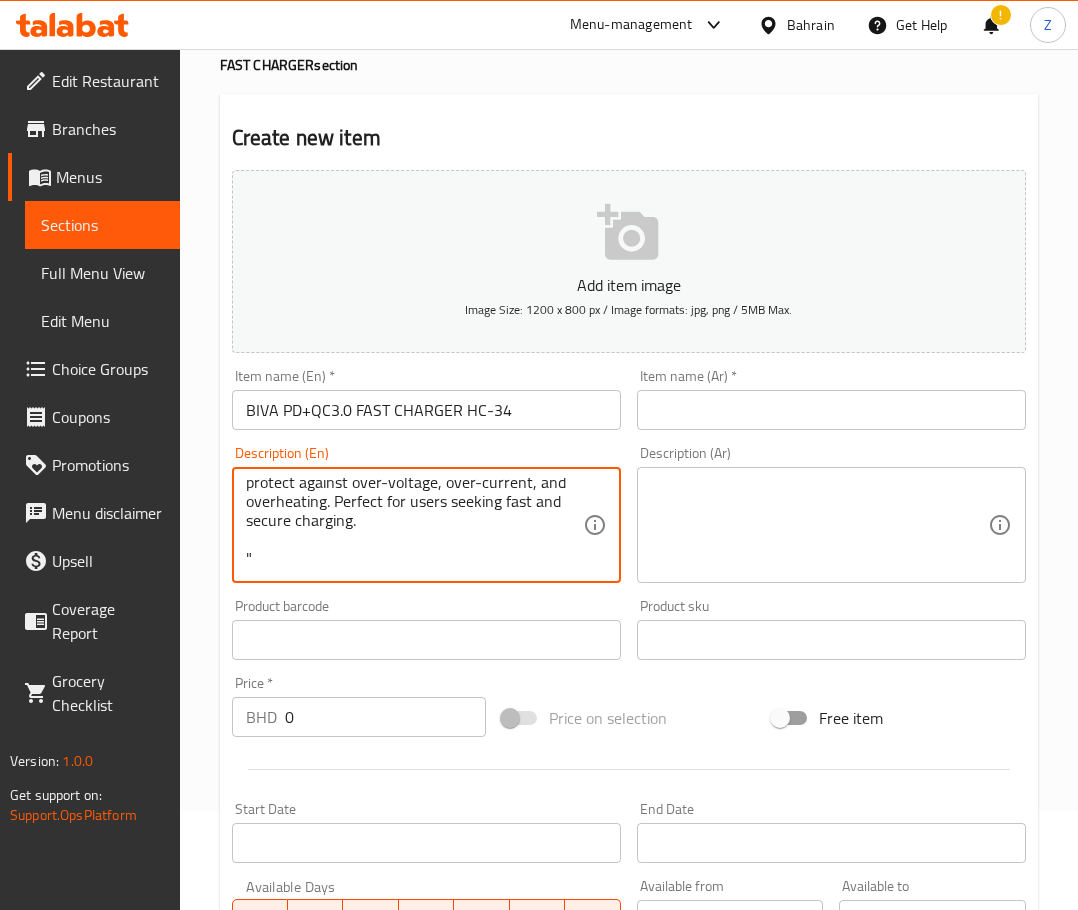 drag, startPoint x: 451, startPoint y: 554, endPoint x: 176, endPoint y: 548, distance: 275.06546 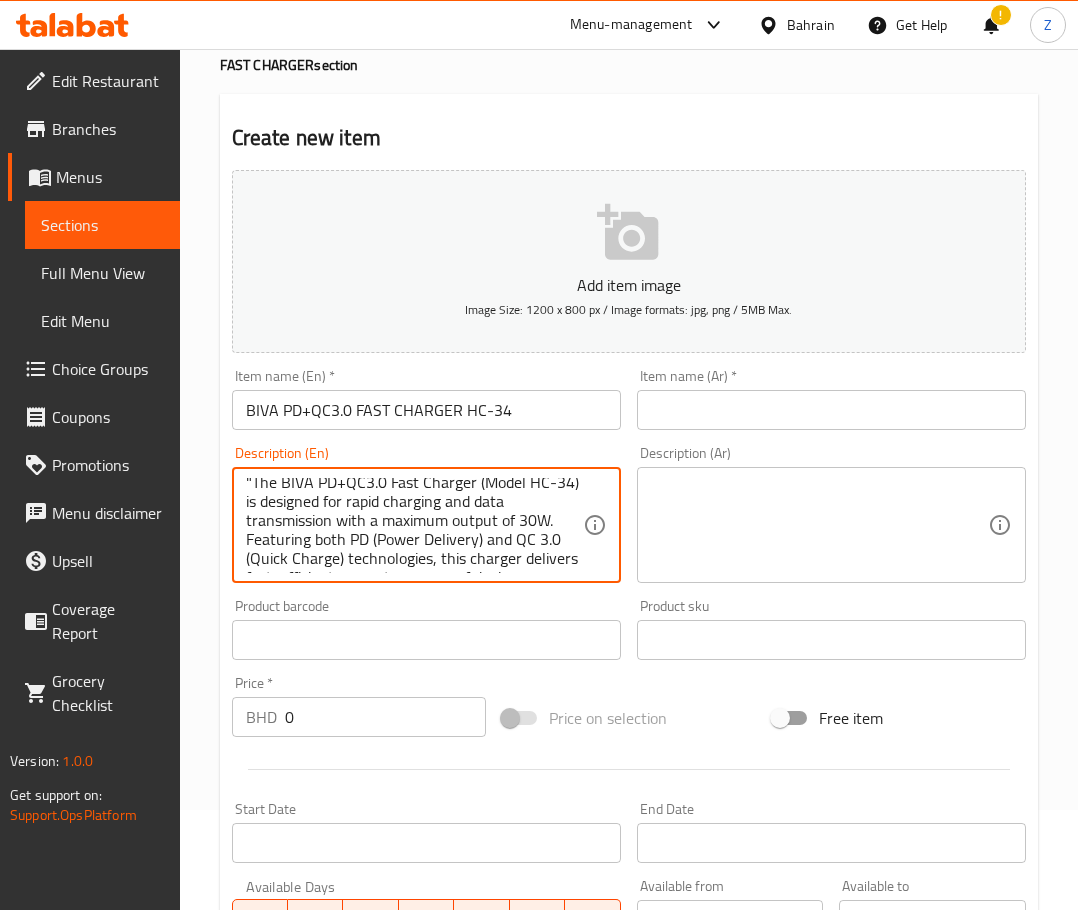 scroll, scrollTop: 0, scrollLeft: 0, axis: both 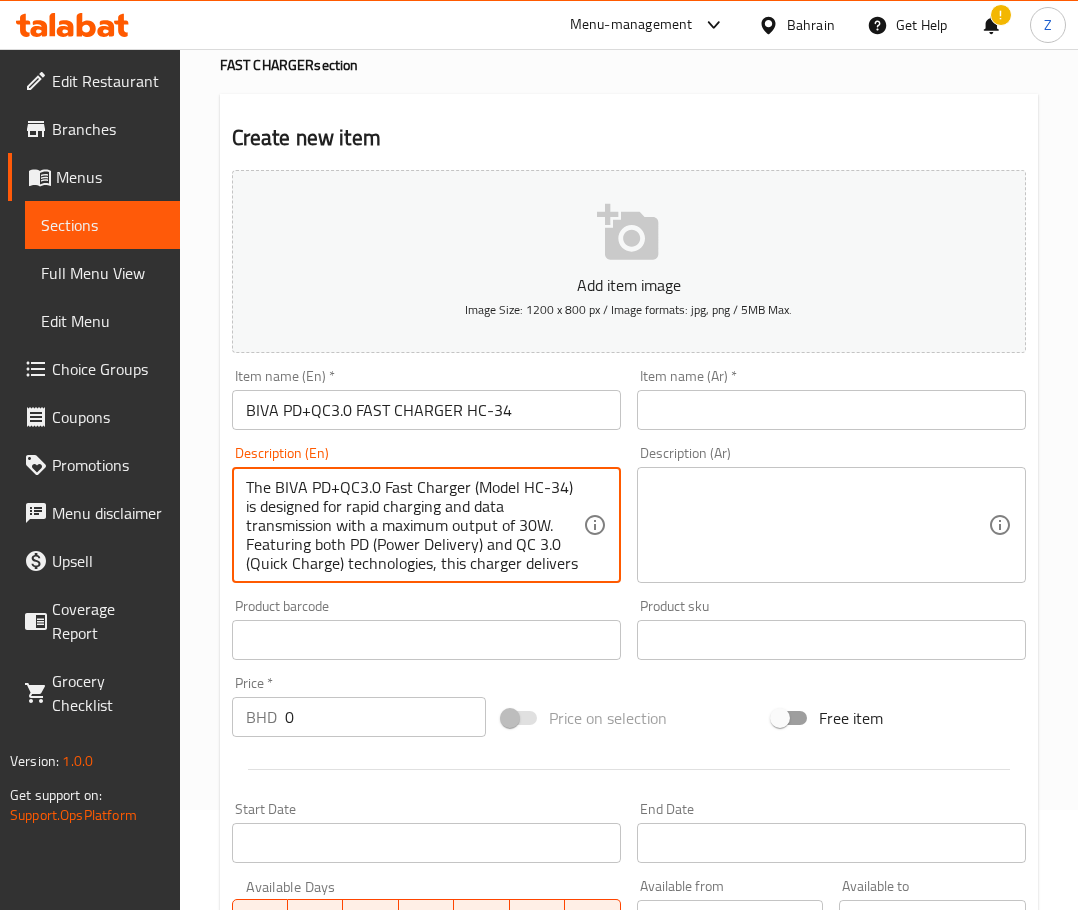 drag, startPoint x: 233, startPoint y: 484, endPoint x: 199, endPoint y: 465, distance: 38.948685 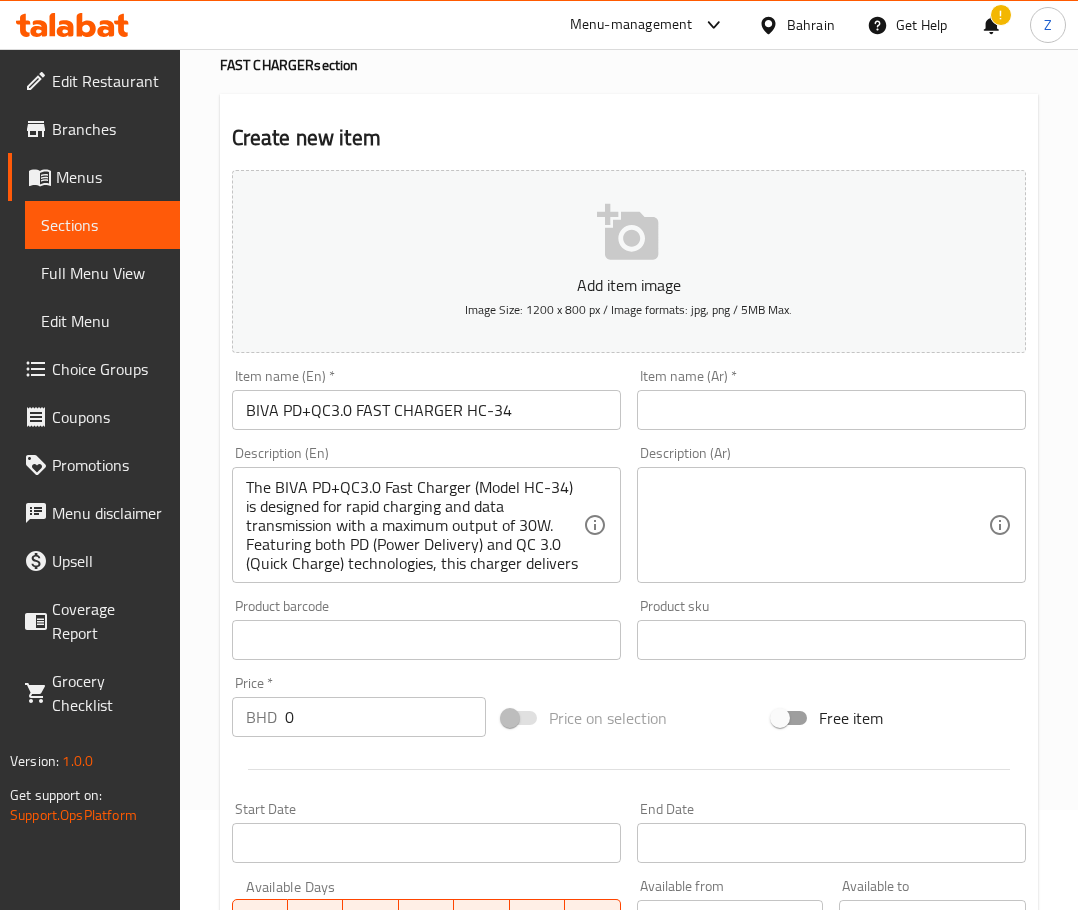 click on "Description (En) The BIVA PD+QC3.0 Fast Charger (Model HC-34) is designed for rapid charging and data transmission with a maximum output of 30W. Featuring both PD (Power Delivery) and QC 3.0 (Quick Charge) technologies, this charger delivers fast, efficient power to a range of devices, including mobile phones, tablets, and more. It supports dual-output (A+C), allowing simultaneous charging for two devices through USB-A and USB-C ports. The sturdy ABS housing enhances durability, while built-in safety features protect against over-voltage, over-current, and overheating. Perfect for users seeking fast and secure charging. Description (En)" at bounding box center (426, 514) 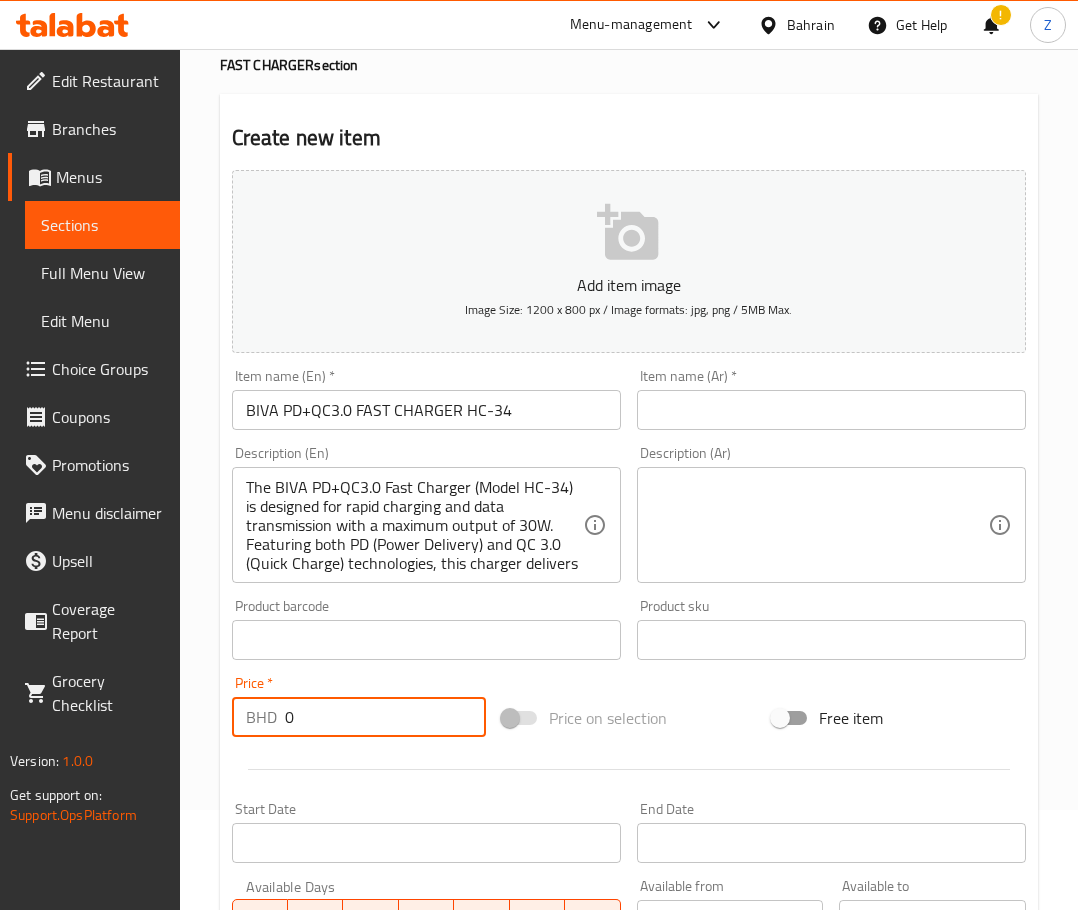 drag, startPoint x: 345, startPoint y: 725, endPoint x: 51, endPoint y: 681, distance: 297.2743 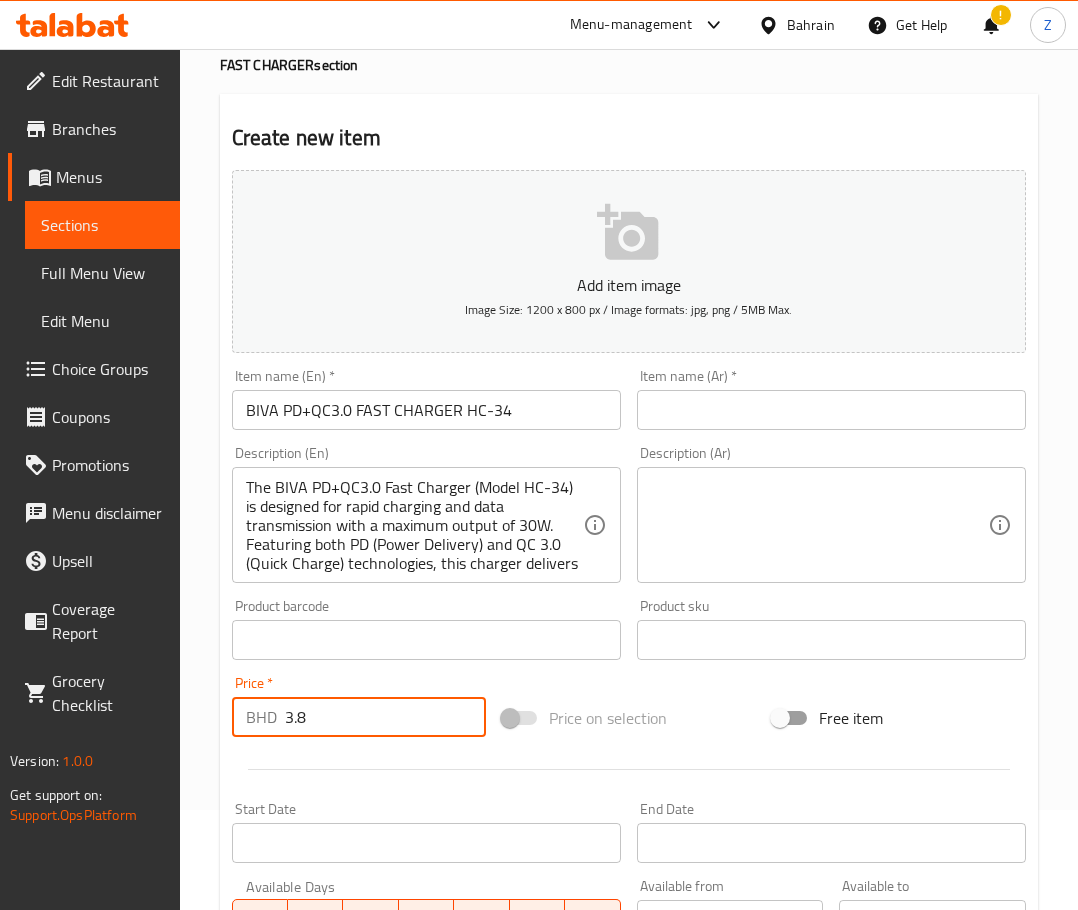 click on "Add item image Image Size: 1200 x 800 px / Image formats: jpg, png / 5MB Max. Item name (En) * BIVA PD+QC3.0 FAST CHARGER HC-34 Item name (En) * Item name (Ar) * Item name (Ar) * Description (En) The BIVA PD+QC3.0 Fast Charger (Model HC-34) is designed for rapid charging and data transmission with a maximum output of 30W. Featuring both PD (Power Delivery) and QC 3.0 (Quick Charge) technologies, this charger delivers fast, efficient power to a range of devices, including mobile phones, tablets, and more. It supports dual-output (A+C), allowing simultaneous charging for two devices through USB-A and USB-C ports. The sturdy ABS housing enhances durability, while built-in safety features protect against over-voltage, over-current, and overheating. Perfect for users seeking fast and secure charging. Description (En) Description (Ar) Description (Ar) Product barcode Product barcode Product sku Product sku Price * BHD 3.8 Price * Price on selection Free item Start Date Start Date End Date End Date" at bounding box center [629, 593] 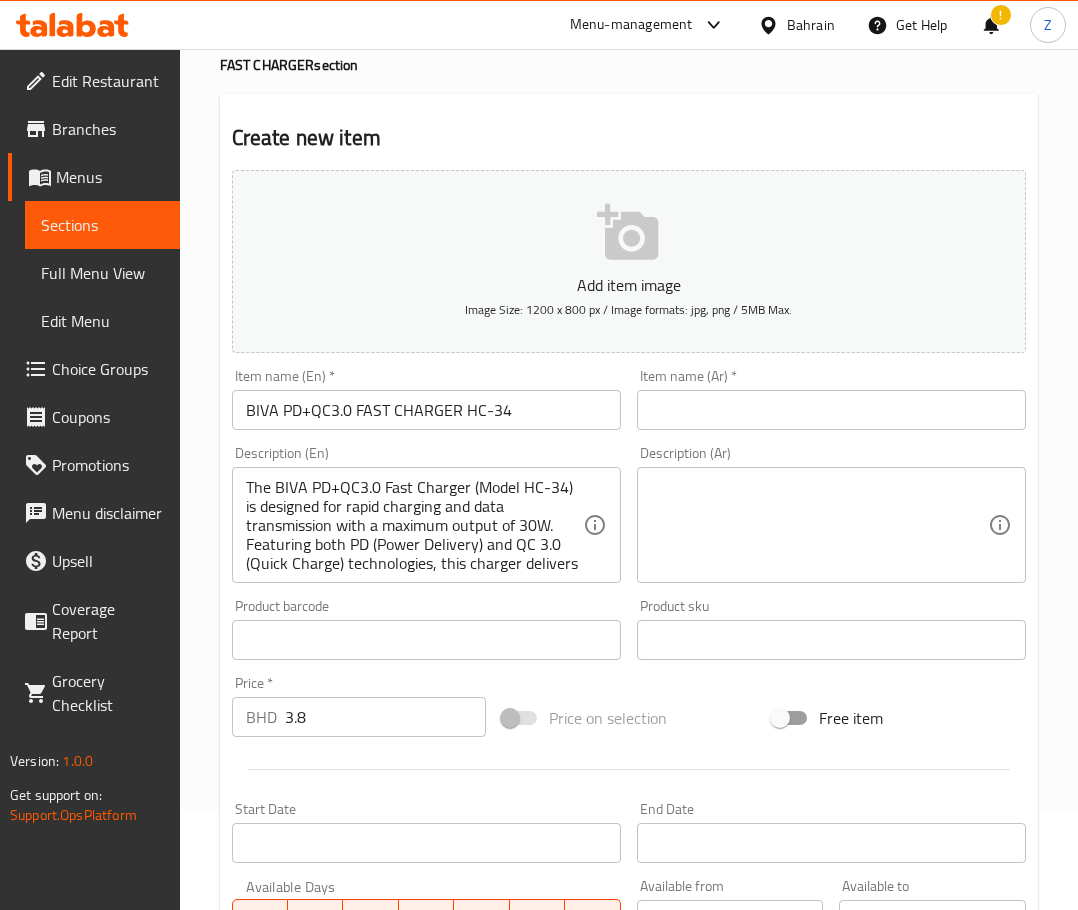 click at bounding box center [831, 410] 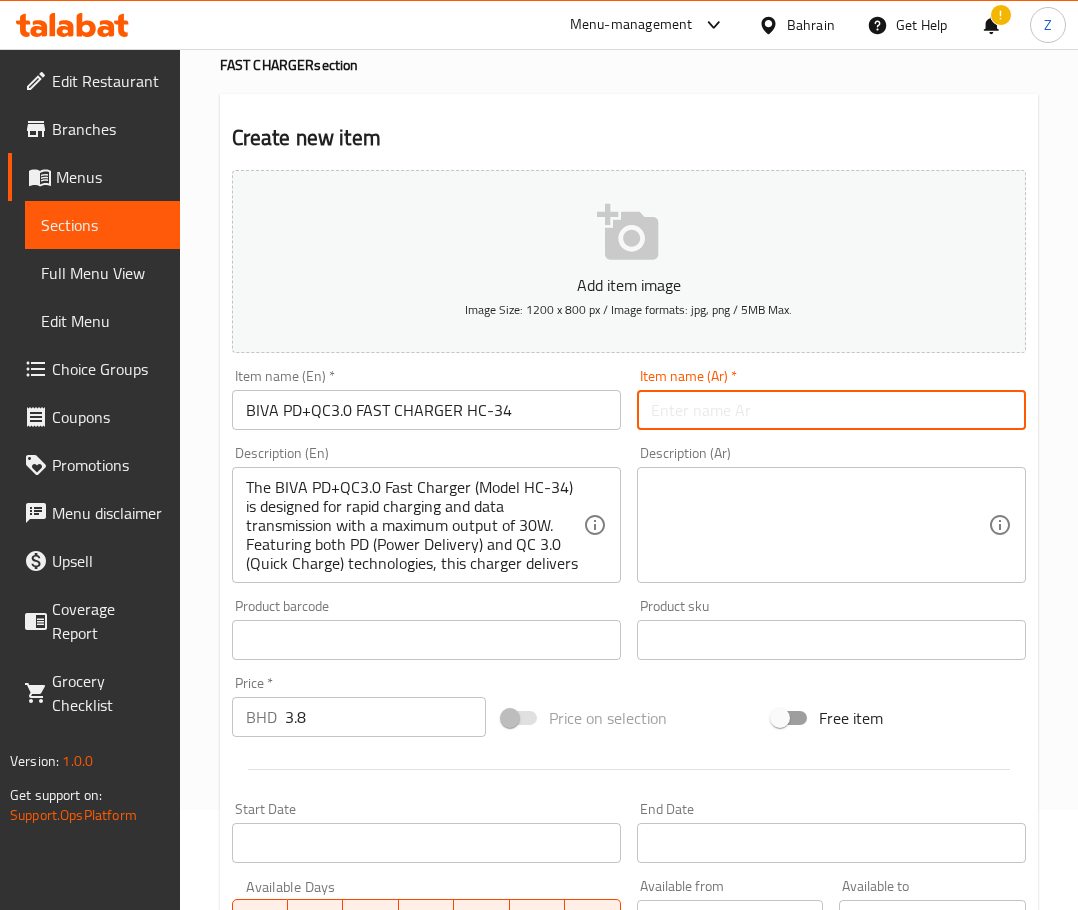 paste on "شاحن سريع" 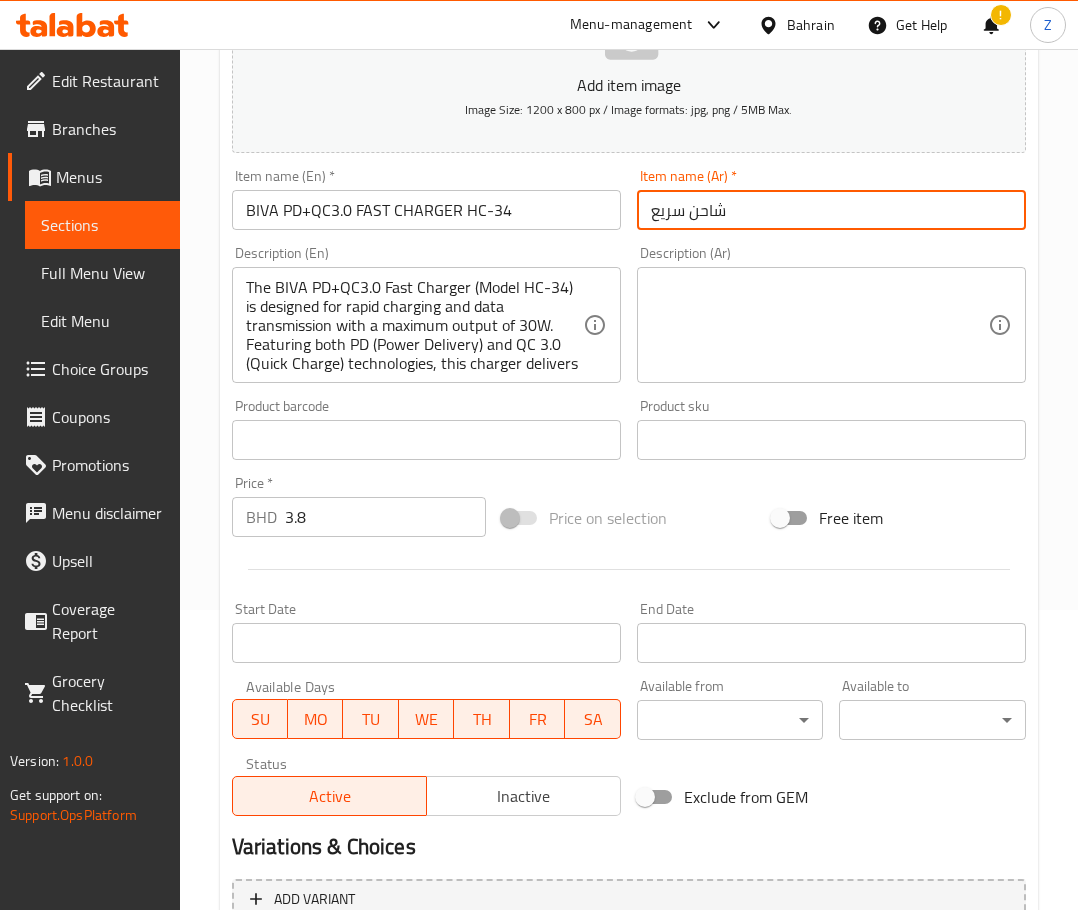 scroll, scrollTop: 503, scrollLeft: 0, axis: vertical 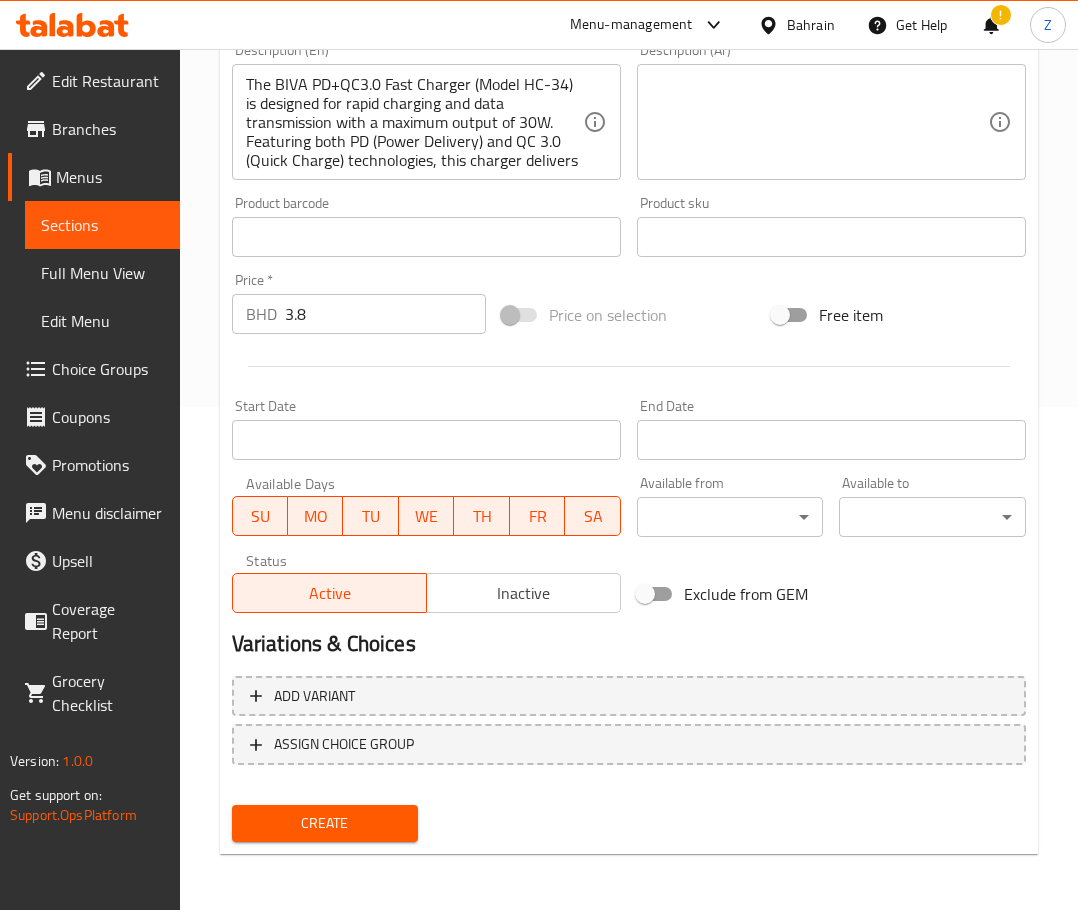 click on "Create" at bounding box center [325, 823] 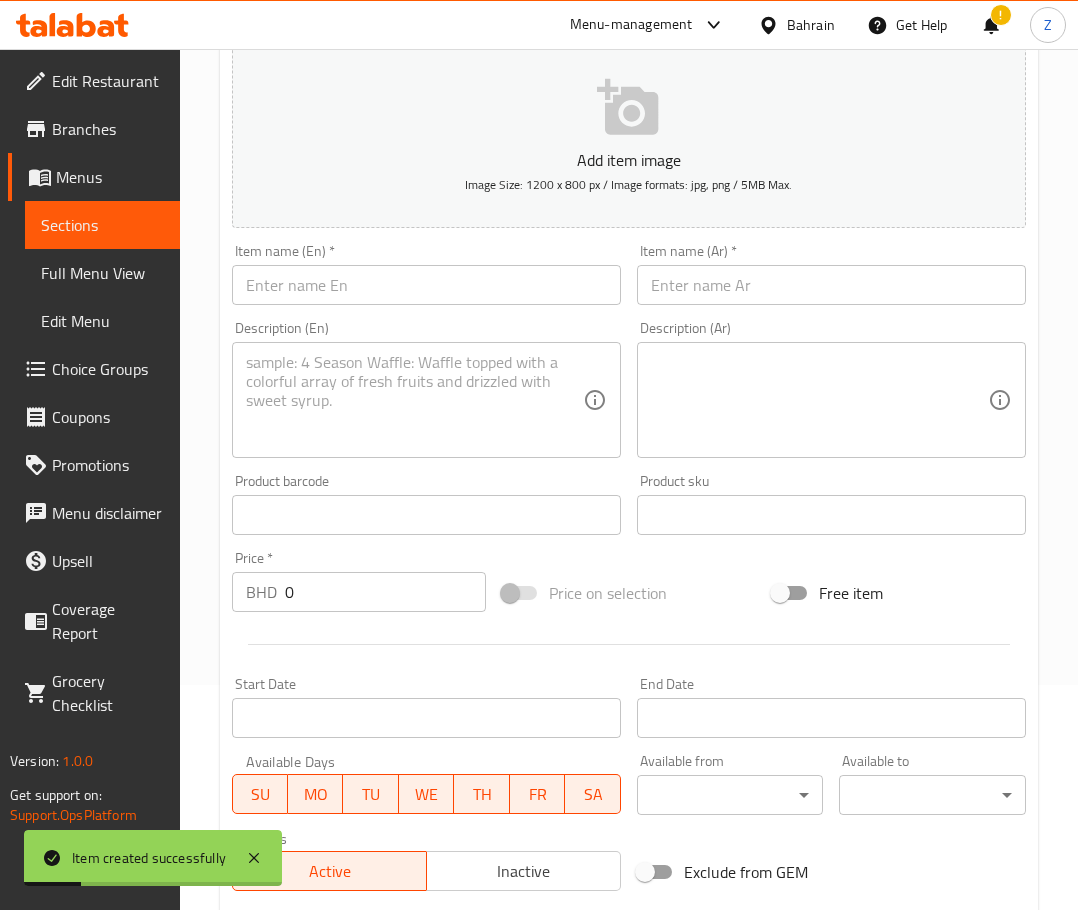 scroll, scrollTop: 203, scrollLeft: 0, axis: vertical 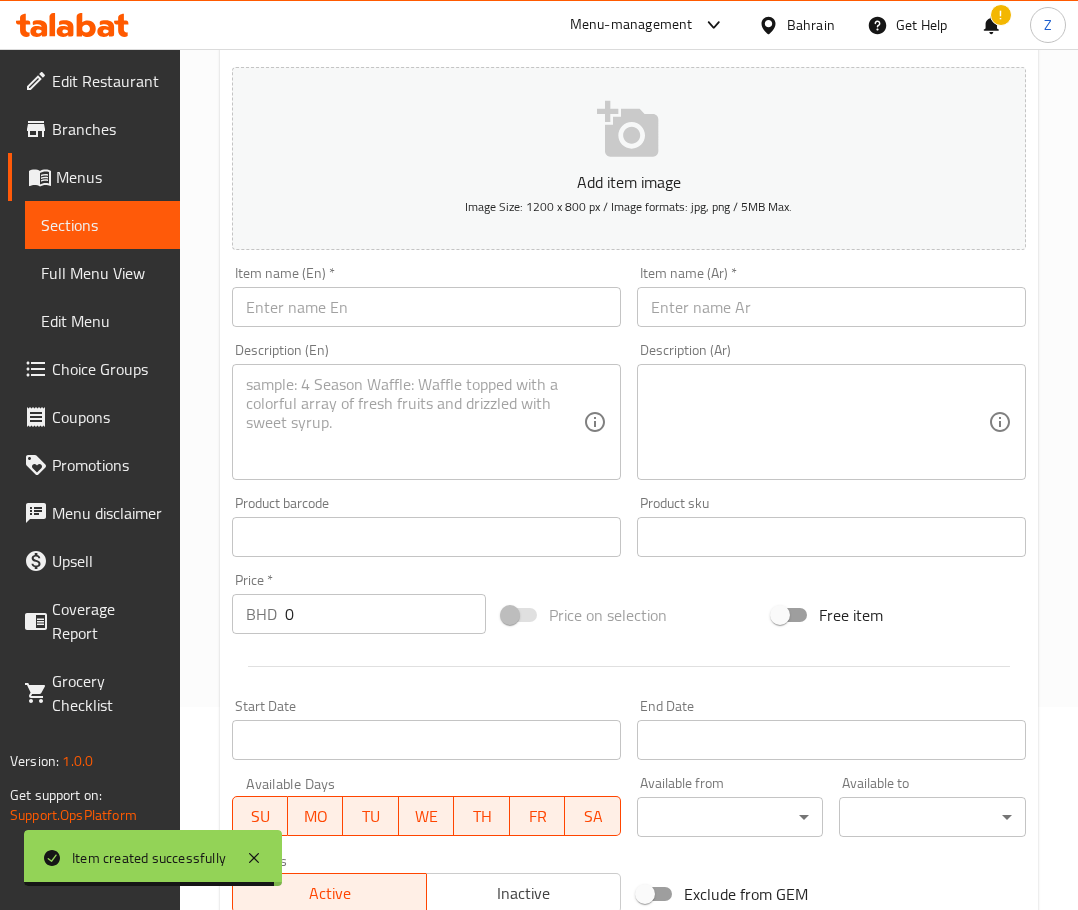 click on "Item name (En)   * Item name (En)  *" at bounding box center (426, 296) 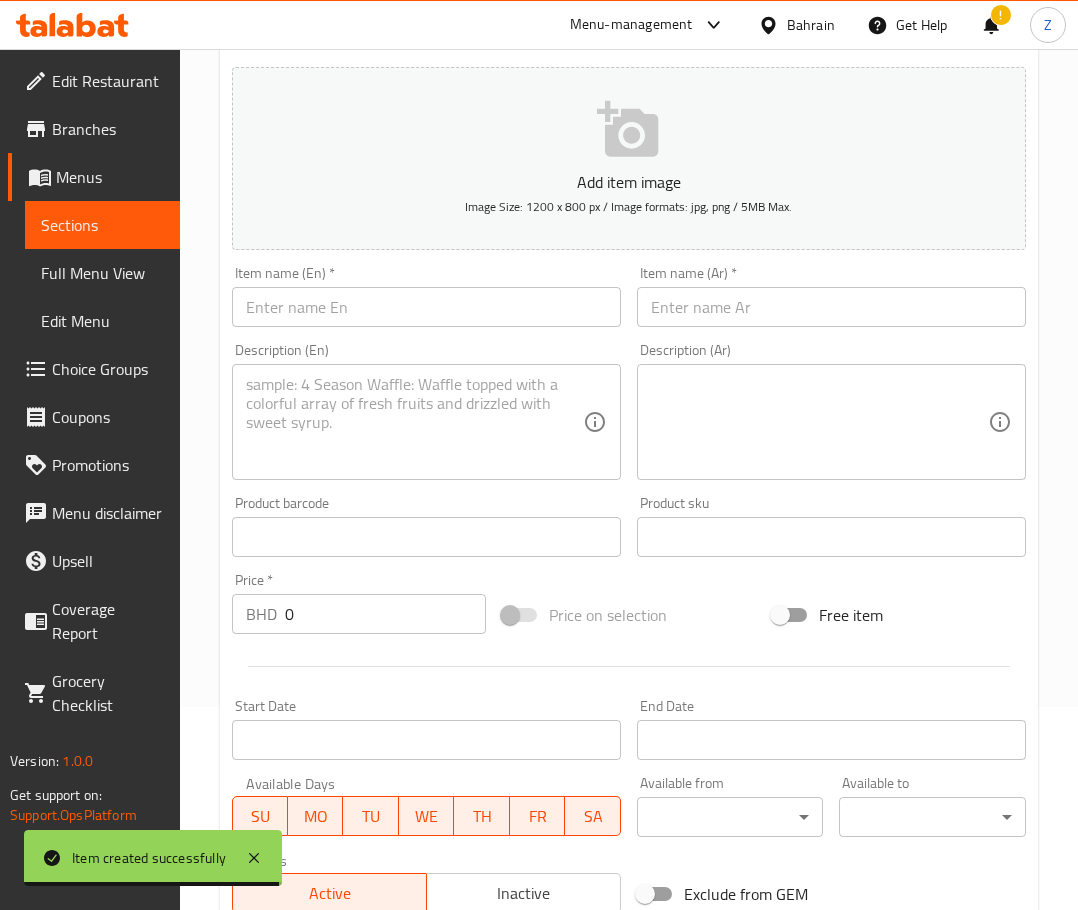 click at bounding box center [426, 307] 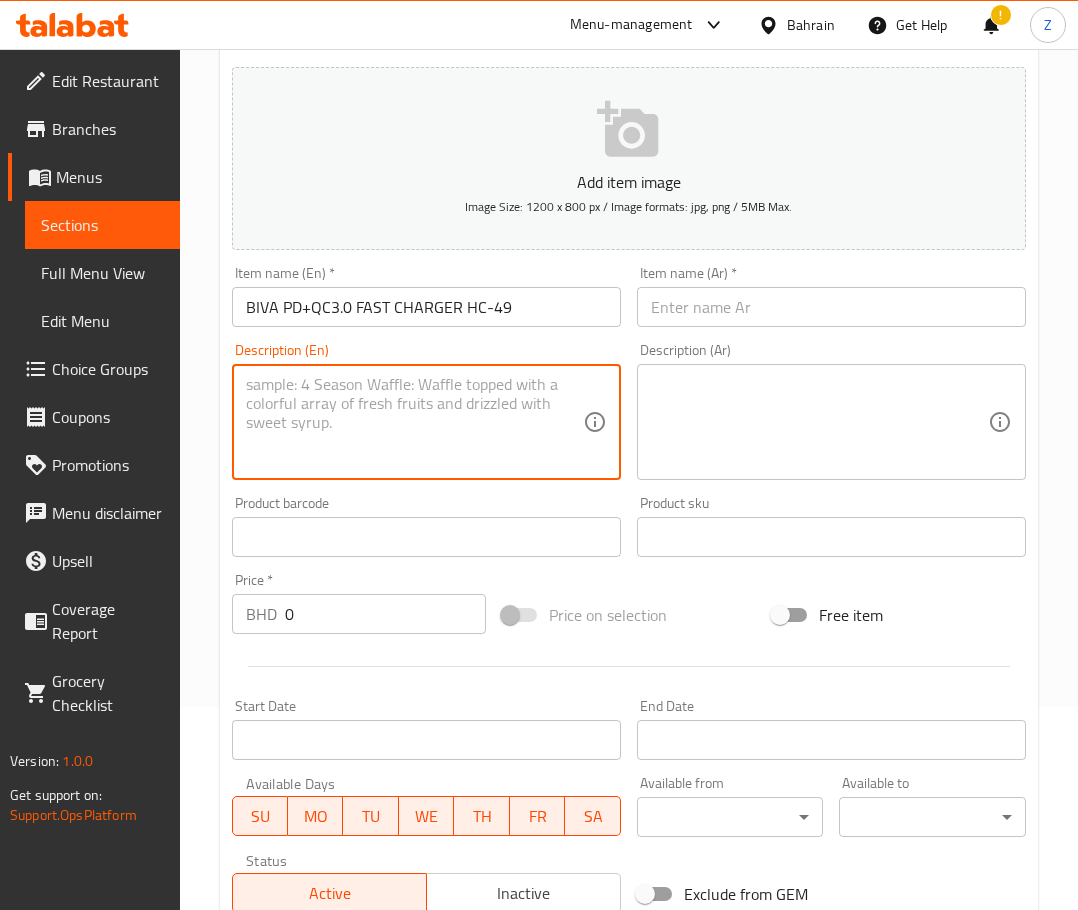 click at bounding box center [414, 422] 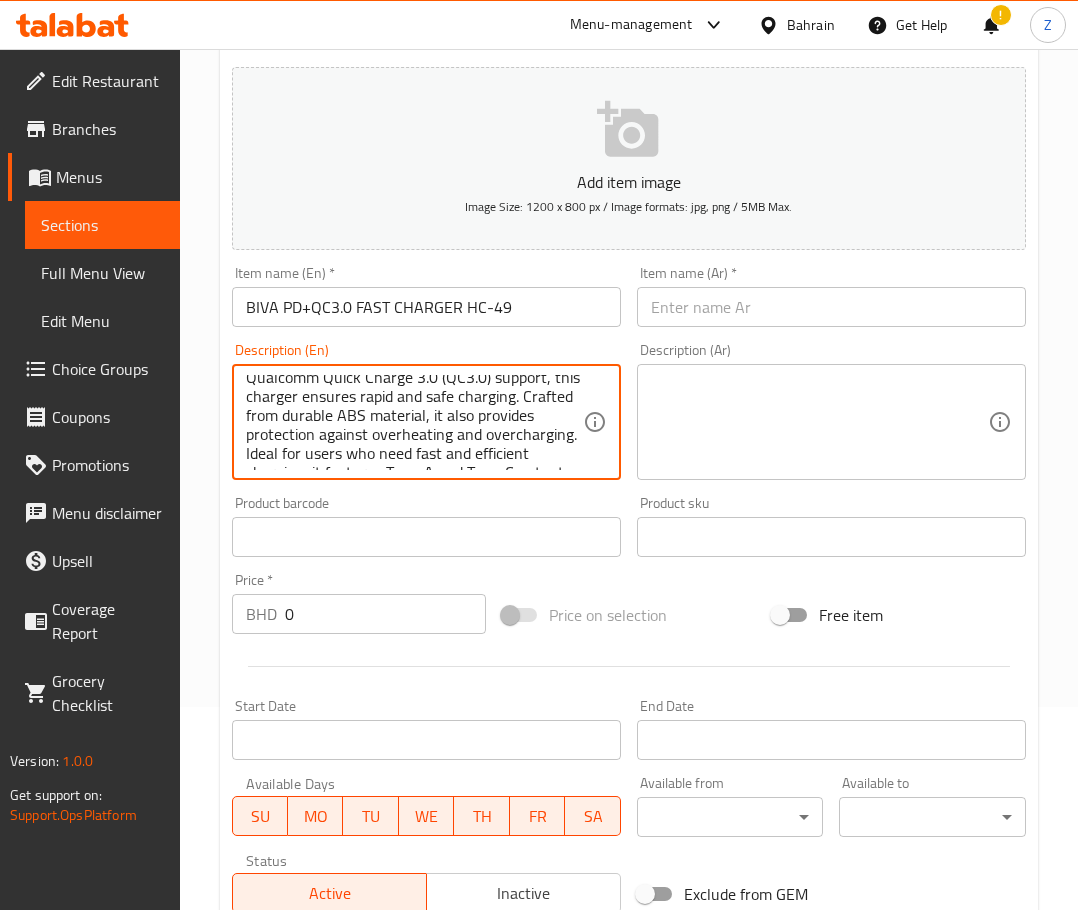scroll, scrollTop: 0, scrollLeft: 0, axis: both 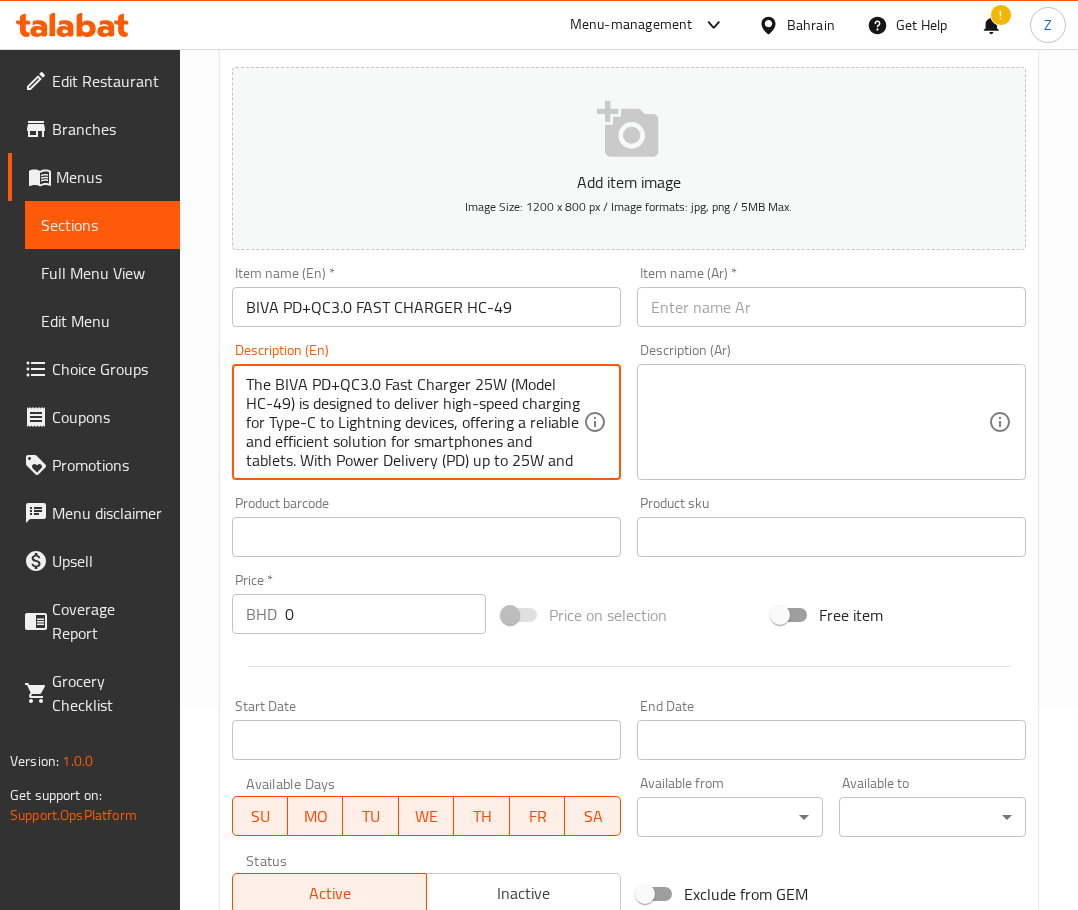 drag, startPoint x: 250, startPoint y: 380, endPoint x: 26, endPoint y: 383, distance: 224.0201 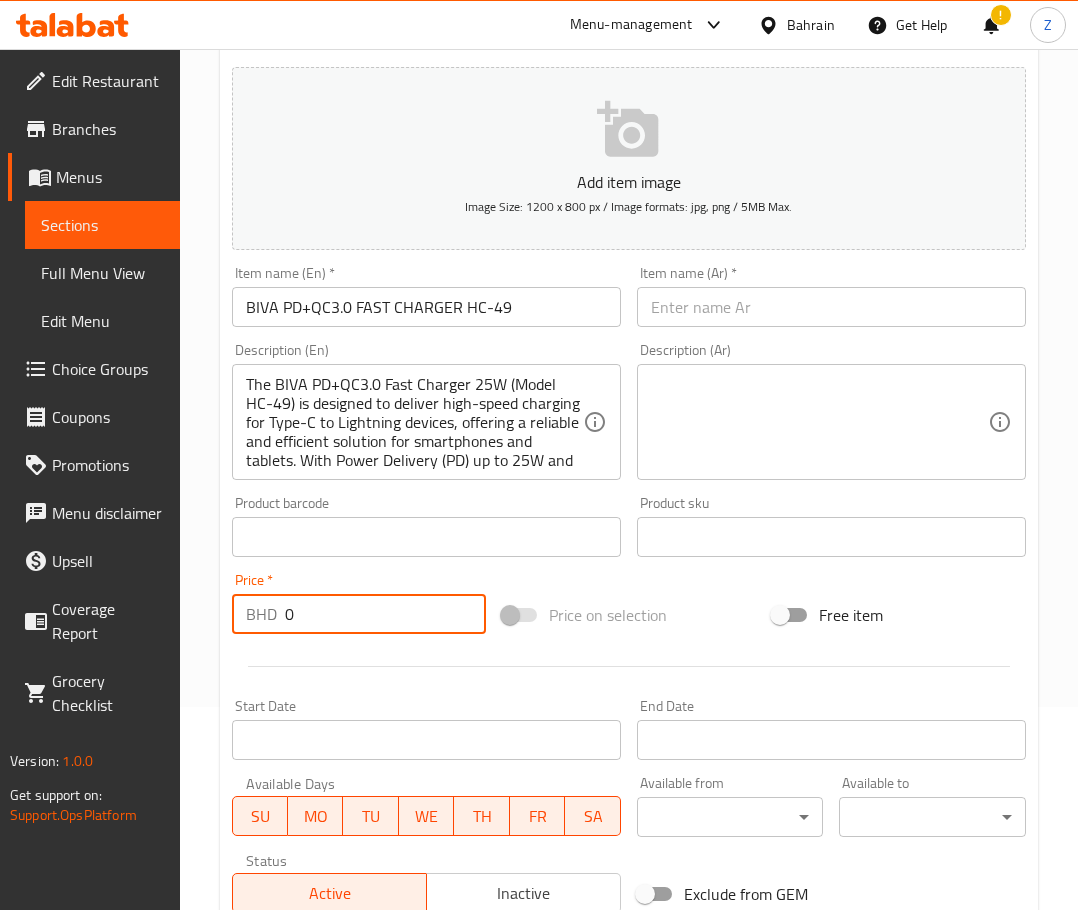 drag, startPoint x: 354, startPoint y: 617, endPoint x: -56, endPoint y: 561, distance: 413.80673 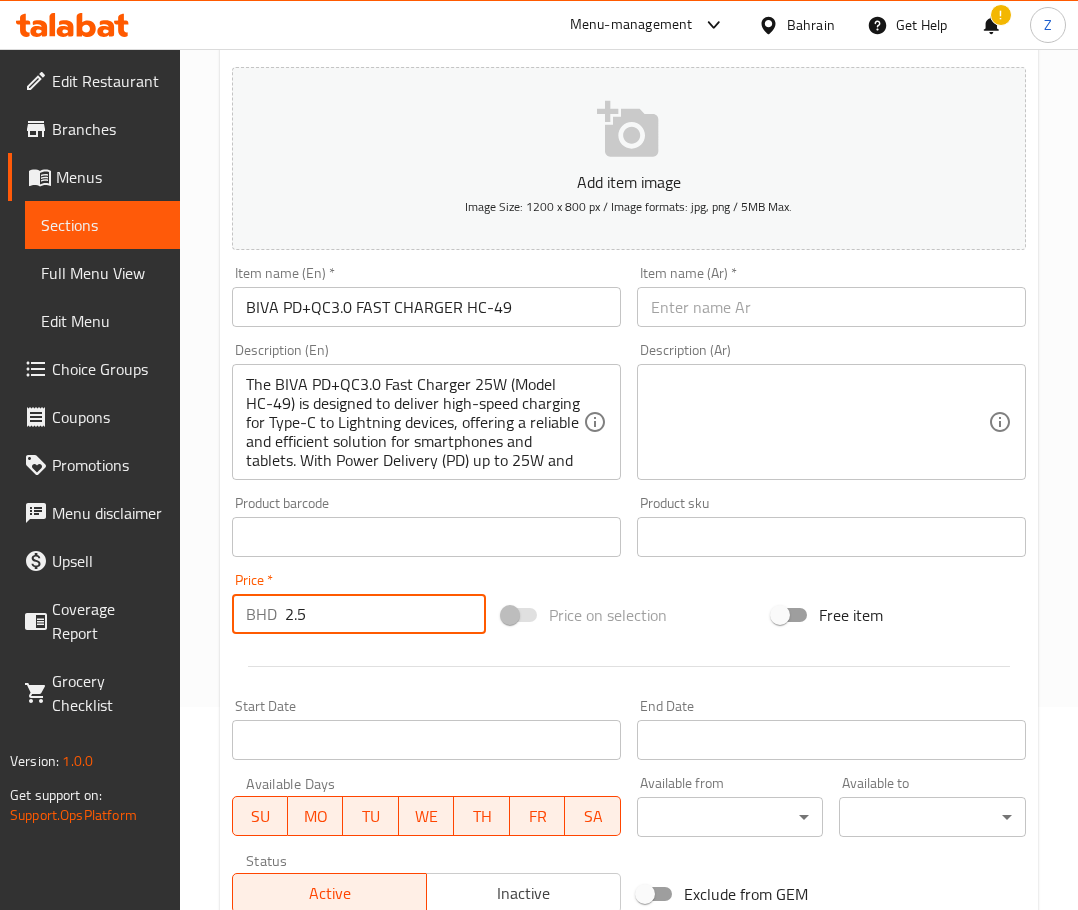 click on "Add item image Image Size: 1200 x 800 px / Image formats: jpg, png / 5MB Max. Item name (En)   * BIVA PD+QC3.0 FAST CHARGER HC-49 Item name (En)  * Item name (Ar)   * Item name (Ar)  * Description (En) The BIVA PD+QC3.0 Fast Charger 25W (Model HC-49) is designed to deliver high-speed charging for Type-C to Lightning devices, offering a reliable and efficient solution for smartphones and tablets. With Power Delivery (PD) up to 25W and Qualcomm Quick Charge 3.0 (QC3.0) support, this charger ensures rapid and safe charging. Crafted from durable ABS material, it also provides protection against overheating and overcharging. Ideal for users who need fast and efficient charging, it features Type-A and Type-C output interfaces, making it versatile for a variety of devices.
Description (En) Description (Ar) Description (Ar) Product barcode Product barcode Product sku Product sku Price   * BHD 2.5 Price  * Price on selection Free item Start Date Start Date End Date End Date Available Days SU MO TU WE TH FR" at bounding box center [629, 490] 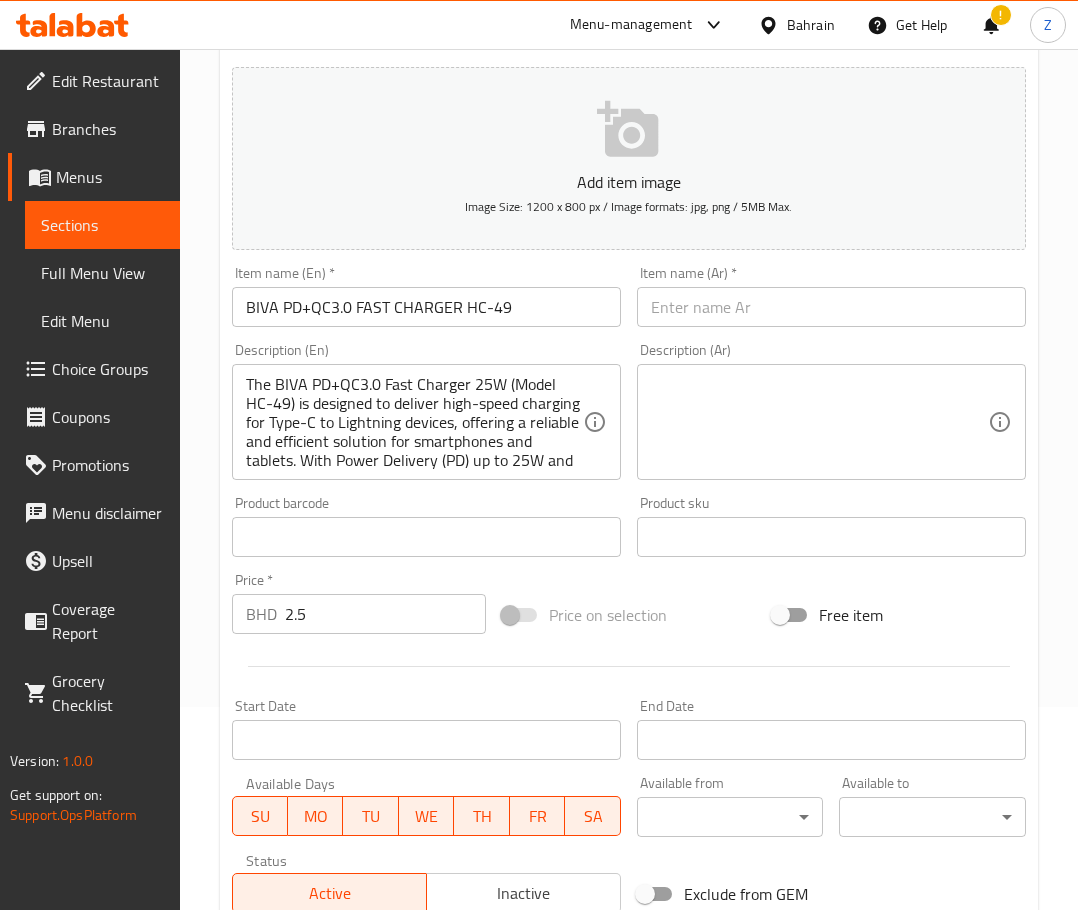 drag, startPoint x: 750, startPoint y: 271, endPoint x: 751, endPoint y: 291, distance: 20.024984 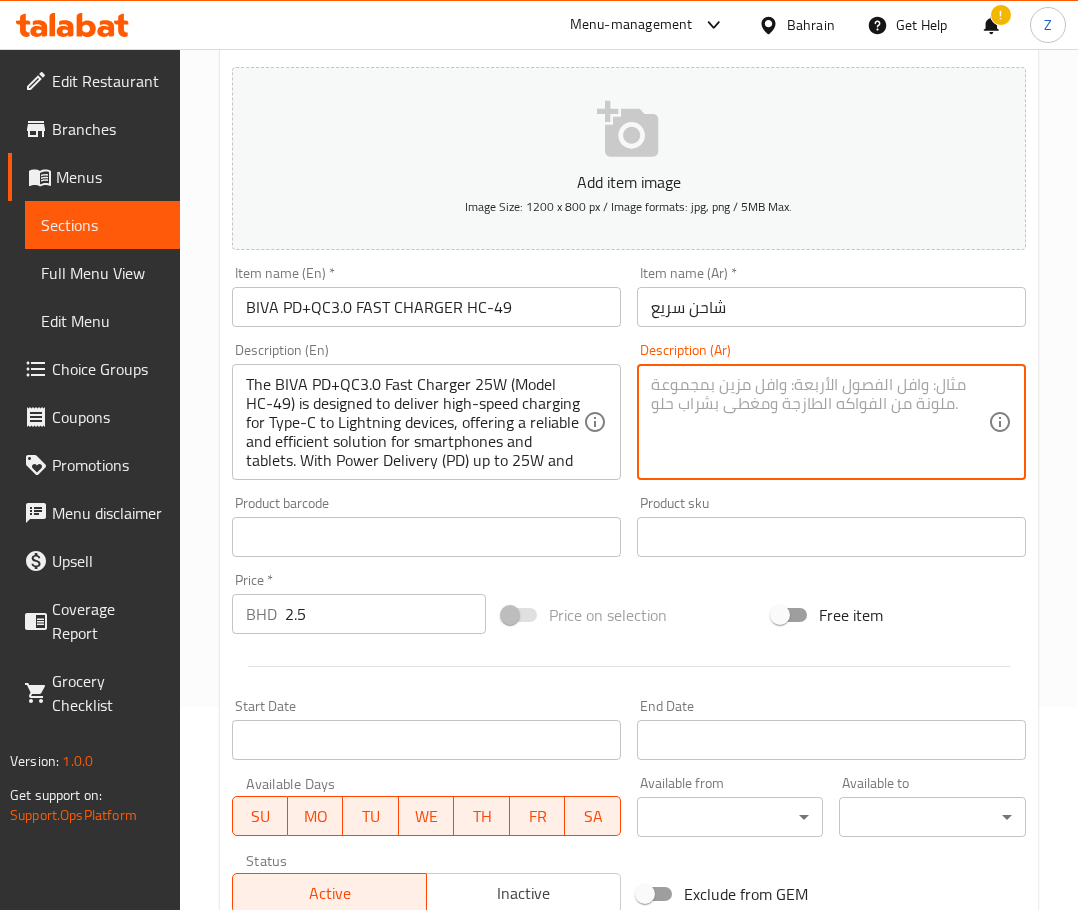 click at bounding box center [819, 422] 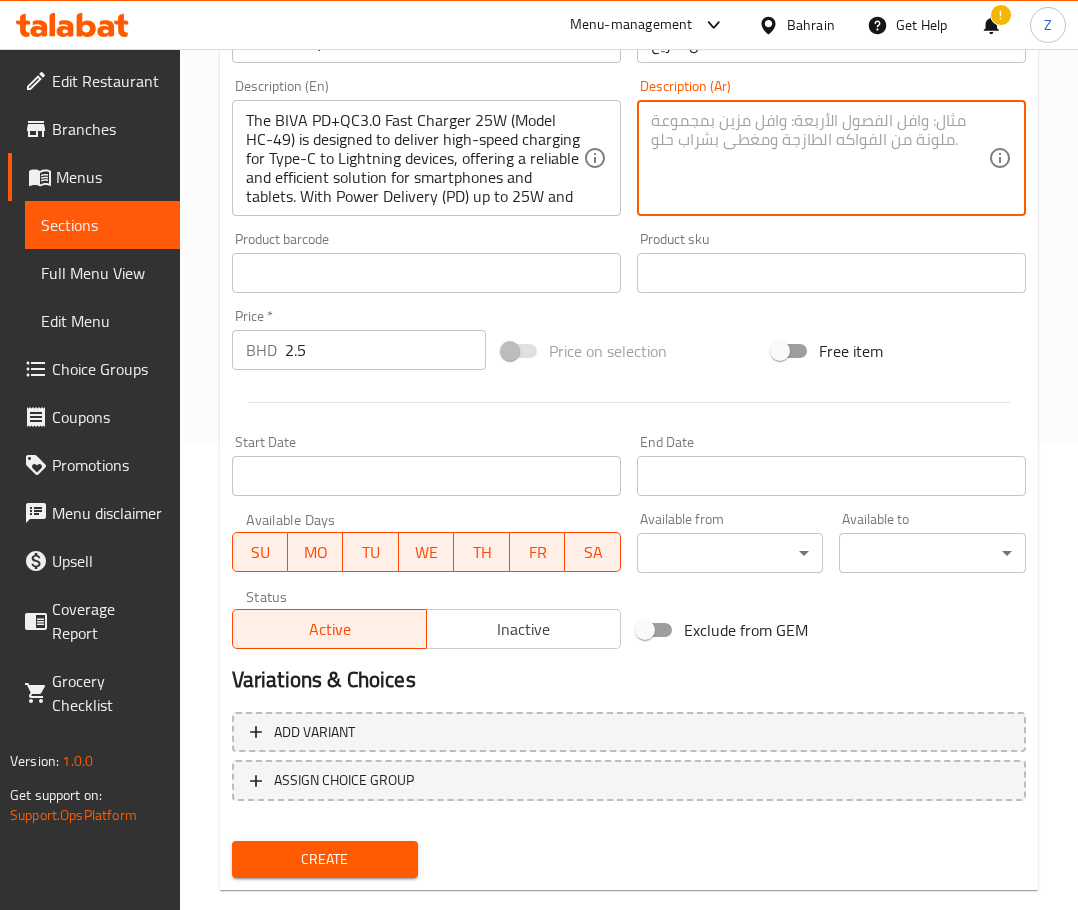 scroll, scrollTop: 503, scrollLeft: 0, axis: vertical 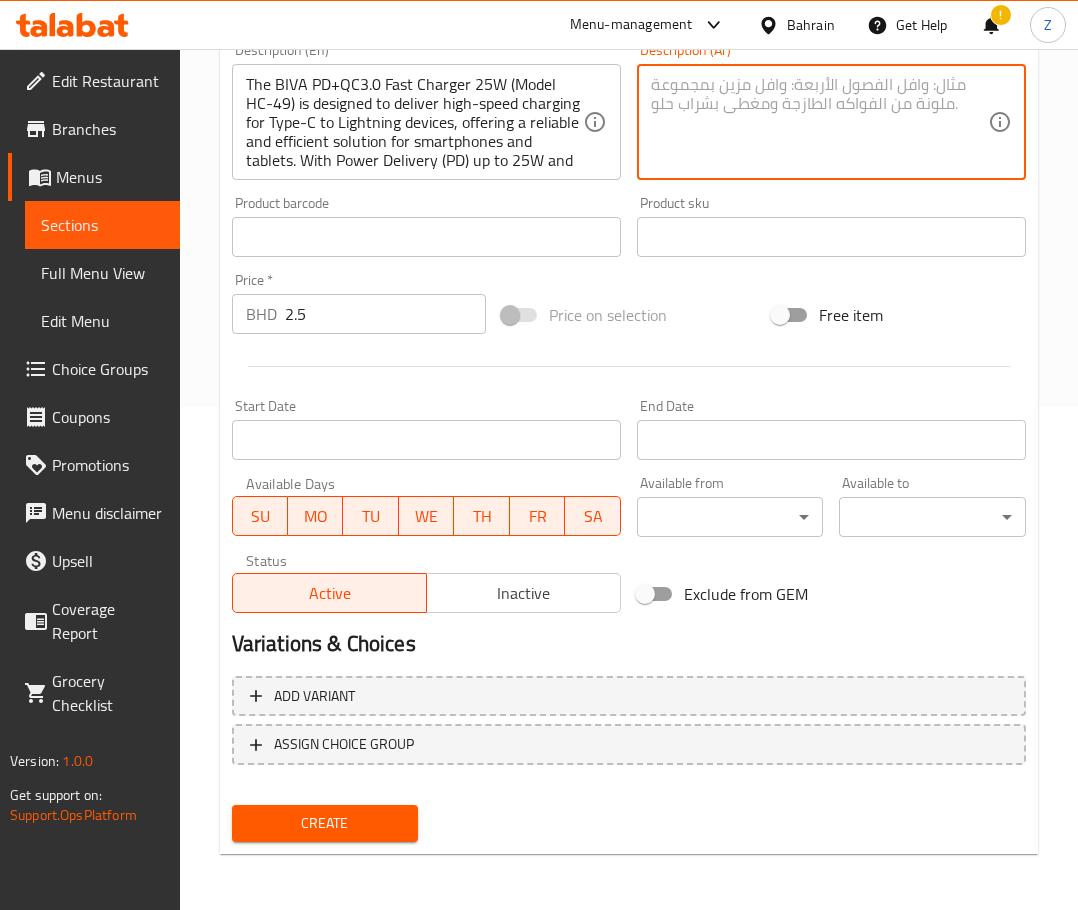 click on "Create" at bounding box center [325, 823] 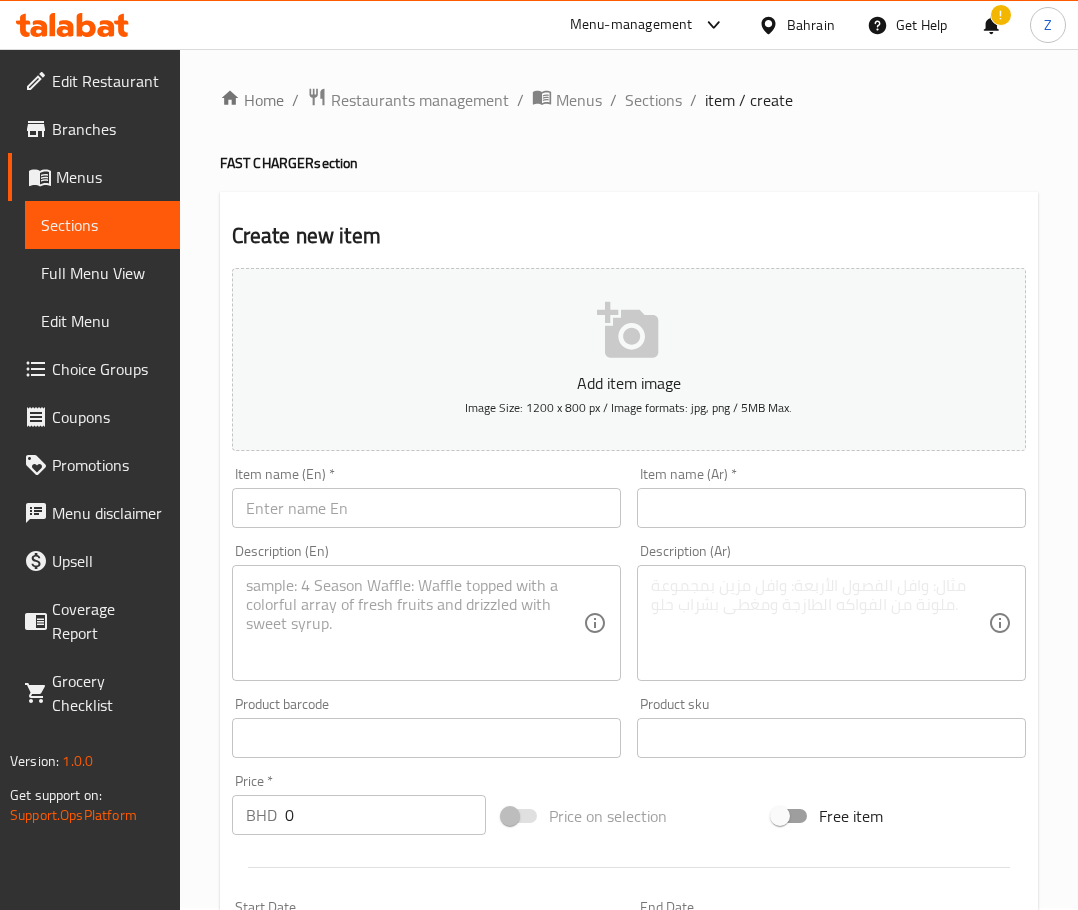scroll, scrollTop: 0, scrollLeft: 0, axis: both 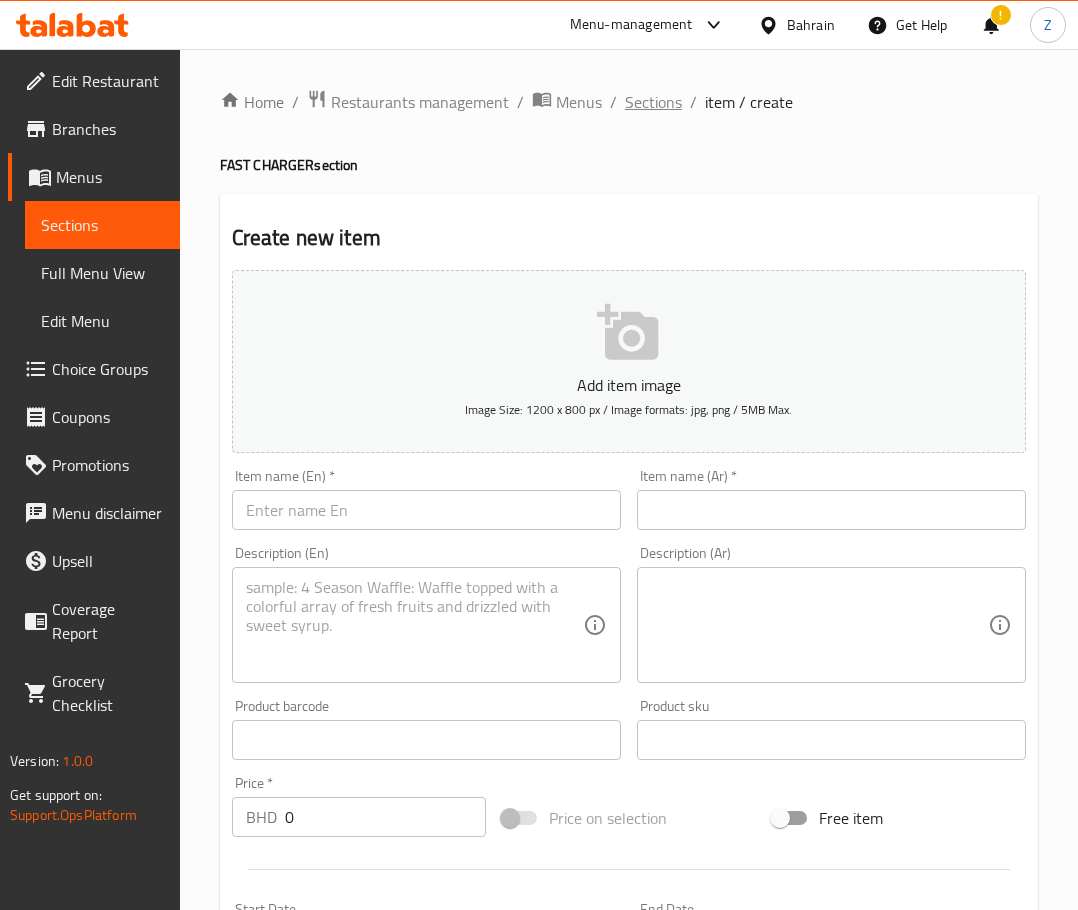 click on "Sections" at bounding box center (653, 102) 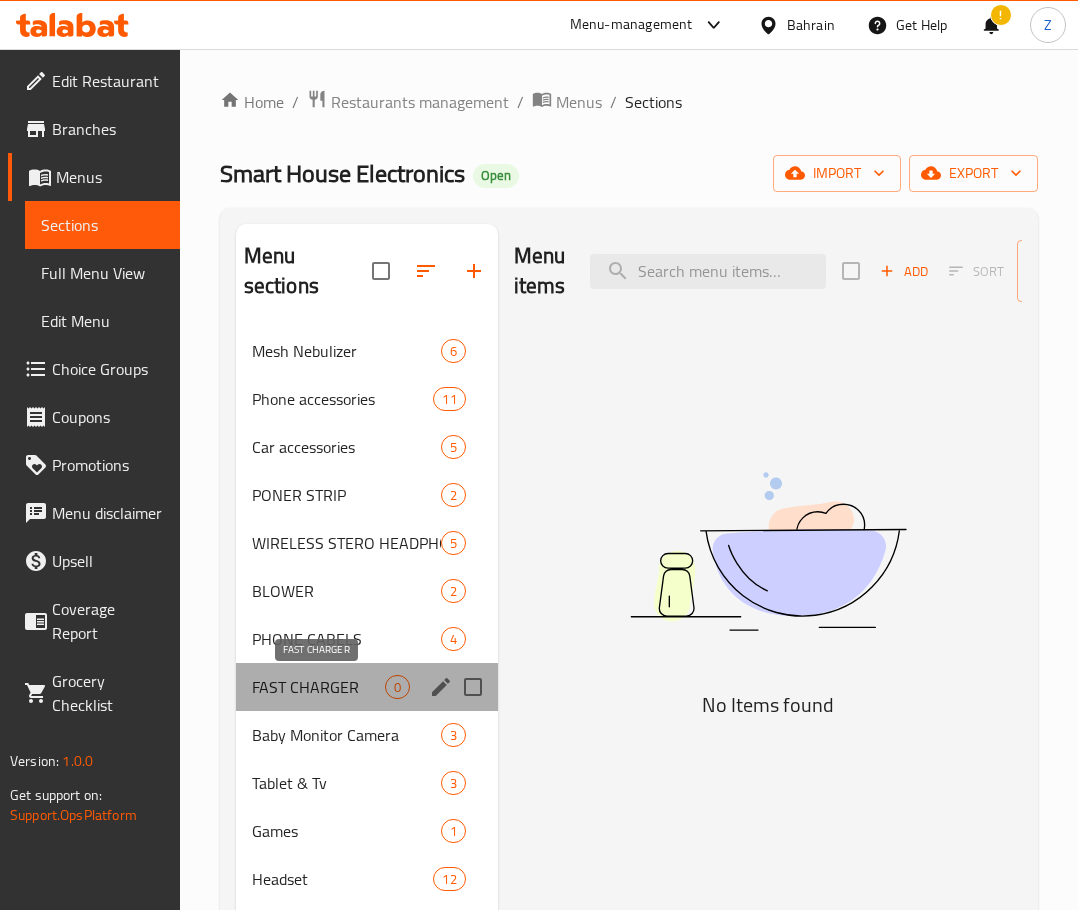 click on "FAST CHARGER" at bounding box center [318, 687] 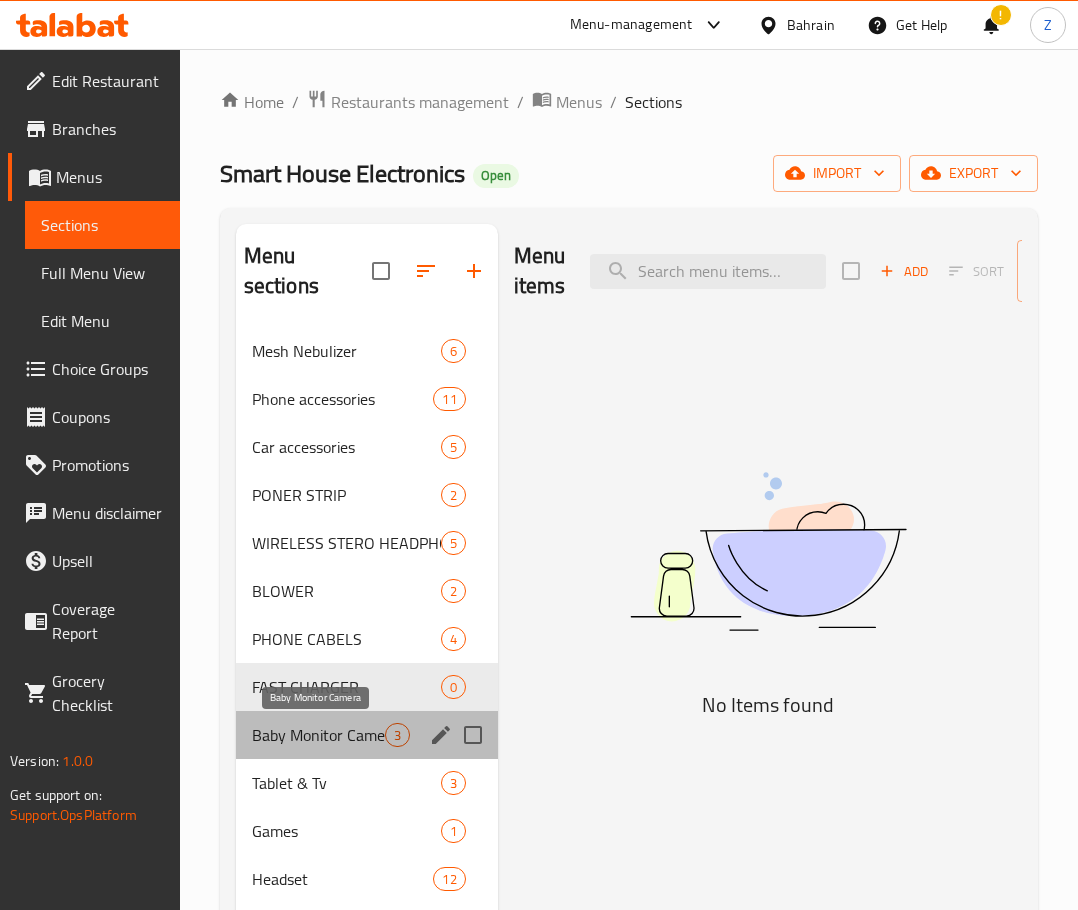 click on "Baby Monitor Camera" at bounding box center [318, 735] 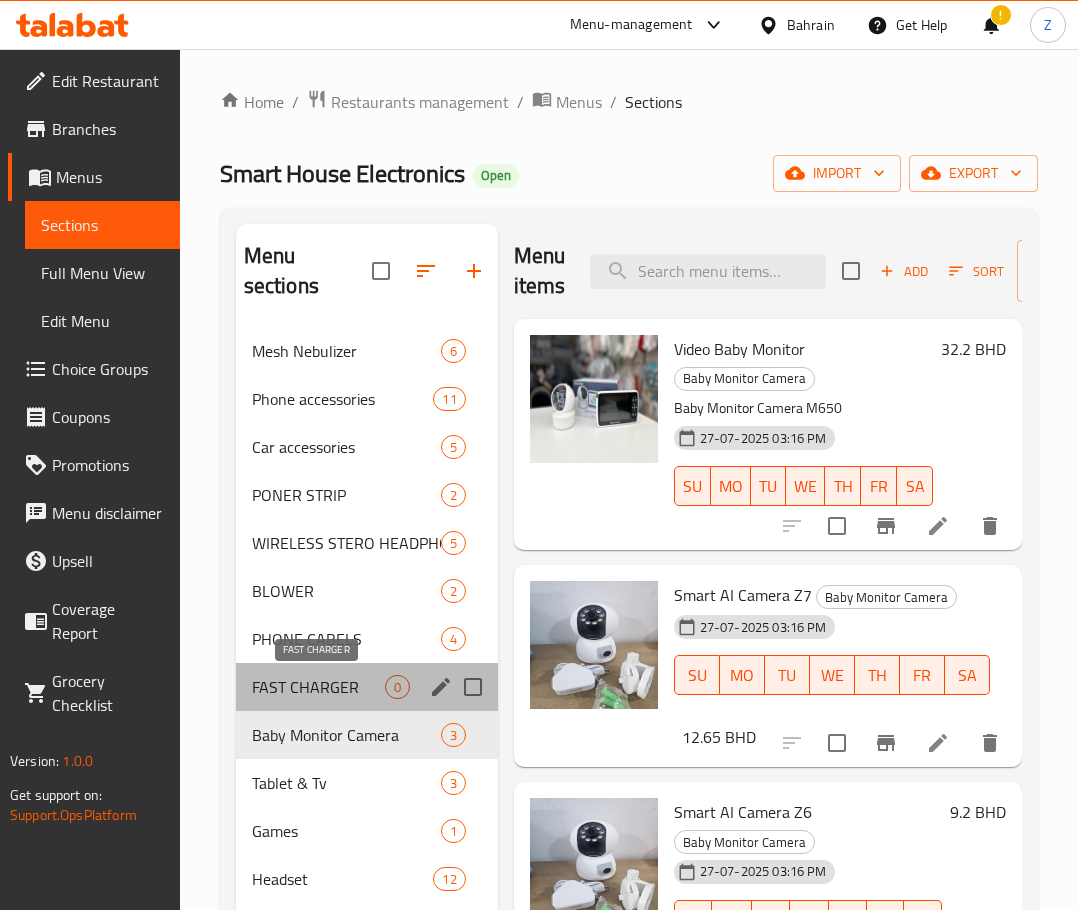 click on "FAST CHARGER" at bounding box center [318, 687] 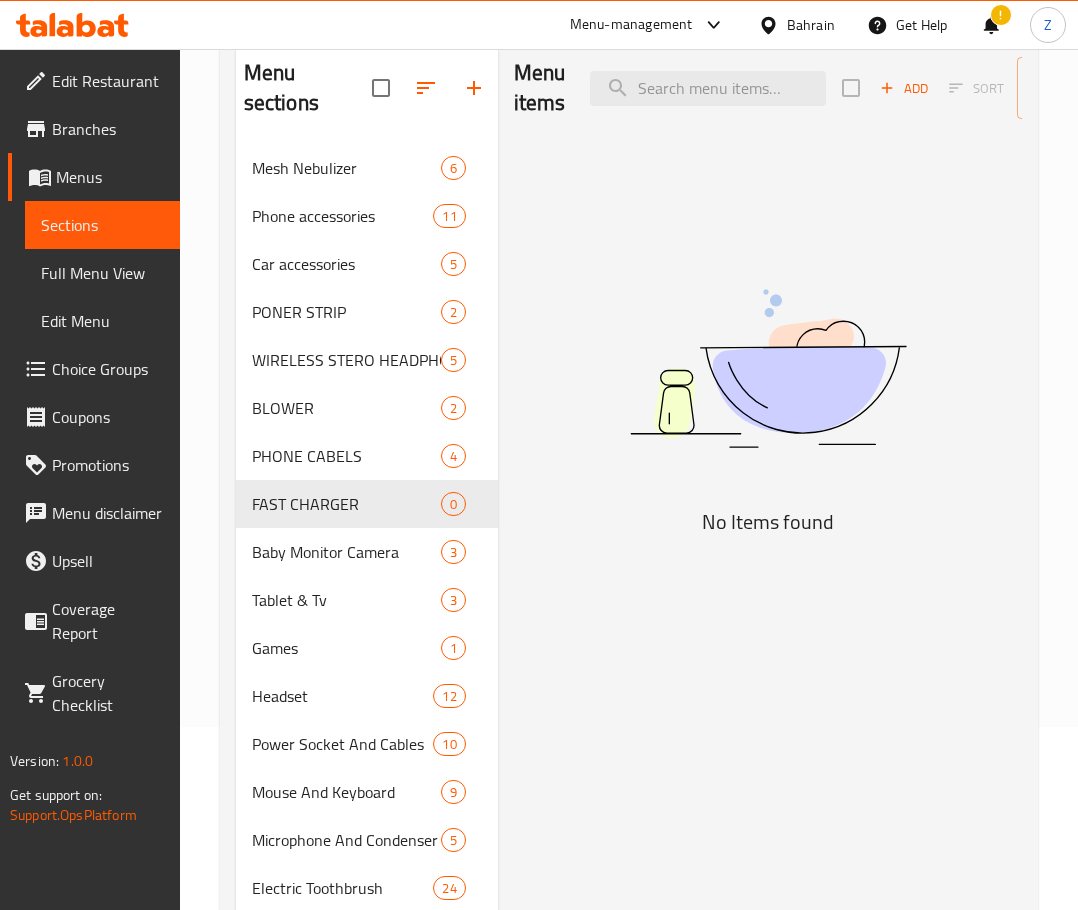 scroll, scrollTop: 200, scrollLeft: 0, axis: vertical 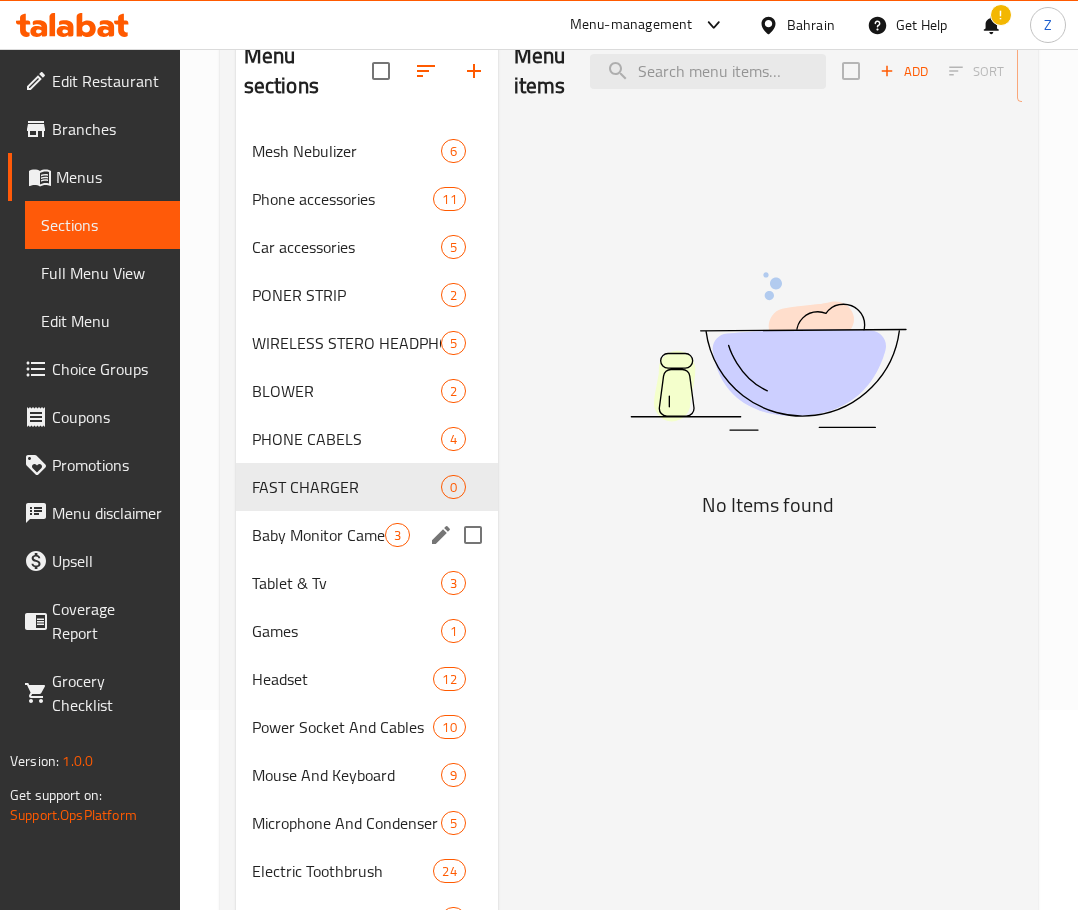 click on "Baby Monitor Camera" at bounding box center [318, 535] 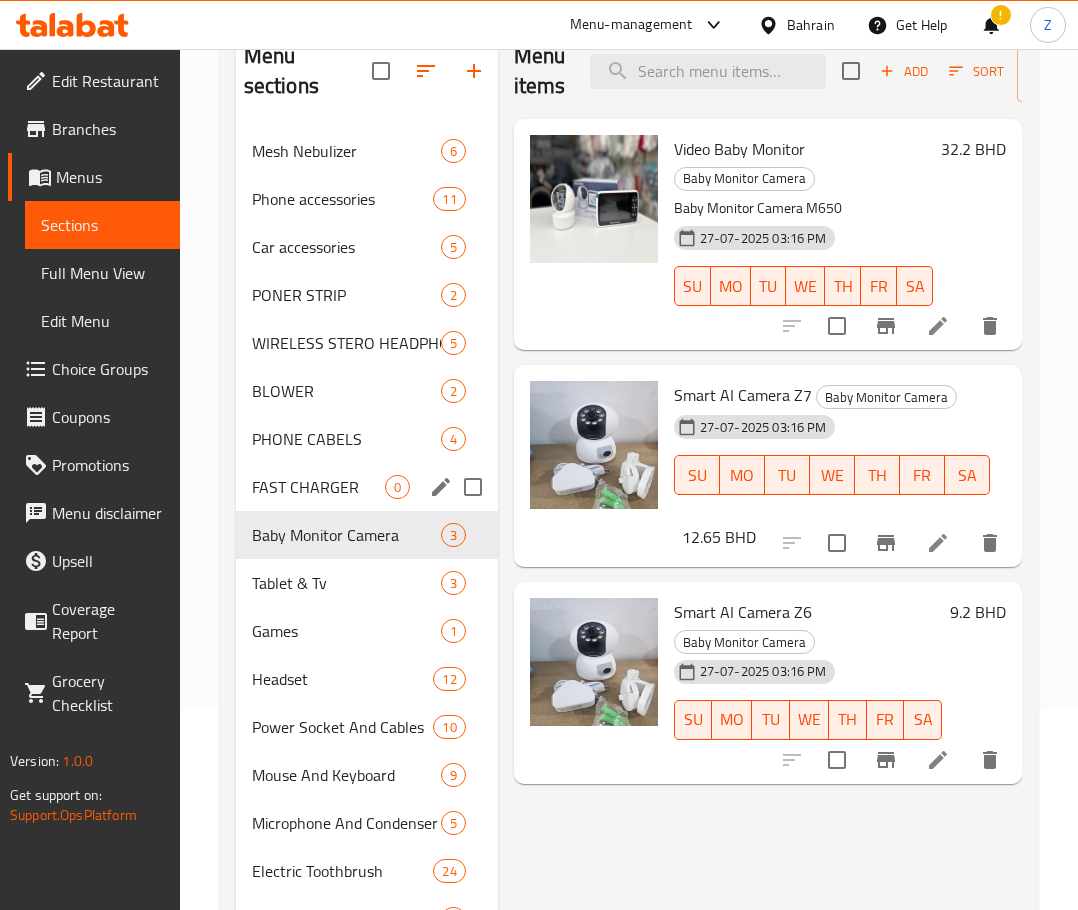 click on "FAST CHARGER 0" at bounding box center (367, 487) 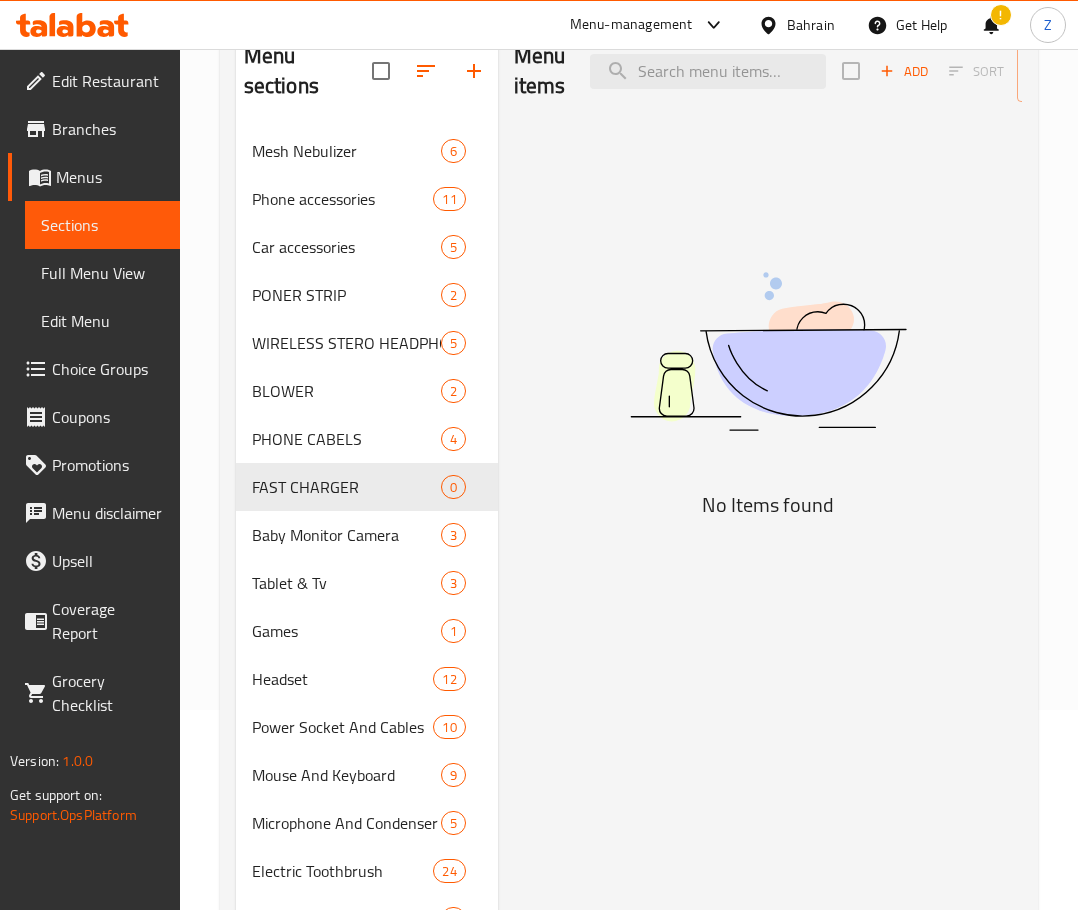 scroll, scrollTop: 0, scrollLeft: 0, axis: both 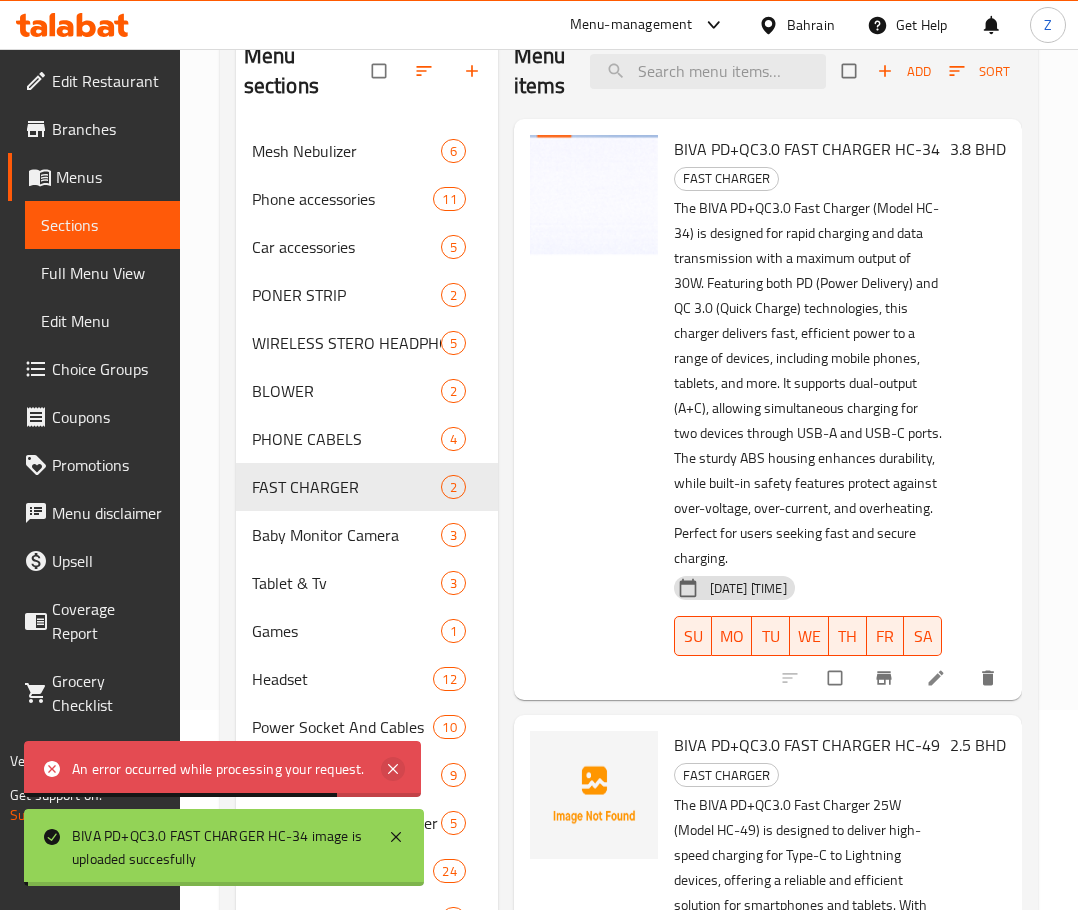 click 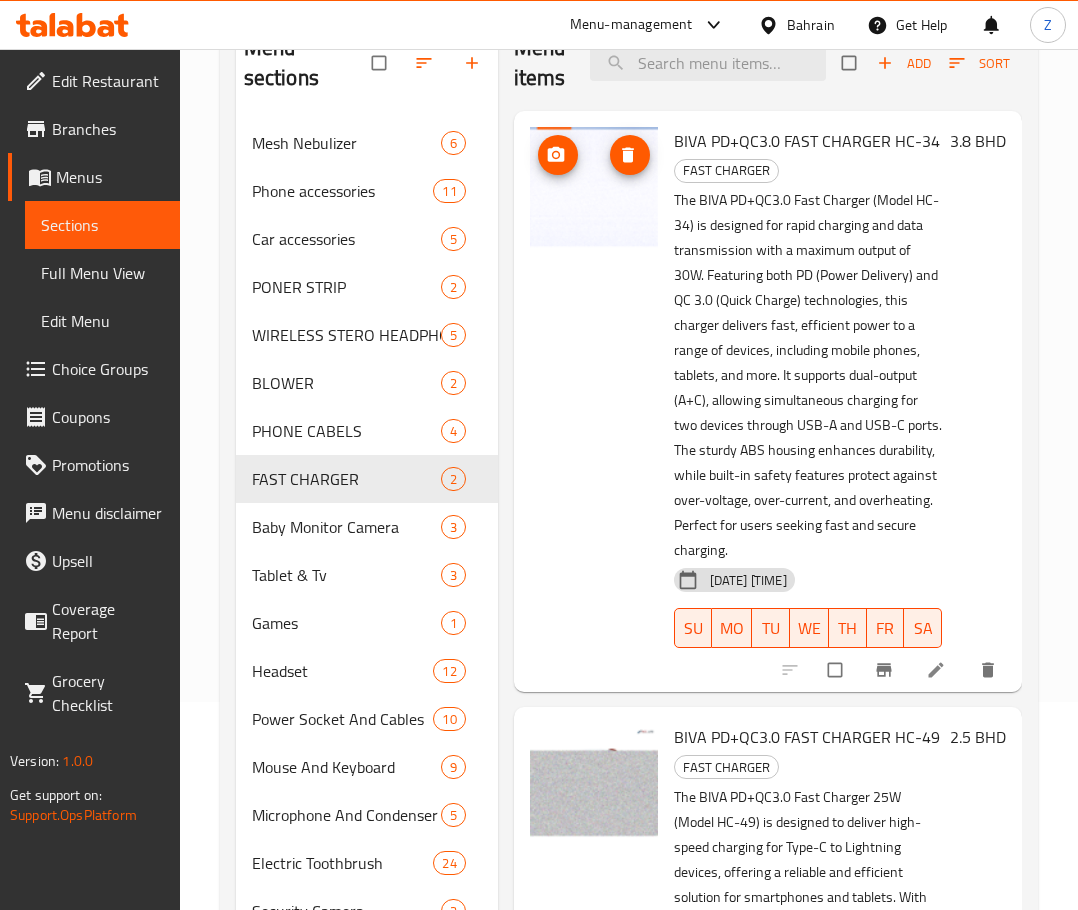 scroll, scrollTop: 0, scrollLeft: 0, axis: both 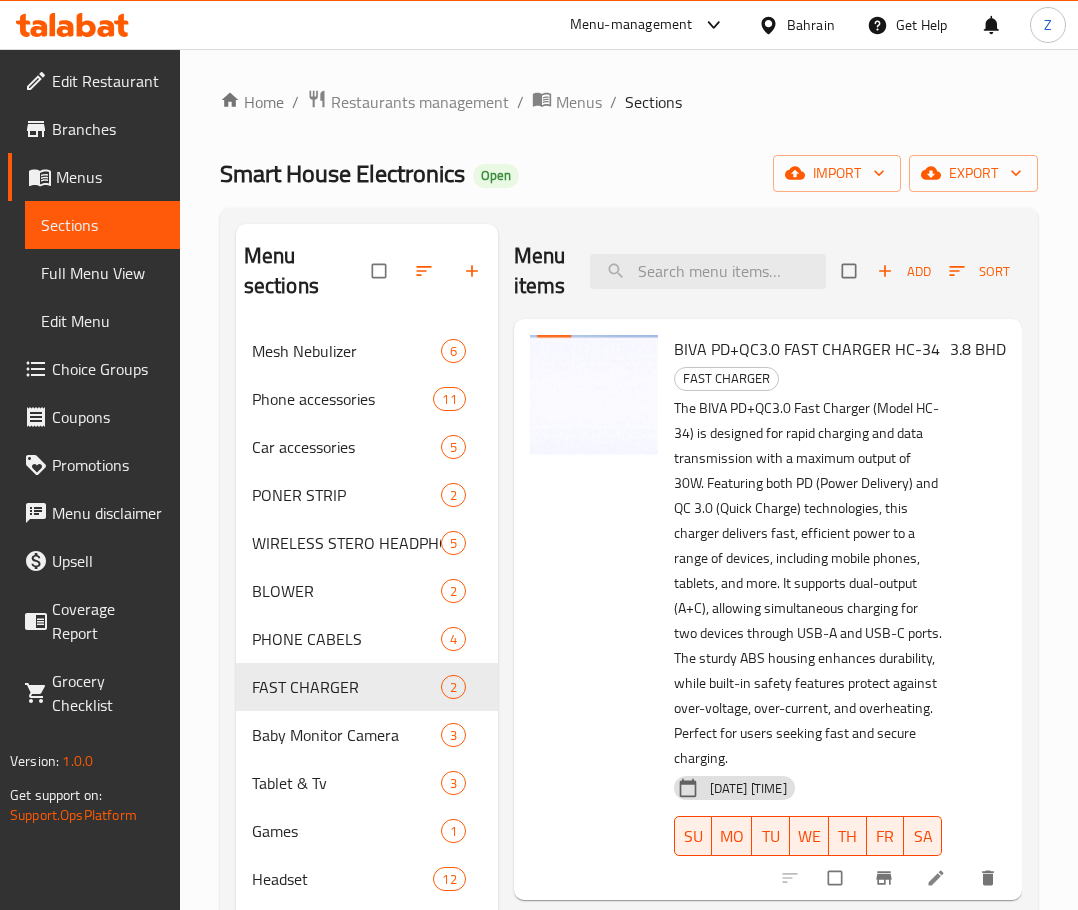 click on "Home / Restaurants management / Menus / Sections Smart House Electronics Open import export Menu sections Mesh Nebulizer  6 Phone accessories 11  Car accessories 5 PONER STRIP 2 WIRELESS STERO HEADPHONE 5 BLOWER 2 PHONE CABELS 4 FAST CHARGER 2 Baby Monitor Camera
3 Tablet 3 Games 1 Headset 12 Power Socket And Cables 10 Mouse And Keyboard 9 Microphone And Condenser 5 Electric Toothbrush 24 Security Camera 2 Health 4 Shaving Machine 3 Stanley Mug 2 Keychain 1 Coffee Machine 3 Vacuum Cleaner 2 Blower 3 Car 1 Aroma Diffuser And Mubkher 3 Kitchen Tools 1 Washing Tools 1 USB Flash Drive 4 SDK Micro 3 More 5 Menu items Add Sort Manage items BIVA PD+QC3.0 FAST CHARGER HC-34   FAST CHARGER [DATE] [TIME] SU MO TU WE TH FR SA 3.8   BHD BIVA PD+QC3.0 FAST CHARGER HC-49   FAST CHARGER [DATE] [TIME] SU MO TU WE TH FR SA 2.5   BHD" at bounding box center (629, 964) 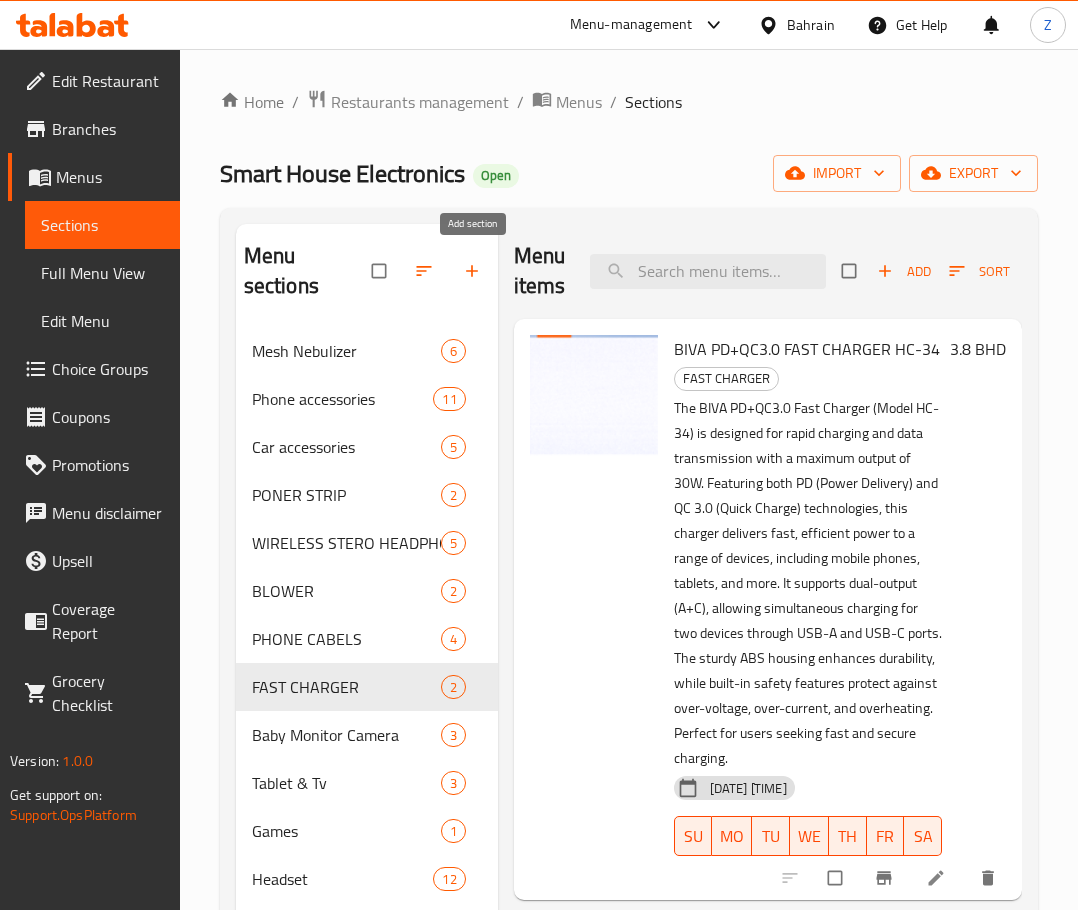 click at bounding box center (474, 271) 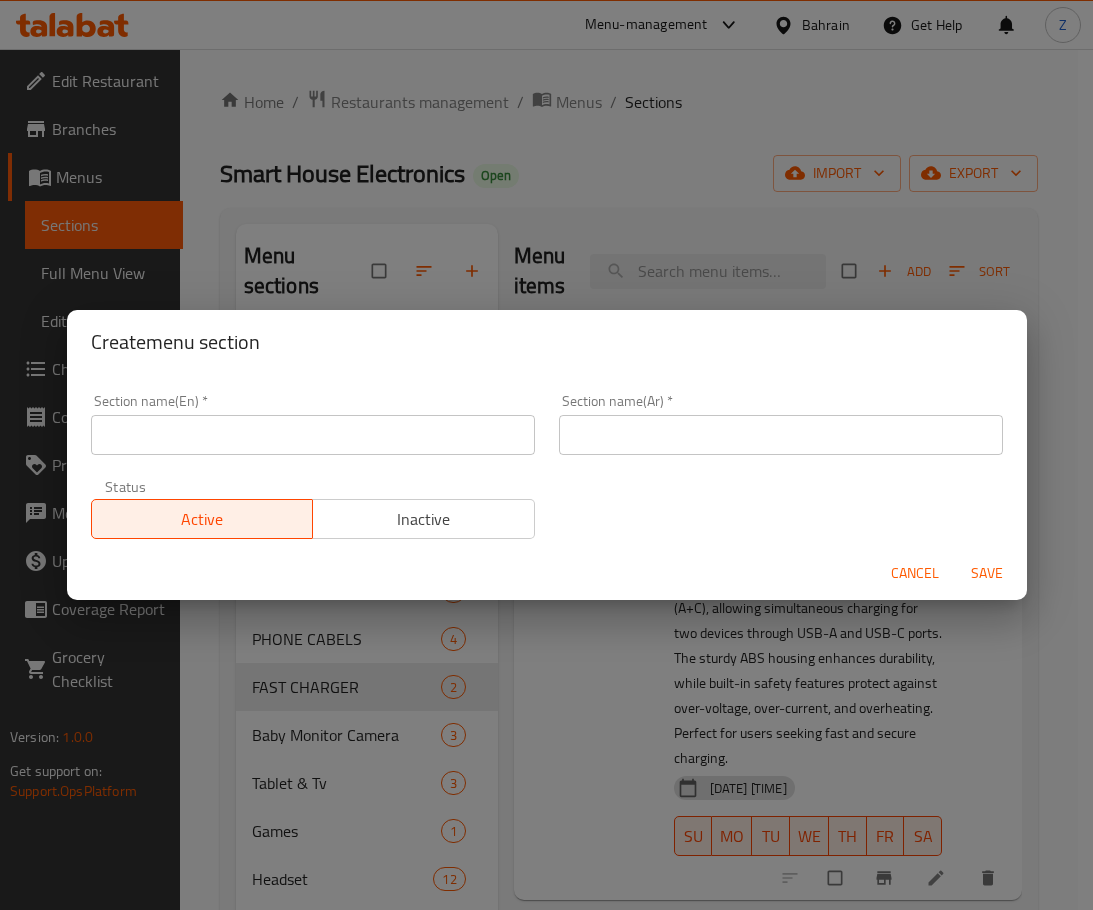 click at bounding box center (313, 435) 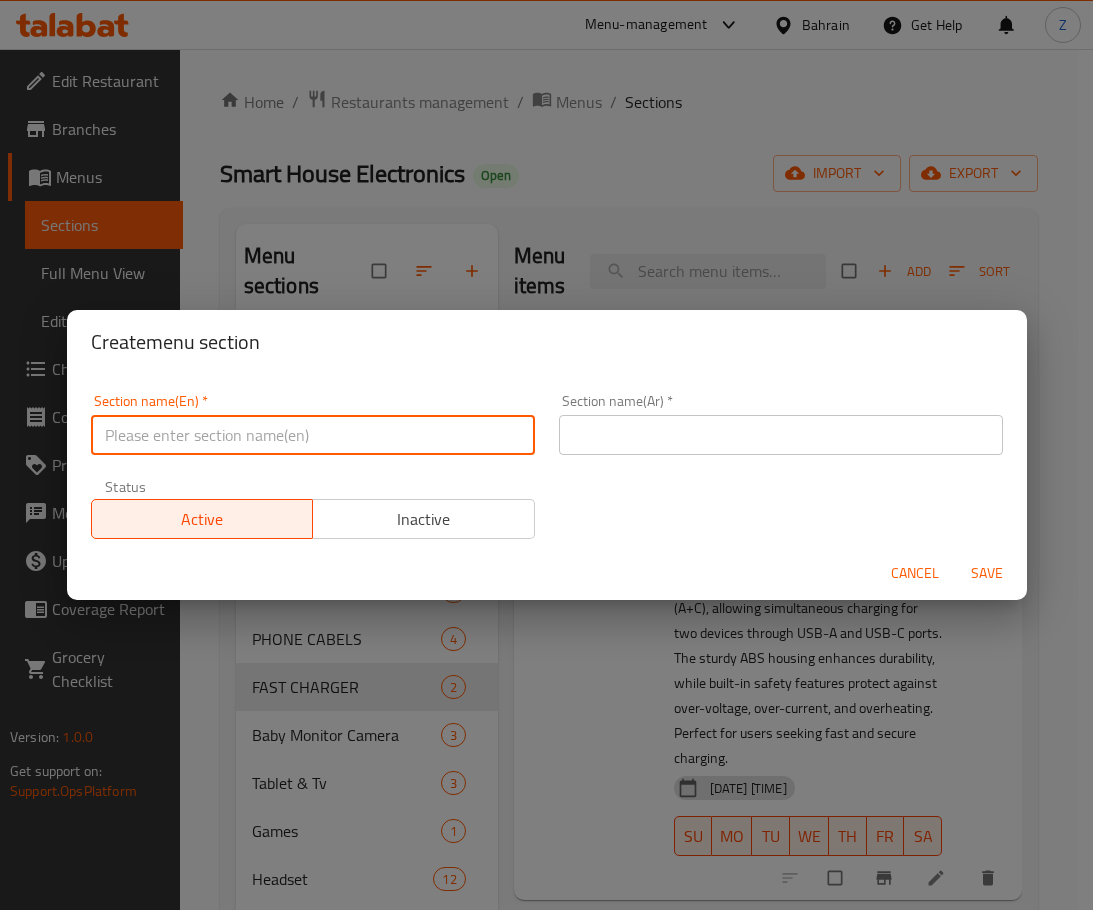 paste on "POWER BANK" 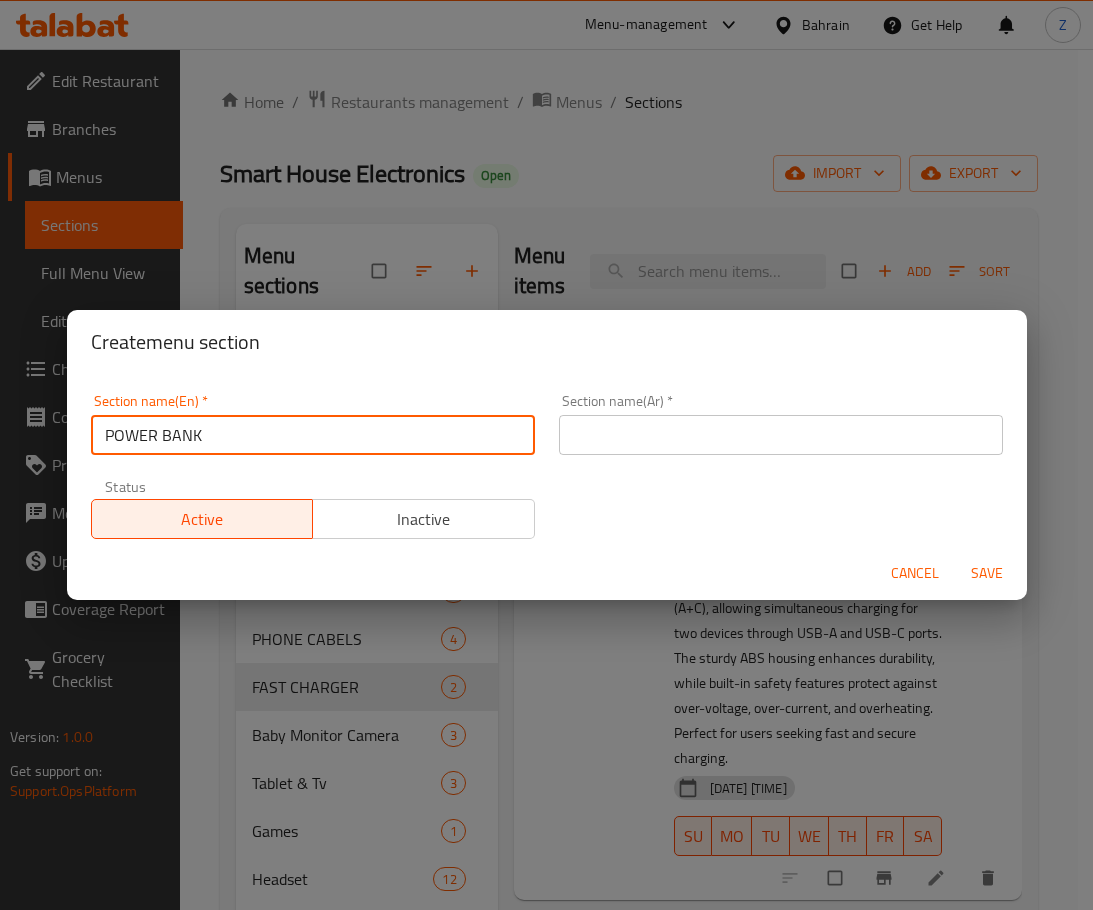 type on "POWER BANK" 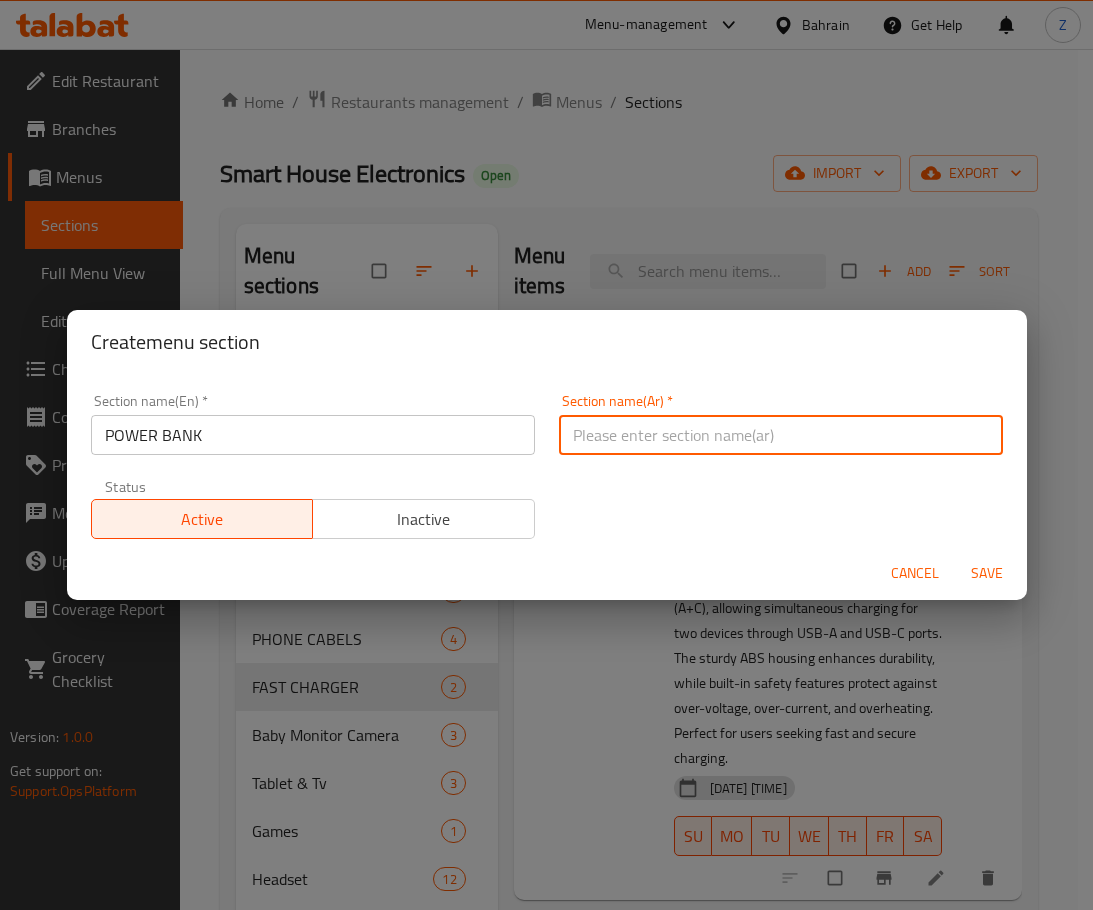 click at bounding box center (781, 435) 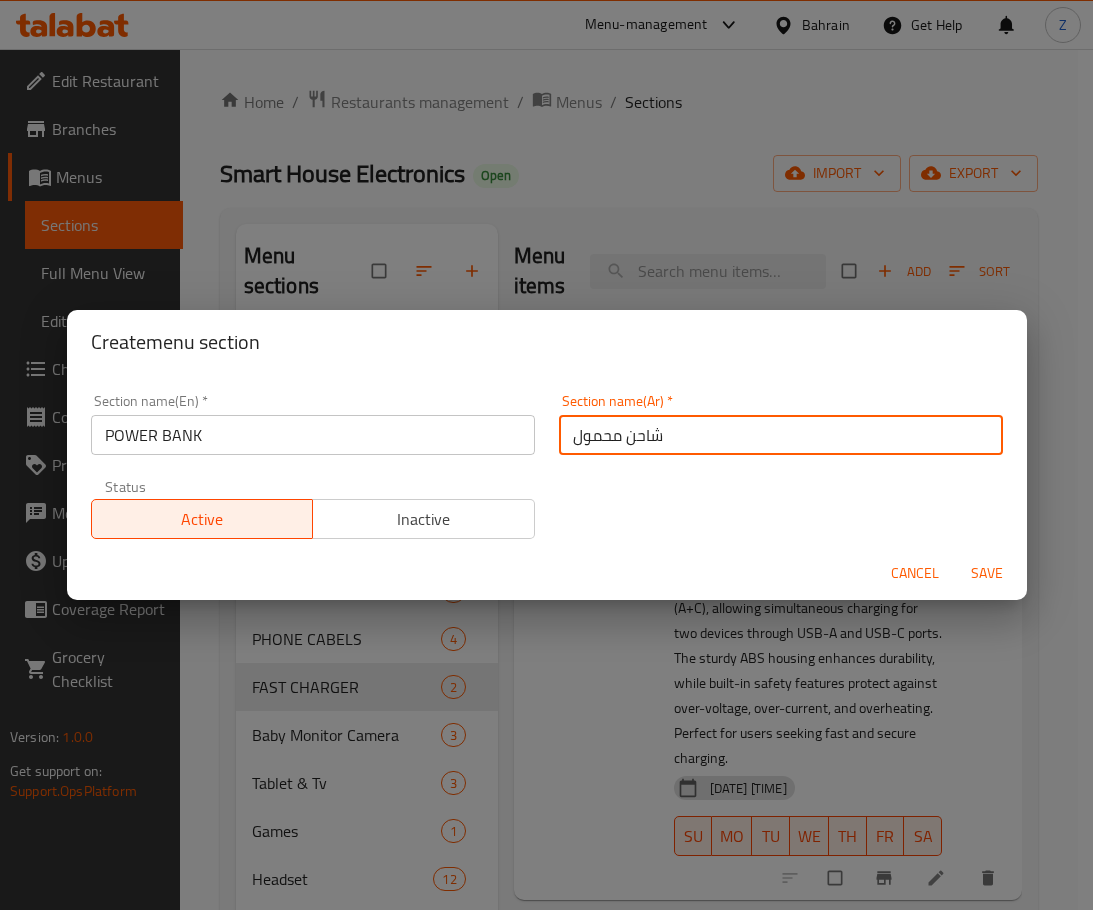 type on "شاحن محمول" 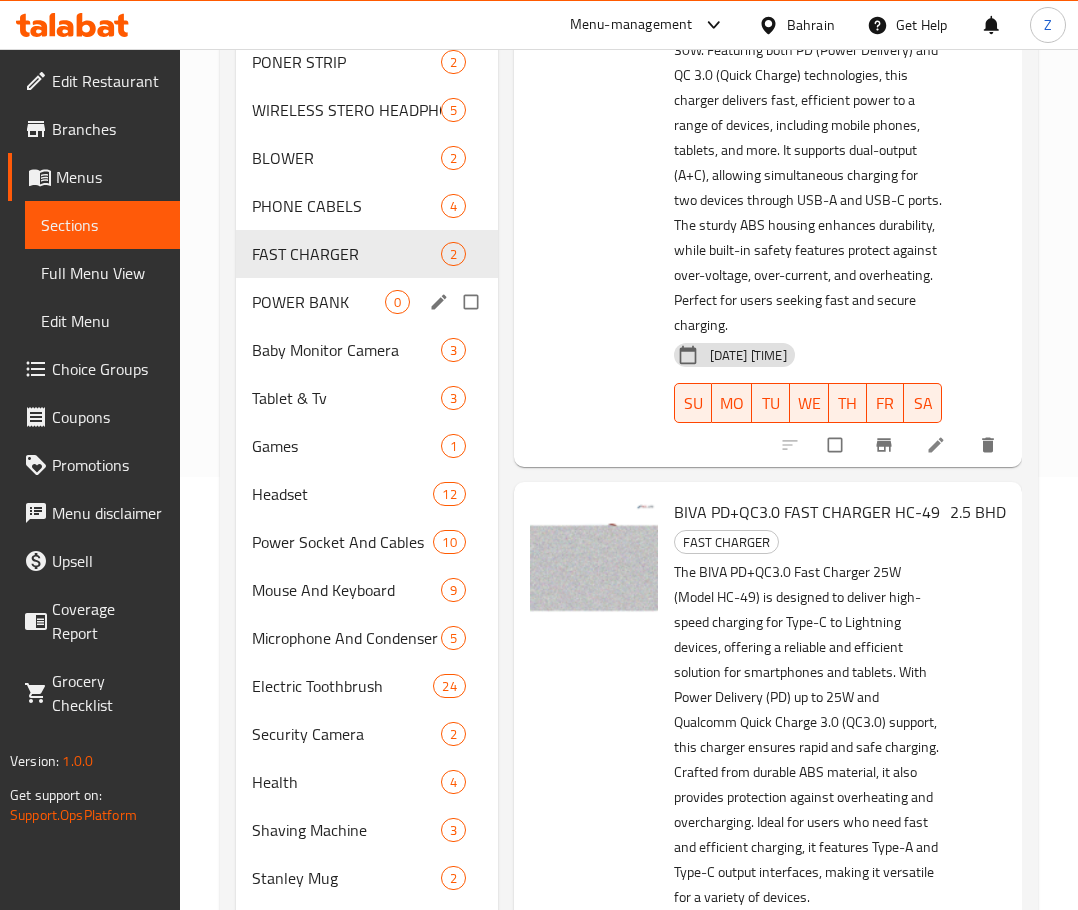 scroll, scrollTop: 217, scrollLeft: 0, axis: vertical 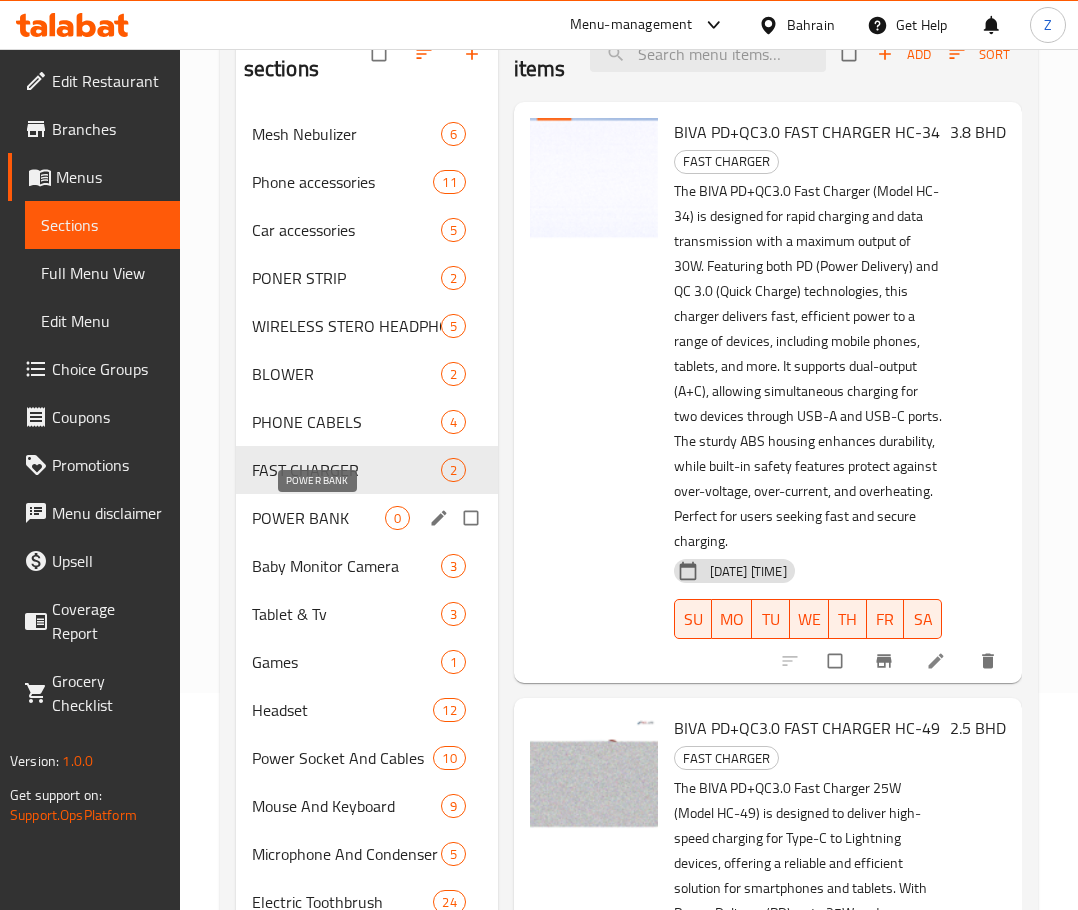 click on "POWER BANK" at bounding box center (318, 518) 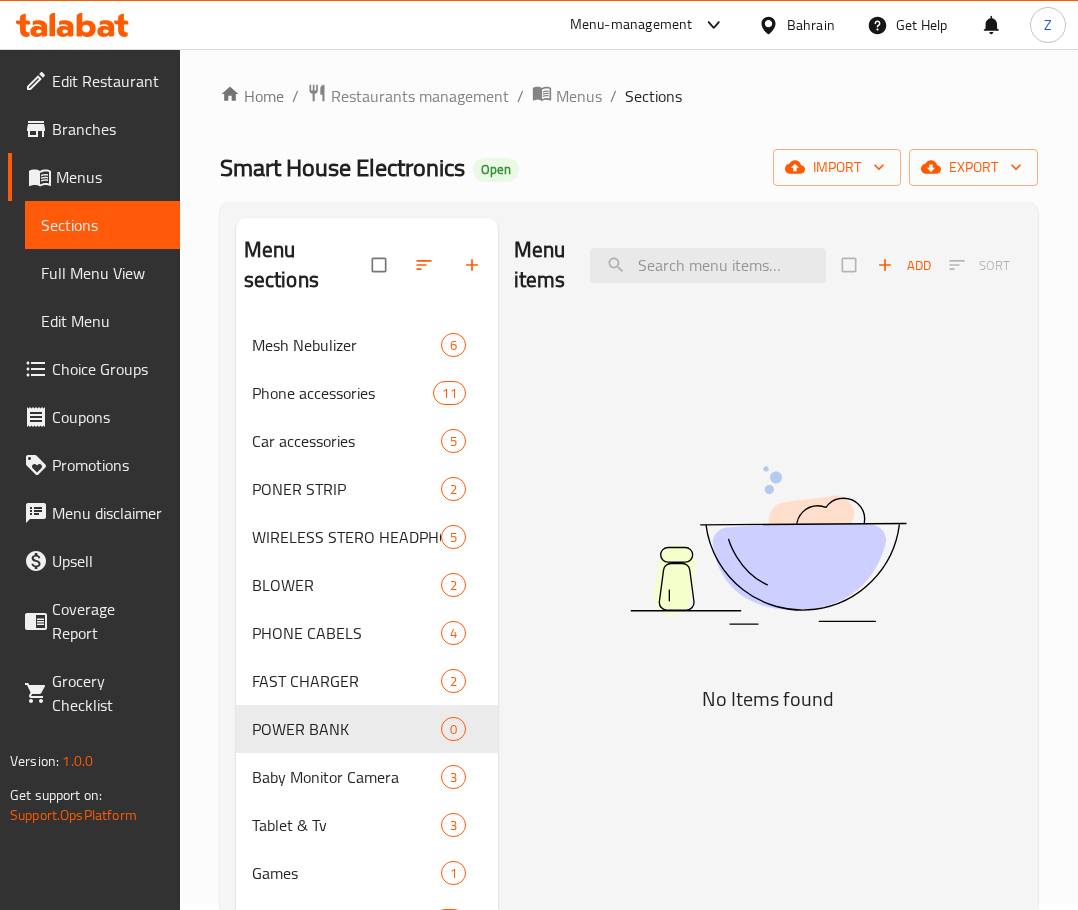scroll, scrollTop: 0, scrollLeft: 0, axis: both 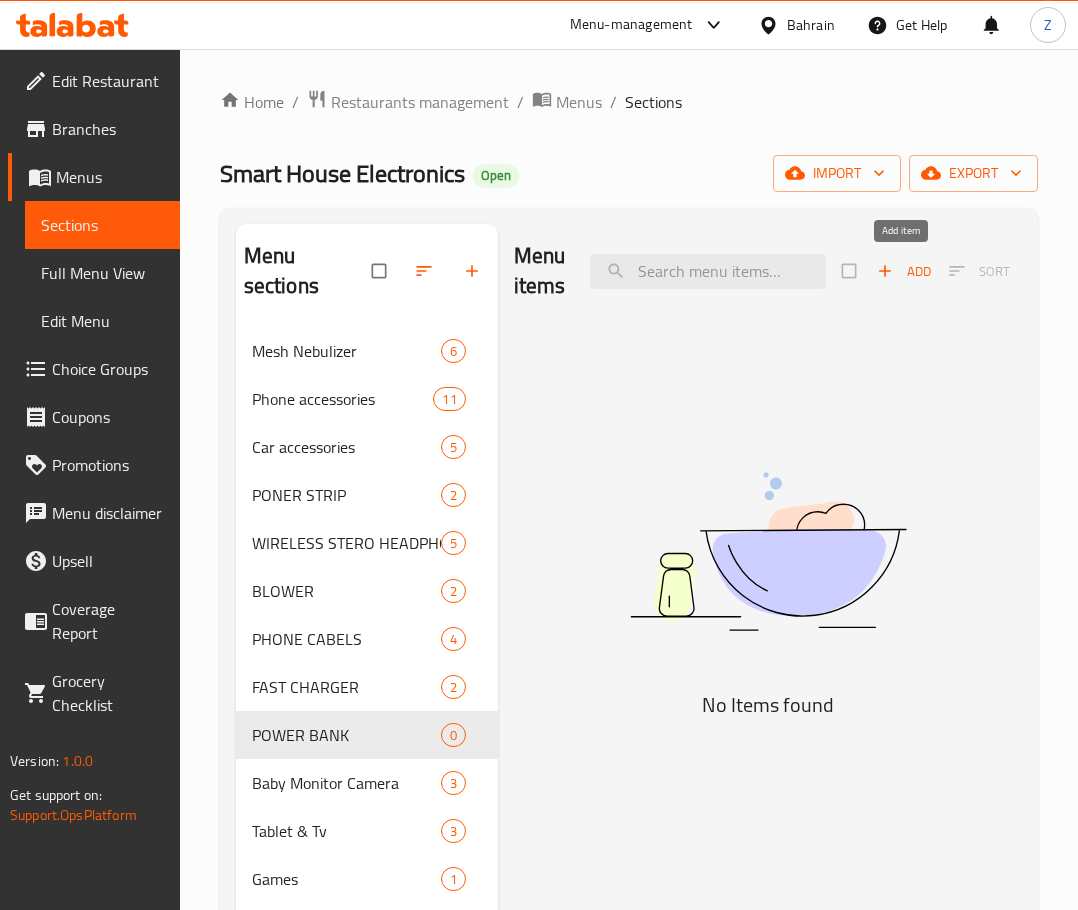 click on "Add" at bounding box center [904, 271] 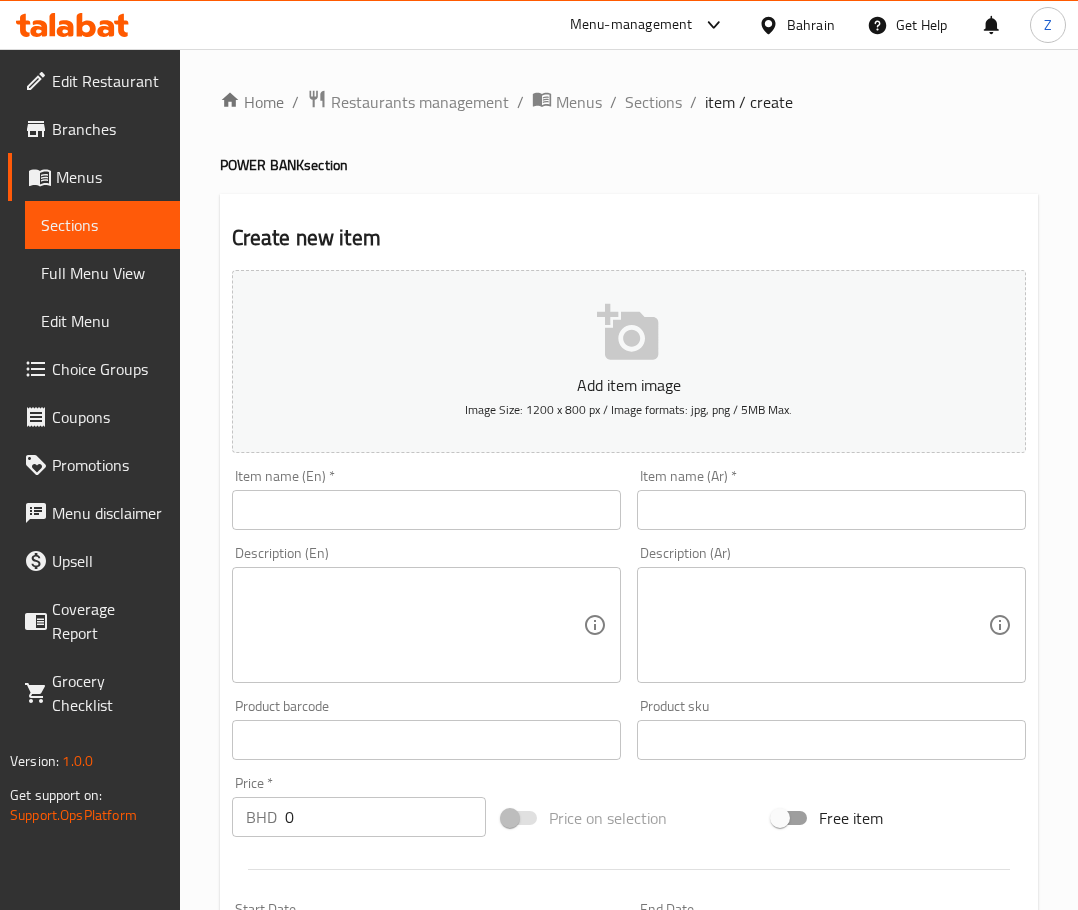 click at bounding box center [426, 510] 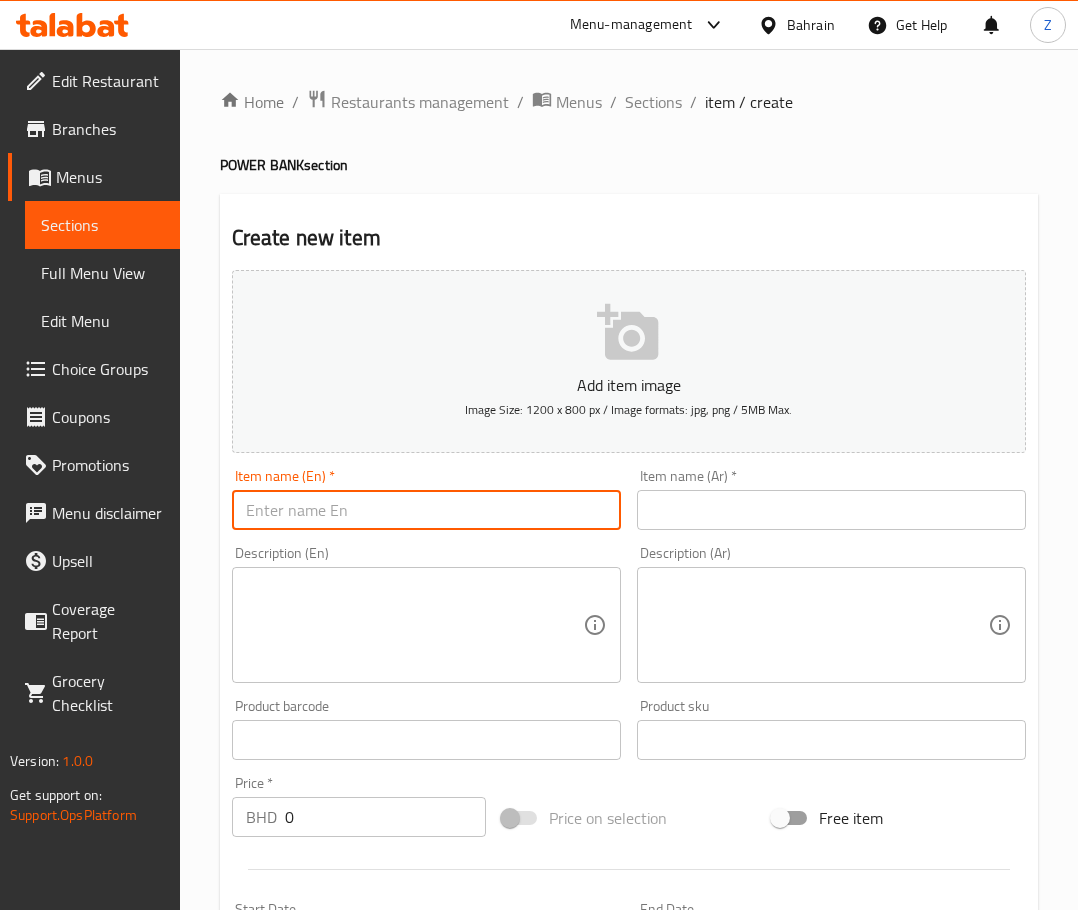 paste on "FASR CHARGING POWER BANK 20000mAh" 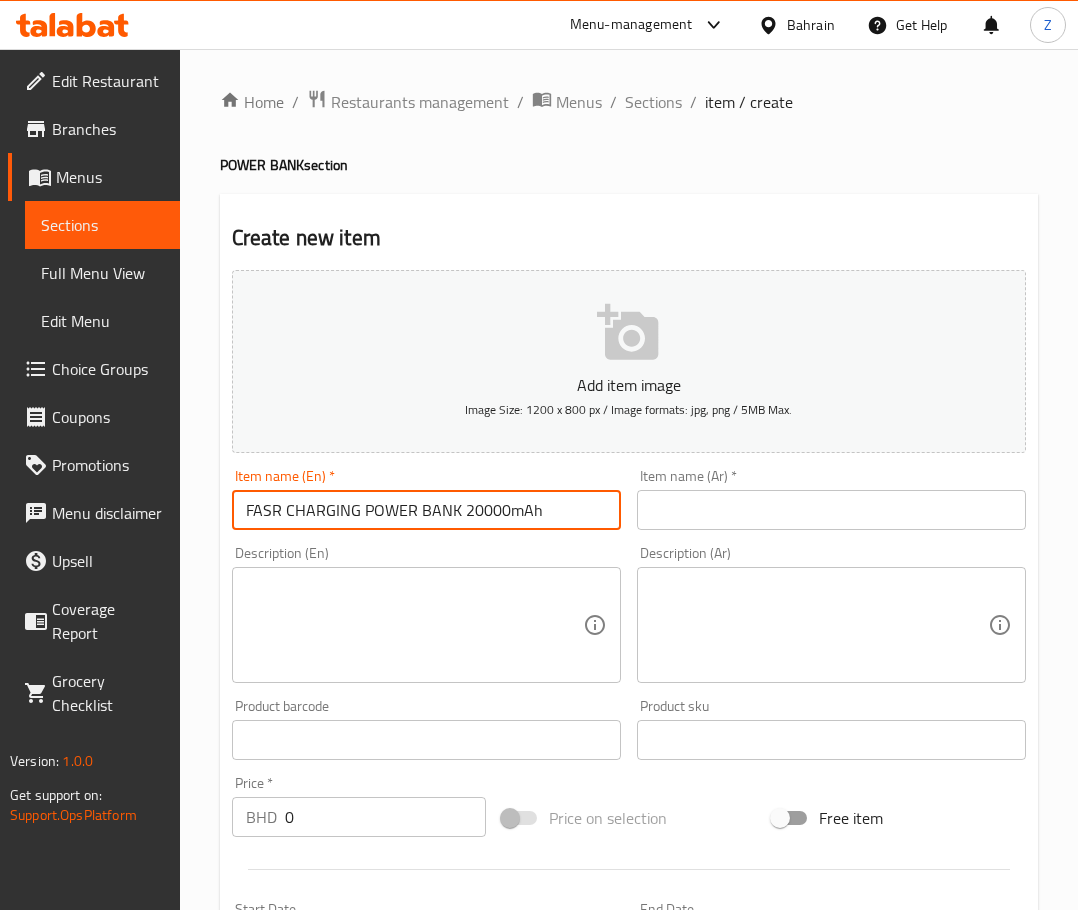 type on "FASR CHARGING POWER BANK 20000mAh" 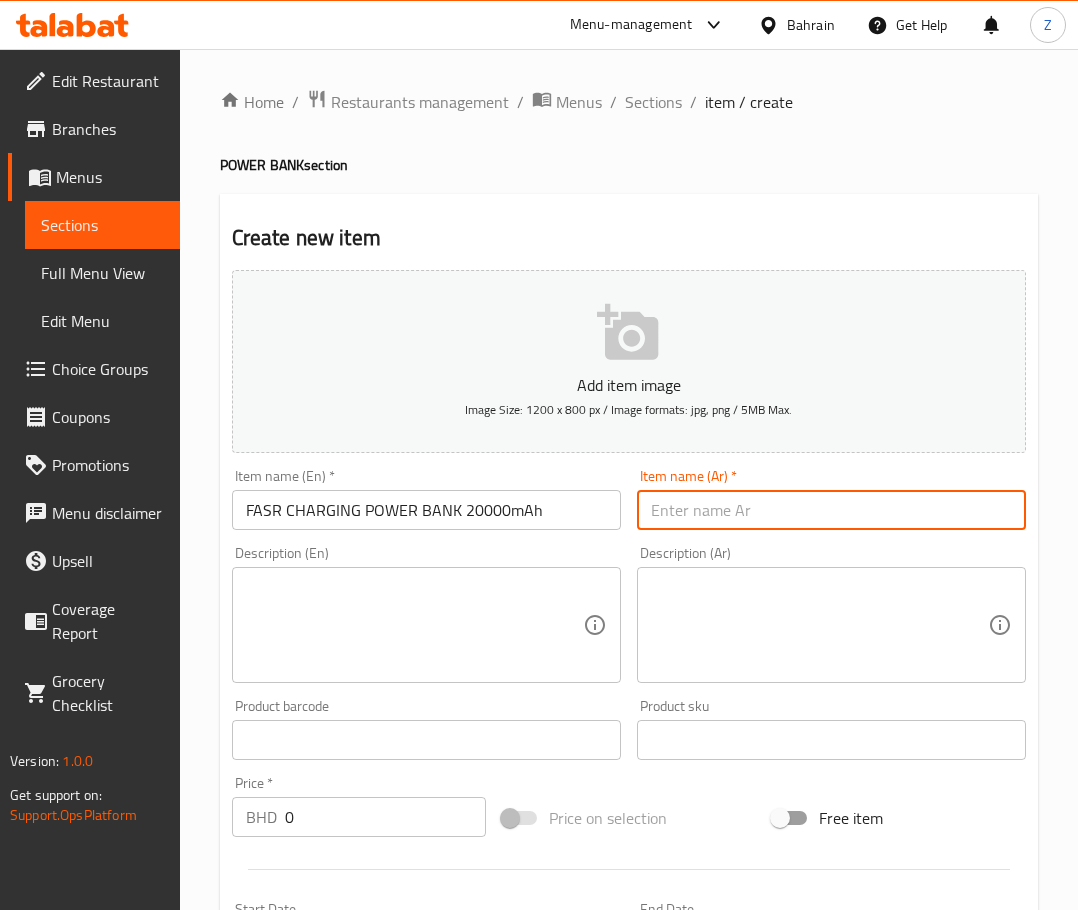 click at bounding box center (831, 510) 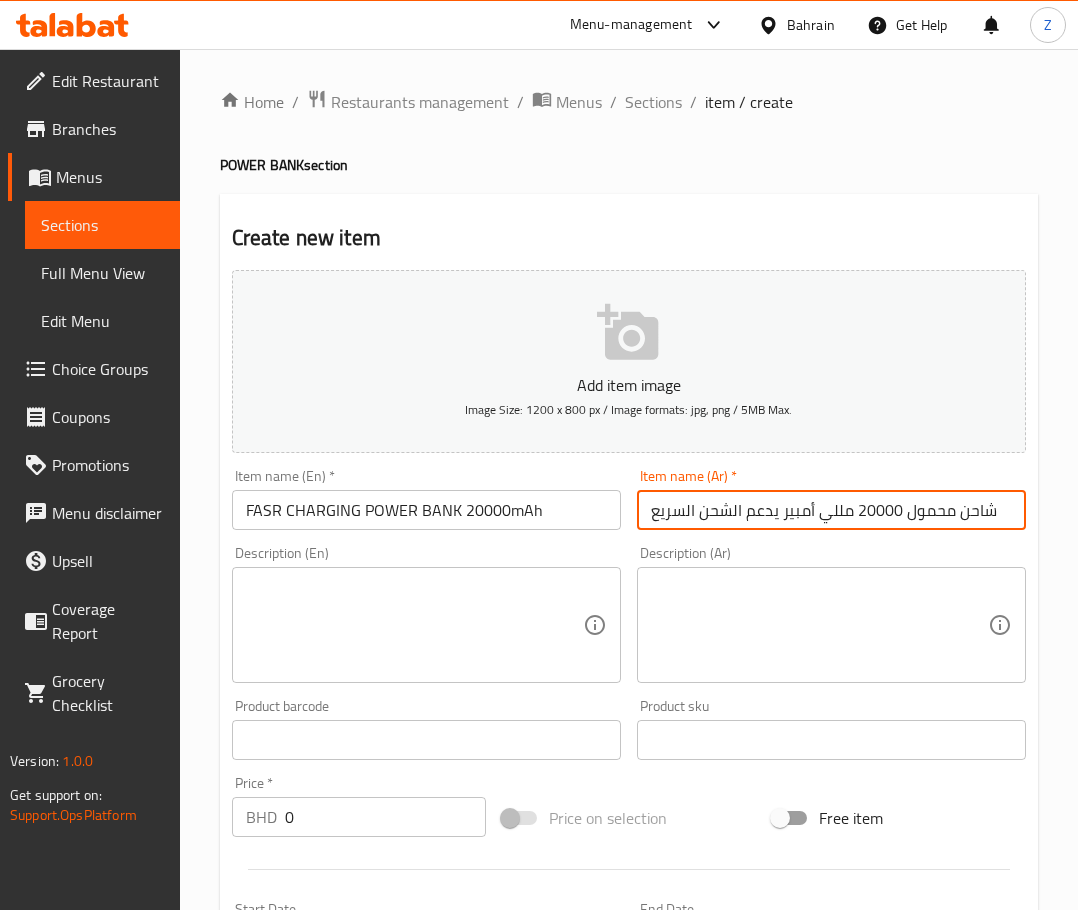 type on "شاحن محمول 20000 مللي أمبير يدعم الشحن السريع" 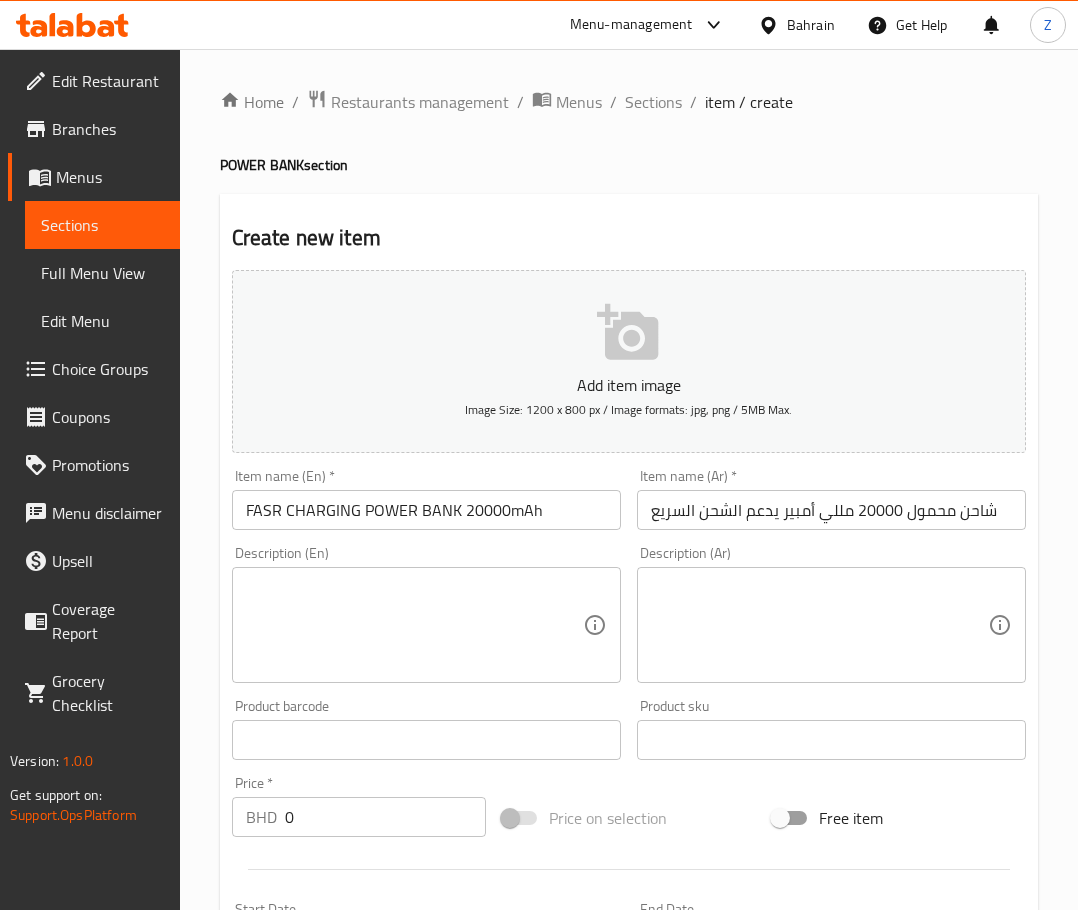 click at bounding box center (414, 625) 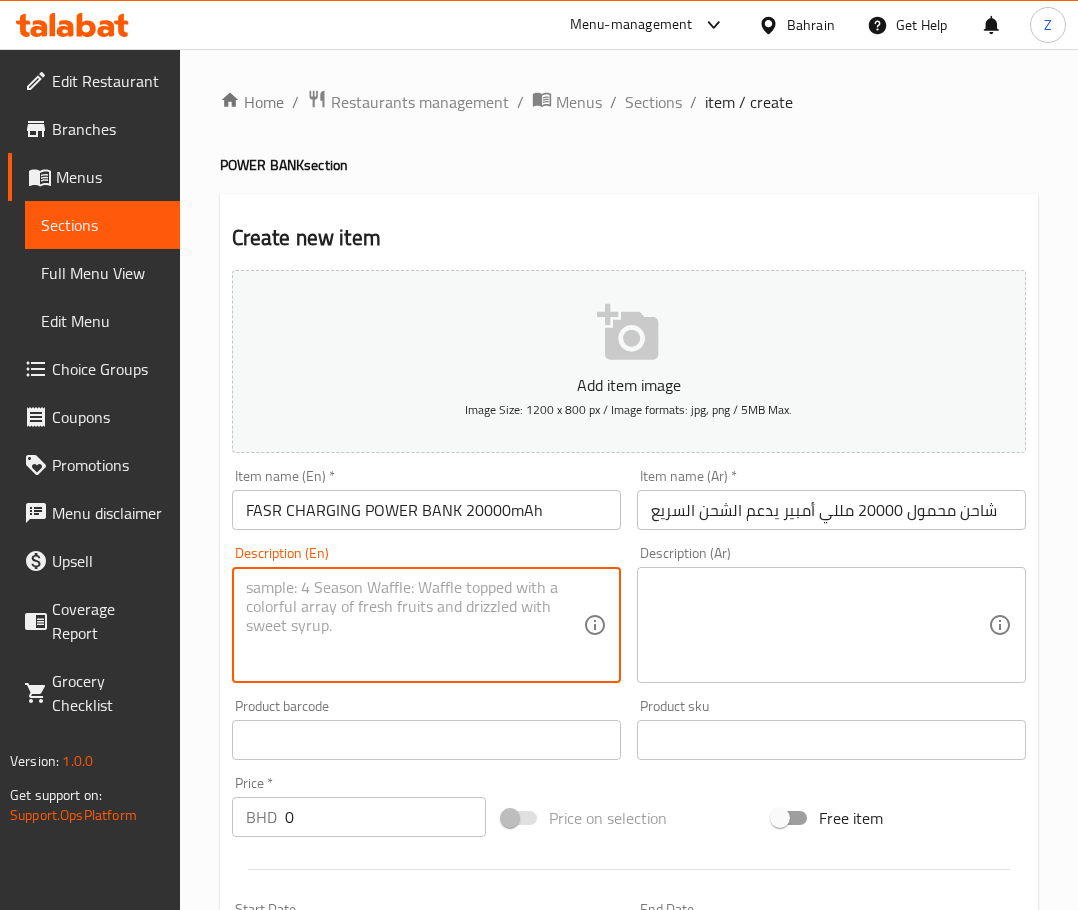 paste on ""Product Feature
Model :PB-040
Material:ABS+PC
Battery Capacity:20000mAh
Type-C Input: 5V/A 9V/2A
Type-C Output:5V3A 9V/2.22A 12V/1.65A
Type-C Output Line : 5V/4.5A 4.5V/5A 9V2.22A 12V/1.65A
Lightning Output Line: 5V-2A
USB Output:5V4.5A 4.5V/5A 9V/2.22A 12V/1.65A"" 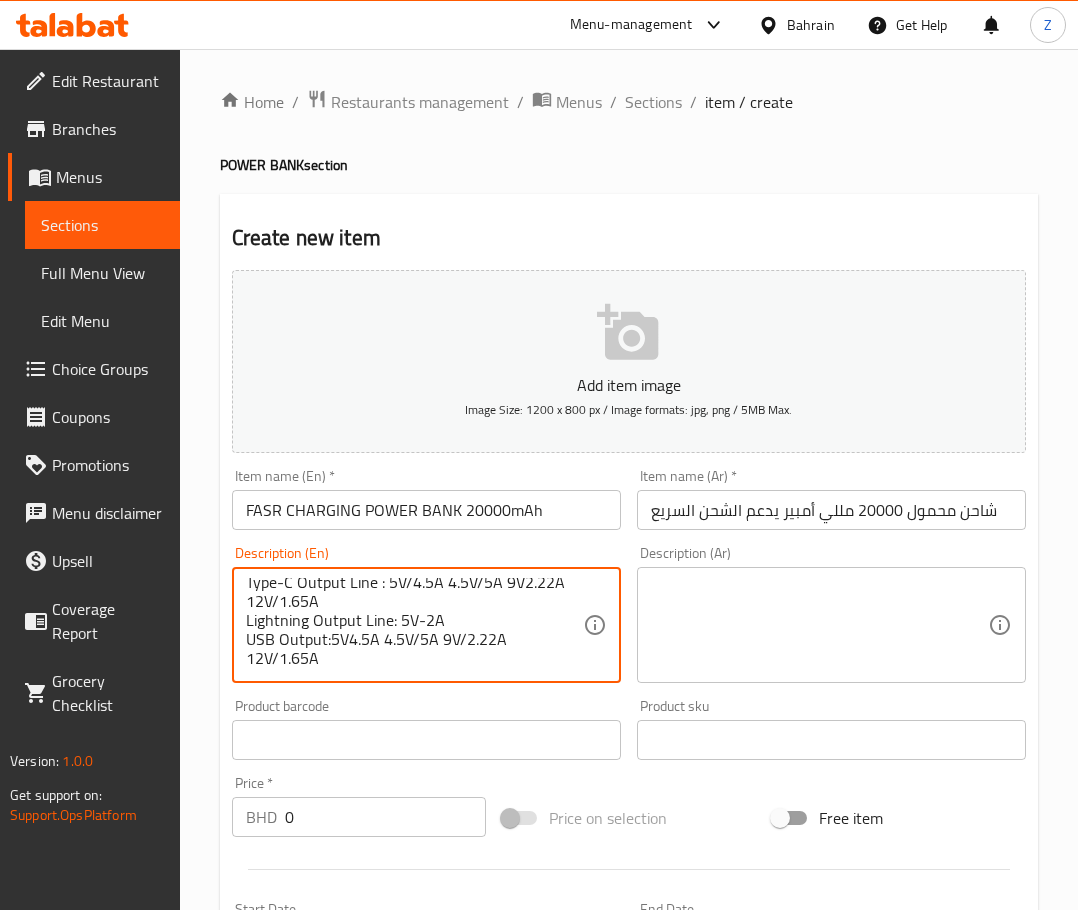 scroll, scrollTop: 0, scrollLeft: 0, axis: both 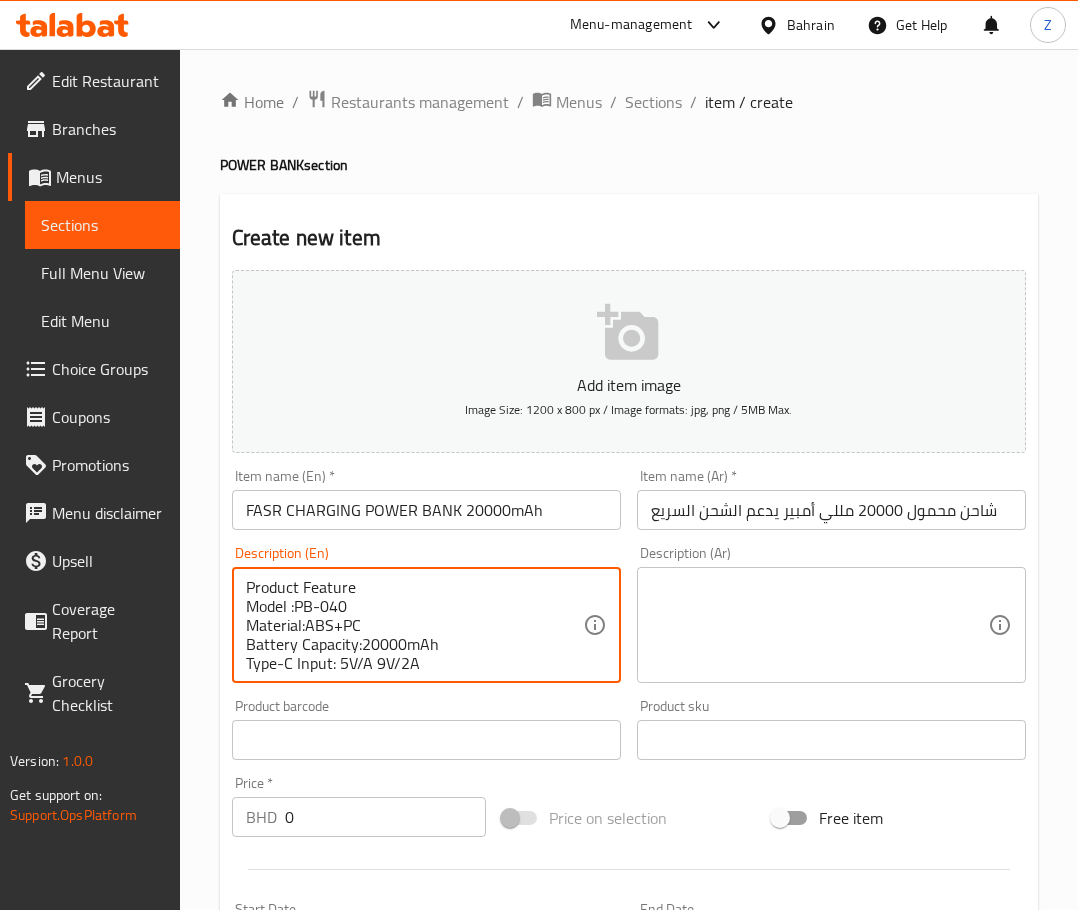 drag, startPoint x: 252, startPoint y: 583, endPoint x: 228, endPoint y: 579, distance: 24.33105 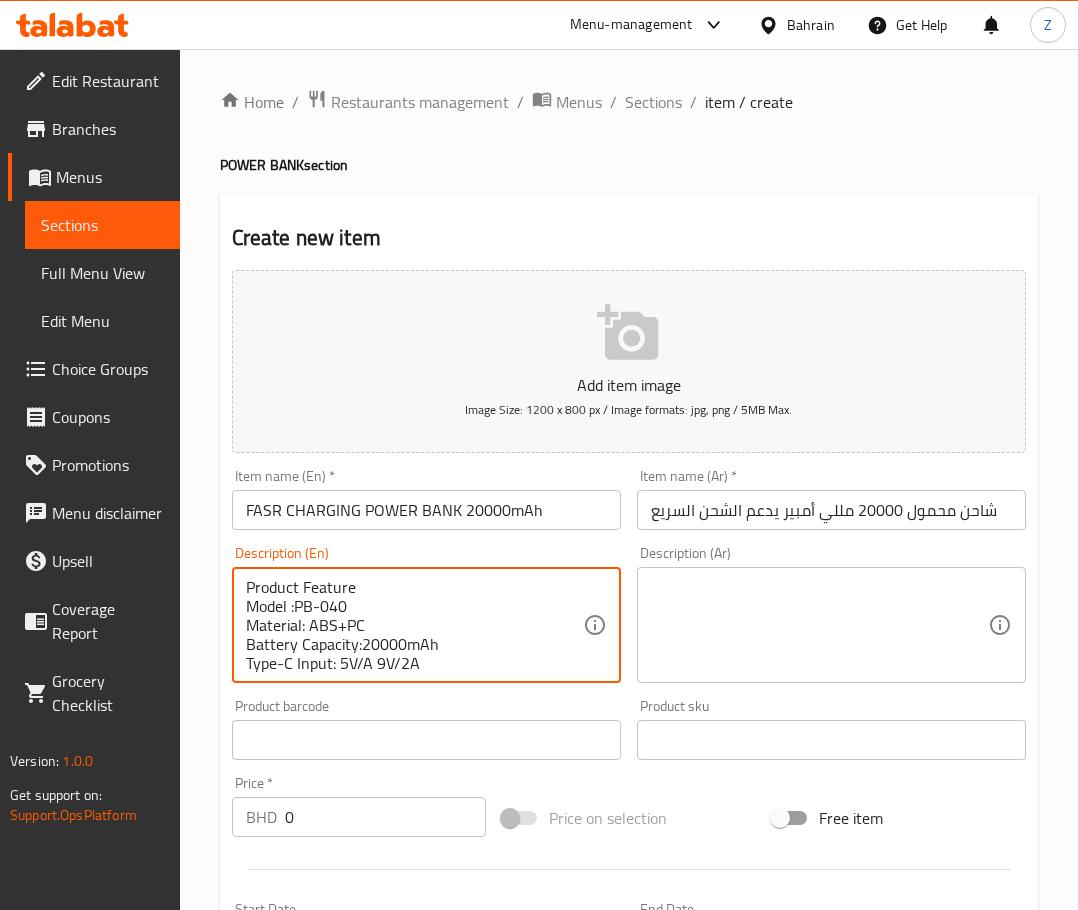 click on "Product Feature
Model :PB-040
Material: ABS+PC
Battery Capacity:20000mAh
Type-C Input: 5V/A 9V/2A
Type-C Output:5V3A 9V/2.22A 12V/1.65A
Type-C Output Line : 5V/4.5A 4.5V/5A 9V2.22A 12V/1.65A
Lightning Output Line: 5V-2A
USB Output:5V4.5A 4.5V/5A 9V/2.22A 12V/1.65A"" at bounding box center (414, 625) 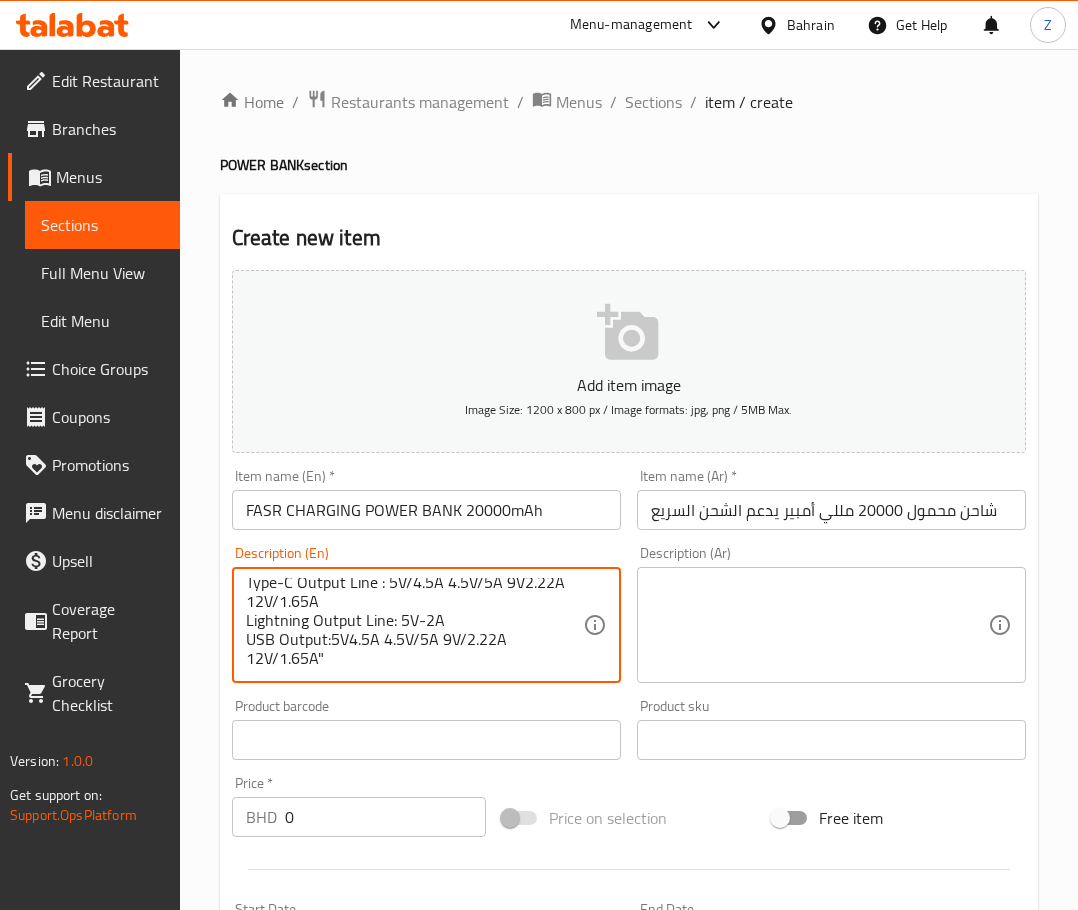type on "Product Feature
Model :PB-040
Material: ABS+PC
Battery Capacity:20000mAh
Type-C Input: 5V/A 9V/2A
Type-C Output:5V3A 9V/2.22A 12V/1.65A
Type-C Output Line : 5V/4.5A 4.5V/5A 9V2.22A 12V/1.65A
Lightning Output Line: 5V-2A
USB Output:5V4.5A 4.5V/5A 9V/2.22A 12V/1.65A"" 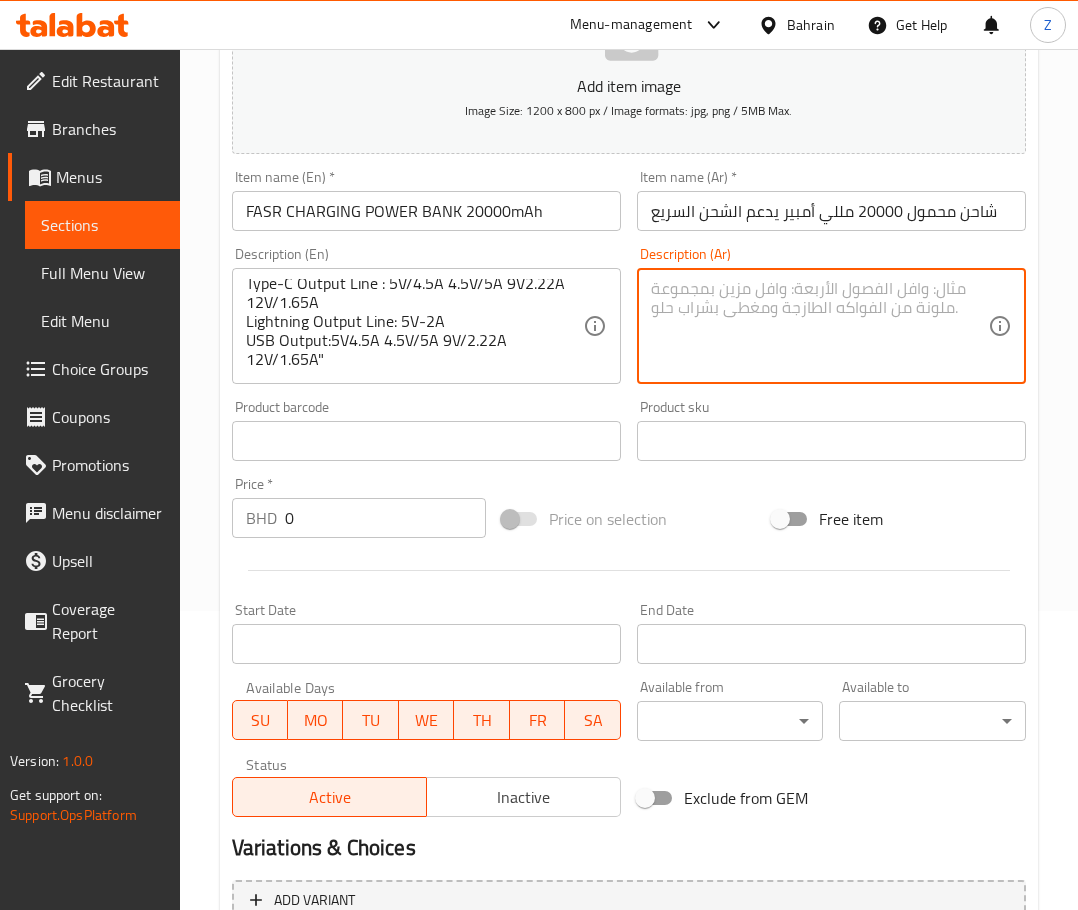 scroll, scrollTop: 300, scrollLeft: 0, axis: vertical 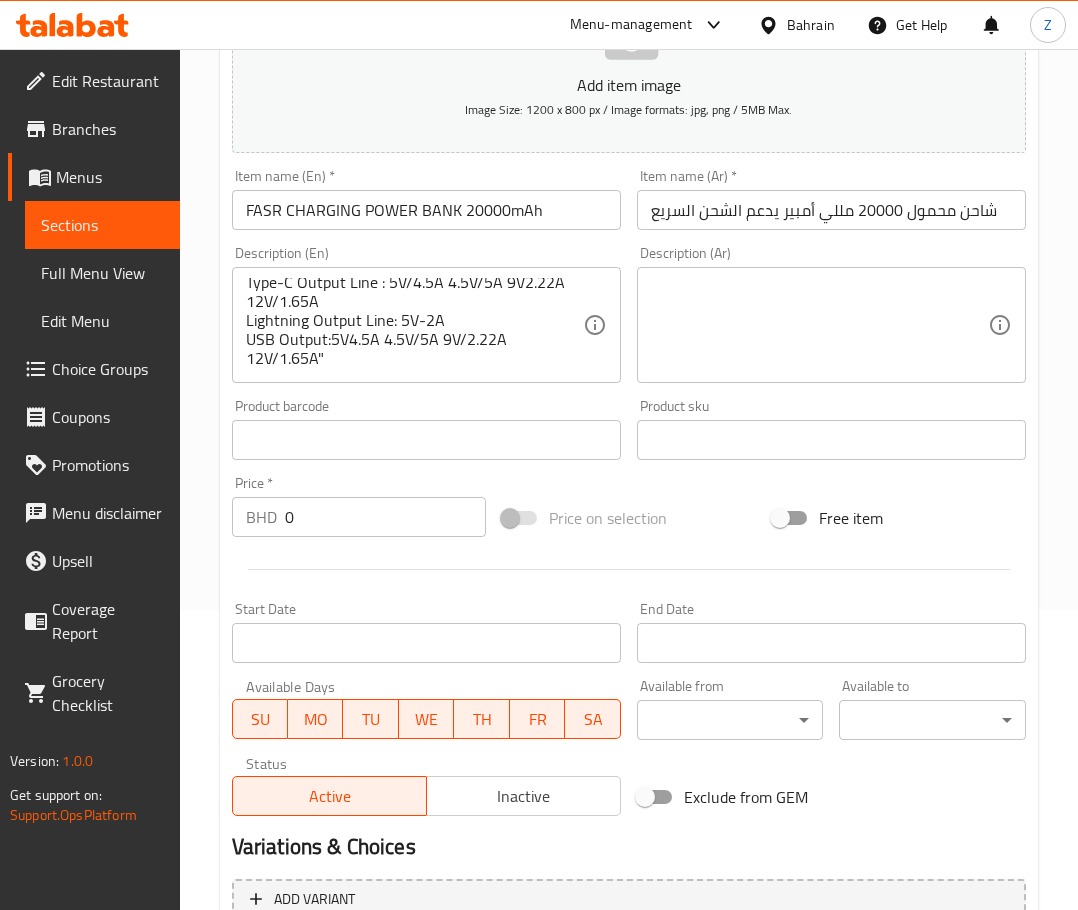 drag, startPoint x: 308, startPoint y: 532, endPoint x: 137, endPoint y: 475, distance: 180.24983 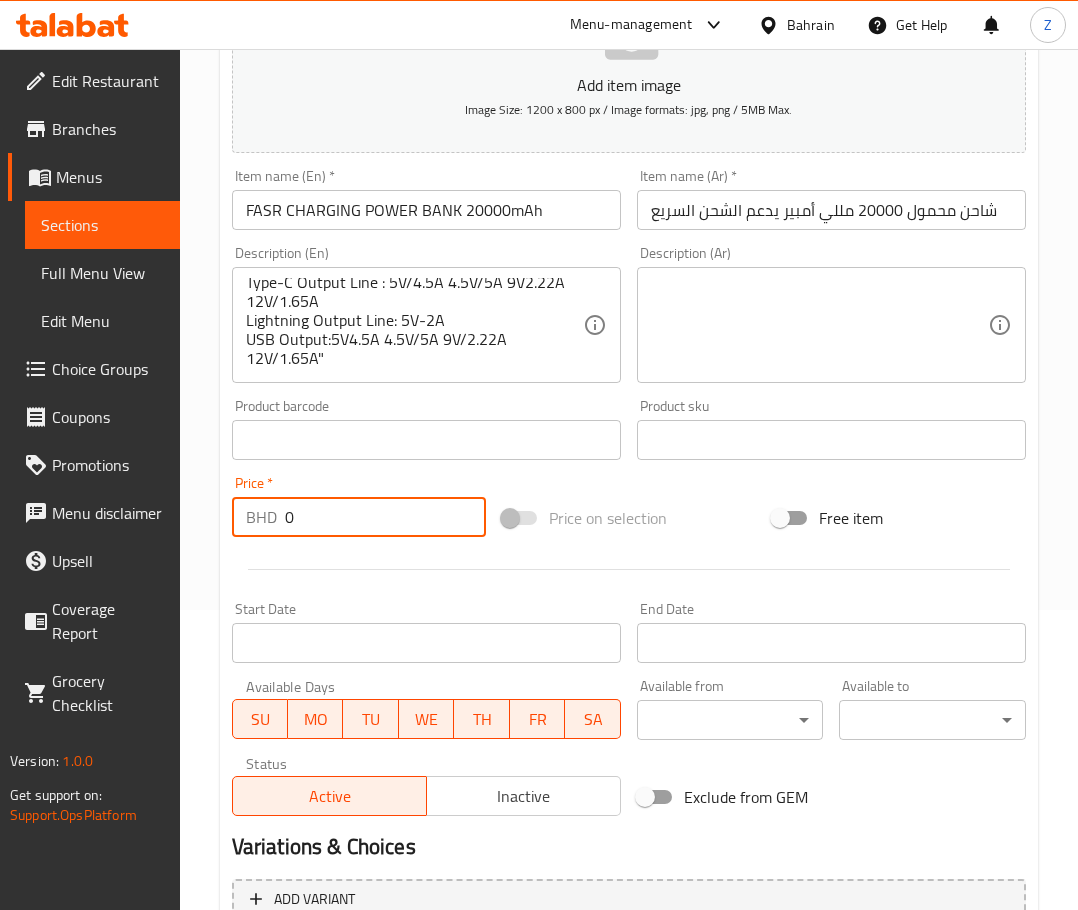 paste on "8" 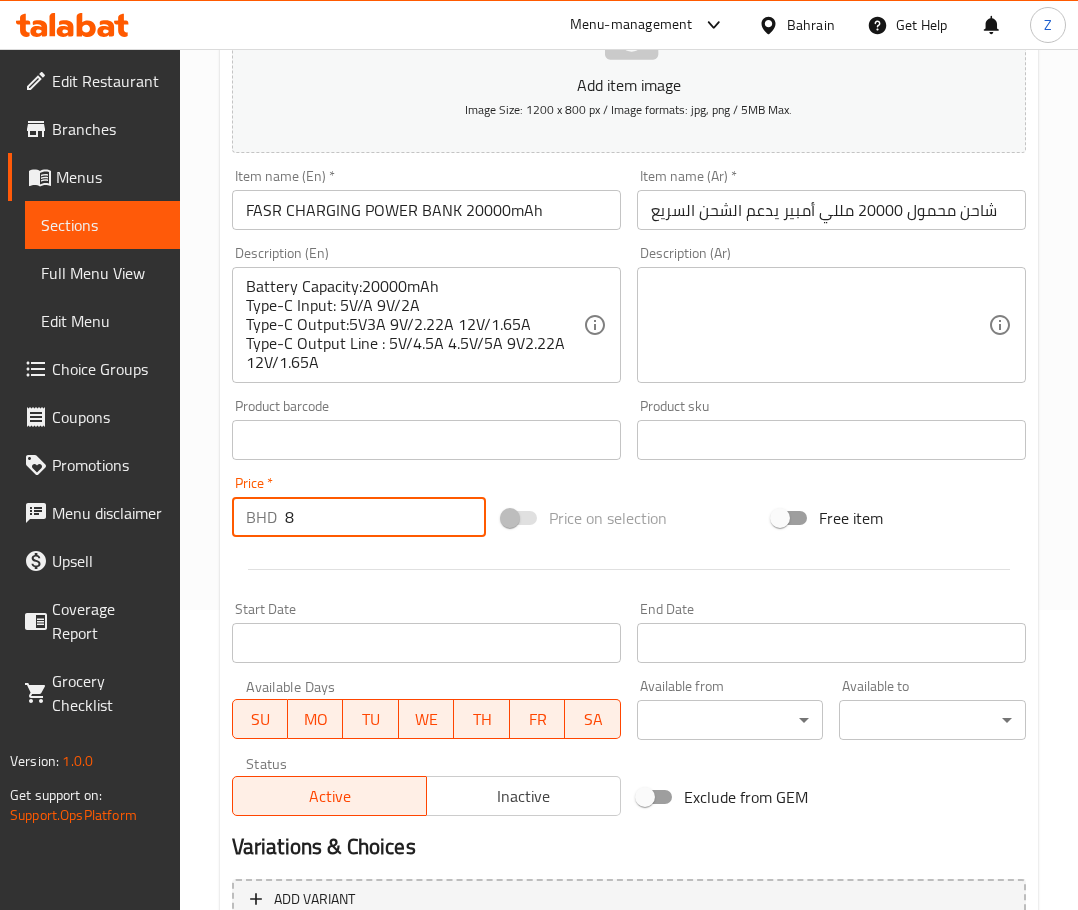 scroll, scrollTop: 0, scrollLeft: 0, axis: both 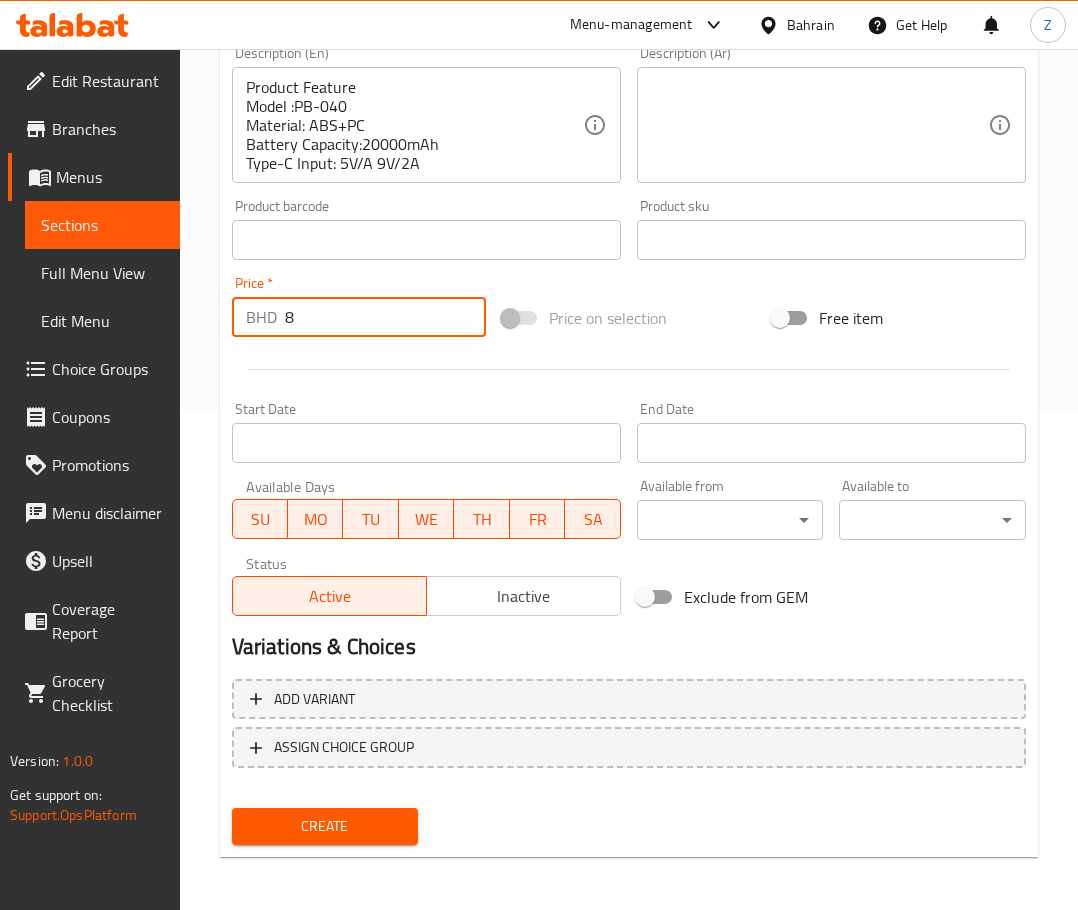 type on "8" 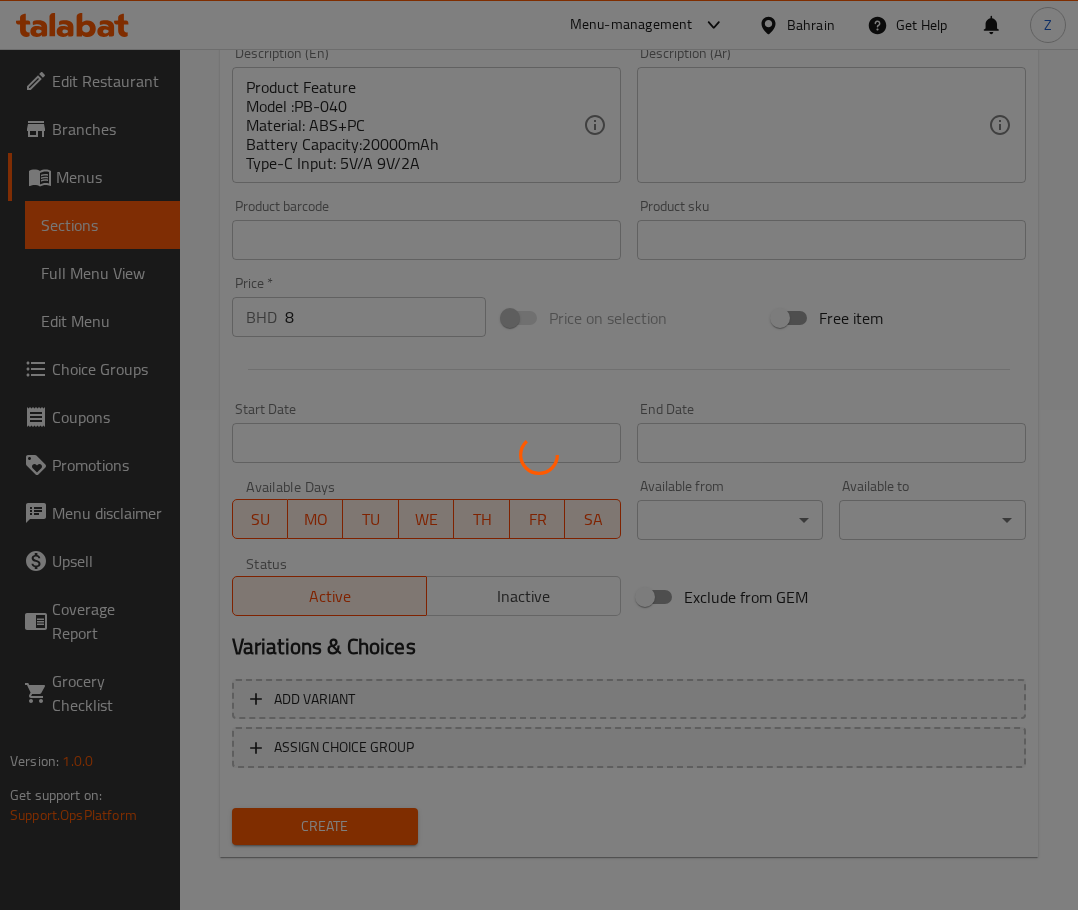 type 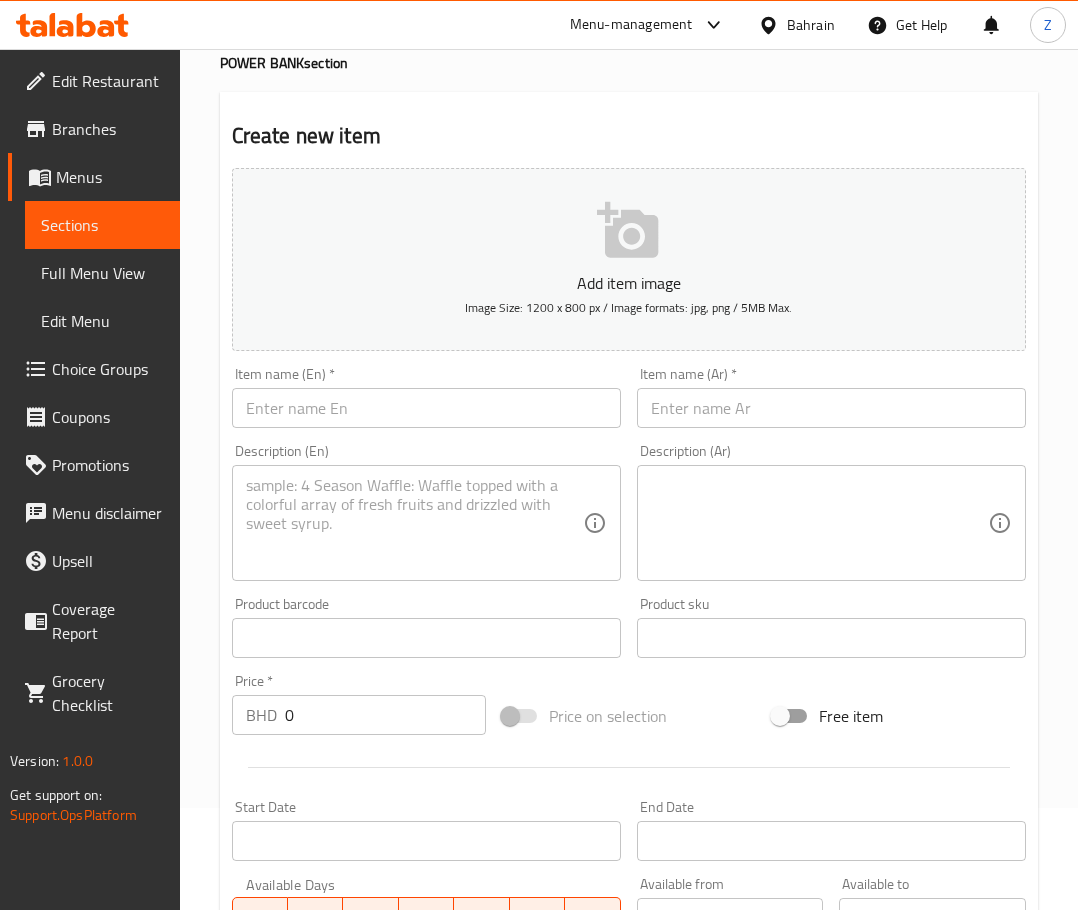scroll, scrollTop: 100, scrollLeft: 0, axis: vertical 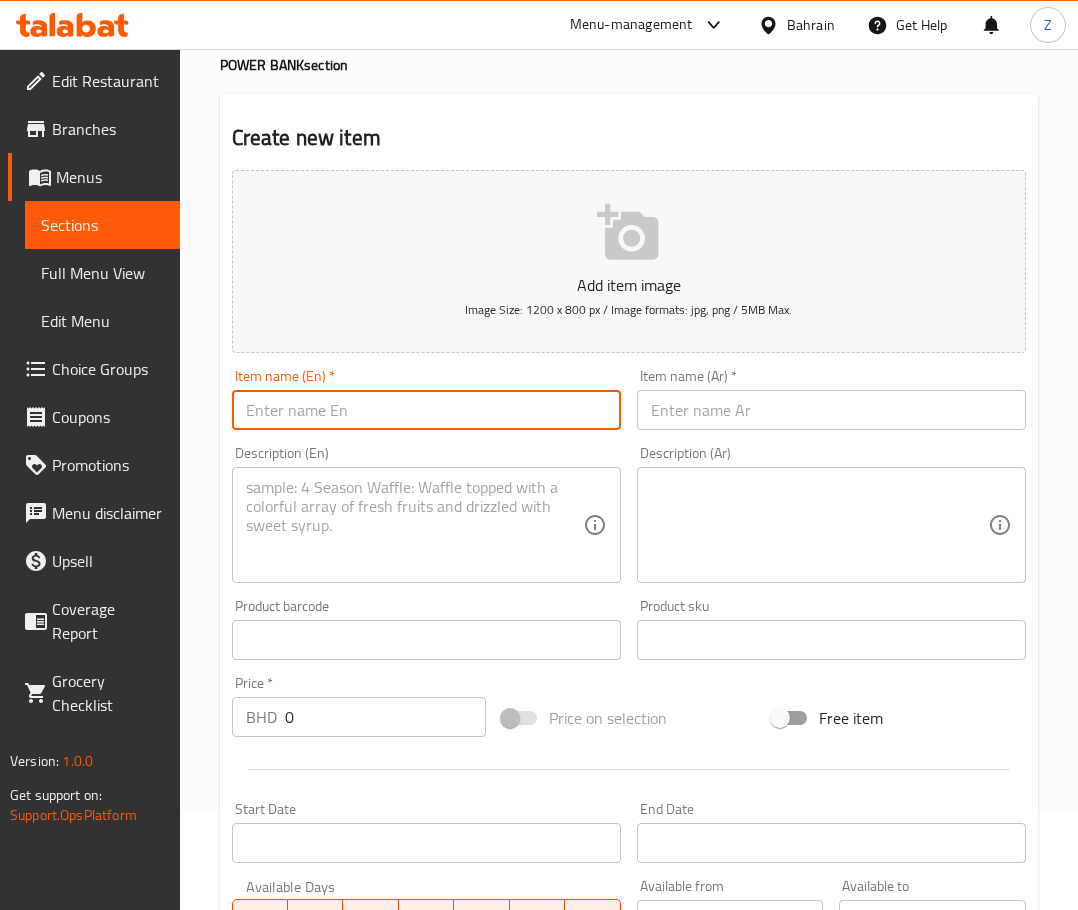 click at bounding box center [426, 410] 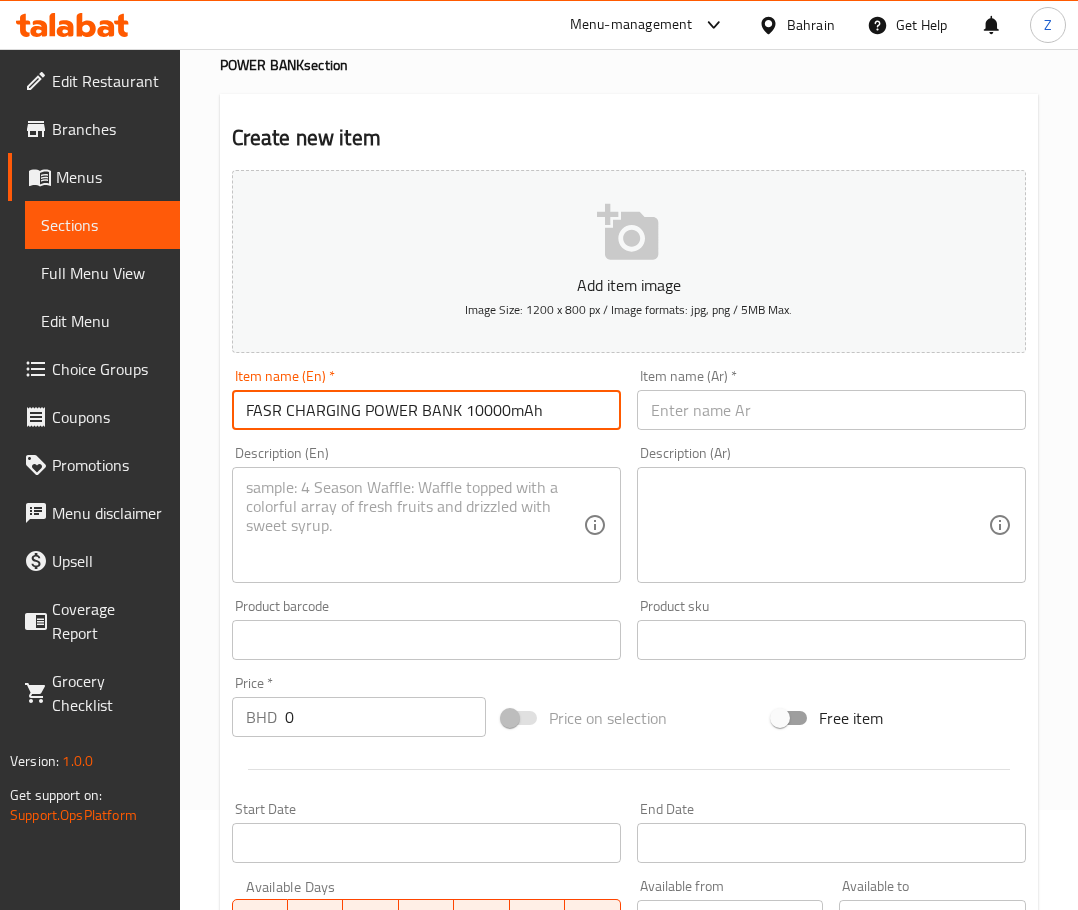 type on "FASR CHARGING POWER BANK 10000mAh" 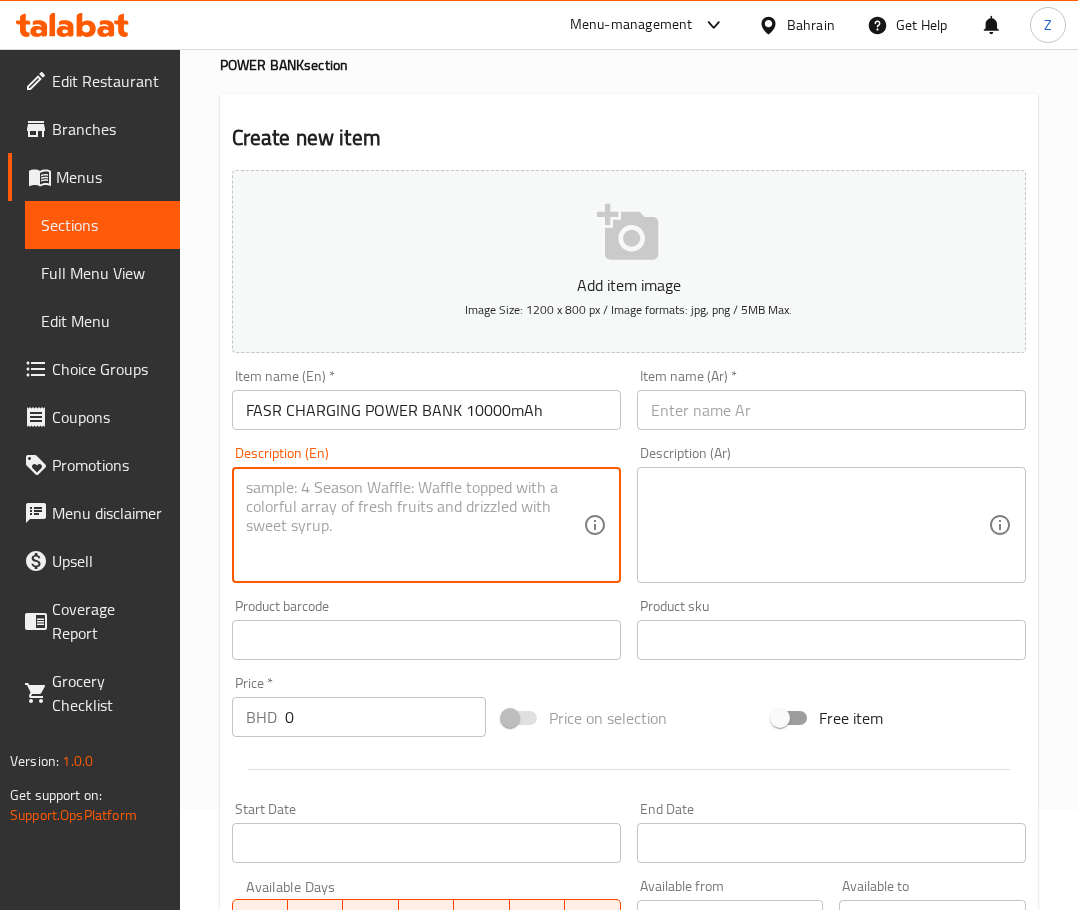 click at bounding box center (414, 525) 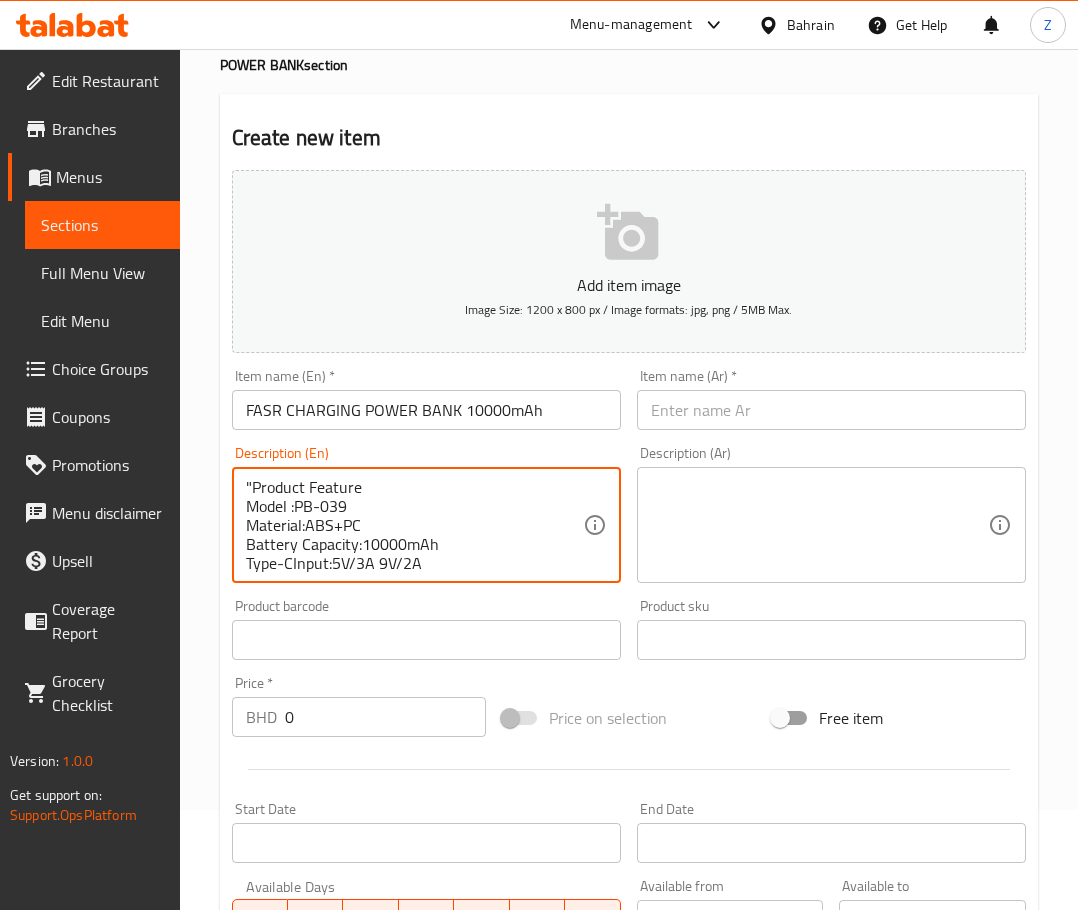 scroll, scrollTop: 119, scrollLeft: 0, axis: vertical 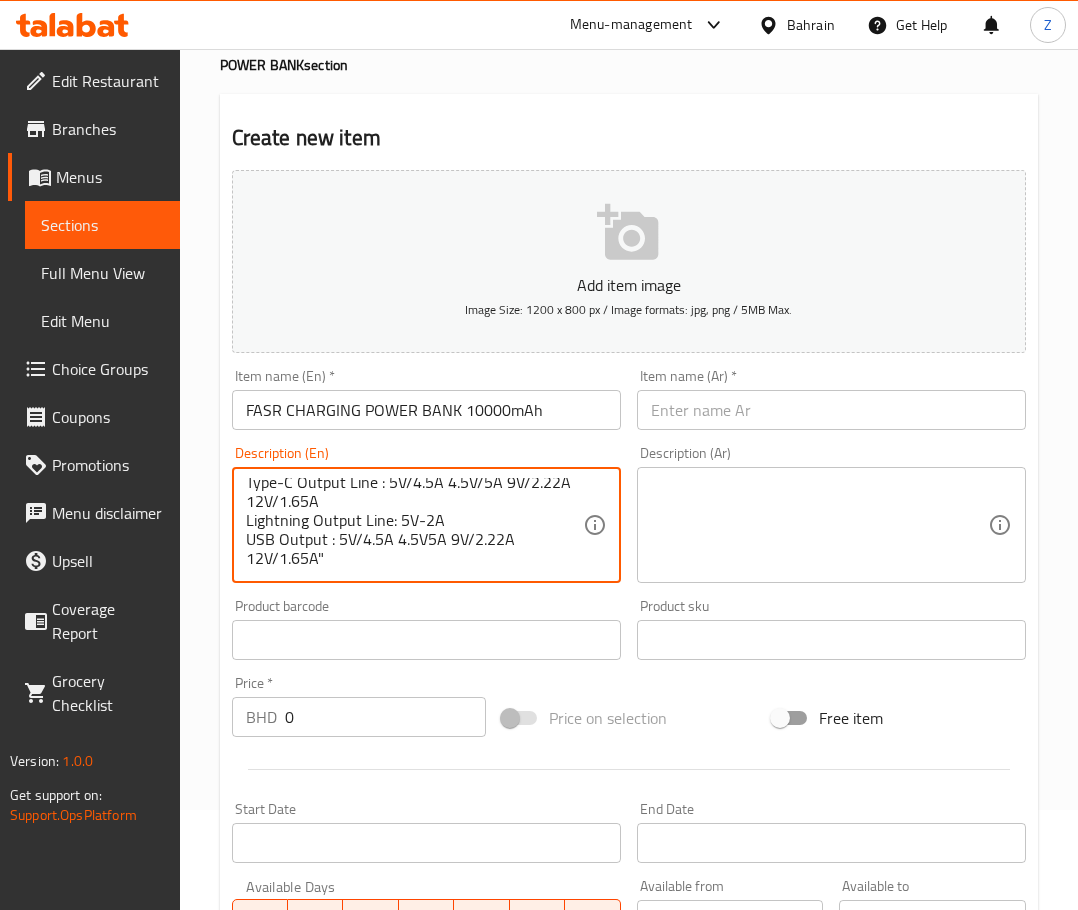 type on ""Product Feature
Model :PB-039
Material:ABS+PC
Battery Capacity:10000mAh
Type-CInput:5V/3A 9V/2A
Type-C Output:5V3A 9V/2.22A 12V/1.65A
Type-C Output Line : 5V/4.5A 4.5V/5A 9V/2.22A 12V/1.65A
Lightning Output Line: 5V-2A
USB Output : 5V/4.5A 4.5V5A 9V/2.22A 12V/1.65A"" 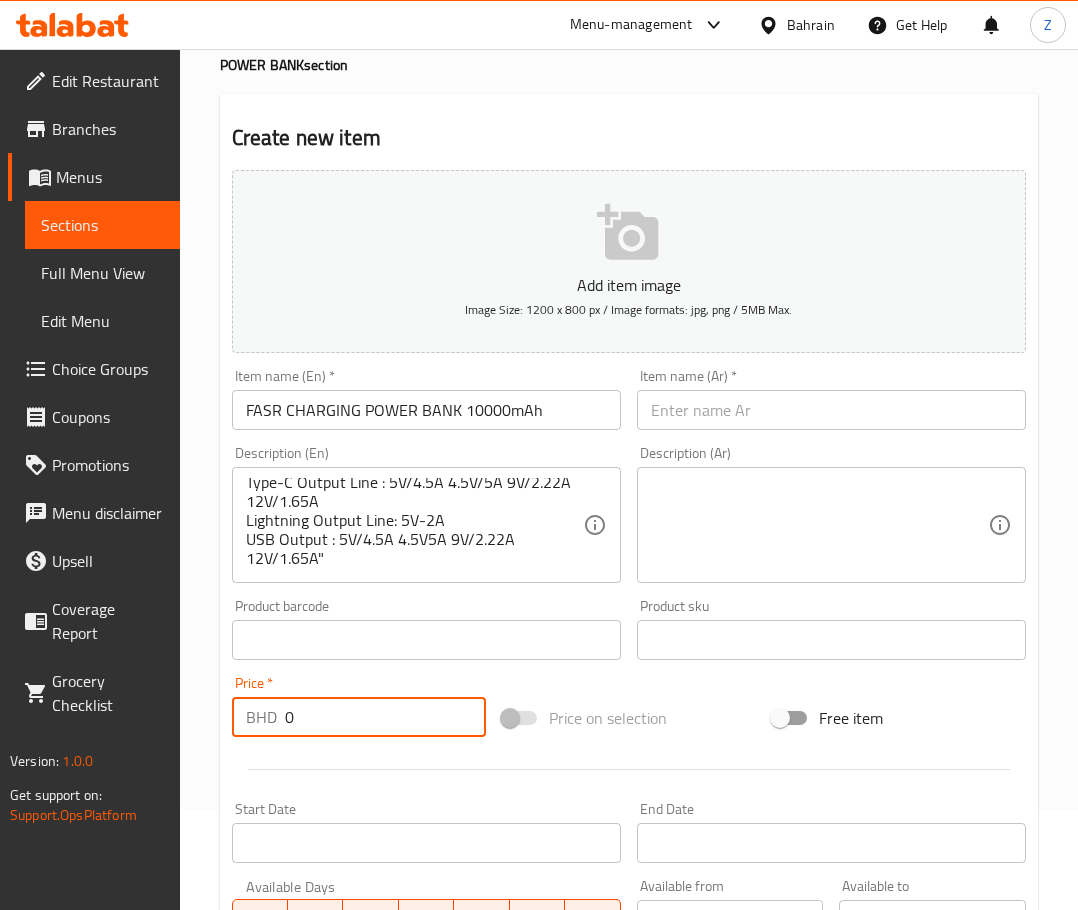 drag, startPoint x: 258, startPoint y: 705, endPoint x: 70, endPoint y: 680, distance: 189.65495 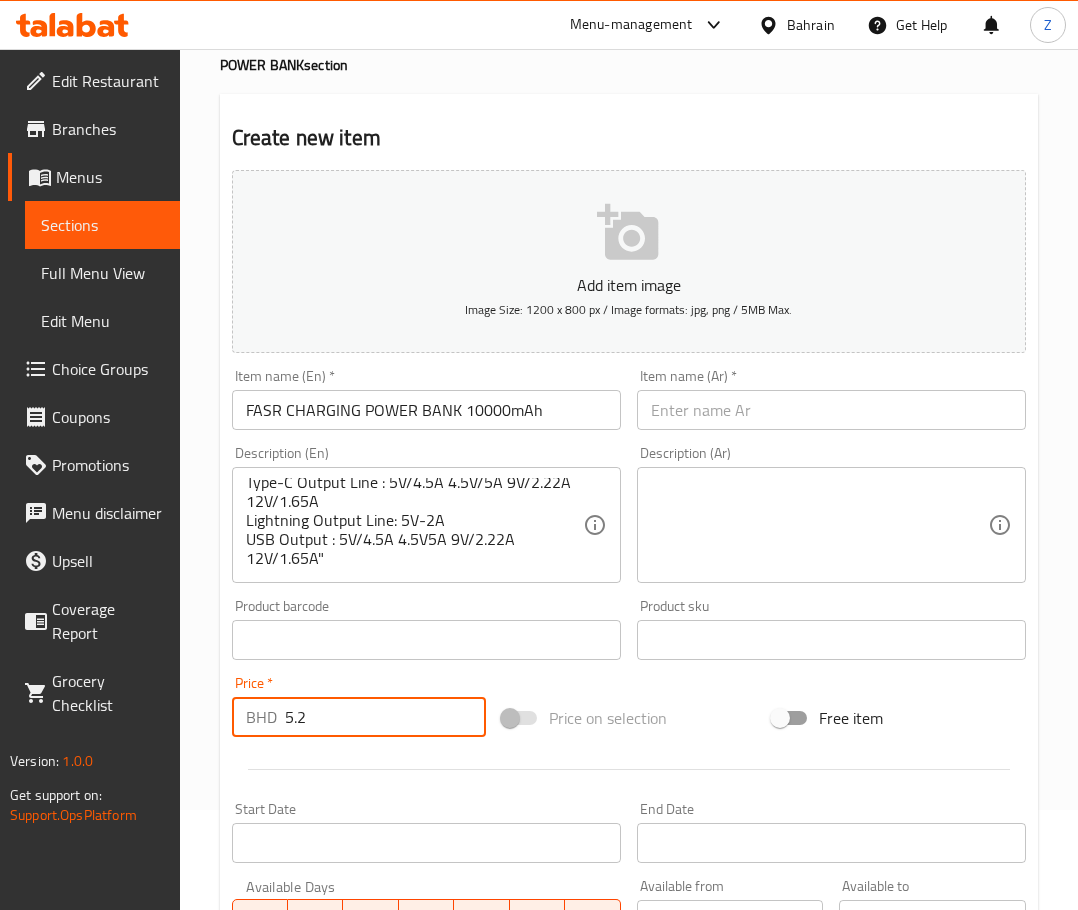 type on "5.2" 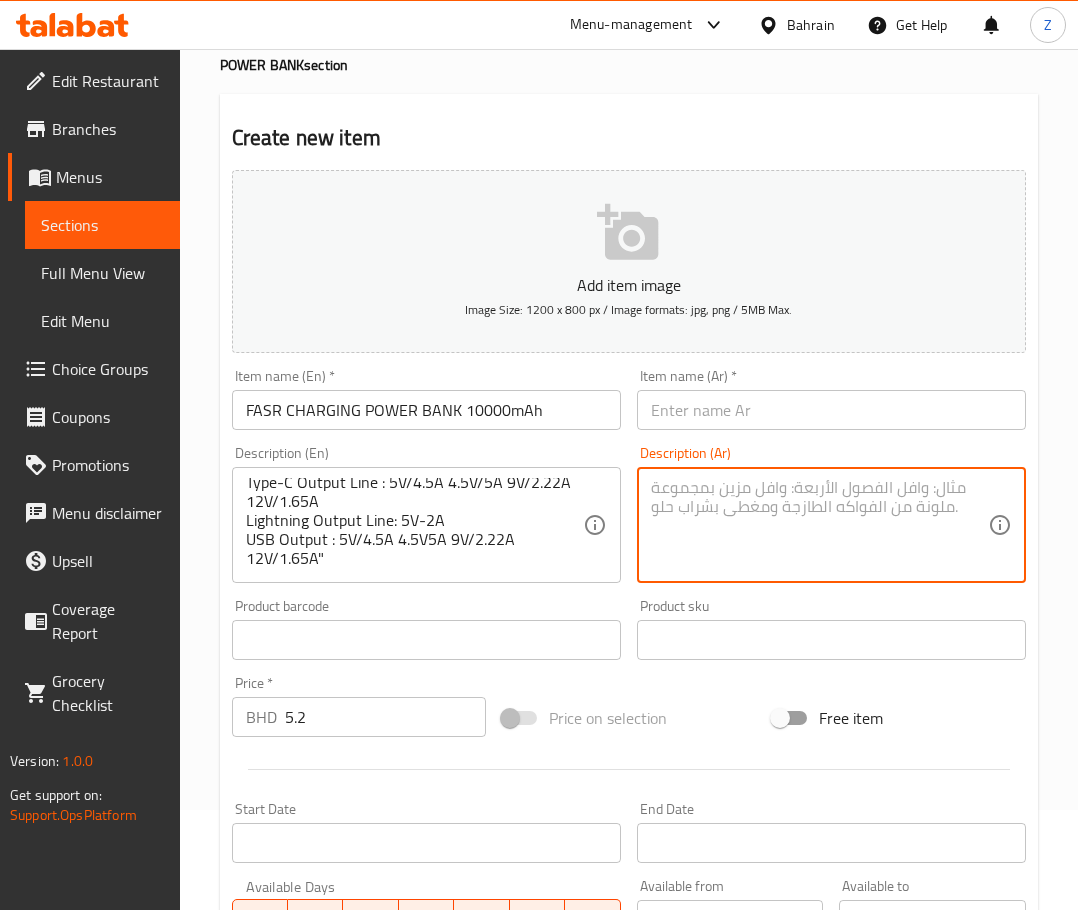click at bounding box center (819, 525) 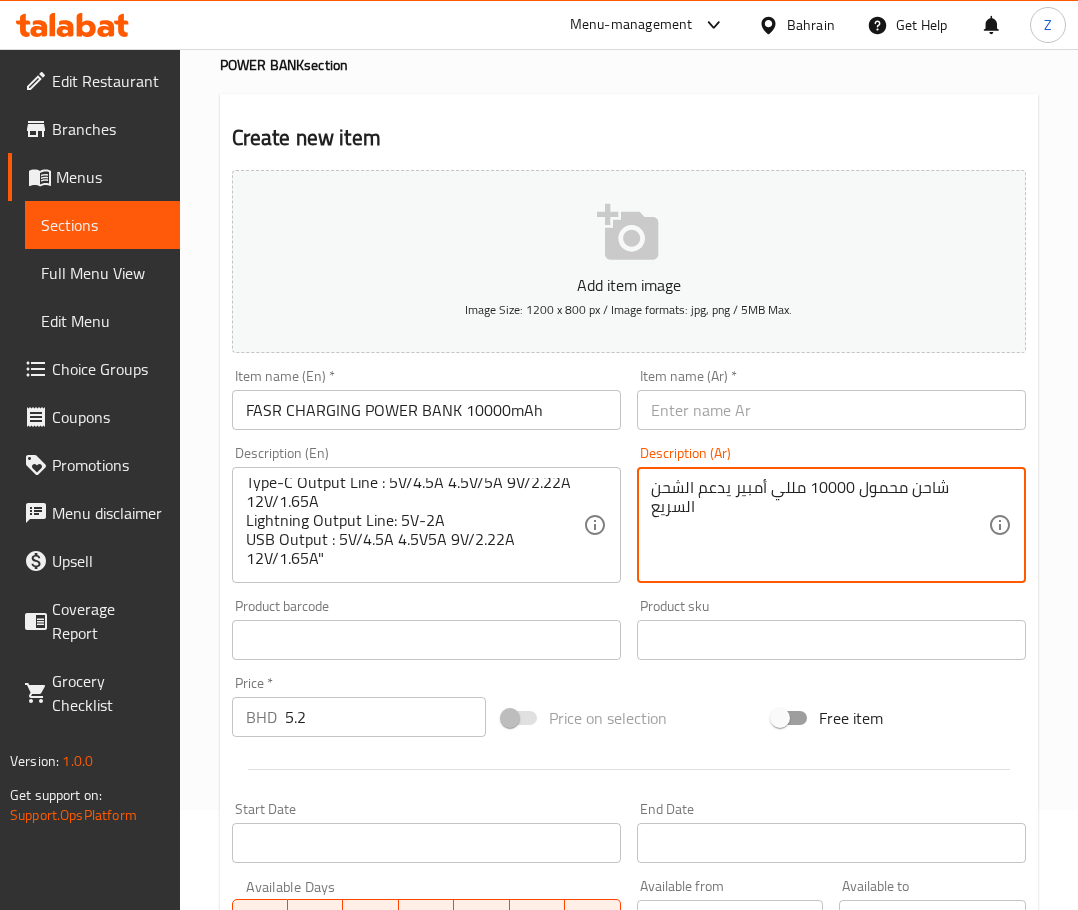 drag, startPoint x: 735, startPoint y: 512, endPoint x: 732, endPoint y: 467, distance: 45.099888 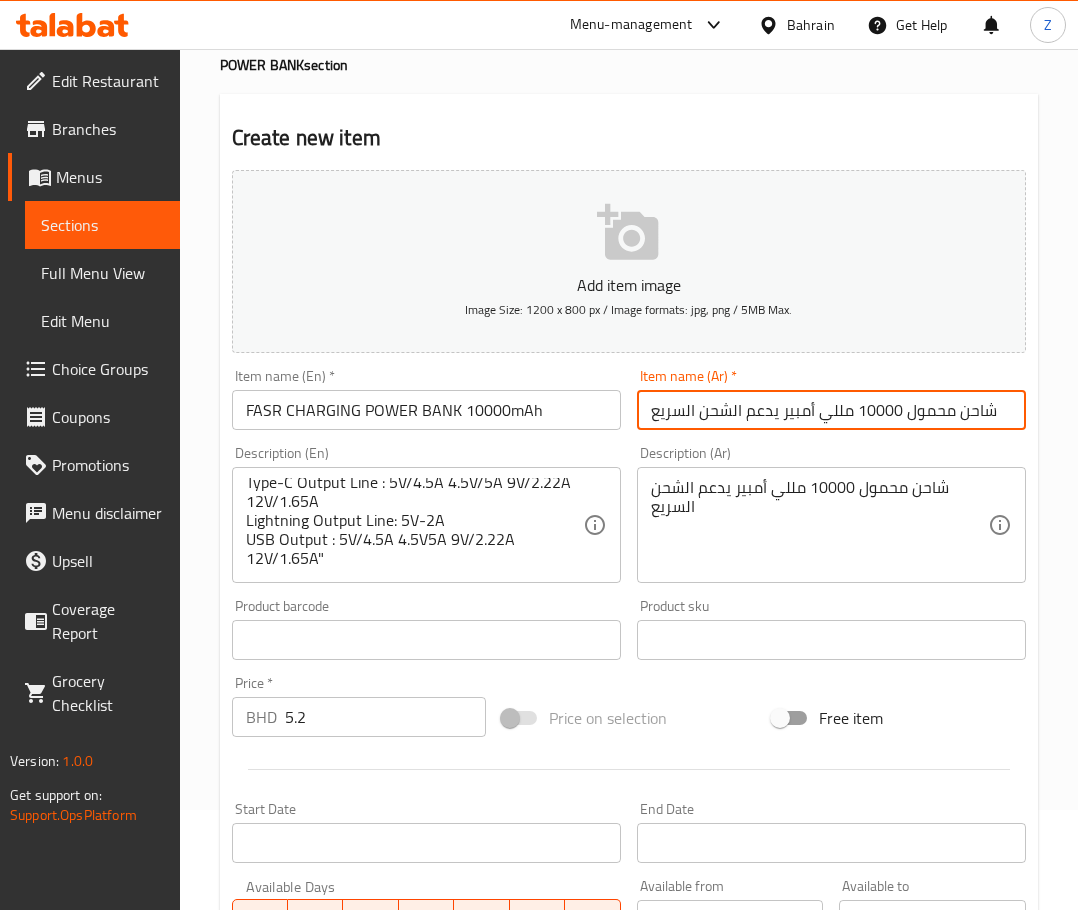 type on "شاحن محمول 10000 مللي أمبير يدعم الشحن السريع" 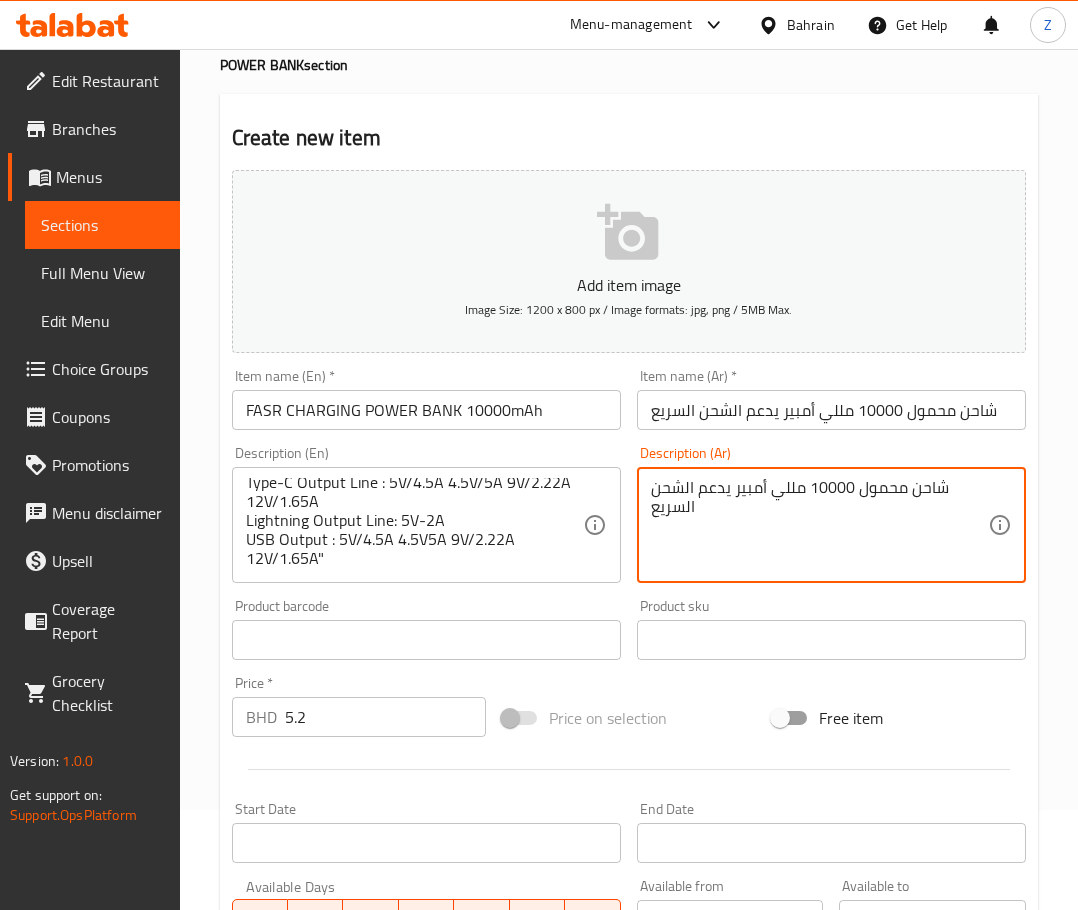 click on "شاحن محمول 10000 مللي أمبير يدعم الشحن السريع" at bounding box center (819, 525) 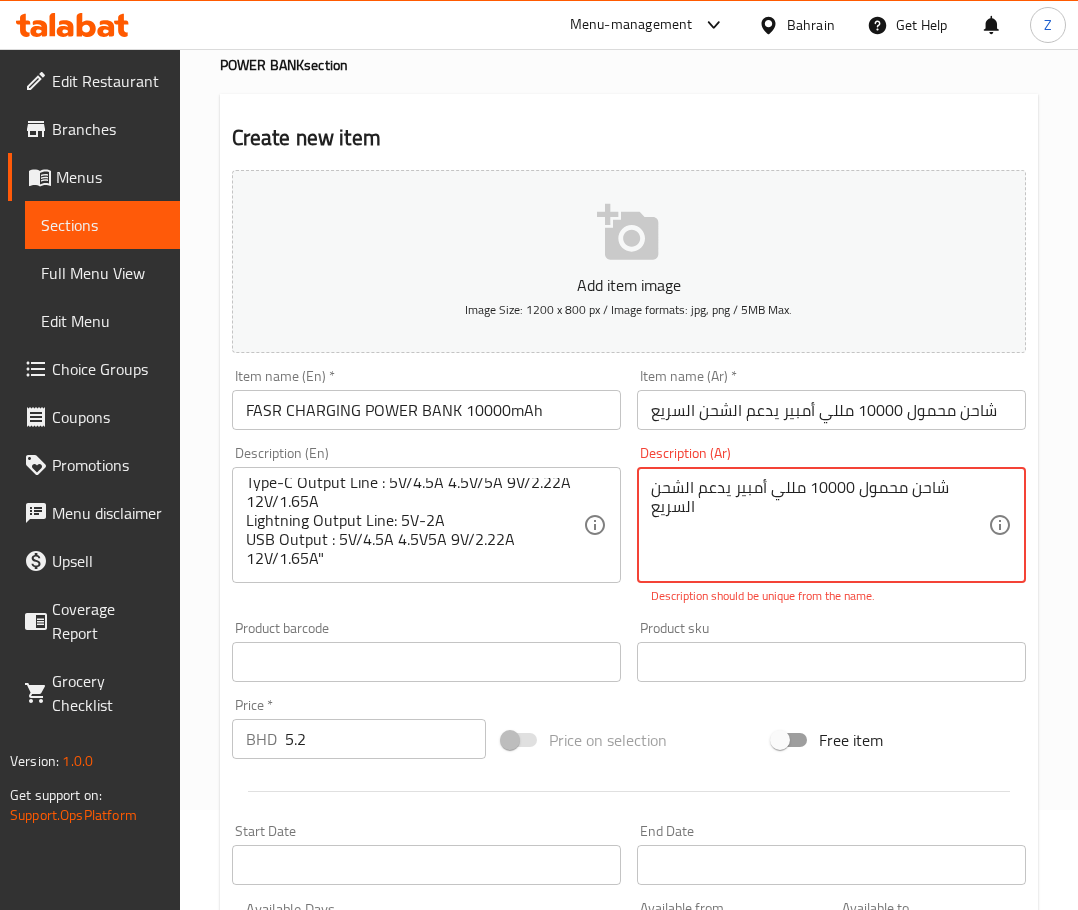 drag, startPoint x: 708, startPoint y: 552, endPoint x: 935, endPoint y: 461, distance: 244.56084 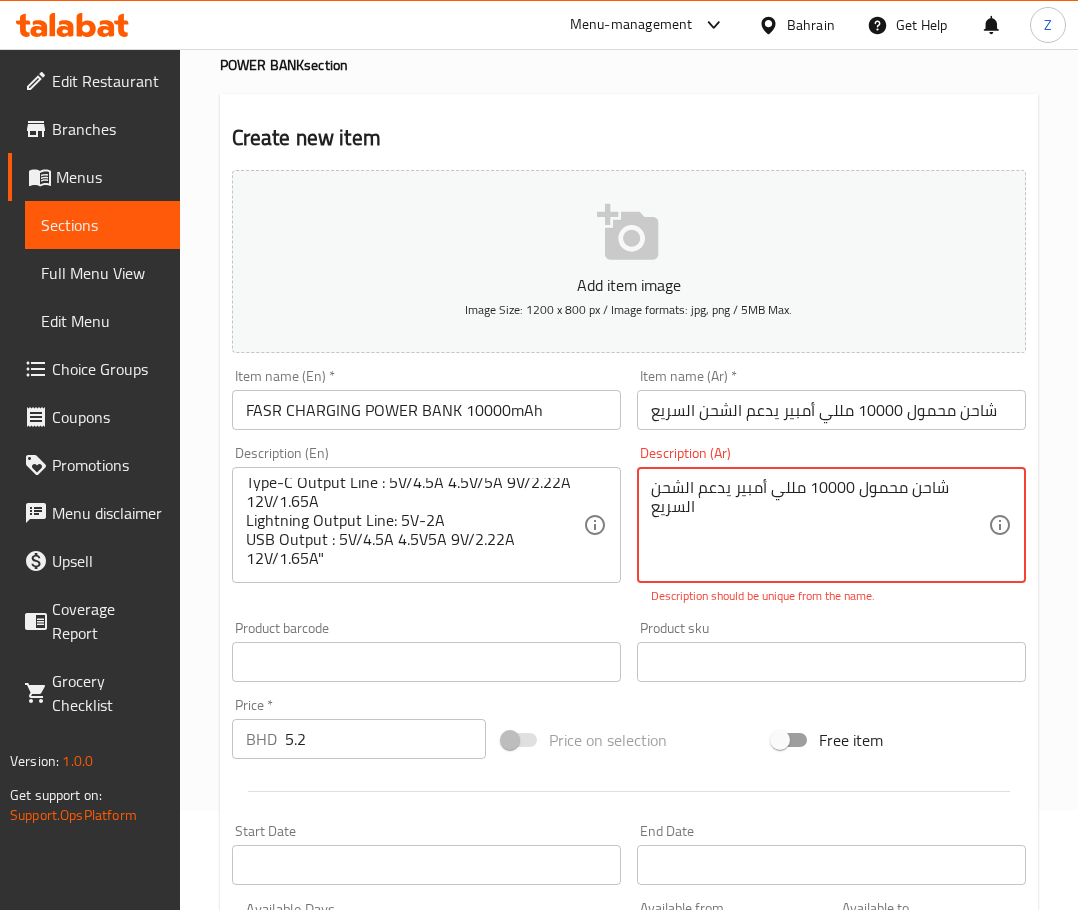 click on "Description (Ar) شاحن محمول 10000 مللي أمبير يدعم الشحن السريع  Description (Ar) Description should be unique from the name." at bounding box center (831, 525) 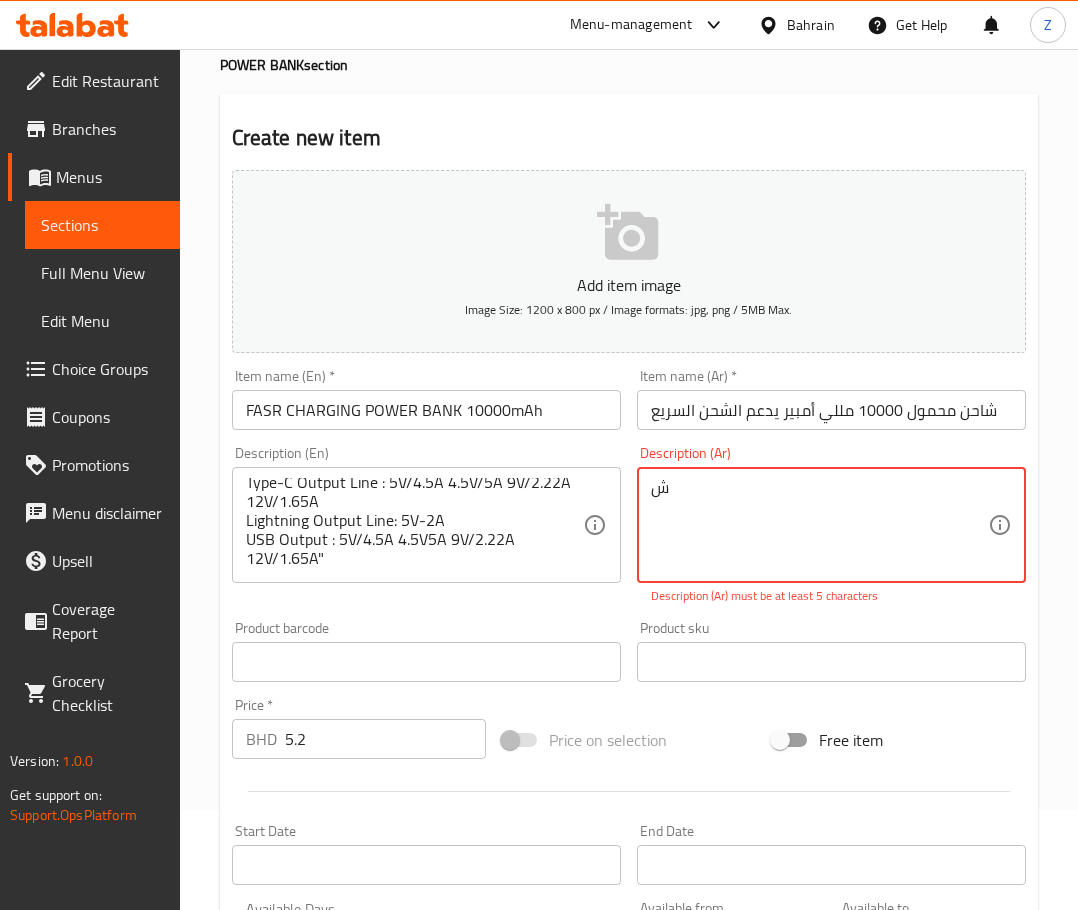 click on "ش" at bounding box center (819, 525) 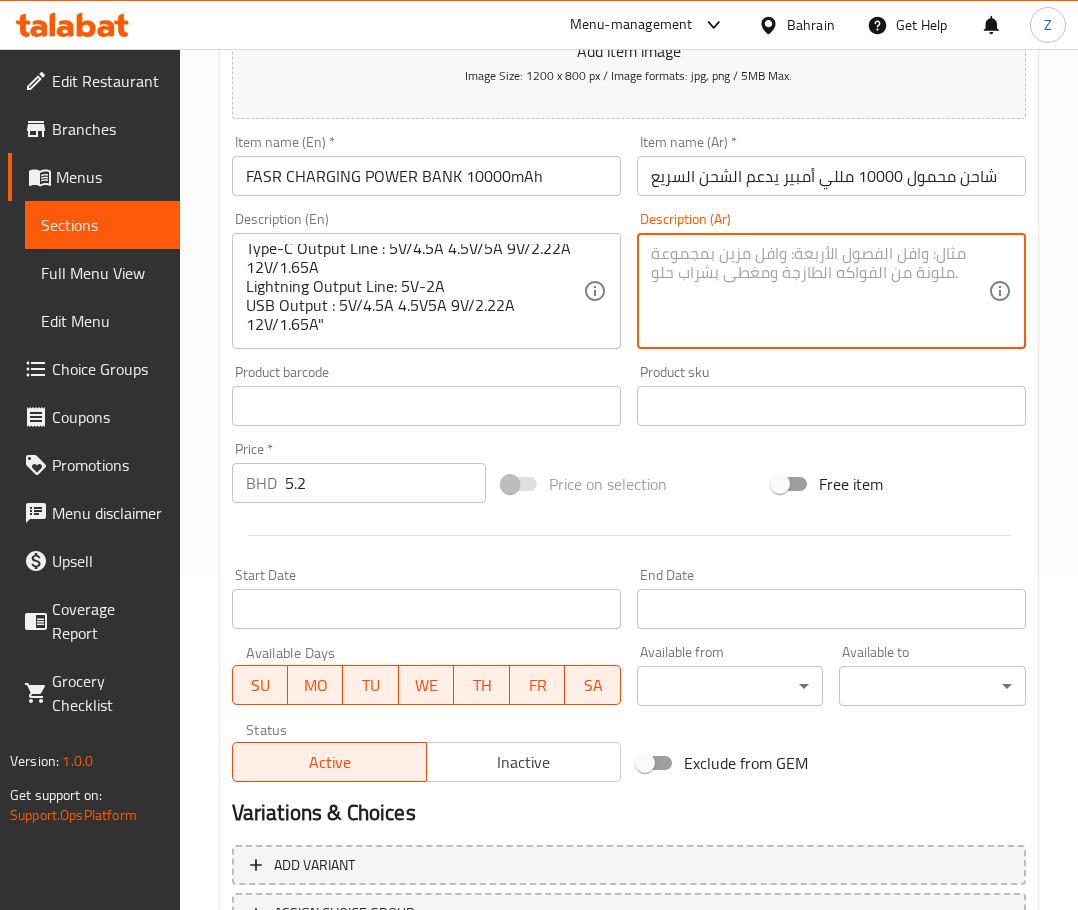 scroll, scrollTop: 503, scrollLeft: 0, axis: vertical 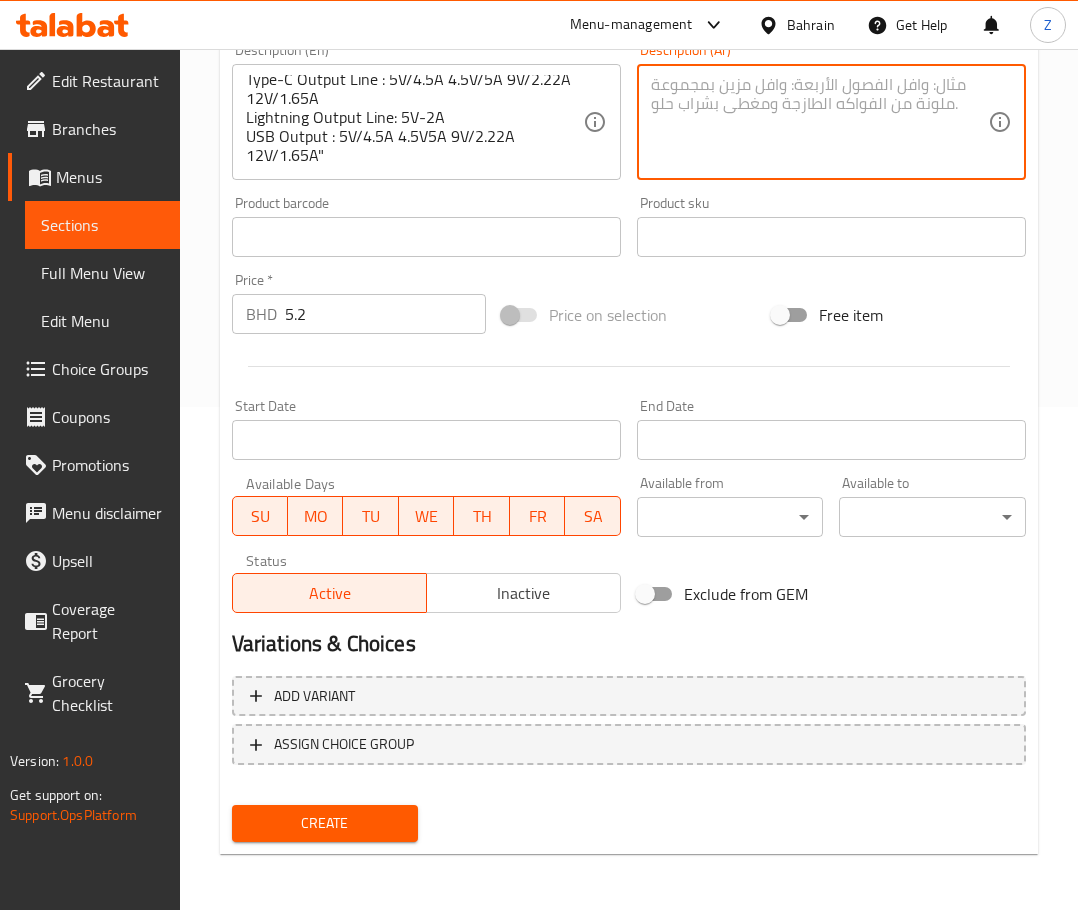type 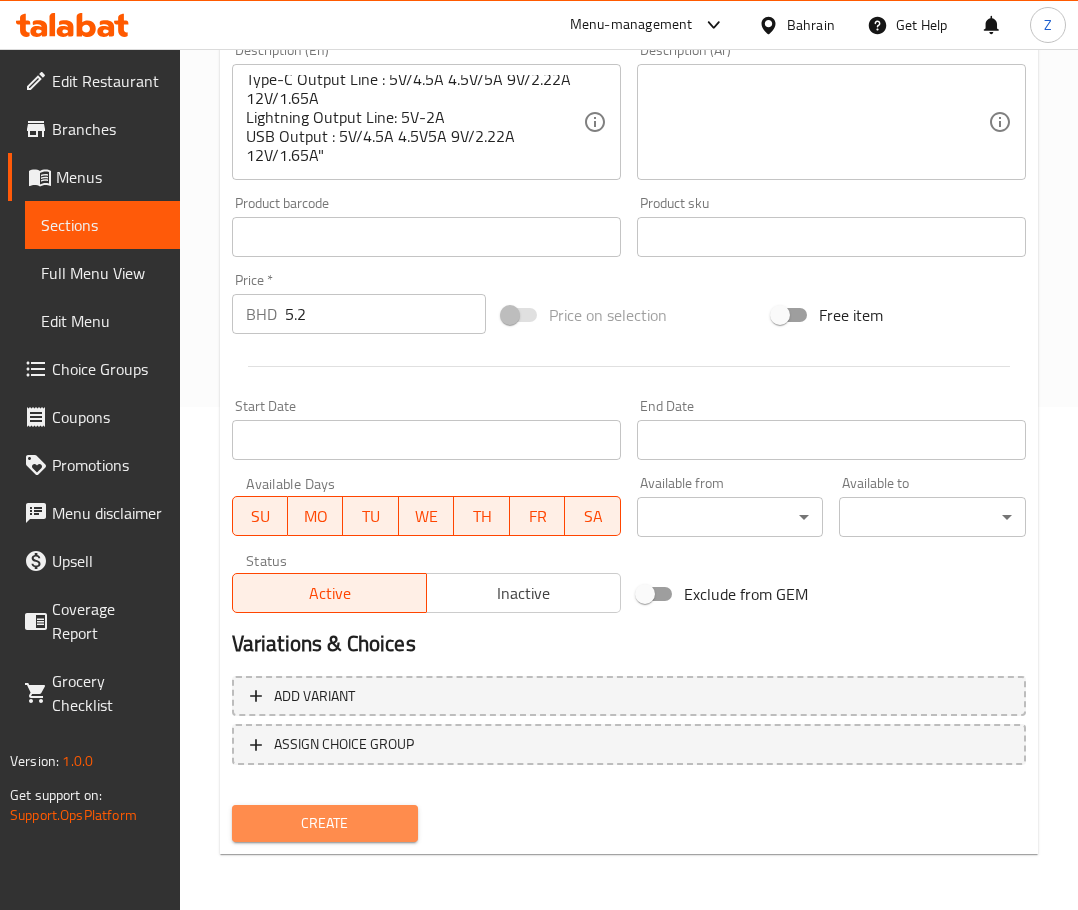 click on "Create" at bounding box center [325, 823] 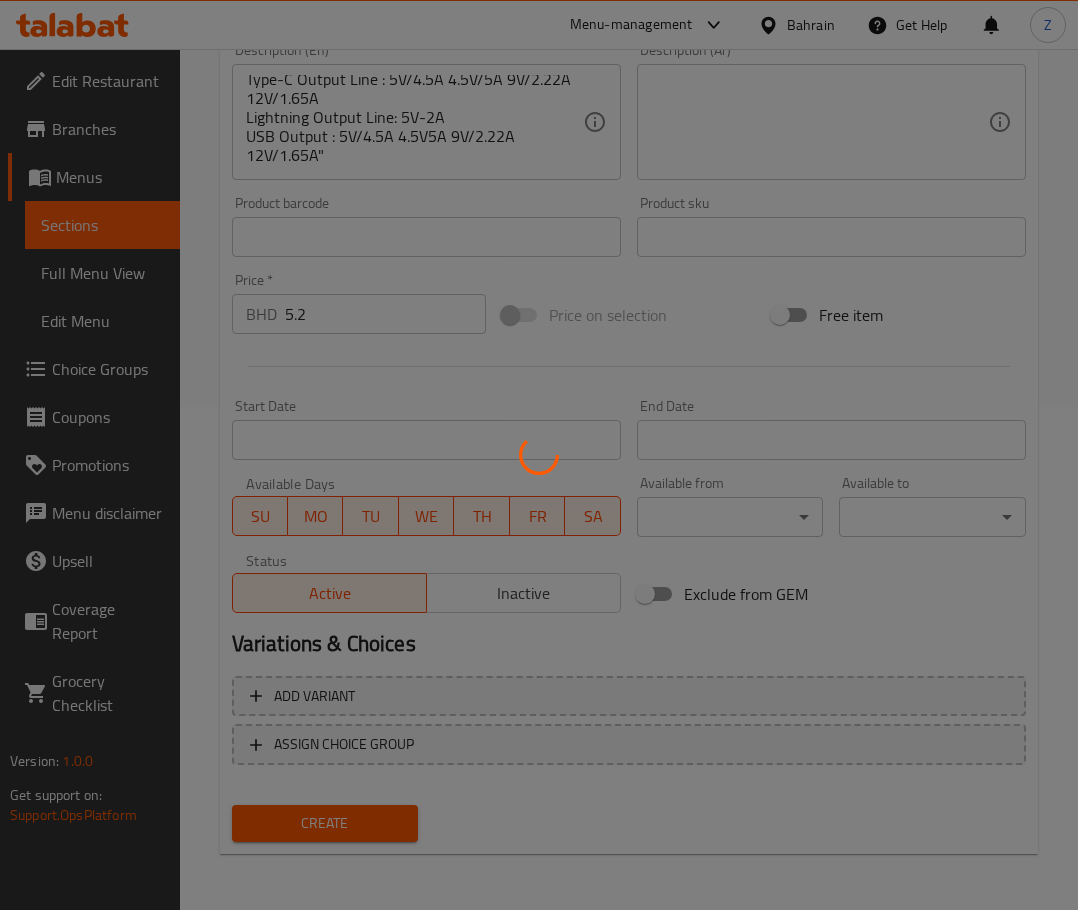 type 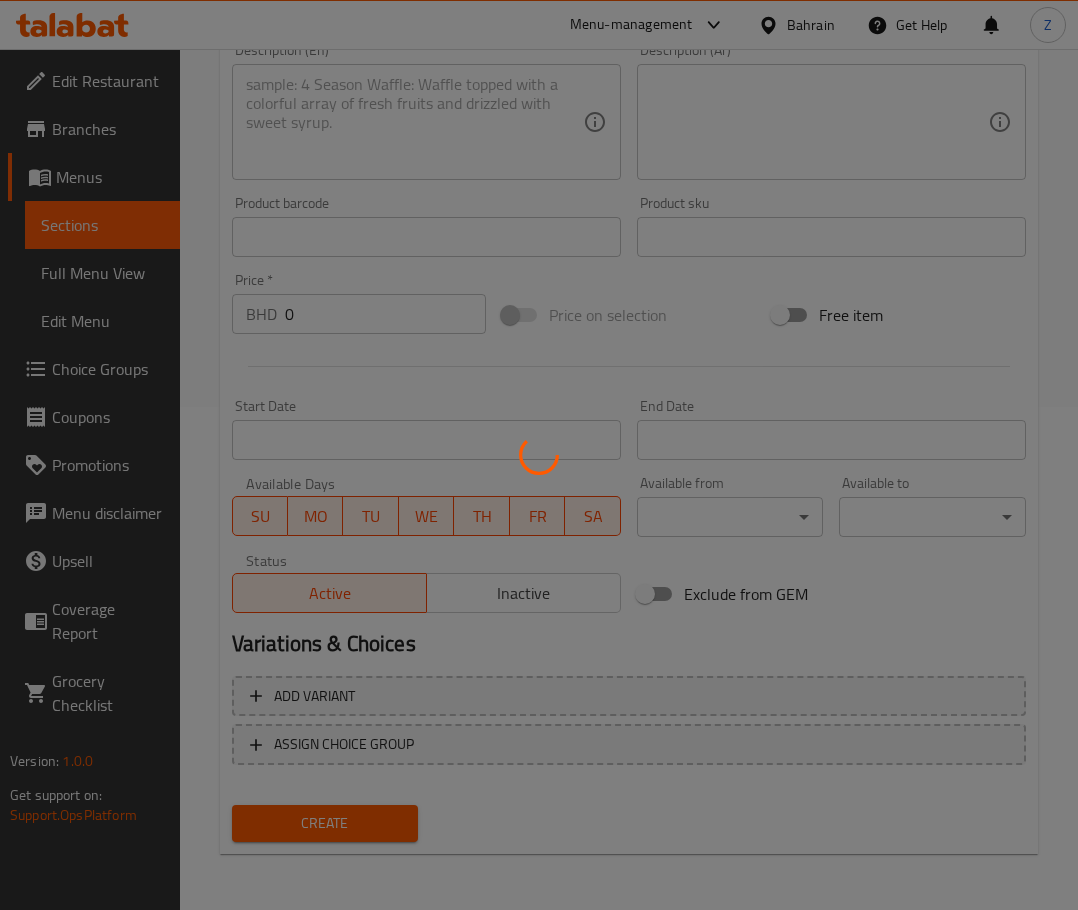 scroll, scrollTop: 0, scrollLeft: 0, axis: both 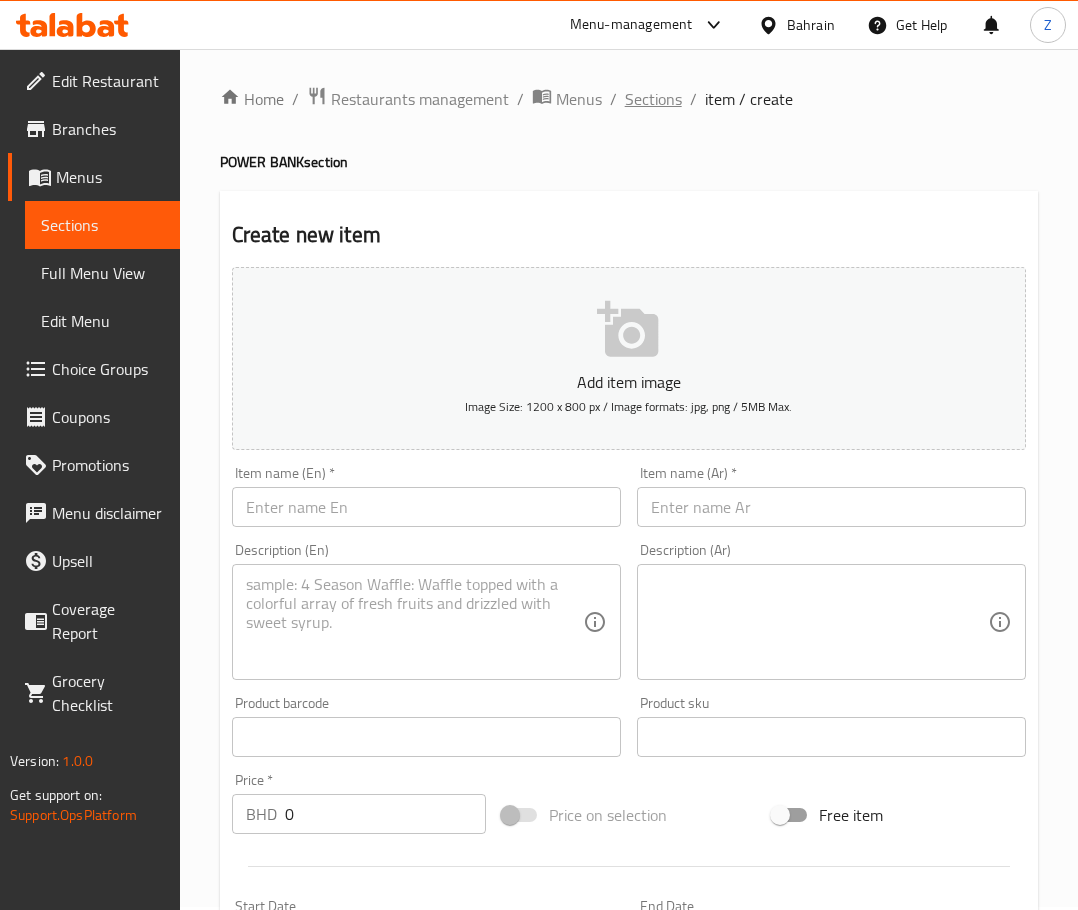 click on "Sections" at bounding box center (653, 99) 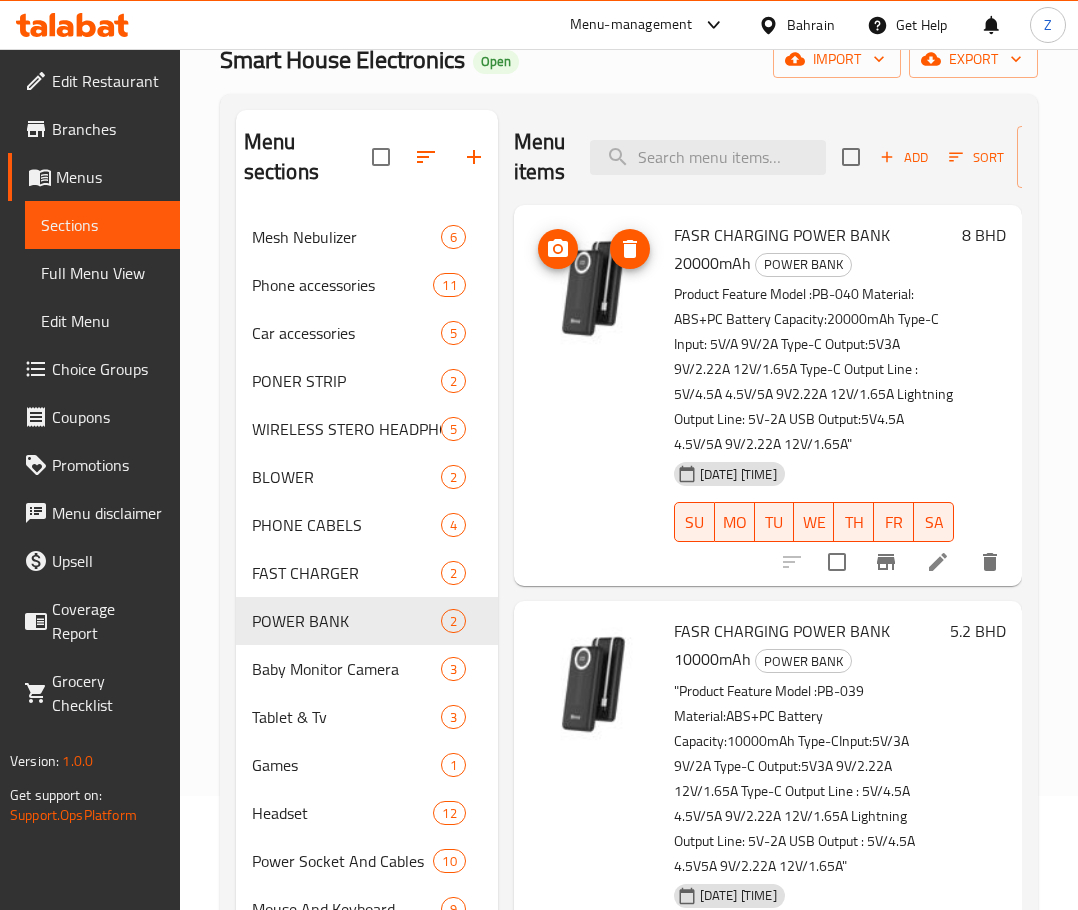 scroll, scrollTop: 0, scrollLeft: 0, axis: both 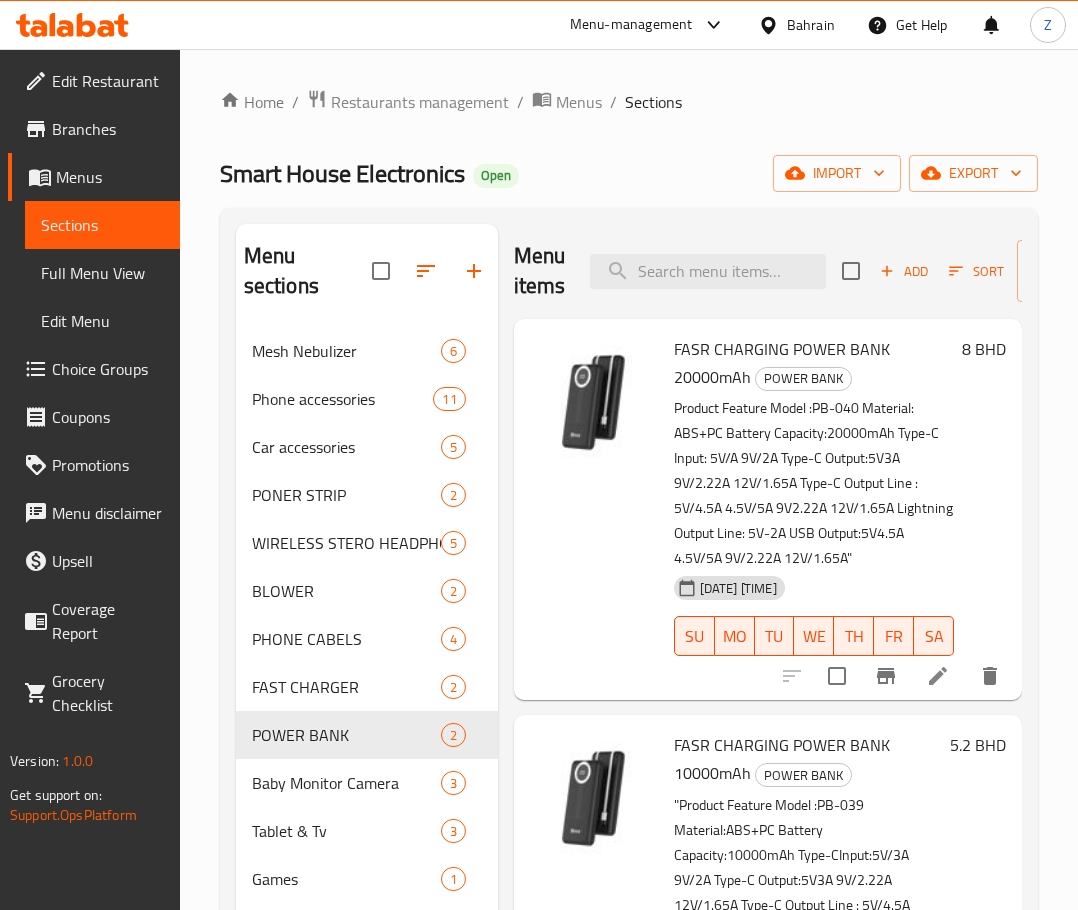 click 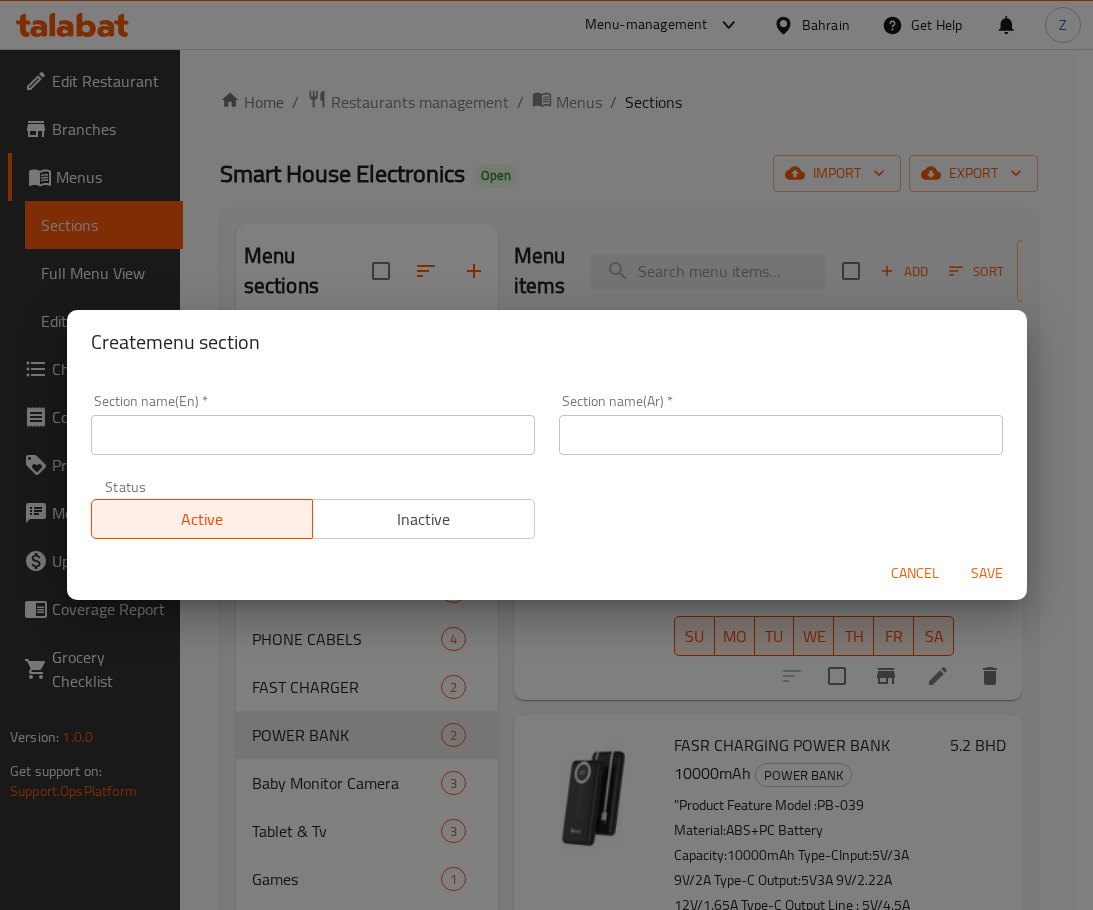 click at bounding box center (313, 435) 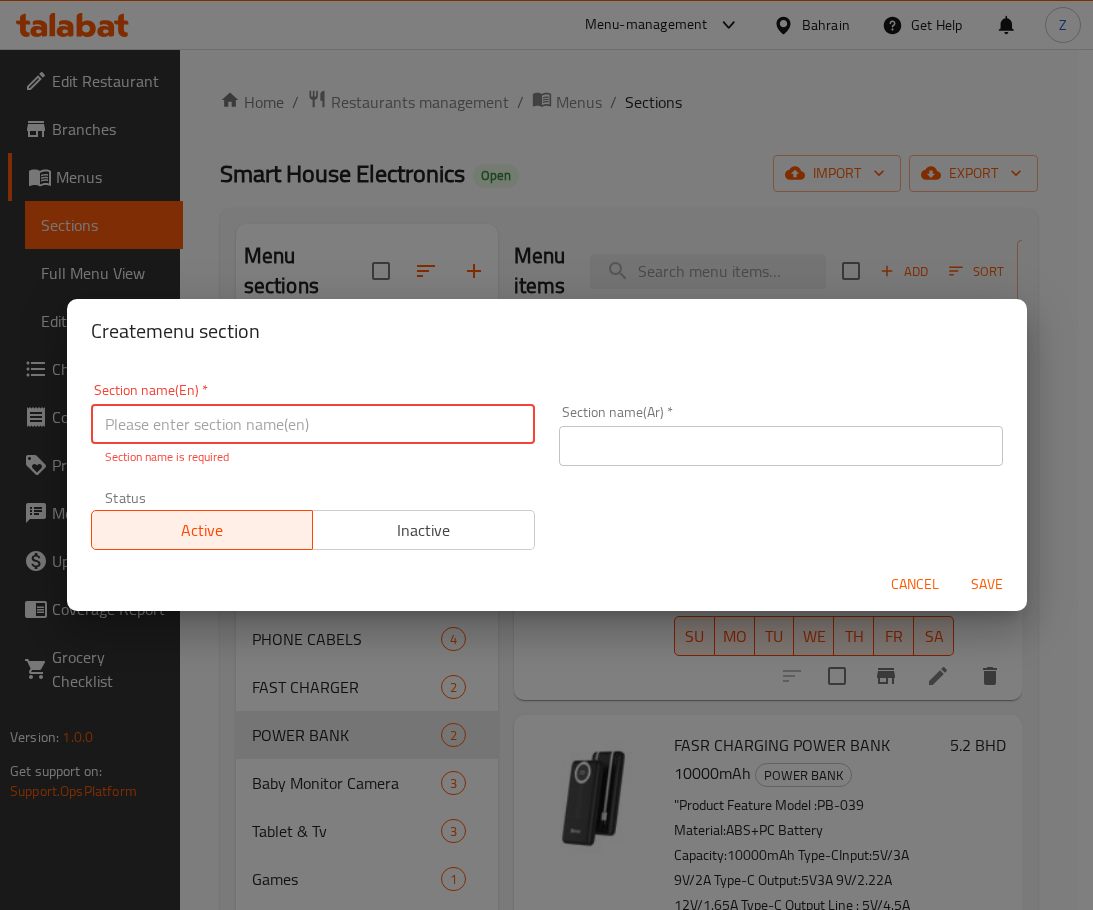 click at bounding box center (313, 424) 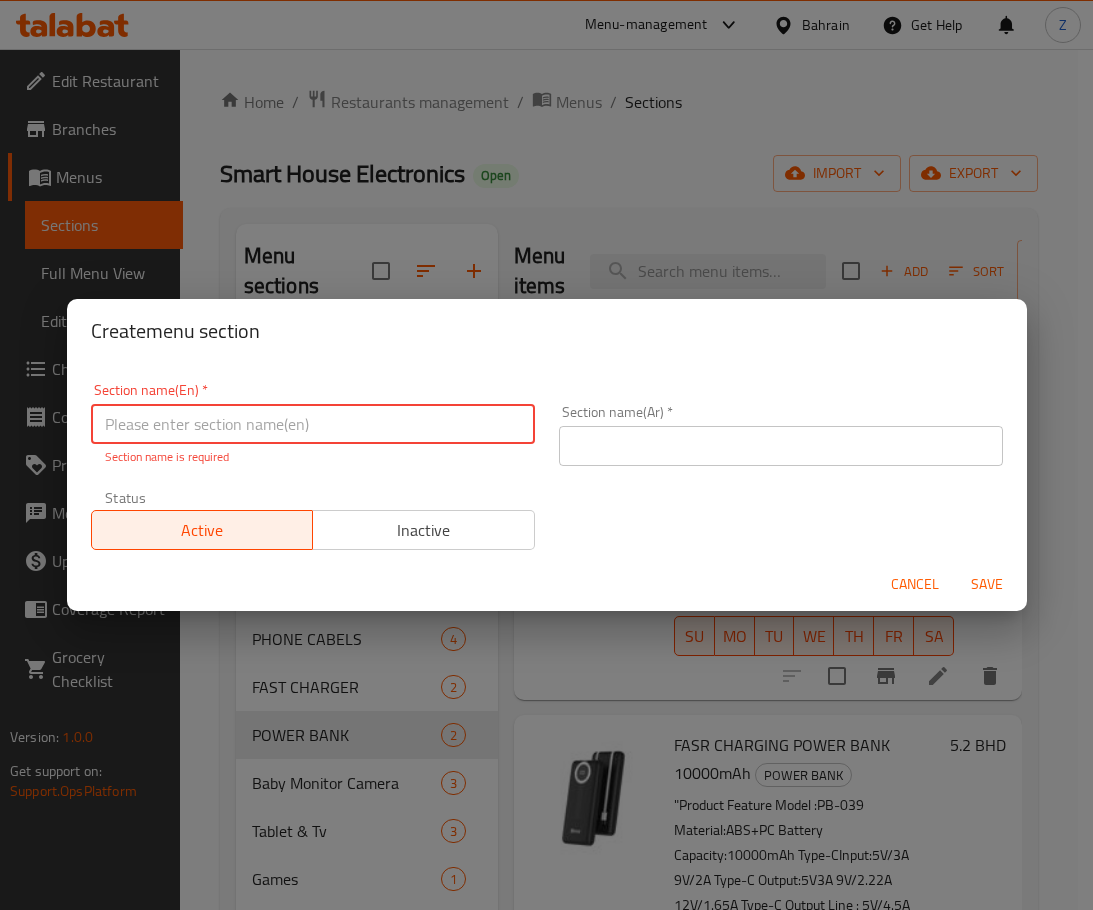 paste on "OTG USB" 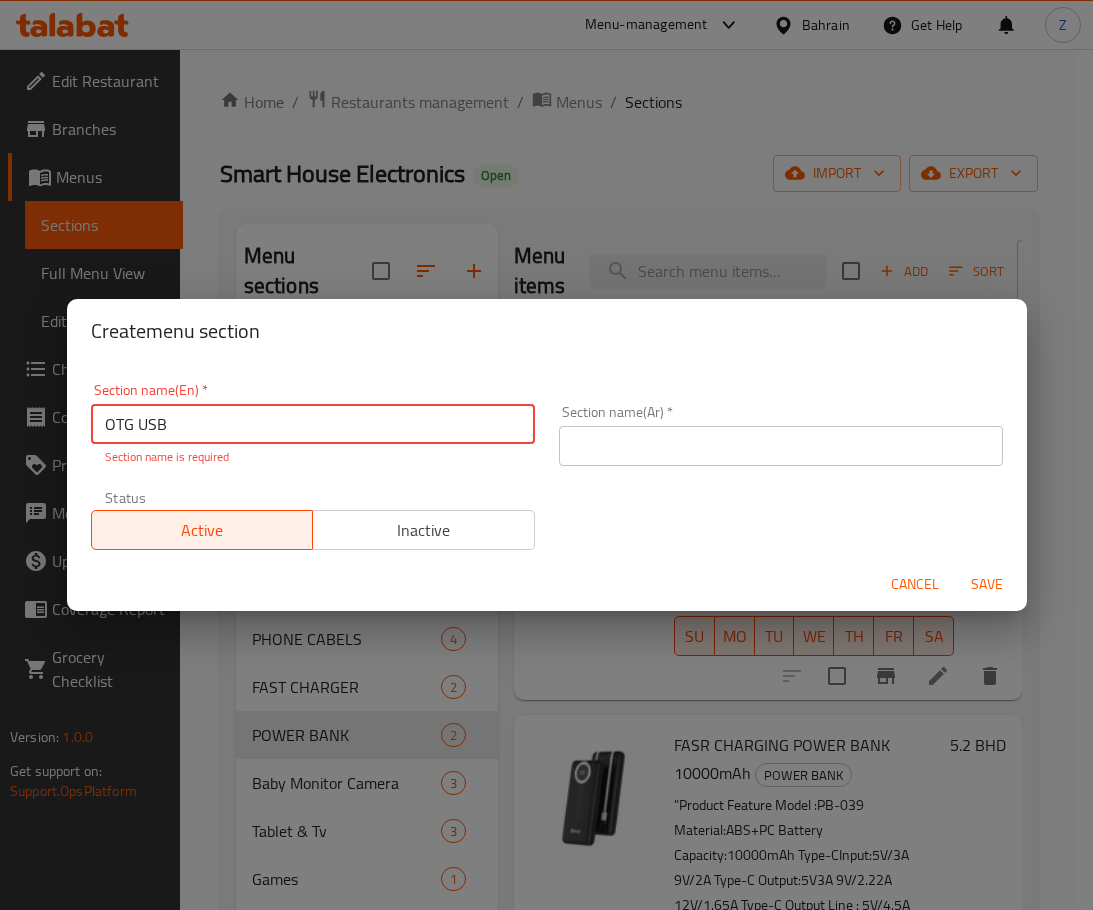 type on "OTG USB" 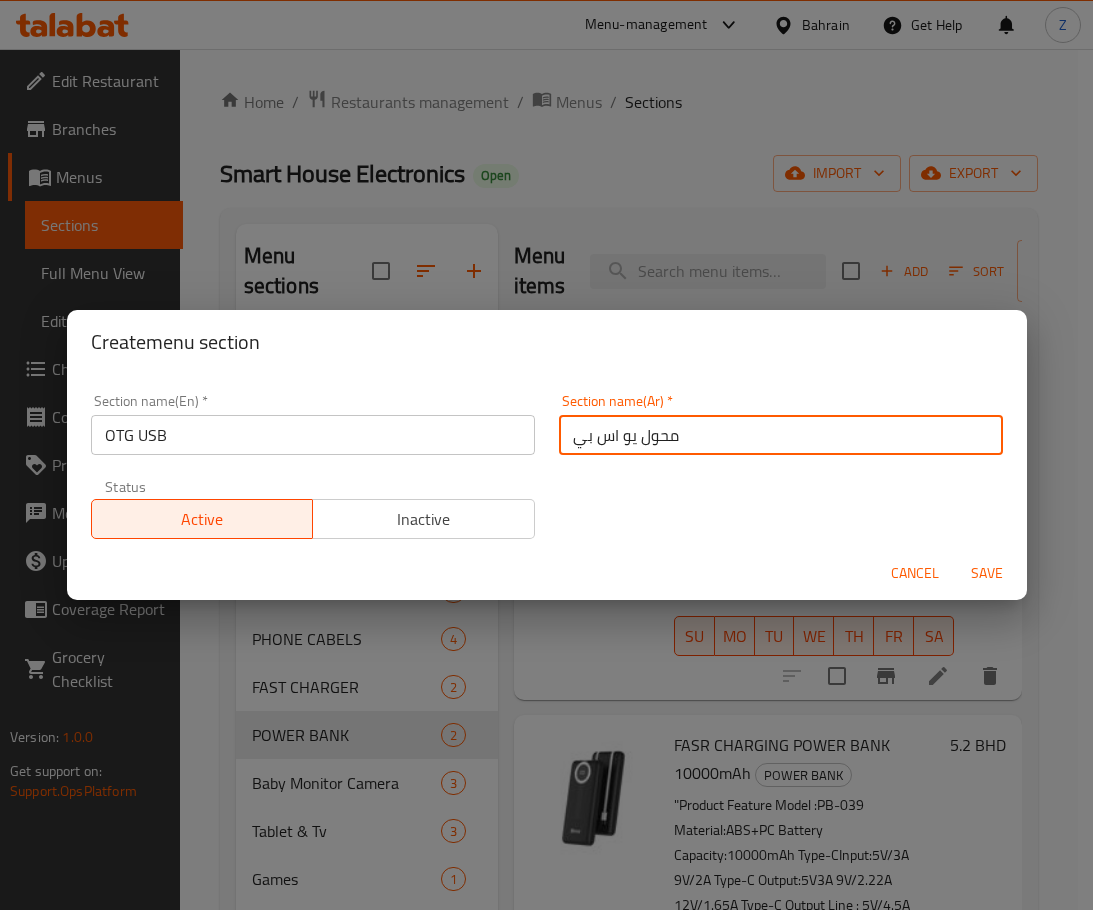 type on "محول يو اس بي" 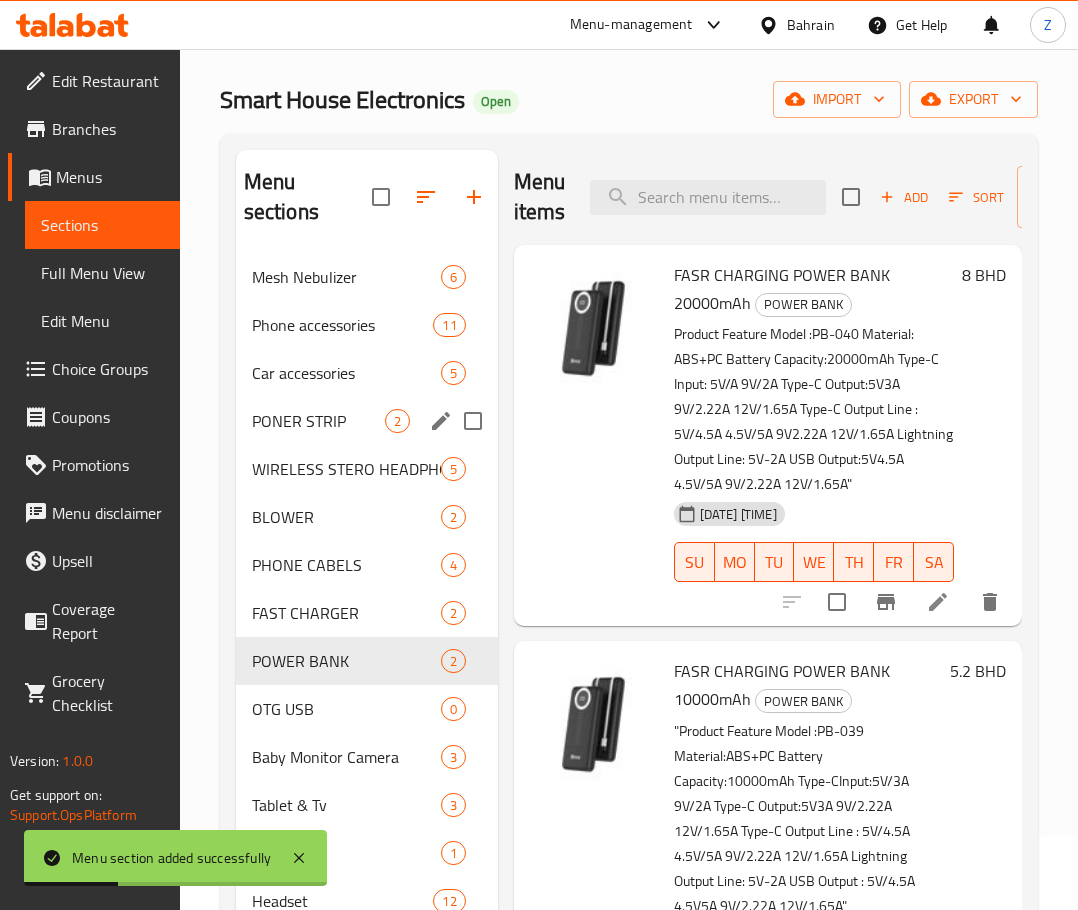 scroll, scrollTop: 300, scrollLeft: 0, axis: vertical 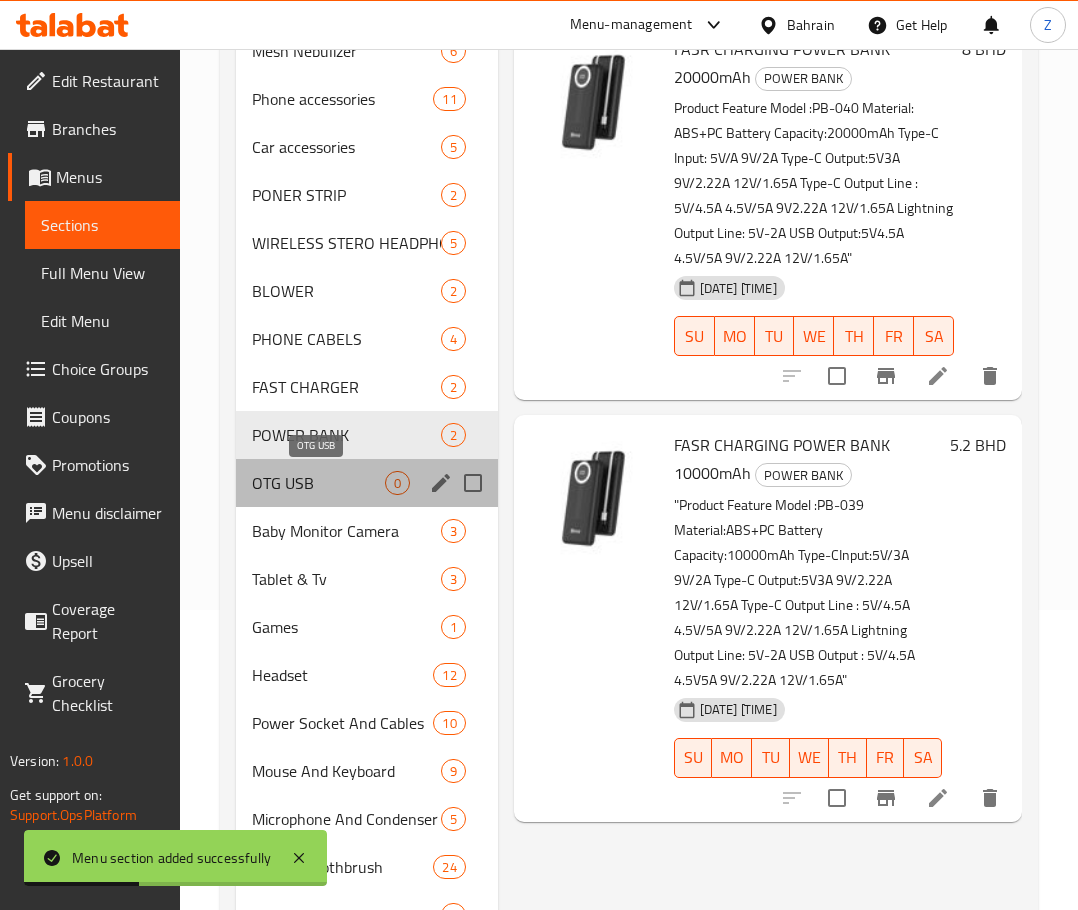 click on "OTG USB" at bounding box center (318, 483) 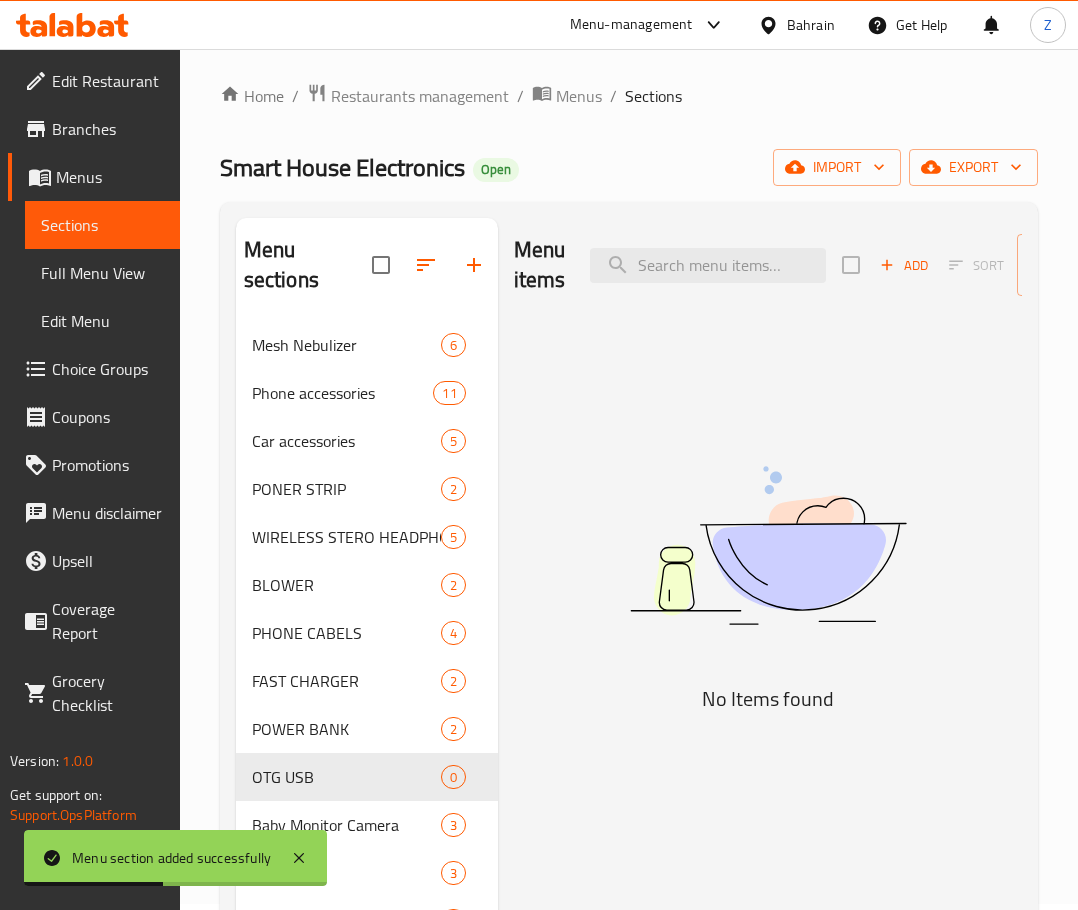 scroll, scrollTop: 0, scrollLeft: 0, axis: both 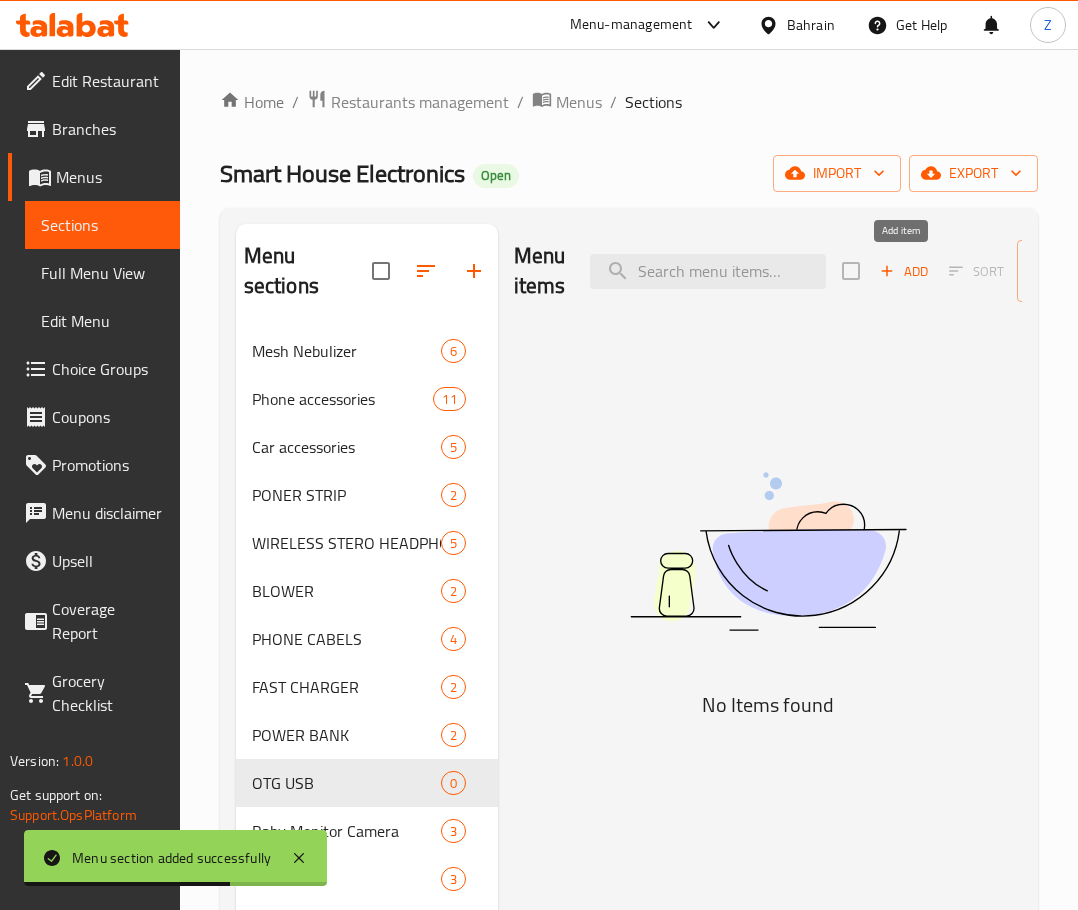 click on "Add" at bounding box center [904, 271] 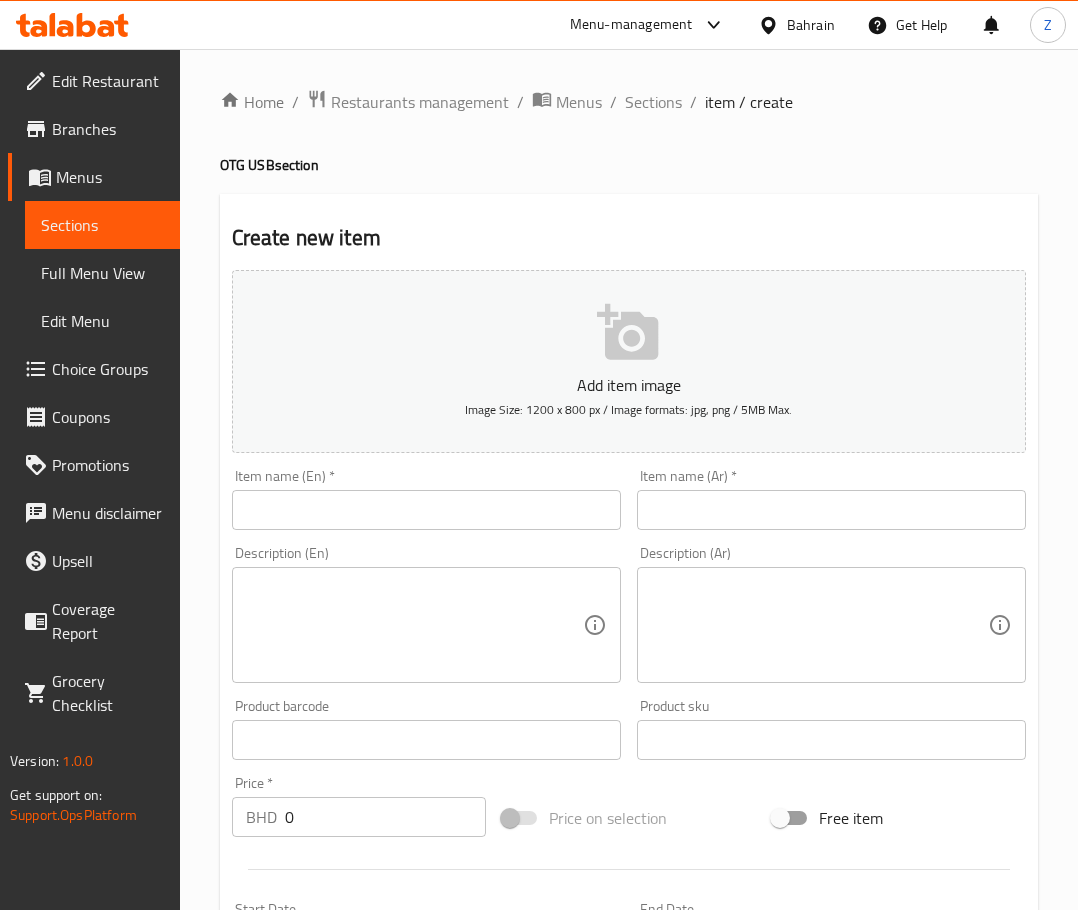 click at bounding box center (426, 510) 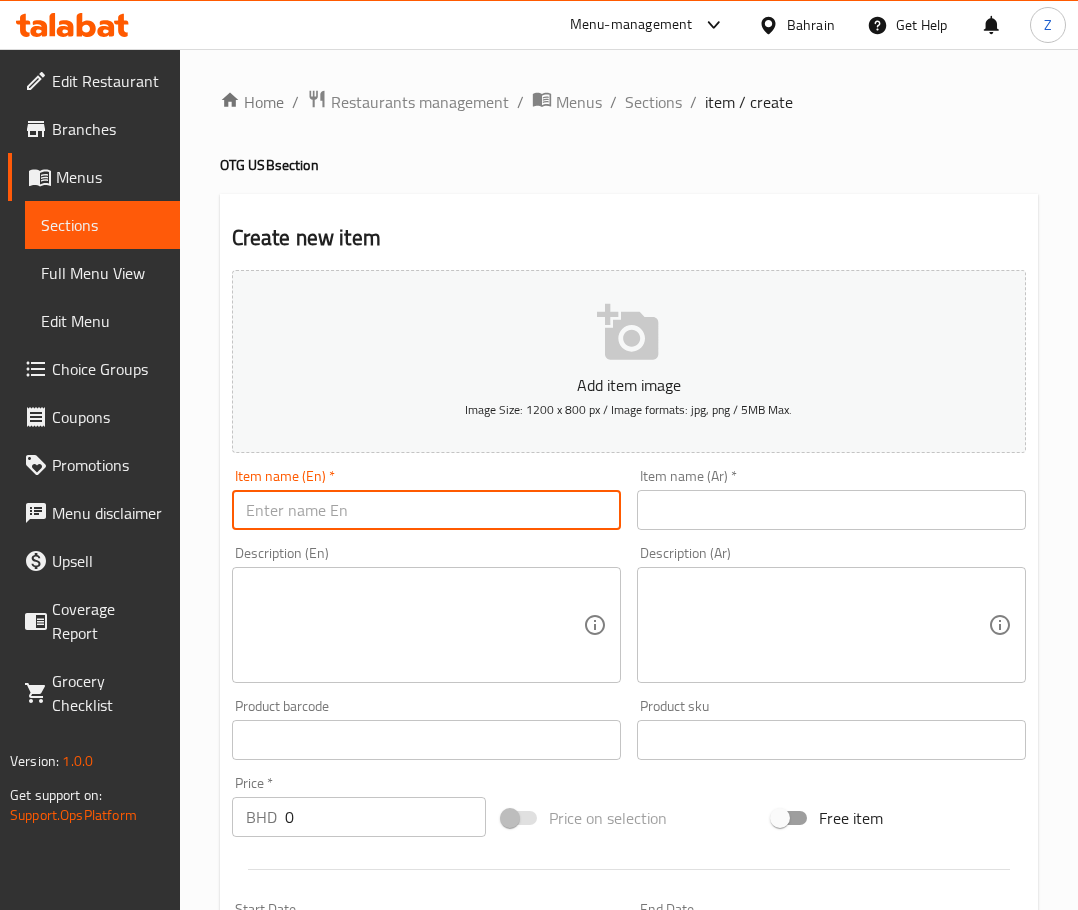paste on "BIVA LIGHTNING TO USB 3.0" 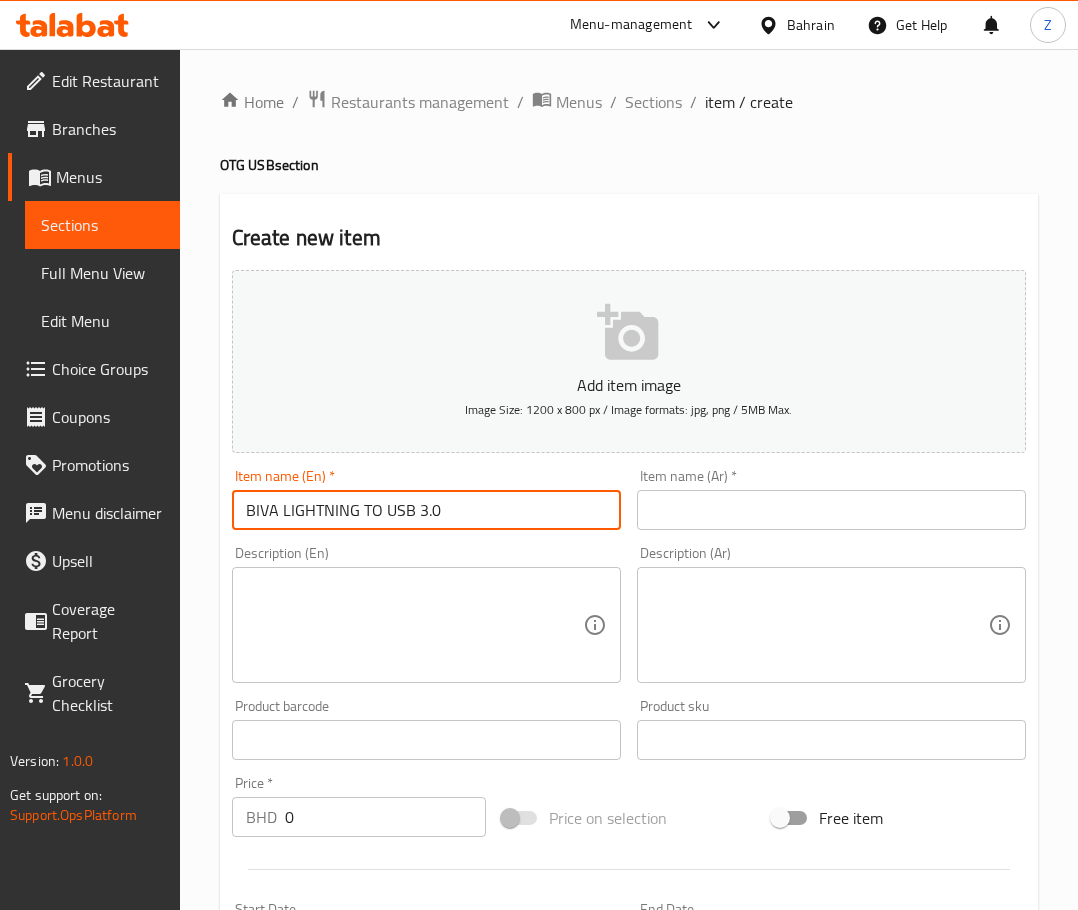 type on "BIVA LIGHTNING TO USB 3.0" 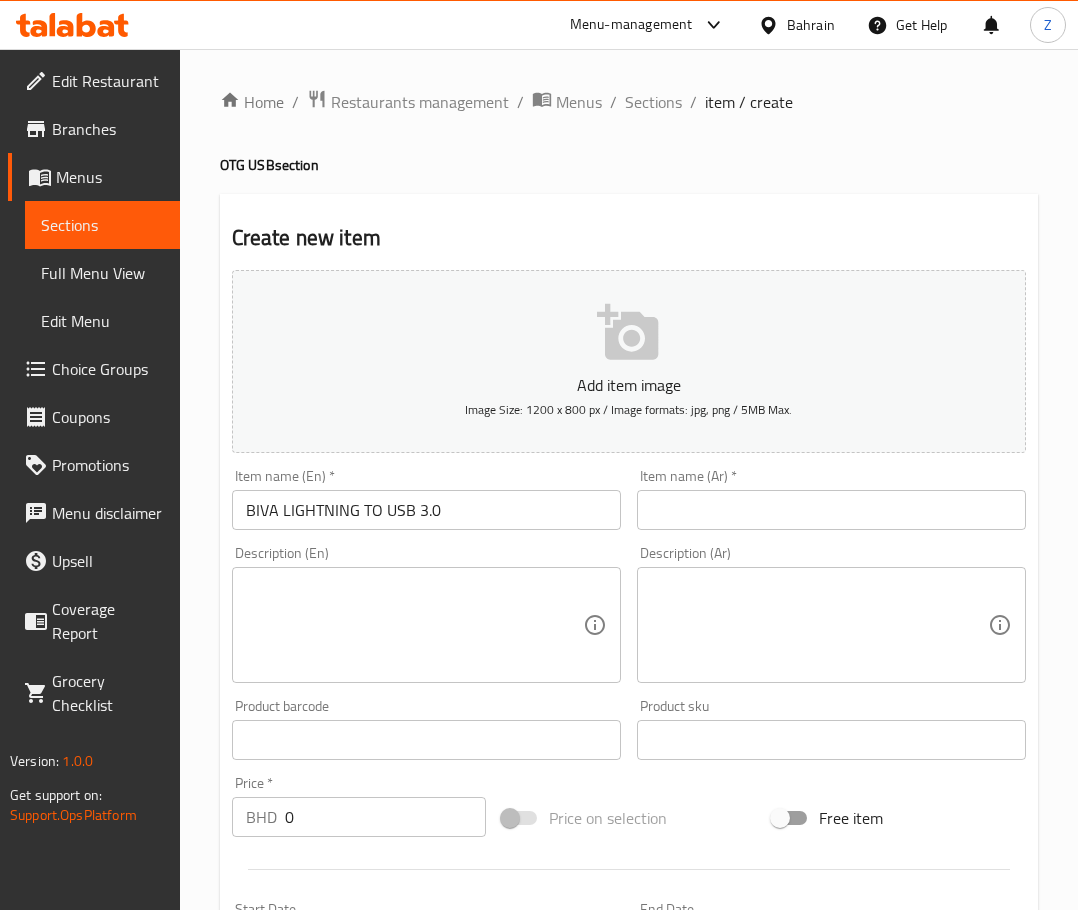 click at bounding box center (414, 625) 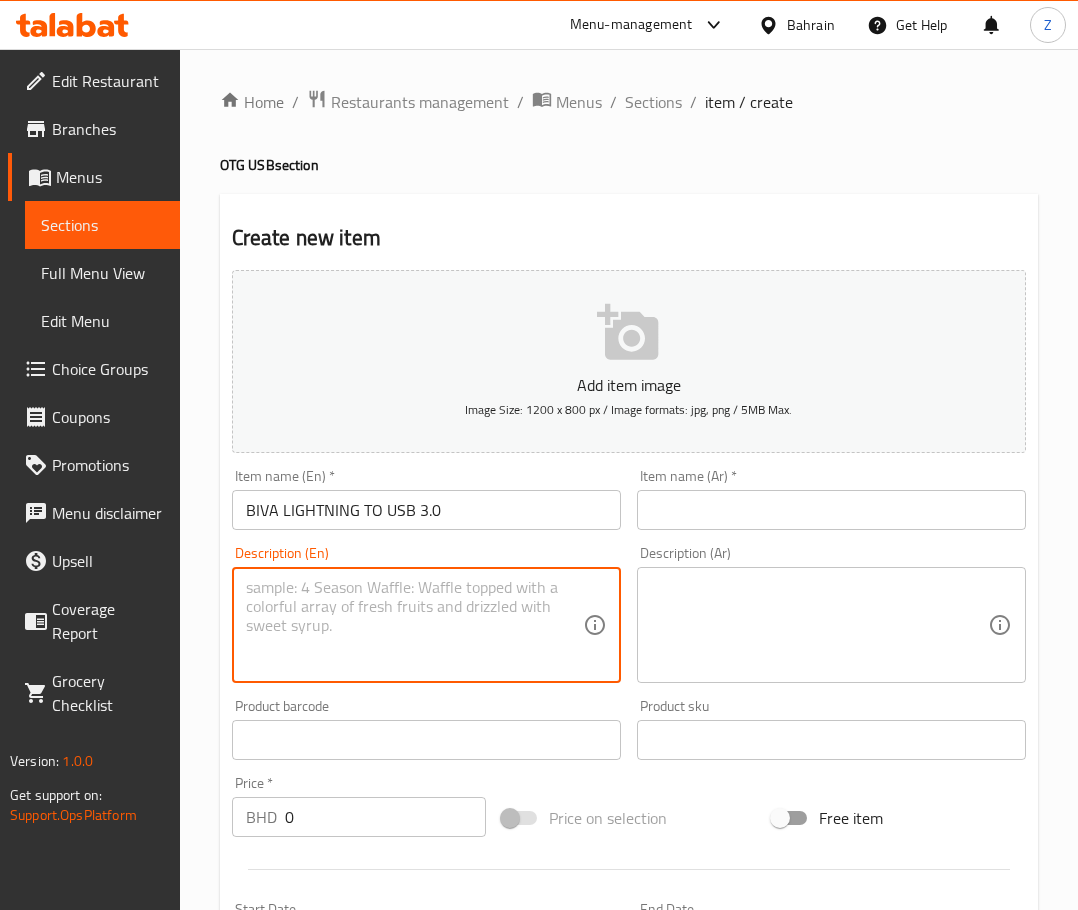 paste on "OTGs are actually converters that can convert a port to a connector. For example, this product converts a USB3.0 port to a Lightning connector. The differences between the ports and connectors used for Apple products have made it impossible to connect some products to them; this problem can be easily solved with the Biwa OTG-03 converter." 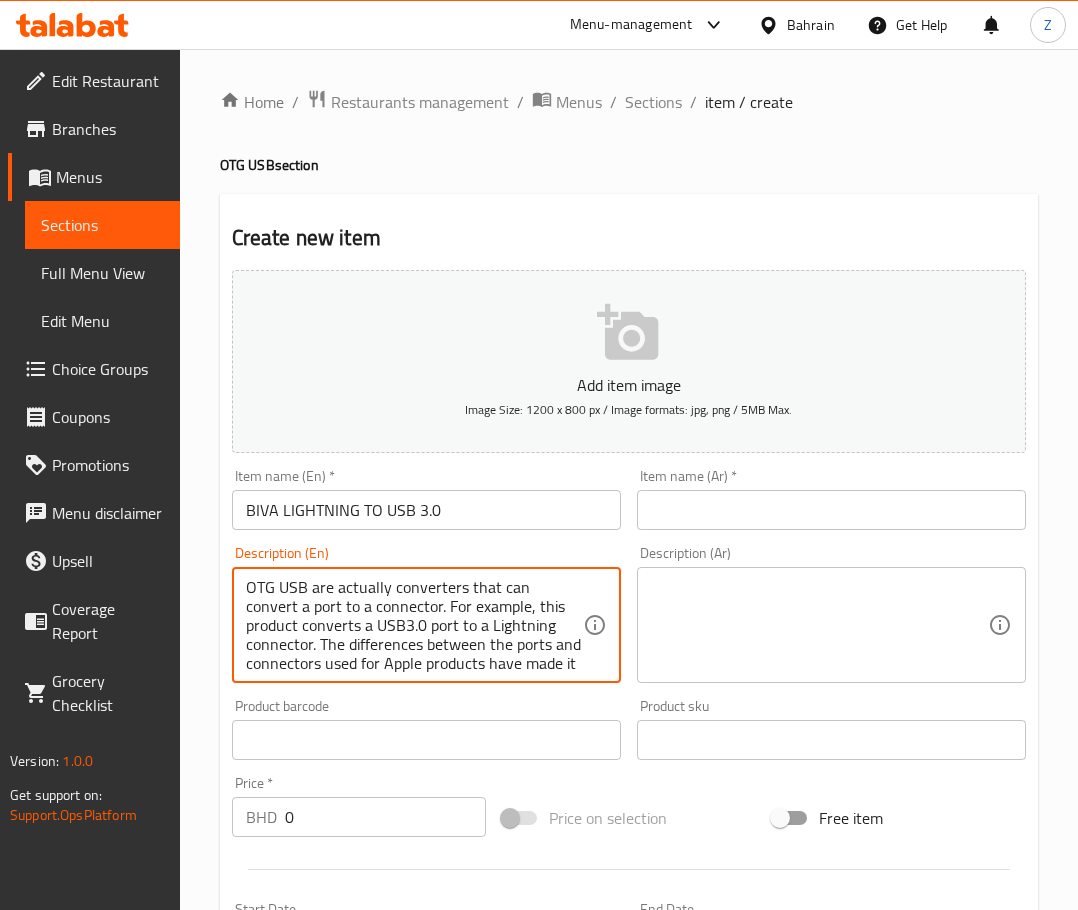 scroll, scrollTop: 62, scrollLeft: 0, axis: vertical 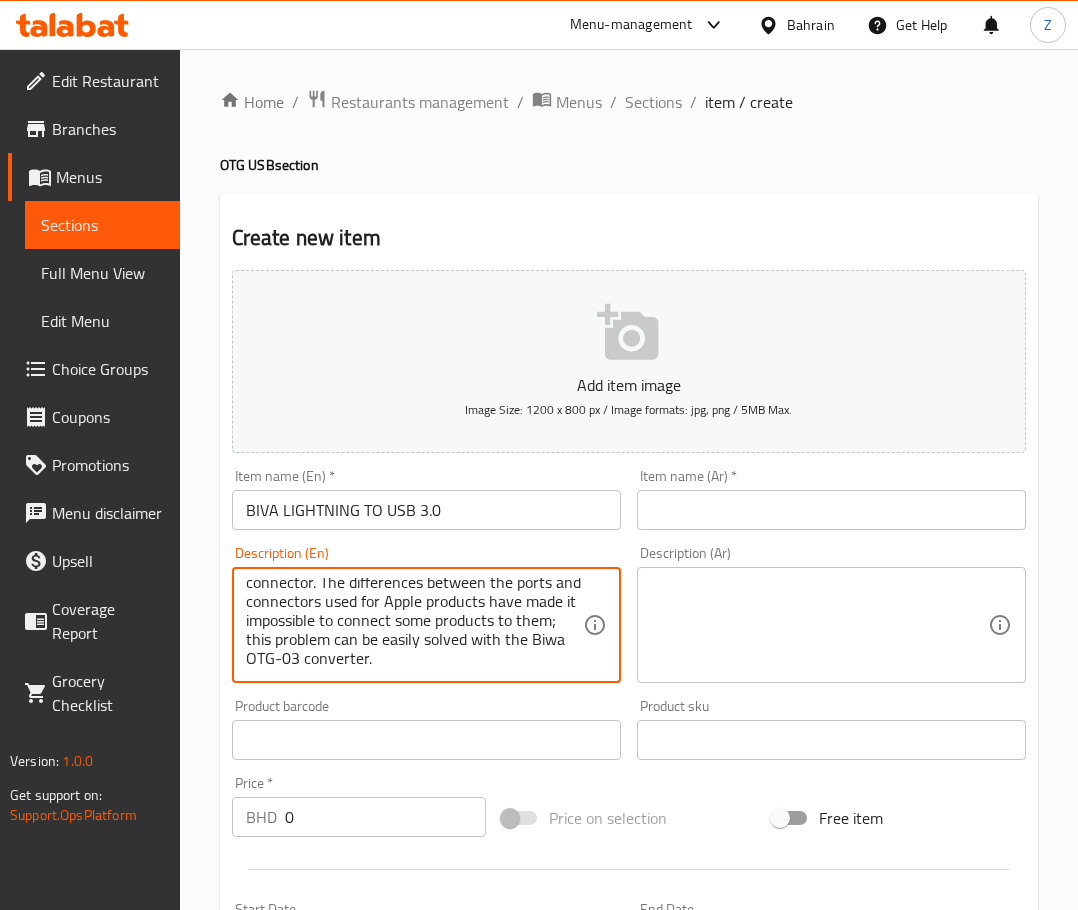 type on "OTGs are actually converters that can convert a port to a connector. For example, this product converts a USB3.0 port to a Lightning connector. The differences between the ports and connectors used for Apple products have made it impossible to connect some products to them; this problem can be easily solved with the Biwa OTG-03 converter." 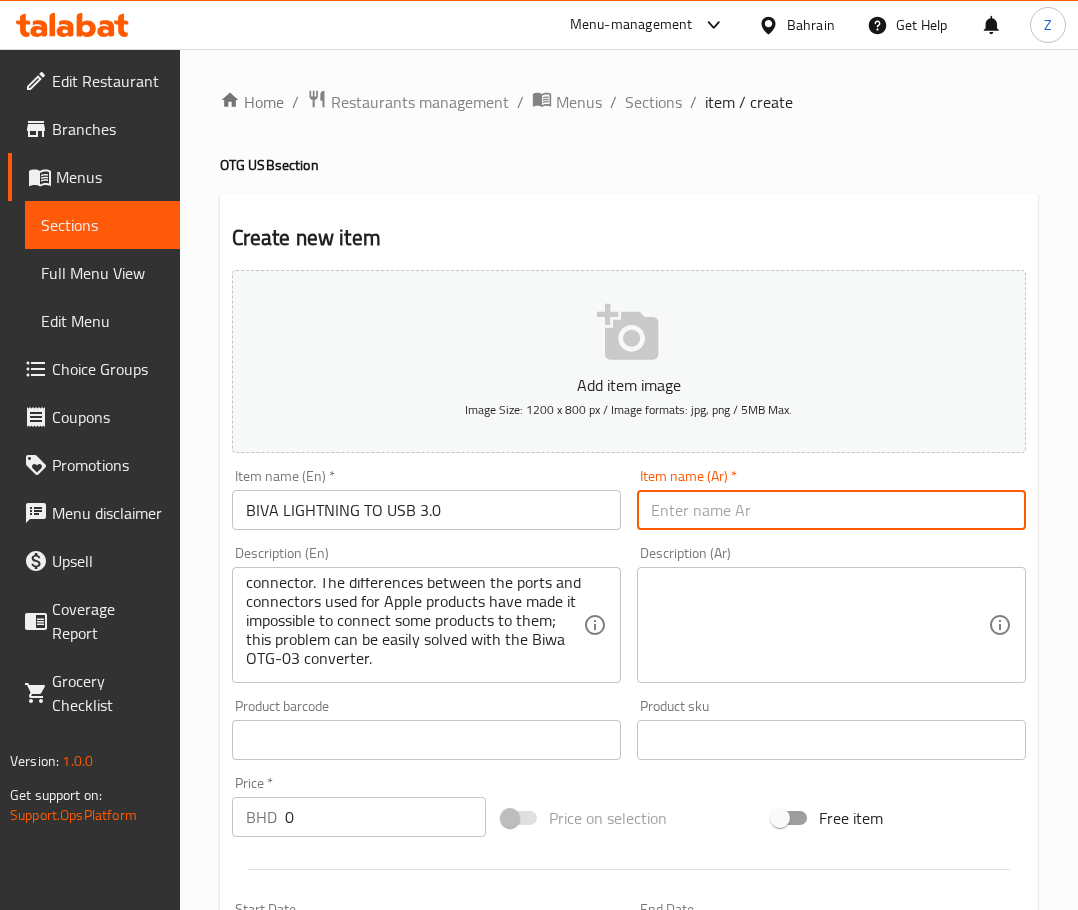 type on "f" 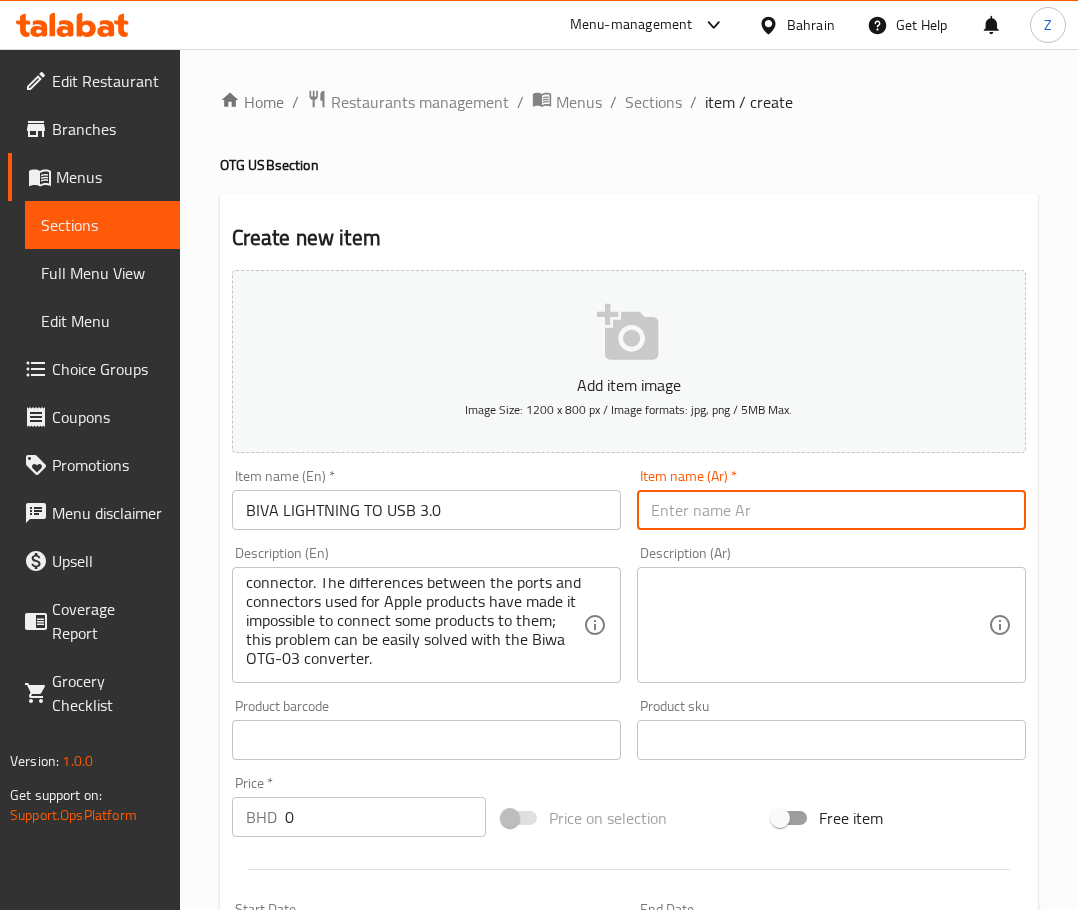 type on "d" 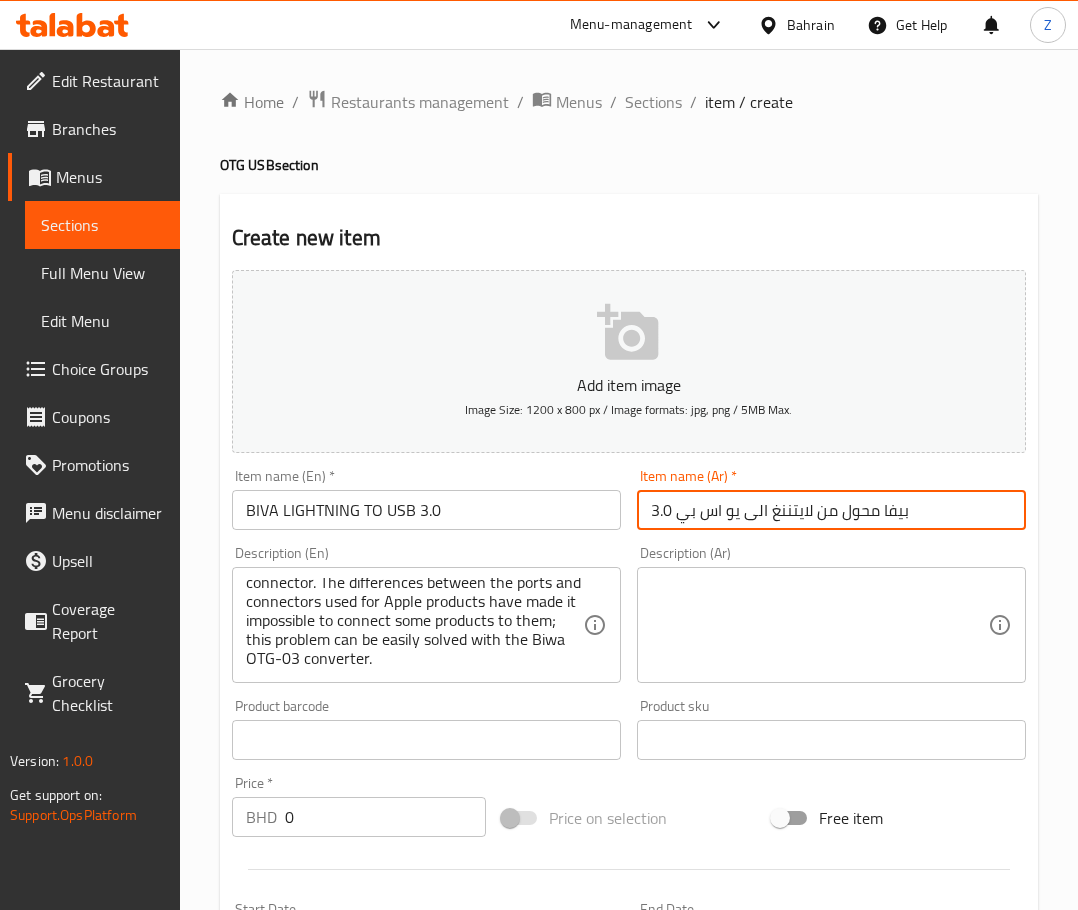 type on "بيفا محول من لايتننغ الى يو اس بي 3.0" 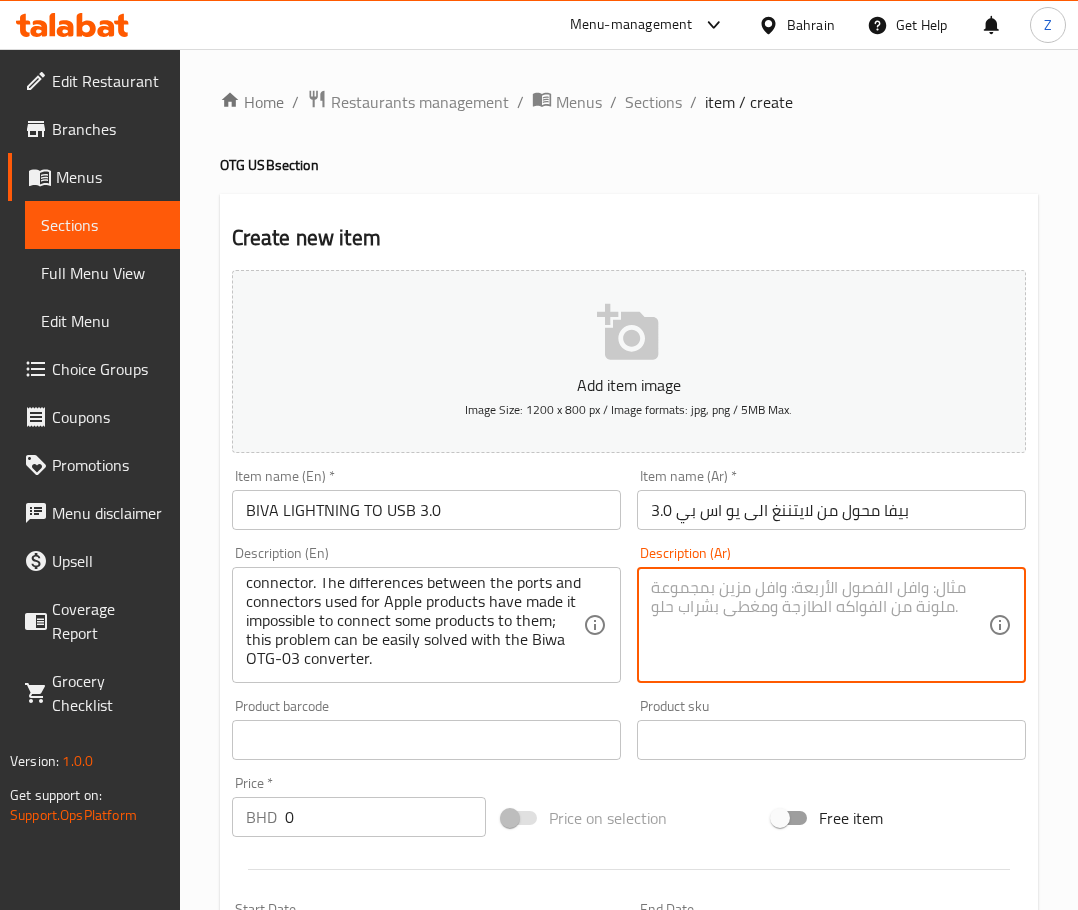 click at bounding box center (819, 625) 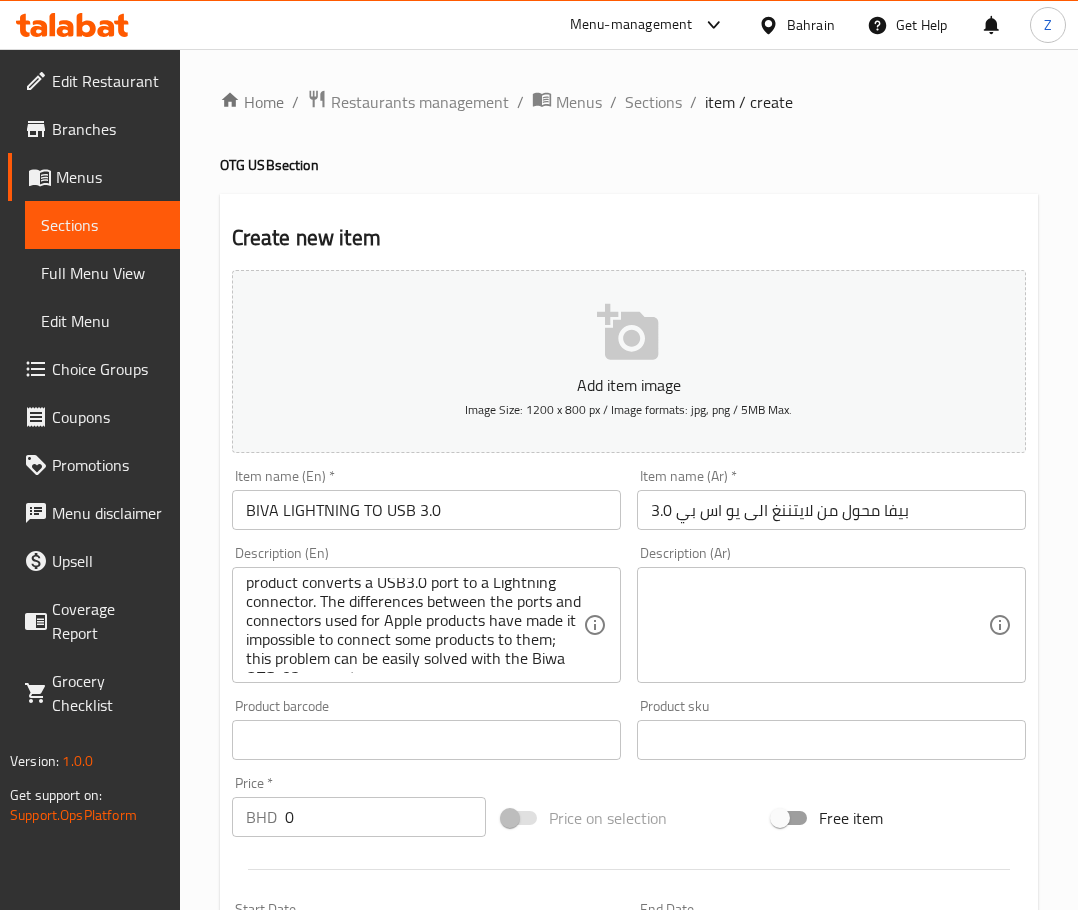 scroll, scrollTop: 62, scrollLeft: 0, axis: vertical 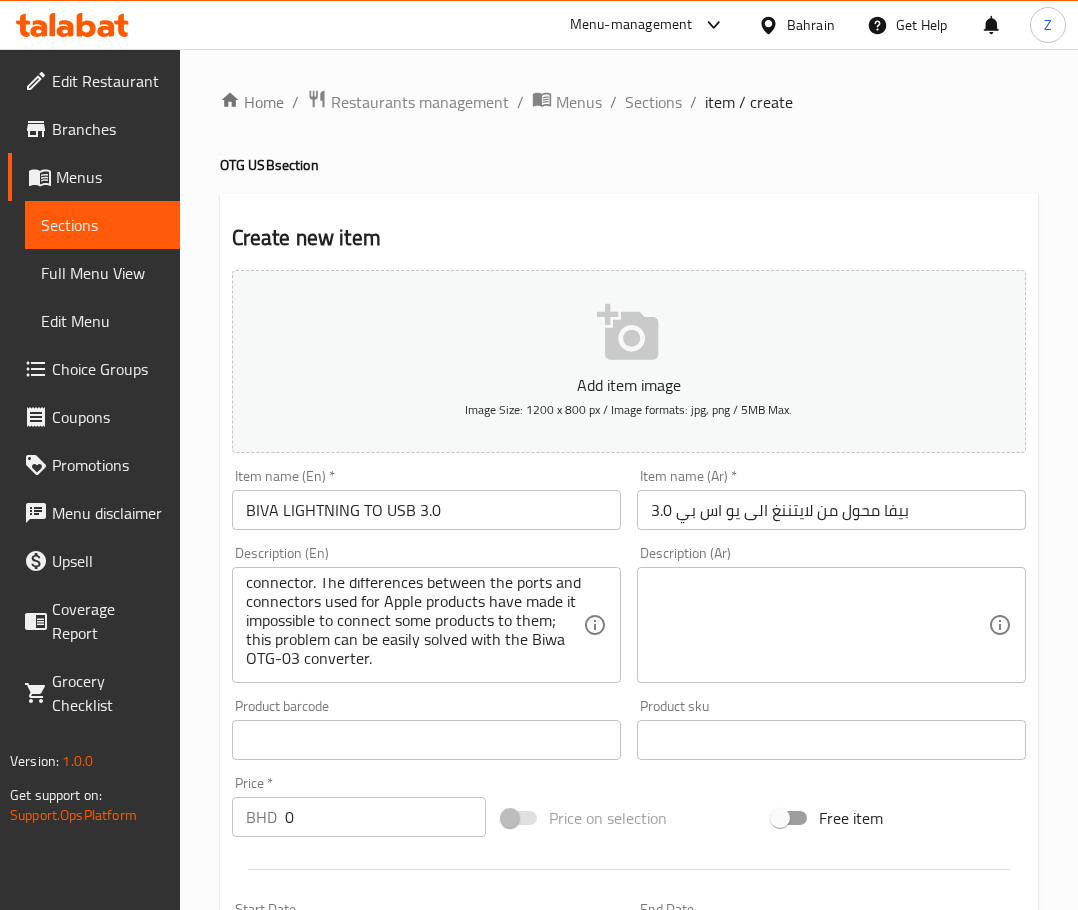 click at bounding box center [819, 625] 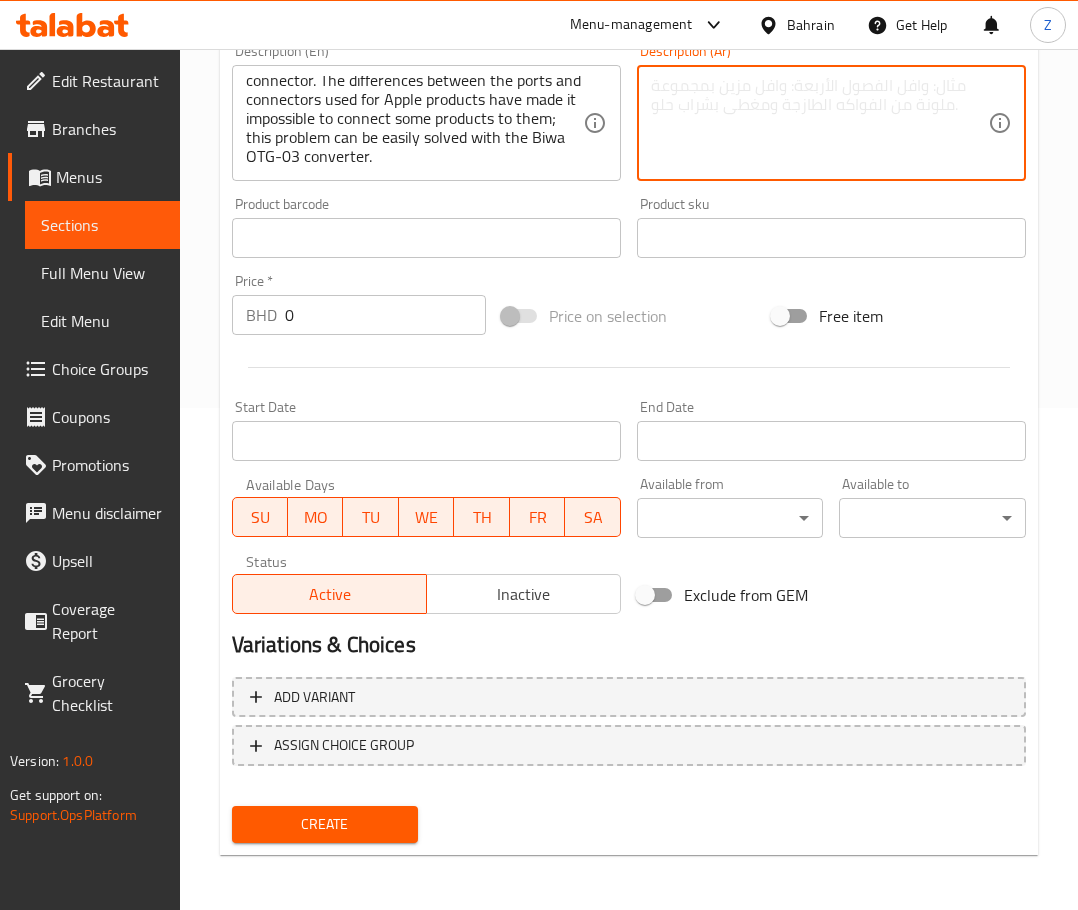scroll, scrollTop: 503, scrollLeft: 0, axis: vertical 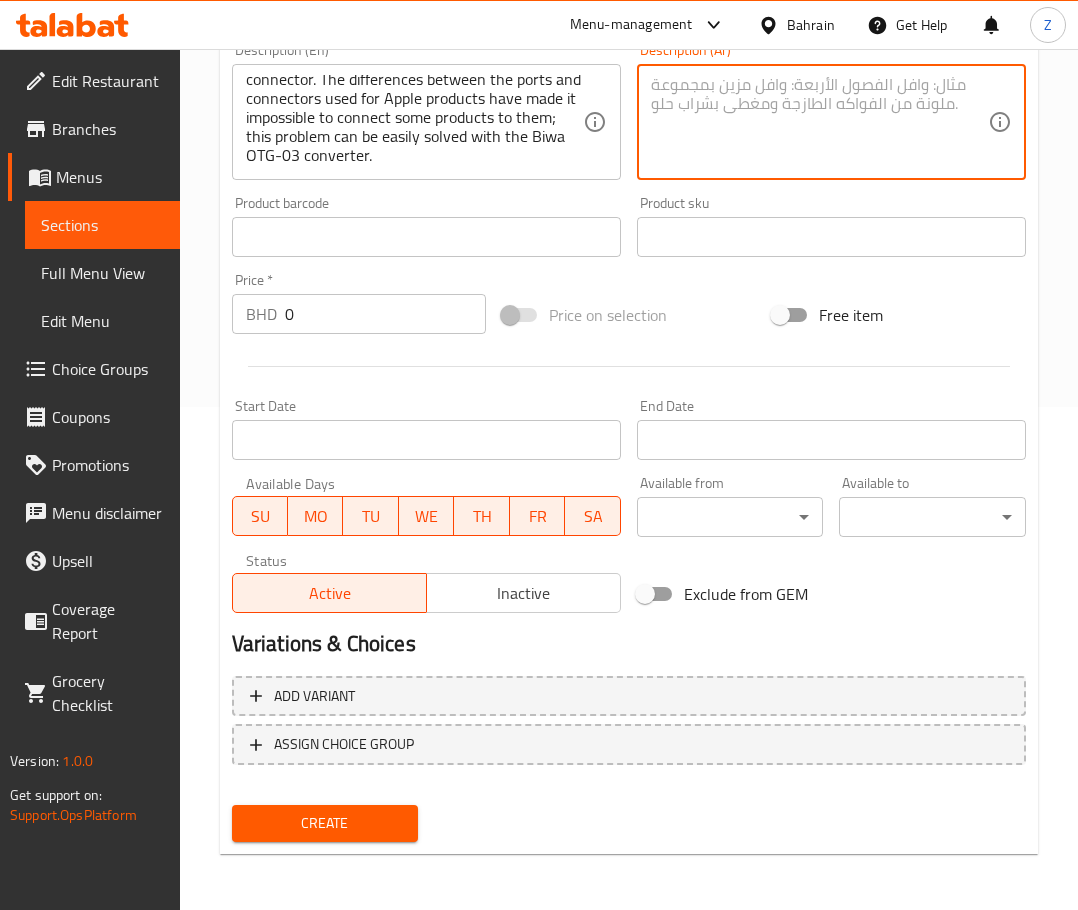 click on "Create" at bounding box center (325, 823) 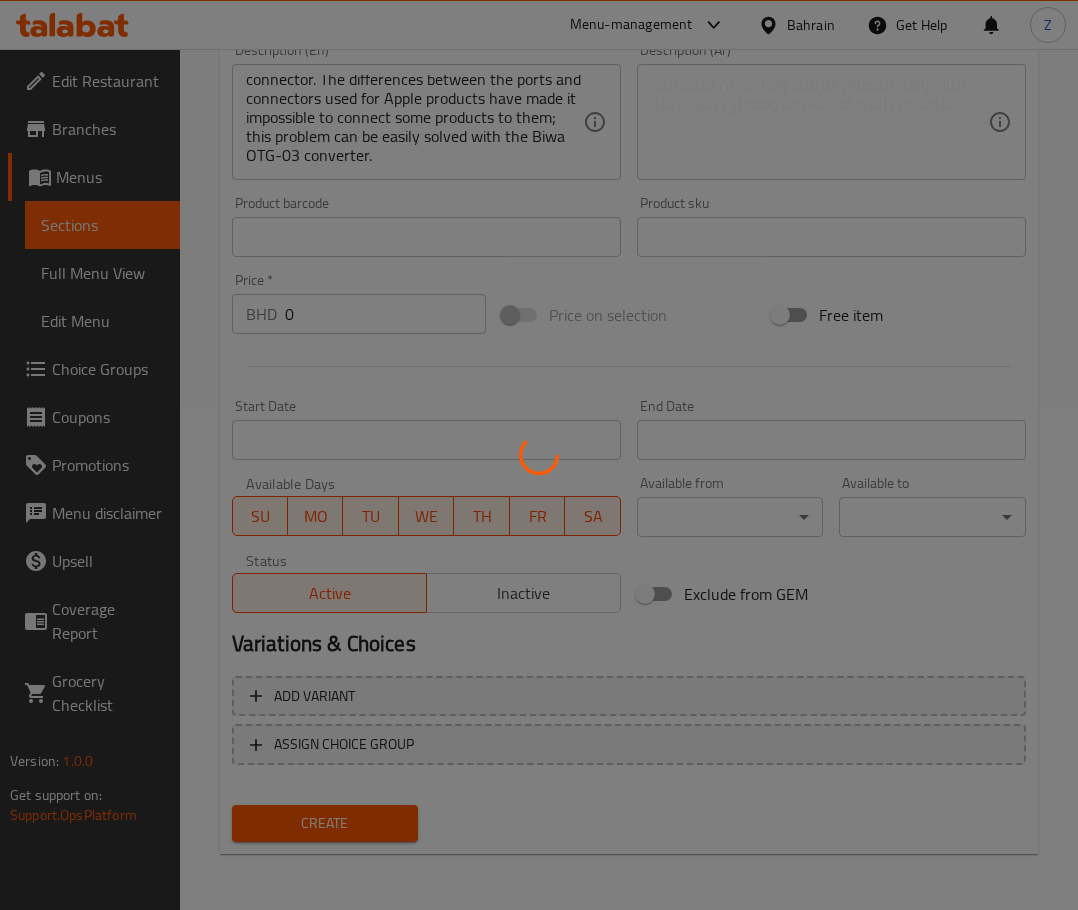 type 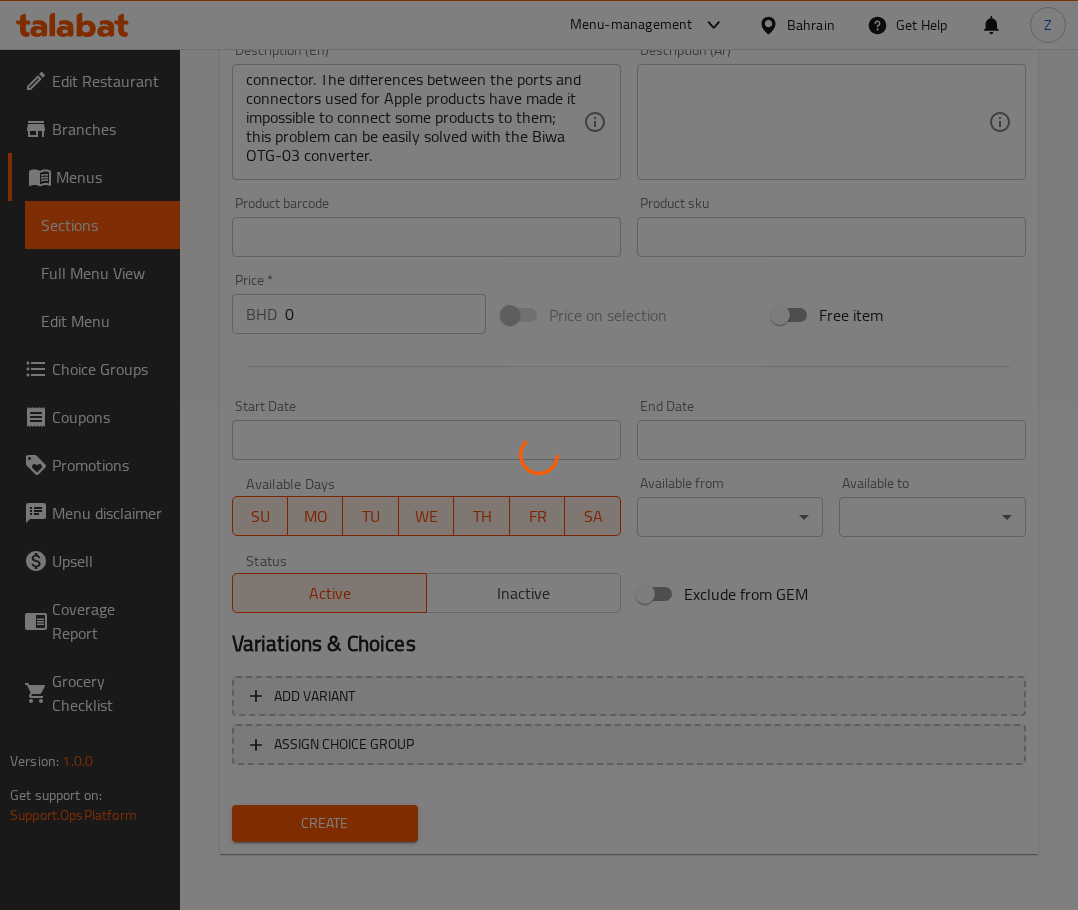type 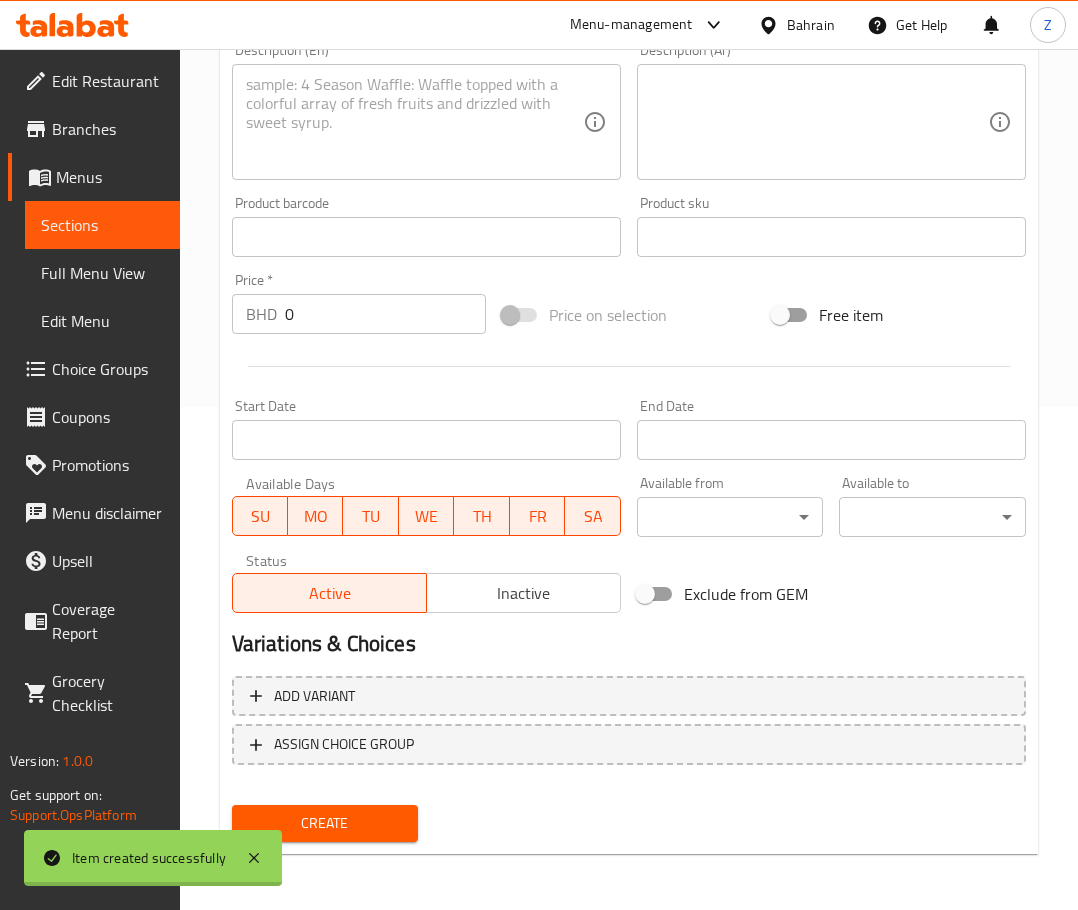 scroll, scrollTop: 0, scrollLeft: 0, axis: both 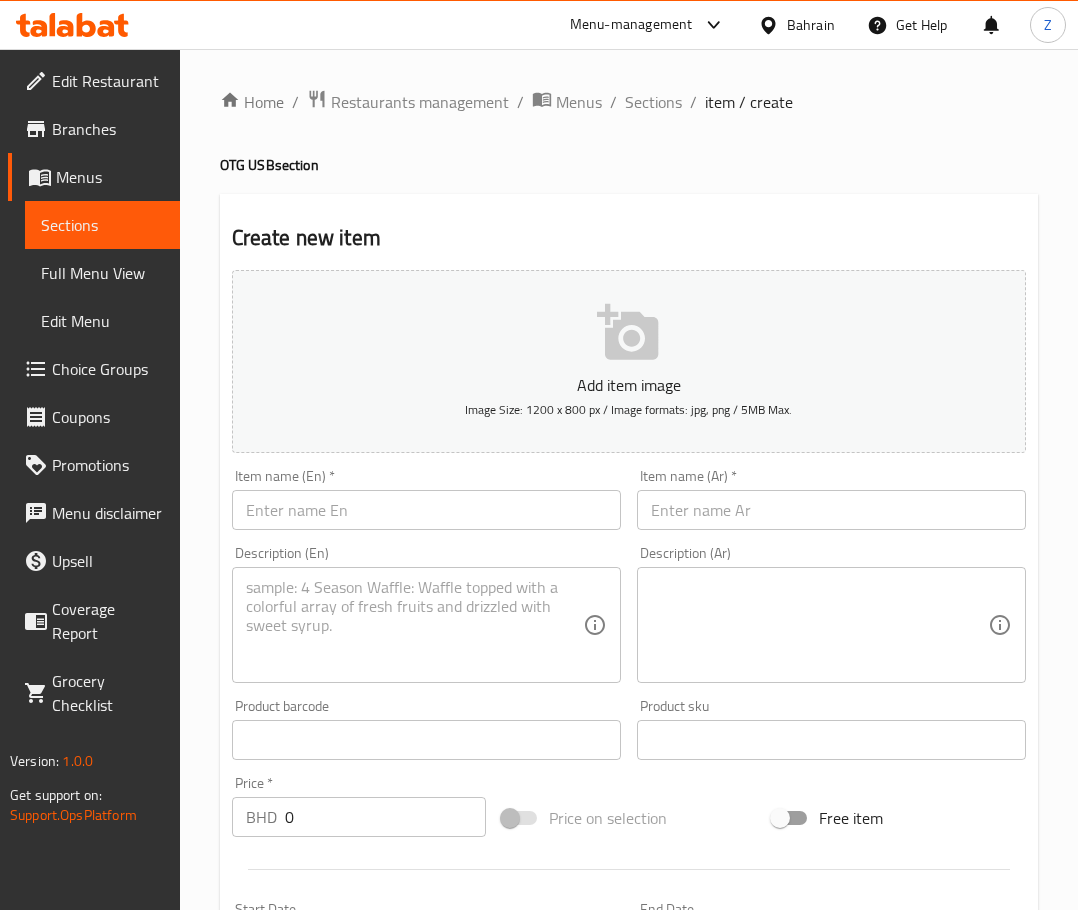 click at bounding box center [426, 510] 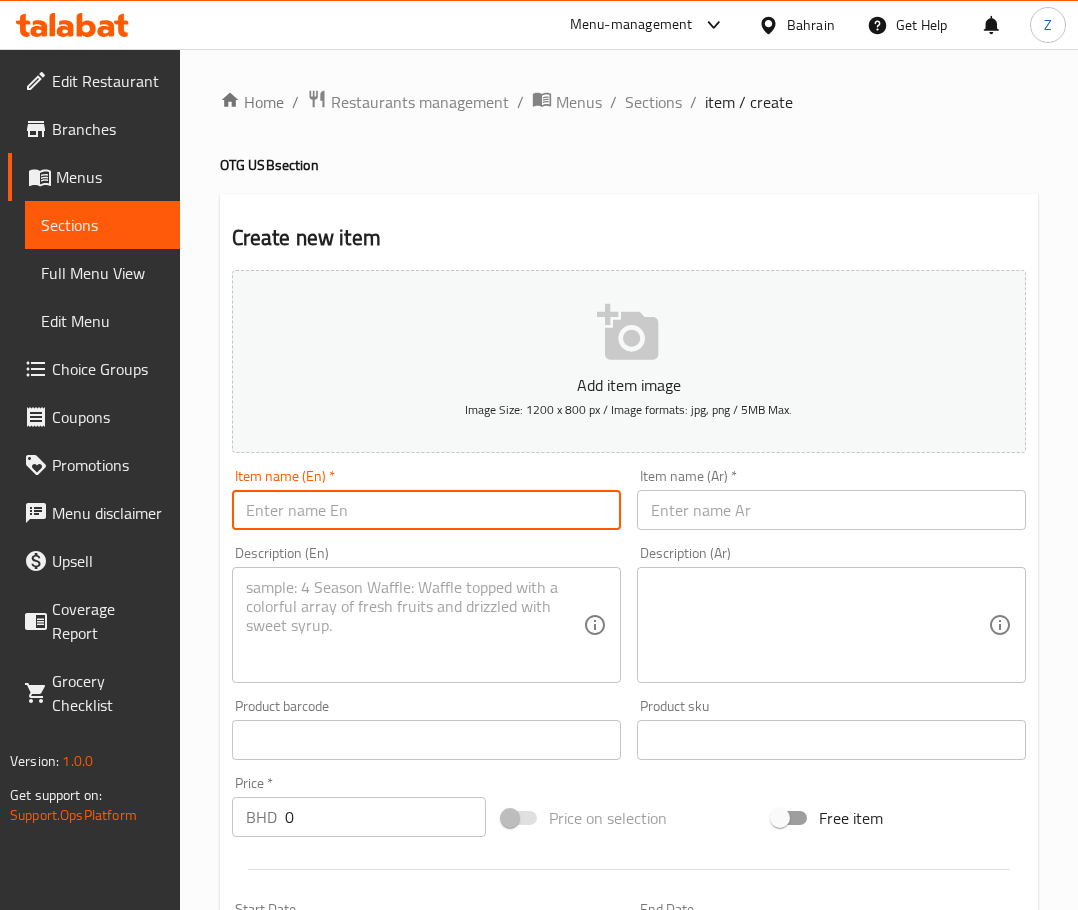 paste on "BIVA TYPE-C OTG USB 3.0" 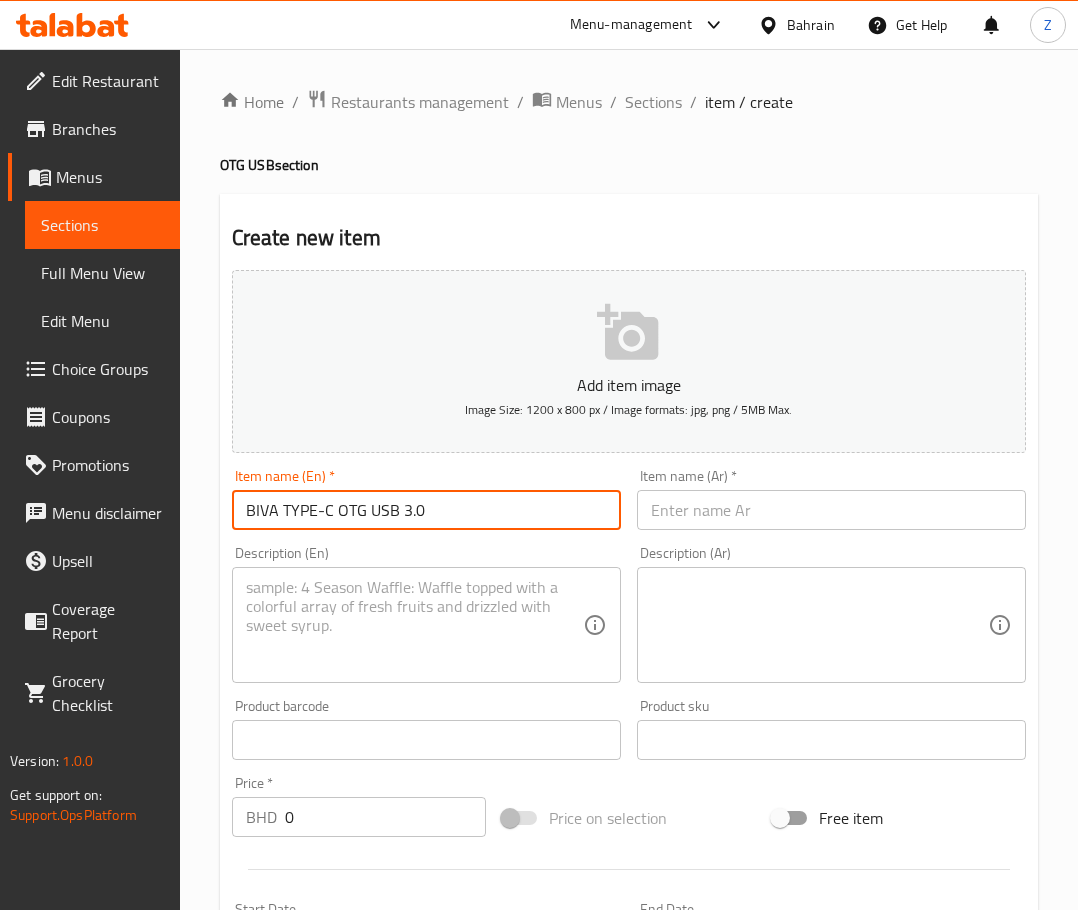 type on "BIVA TYPE-C OTG USB 3.0" 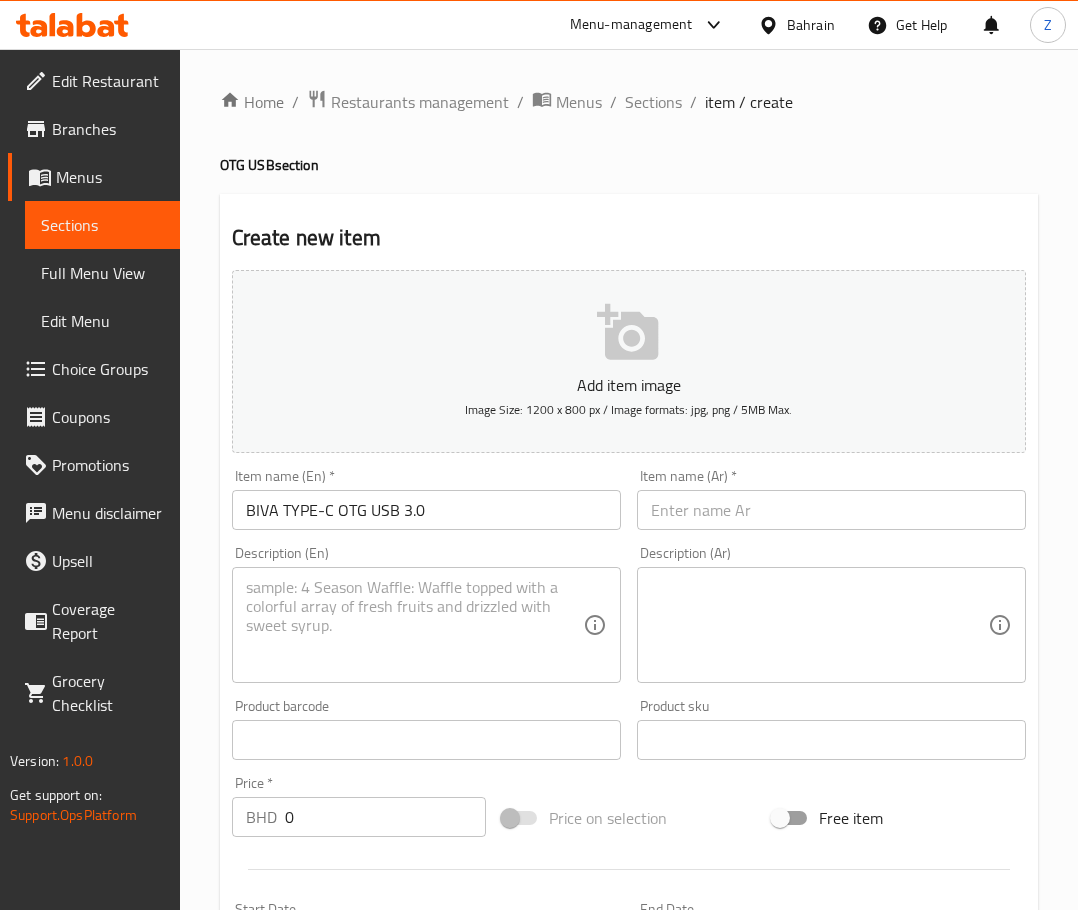 click at bounding box center [414, 625] 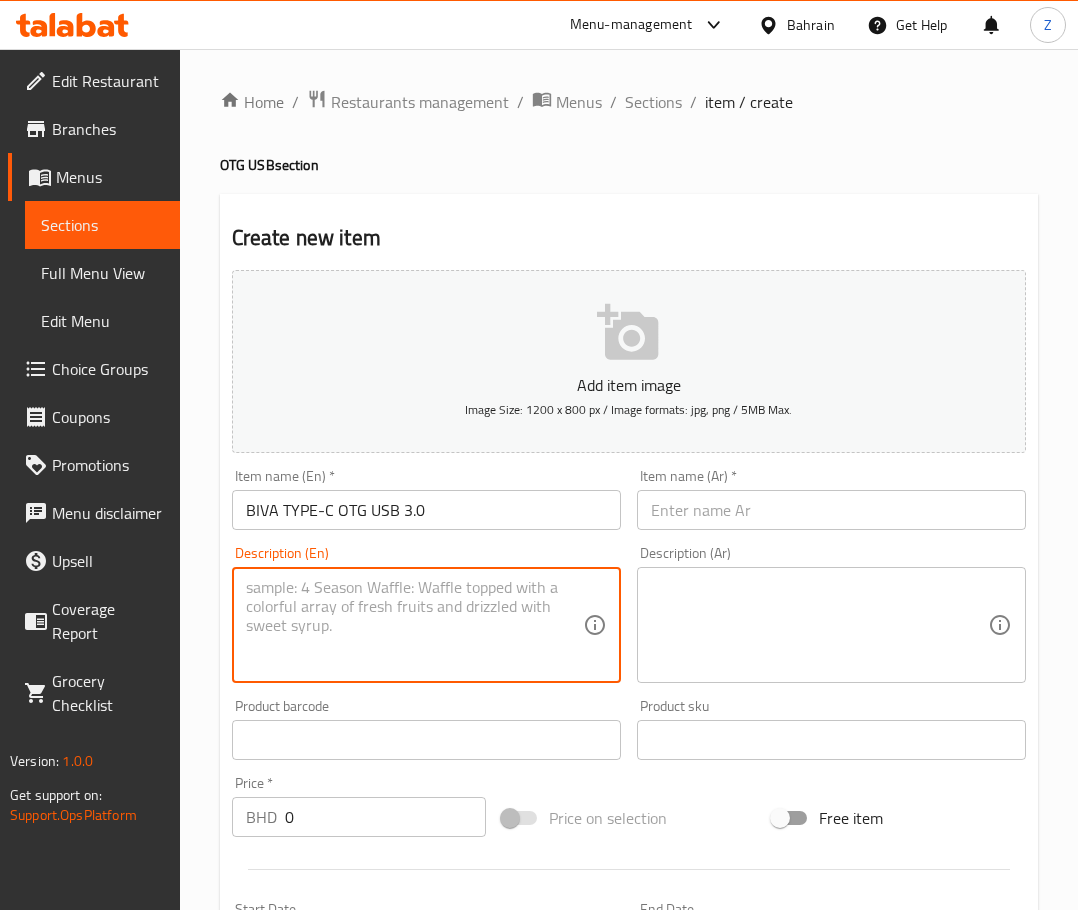 paste on "OTGs are actually converters that can convert a port to a connector. For example, this product converts a USB3.0 port to a Type-C connector. The differences between the ports and connectors used for Apple products have made it impossible to connect some products to them; this problem can be easily solved with the Biwa OTG-03 converter." 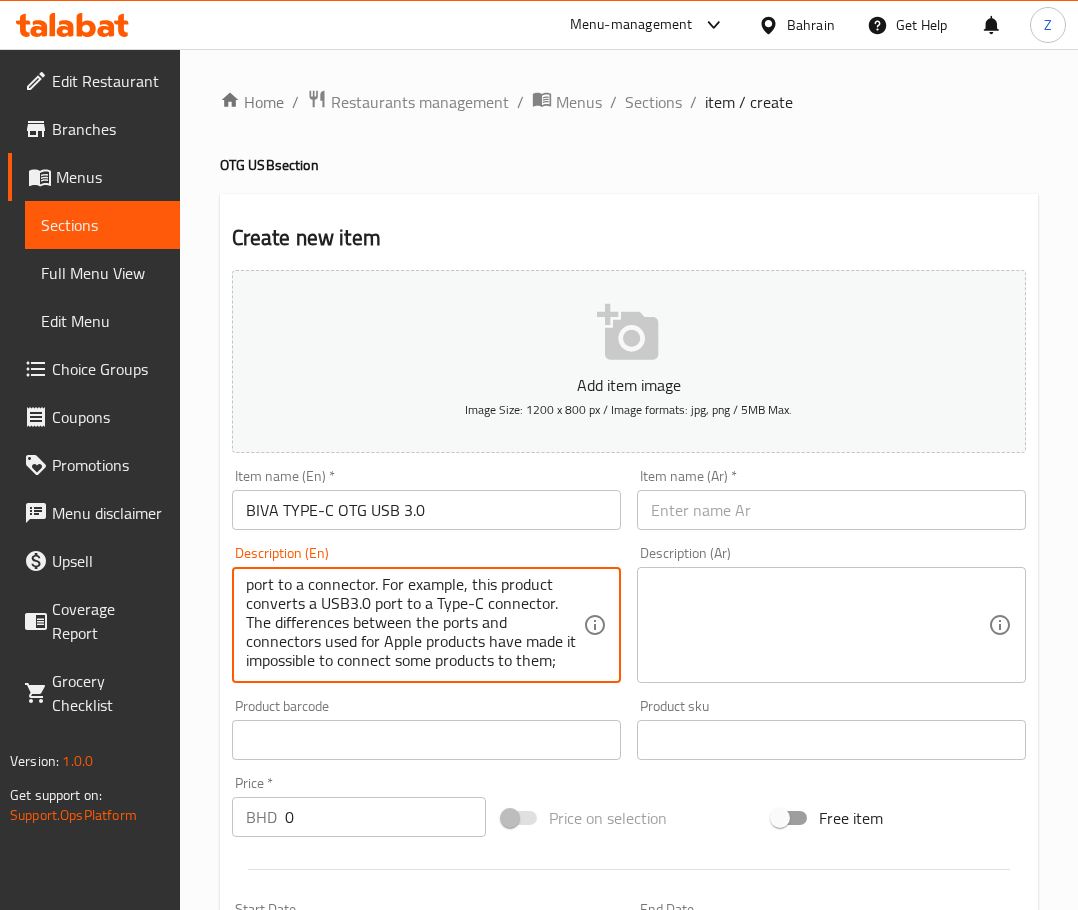 scroll, scrollTop: 0, scrollLeft: 0, axis: both 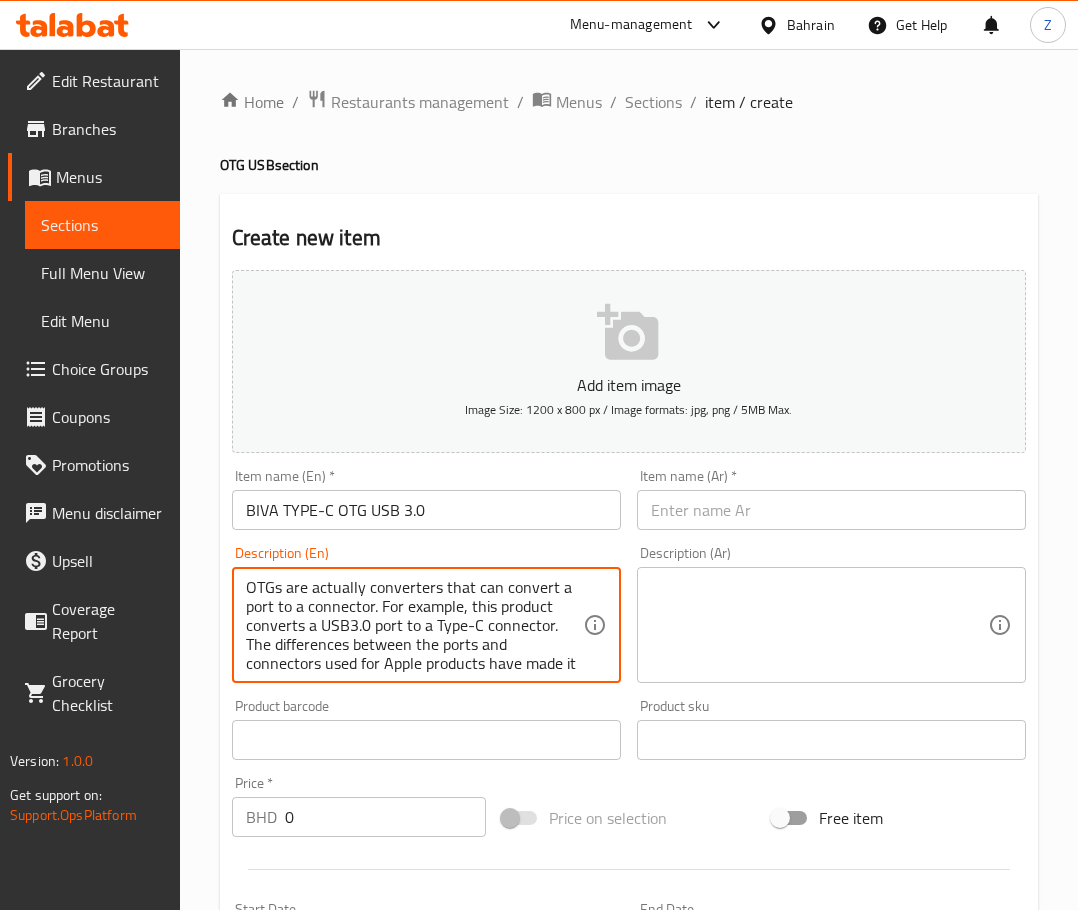 type on "OTGs are actually converters that can convert a port to a connector. For example, this product converts a USB3.0 port to a Type-C connector. The differences between the ports and connectors used for Apple products have made it impossible to connect some products to them; this problem can be easily solved with the Biwa OTG-03 converter." 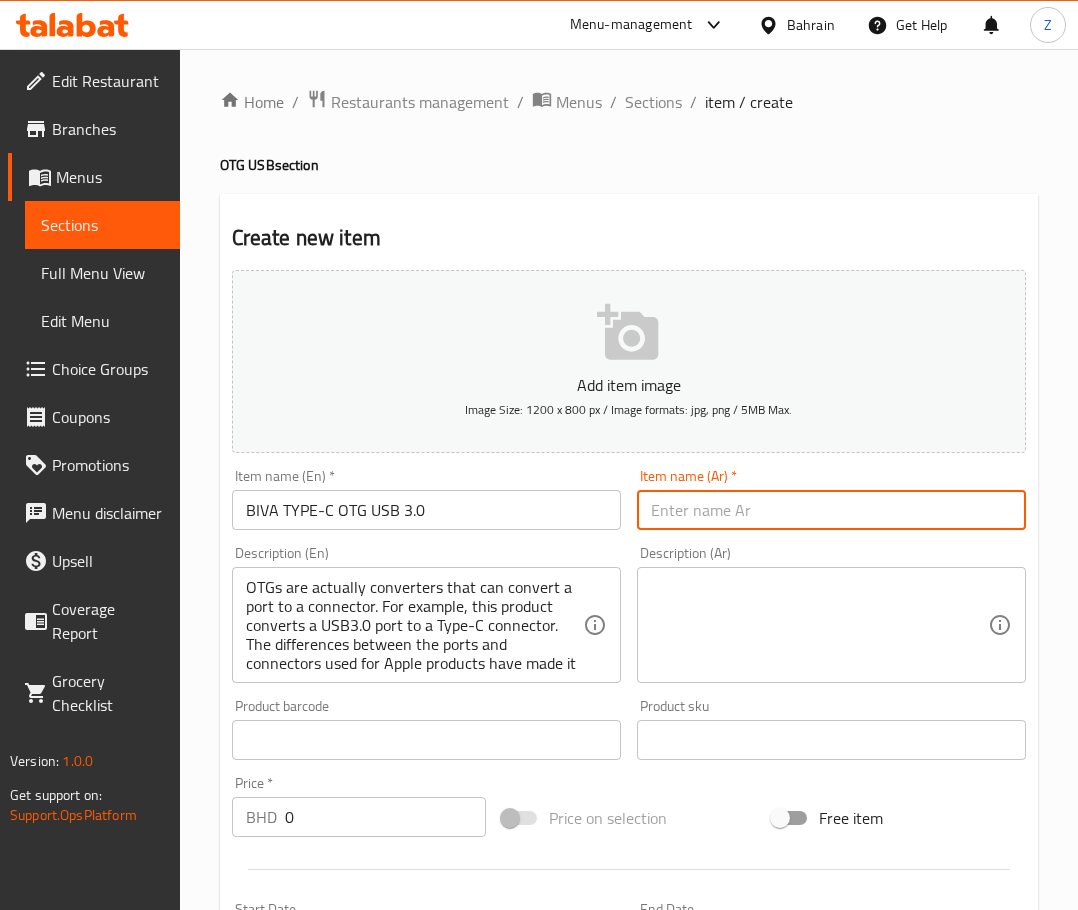 click at bounding box center (831, 510) 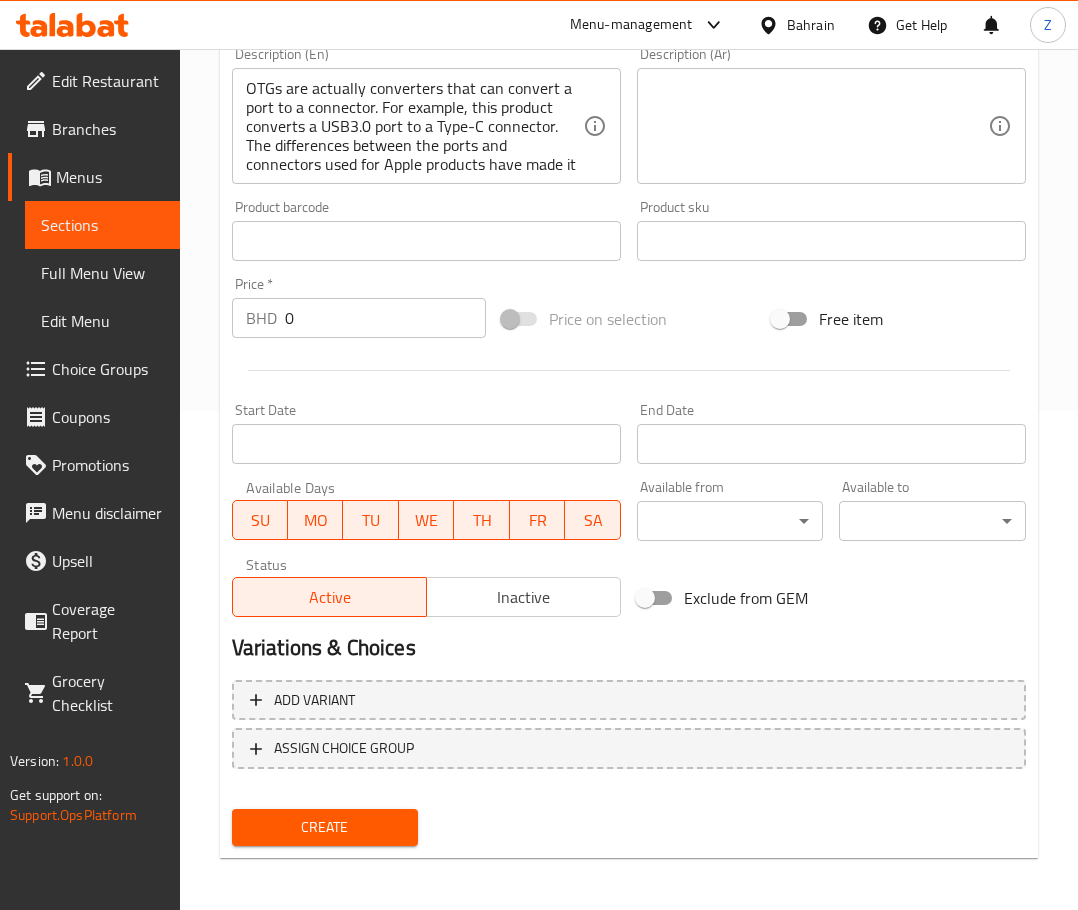 scroll, scrollTop: 500, scrollLeft: 0, axis: vertical 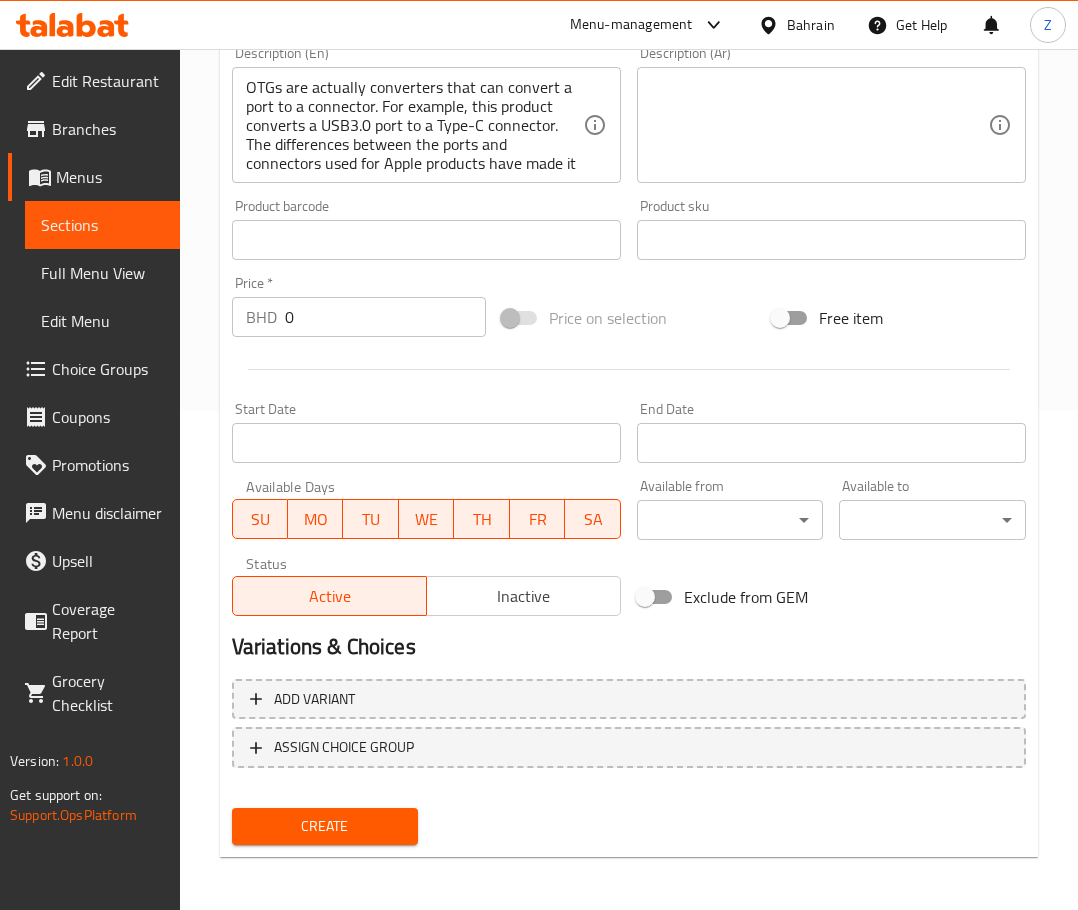 type on "محول تايب سي الى يو اس بي" 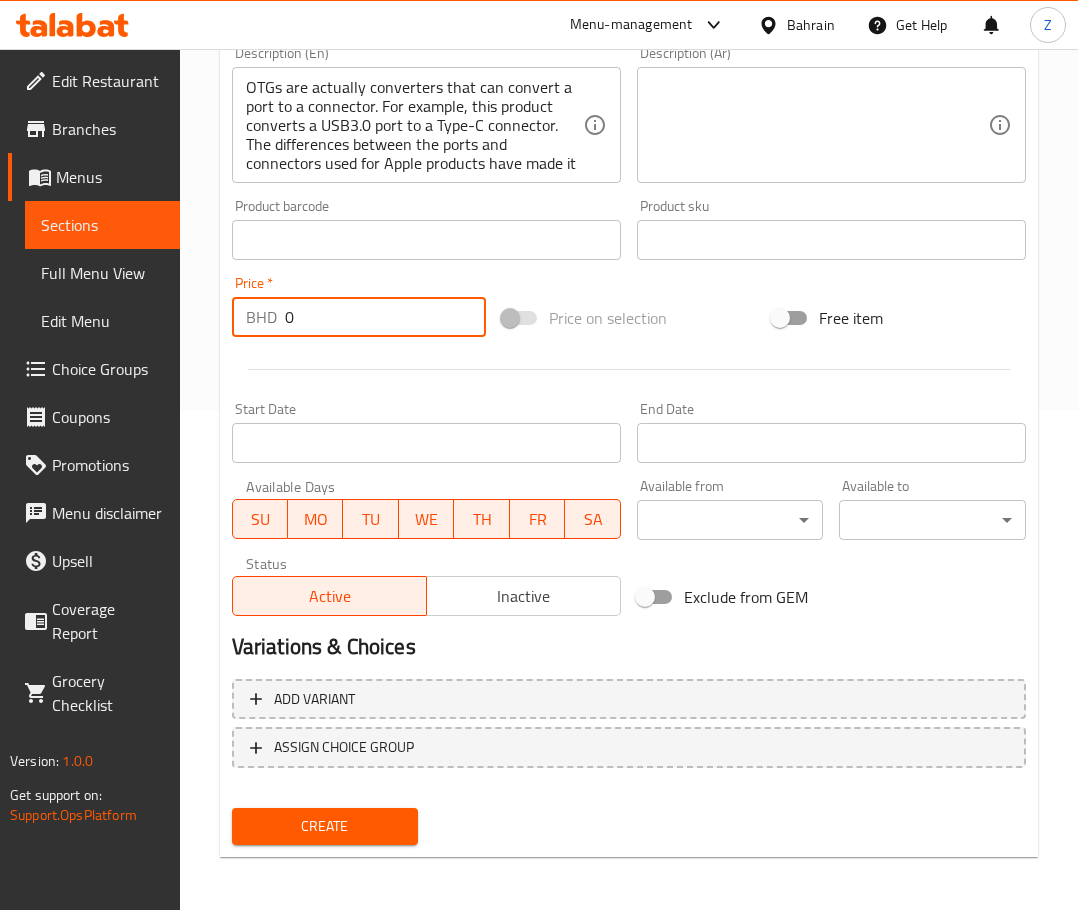 drag, startPoint x: 315, startPoint y: 312, endPoint x: 46, endPoint y: 240, distance: 278.46902 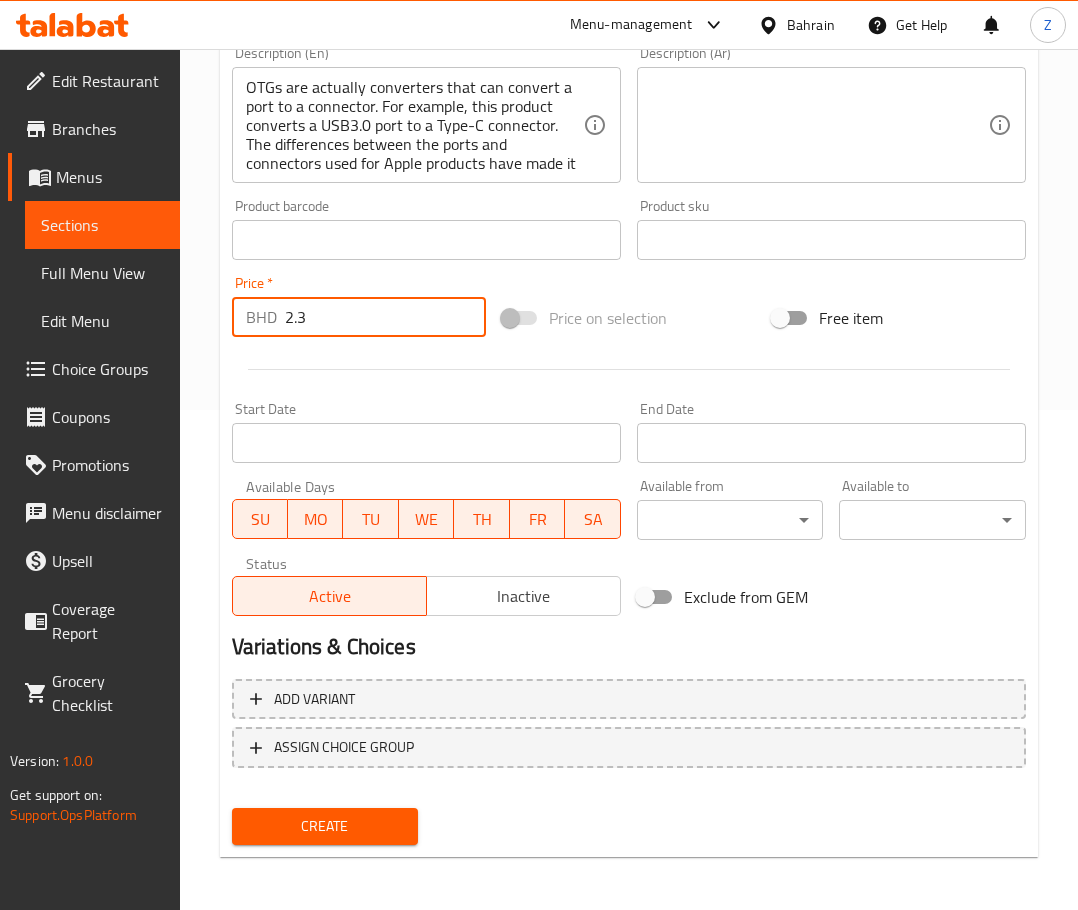 type on "2.3" 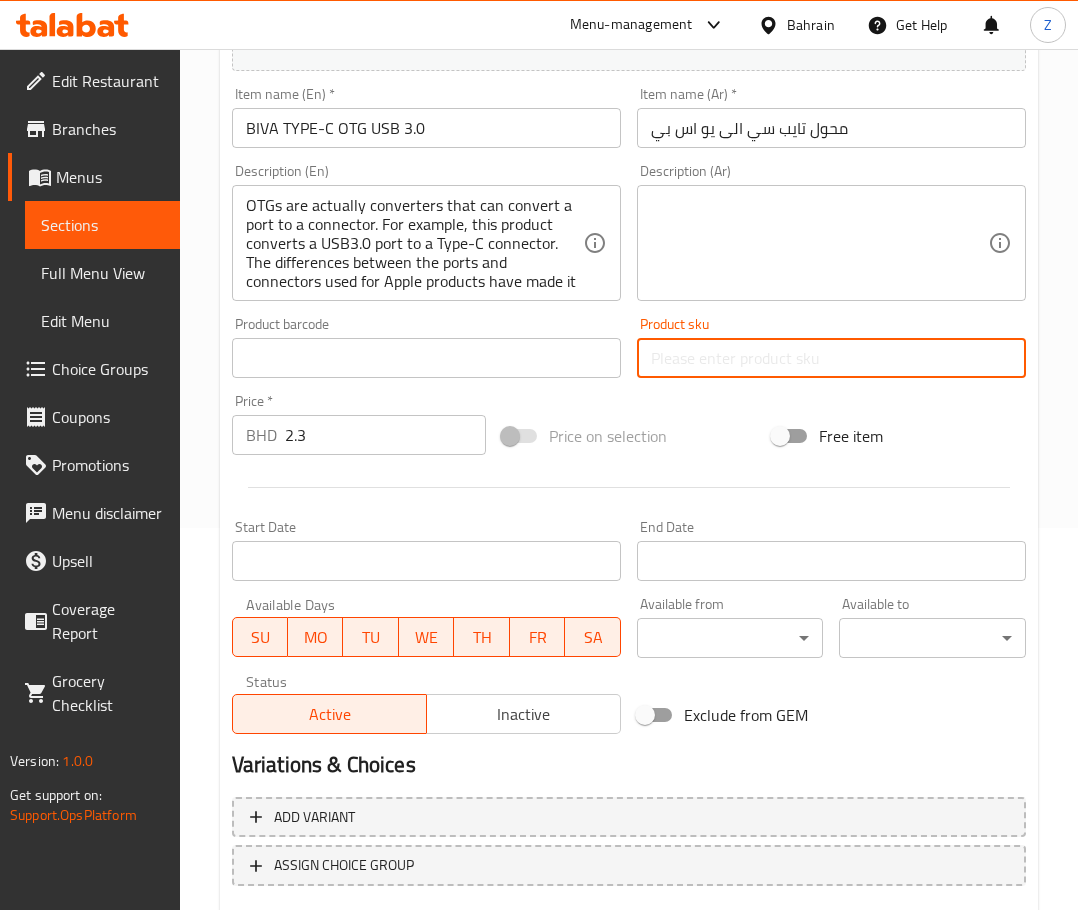 scroll, scrollTop: 503, scrollLeft: 0, axis: vertical 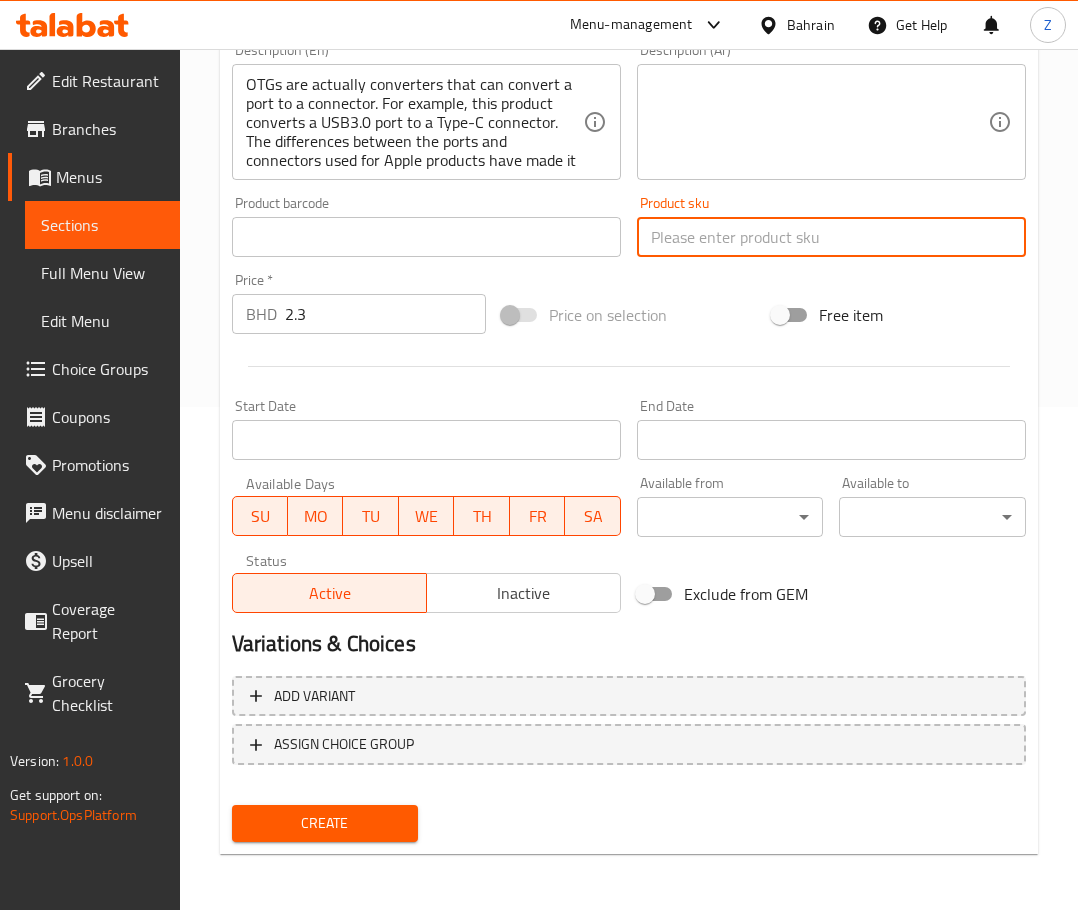 click on "Create" at bounding box center (325, 823) 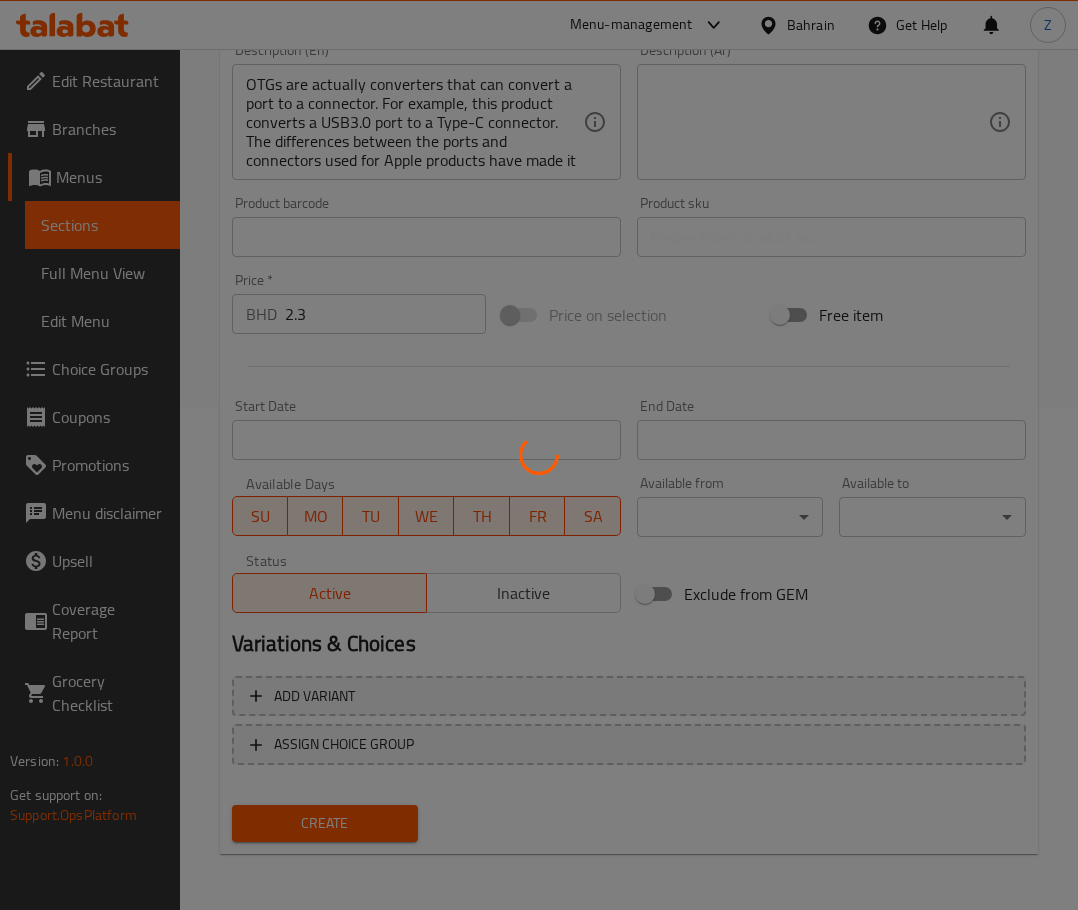 type 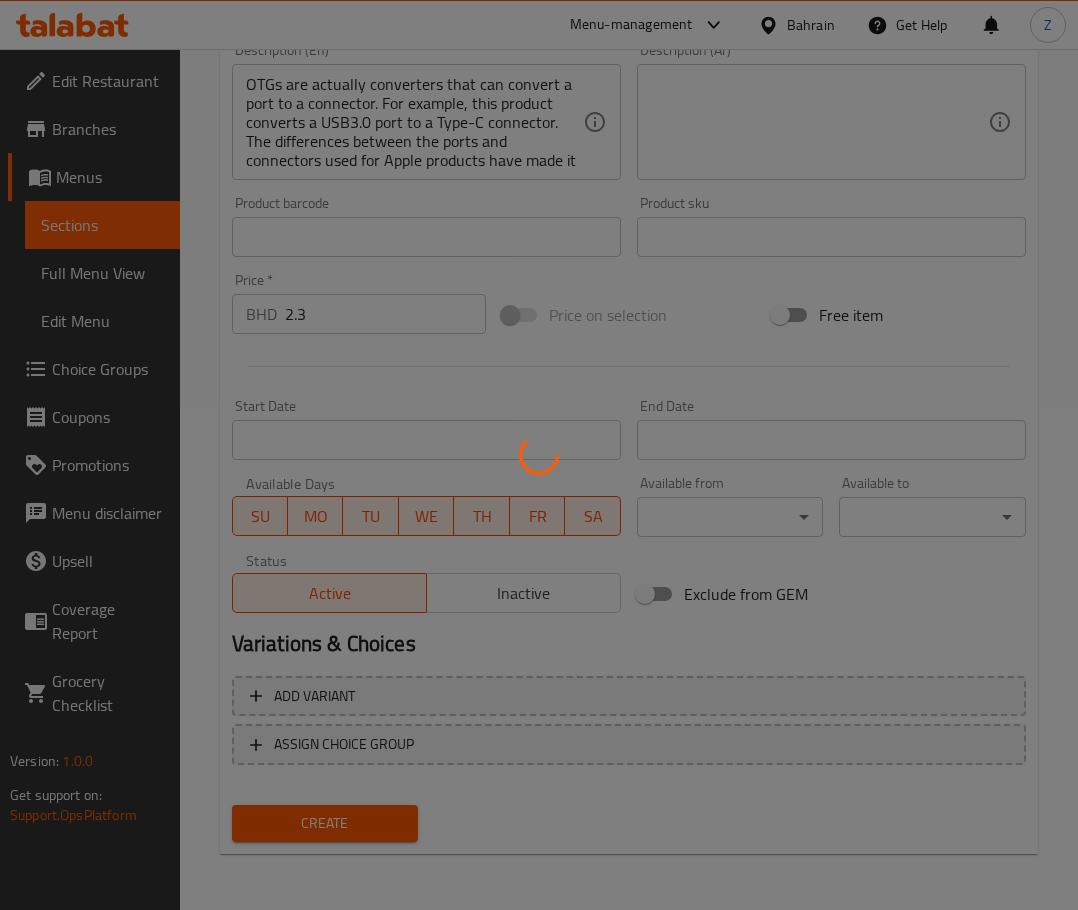 type 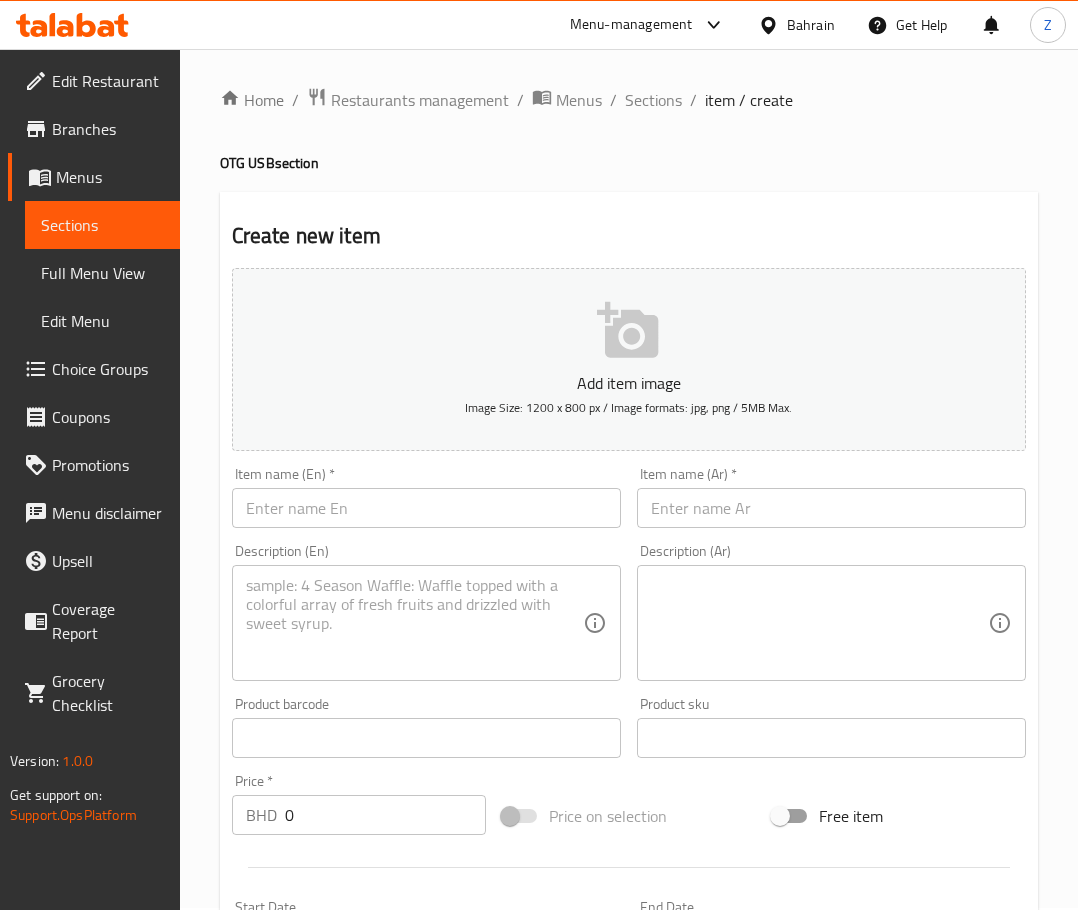 scroll, scrollTop: 0, scrollLeft: 0, axis: both 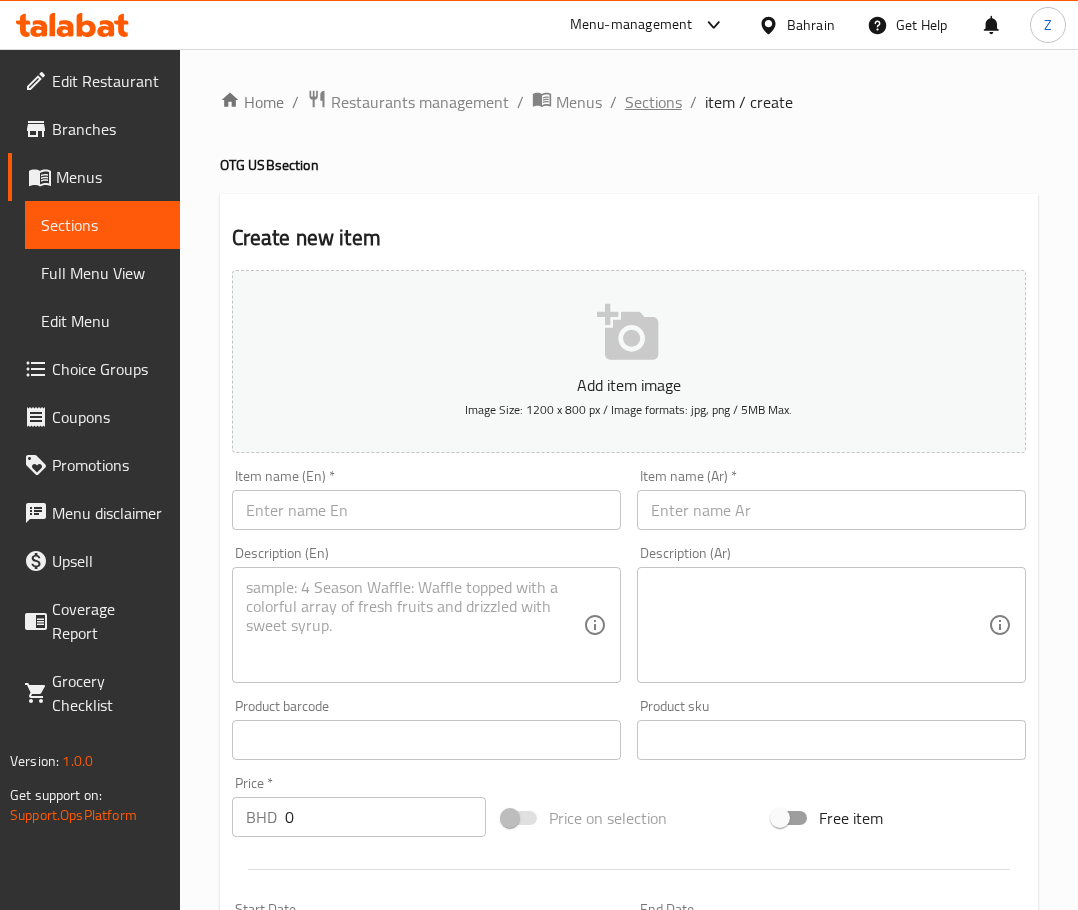 click on "Sections" at bounding box center (653, 102) 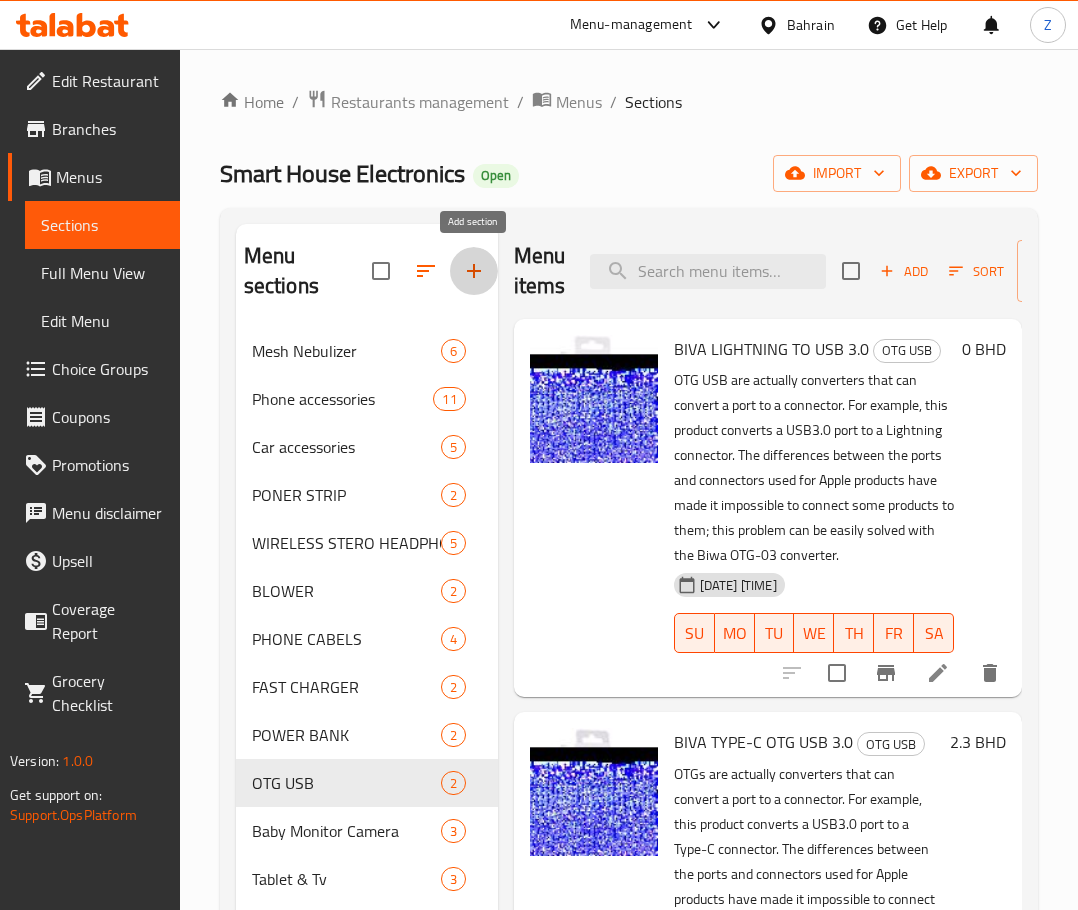 click 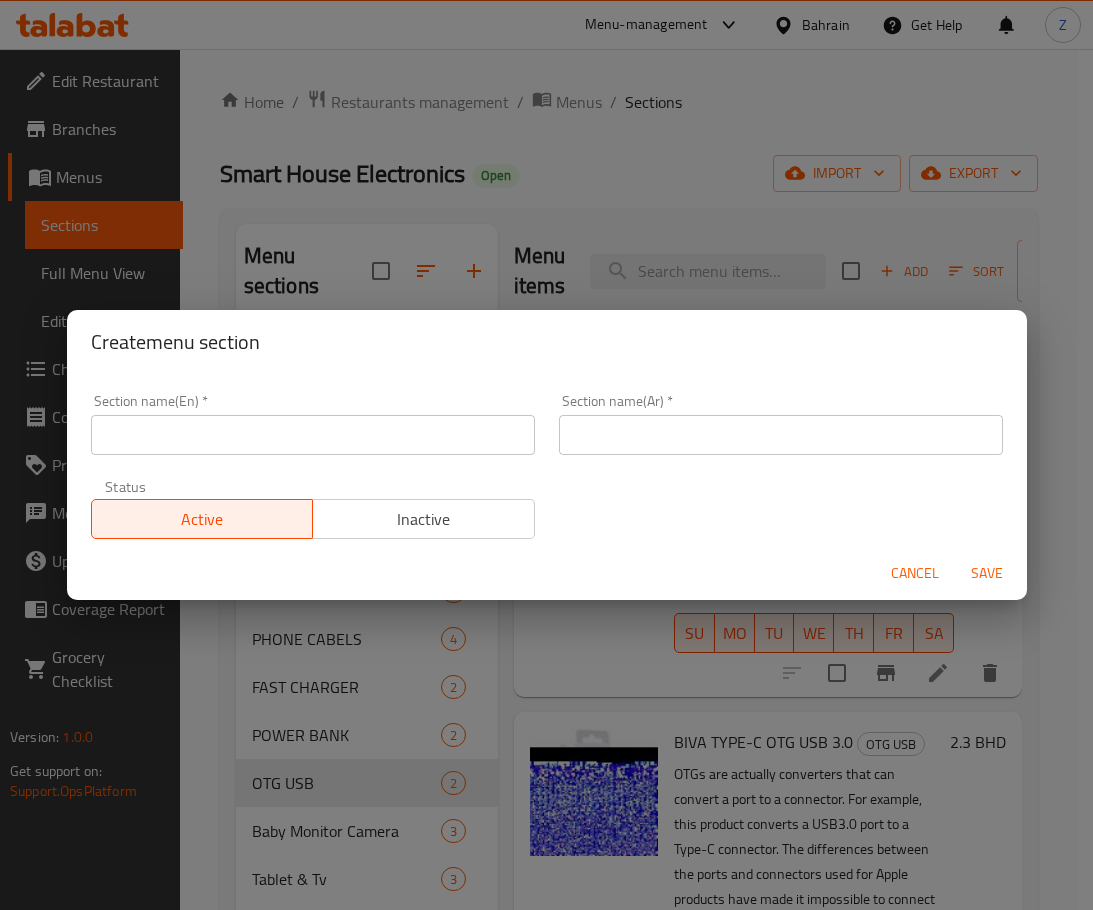 click at bounding box center (313, 435) 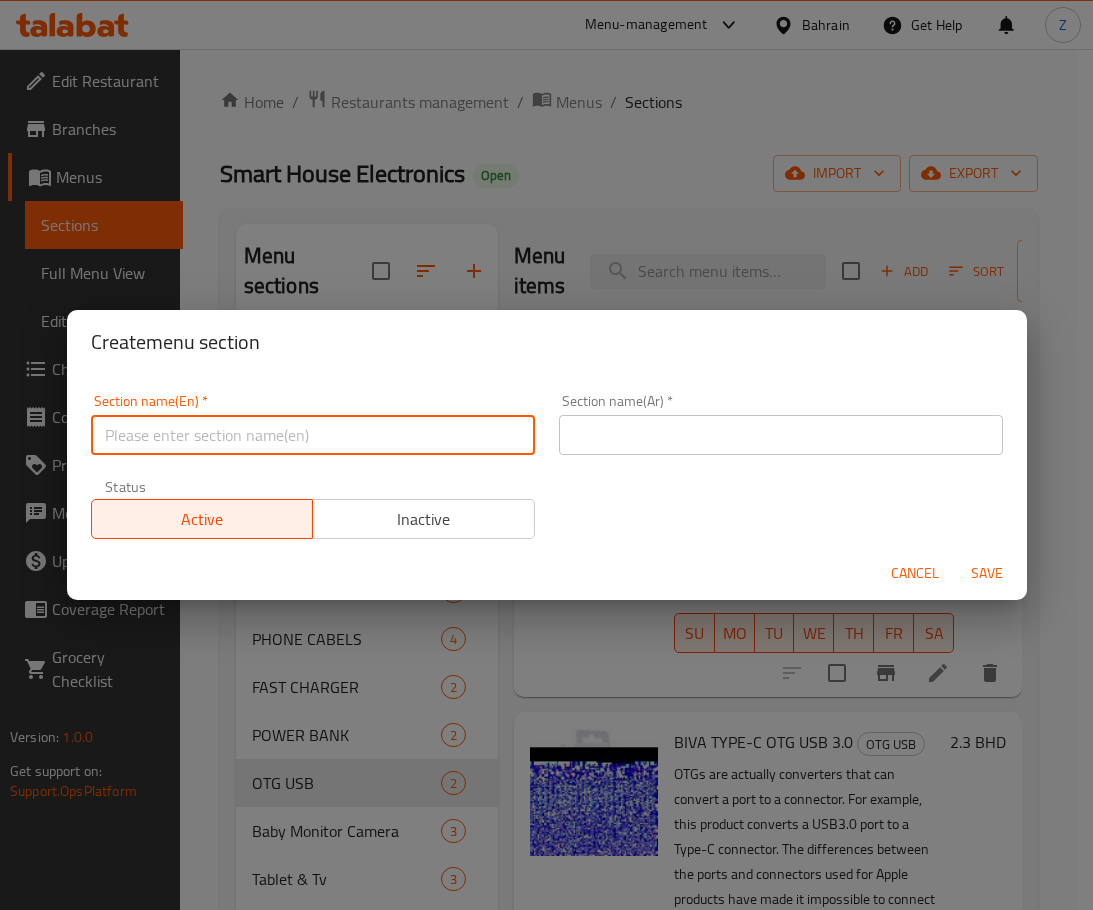 paste on "PORTABLE SSD" 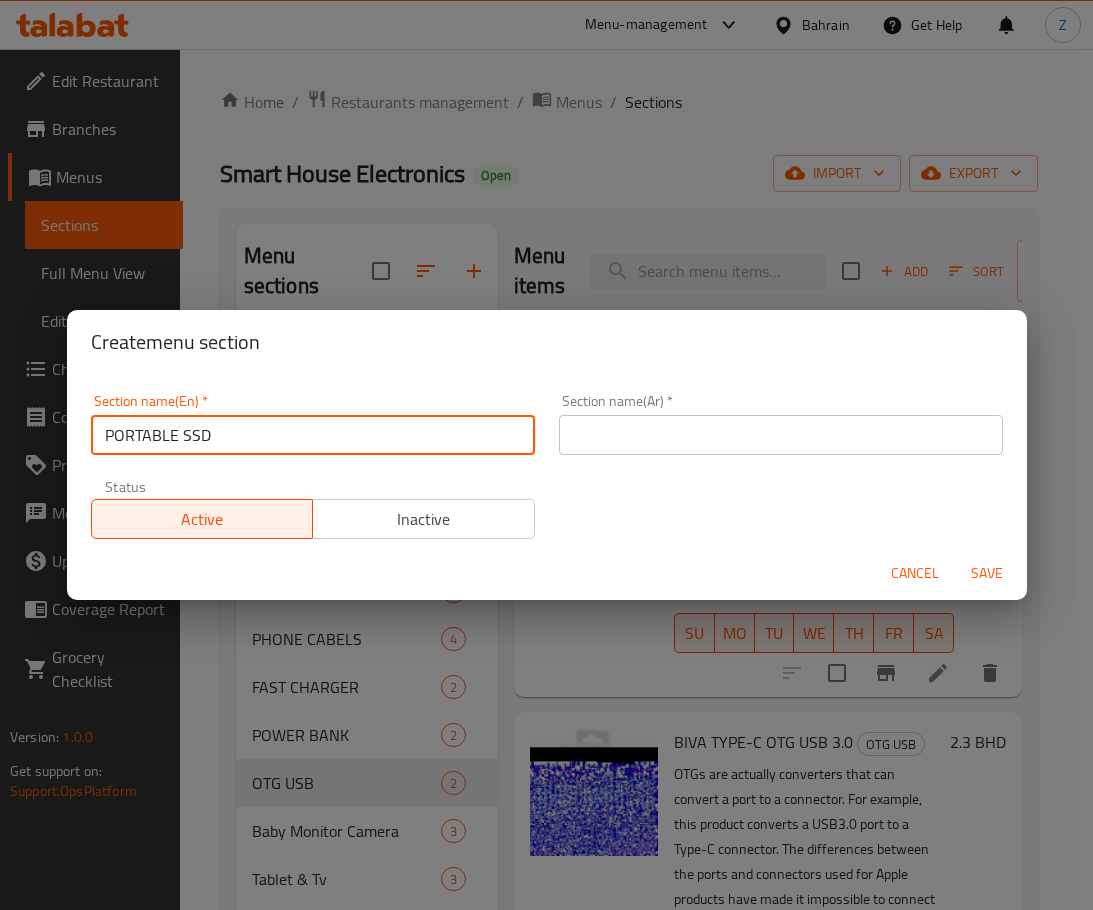 type on "PORTABLE SSD" 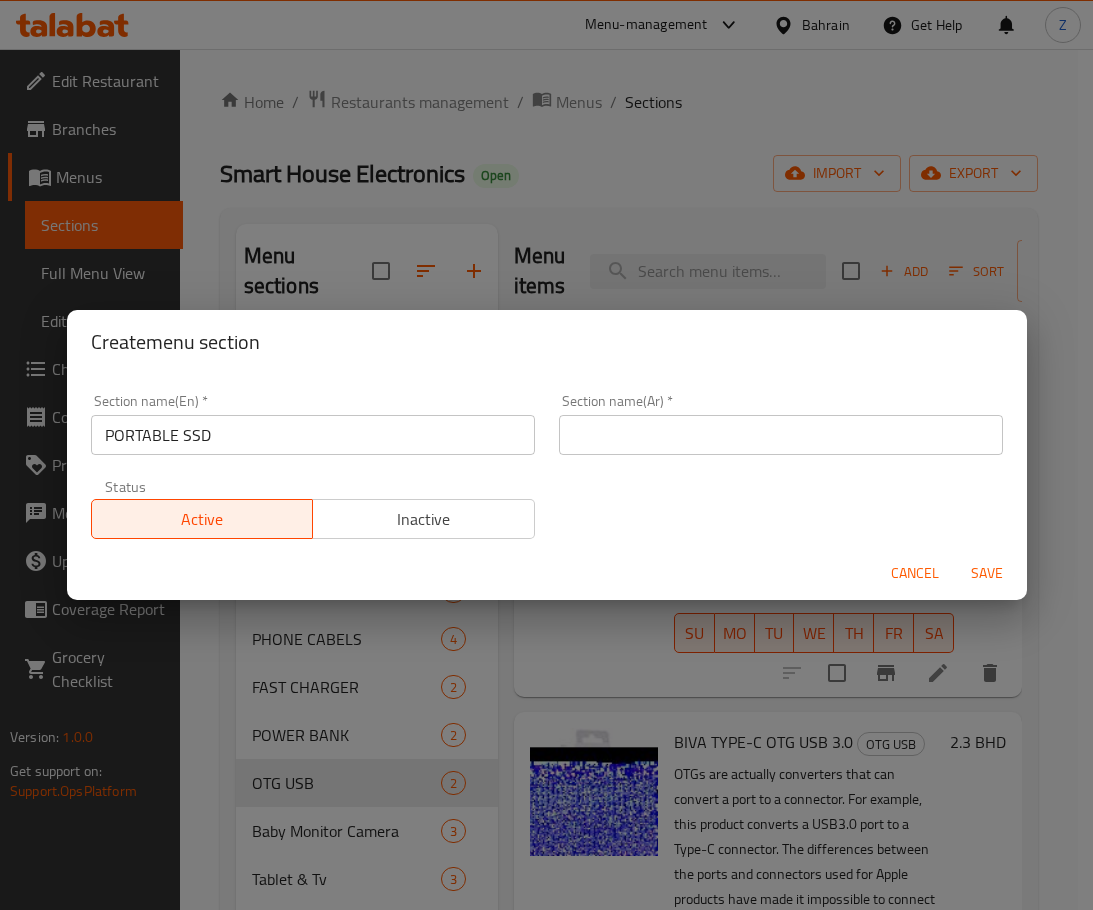 click on "Section name(Ar)   * Section name(Ar)  *" at bounding box center (781, 424) 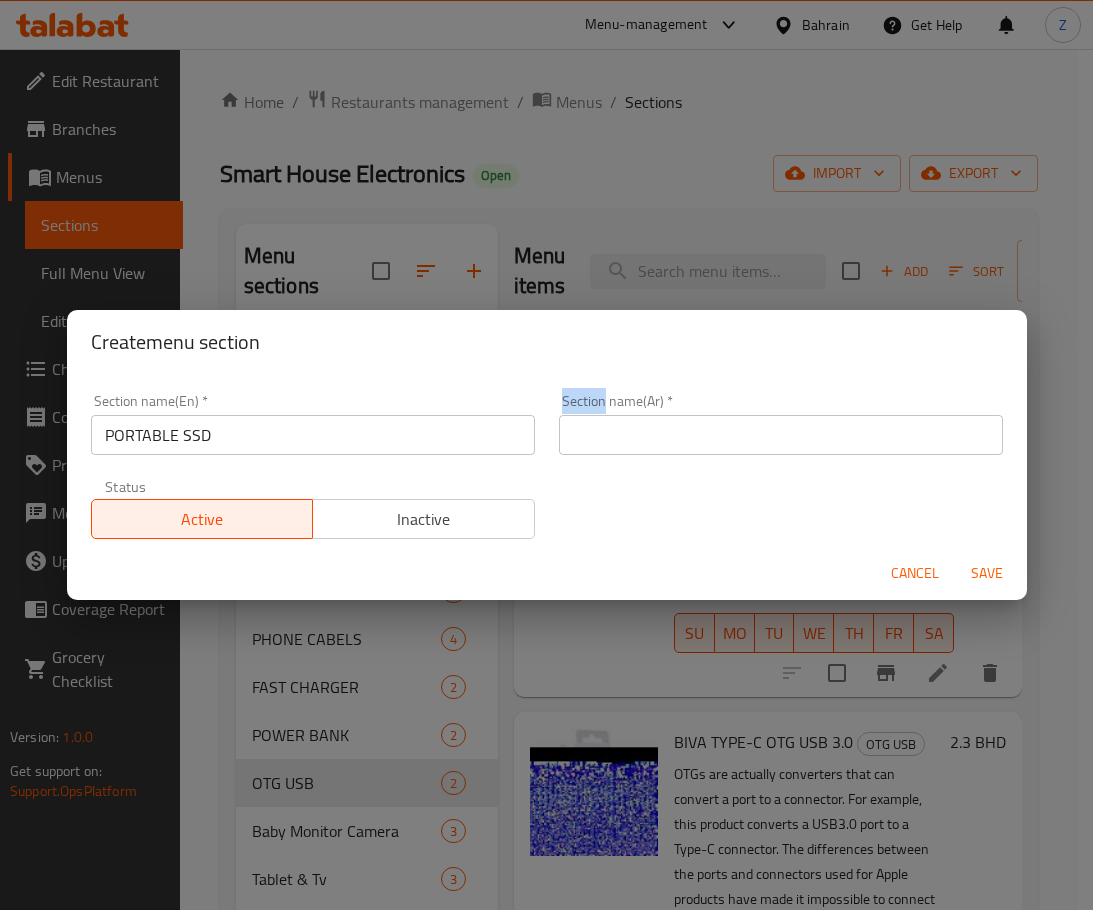 click on "Section name(Ar)   * Section name(Ar)  *" at bounding box center (781, 424) 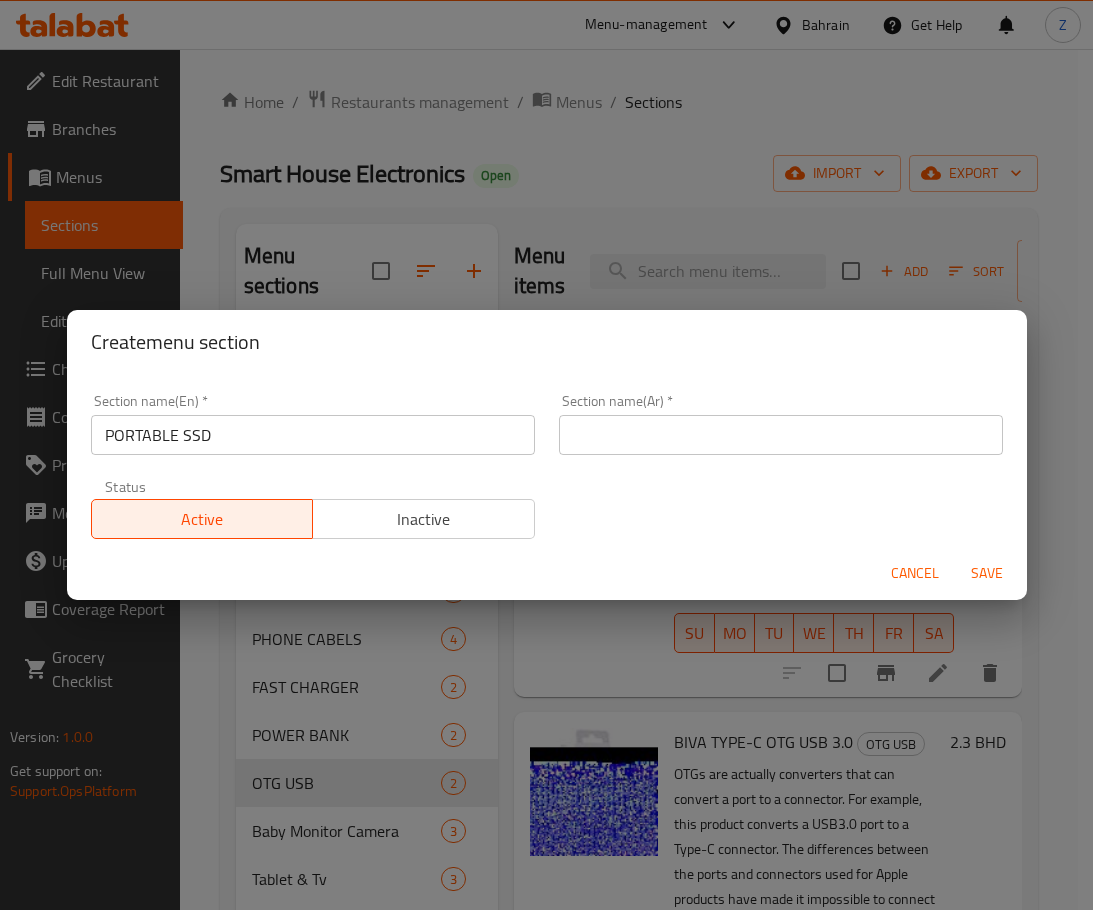 click at bounding box center (781, 435) 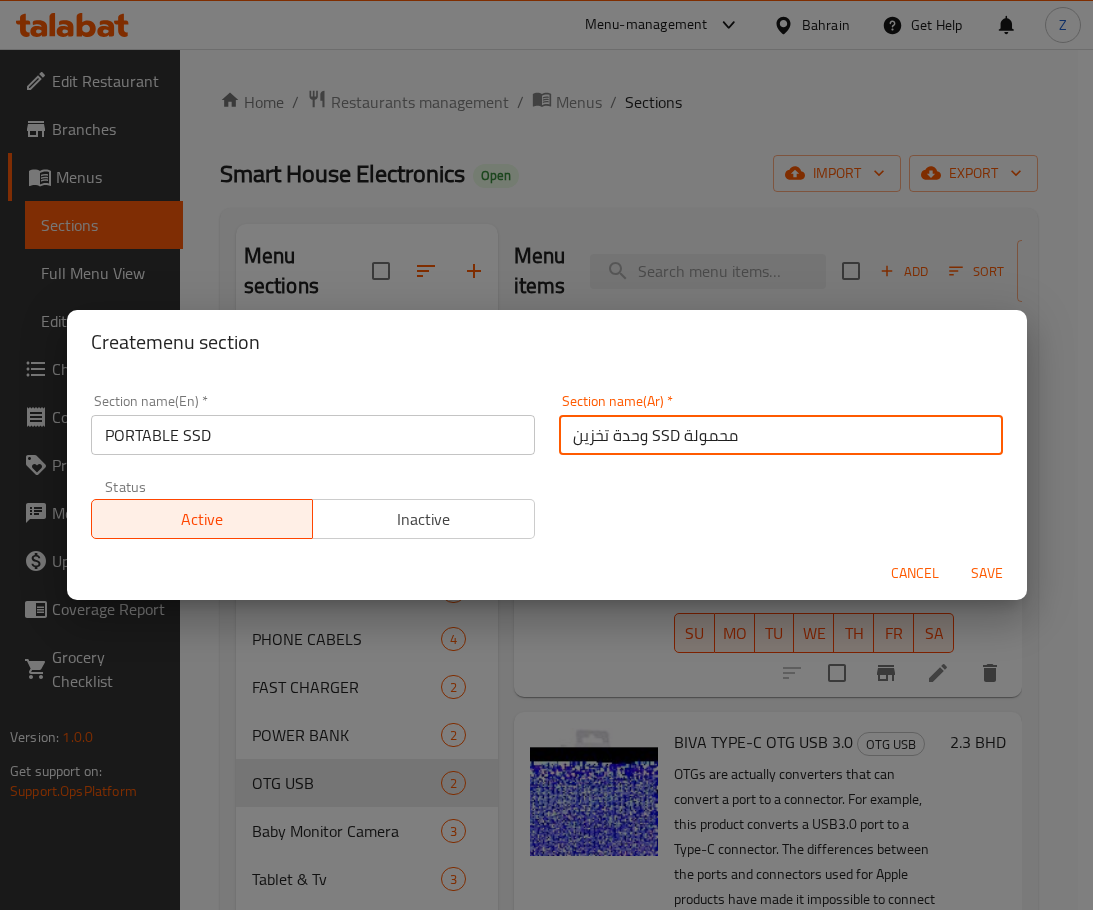 drag, startPoint x: 672, startPoint y: 432, endPoint x: 644, endPoint y: 428, distance: 28.284271 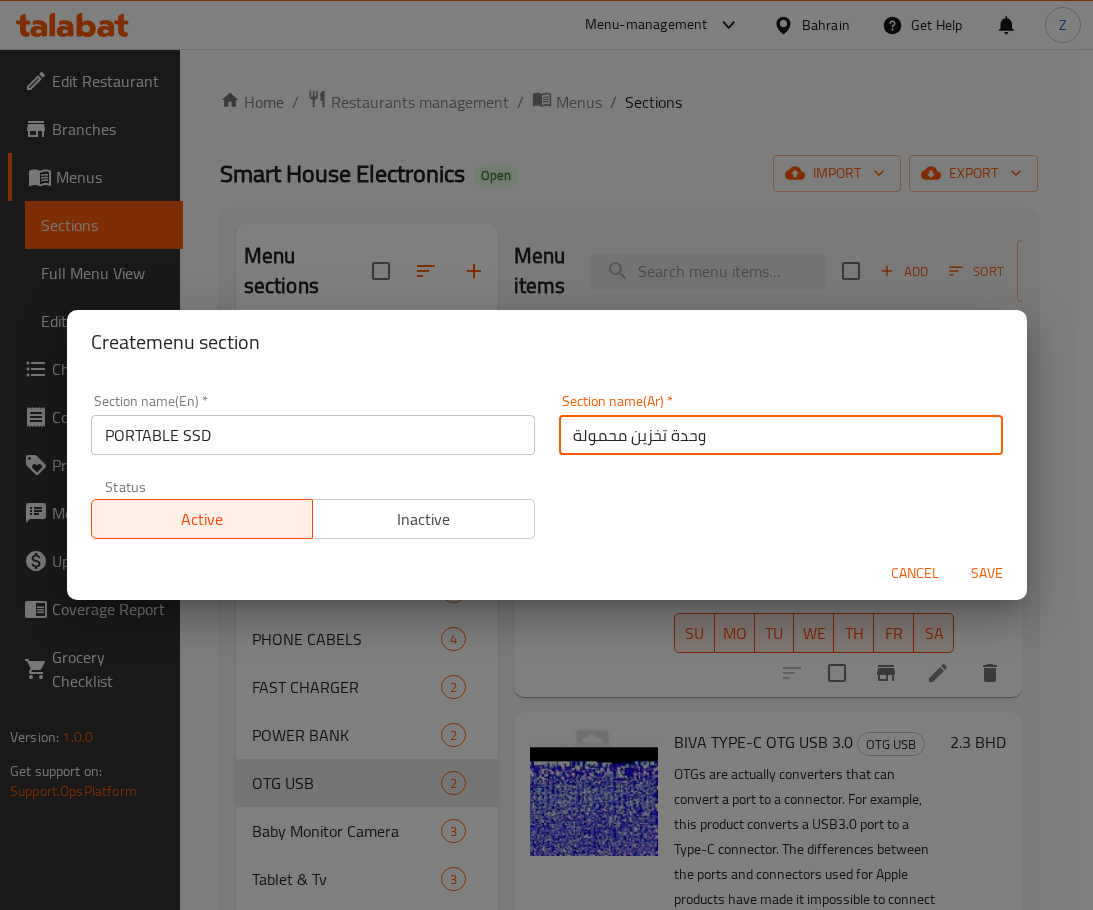 drag, startPoint x: 701, startPoint y: 440, endPoint x: 622, endPoint y: 433, distance: 79.30952 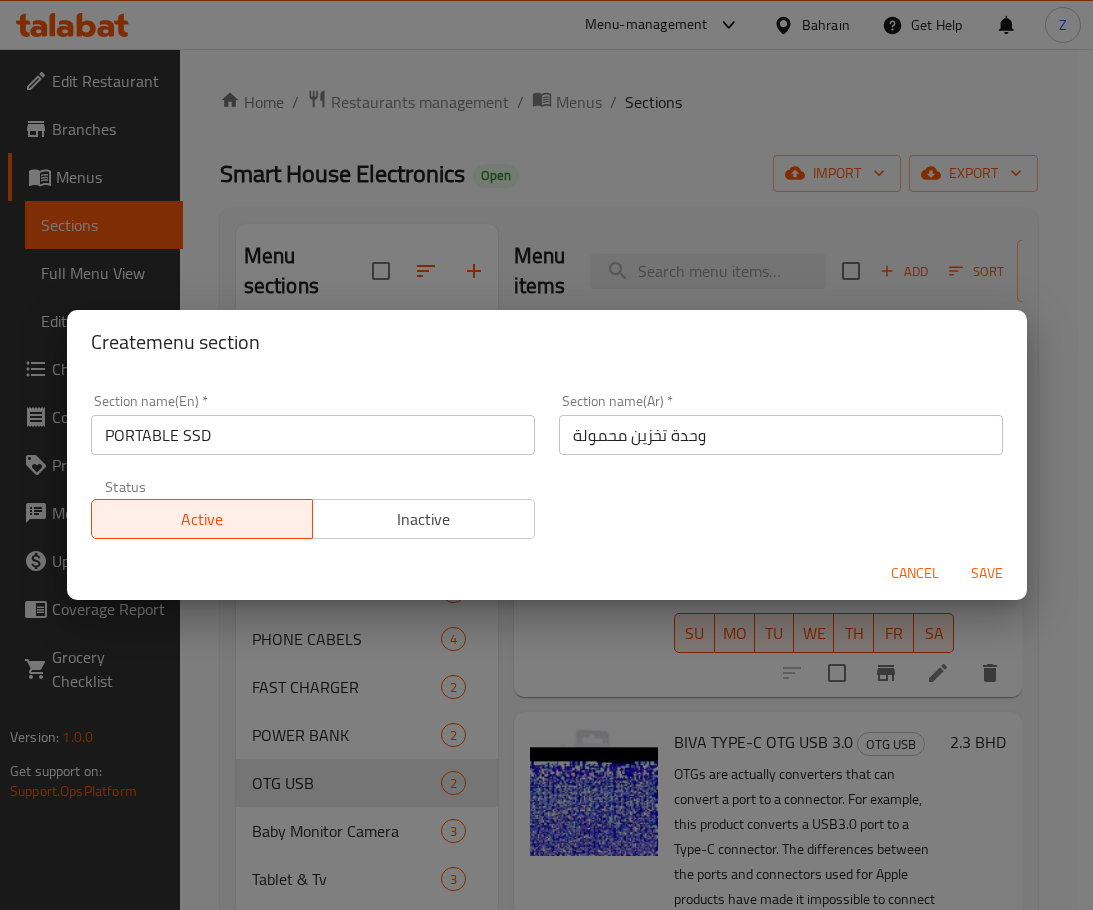 click on "Save" at bounding box center [987, 573] 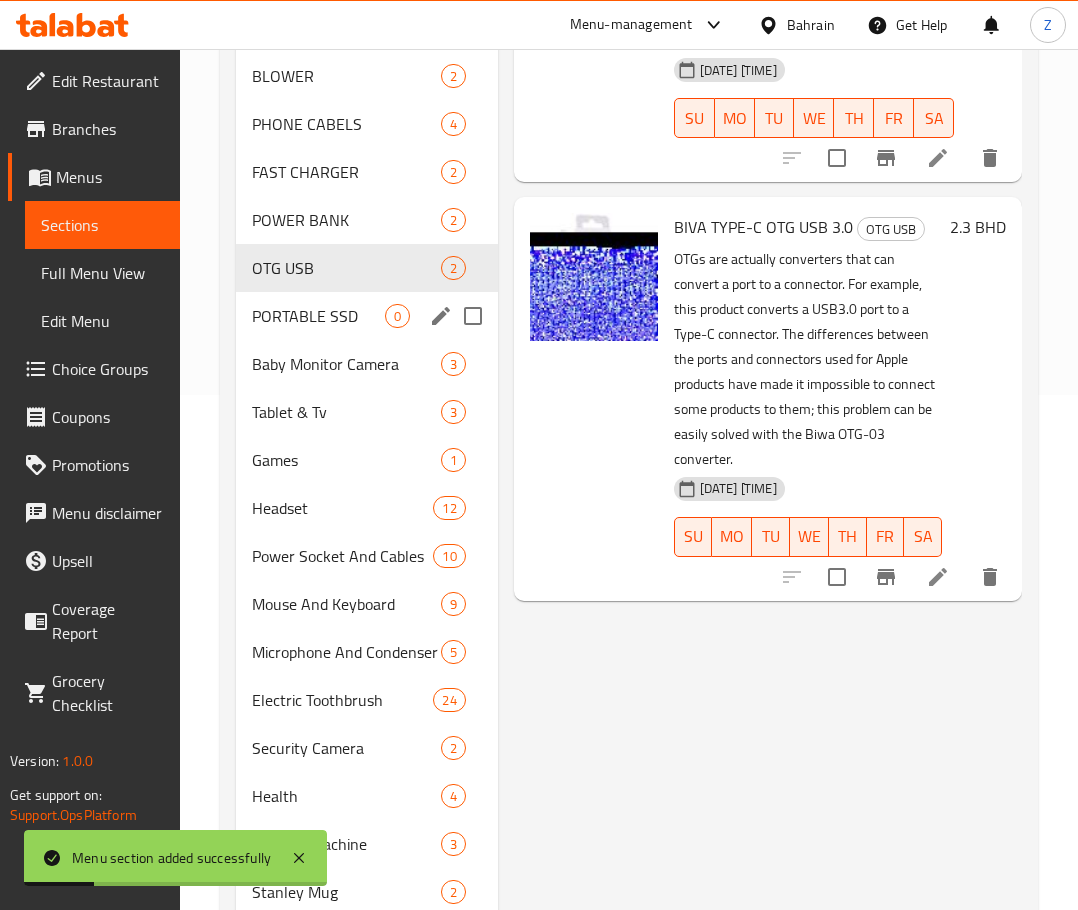 scroll, scrollTop: 300, scrollLeft: 0, axis: vertical 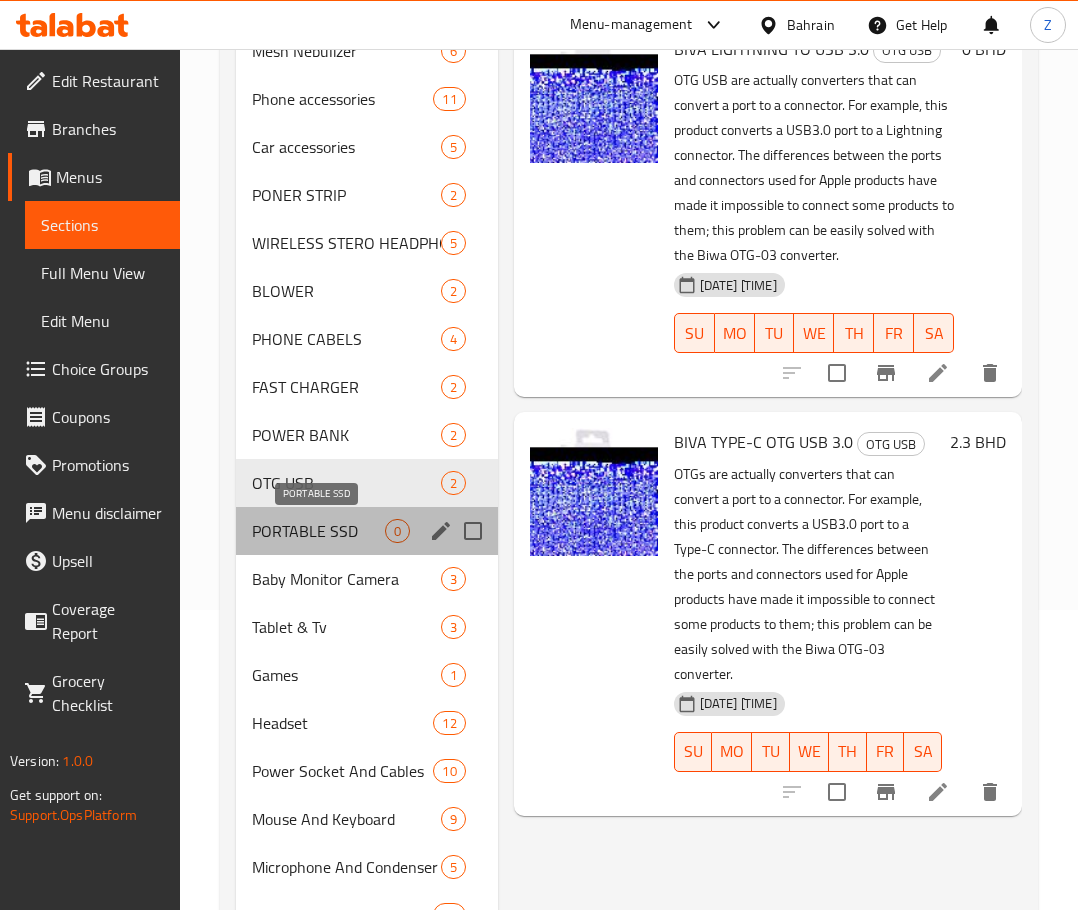 click on "PORTABLE SSD" at bounding box center (318, 531) 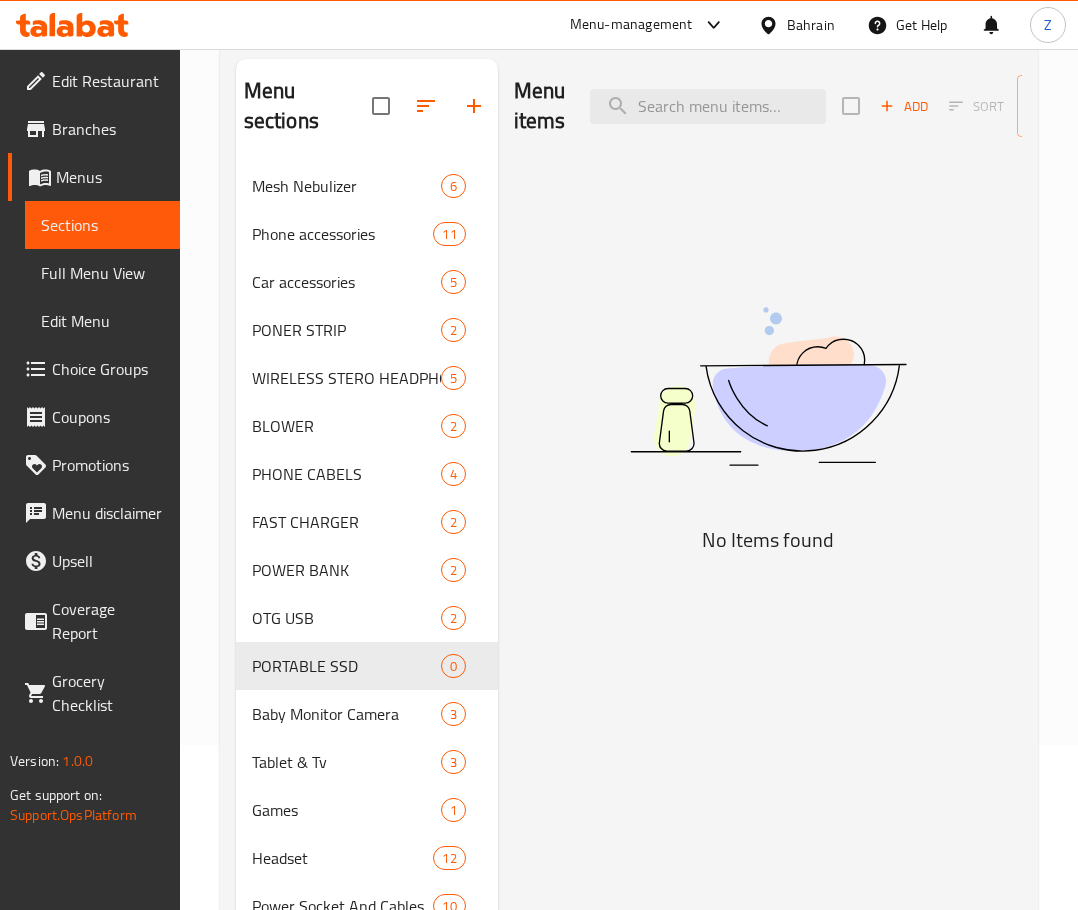 scroll, scrollTop: 0, scrollLeft: 0, axis: both 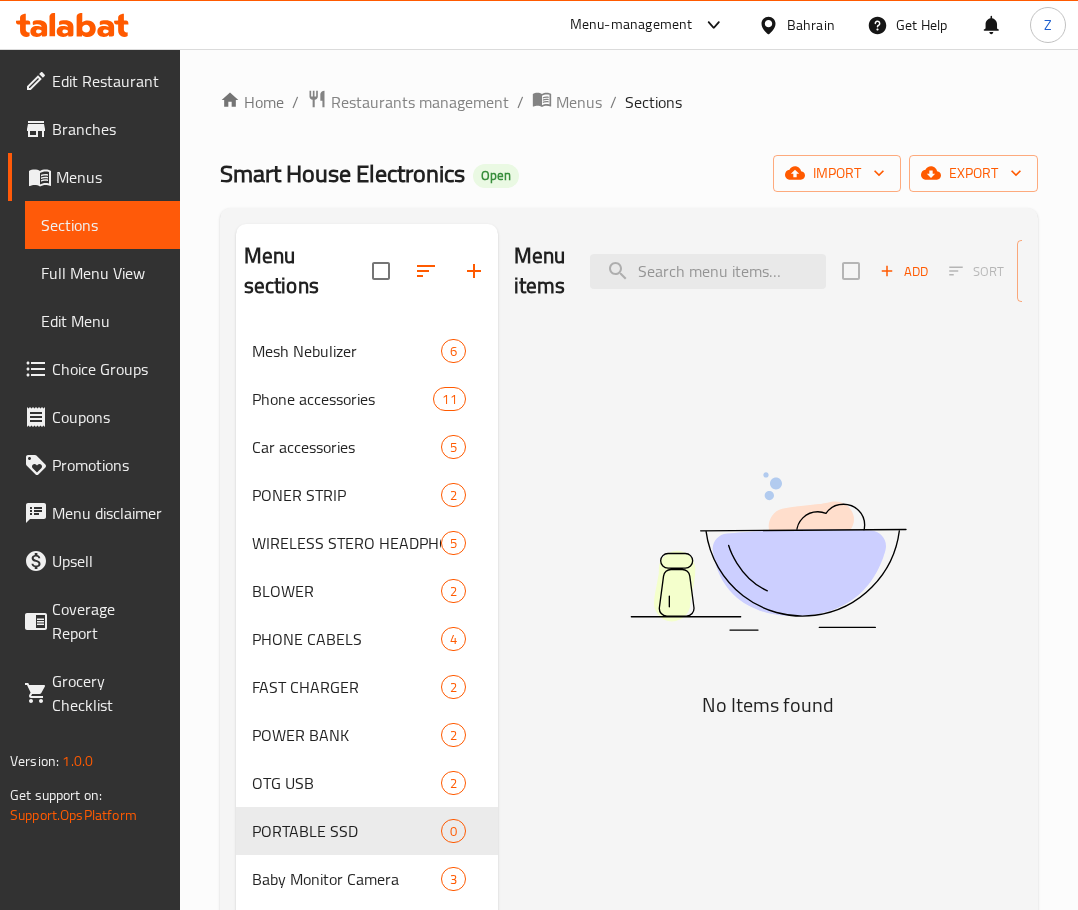 click on "Add" at bounding box center [904, 271] 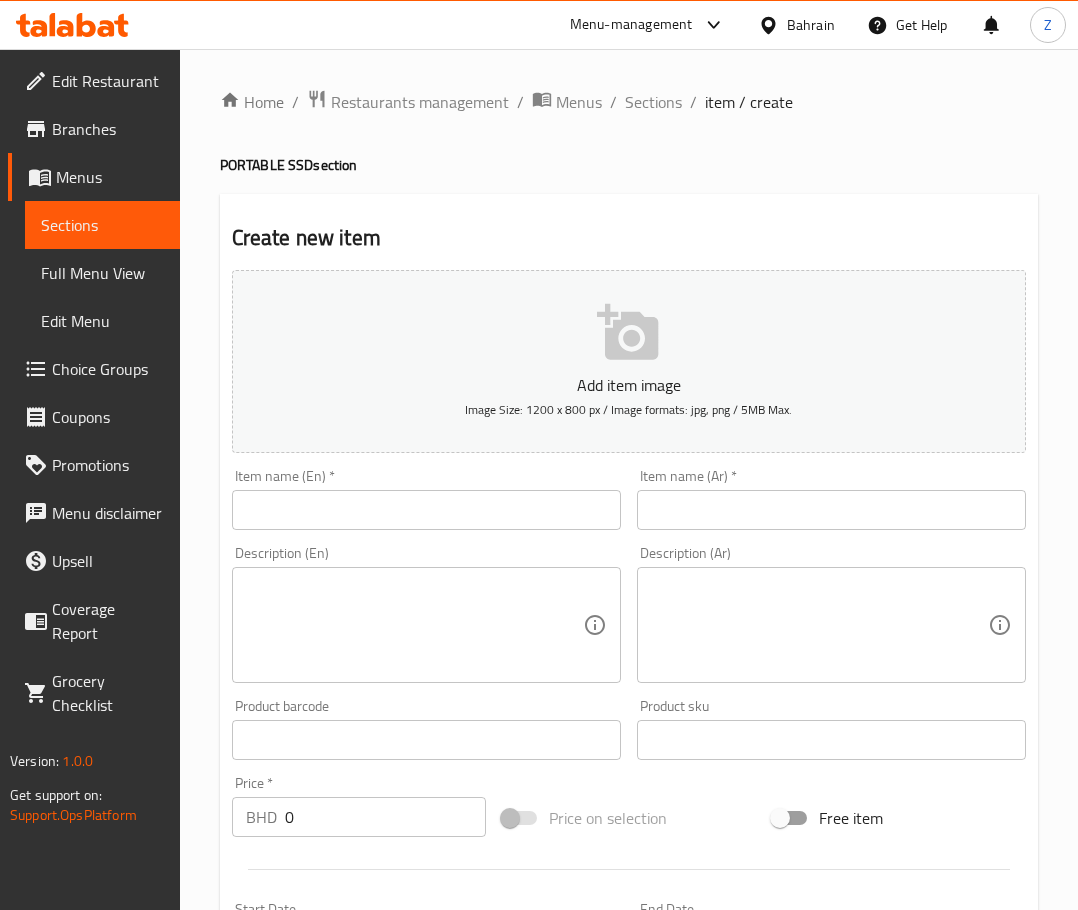 click at bounding box center (426, 510) 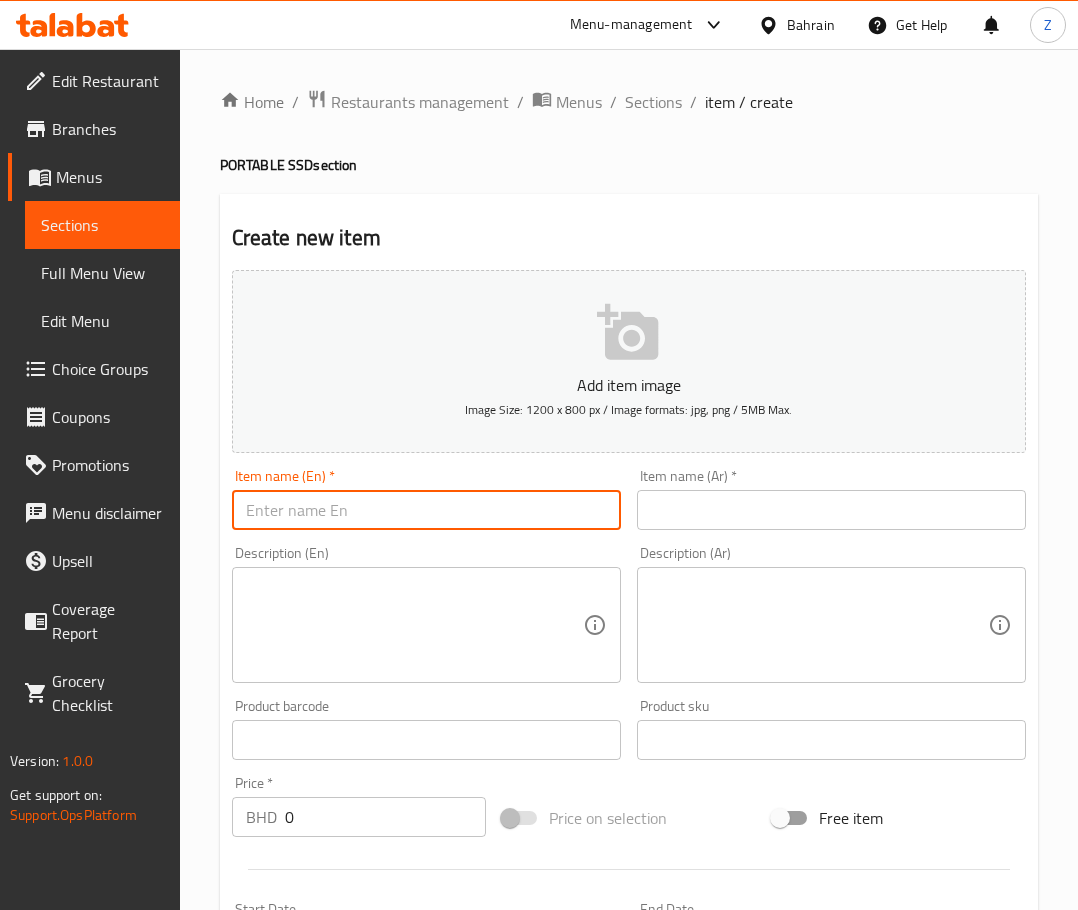 paste on "PORTABLE SSD 20TB ( BLACK )" 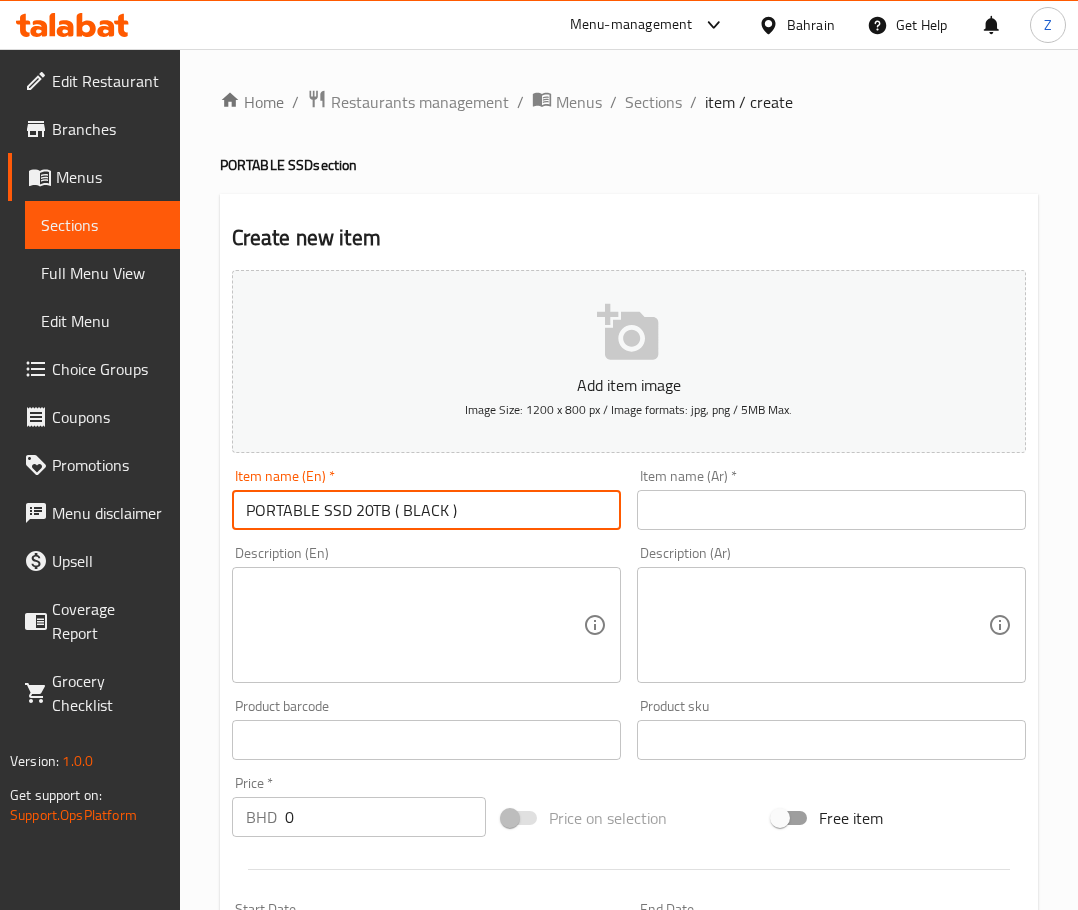 type on "PORTABLE SSD 20TB ( BLACK )" 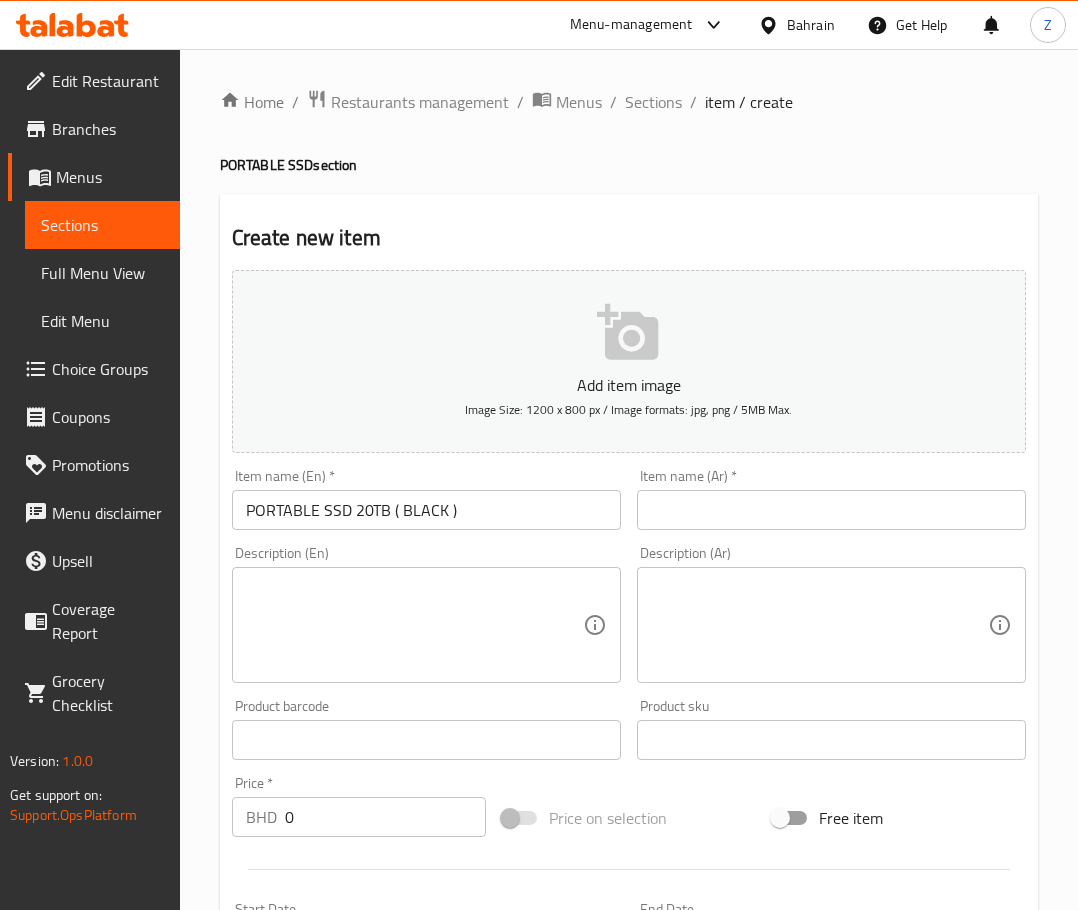 click at bounding box center (414, 625) 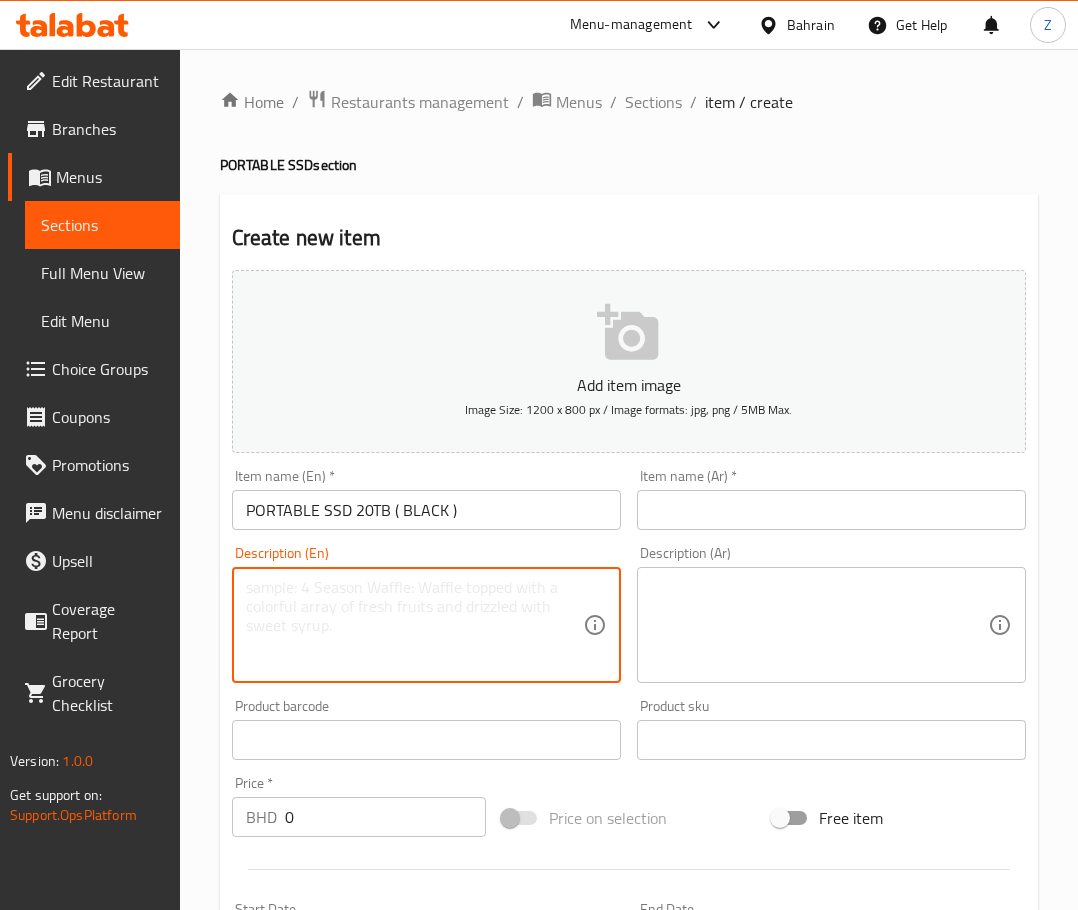 paste on "قرص SSD محمول بسعة 20 تيرابايت (باللون الأسود)" 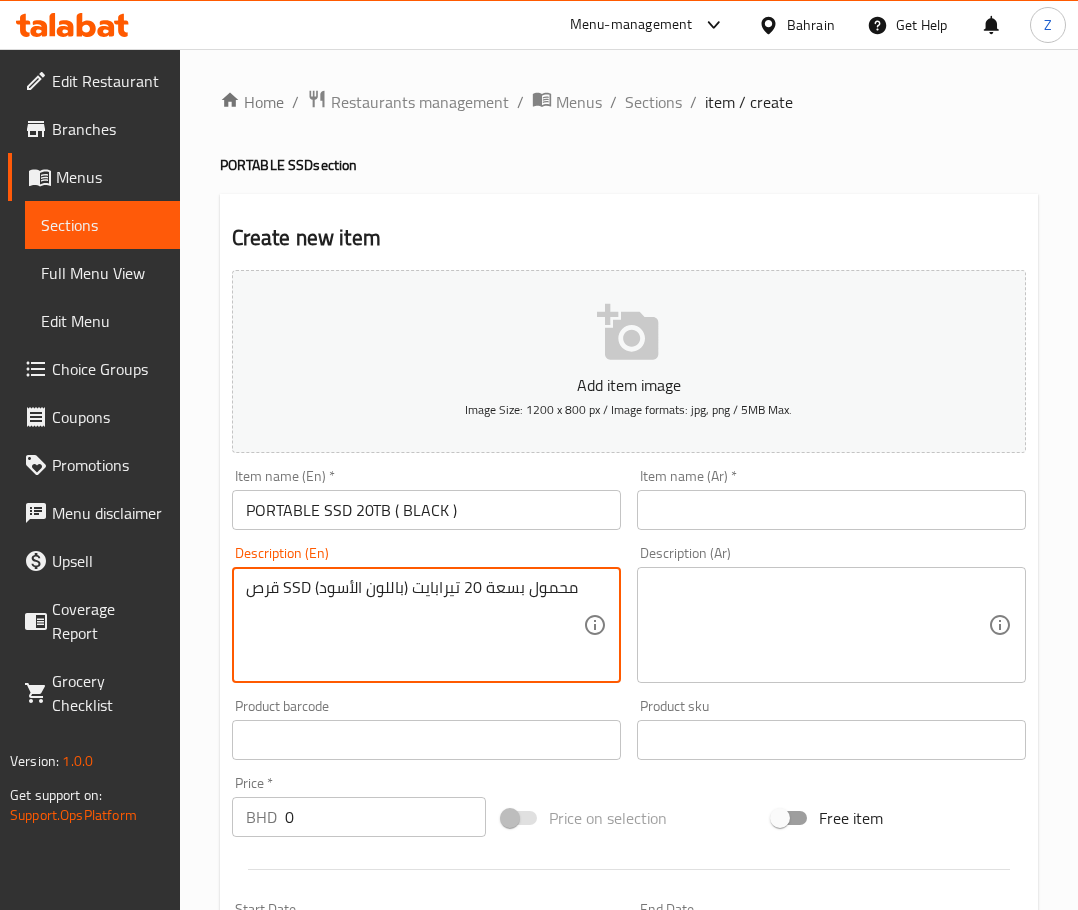 drag, startPoint x: 351, startPoint y: 617, endPoint x: 289, endPoint y: 580, distance: 72.20111 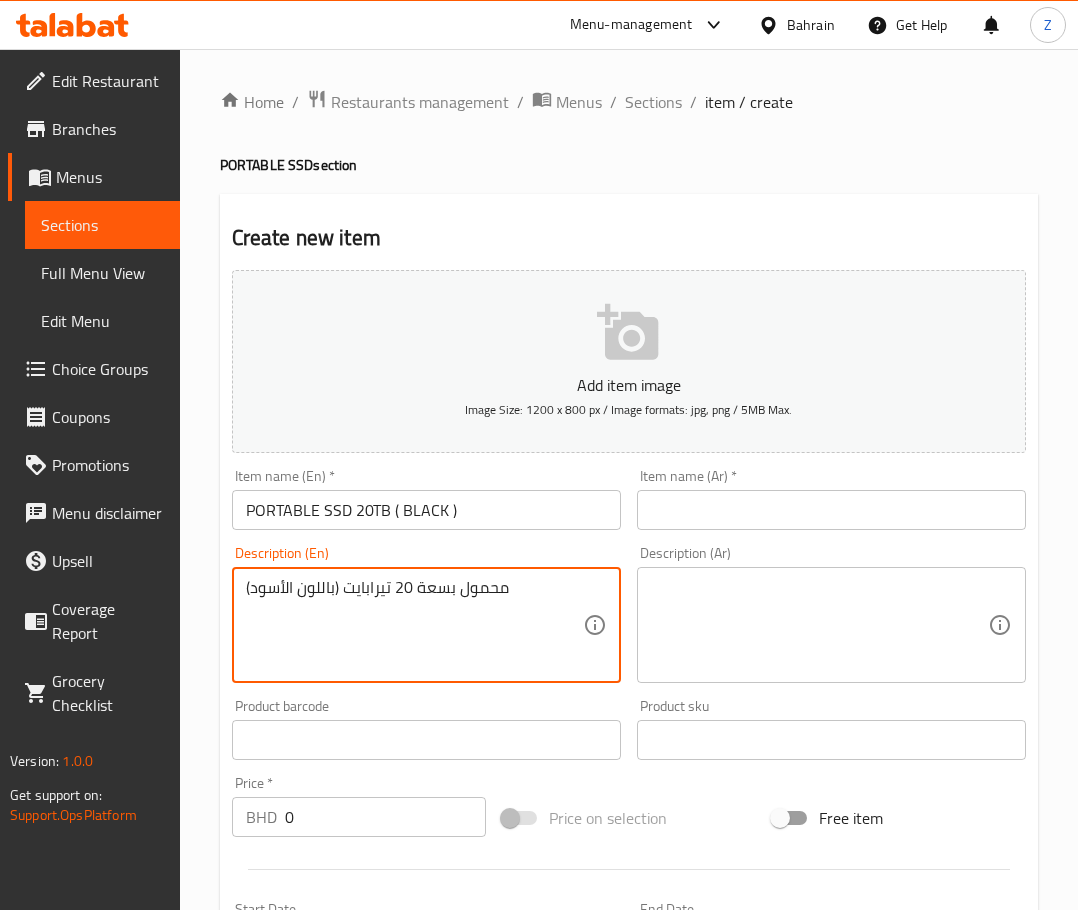click on "محمول بسعة 20 تيرابايت (باللون الأسود)" at bounding box center (414, 625) 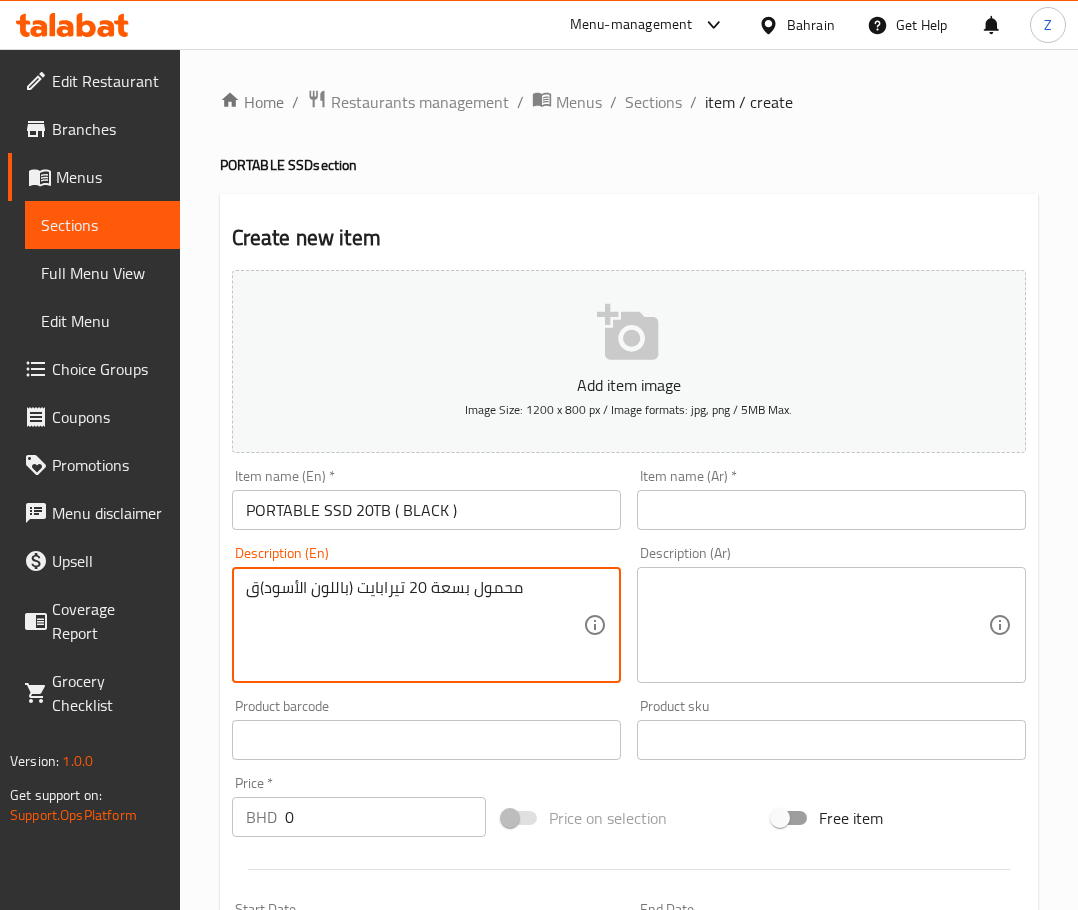 type on "محمول بسعة 20 تيرابايت (باللون الأسود)" 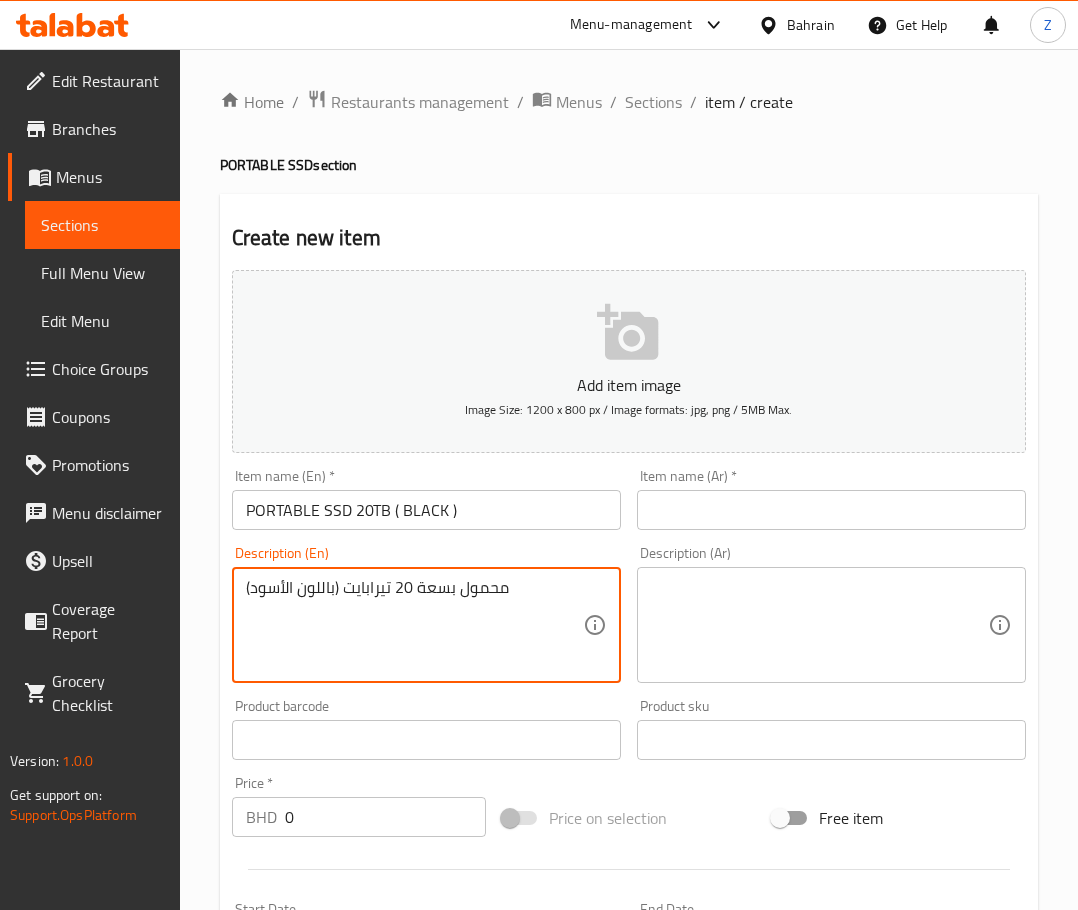 click on "محمول بسعة 20 تيرابايت (باللون الأسود)" at bounding box center [414, 625] 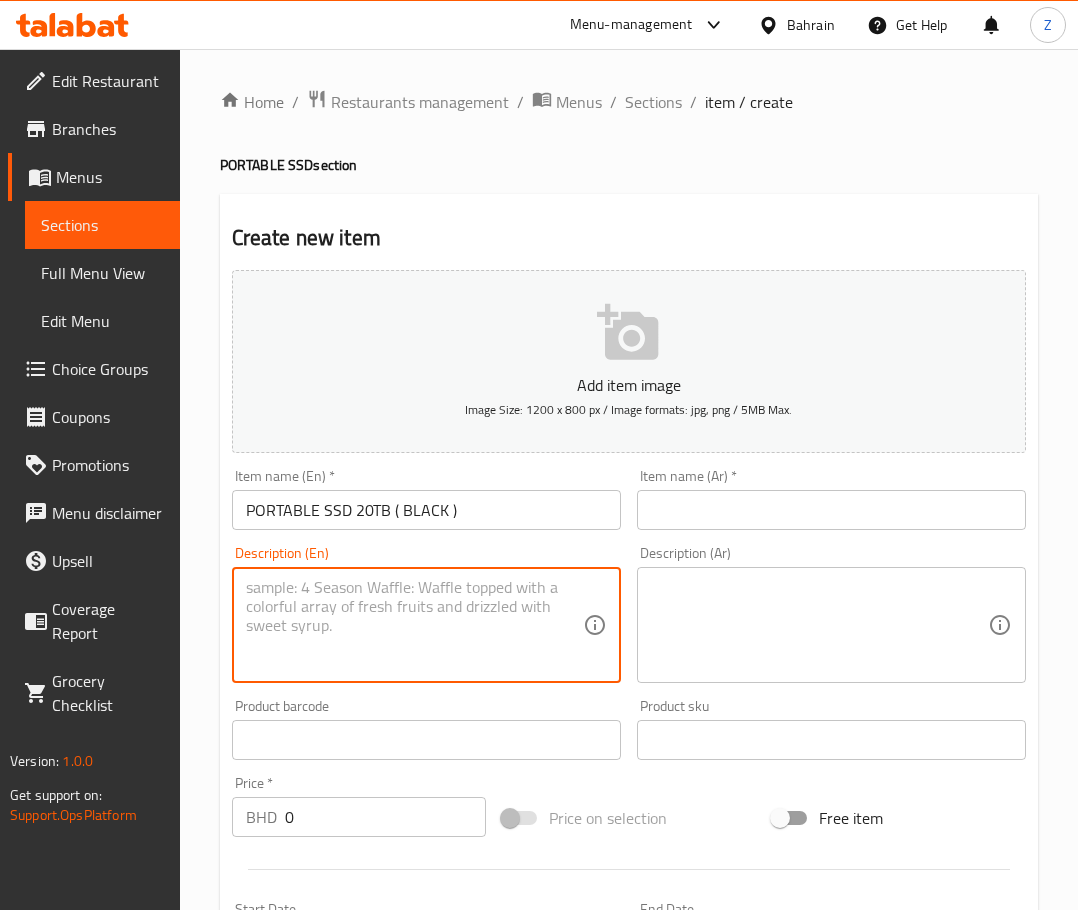 click at bounding box center [831, 510] 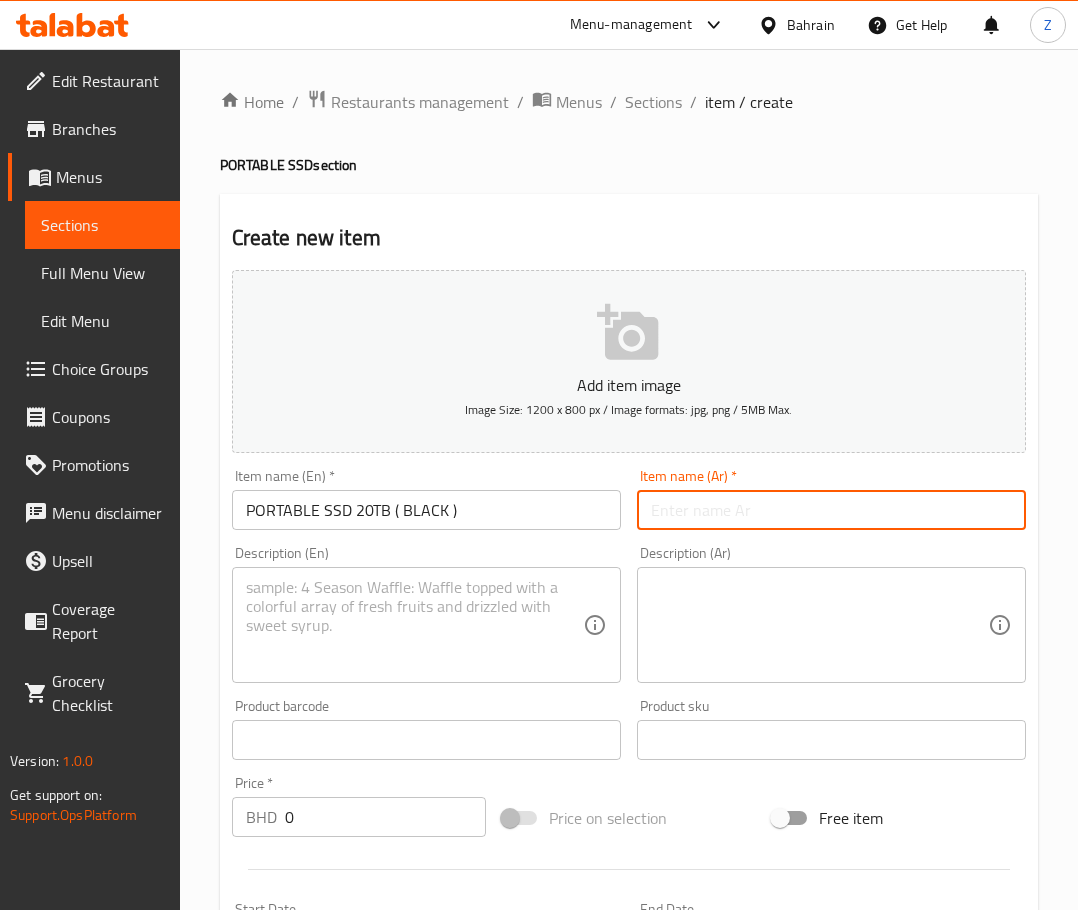paste on "محمول بسعة 20 تيرابايت (باللون الأسود)" 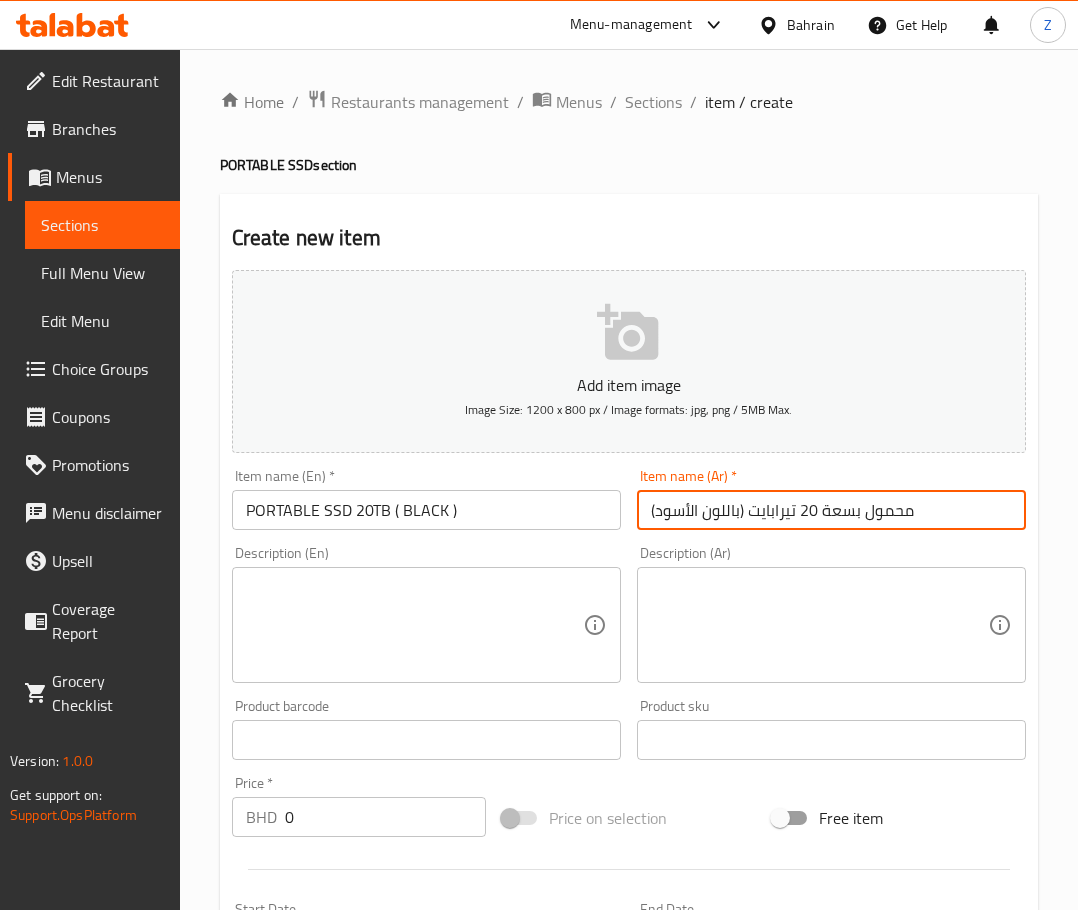 click on "محمول بسعة 20 تيرابايت (باللون الأسود)" at bounding box center (831, 510) 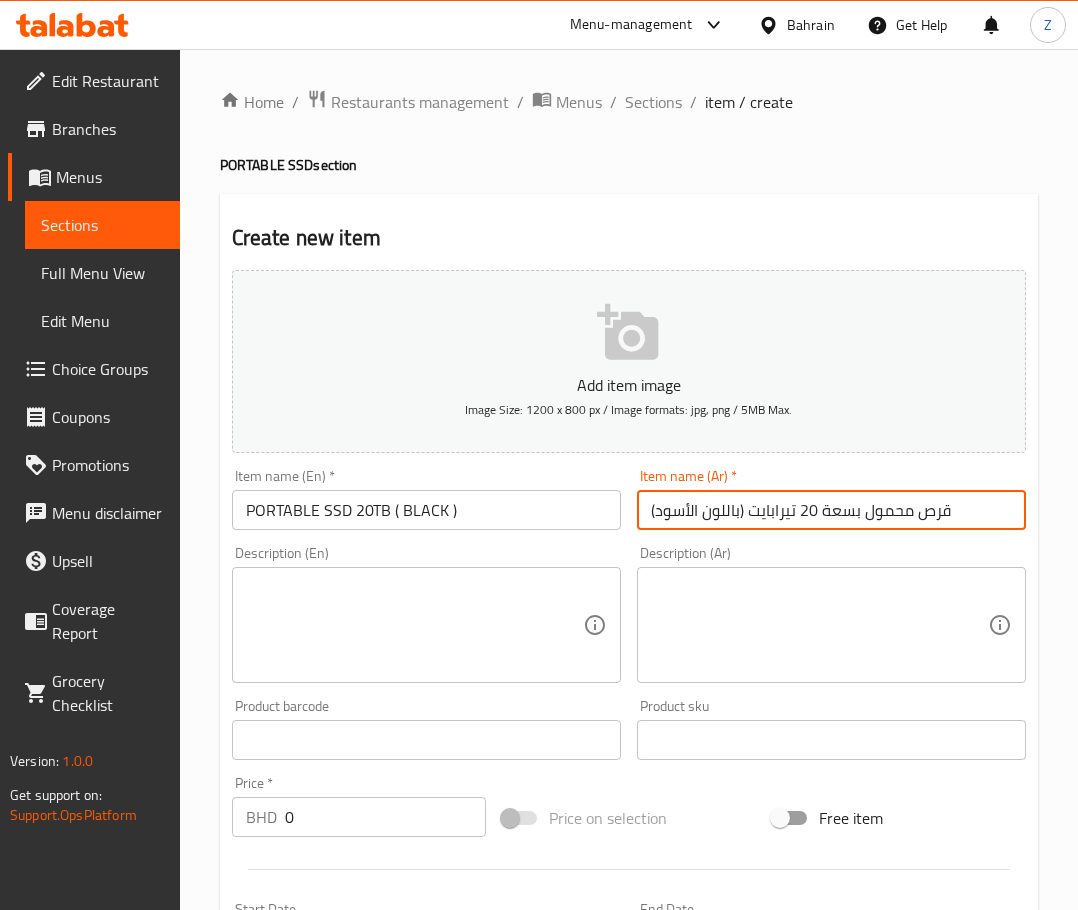 type on "قرص محمول بسعة 20 تيرابايت (باللون الأسود)" 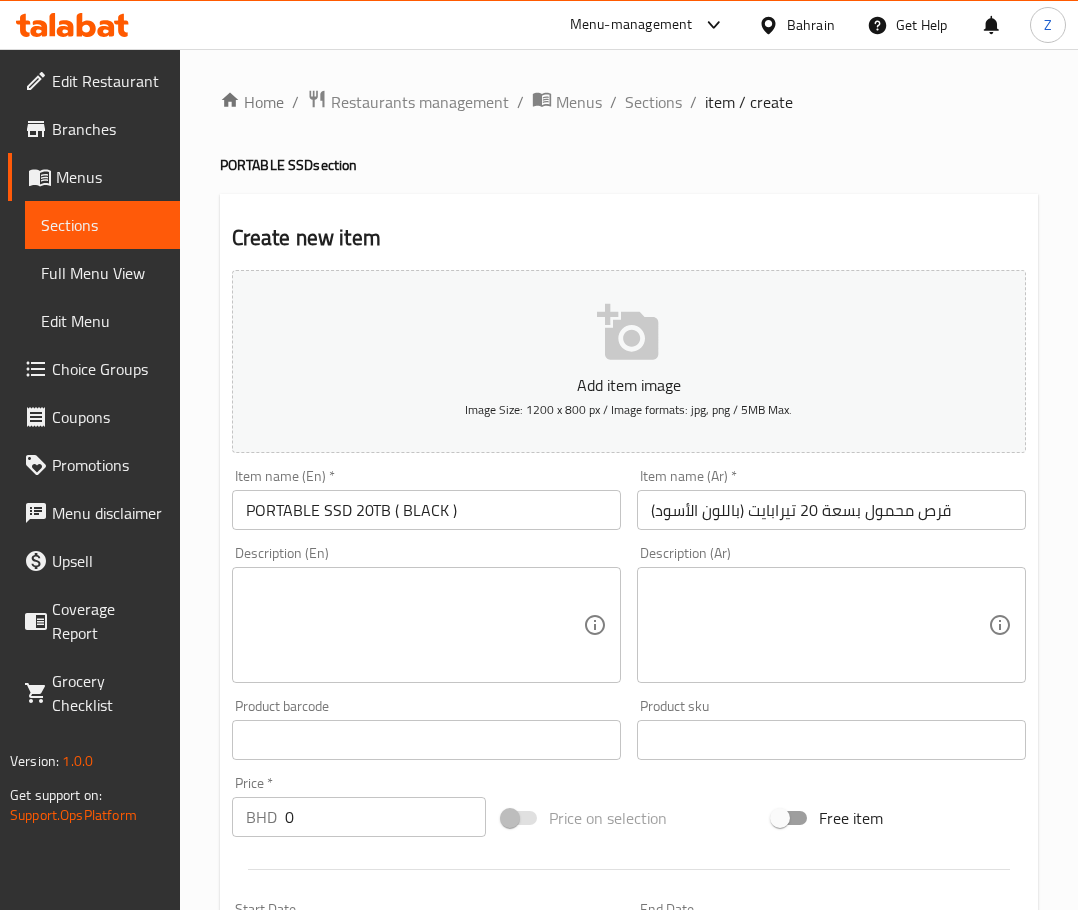 click at bounding box center (414, 625) 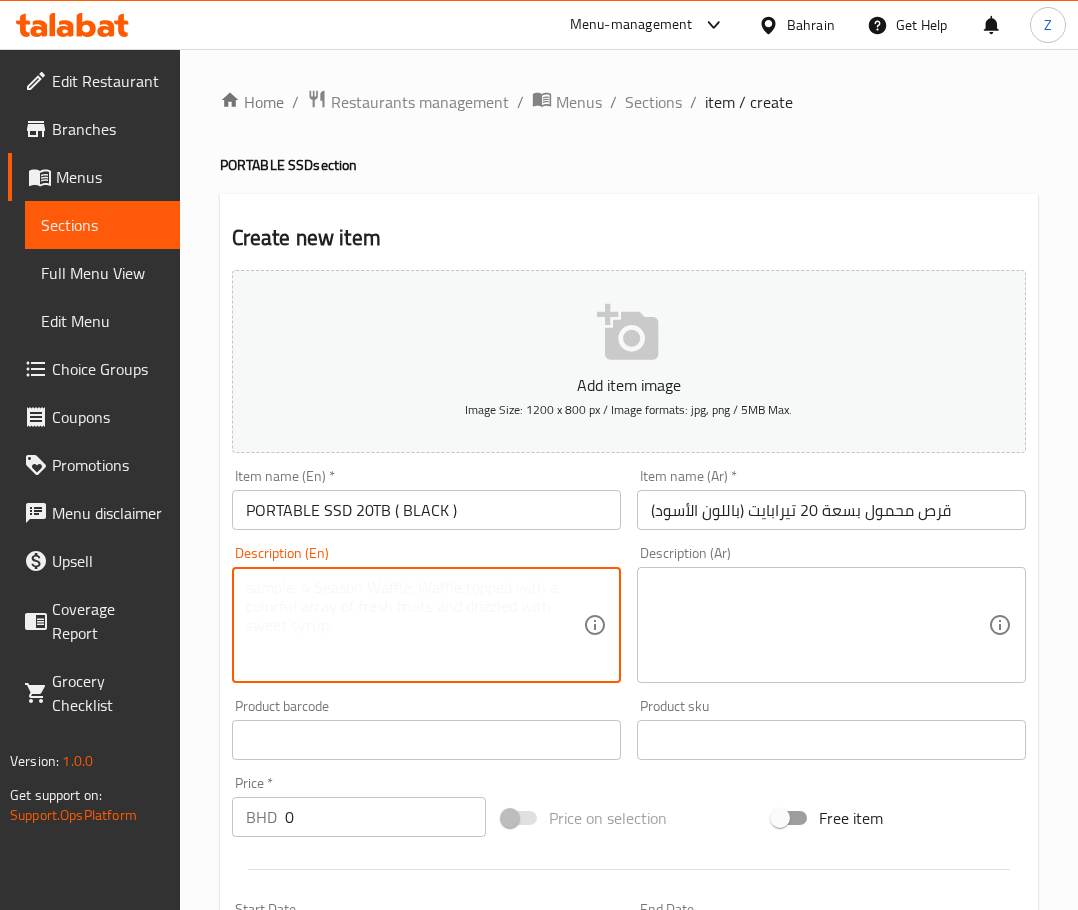 paste on "20TB SSD" 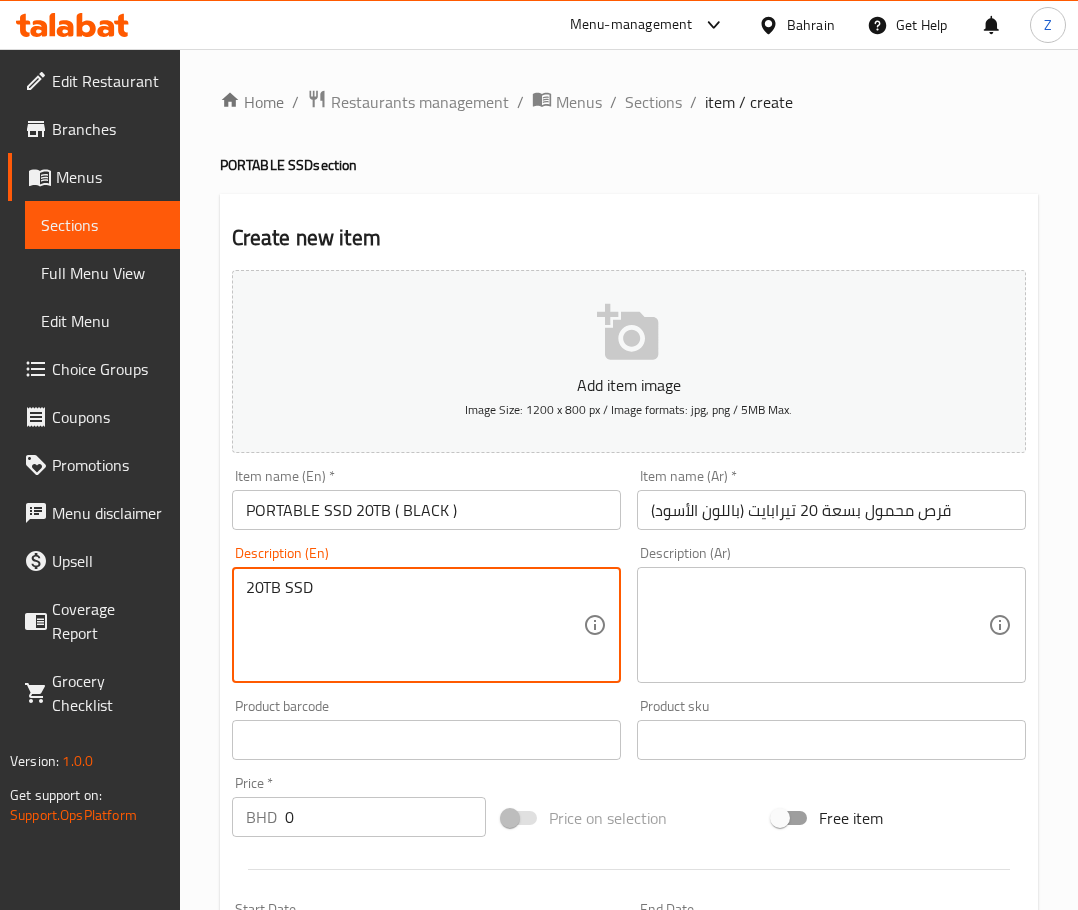 type on "20TB SSD" 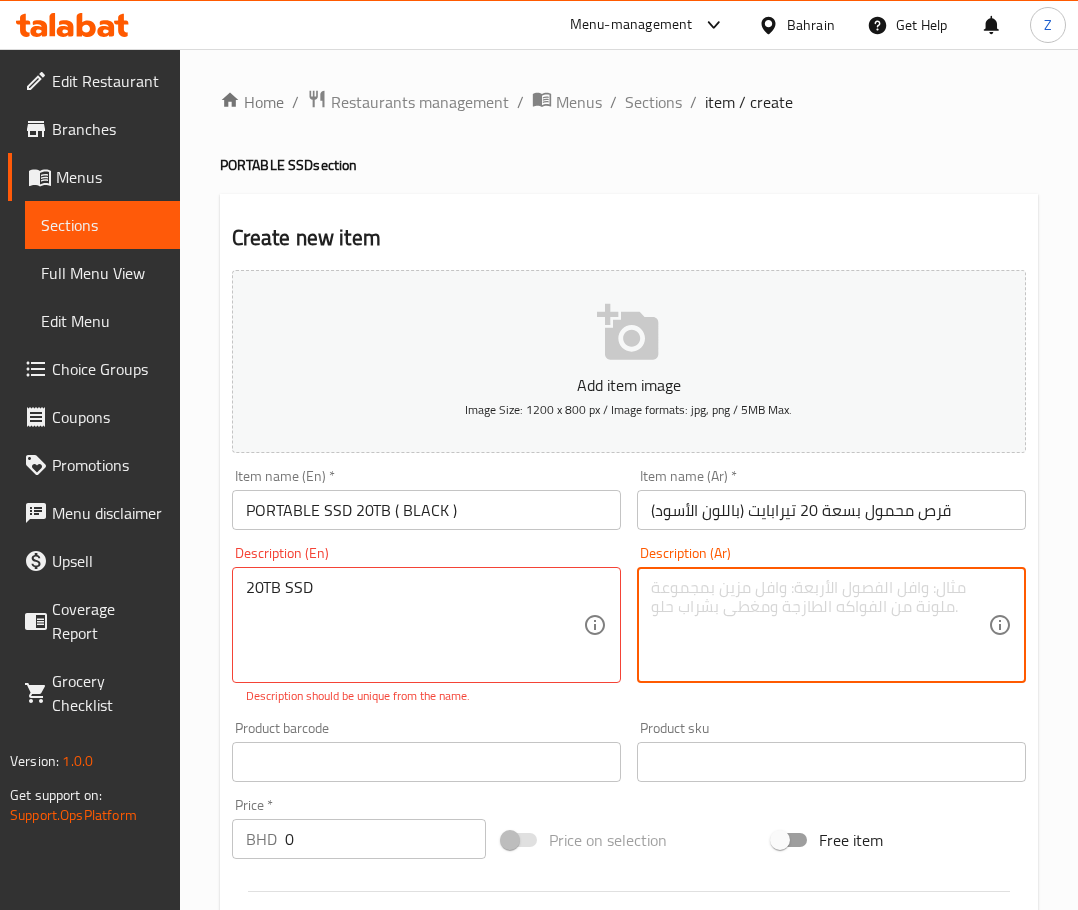 type on "2" 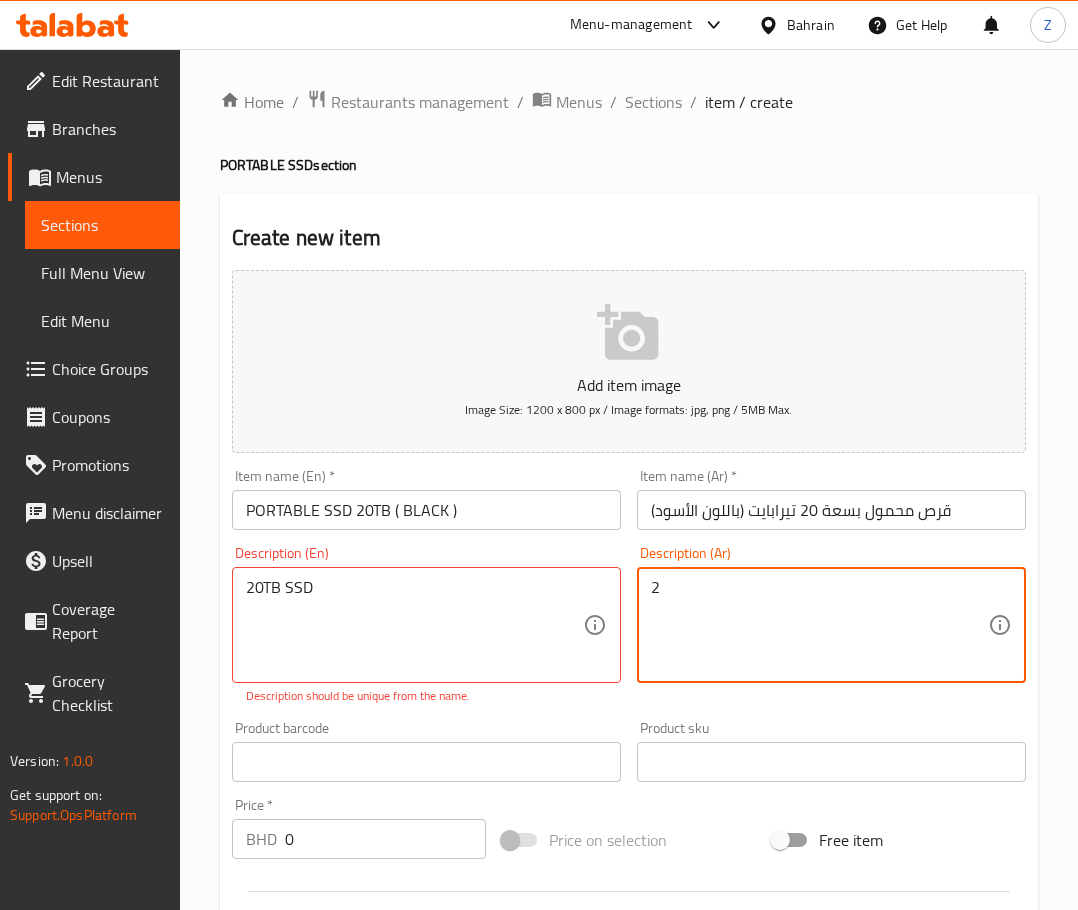 type on "2" 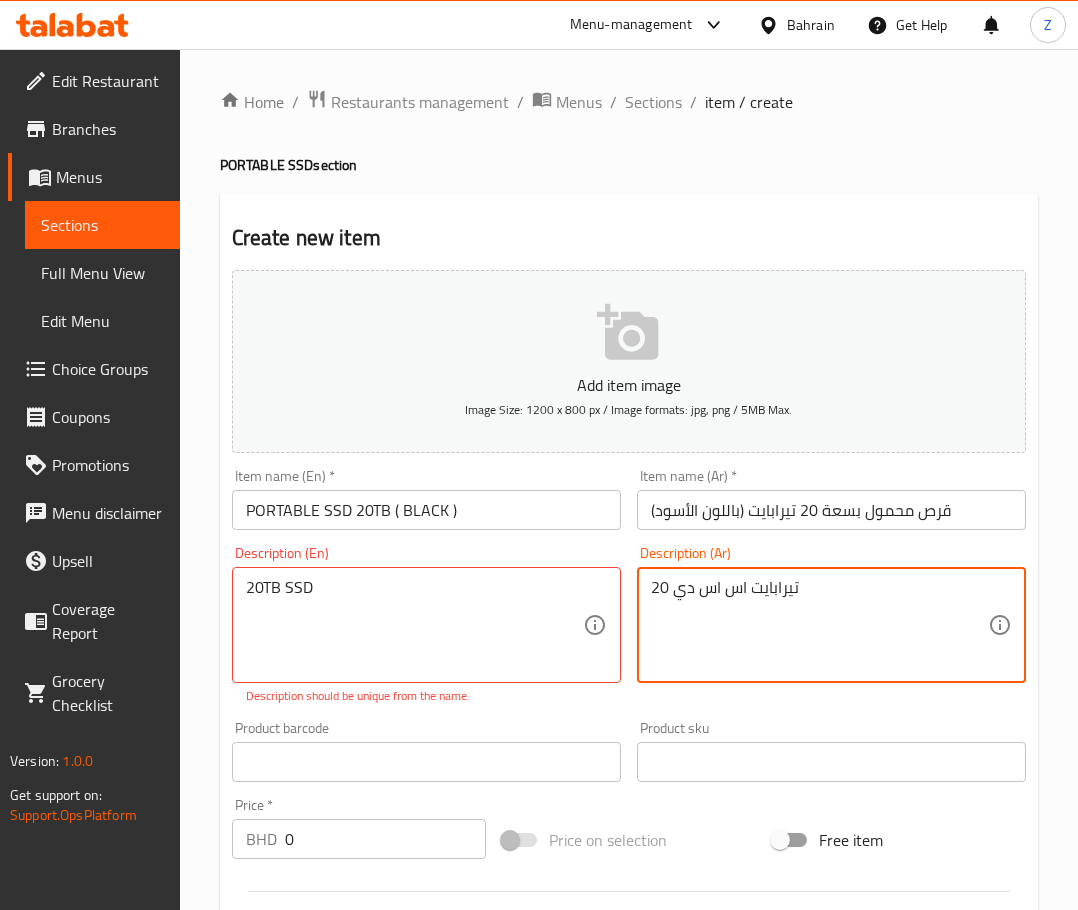 type on "20 تيرابايت اس اس دي" 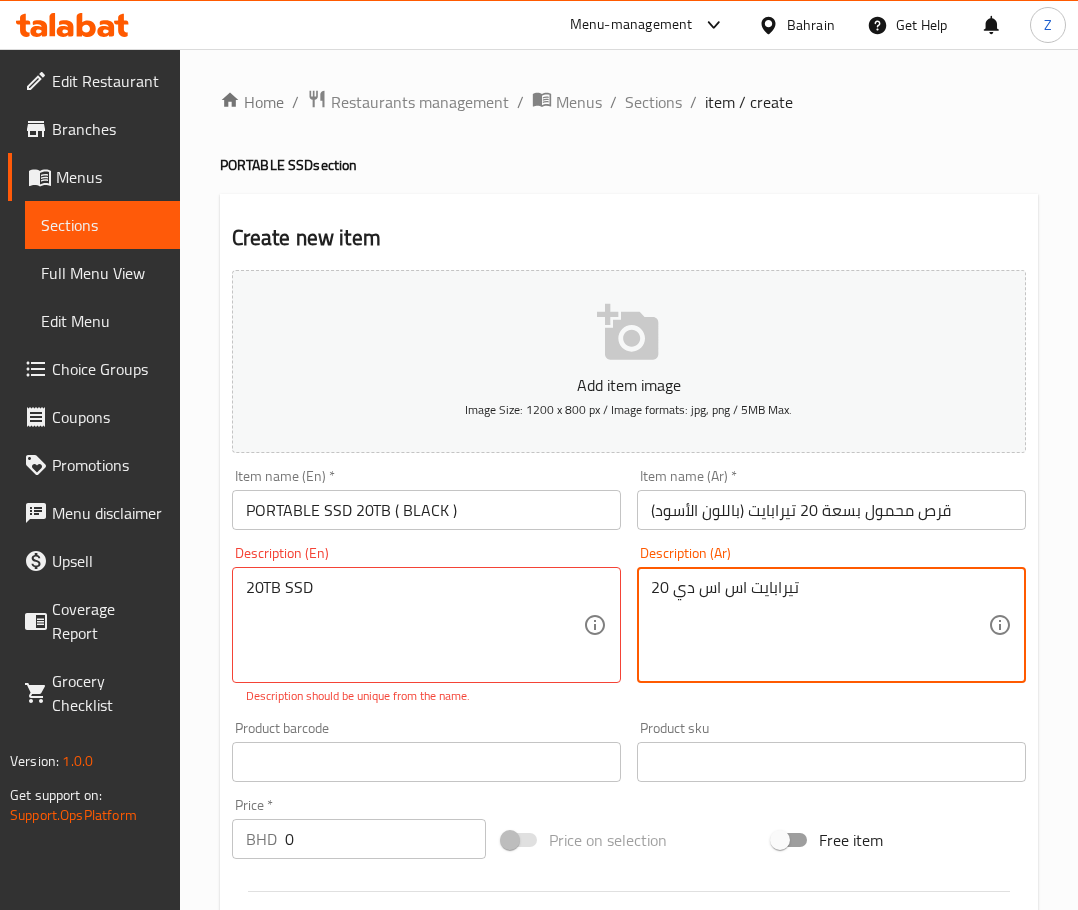 drag, startPoint x: 312, startPoint y: 845, endPoint x: 157, endPoint y: 833, distance: 155.46382 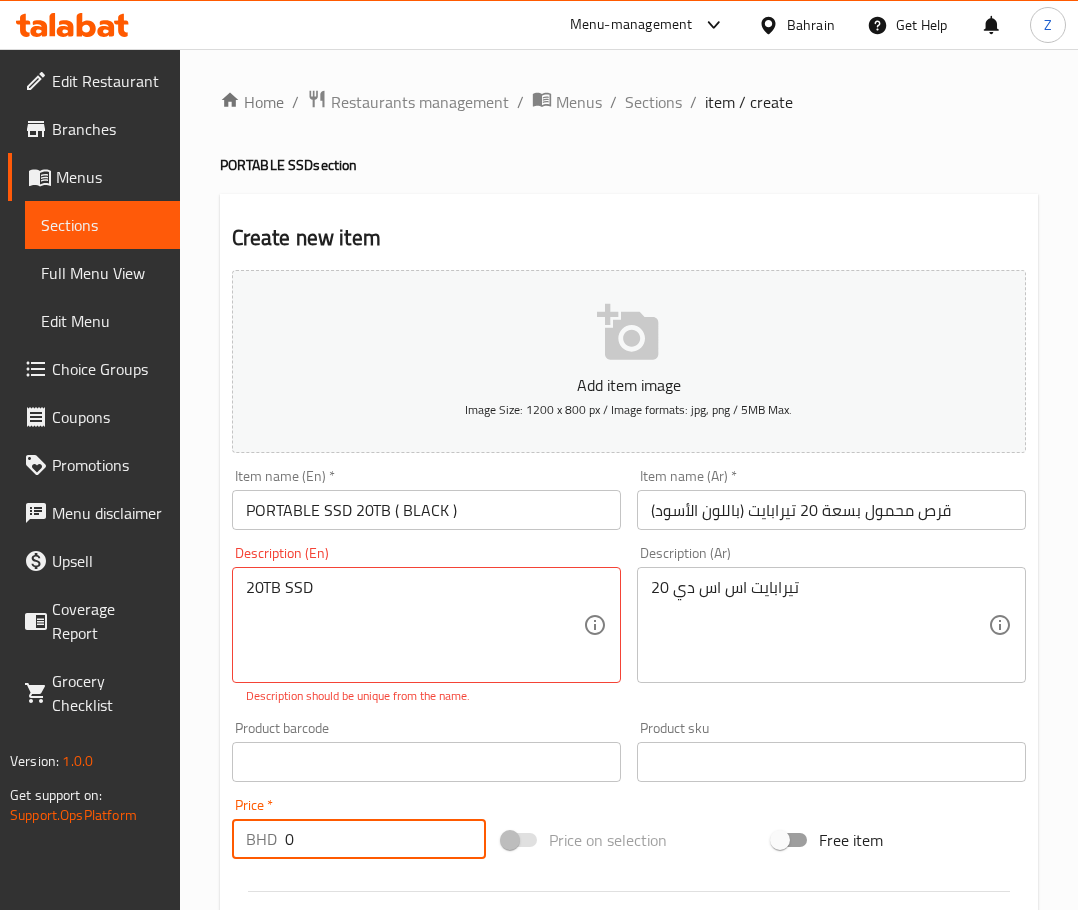 paste on "17.25" 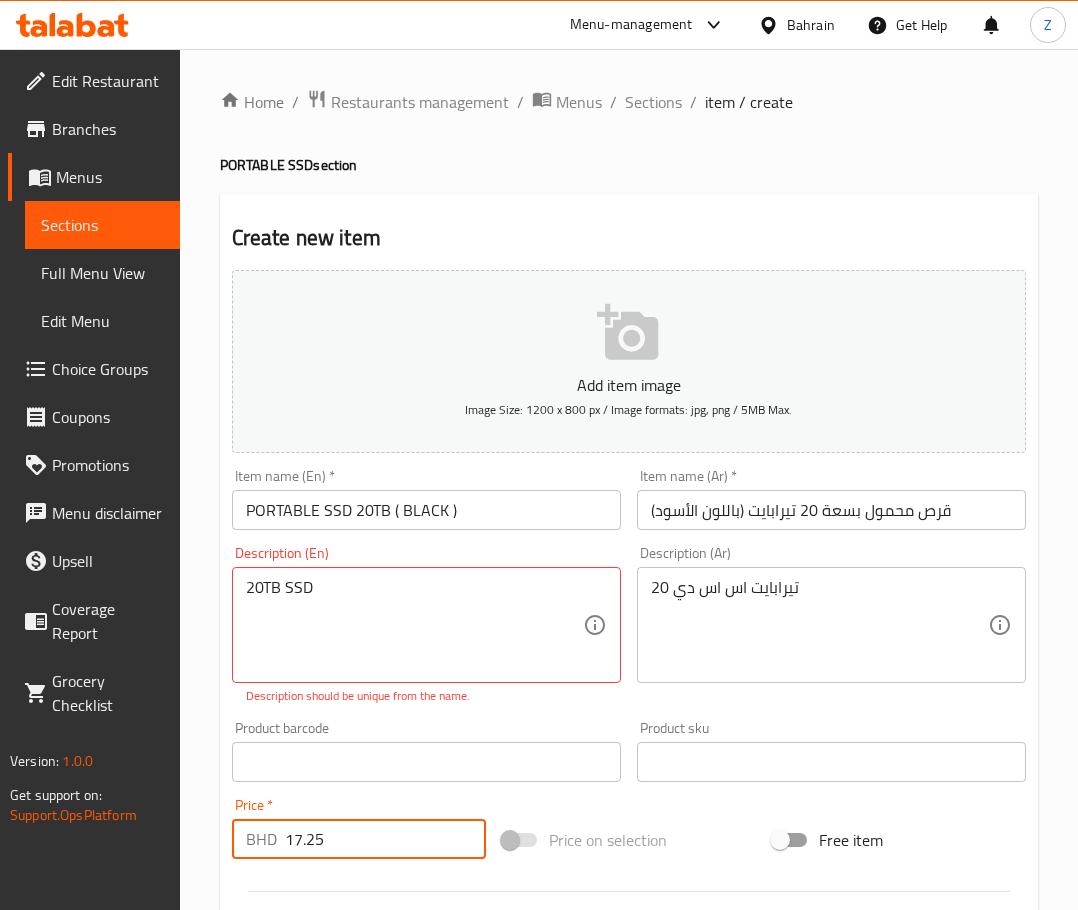type on "17.25" 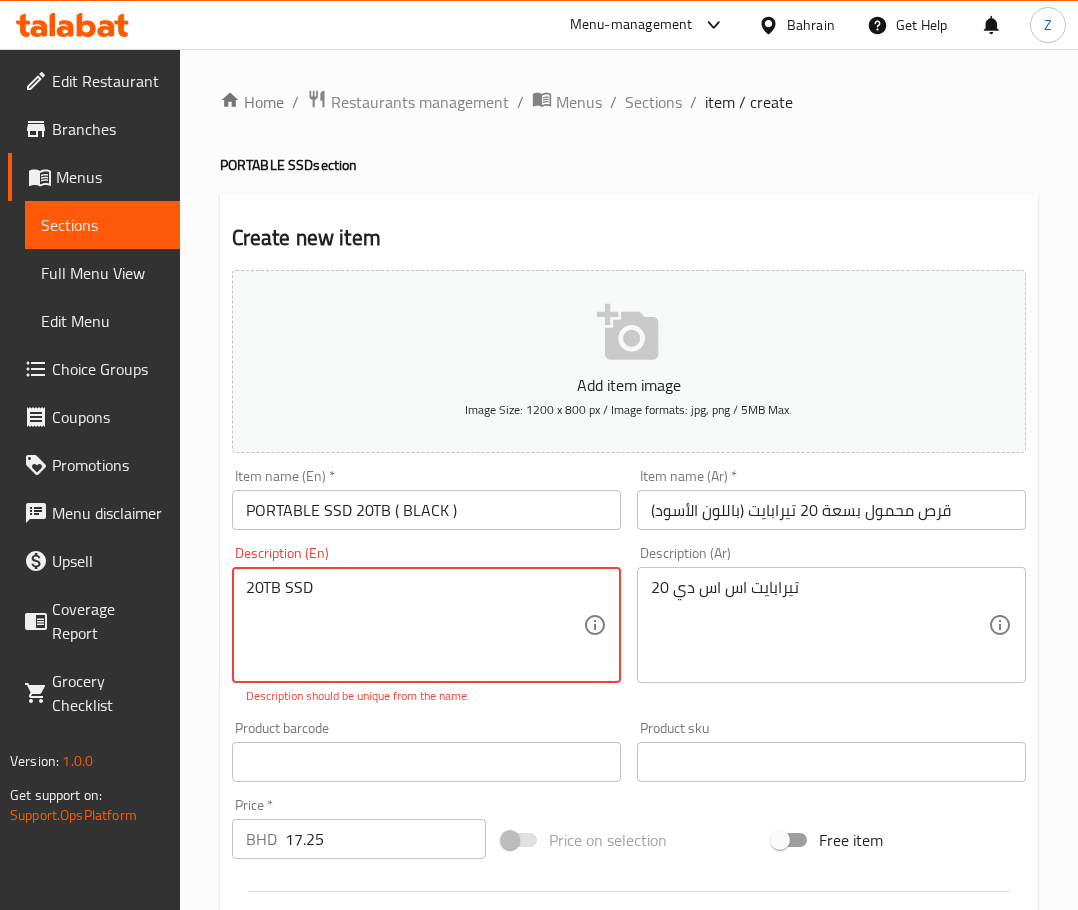 click on "Description (En) 20TB SSD Description (En) Description should be unique from the name." at bounding box center (426, 625) 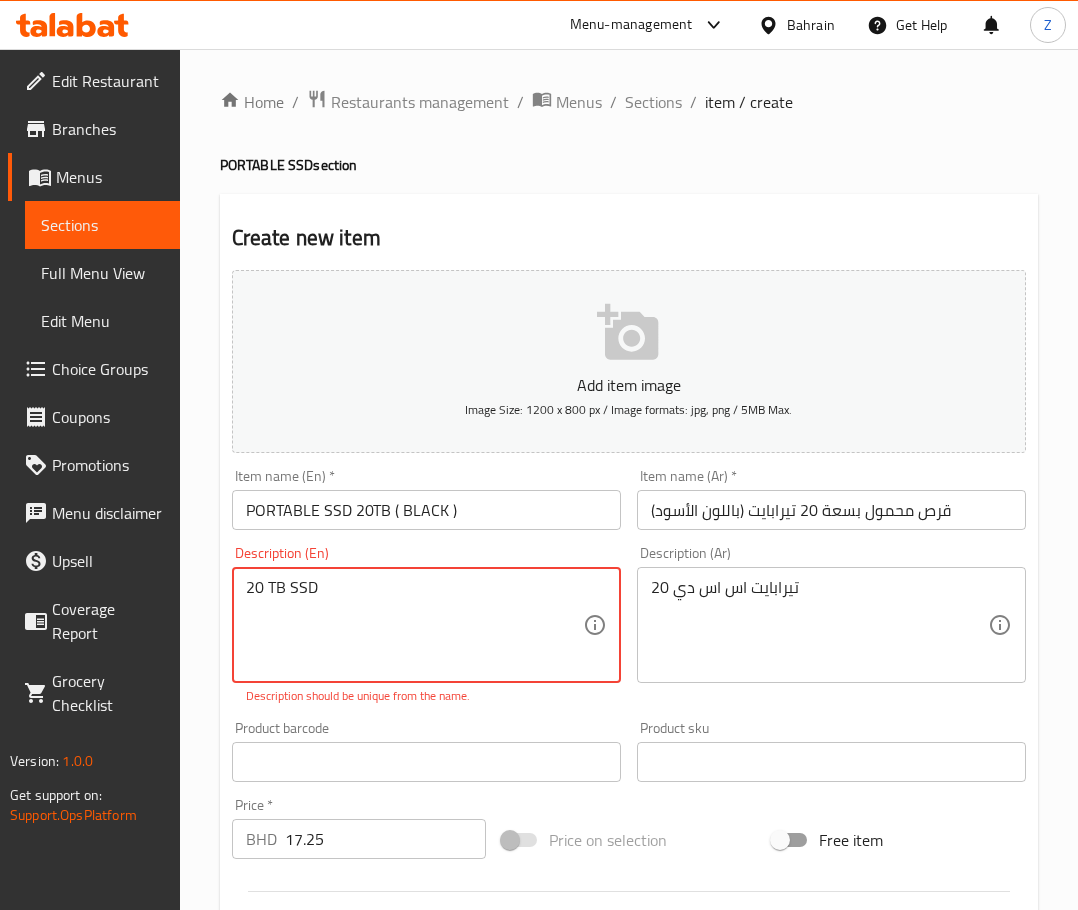 type on "20 TB SSD" 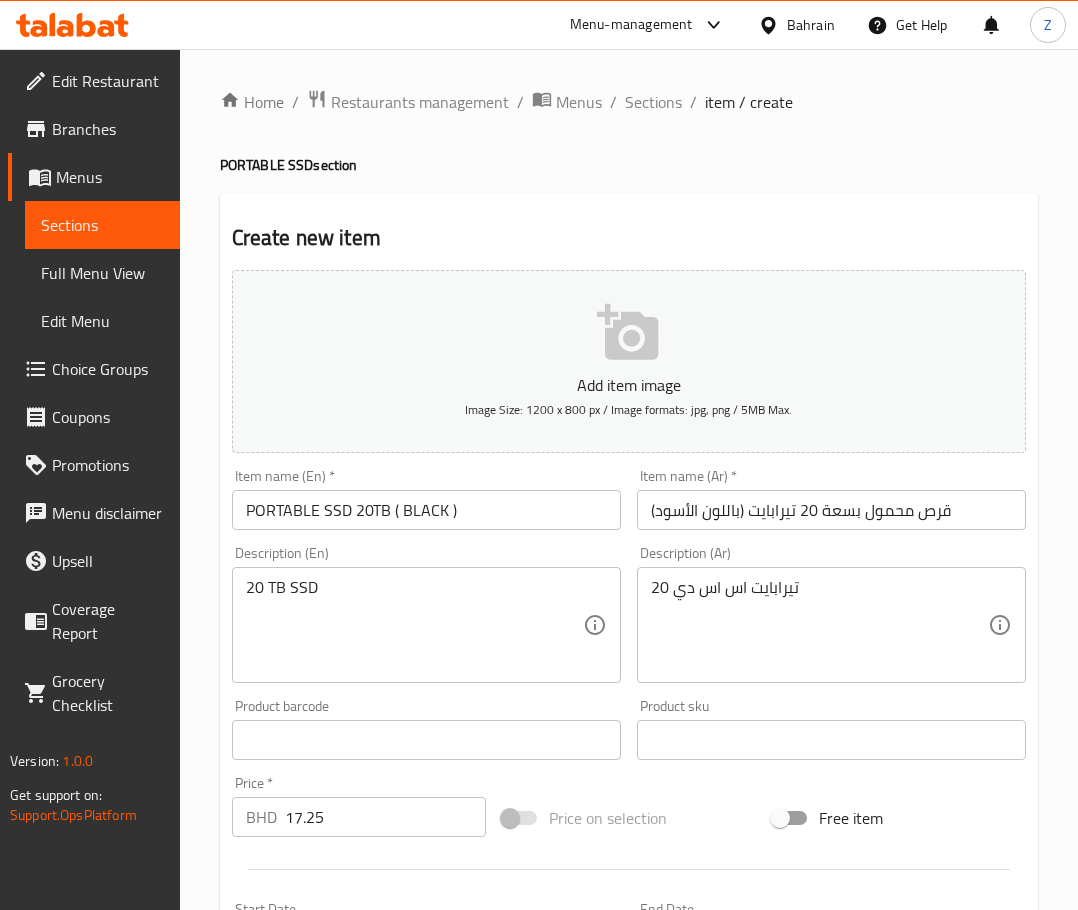 click on "Product barcode Product barcode" at bounding box center [426, 729] 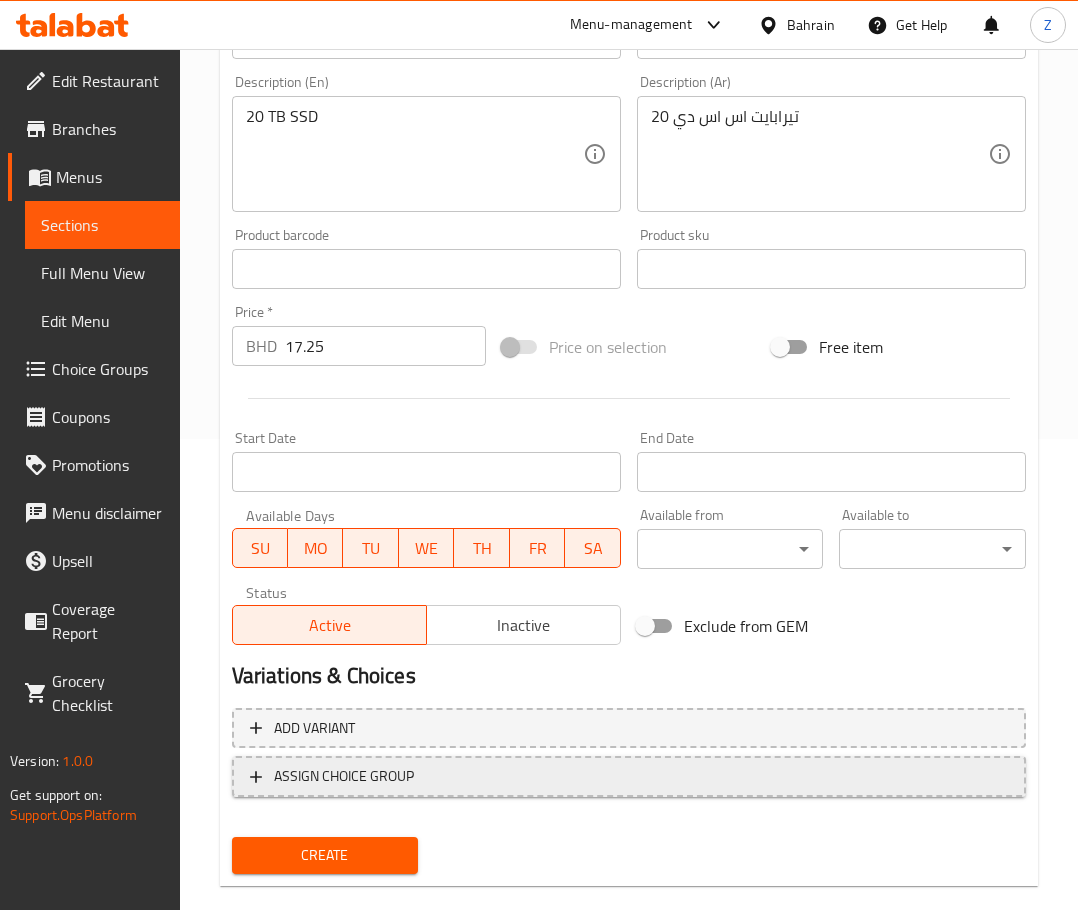 scroll, scrollTop: 503, scrollLeft: 0, axis: vertical 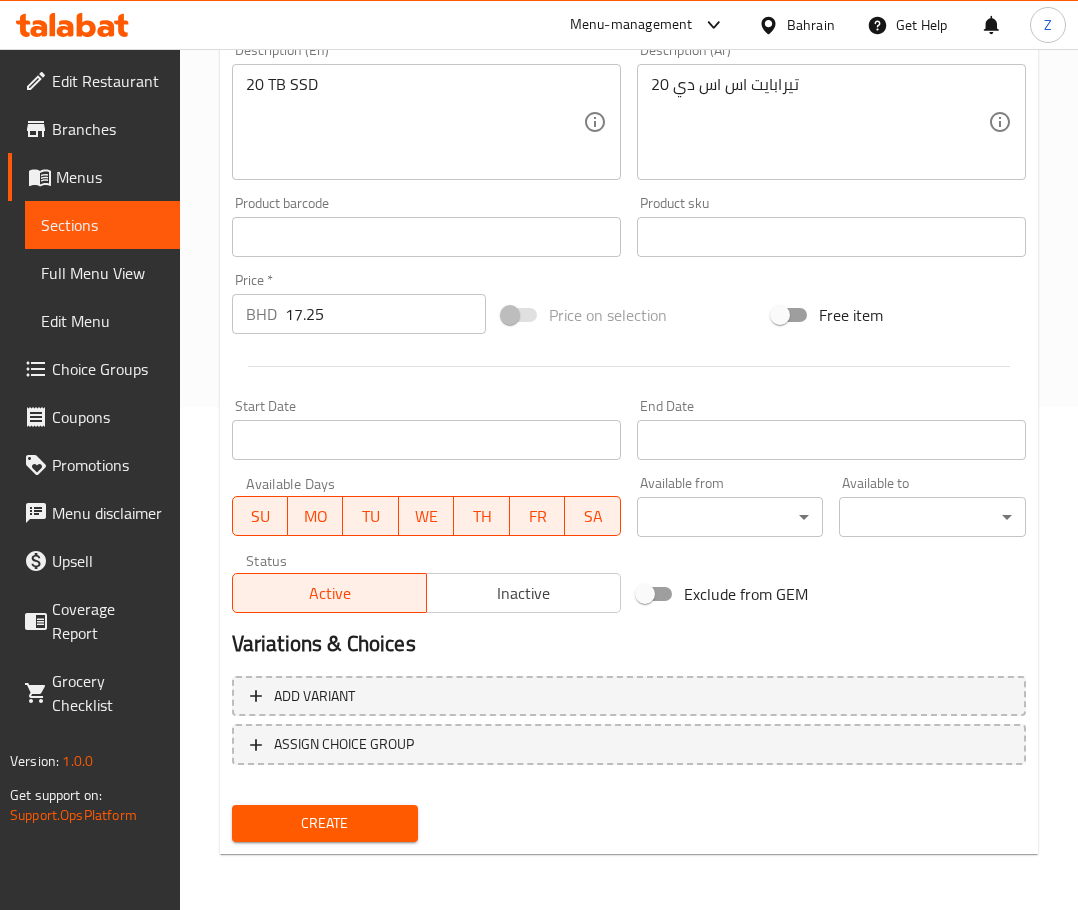 click on "Create" at bounding box center (325, 823) 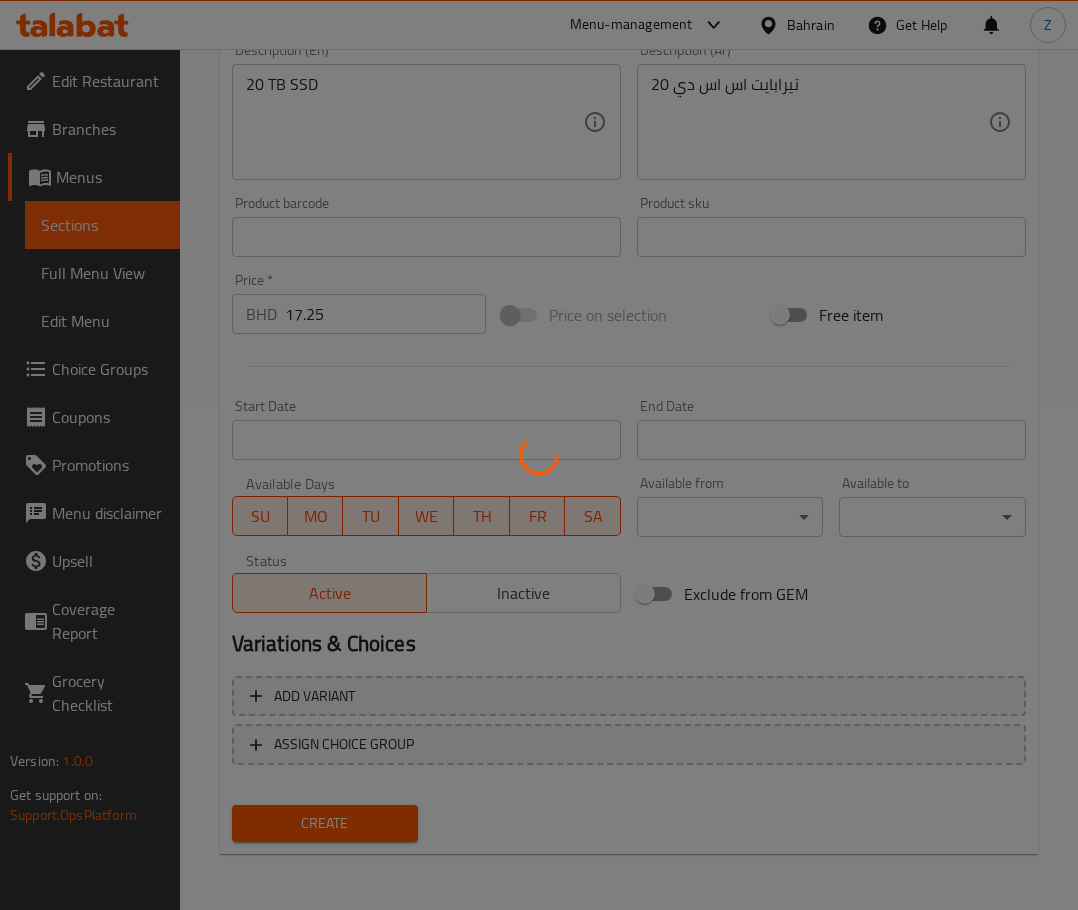type 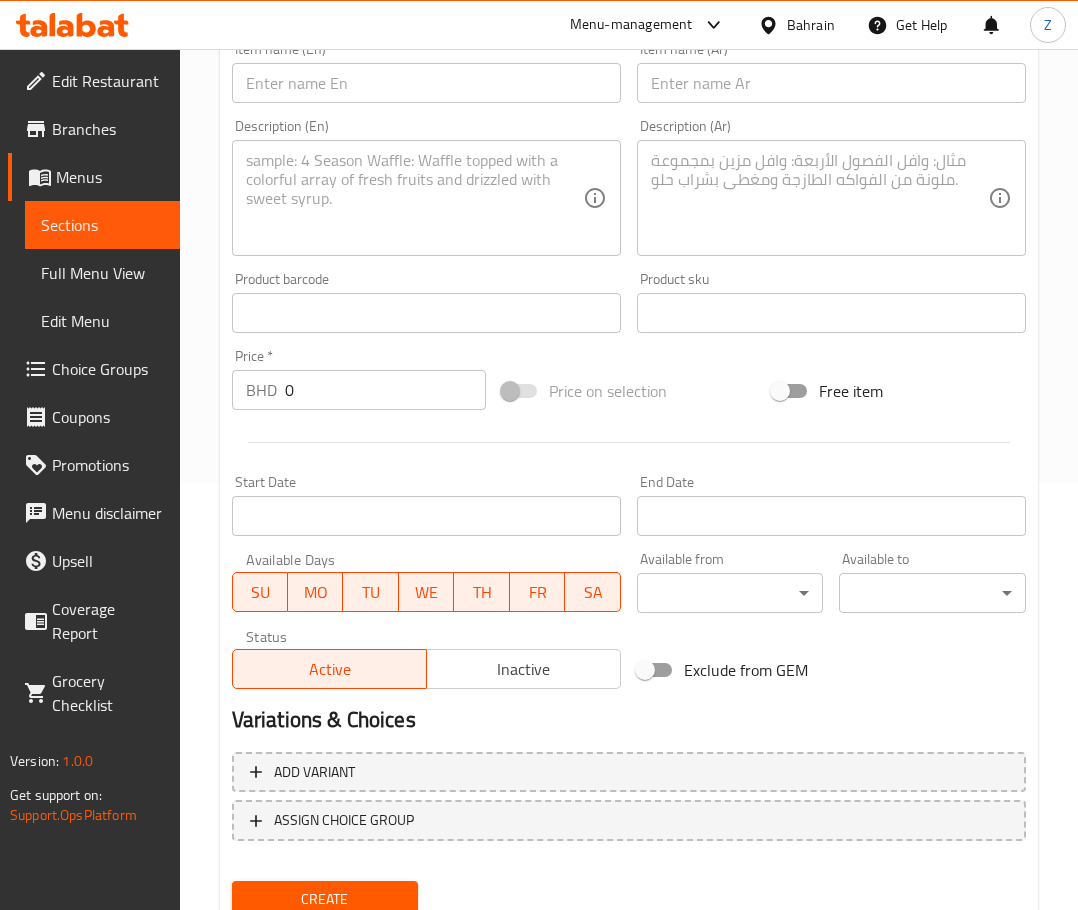 scroll, scrollTop: 203, scrollLeft: 0, axis: vertical 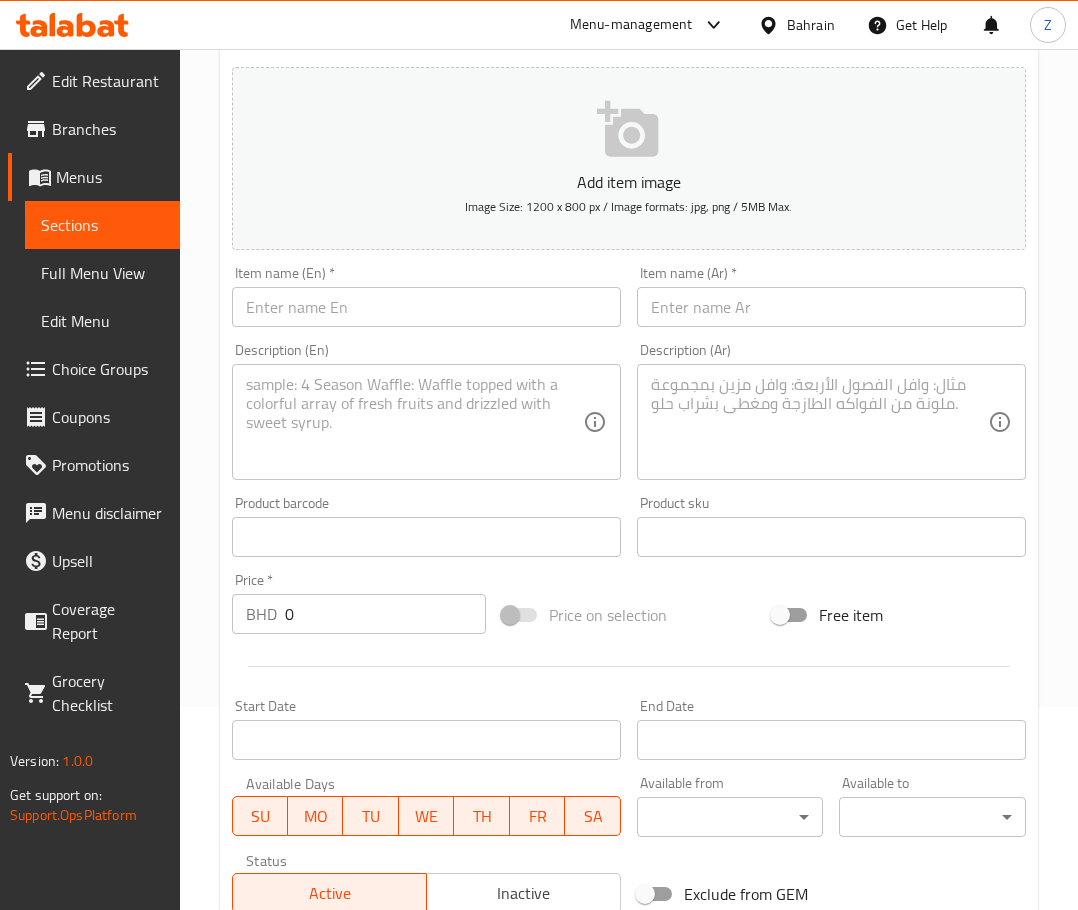 click at bounding box center (426, 307) 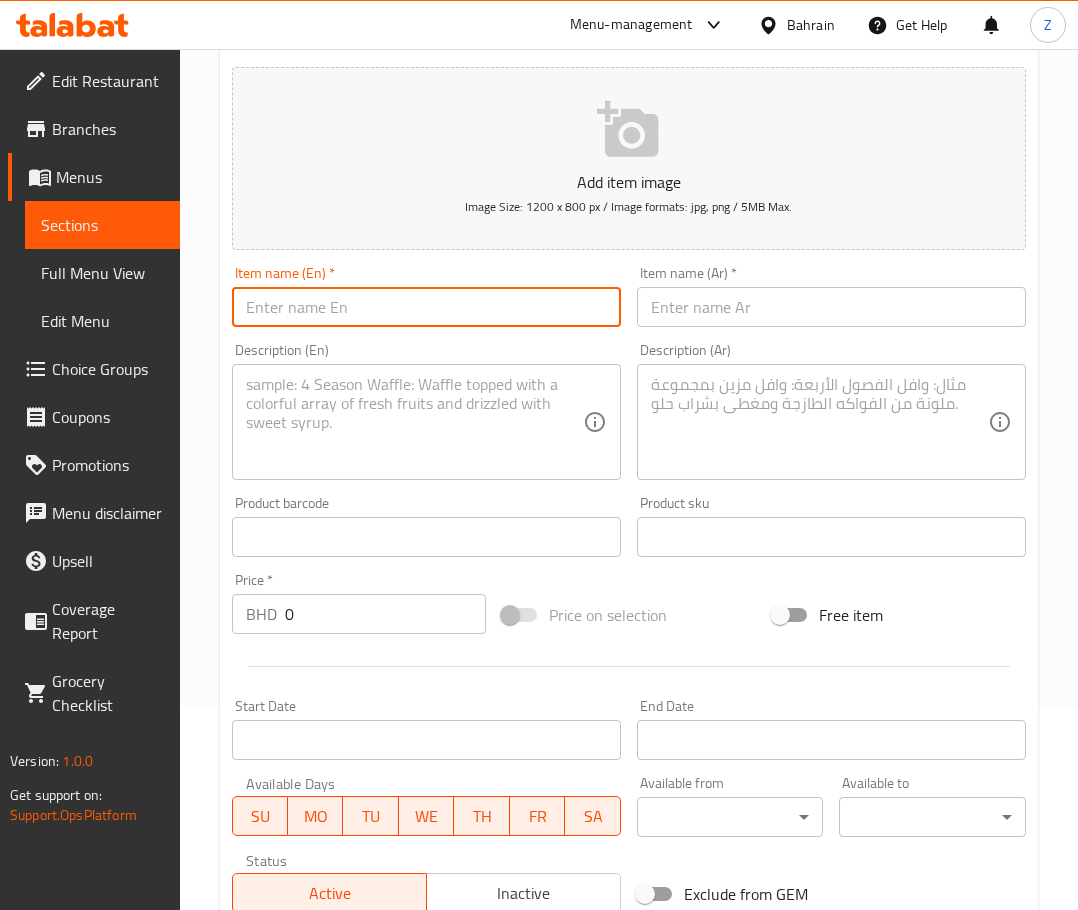 paste on "PORTABLE SSD 20TB ( SILVER )" 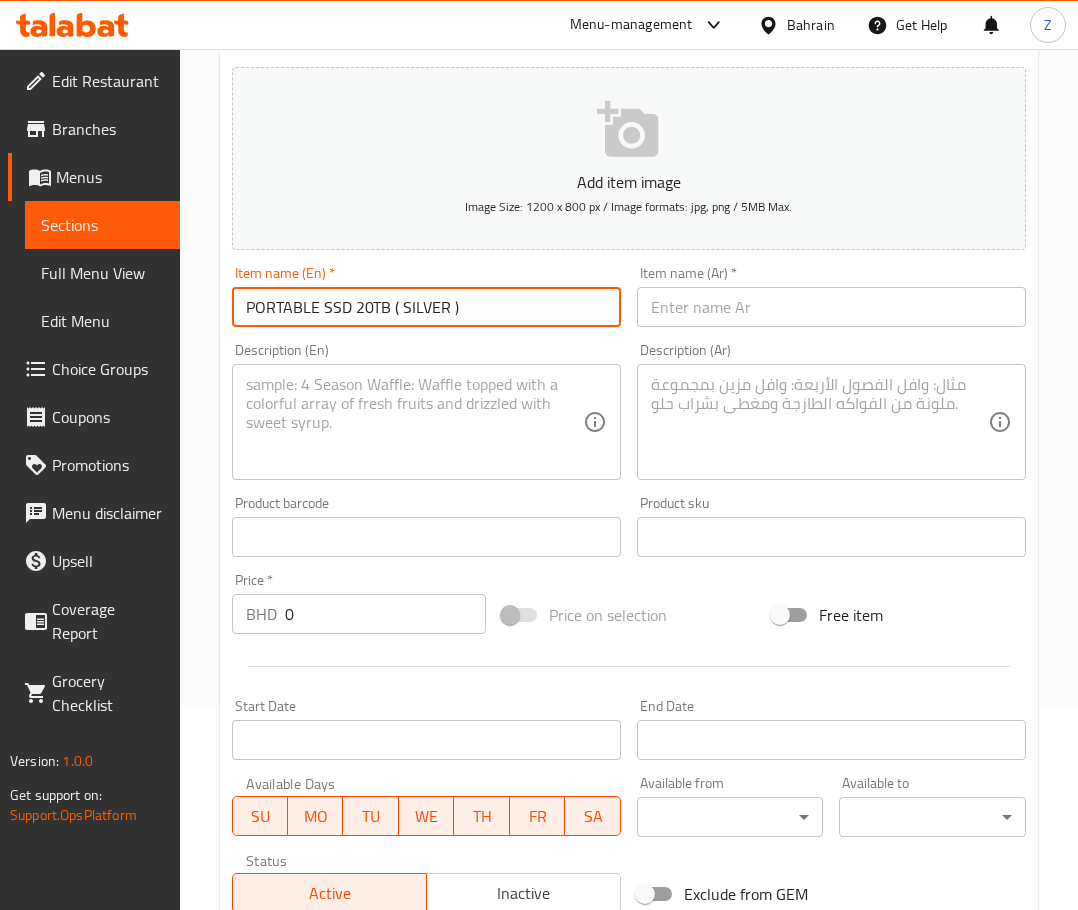 type on "PORTABLE SSD 20TB ( SILVER )" 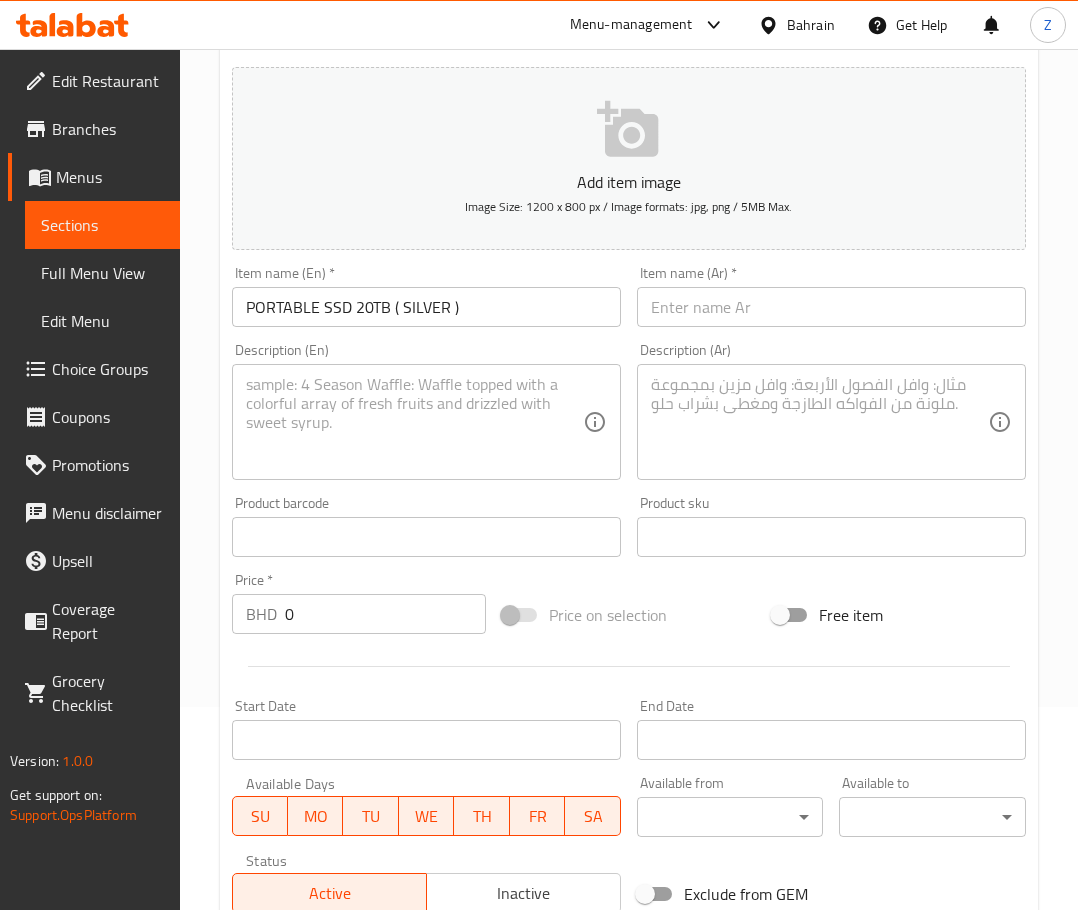 click at bounding box center [414, 422] 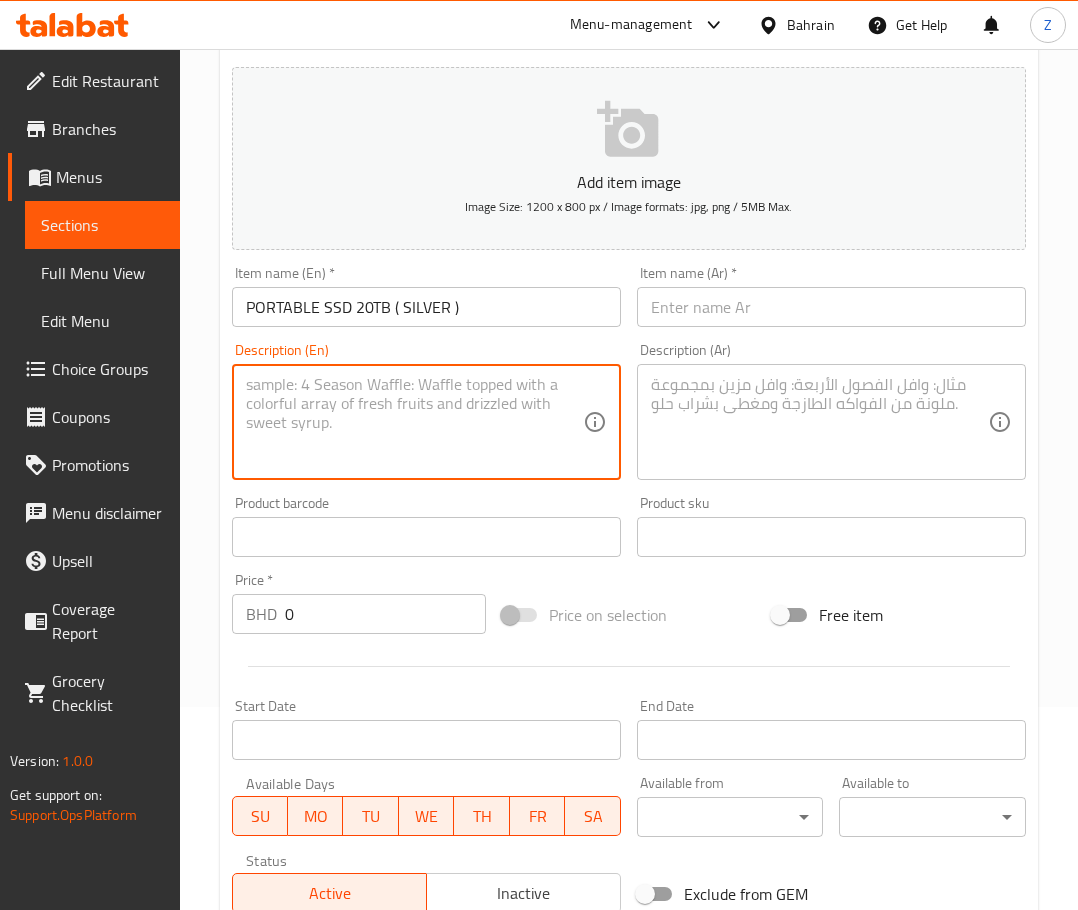 paste on "محمول بسعة 20 تيرابايت (باللون الفضي)" 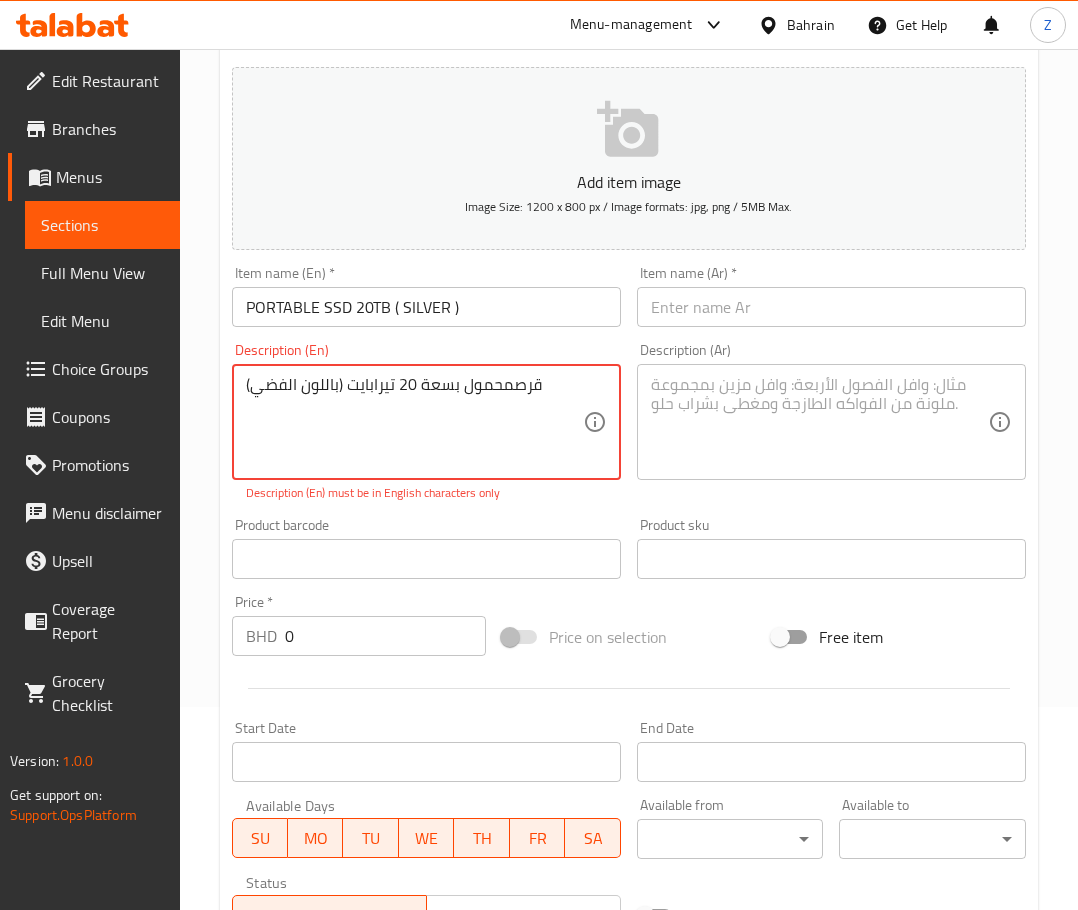 type on "قرص محمول بسعة 20 تيرابايت (باللون الفضي)" 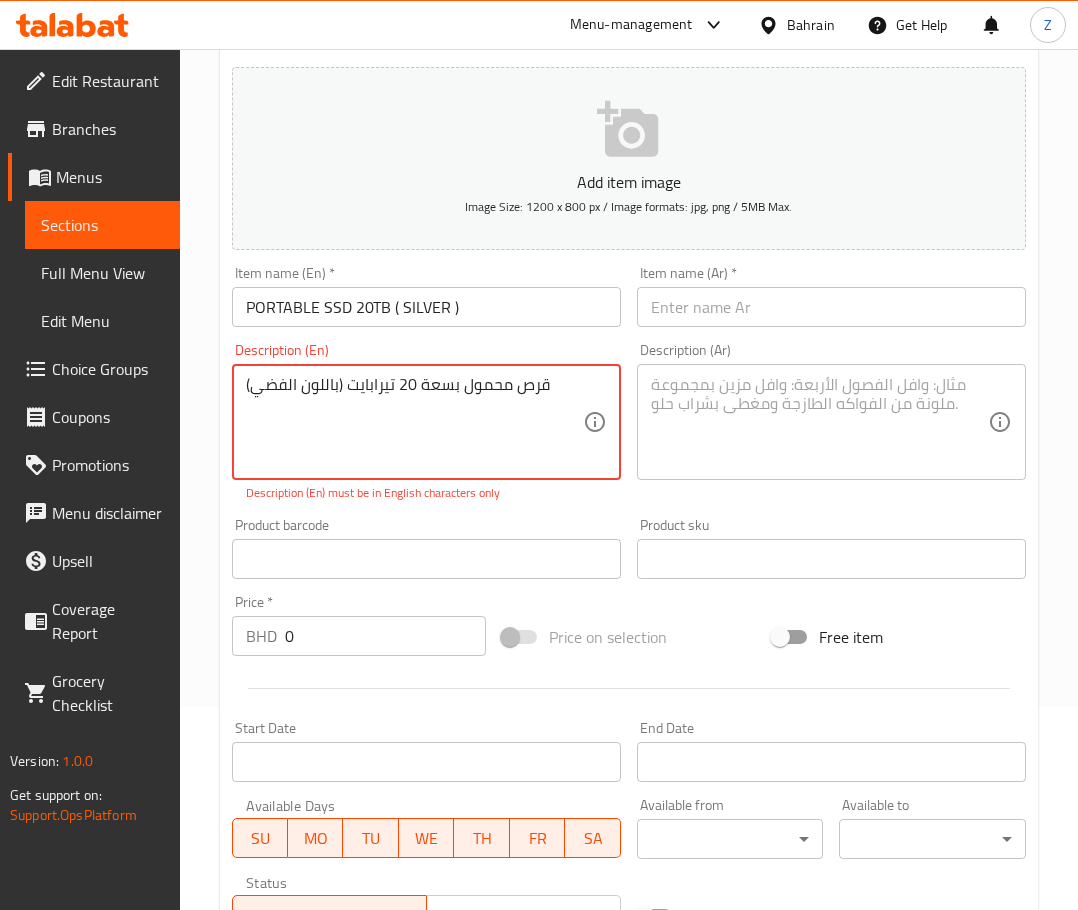 drag, startPoint x: 557, startPoint y: 384, endPoint x: 195, endPoint y: 376, distance: 362.08838 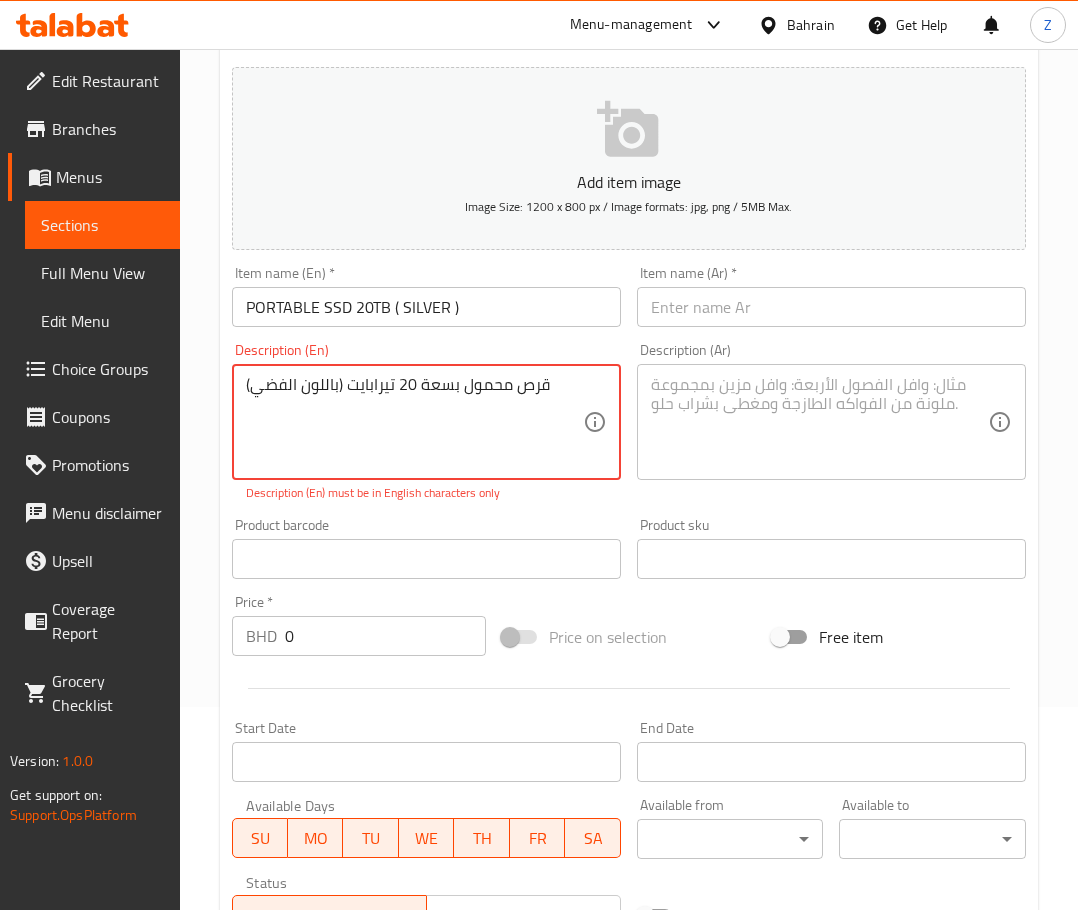 type 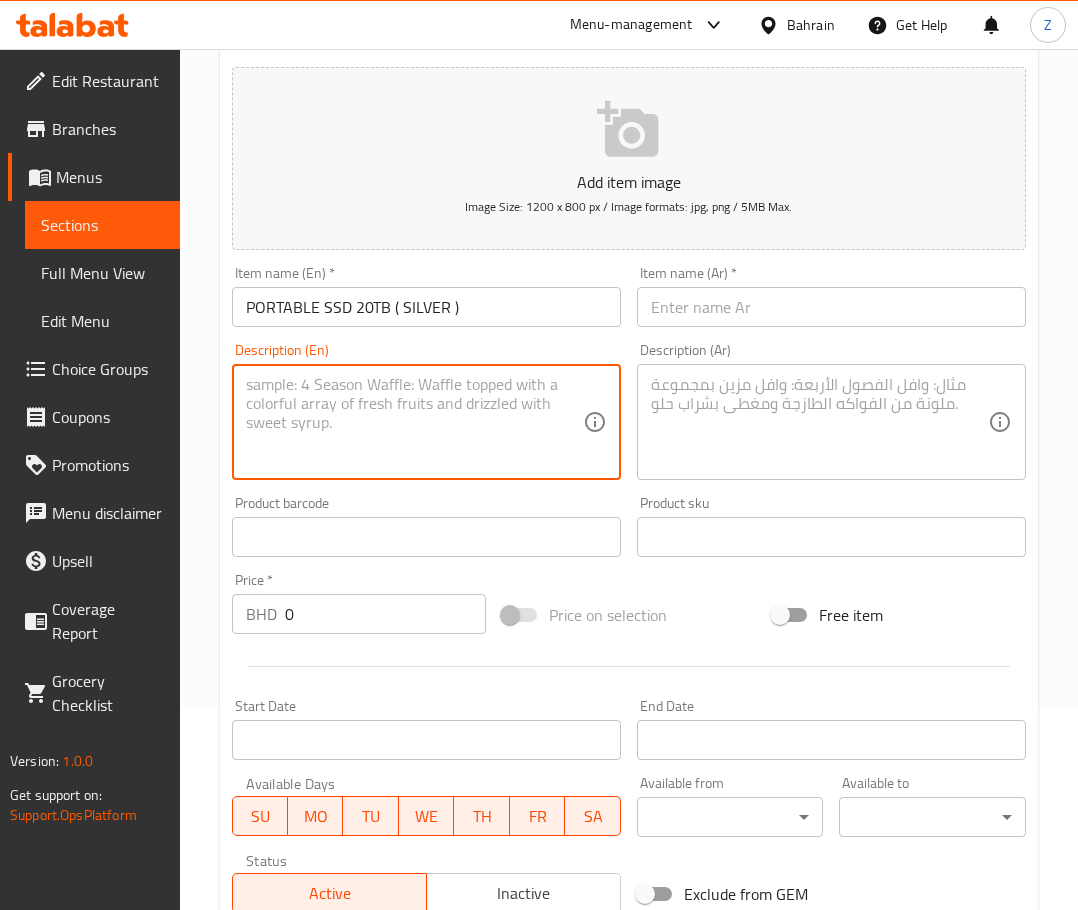 click at bounding box center (831, 307) 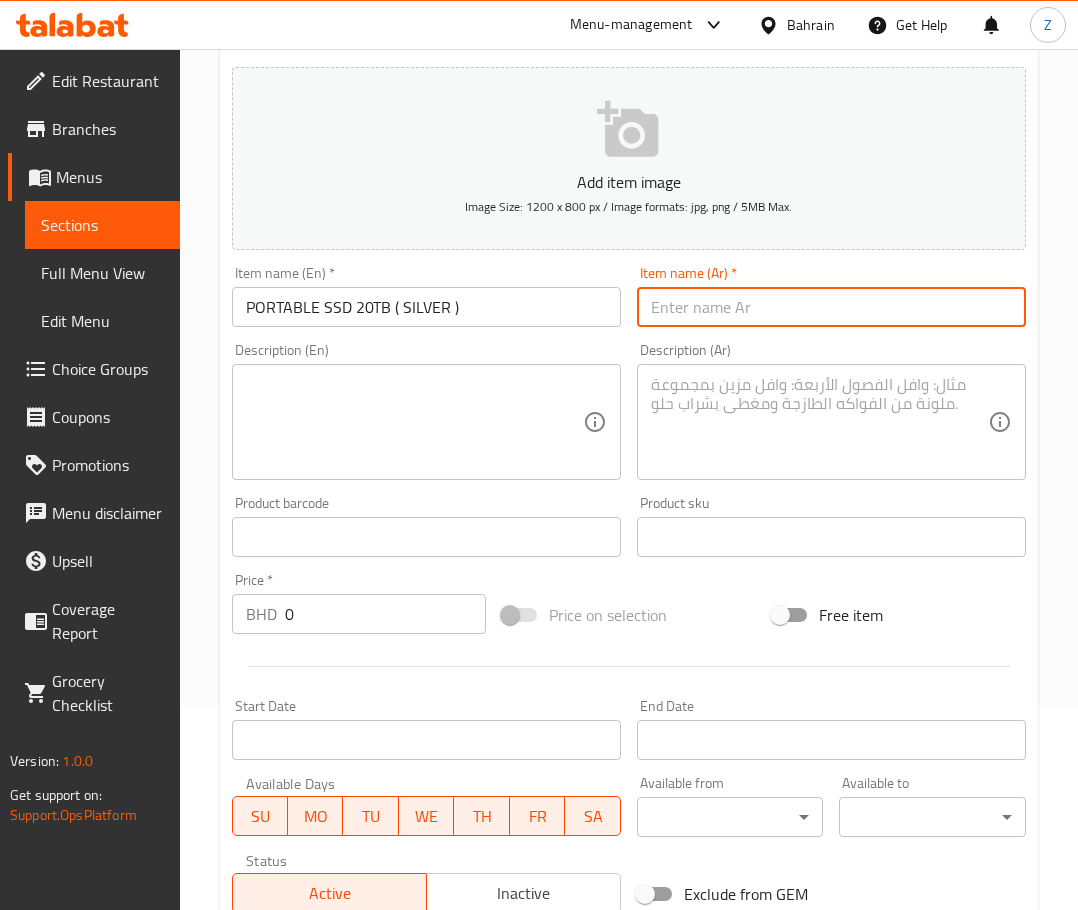 paste on "قرص محمول بسعة 20 تيرابايت (باللون الفضي)" 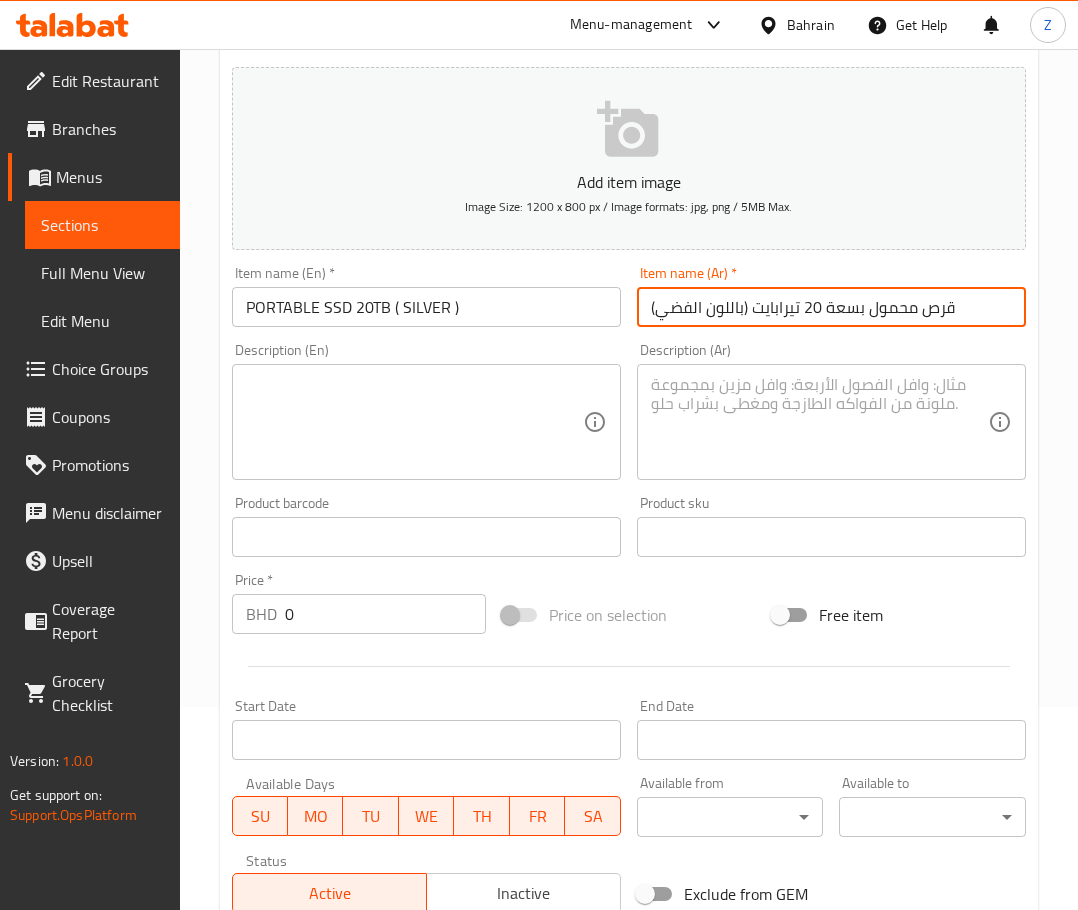 type on "قرص محمول بسعة 20 تيرابايت (باللون الفضي)" 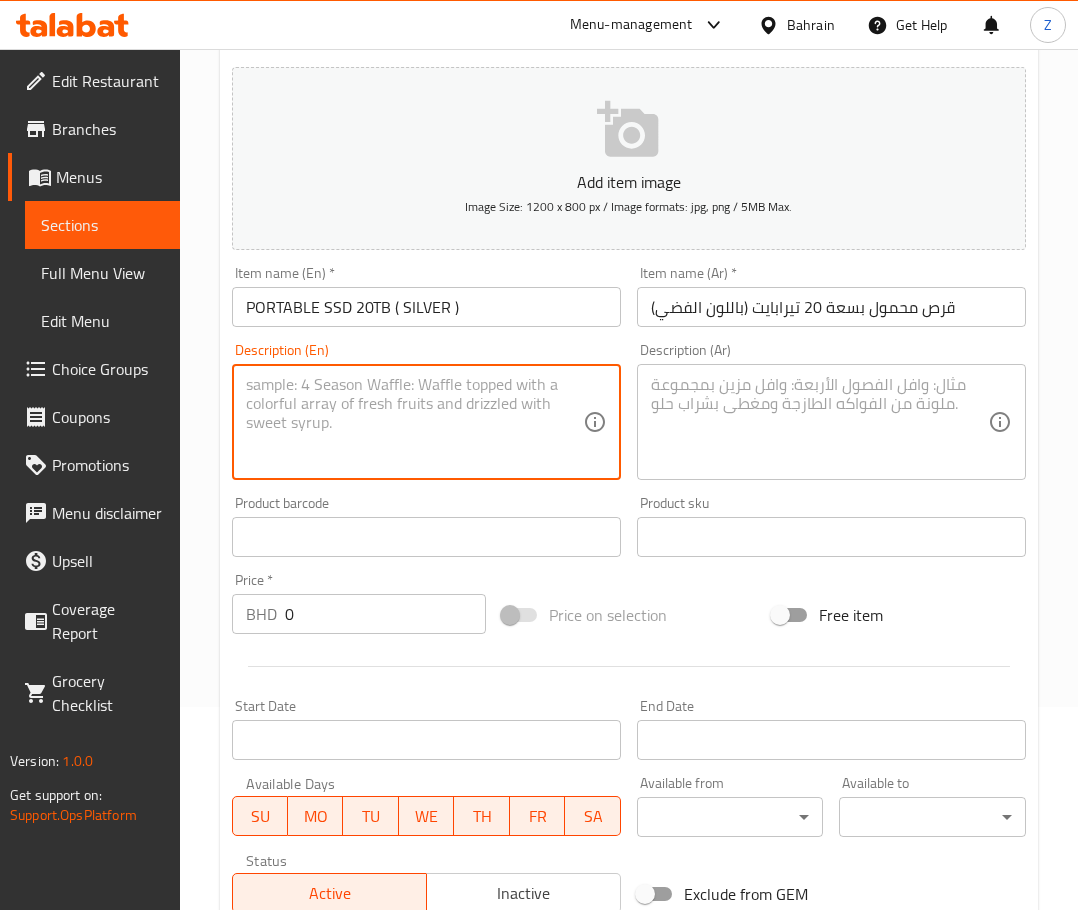 click at bounding box center [414, 422] 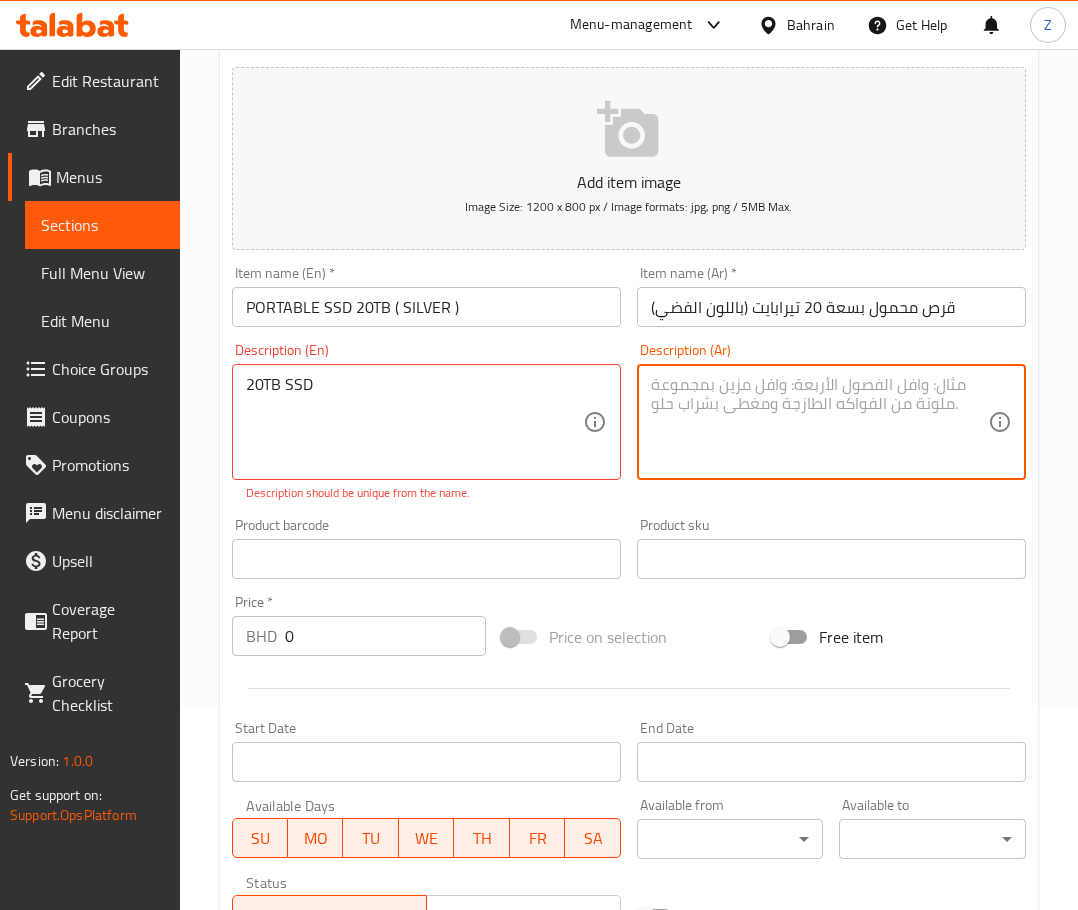 click at bounding box center [819, 422] 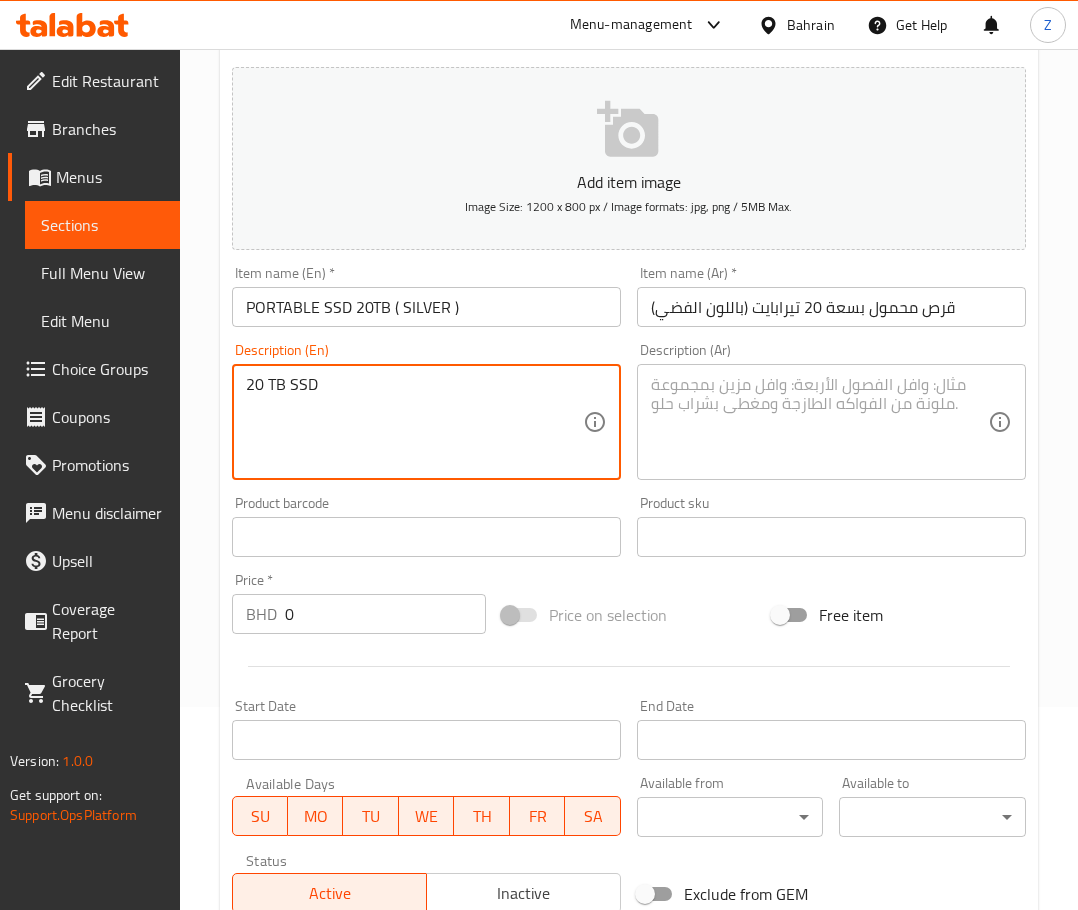 type on "20 TB SSD" 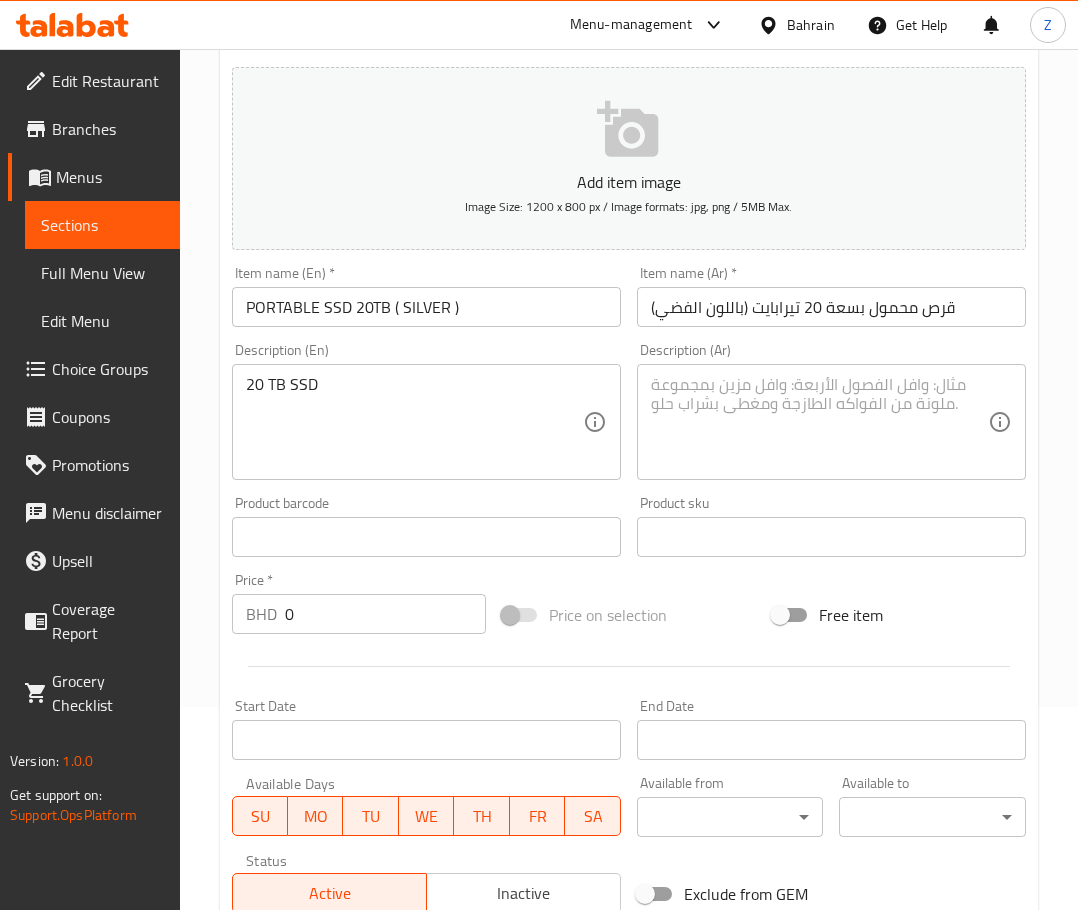 click at bounding box center (819, 422) 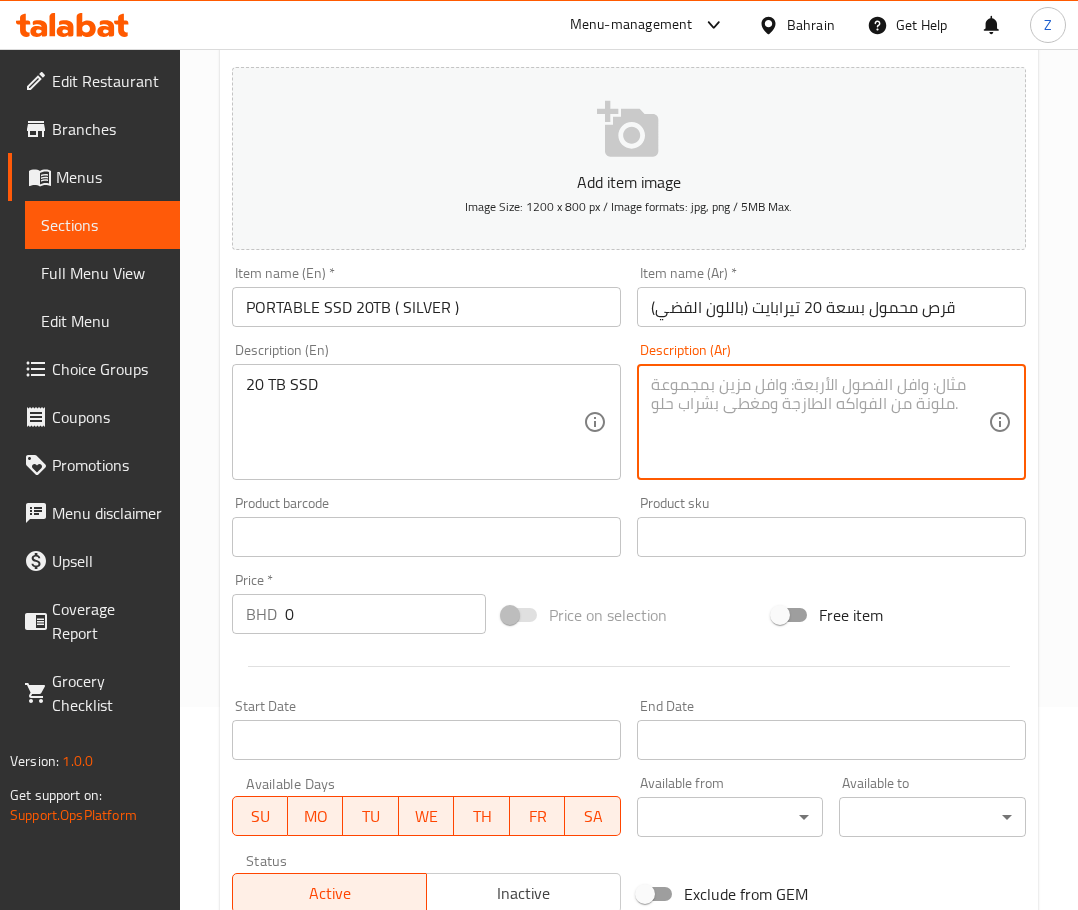type on "ع" 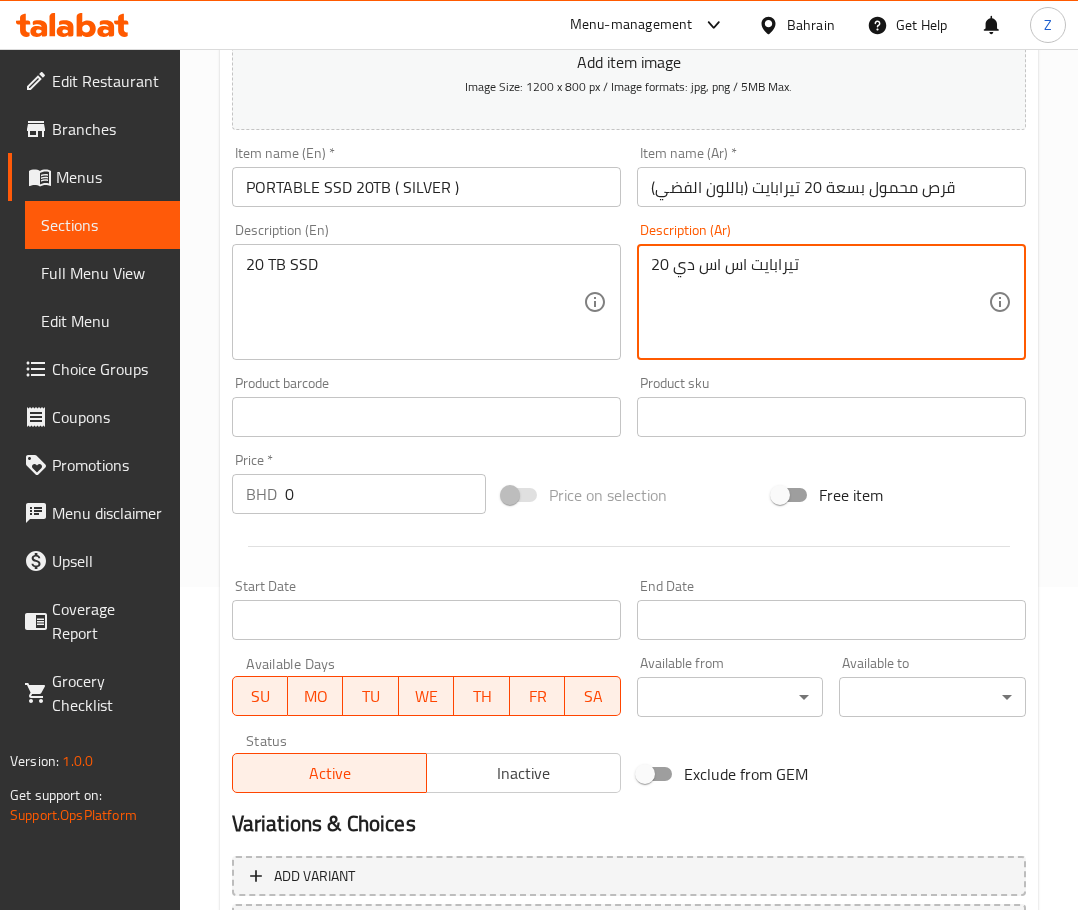 scroll, scrollTop: 503, scrollLeft: 0, axis: vertical 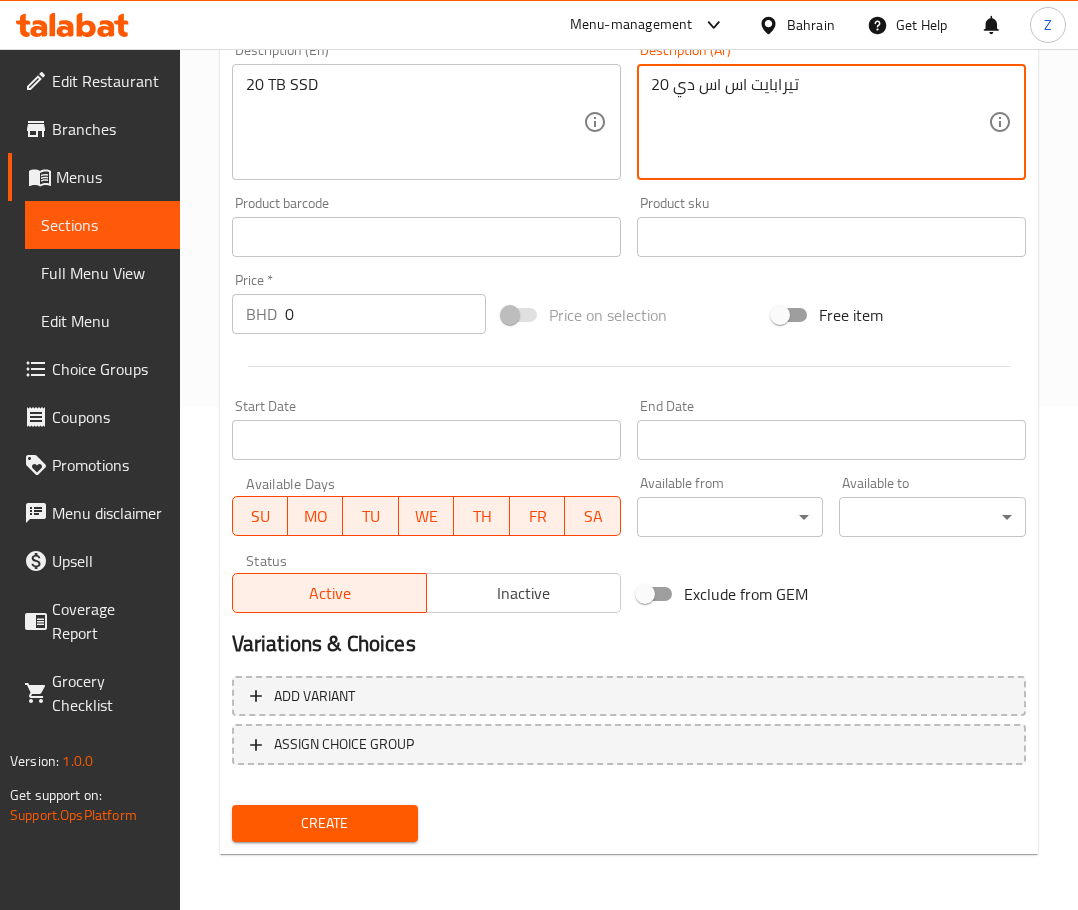 type on "20 تيرابايت اس اس دي" 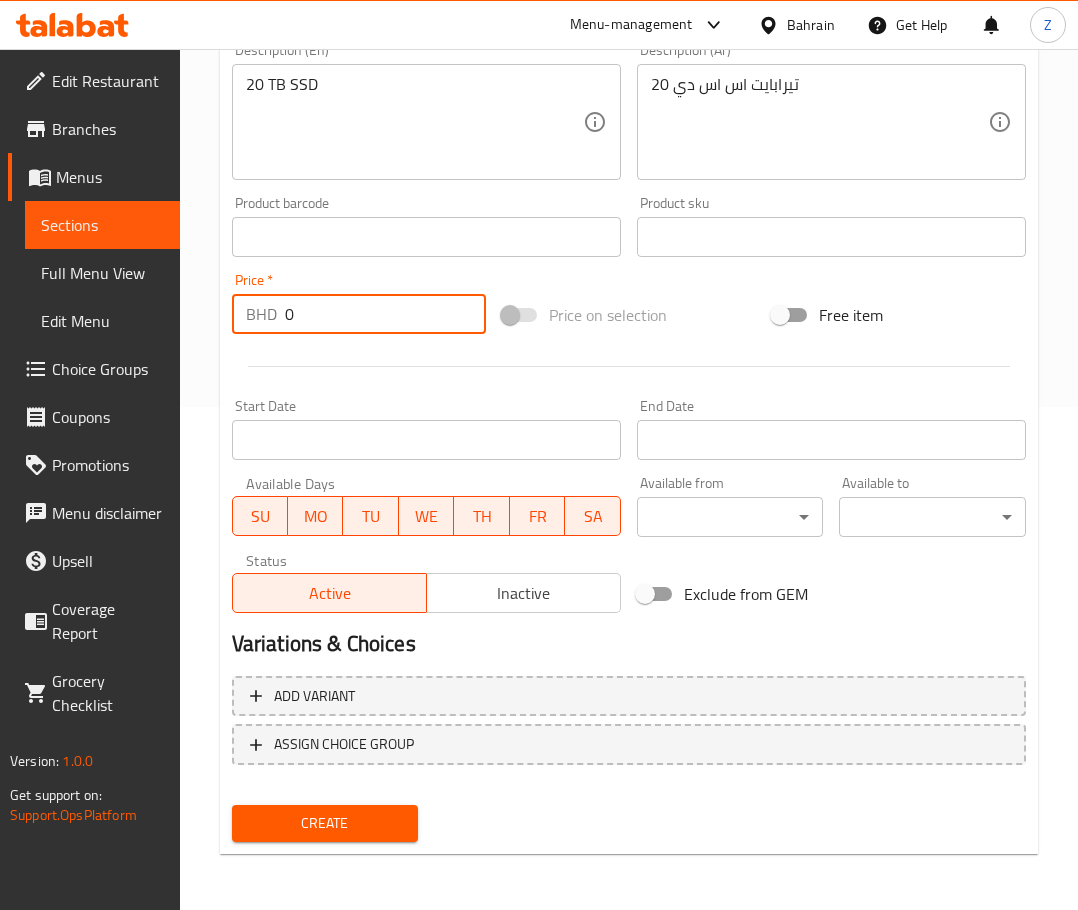 drag, startPoint x: 337, startPoint y: 324, endPoint x: 138, endPoint y: 324, distance: 199 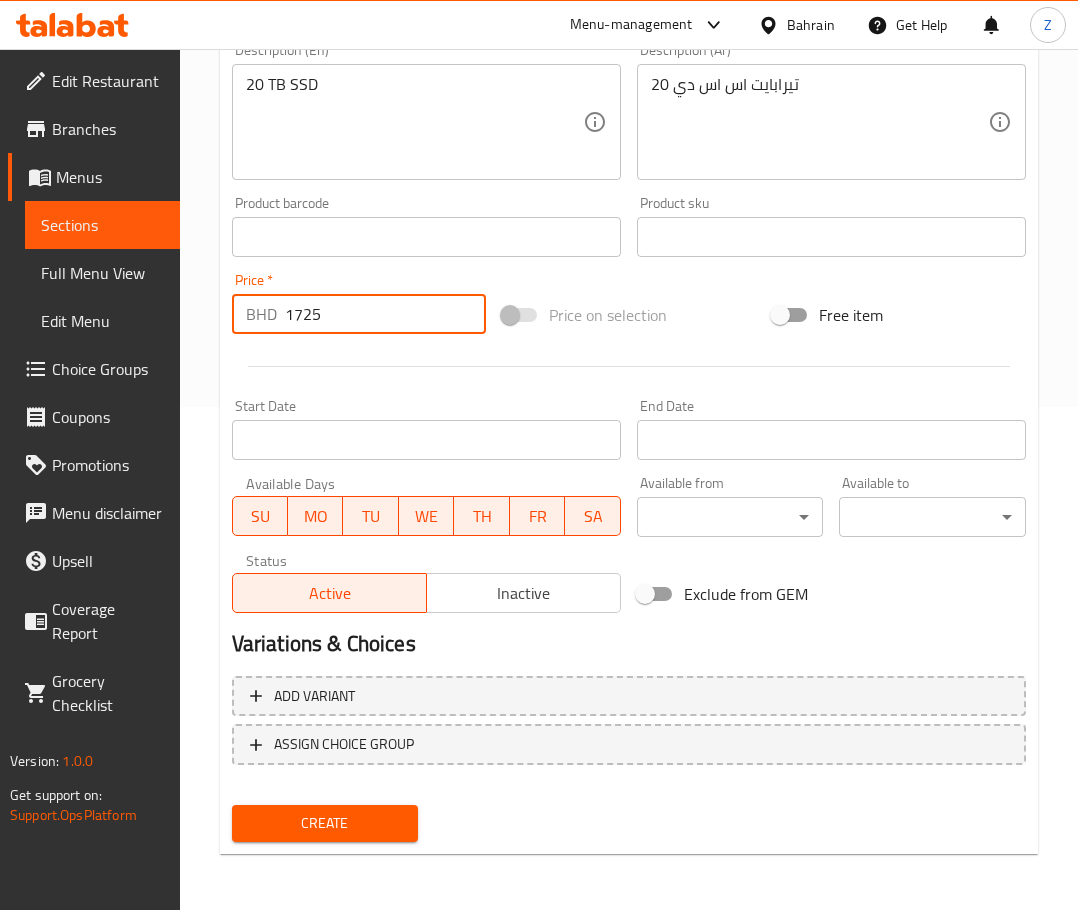 click on "1725" at bounding box center [385, 314] 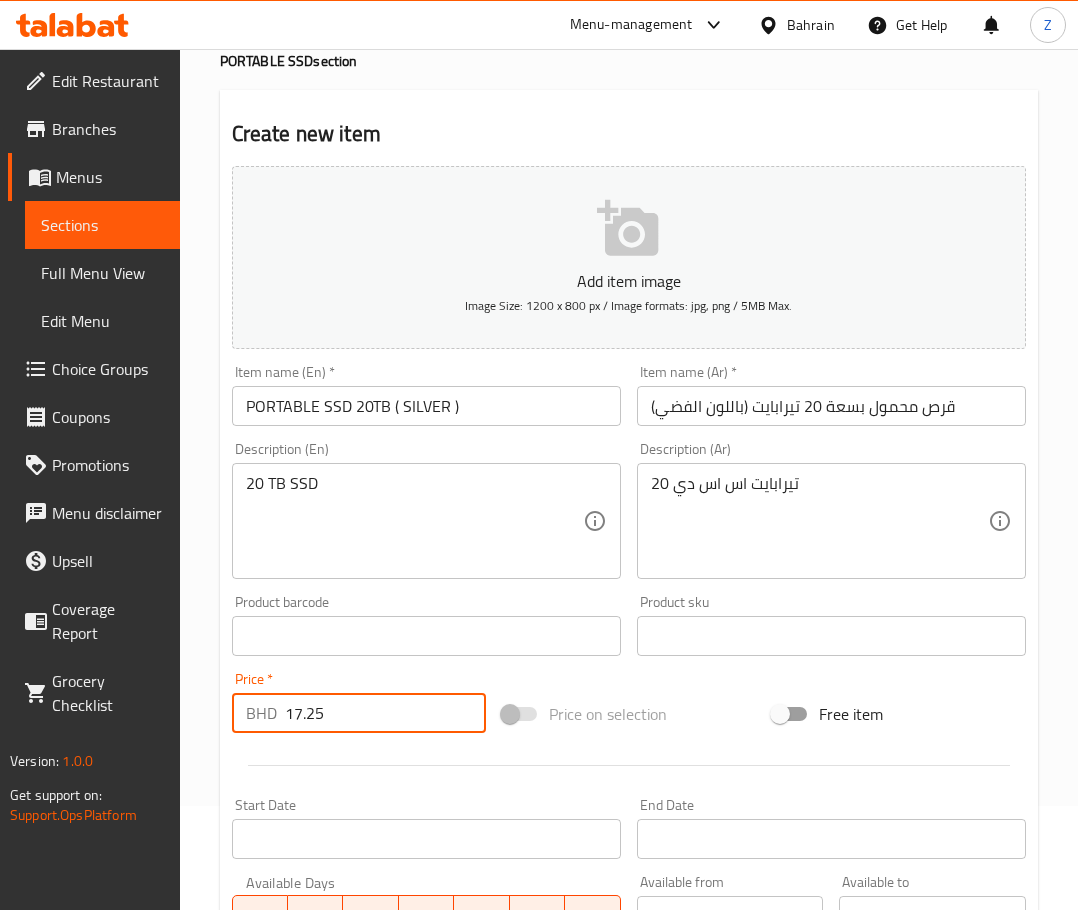 scroll, scrollTop: 103, scrollLeft: 0, axis: vertical 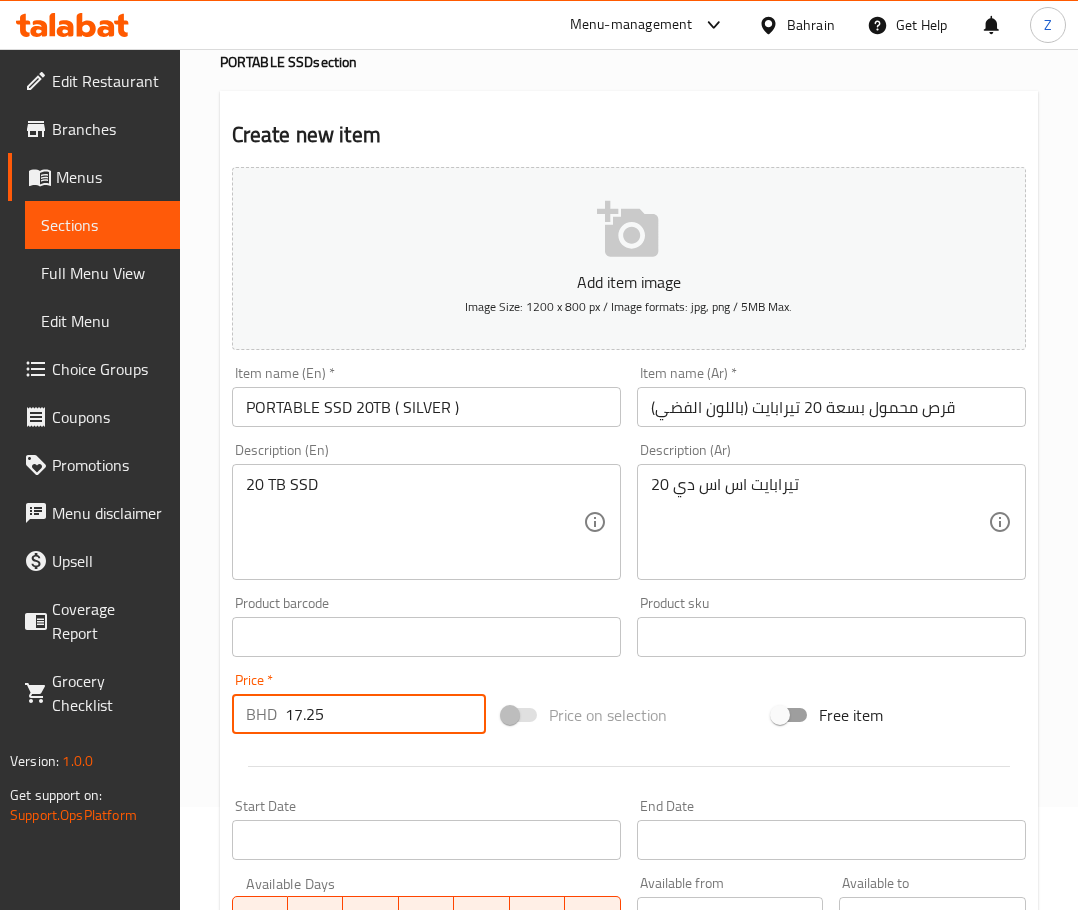 type on "17.25" 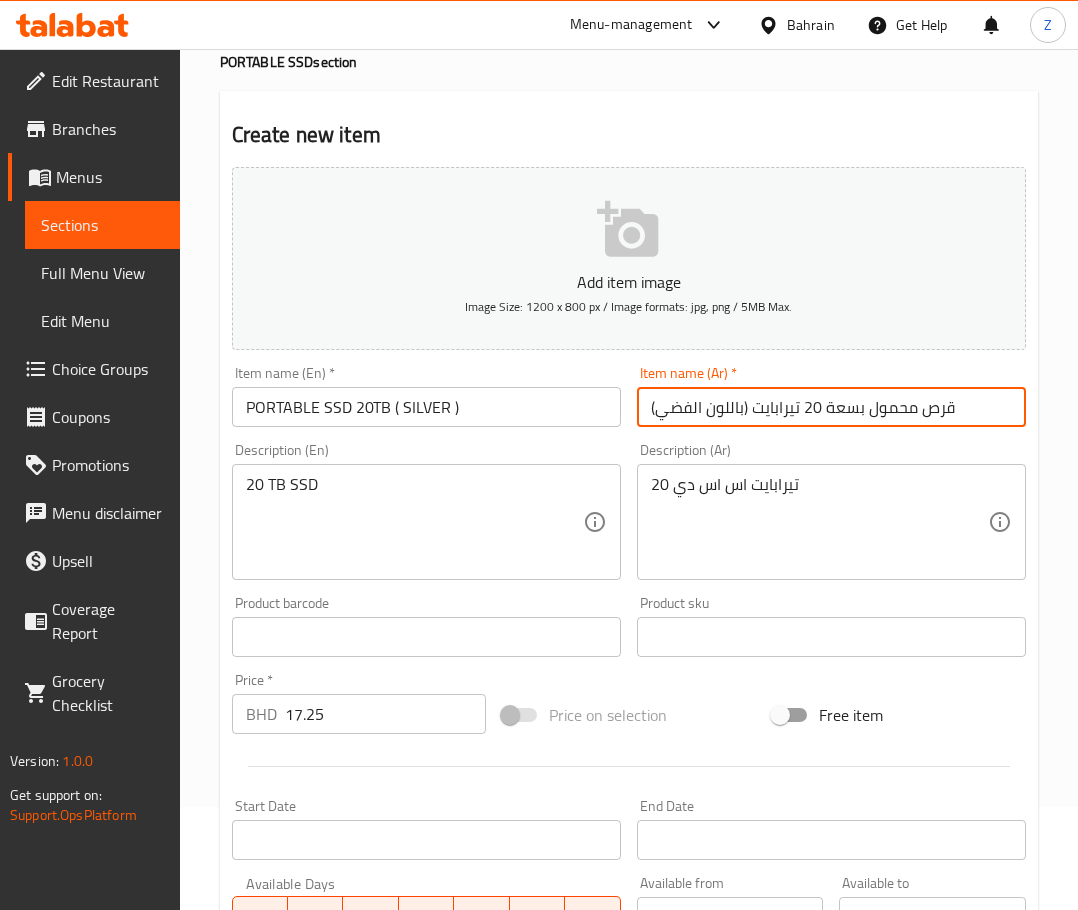 drag, startPoint x: 981, startPoint y: 408, endPoint x: 775, endPoint y: 395, distance: 206.40979 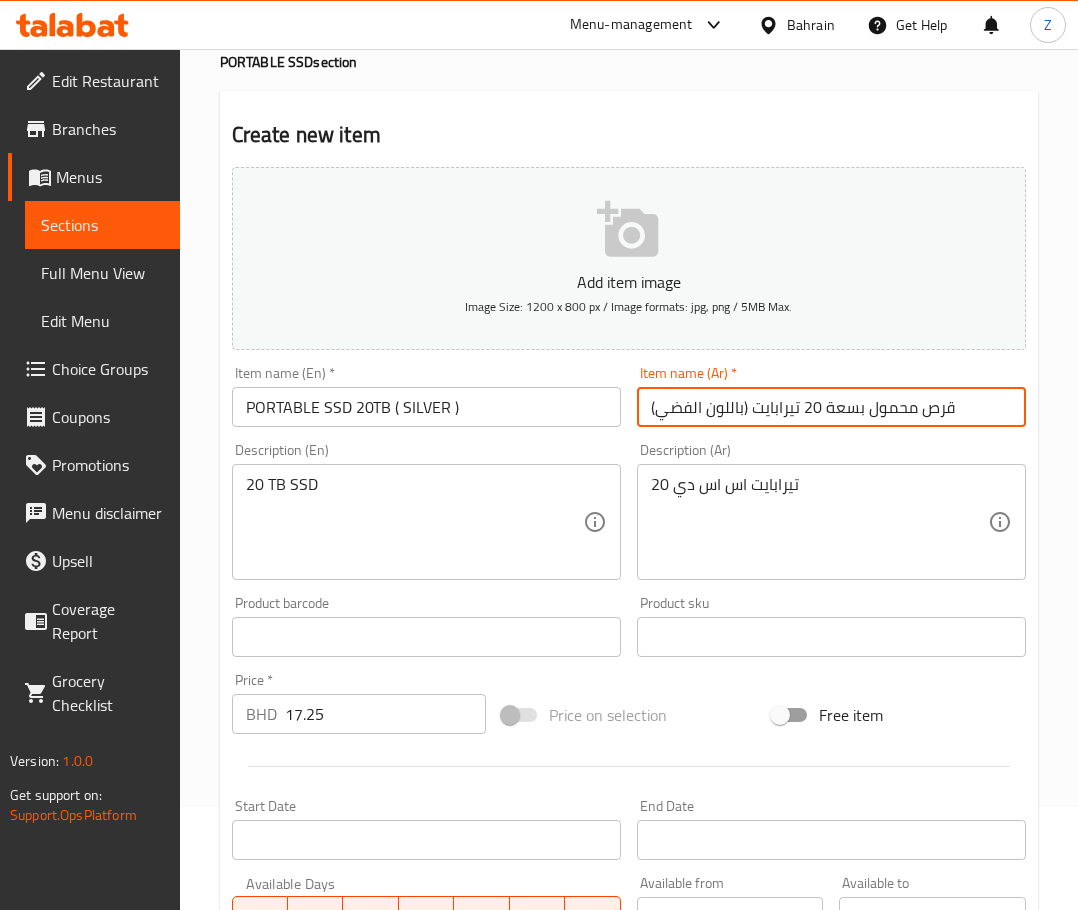 drag, startPoint x: 757, startPoint y: 408, endPoint x: 954, endPoint y: 392, distance: 197.64868 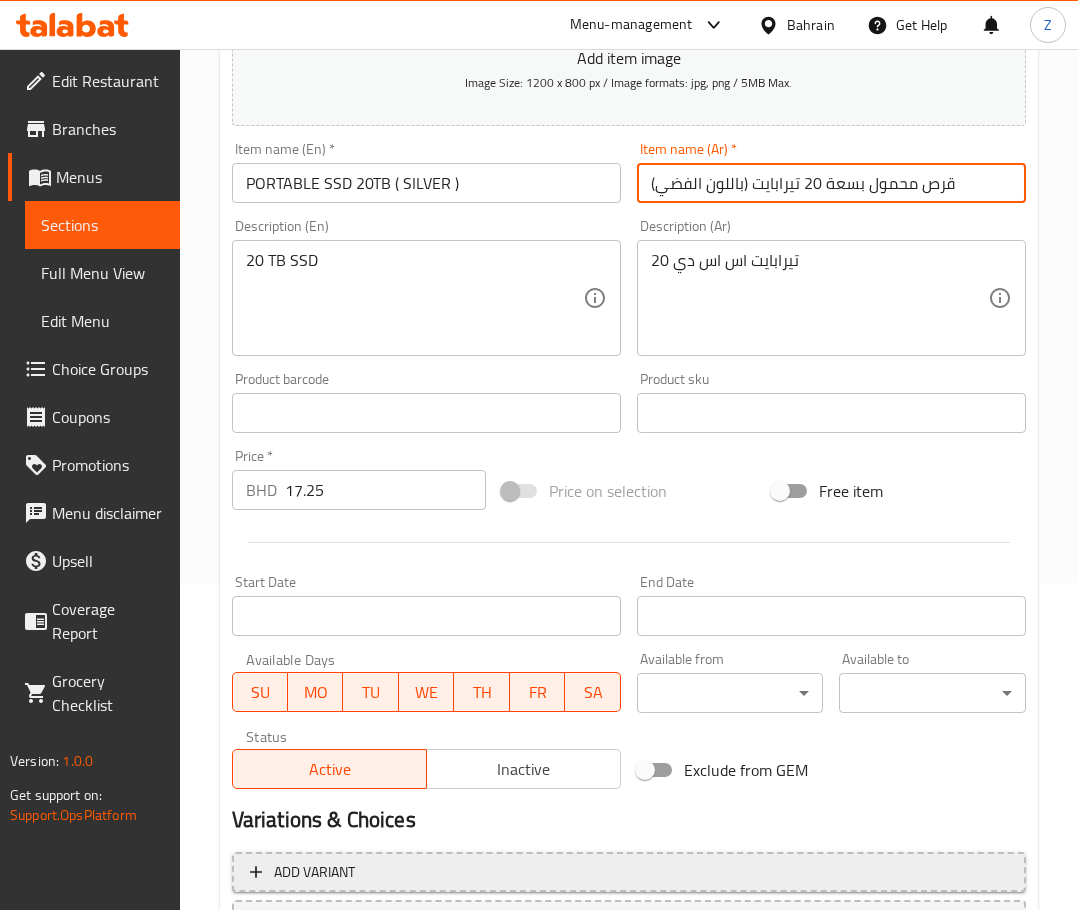 scroll, scrollTop: 503, scrollLeft: 0, axis: vertical 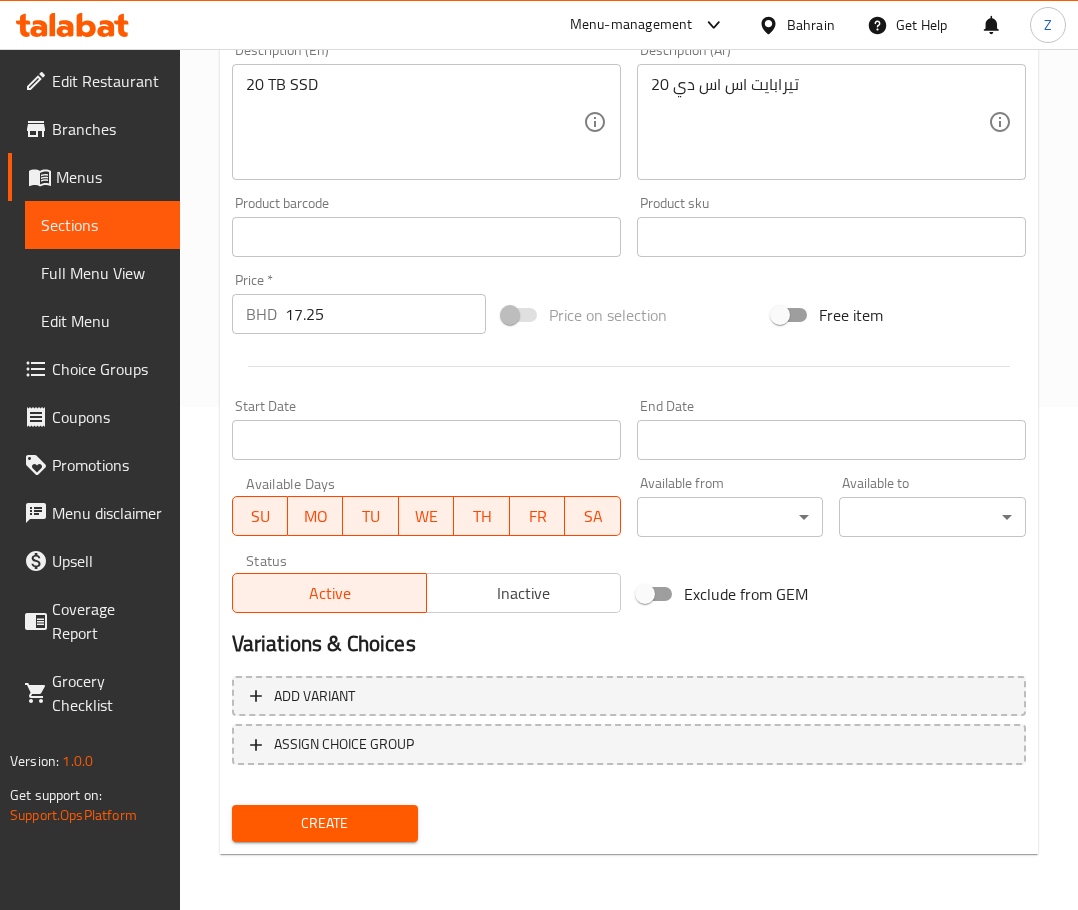 click on "Create" at bounding box center (325, 823) 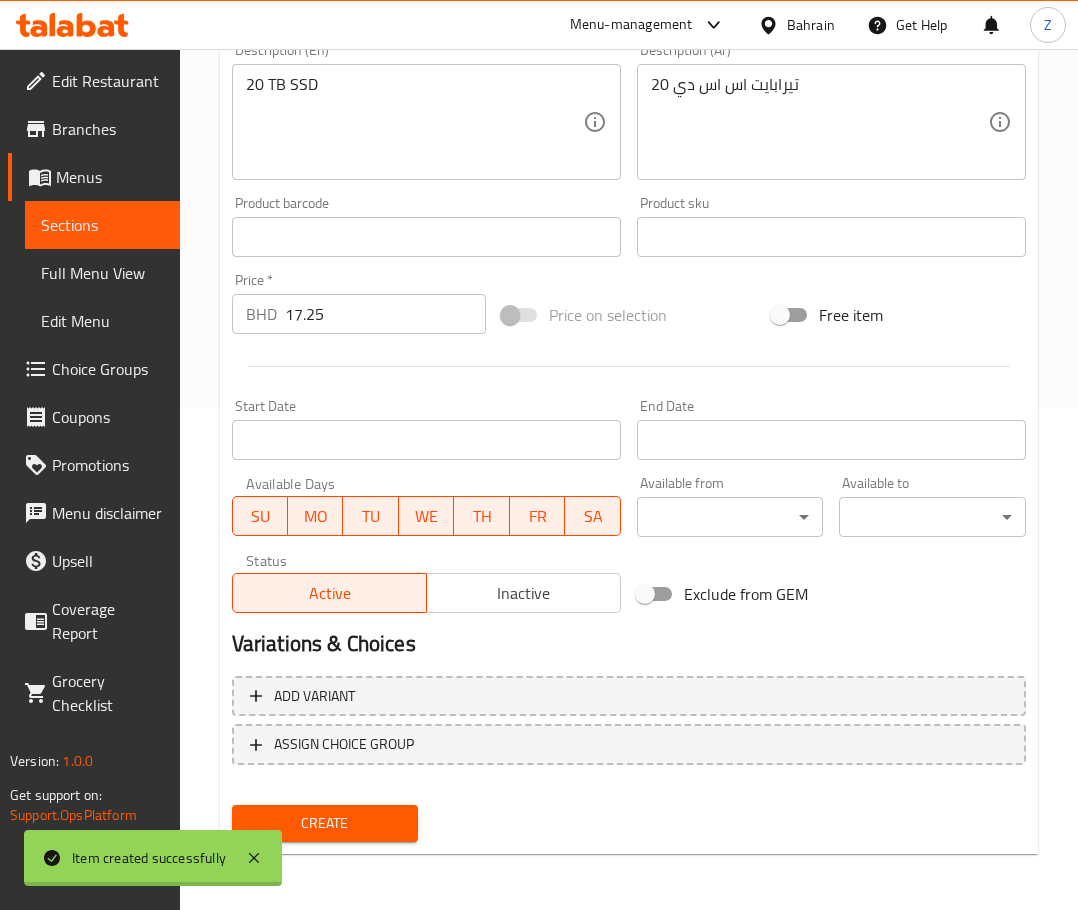 type 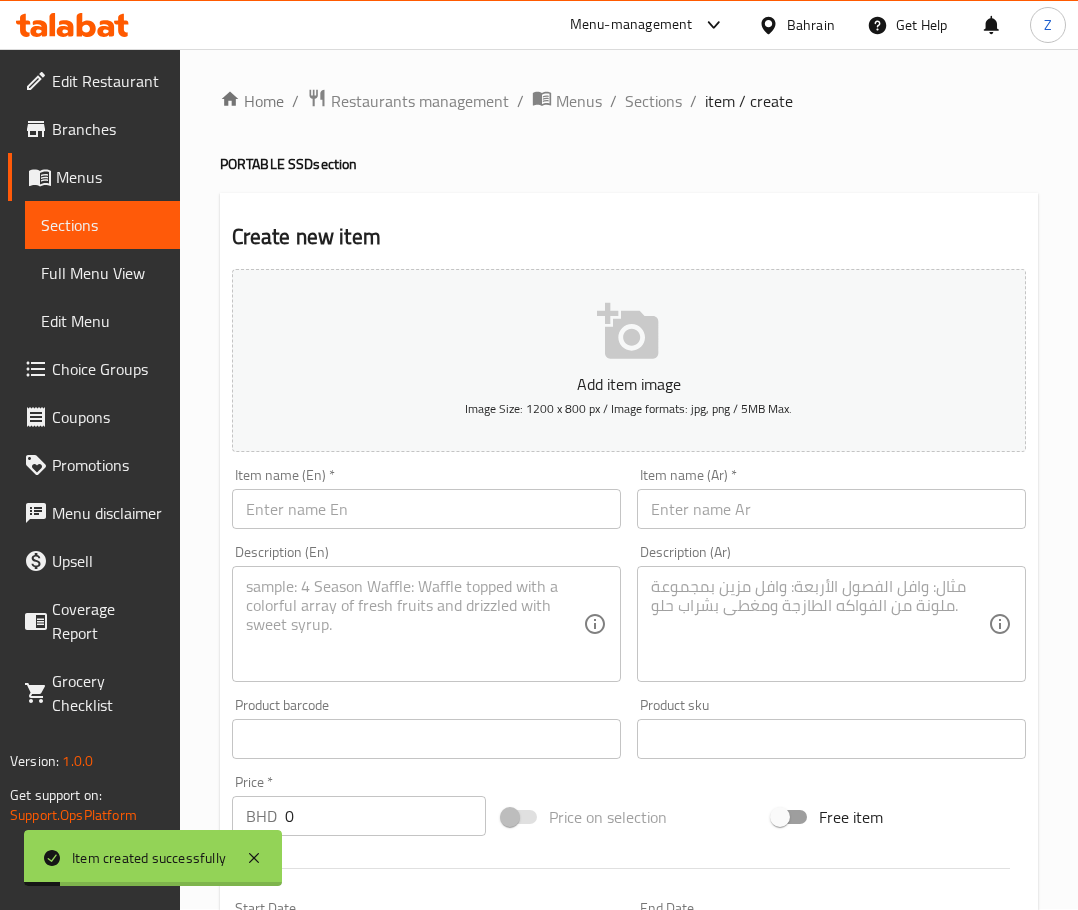 scroll, scrollTop: 0, scrollLeft: 0, axis: both 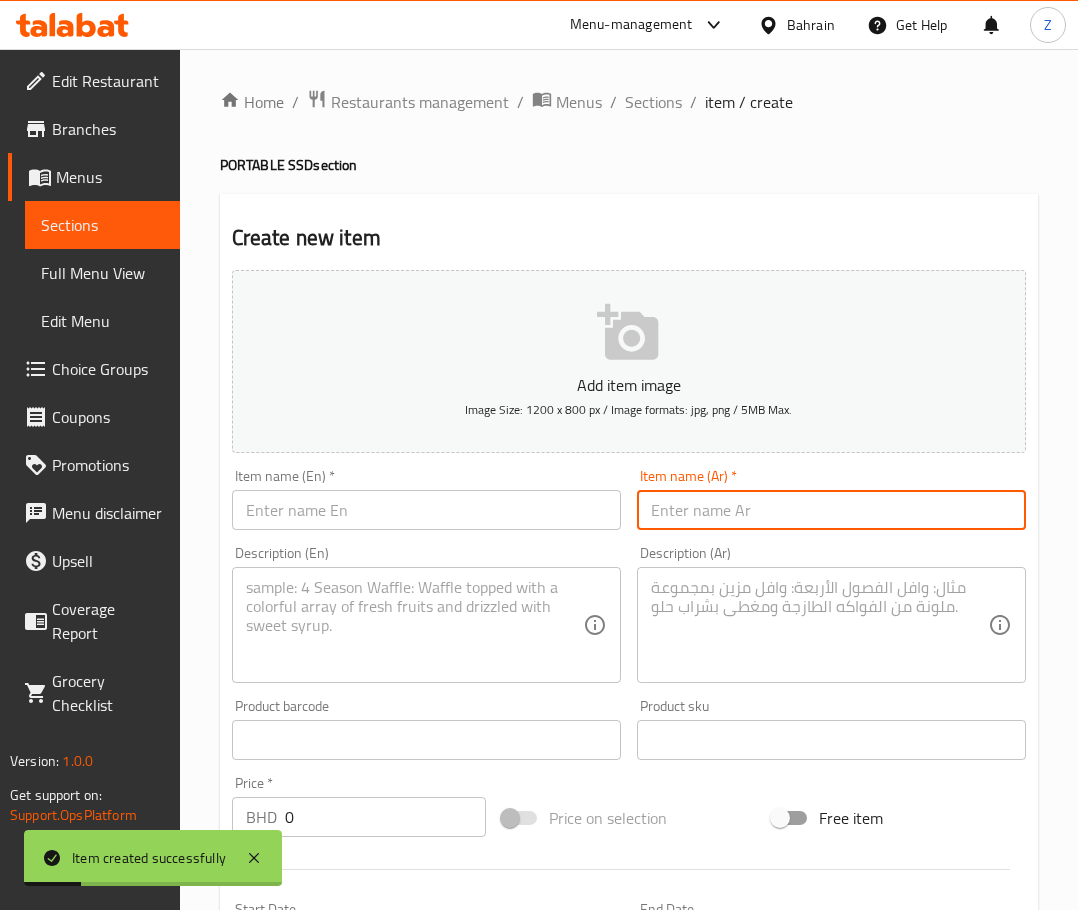 click at bounding box center (831, 510) 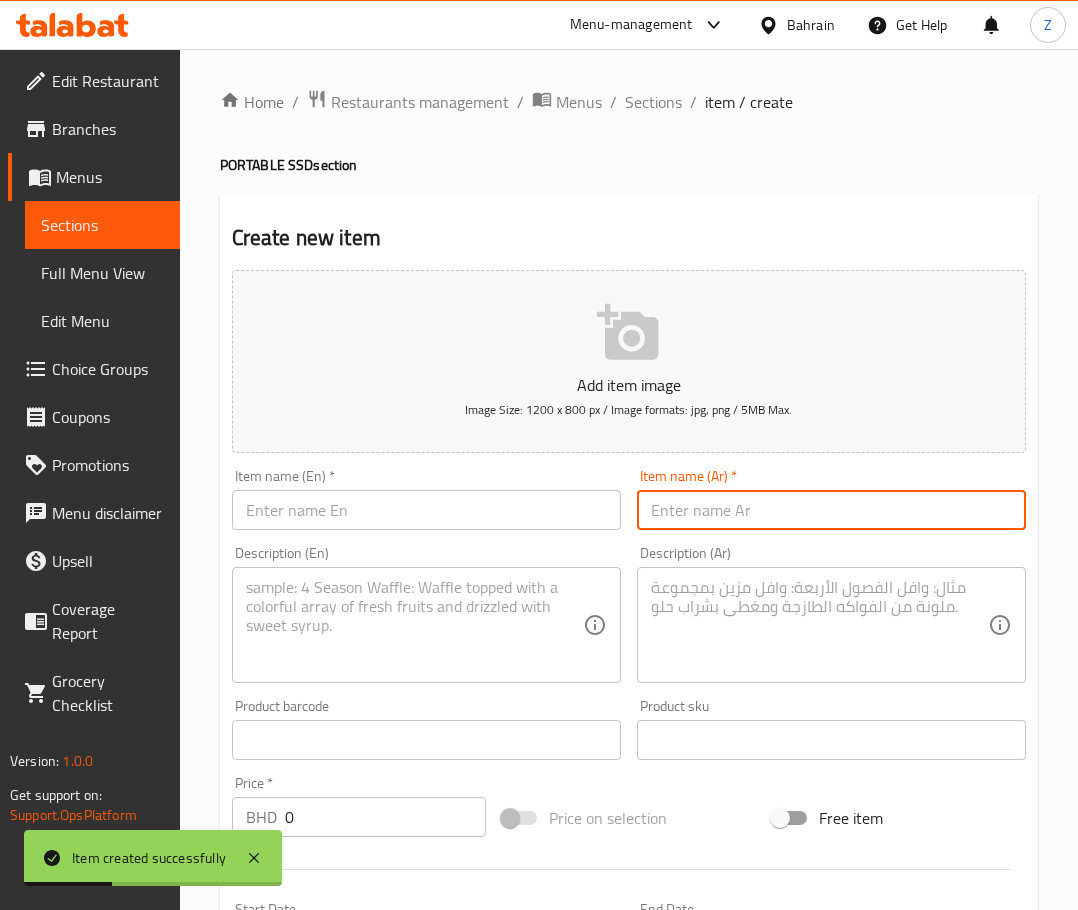 paste on "قرص محمول بسعة 20 تيرابايت (باللون الفضي)" 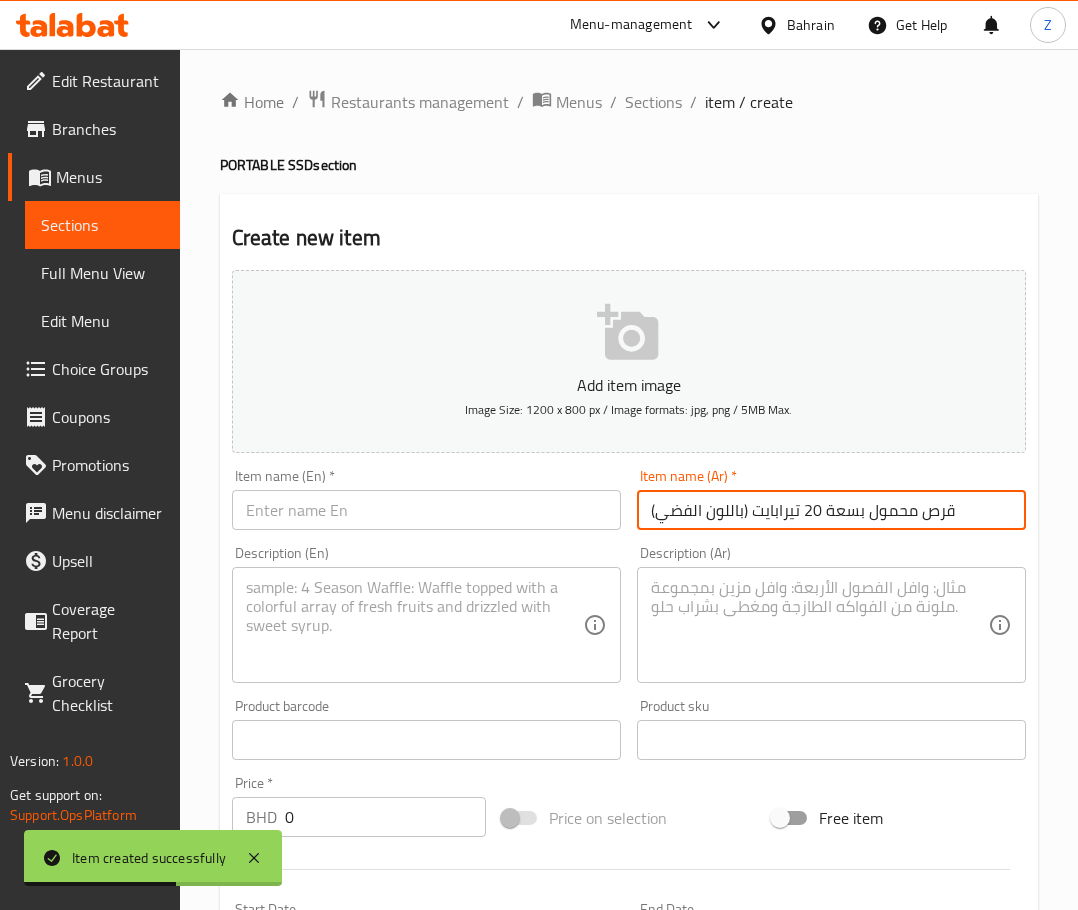 drag, startPoint x: 658, startPoint y: 507, endPoint x: 691, endPoint y: 516, distance: 34.20526 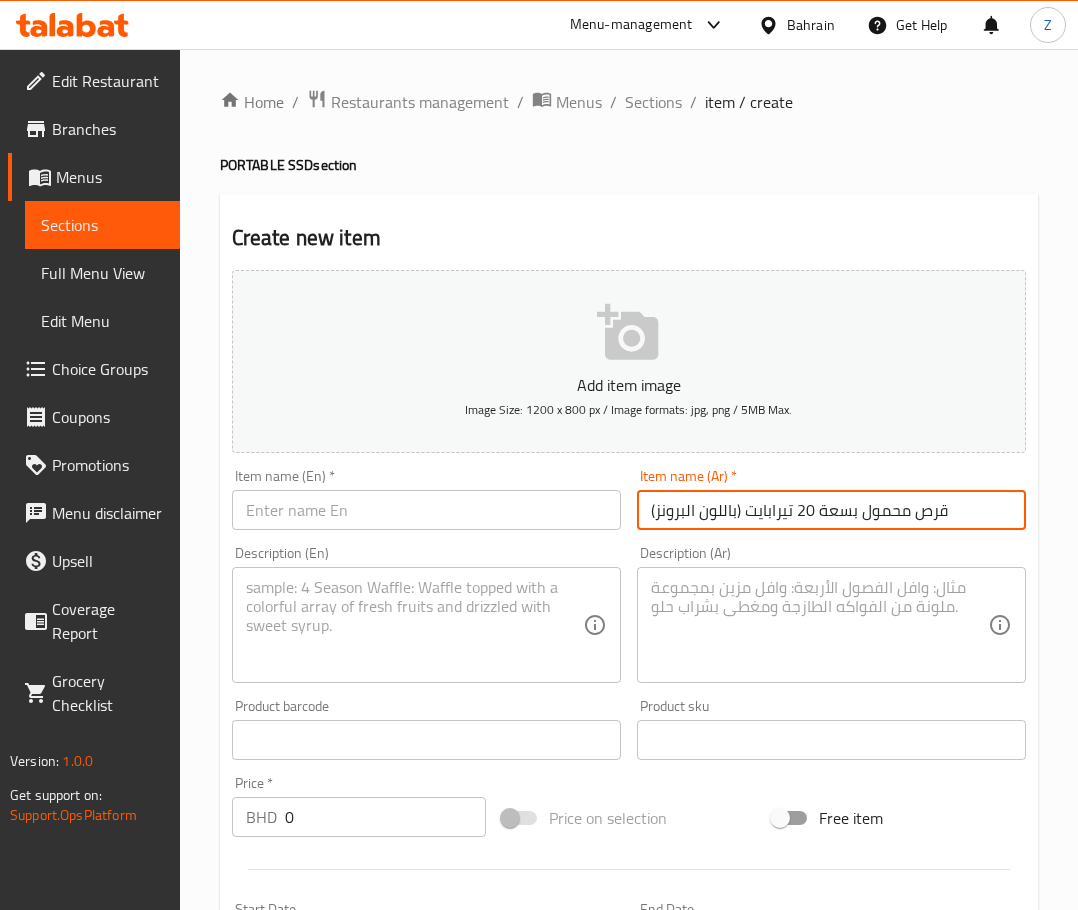 type on "قرص محمول بسعة 20 تيرابايت (باللون البرونز)" 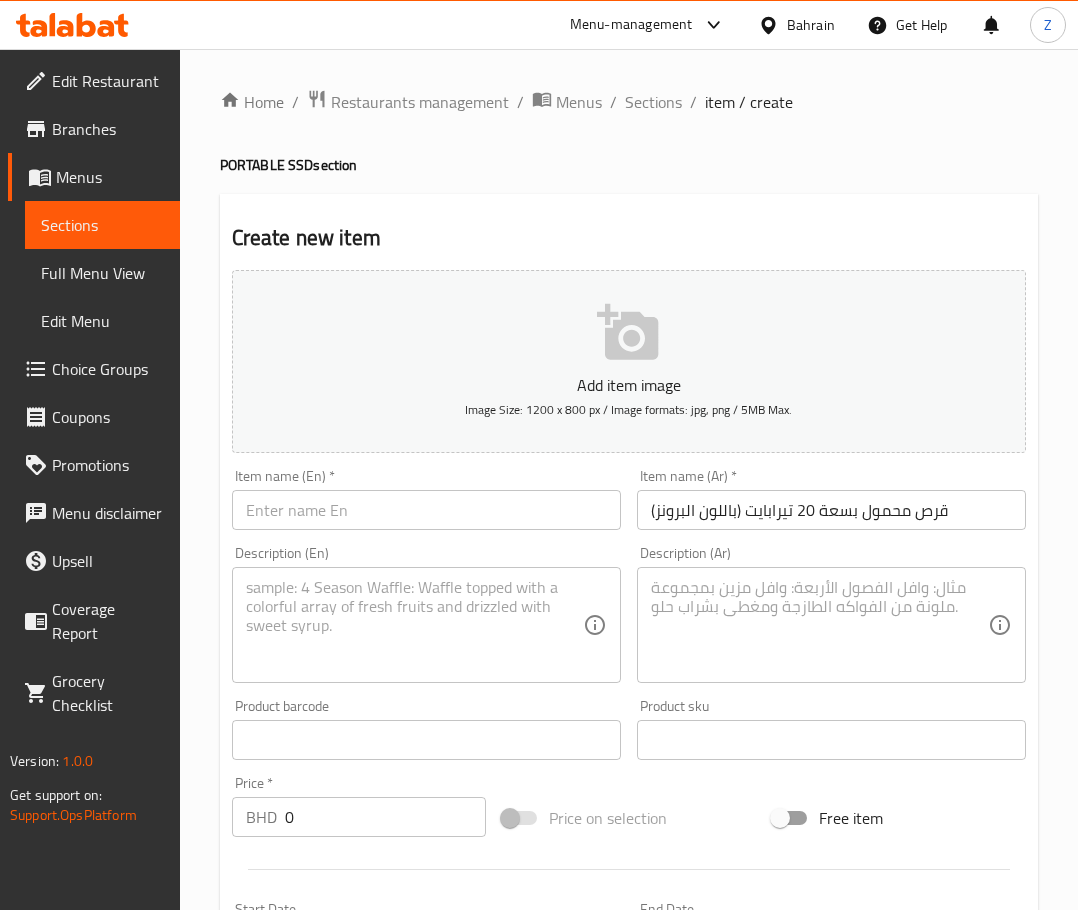 click at bounding box center (426, 510) 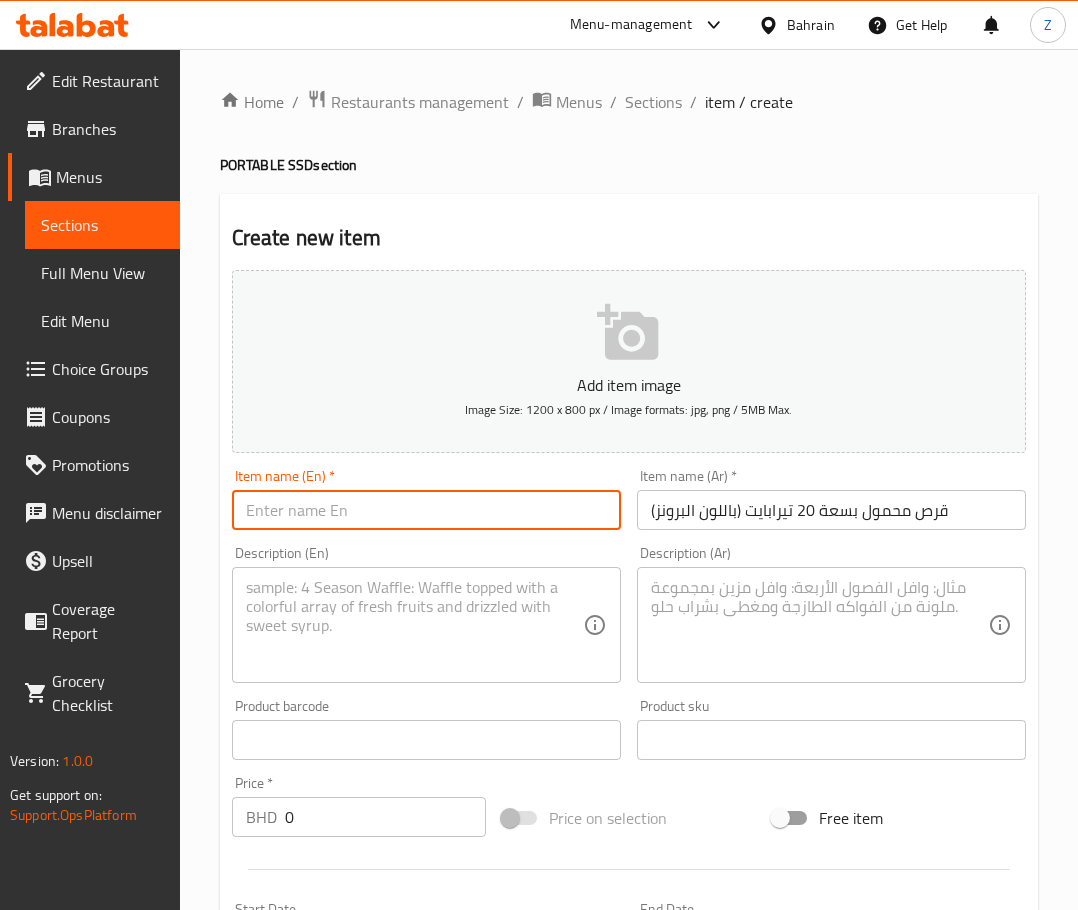 paste on "PORTABLE SSD 20TB ( BRONZ )" 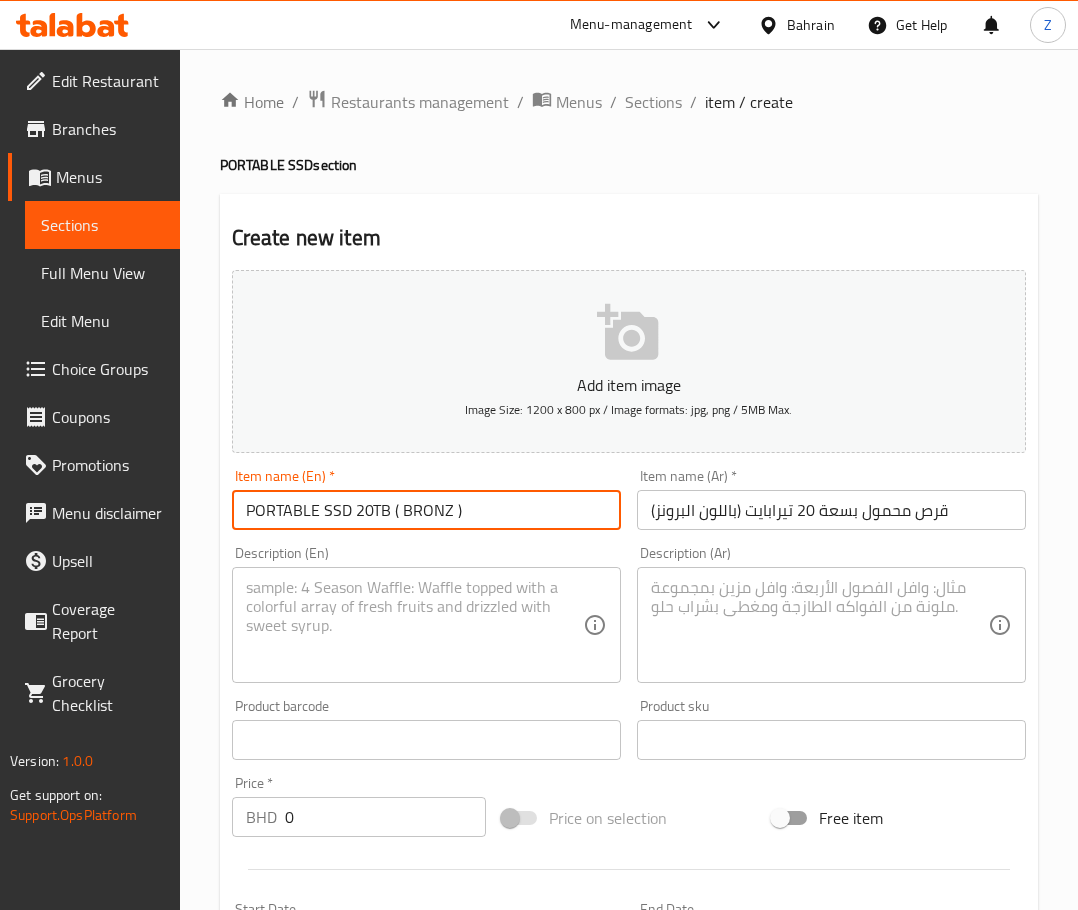 type on "PORTABLE SSD 20TB ( BRONZ )" 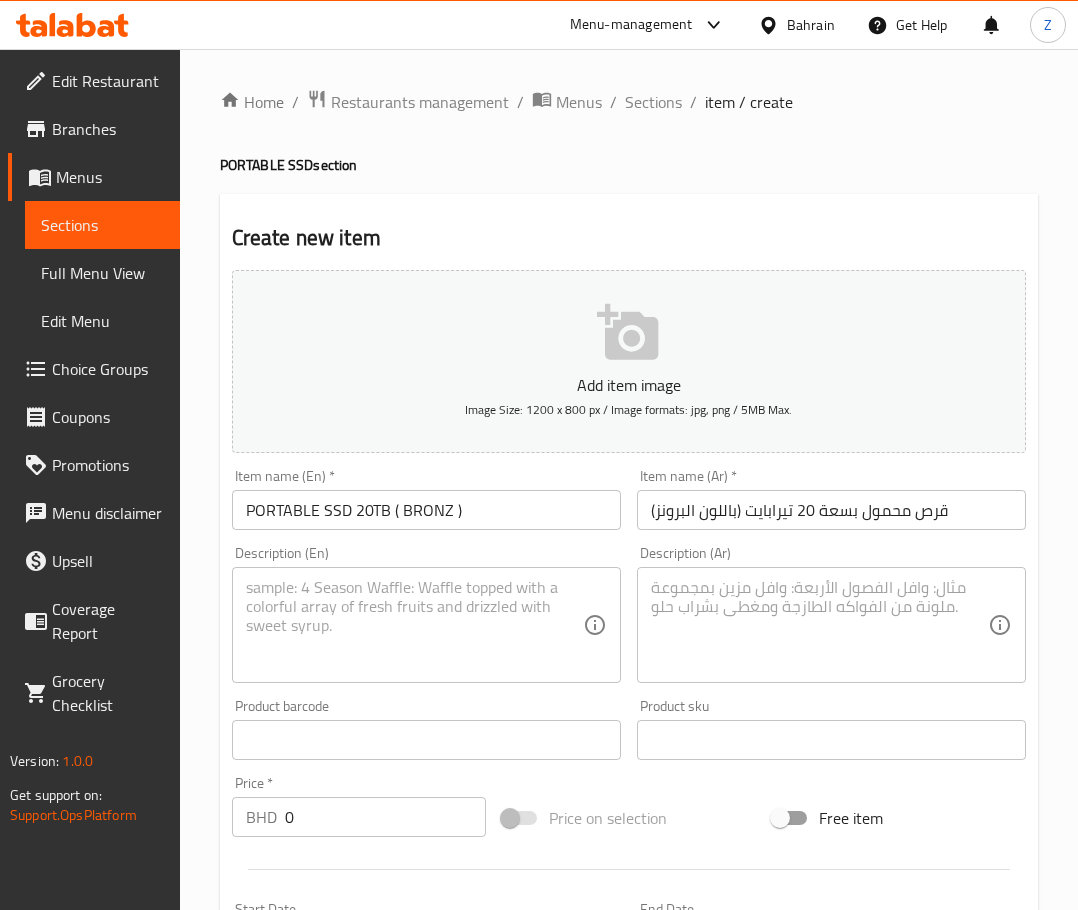 click on "Create new item Add item image Image Size: 1200 x 800 px / Image formats: jpg, png / 5MB Max. Item name (En)   * PORTABLE SSD 20TB ( BRONZ ) Item name (En)  * Item name (Ar)   * قرص محمول بسعة 20 تيرابايت (باللون البرونز) Item name (Ar)  * Description (En) Description (En) Description (Ar) Description (Ar) Product barcode Product barcode Product sku Product sku Price   * BHD 0 Price  * Price on selection Free item Start Date Start Date End Date End Date Available Days SU MO TU WE TH FR SA Available from ​ ​ Available to ​ ​ Status Active Inactive Exclude from GEM Variations & Choices Add variant ASSIGN CHOICE GROUP Create" at bounding box center (629, 776) 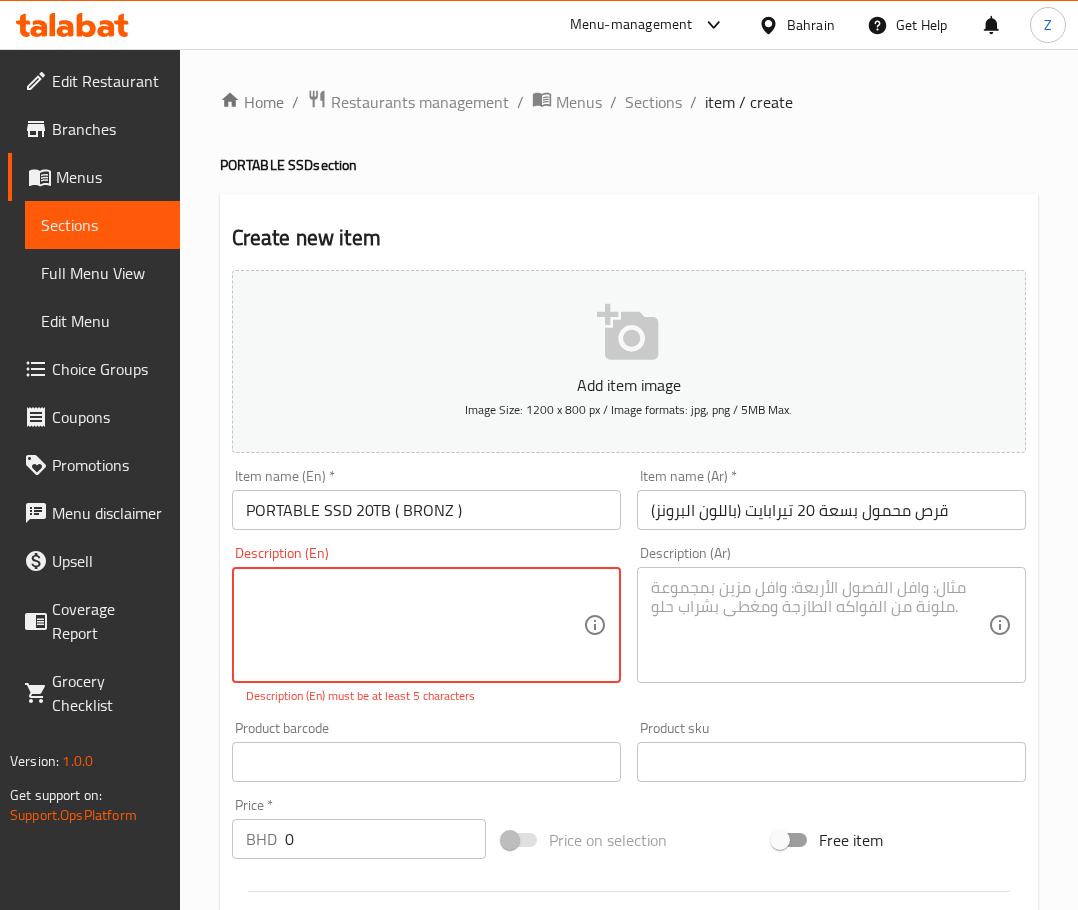 paste on "20TB SSD" 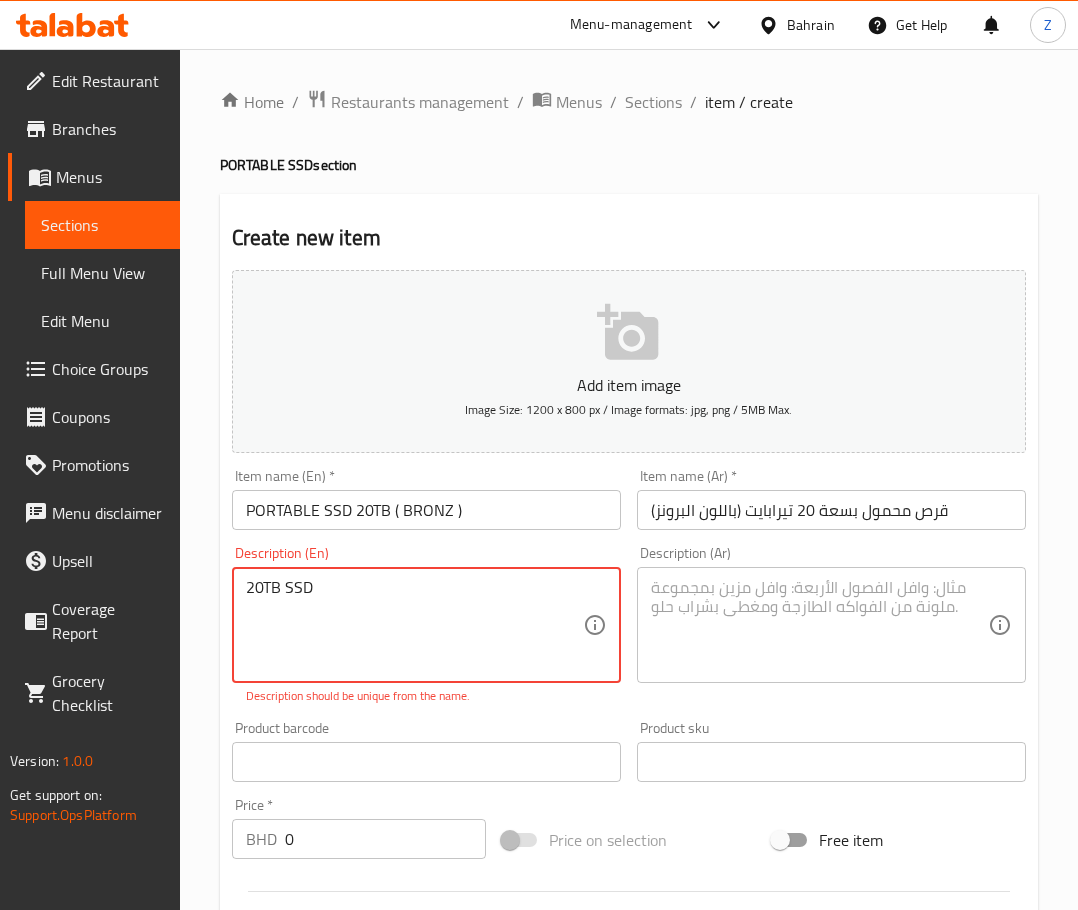 click on "20TB SSD" at bounding box center [414, 625] 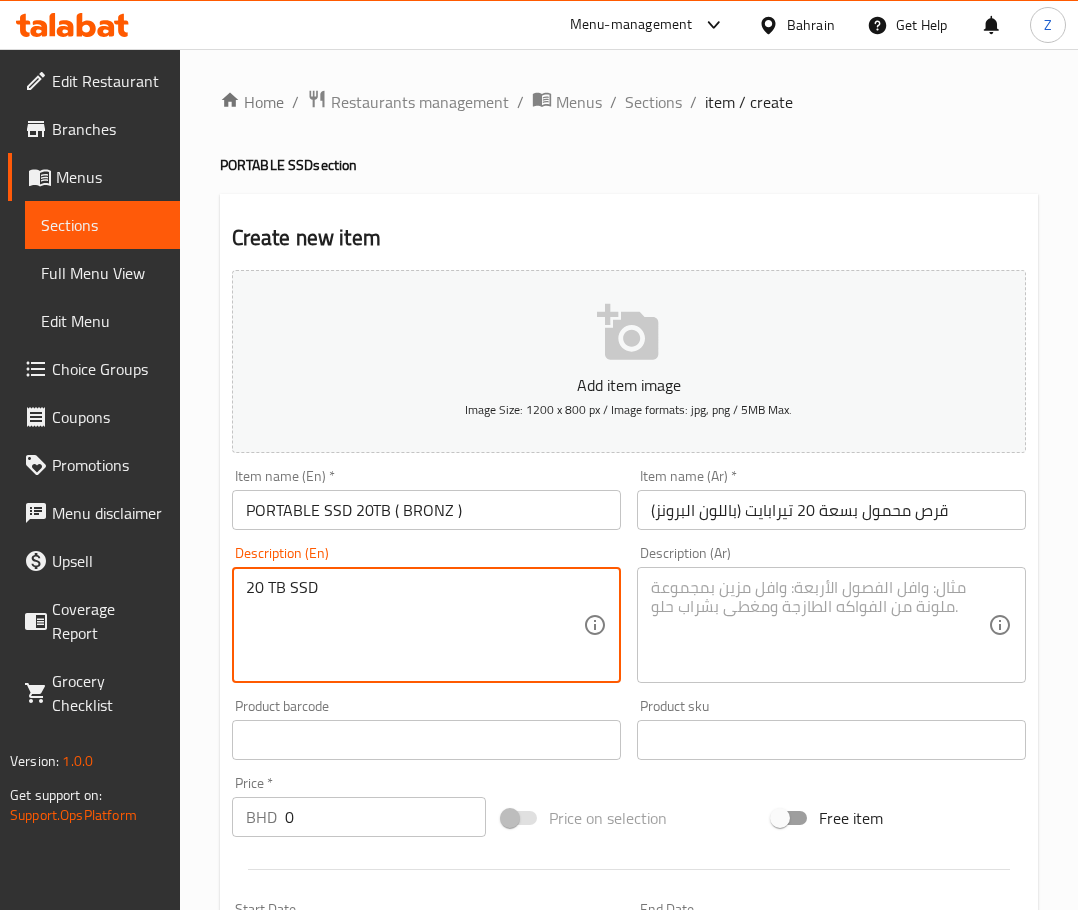 type on "20 TB SSD" 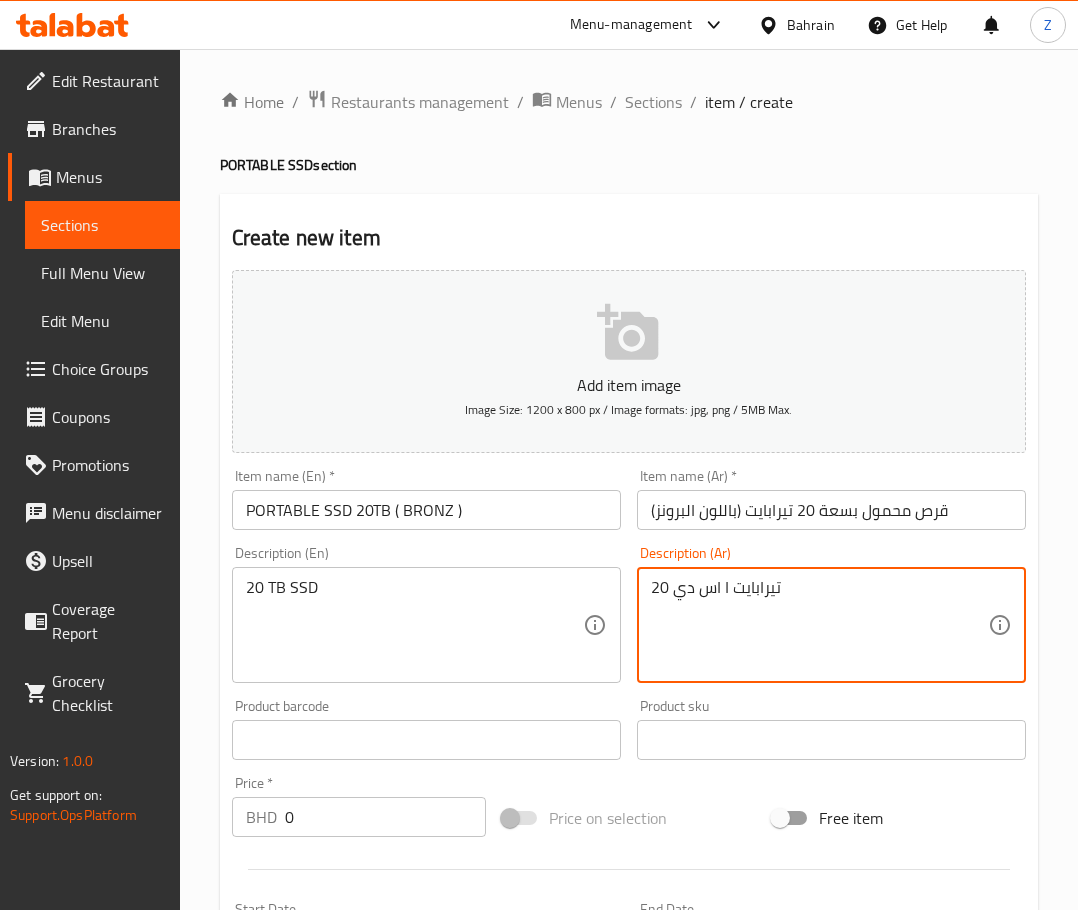 click on "20 تيرابايت ا اس دي" at bounding box center (819, 625) 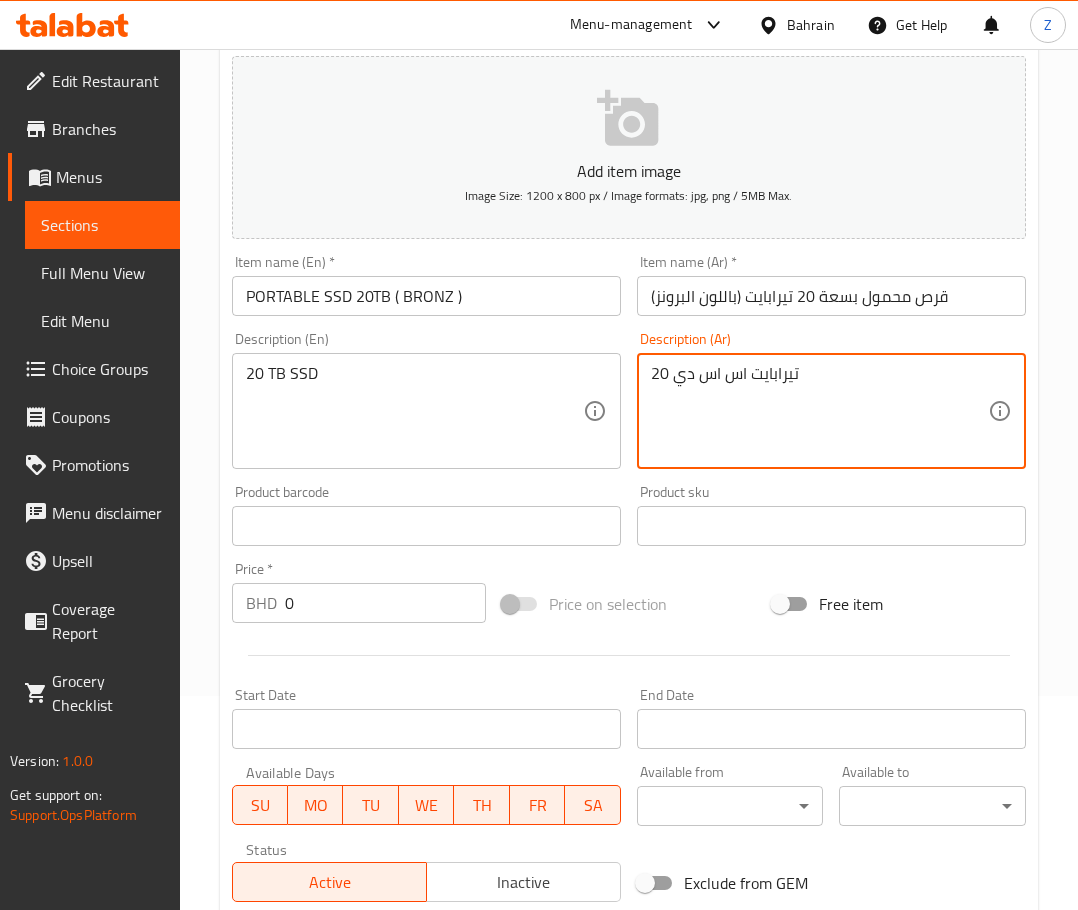 scroll, scrollTop: 400, scrollLeft: 0, axis: vertical 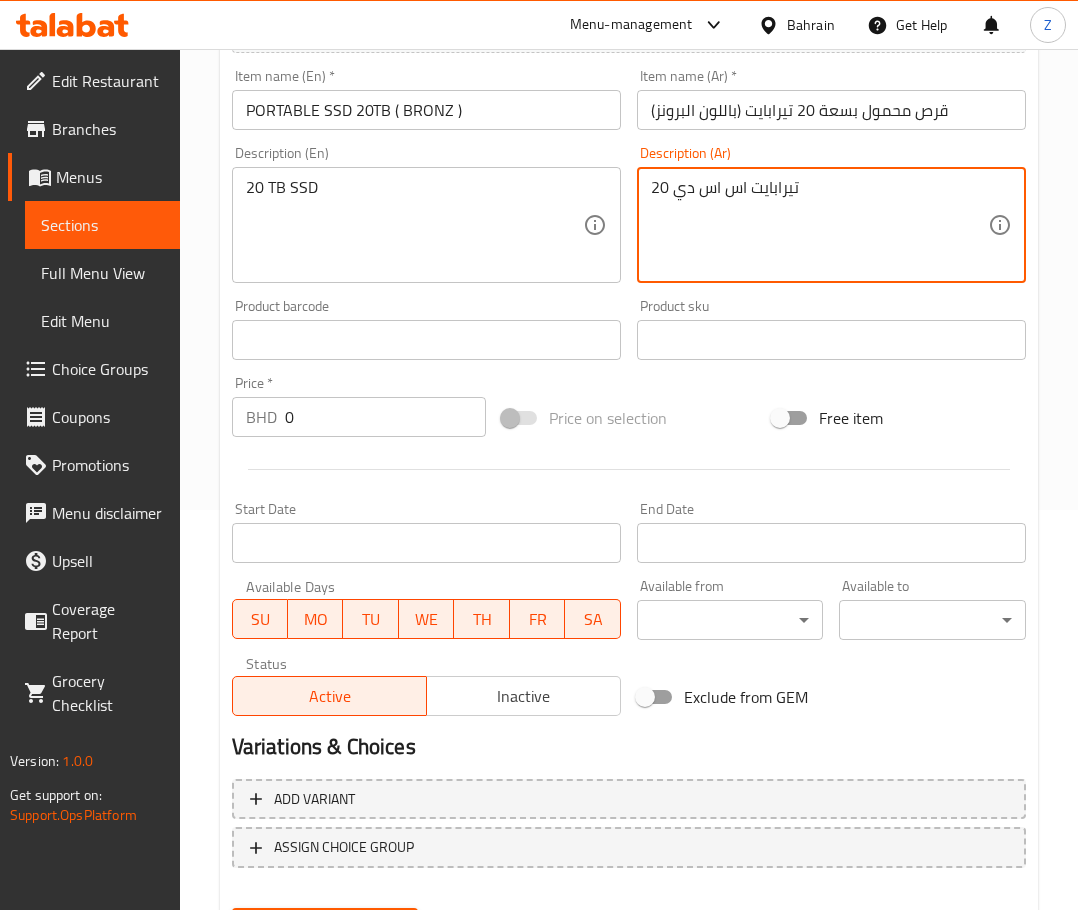 type on "20 تيرابايت اس اس دي" 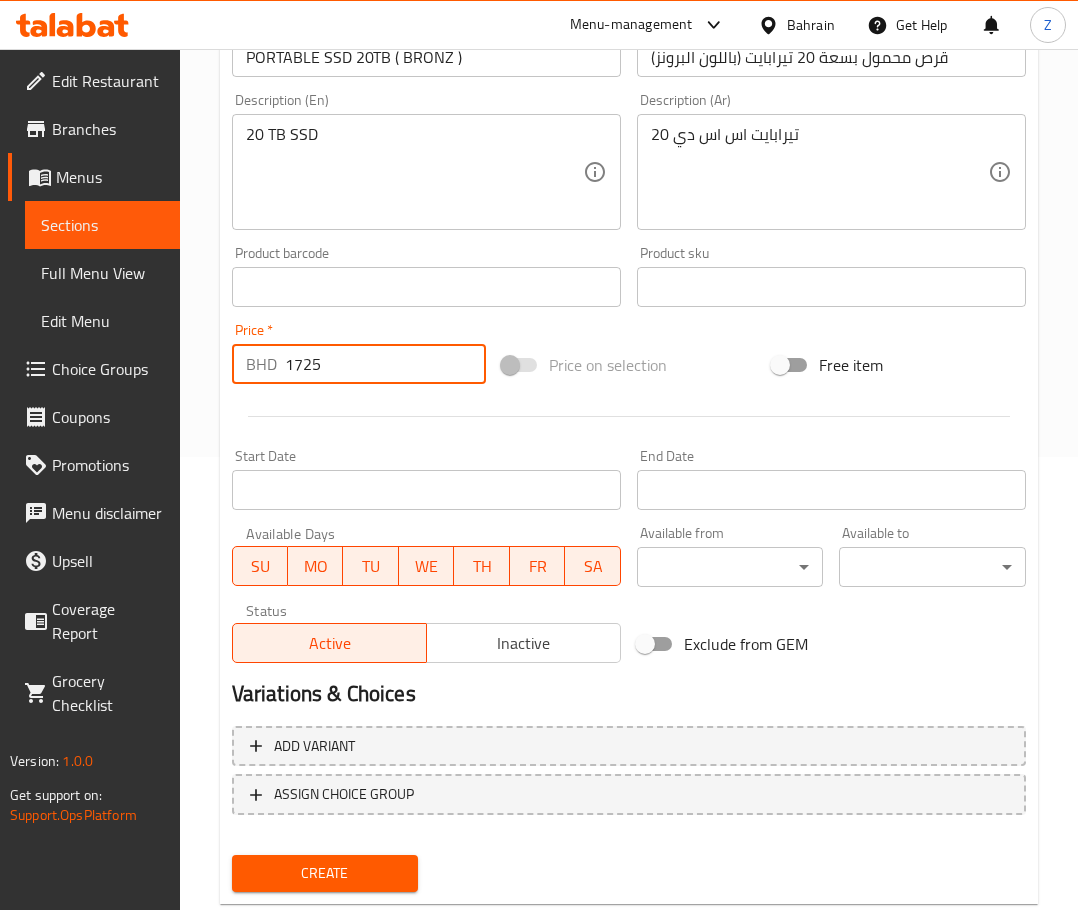 scroll, scrollTop: 503, scrollLeft: 0, axis: vertical 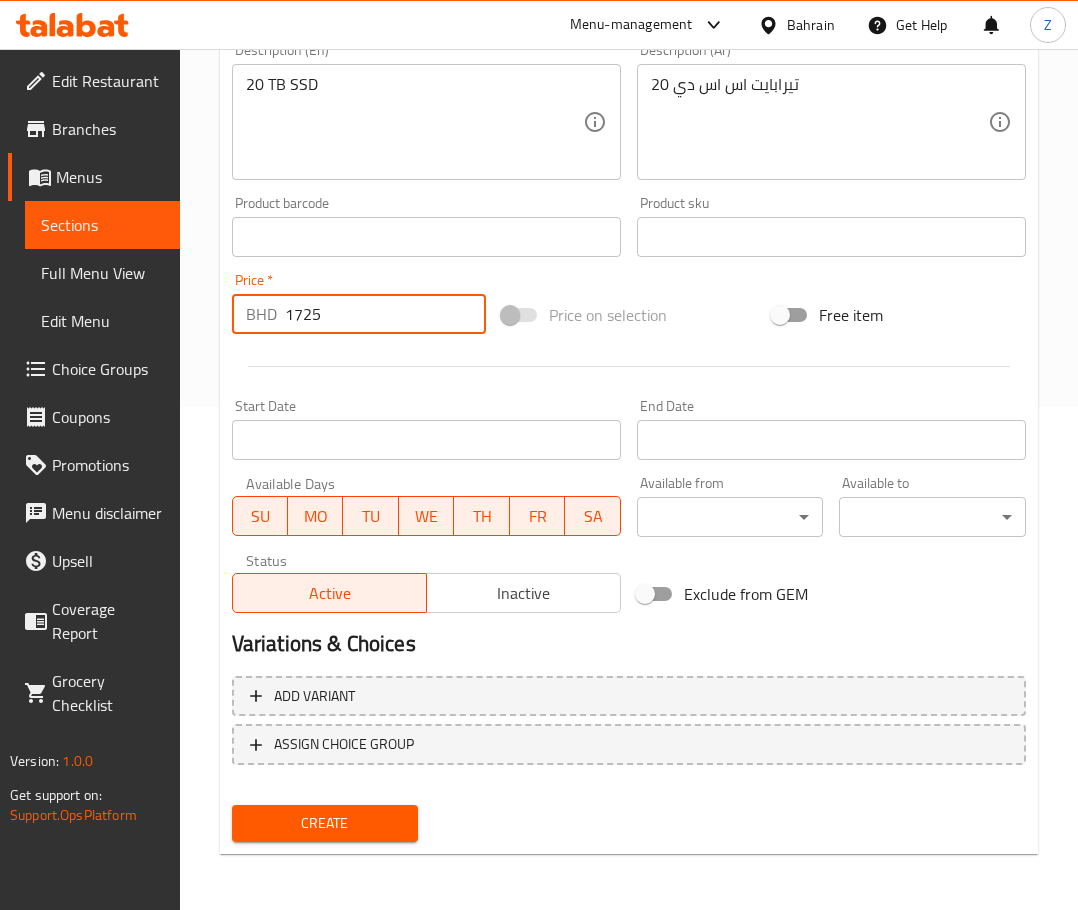 click on "1725" at bounding box center [385, 314] 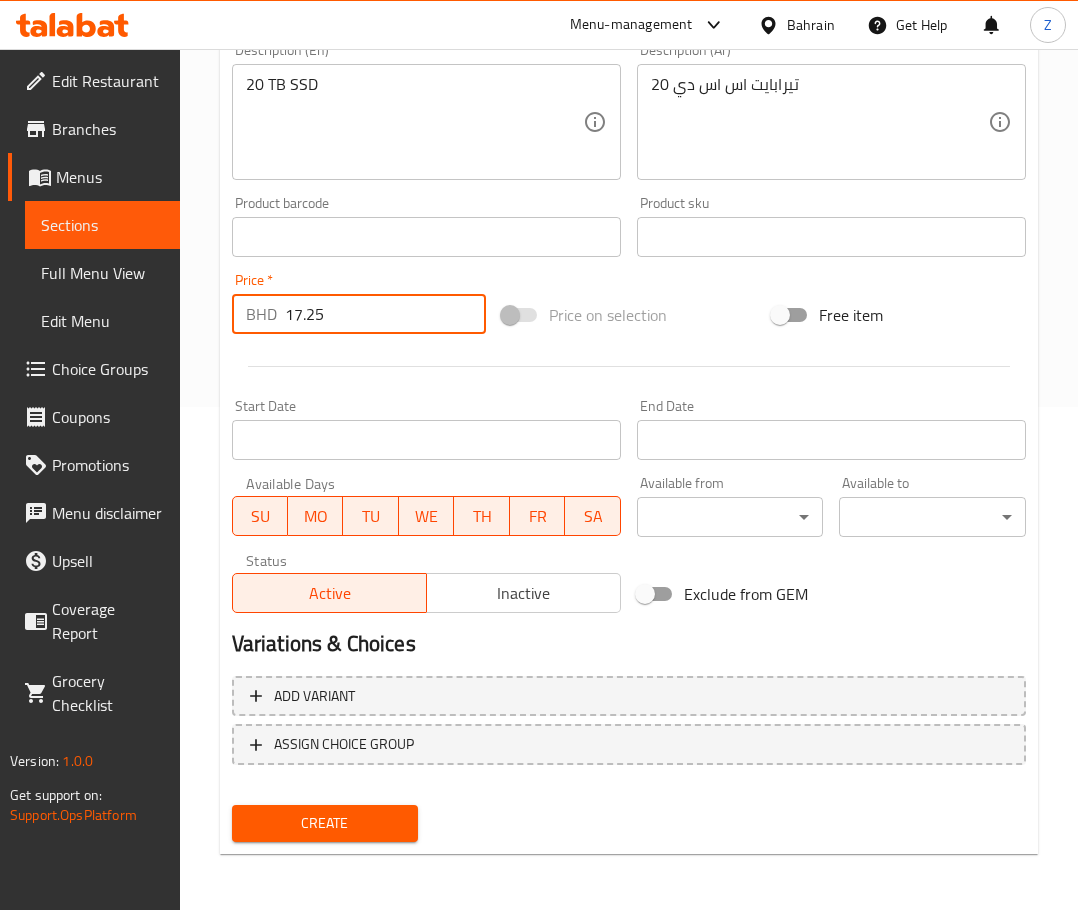 type on "17.25" 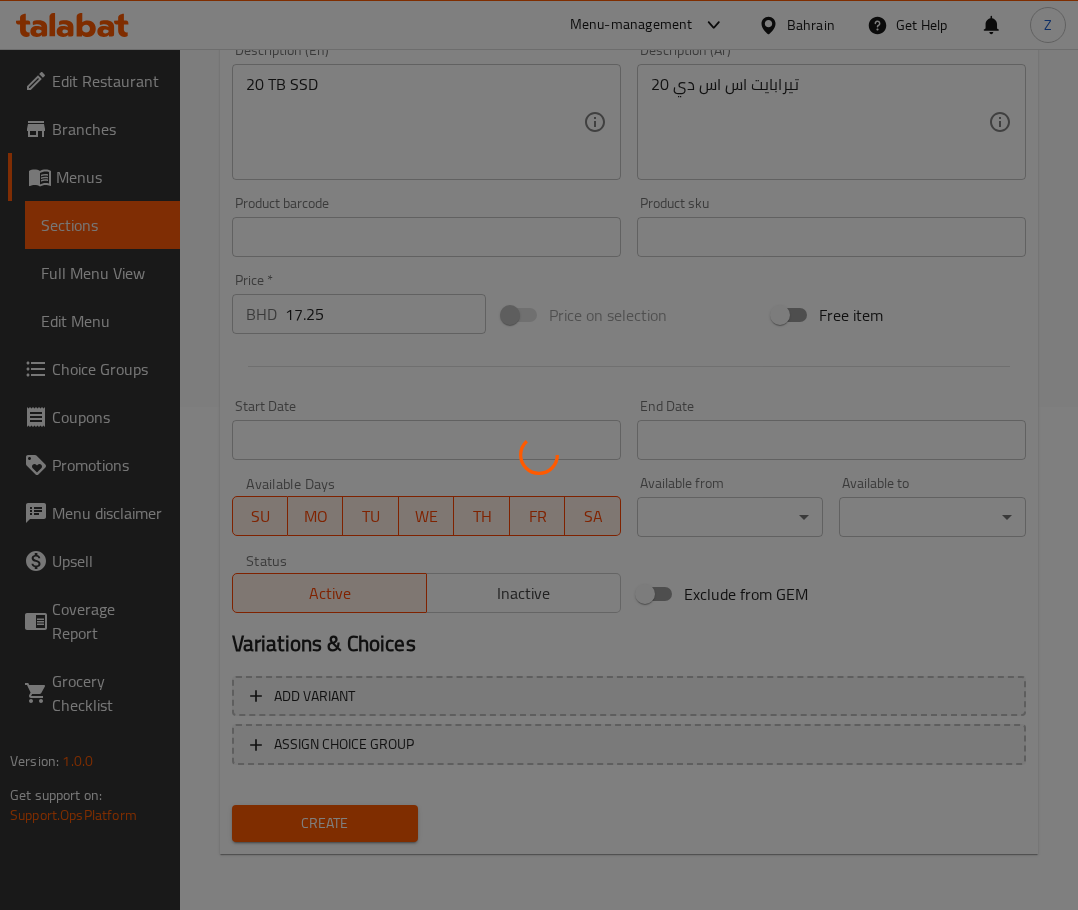type 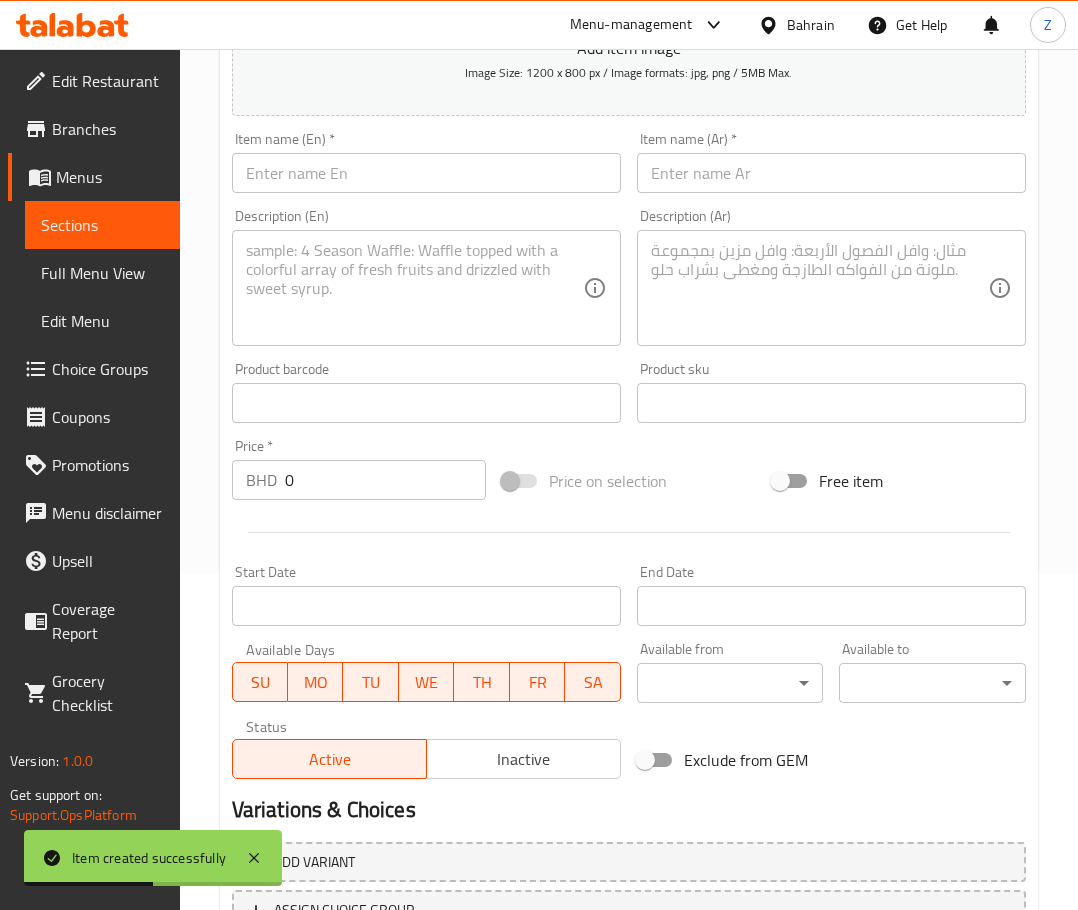 scroll, scrollTop: 0, scrollLeft: 0, axis: both 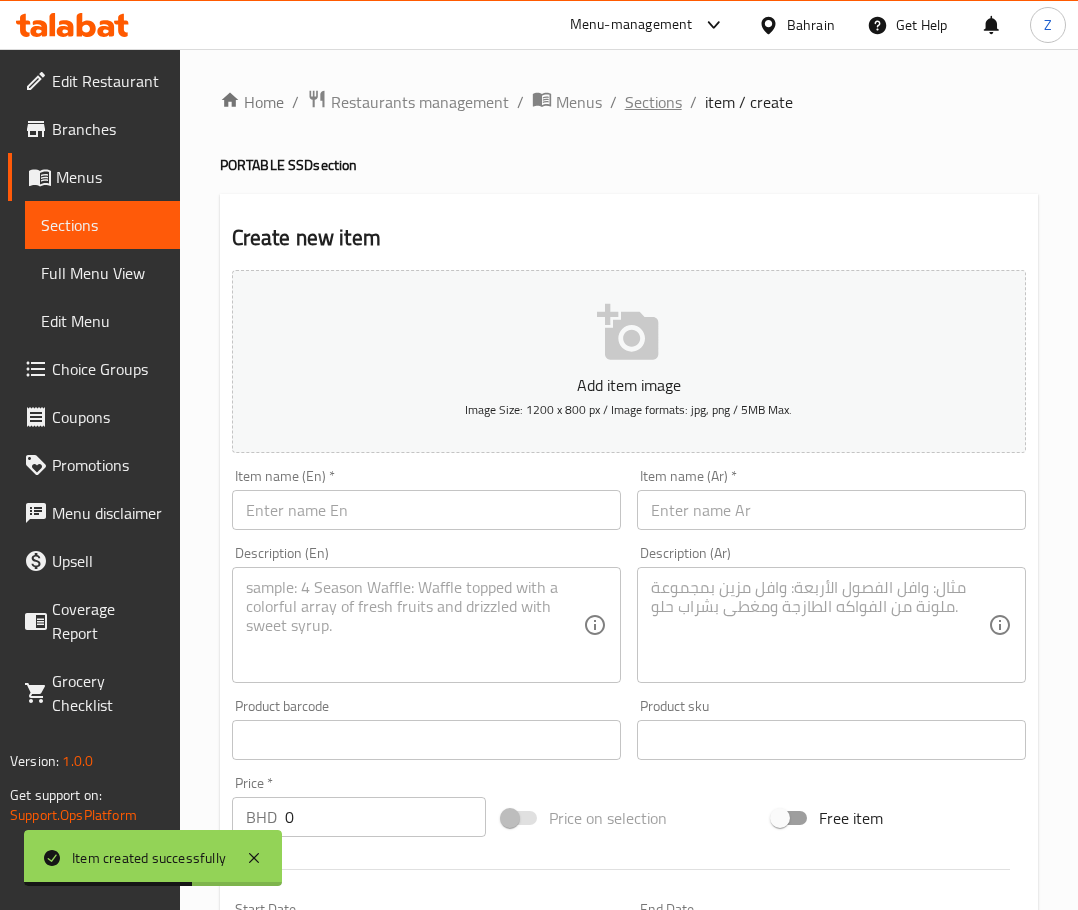 click on "Sections" at bounding box center (653, 102) 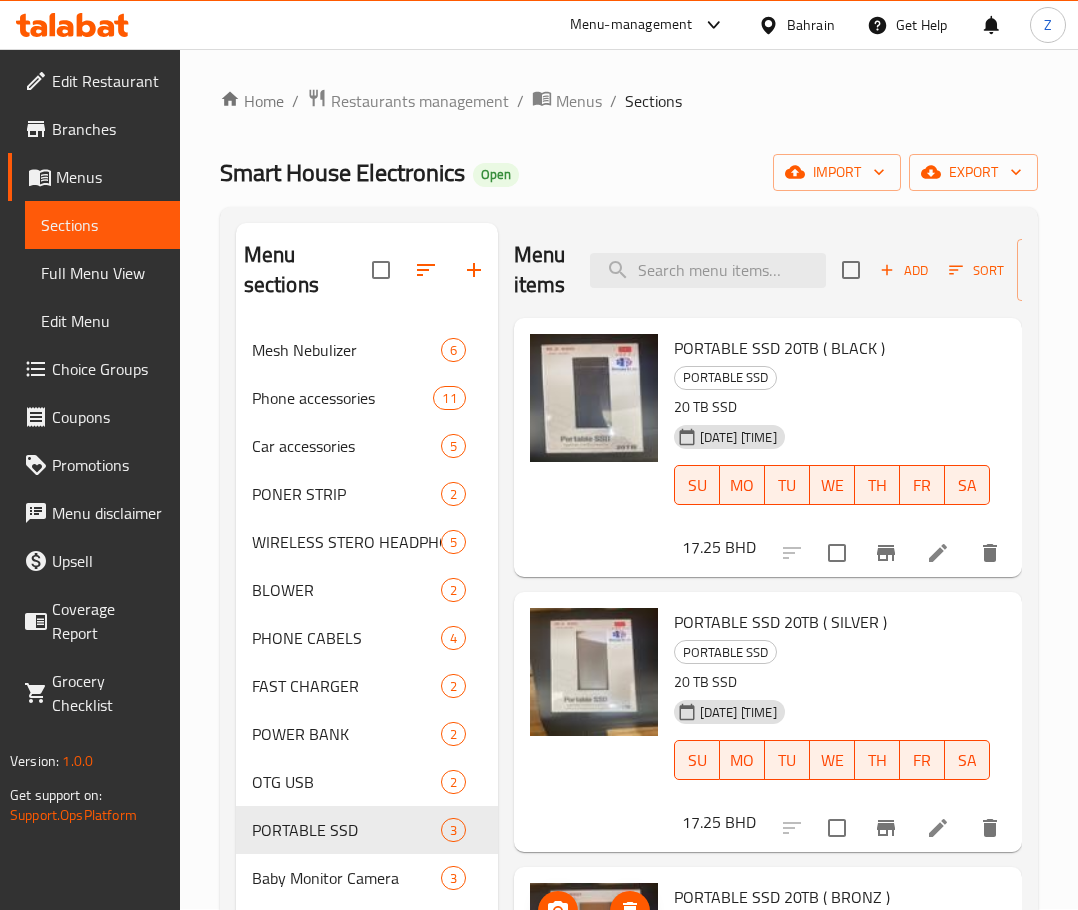 scroll, scrollTop: 0, scrollLeft: 0, axis: both 